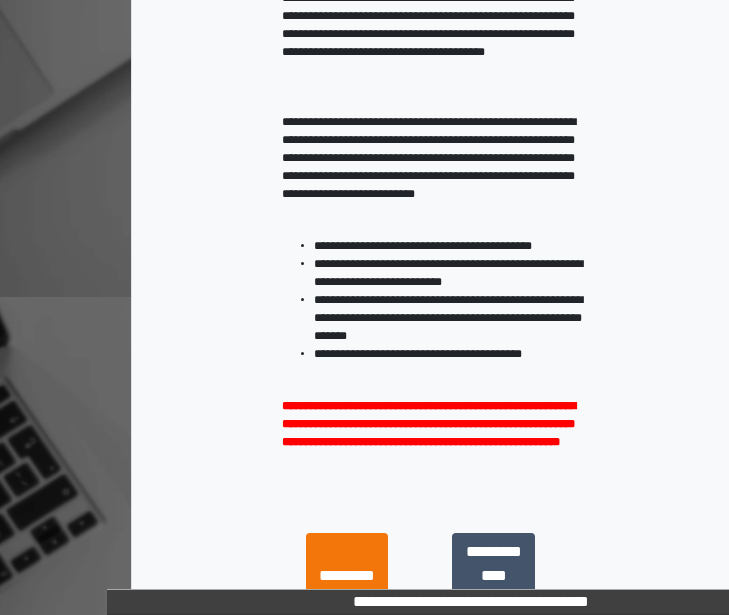 scroll, scrollTop: 400, scrollLeft: 0, axis: vertical 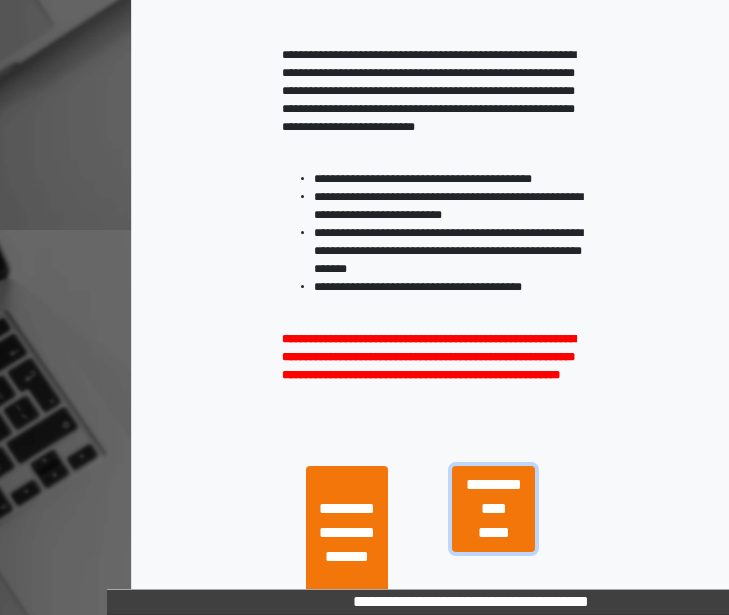 click on "**********" at bounding box center (493, 509) 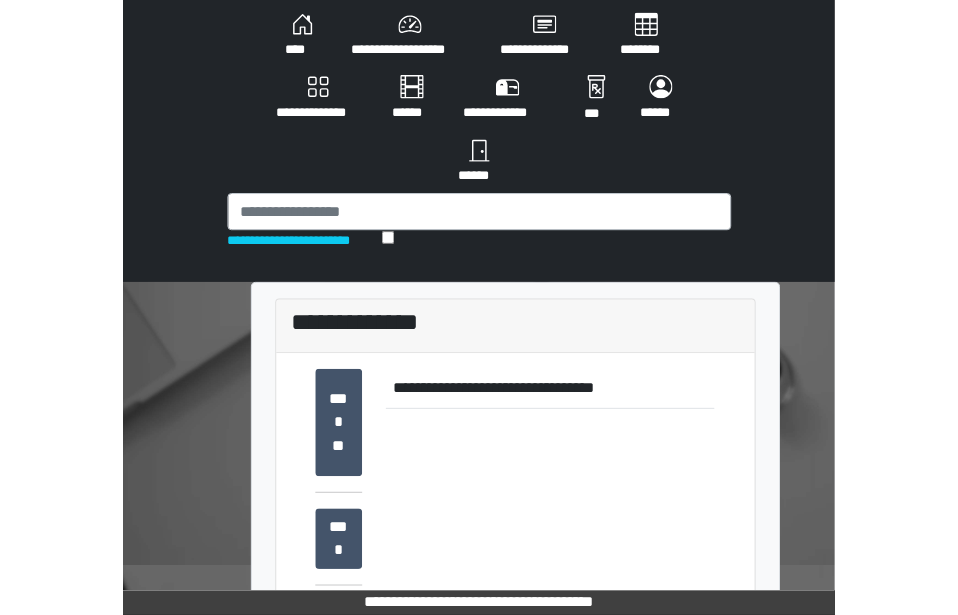 scroll, scrollTop: 100, scrollLeft: 0, axis: vertical 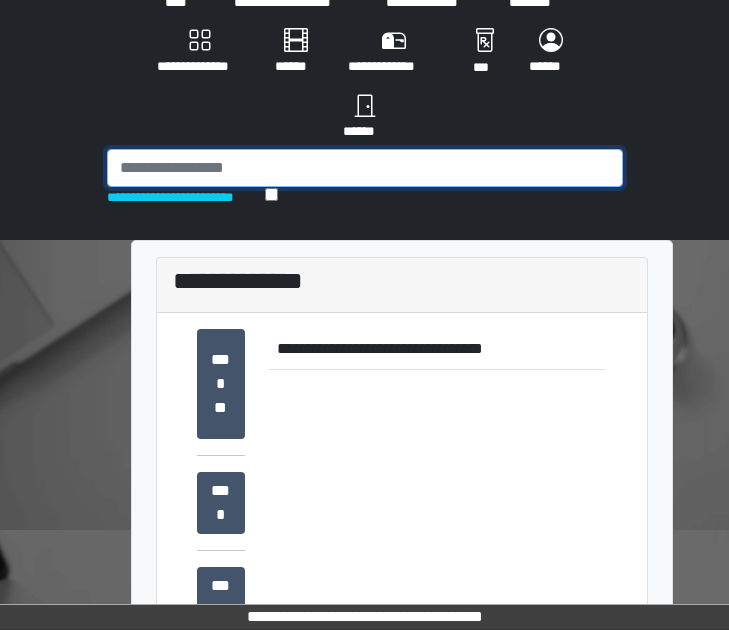 click at bounding box center (365, 168) 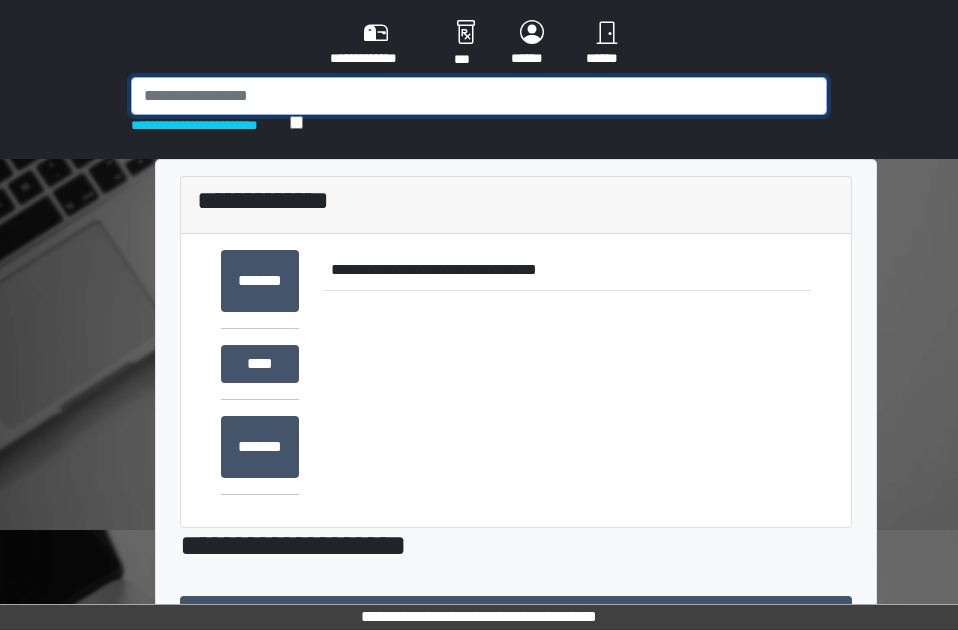 click at bounding box center (479, 96) 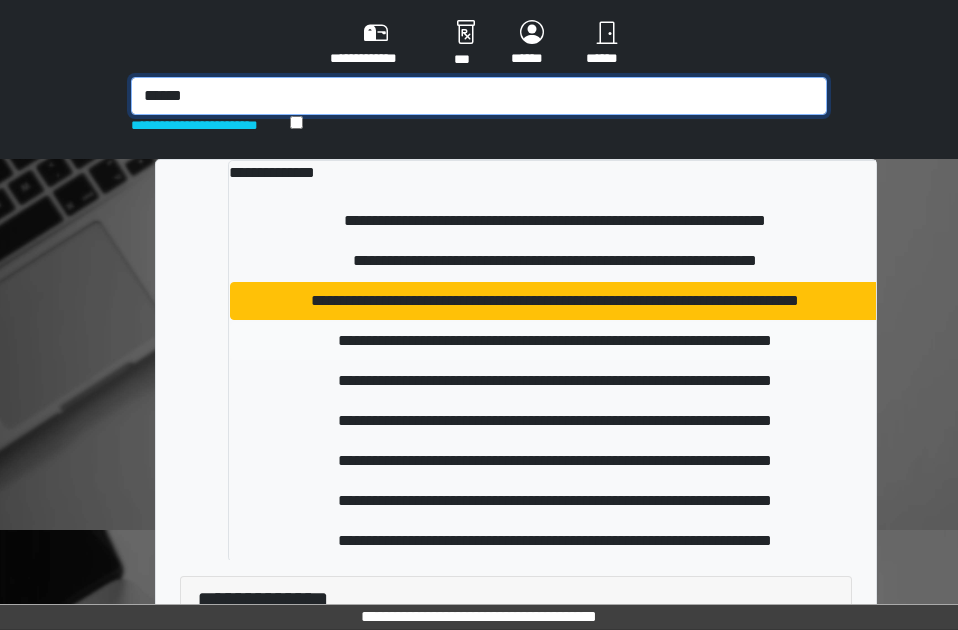 type on "******" 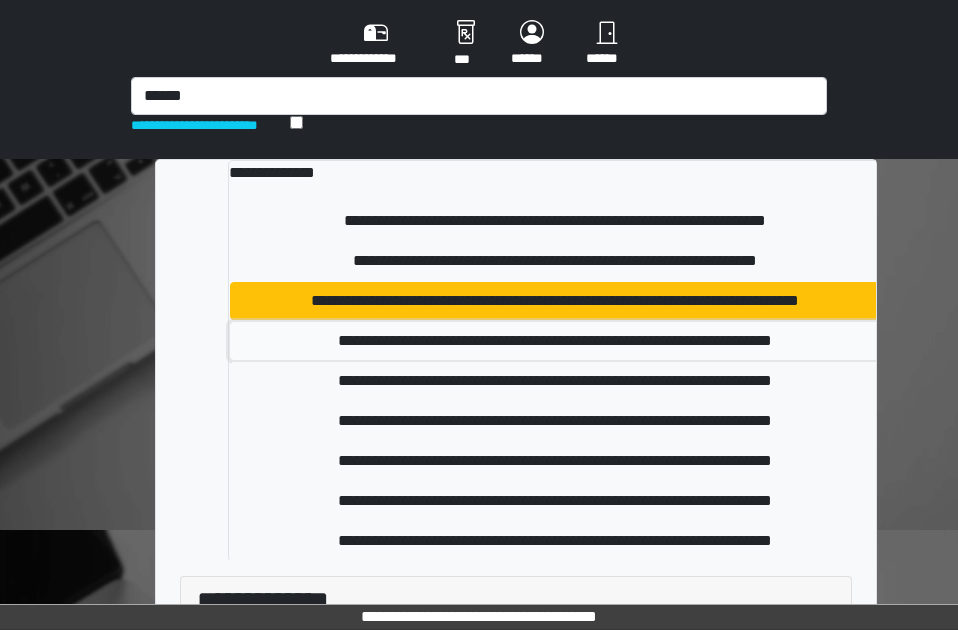 click on "**********" at bounding box center (555, 341) 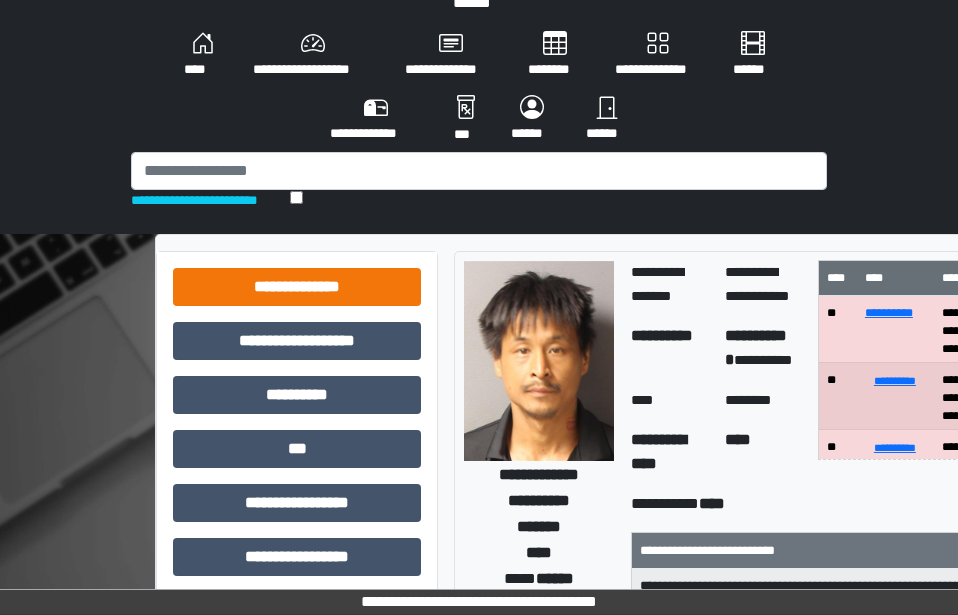 scroll, scrollTop: 0, scrollLeft: 0, axis: both 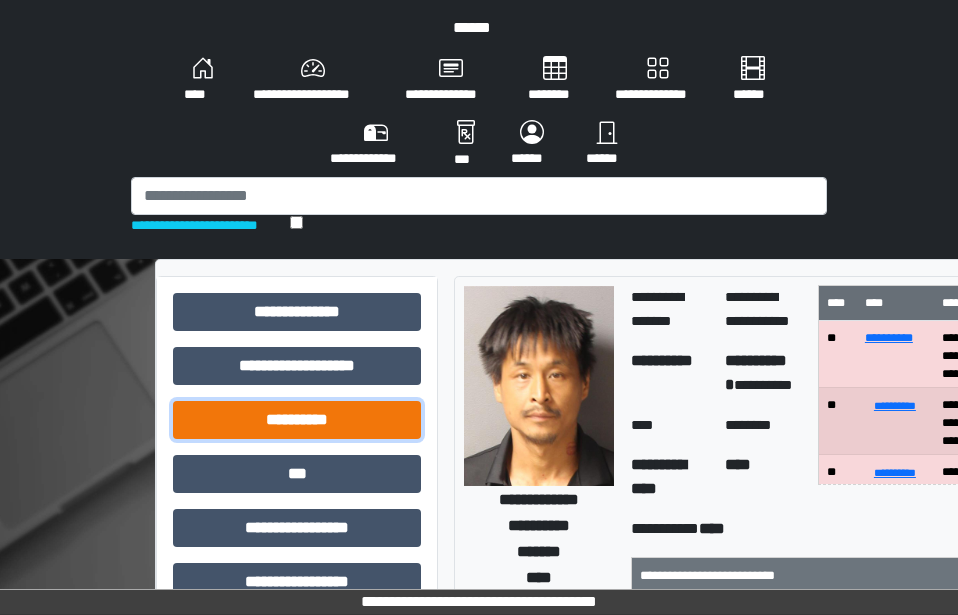 click on "**********" at bounding box center (297, 420) 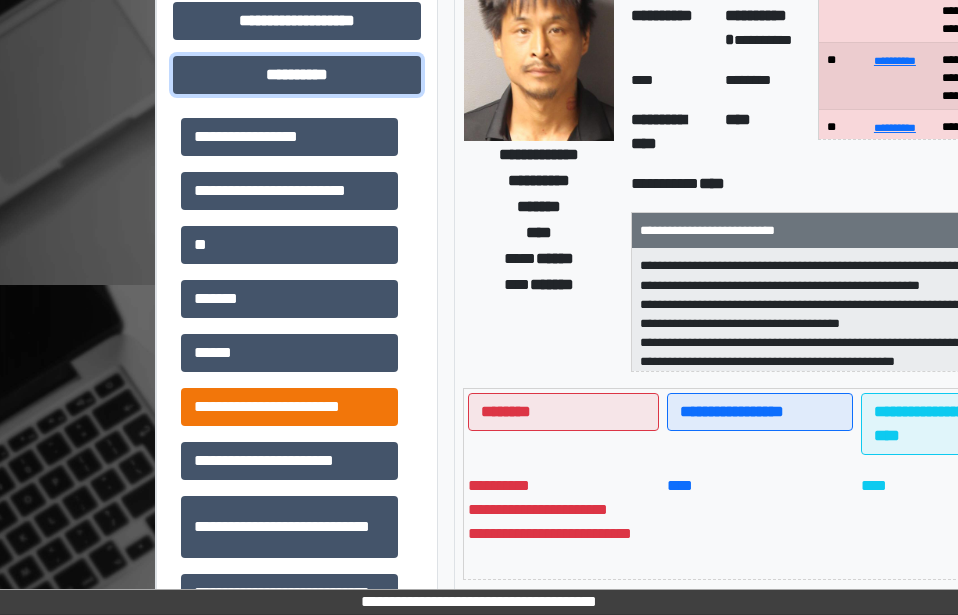 scroll, scrollTop: 500, scrollLeft: 0, axis: vertical 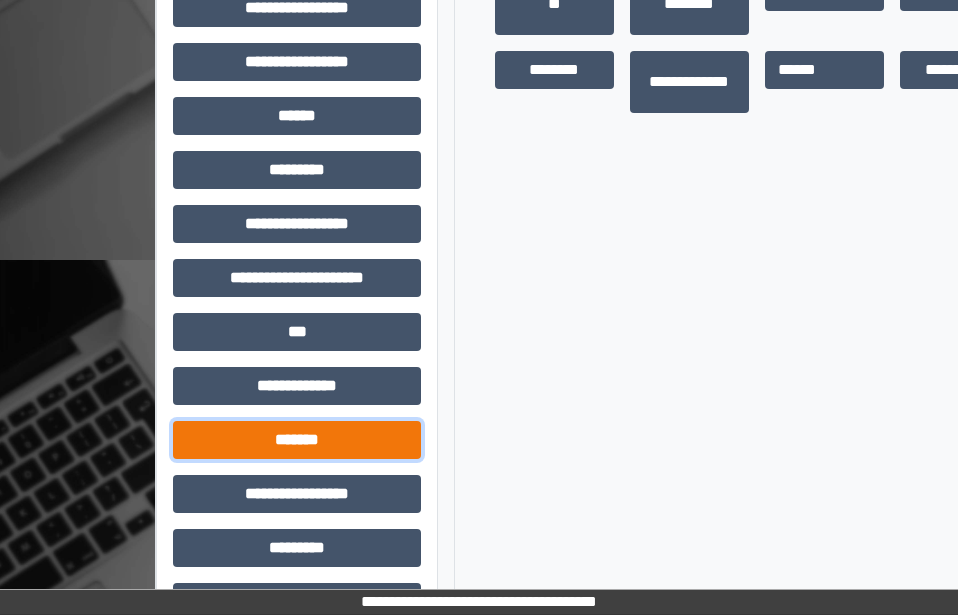 click on "*******" at bounding box center (297, 440) 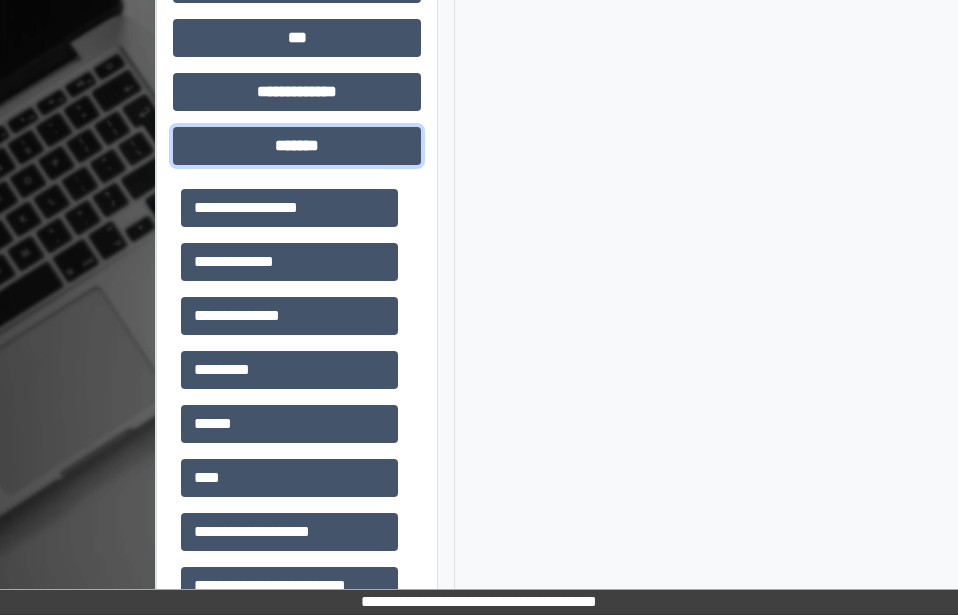 scroll, scrollTop: 1300, scrollLeft: 0, axis: vertical 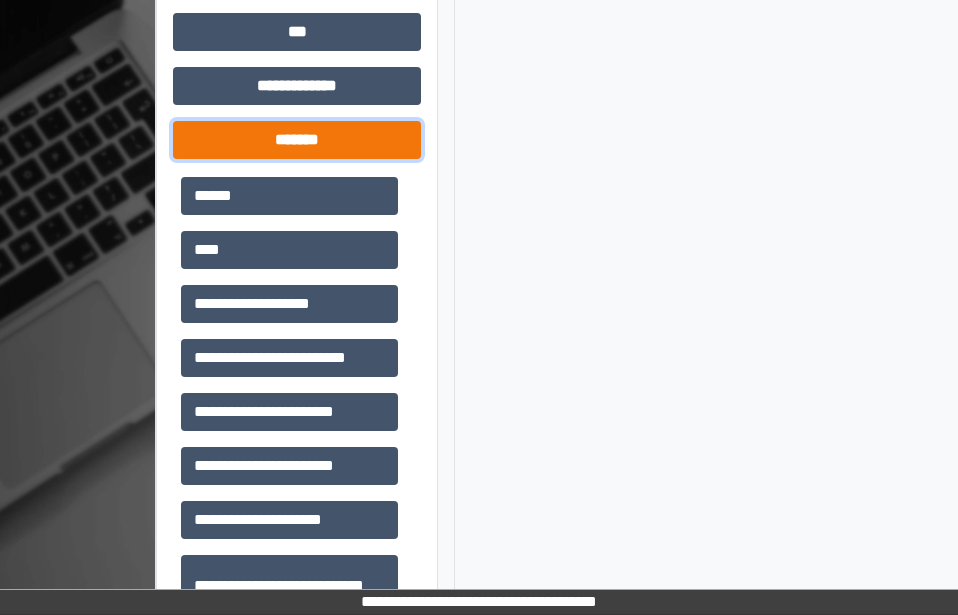 click on "*******" at bounding box center [297, 140] 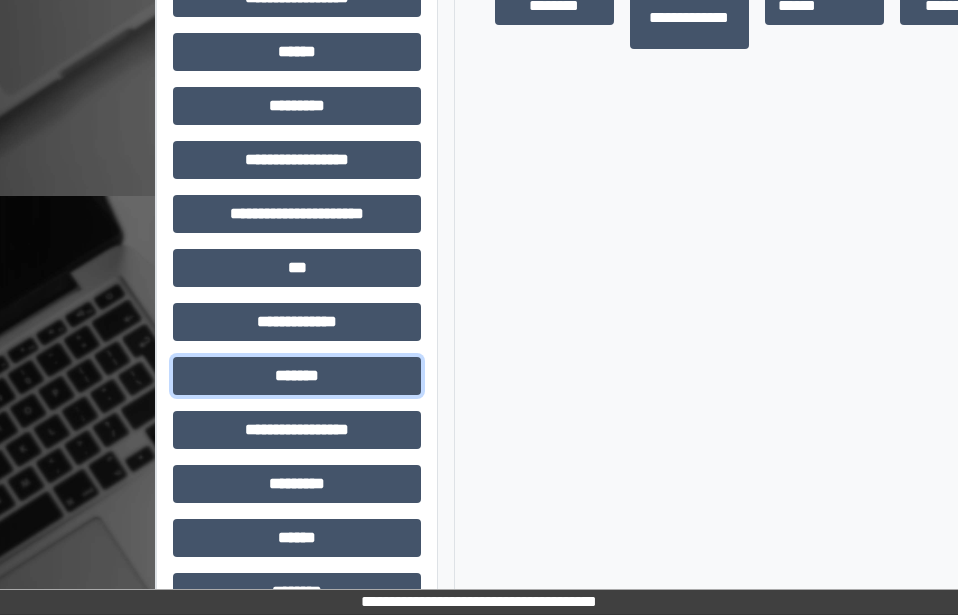 scroll, scrollTop: 1018, scrollLeft: 0, axis: vertical 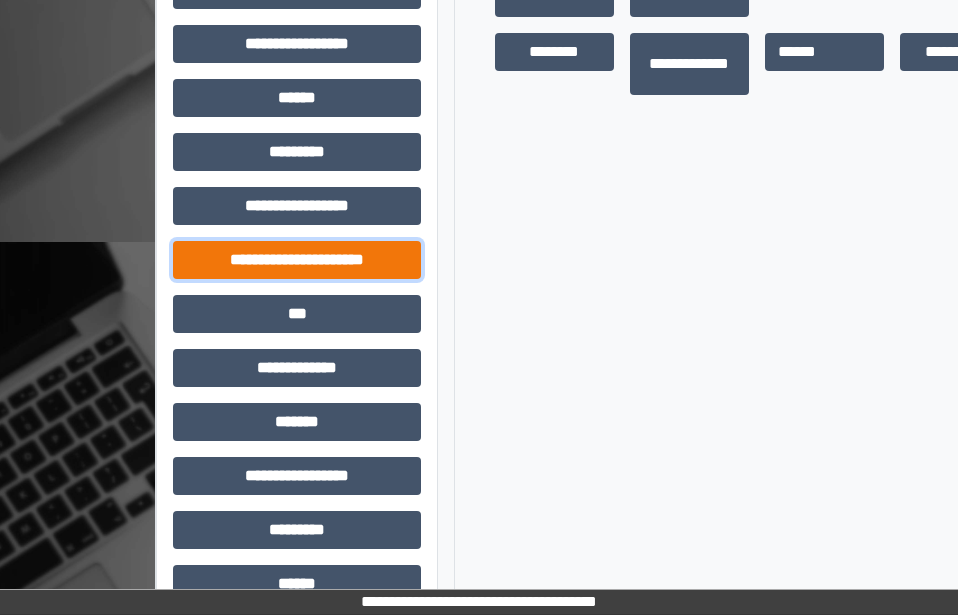 click on "**********" at bounding box center [297, 260] 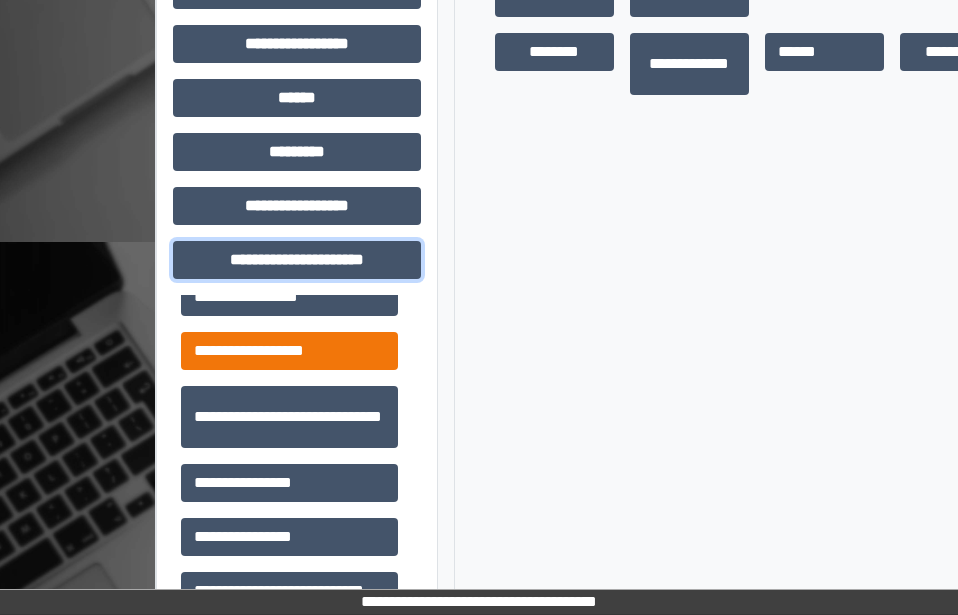 scroll, scrollTop: 46, scrollLeft: 0, axis: vertical 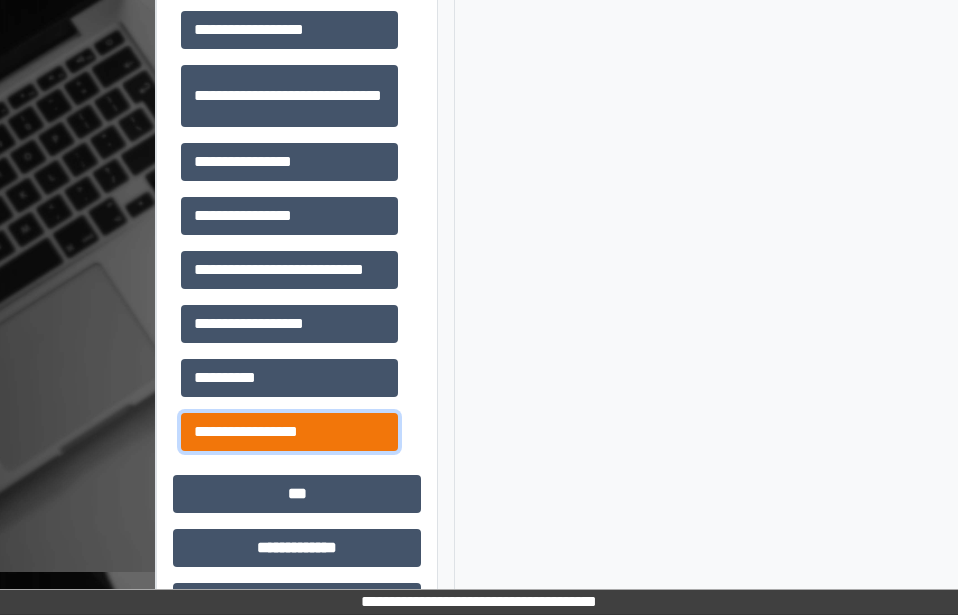 click on "**********" at bounding box center [289, 432] 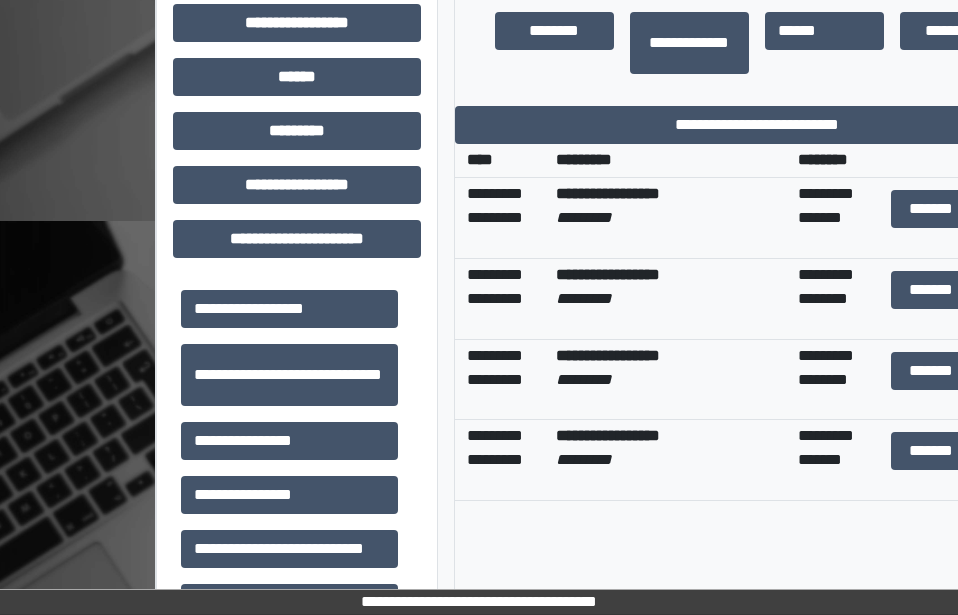 scroll, scrollTop: 1018, scrollLeft: 0, axis: vertical 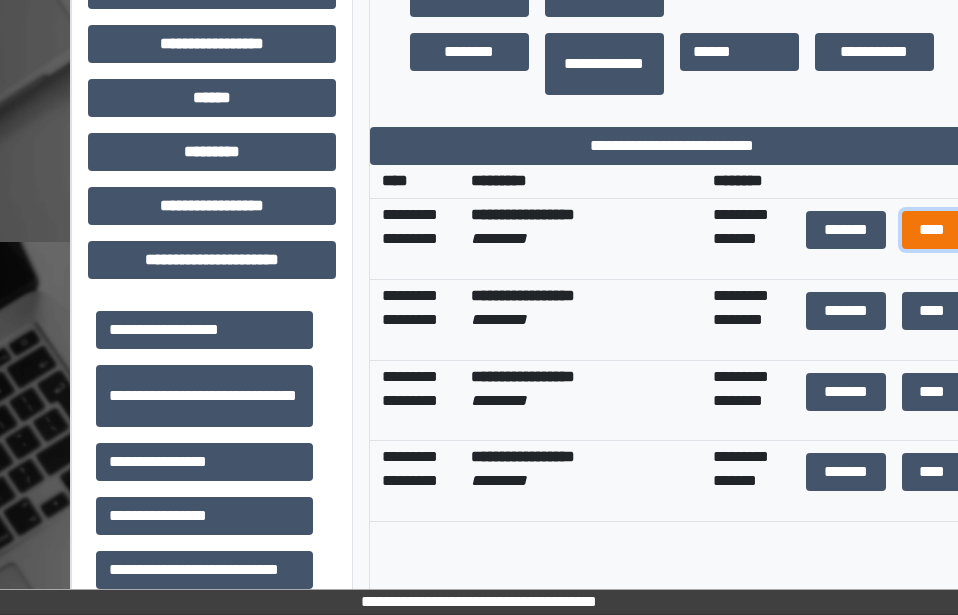 click on "****" at bounding box center (932, 230) 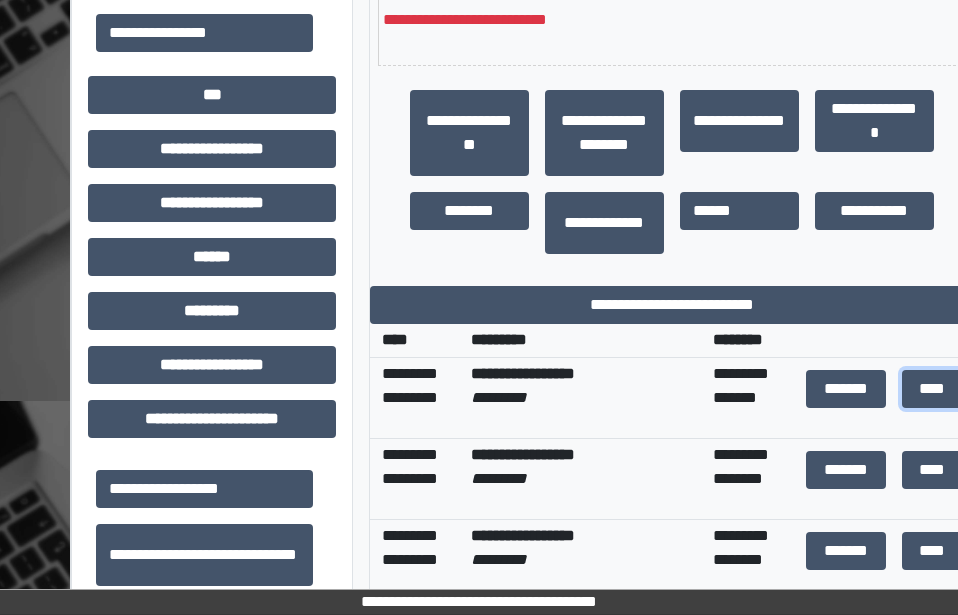 scroll, scrollTop: 518, scrollLeft: 85, axis: both 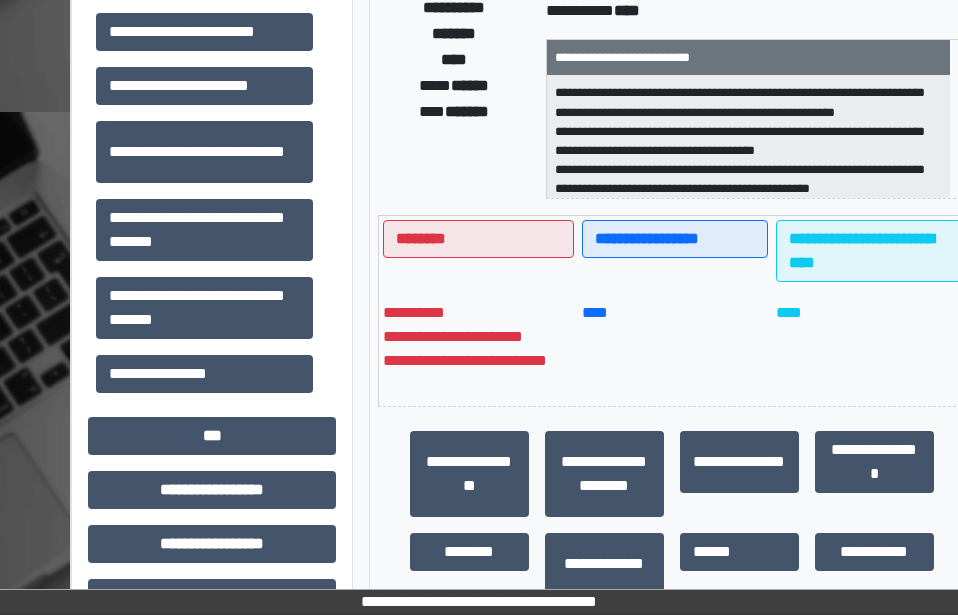 click on "****" at bounding box center (674, 343) 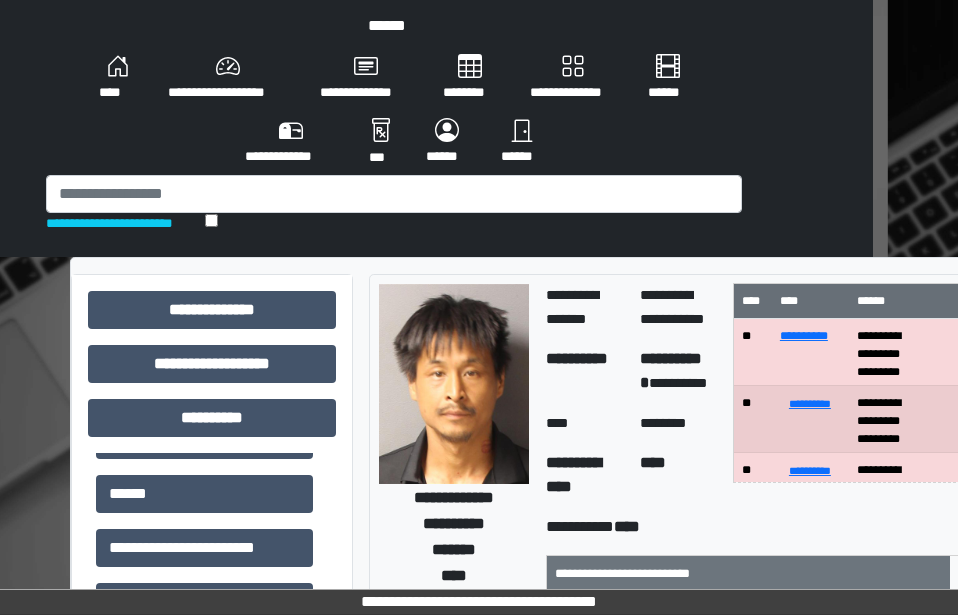 scroll, scrollTop: 0, scrollLeft: 85, axis: horizontal 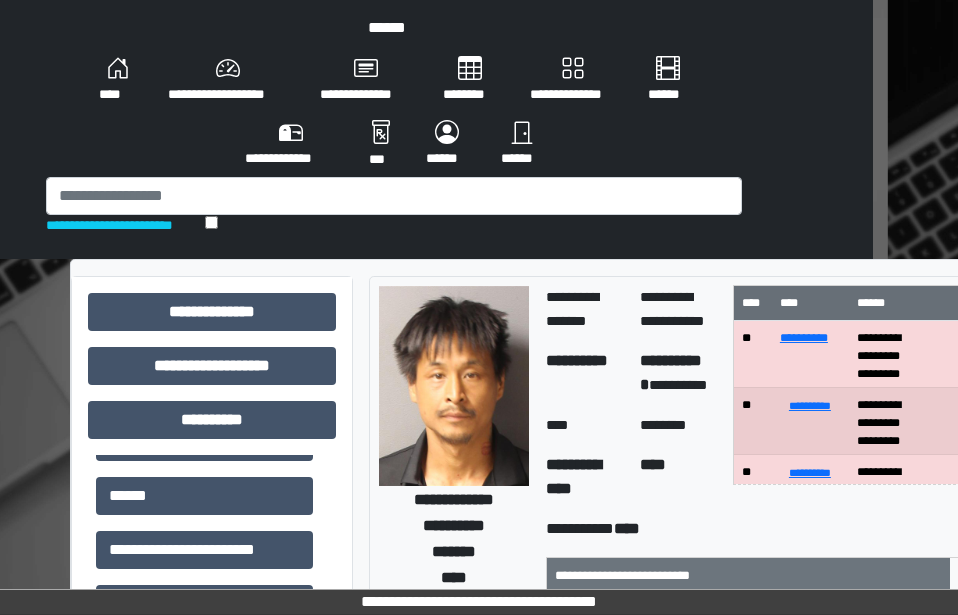click on "**********" at bounding box center (394, 129) 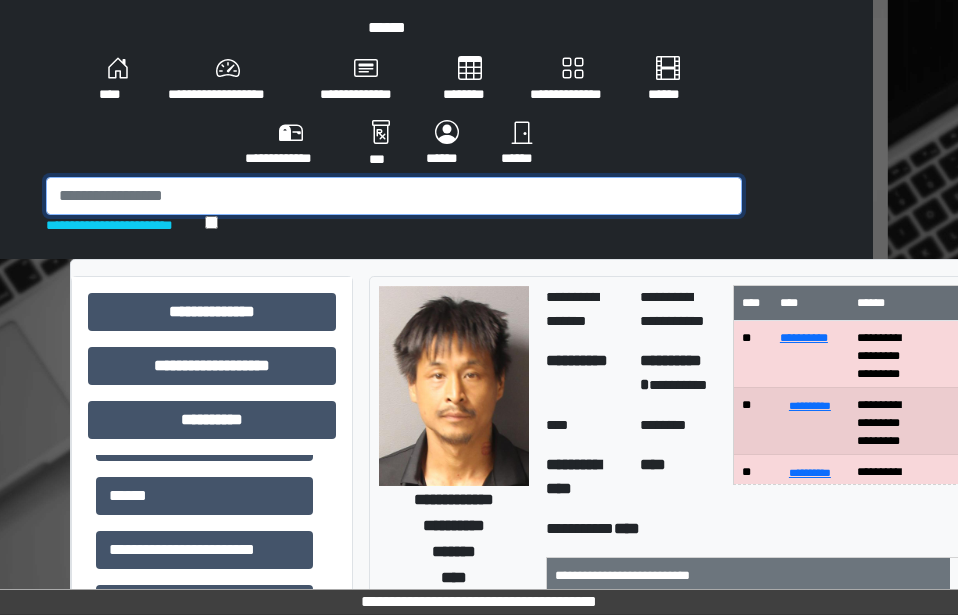 click at bounding box center [394, 196] 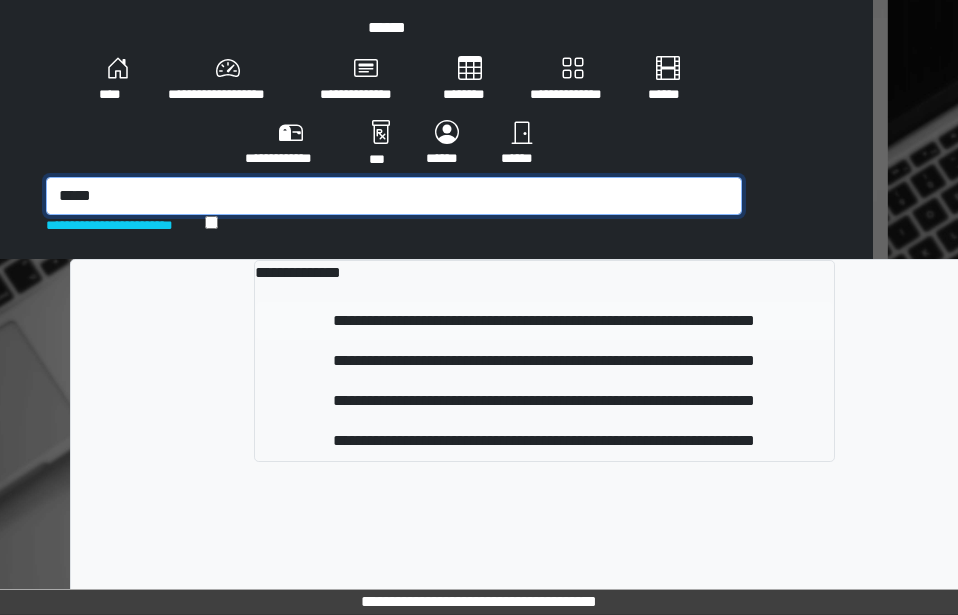 type on "*****" 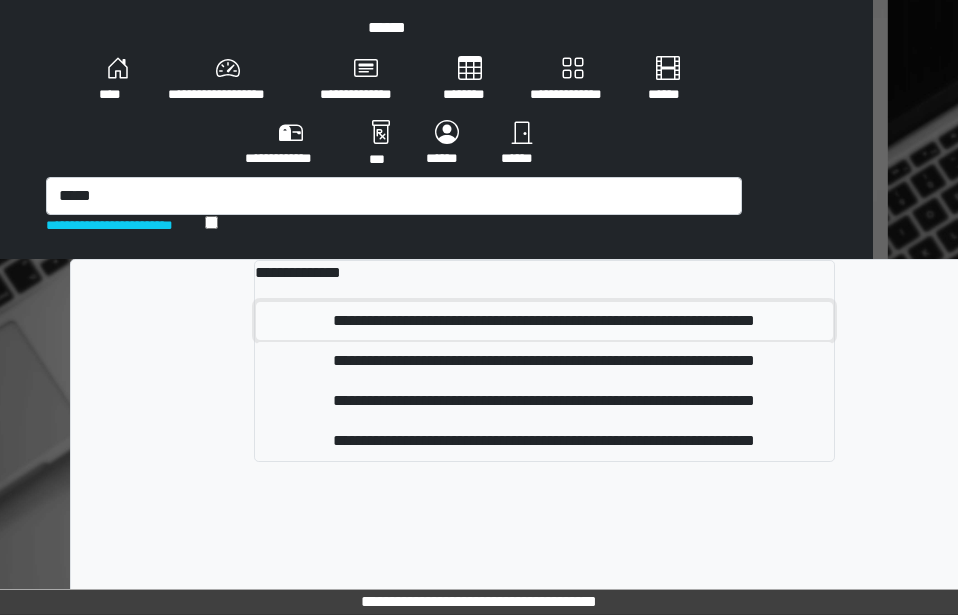 drag, startPoint x: 306, startPoint y: 318, endPoint x: 321, endPoint y: 311, distance: 16.552946 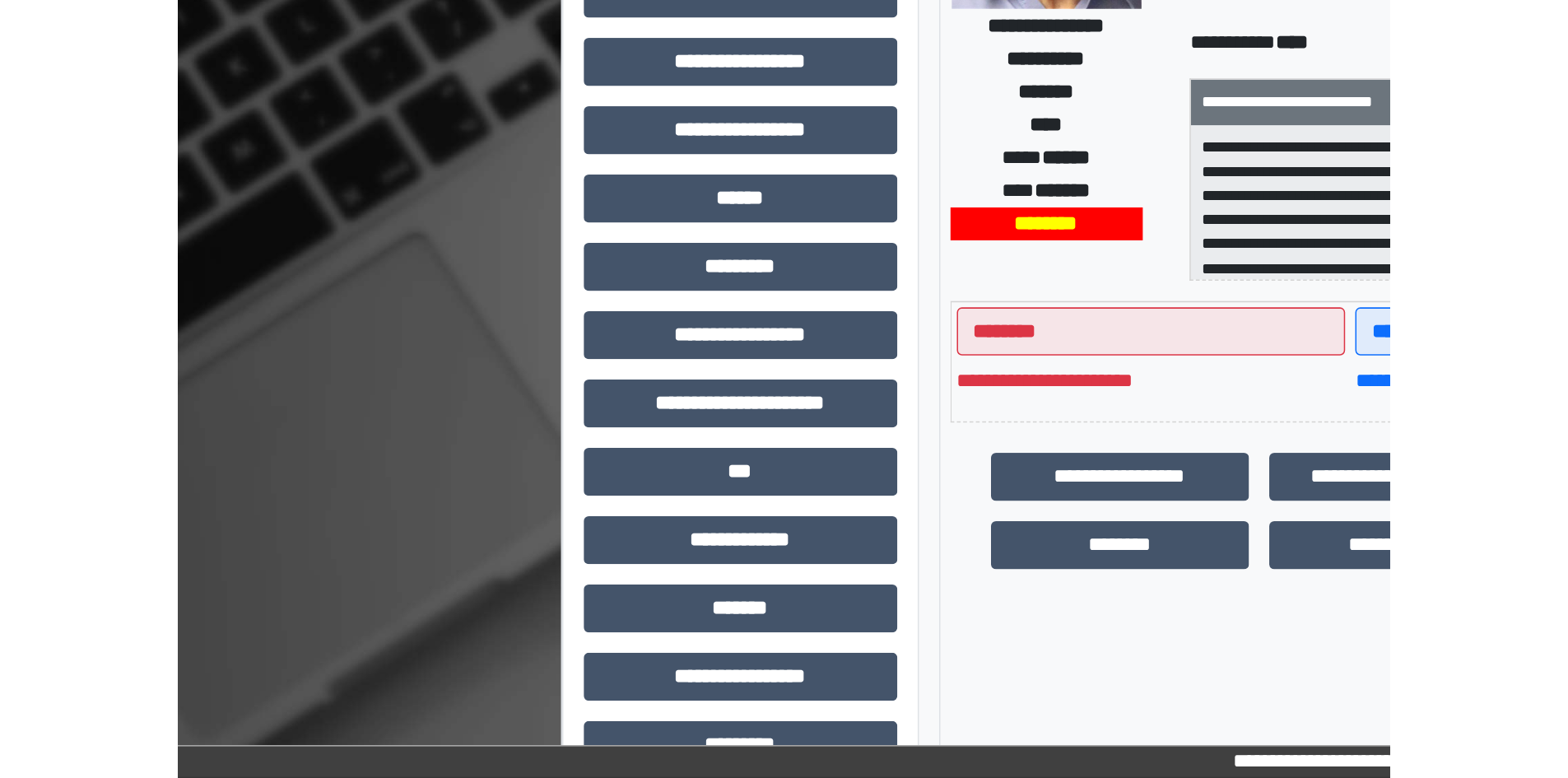 scroll, scrollTop: 189, scrollLeft: 0, axis: vertical 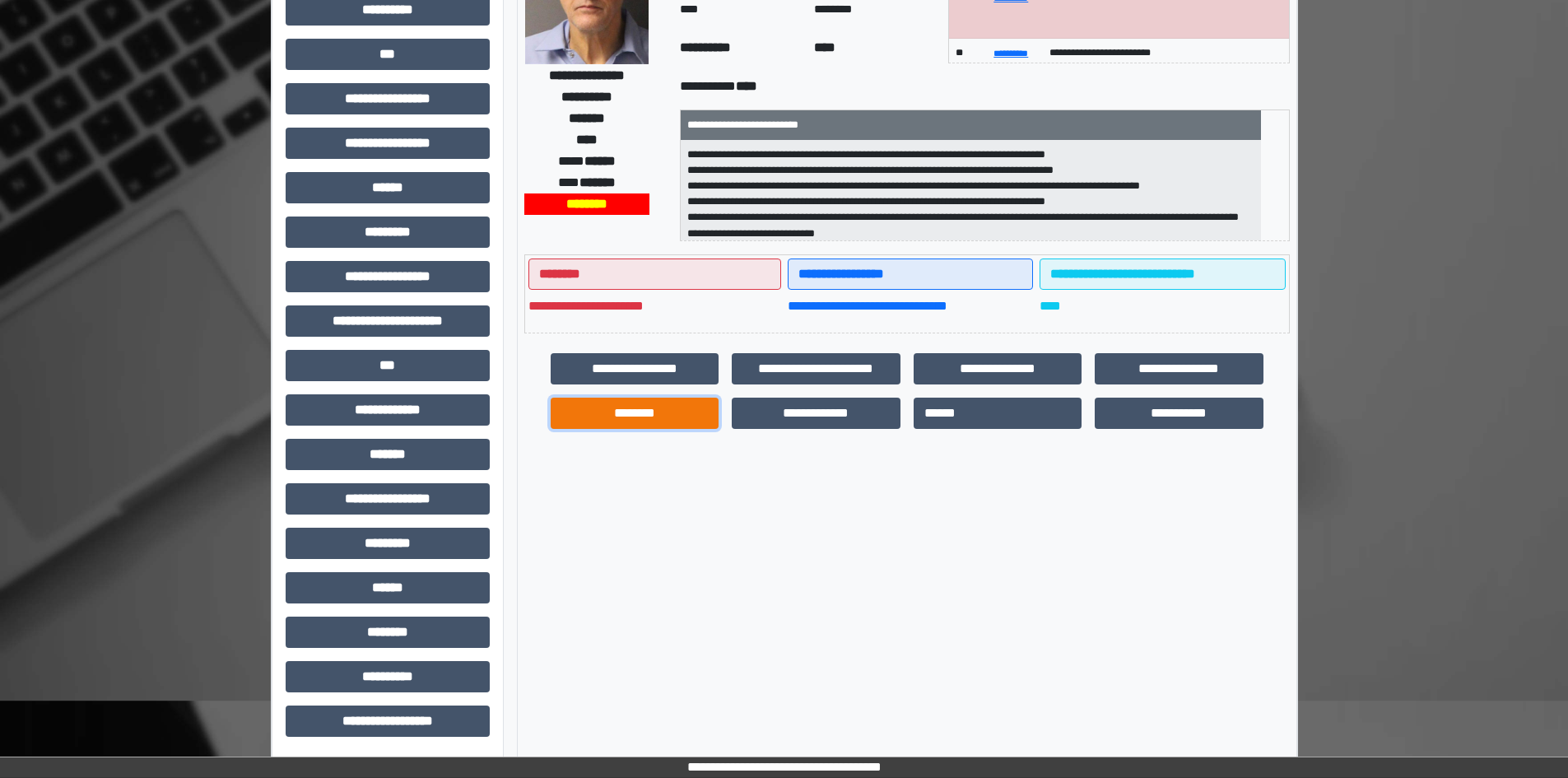 click on "********" at bounding box center (635, 413) 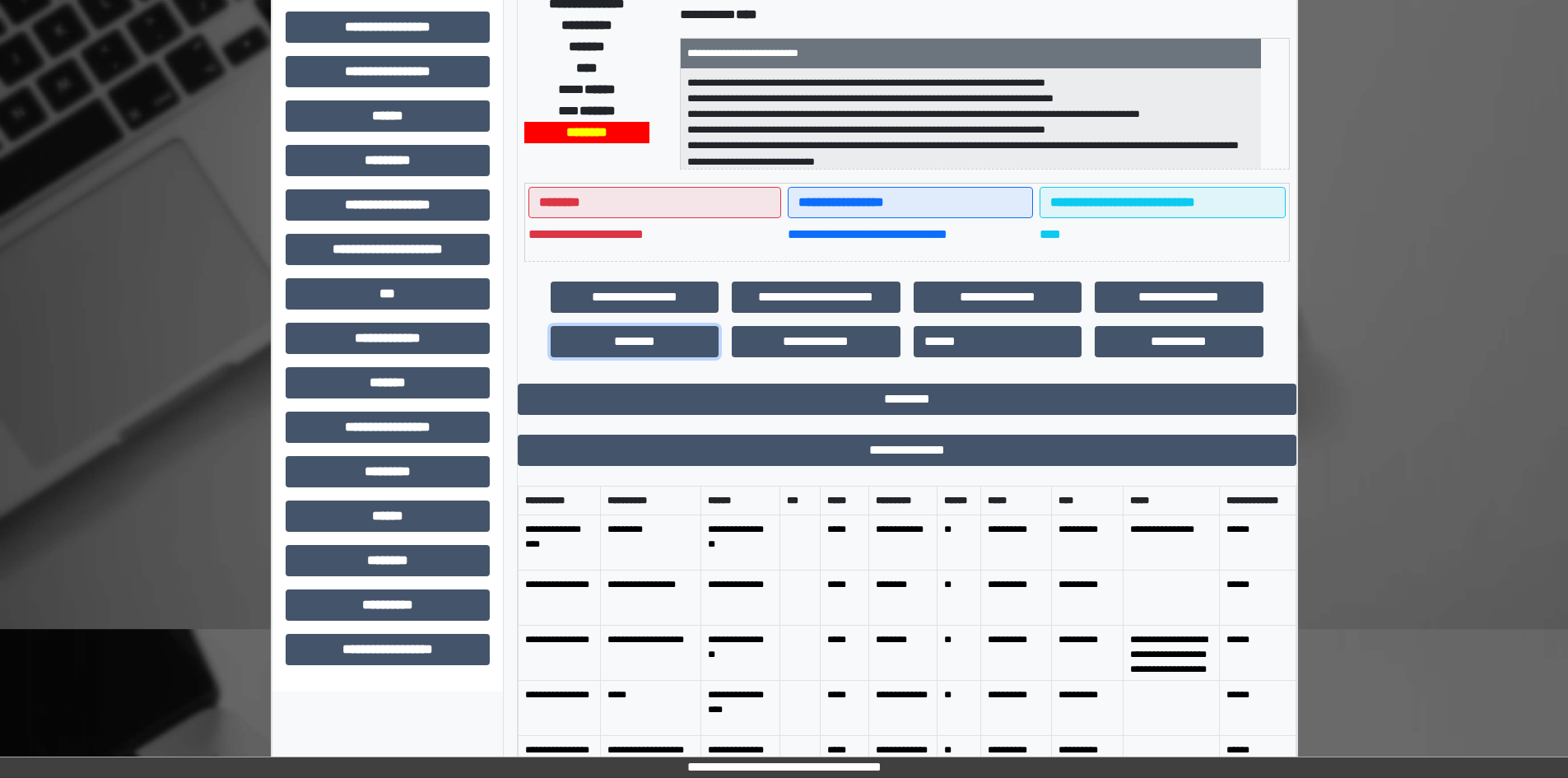 scroll, scrollTop: 353, scrollLeft: 0, axis: vertical 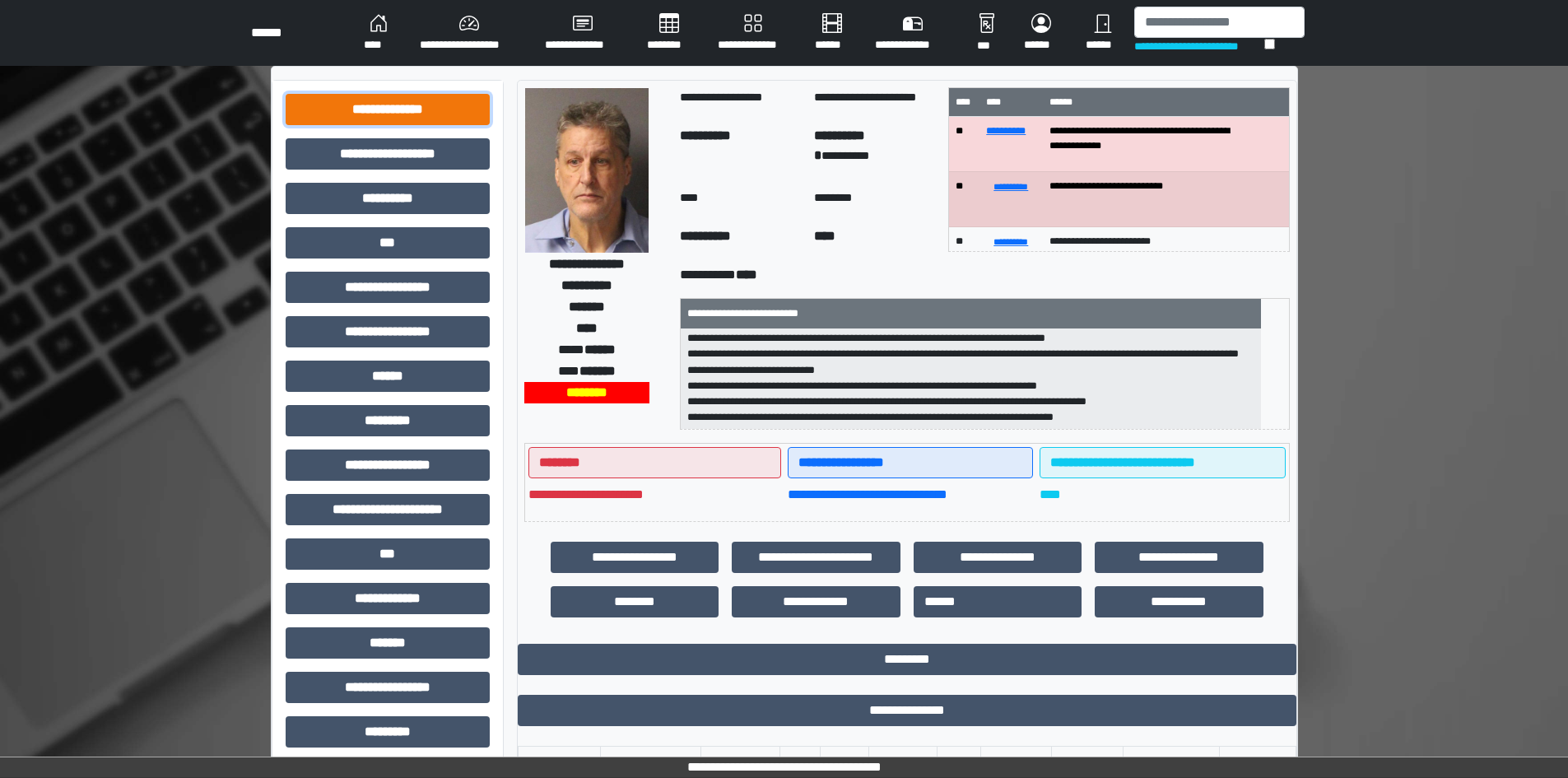 click on "**********" at bounding box center (388, 109) 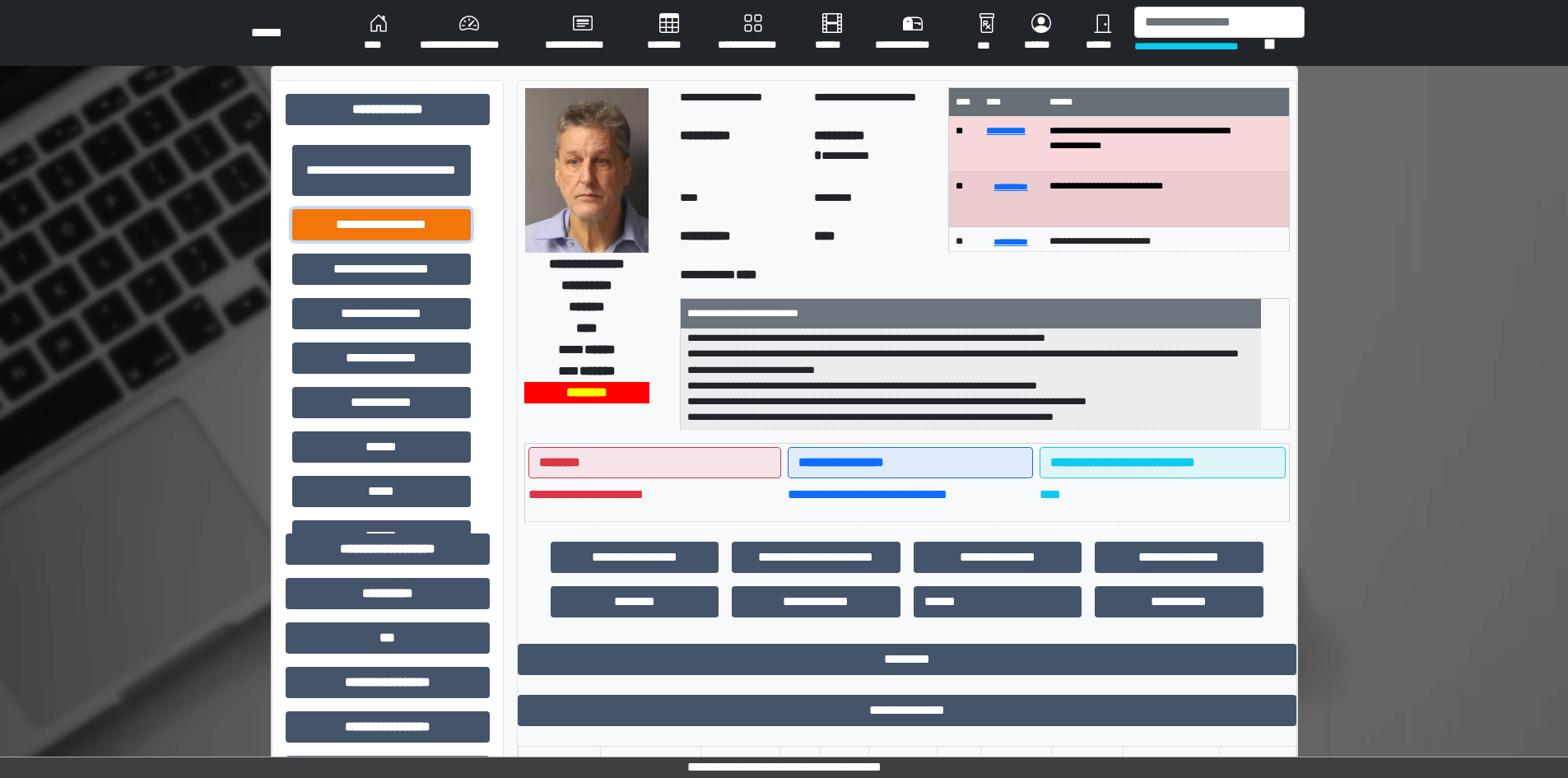 click on "**********" at bounding box center [381, 225] 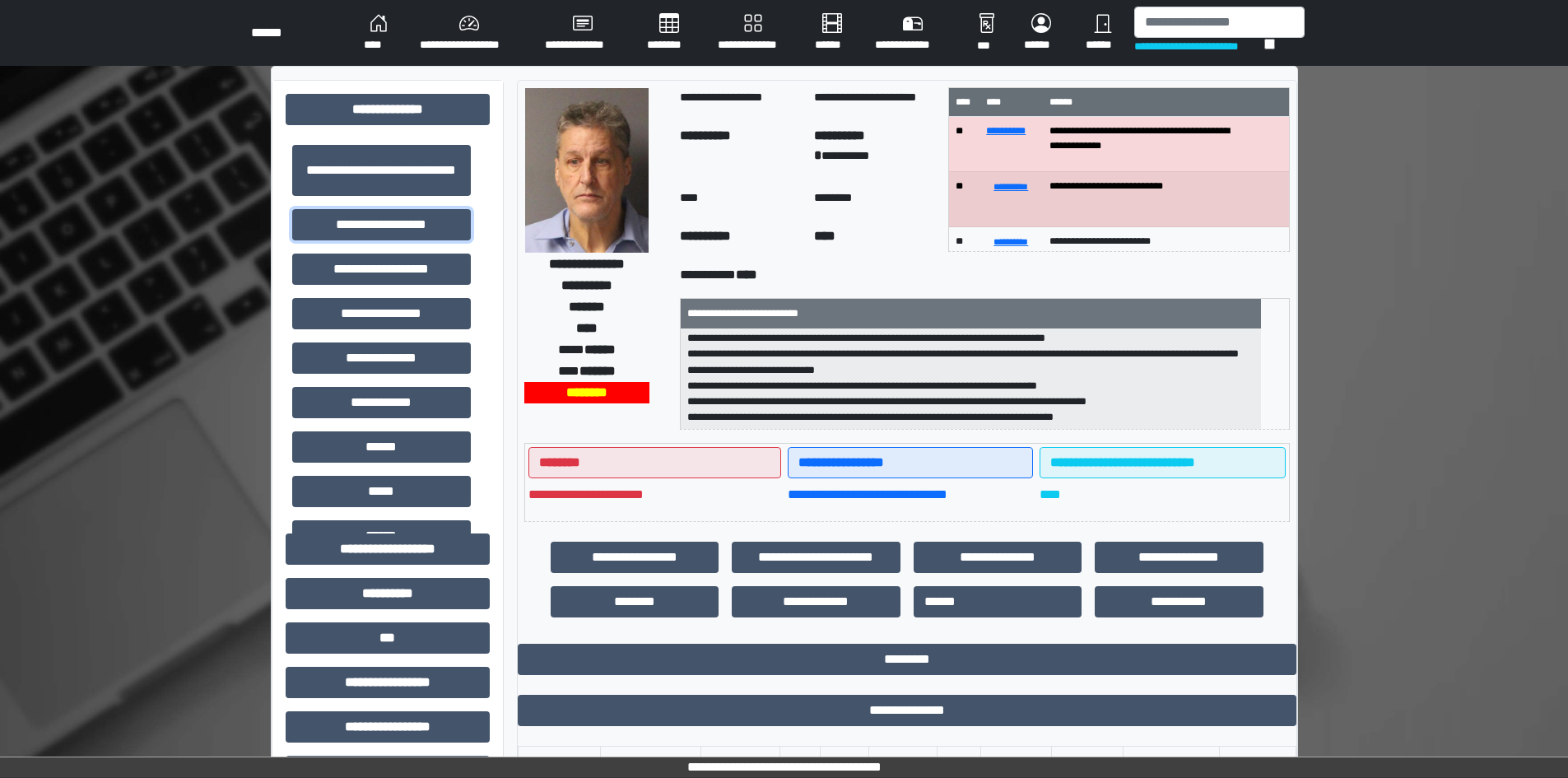 scroll, scrollTop: 2, scrollLeft: 0, axis: vertical 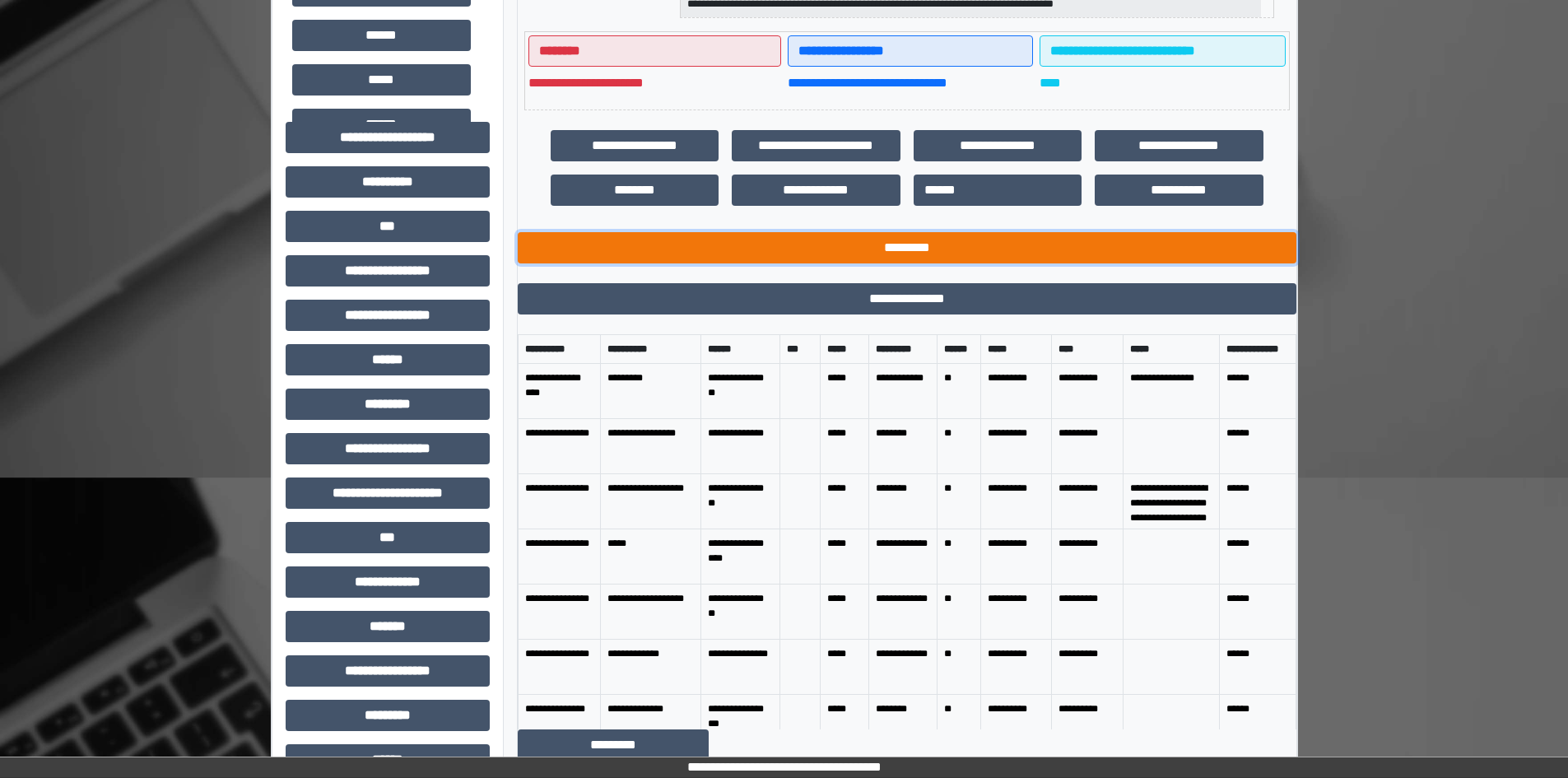 click on "*********" at bounding box center [907, 248] 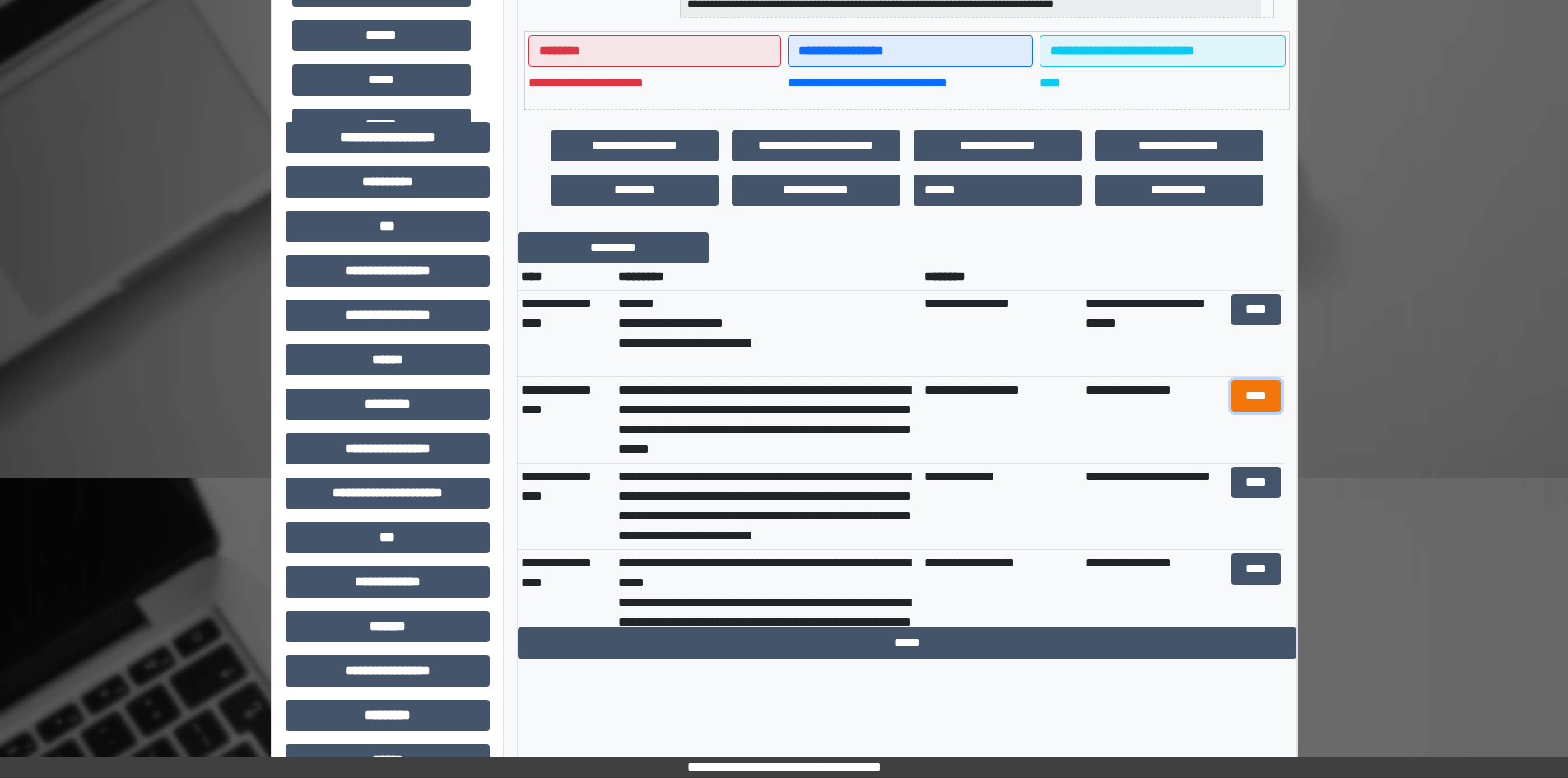 click on "****" at bounding box center [1256, 396] 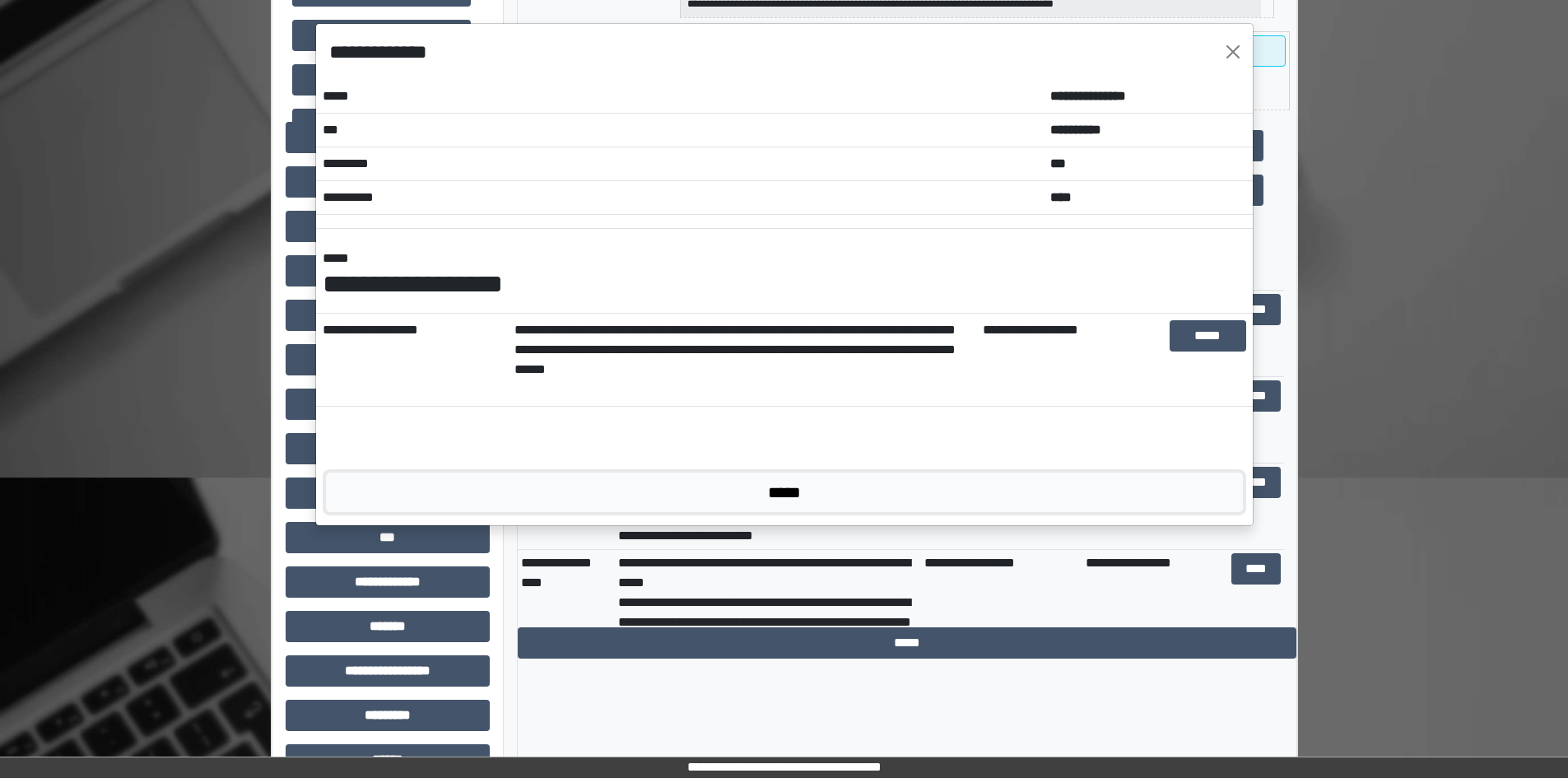 click on "*****" at bounding box center (784, 492) 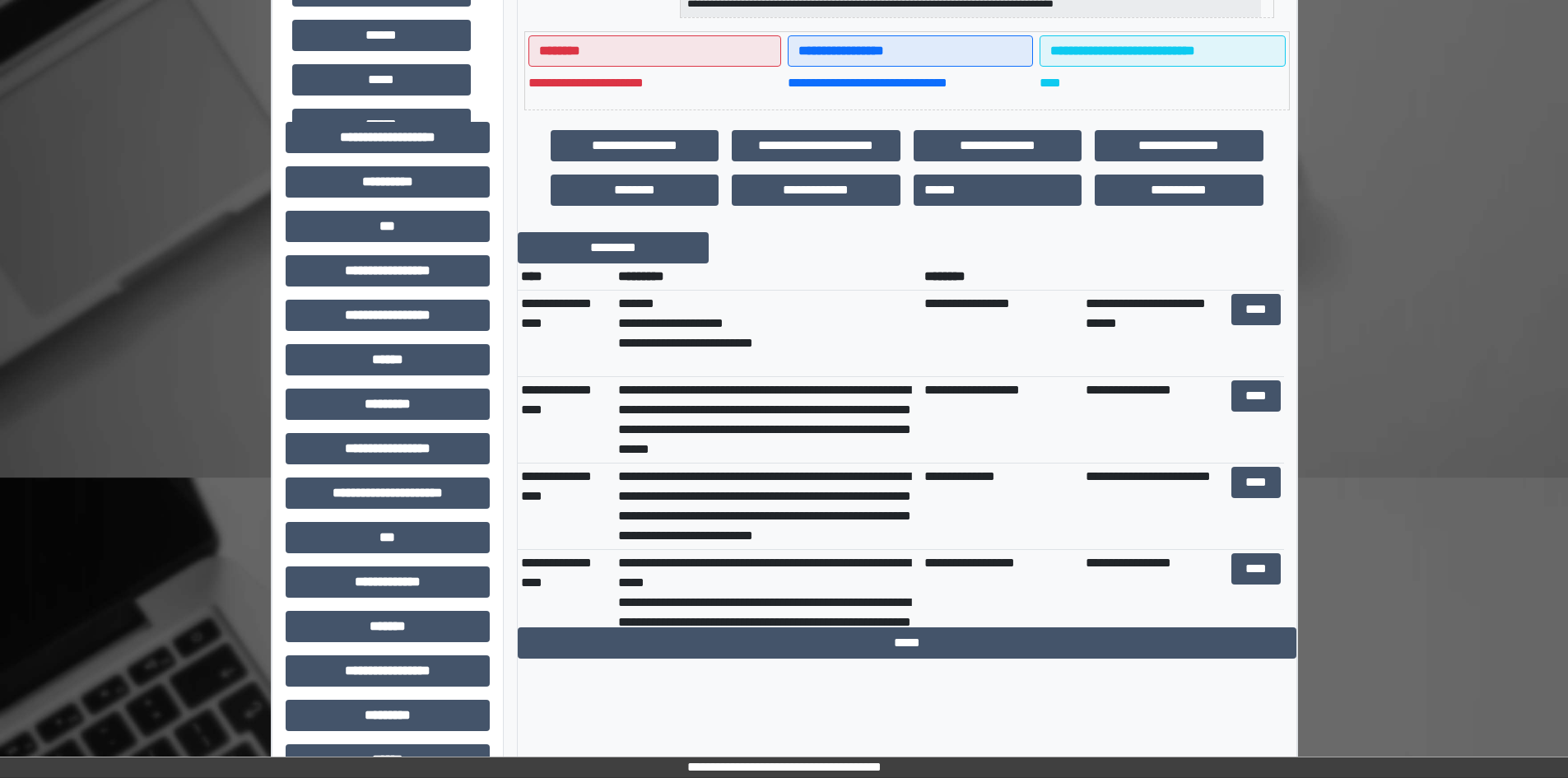 scroll, scrollTop: 20, scrollLeft: 0, axis: vertical 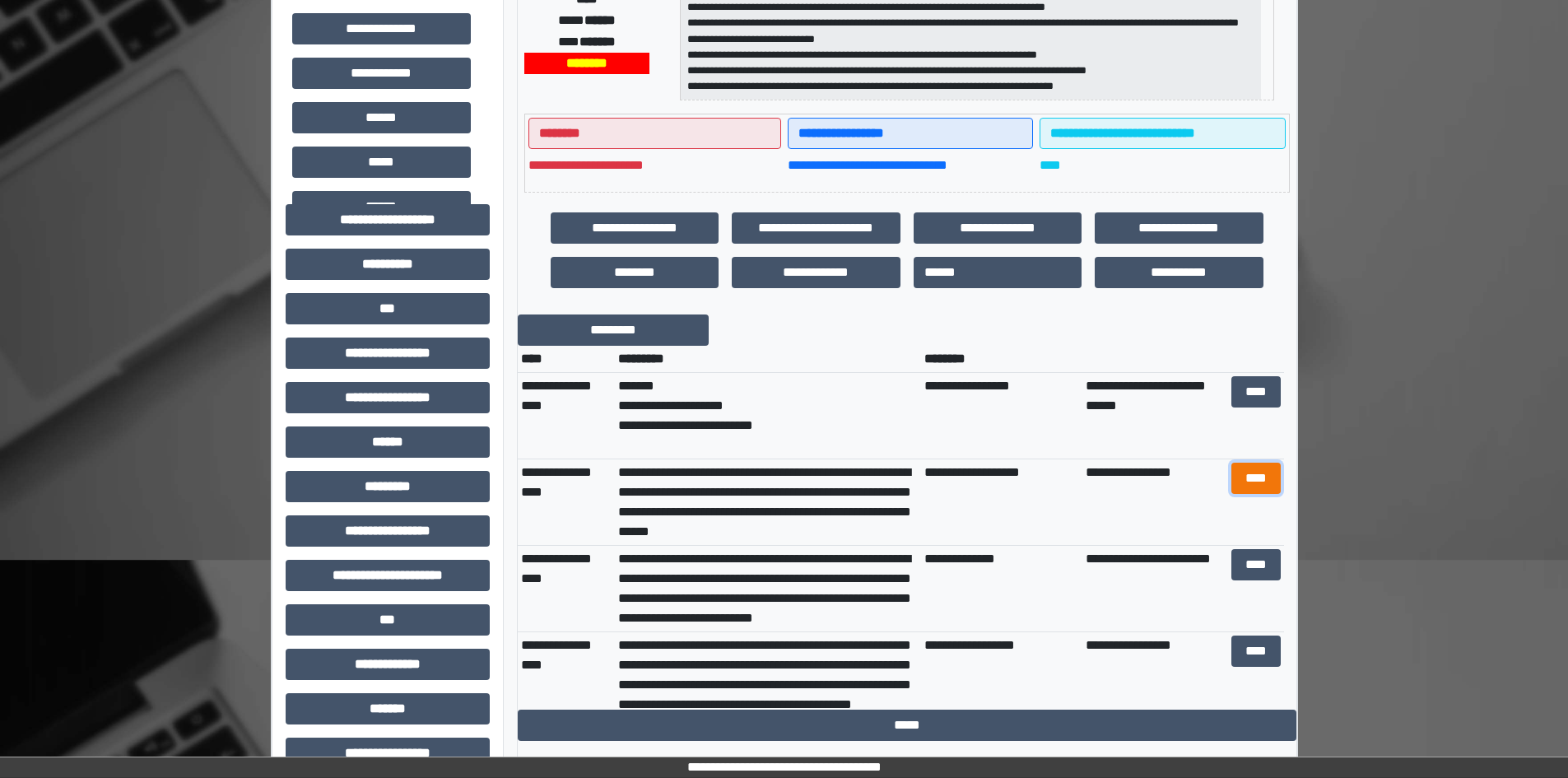 click on "****" at bounding box center [1256, 478] 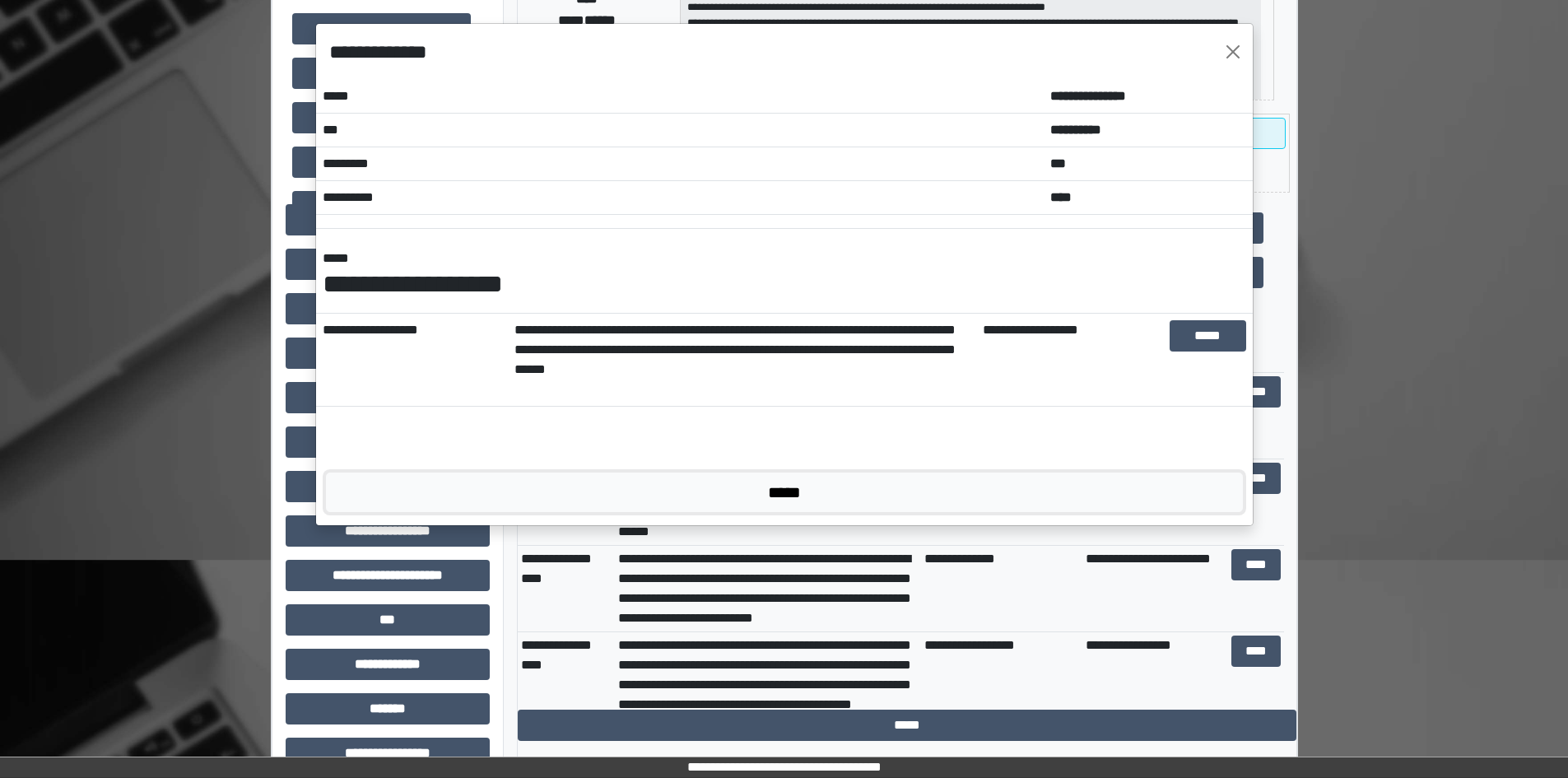 click on "*****" at bounding box center [784, 492] 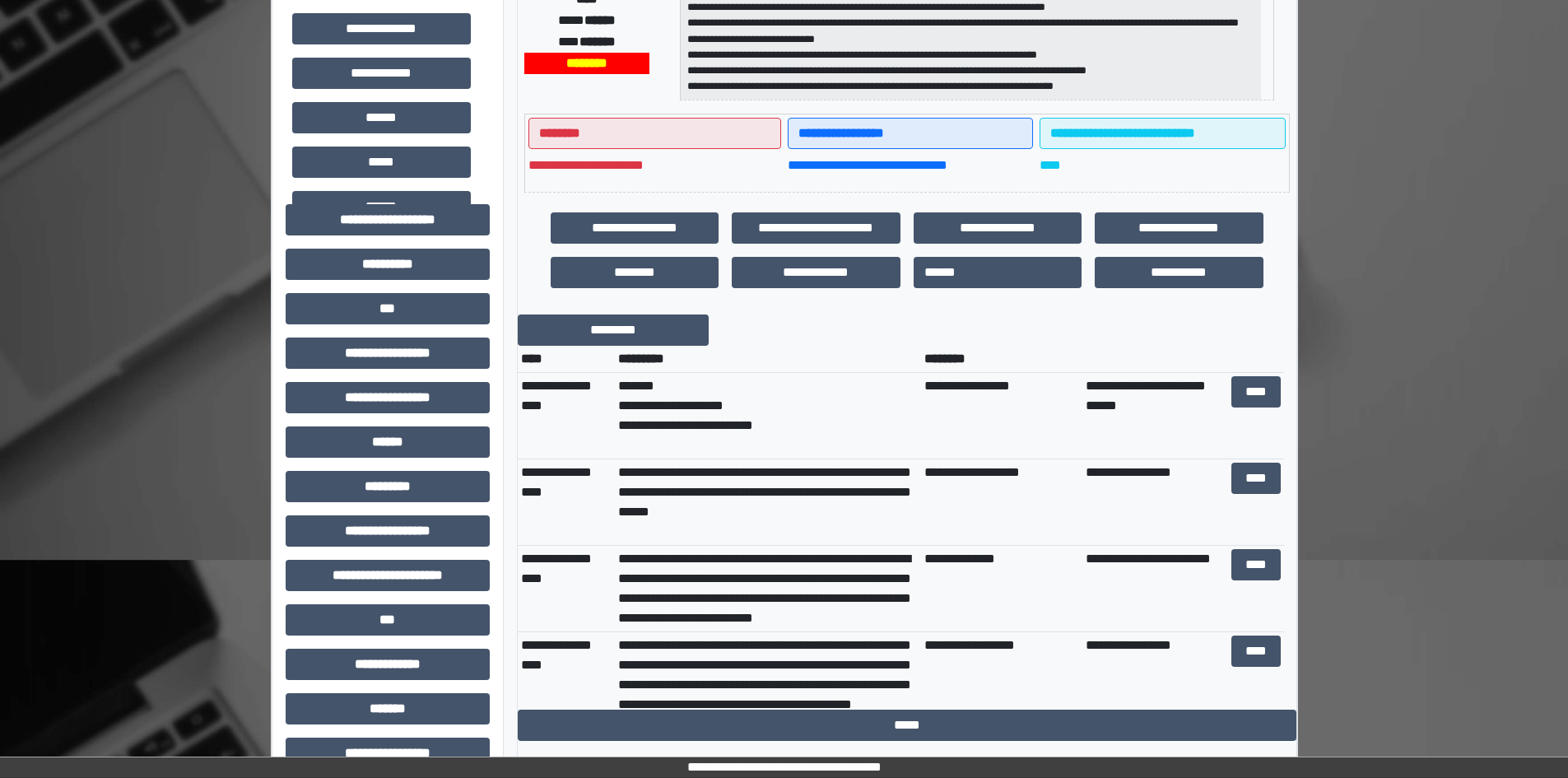 scroll, scrollTop: 40, scrollLeft: 0, axis: vertical 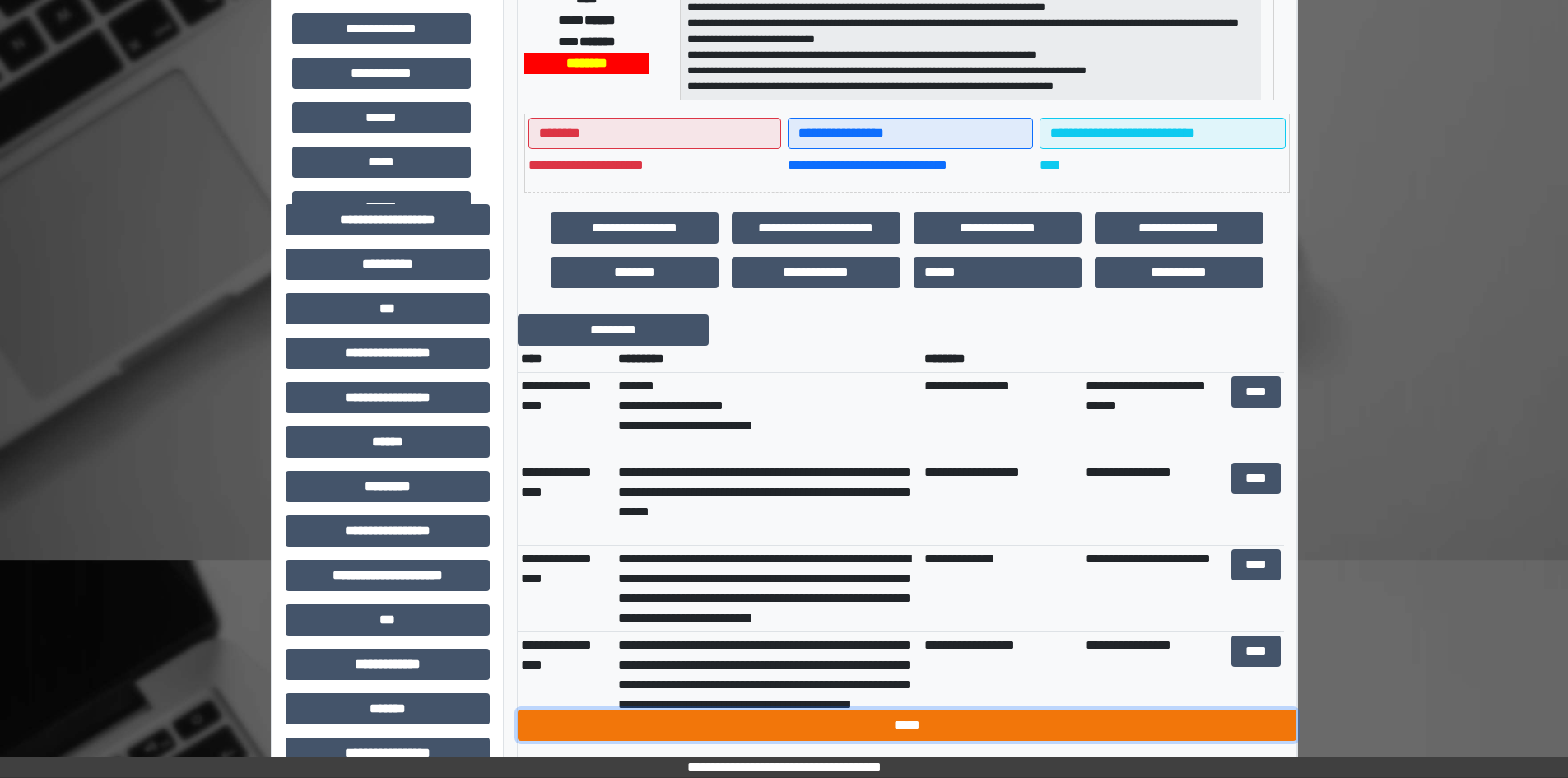 click on "*****" at bounding box center [907, 725] 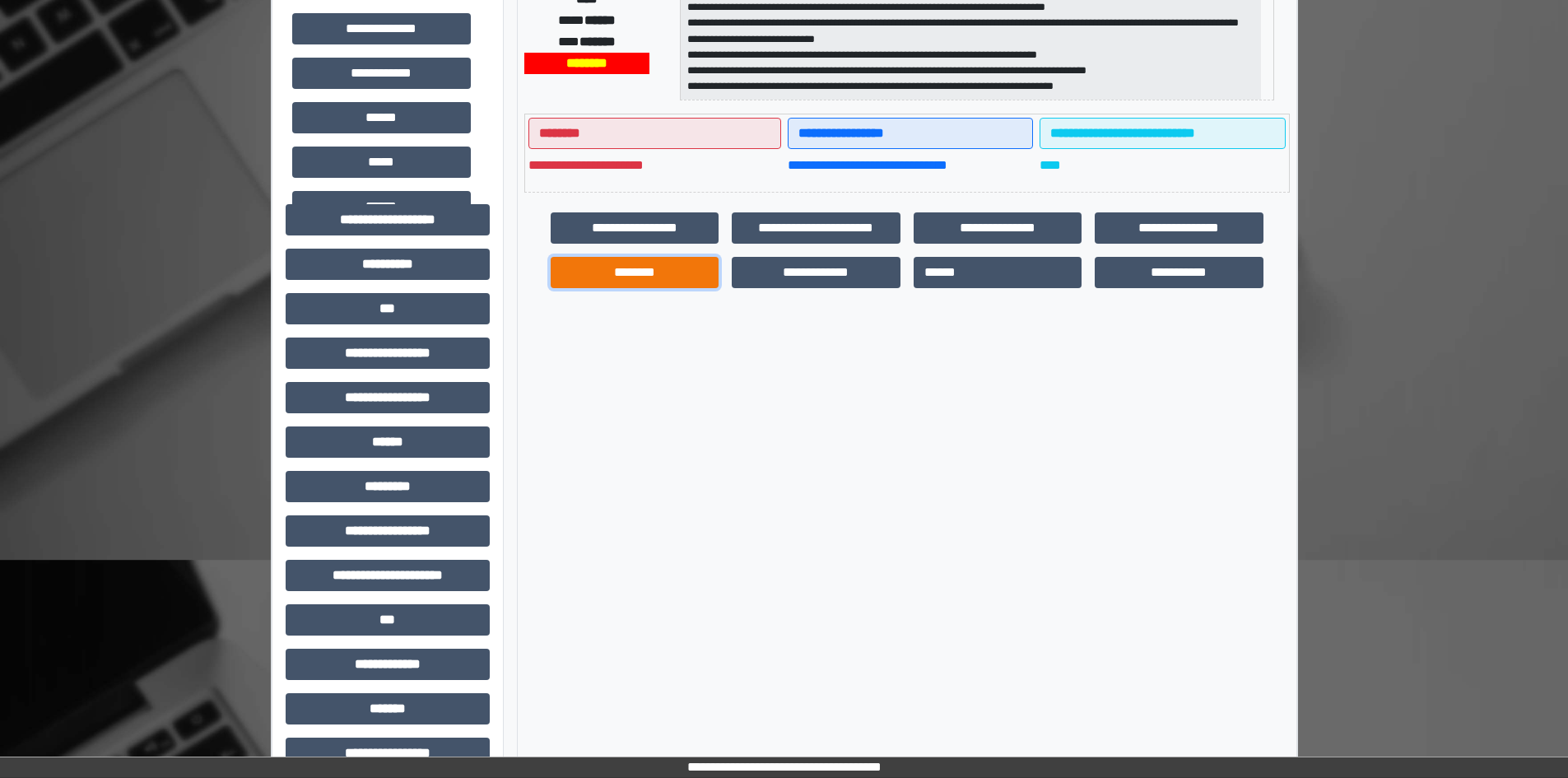 click on "********" at bounding box center (635, 273) 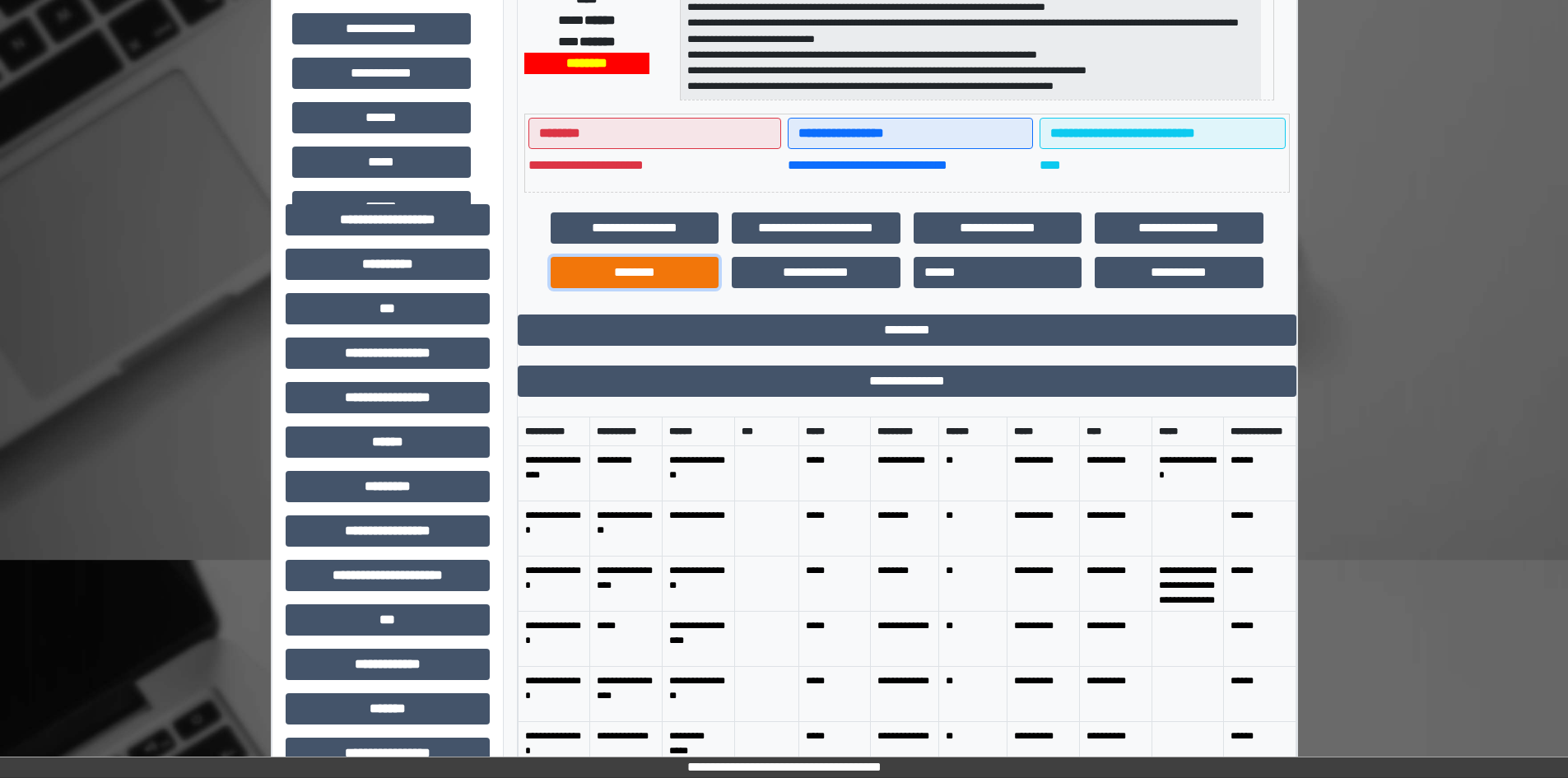 click on "********" at bounding box center [635, 273] 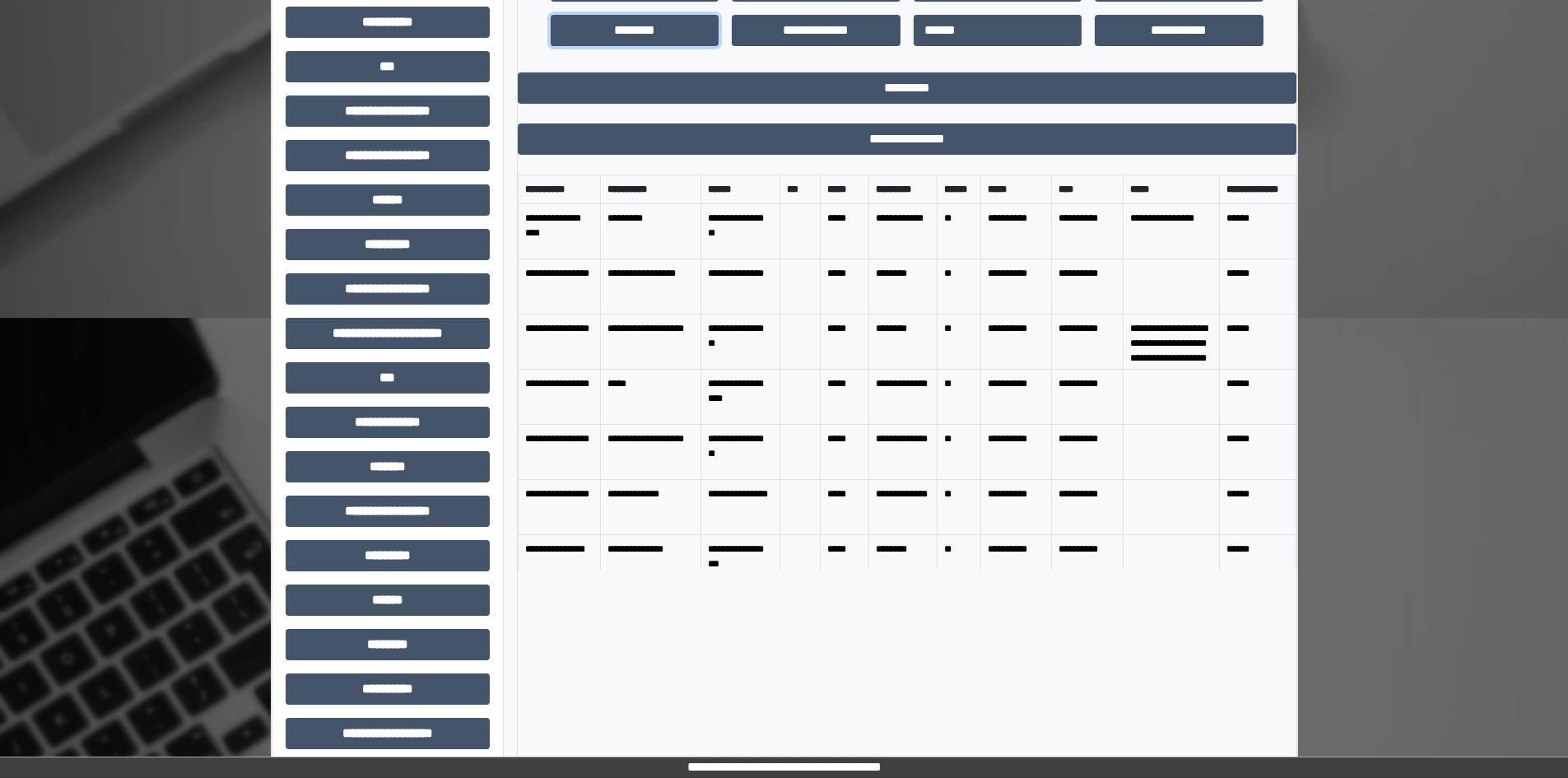 scroll, scrollTop: 576, scrollLeft: 0, axis: vertical 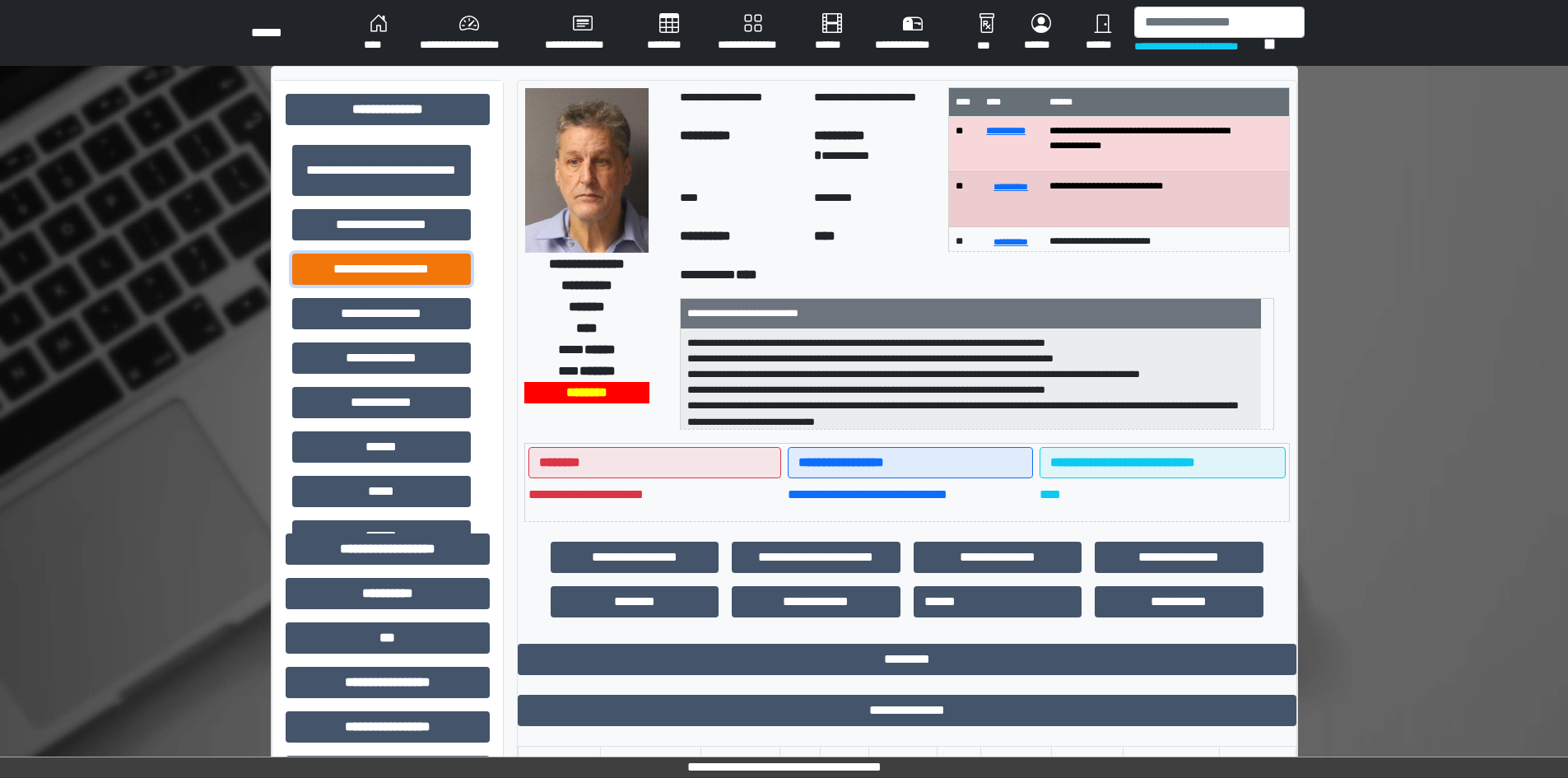 click on "**********" at bounding box center [381, 269] 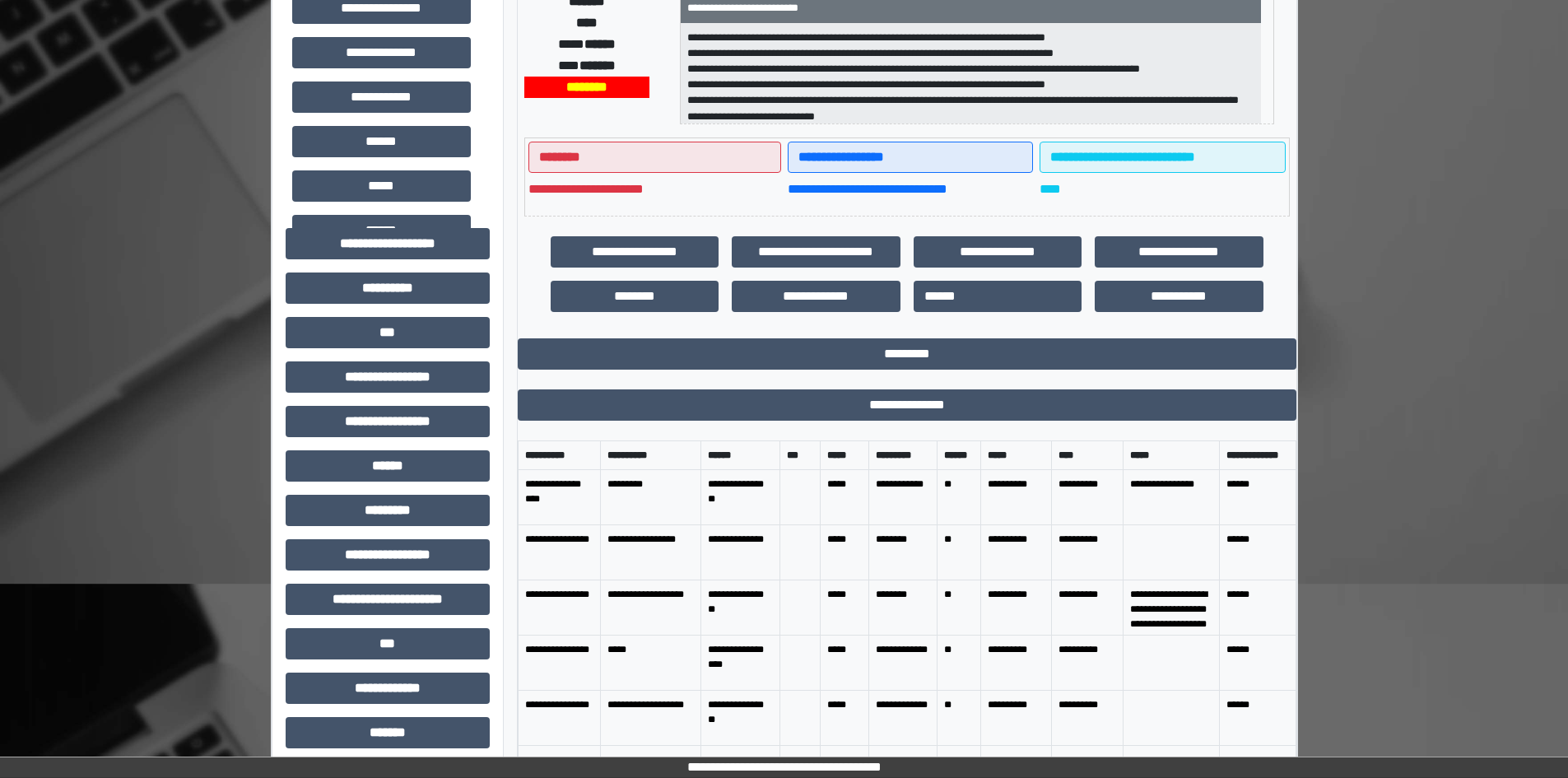 scroll, scrollTop: 329, scrollLeft: 0, axis: vertical 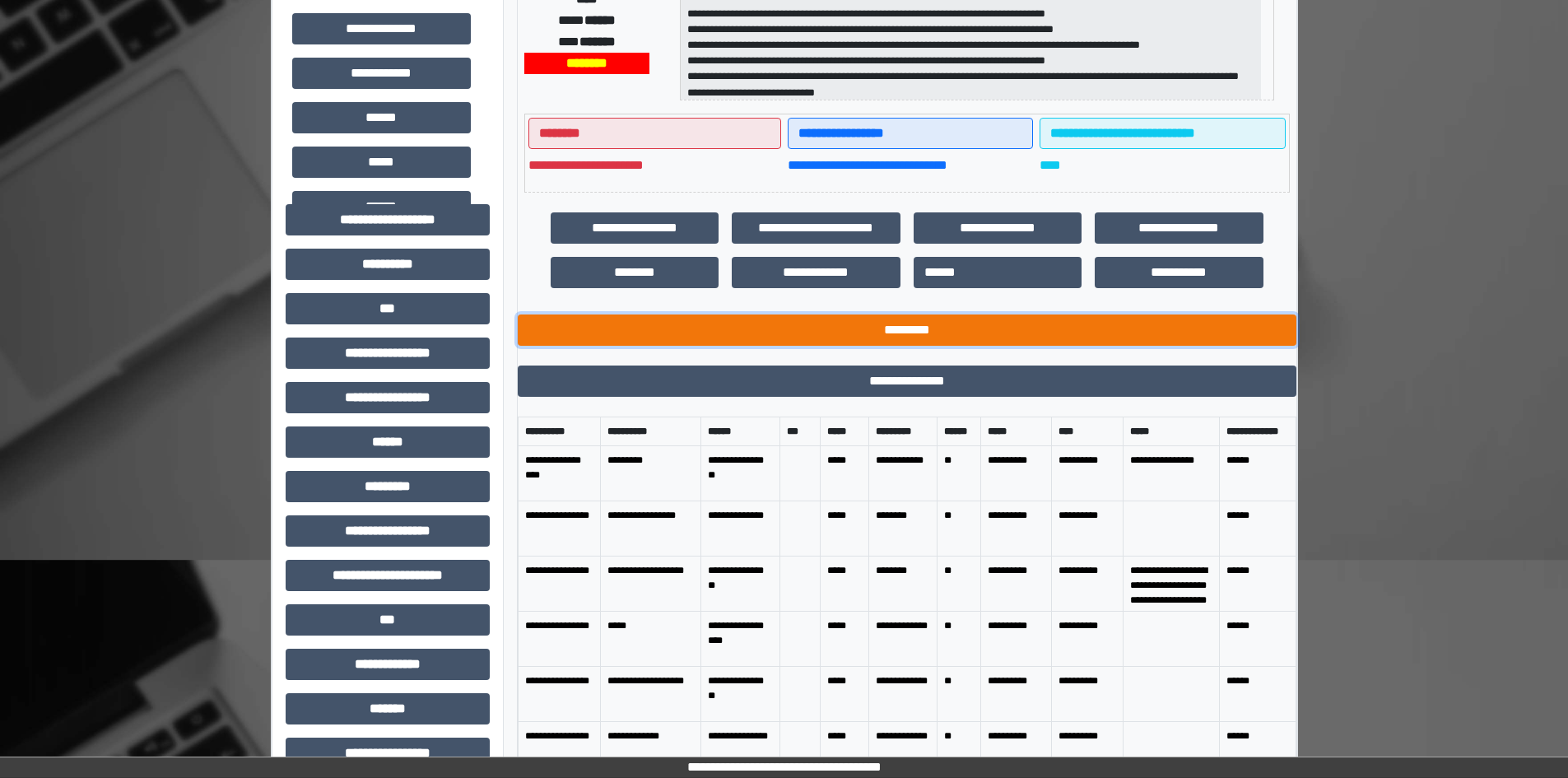 click on "*********" at bounding box center [907, 330] 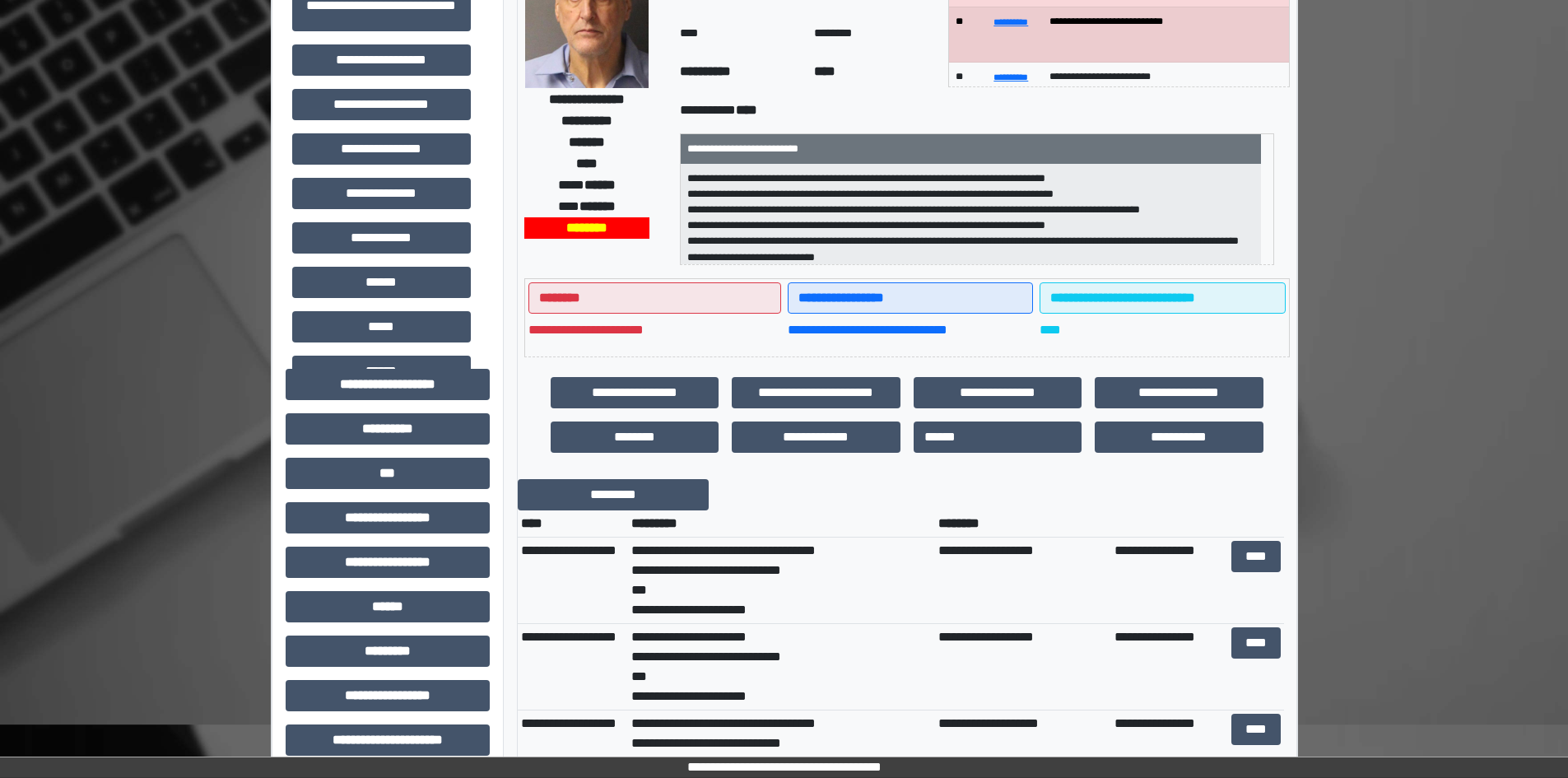 scroll, scrollTop: 0, scrollLeft: 0, axis: both 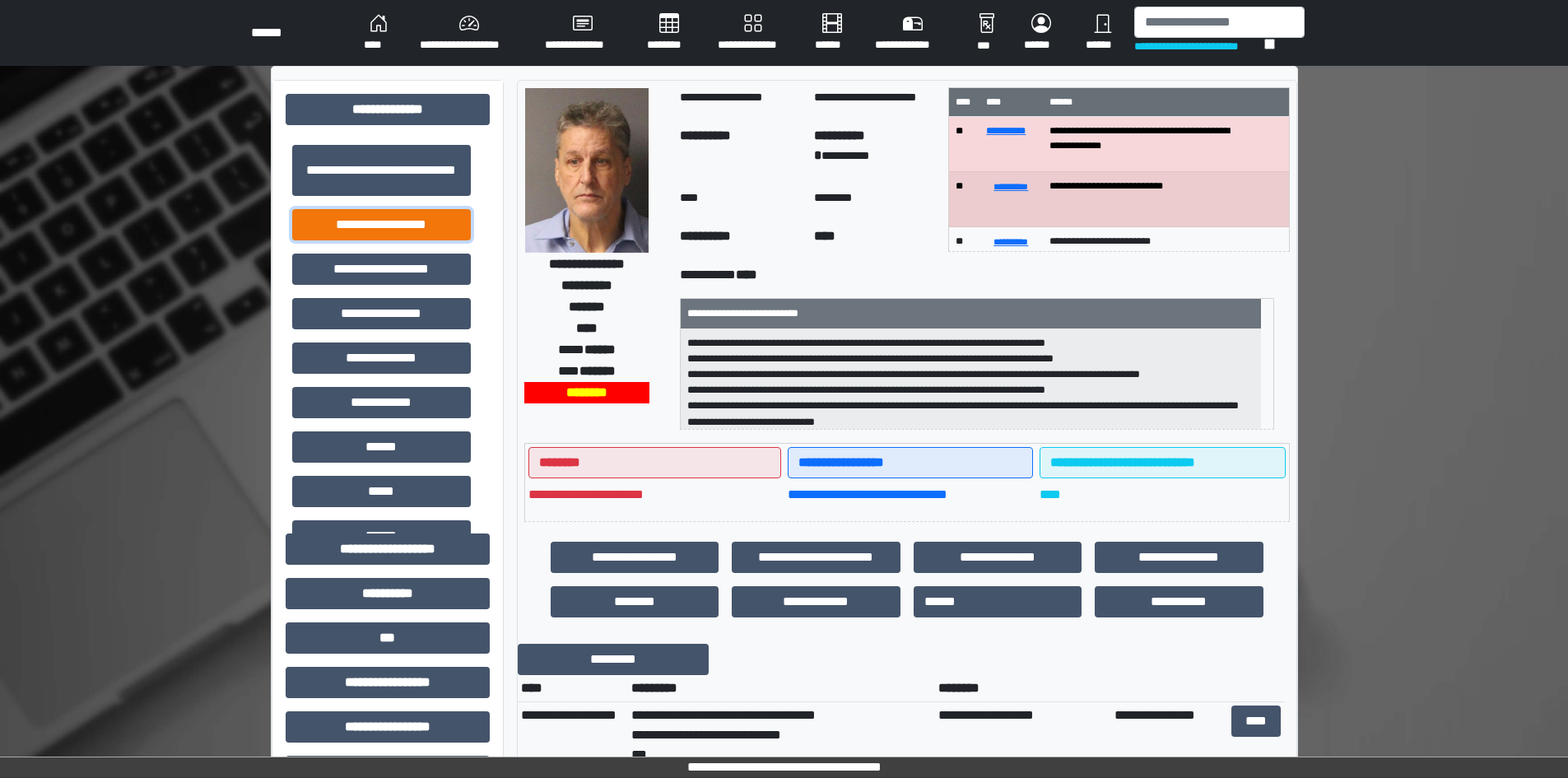 click on "**********" at bounding box center (381, 225) 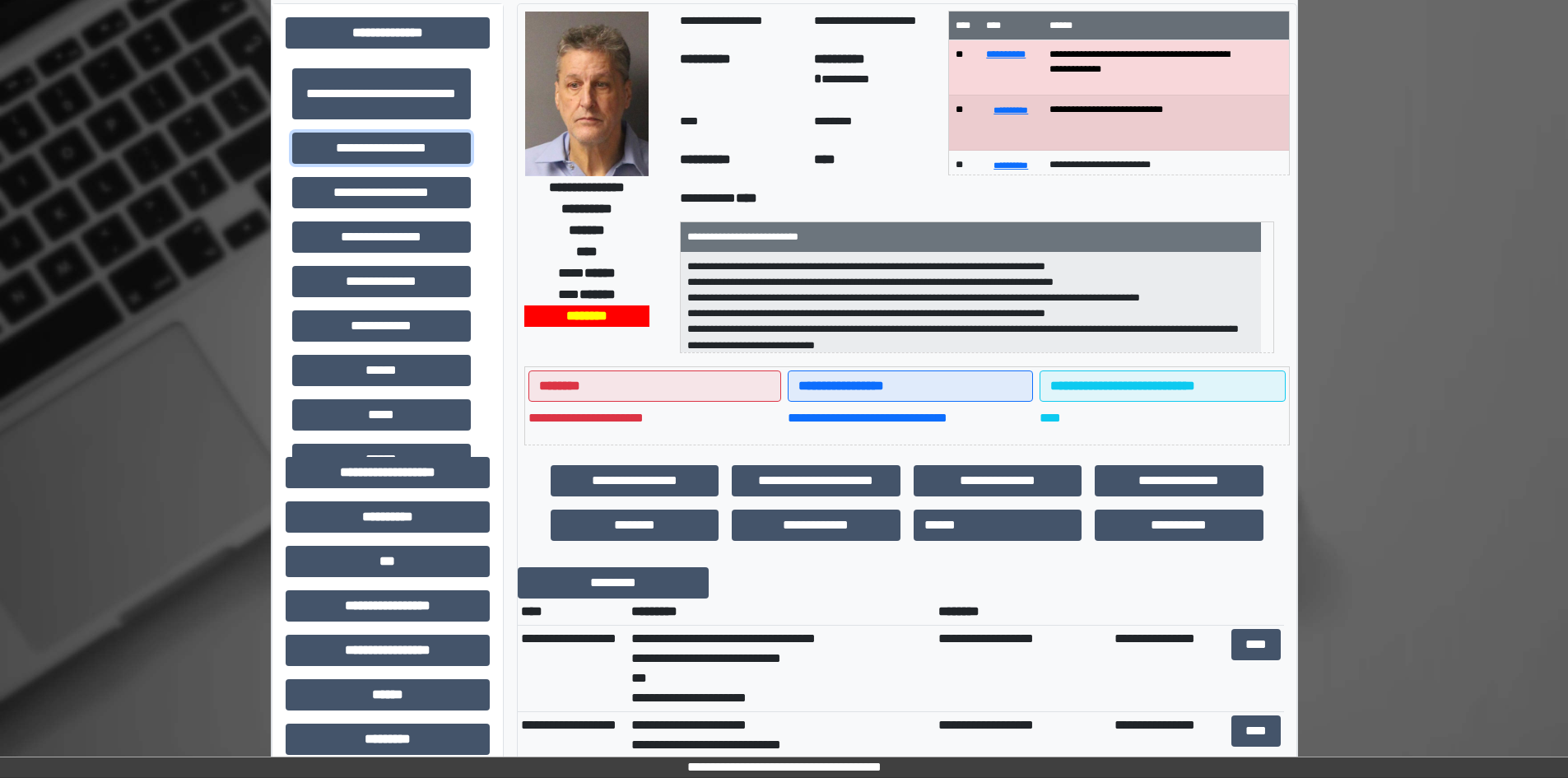 scroll, scrollTop: 165, scrollLeft: 0, axis: vertical 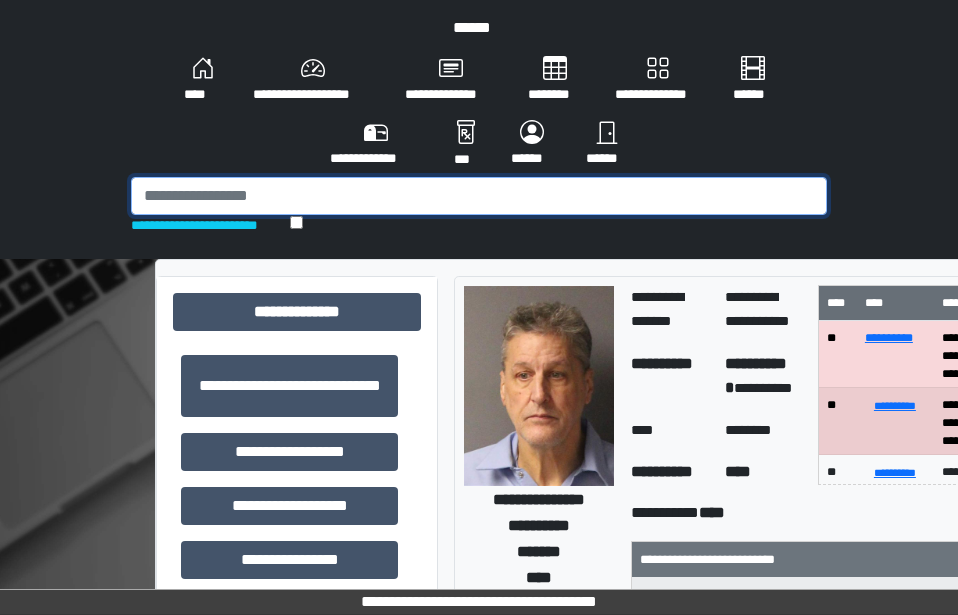 click at bounding box center (479, 196) 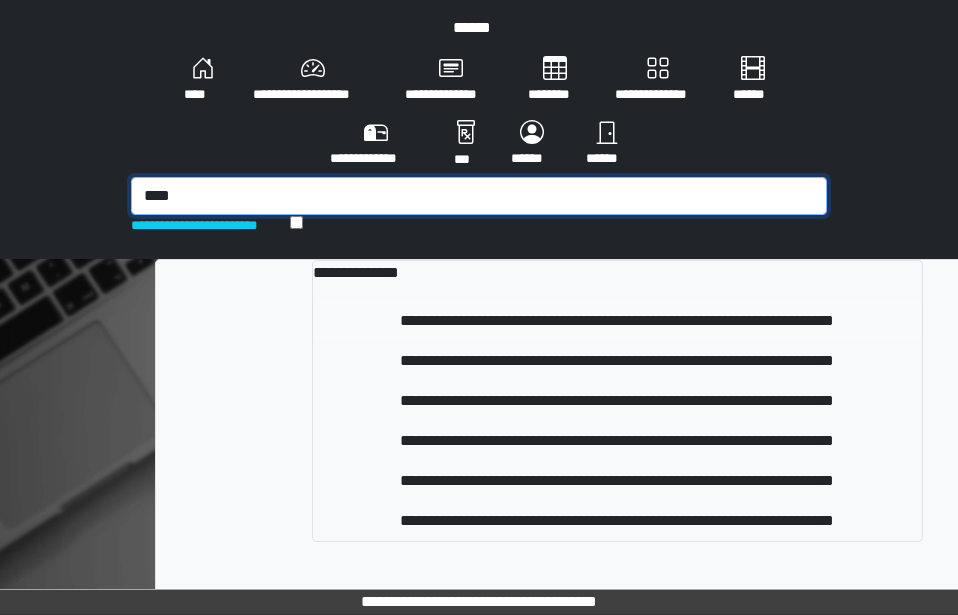 type on "****" 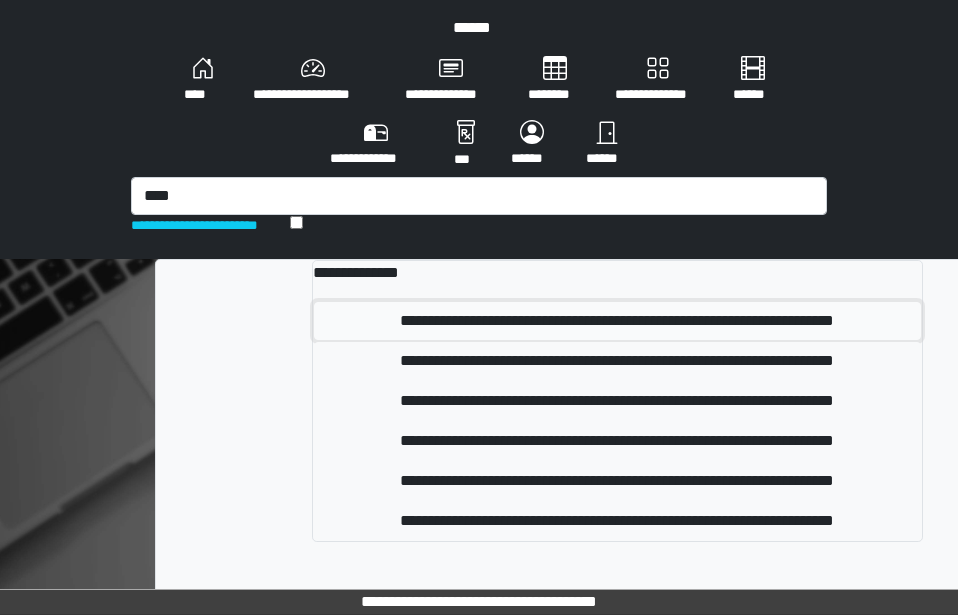 click on "**********" at bounding box center [617, 321] 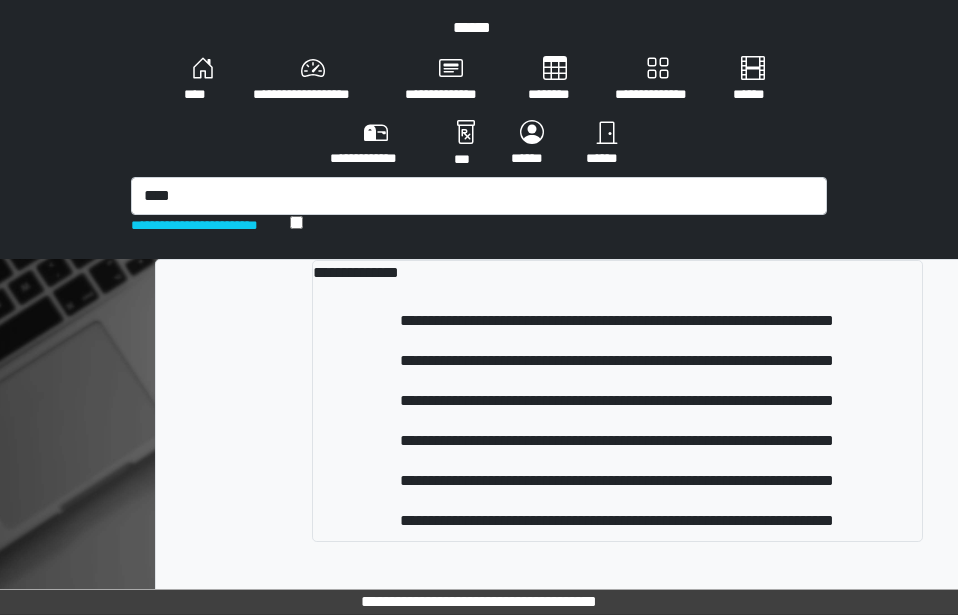 type 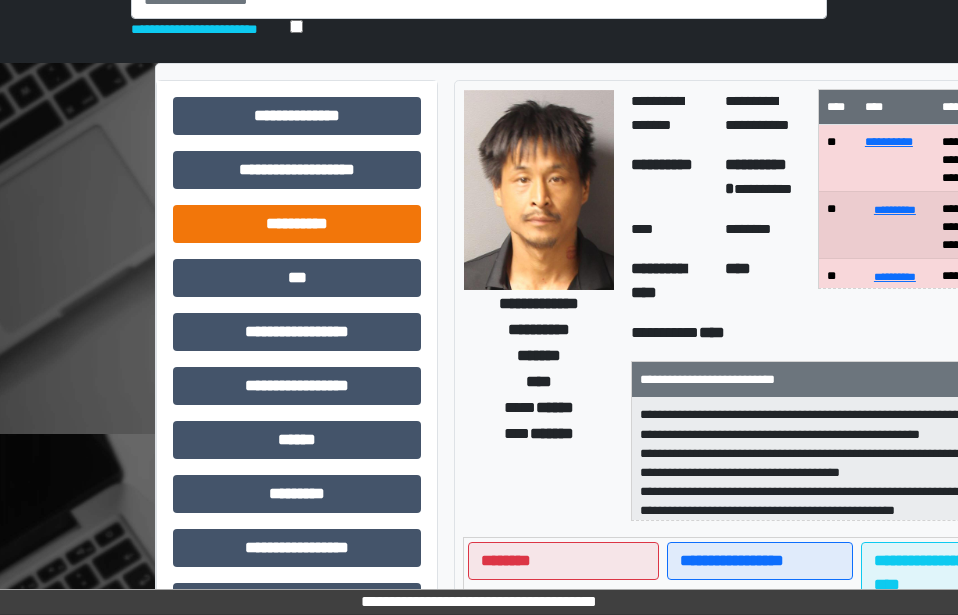 scroll, scrollTop: 238, scrollLeft: 0, axis: vertical 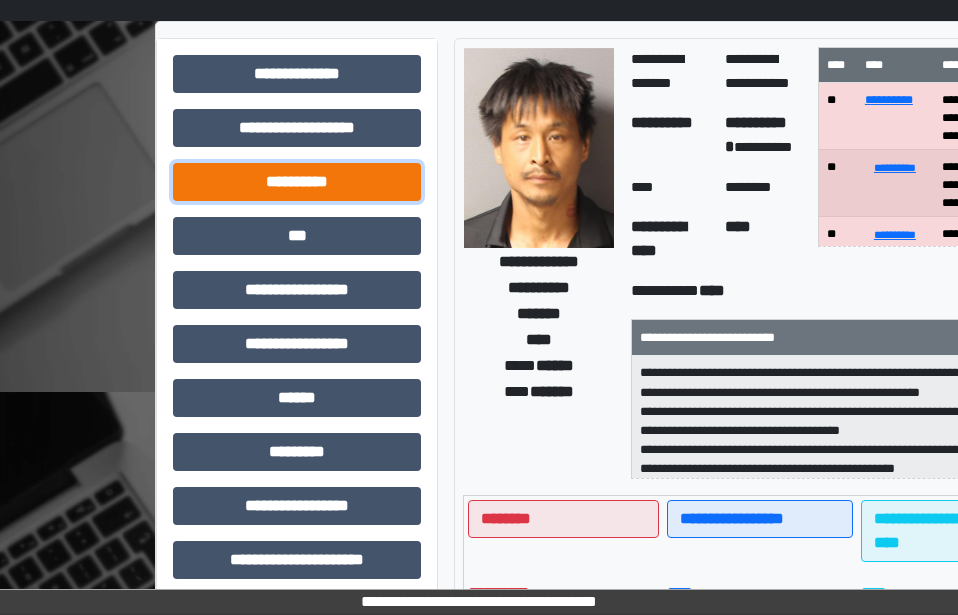 click on "**********" at bounding box center (297, 182) 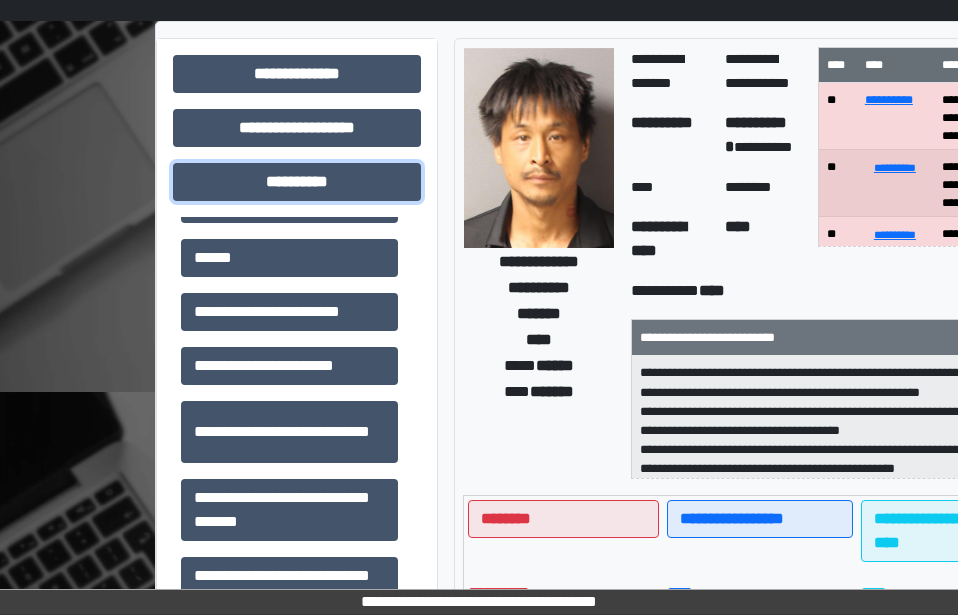 scroll, scrollTop: 102, scrollLeft: 0, axis: vertical 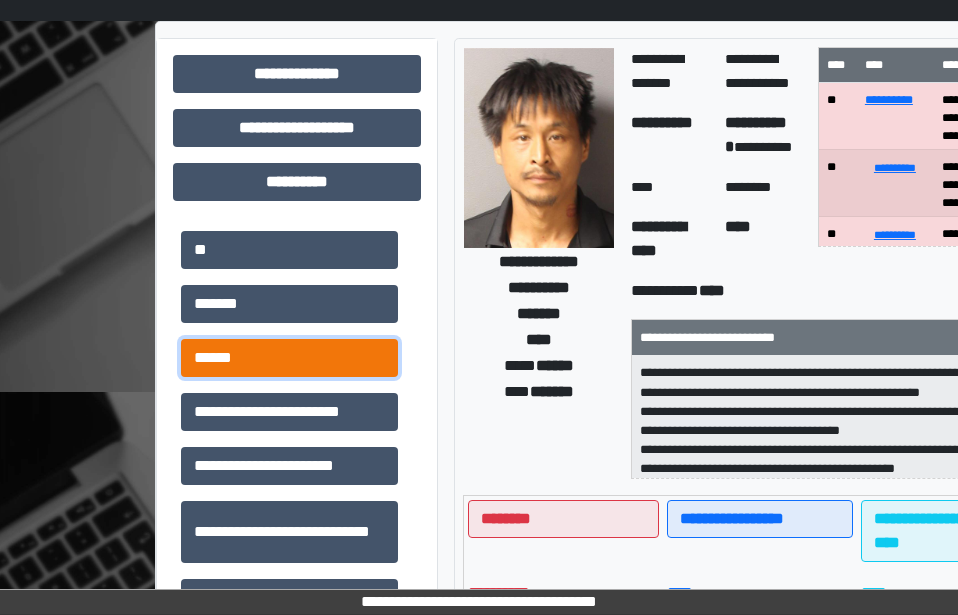 click on "******" at bounding box center [289, 358] 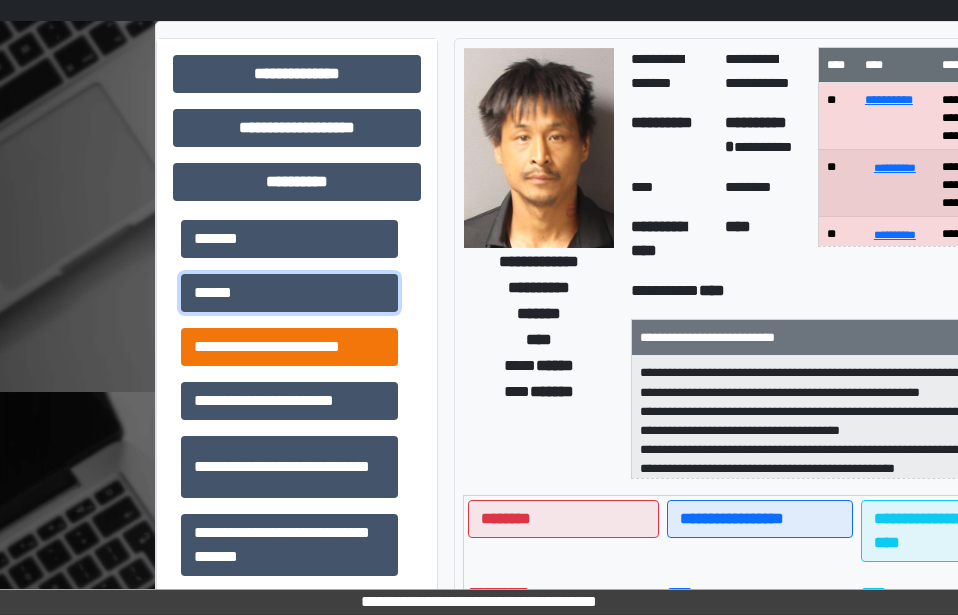 scroll, scrollTop: 202, scrollLeft: 0, axis: vertical 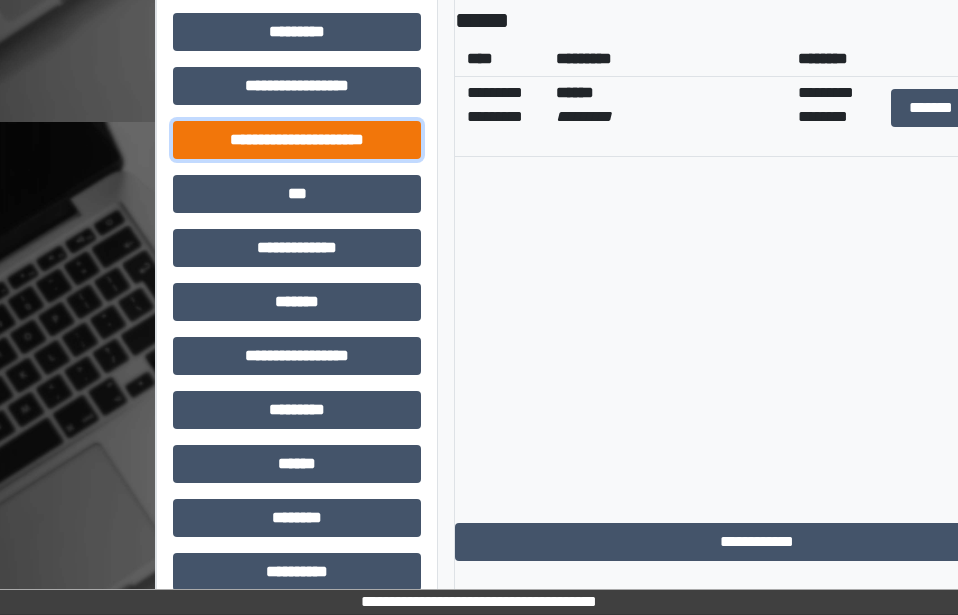 click on "**********" at bounding box center (297, 140) 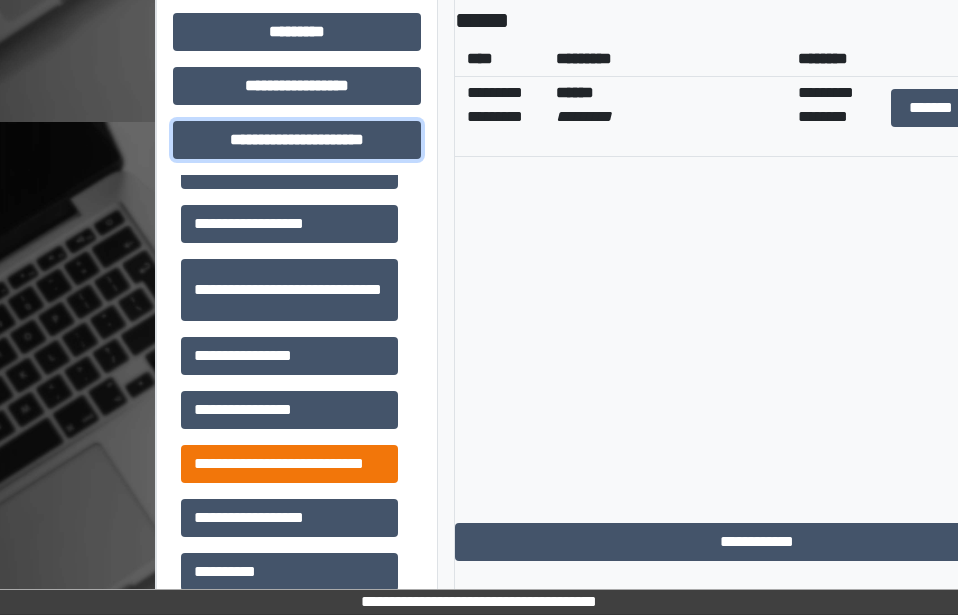 scroll, scrollTop: 46, scrollLeft: 0, axis: vertical 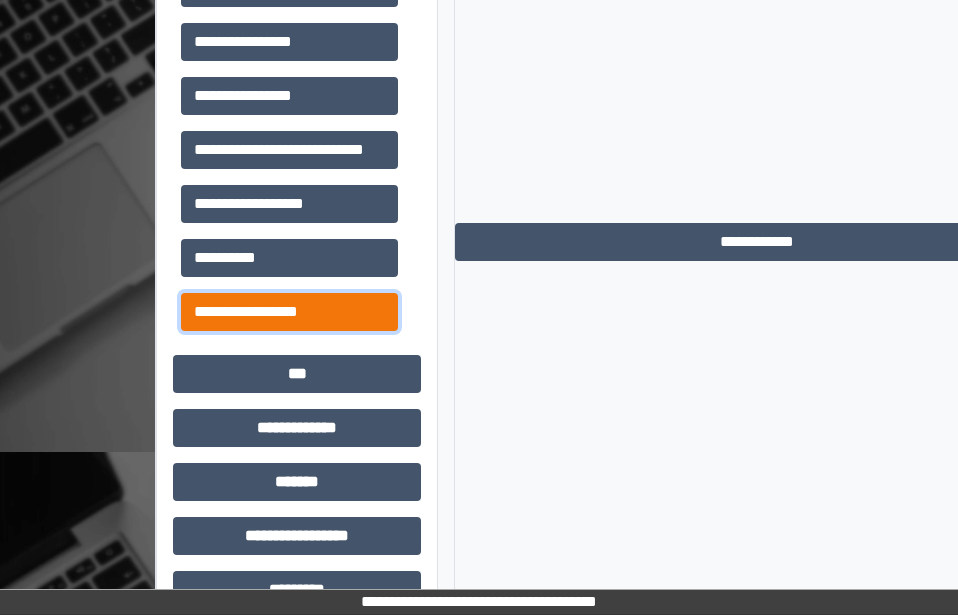 click on "**********" at bounding box center [289, 312] 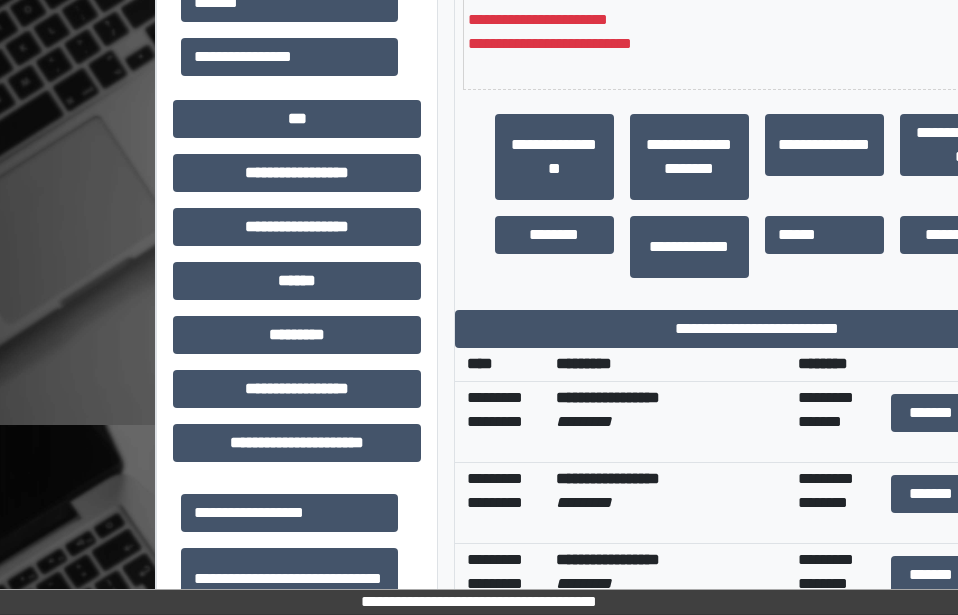scroll, scrollTop: 1038, scrollLeft: 0, axis: vertical 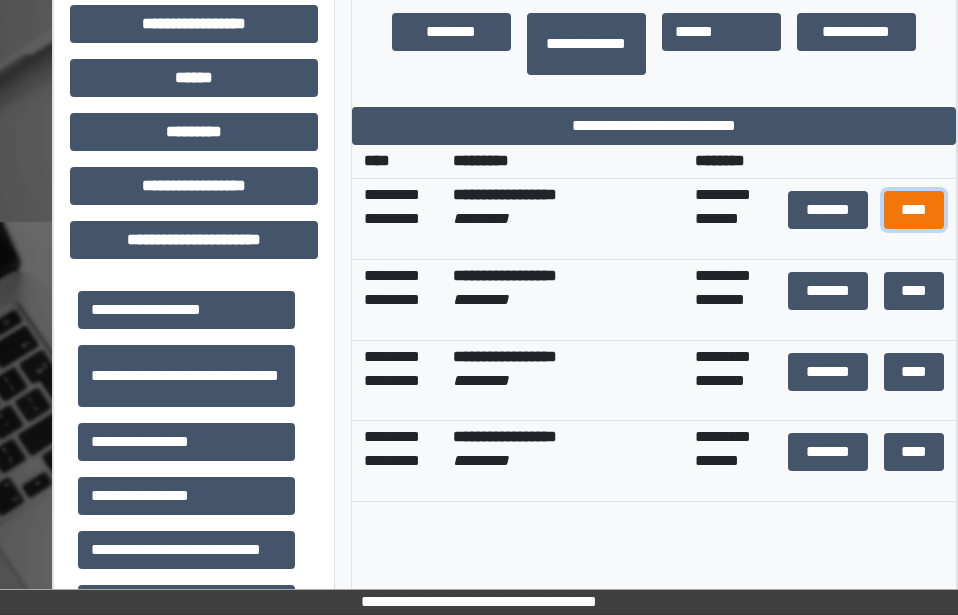 click on "****" at bounding box center [914, 210] 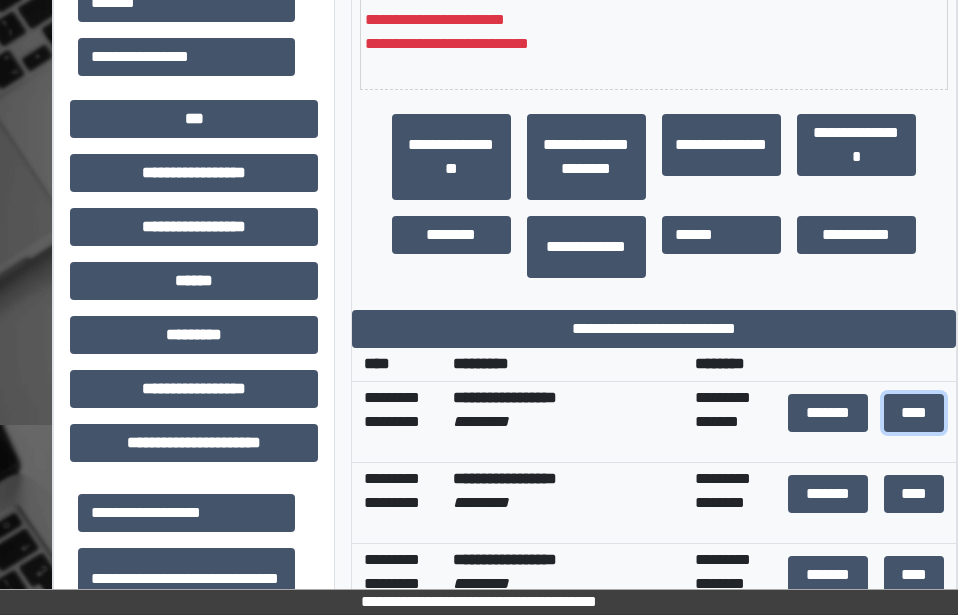 scroll, scrollTop: 638, scrollLeft: 103, axis: both 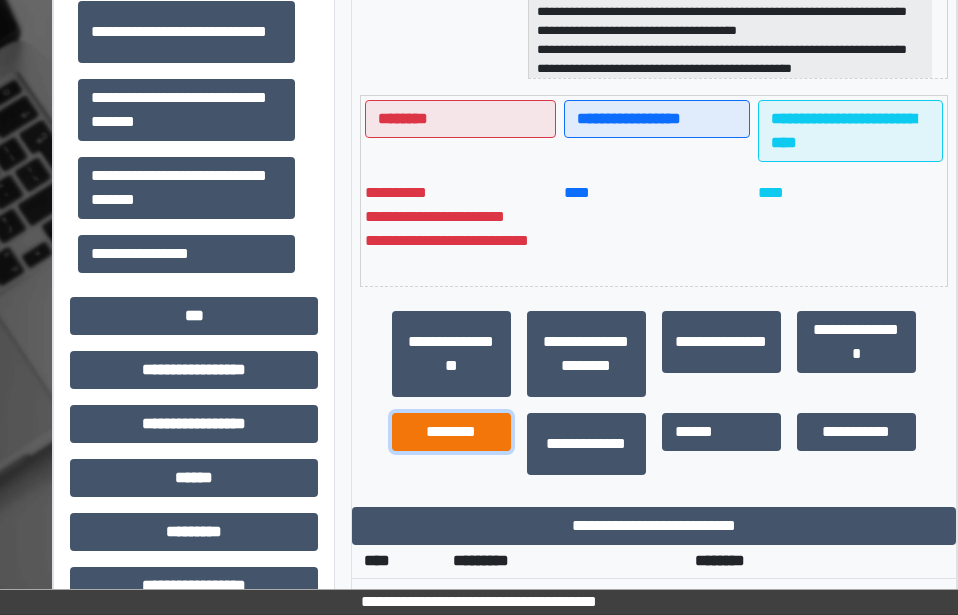 click on "********" at bounding box center [451, 432] 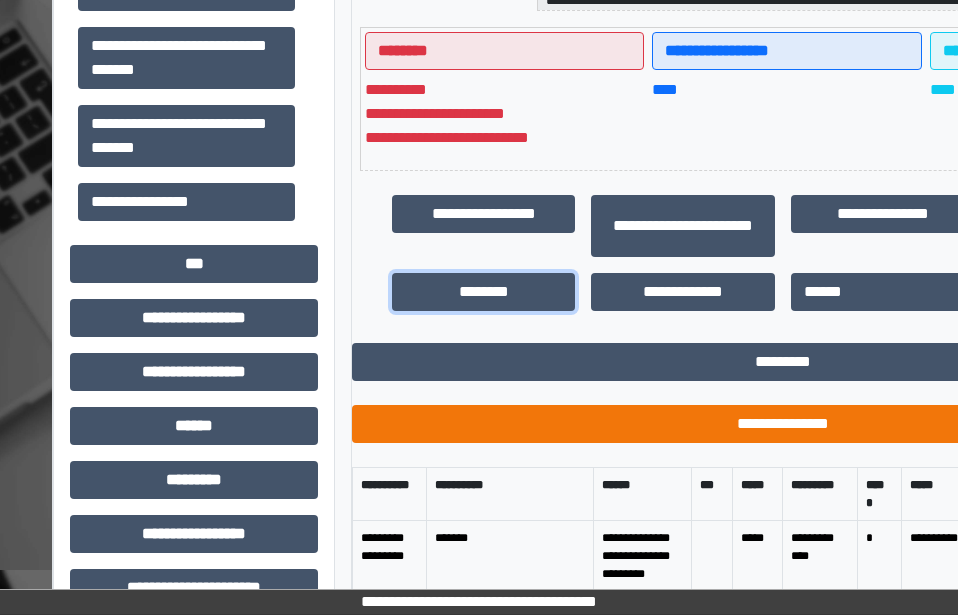 scroll, scrollTop: 1038, scrollLeft: 103, axis: both 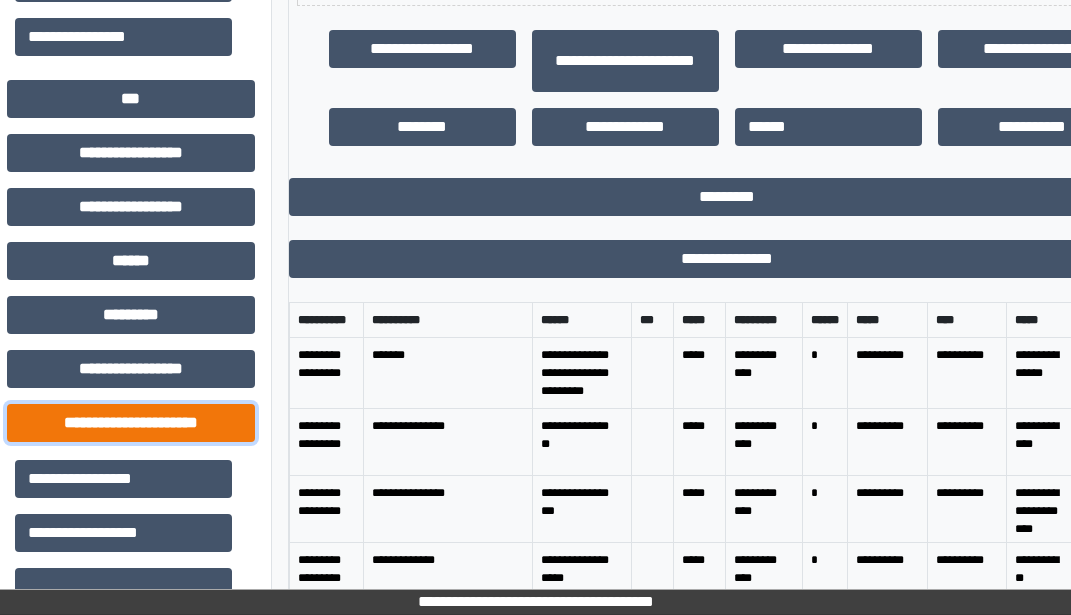 click on "**********" at bounding box center (131, 423) 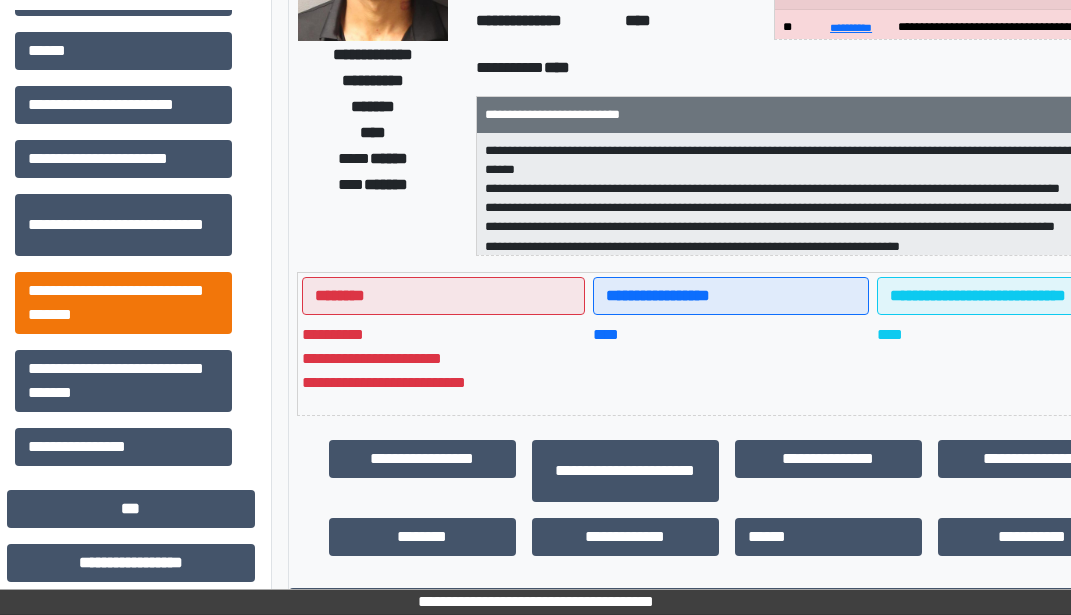 scroll, scrollTop: 100, scrollLeft: 103, axis: both 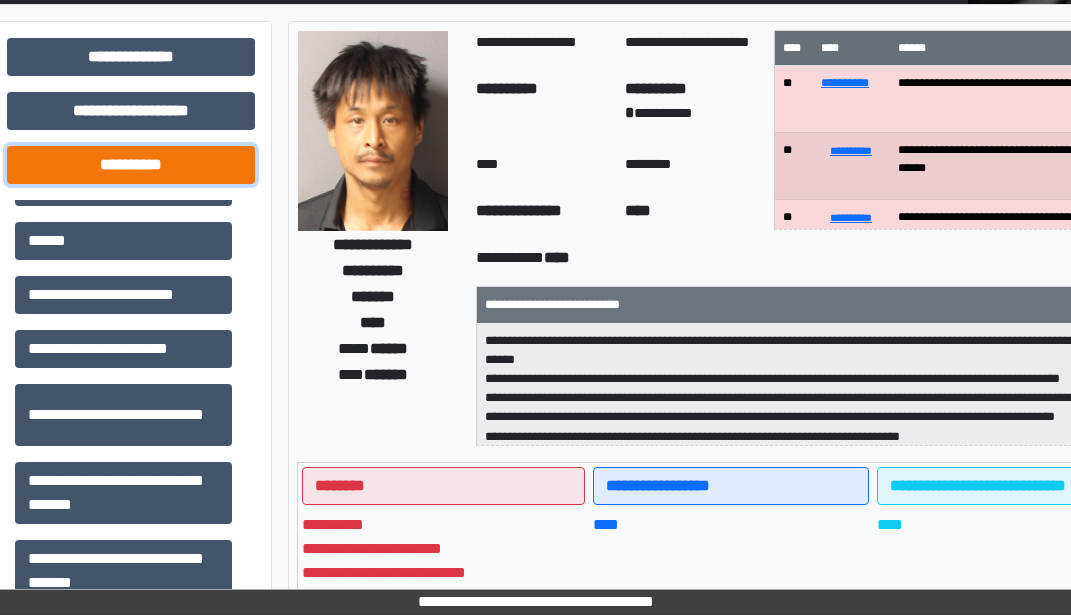 click on "**********" at bounding box center (131, 165) 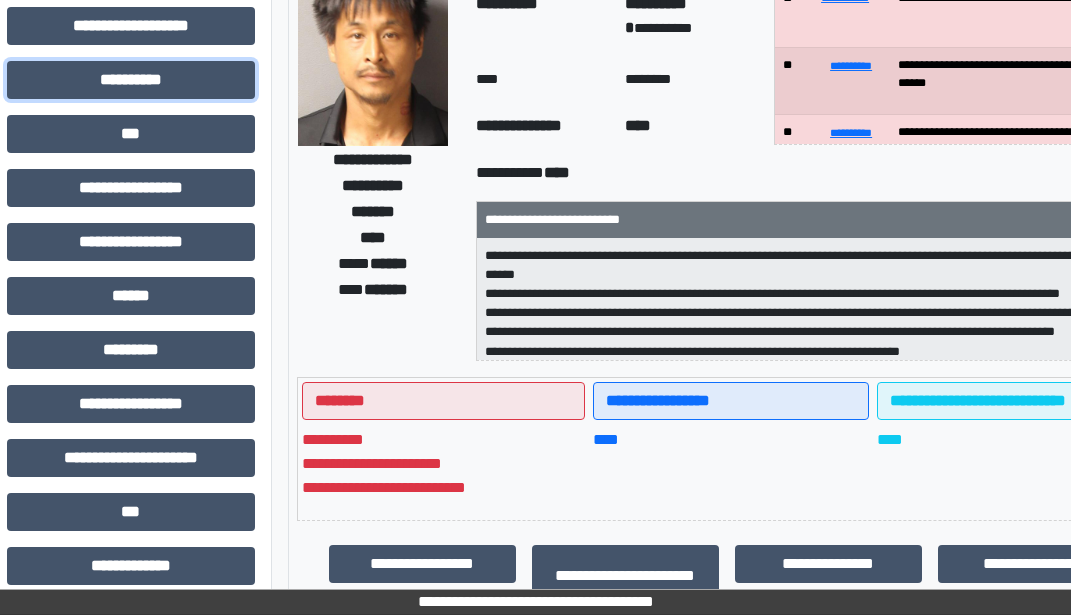 scroll, scrollTop: 400, scrollLeft: 103, axis: both 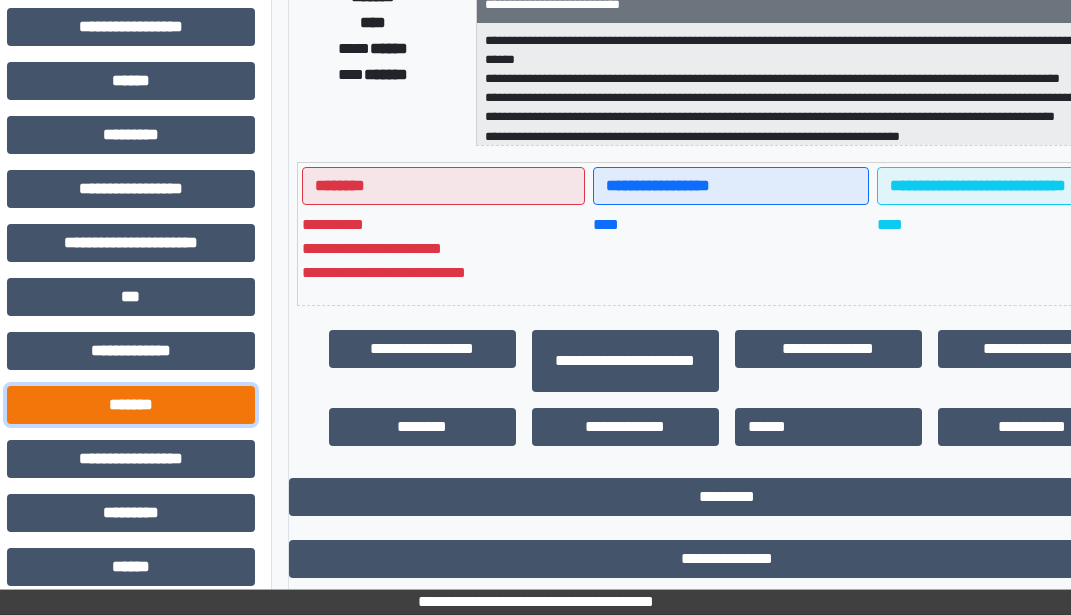 click on "*******" at bounding box center [131, 405] 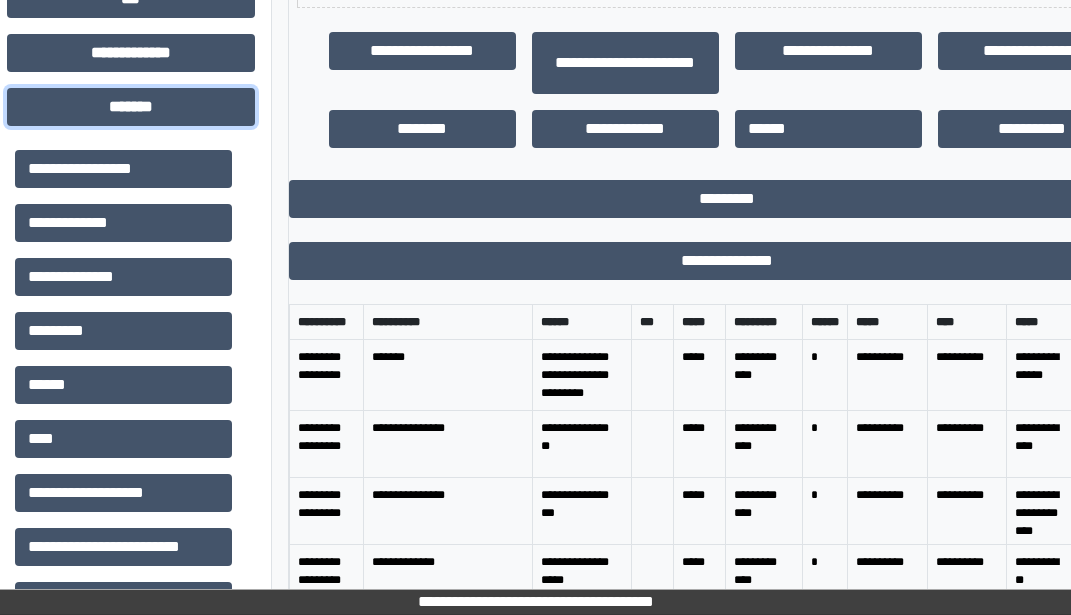 scroll, scrollTop: 700, scrollLeft: 103, axis: both 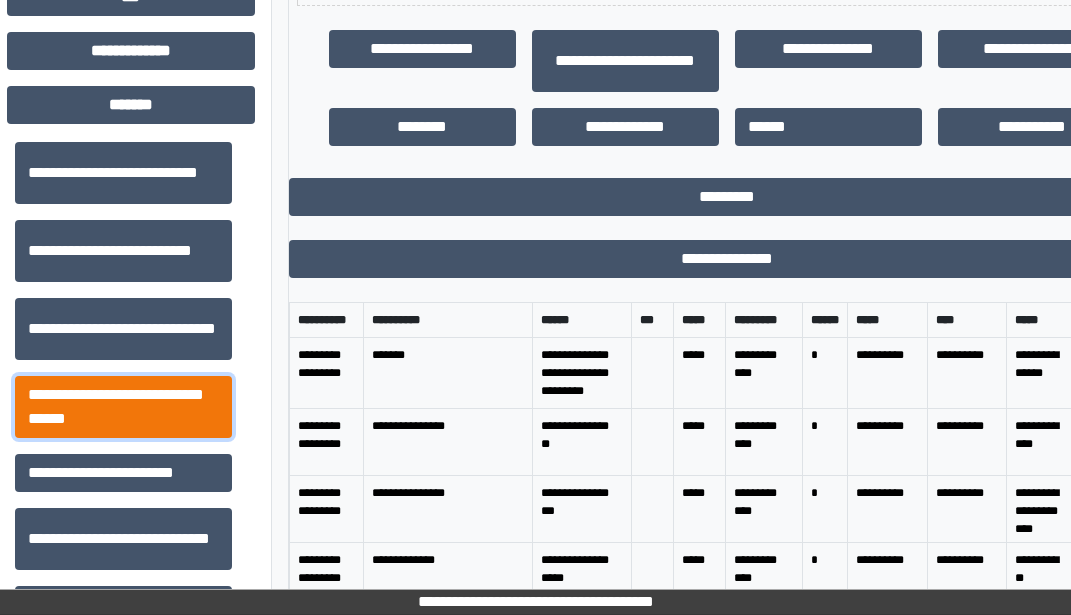 click on "**********" at bounding box center (123, 407) 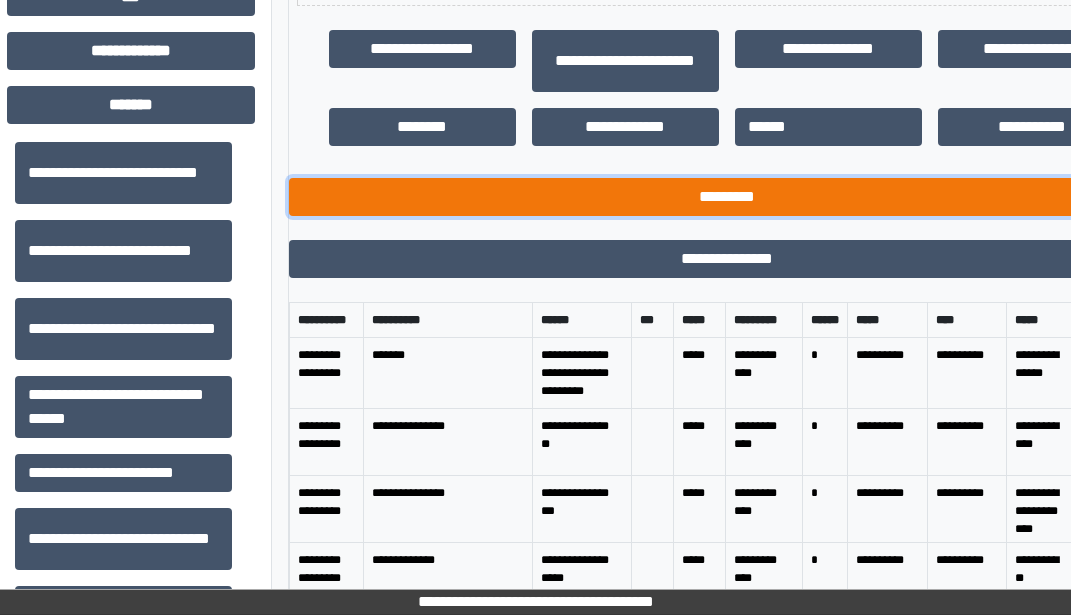 click on "*********" at bounding box center [727, 197] 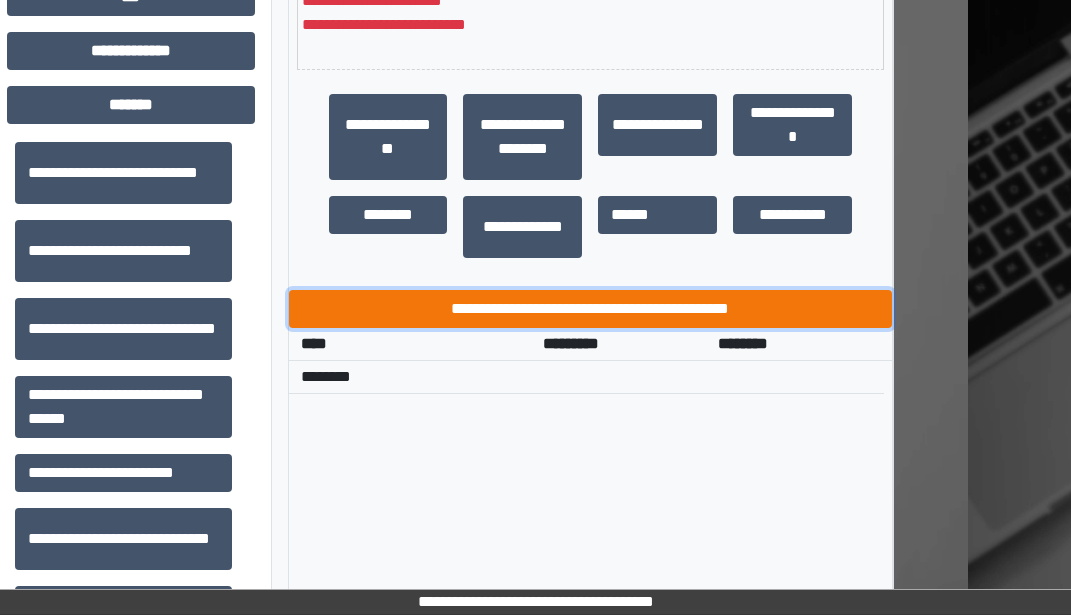 click on "**********" at bounding box center (591, 309) 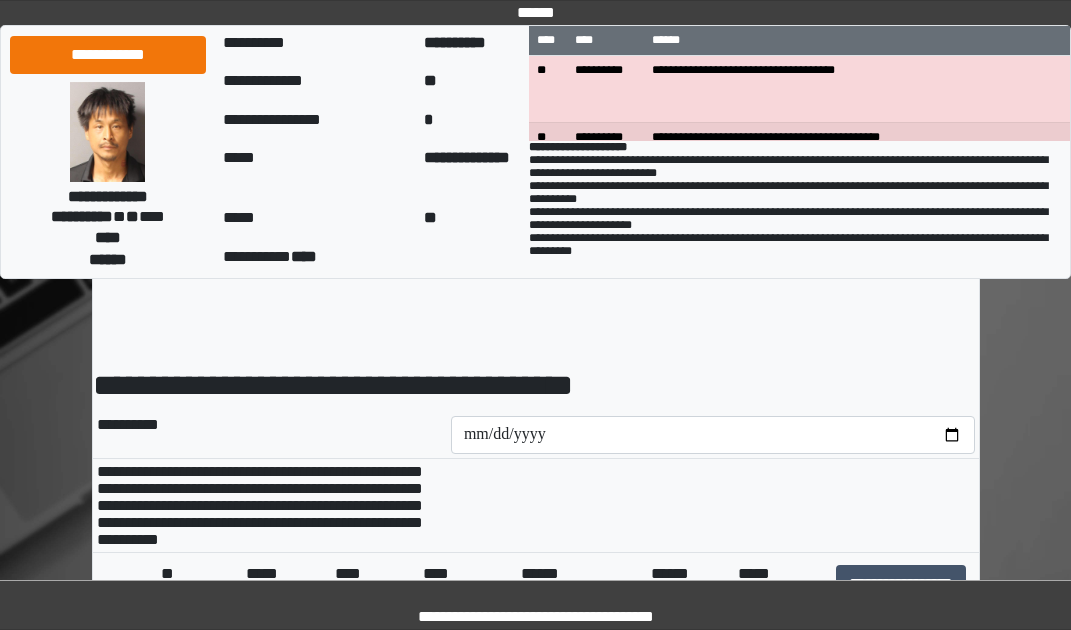 scroll, scrollTop: 100, scrollLeft: 0, axis: vertical 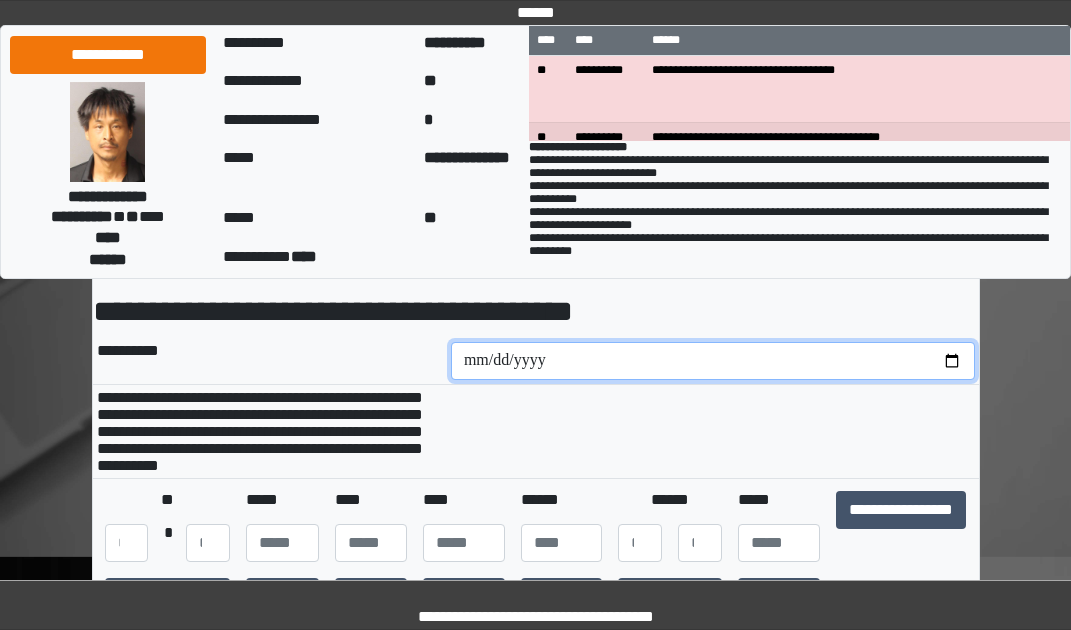 click at bounding box center [713, 361] 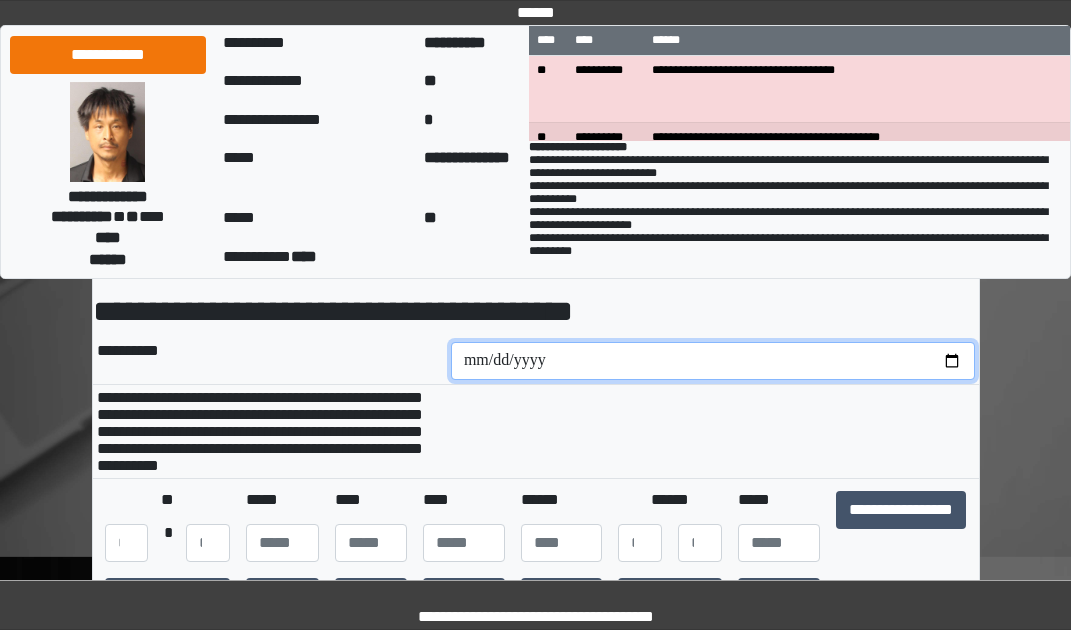 type on "**********" 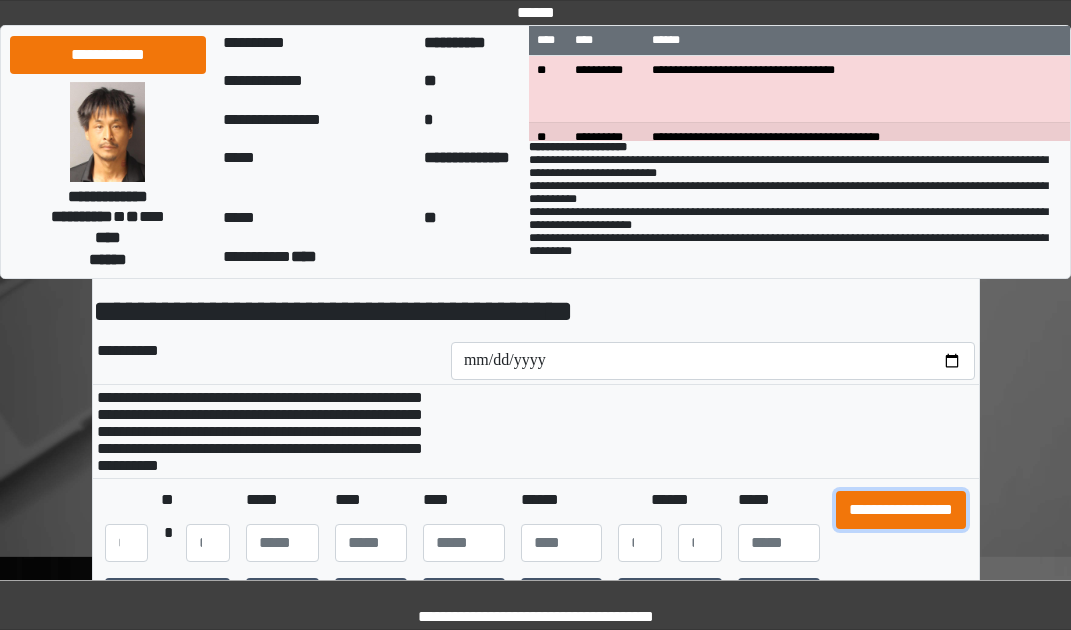click on "**********" at bounding box center [901, 510] 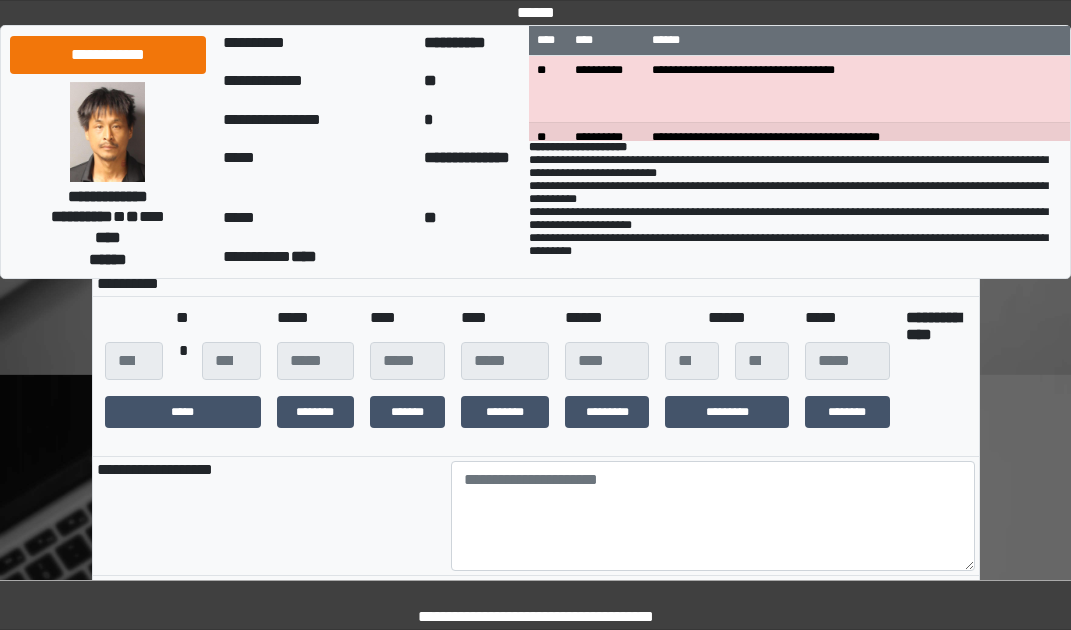 scroll, scrollTop: 300, scrollLeft: 0, axis: vertical 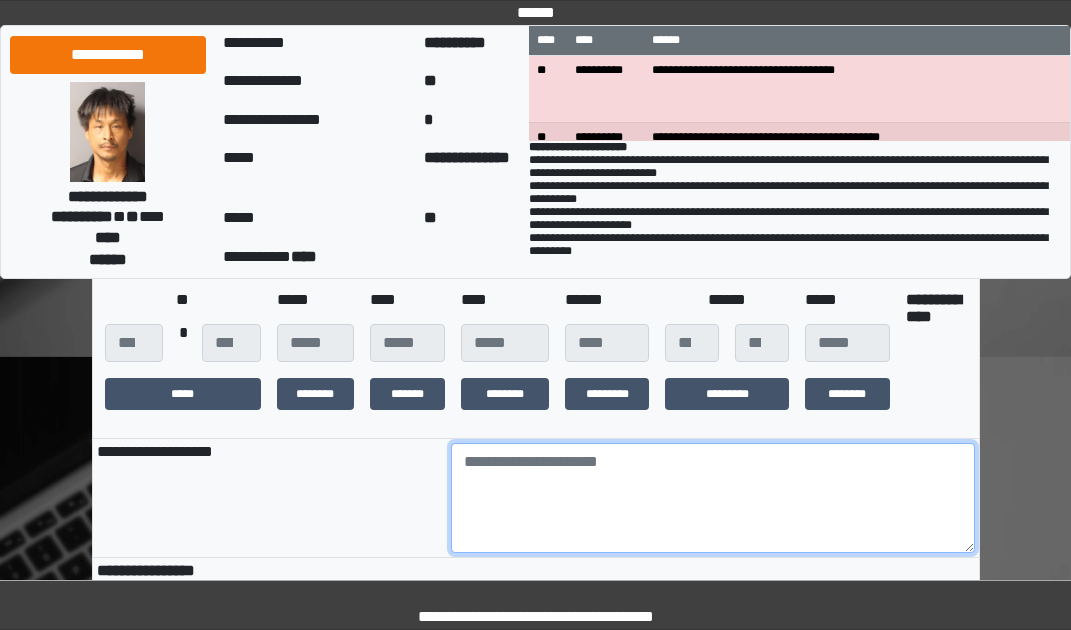 click at bounding box center (713, 498) 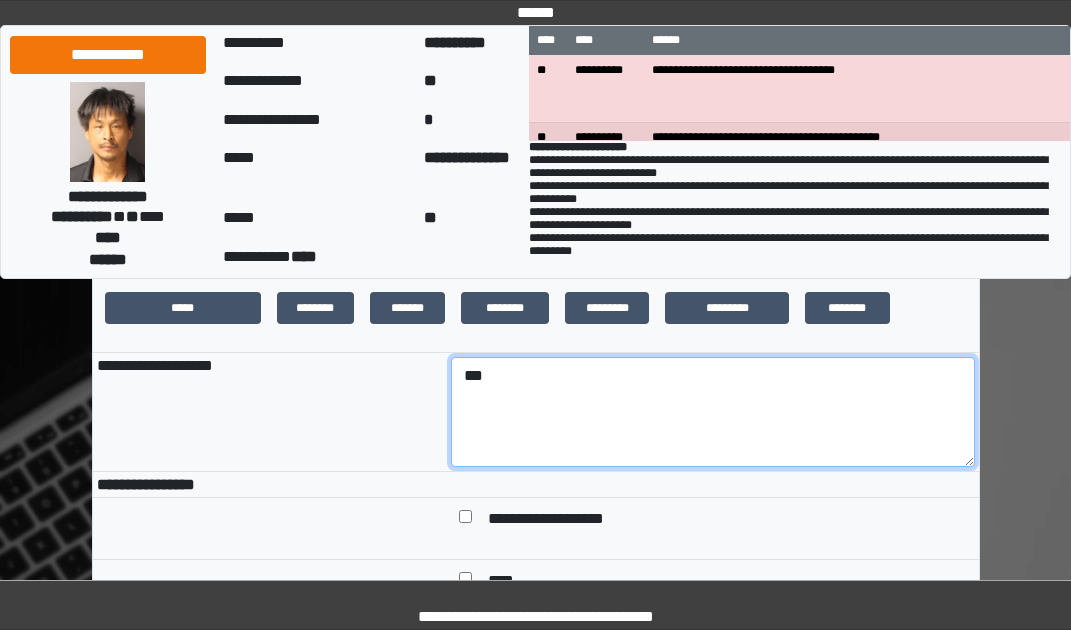 scroll, scrollTop: 600, scrollLeft: 0, axis: vertical 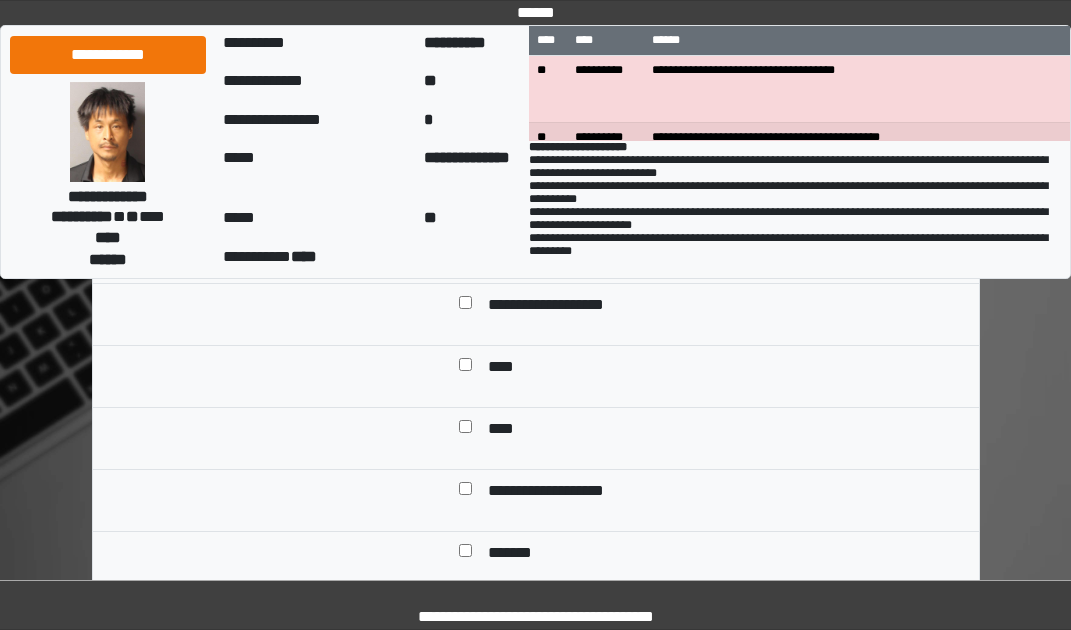 type on "***" 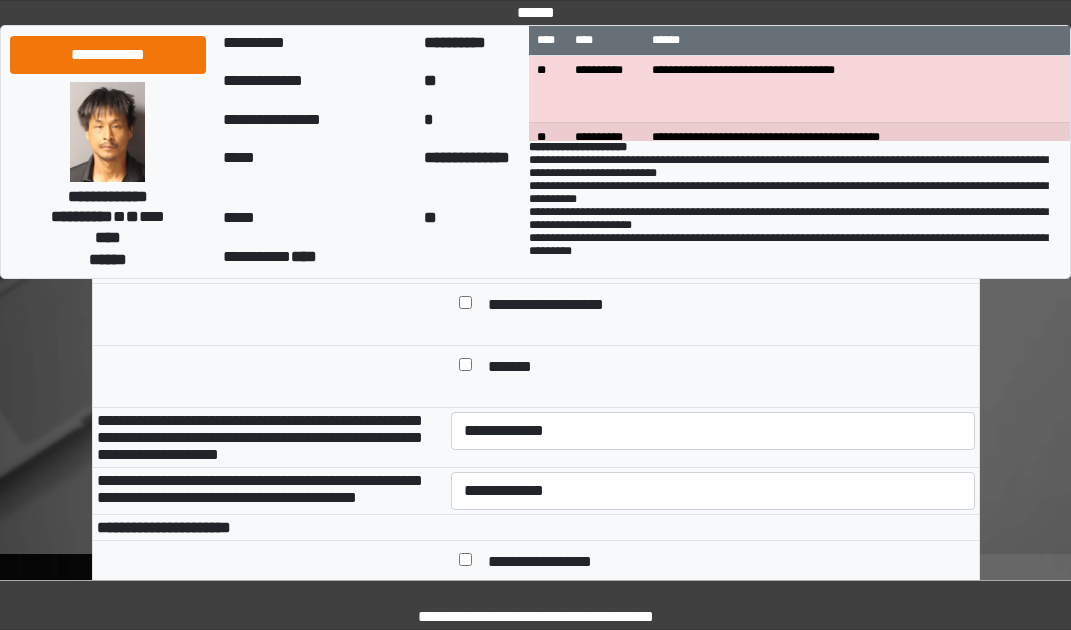 scroll, scrollTop: 800, scrollLeft: 0, axis: vertical 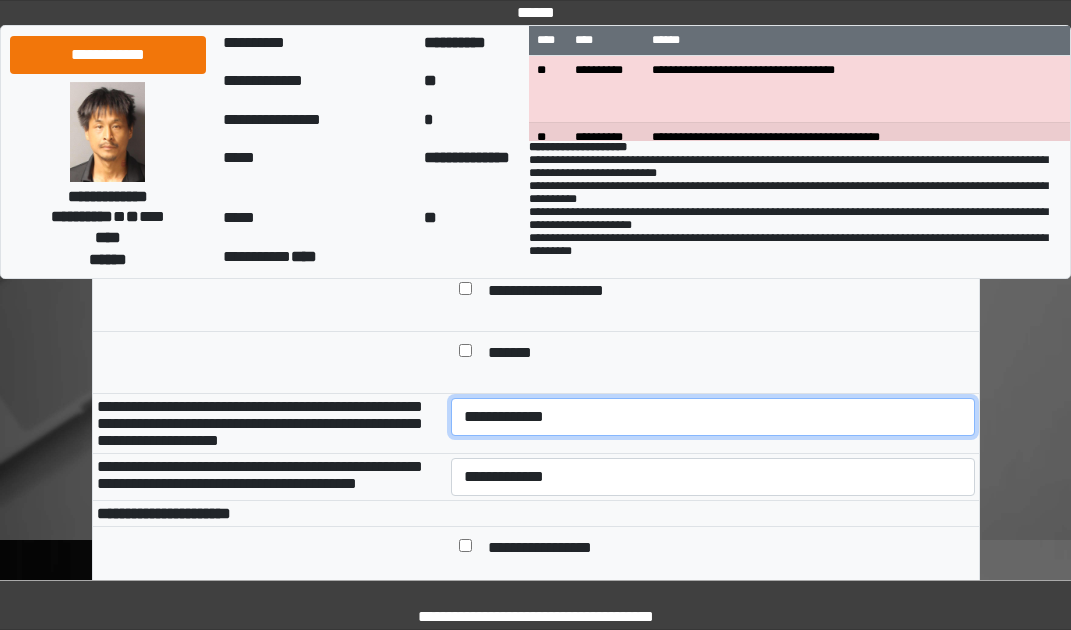 click on "**********" at bounding box center [713, 417] 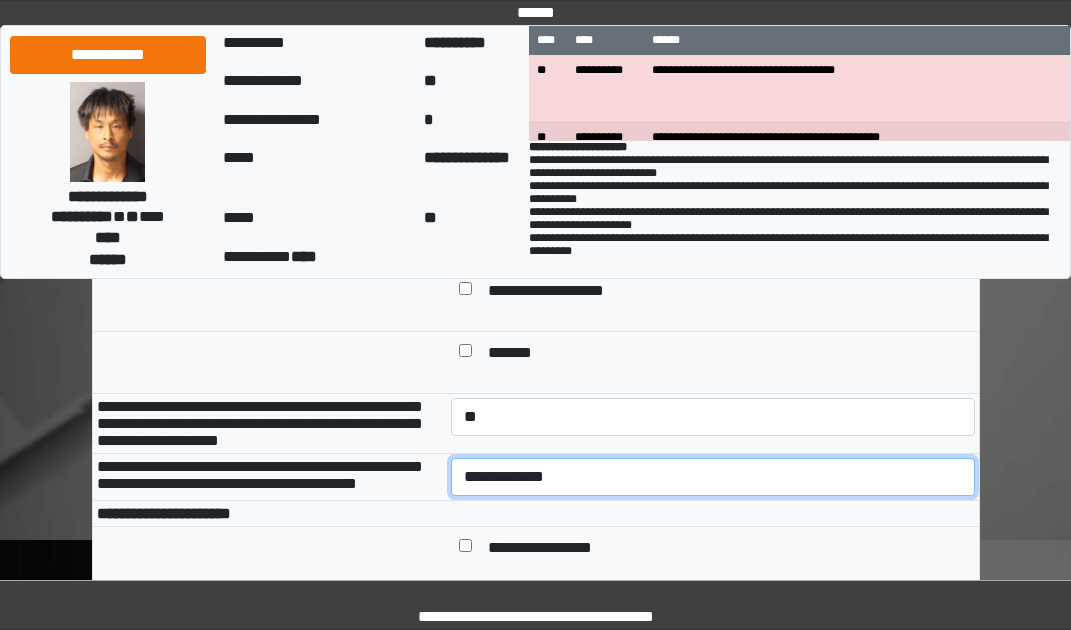 drag, startPoint x: 491, startPoint y: 512, endPoint x: 491, endPoint y: 531, distance: 19 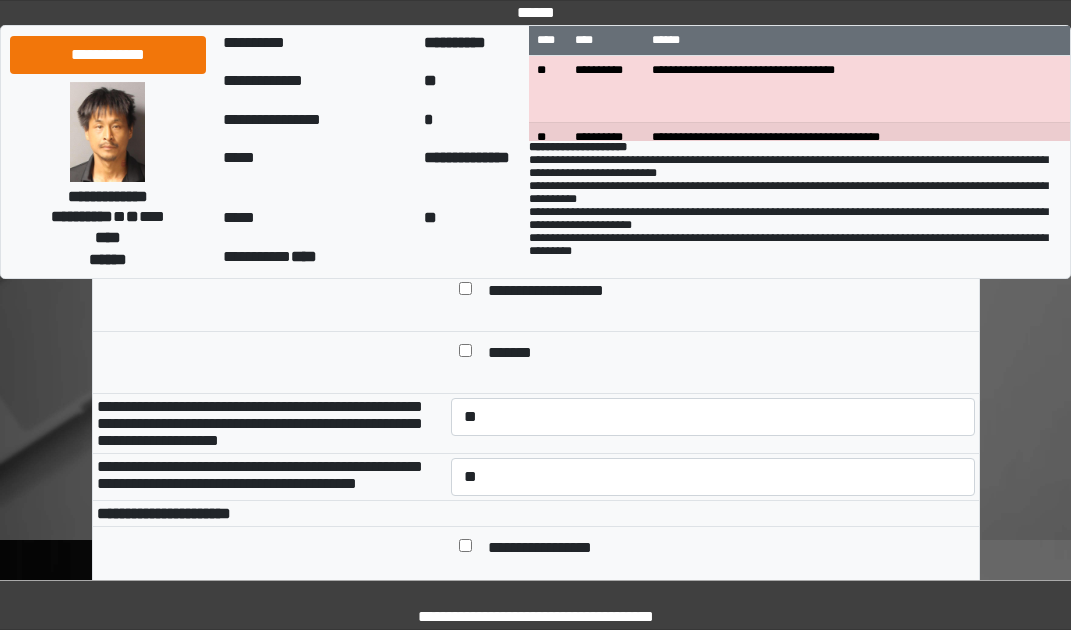click on "**********" at bounding box center (270, 477) 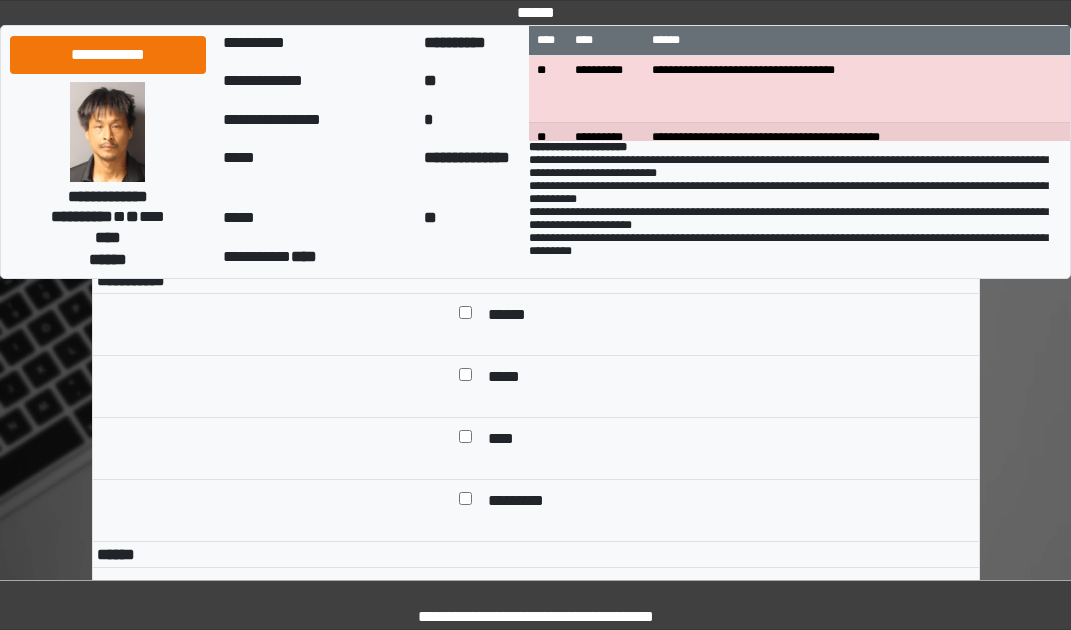 scroll, scrollTop: 1300, scrollLeft: 0, axis: vertical 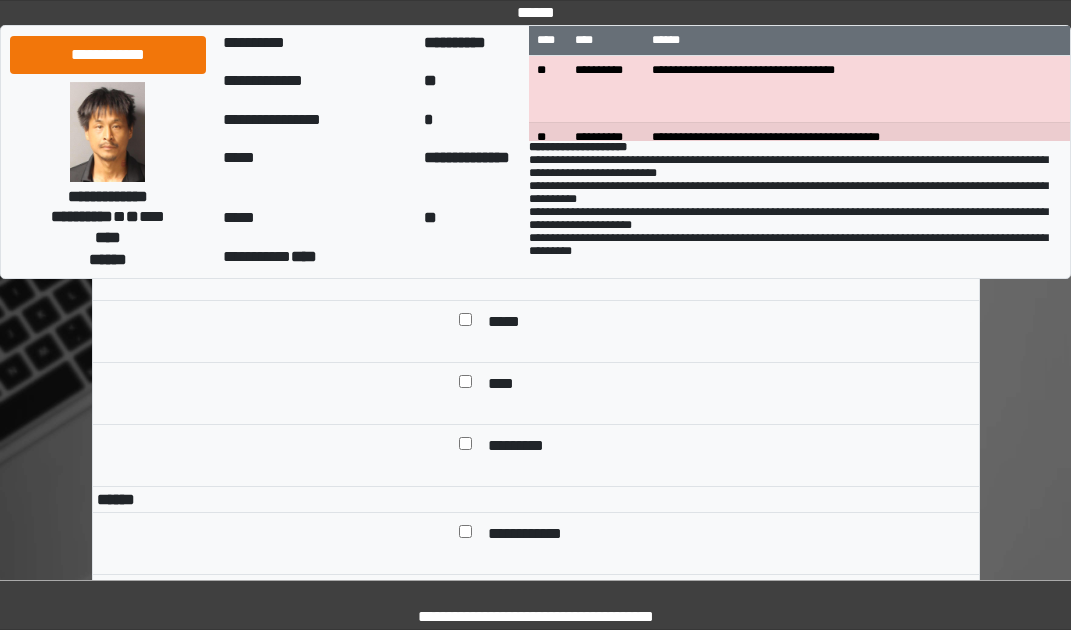 click at bounding box center (465, 261) 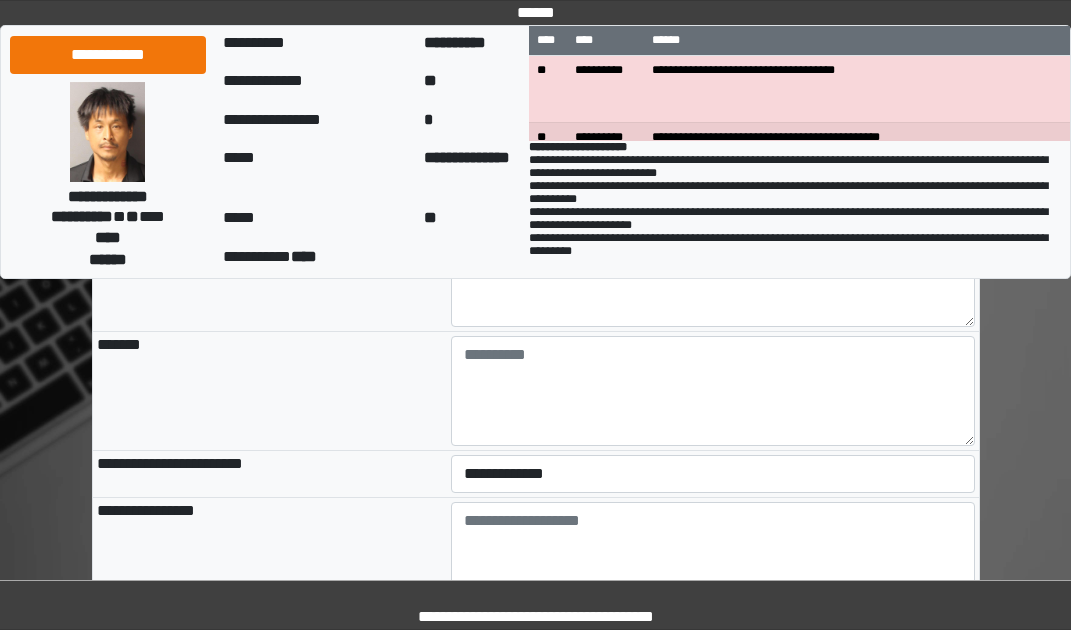 scroll, scrollTop: 2100, scrollLeft: 0, axis: vertical 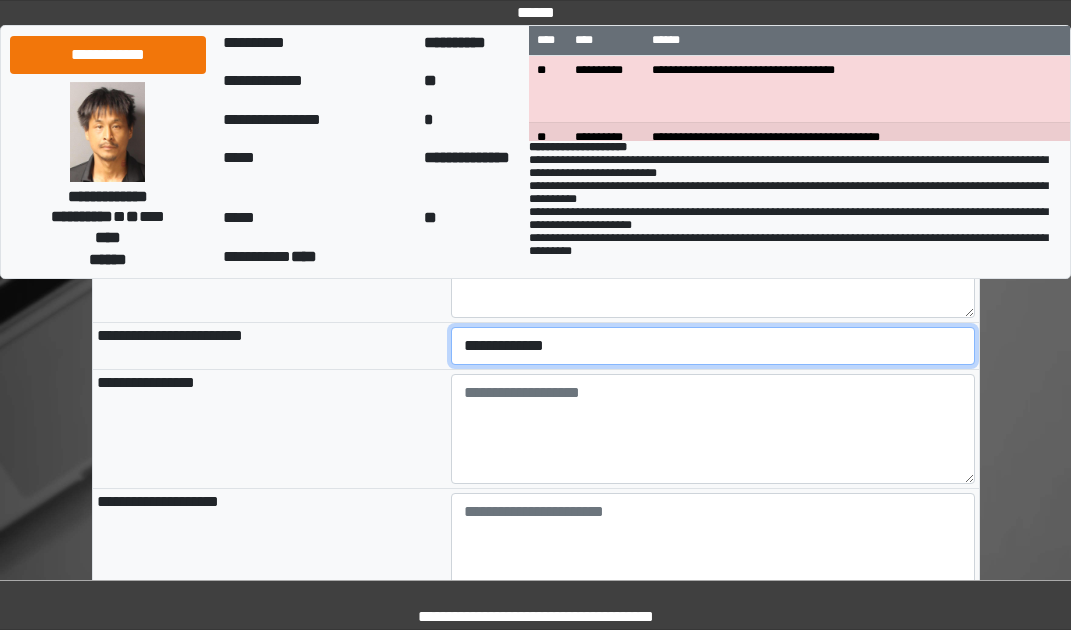 click on "**********" at bounding box center [713, 346] 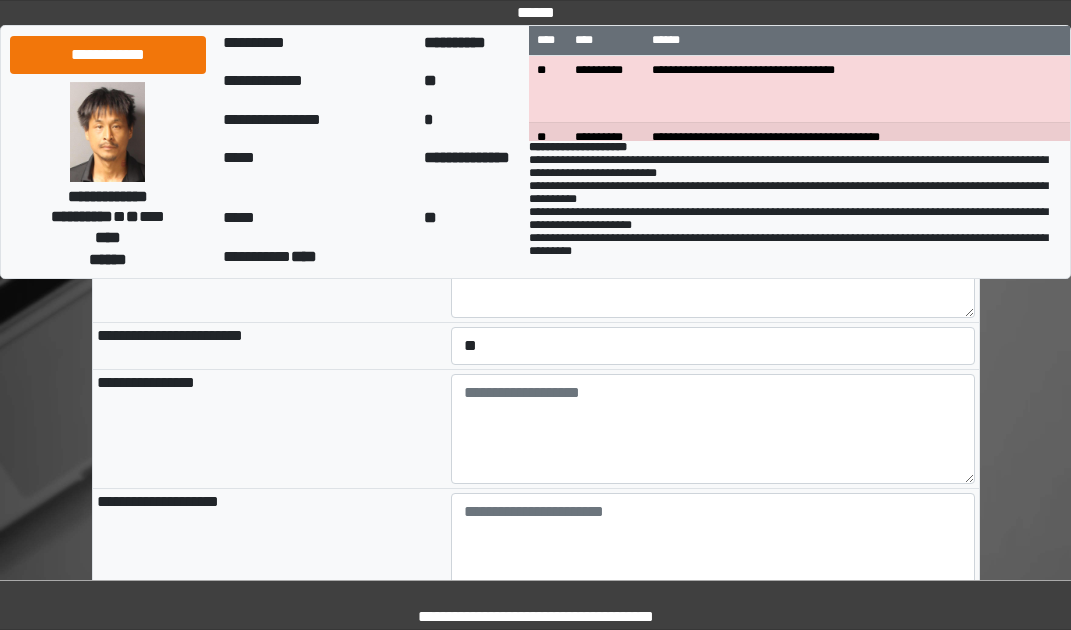 click on "**********" at bounding box center [270, 429] 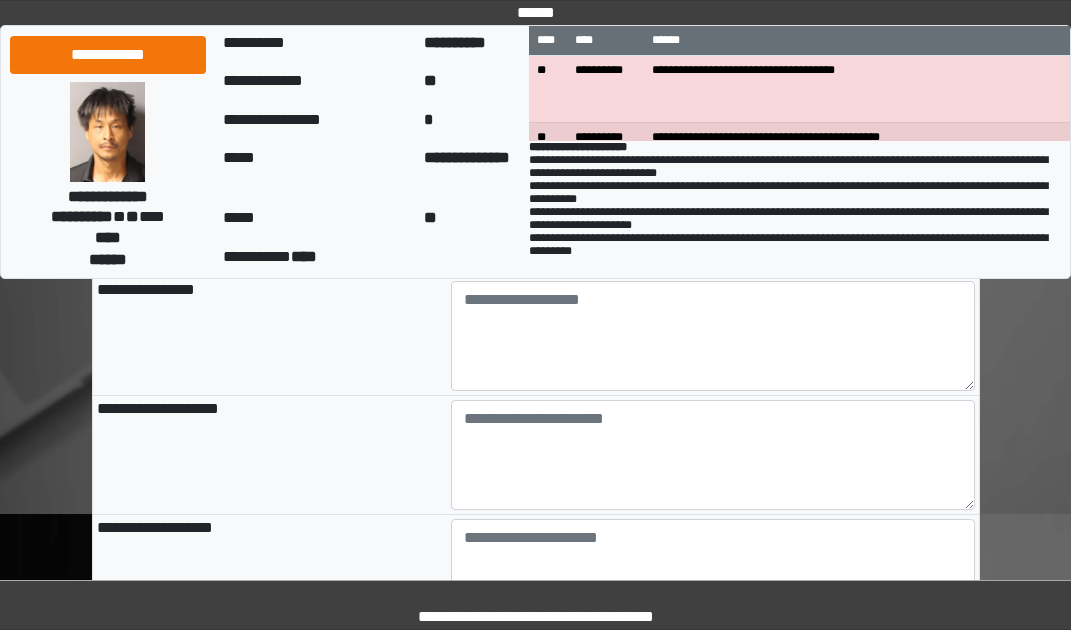 scroll, scrollTop: 2300, scrollLeft: 0, axis: vertical 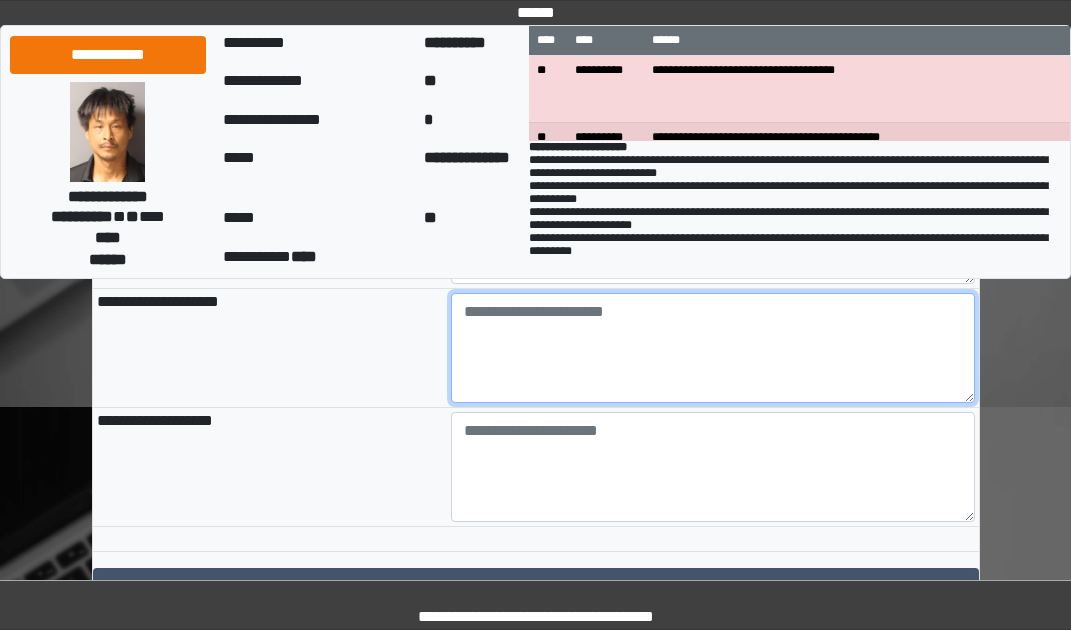 click at bounding box center [713, 348] 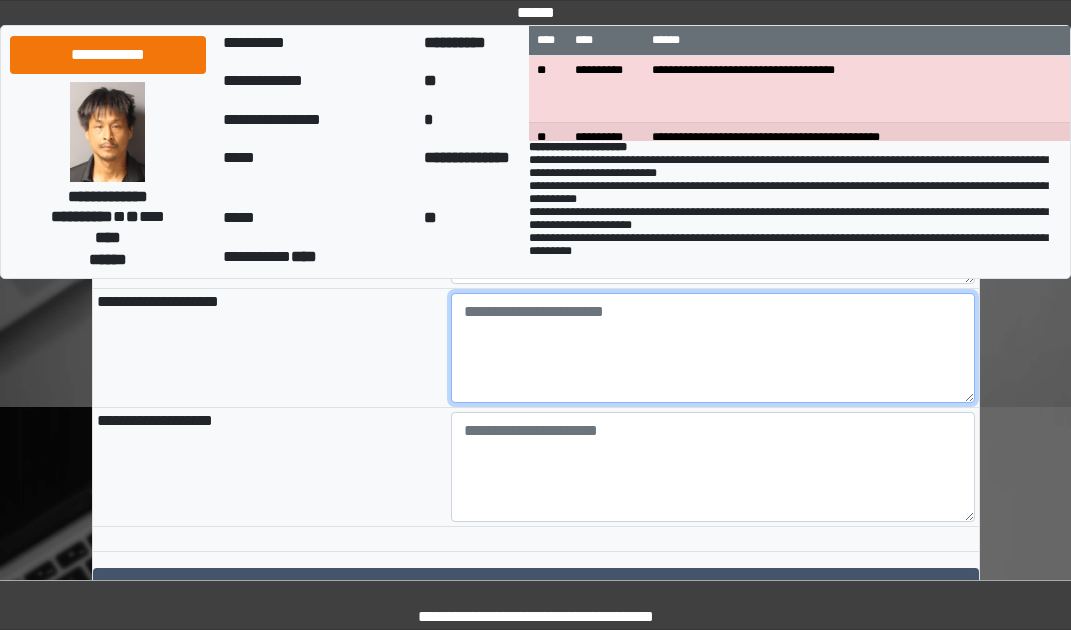 paste on "**********" 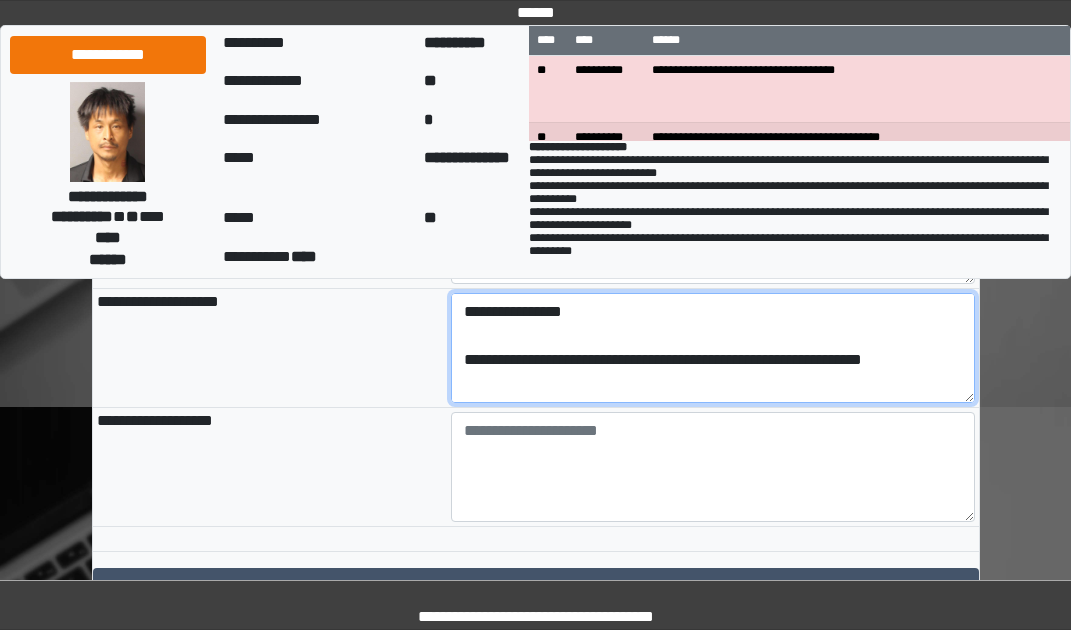 scroll, scrollTop: 305, scrollLeft: 0, axis: vertical 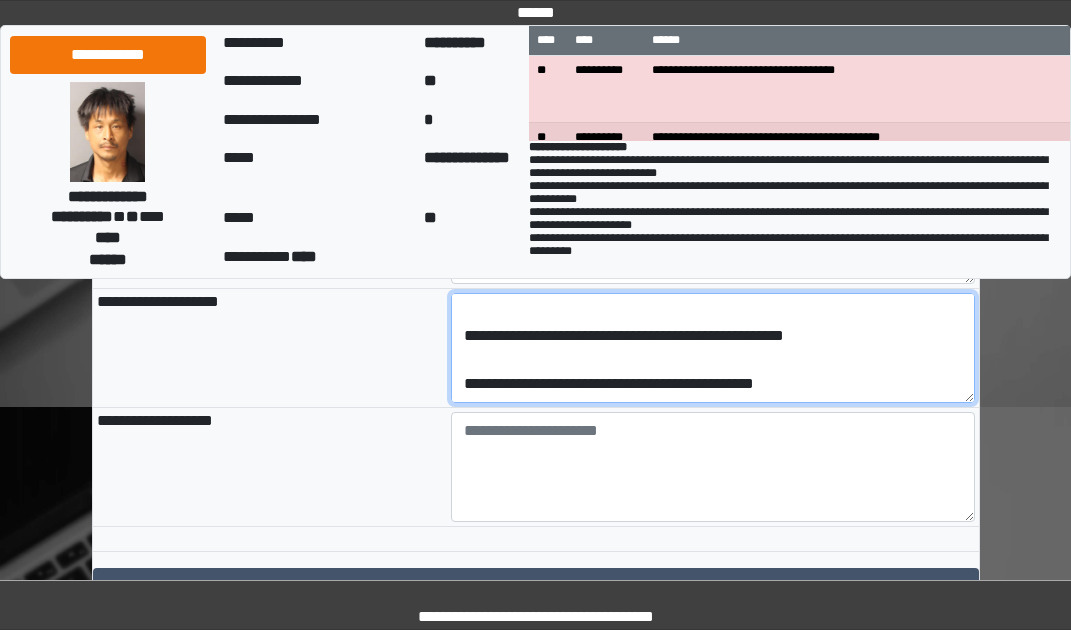 click on "**********" at bounding box center (713, 348) 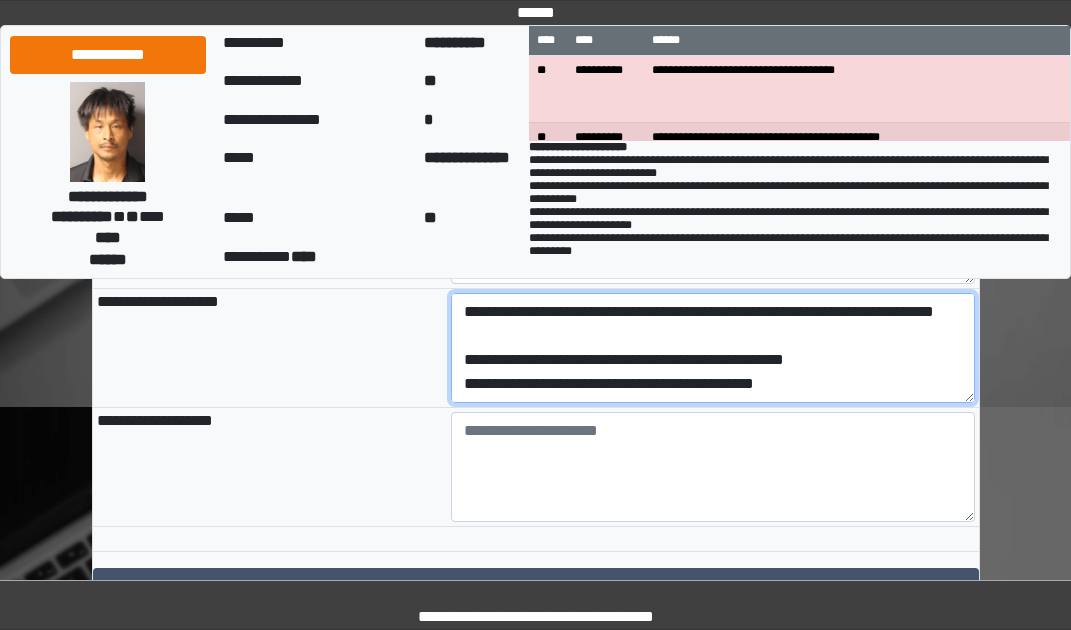 scroll, scrollTop: 288, scrollLeft: 0, axis: vertical 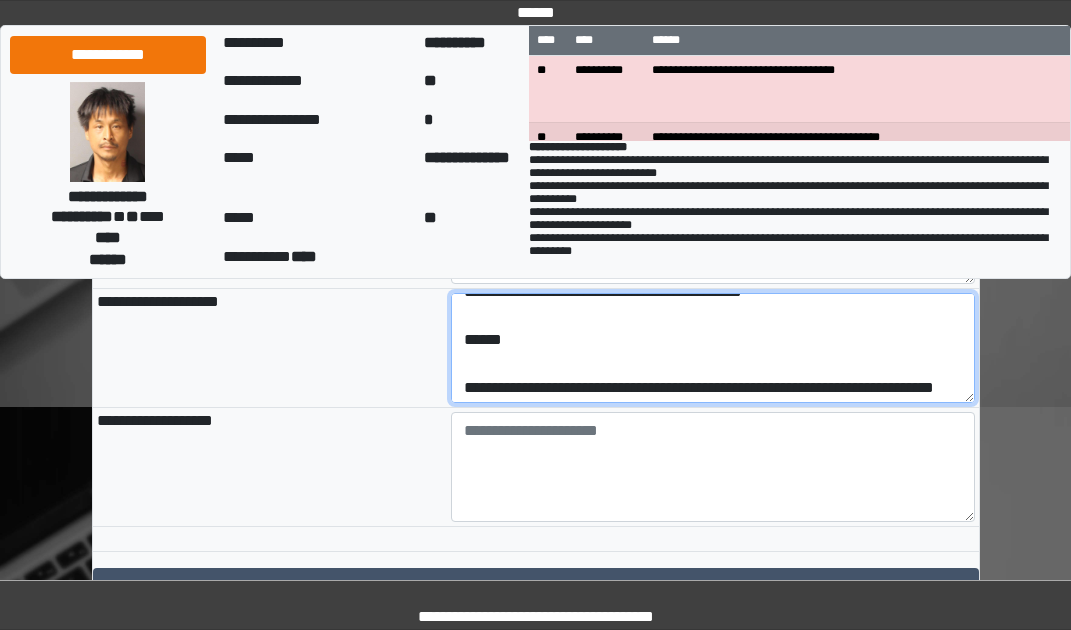 click on "**********" at bounding box center [713, 348] 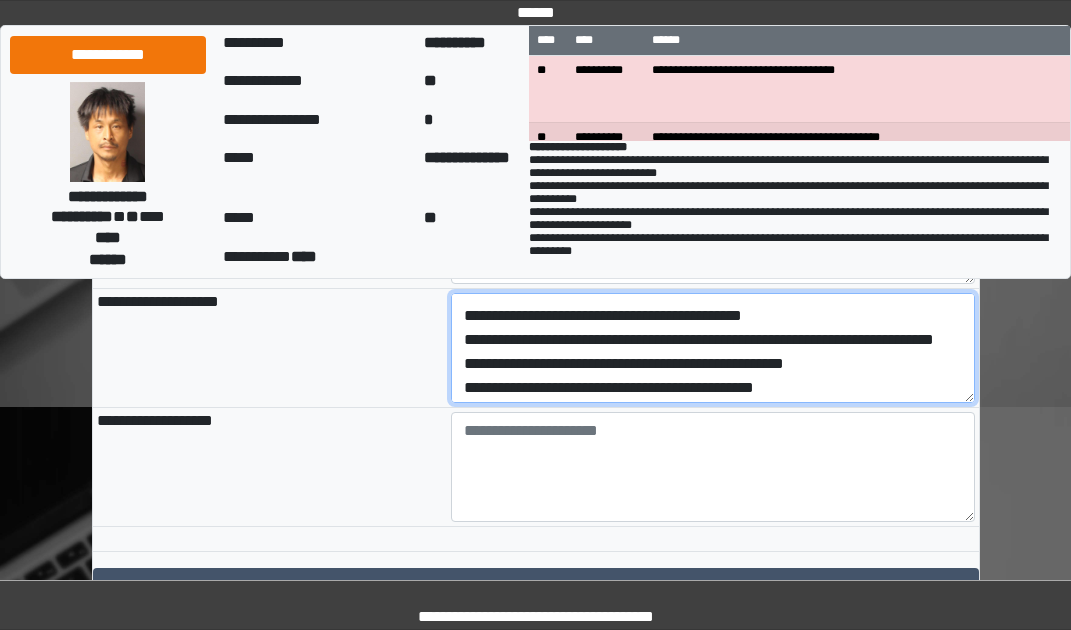 click on "**********" at bounding box center (713, 348) 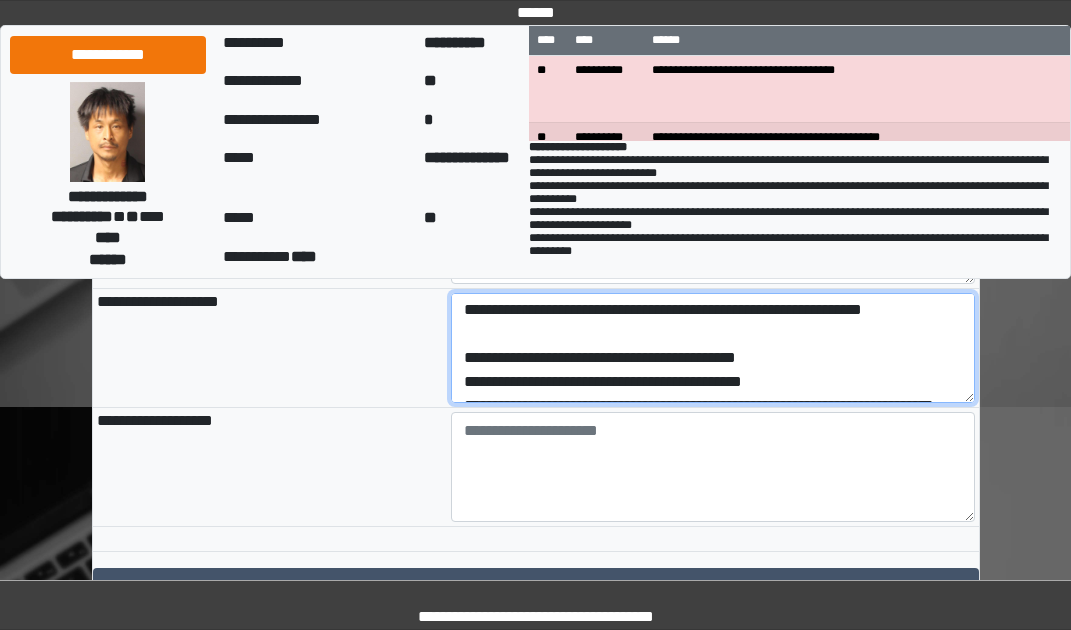 scroll, scrollTop: 16, scrollLeft: 0, axis: vertical 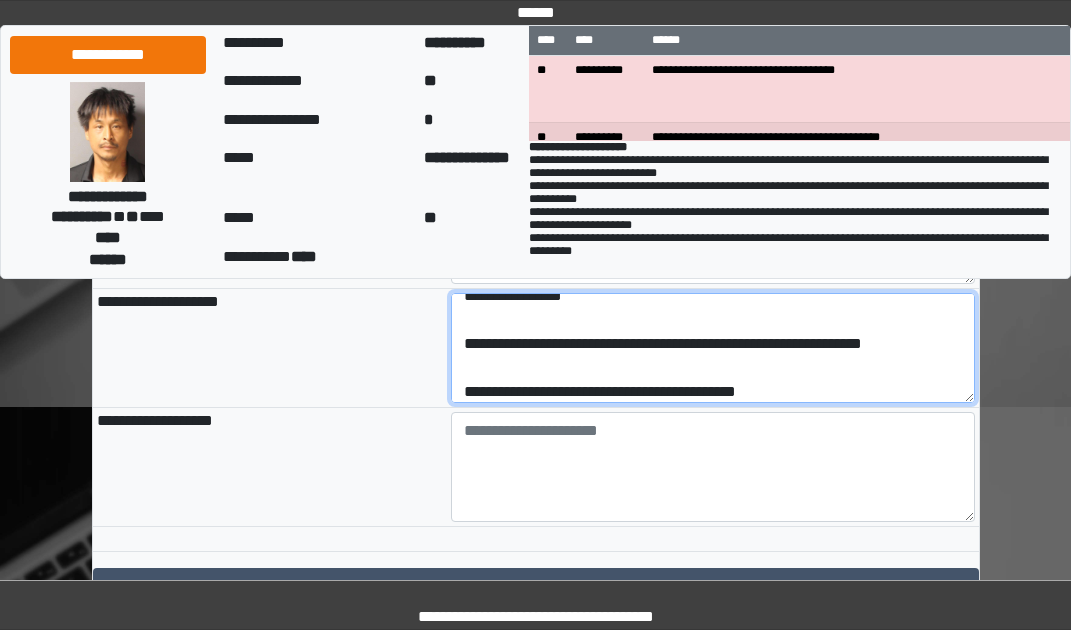 click on "**********" at bounding box center (713, 348) 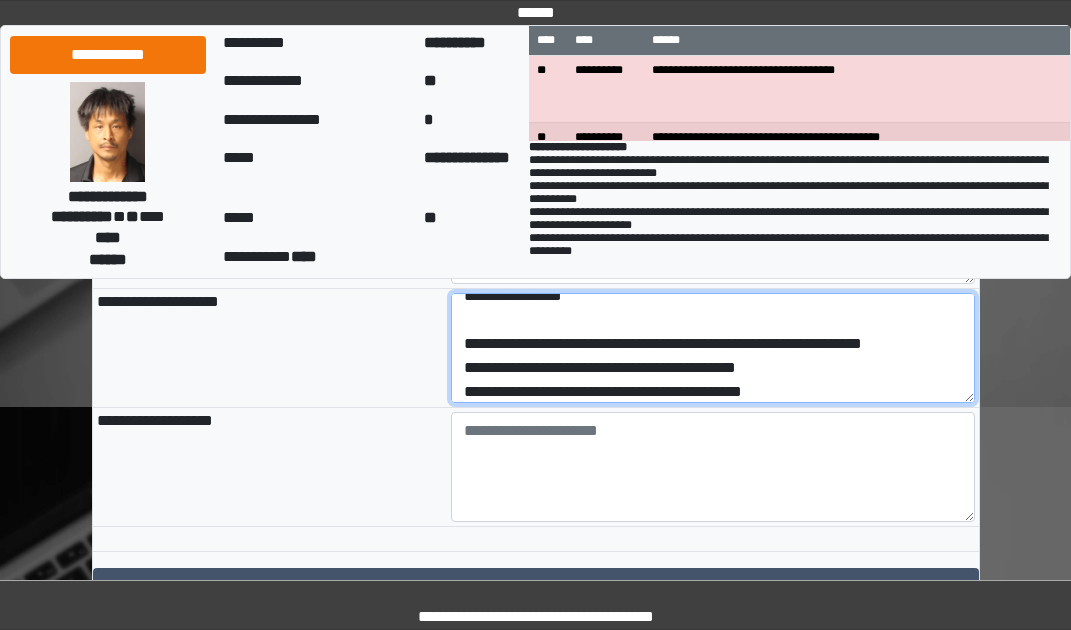 click on "**********" at bounding box center [713, 348] 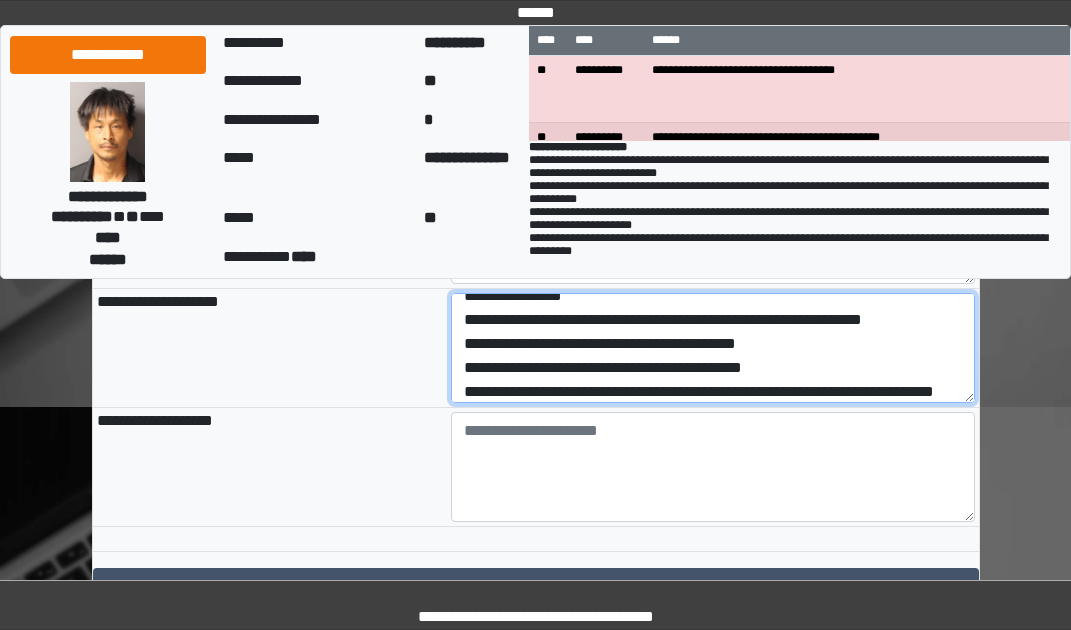 scroll, scrollTop: 0, scrollLeft: 0, axis: both 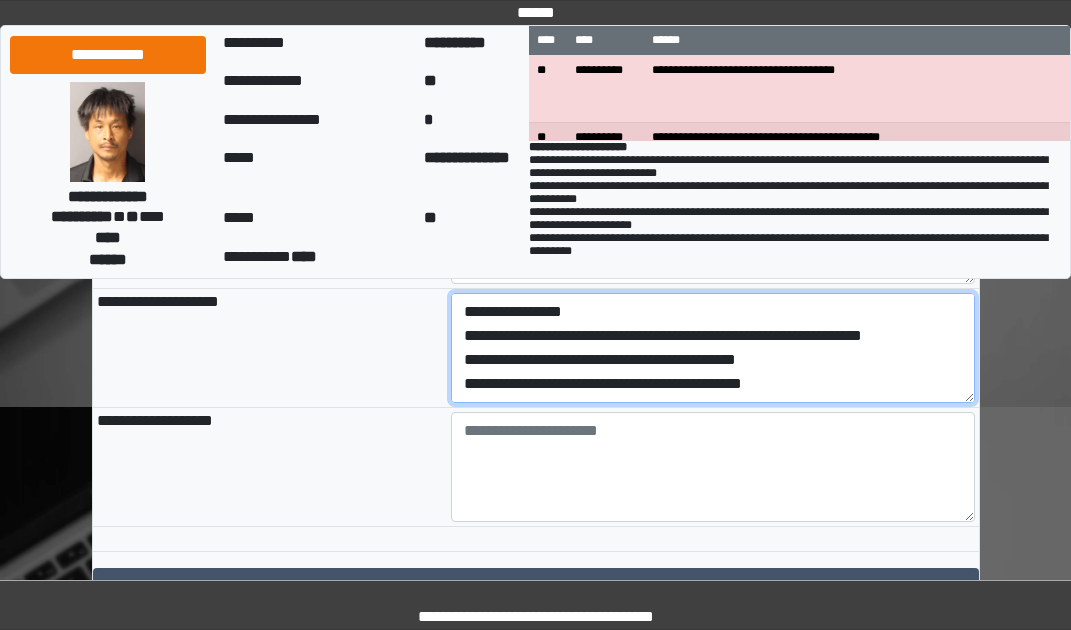 click on "**********" at bounding box center [713, 348] 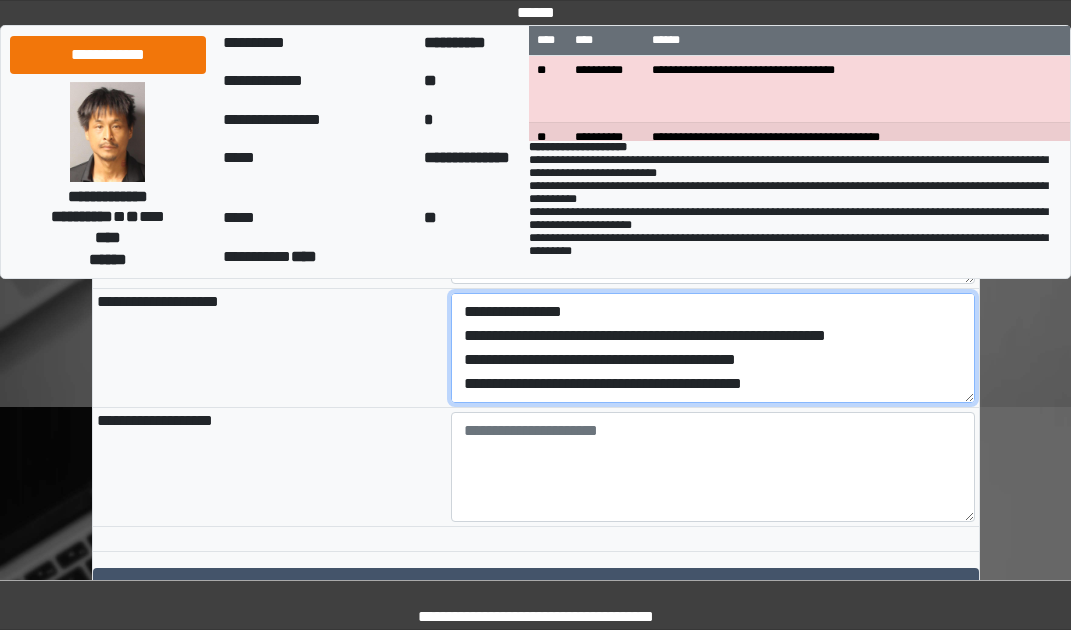 click on "**********" at bounding box center (713, 348) 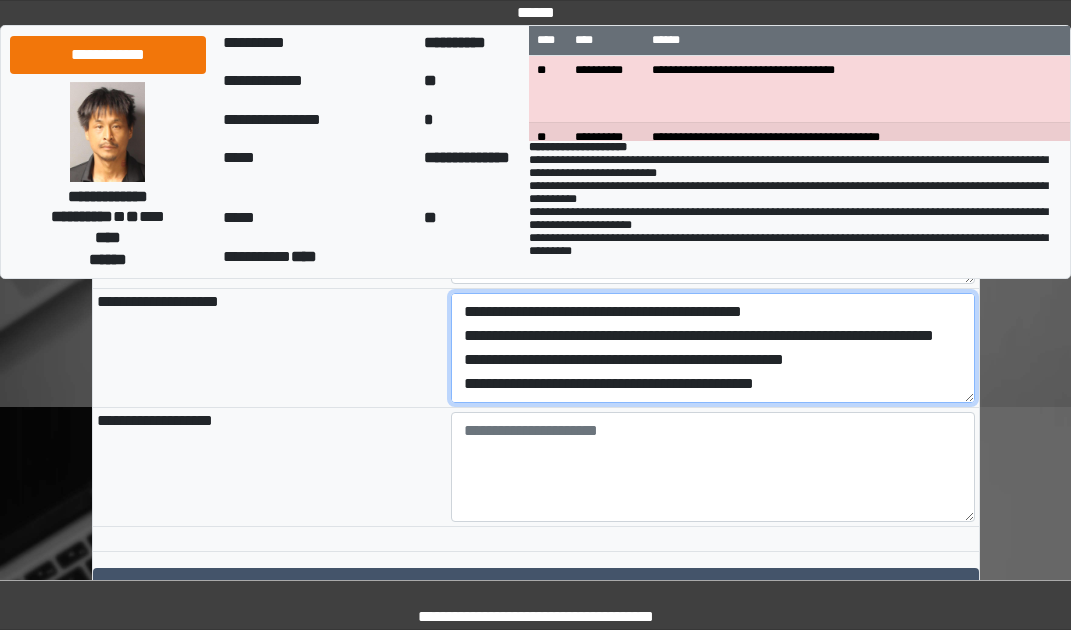 scroll, scrollTop: 96, scrollLeft: 0, axis: vertical 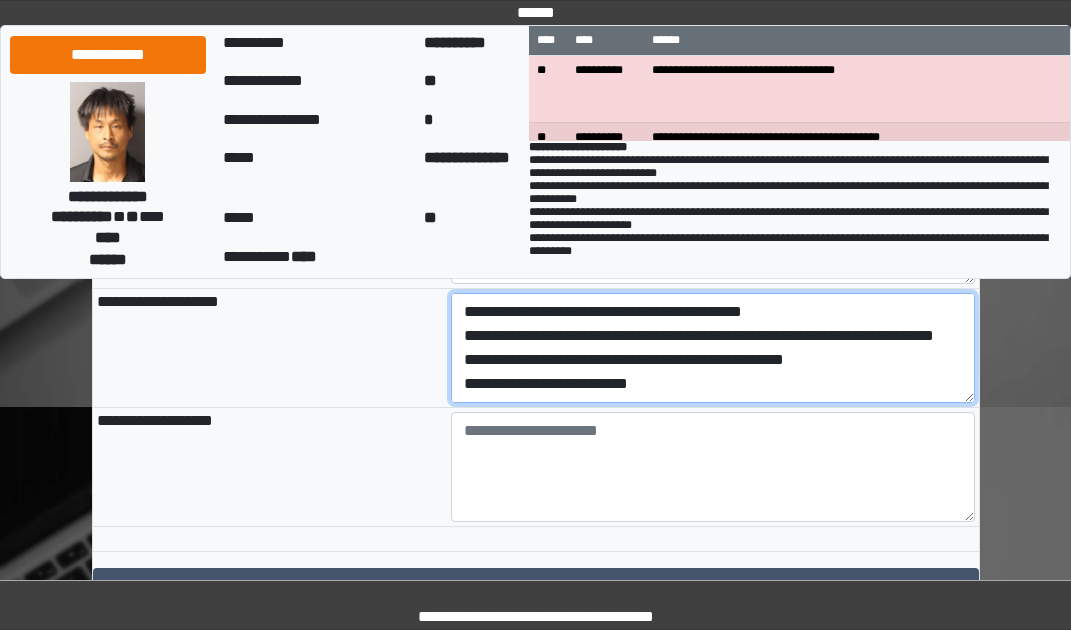 drag, startPoint x: 464, startPoint y: 486, endPoint x: 626, endPoint y: 482, distance: 162.04938 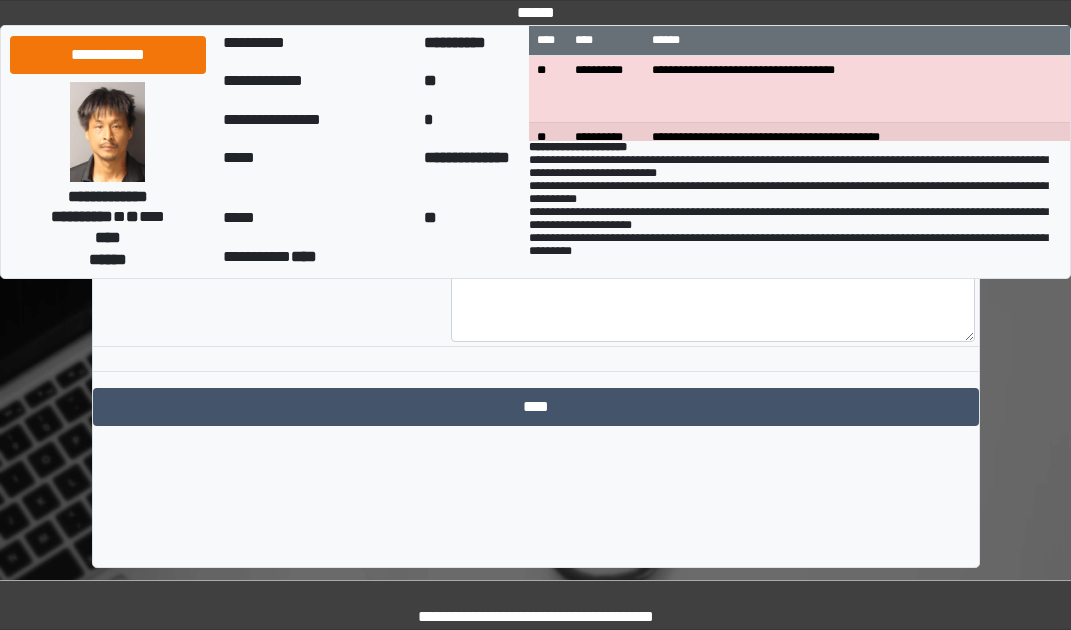 scroll, scrollTop: 2482, scrollLeft: 0, axis: vertical 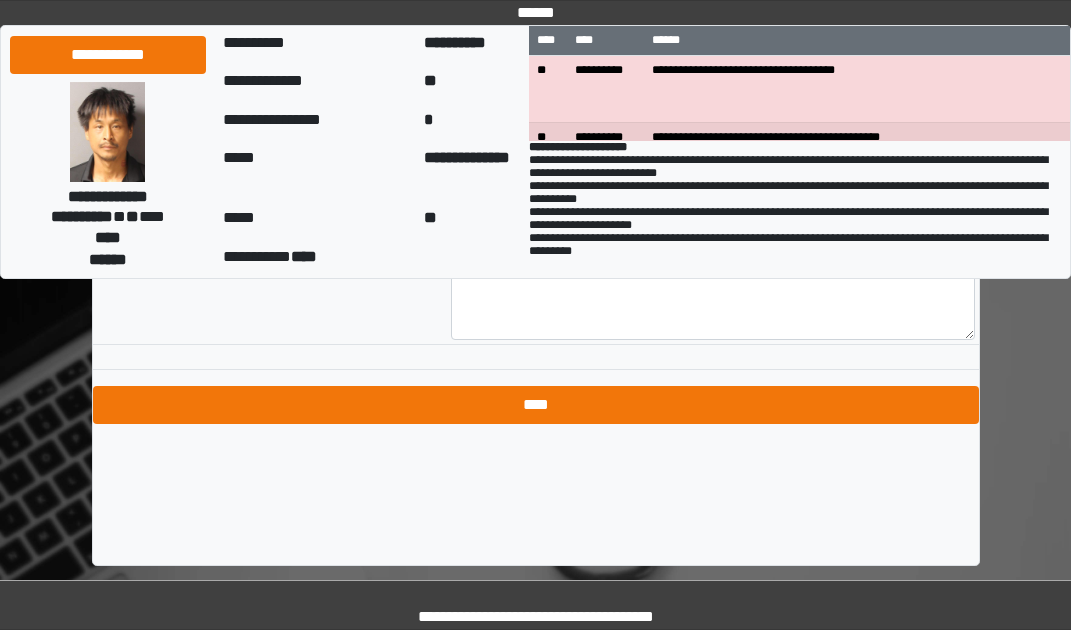 type on "**********" 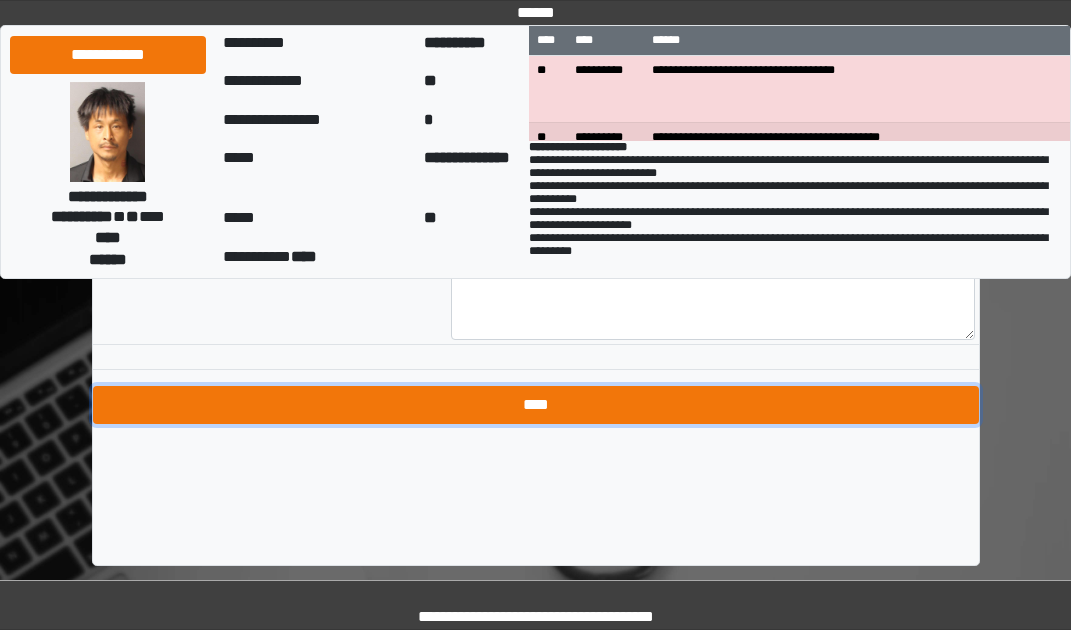 click on "****" at bounding box center [536, 405] 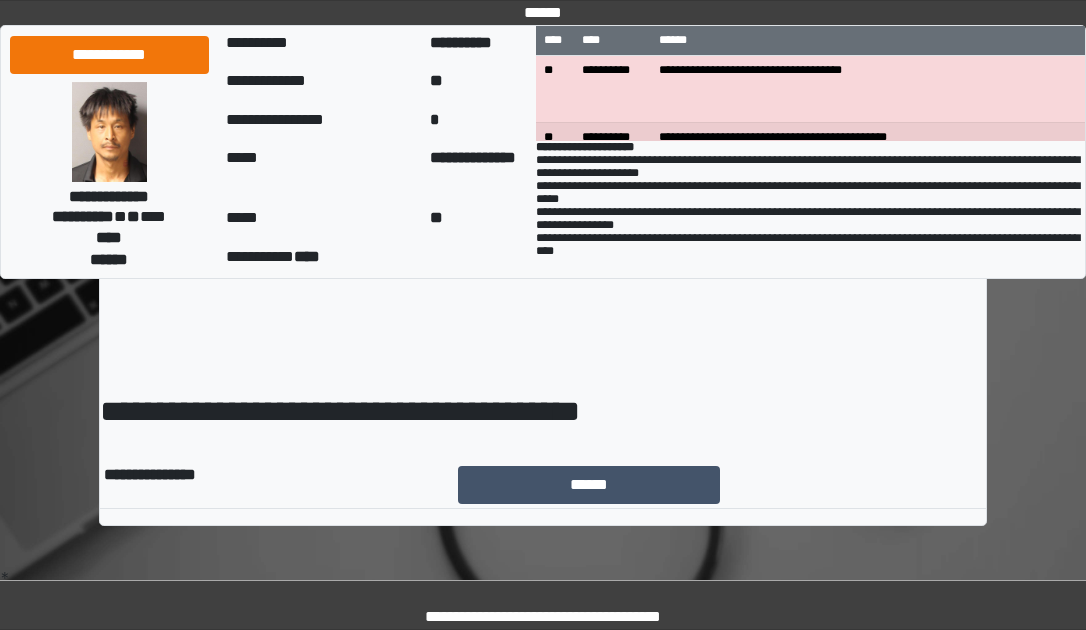 scroll, scrollTop: 0, scrollLeft: 0, axis: both 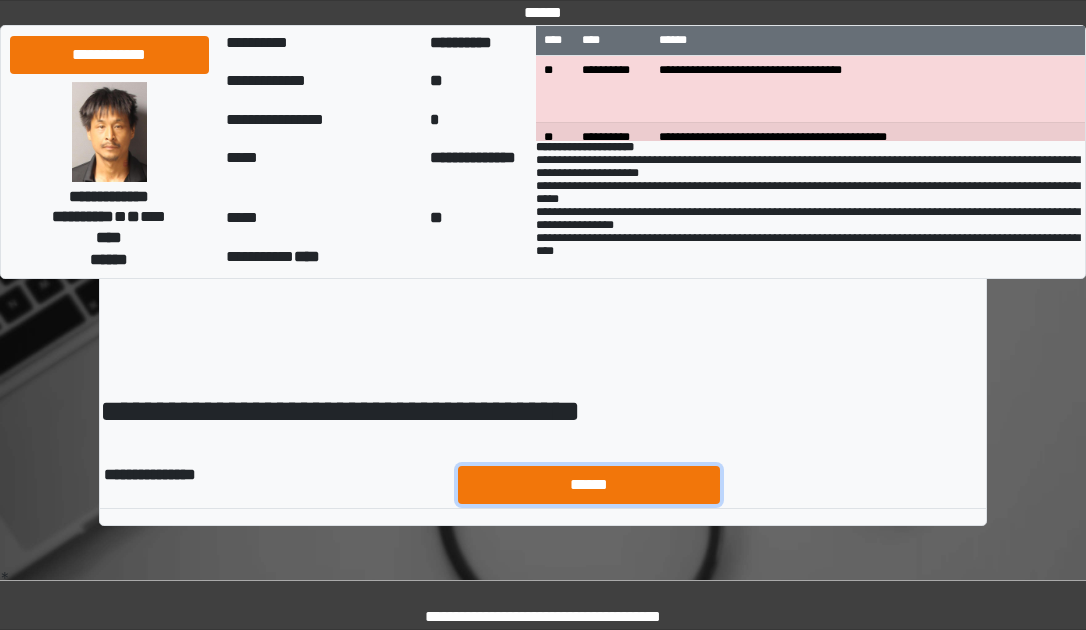 click on "******" at bounding box center [589, 485] 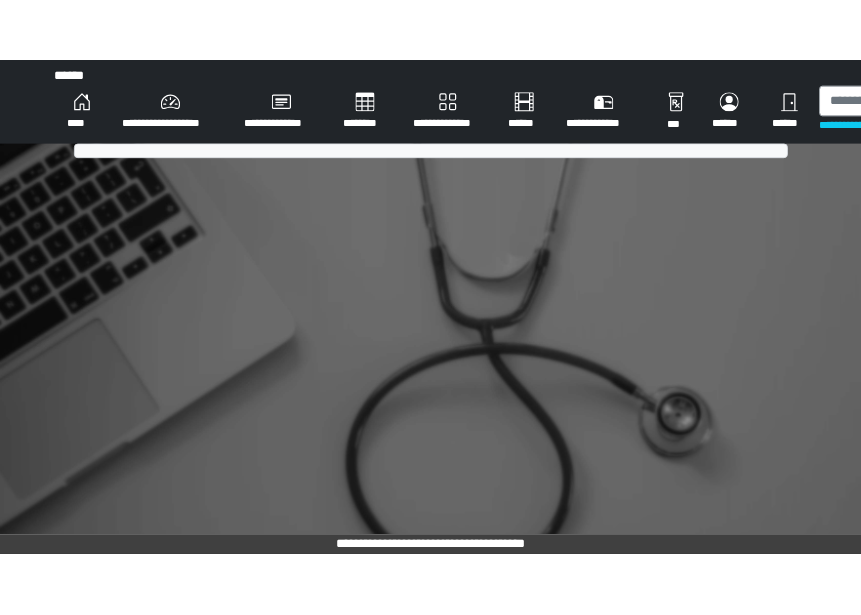 scroll, scrollTop: 0, scrollLeft: 0, axis: both 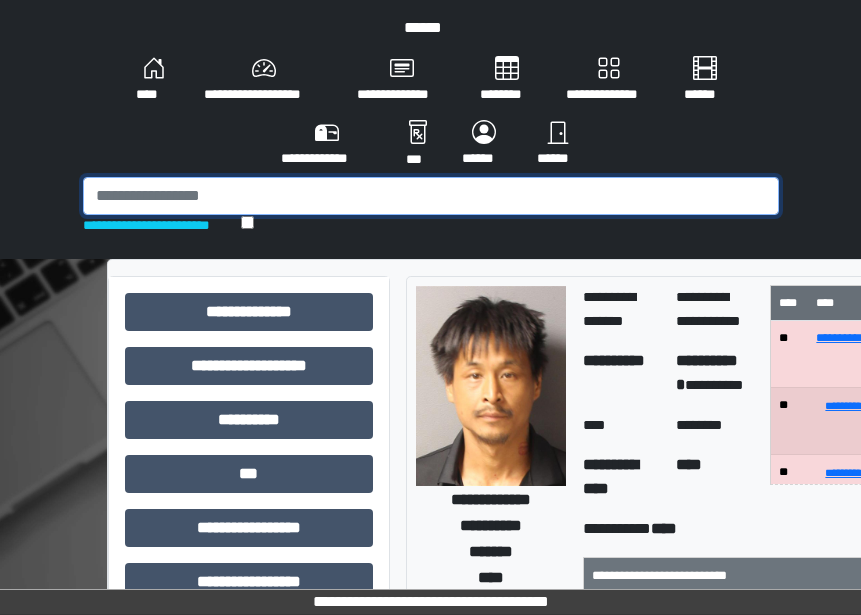 click at bounding box center (431, 196) 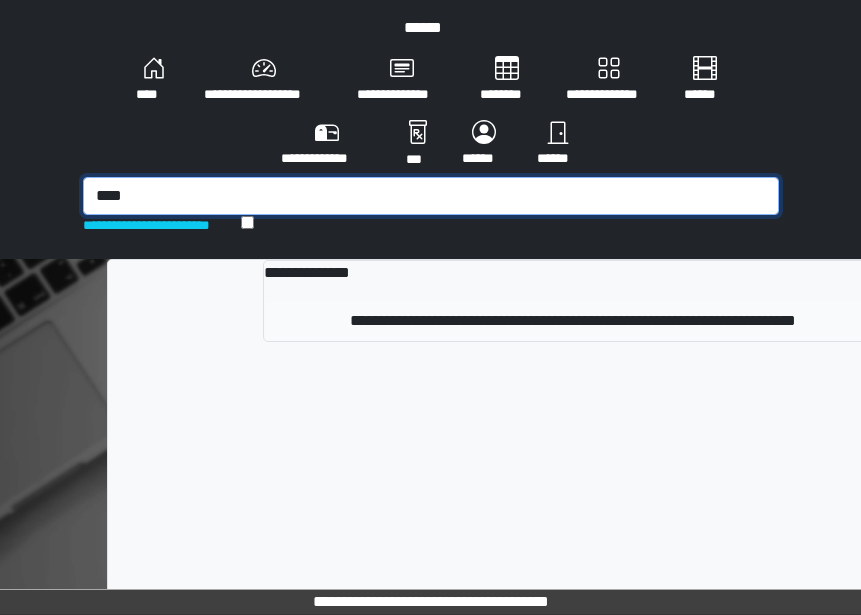 type on "****" 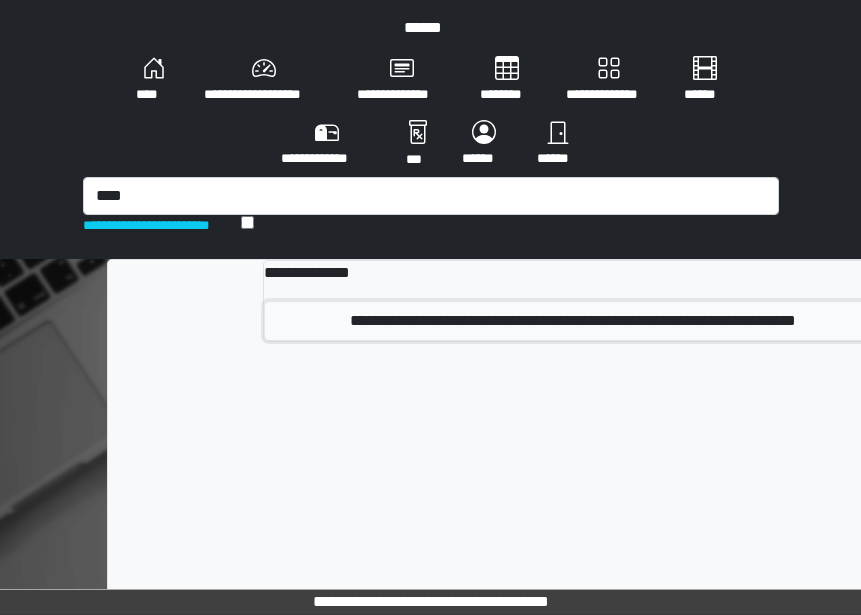 click on "**********" at bounding box center [572, 321] 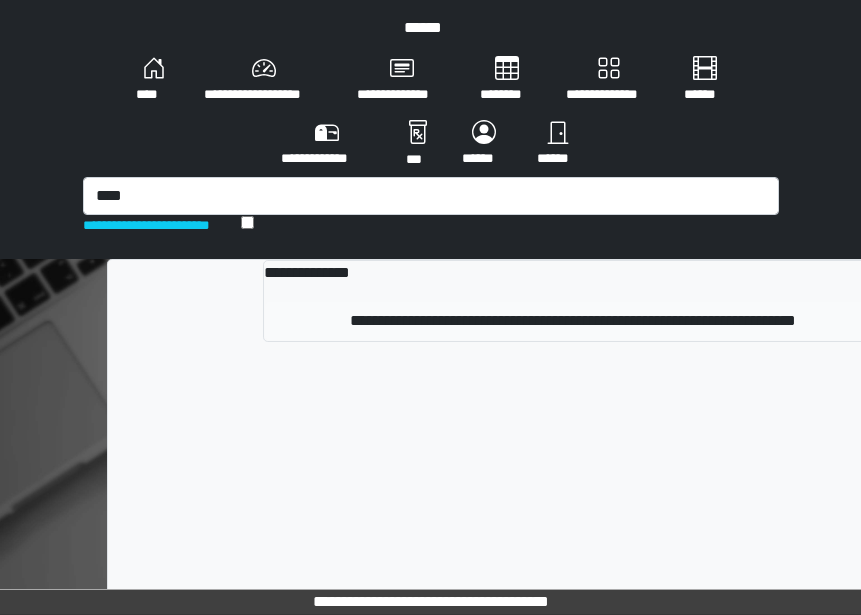 type 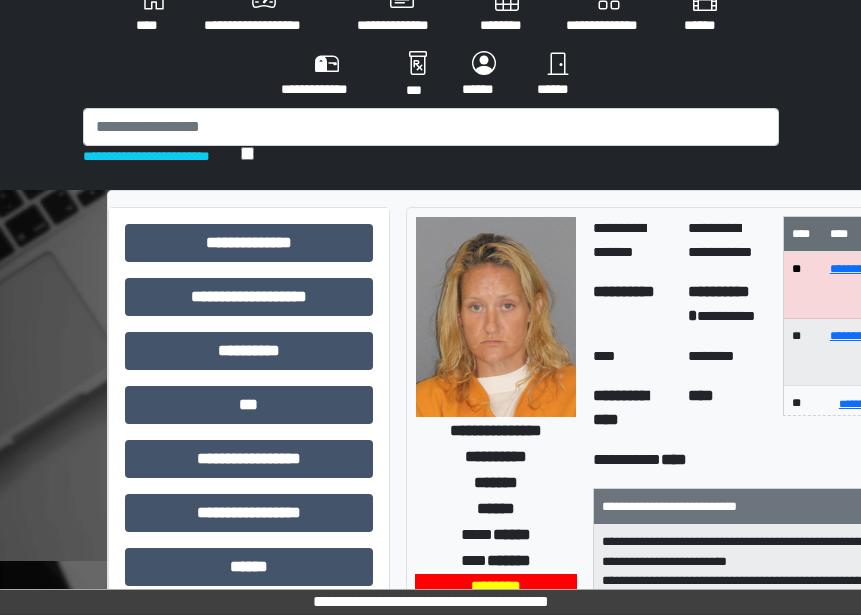 scroll, scrollTop: 100, scrollLeft: 0, axis: vertical 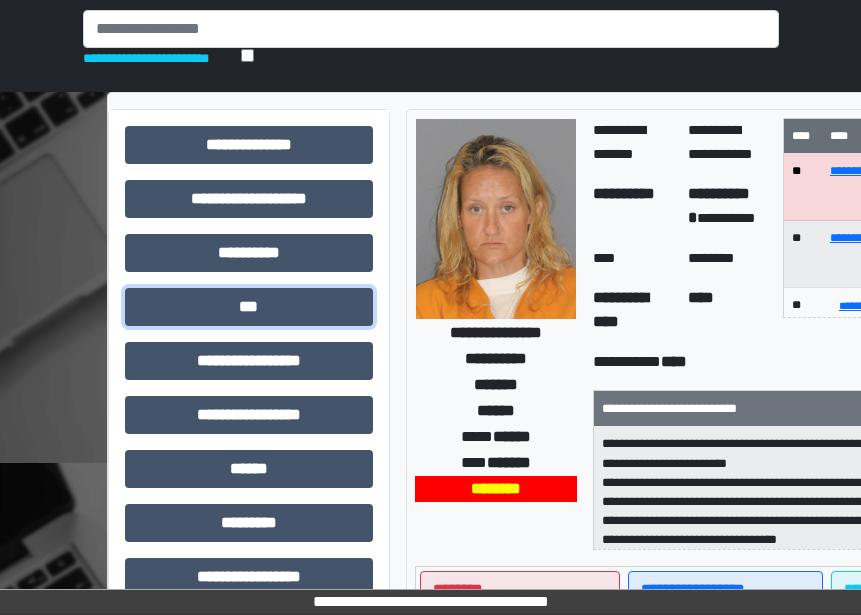 drag, startPoint x: 299, startPoint y: 362, endPoint x: 268, endPoint y: 382, distance: 36.891735 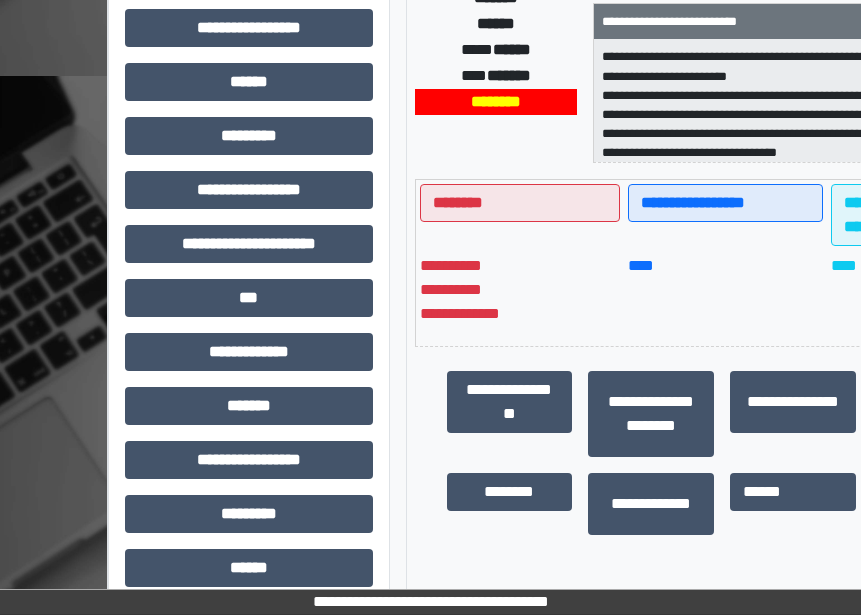 scroll, scrollTop: 700, scrollLeft: 0, axis: vertical 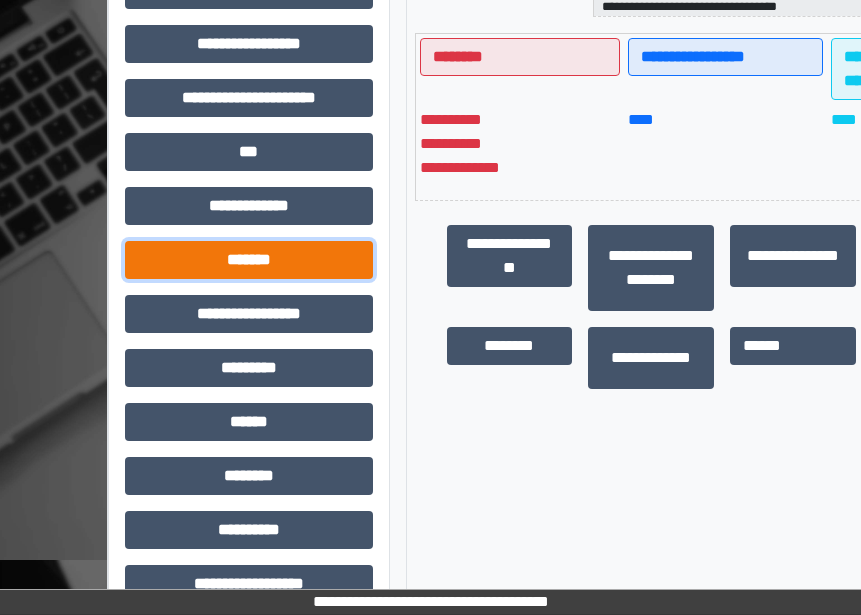 click on "*******" at bounding box center [249, 260] 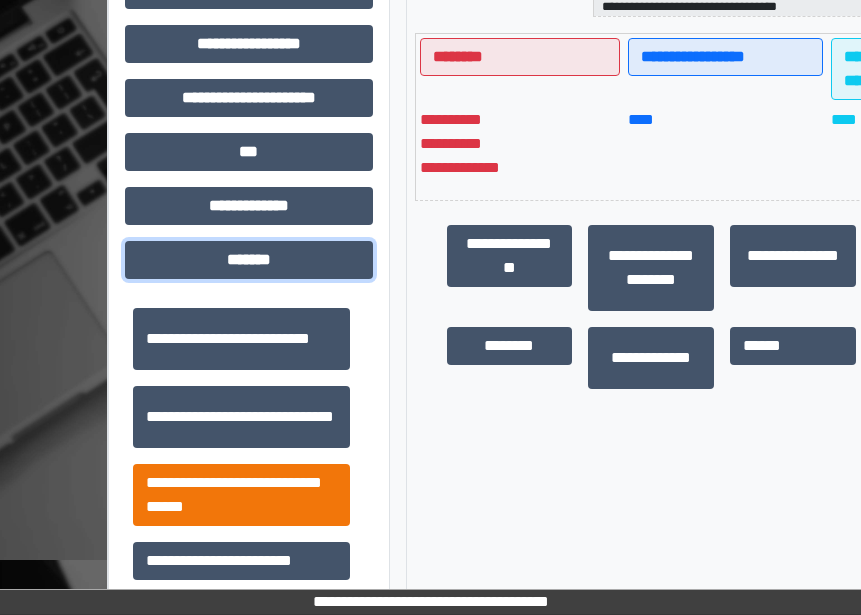 scroll, scrollTop: 700, scrollLeft: 0, axis: vertical 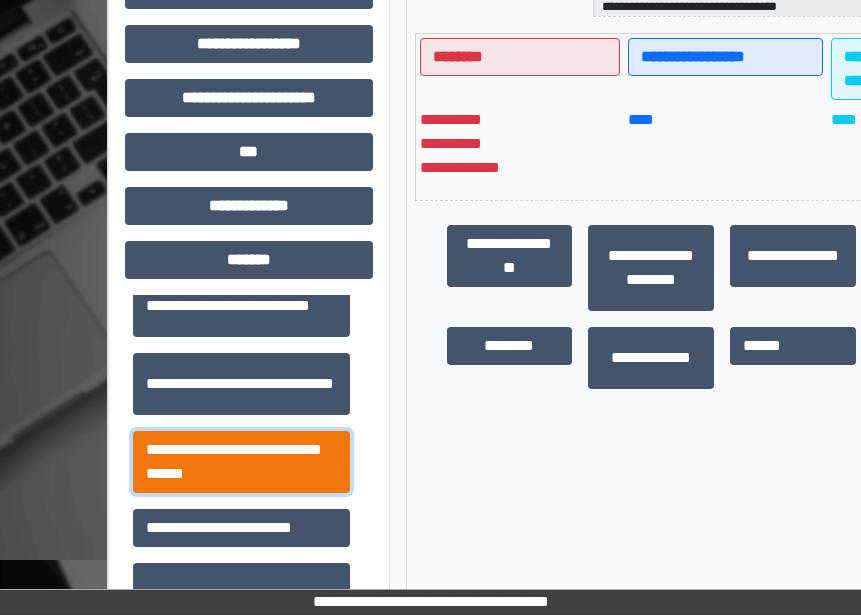 click on "**********" at bounding box center [241, 462] 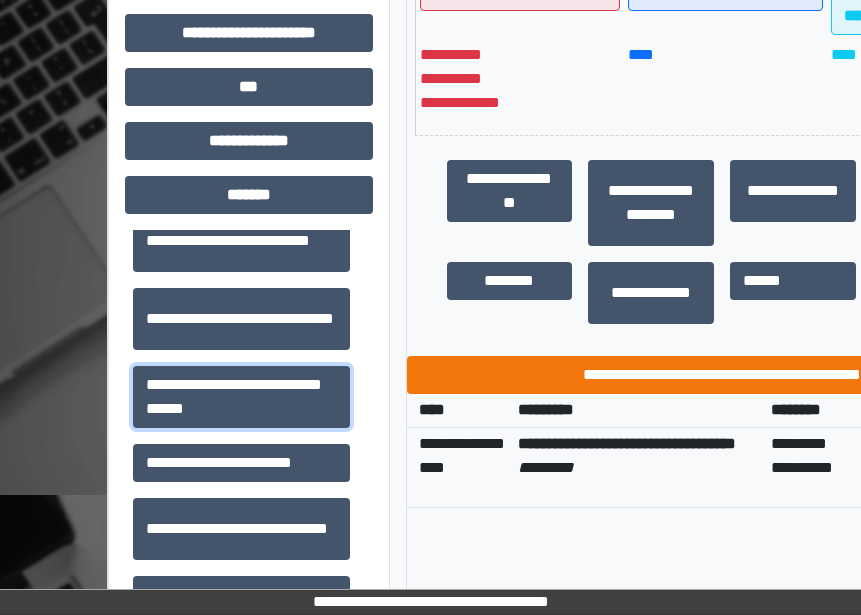 scroll, scrollTop: 800, scrollLeft: 0, axis: vertical 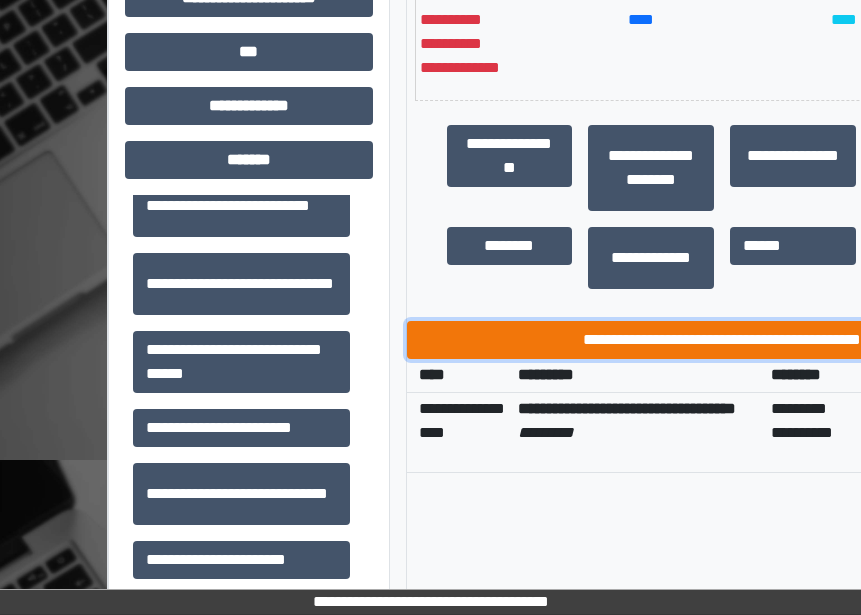 click on "**********" at bounding box center [723, 340] 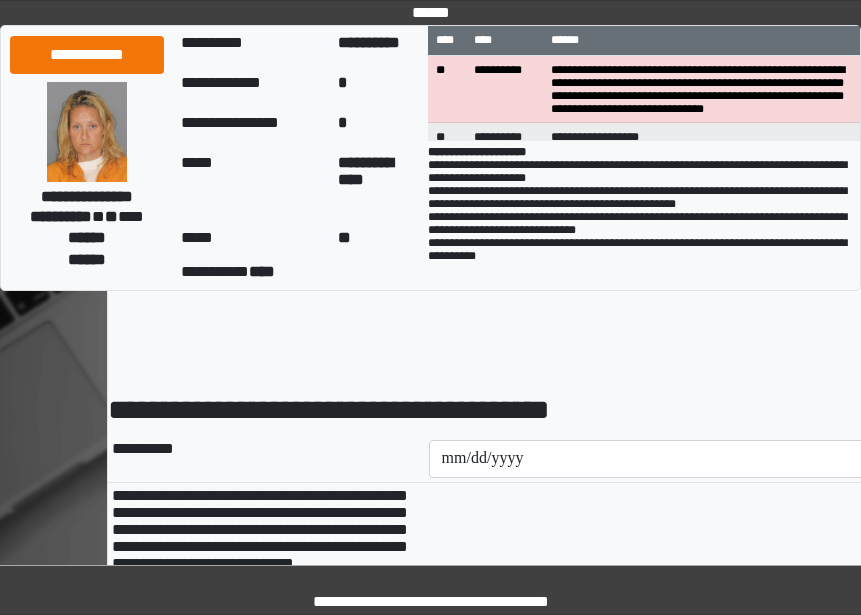 scroll, scrollTop: 0, scrollLeft: 0, axis: both 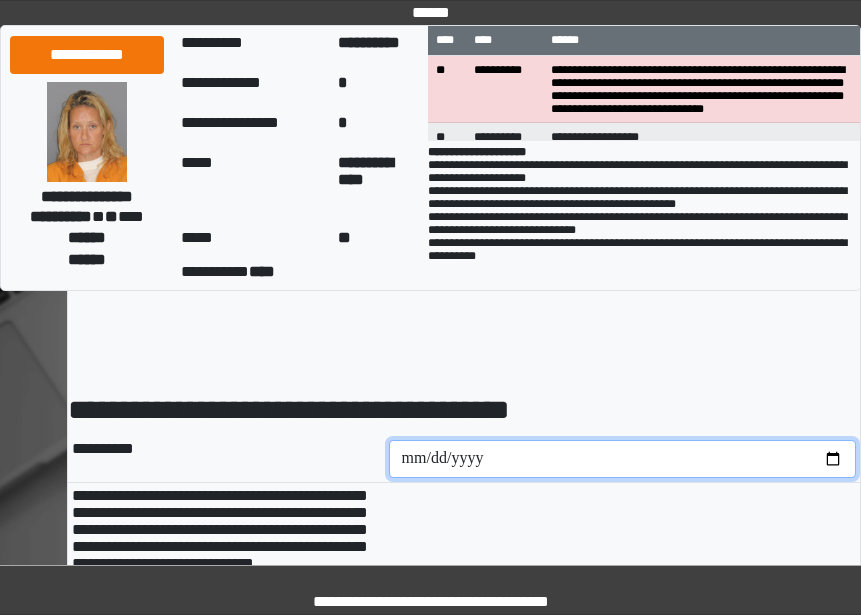 click at bounding box center [623, 459] 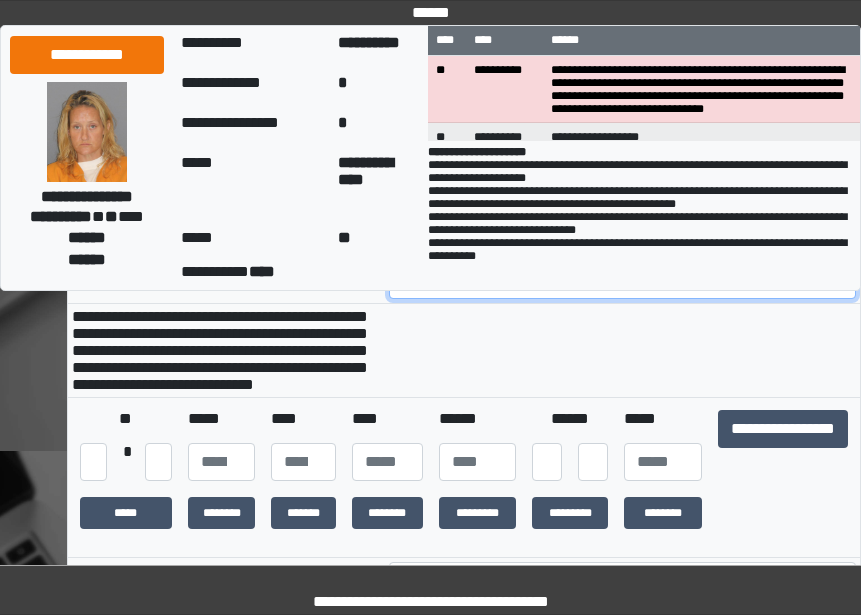 scroll, scrollTop: 200, scrollLeft: 40, axis: both 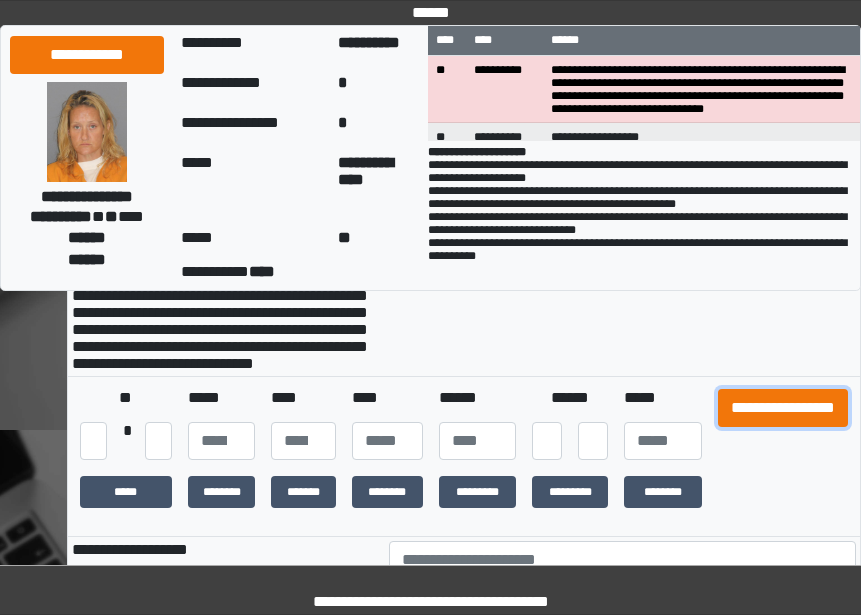 click on "**********" at bounding box center (783, 408) 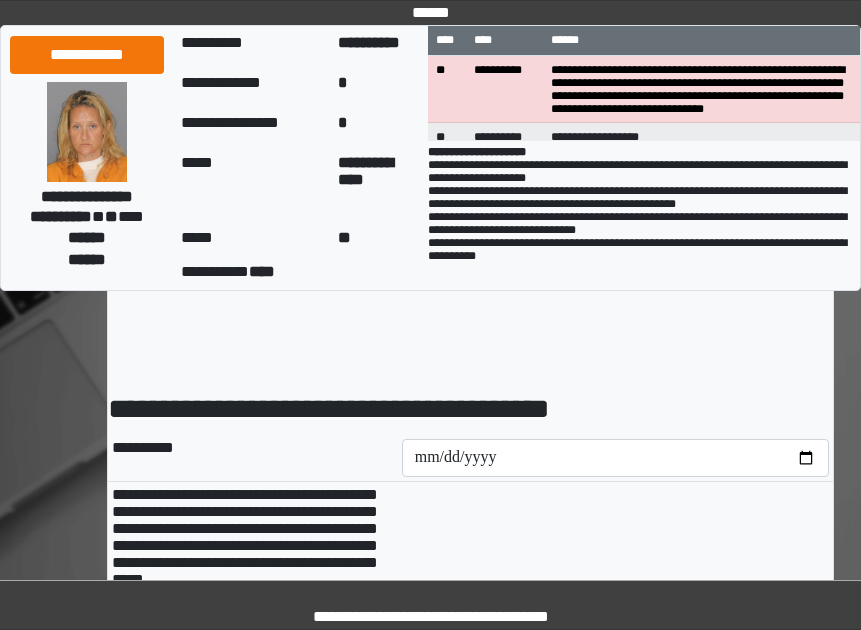 scroll, scrollTop: 0, scrollLeft: 0, axis: both 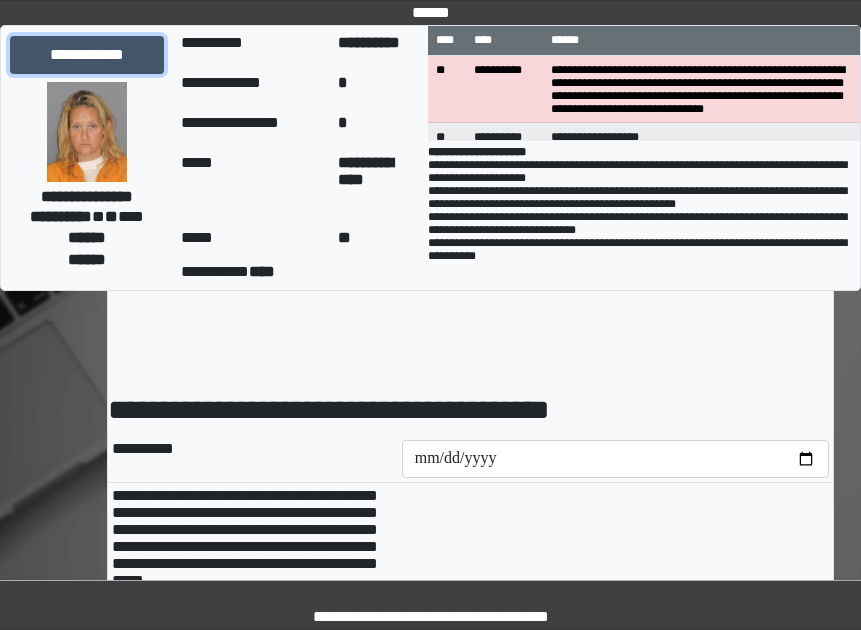 click on "**********" at bounding box center [87, 55] 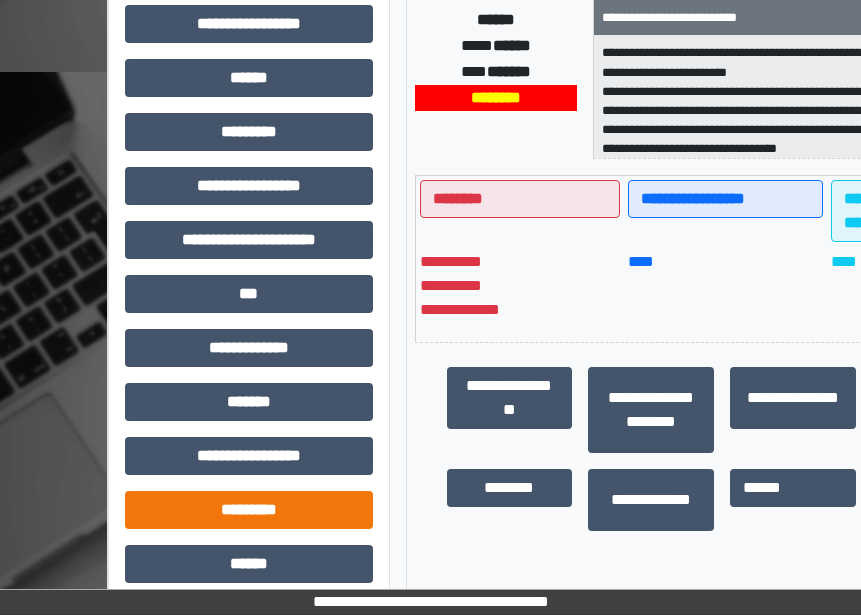scroll, scrollTop: 600, scrollLeft: 0, axis: vertical 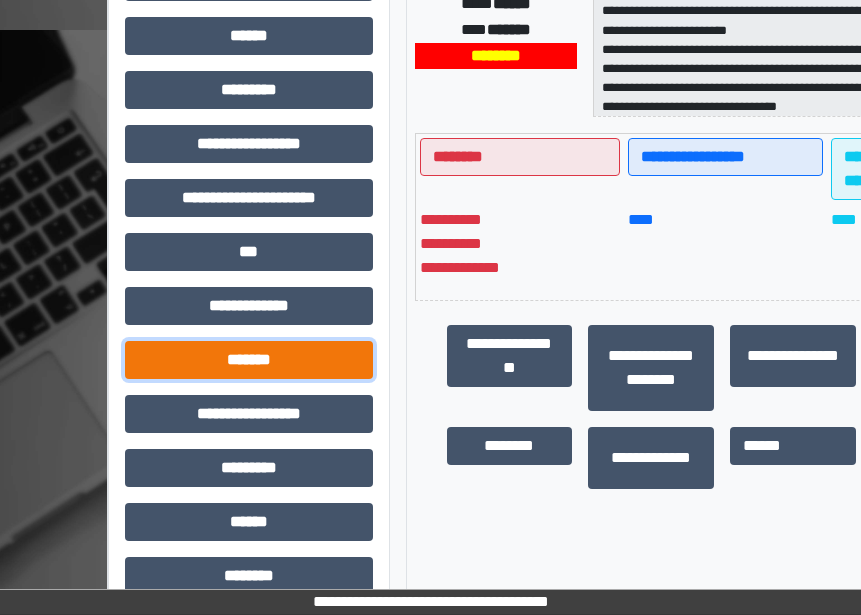click on "*******" at bounding box center (249, 360) 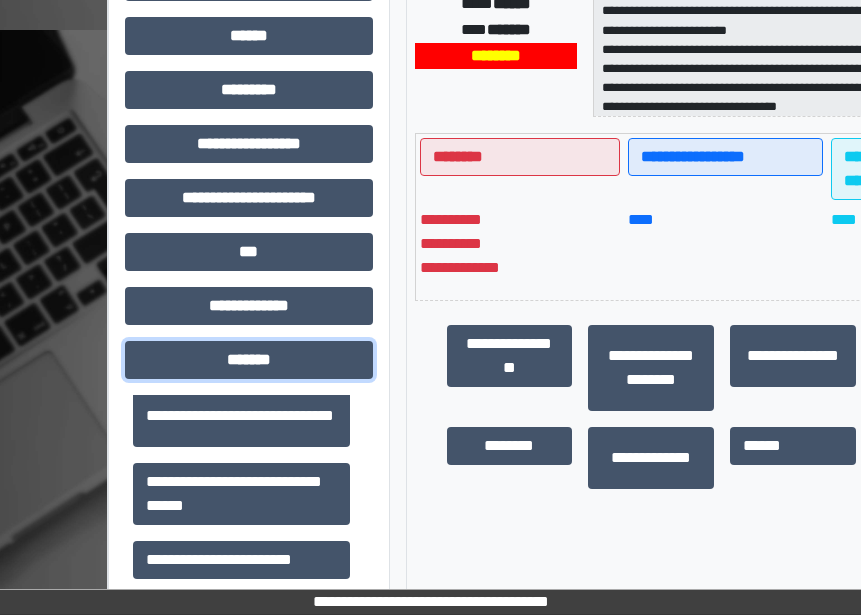 scroll, scrollTop: 800, scrollLeft: 0, axis: vertical 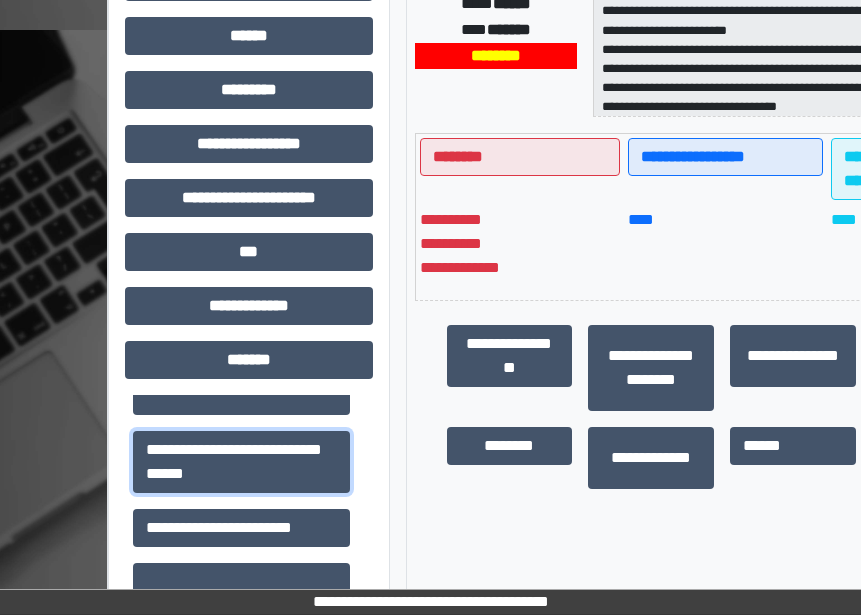 click on "**********" at bounding box center (241, 462) 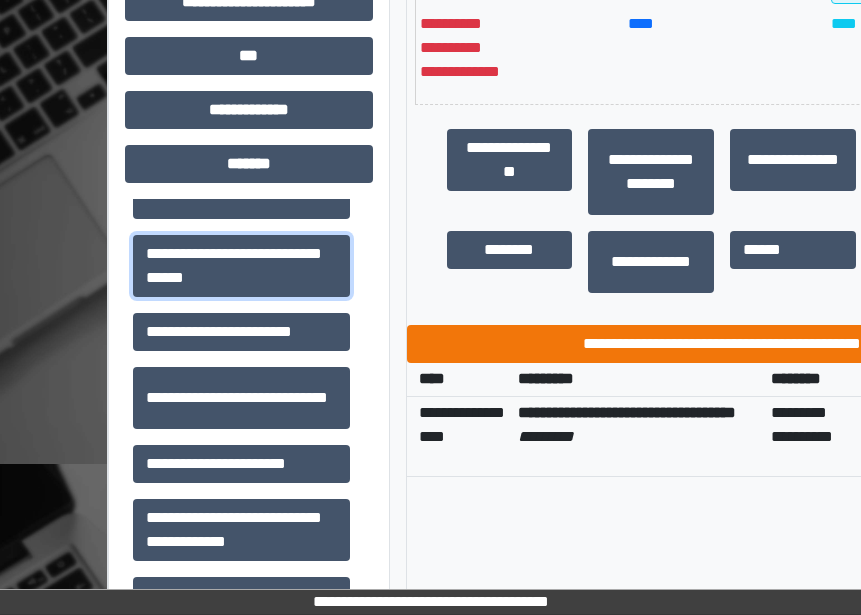 scroll, scrollTop: 800, scrollLeft: 0, axis: vertical 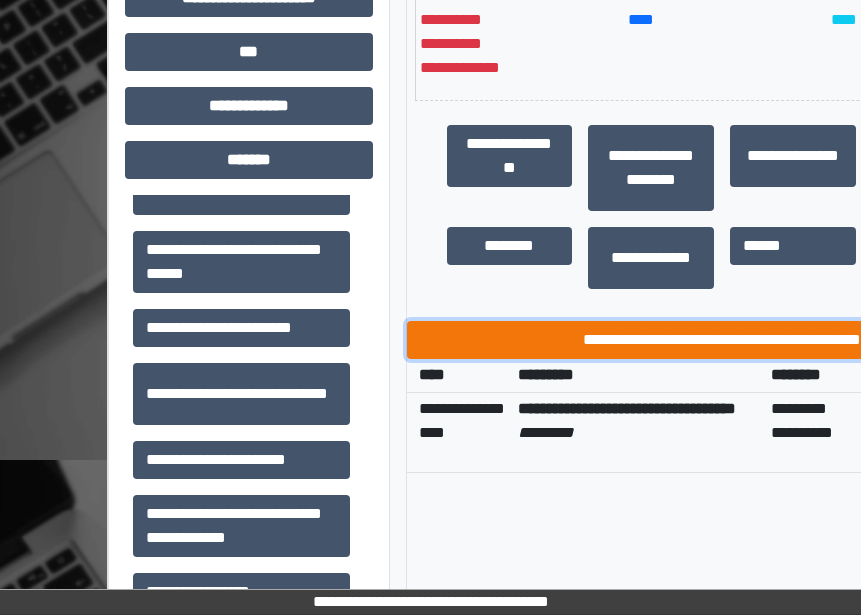 click on "**********" at bounding box center (723, 340) 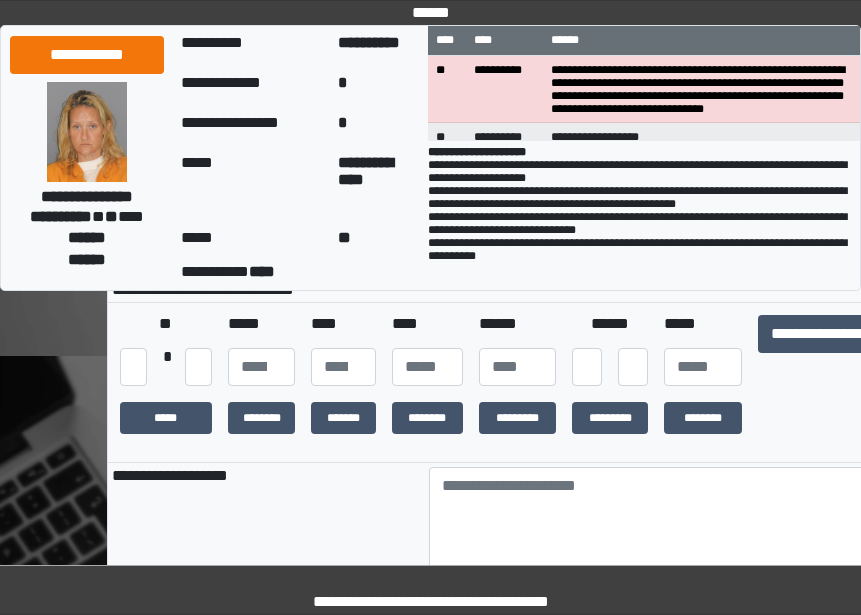scroll, scrollTop: 300, scrollLeft: 0, axis: vertical 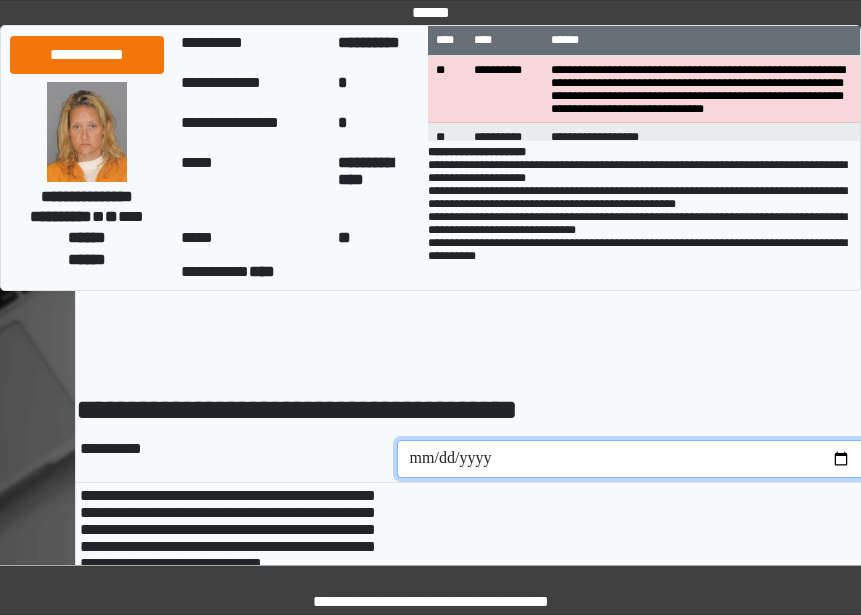 click at bounding box center (631, 459) 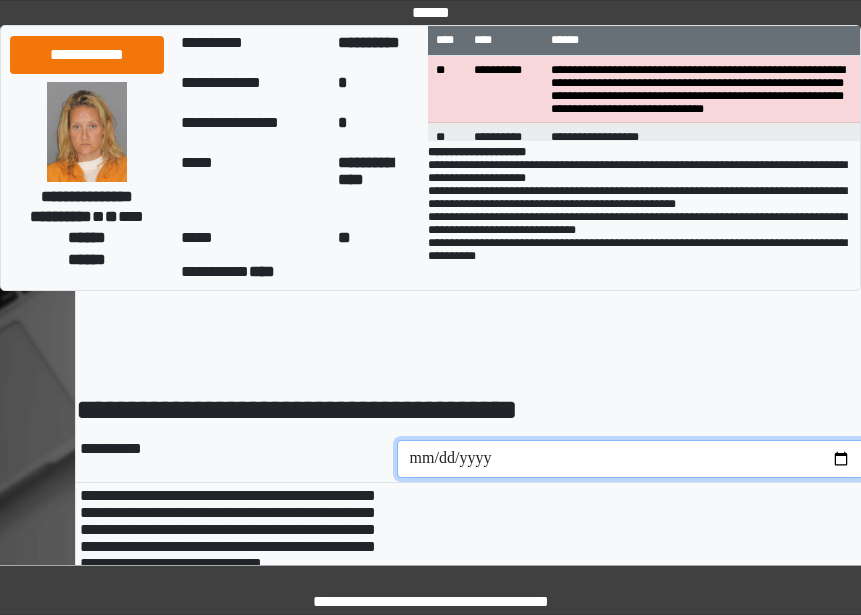 type on "**********" 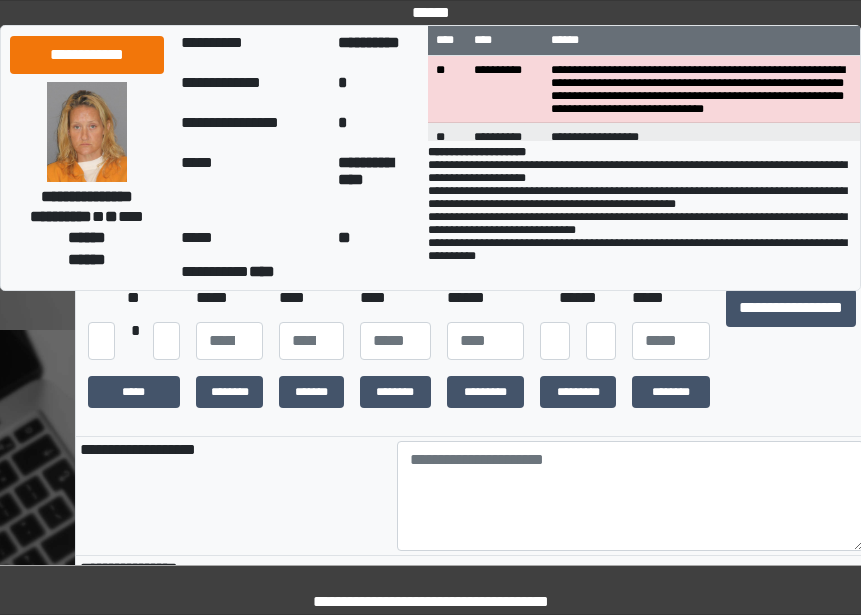scroll, scrollTop: 300, scrollLeft: 0, axis: vertical 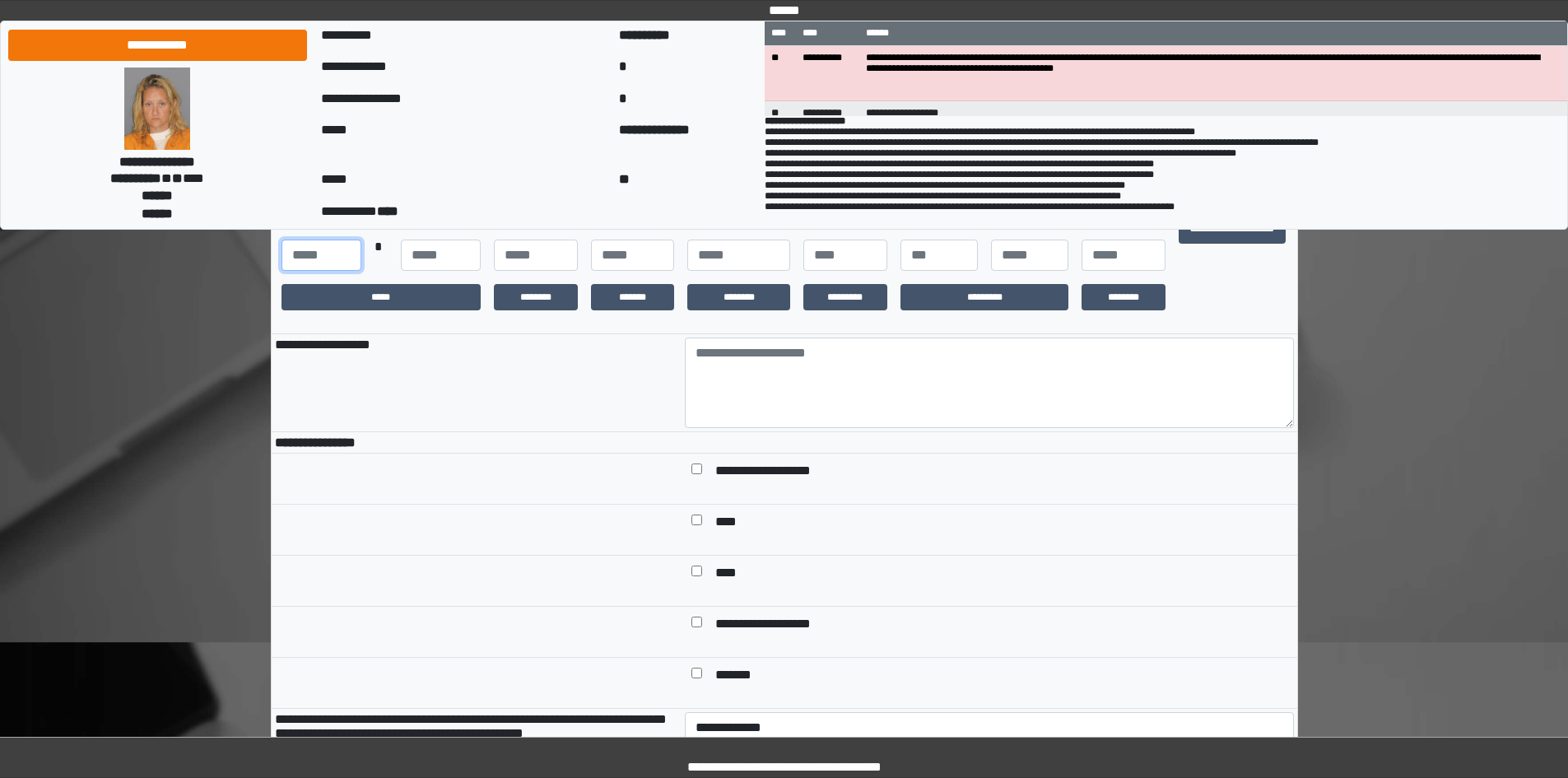 click at bounding box center (321, 255) 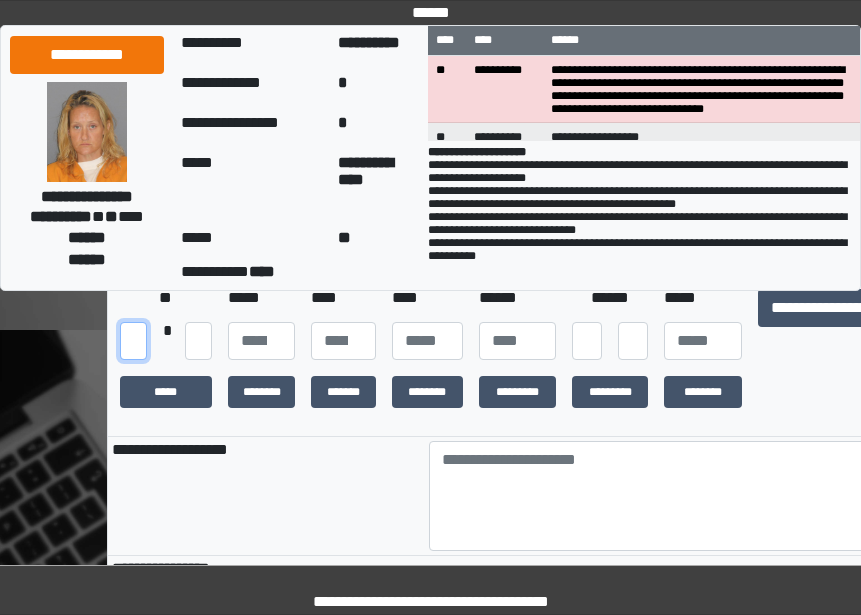 click at bounding box center (133, 341) 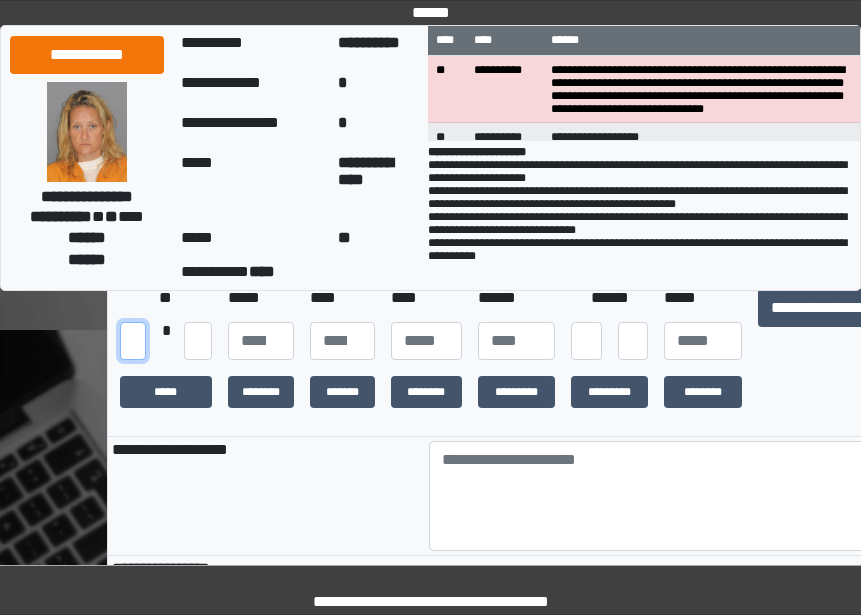 scroll, scrollTop: 0, scrollLeft: 24, axis: horizontal 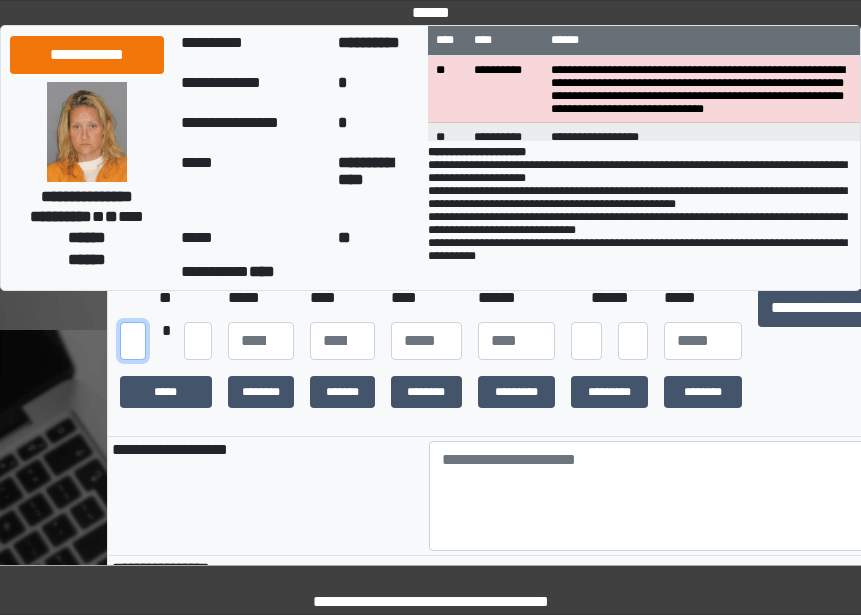 type on "***" 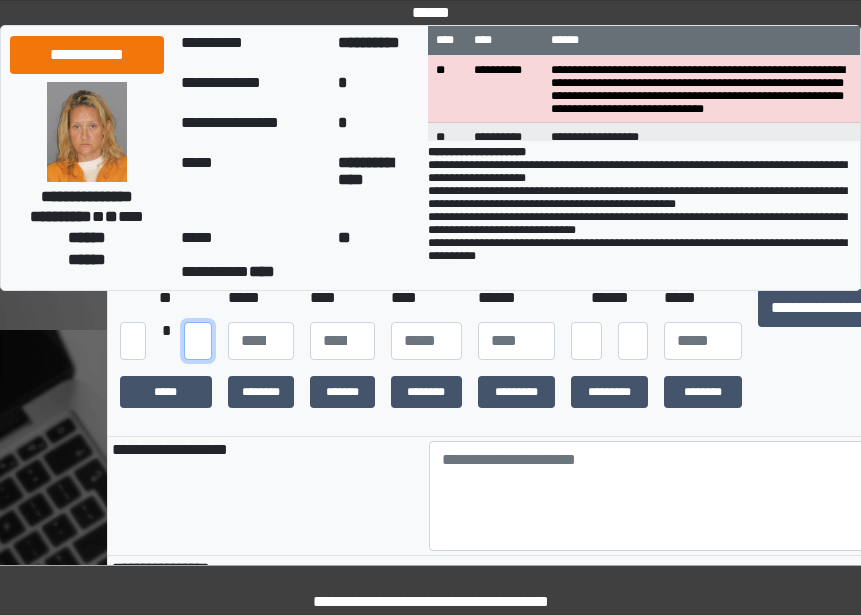 scroll, scrollTop: 0, scrollLeft: 0, axis: both 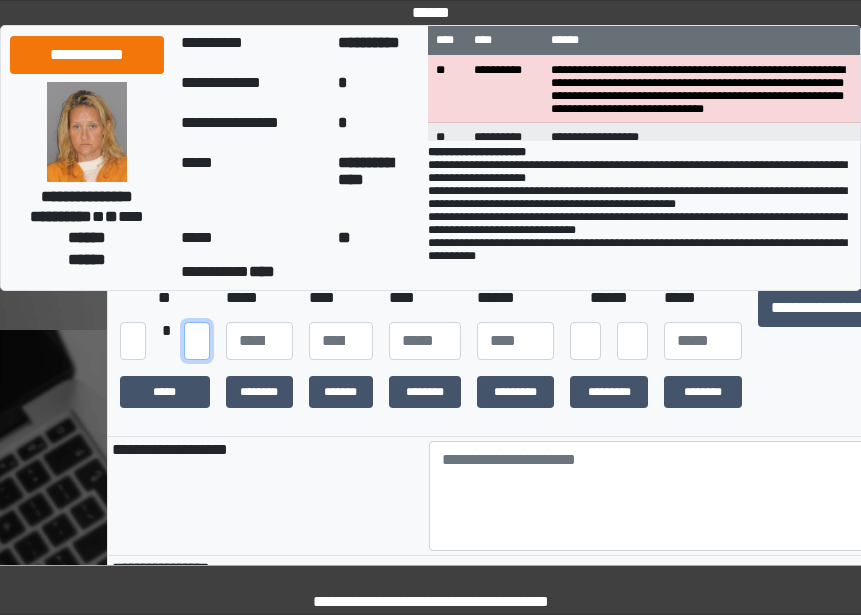 type on "**" 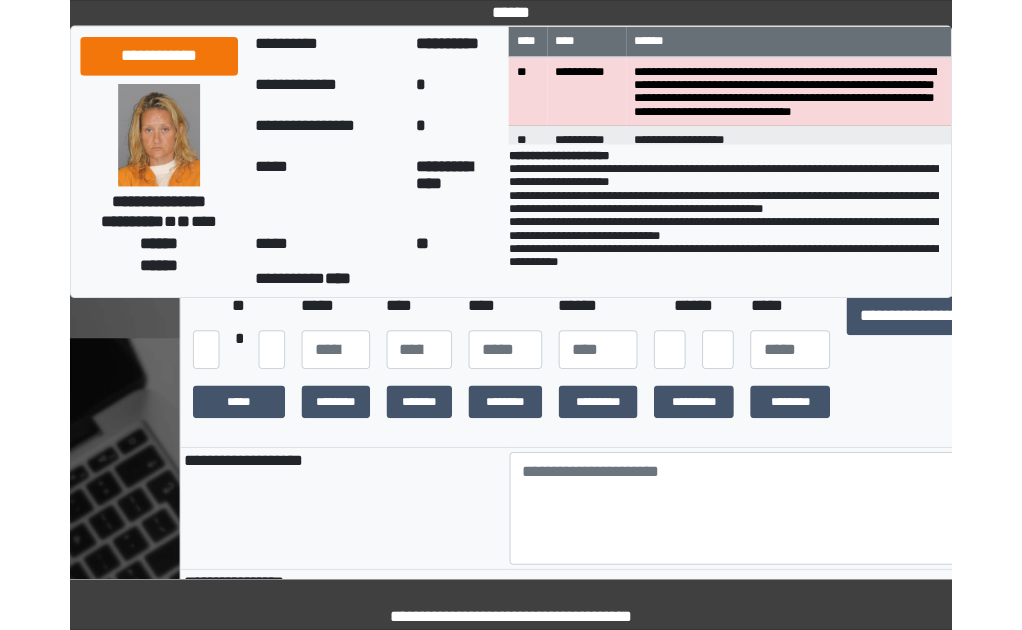scroll, scrollTop: 0, scrollLeft: 0, axis: both 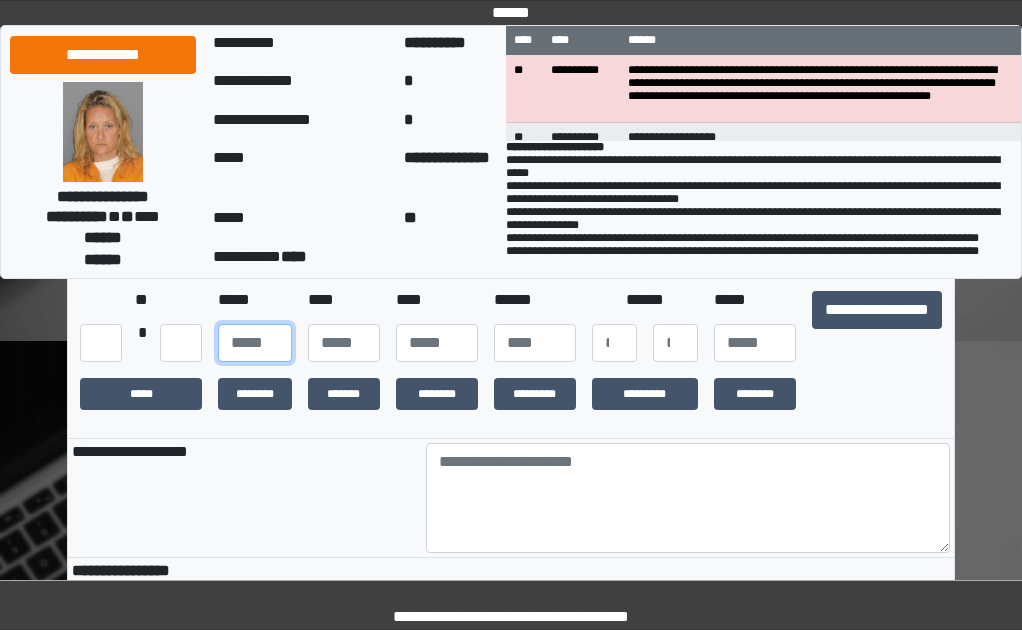 click at bounding box center (255, 343) 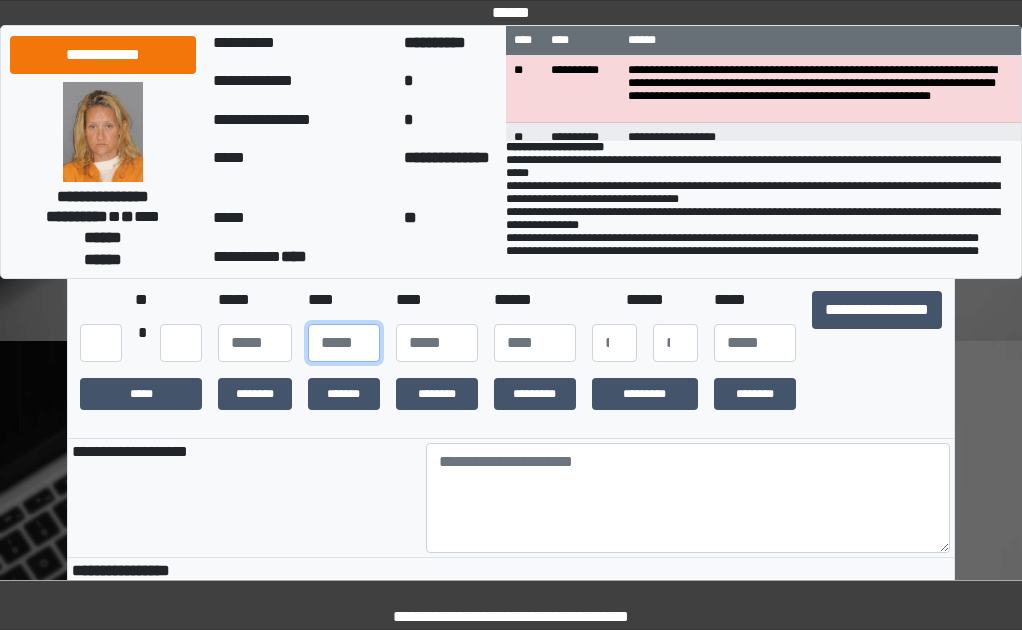 click at bounding box center [344, 343] 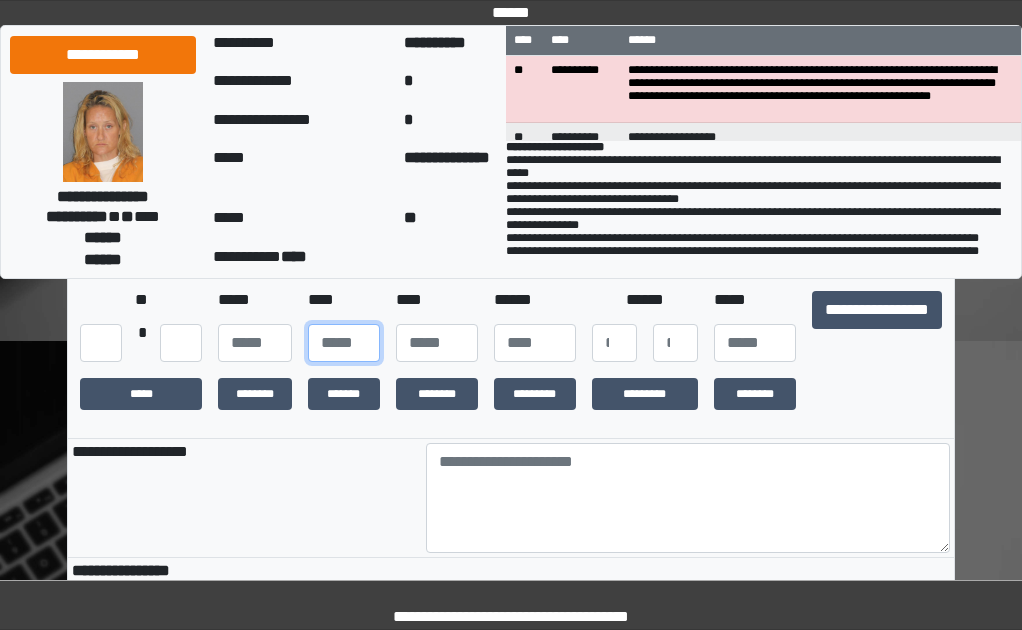 type on "**" 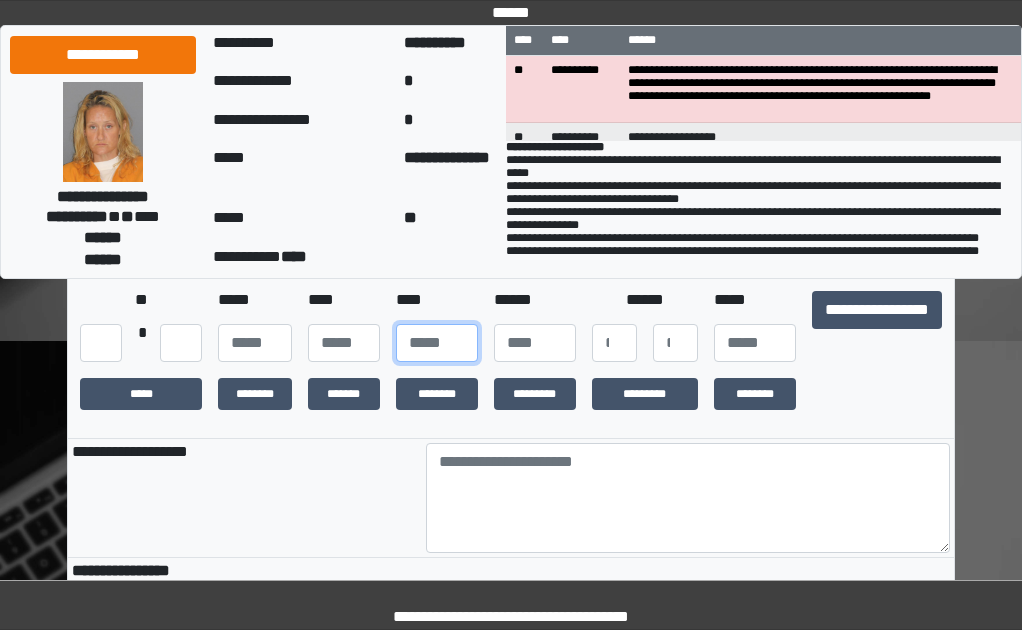 click at bounding box center (437, 343) 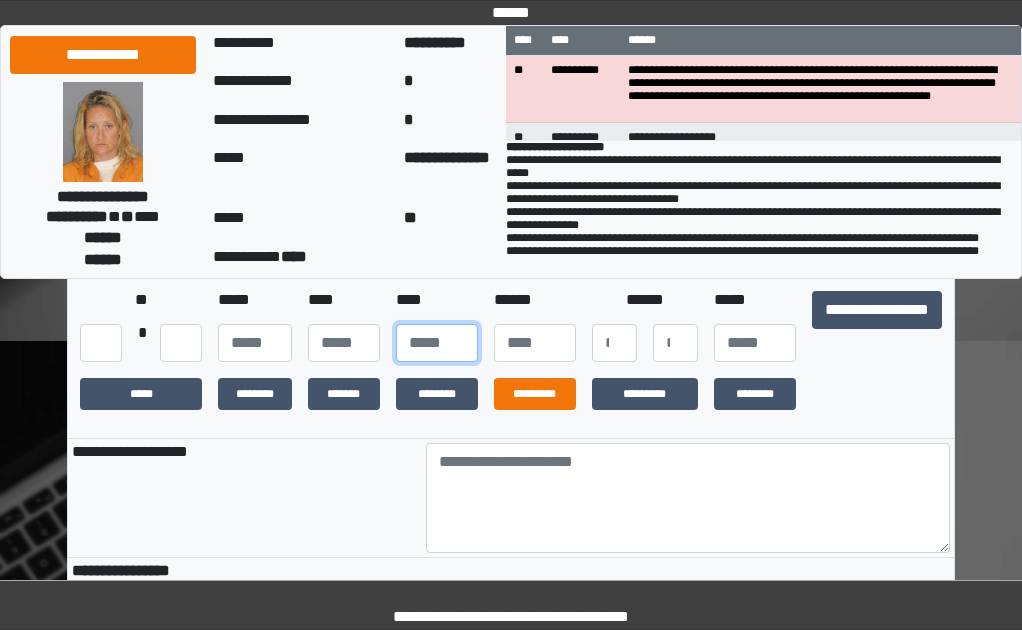 type on "****" 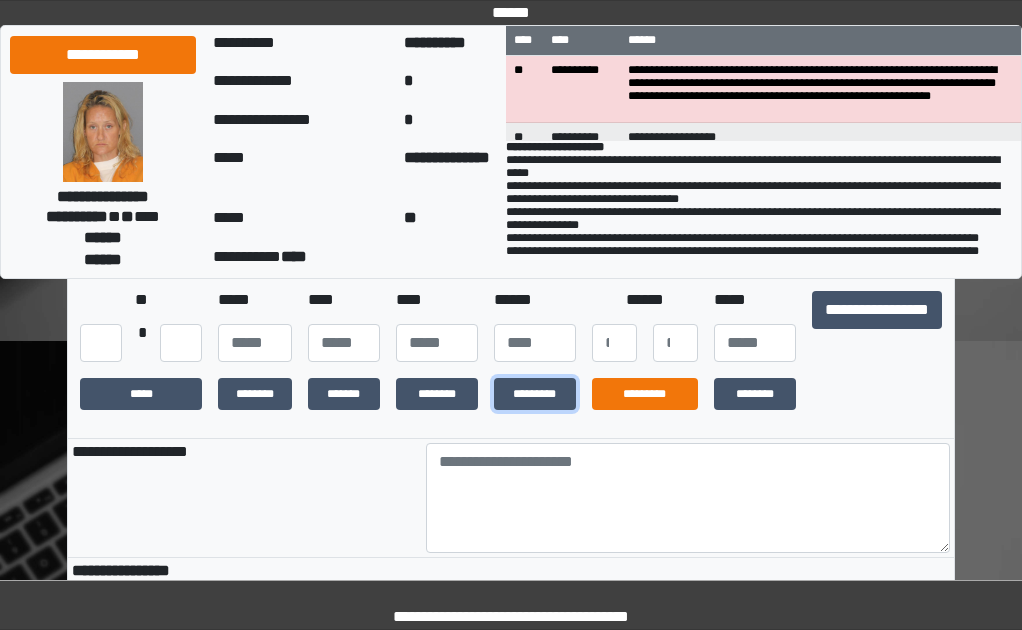 drag, startPoint x: 544, startPoint y: 414, endPoint x: 618, endPoint y: 416, distance: 74.02702 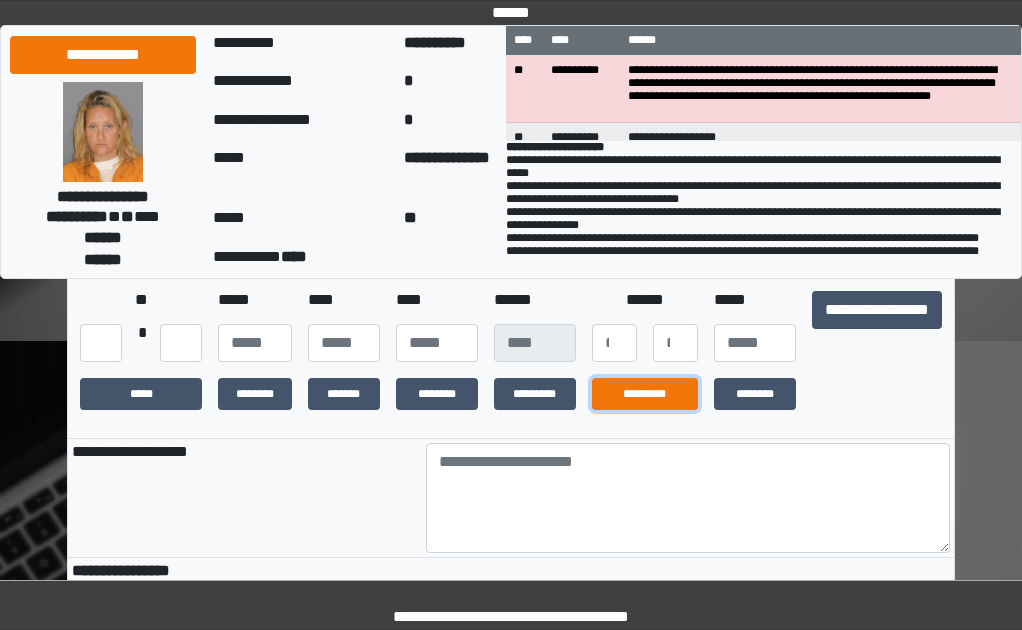 drag, startPoint x: 637, startPoint y: 410, endPoint x: 675, endPoint y: 388, distance: 43.908997 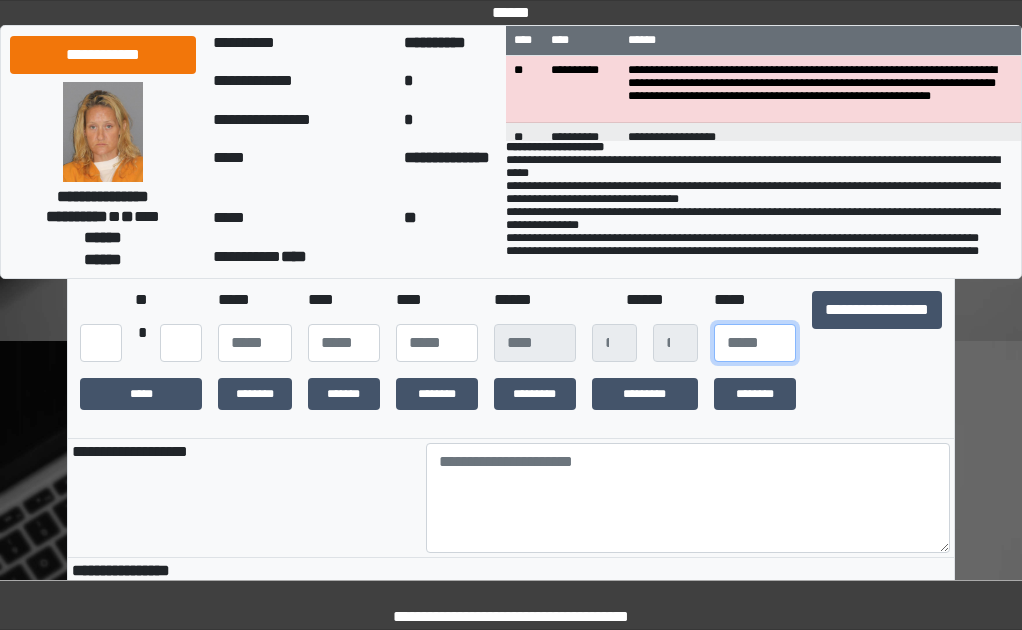 click at bounding box center (755, 343) 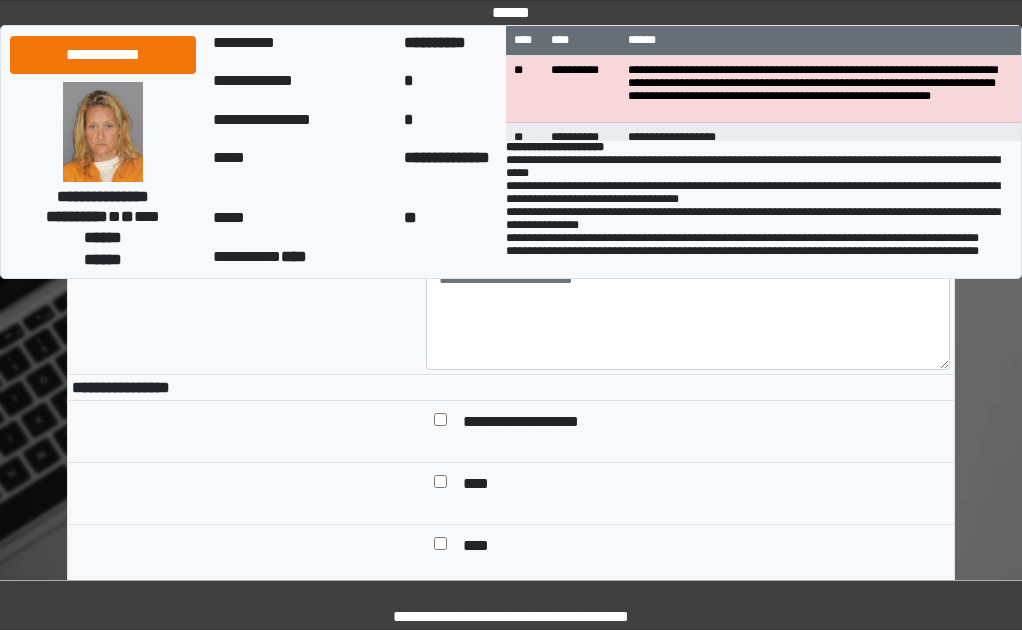 scroll, scrollTop: 500, scrollLeft: 0, axis: vertical 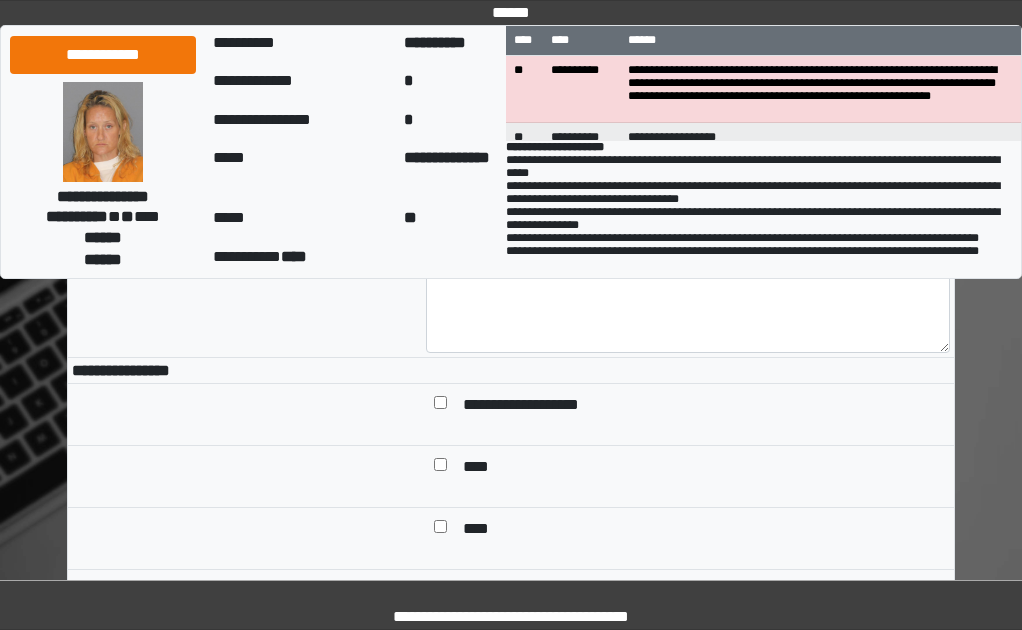 type on "***" 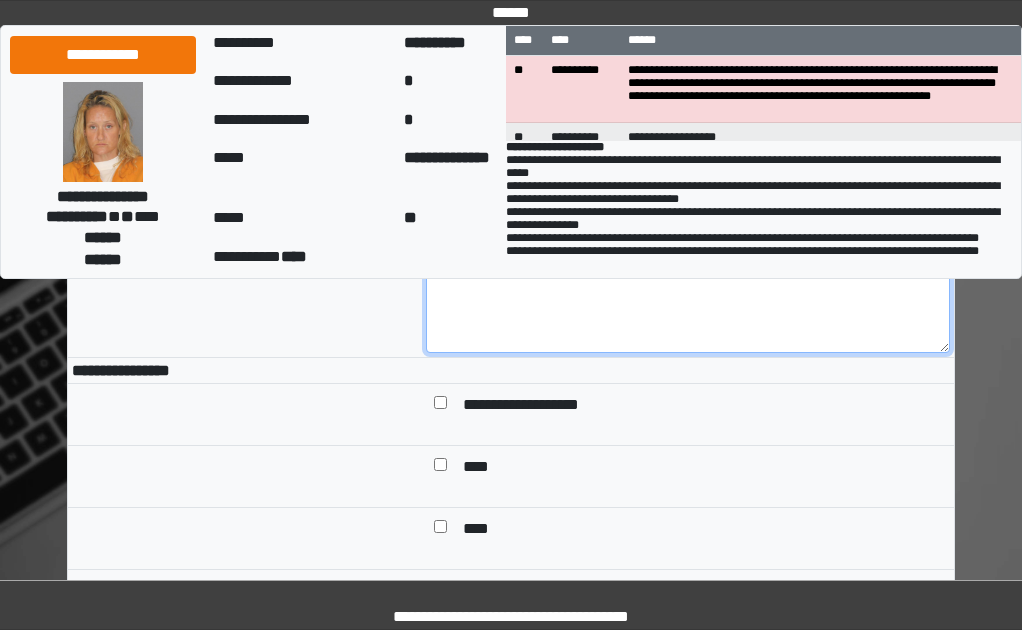 click at bounding box center (688, 298) 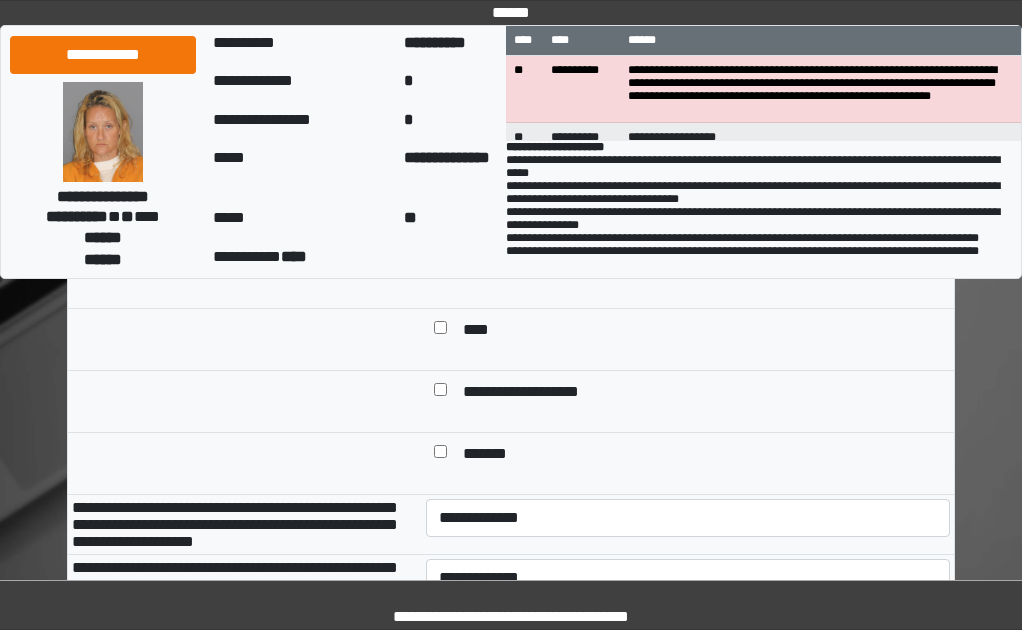 scroll, scrollTop: 700, scrollLeft: 0, axis: vertical 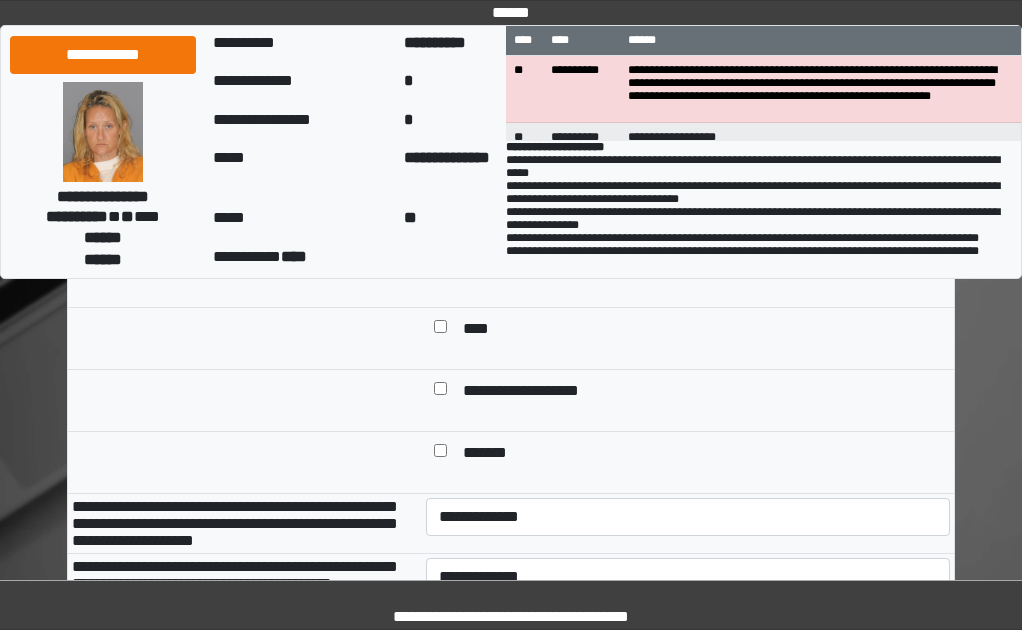 type on "***" 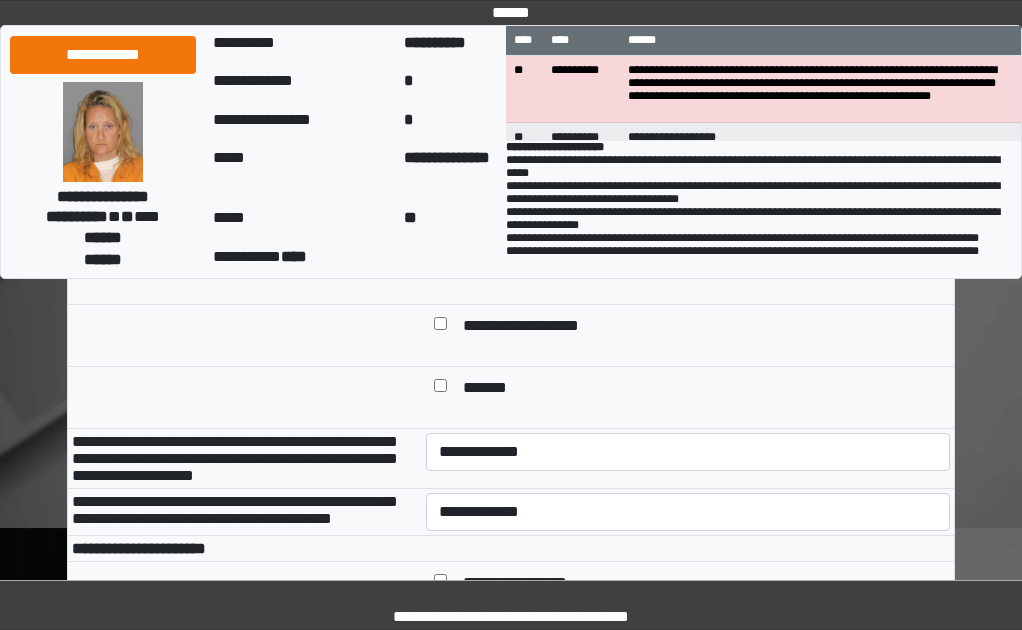 scroll, scrollTop: 800, scrollLeft: 0, axis: vertical 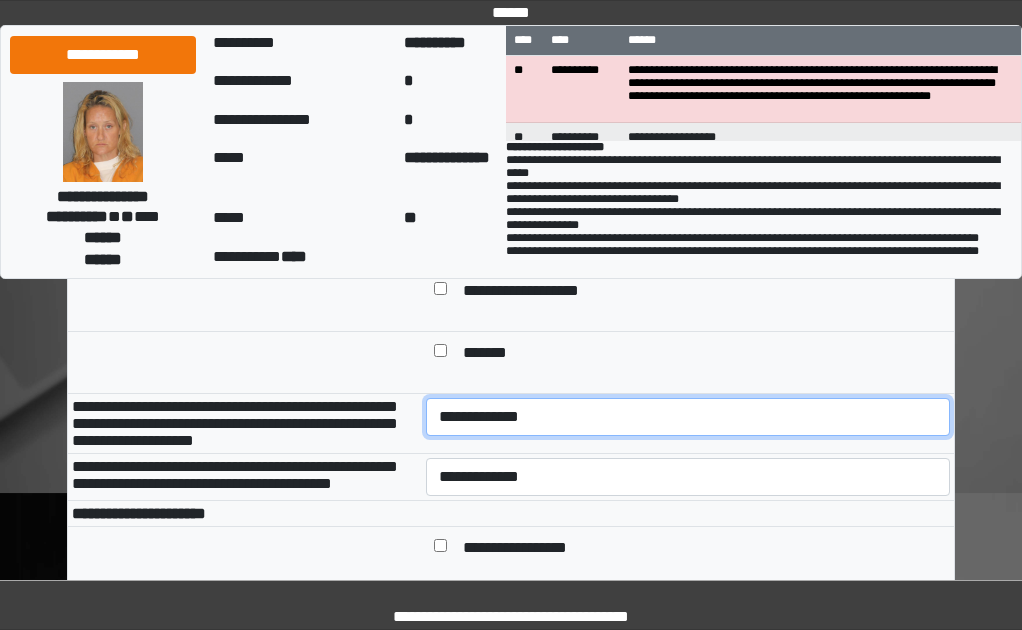 click on "**********" at bounding box center (688, 417) 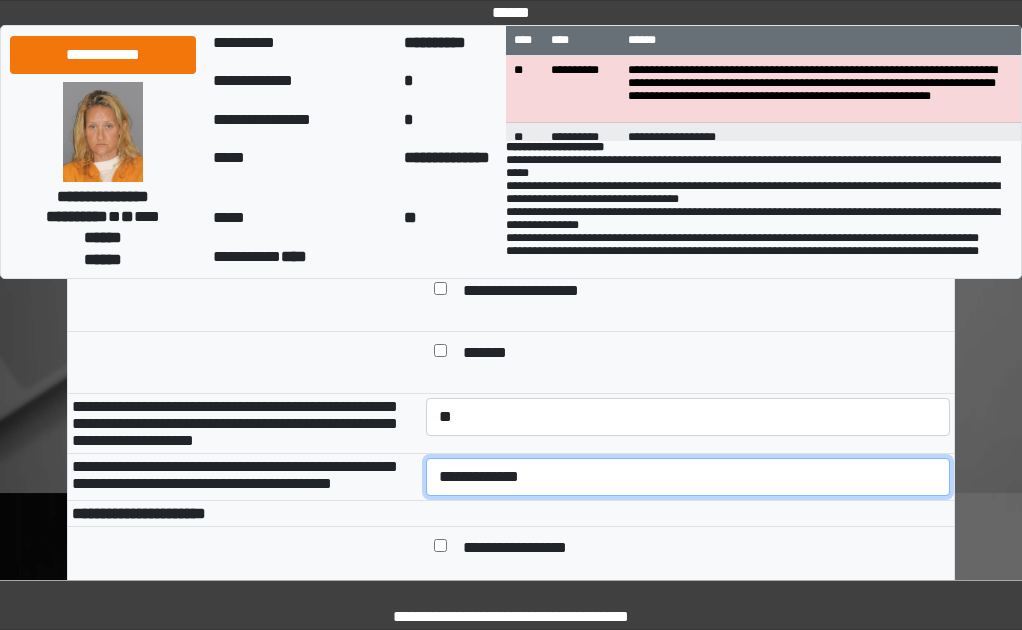 click on "**********" at bounding box center [688, 477] 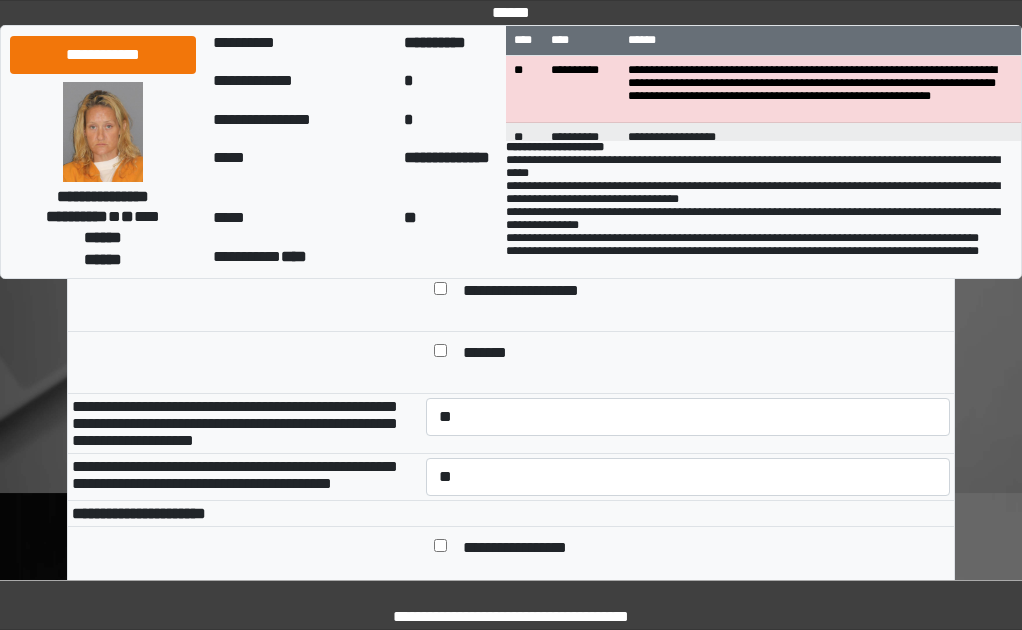 click on "**********" at bounding box center [245, 423] 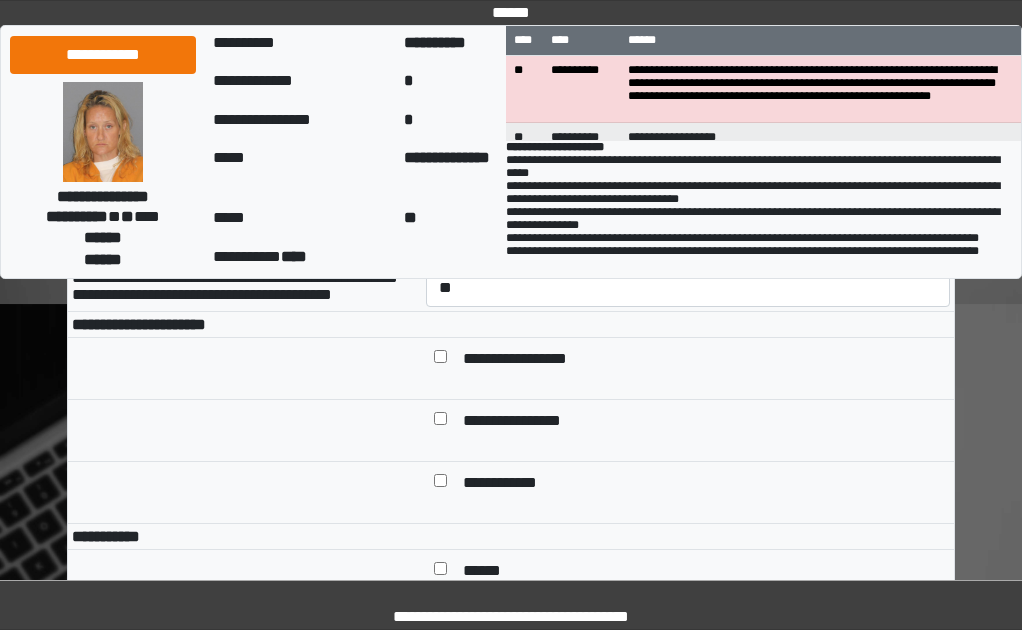 scroll, scrollTop: 1000, scrollLeft: 0, axis: vertical 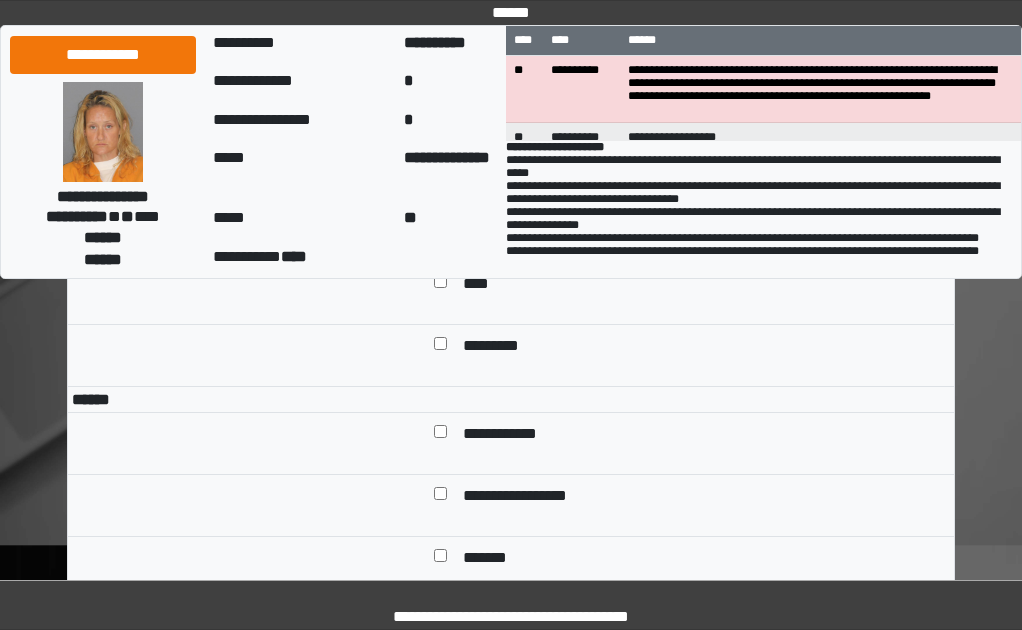 click at bounding box center (440, 347) 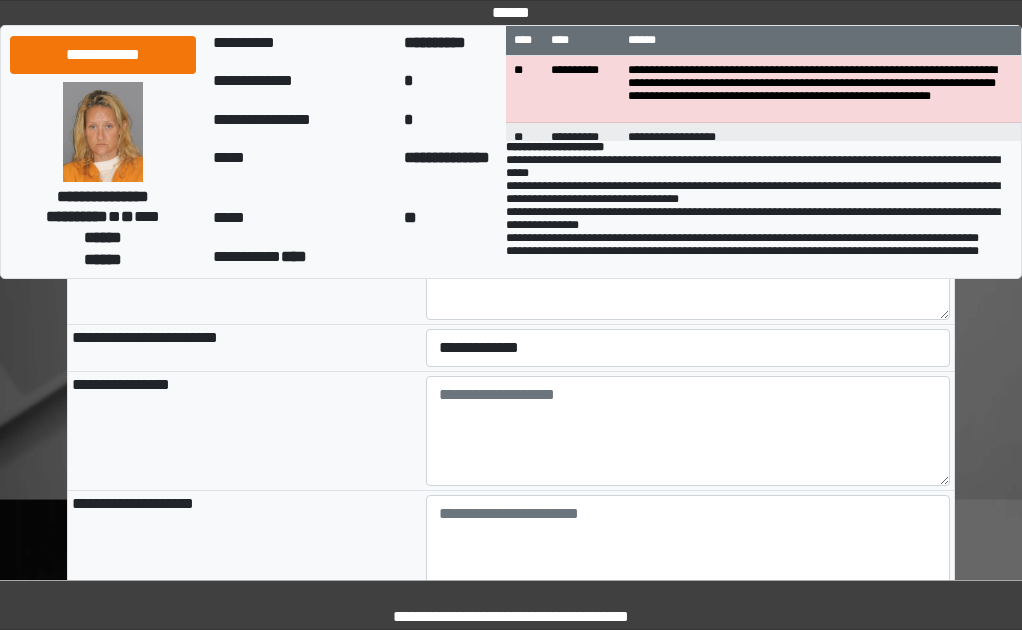scroll, scrollTop: 2100, scrollLeft: 0, axis: vertical 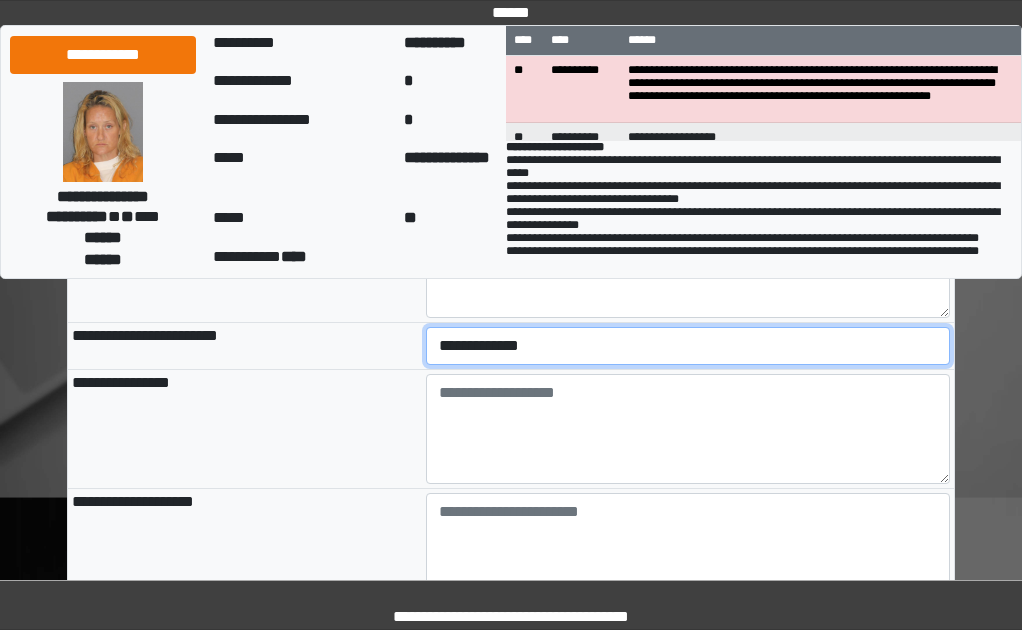 click on "**********" at bounding box center (688, 346) 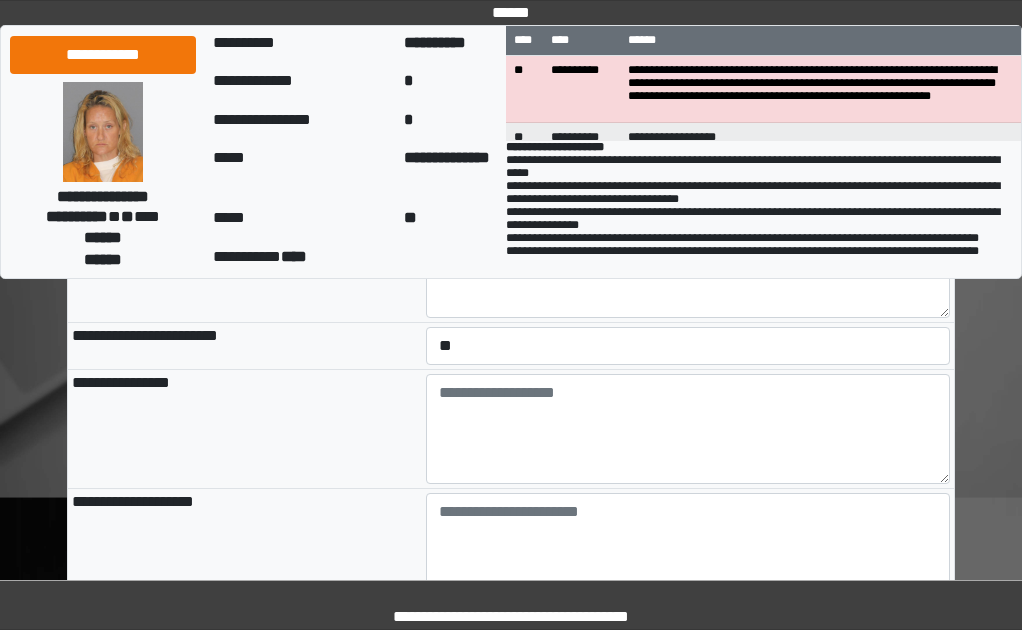 drag, startPoint x: 371, startPoint y: 495, endPoint x: 385, endPoint y: 486, distance: 16.643316 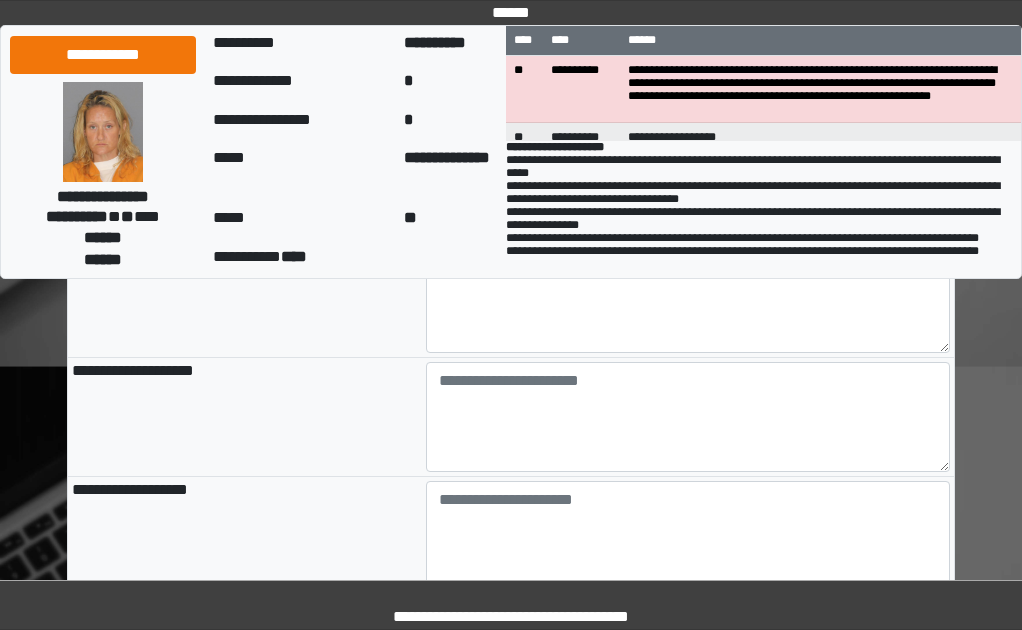 scroll, scrollTop: 2300, scrollLeft: 0, axis: vertical 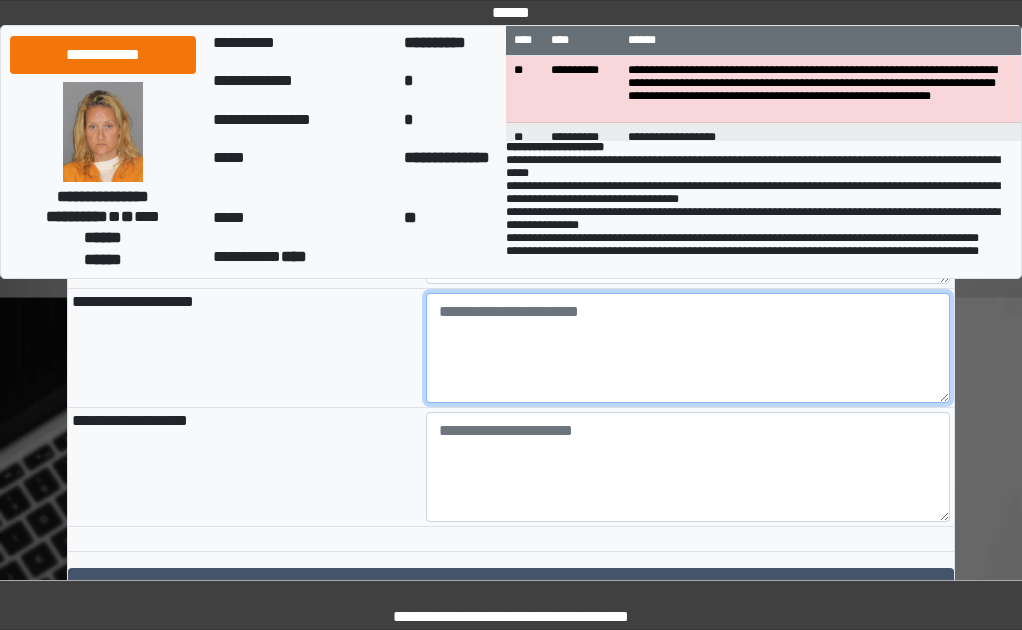 click at bounding box center [688, 348] 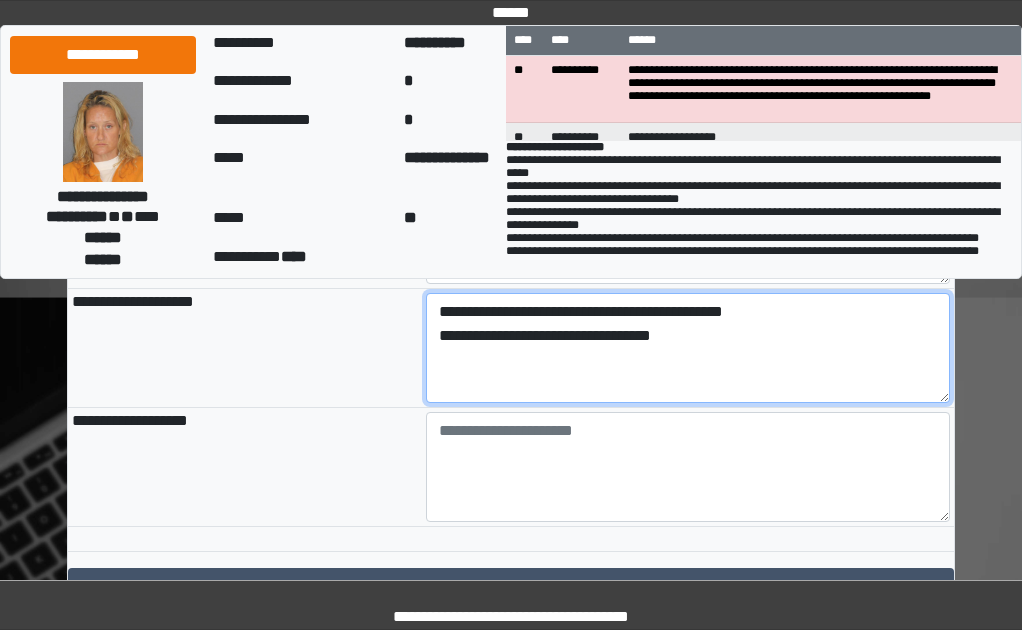 drag, startPoint x: 439, startPoint y: 390, endPoint x: 793, endPoint y: 436, distance: 356.9762 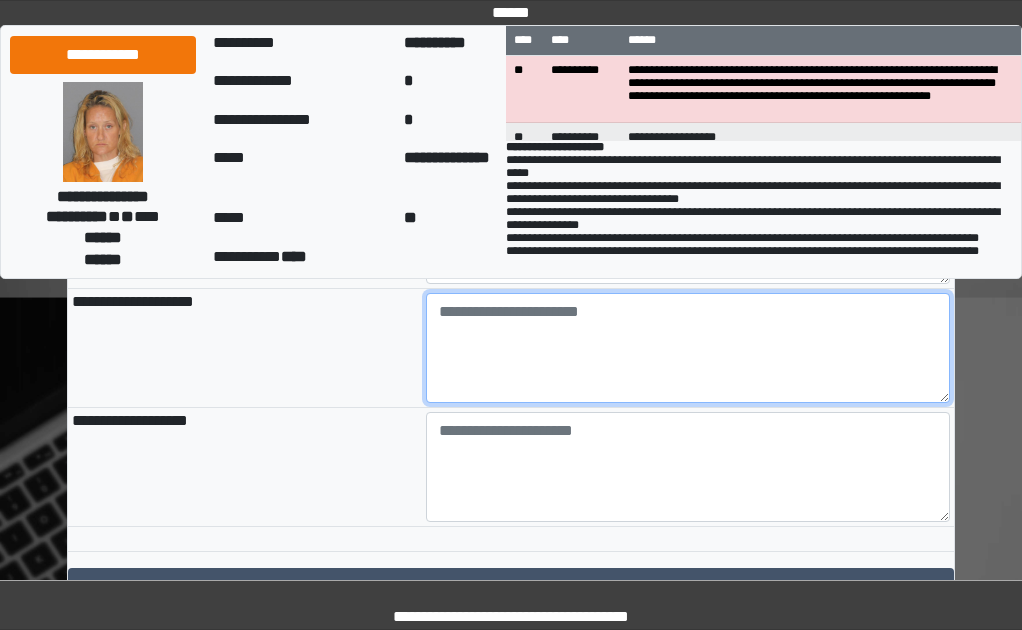 paste on "**********" 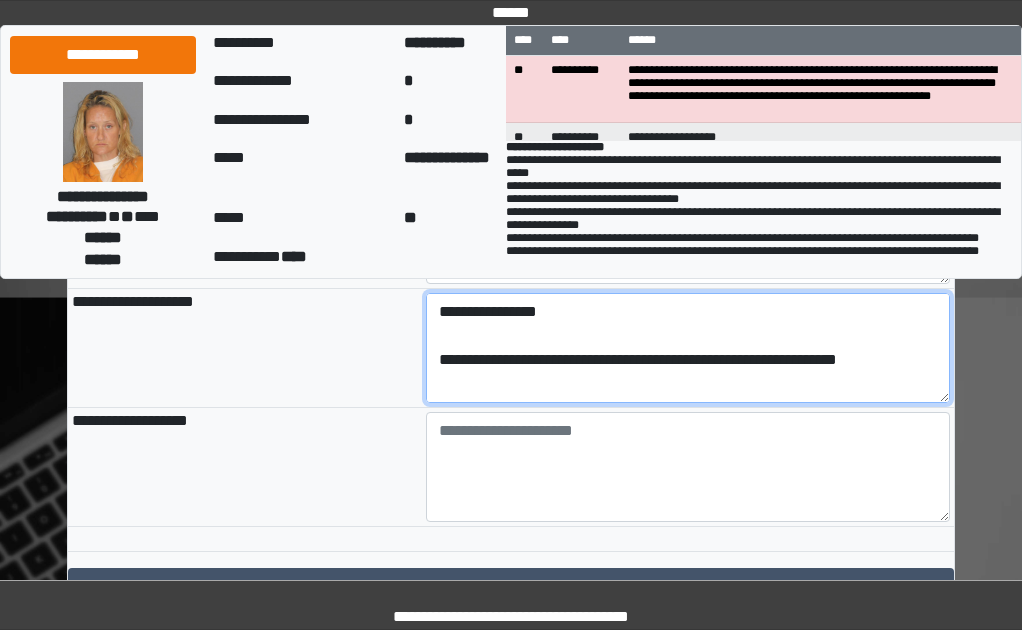 scroll, scrollTop: 304, scrollLeft: 0, axis: vertical 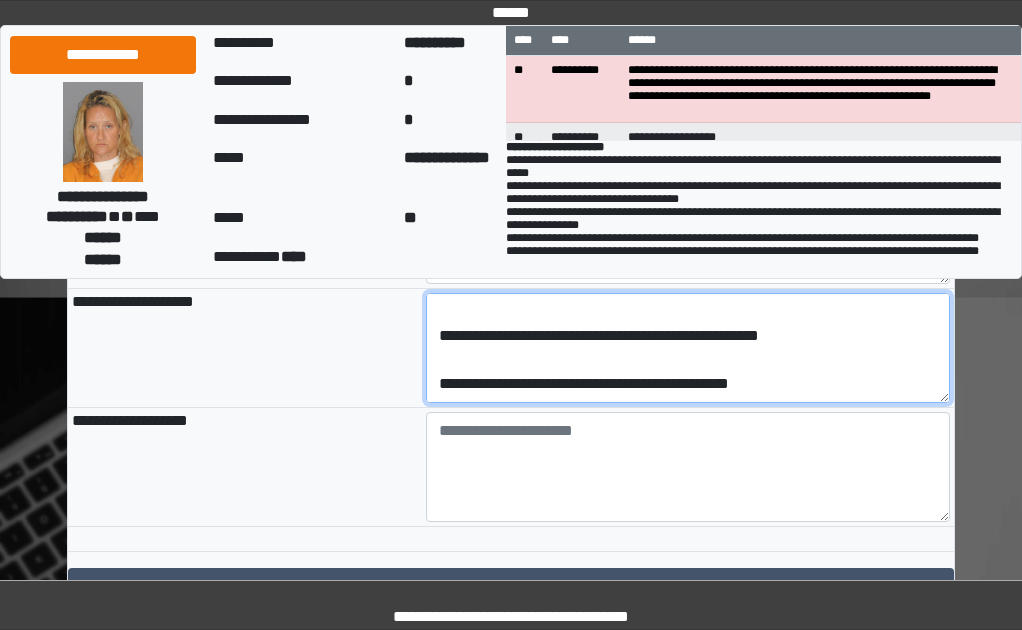 click on "**********" at bounding box center (688, 348) 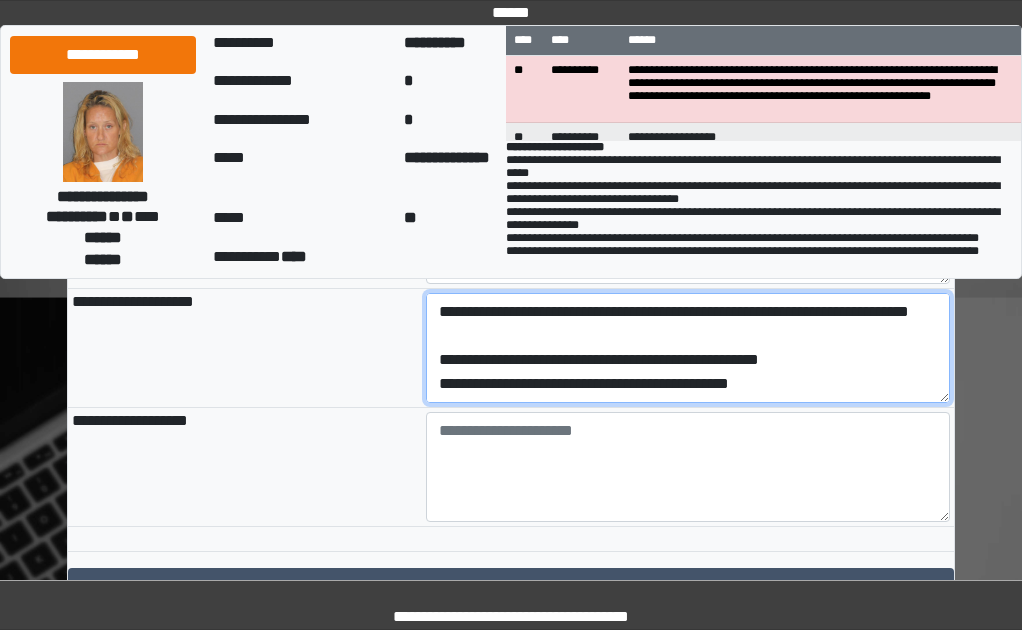 click on "**********" at bounding box center (688, 348) 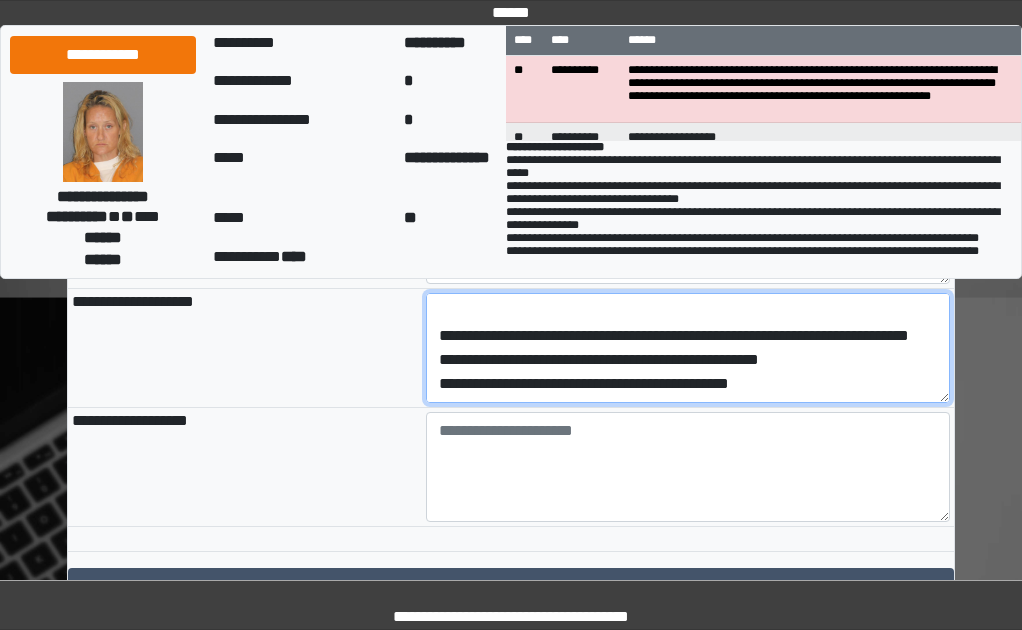 scroll, scrollTop: 164, scrollLeft: 0, axis: vertical 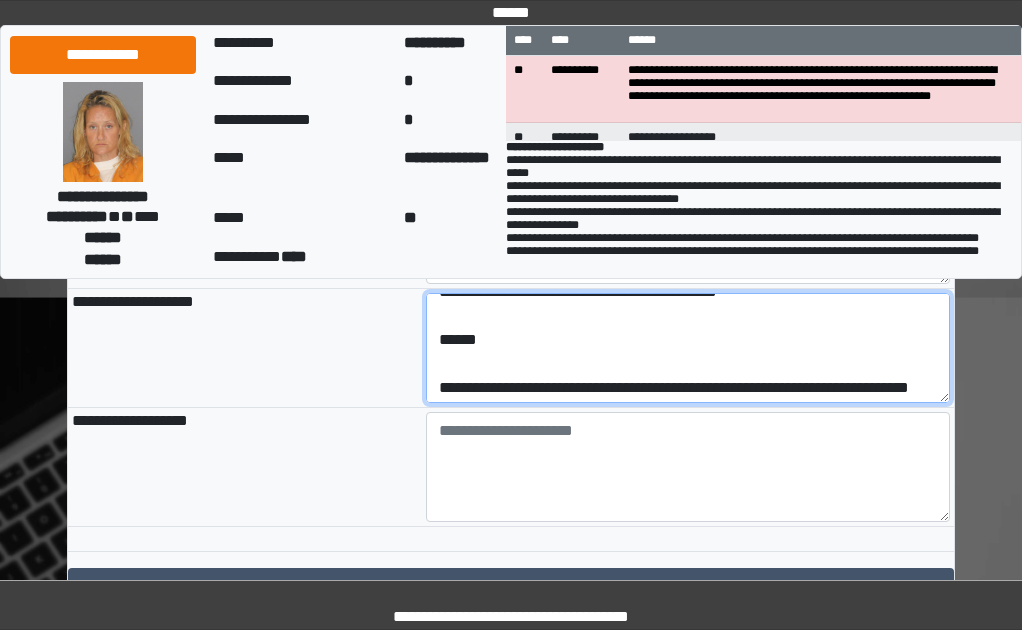 click on "**********" at bounding box center (688, 348) 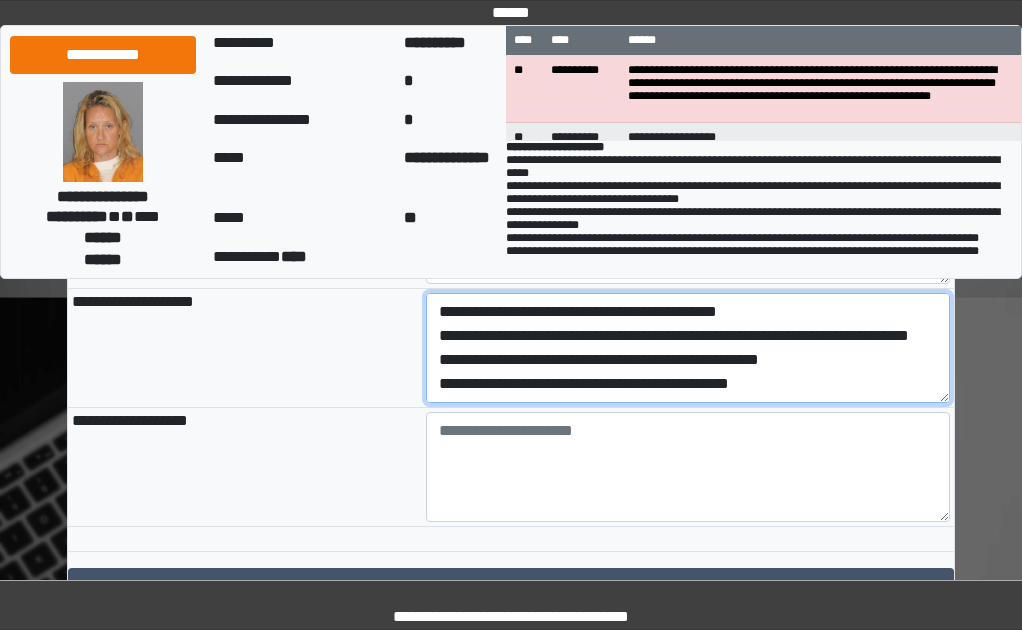 scroll, scrollTop: 140, scrollLeft: 0, axis: vertical 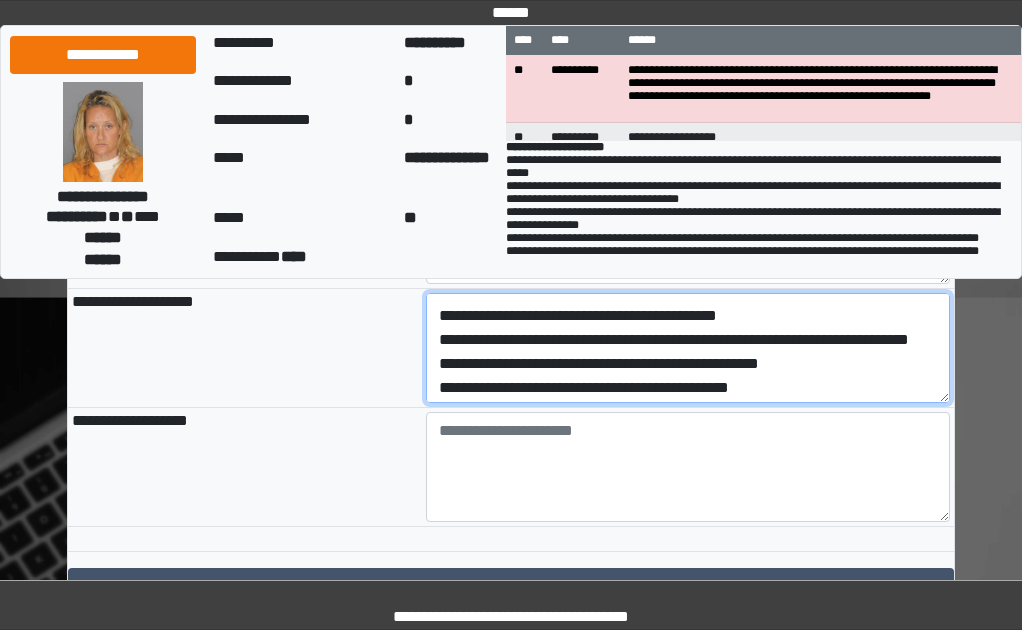click on "**********" at bounding box center (688, 348) 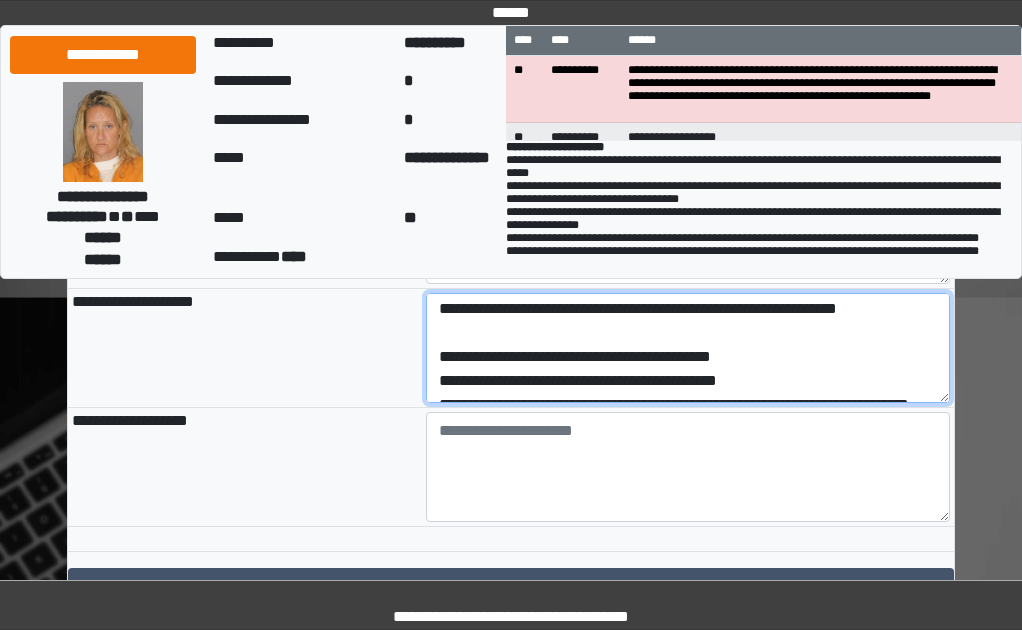 scroll, scrollTop: 16, scrollLeft: 0, axis: vertical 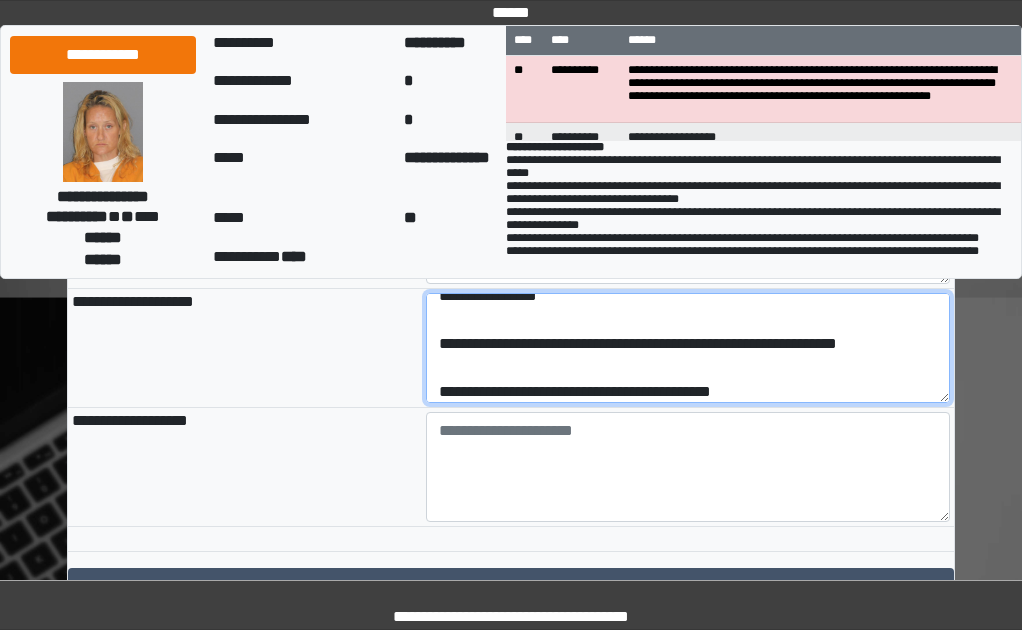 click on "**********" at bounding box center [688, 348] 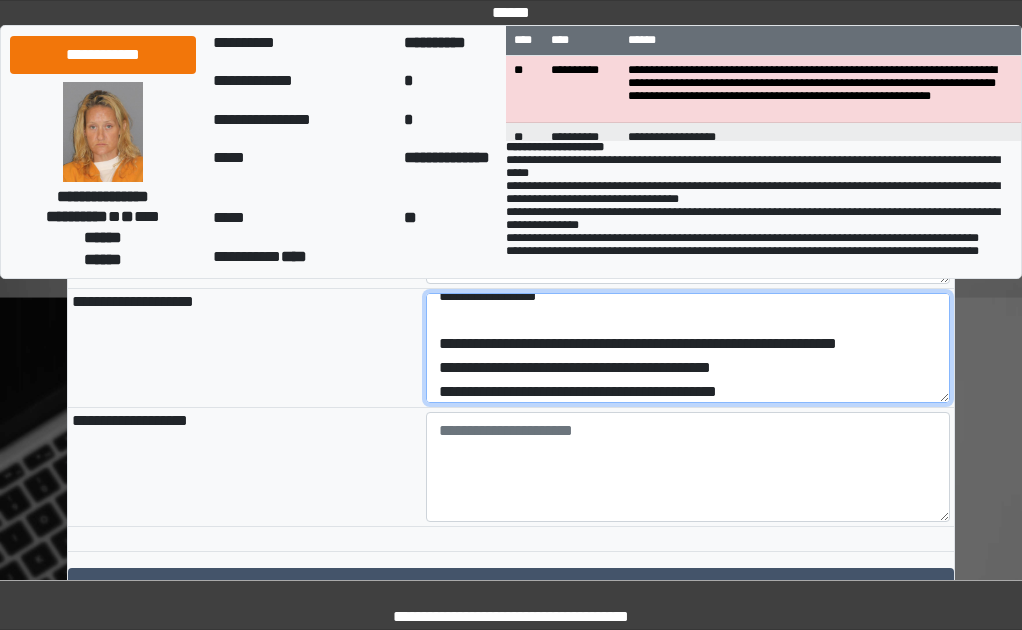 click on "**********" at bounding box center [688, 348] 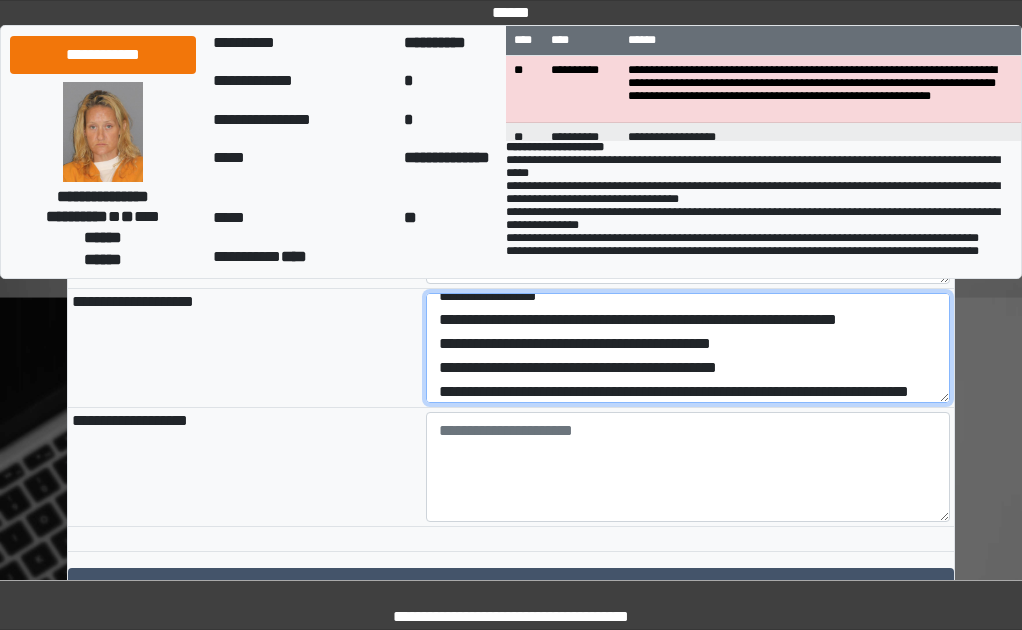 scroll, scrollTop: 0, scrollLeft: 0, axis: both 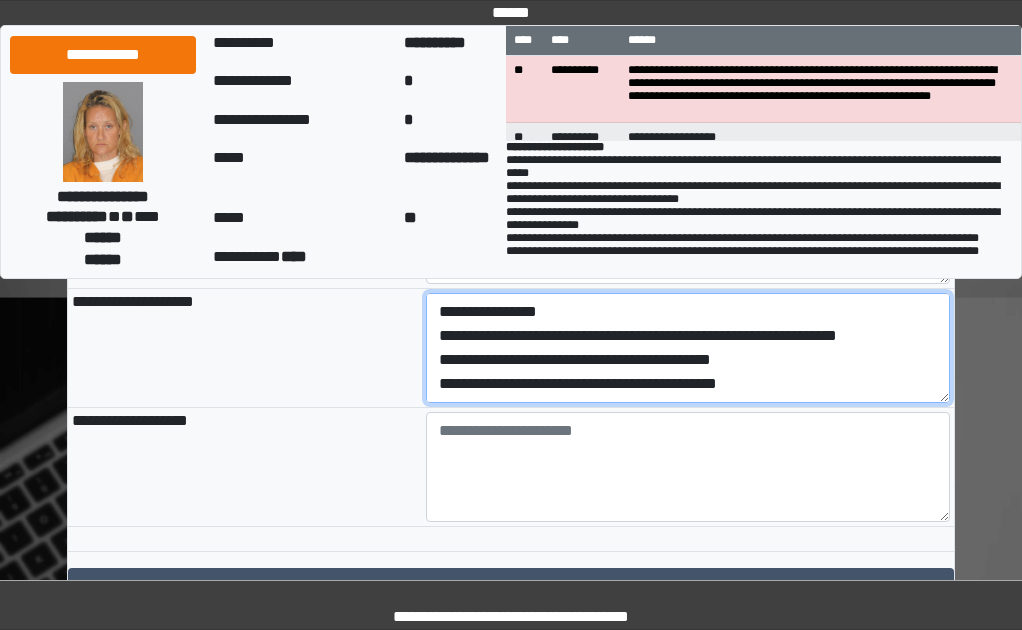 click on "**********" at bounding box center [688, 348] 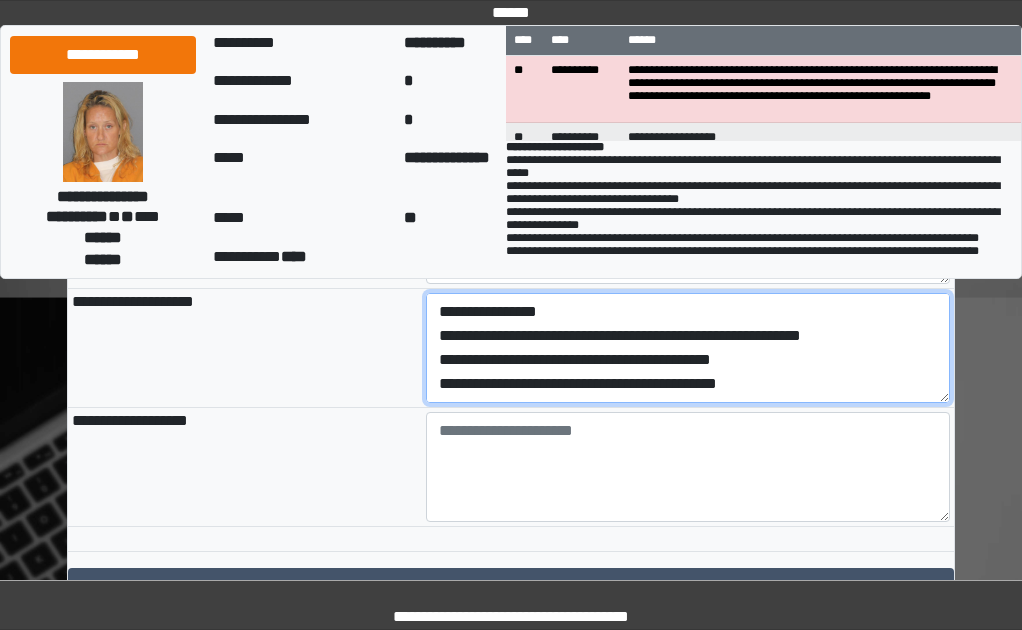 click on "**********" at bounding box center [688, 348] 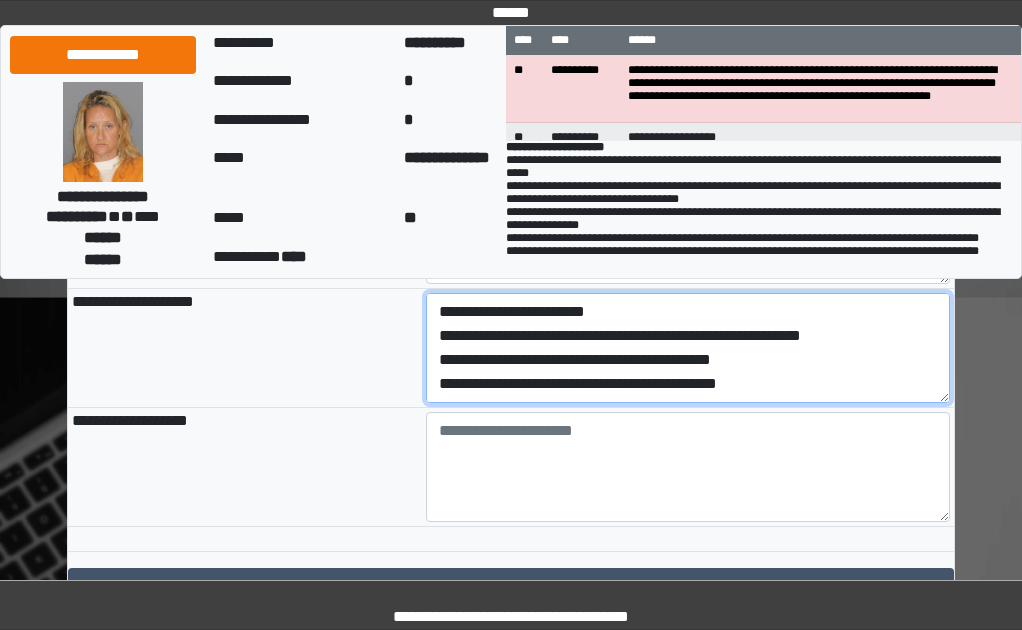 scroll, scrollTop: 96, scrollLeft: 0, axis: vertical 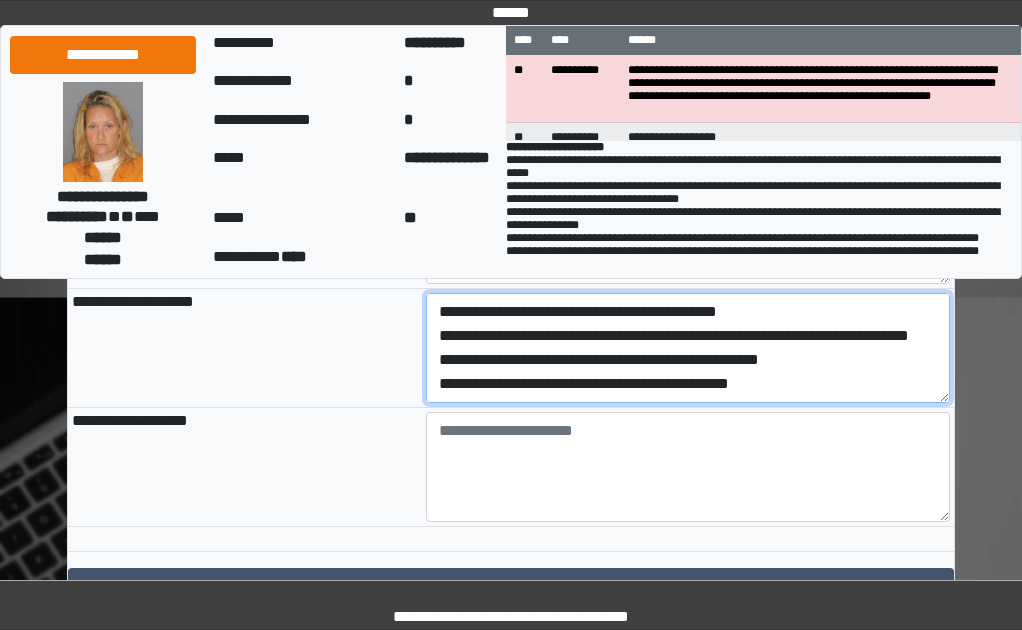 drag, startPoint x: 437, startPoint y: 387, endPoint x: 785, endPoint y: 478, distance: 359.70126 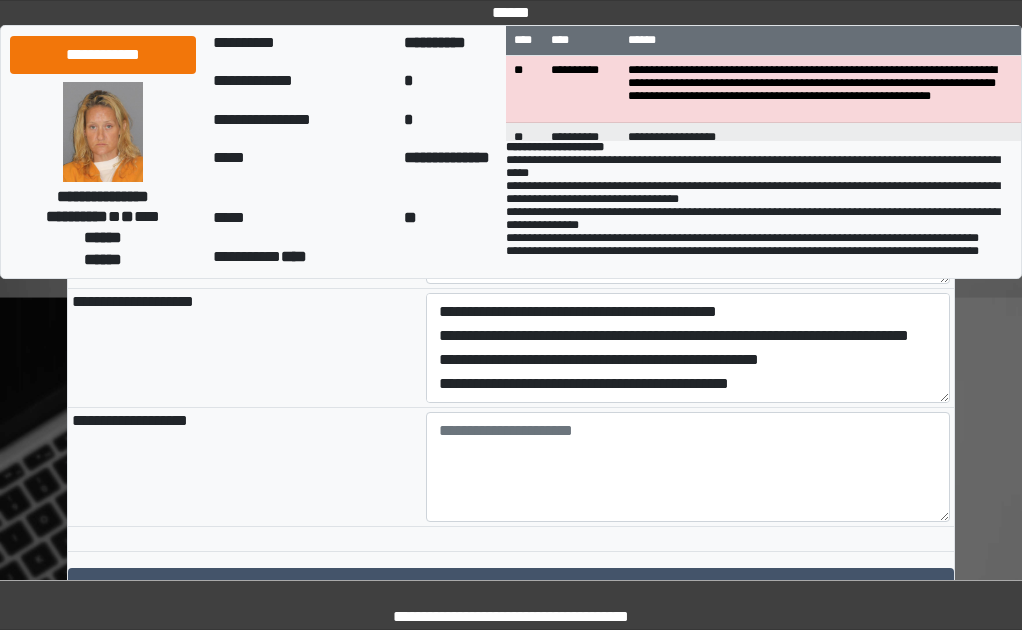 click on "**********" at bounding box center [245, 347] 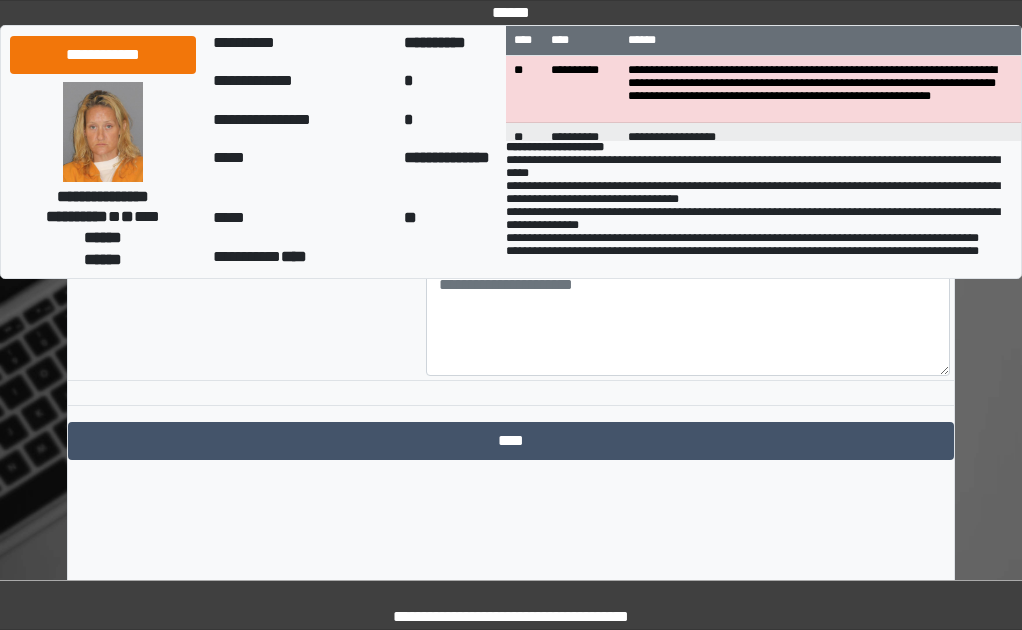 scroll, scrollTop: 2482, scrollLeft: 0, axis: vertical 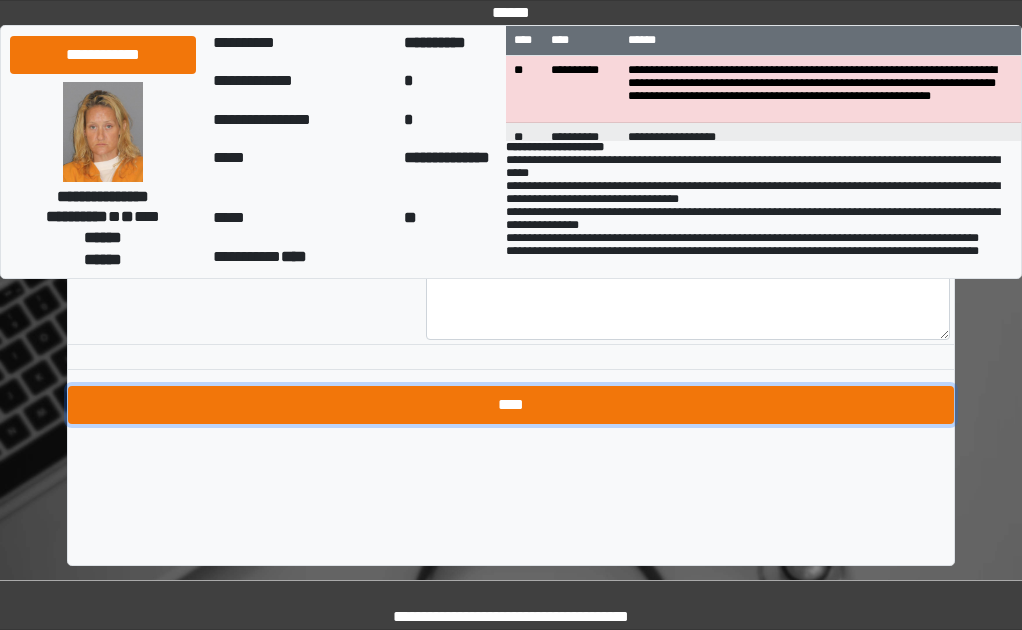 click on "****" at bounding box center [511, 405] 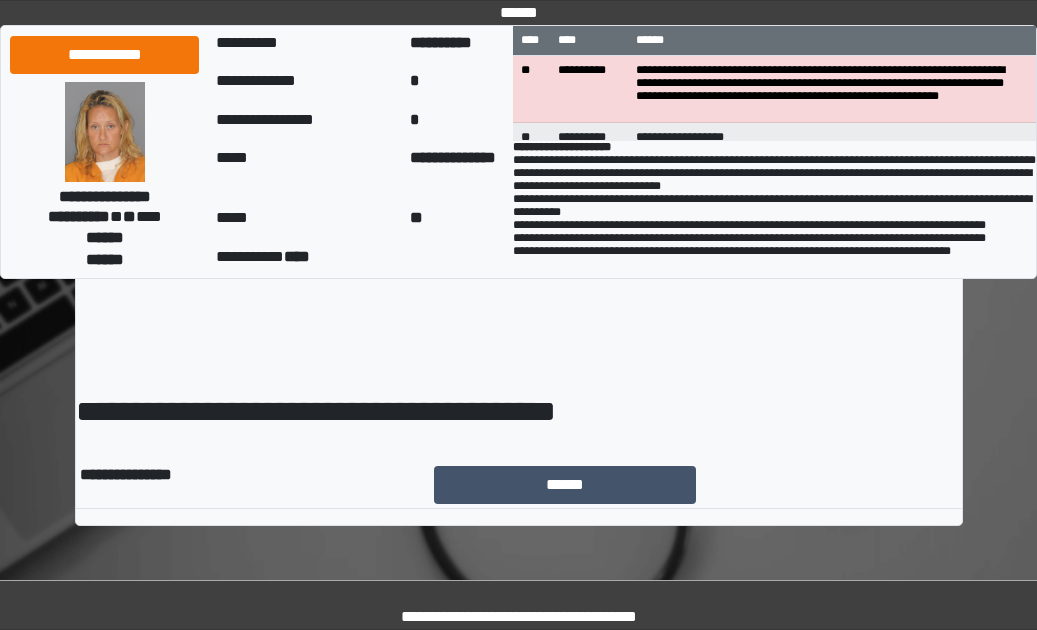 scroll, scrollTop: 0, scrollLeft: 0, axis: both 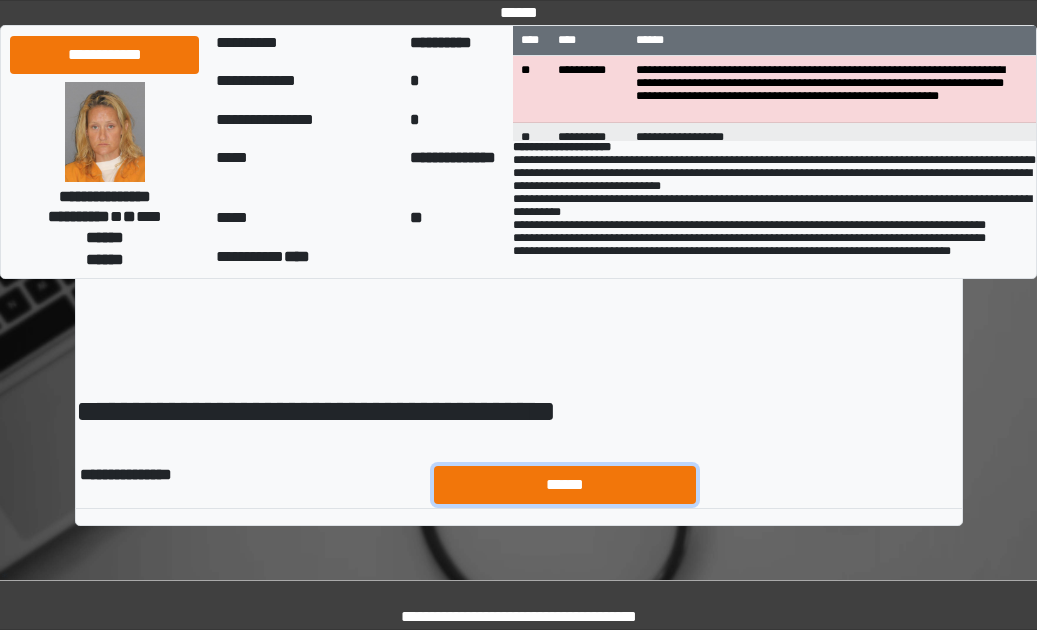 click on "******" at bounding box center (565, 485) 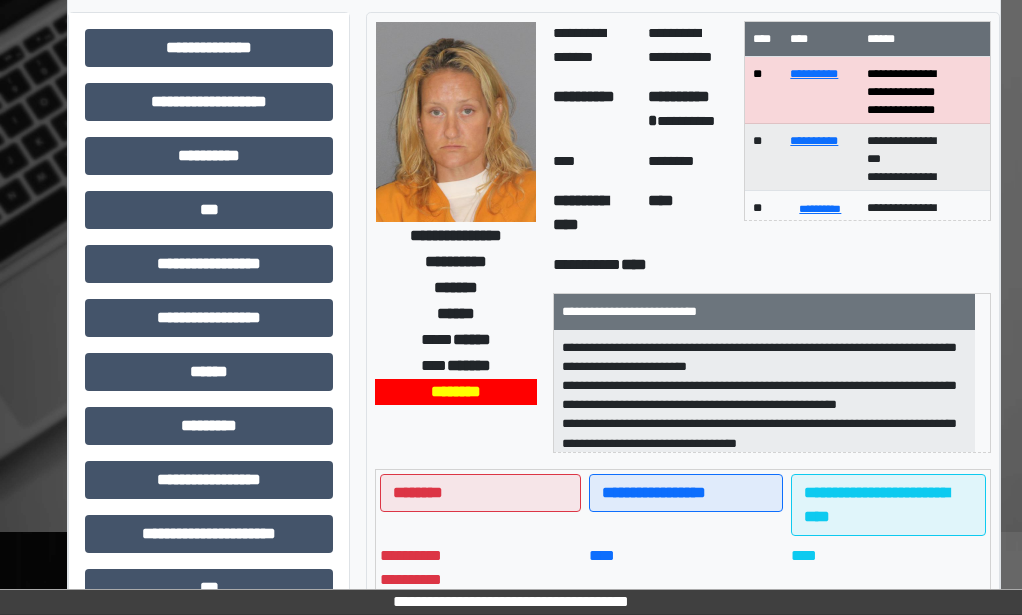 scroll, scrollTop: 0, scrollLeft: 0, axis: both 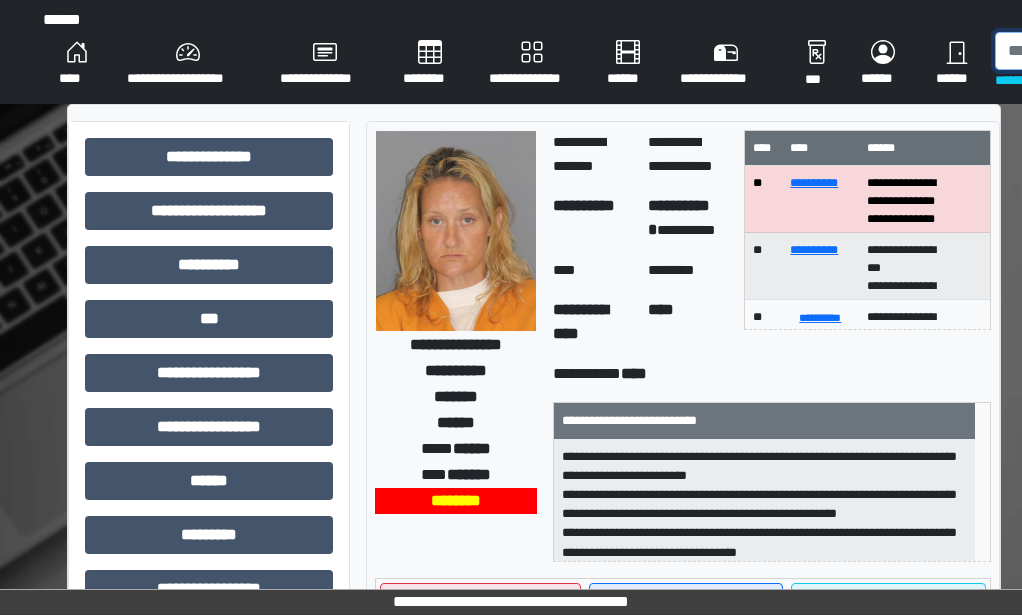 click at bounding box center [1098, 51] 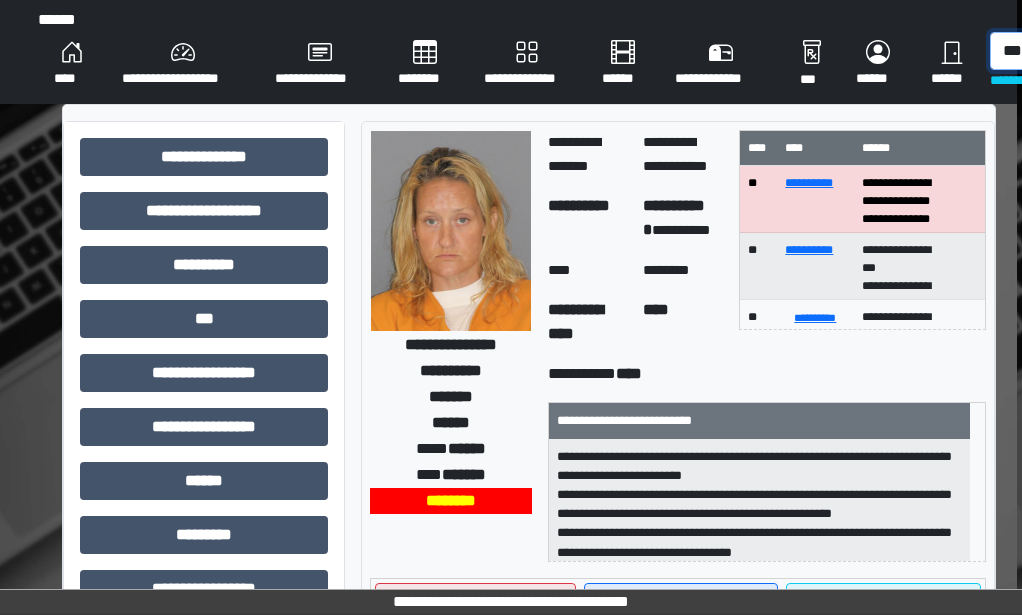 scroll, scrollTop: 0, scrollLeft: 14, axis: horizontal 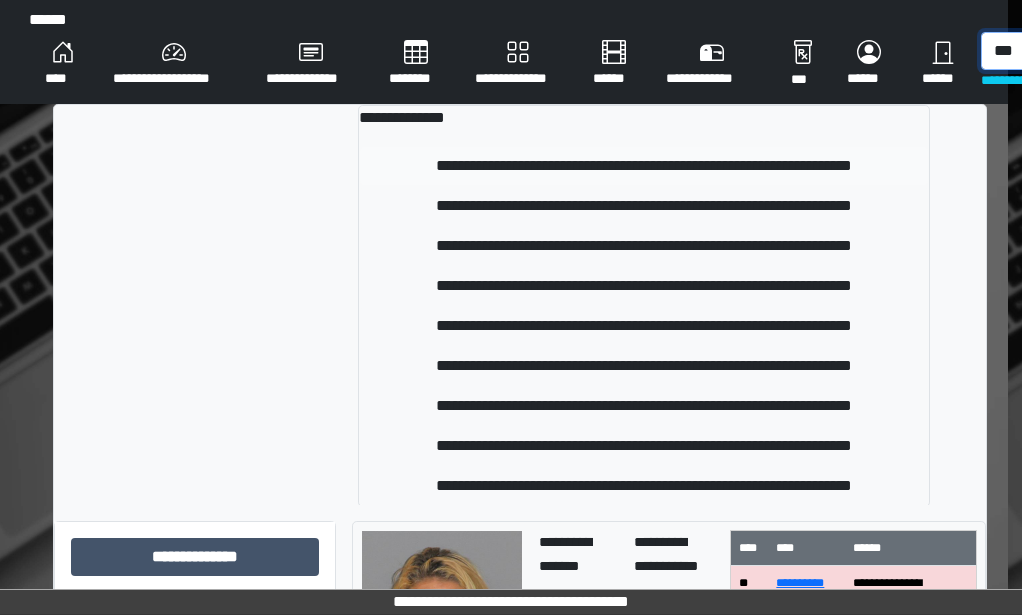 type on "***" 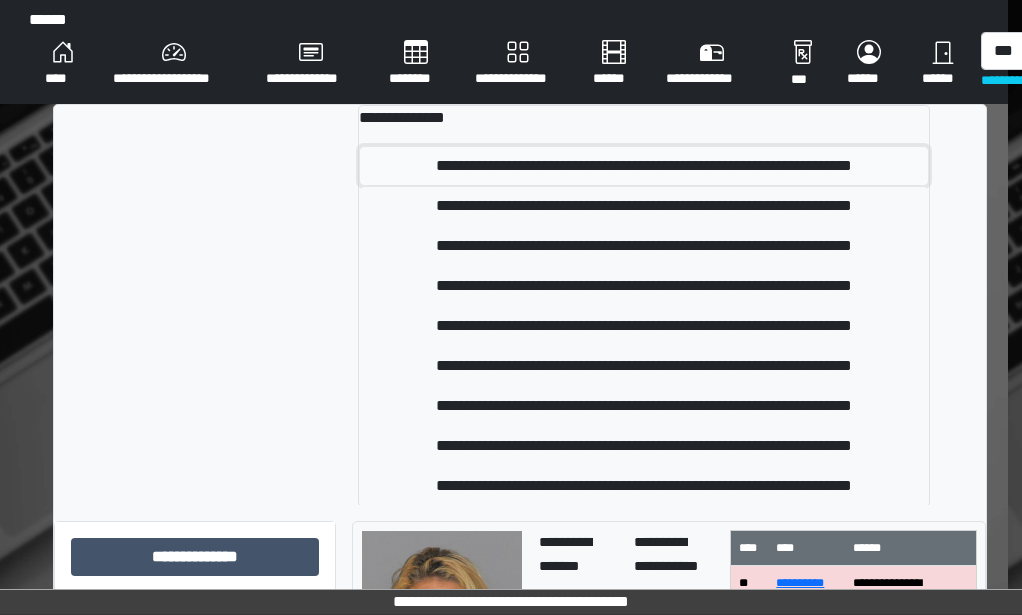 click on "**********" at bounding box center (644, 166) 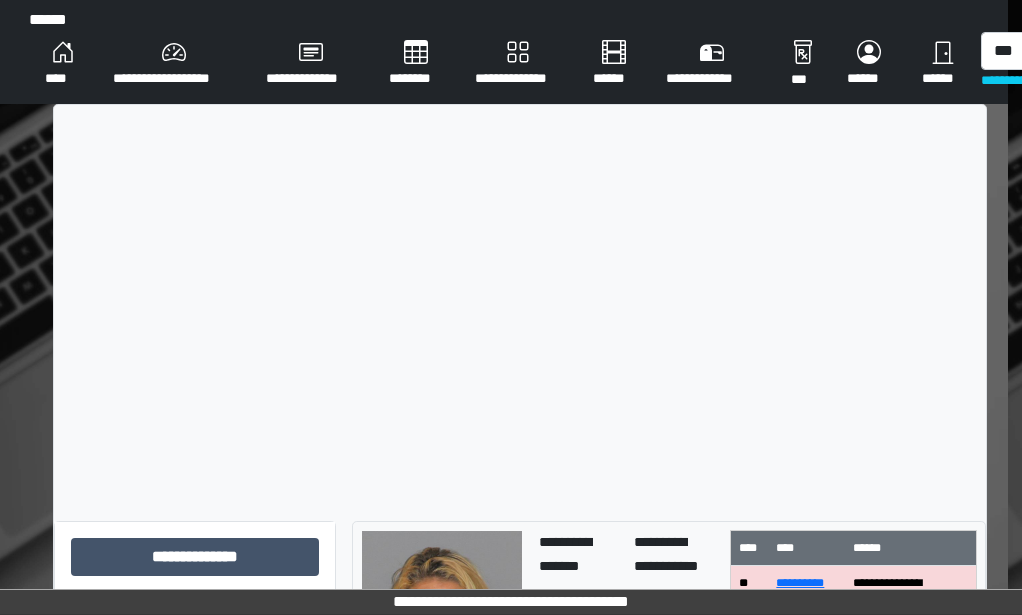 type 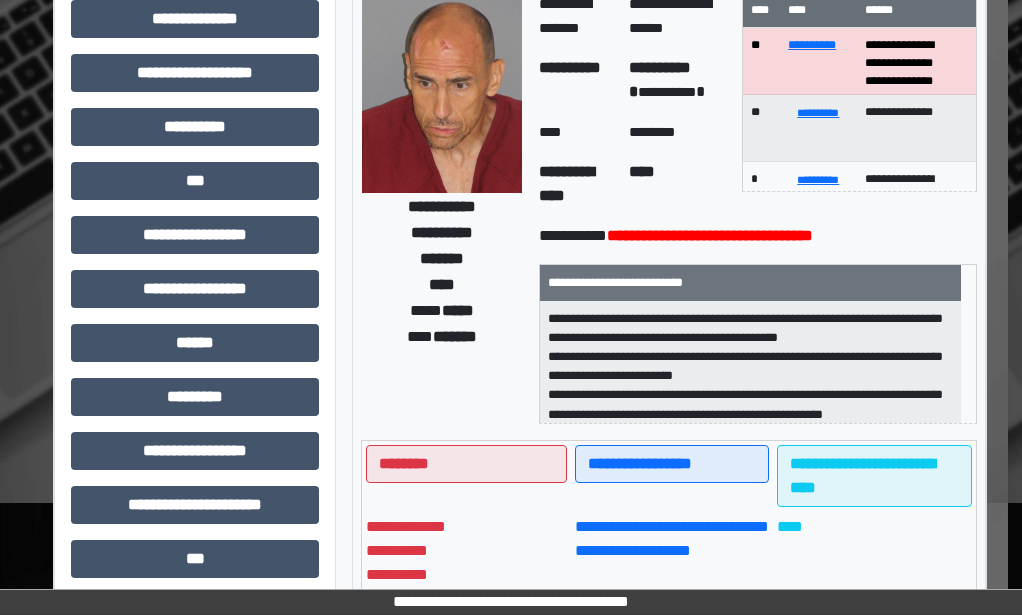 scroll, scrollTop: 400, scrollLeft: 14, axis: both 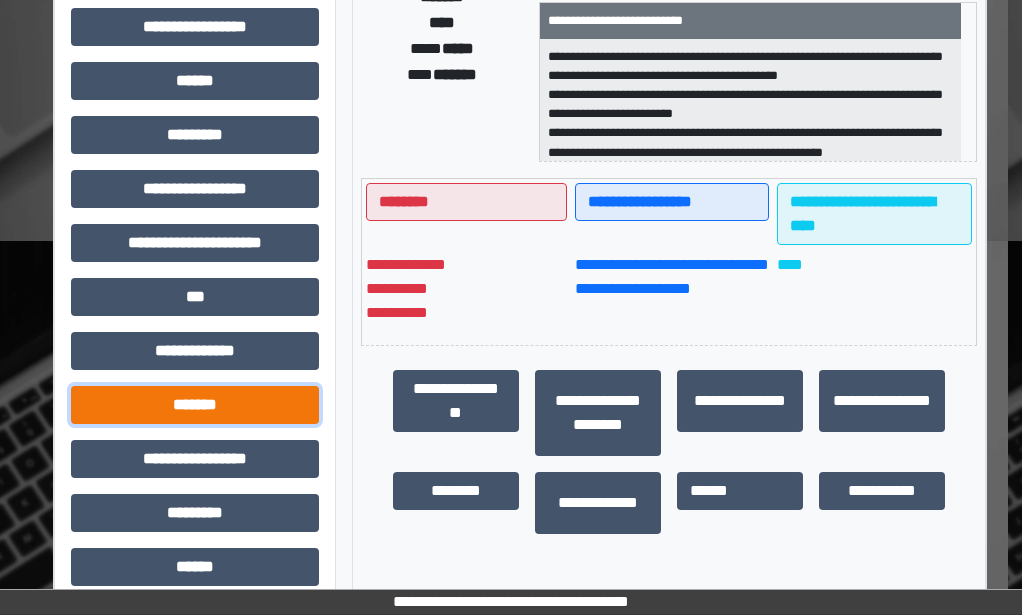 click on "*******" at bounding box center [195, 405] 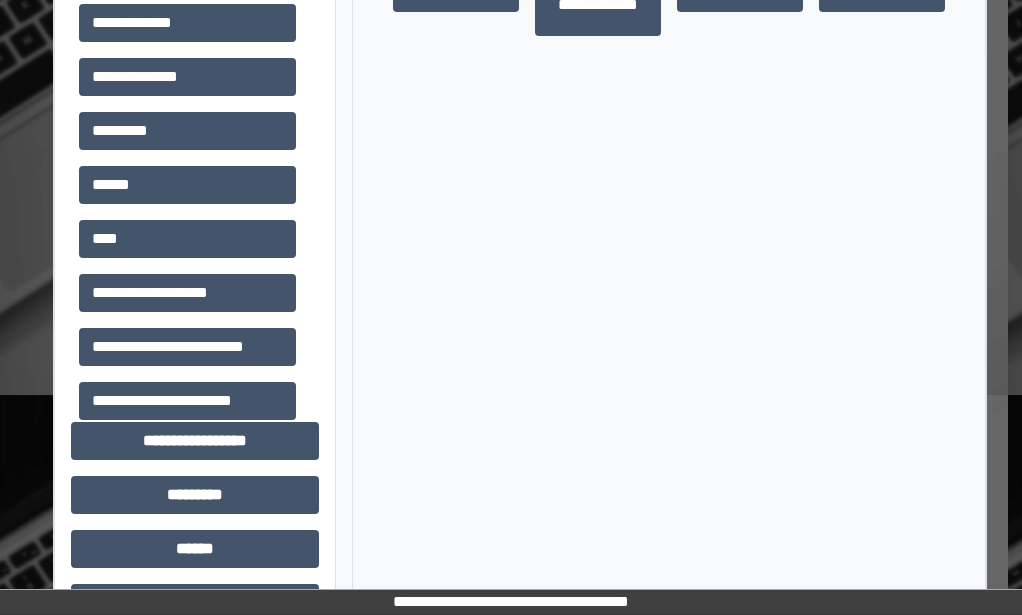 scroll, scrollTop: 900, scrollLeft: 14, axis: both 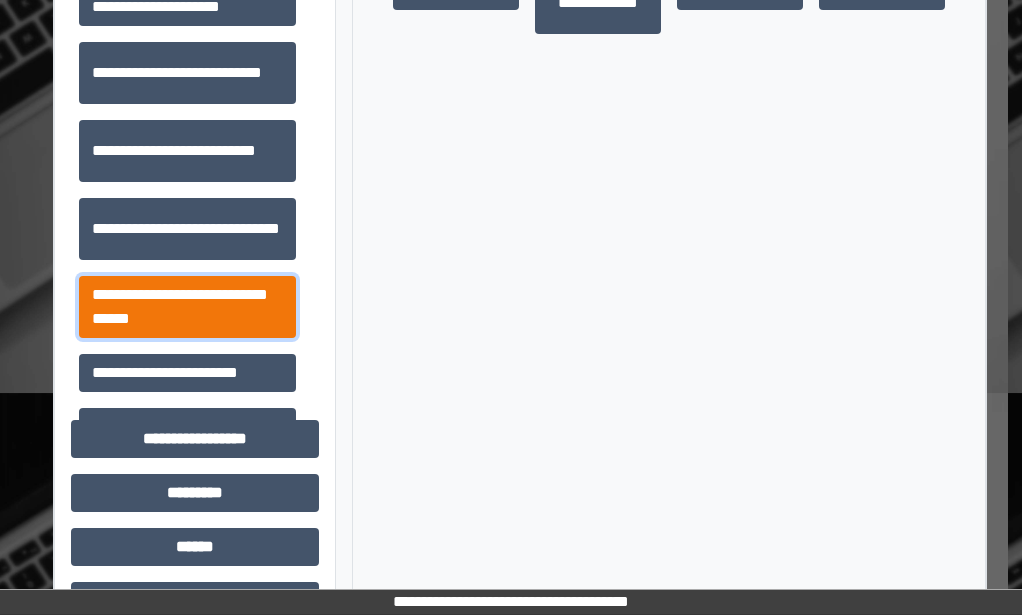 click on "**********" at bounding box center [187, 307] 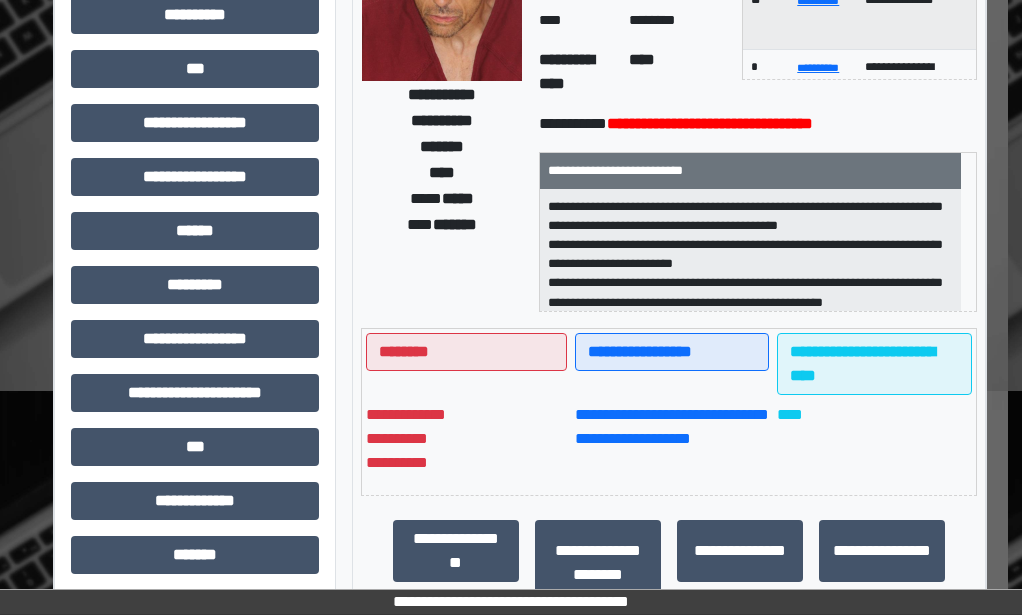 scroll, scrollTop: 500, scrollLeft: 14, axis: both 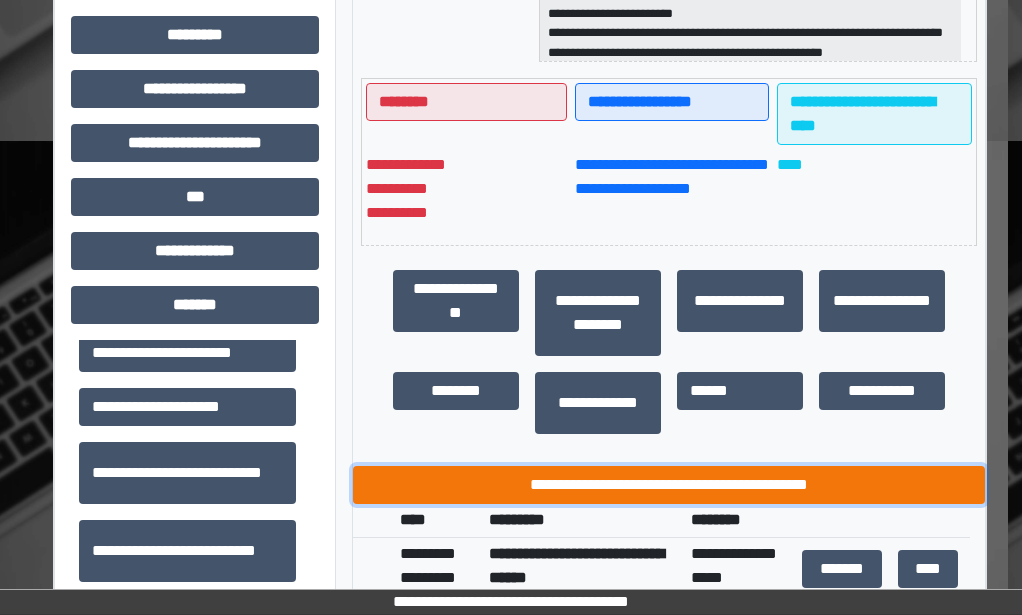 click on "**********" at bounding box center [669, 485] 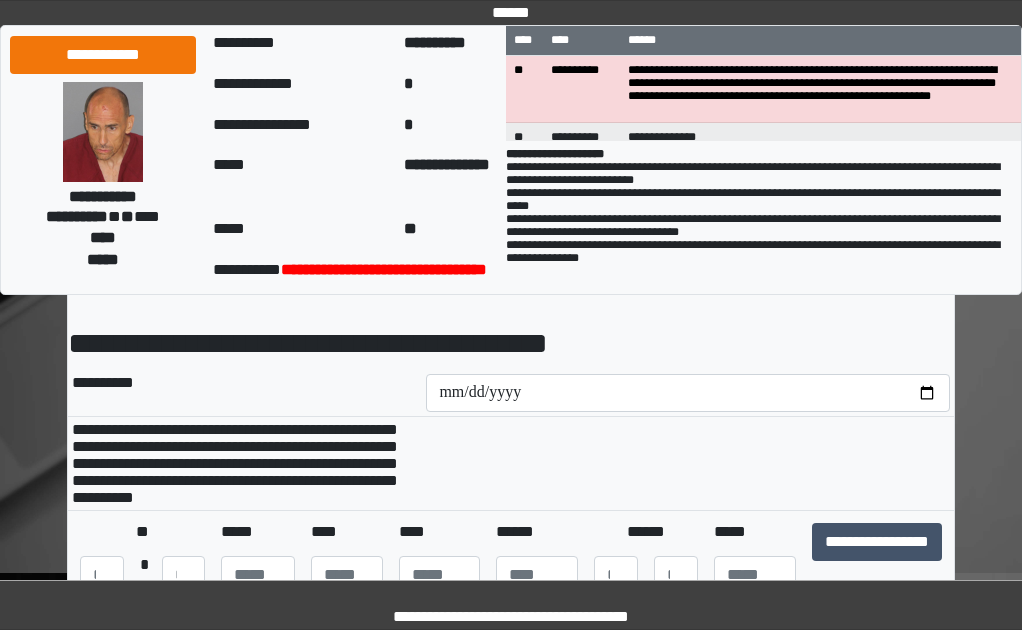 scroll, scrollTop: 100, scrollLeft: 0, axis: vertical 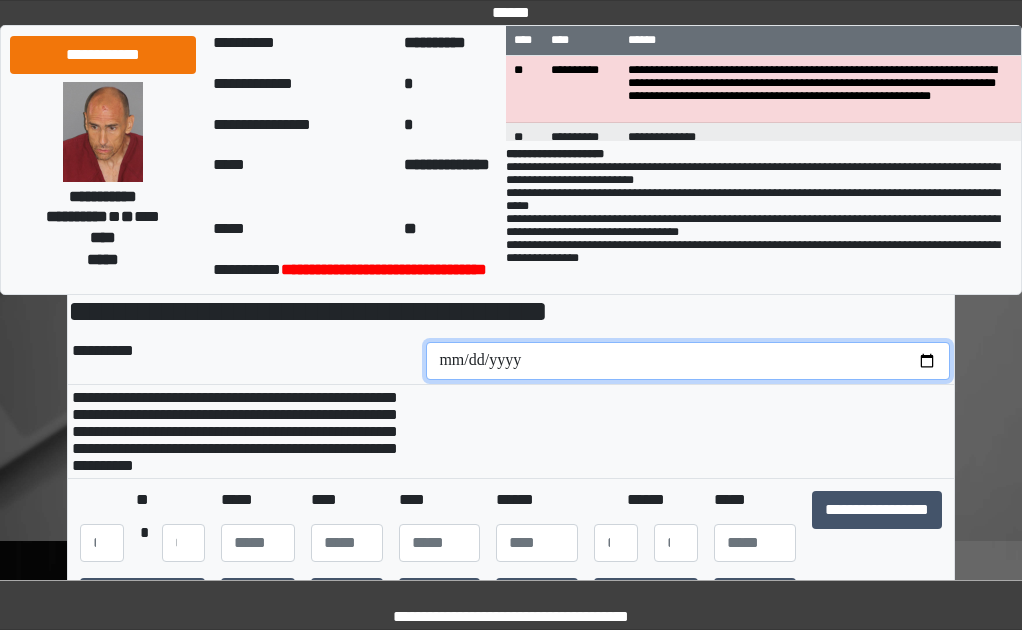 click at bounding box center [688, 361] 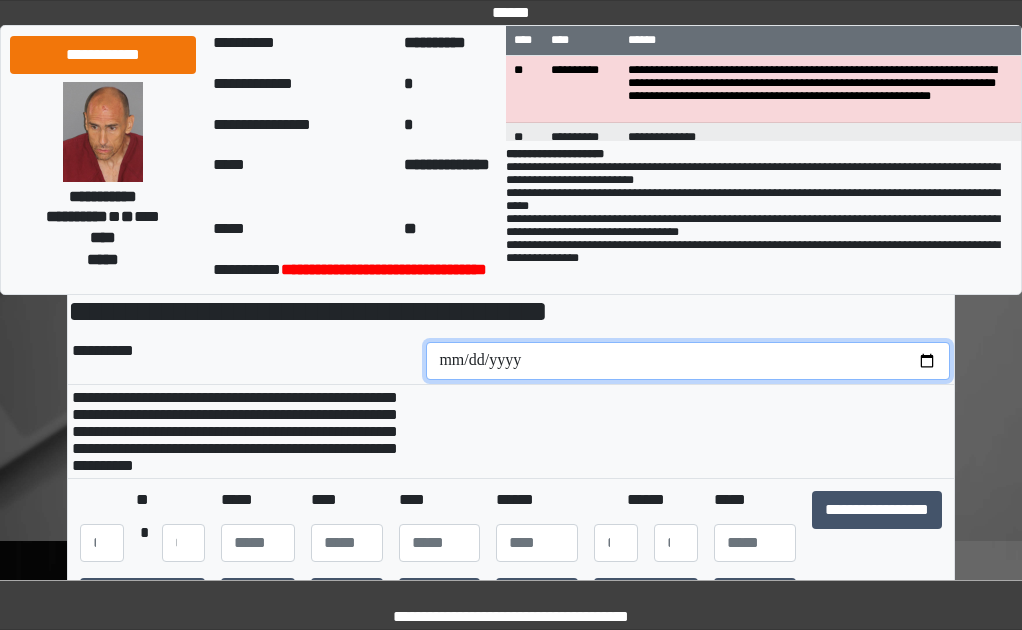 type on "**********" 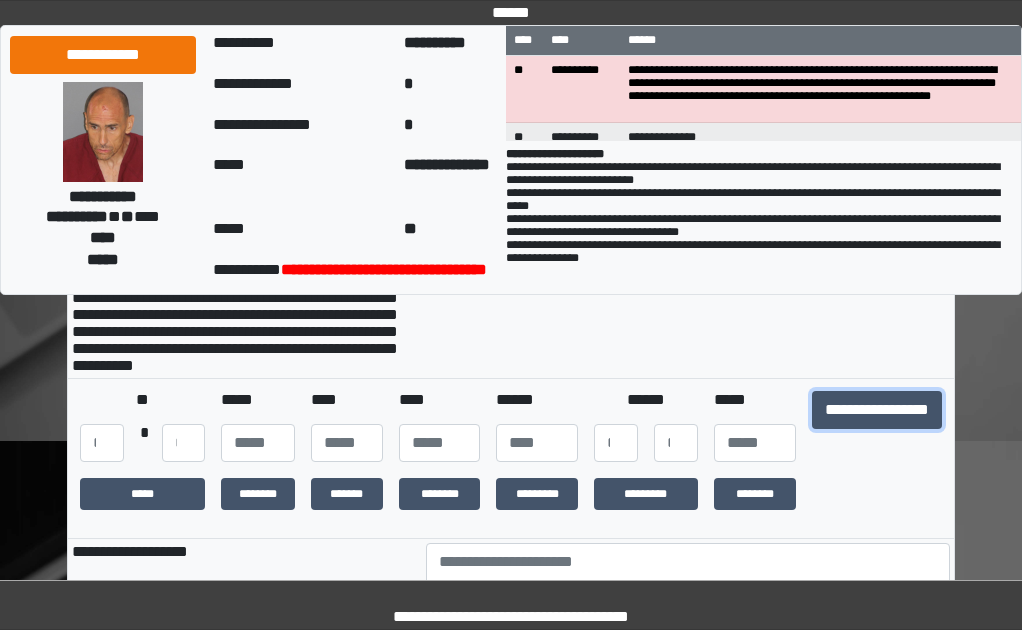 drag, startPoint x: 844, startPoint y: 434, endPoint x: 848, endPoint y: 407, distance: 27.294687 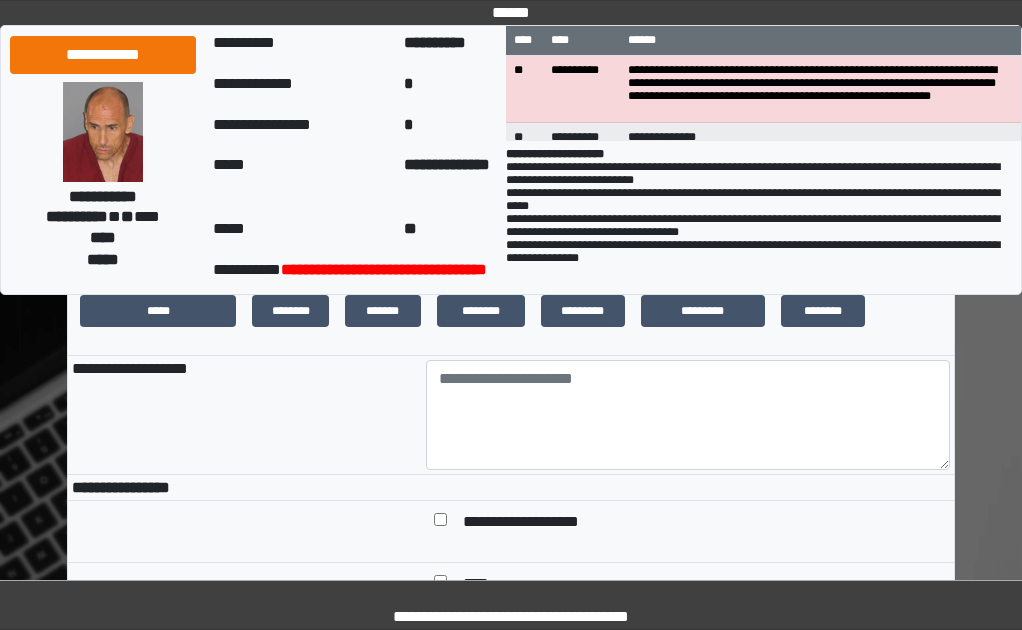 scroll, scrollTop: 400, scrollLeft: 0, axis: vertical 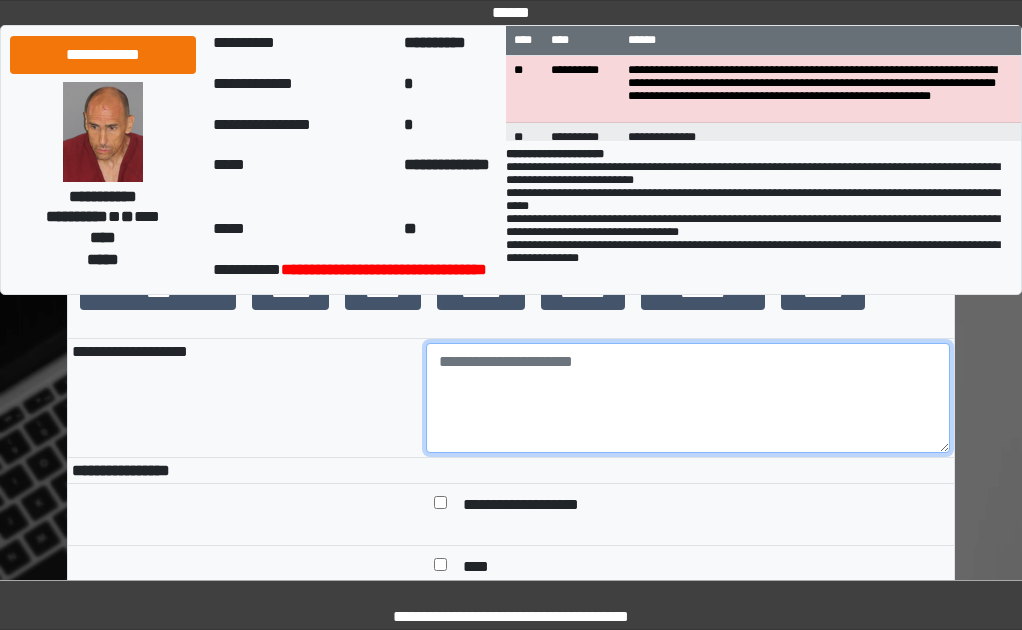 click at bounding box center [688, 398] 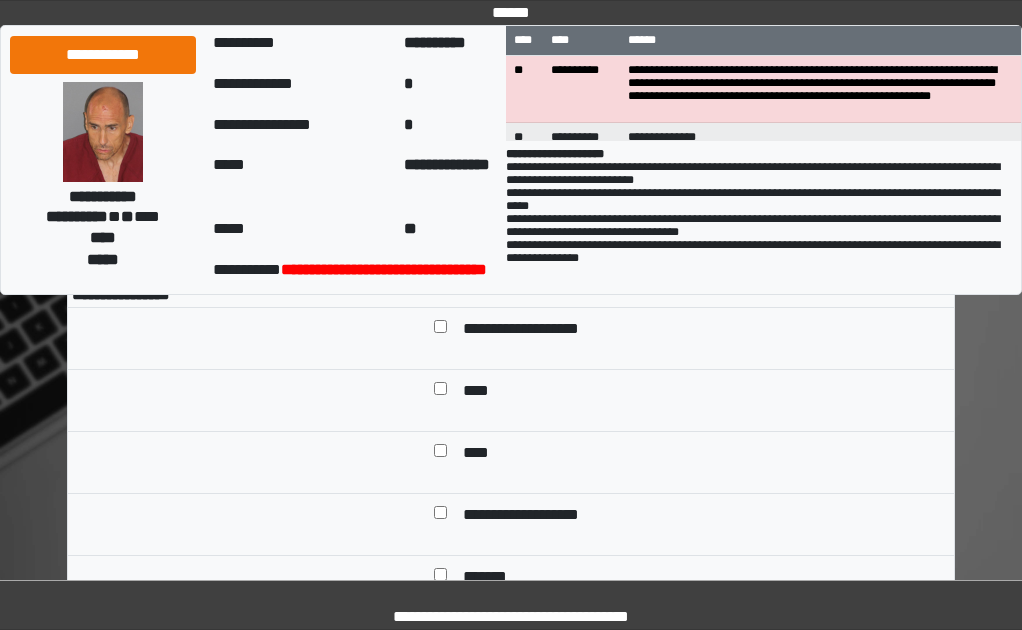 scroll, scrollTop: 600, scrollLeft: 0, axis: vertical 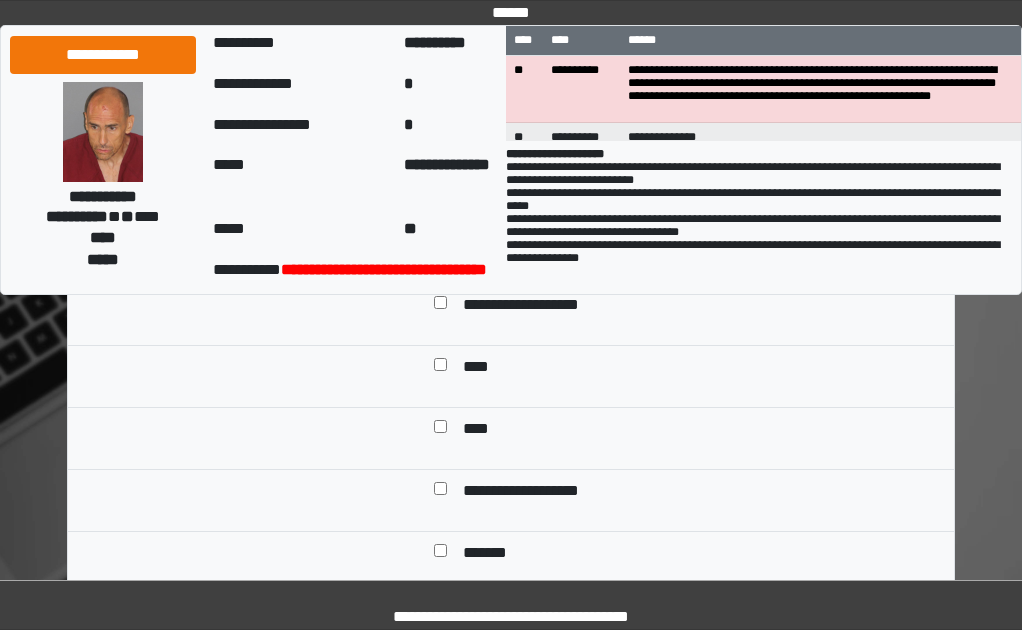 type on "***" 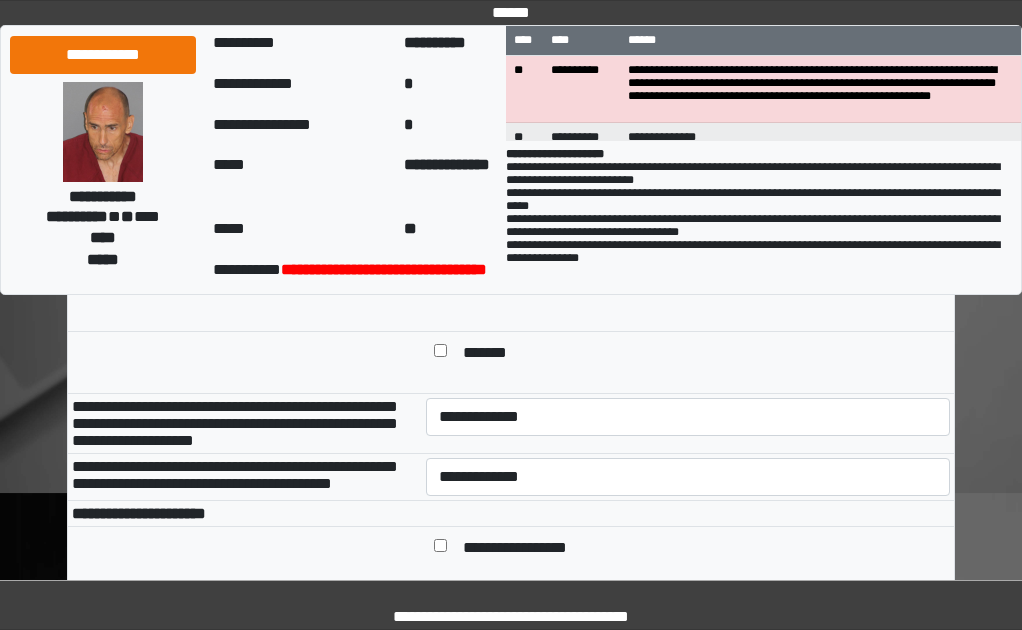 scroll, scrollTop: 900, scrollLeft: 0, axis: vertical 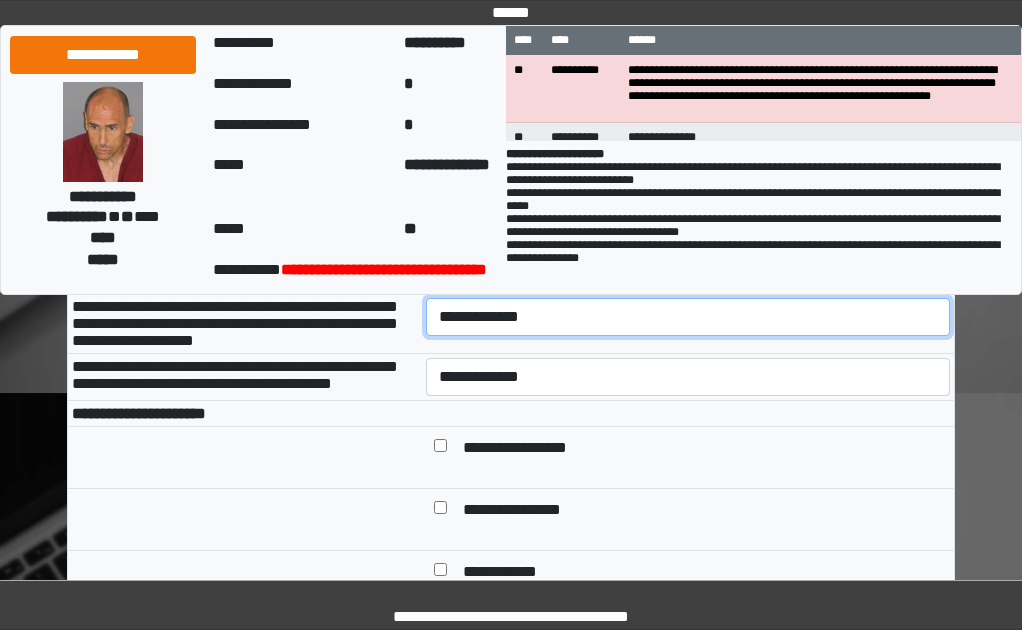 click on "**********" at bounding box center [688, 317] 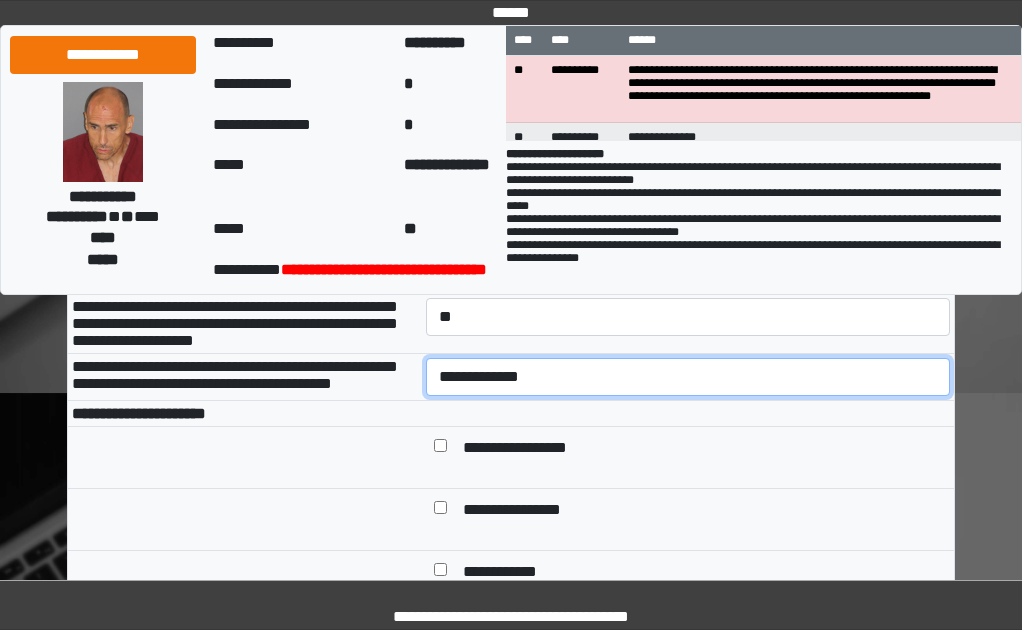 click on "**********" at bounding box center (688, 377) 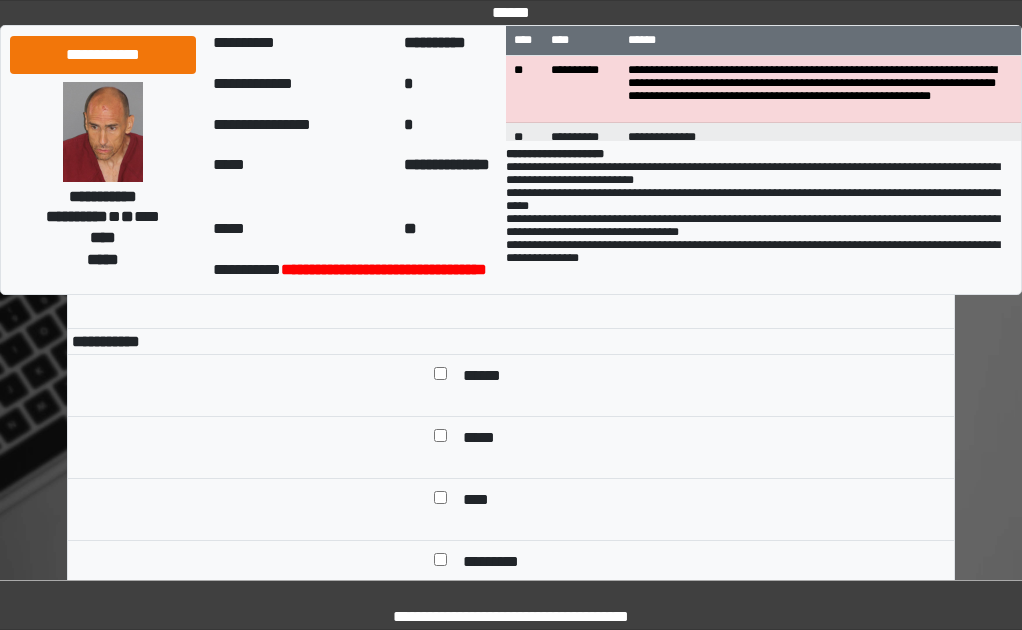 scroll, scrollTop: 1300, scrollLeft: 0, axis: vertical 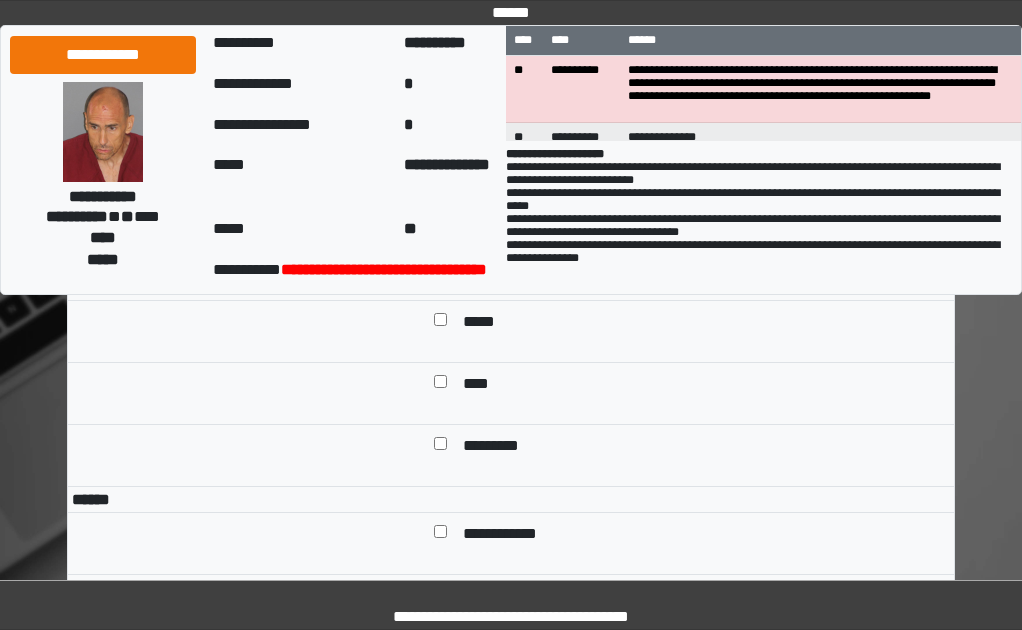 click at bounding box center (440, 385) 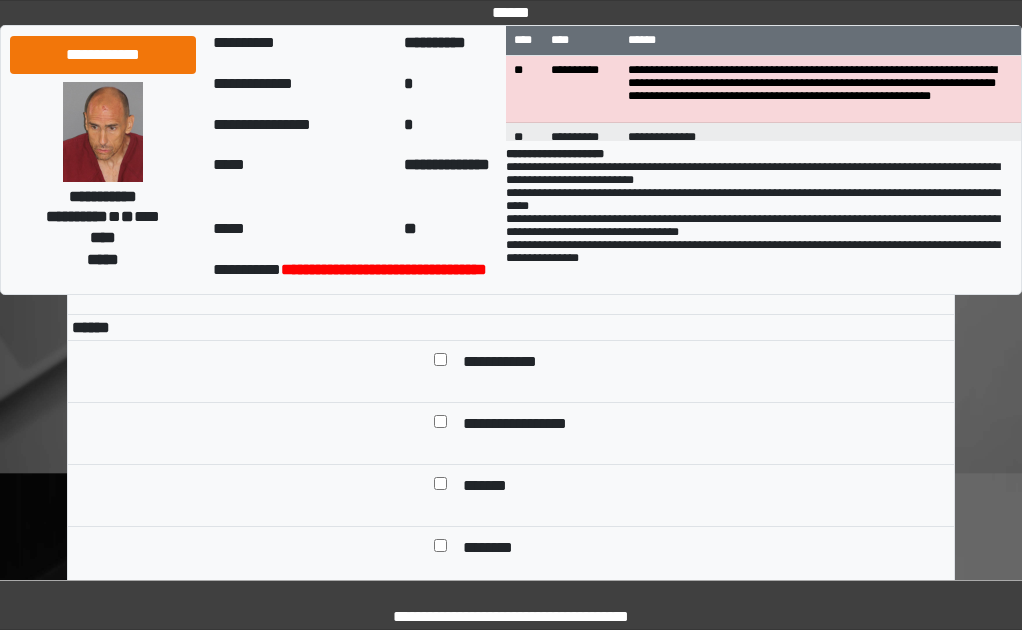 scroll, scrollTop: 1600, scrollLeft: 0, axis: vertical 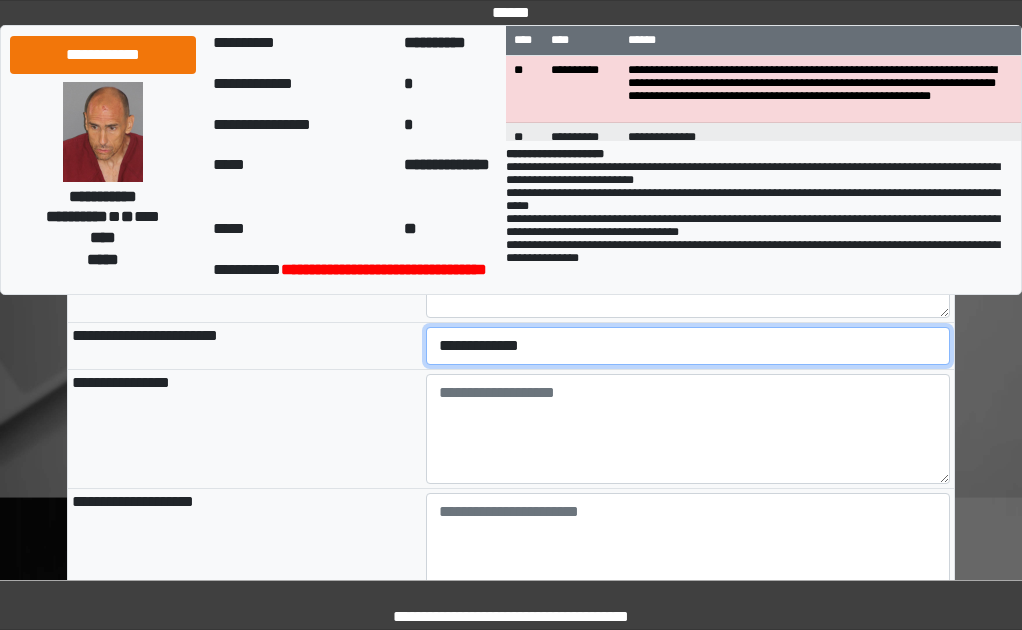 click on "**********" at bounding box center [688, 346] 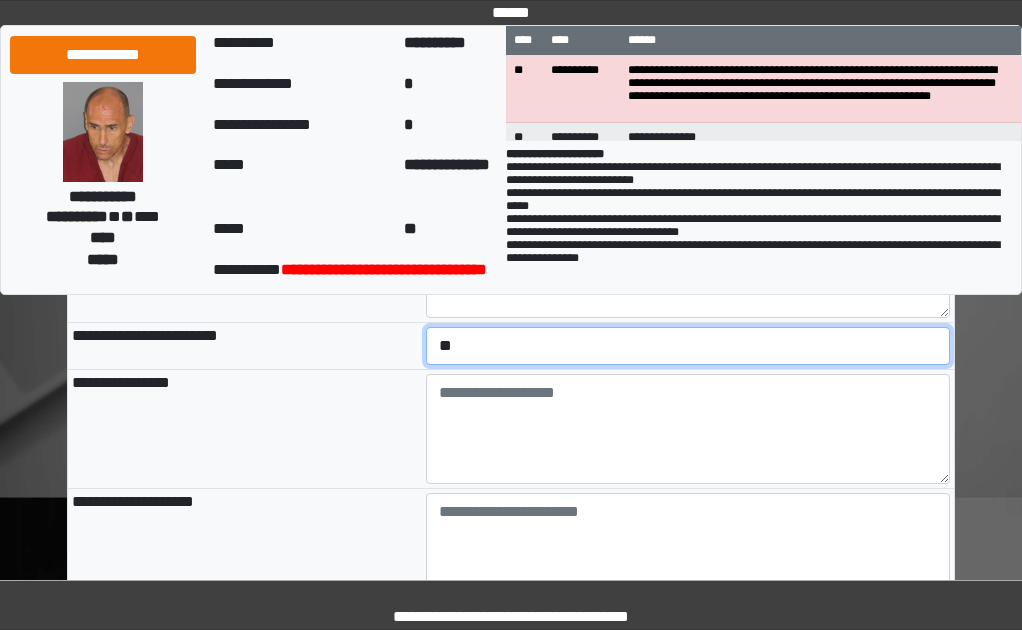 click on "**********" at bounding box center [688, 346] 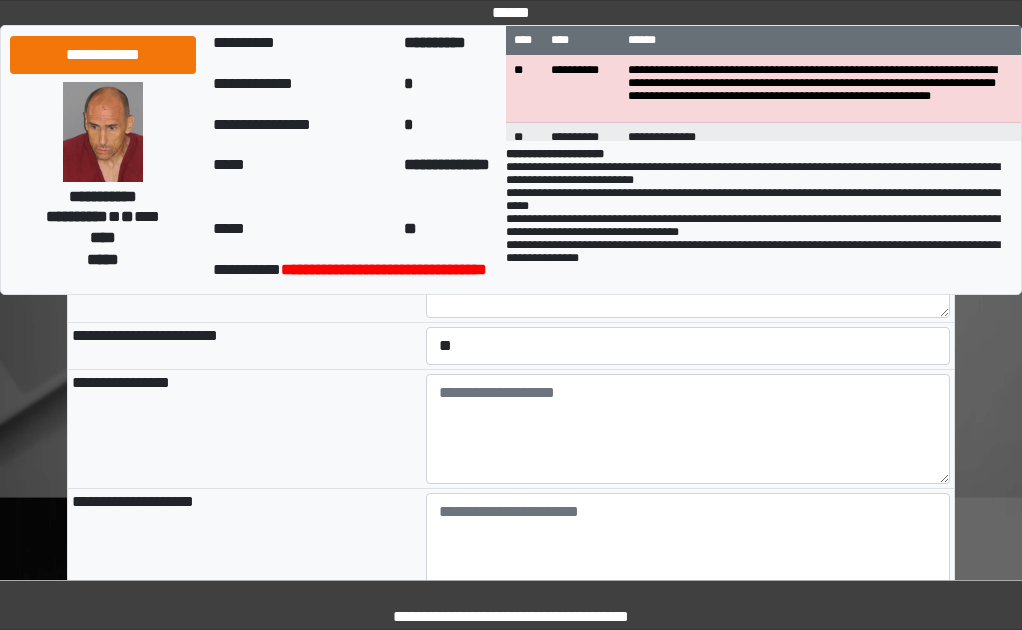 drag, startPoint x: 319, startPoint y: 471, endPoint x: 370, endPoint y: 447, distance: 56.364883 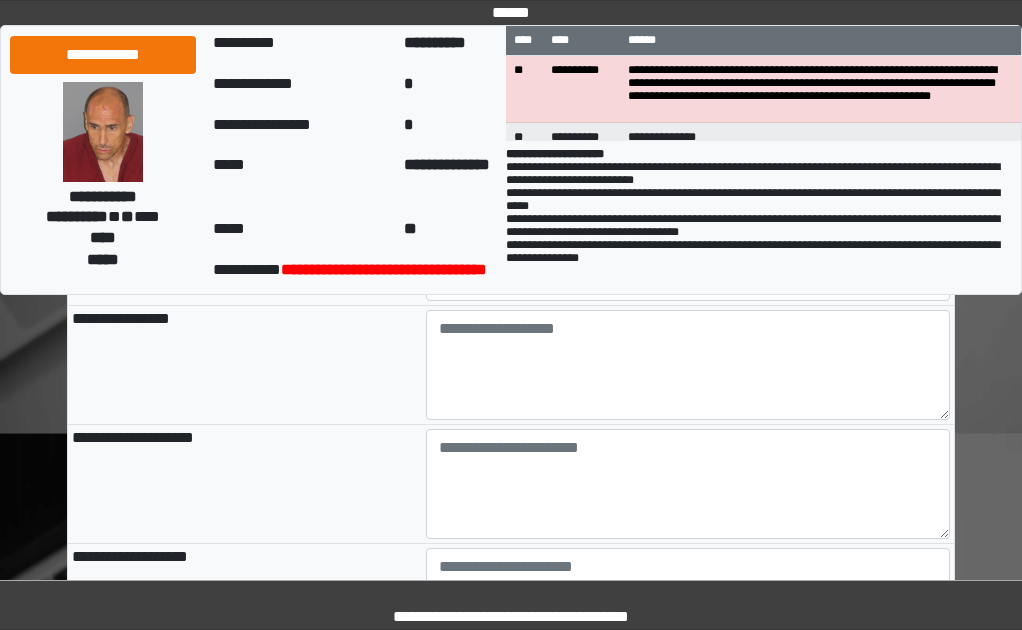 scroll, scrollTop: 2200, scrollLeft: 0, axis: vertical 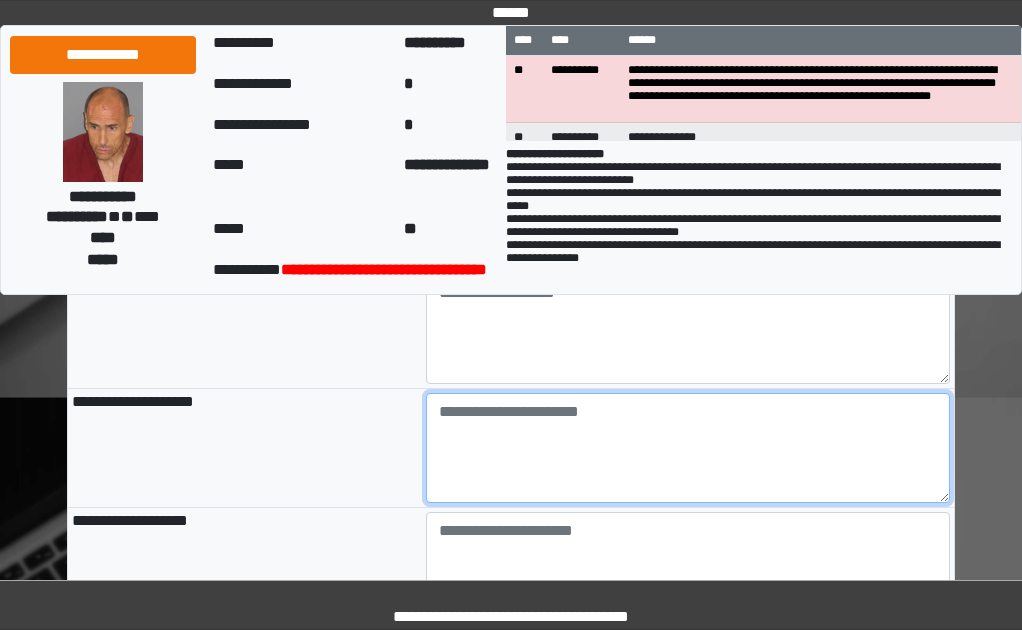click at bounding box center [688, 448] 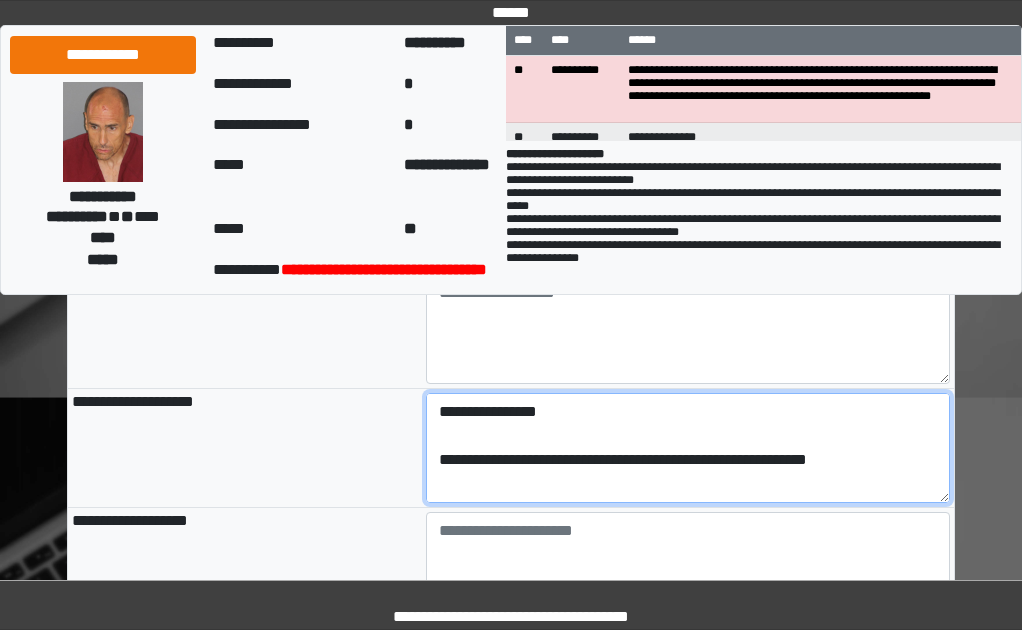 scroll, scrollTop: 208, scrollLeft: 0, axis: vertical 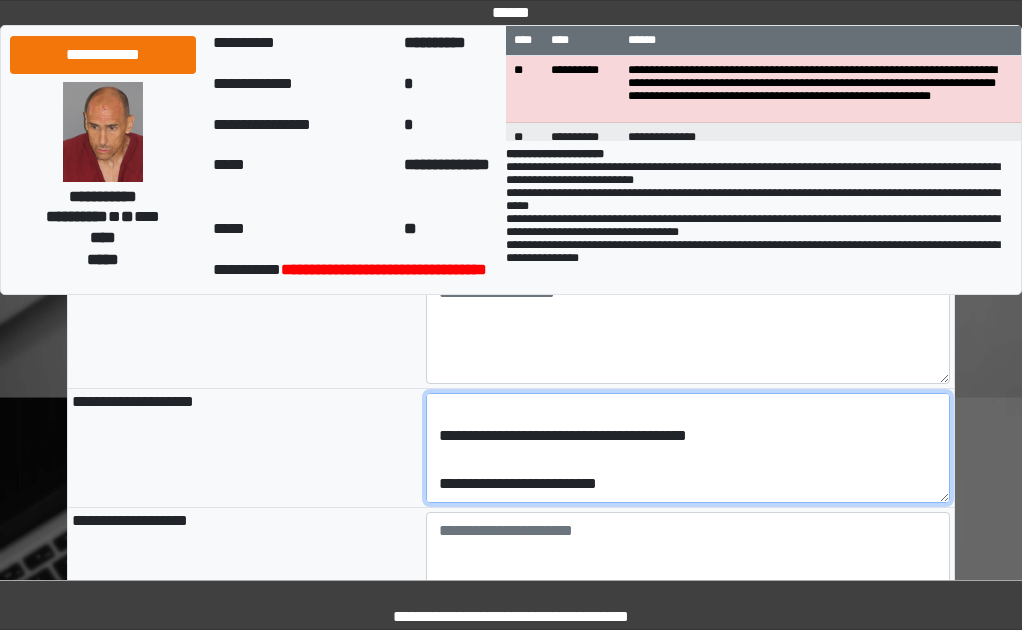 click on "**********" at bounding box center (688, 448) 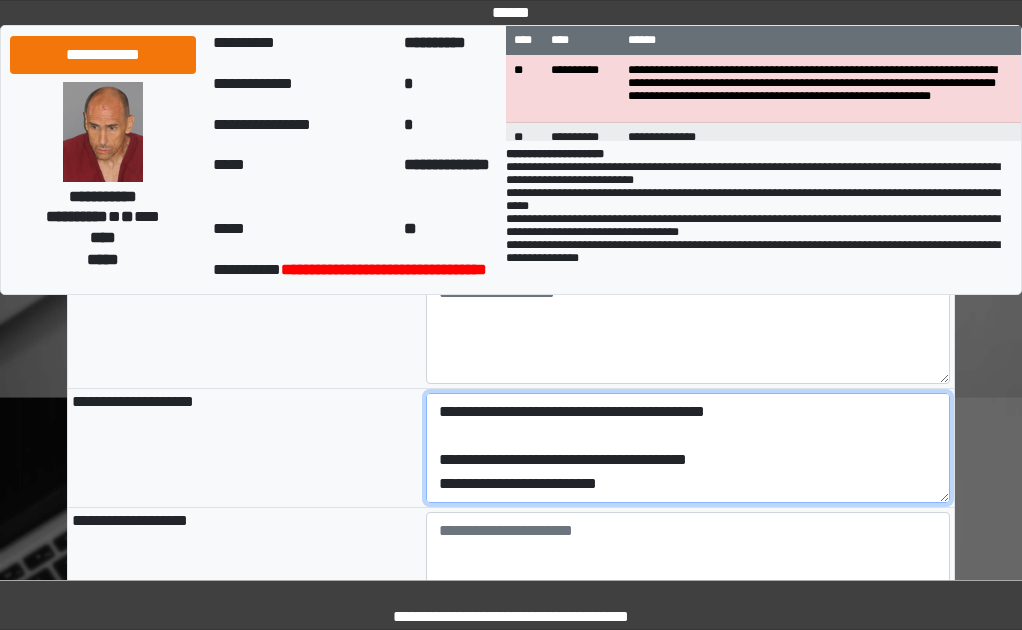 click on "**********" at bounding box center (688, 448) 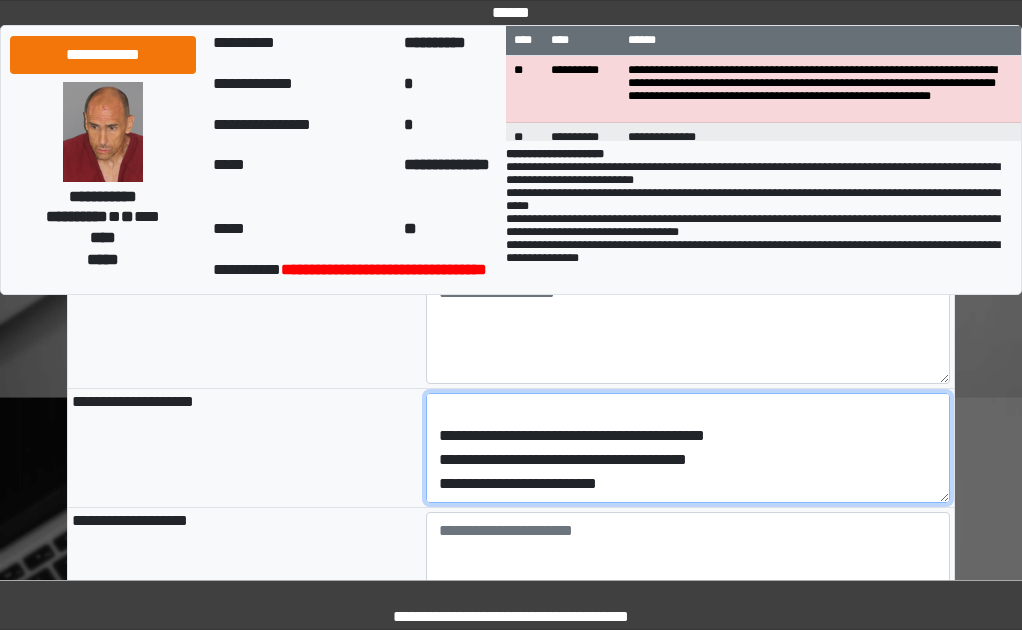 click on "**********" at bounding box center [688, 448] 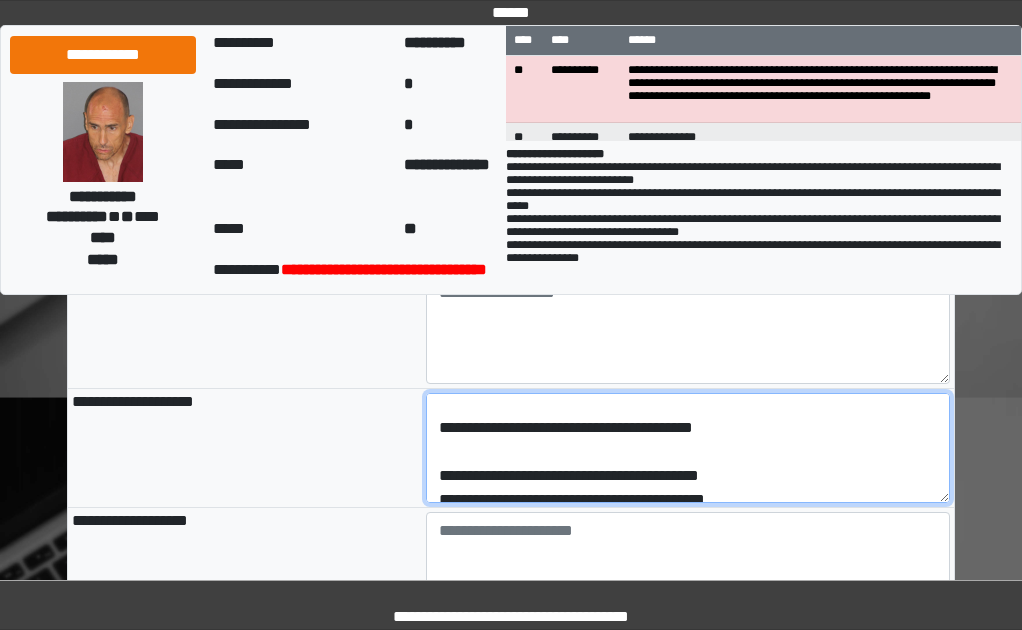 scroll, scrollTop: 44, scrollLeft: 0, axis: vertical 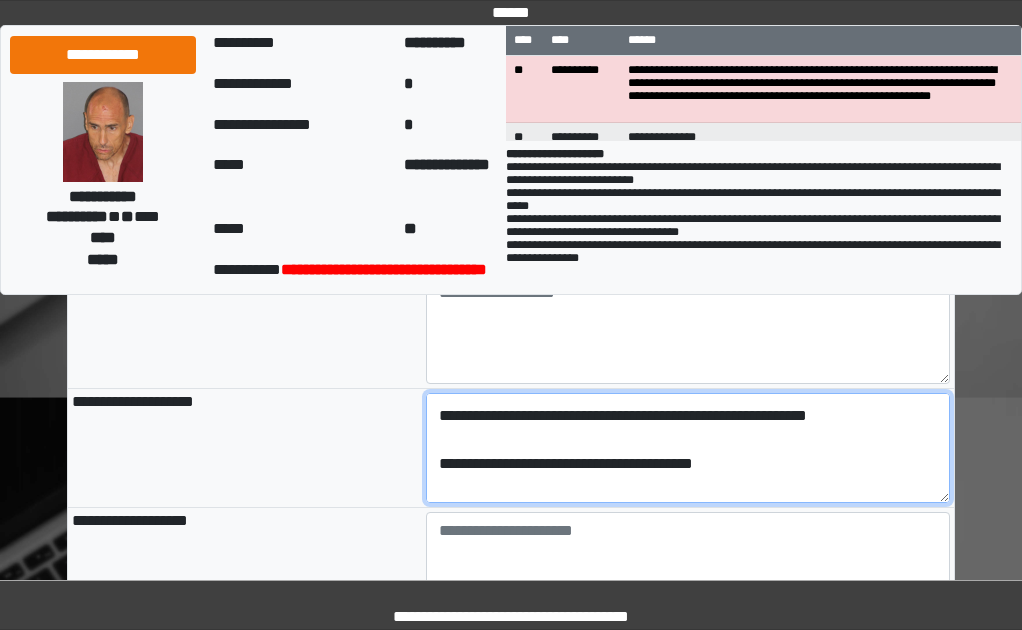 click on "**********" at bounding box center (688, 448) 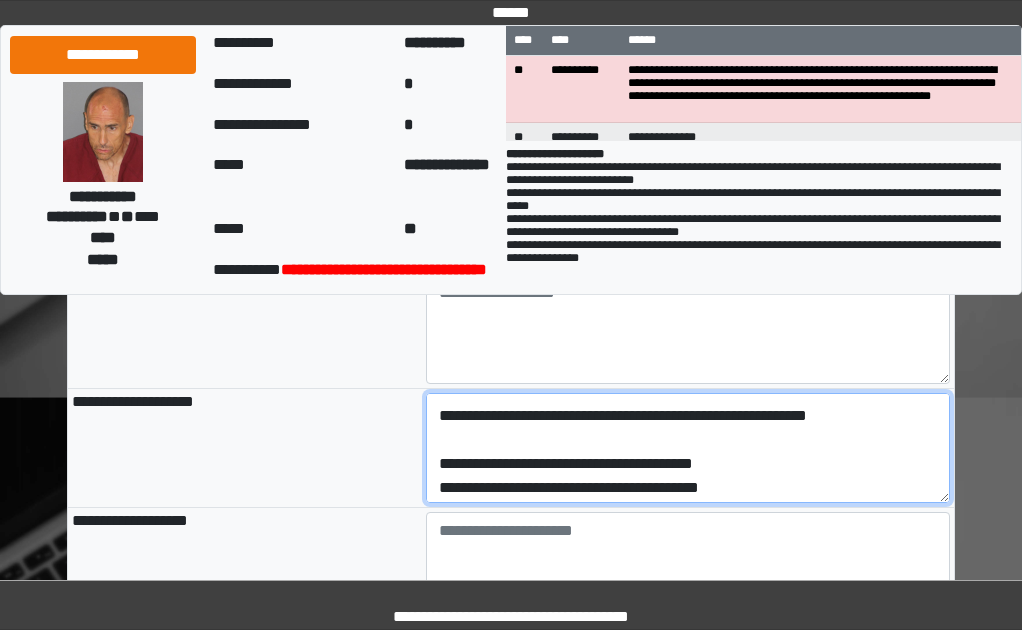 click on "**********" at bounding box center (688, 448) 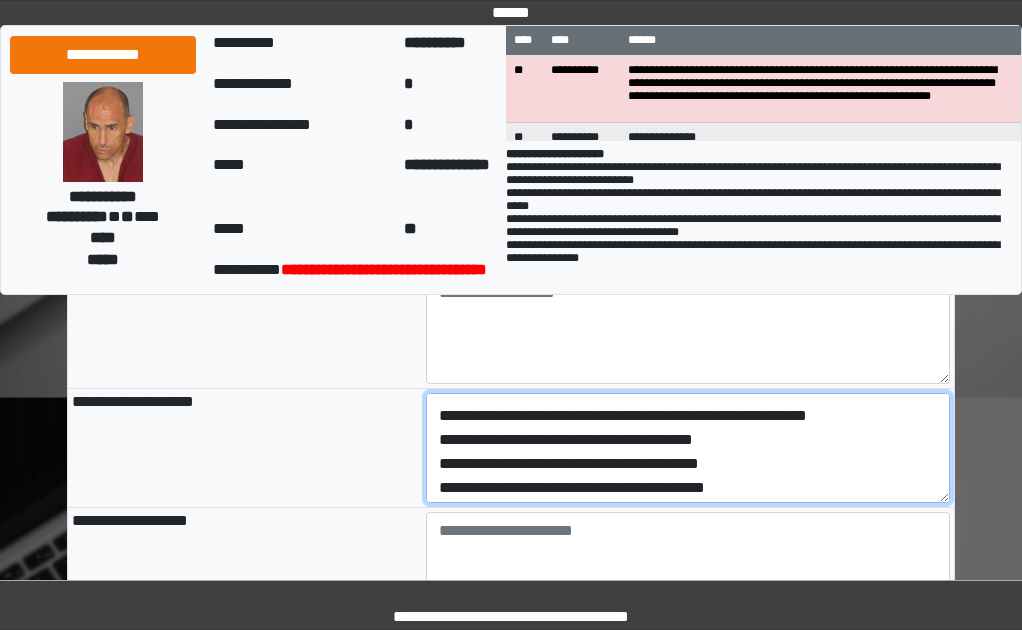 scroll, scrollTop: 20, scrollLeft: 0, axis: vertical 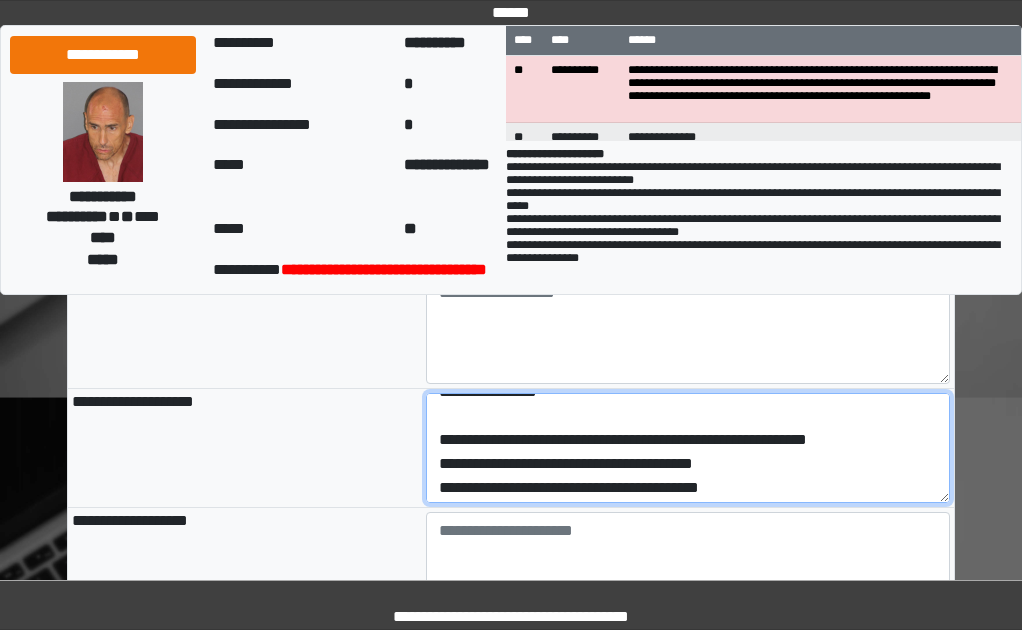 click on "**********" at bounding box center (688, 448) 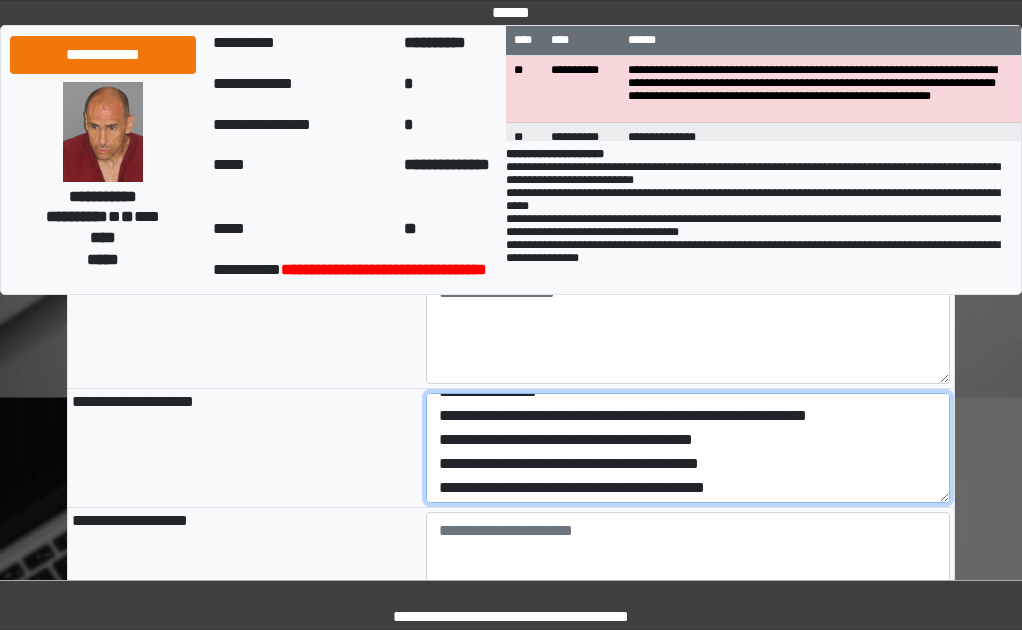 scroll, scrollTop: 0, scrollLeft: 0, axis: both 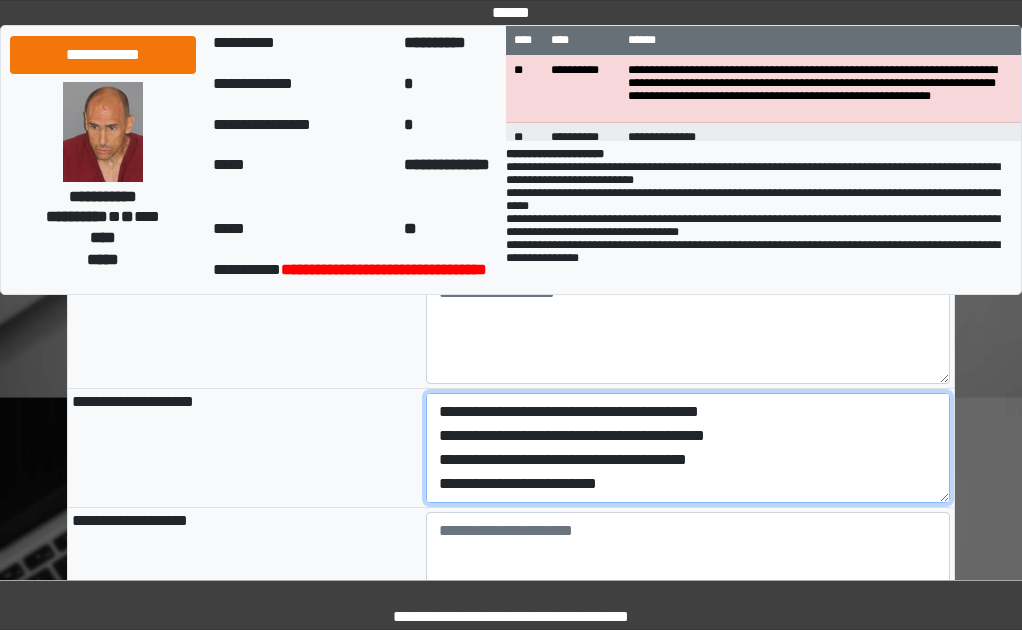 click on "**********" at bounding box center (688, 448) 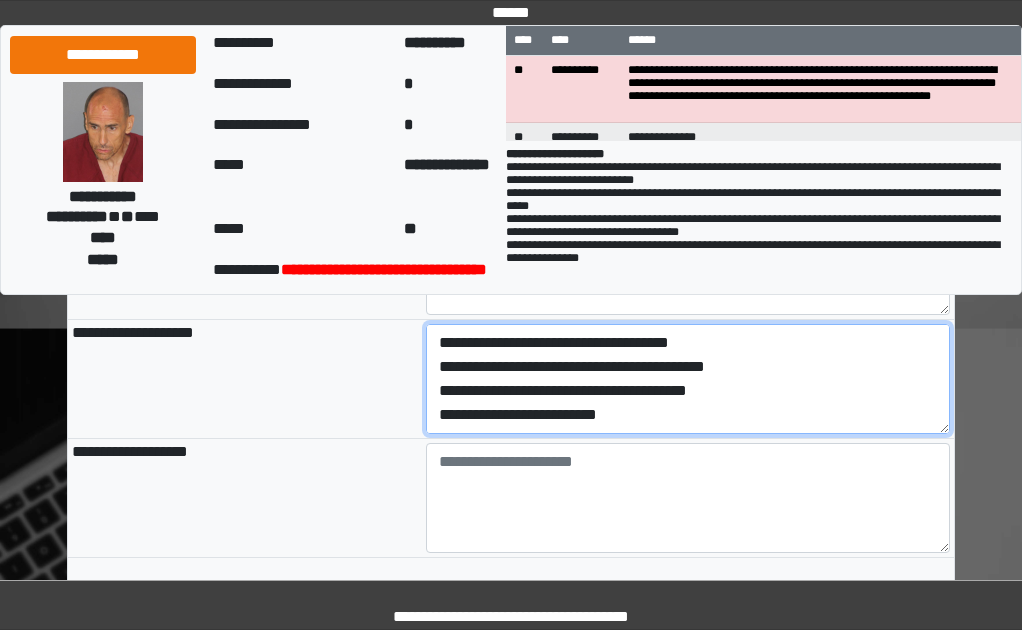 scroll, scrollTop: 2300, scrollLeft: 0, axis: vertical 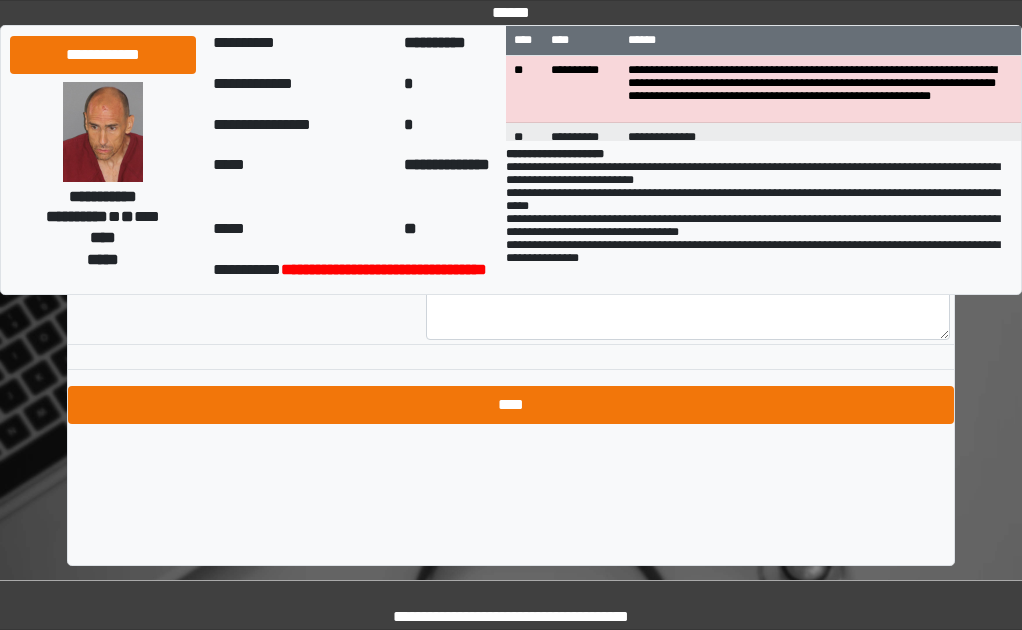 type on "**********" 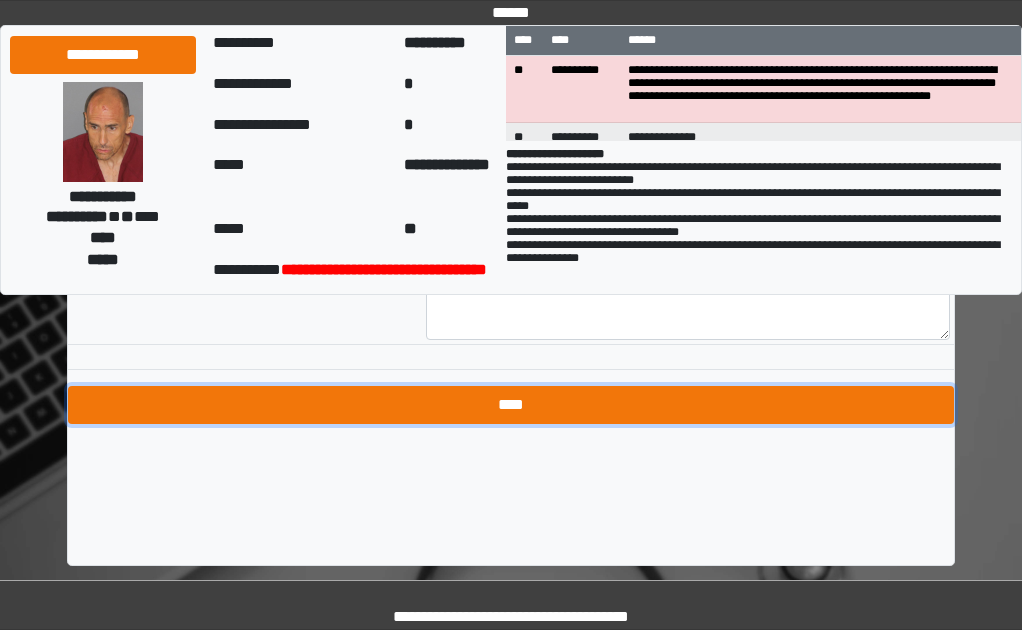 click on "****" at bounding box center (511, 405) 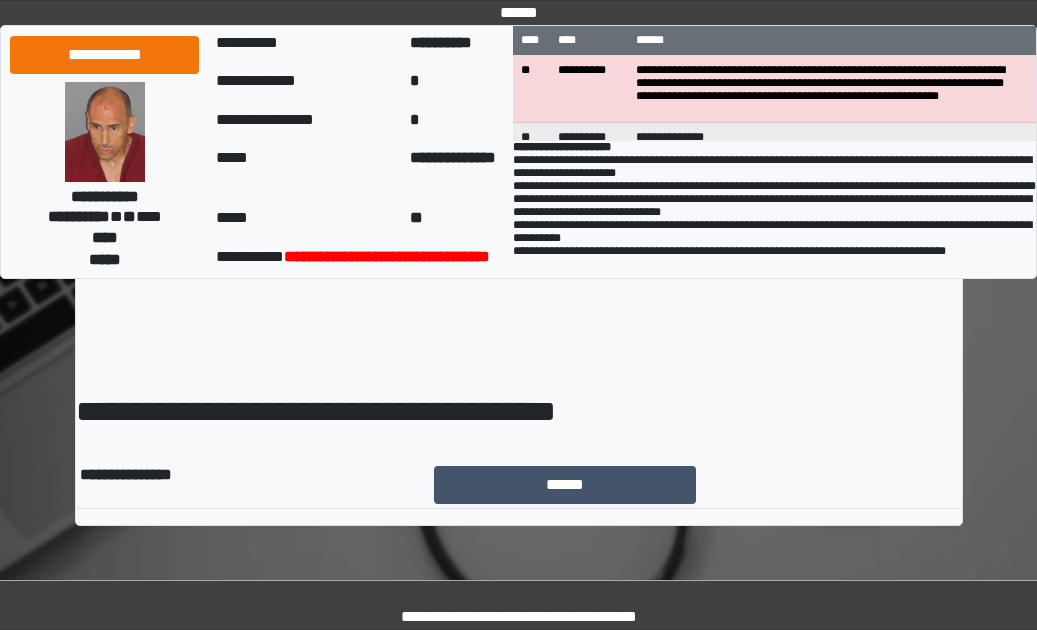 scroll, scrollTop: 0, scrollLeft: 0, axis: both 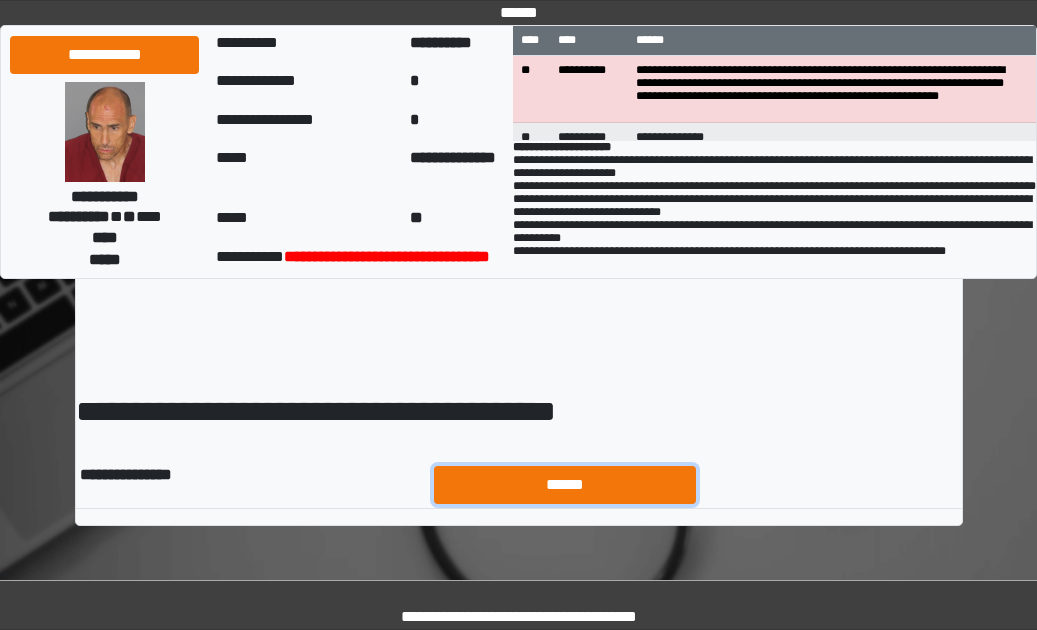 click on "******" at bounding box center (565, 485) 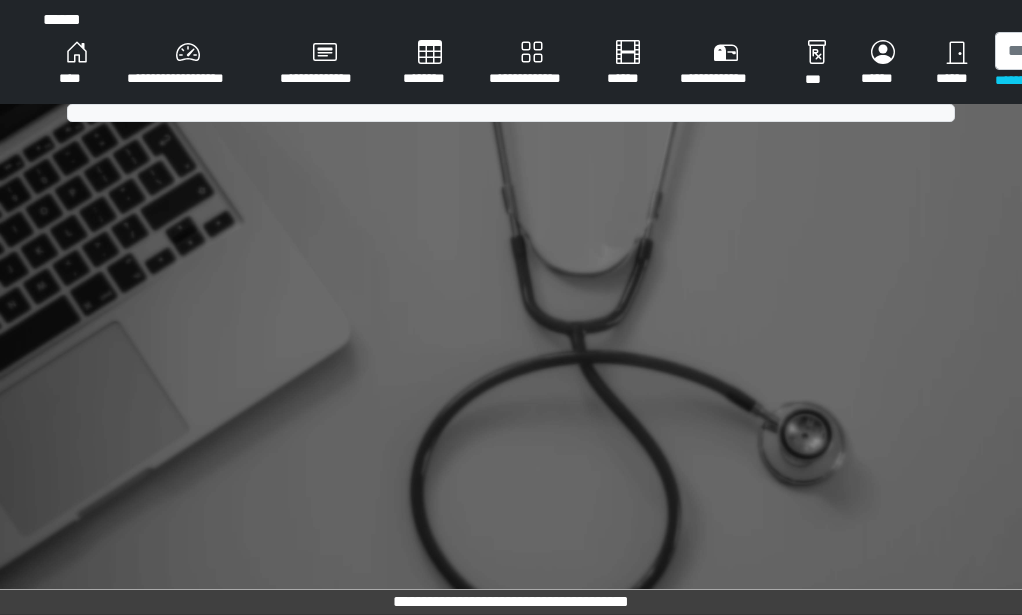 scroll, scrollTop: 0, scrollLeft: 0, axis: both 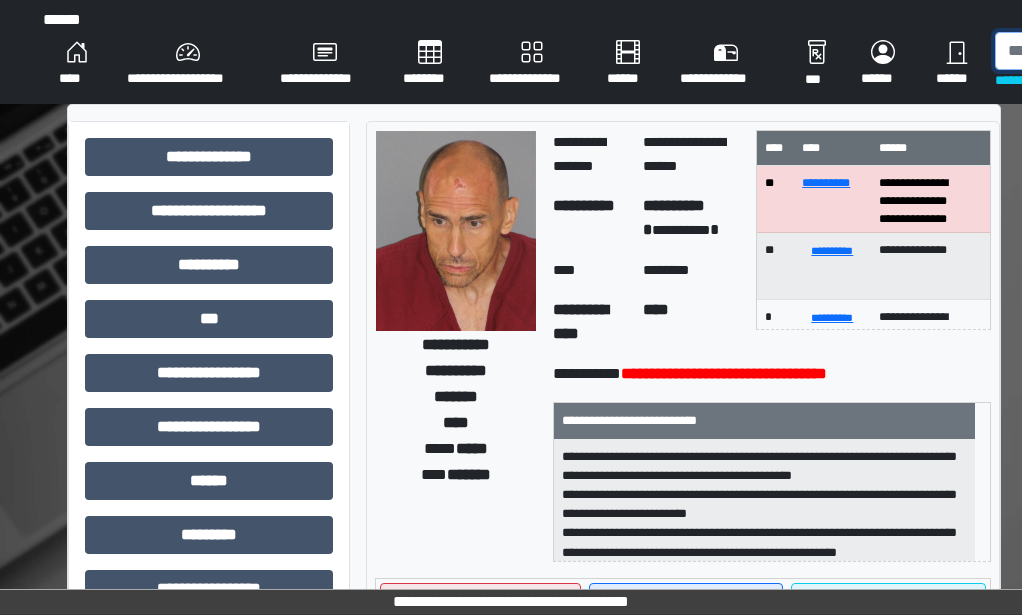 click at bounding box center [1098, 51] 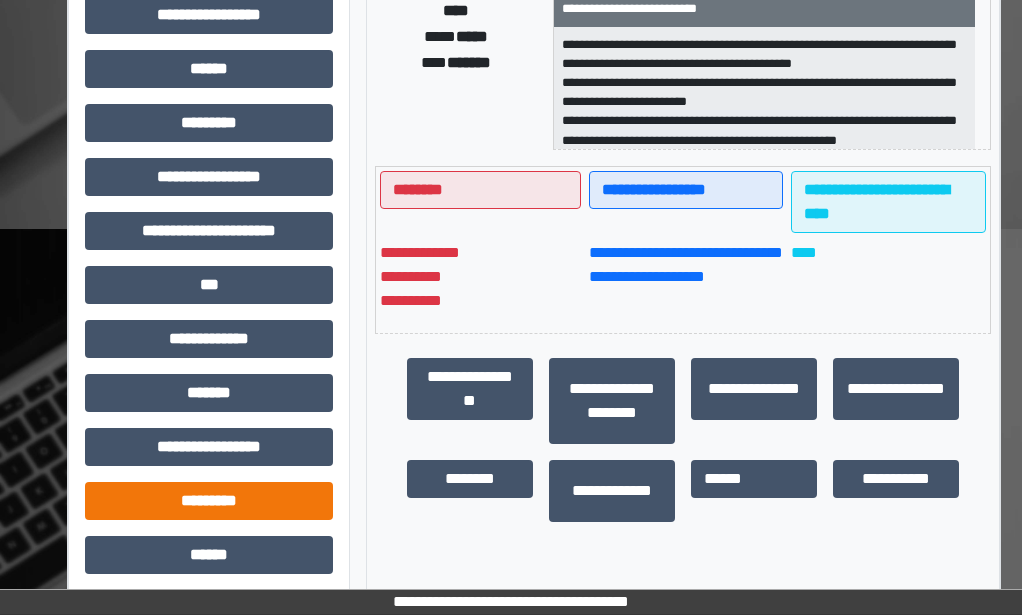 scroll, scrollTop: 500, scrollLeft: 0, axis: vertical 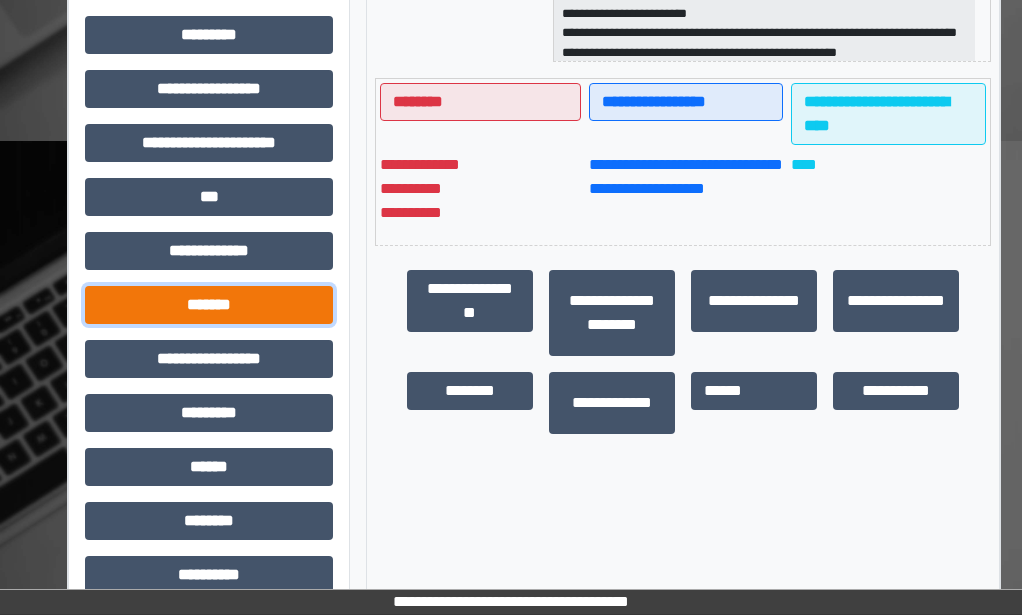 click on "*******" at bounding box center (209, 305) 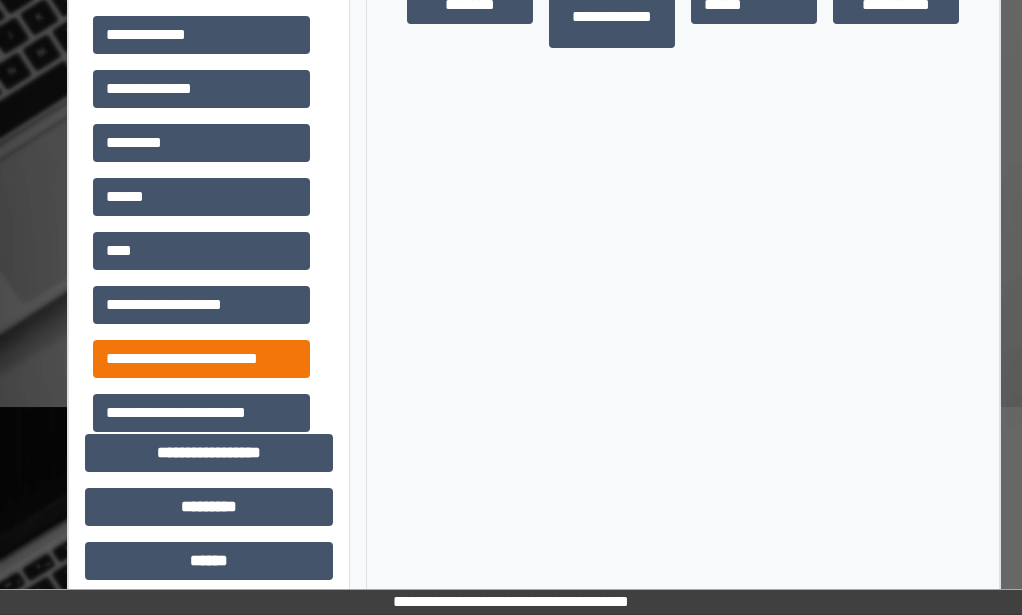 scroll, scrollTop: 900, scrollLeft: 0, axis: vertical 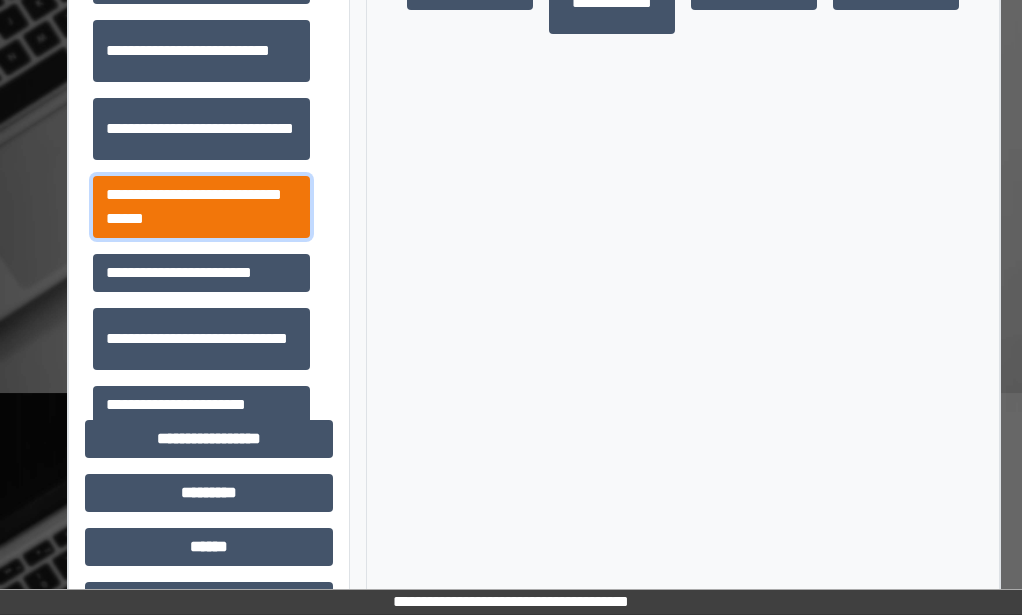 click on "**********" at bounding box center [201, 207] 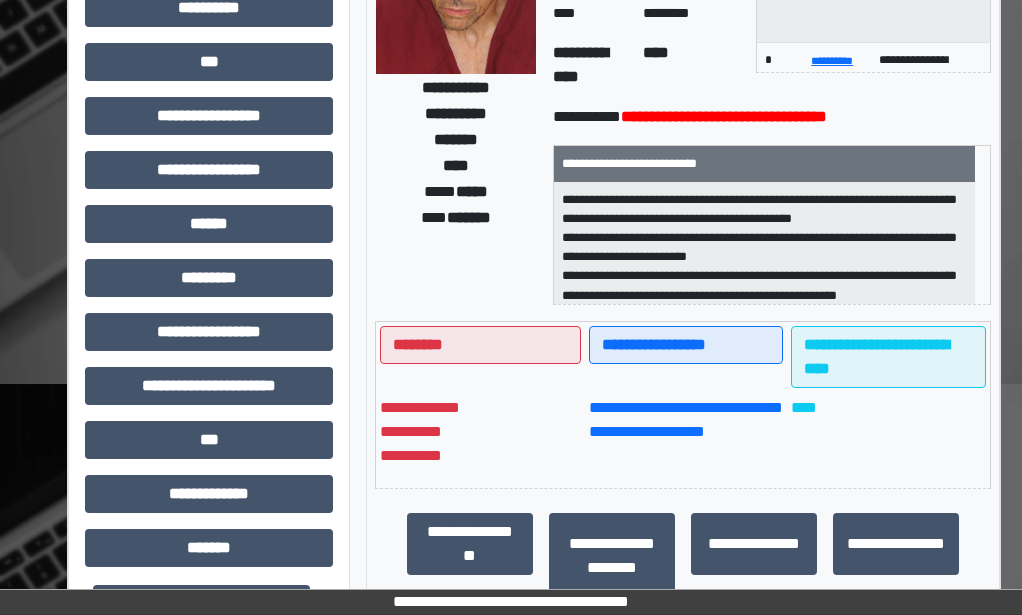 scroll, scrollTop: 0, scrollLeft: 0, axis: both 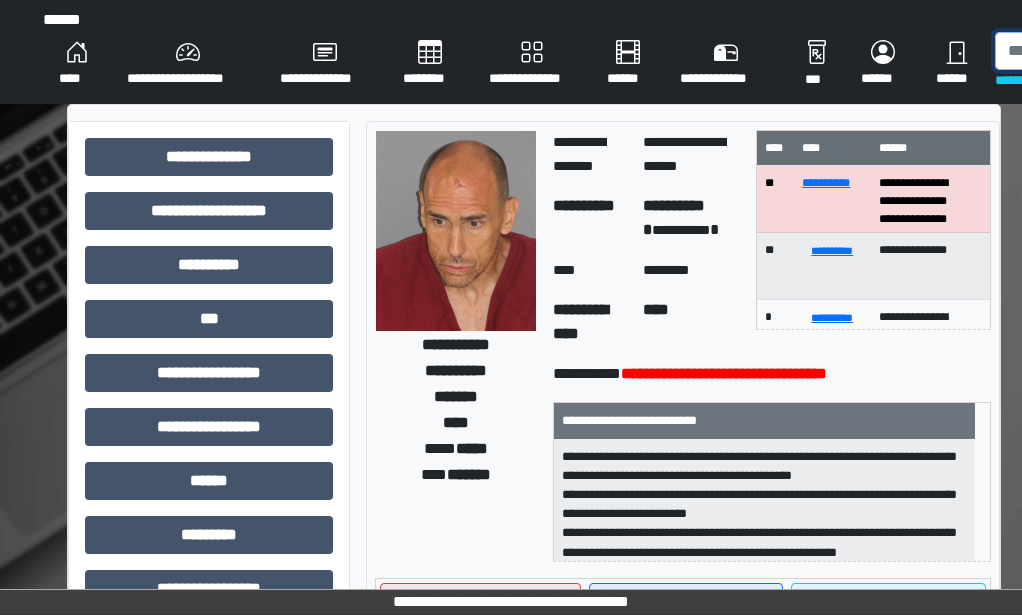click at bounding box center (1098, 51) 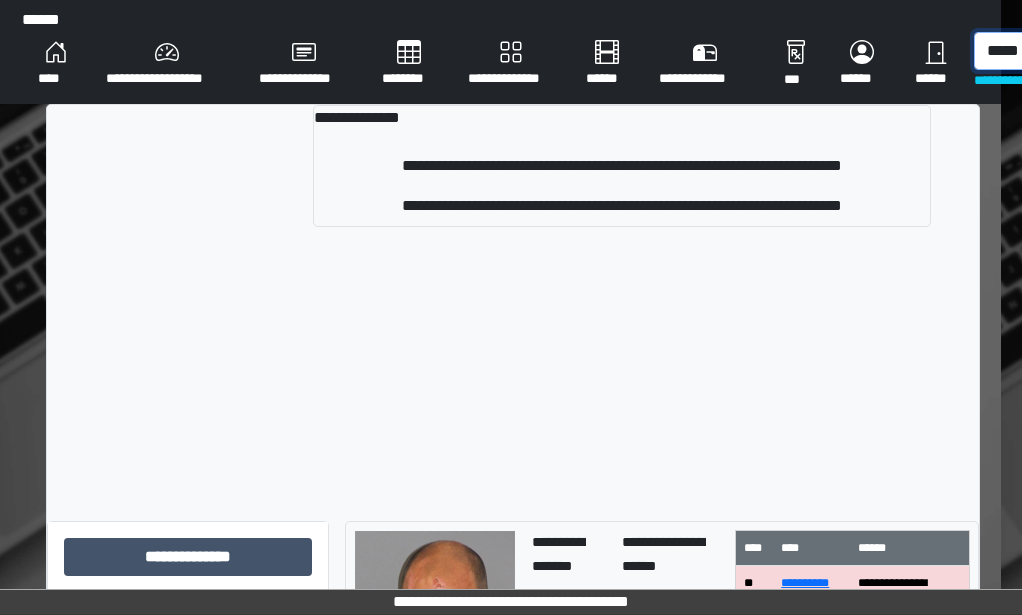 scroll, scrollTop: 0, scrollLeft: 30, axis: horizontal 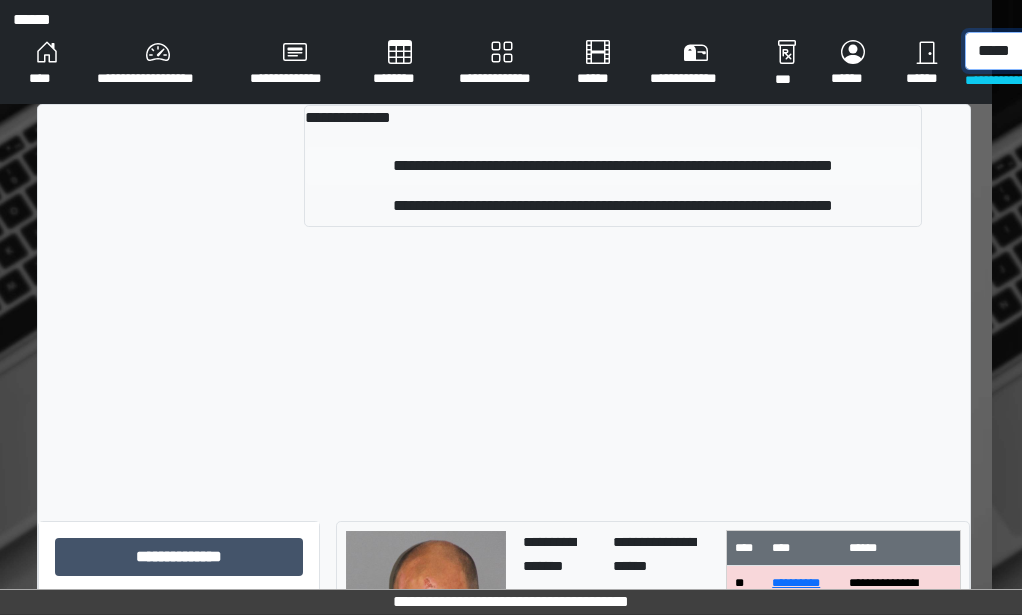 type on "*****" 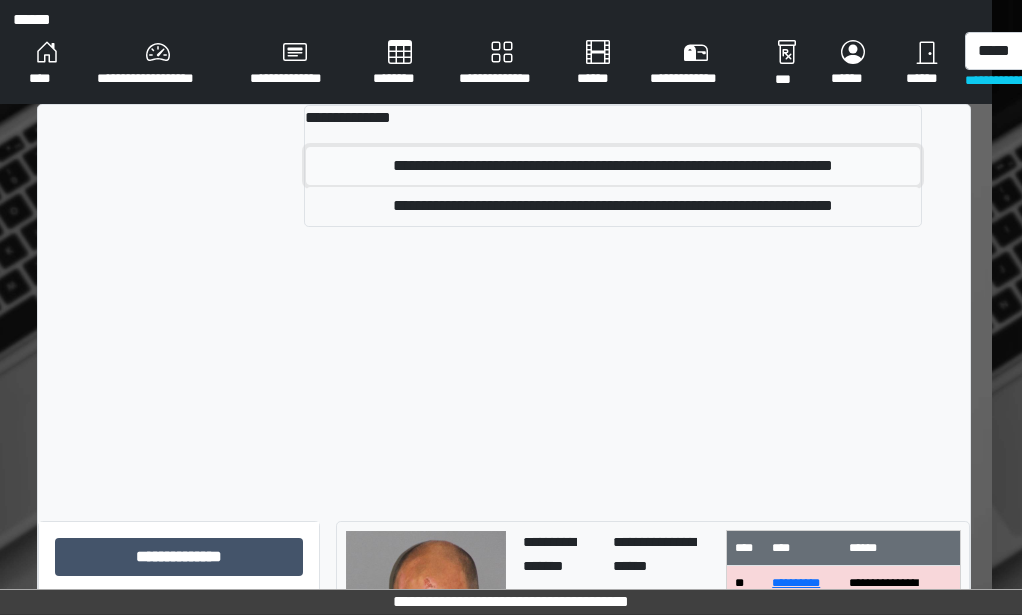 click on "**********" at bounding box center (613, 166) 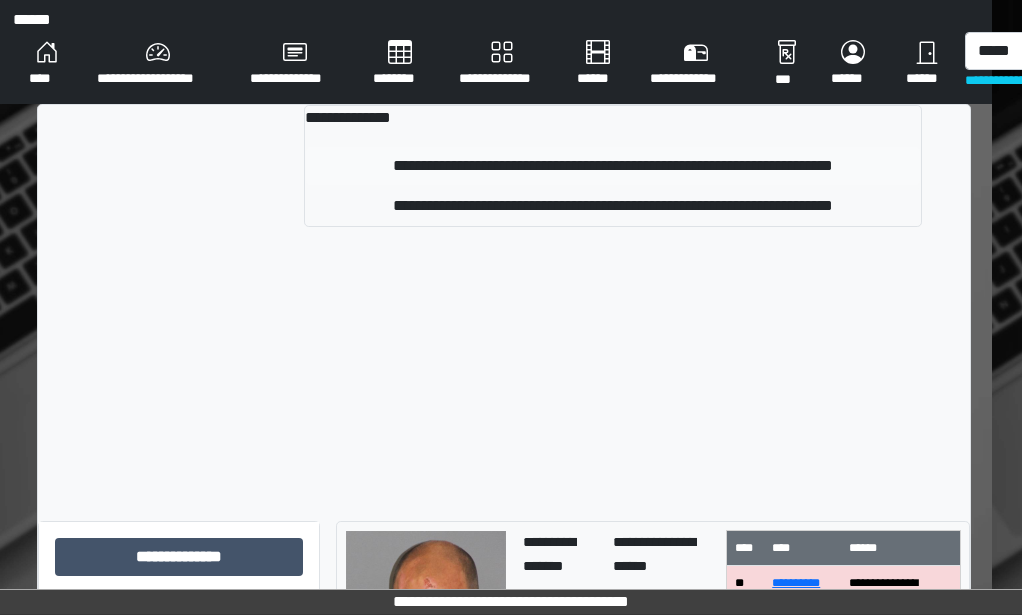 type 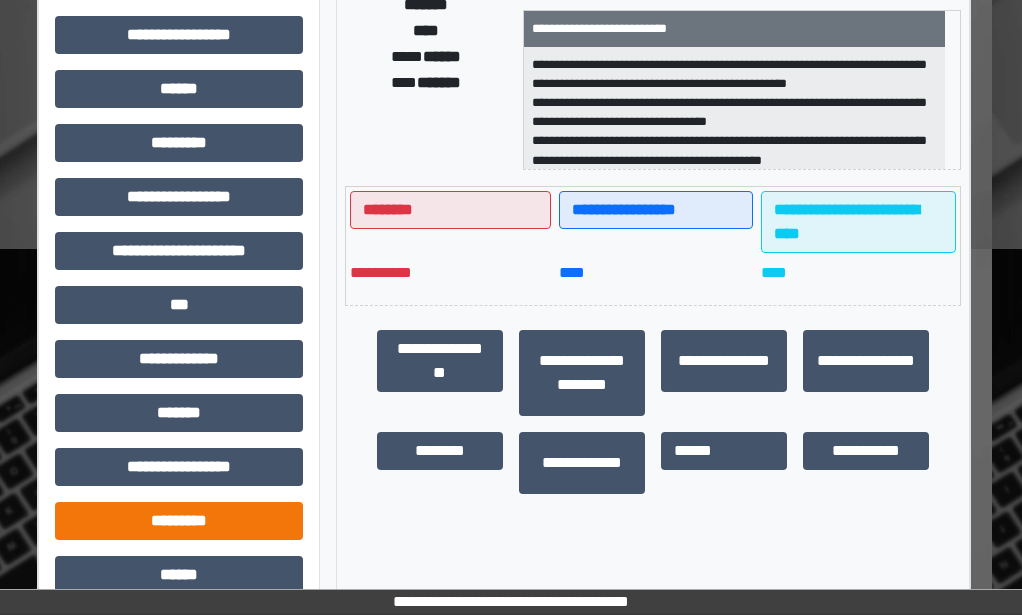 scroll, scrollTop: 500, scrollLeft: 30, axis: both 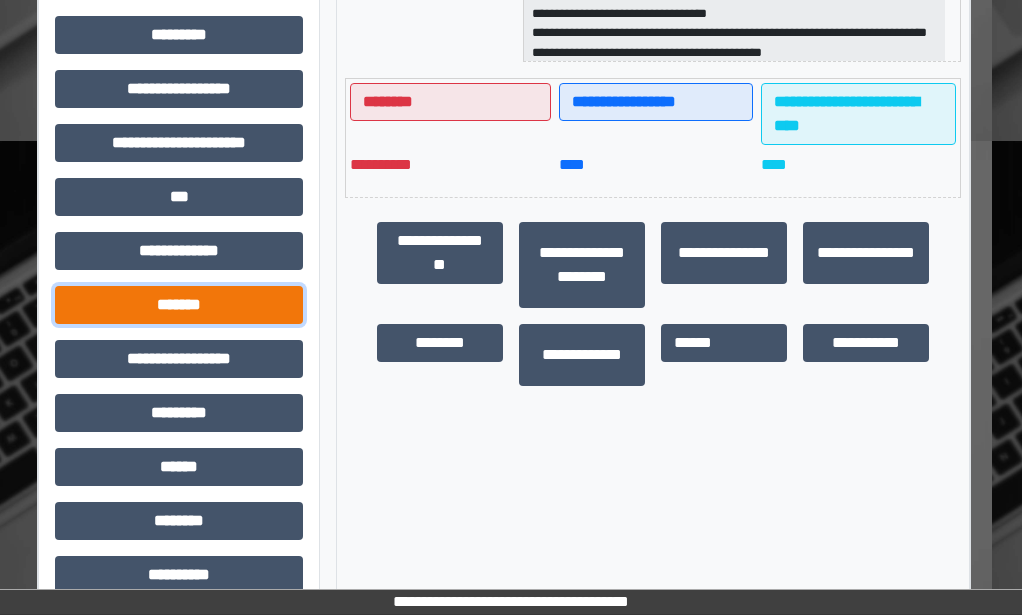 click on "*******" at bounding box center (179, 305) 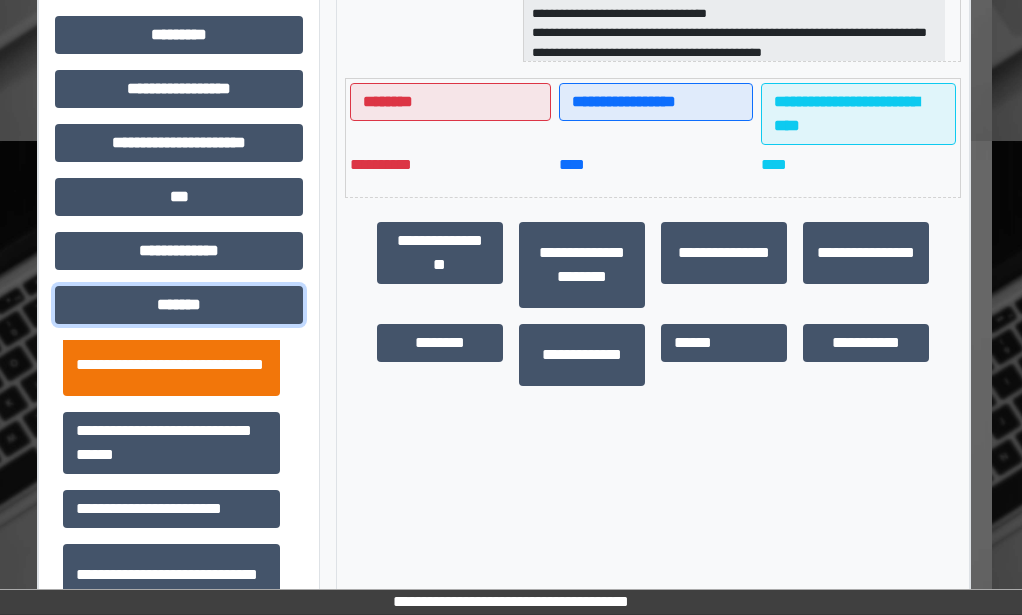 scroll, scrollTop: 800, scrollLeft: 0, axis: vertical 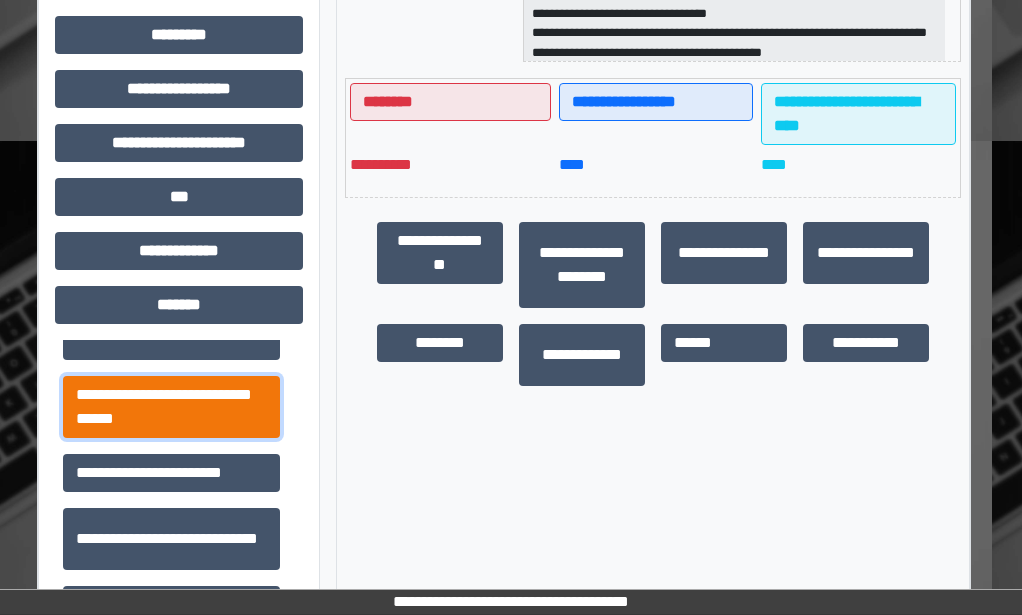 click on "**********" at bounding box center [171, 407] 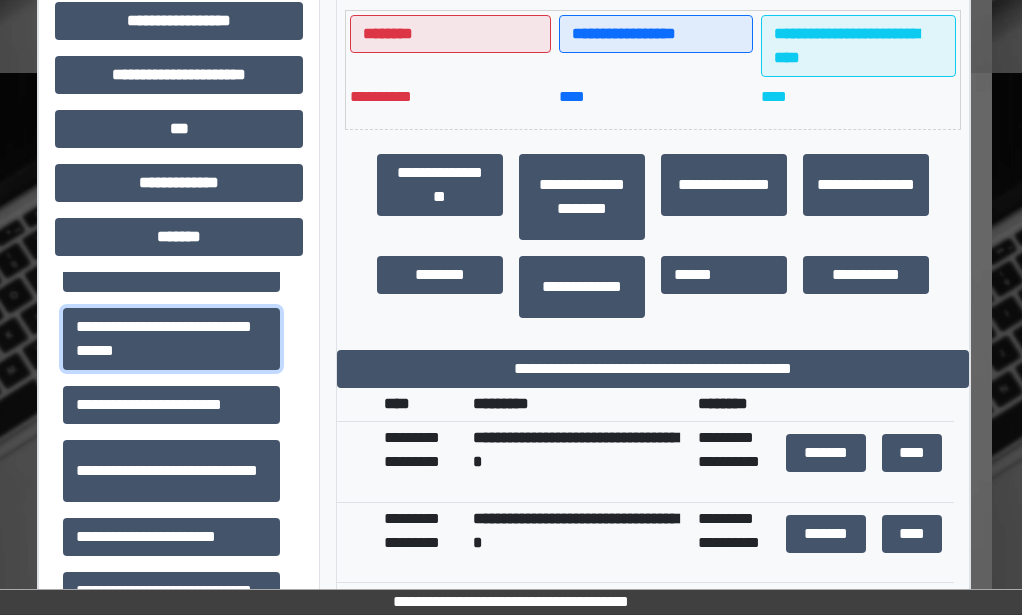 scroll, scrollTop: 700, scrollLeft: 30, axis: both 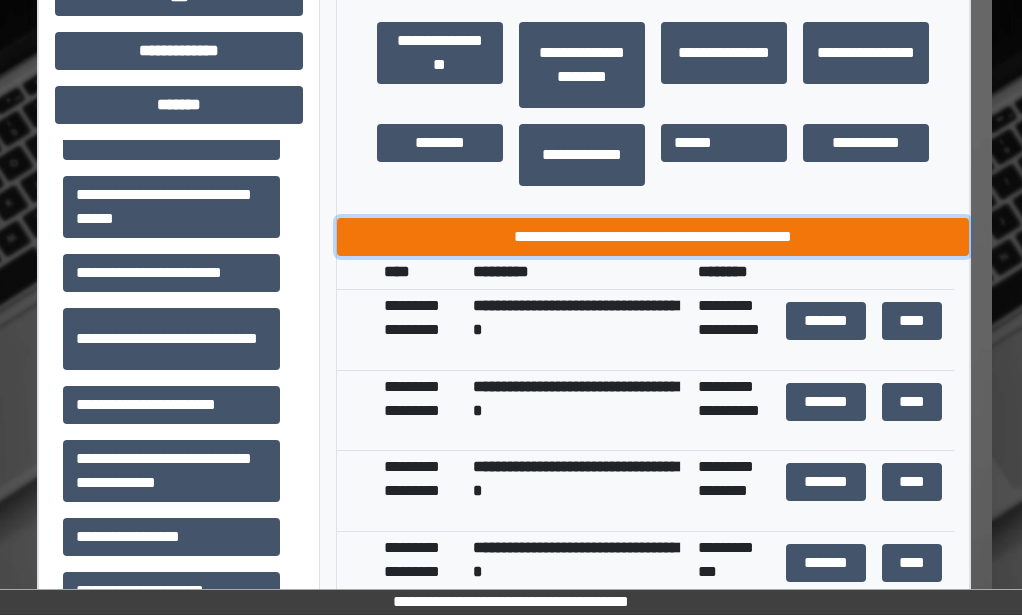 click on "**********" at bounding box center (653, 237) 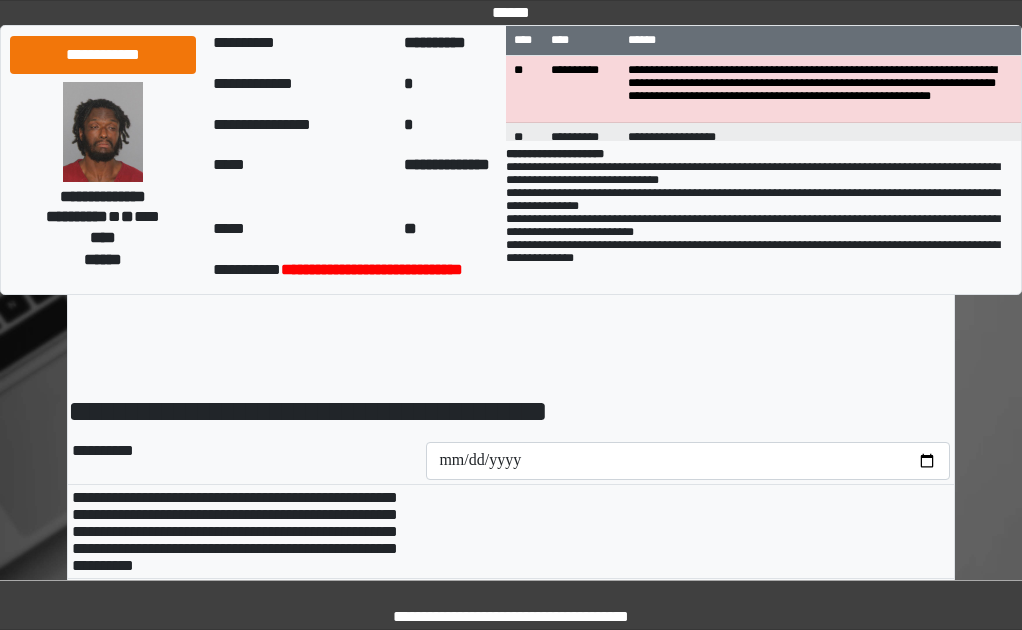 scroll, scrollTop: 0, scrollLeft: 0, axis: both 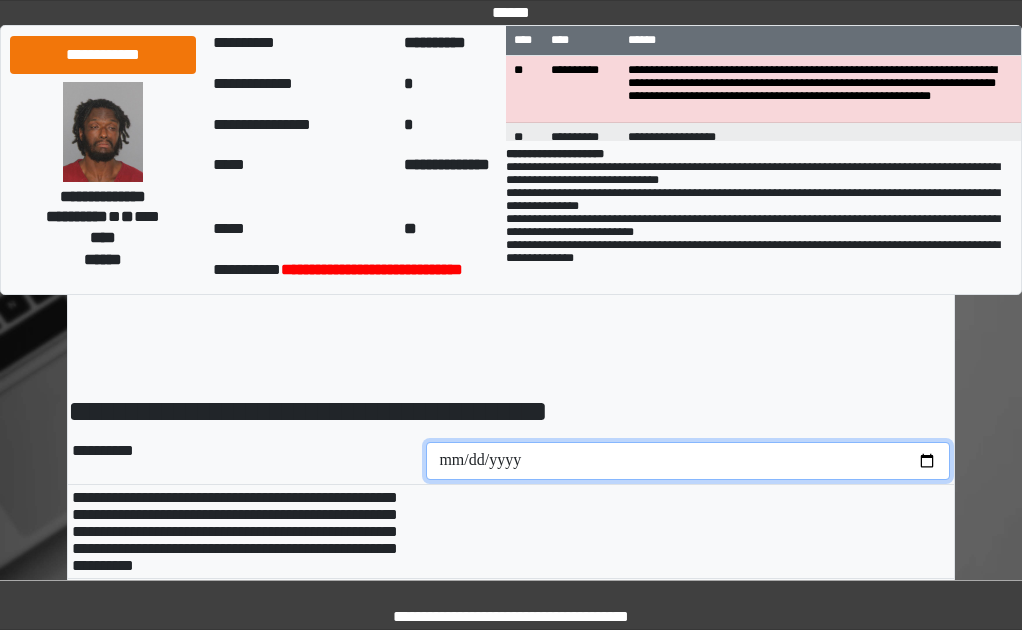 click at bounding box center [688, 461] 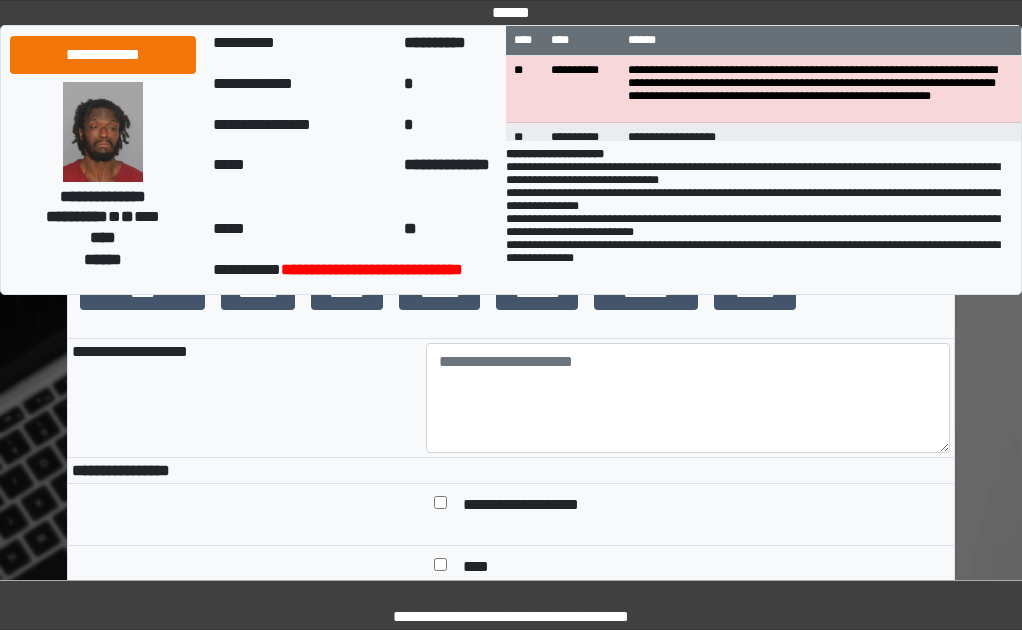 scroll, scrollTop: 300, scrollLeft: 0, axis: vertical 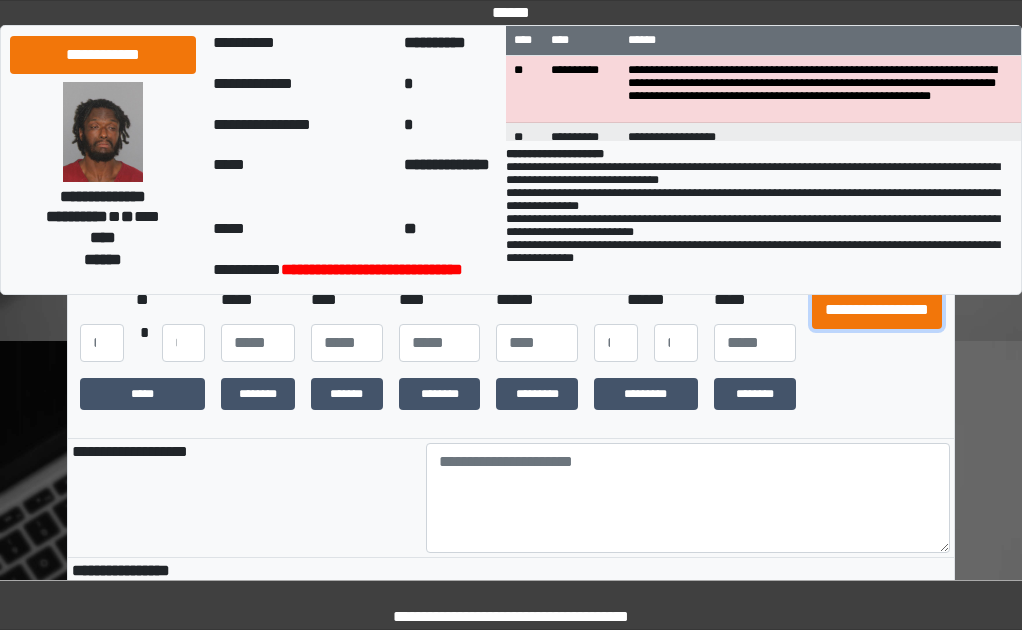 click on "**********" at bounding box center [877, 310] 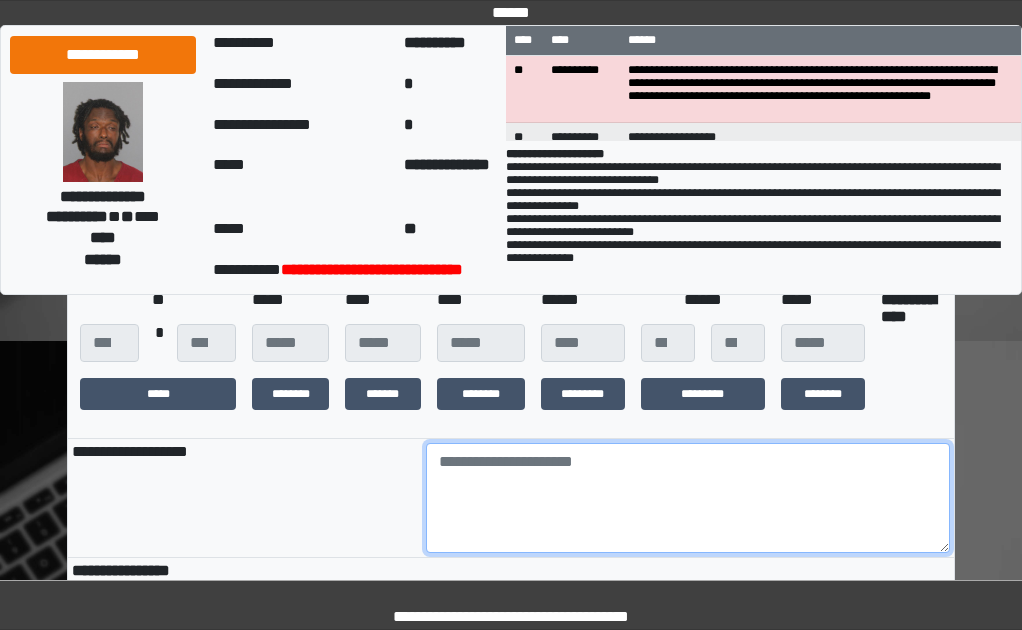 click at bounding box center [688, 498] 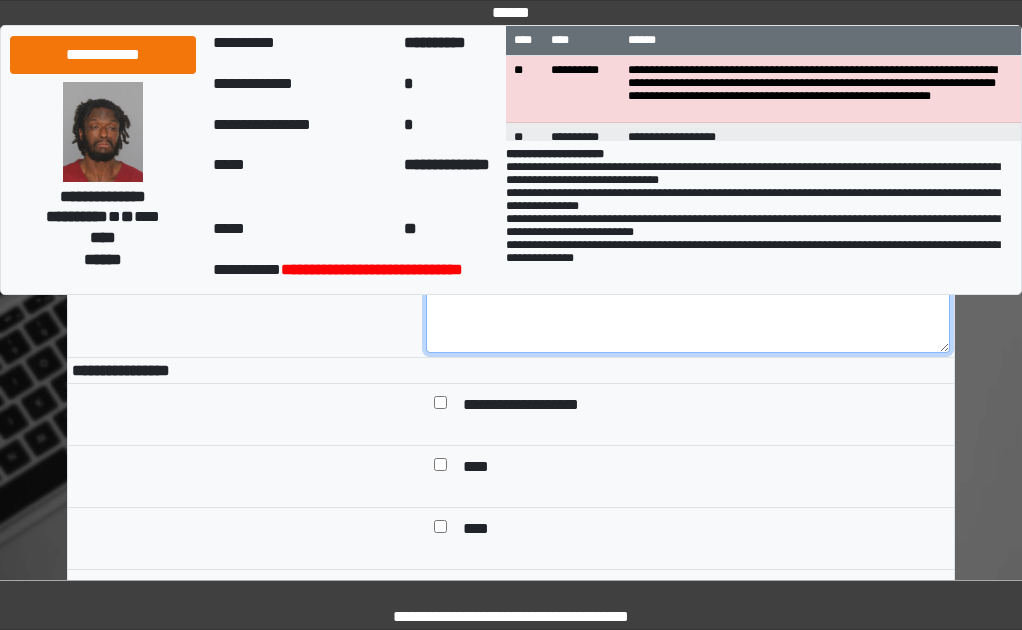 scroll, scrollTop: 600, scrollLeft: 0, axis: vertical 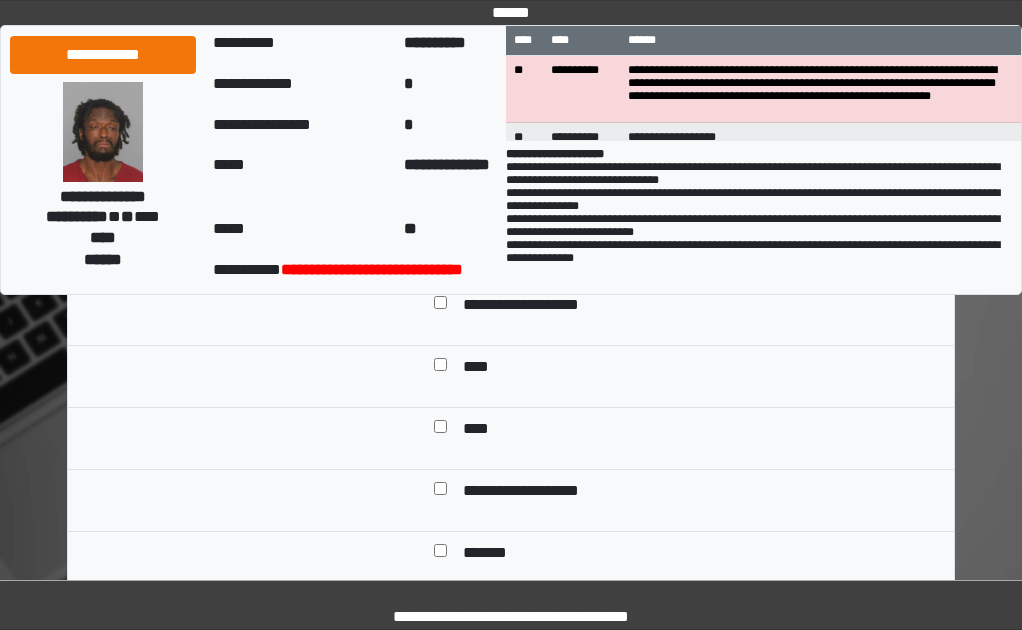type on "***" 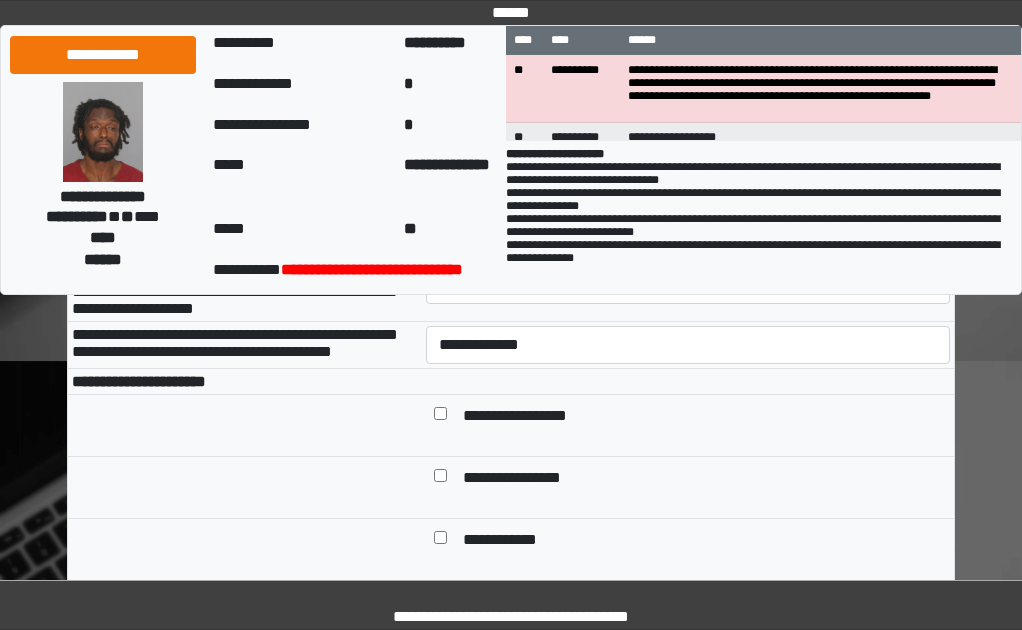 scroll, scrollTop: 900, scrollLeft: 0, axis: vertical 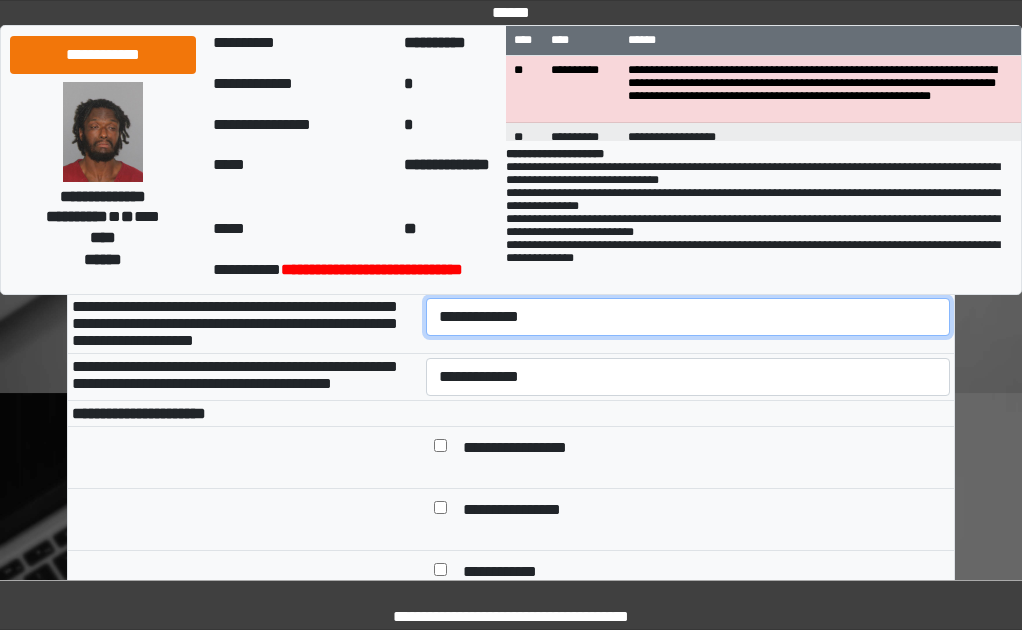 click on "**********" at bounding box center (688, 317) 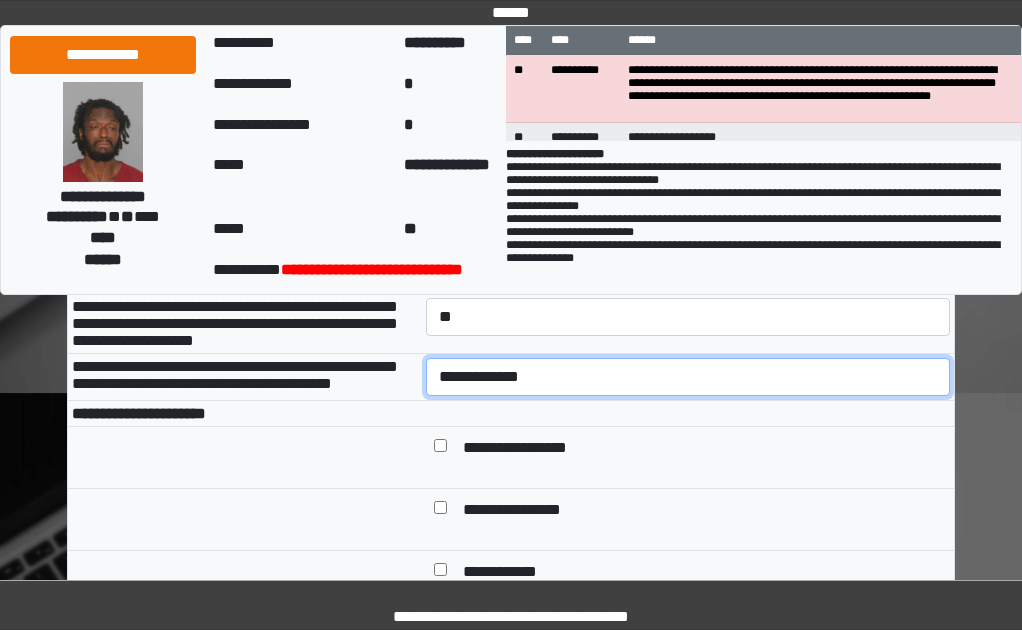 click on "**********" at bounding box center [688, 377] 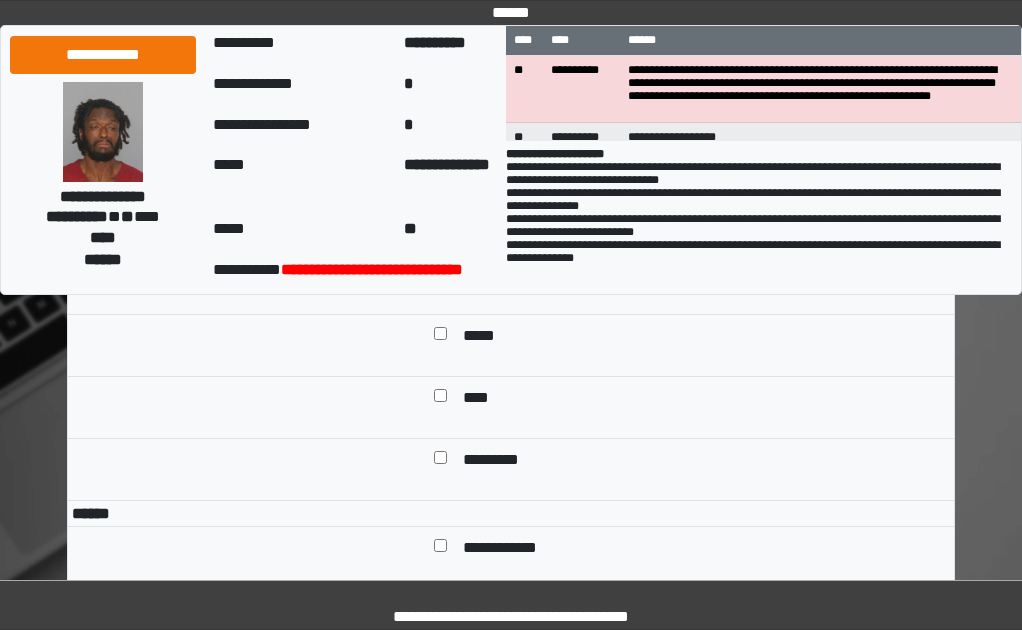 scroll, scrollTop: 1300, scrollLeft: 0, axis: vertical 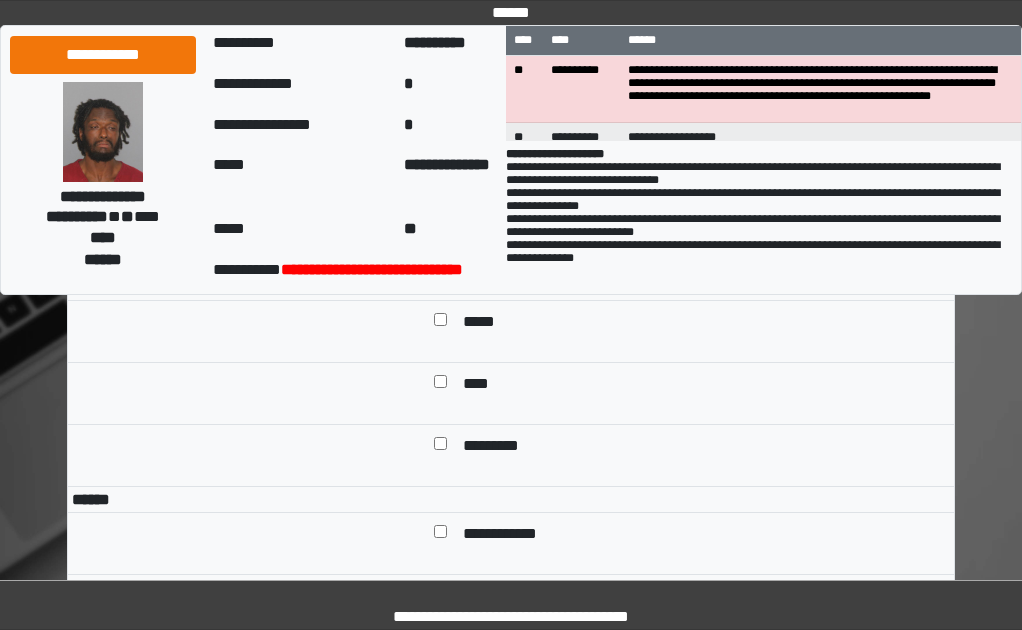 click at bounding box center [440, 261] 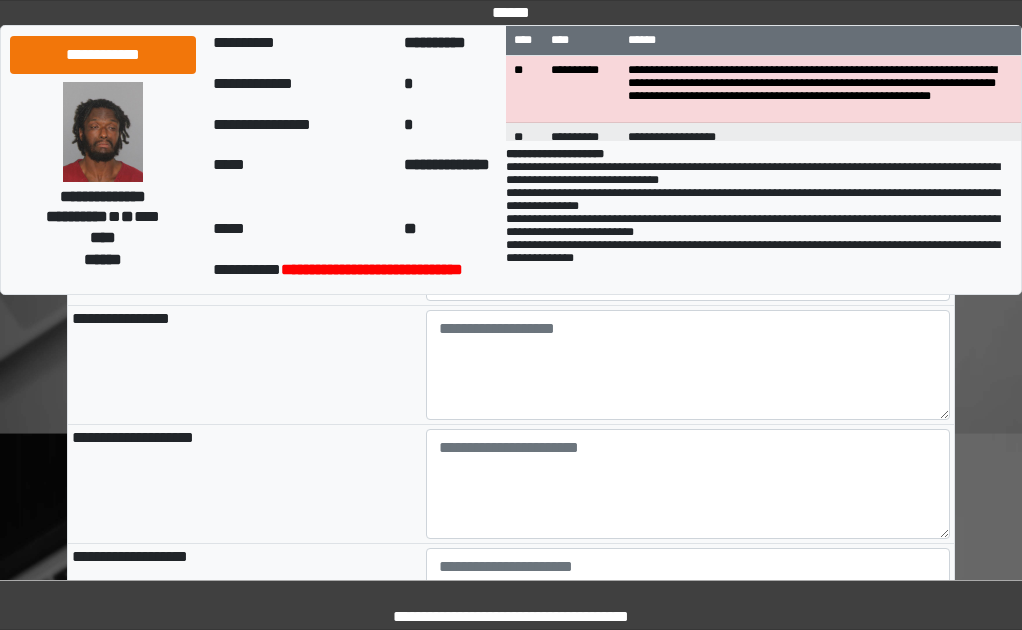 scroll, scrollTop: 2200, scrollLeft: 0, axis: vertical 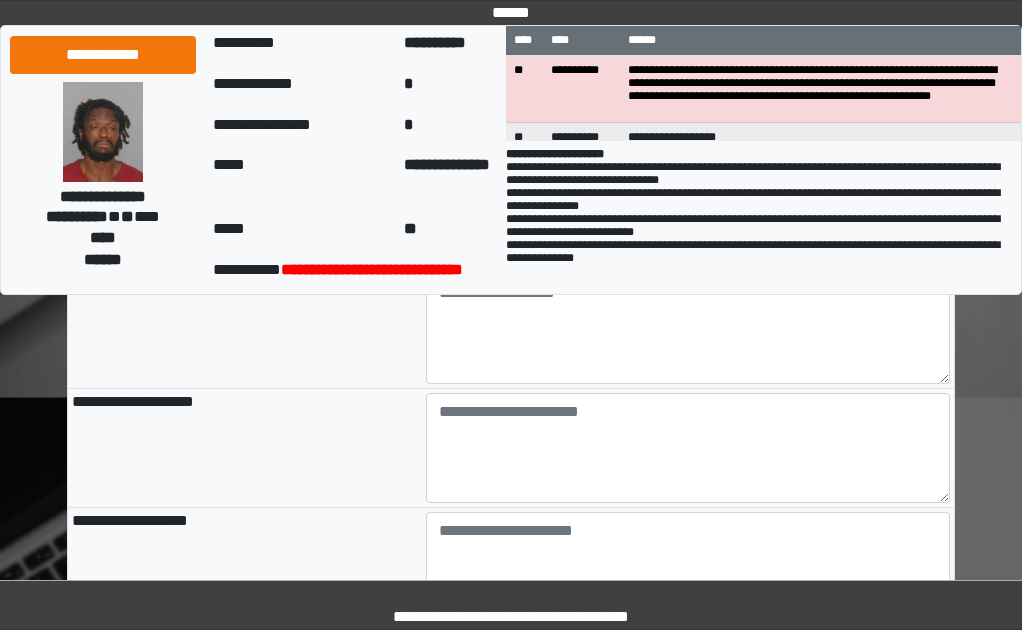 click on "**********" at bounding box center [688, 246] 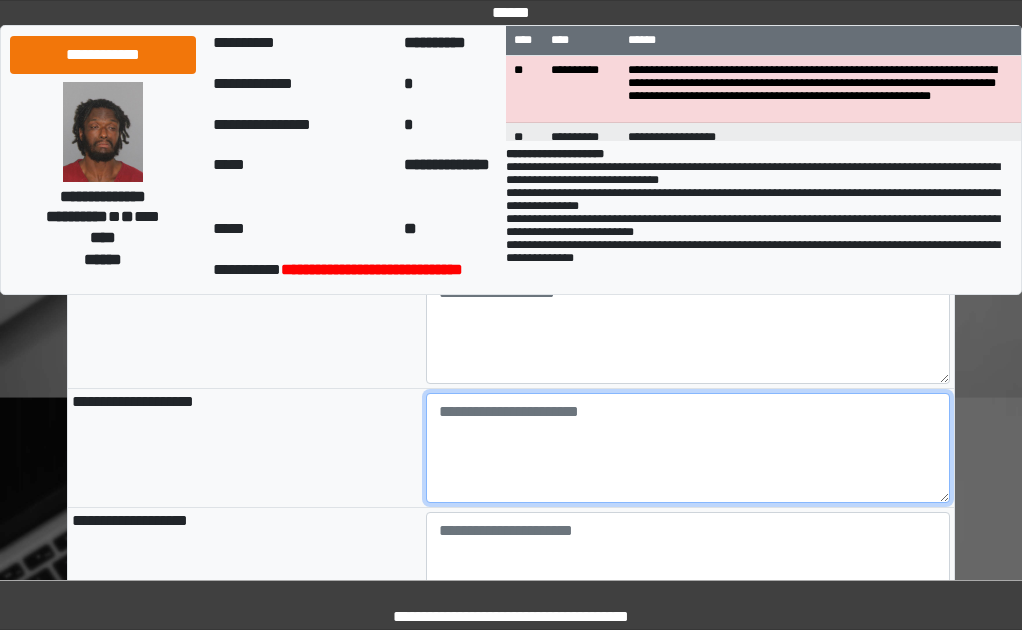 click at bounding box center (688, 448) 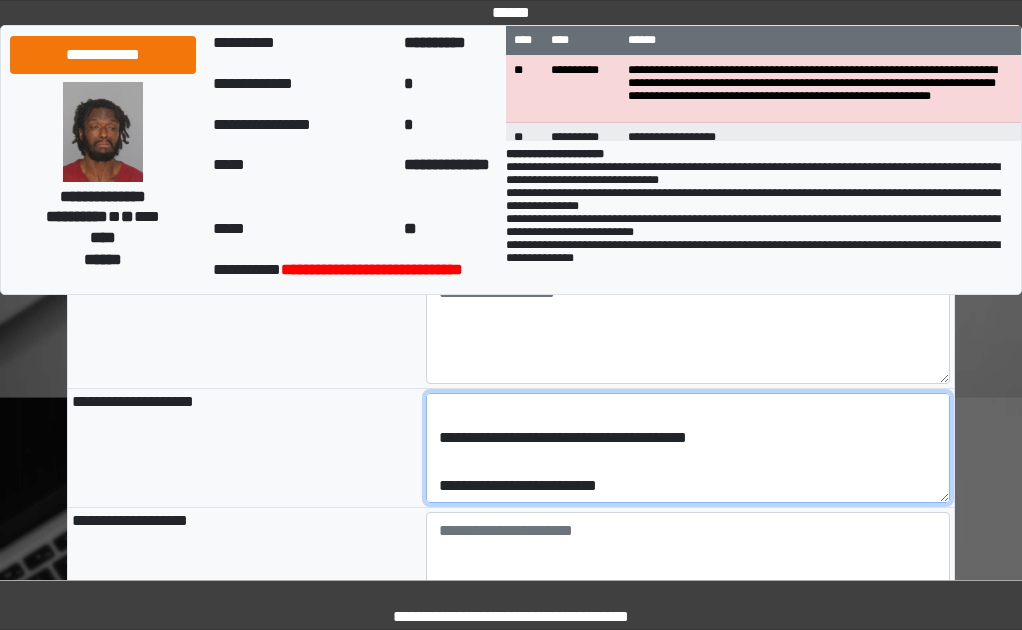 scroll, scrollTop: 216, scrollLeft: 0, axis: vertical 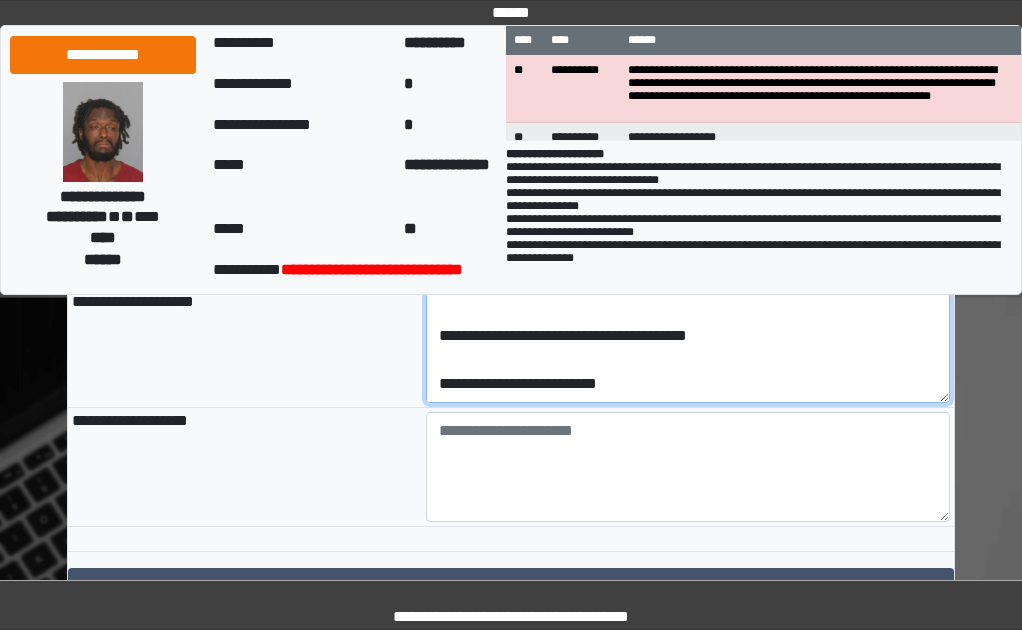 click on "**********" at bounding box center (688, 348) 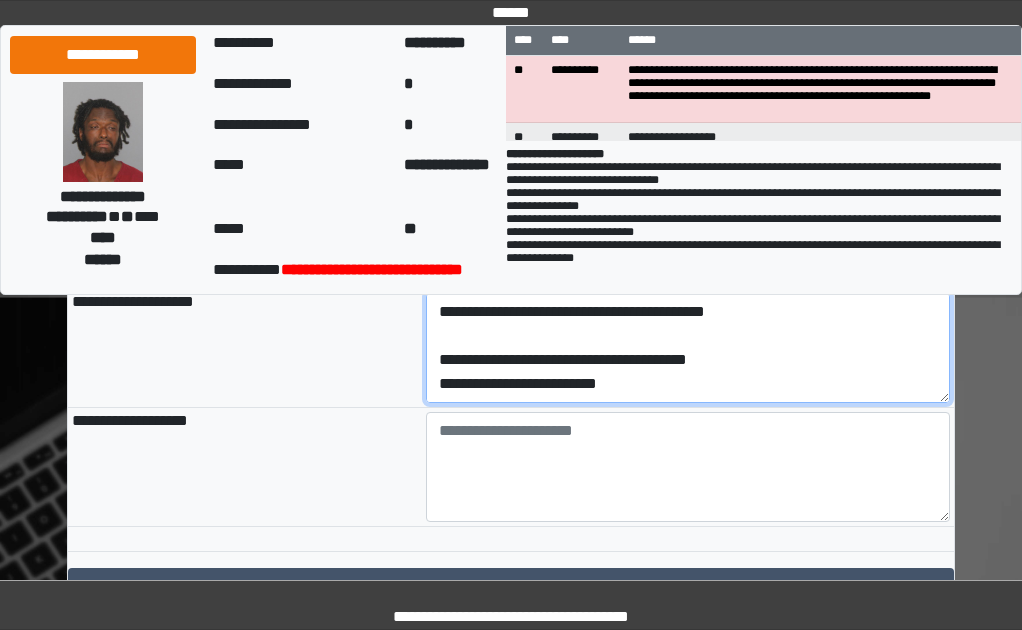 scroll, scrollTop: 192, scrollLeft: 0, axis: vertical 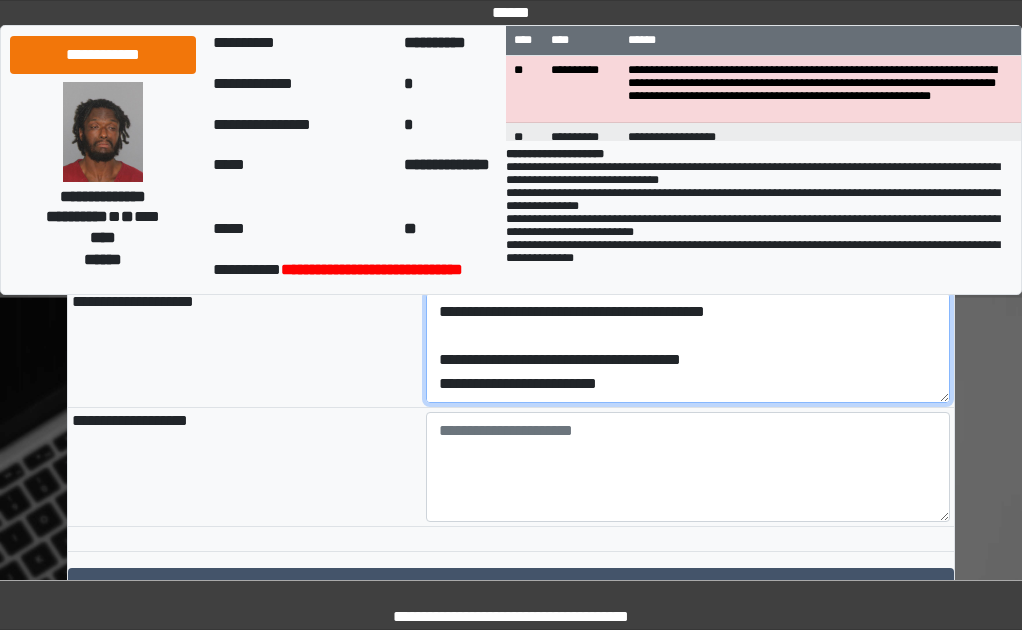 click on "**********" at bounding box center [688, 348] 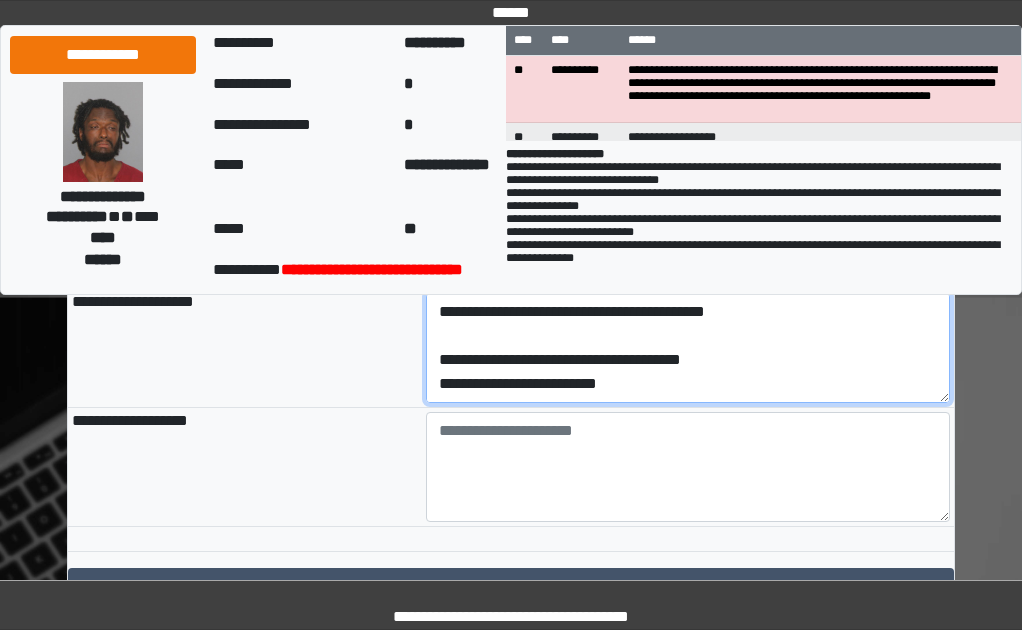 click on "**********" at bounding box center (688, 348) 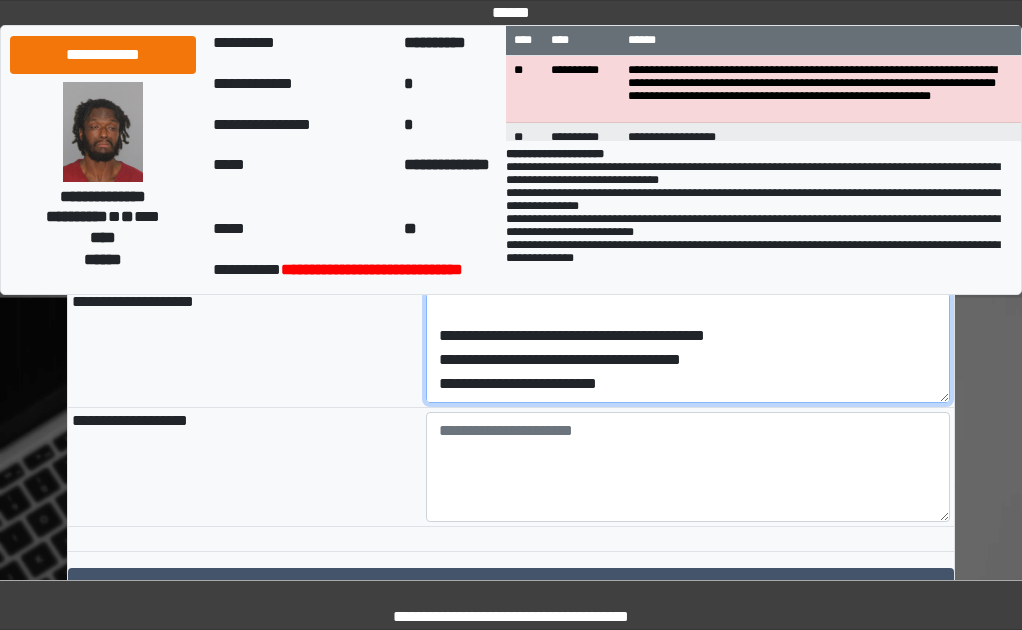 scroll, scrollTop: 168, scrollLeft: 0, axis: vertical 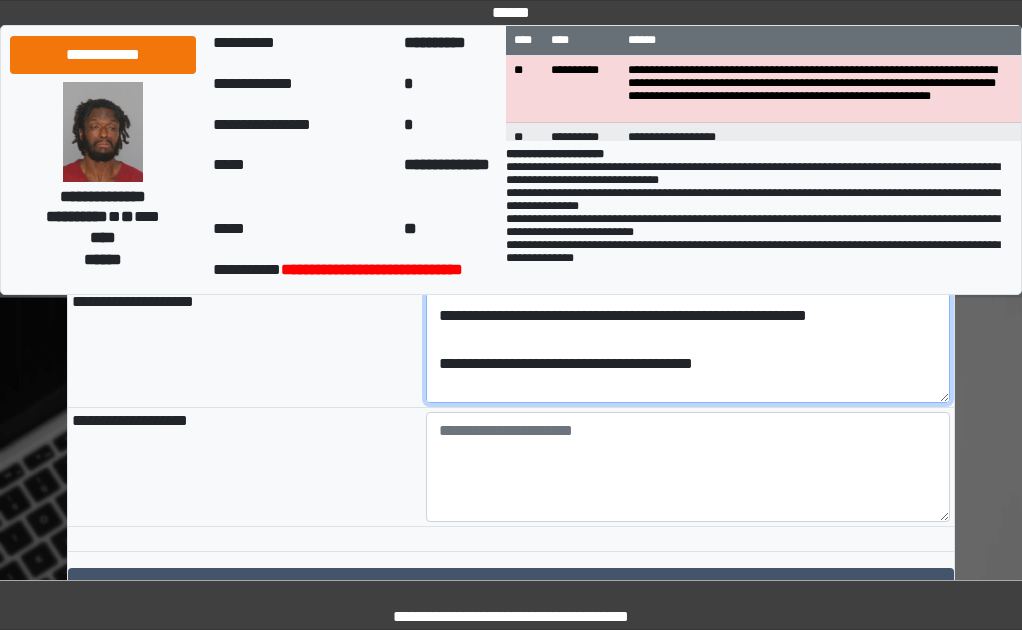 click on "**********" at bounding box center [688, 348] 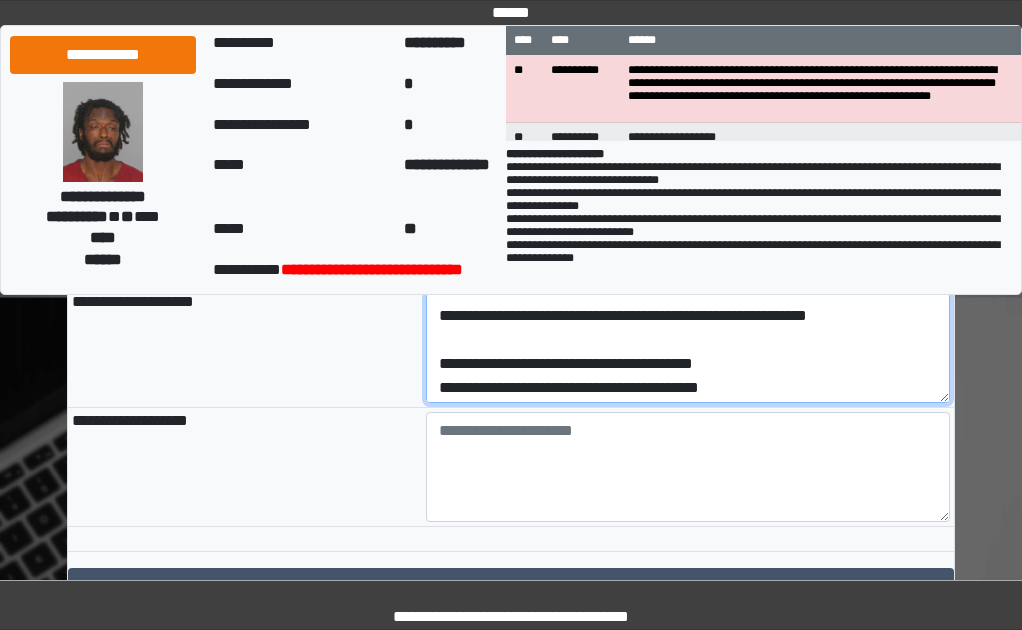click on "**********" at bounding box center (688, 348) 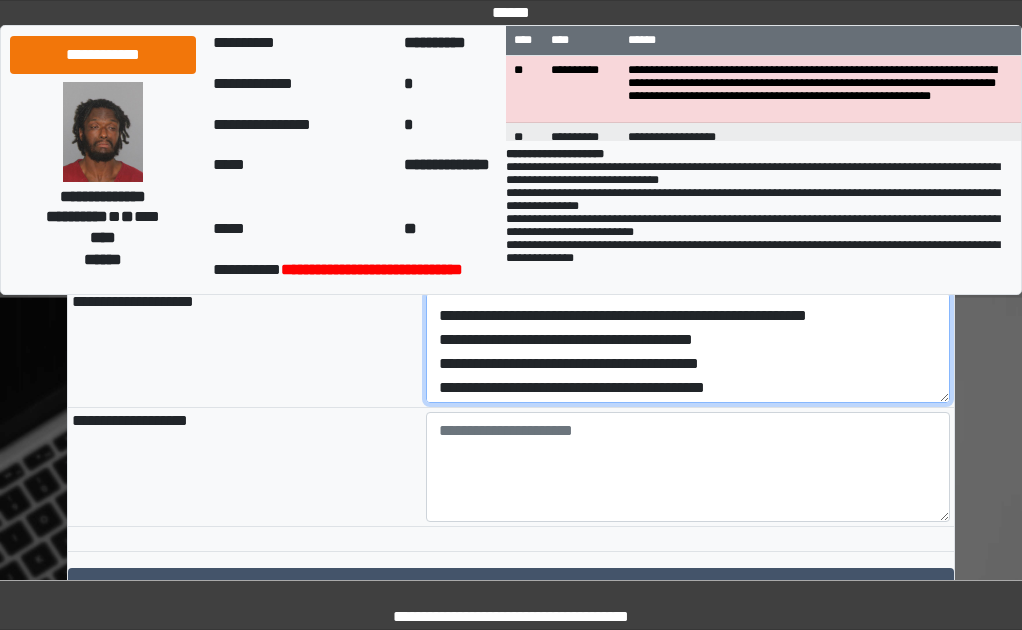 scroll, scrollTop: 20, scrollLeft: 0, axis: vertical 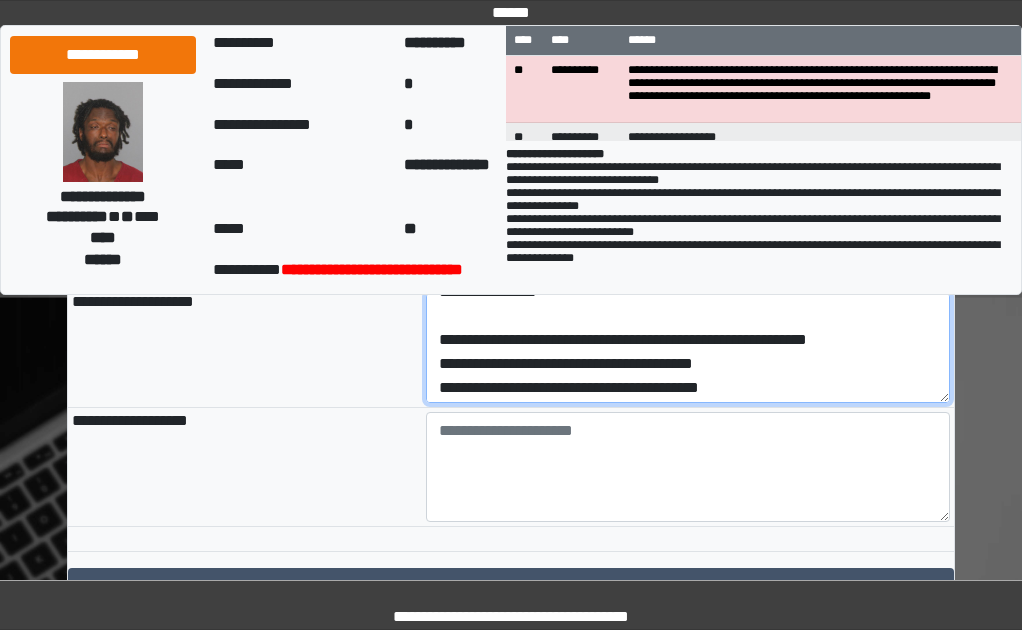 click on "**********" at bounding box center [688, 348] 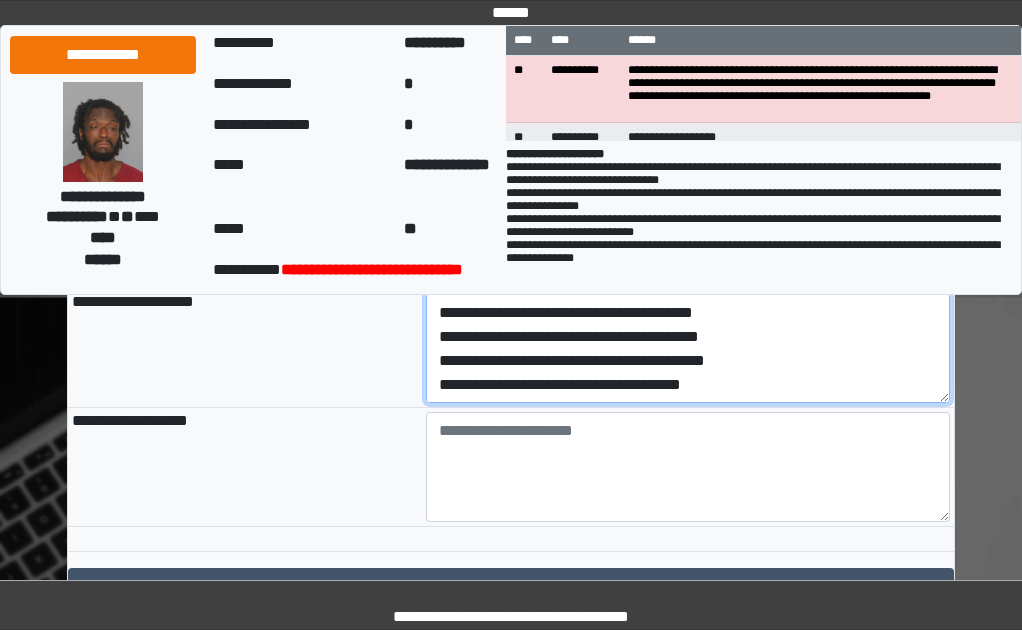 scroll, scrollTop: 72, scrollLeft: 0, axis: vertical 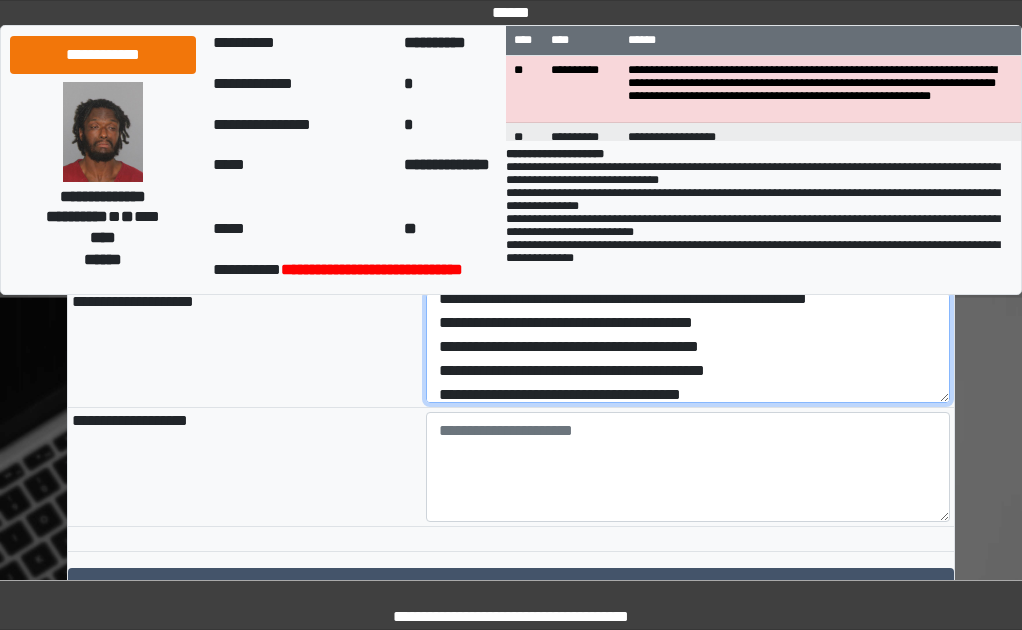 drag, startPoint x: 439, startPoint y: 387, endPoint x: 431, endPoint y: 403, distance: 17.888544 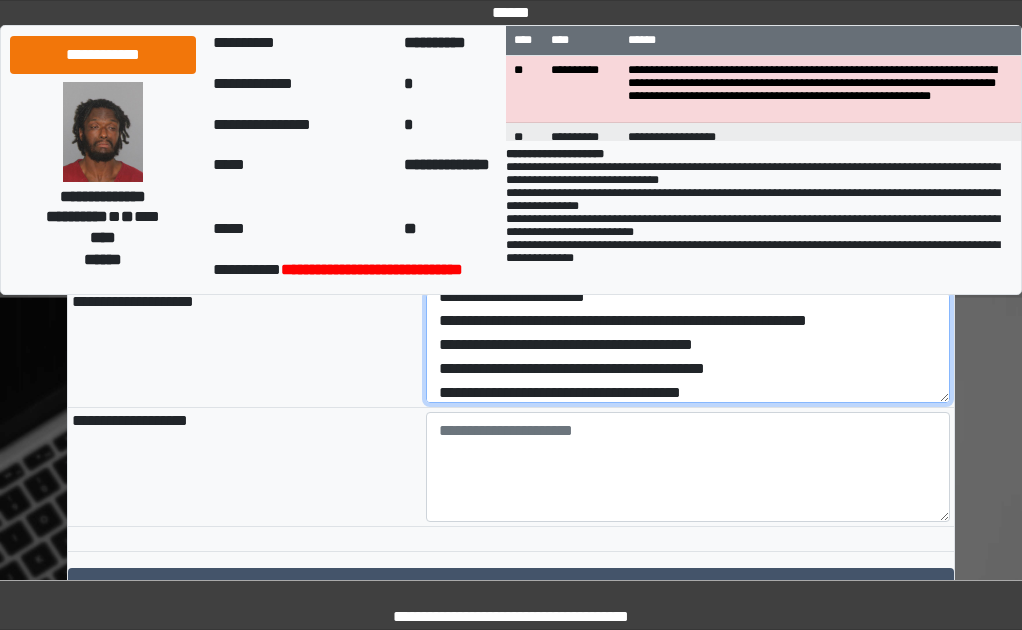scroll, scrollTop: 0, scrollLeft: 0, axis: both 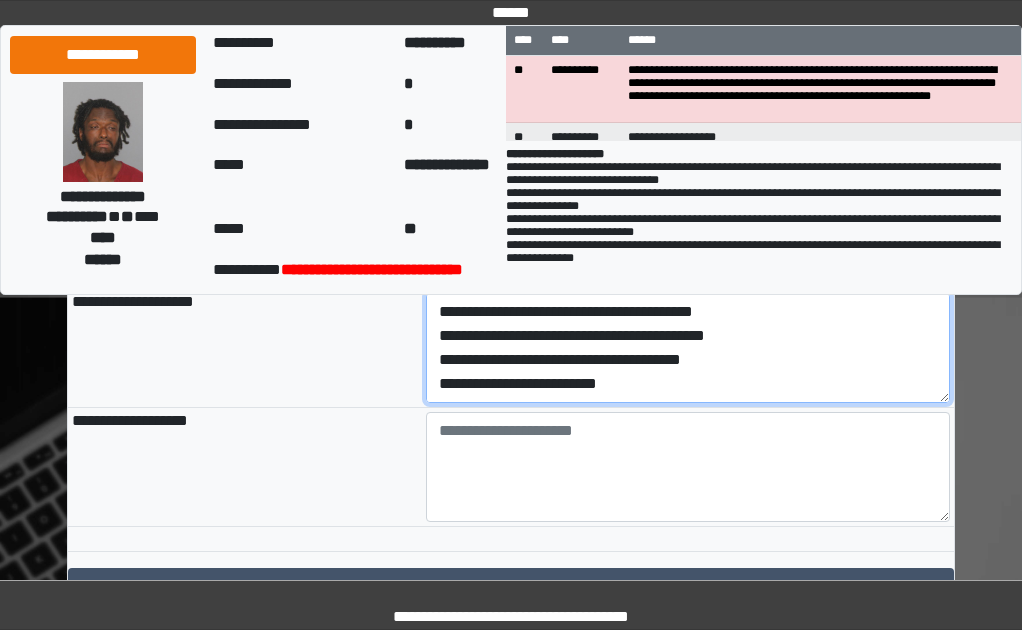 drag, startPoint x: 438, startPoint y: 390, endPoint x: 738, endPoint y: 464, distance: 308.9919 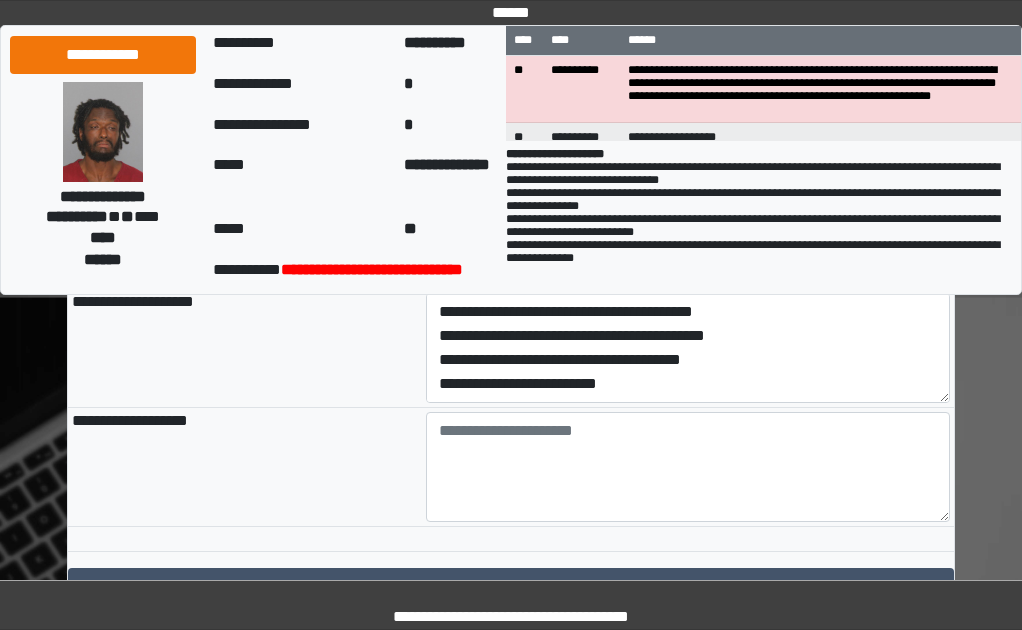 click on "**********" at bounding box center [245, 347] 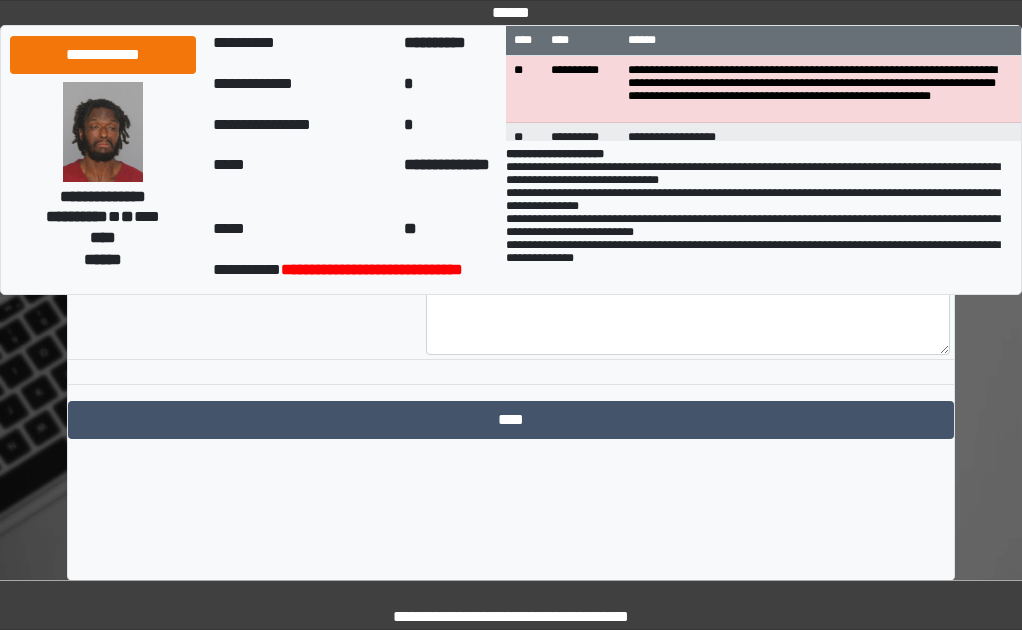 scroll, scrollTop: 2482, scrollLeft: 0, axis: vertical 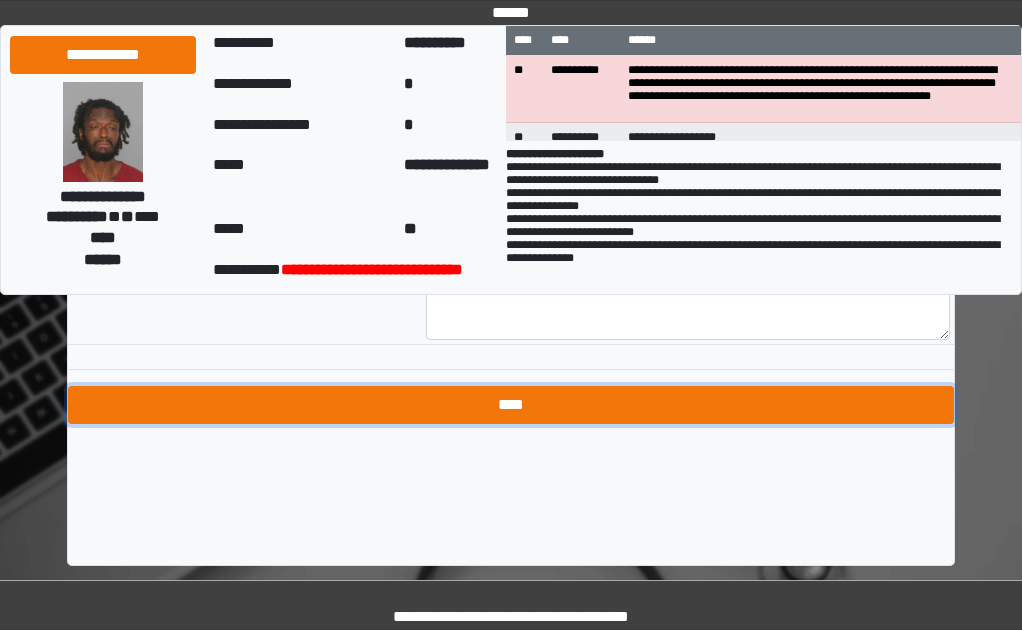 click on "****" at bounding box center (511, 405) 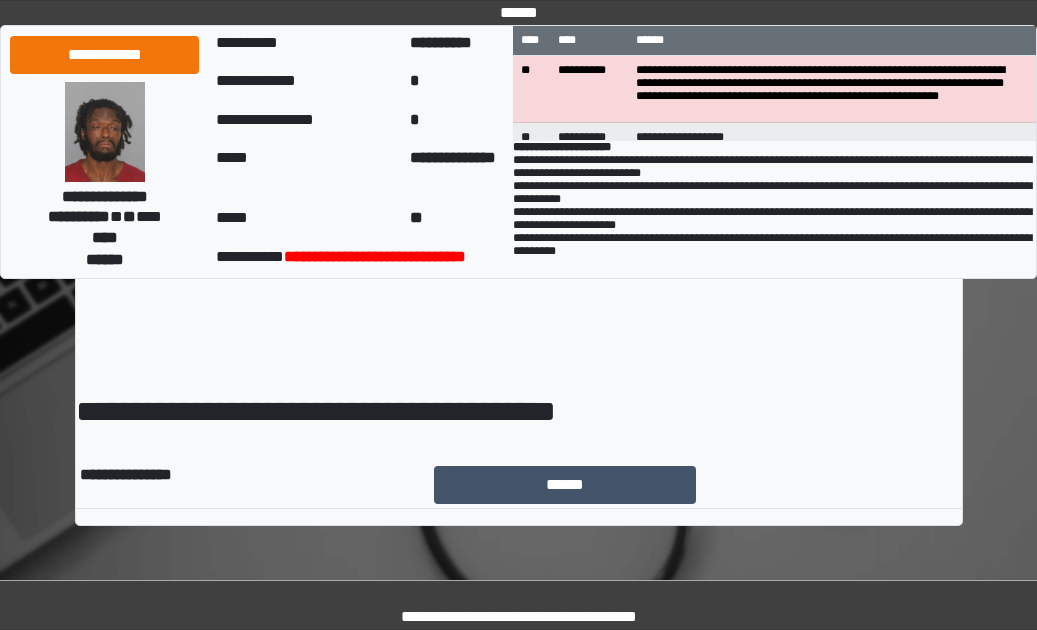 scroll, scrollTop: 0, scrollLeft: 0, axis: both 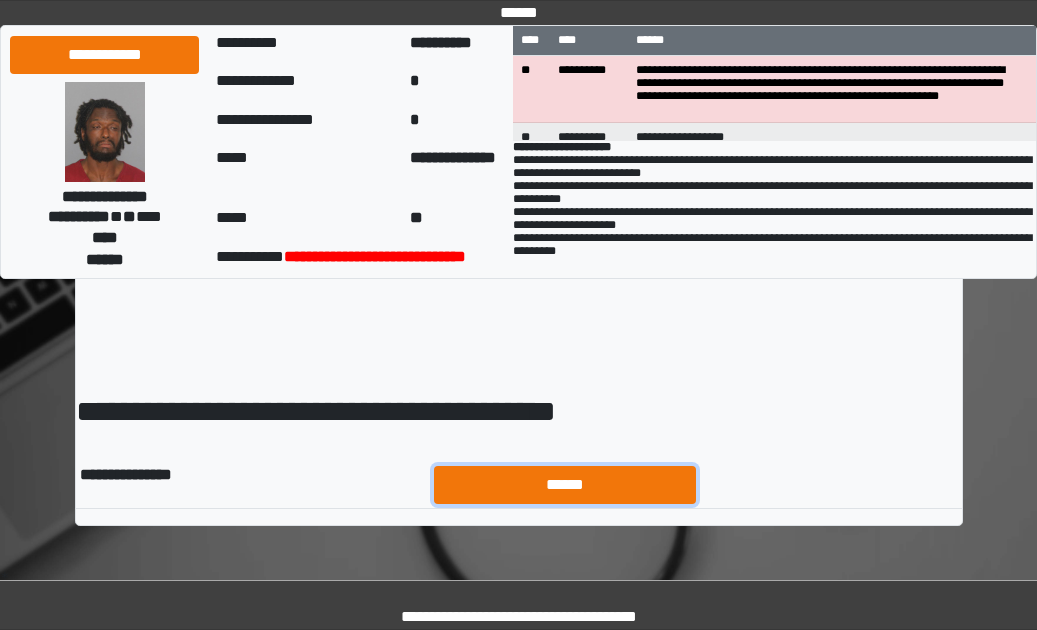 click on "******" at bounding box center [565, 485] 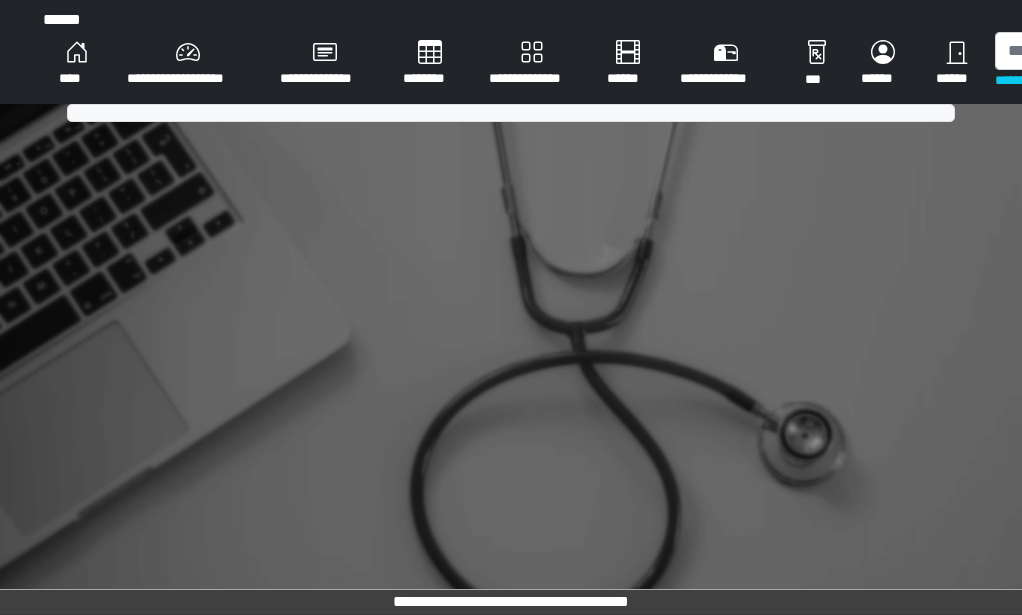 scroll, scrollTop: 0, scrollLeft: 0, axis: both 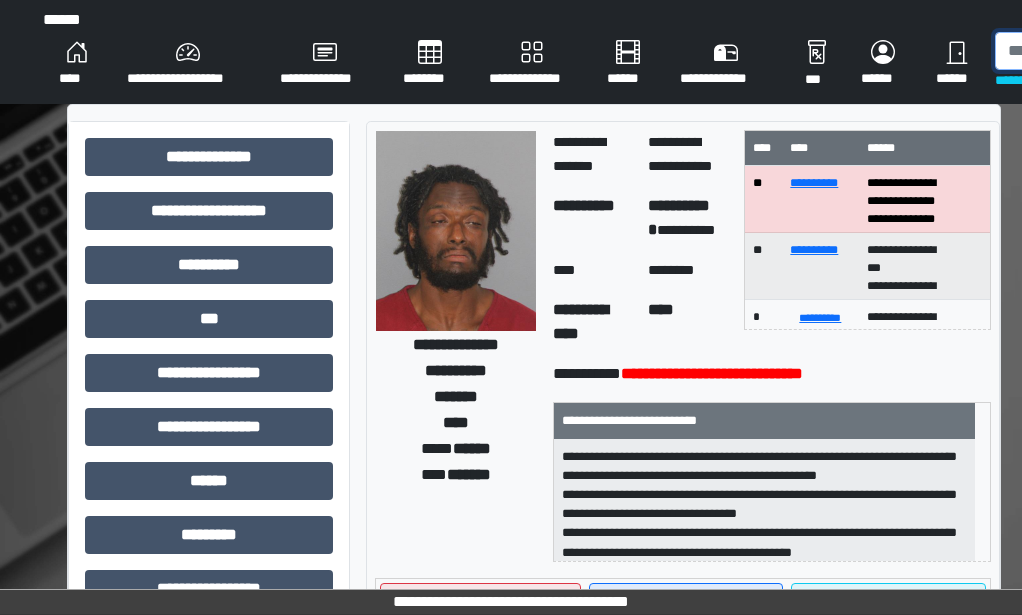 click at bounding box center (1098, 51) 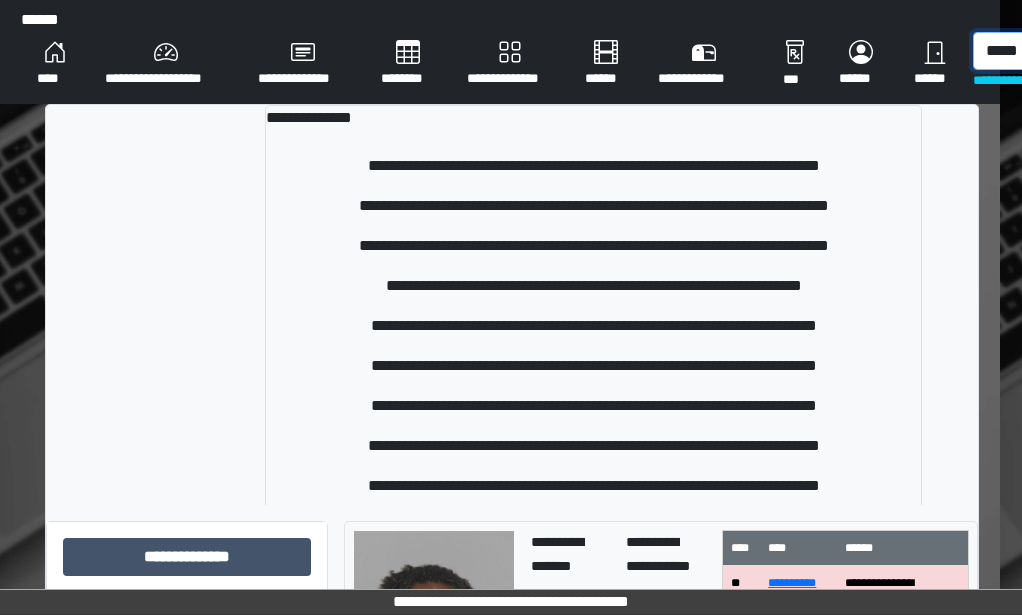 scroll, scrollTop: 0, scrollLeft: 31, axis: horizontal 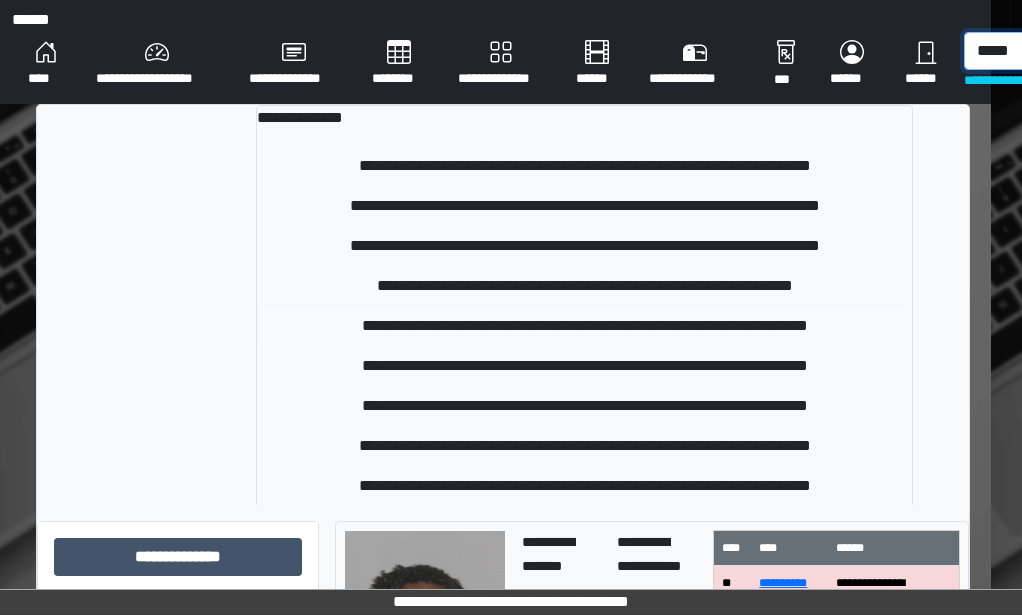 type on "*****" 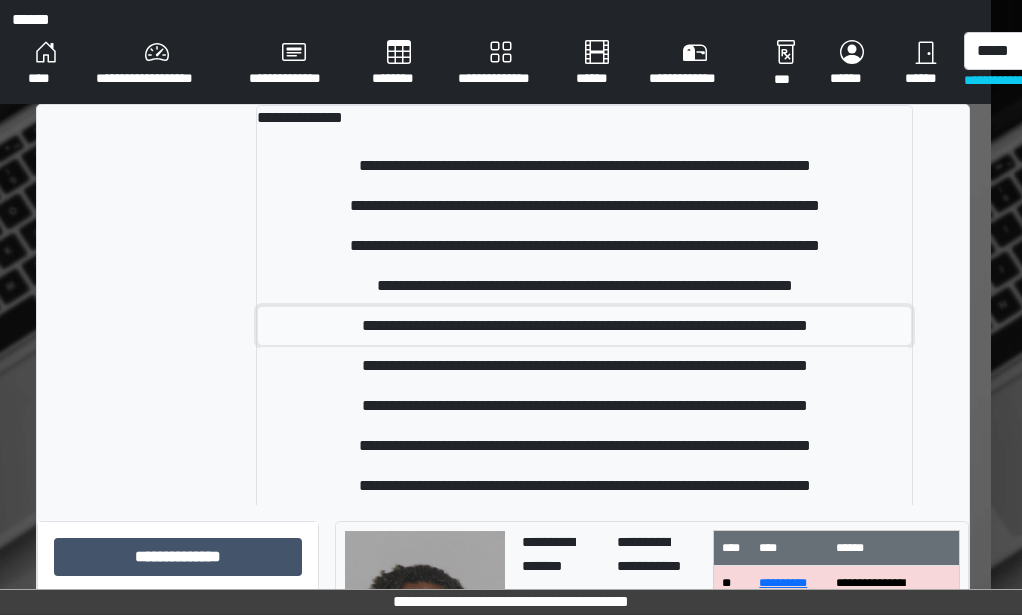 click on "**********" at bounding box center (584, 326) 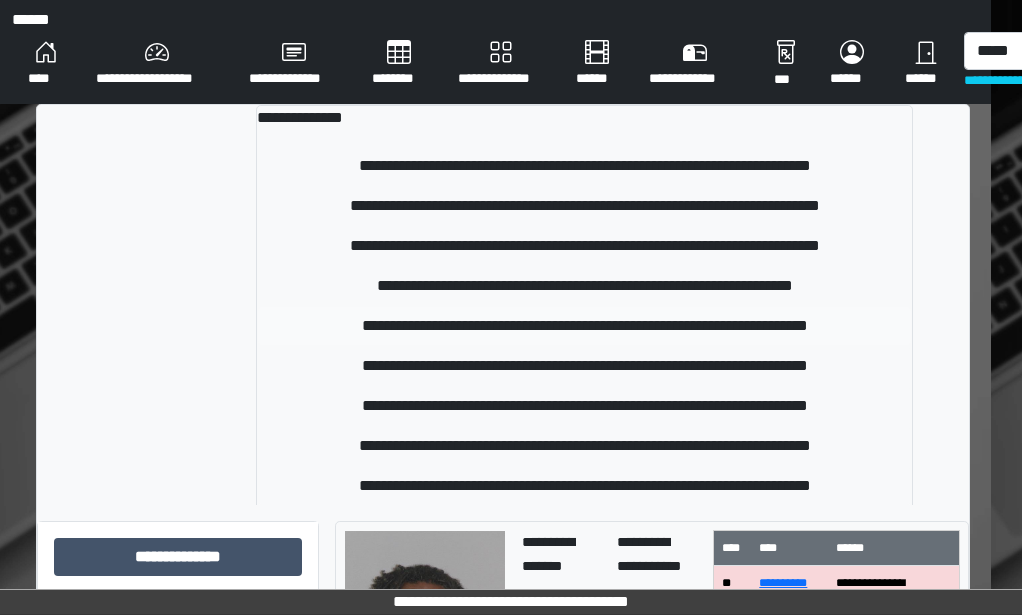 type 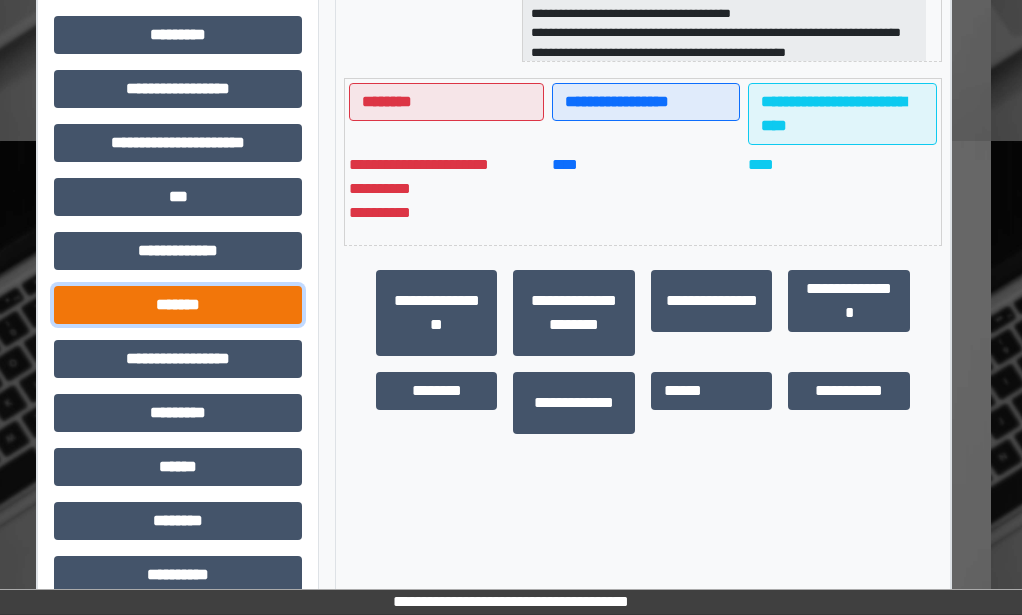 click on "*******" at bounding box center [178, 305] 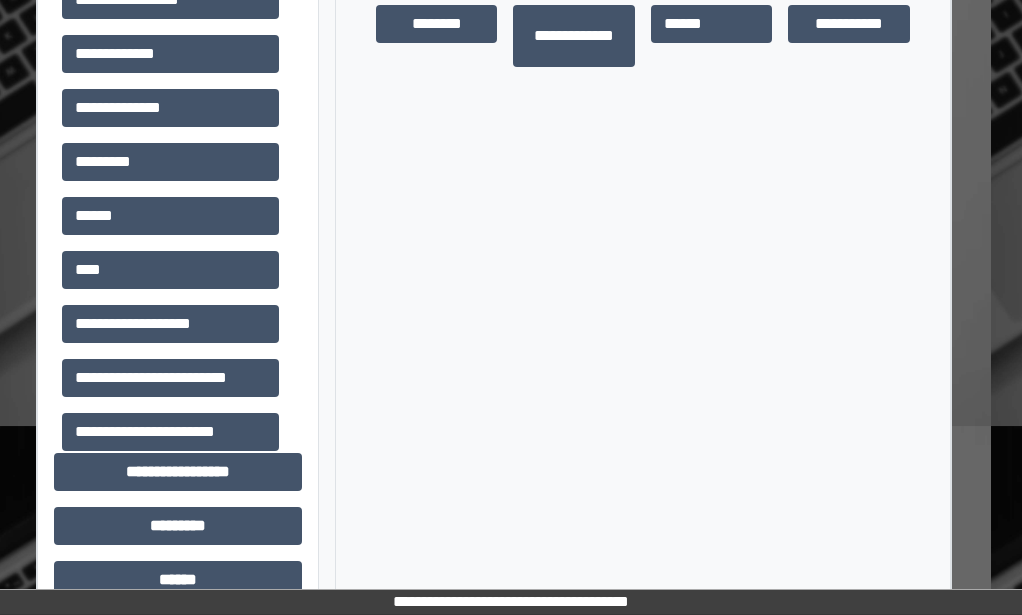 scroll, scrollTop: 900, scrollLeft: 31, axis: both 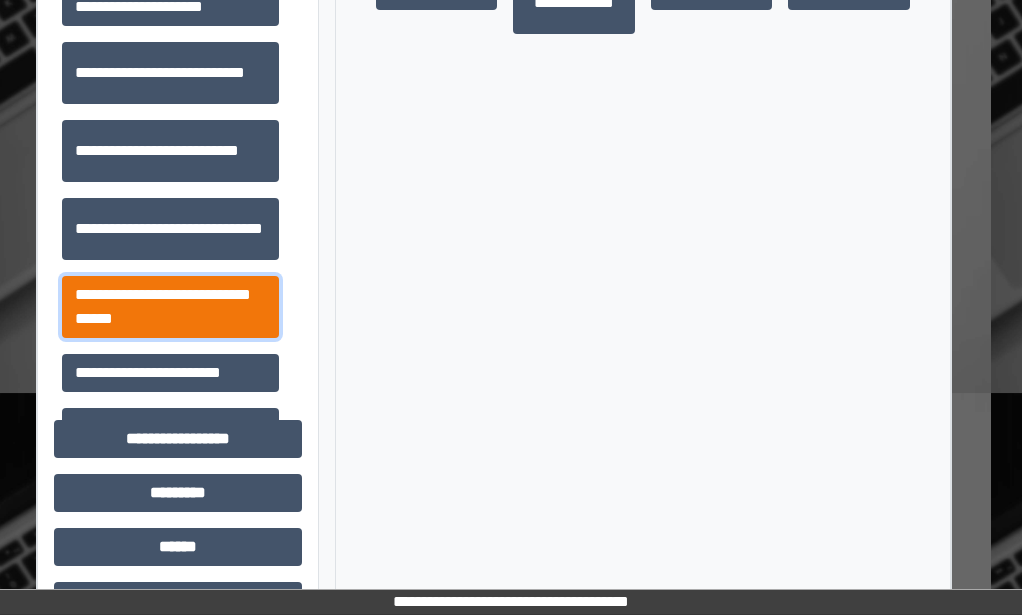 click on "**********" at bounding box center [170, 307] 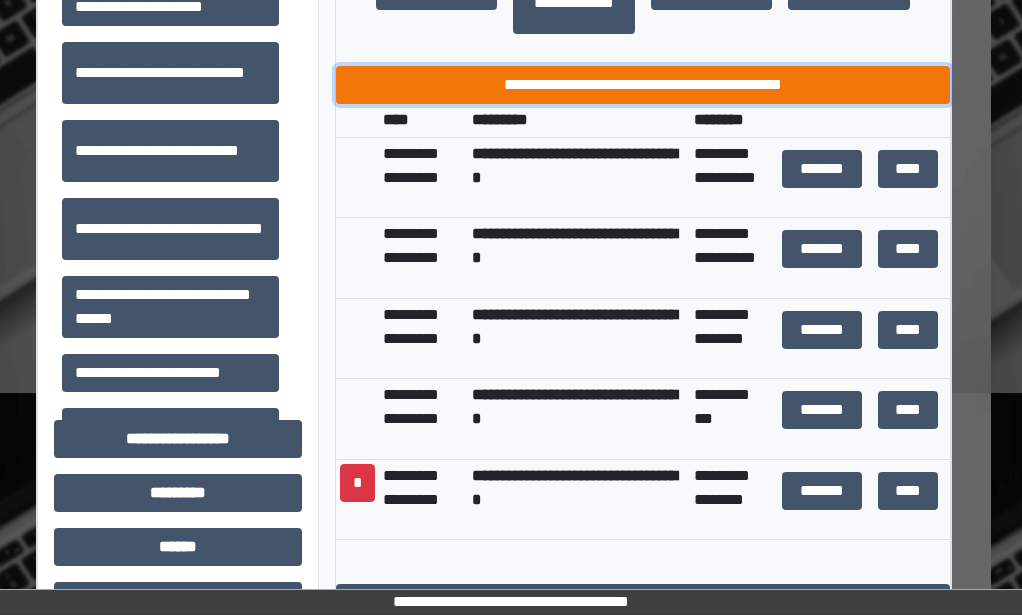 click on "**********" at bounding box center [643, 85] 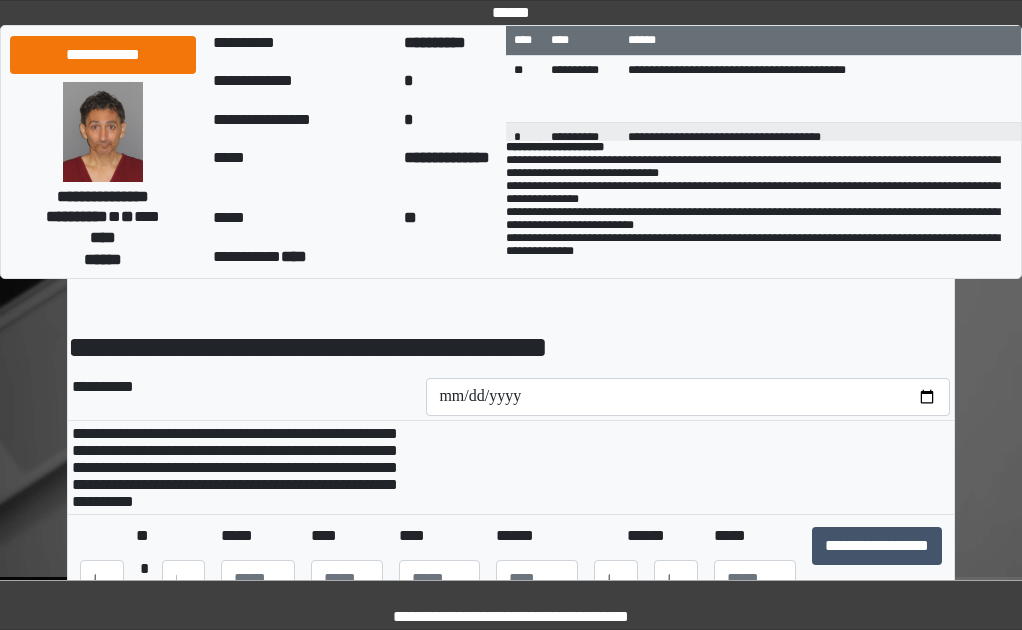 scroll, scrollTop: 100, scrollLeft: 0, axis: vertical 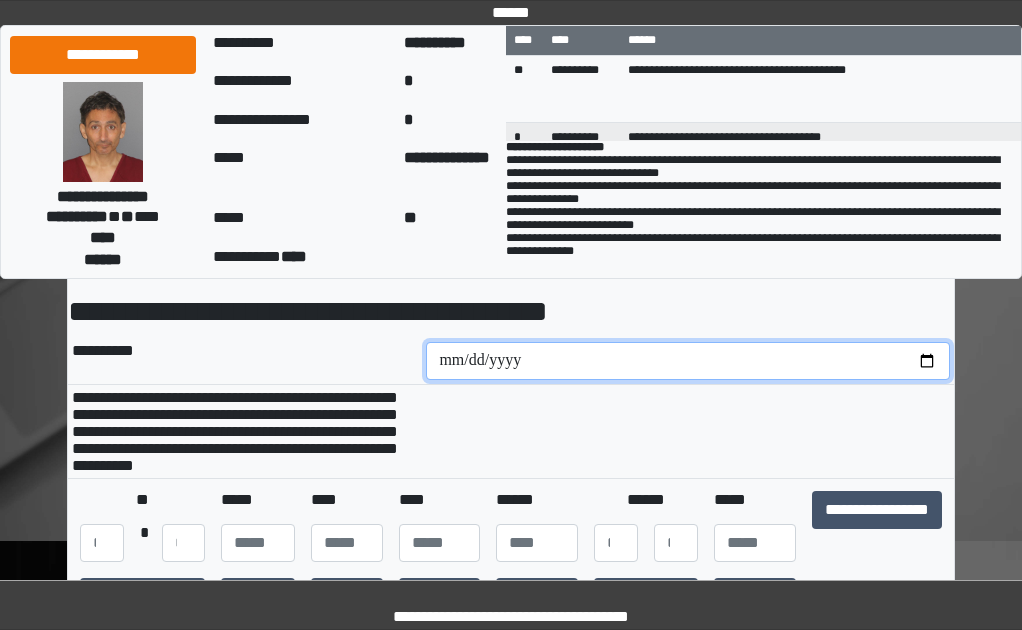click at bounding box center [688, 361] 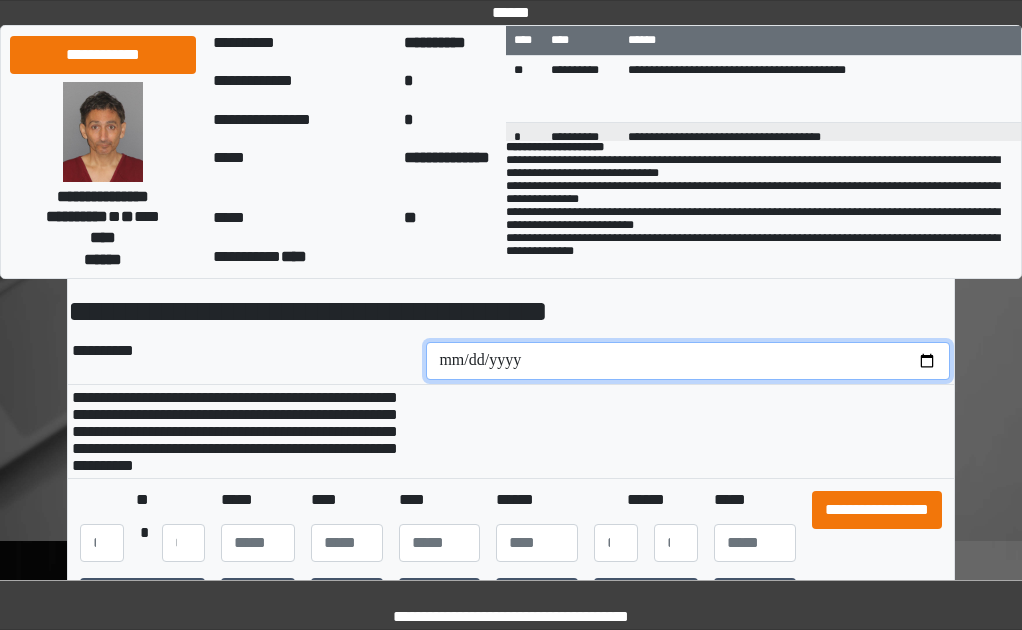type on "**********" 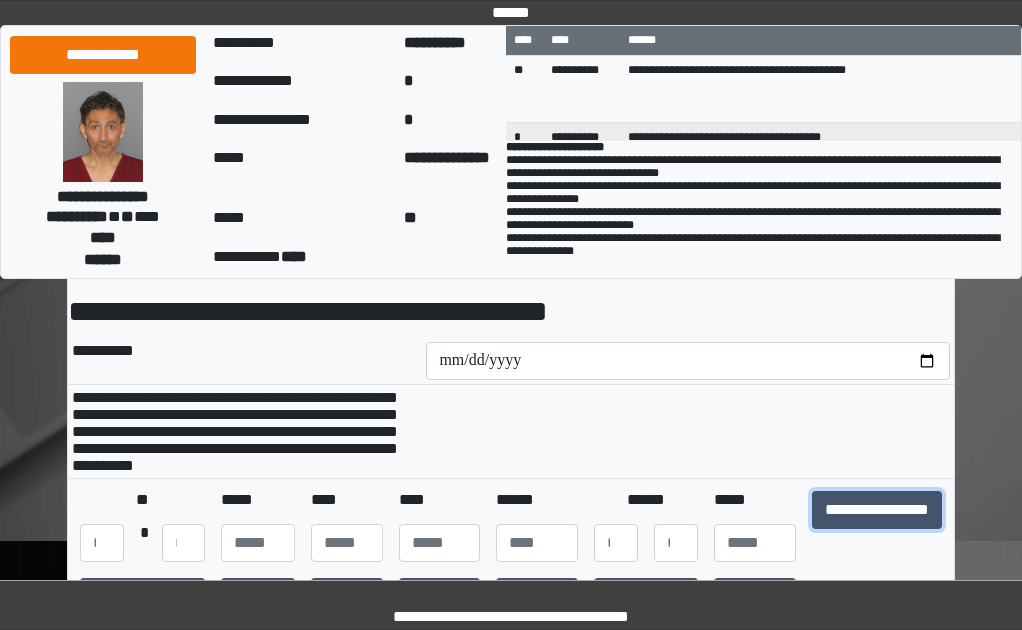 drag, startPoint x: 853, startPoint y: 540, endPoint x: 862, endPoint y: 475, distance: 65.62012 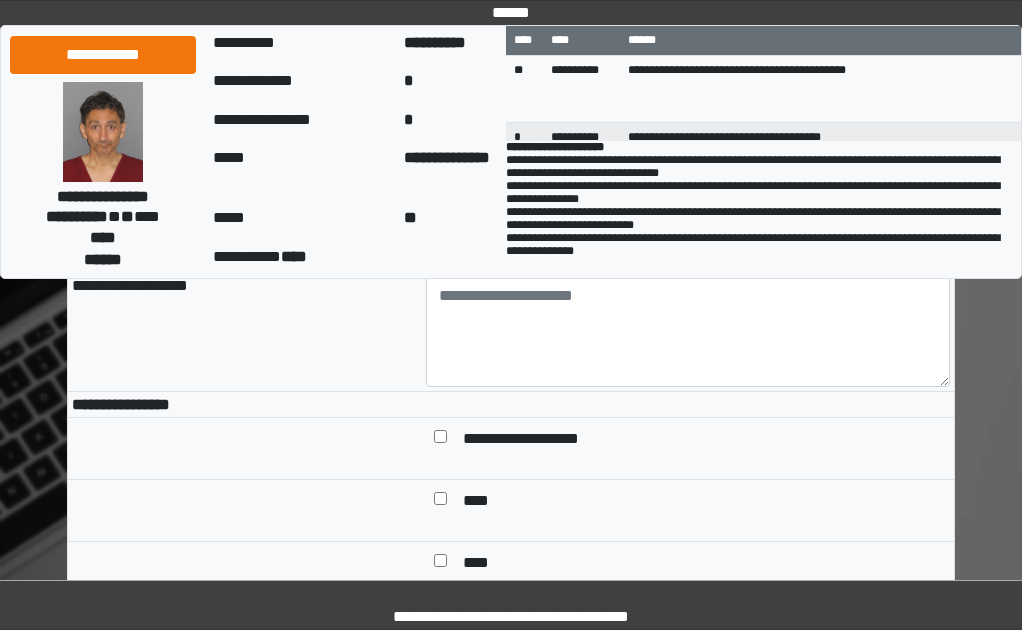 scroll, scrollTop: 500, scrollLeft: 0, axis: vertical 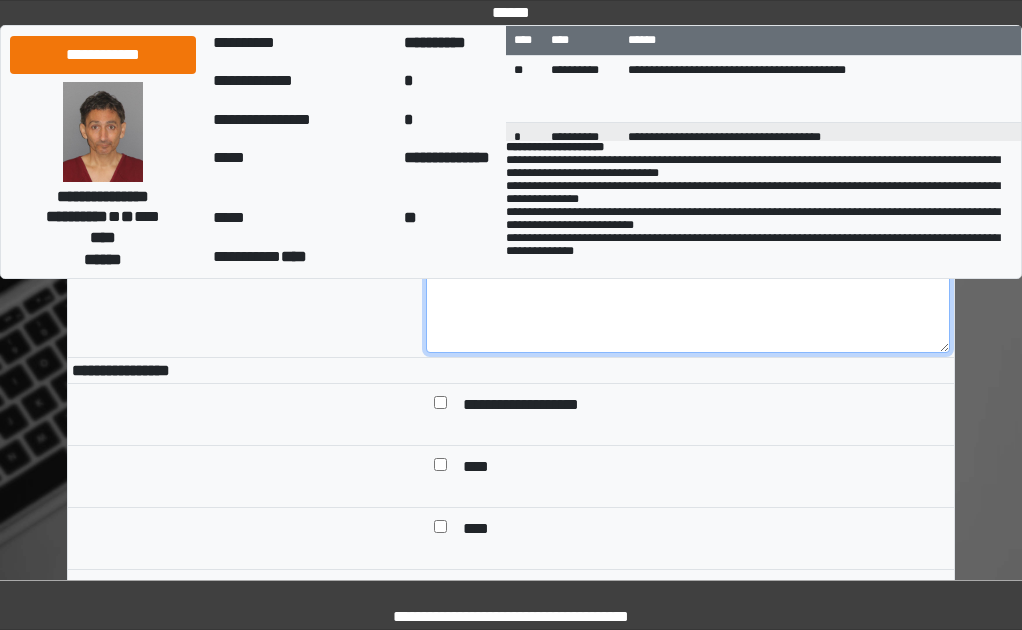 click at bounding box center (688, 298) 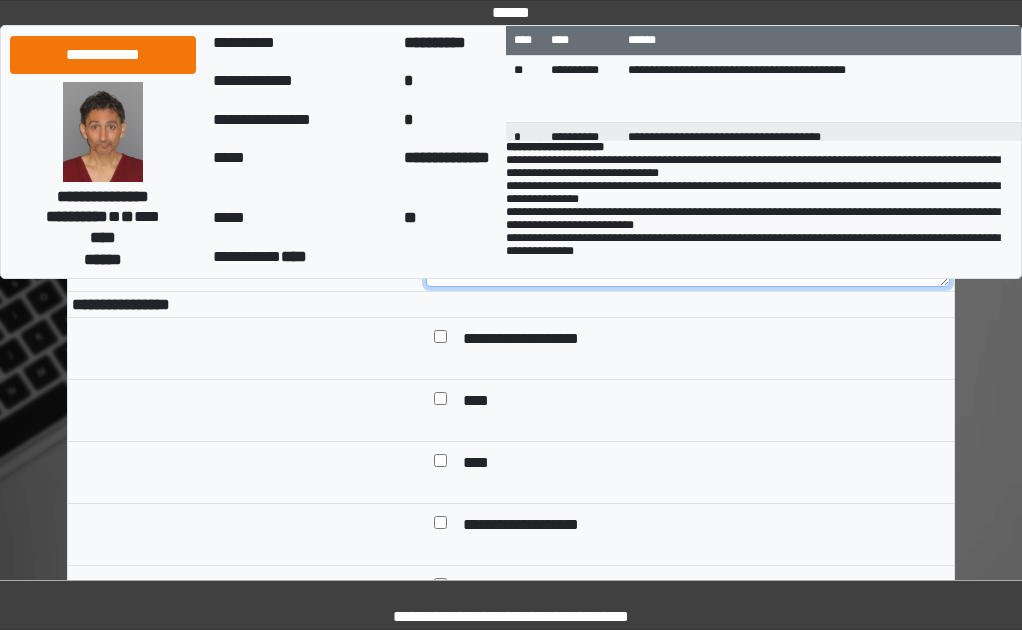 scroll, scrollTop: 600, scrollLeft: 0, axis: vertical 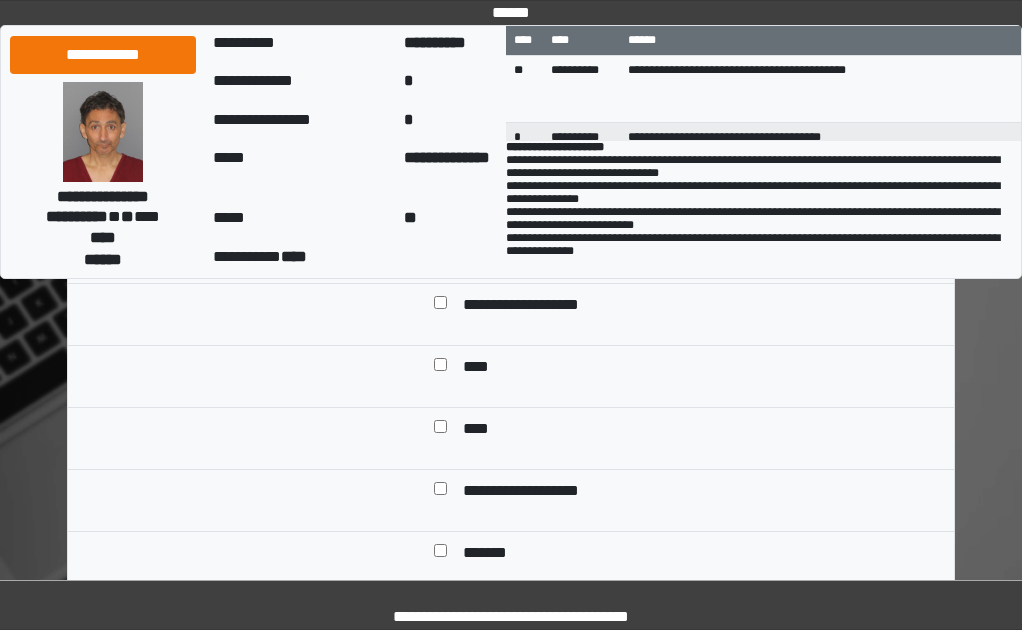 type on "***" 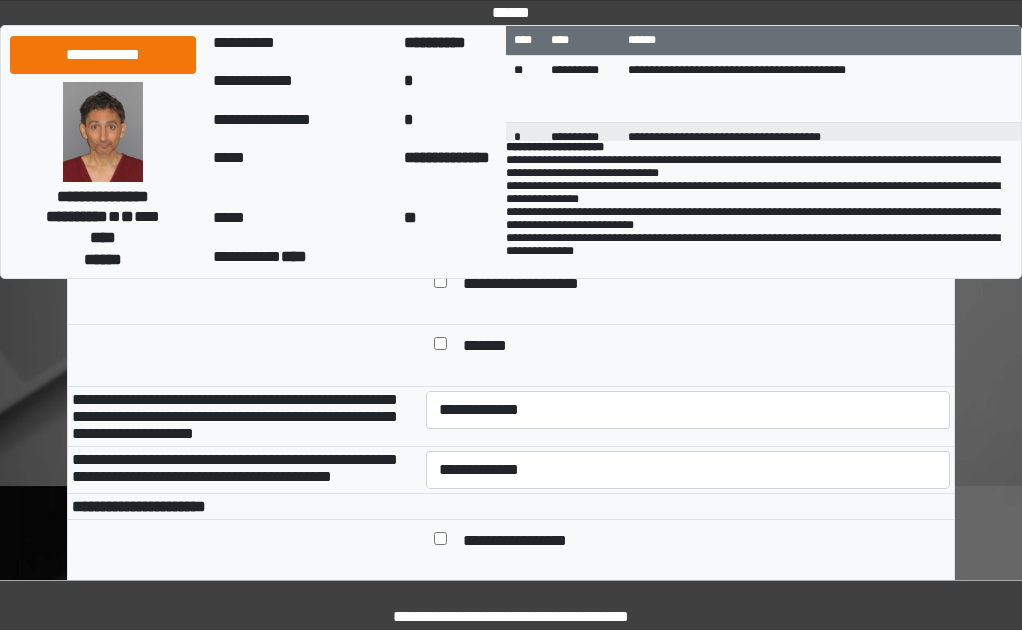 scroll, scrollTop: 900, scrollLeft: 0, axis: vertical 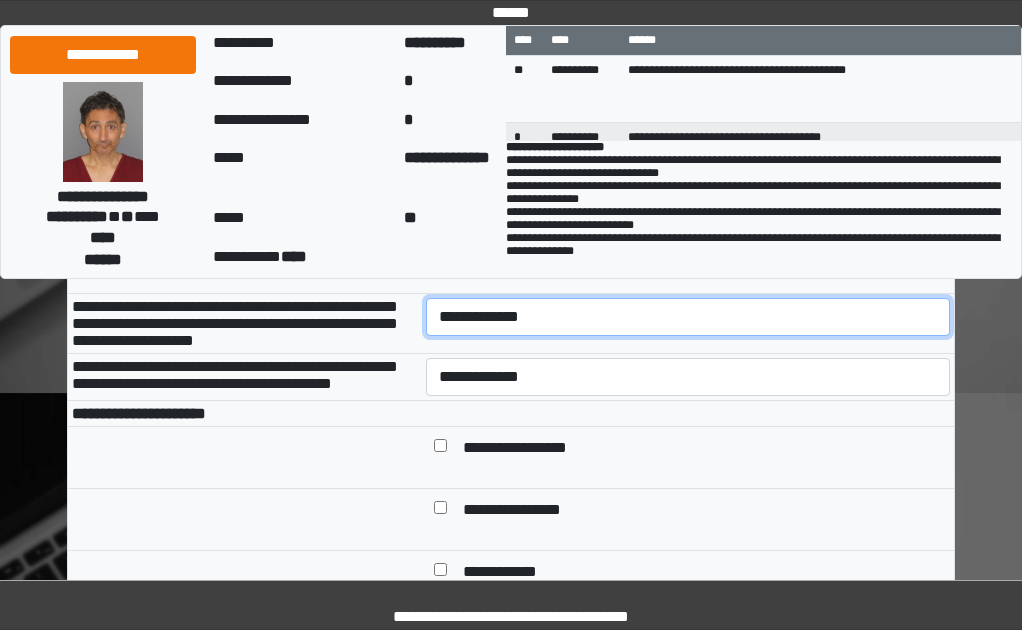 click on "**********" at bounding box center [688, 317] 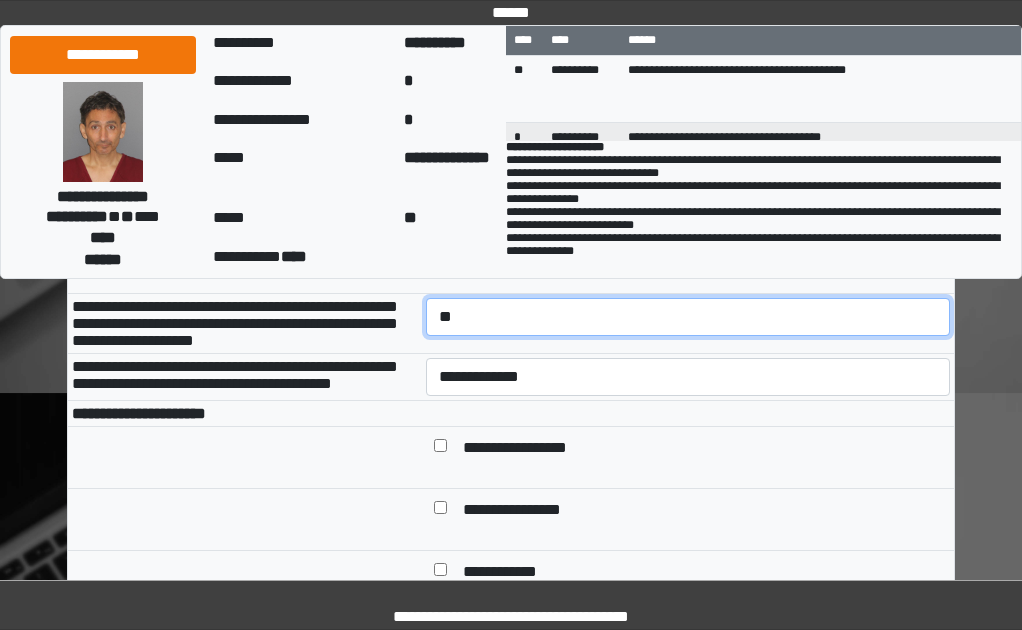 click on "**********" at bounding box center (688, 317) 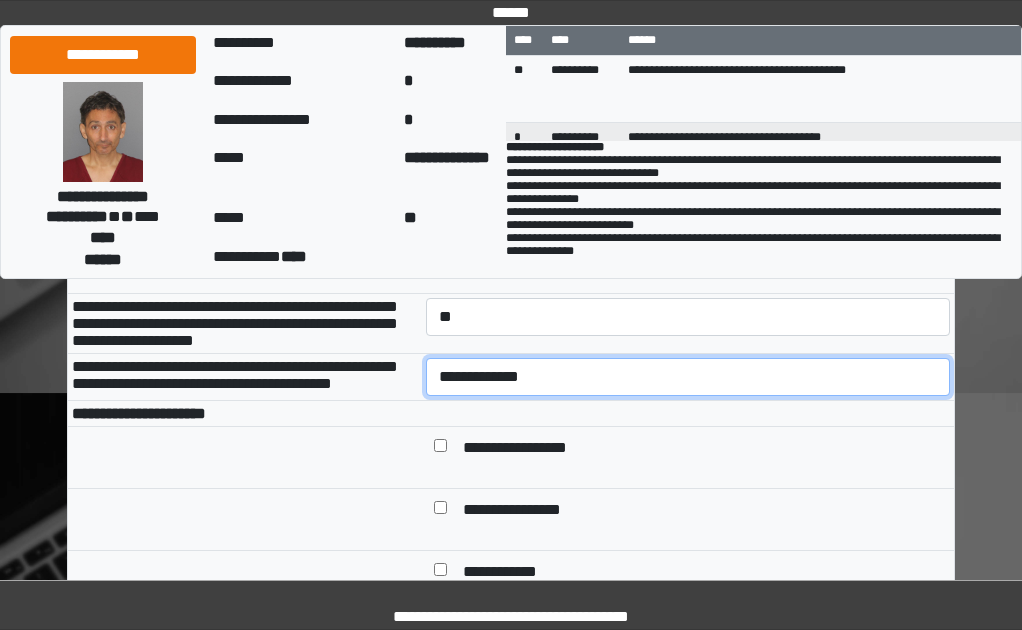 drag, startPoint x: 508, startPoint y: 408, endPoint x: 500, endPoint y: 417, distance: 12.0415945 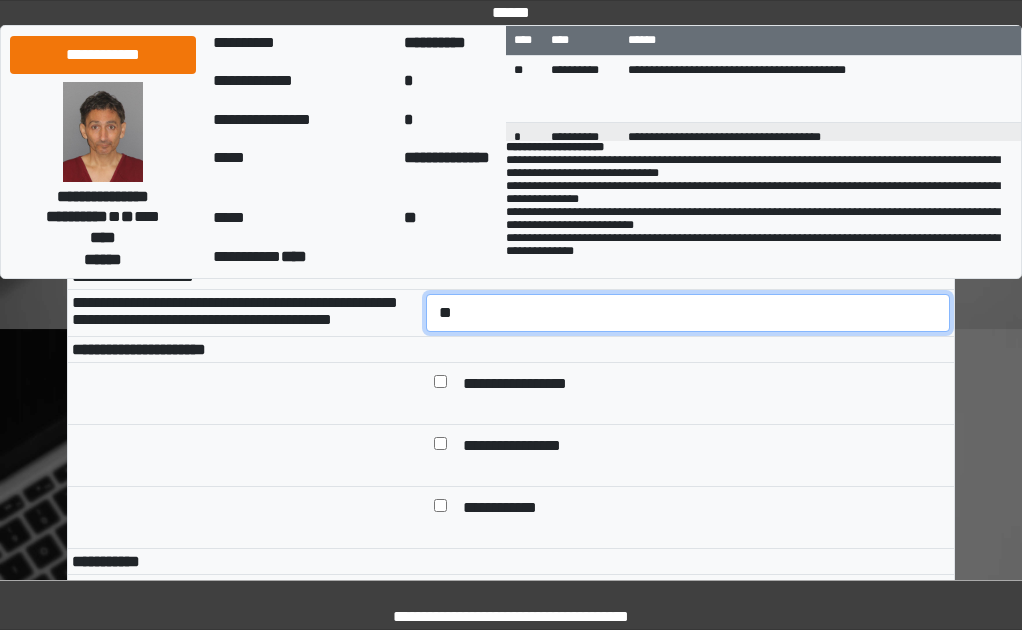 scroll, scrollTop: 1000, scrollLeft: 0, axis: vertical 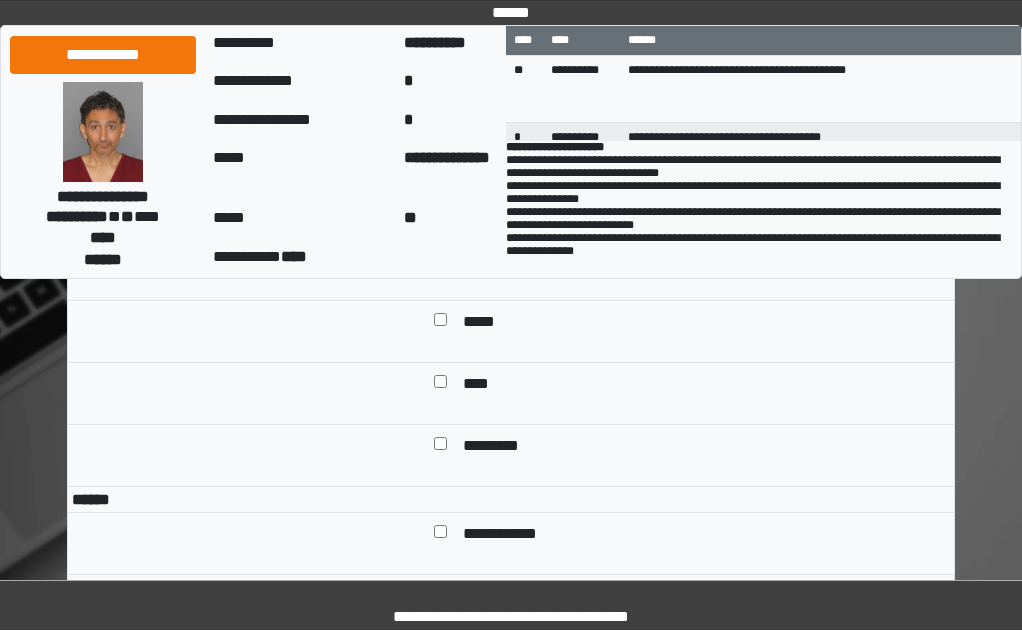 click at bounding box center [440, 447] 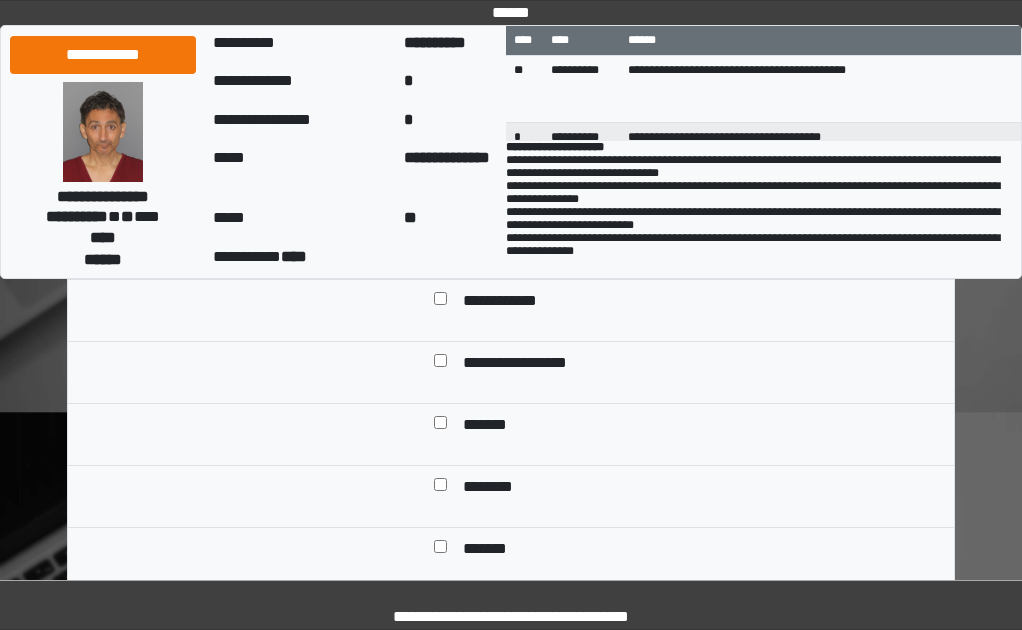 scroll, scrollTop: 1600, scrollLeft: 0, axis: vertical 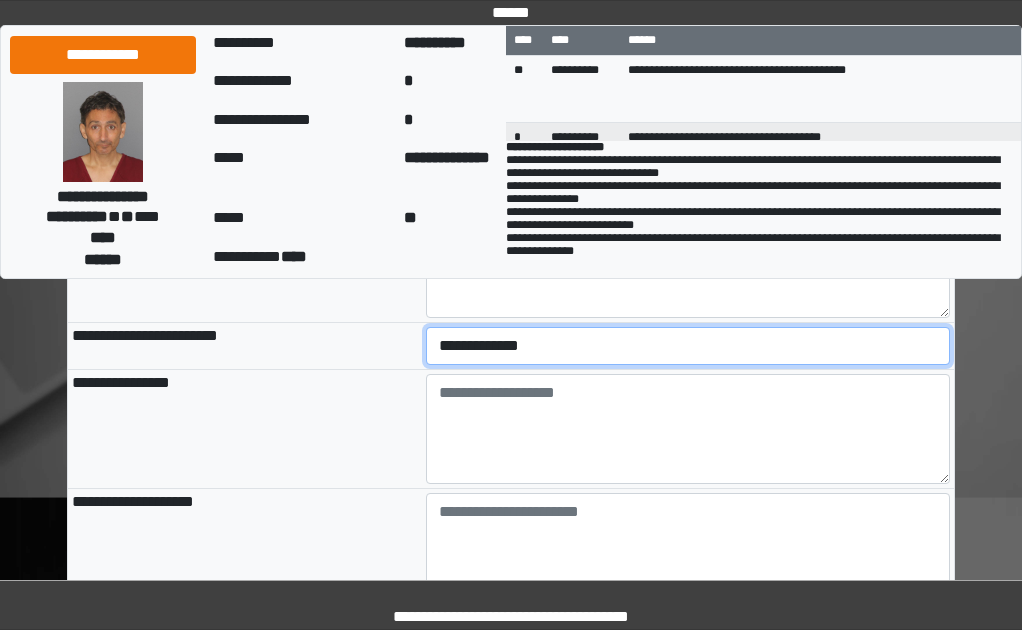 click on "**********" at bounding box center (688, 346) 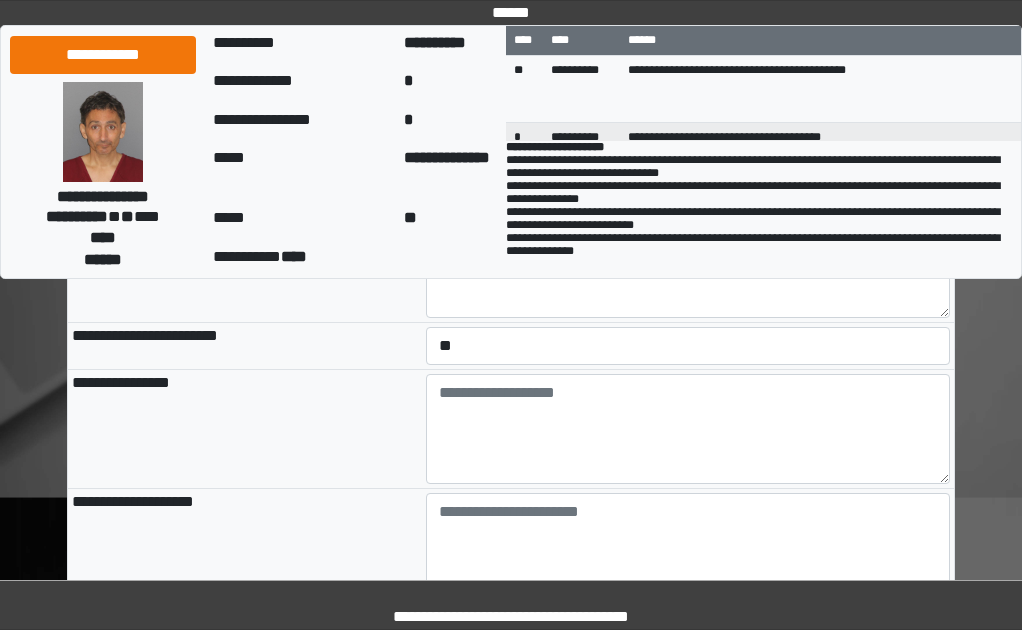 drag, startPoint x: 346, startPoint y: 464, endPoint x: 357, endPoint y: 457, distance: 13.038404 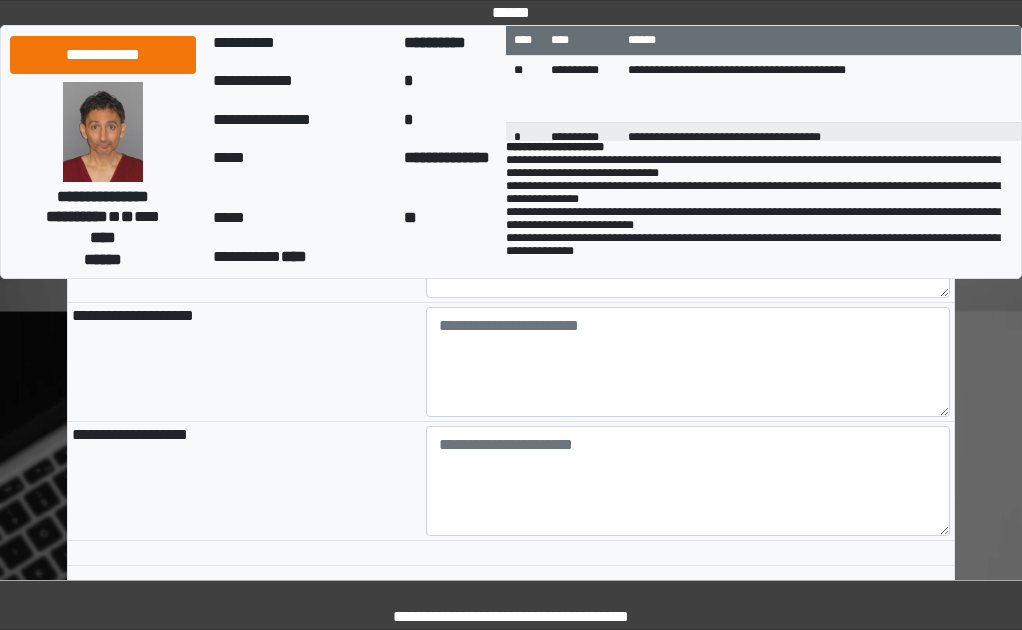 scroll, scrollTop: 2300, scrollLeft: 0, axis: vertical 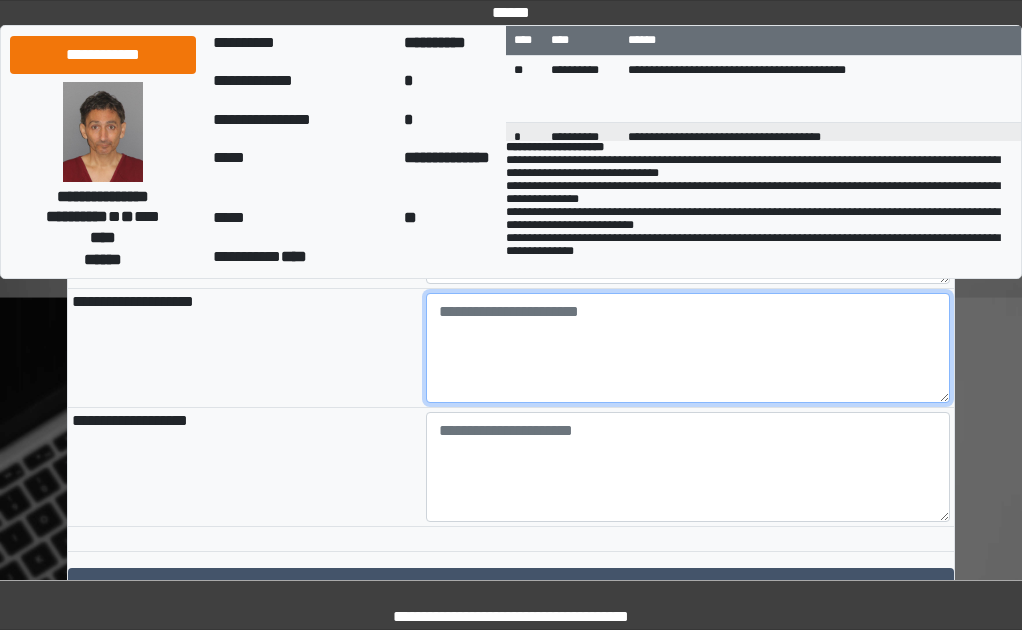 click at bounding box center (688, 348) 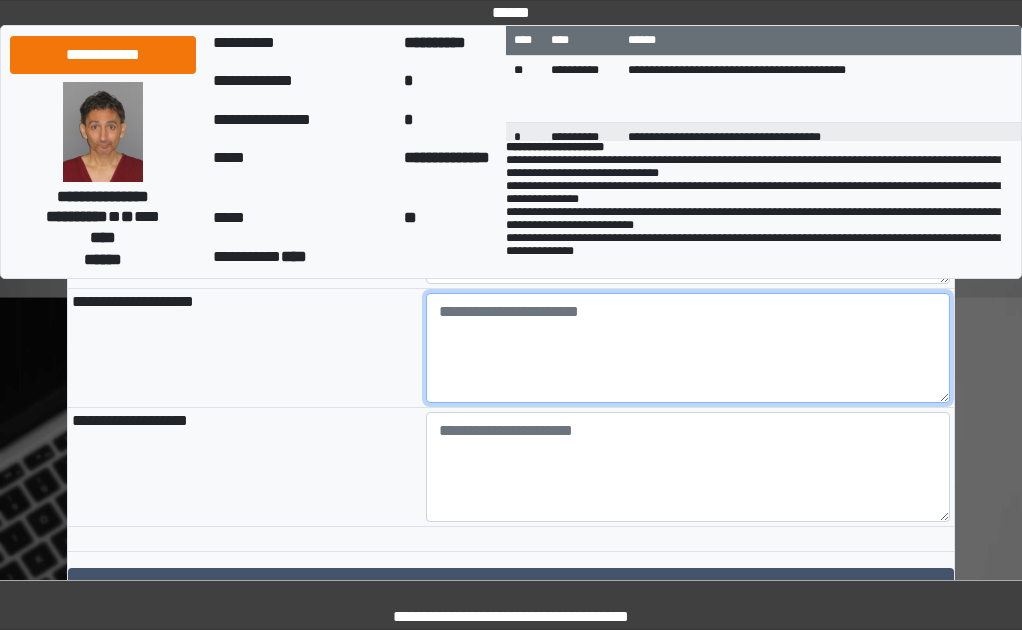 paste on "**********" 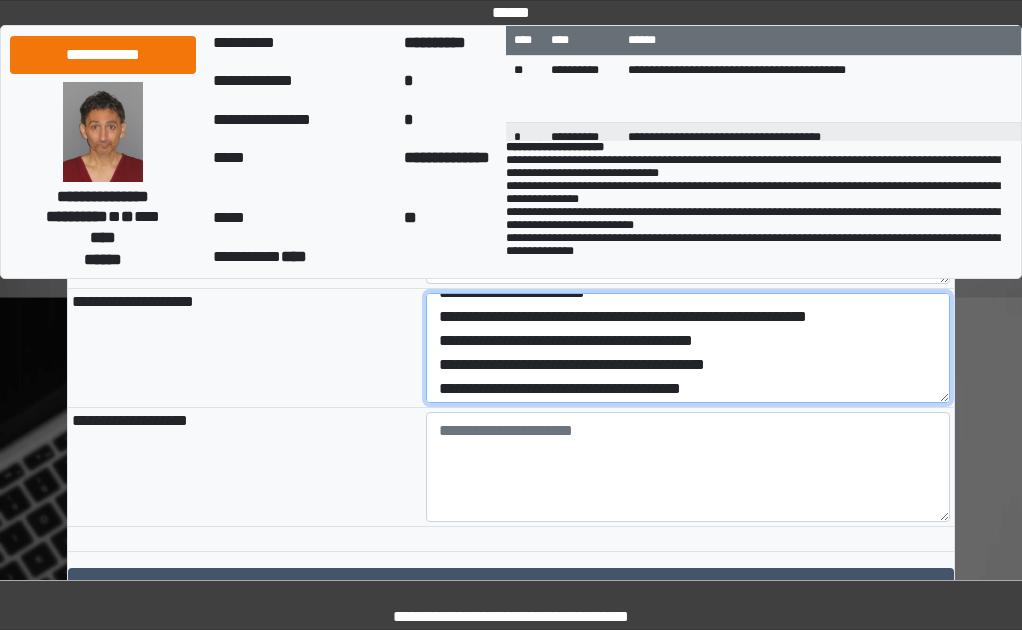 scroll, scrollTop: 0, scrollLeft: 0, axis: both 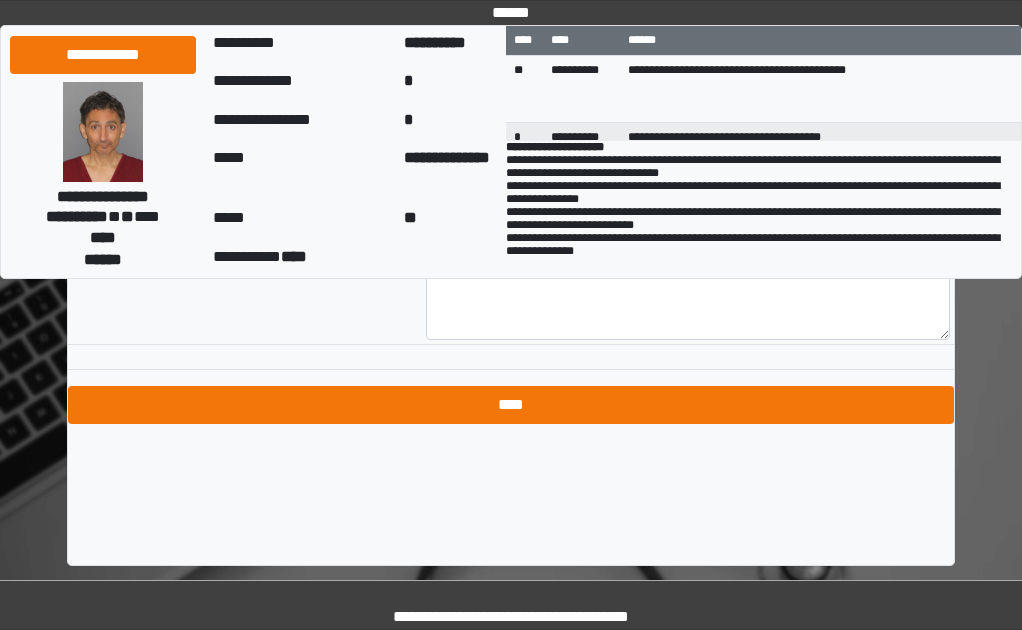 type on "**********" 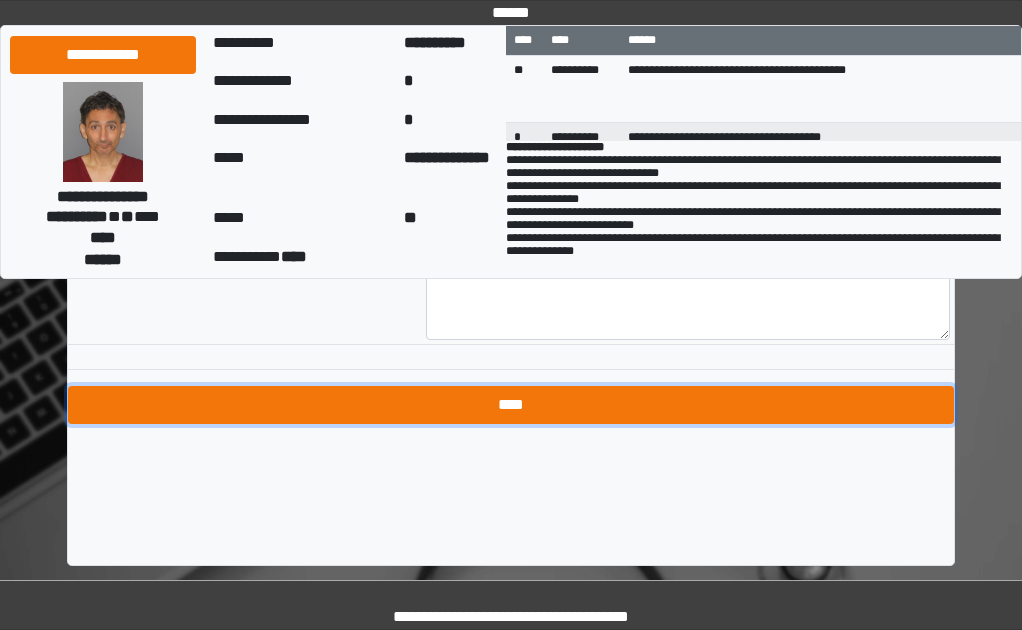 click on "****" at bounding box center [511, 405] 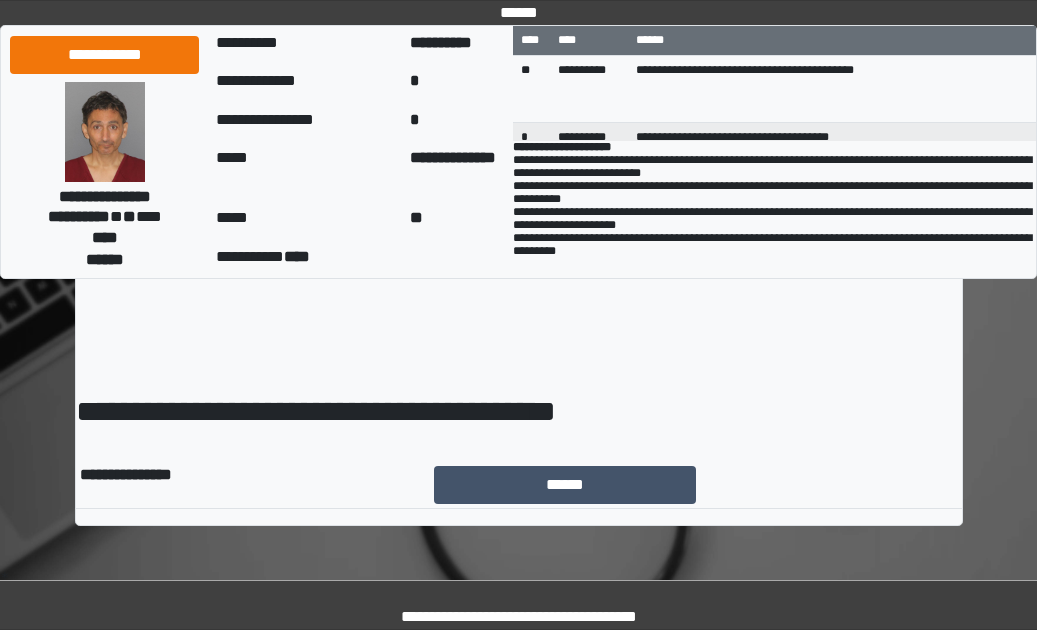 scroll, scrollTop: 0, scrollLeft: 0, axis: both 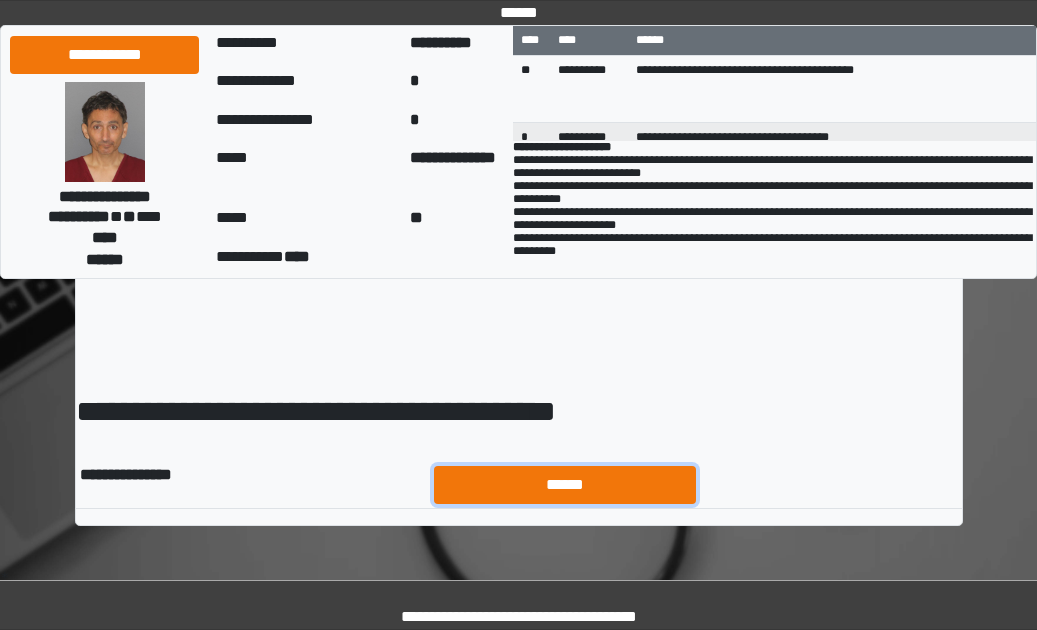 click on "******" at bounding box center (565, 485) 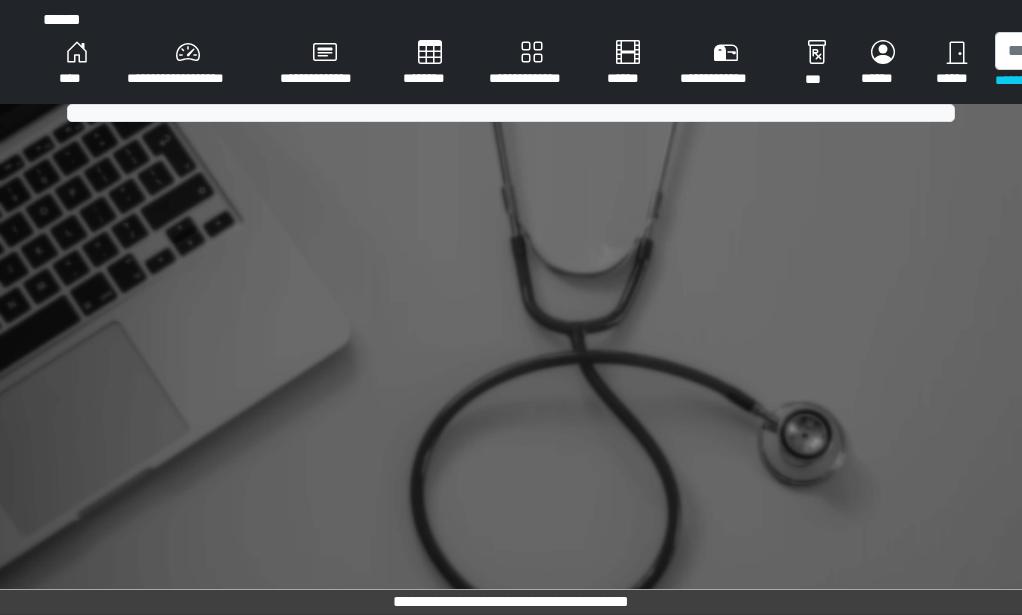 scroll, scrollTop: 0, scrollLeft: 0, axis: both 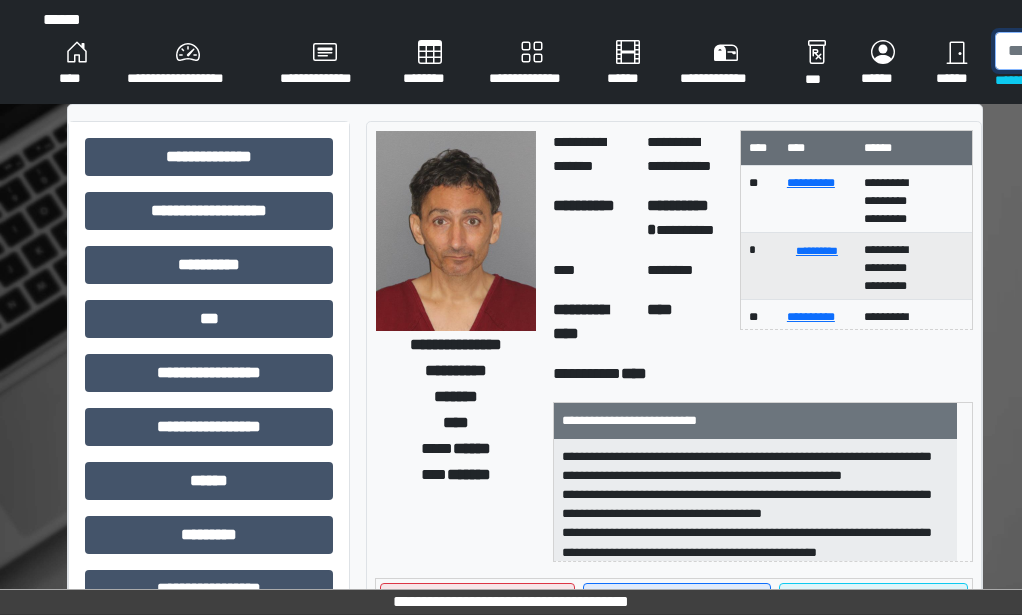 click at bounding box center [1098, 51] 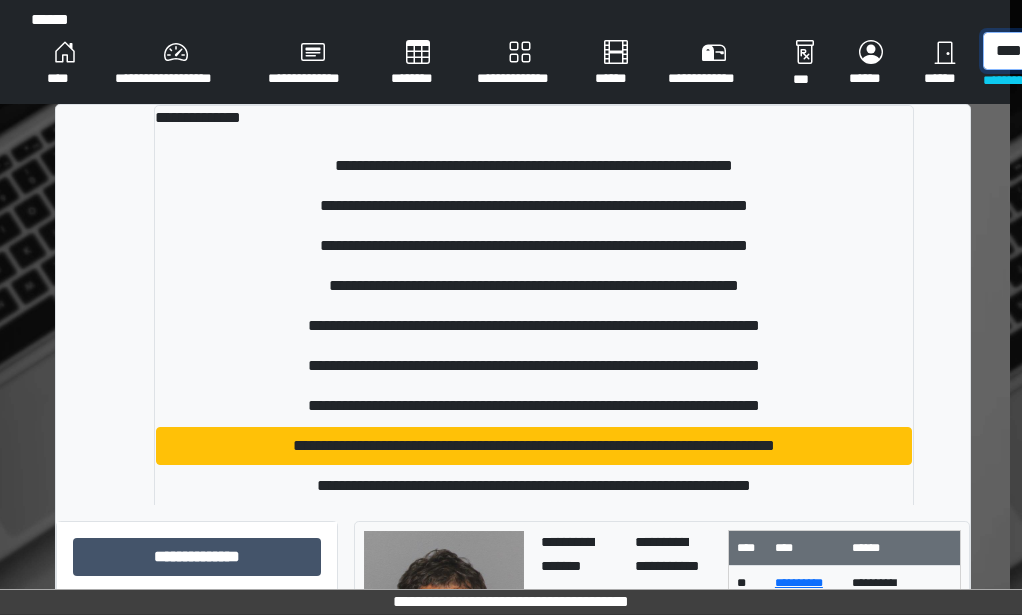 scroll, scrollTop: 0, scrollLeft: 16, axis: horizontal 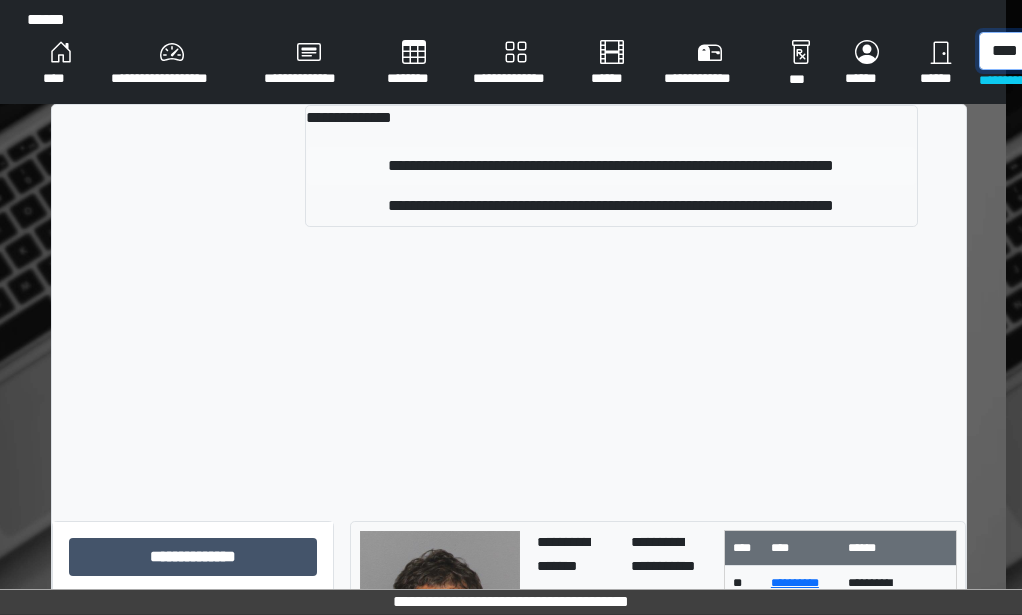 type on "****" 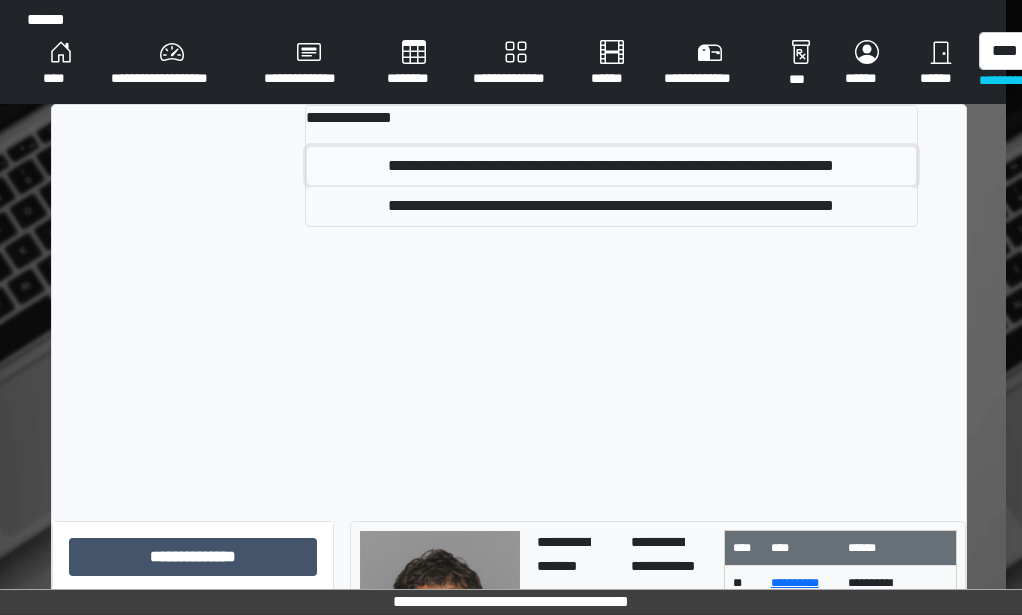 click on "**********" at bounding box center [611, 166] 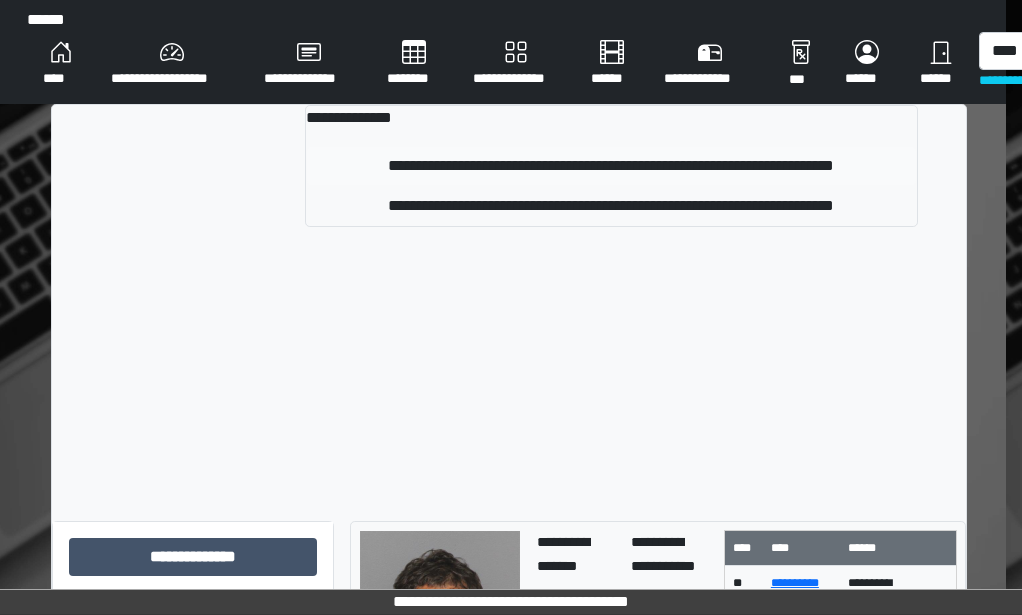 type 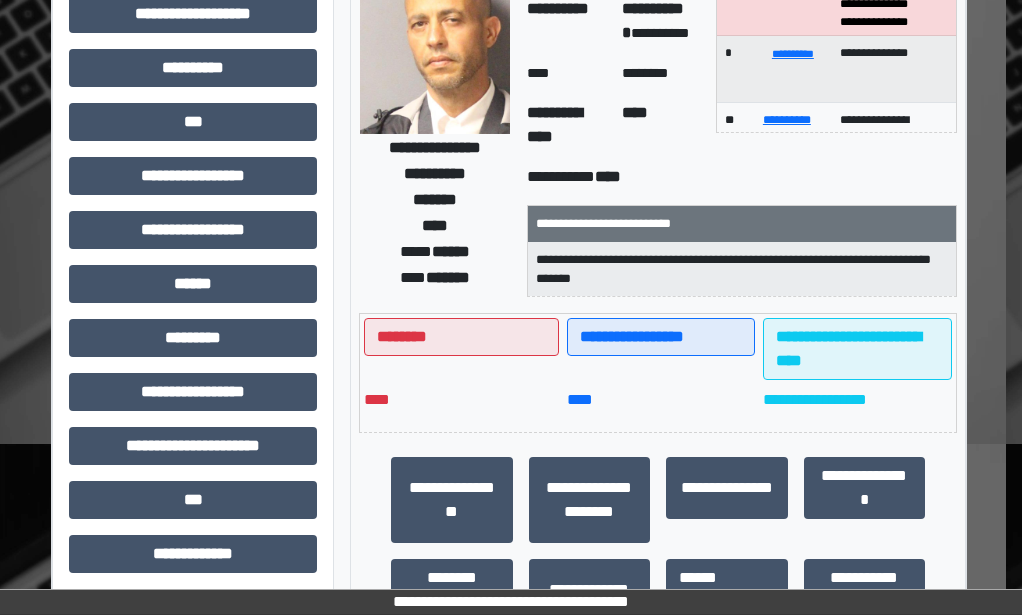 scroll, scrollTop: 500, scrollLeft: 16, axis: both 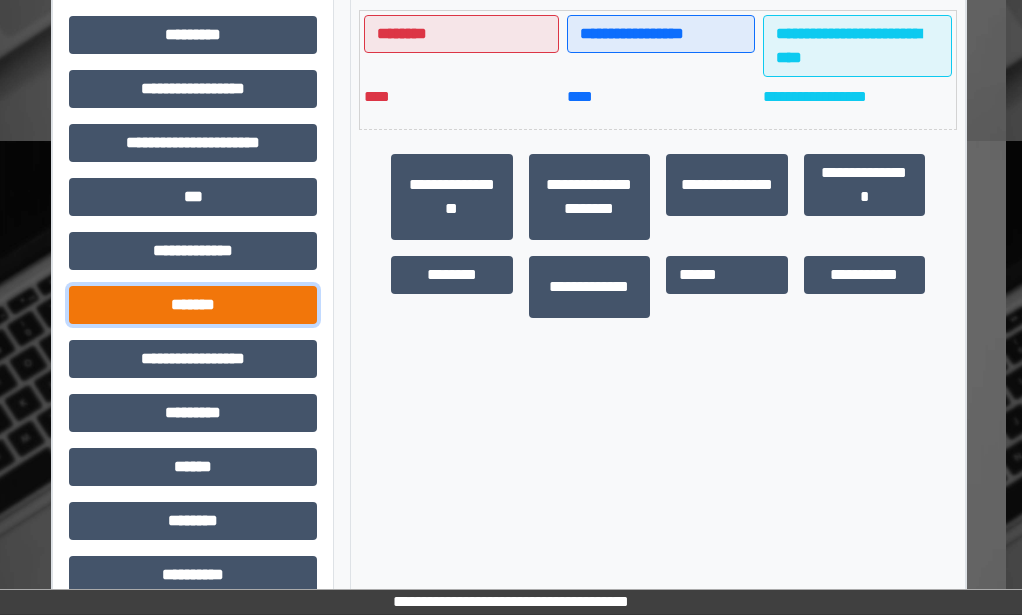 click on "*******" at bounding box center [193, 305] 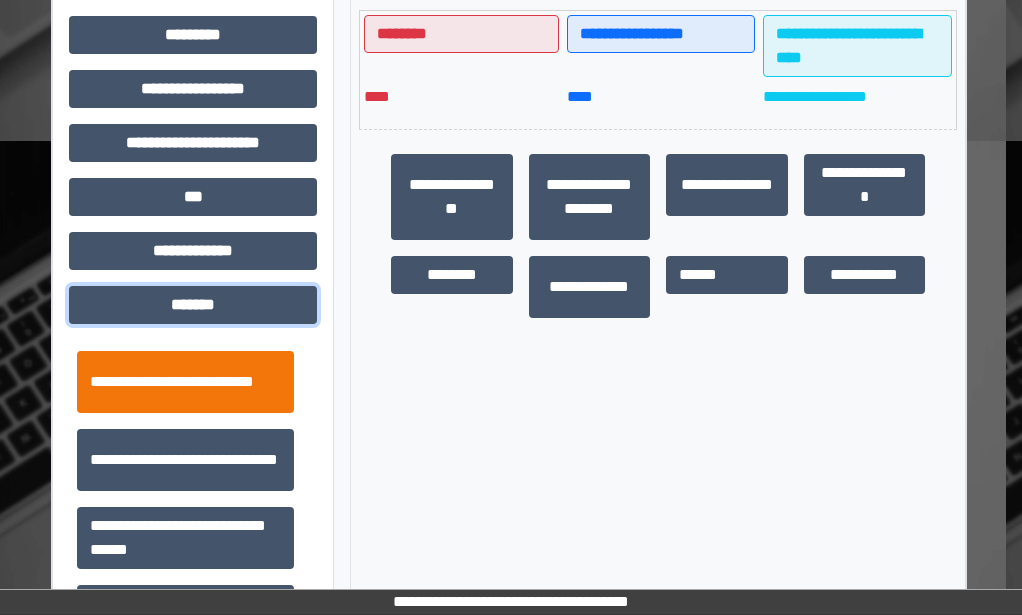 scroll, scrollTop: 700, scrollLeft: 0, axis: vertical 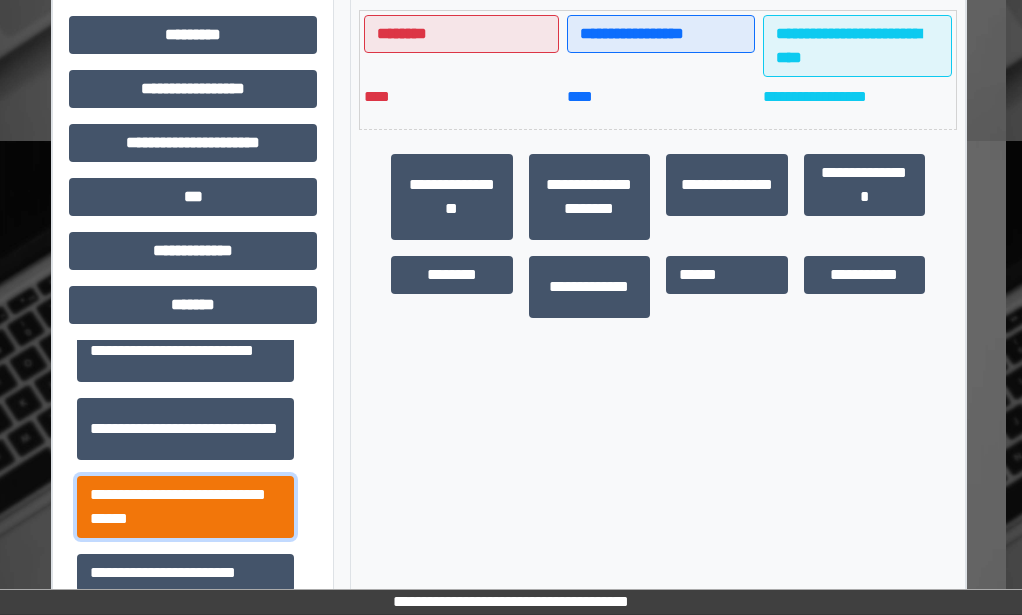 click on "**********" at bounding box center (185, 507) 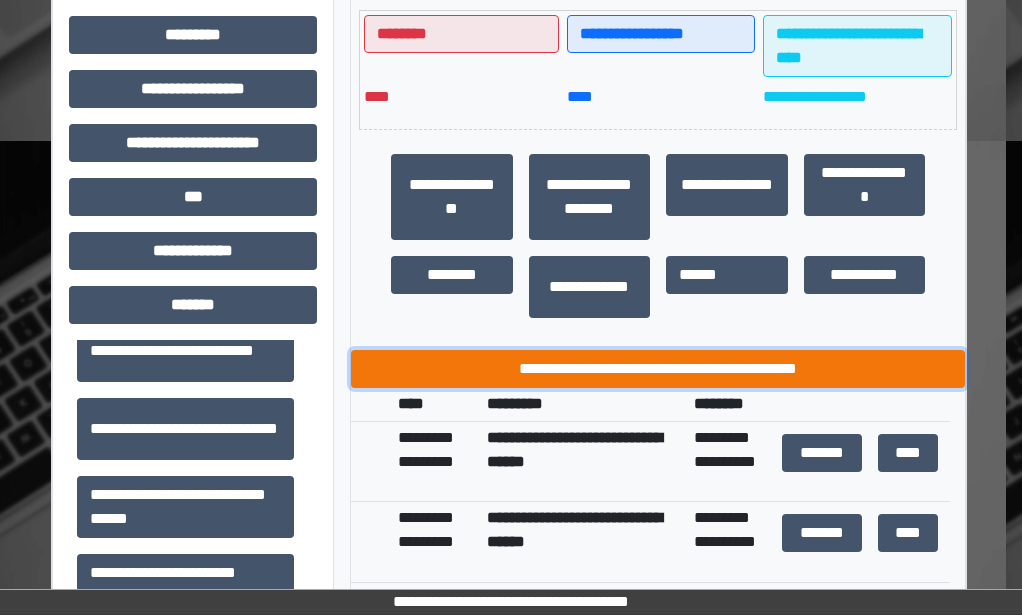 click on "**********" at bounding box center (658, 369) 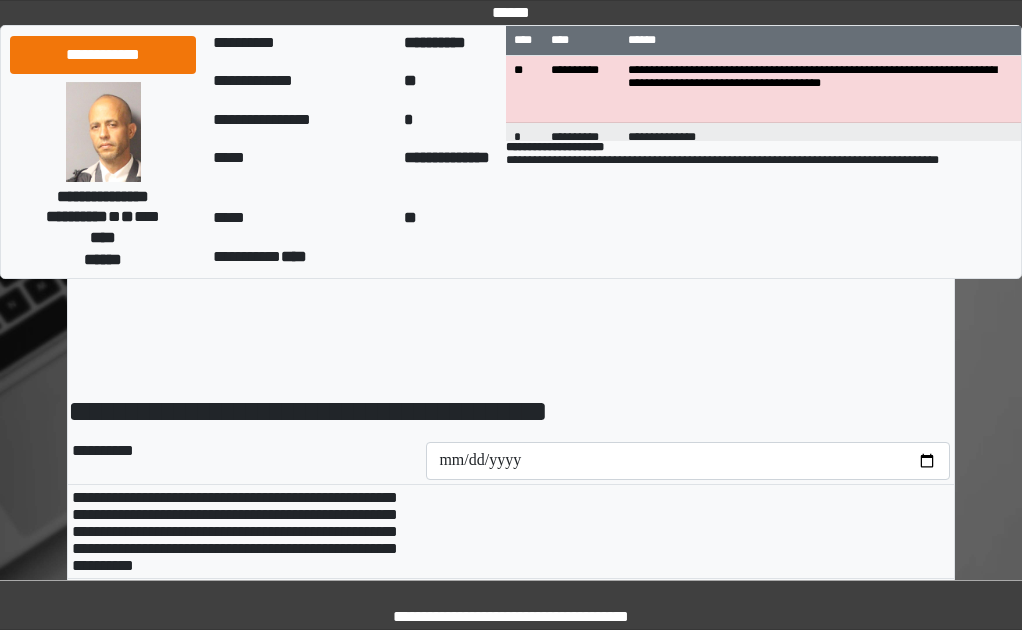 scroll, scrollTop: 0, scrollLeft: 0, axis: both 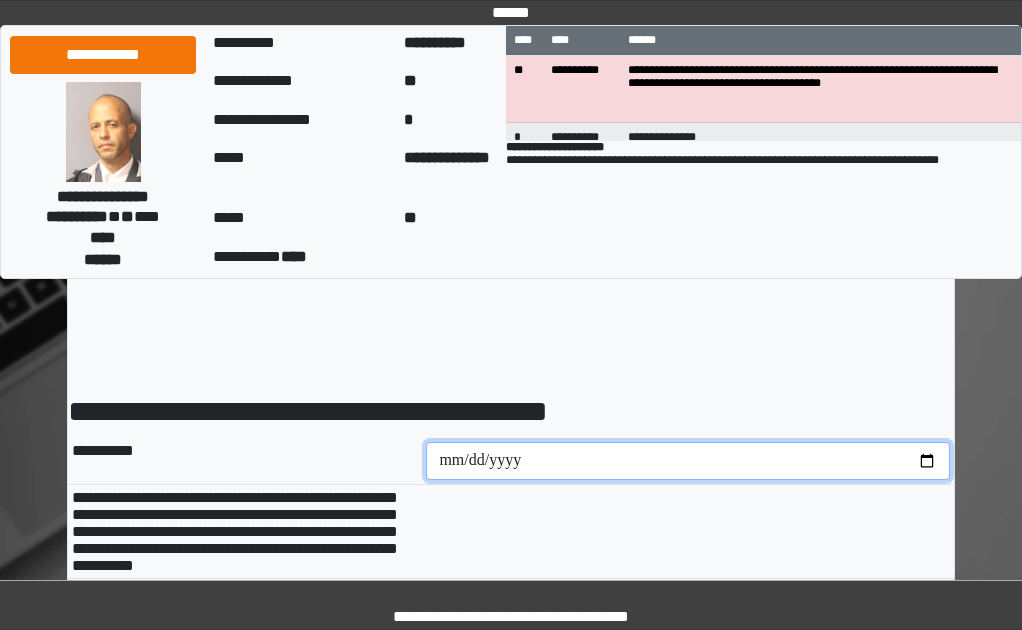click at bounding box center (688, 461) 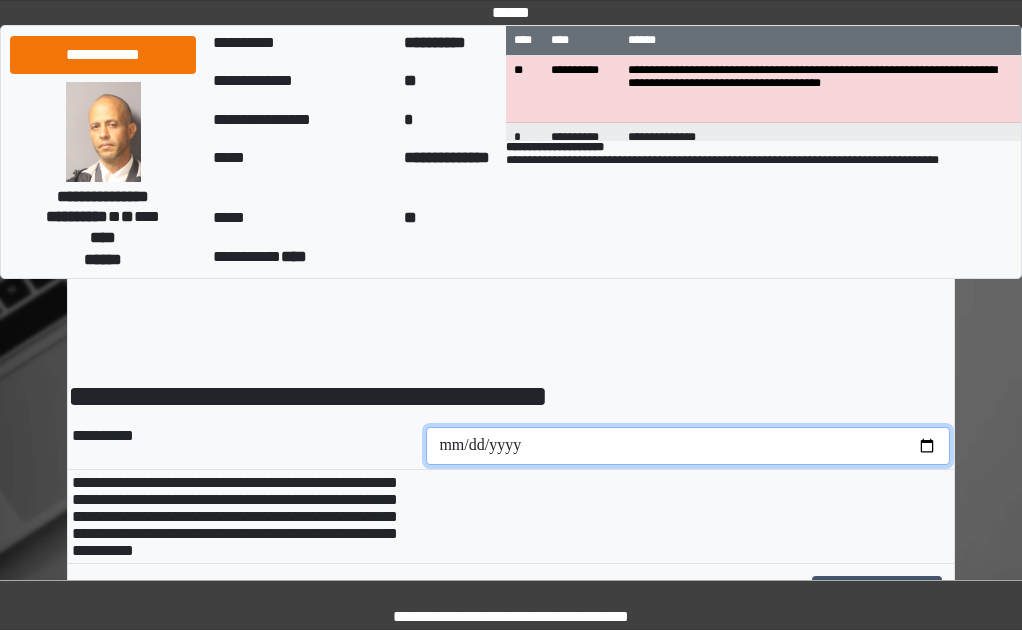 scroll, scrollTop: 300, scrollLeft: 0, axis: vertical 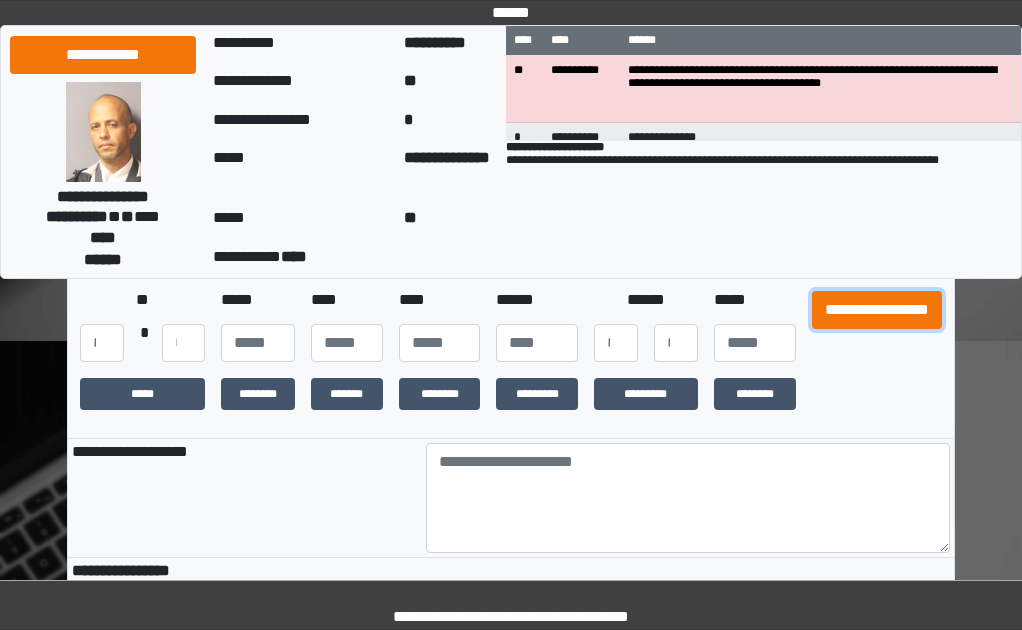click on "**********" at bounding box center [877, 310] 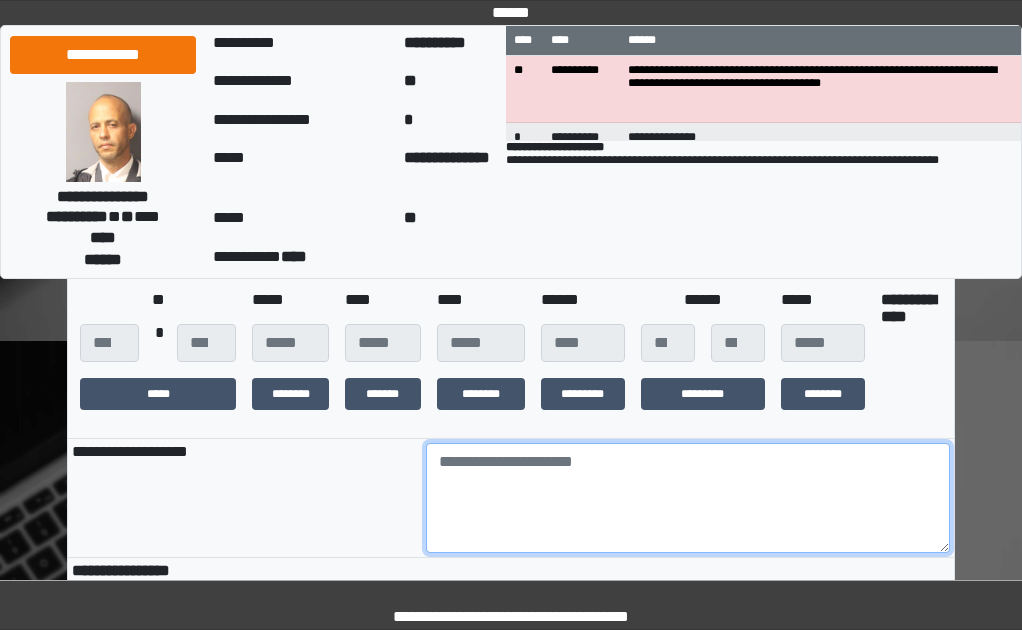 click at bounding box center [688, 498] 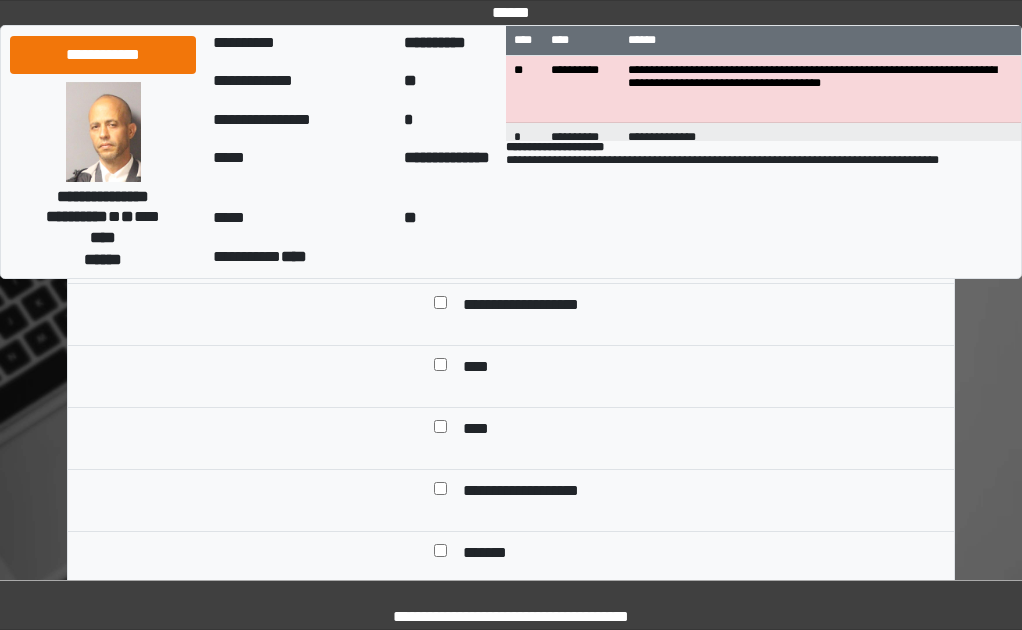 scroll, scrollTop: 700, scrollLeft: 0, axis: vertical 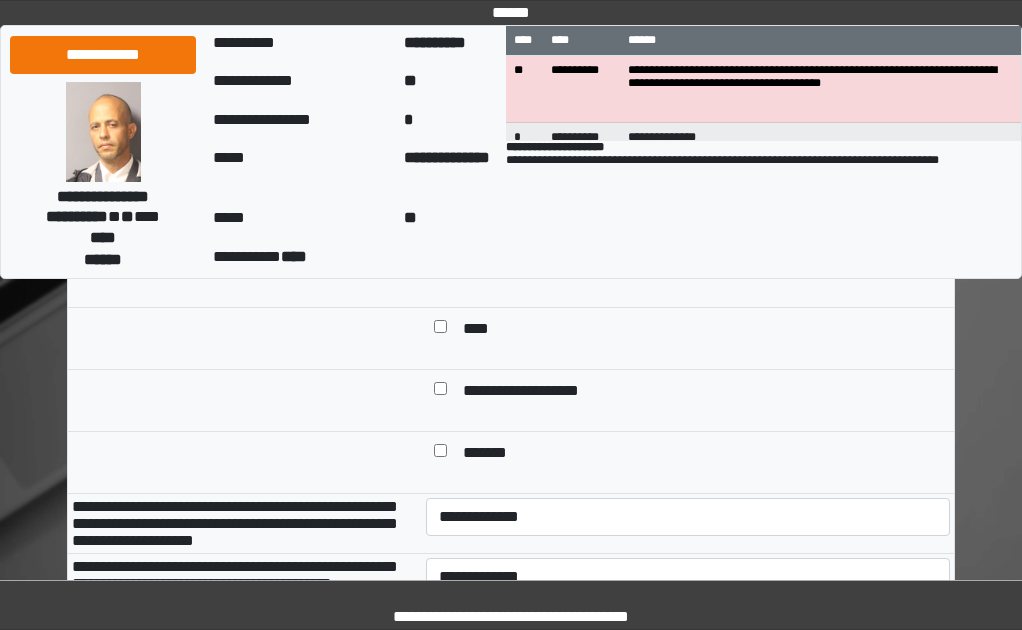 type on "***" 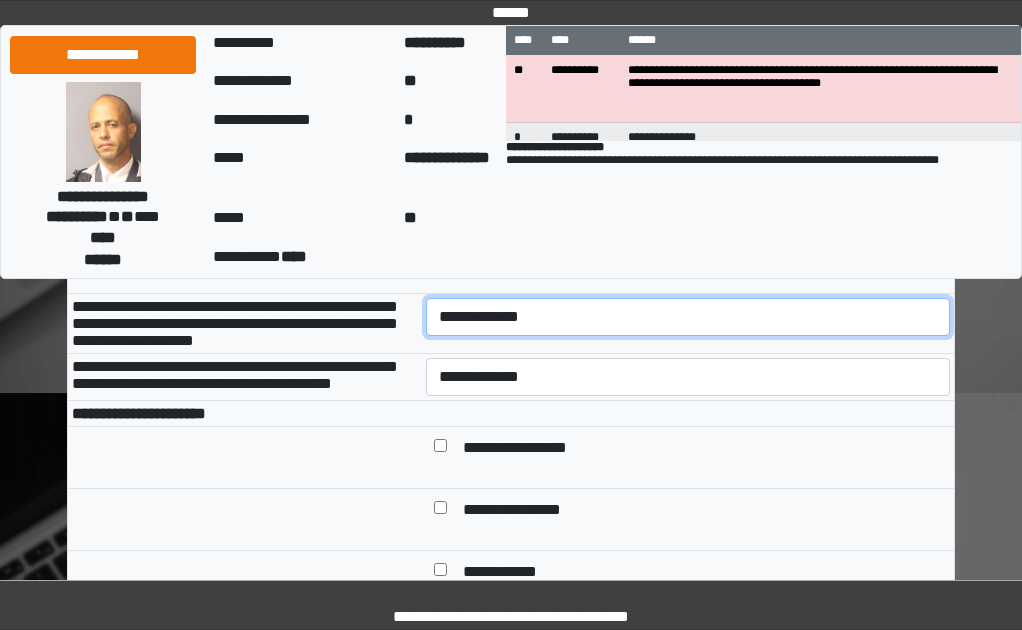 click on "**********" at bounding box center [688, 317] 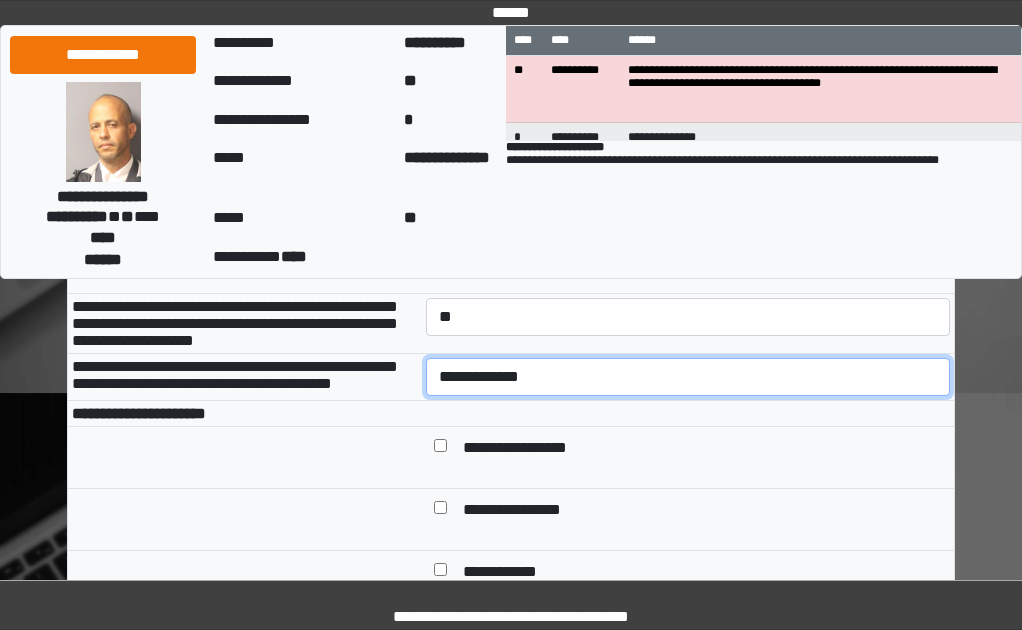 click on "**********" at bounding box center (688, 377) 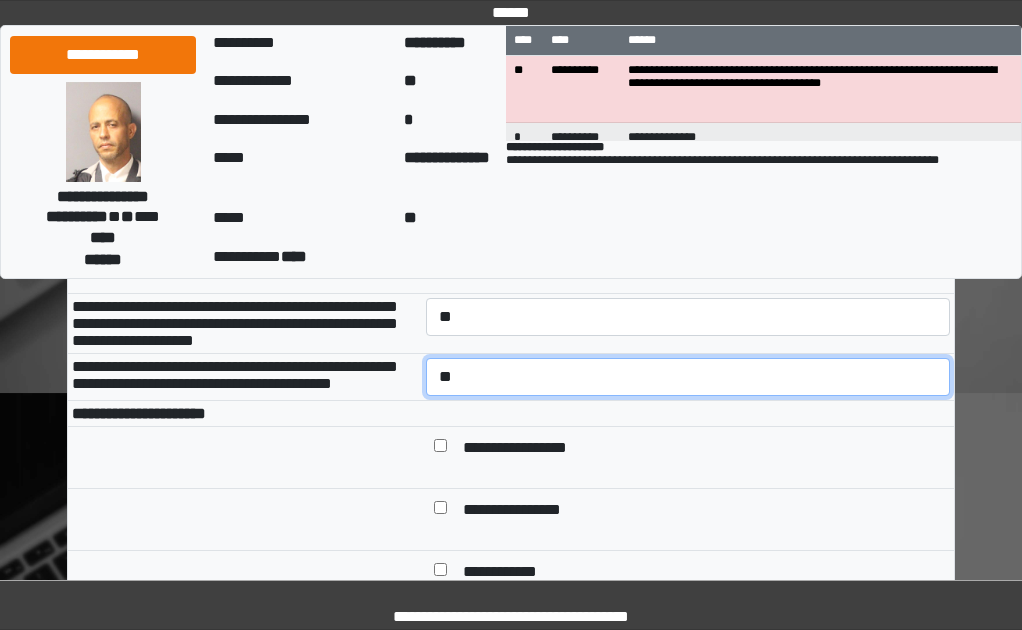 click on "**********" at bounding box center [688, 377] 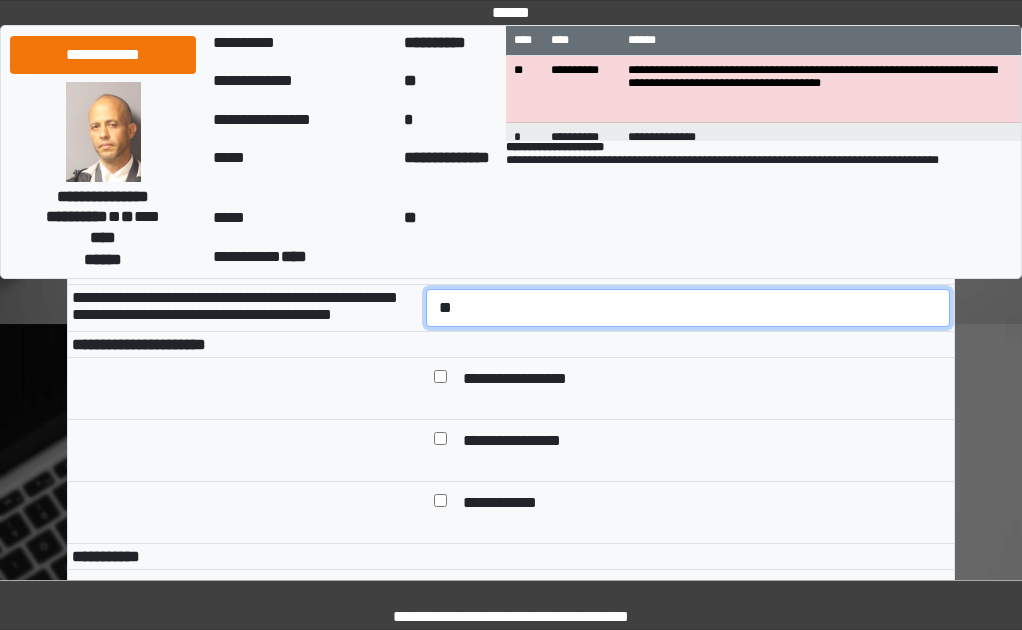 scroll, scrollTop: 1000, scrollLeft: 0, axis: vertical 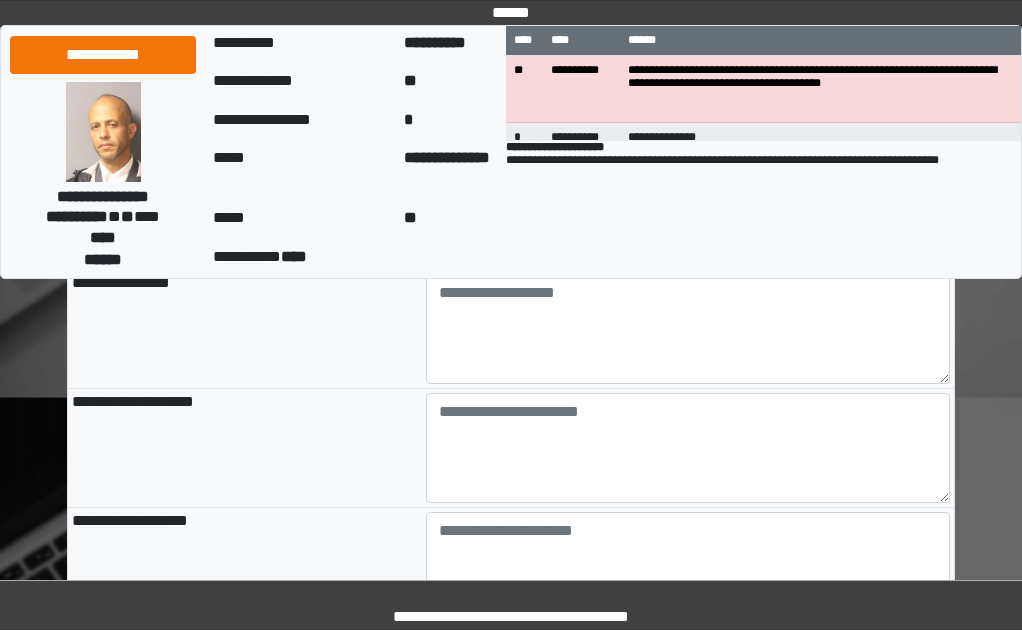 click on "**********" at bounding box center (688, 246) 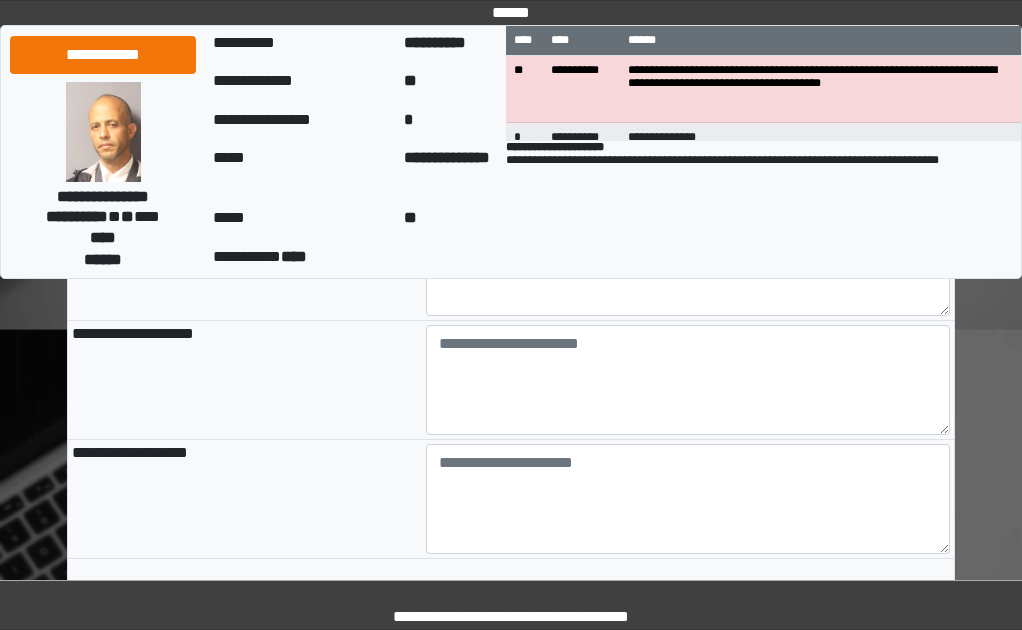 scroll, scrollTop: 2300, scrollLeft: 0, axis: vertical 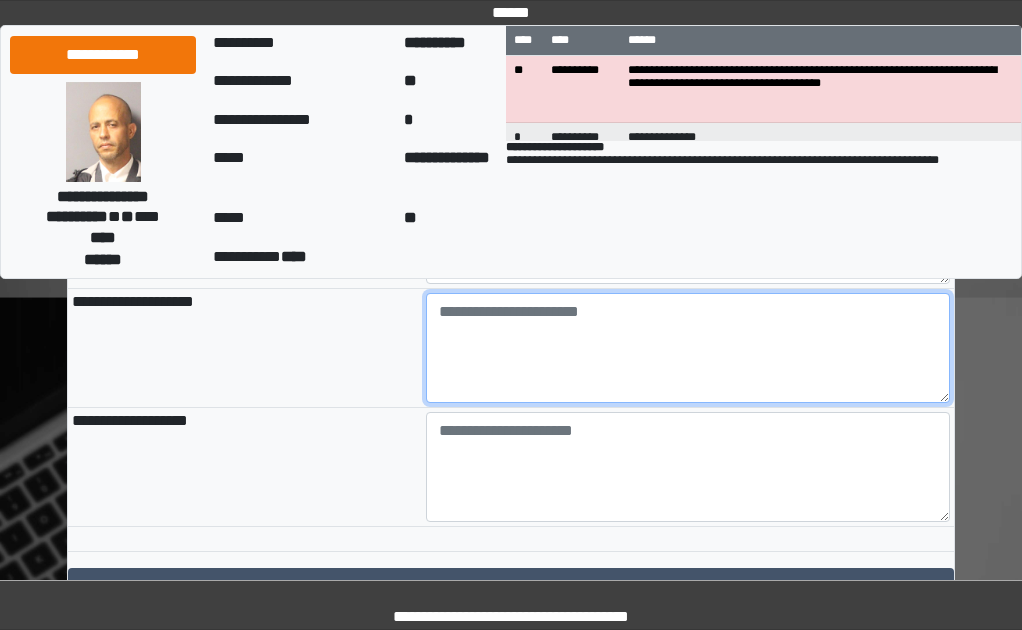 click at bounding box center (688, 348) 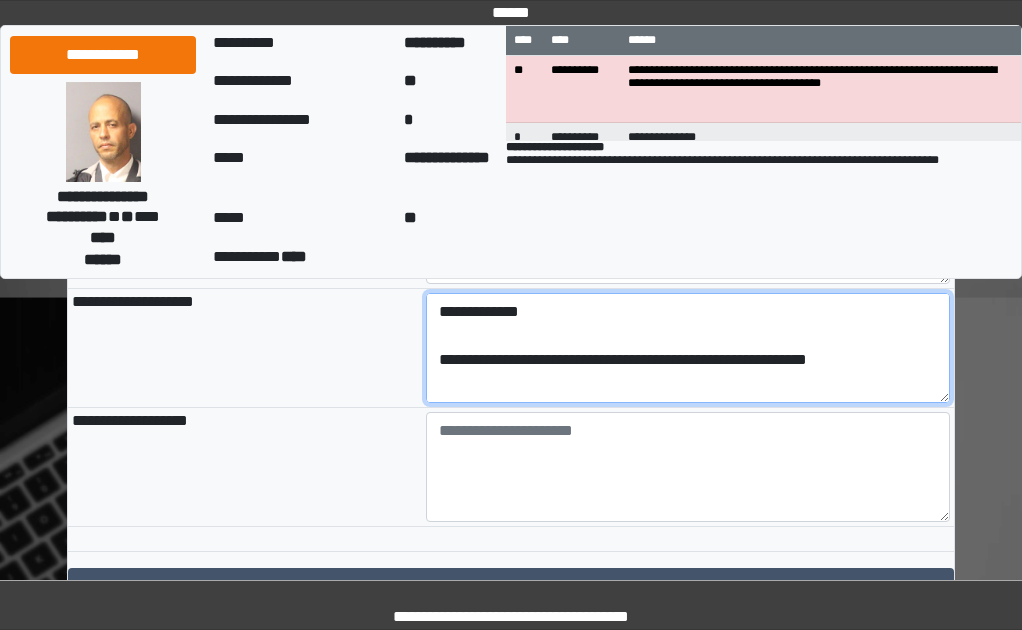 scroll, scrollTop: 112, scrollLeft: 0, axis: vertical 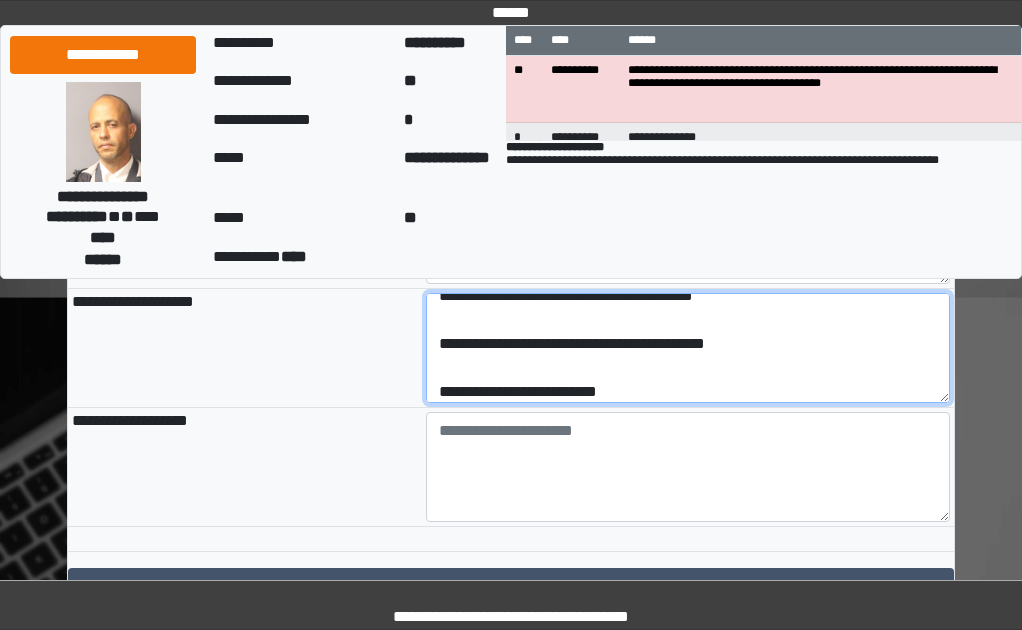 click on "**********" at bounding box center (688, 348) 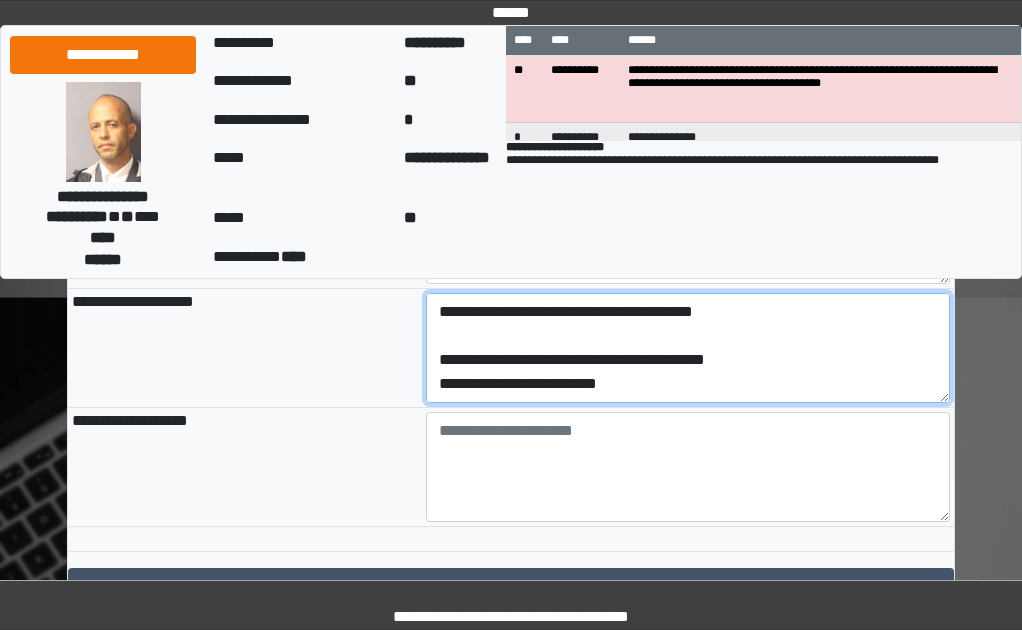 click on "**********" at bounding box center [688, 348] 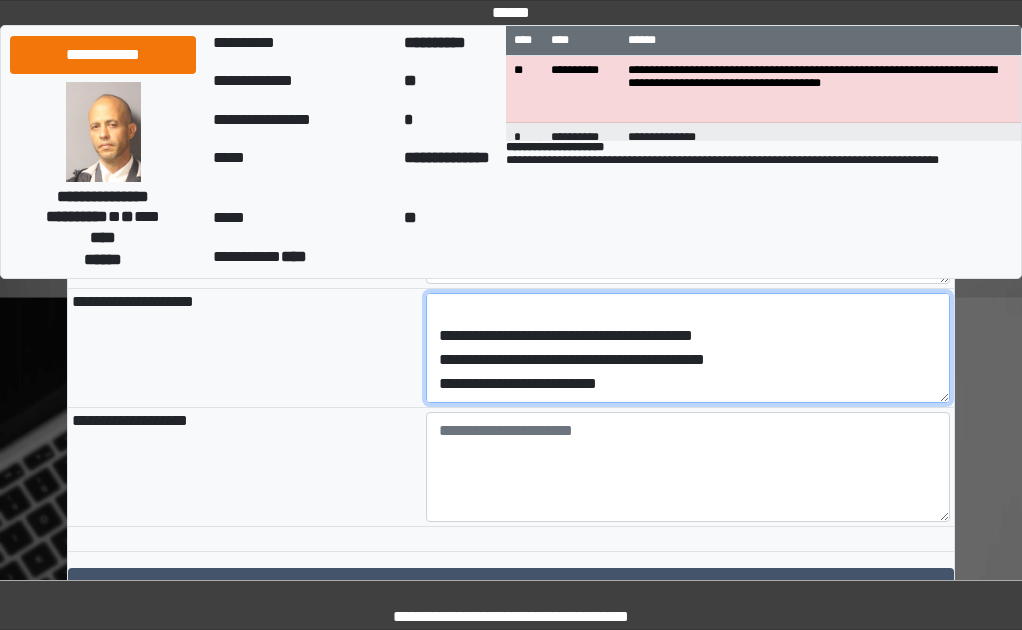 click on "**********" at bounding box center [688, 348] 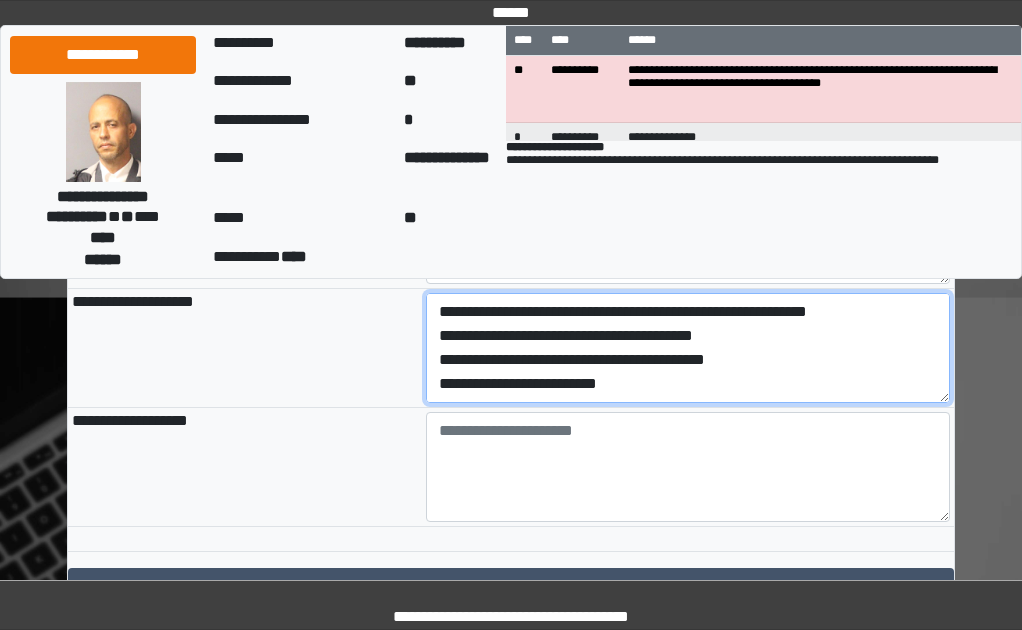 scroll, scrollTop: 0, scrollLeft: 0, axis: both 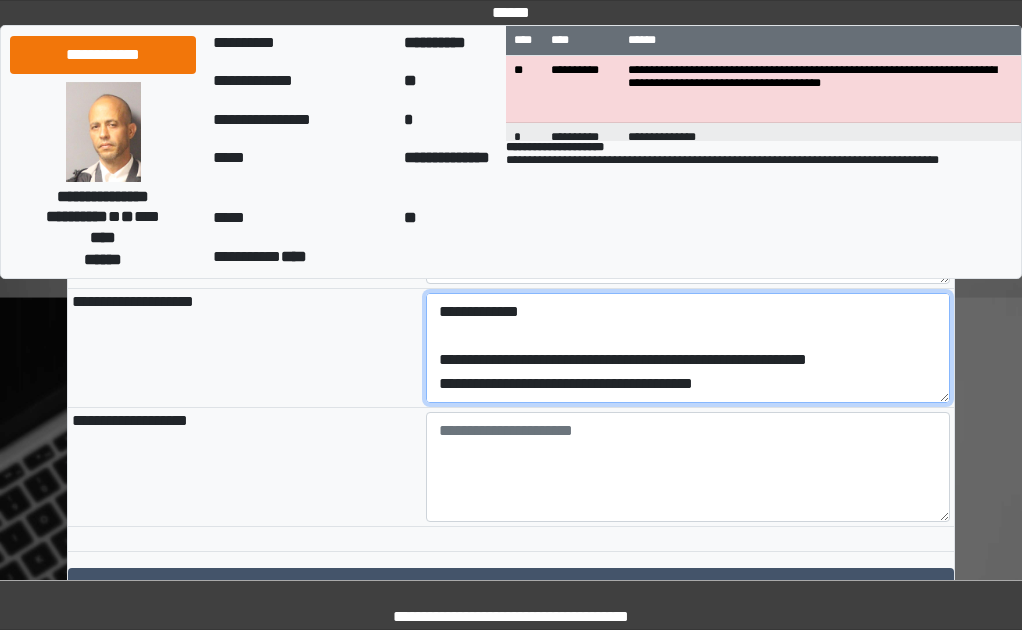 click on "**********" at bounding box center [688, 348] 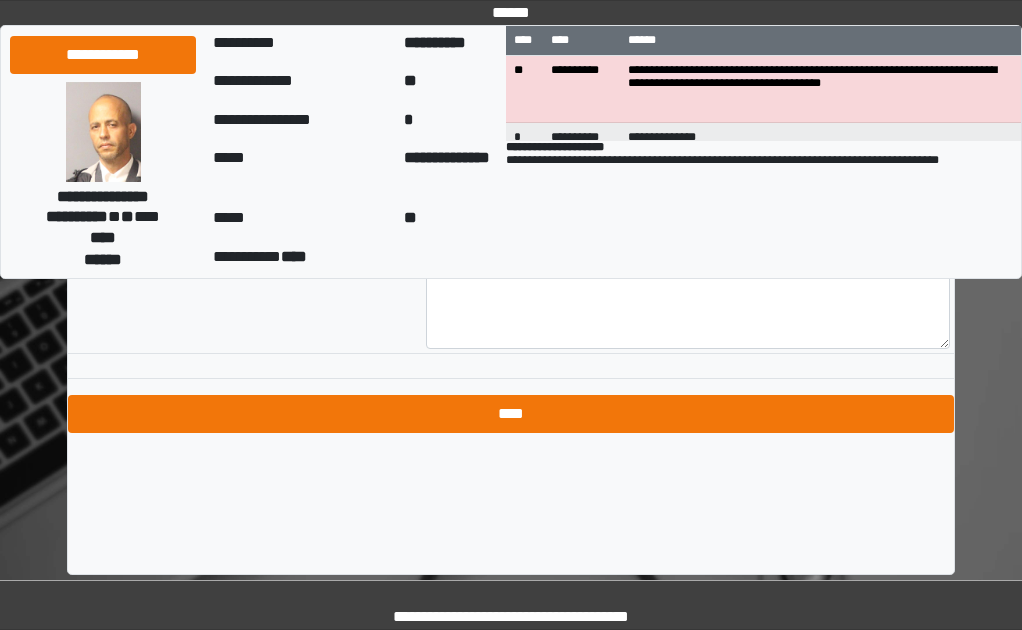 scroll, scrollTop: 2482, scrollLeft: 0, axis: vertical 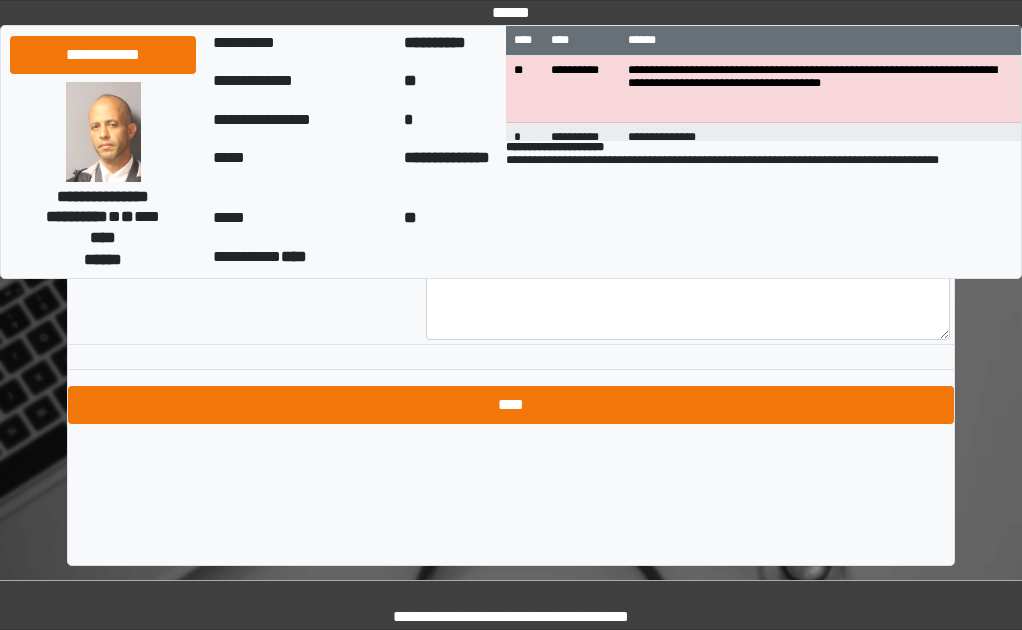 type on "**********" 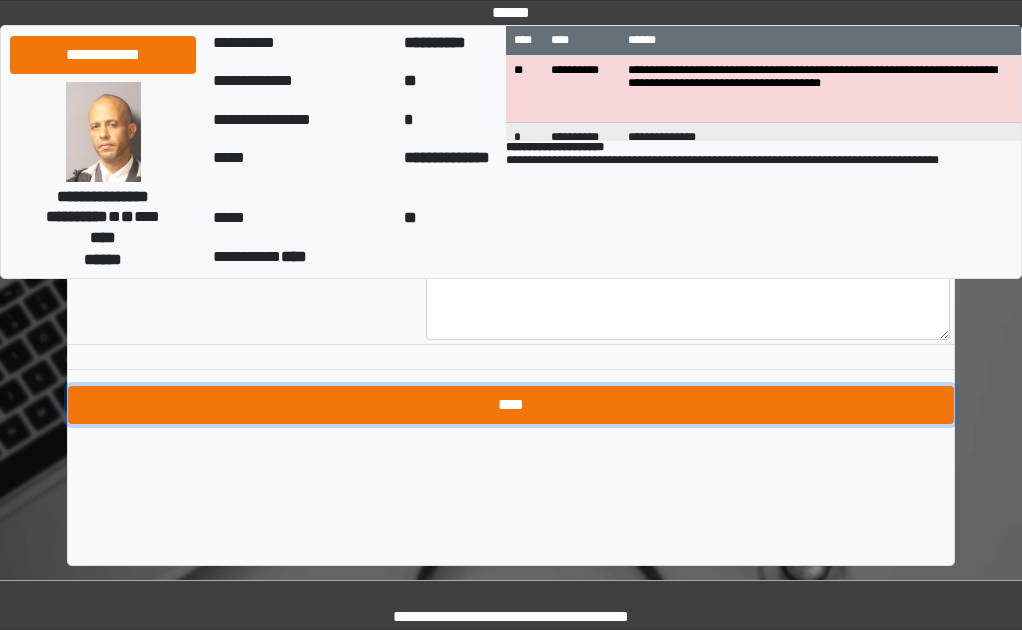 click on "****" at bounding box center [511, 405] 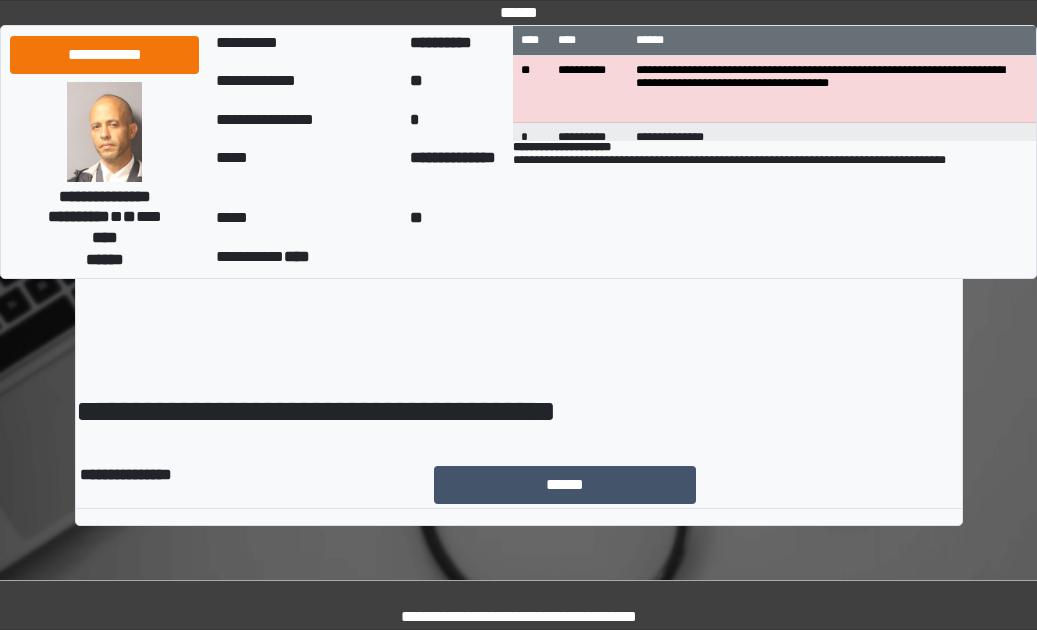 scroll, scrollTop: 0, scrollLeft: 0, axis: both 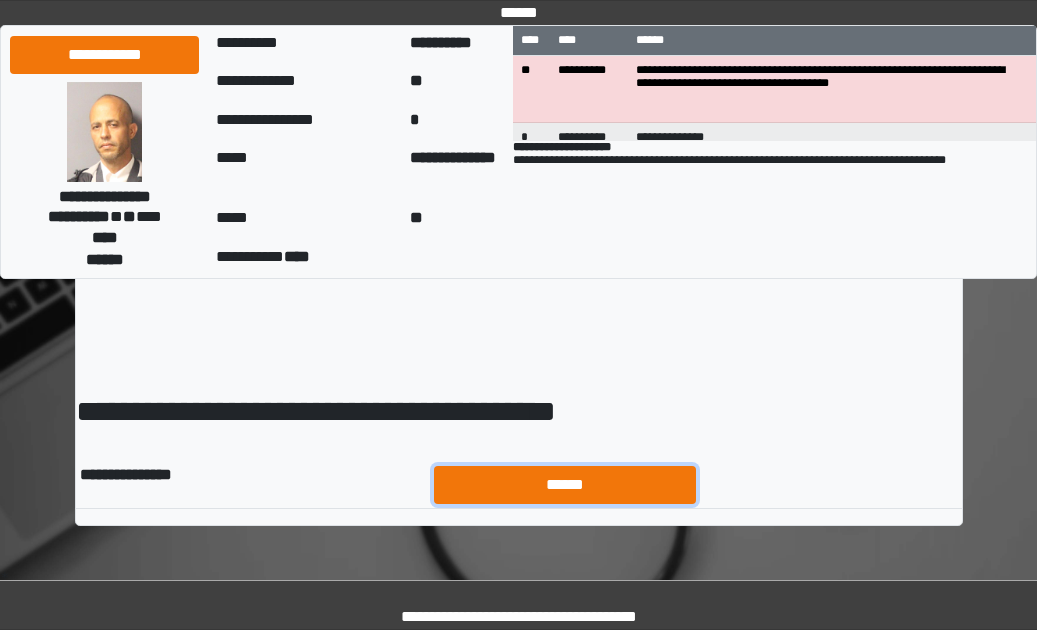 click on "******" at bounding box center (565, 485) 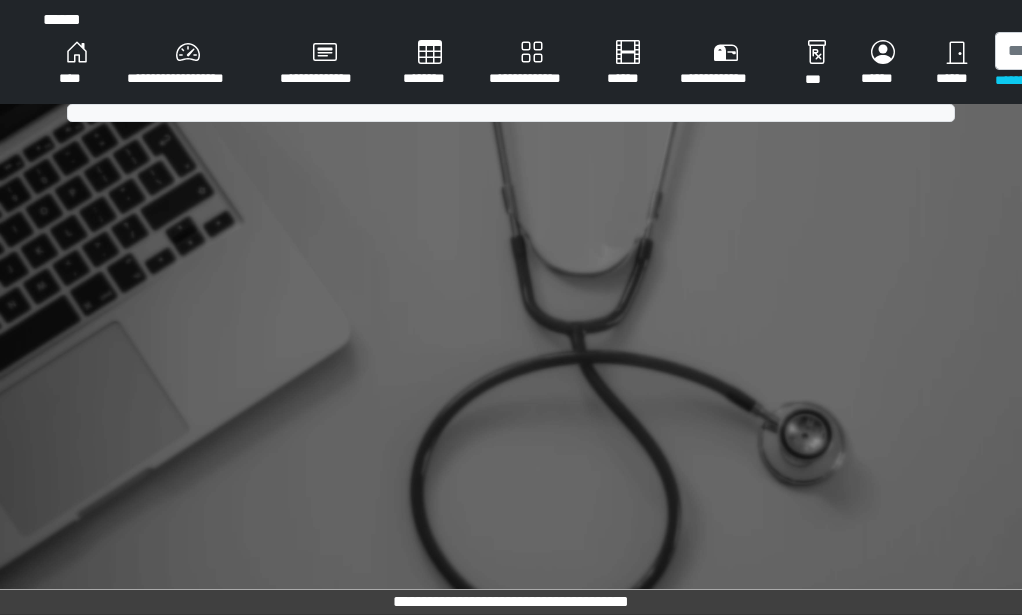 scroll, scrollTop: 0, scrollLeft: 0, axis: both 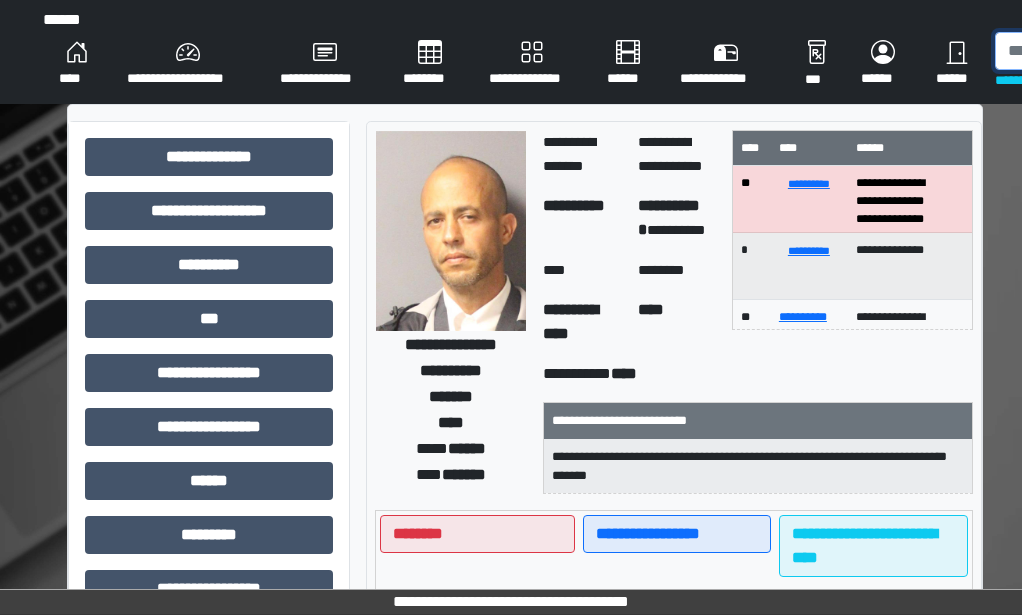 click at bounding box center (1098, 51) 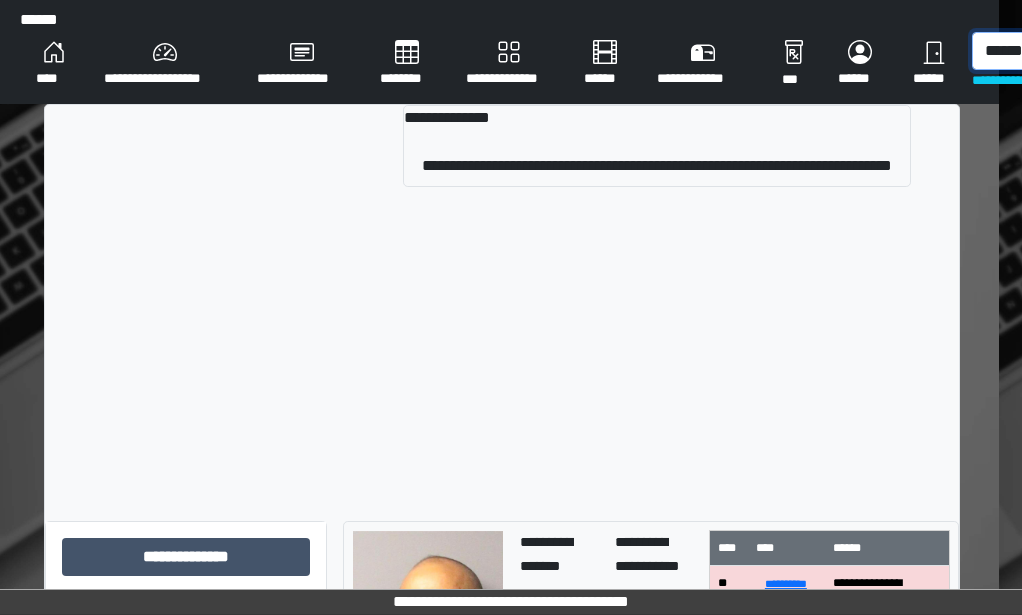 scroll, scrollTop: 0, scrollLeft: 27, axis: horizontal 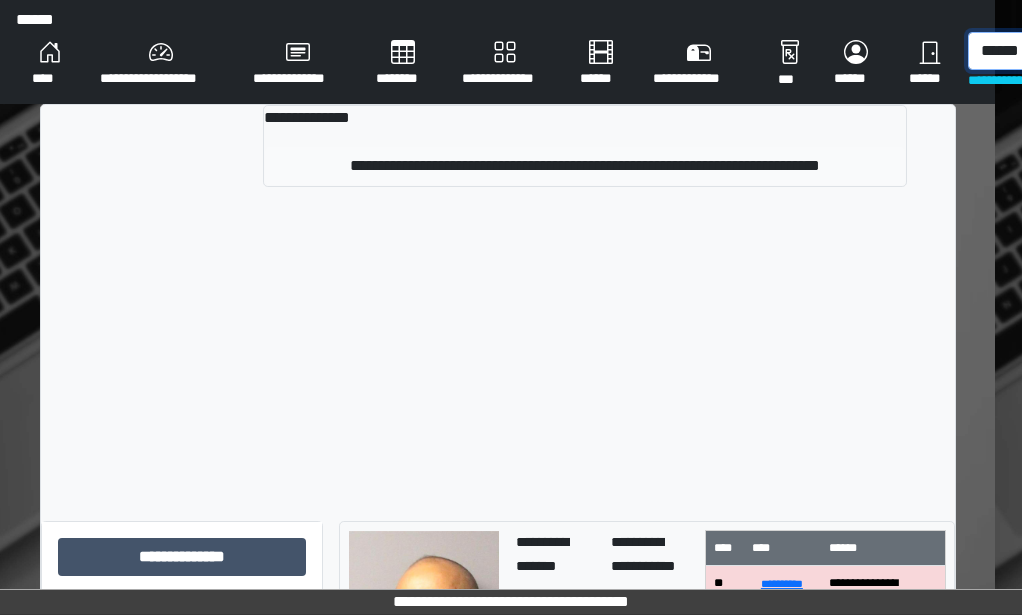 type on "******" 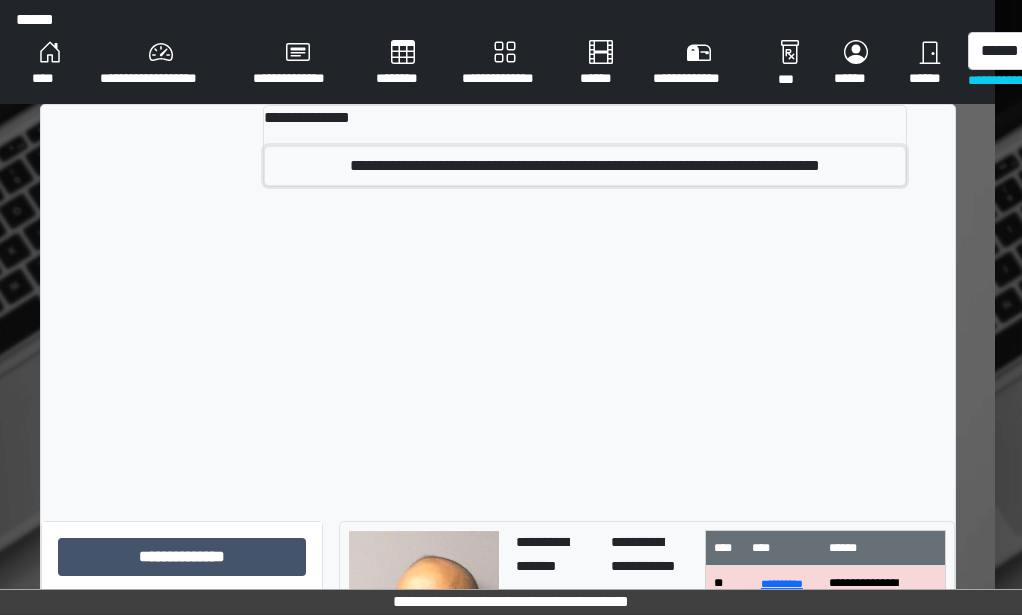 click on "**********" at bounding box center [585, 166] 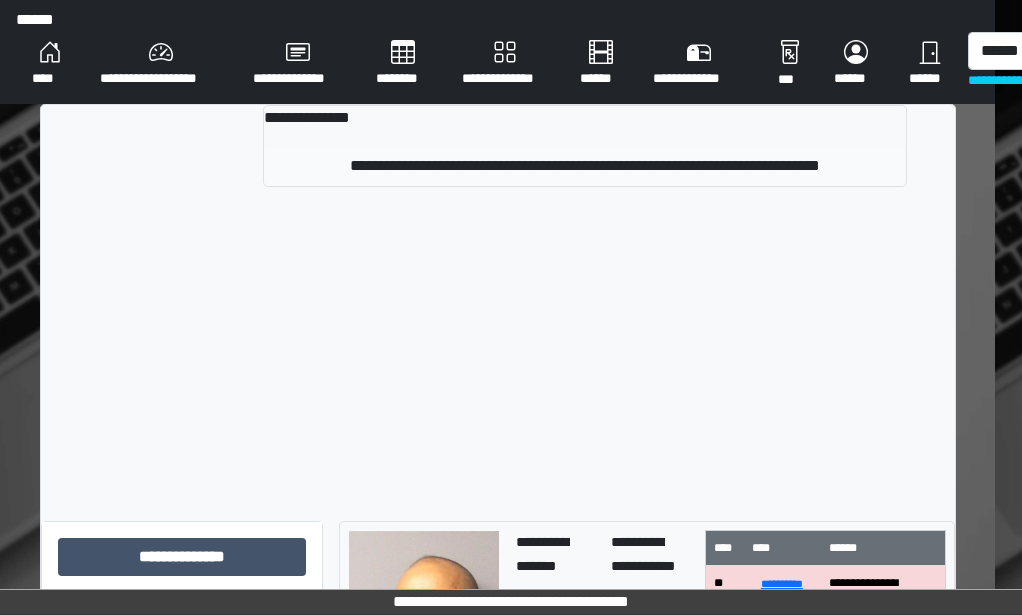 type 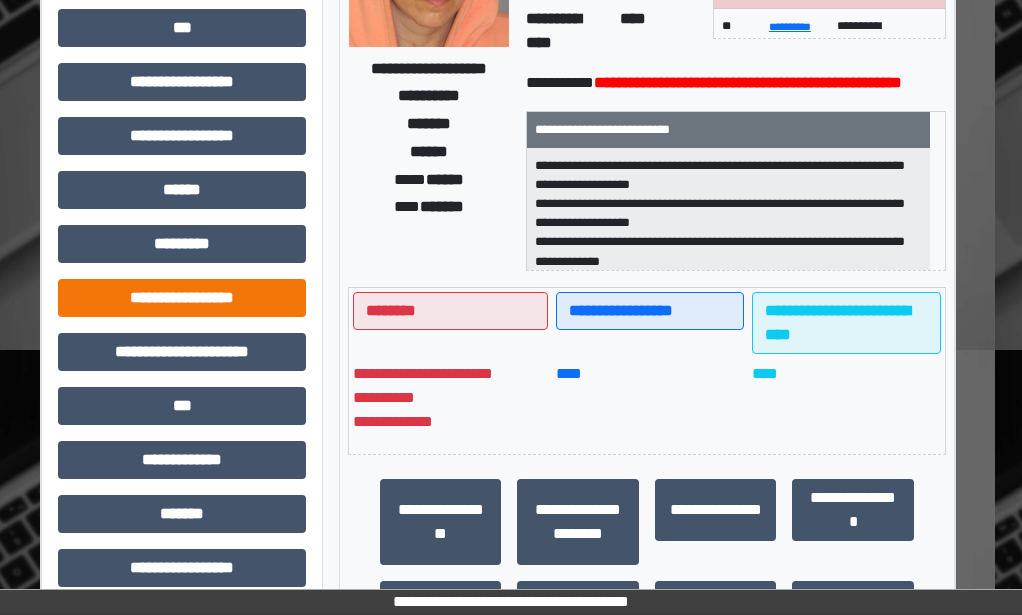 scroll, scrollTop: 400, scrollLeft: 27, axis: both 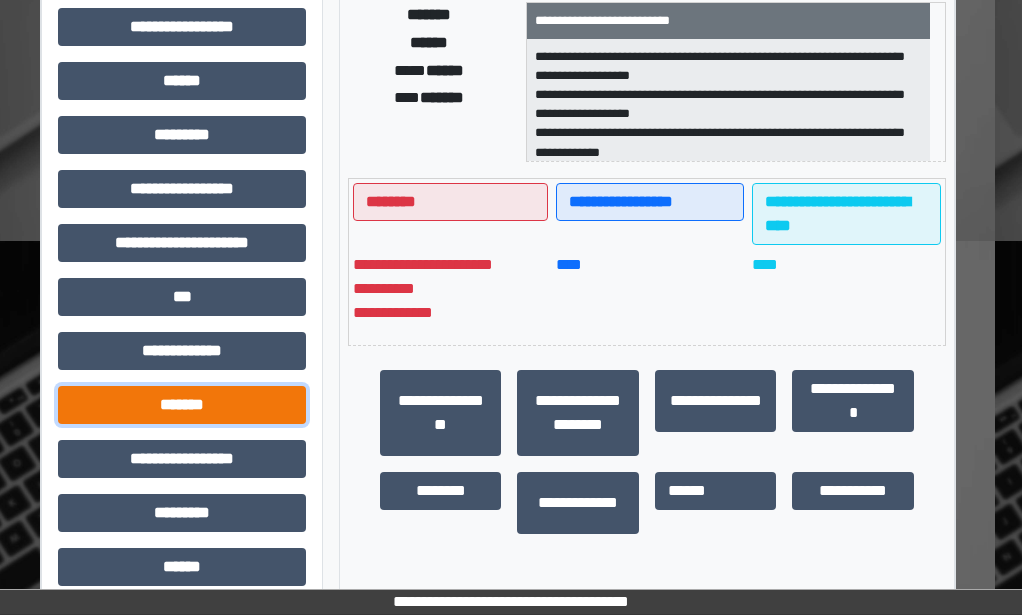 drag, startPoint x: 210, startPoint y: 397, endPoint x: 228, endPoint y: 349, distance: 51.264023 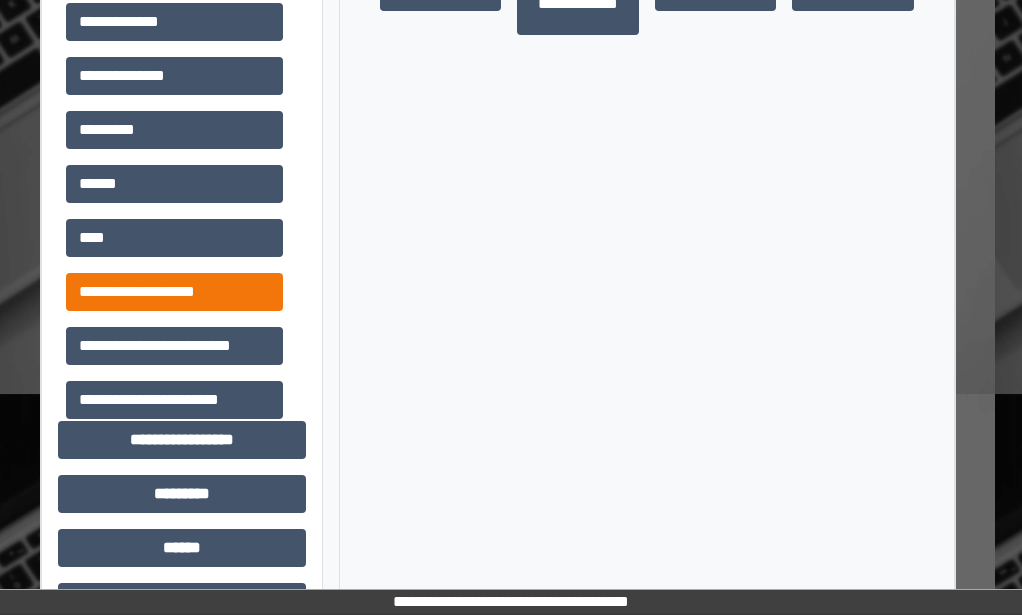 scroll, scrollTop: 900, scrollLeft: 27, axis: both 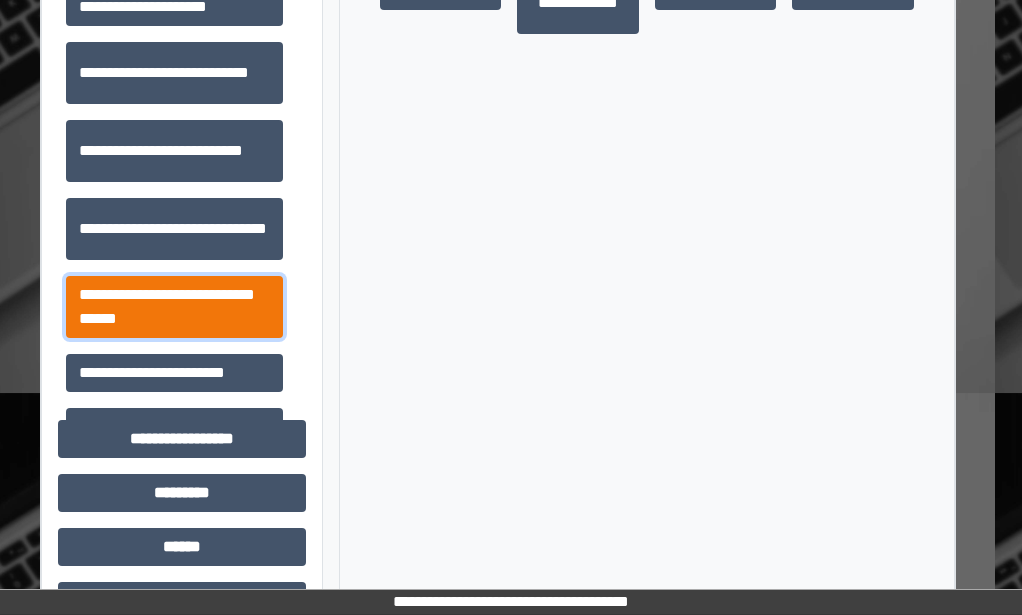 click on "**********" at bounding box center [174, 307] 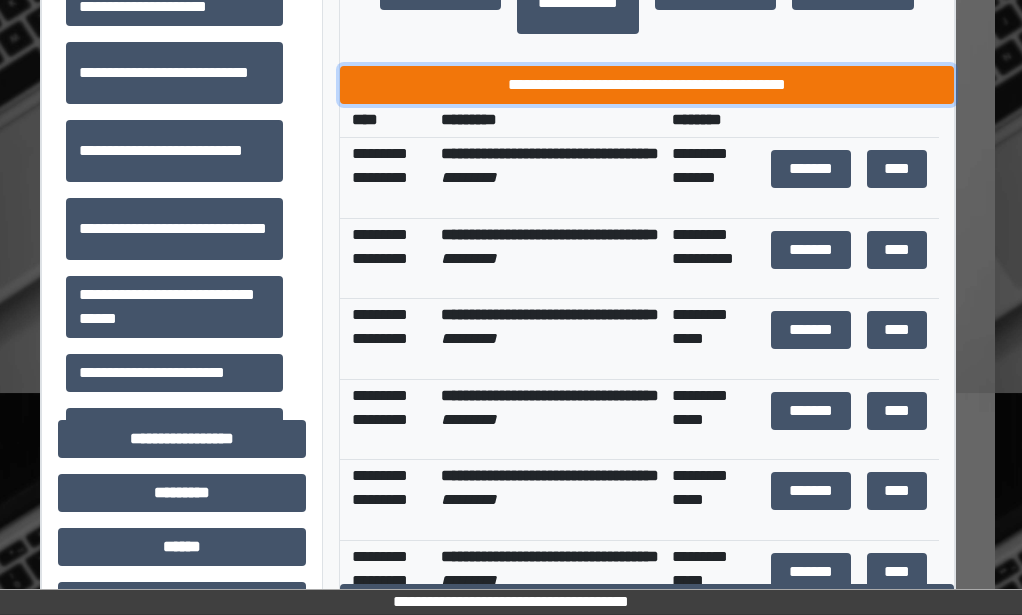 click on "**********" at bounding box center [647, 85] 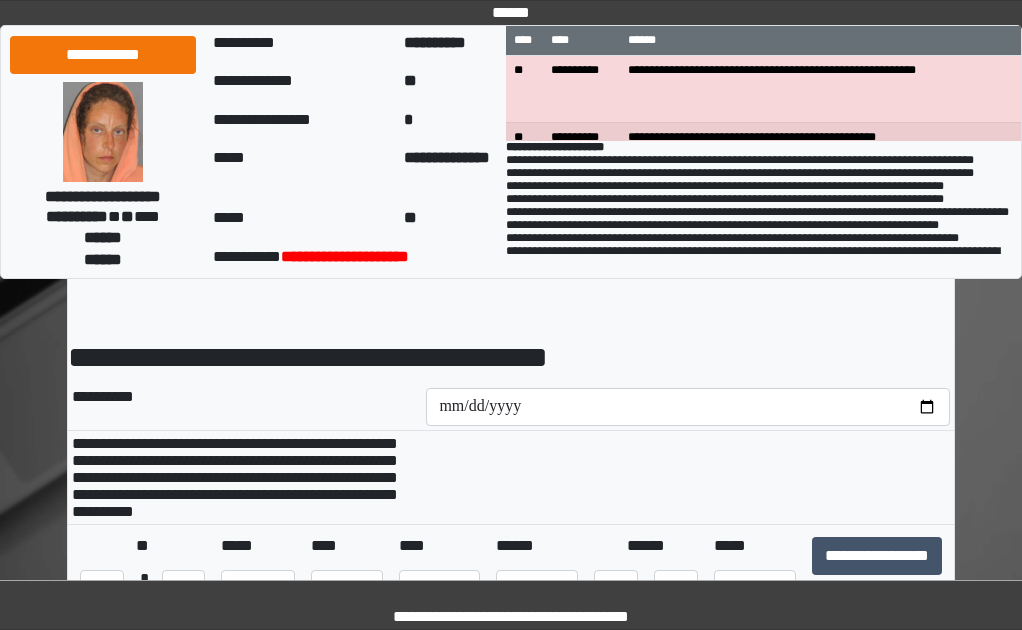 scroll, scrollTop: 100, scrollLeft: 0, axis: vertical 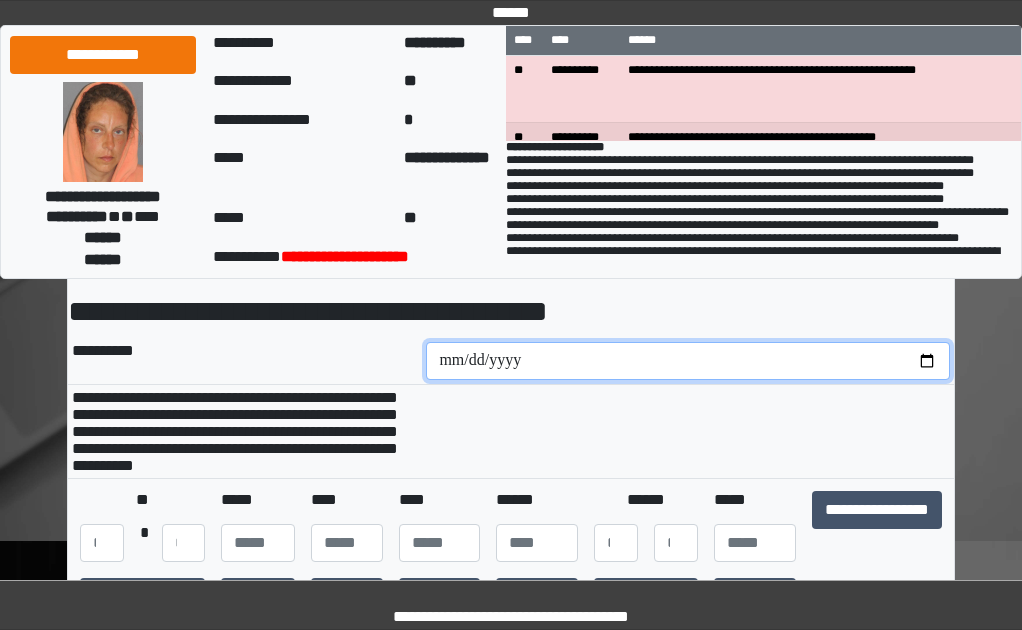 click at bounding box center [688, 361] 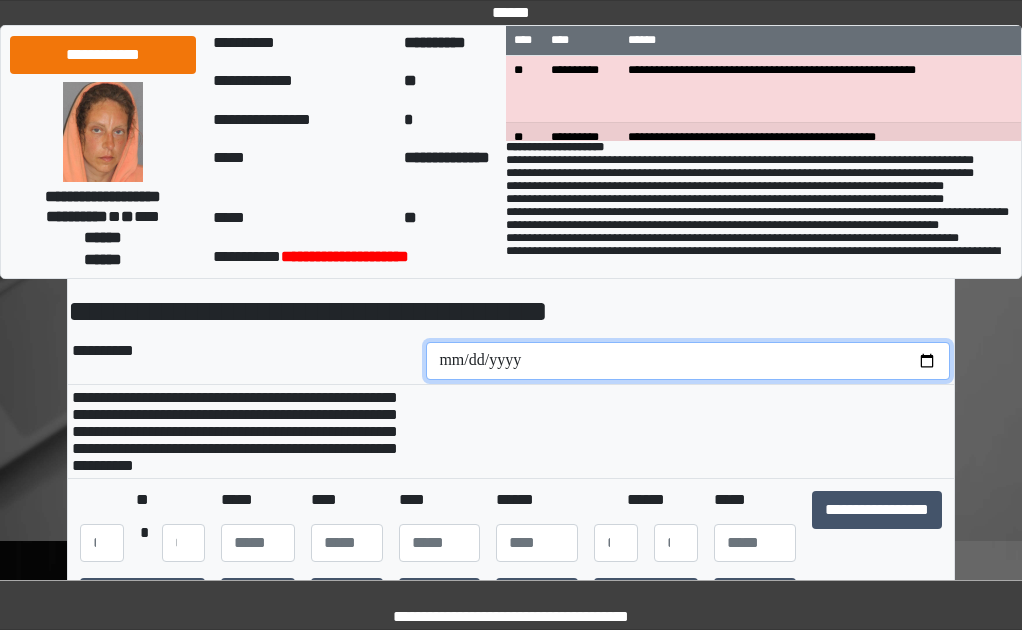 type on "**********" 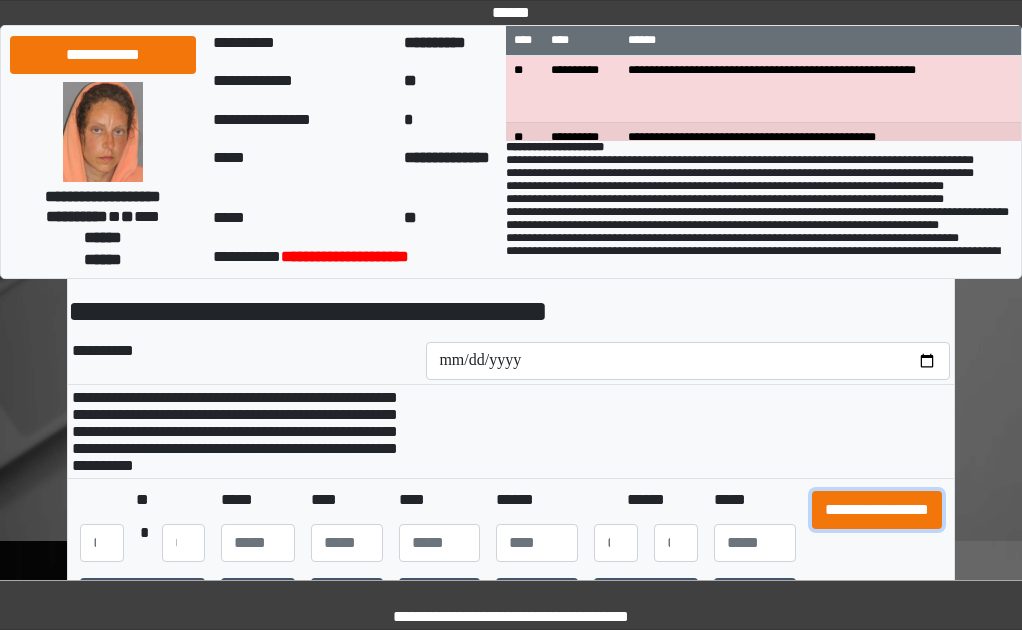 drag, startPoint x: 840, startPoint y: 525, endPoint x: 807, endPoint y: 357, distance: 171.2104 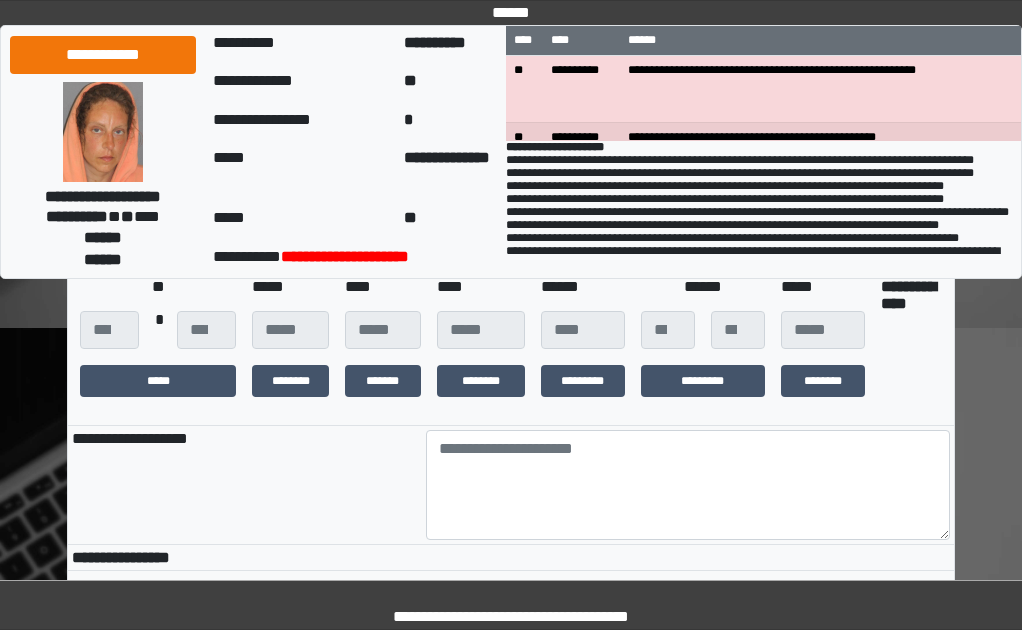 scroll, scrollTop: 400, scrollLeft: 0, axis: vertical 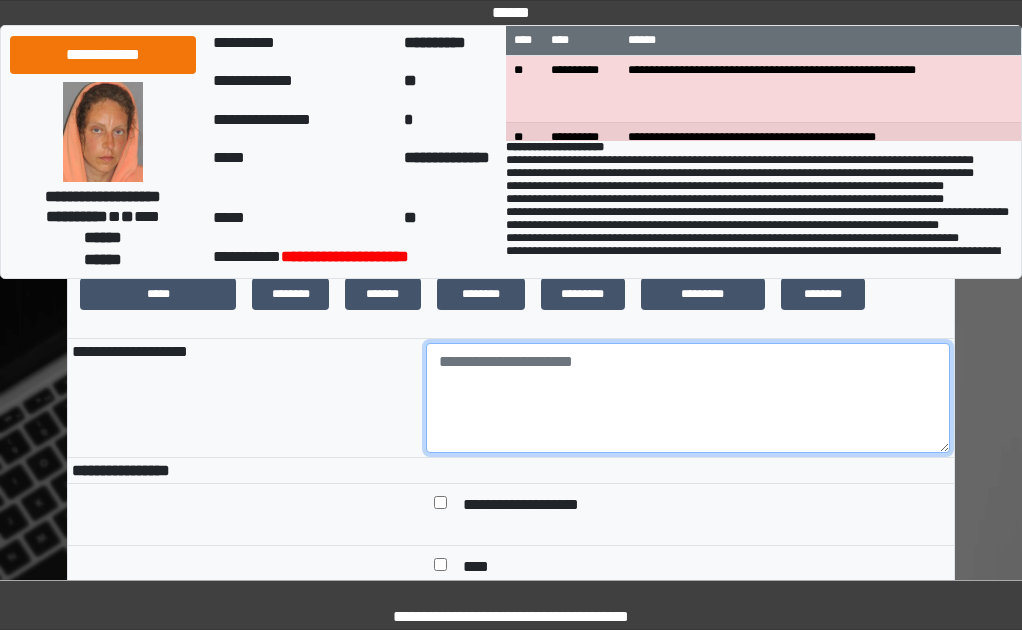 click at bounding box center [688, 398] 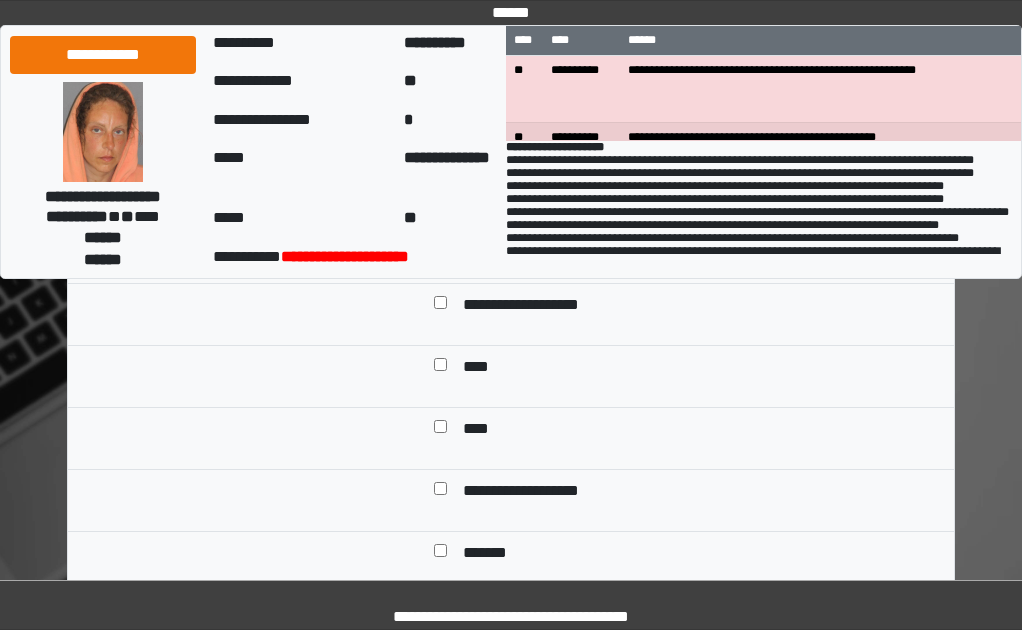 type on "***" 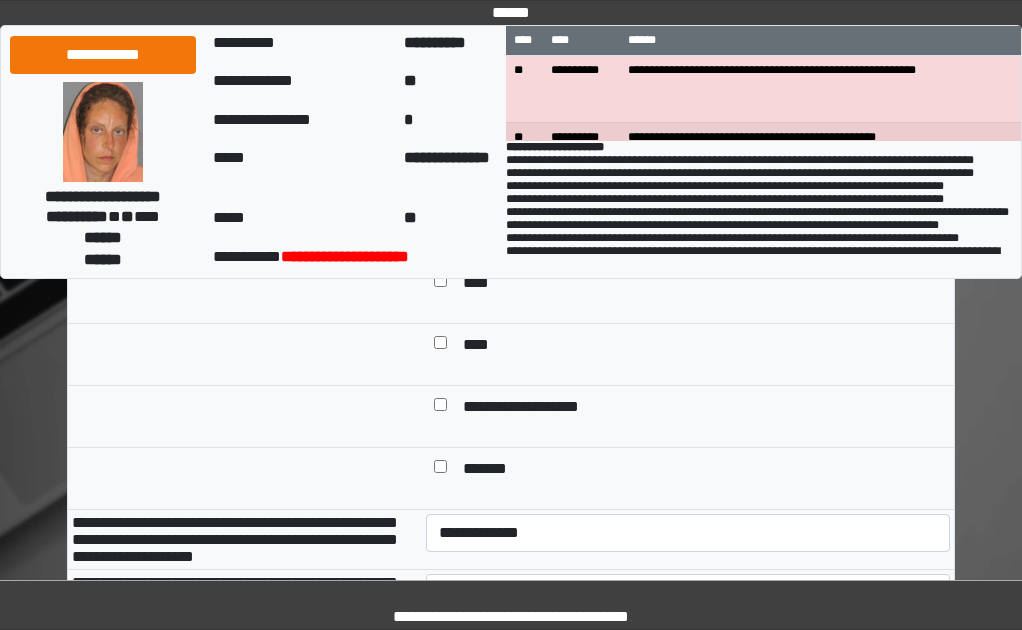scroll, scrollTop: 900, scrollLeft: 0, axis: vertical 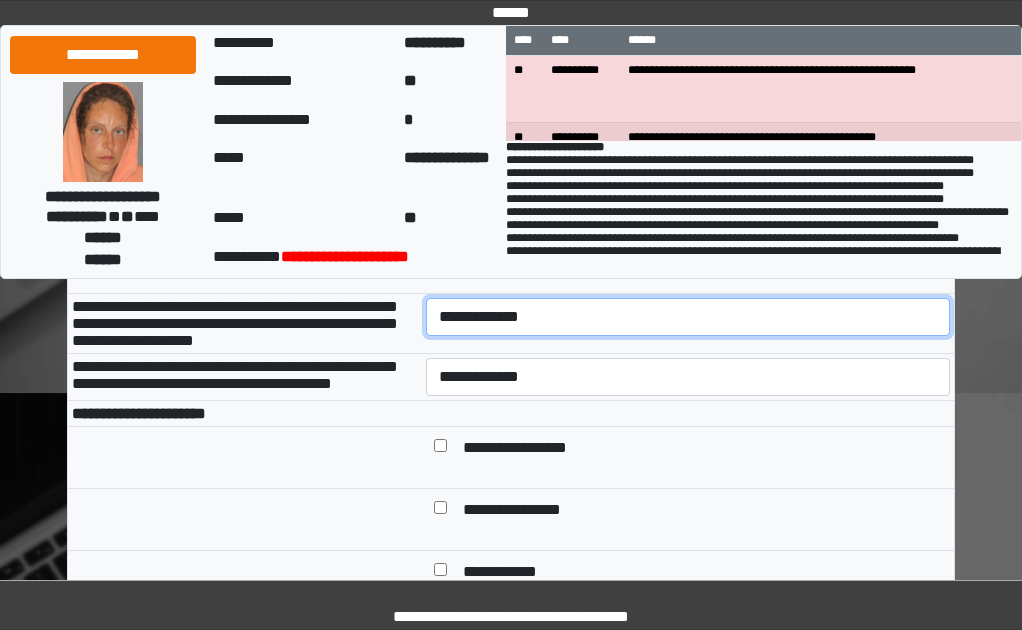 drag, startPoint x: 463, startPoint y: 339, endPoint x: 464, endPoint y: 354, distance: 15.033297 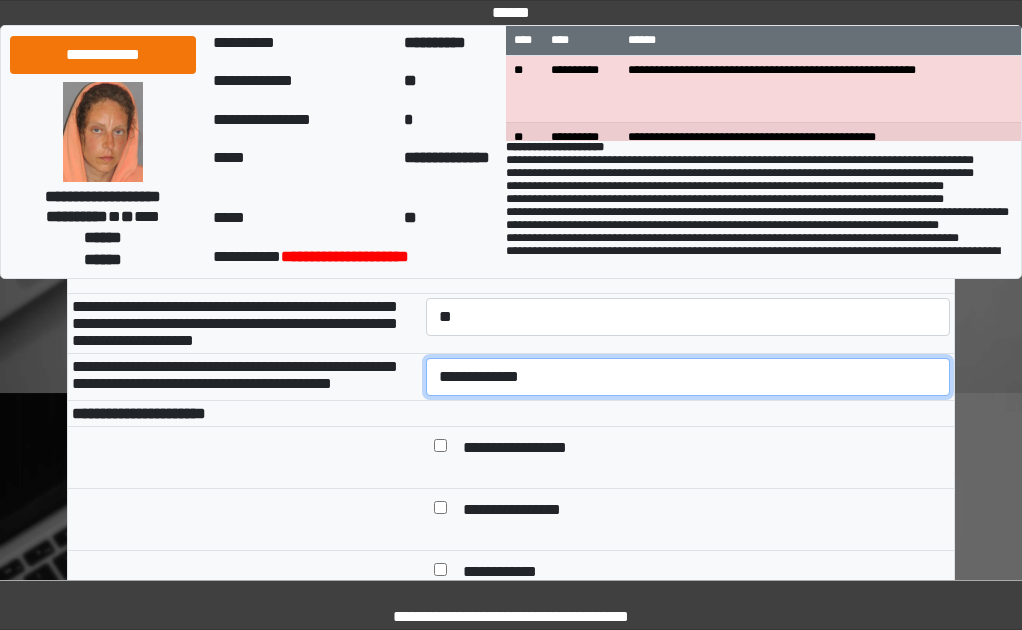 click on "**********" at bounding box center (688, 377) 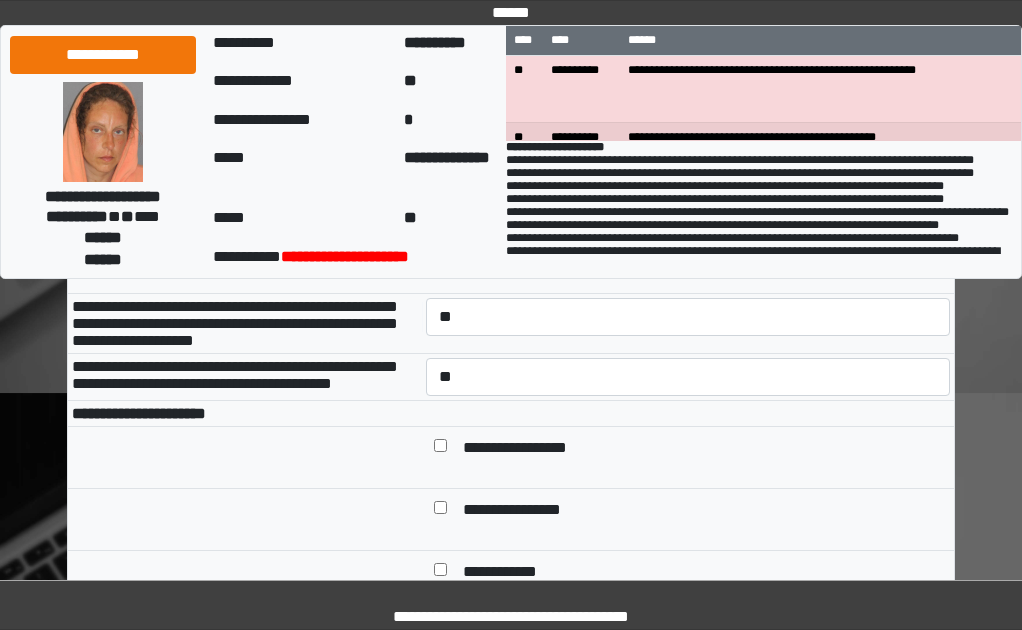 click on "**********" at bounding box center [245, 376] 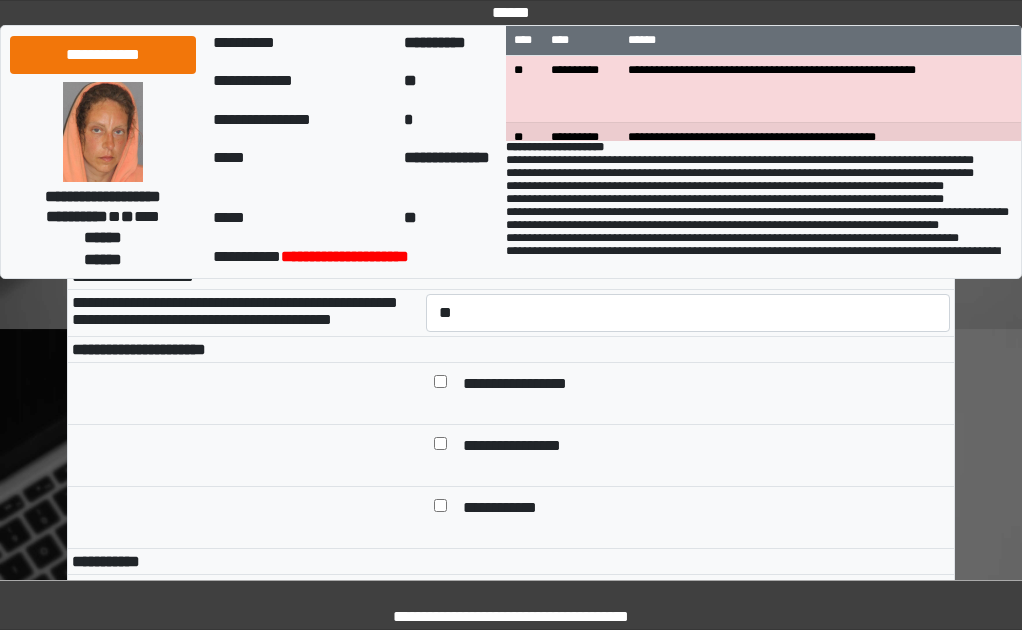 scroll, scrollTop: 1000, scrollLeft: 0, axis: vertical 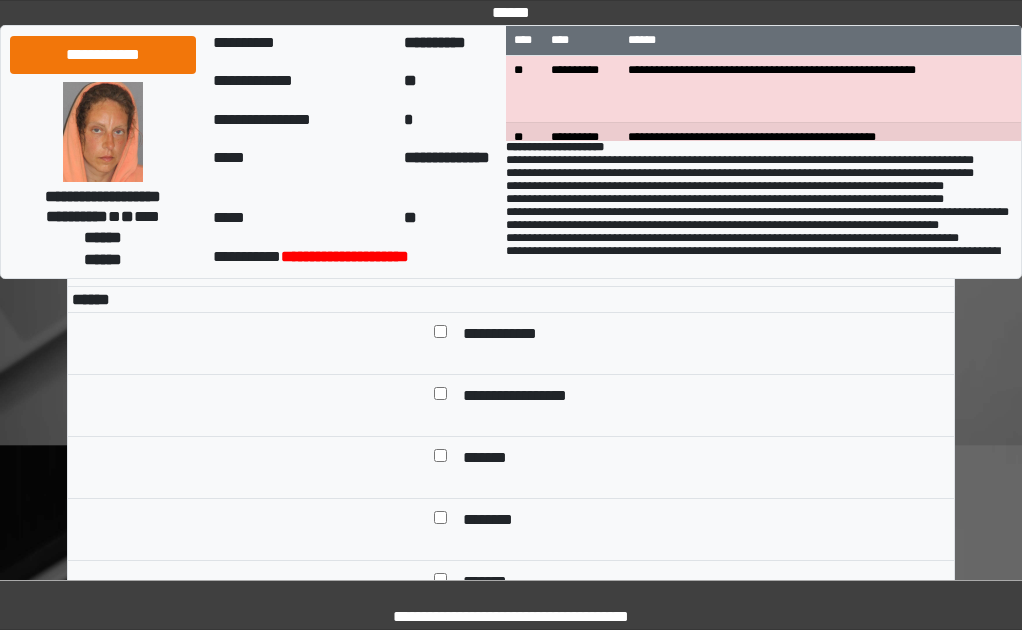 click at bounding box center [440, 335] 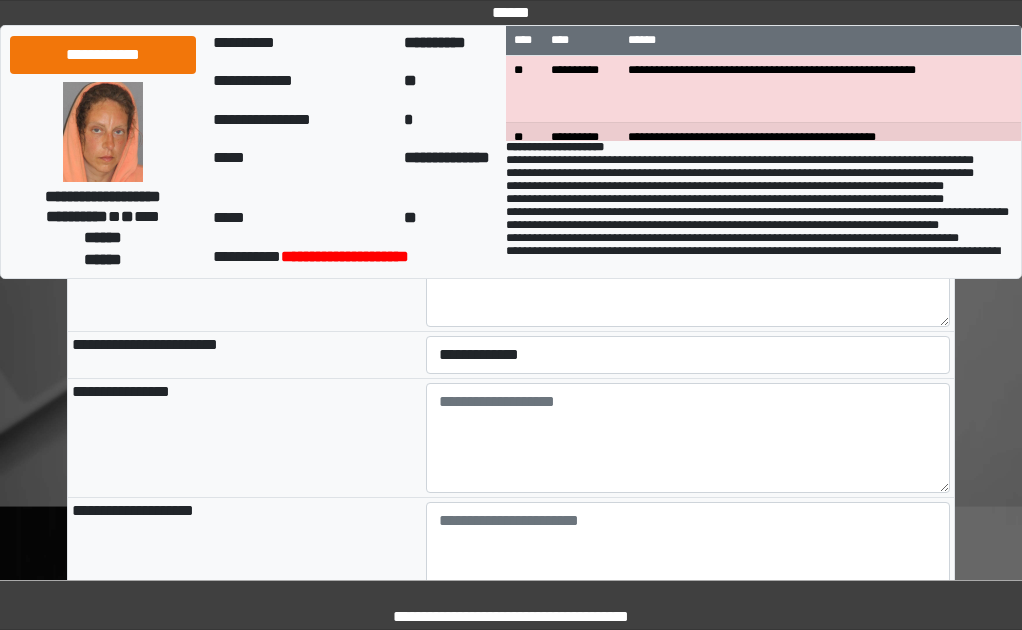 scroll, scrollTop: 2100, scrollLeft: 0, axis: vertical 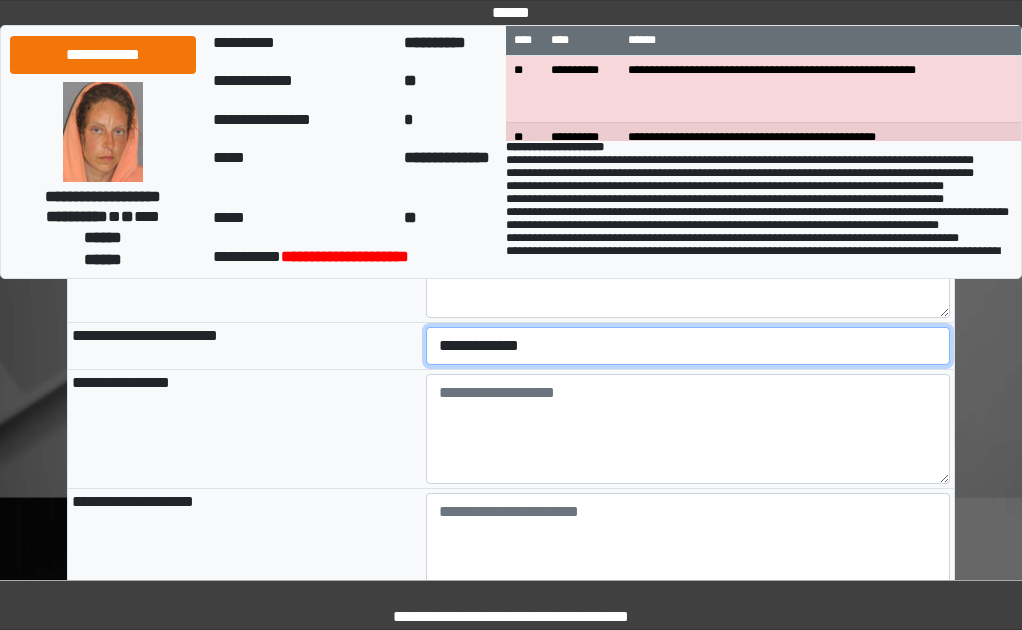 click on "**********" at bounding box center (688, 346) 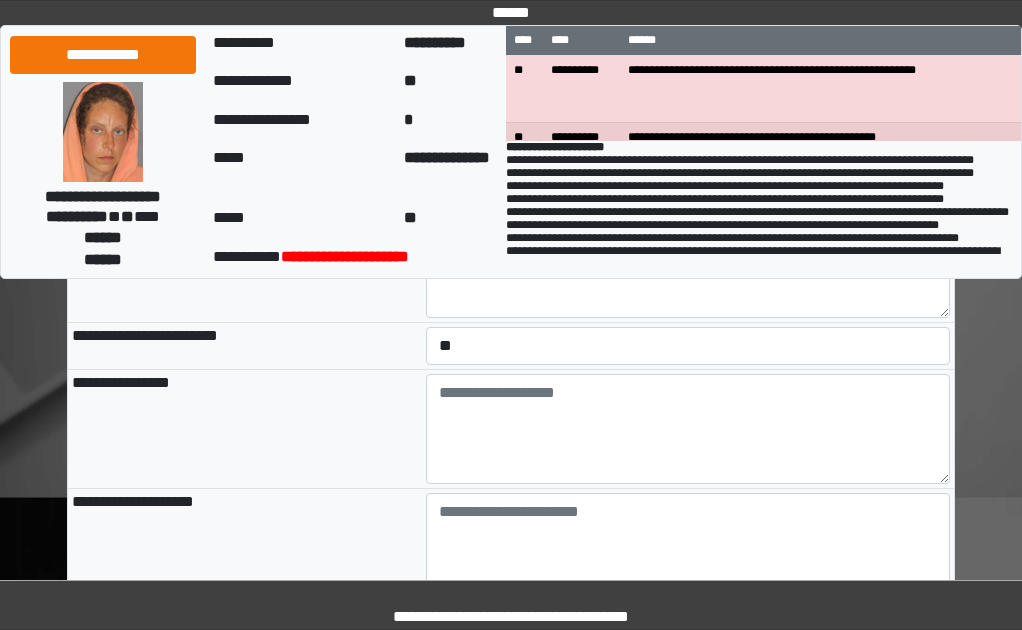click on "**********" at bounding box center [245, 428] 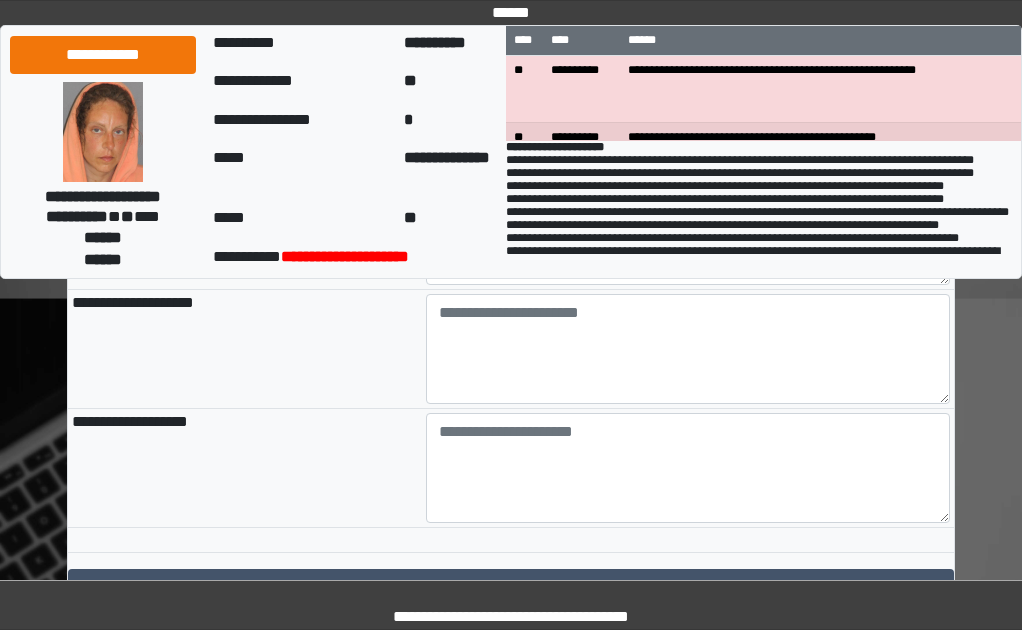 scroll, scrollTop: 2300, scrollLeft: 0, axis: vertical 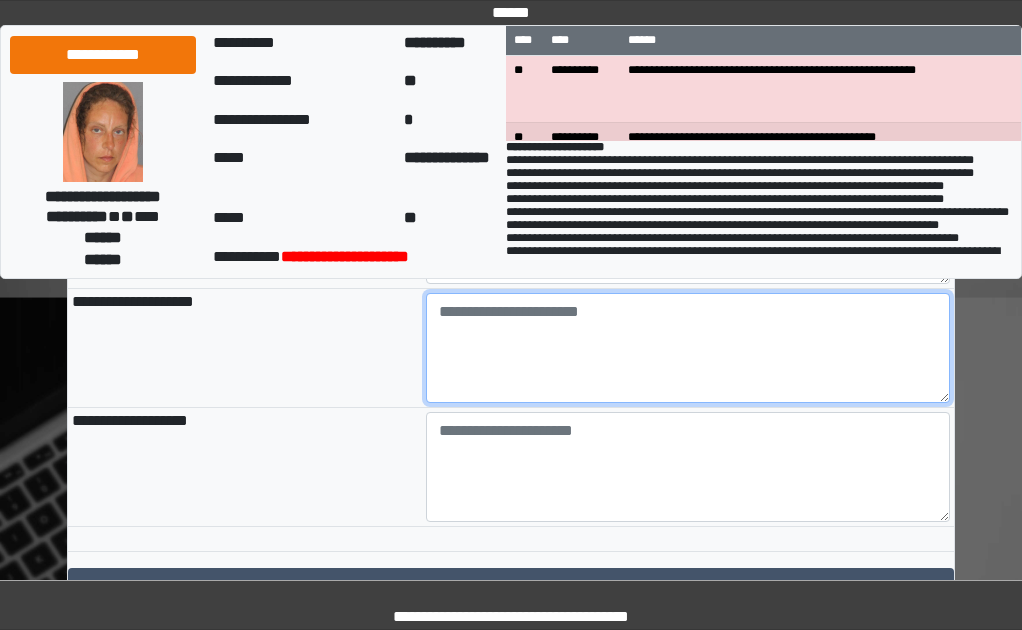 click at bounding box center [688, 348] 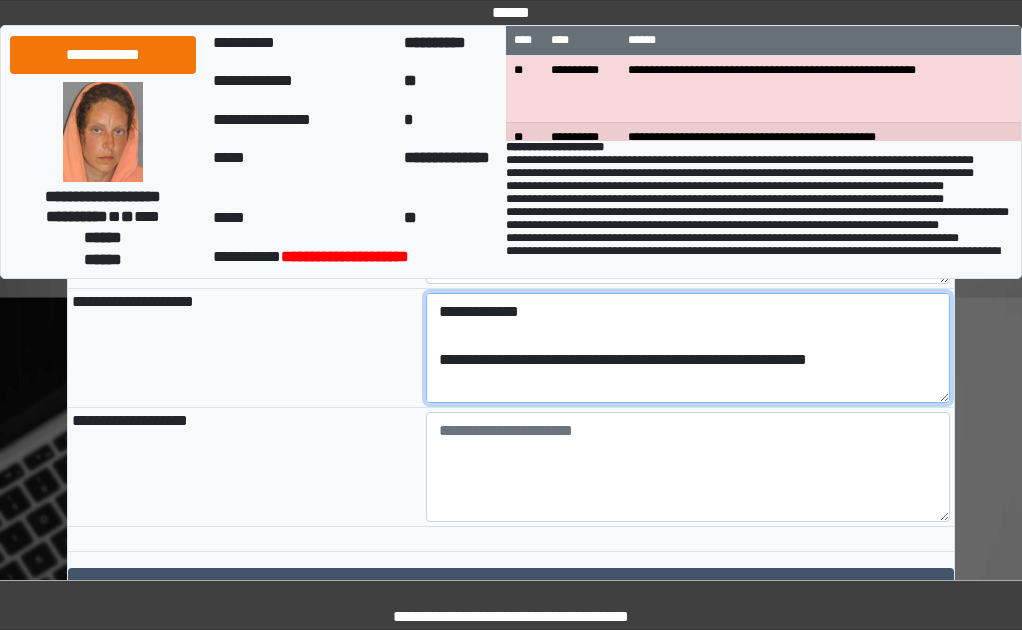 scroll, scrollTop: 112, scrollLeft: 0, axis: vertical 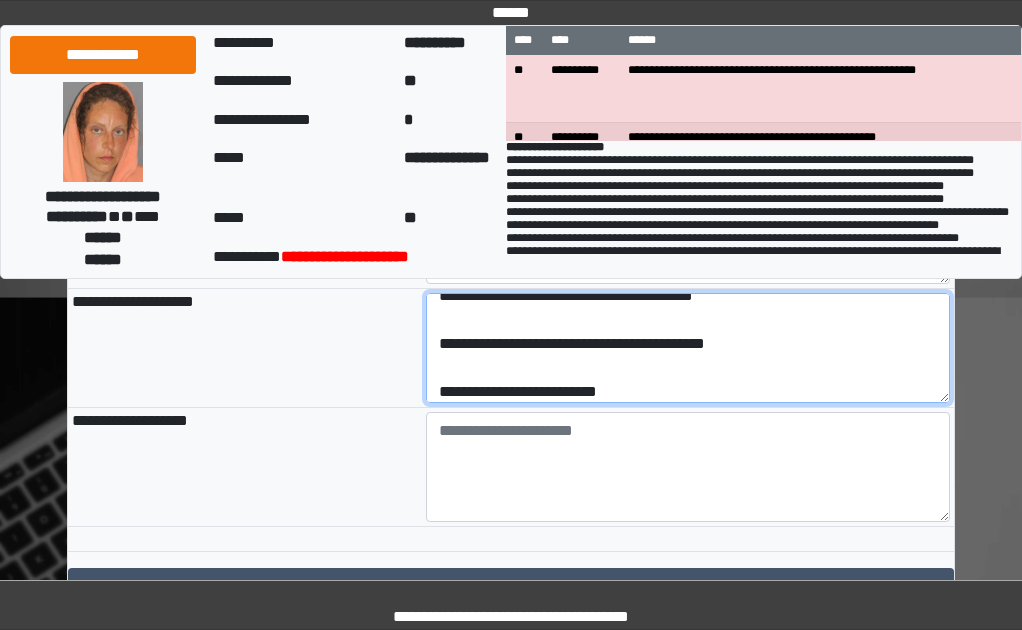click on "**********" at bounding box center (688, 348) 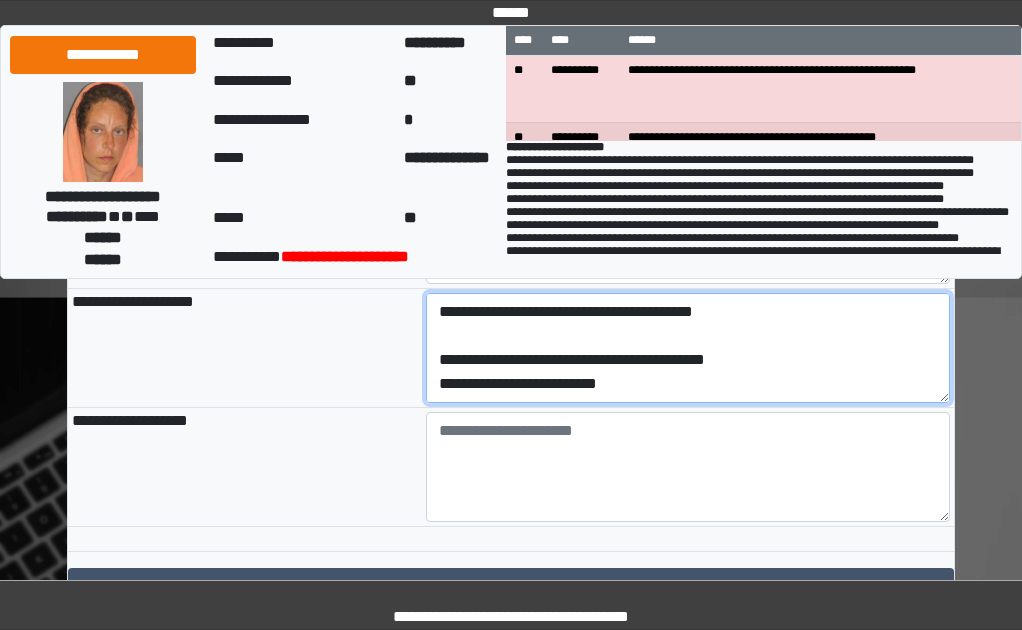 click on "**********" at bounding box center (688, 348) 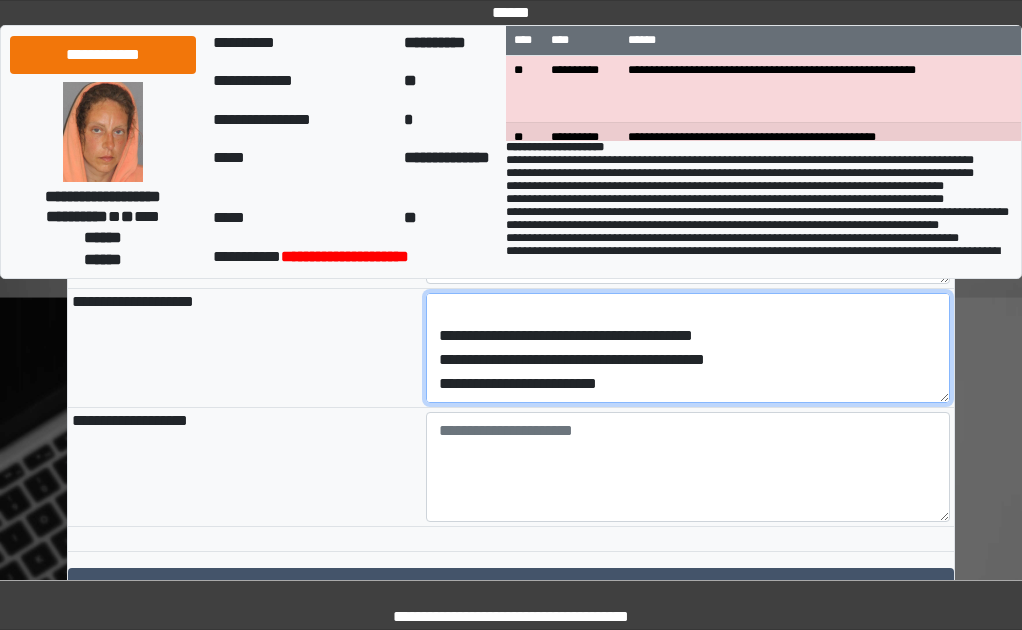 click on "**********" at bounding box center [688, 348] 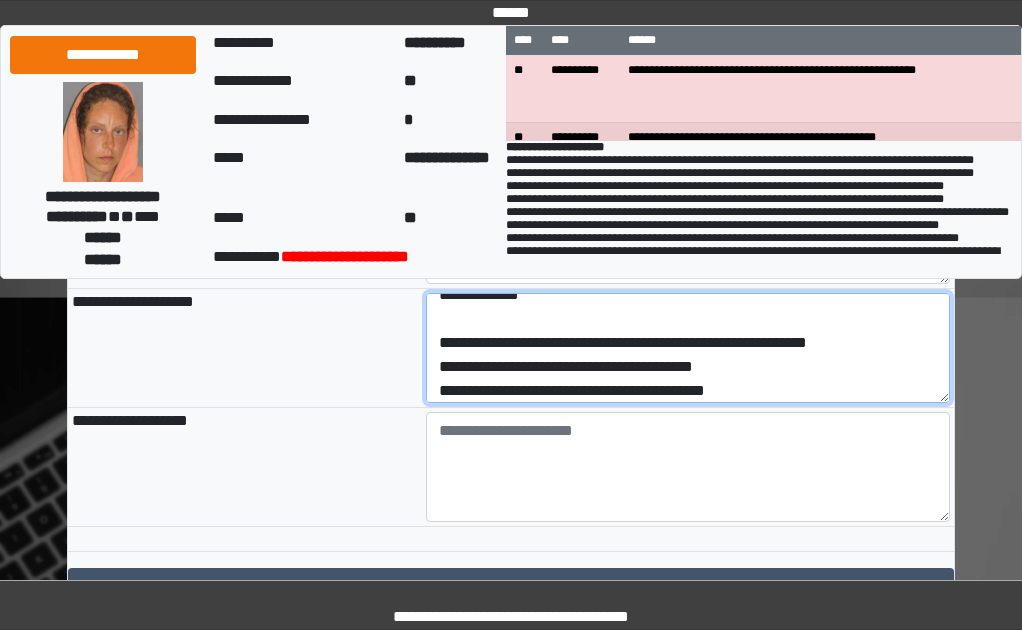 scroll, scrollTop: 0, scrollLeft: 0, axis: both 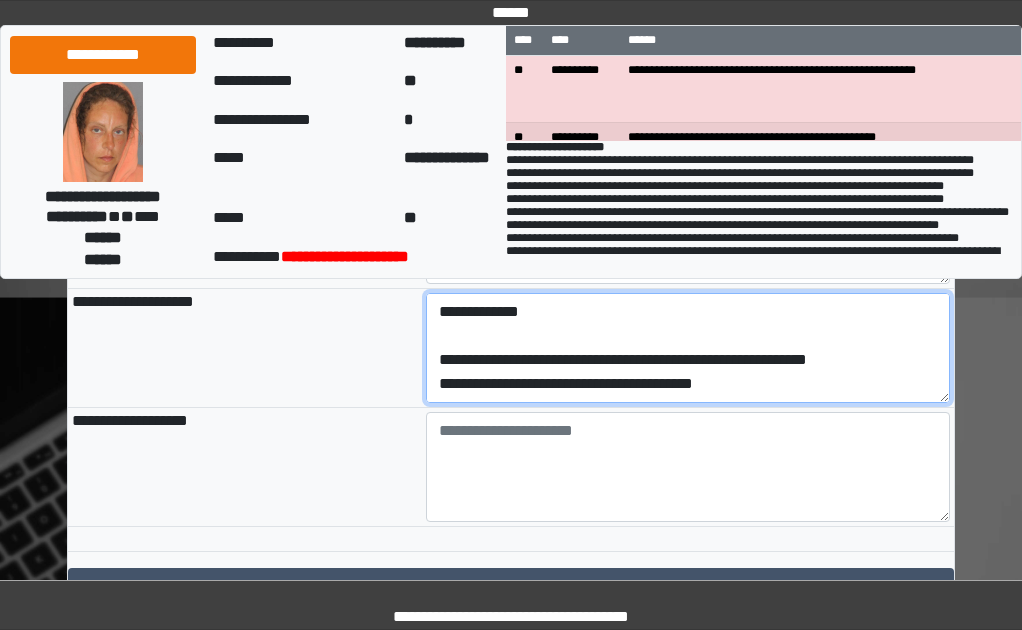 click on "**********" at bounding box center (688, 348) 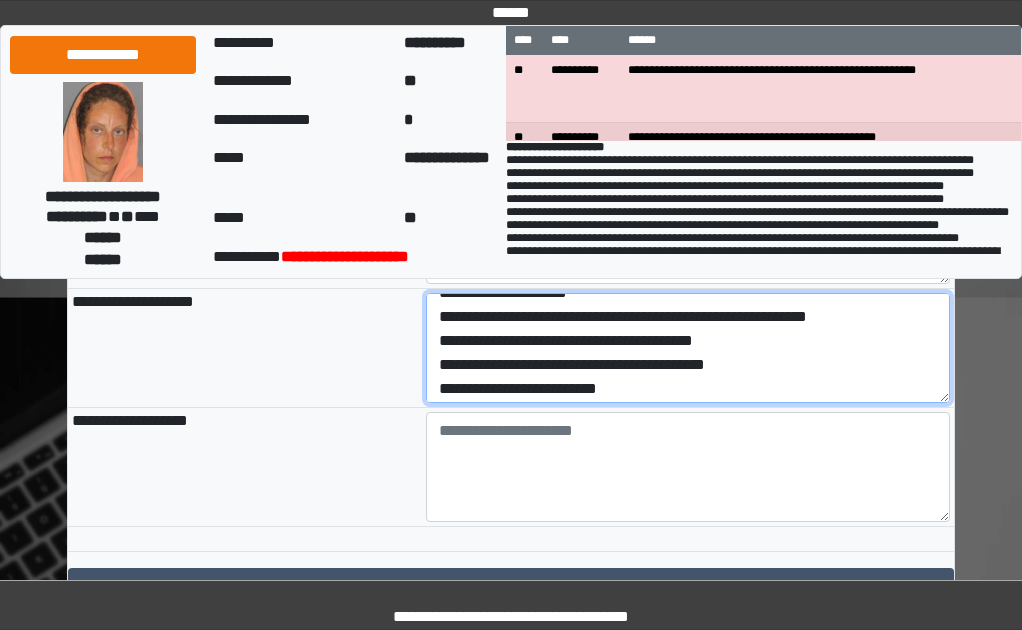 scroll, scrollTop: 24, scrollLeft: 0, axis: vertical 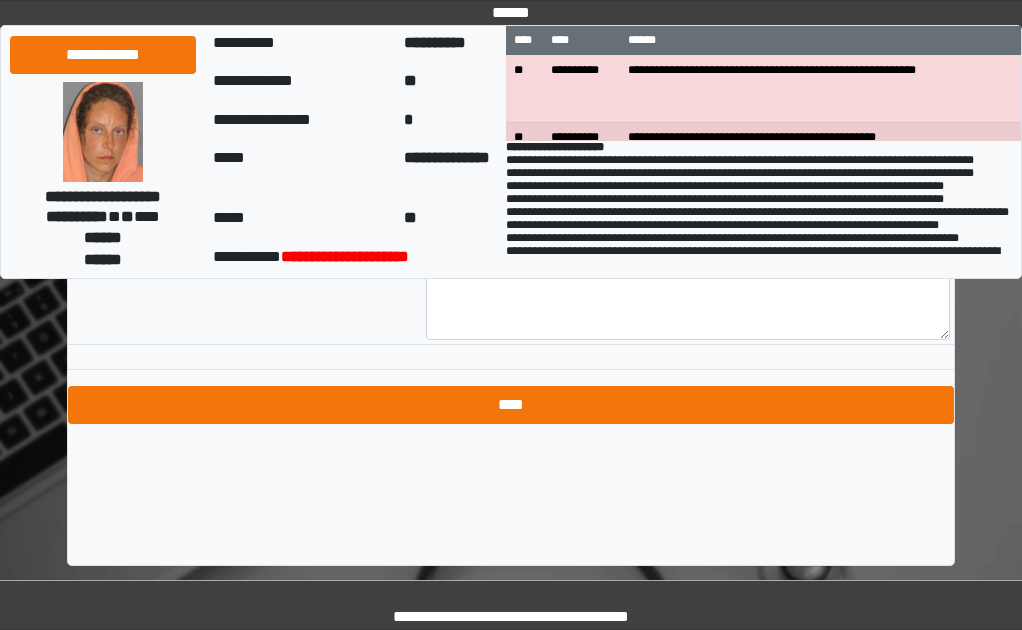 type on "**********" 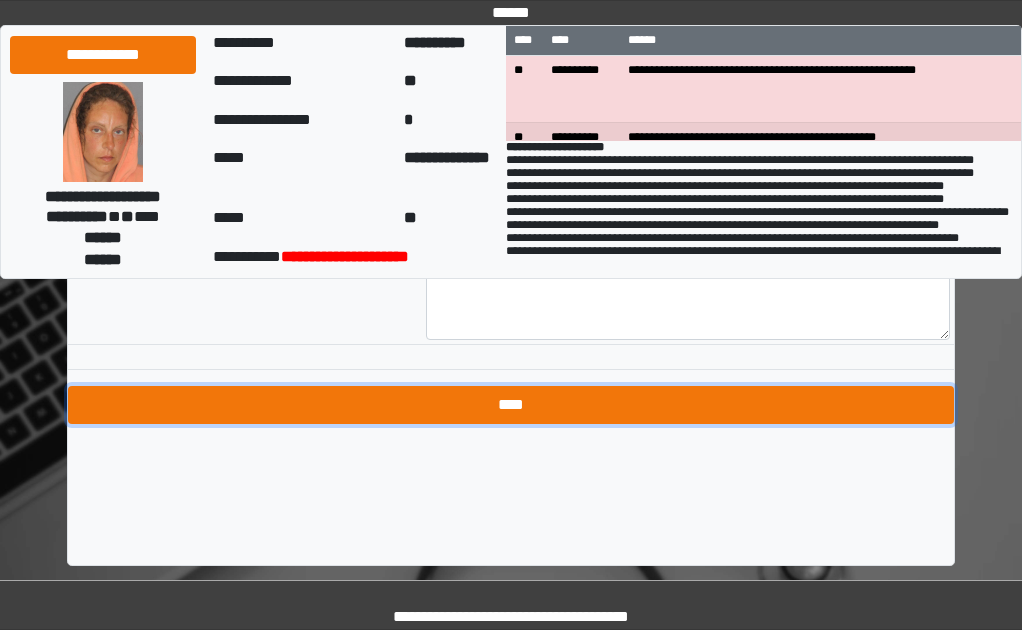 click on "****" at bounding box center (511, 405) 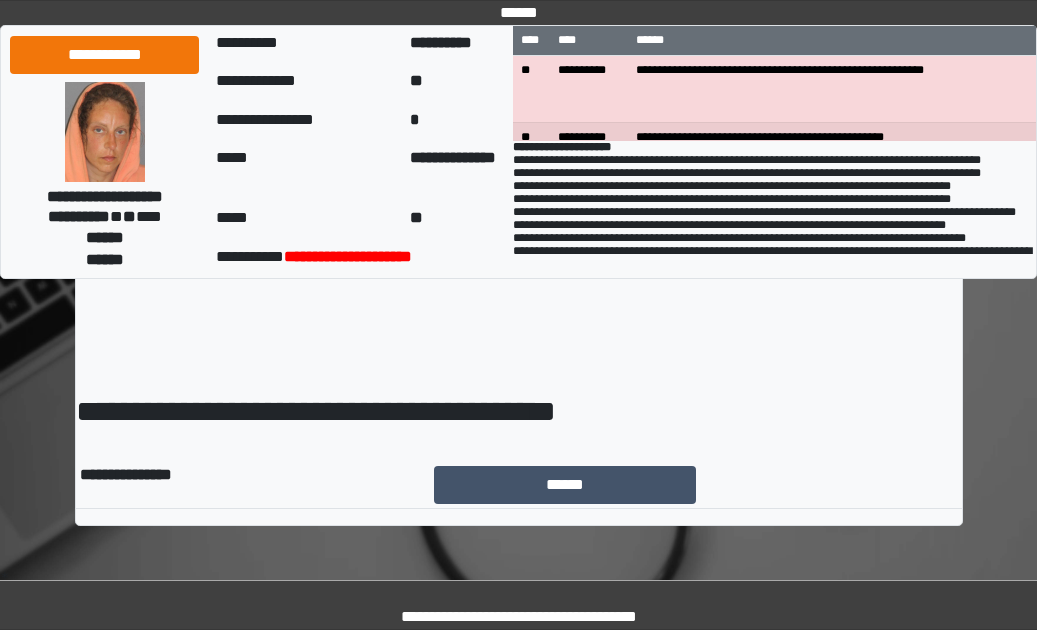 scroll, scrollTop: 0, scrollLeft: 0, axis: both 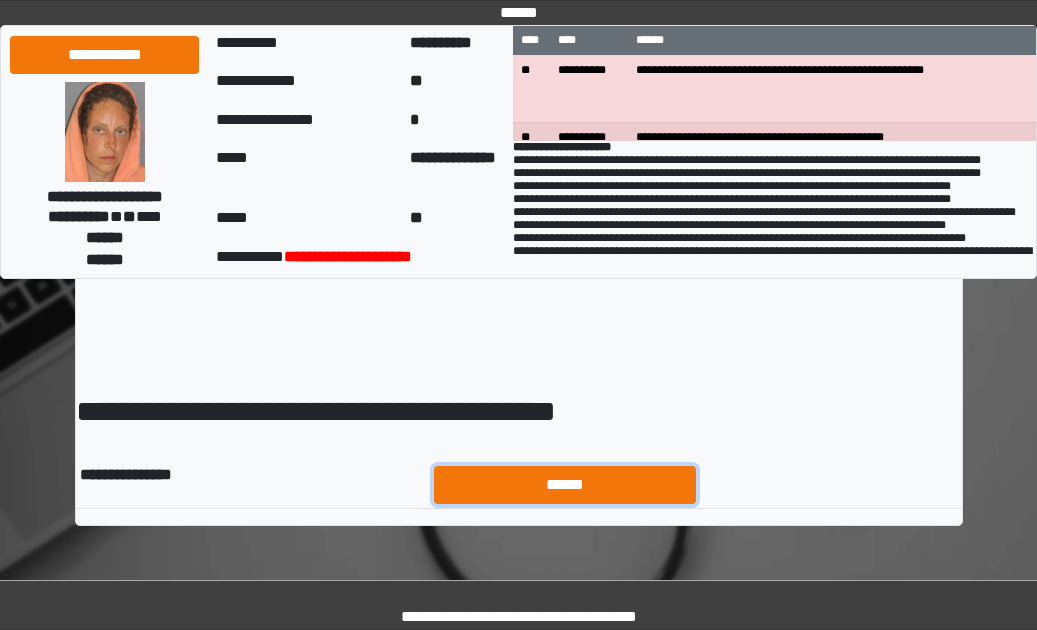 click on "******" at bounding box center [565, 485] 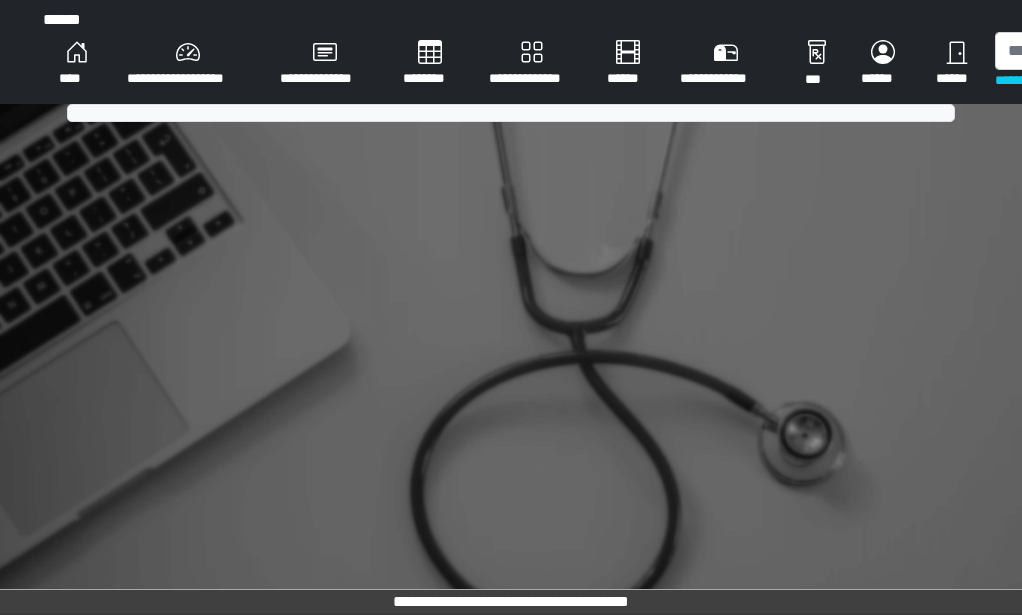 scroll, scrollTop: 0, scrollLeft: 0, axis: both 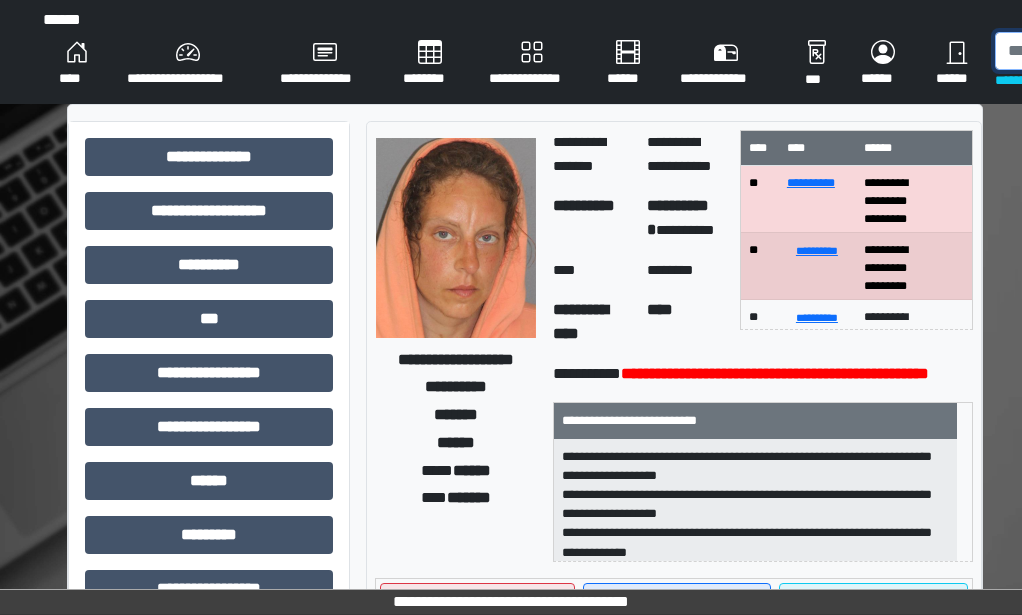 click at bounding box center [1098, 51] 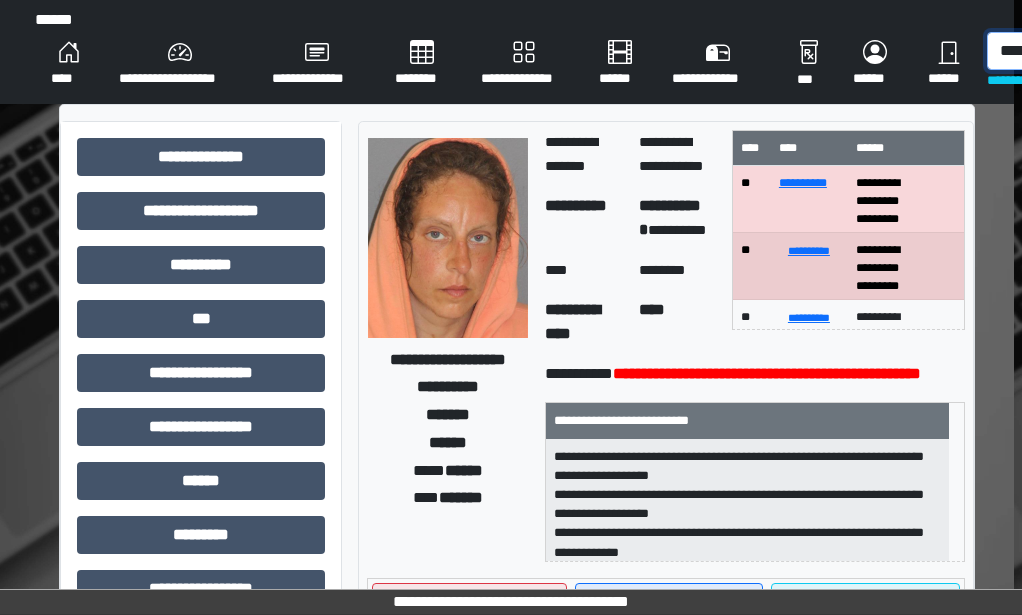 scroll, scrollTop: 0, scrollLeft: 13, axis: horizontal 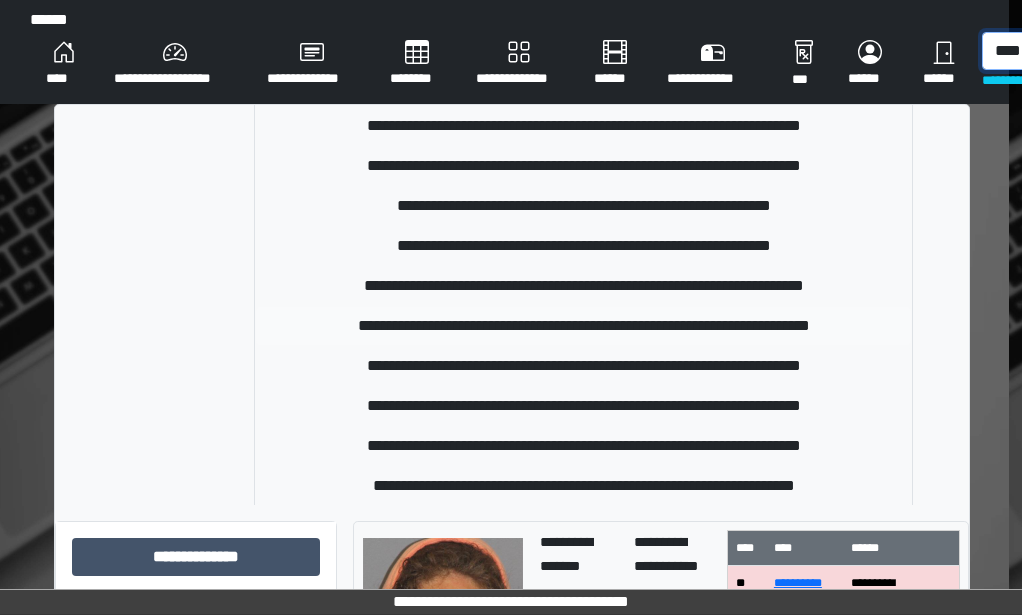 type on "****" 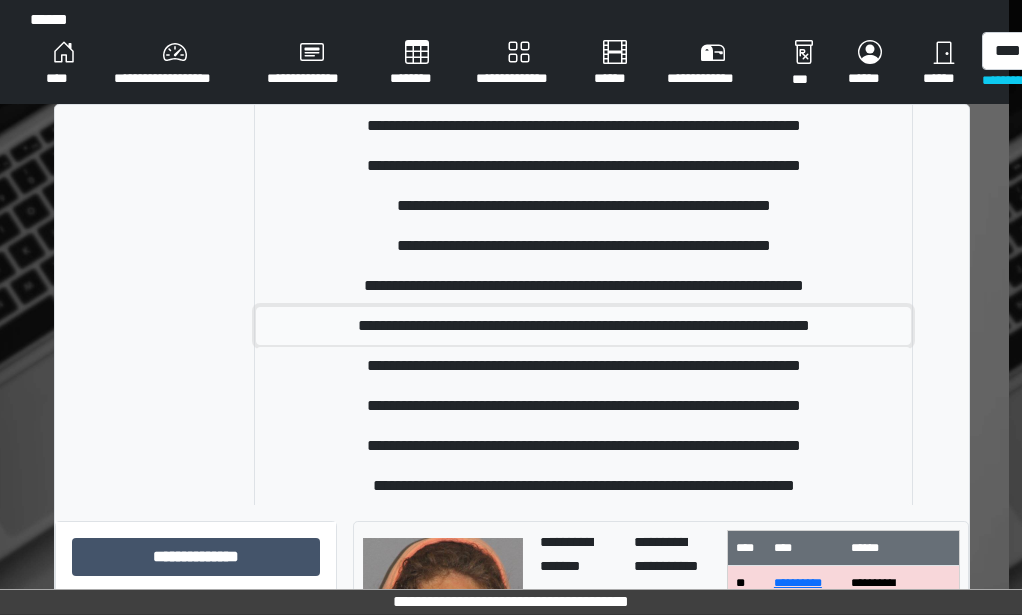 click on "**********" at bounding box center [584, 326] 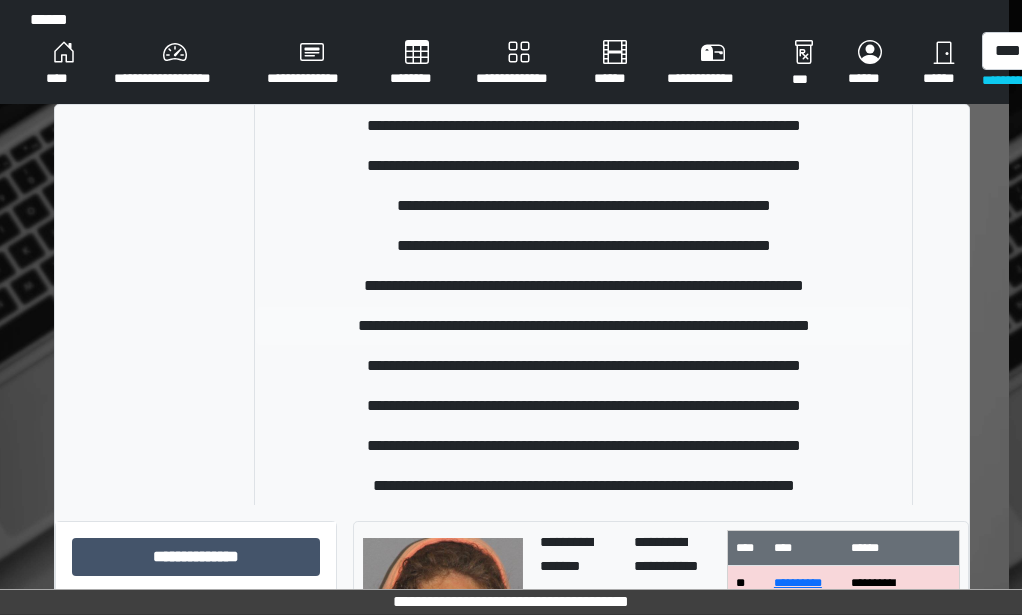 type 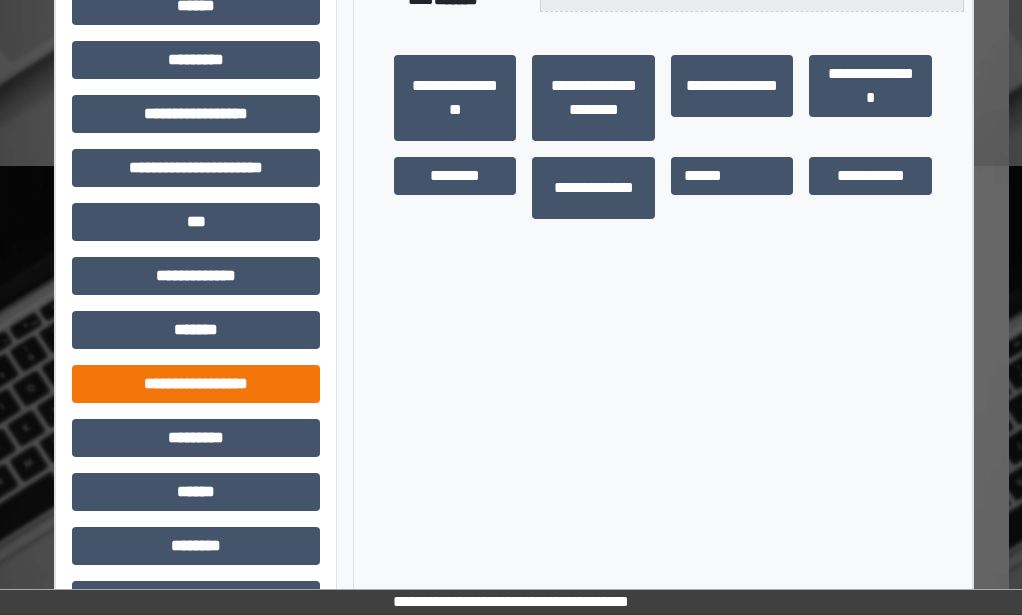 scroll, scrollTop: 500, scrollLeft: 13, axis: both 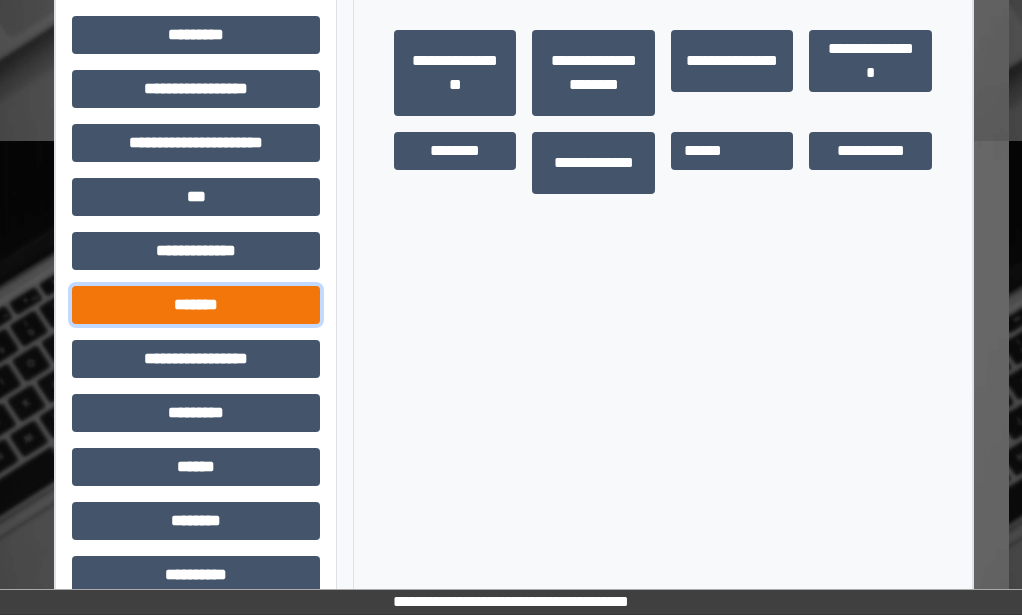 click on "*******" at bounding box center (196, 305) 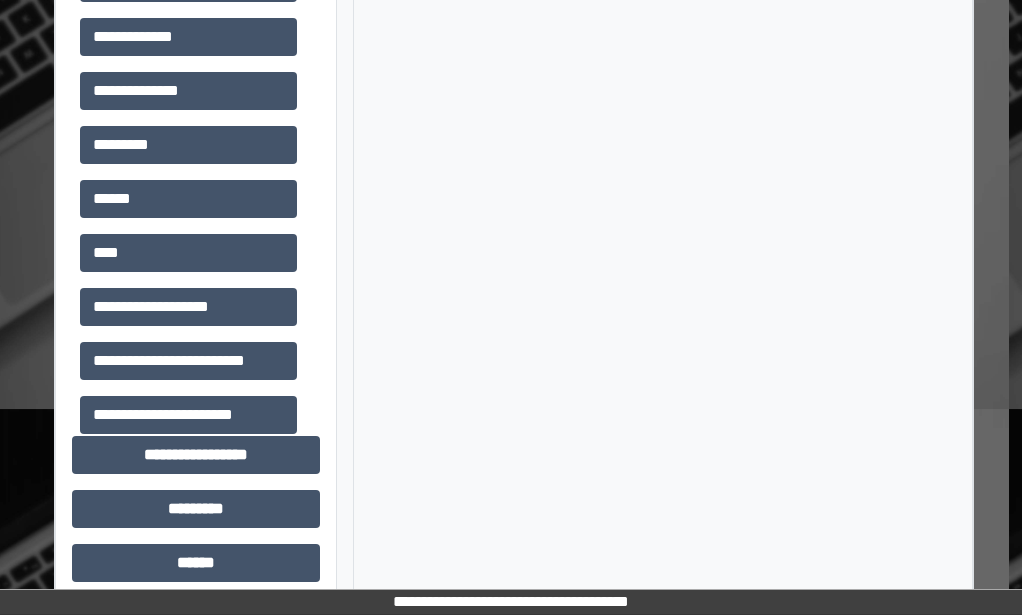 scroll, scrollTop: 1000, scrollLeft: 13, axis: both 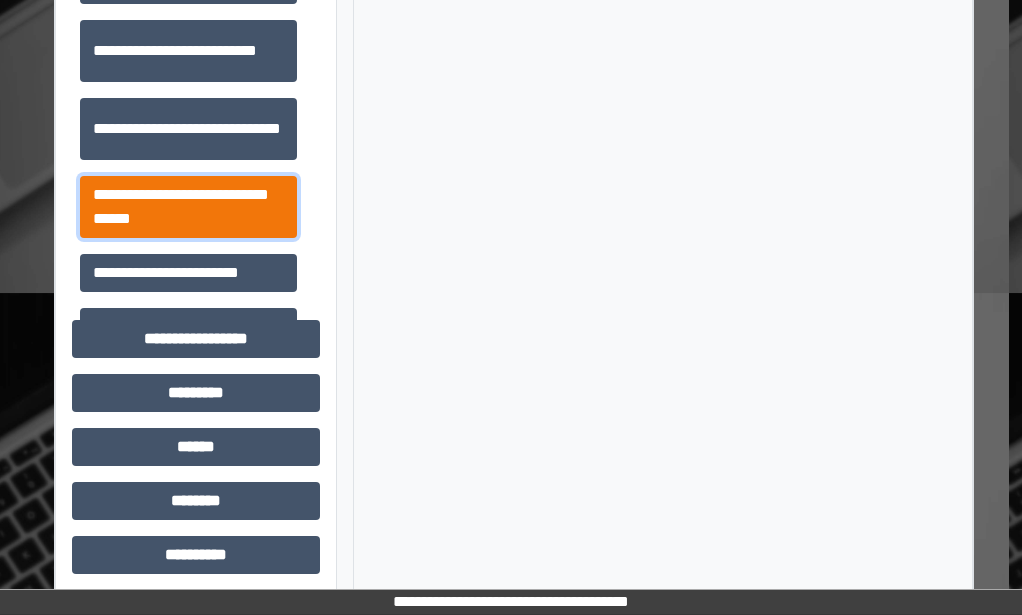 click on "**********" at bounding box center [188, 207] 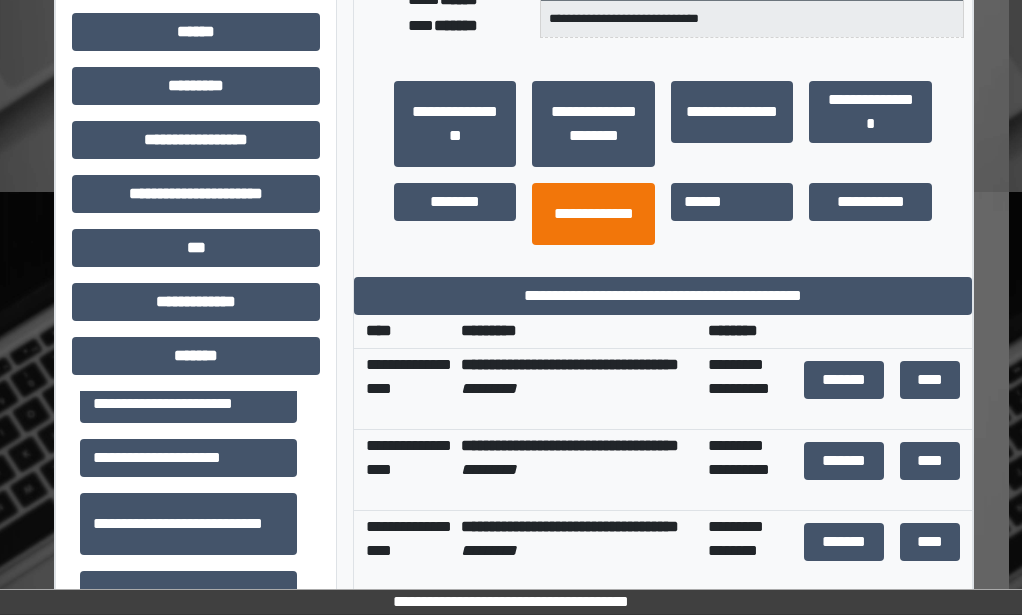 scroll, scrollTop: 400, scrollLeft: 13, axis: both 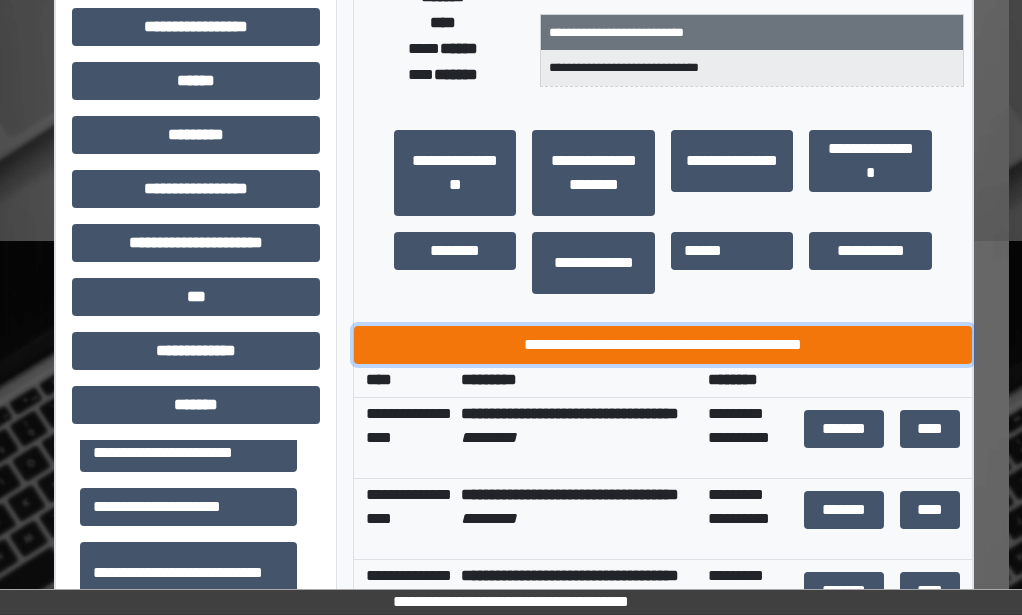 click on "**********" at bounding box center [663, 345] 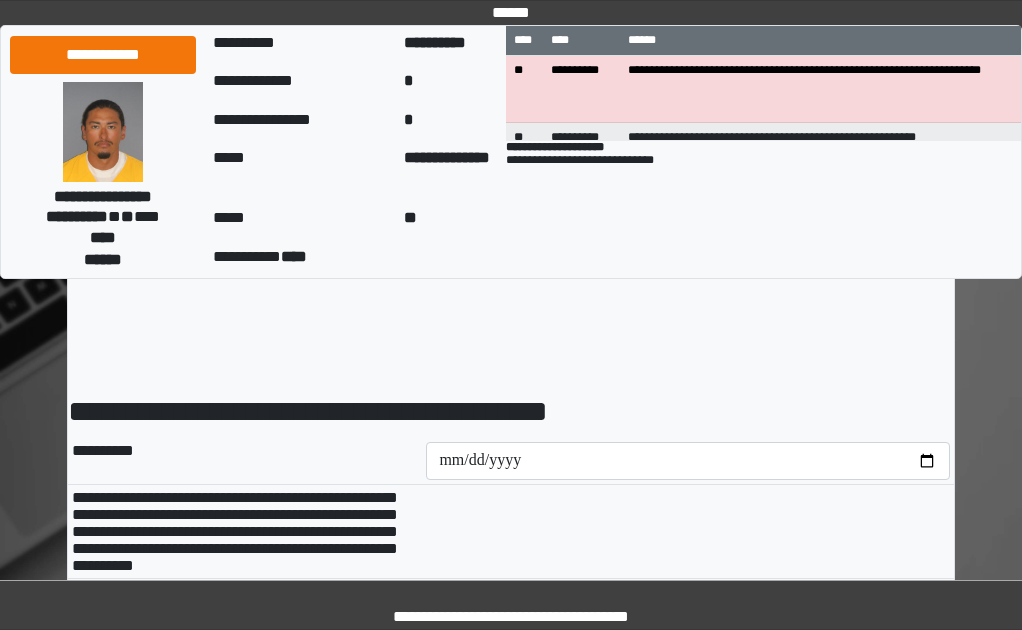 scroll, scrollTop: 0, scrollLeft: 0, axis: both 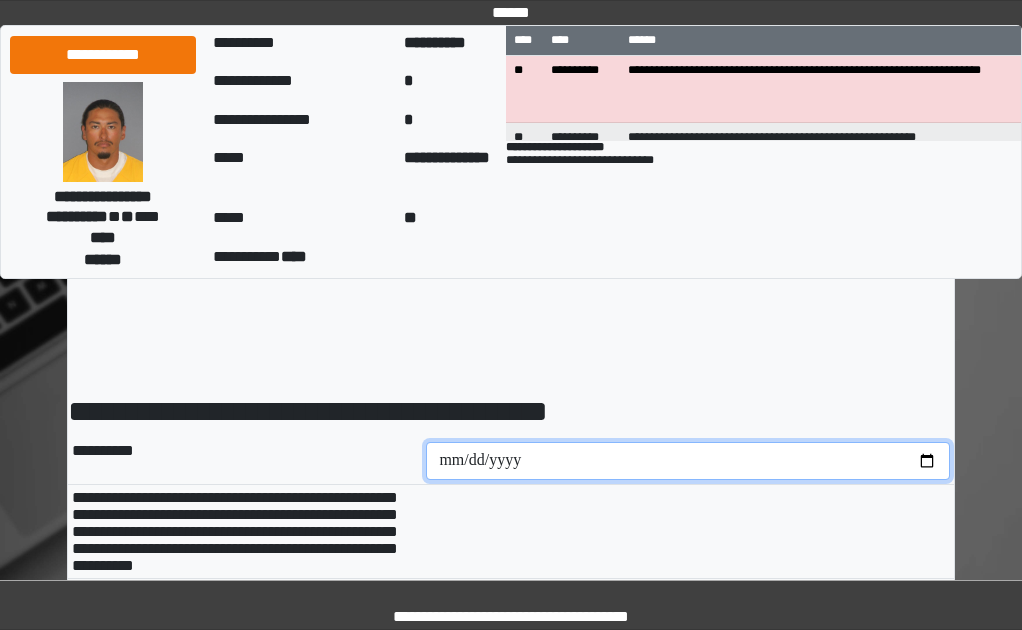 click at bounding box center (688, 461) 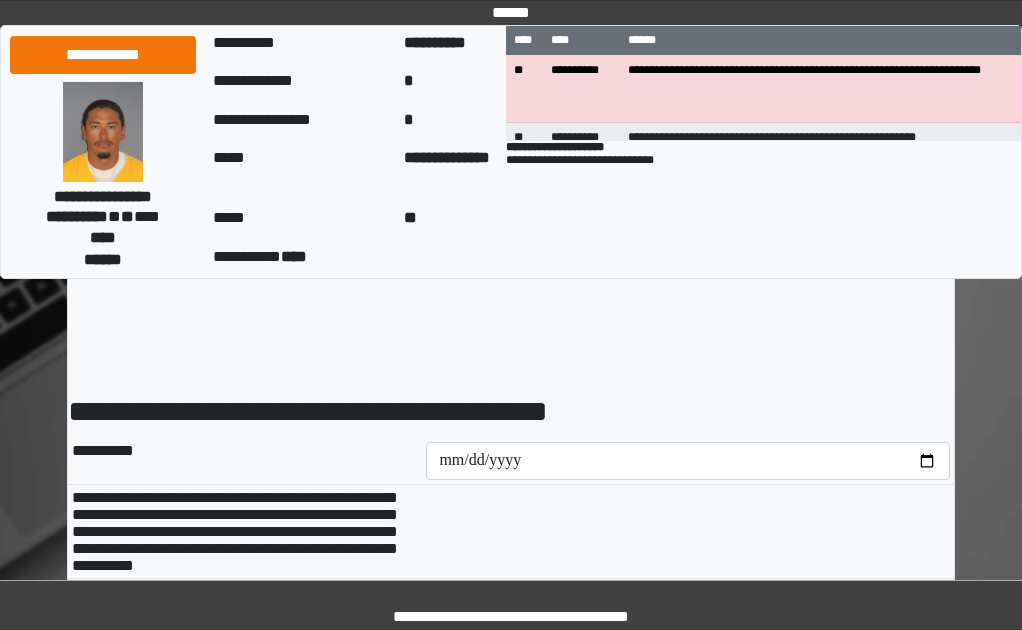 click on "**********" at bounding box center [511, 1568] 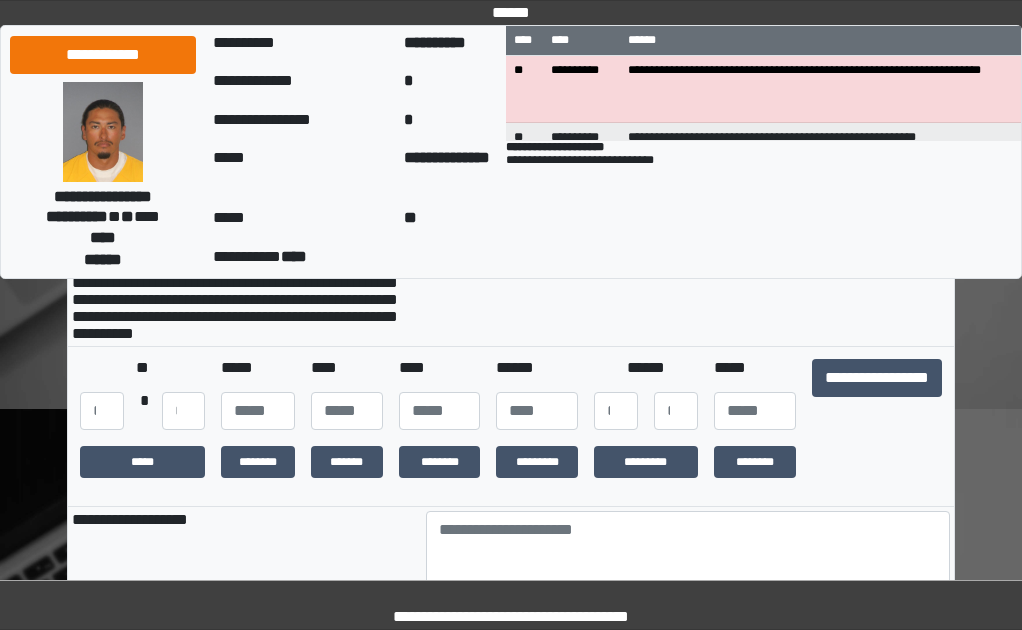 scroll, scrollTop: 300, scrollLeft: 0, axis: vertical 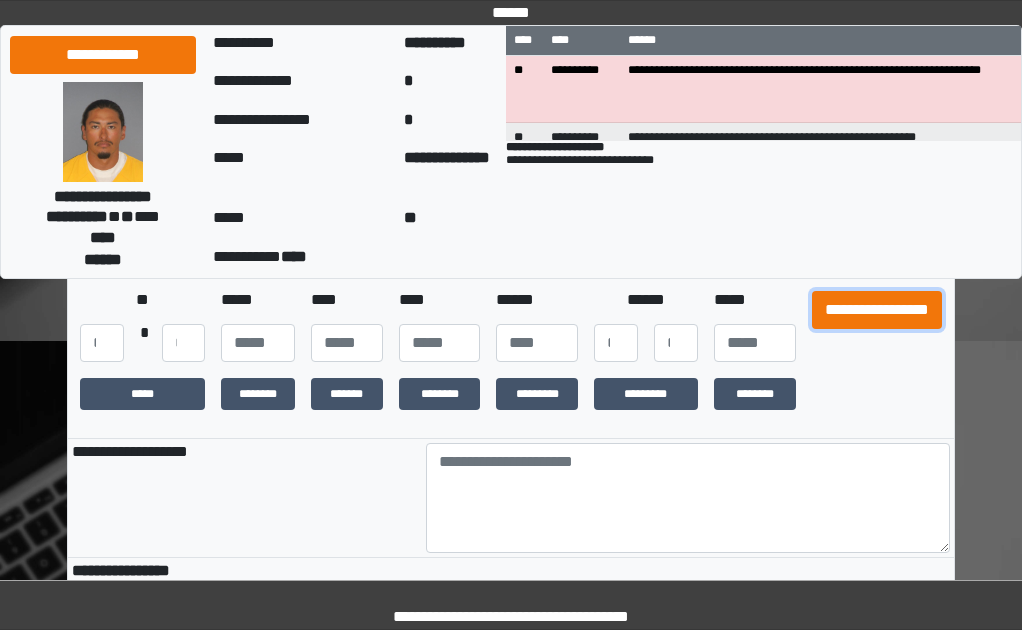 click on "**********" at bounding box center [877, 310] 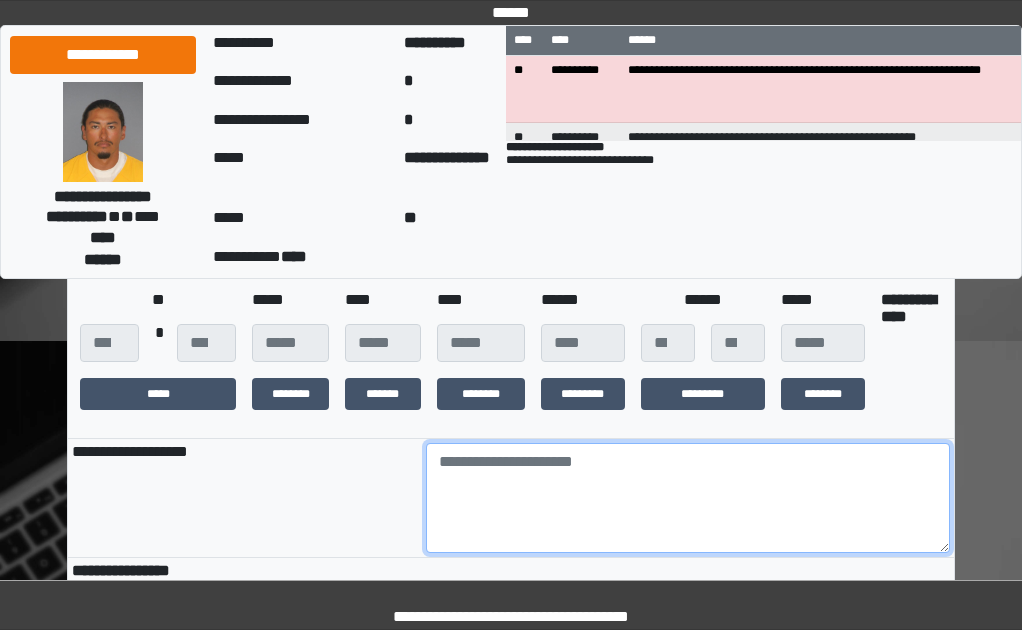 click at bounding box center [688, 498] 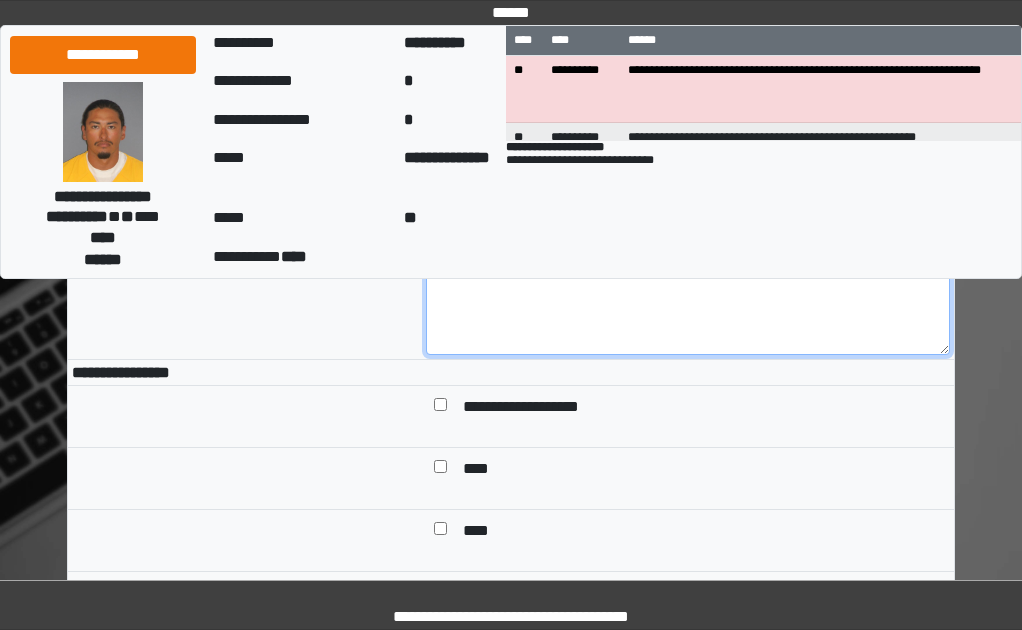 scroll, scrollTop: 500, scrollLeft: 0, axis: vertical 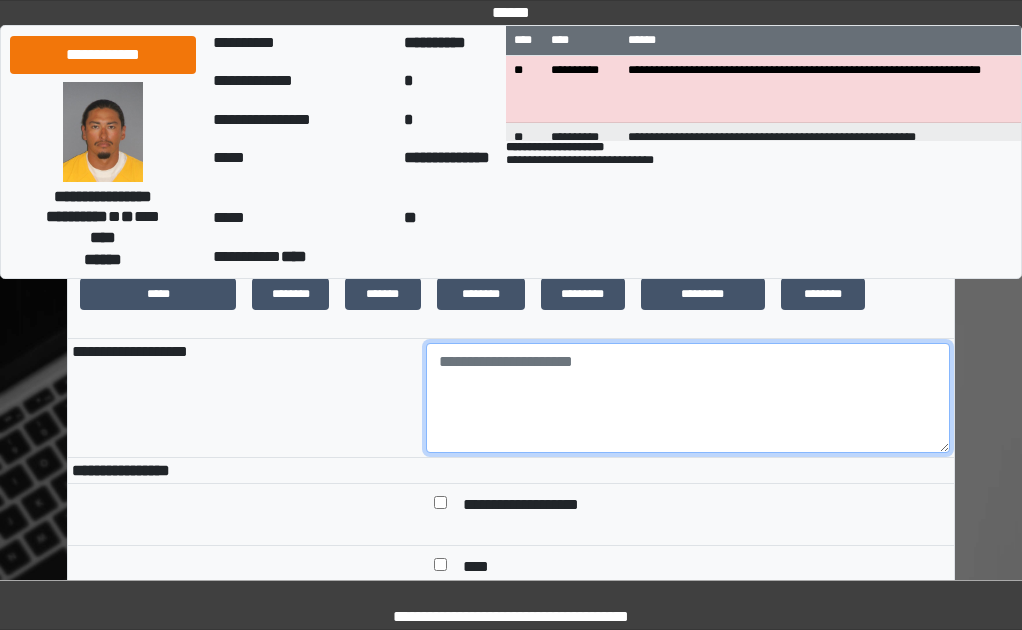click at bounding box center [688, 398] 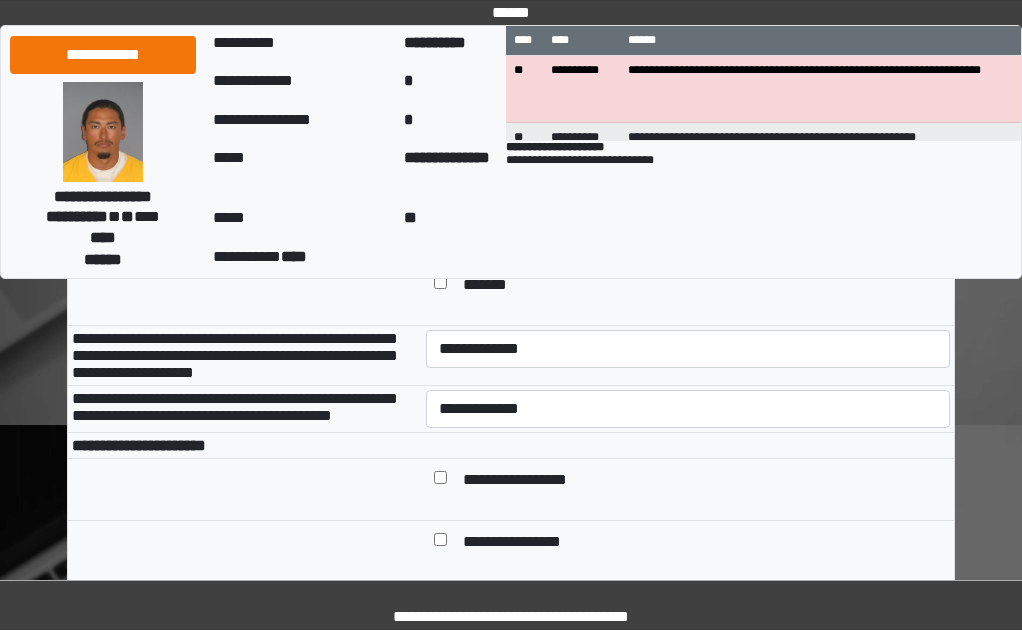 scroll, scrollTop: 900, scrollLeft: 0, axis: vertical 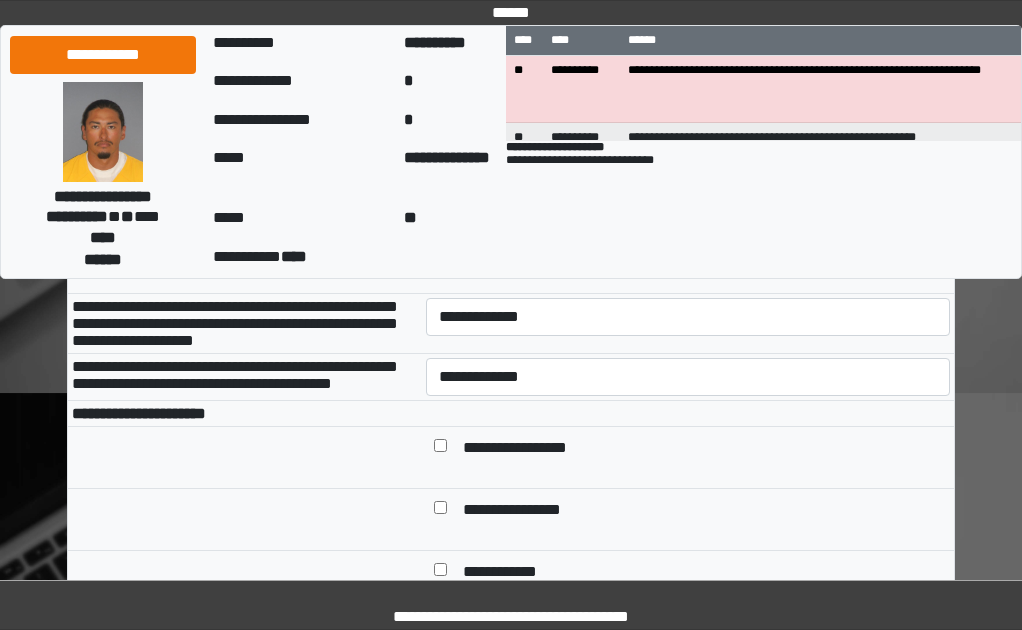 type on "***" 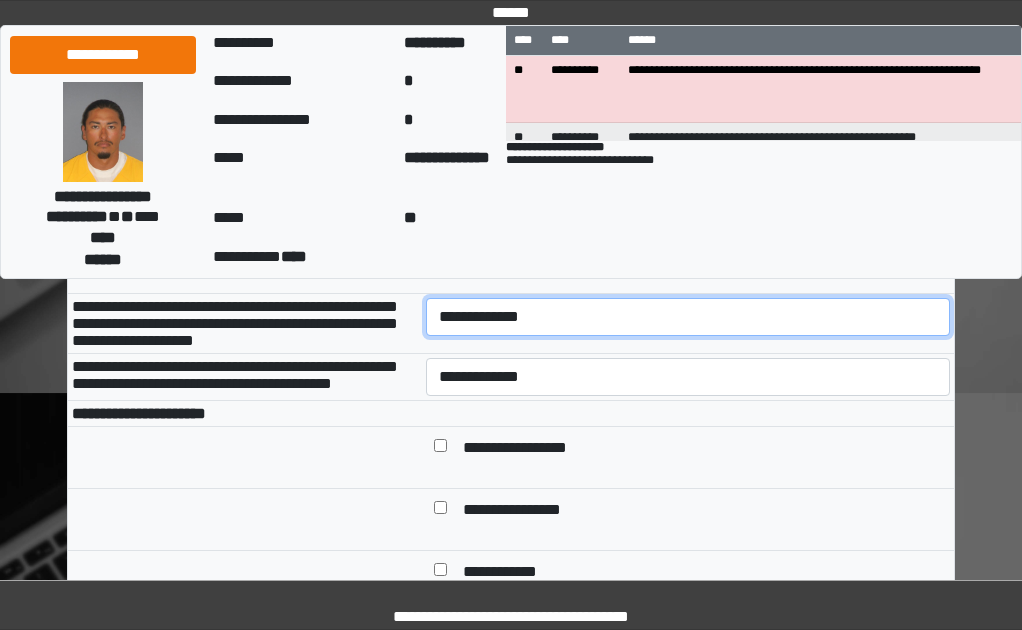 click on "**********" at bounding box center (688, 317) 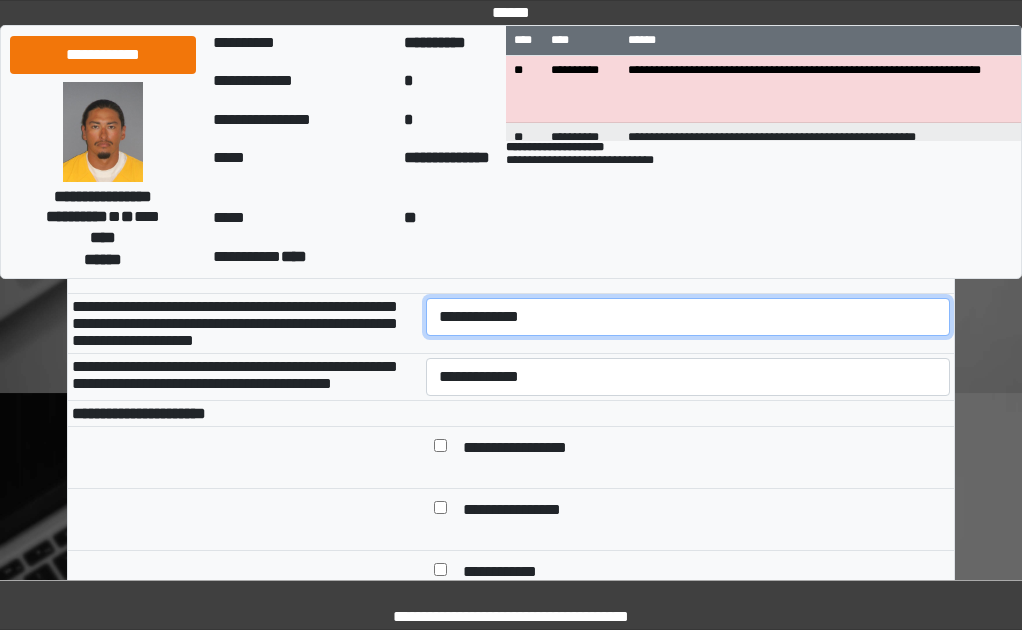 select on "*" 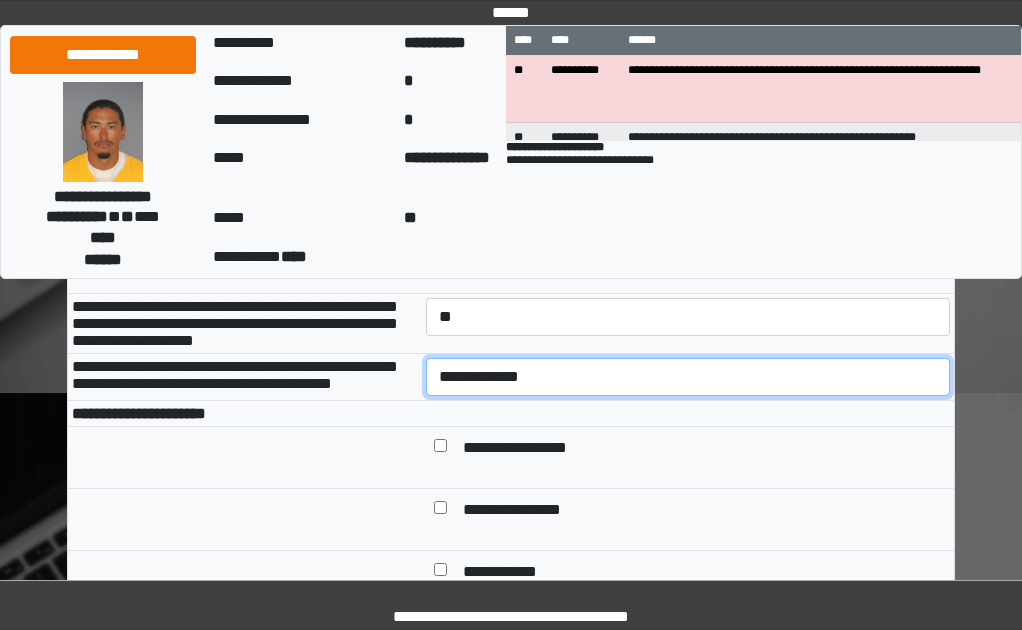 click on "**********" at bounding box center [688, 377] 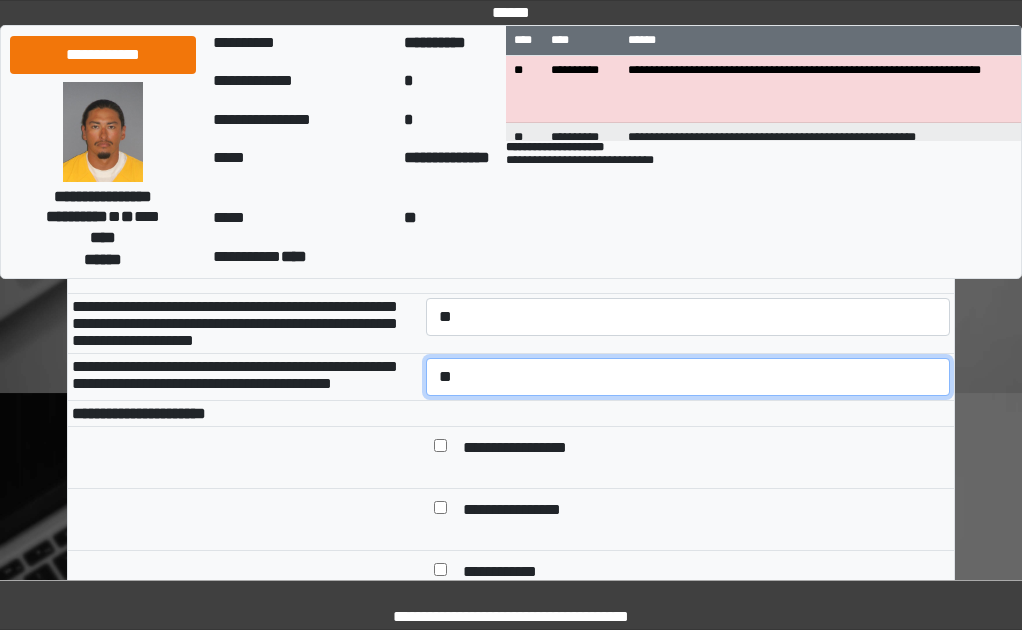 click on "**********" at bounding box center (688, 377) 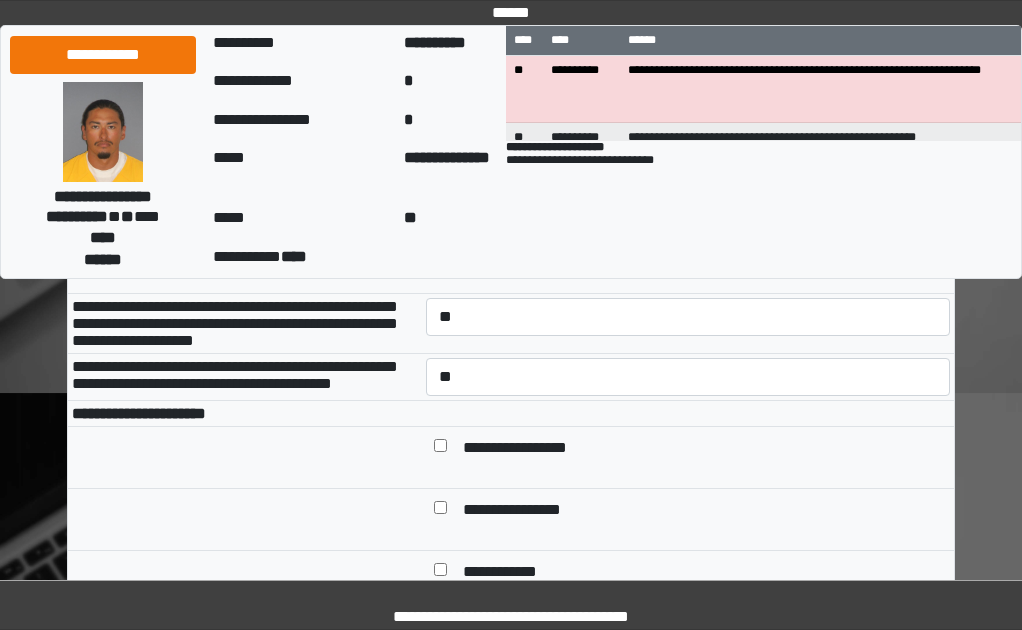 drag, startPoint x: 407, startPoint y: 473, endPoint x: 404, endPoint y: 453, distance: 20.22375 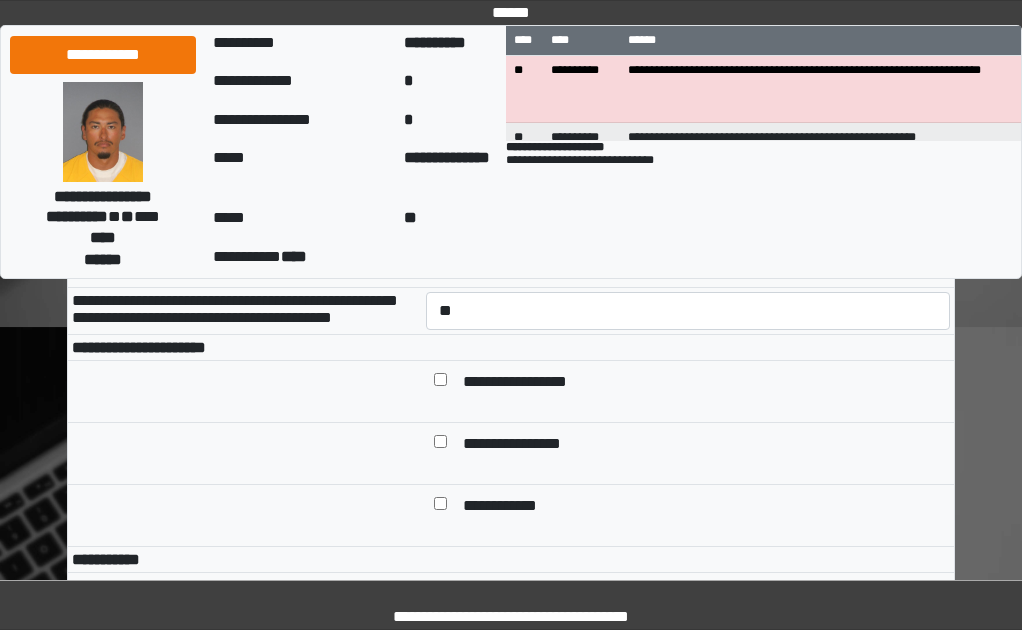 scroll, scrollTop: 1000, scrollLeft: 0, axis: vertical 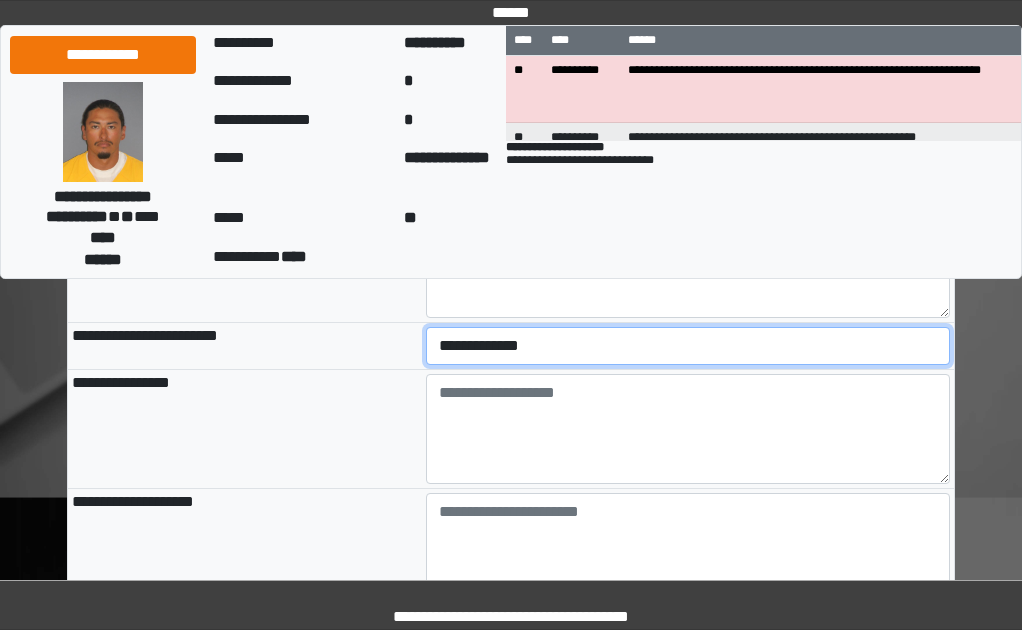 click on "**********" at bounding box center [688, 346] 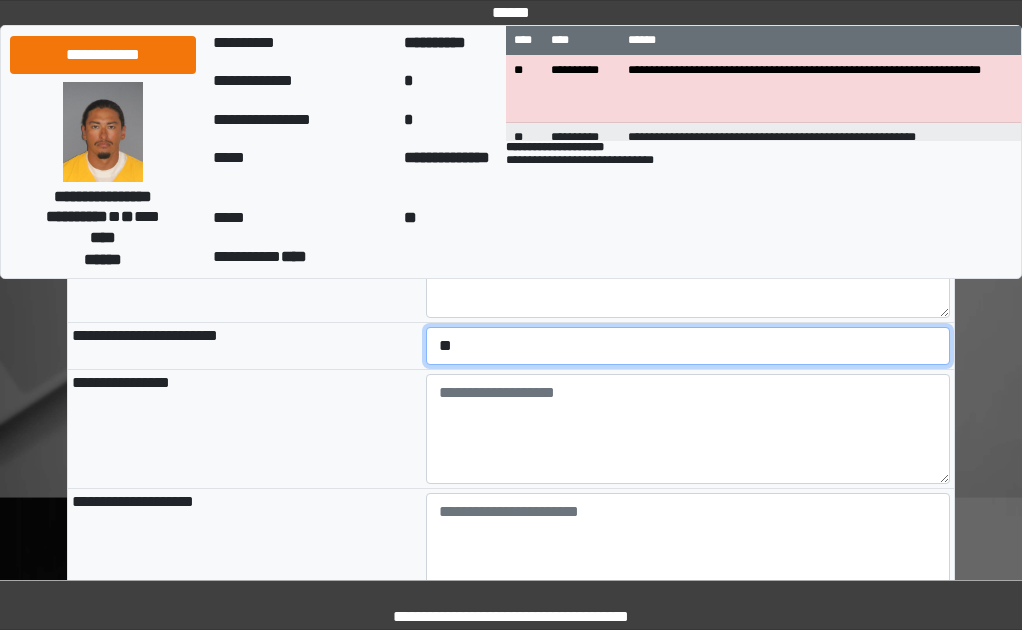 select on "*" 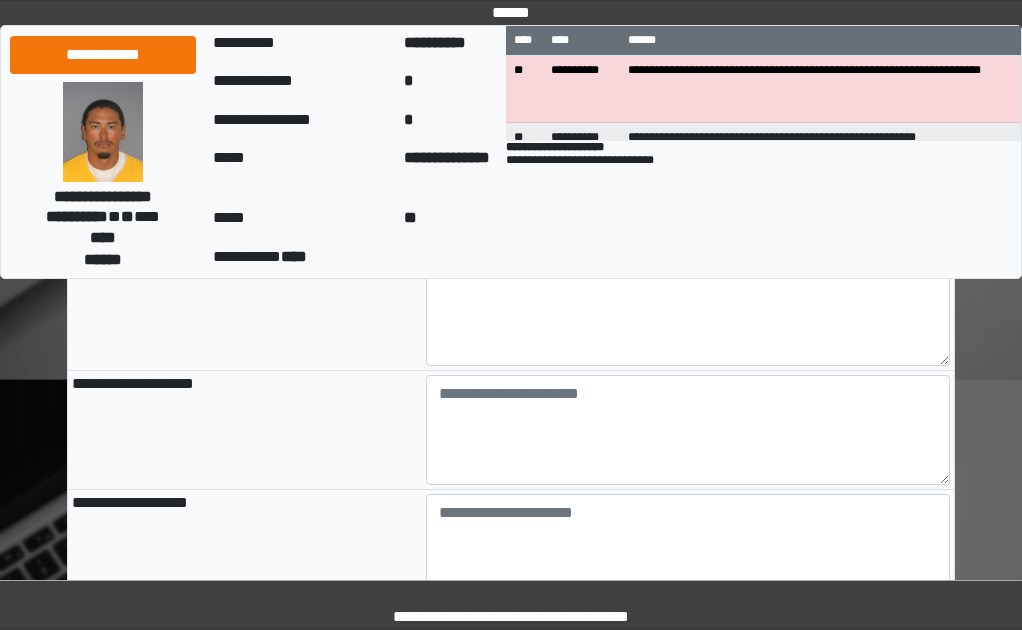 scroll, scrollTop: 2300, scrollLeft: 0, axis: vertical 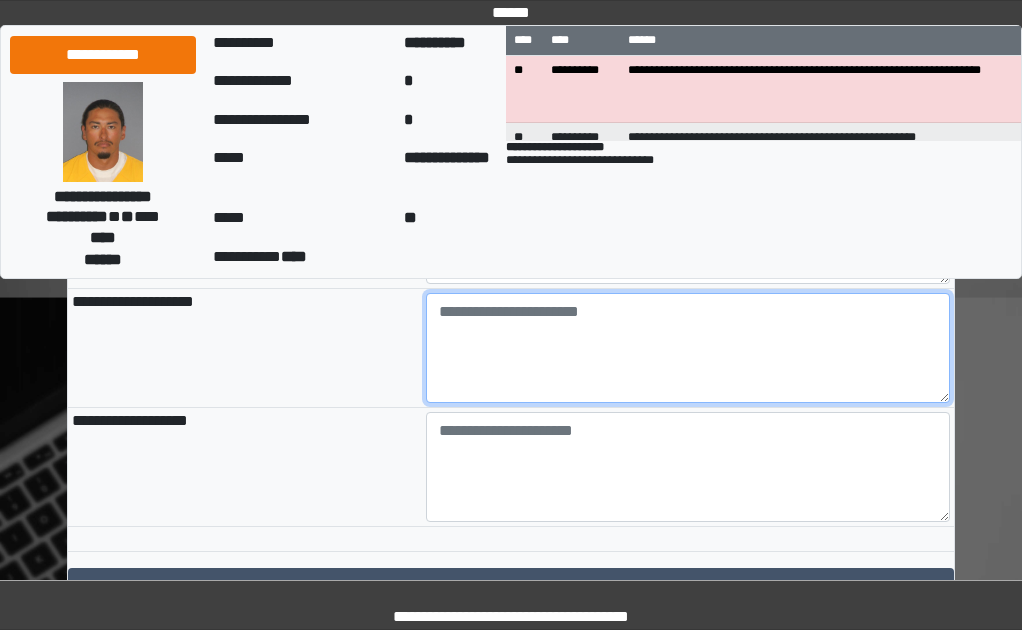 click at bounding box center [688, 348] 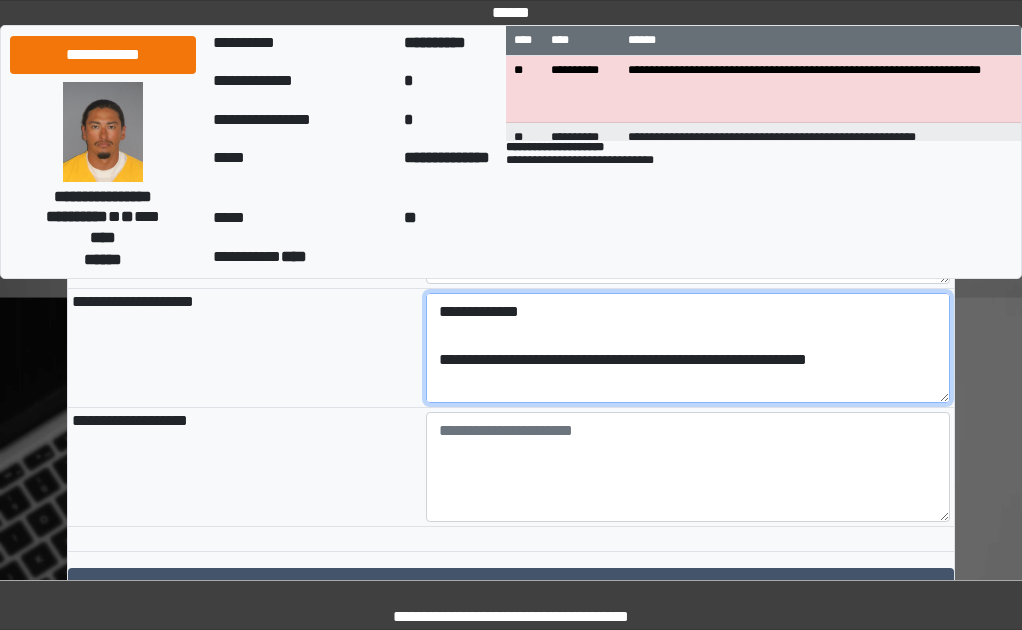 scroll, scrollTop: 112, scrollLeft: 0, axis: vertical 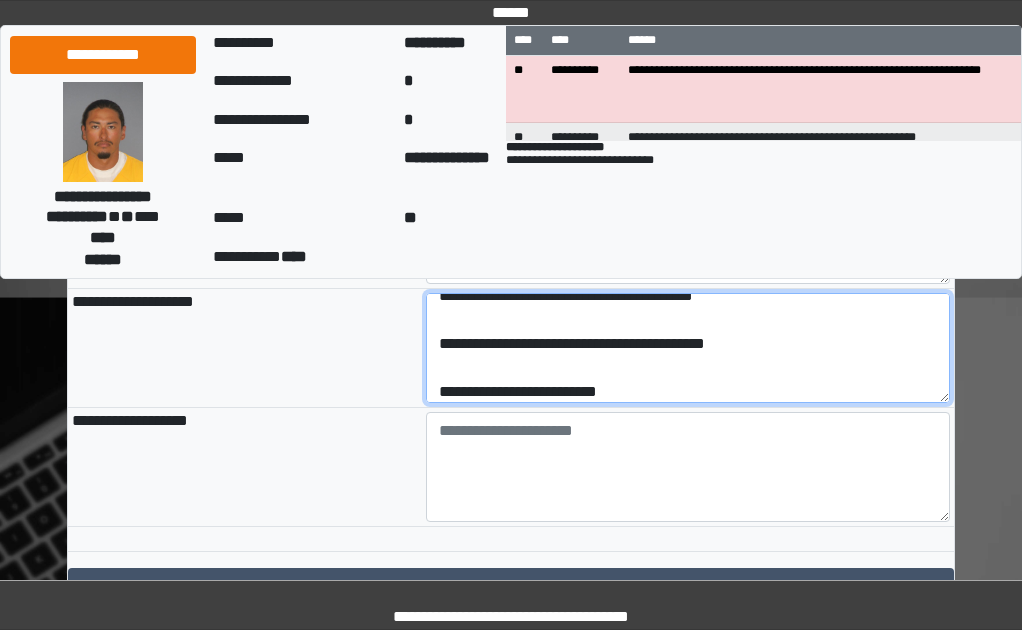 click on "**********" at bounding box center [688, 348] 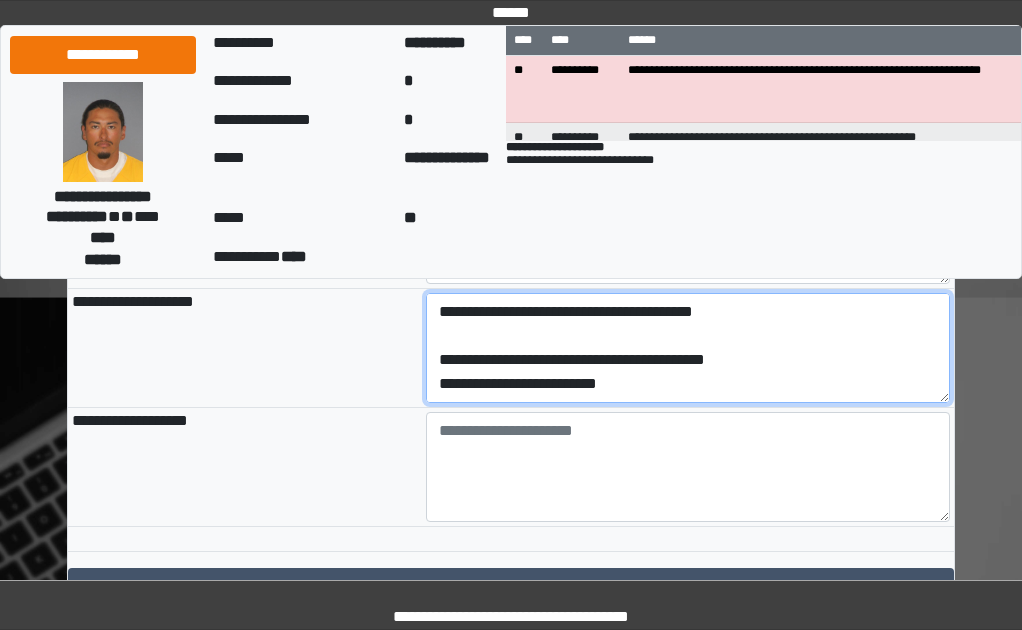 scroll, scrollTop: 96, scrollLeft: 0, axis: vertical 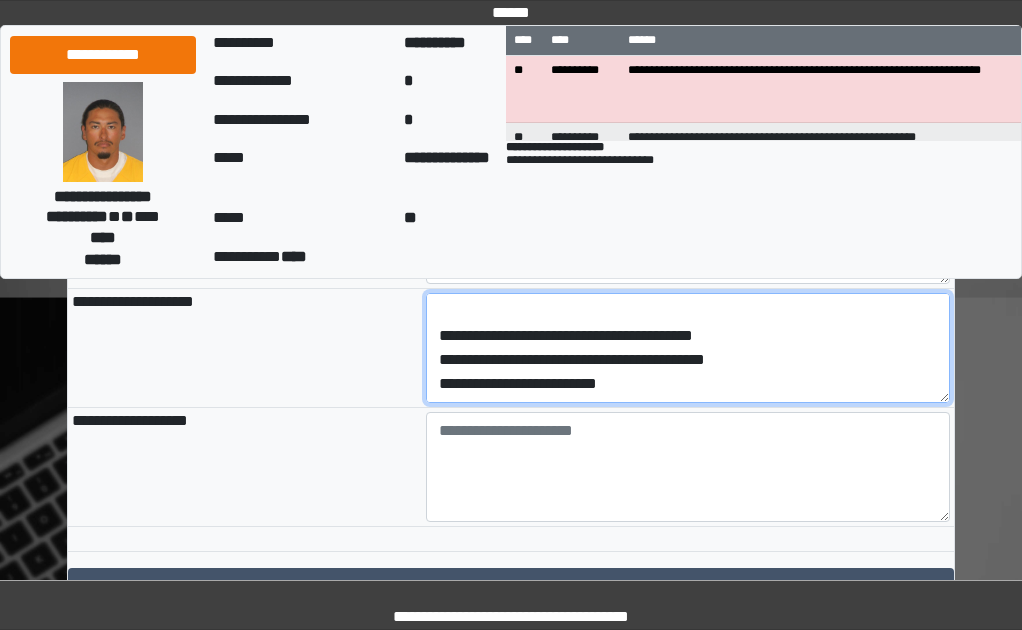 click on "**********" at bounding box center (688, 348) 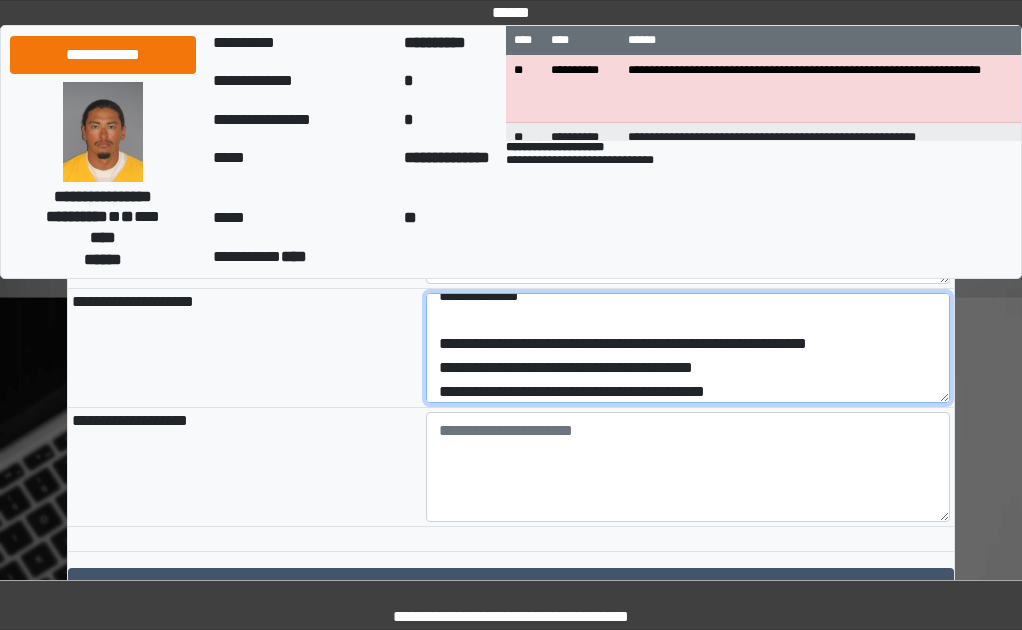 scroll, scrollTop: 0, scrollLeft: 0, axis: both 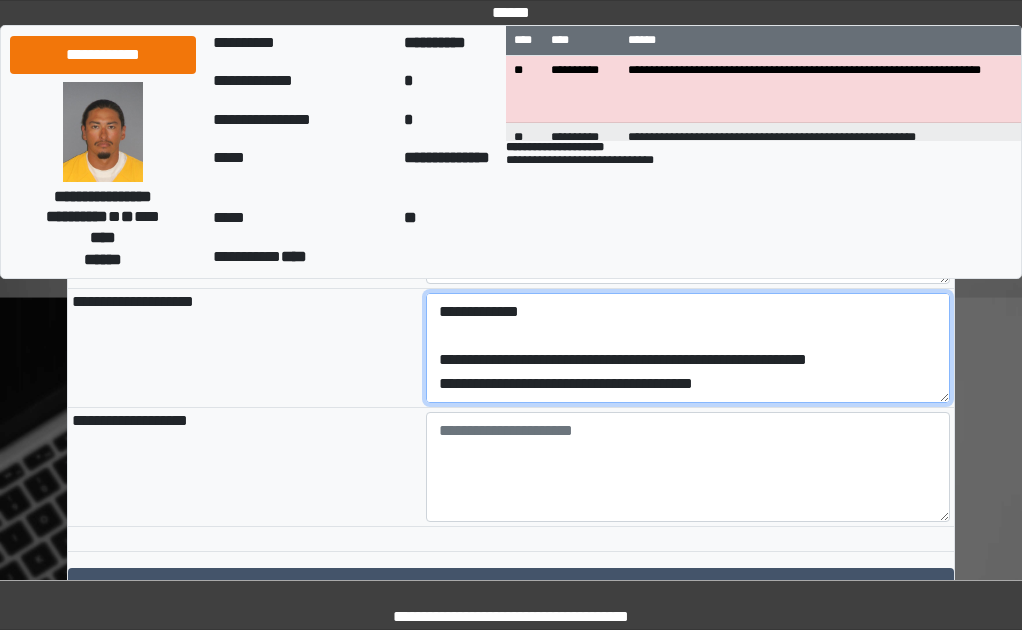 click on "**********" at bounding box center [688, 348] 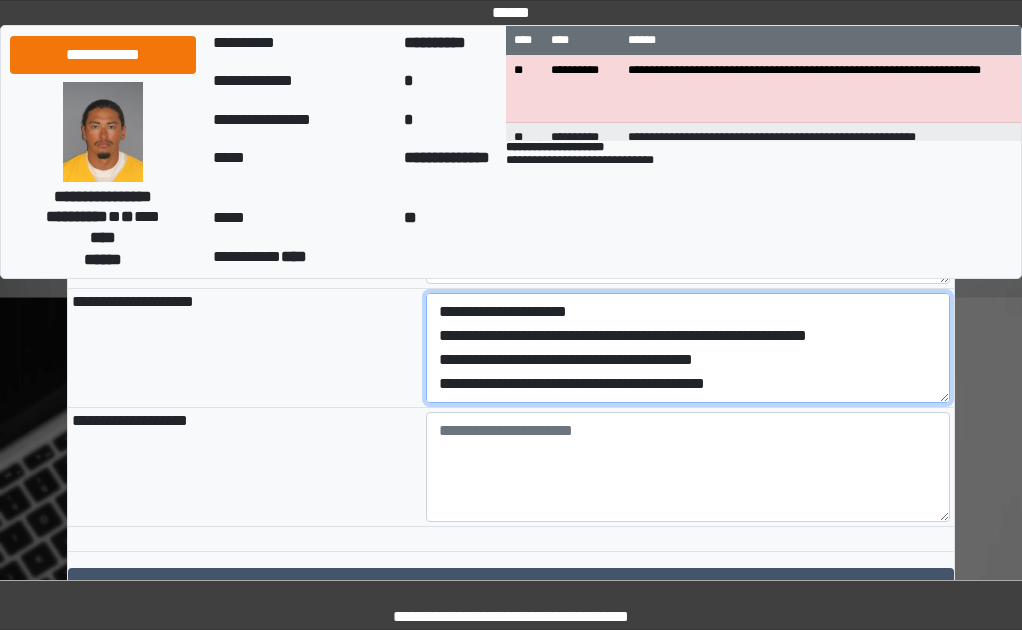 type on "**********" 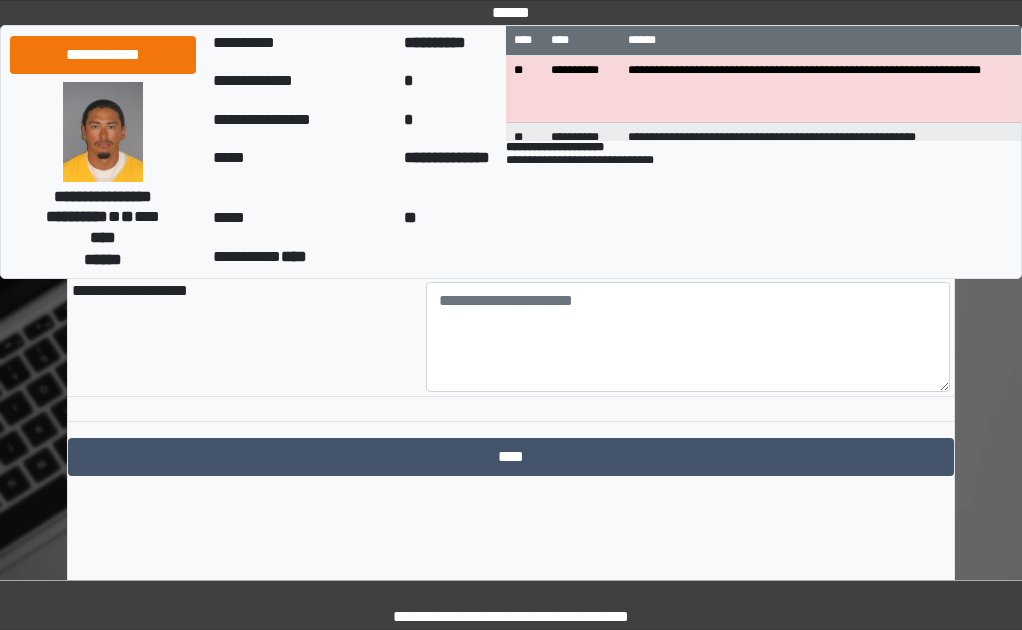 scroll, scrollTop: 2482, scrollLeft: 0, axis: vertical 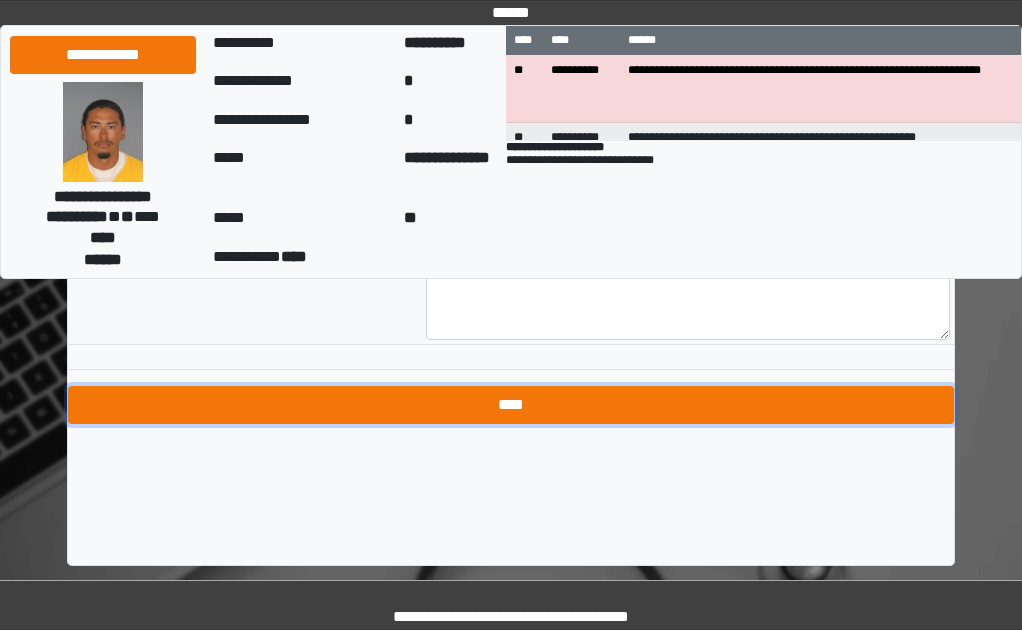 click on "****" at bounding box center [511, 405] 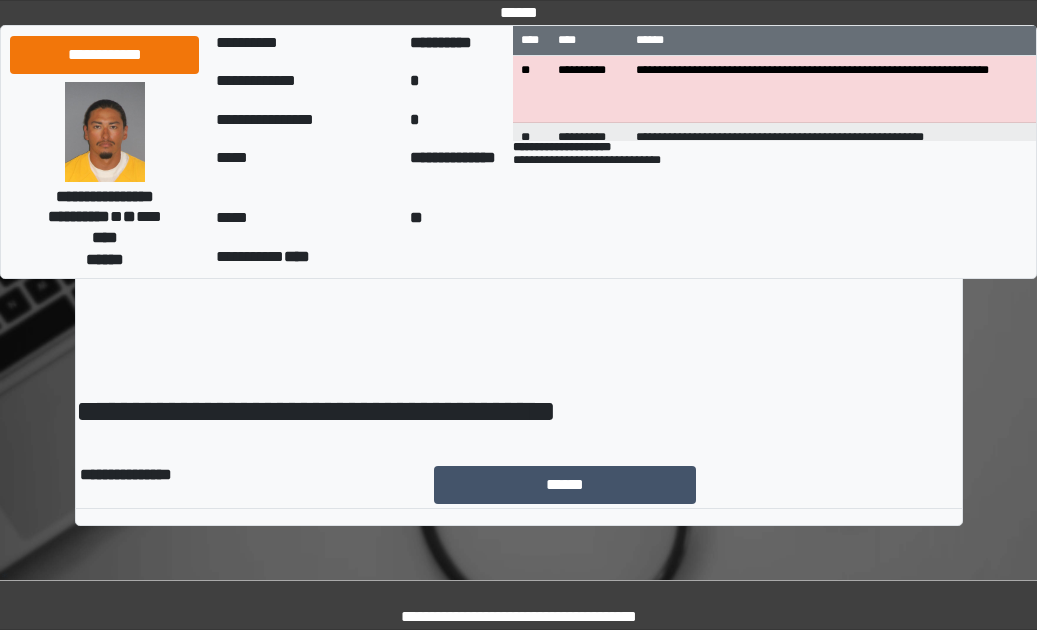 scroll, scrollTop: 0, scrollLeft: 0, axis: both 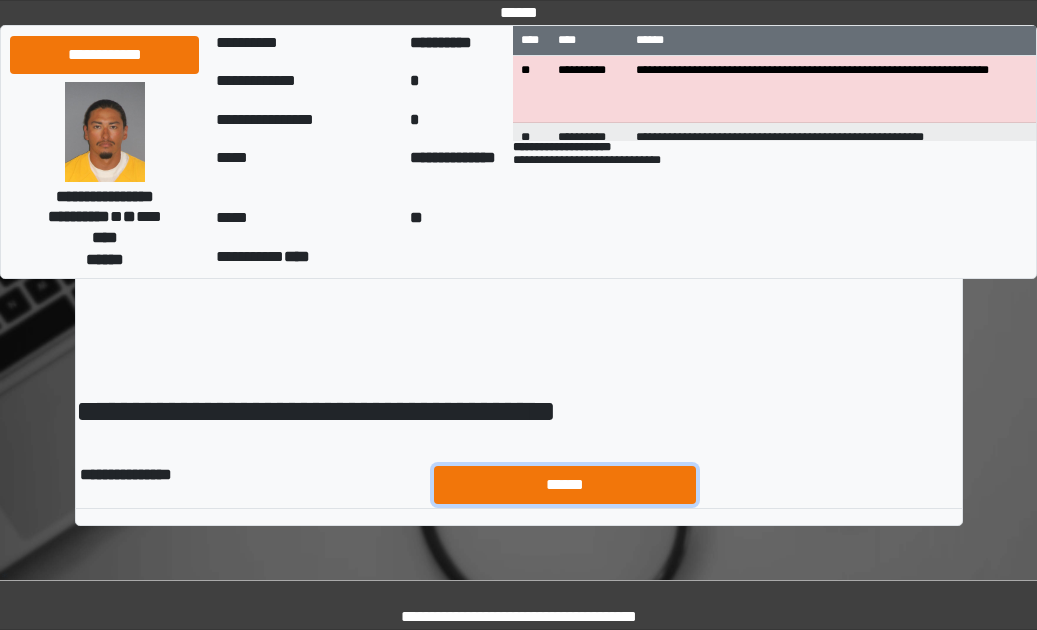 click on "******" at bounding box center [565, 485] 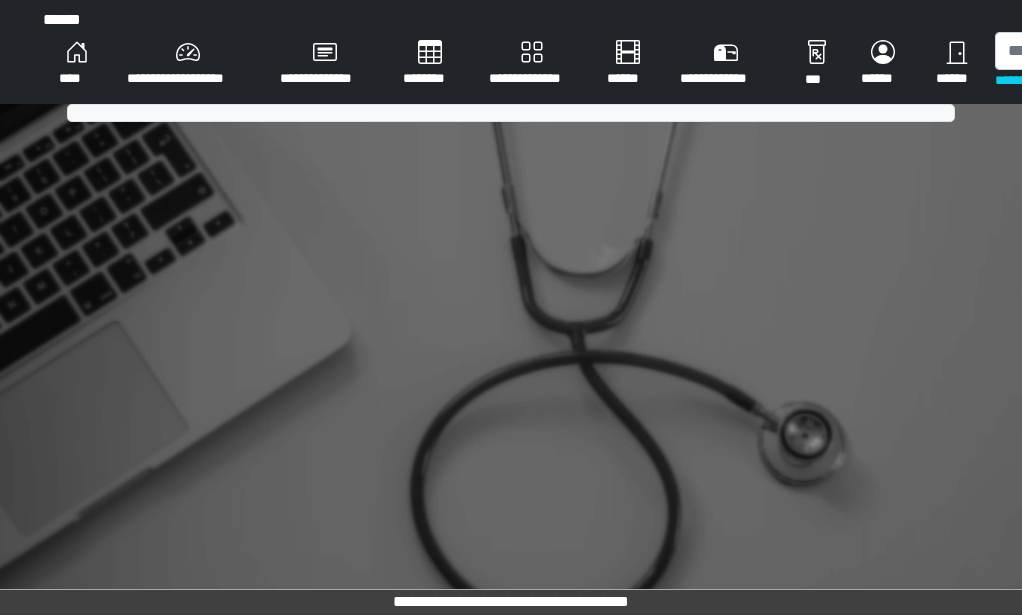 scroll, scrollTop: 0, scrollLeft: 0, axis: both 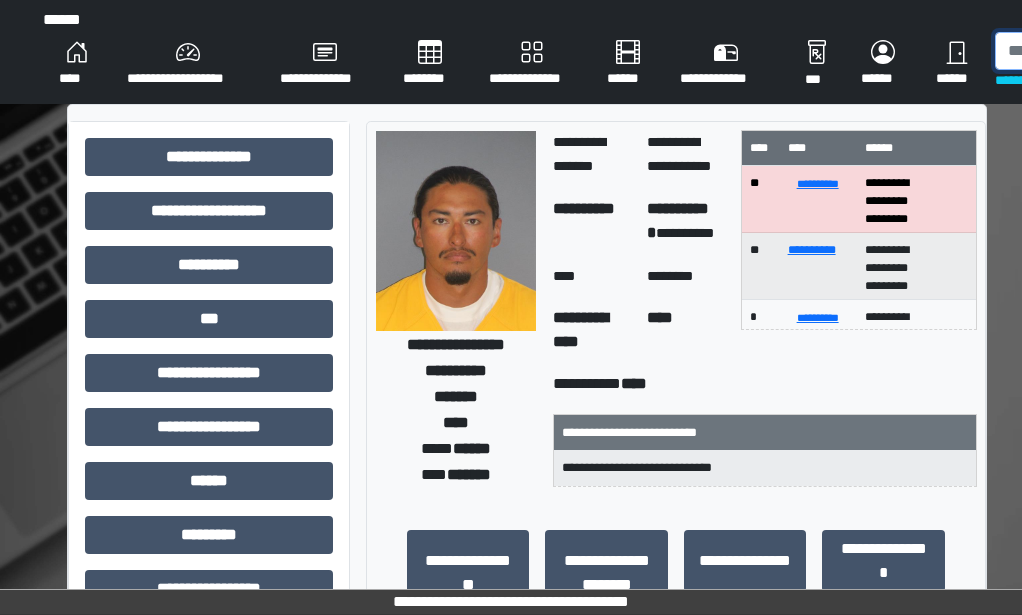 click at bounding box center [1098, 51] 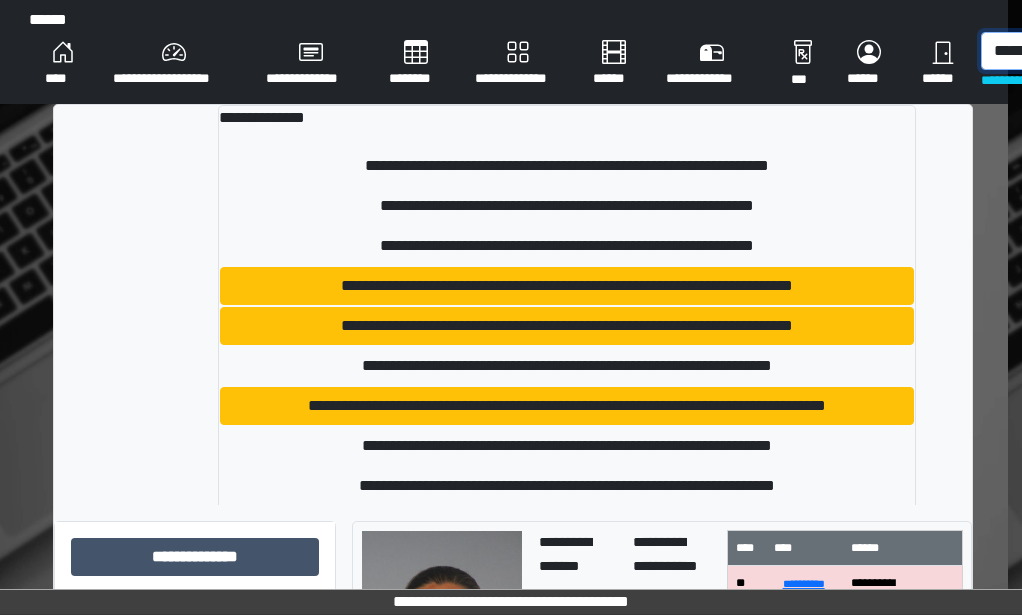 scroll, scrollTop: 0, scrollLeft: 21, axis: horizontal 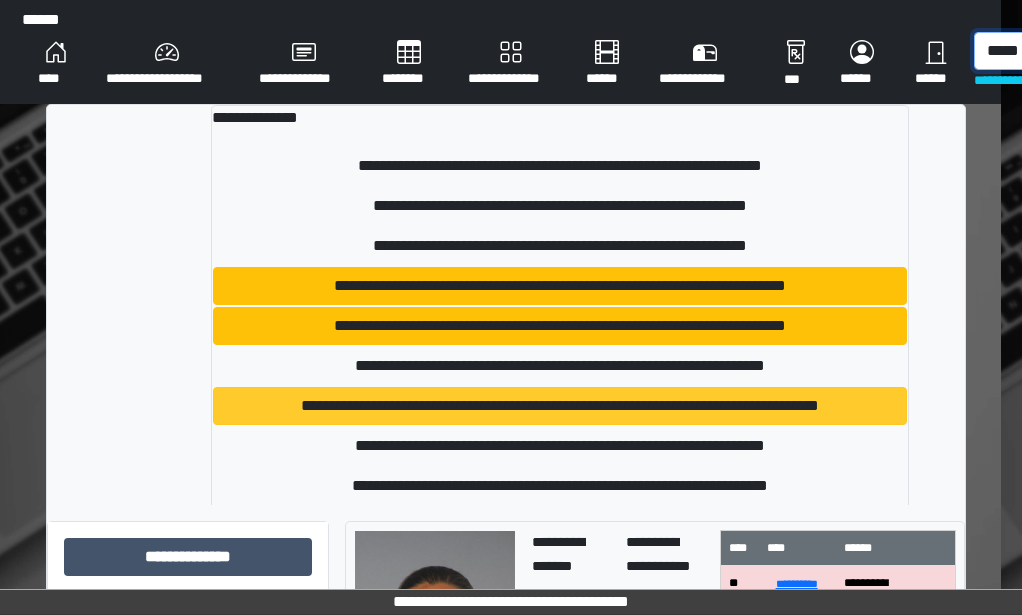 type on "*****" 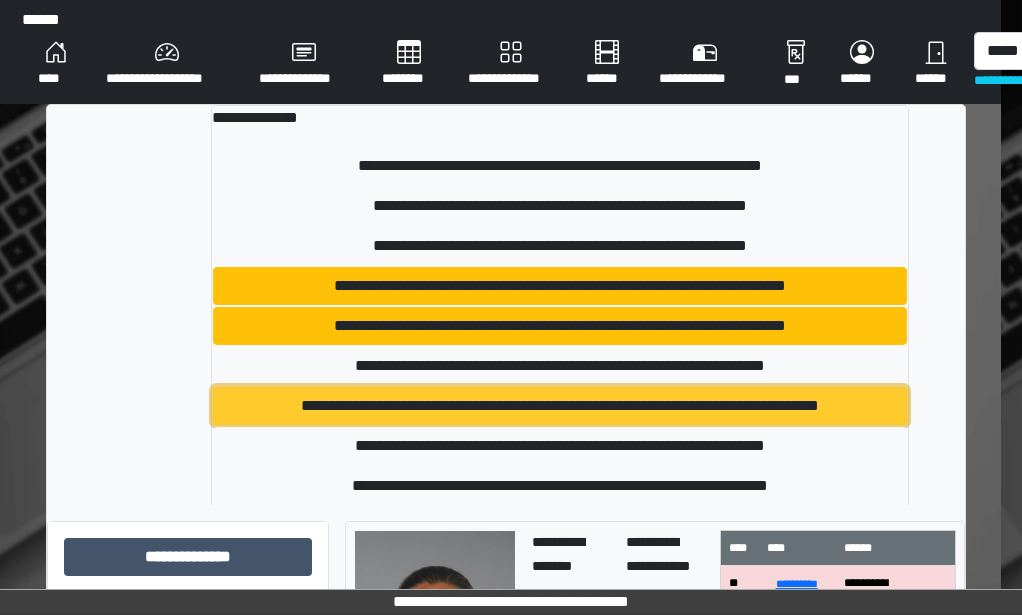 click on "**********" at bounding box center [560, 406] 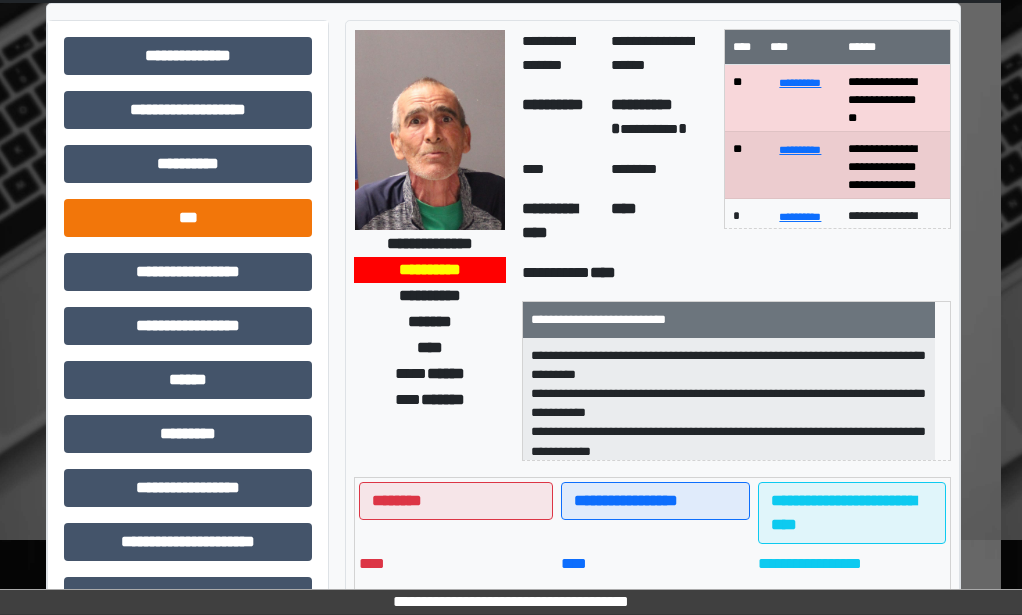 scroll, scrollTop: 100, scrollLeft: 21, axis: both 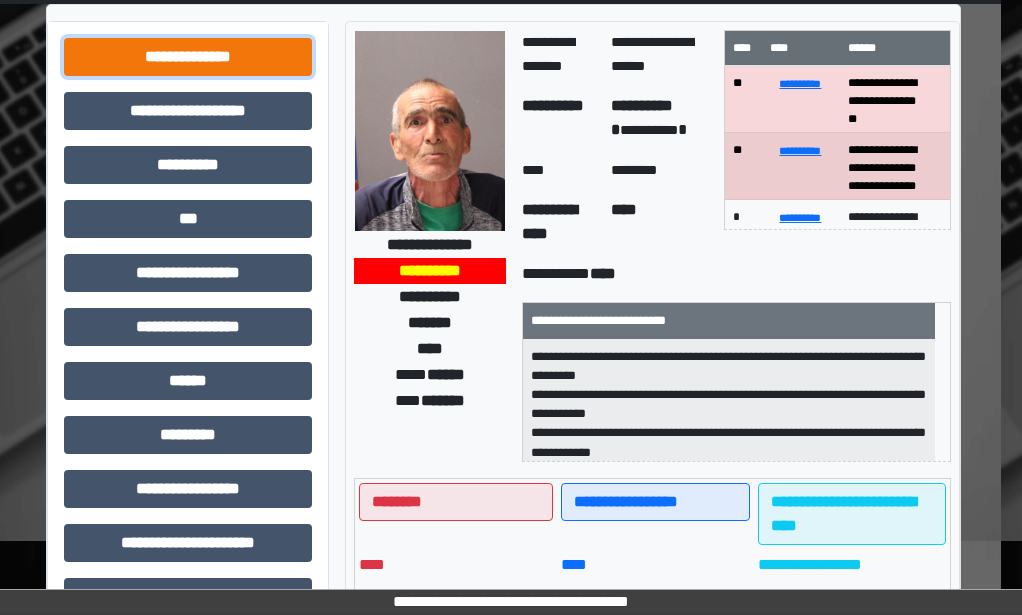 click on "**********" at bounding box center [188, 57] 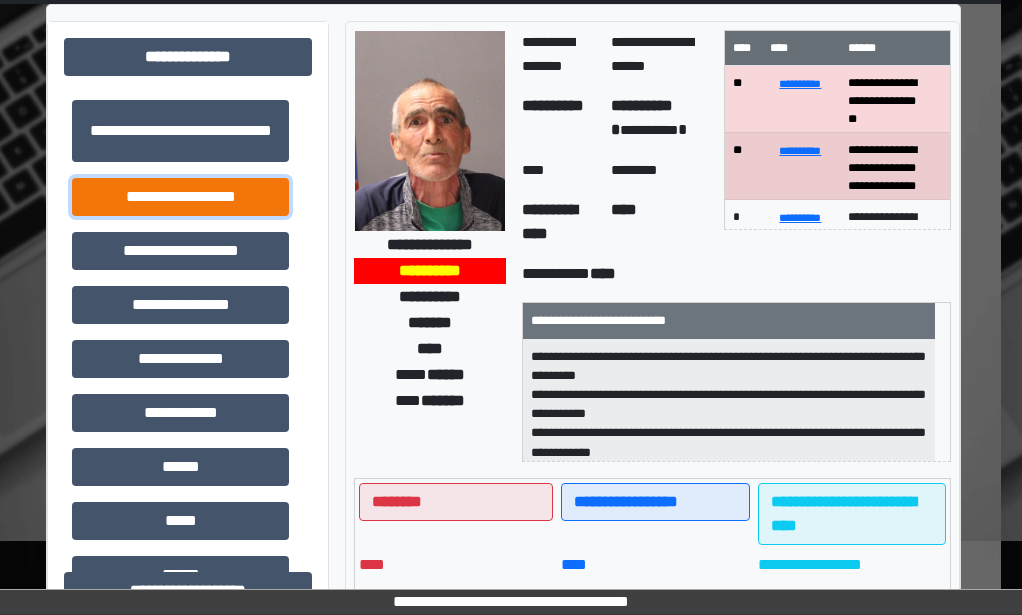 click on "**********" at bounding box center (180, 197) 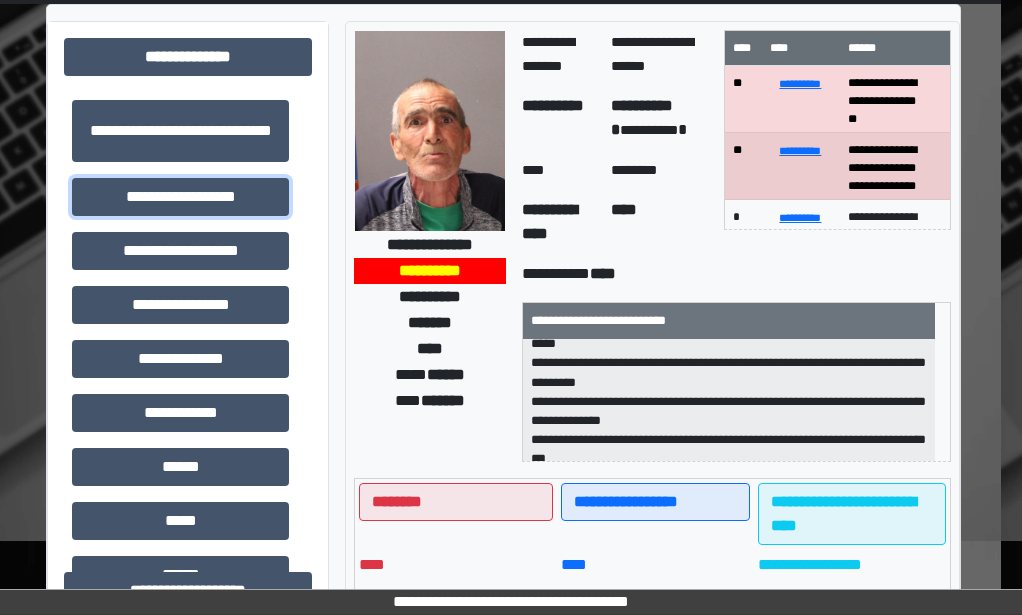 scroll, scrollTop: 200, scrollLeft: 0, axis: vertical 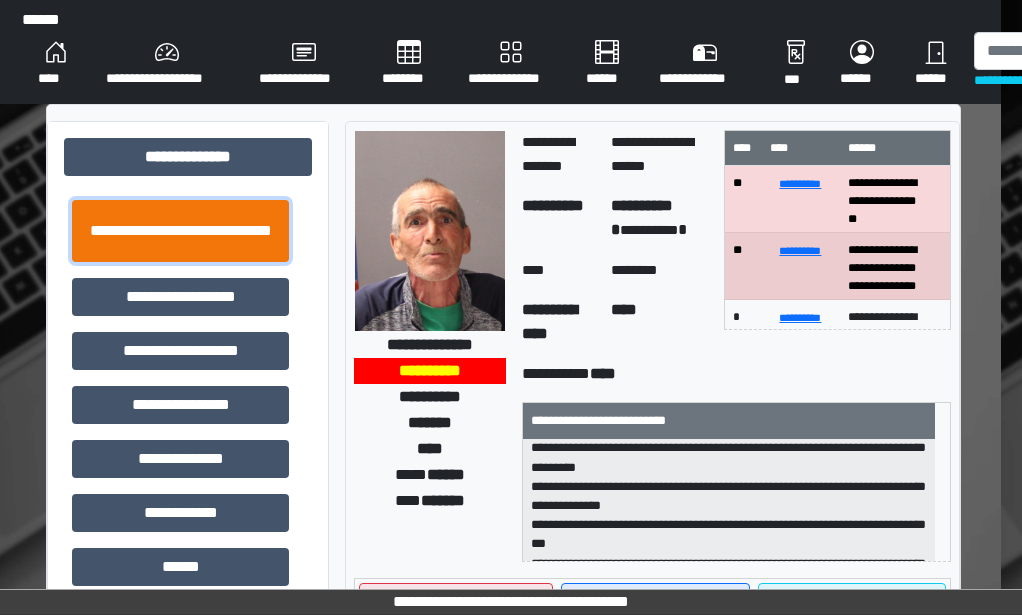click on "**********" at bounding box center [180, 231] 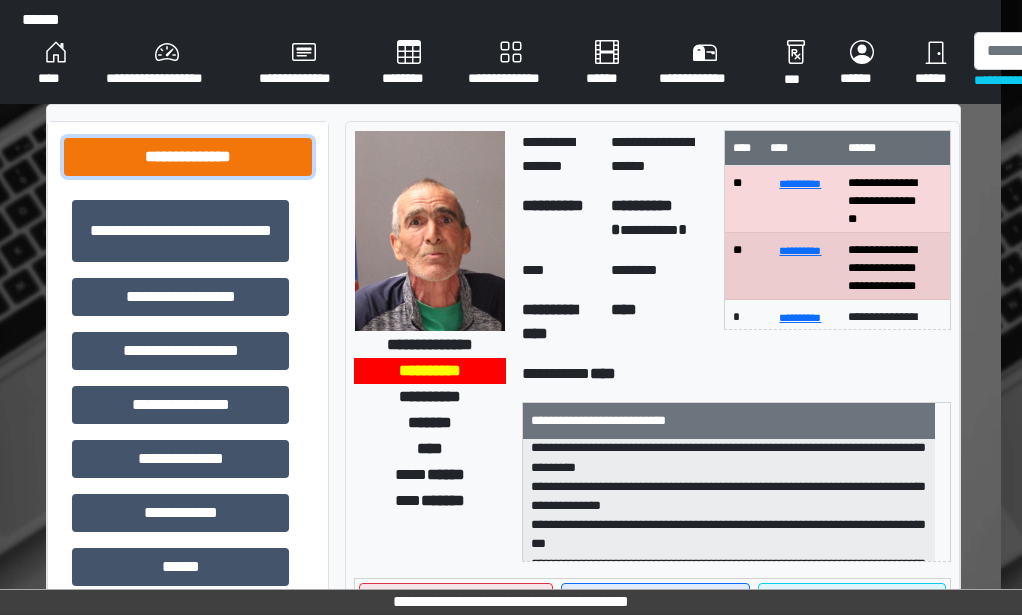 click on "**********" at bounding box center (188, 157) 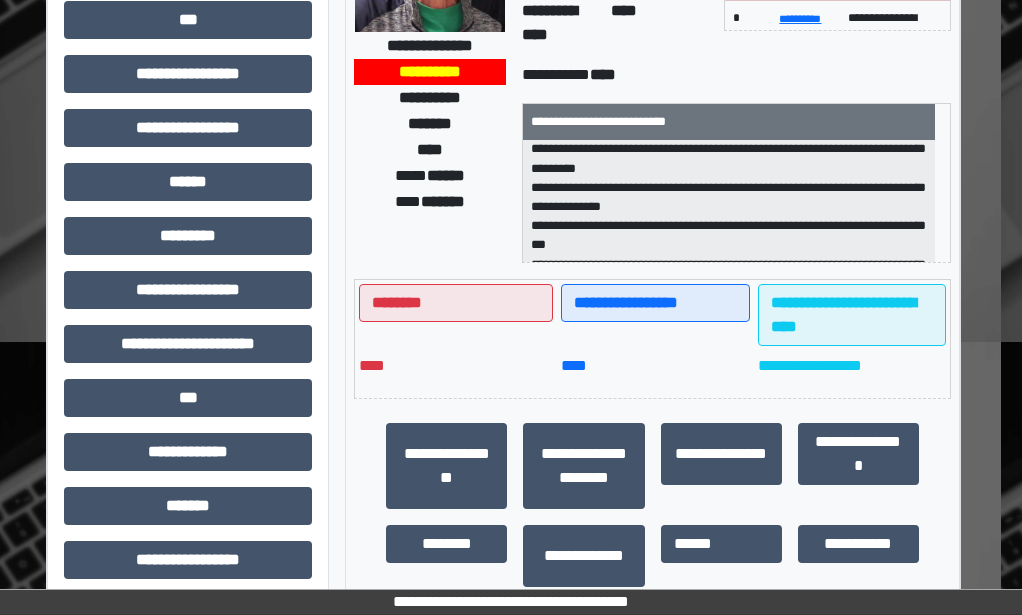 scroll, scrollTop: 300, scrollLeft: 21, axis: both 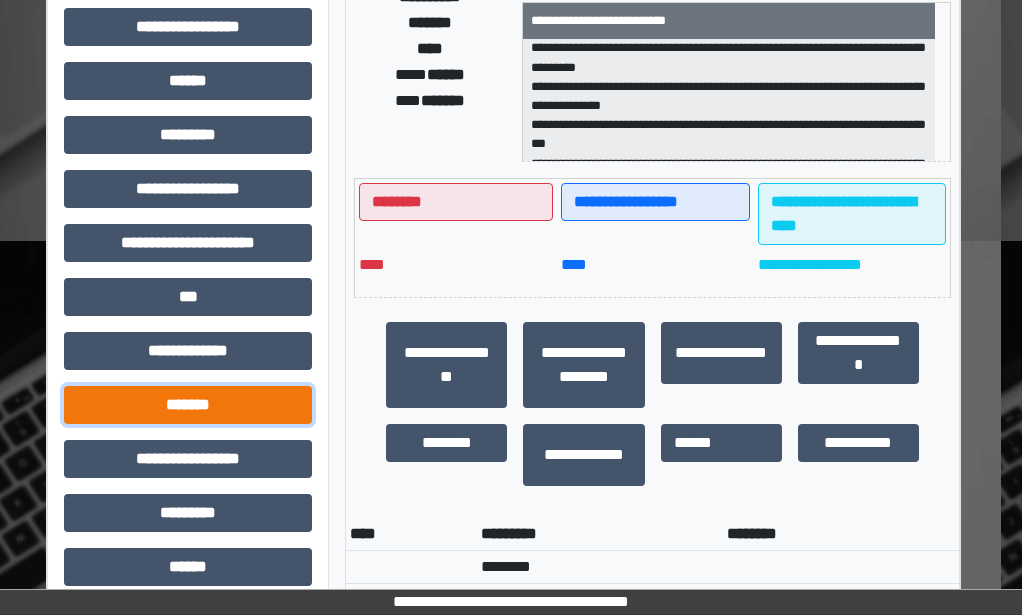 drag, startPoint x: 199, startPoint y: 411, endPoint x: 199, endPoint y: 399, distance: 12 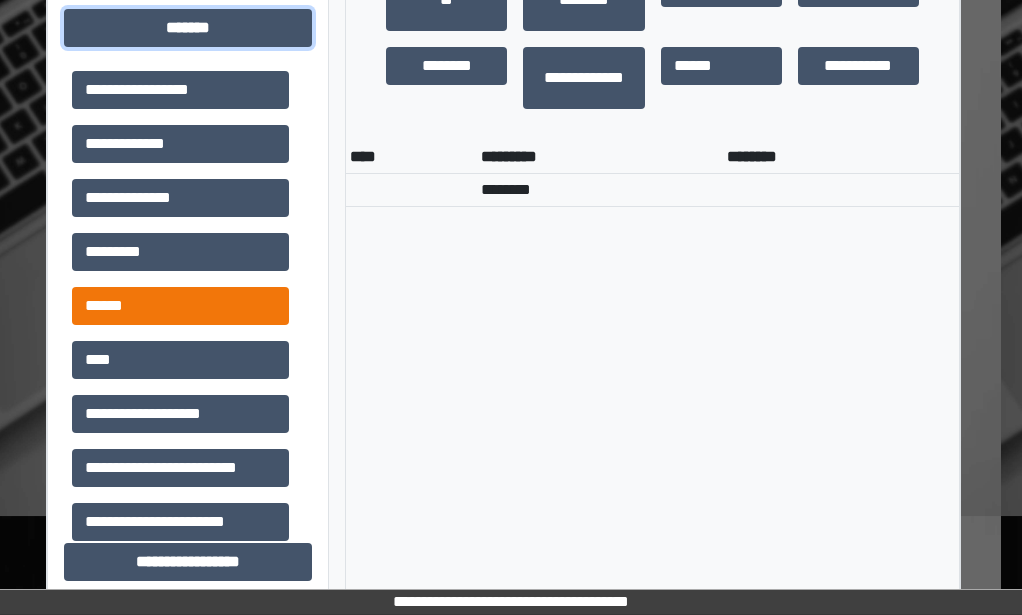 scroll, scrollTop: 800, scrollLeft: 21, axis: both 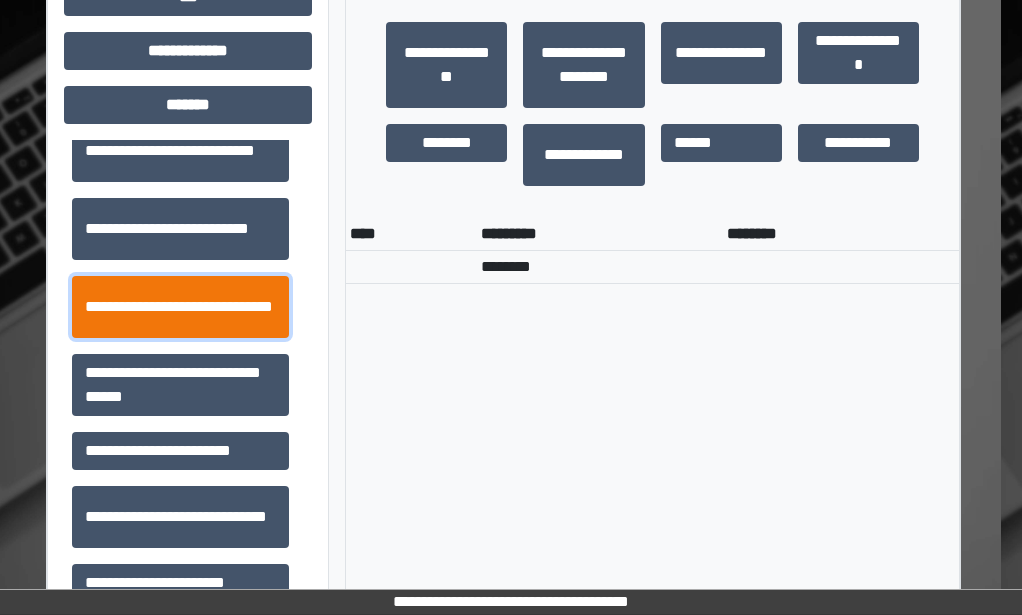 drag, startPoint x: 185, startPoint y: 308, endPoint x: 195, endPoint y: 300, distance: 12.806249 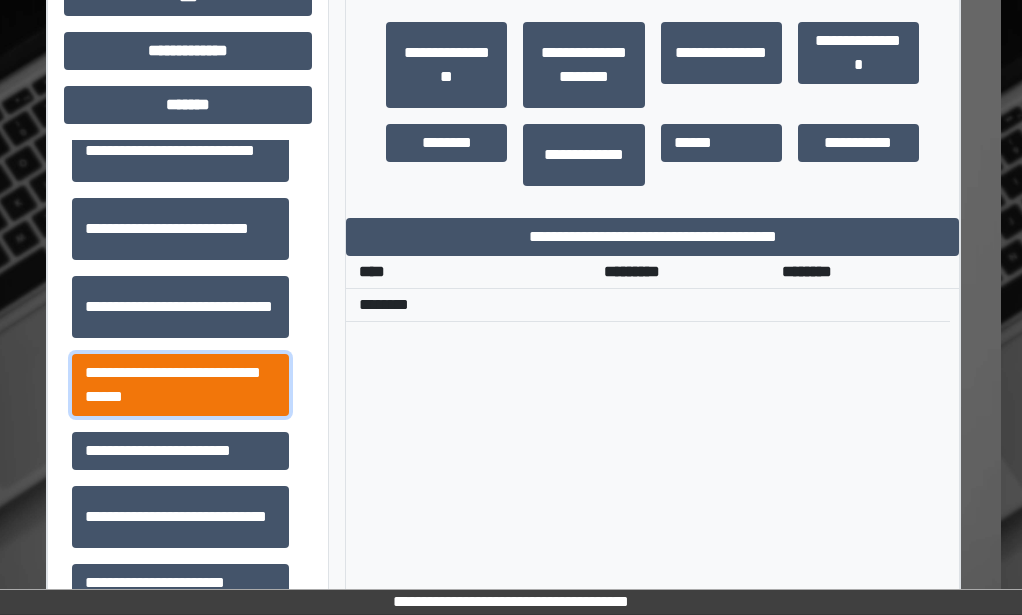 click on "**********" at bounding box center [180, 385] 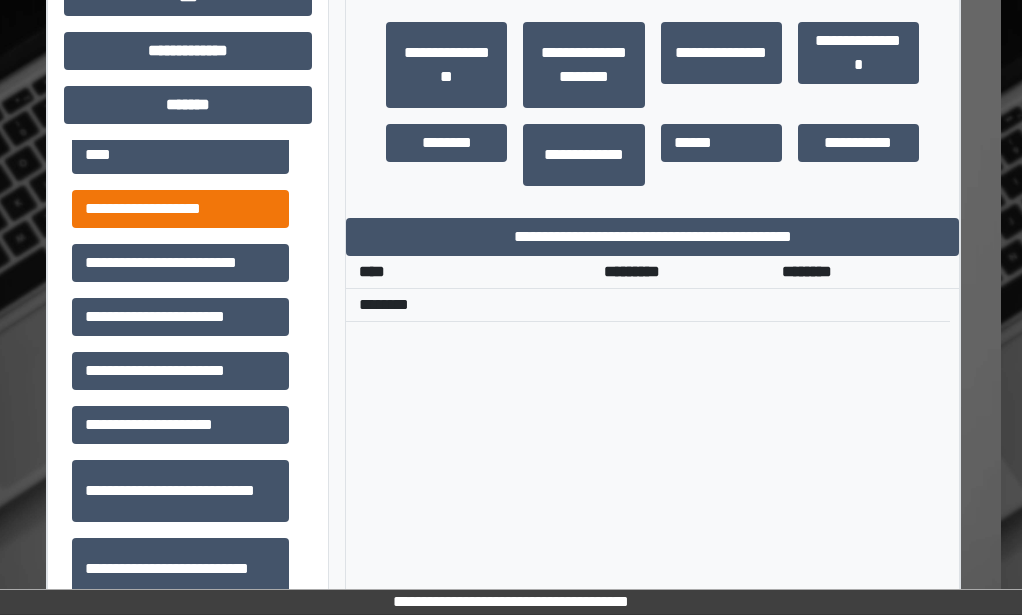 scroll, scrollTop: 0, scrollLeft: 0, axis: both 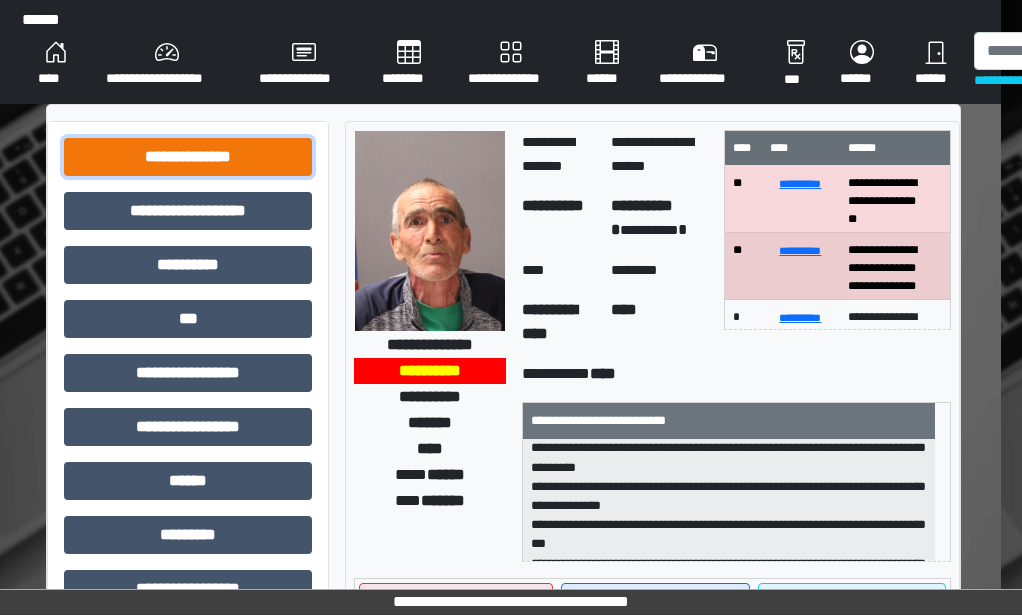 click on "**********" at bounding box center (188, 157) 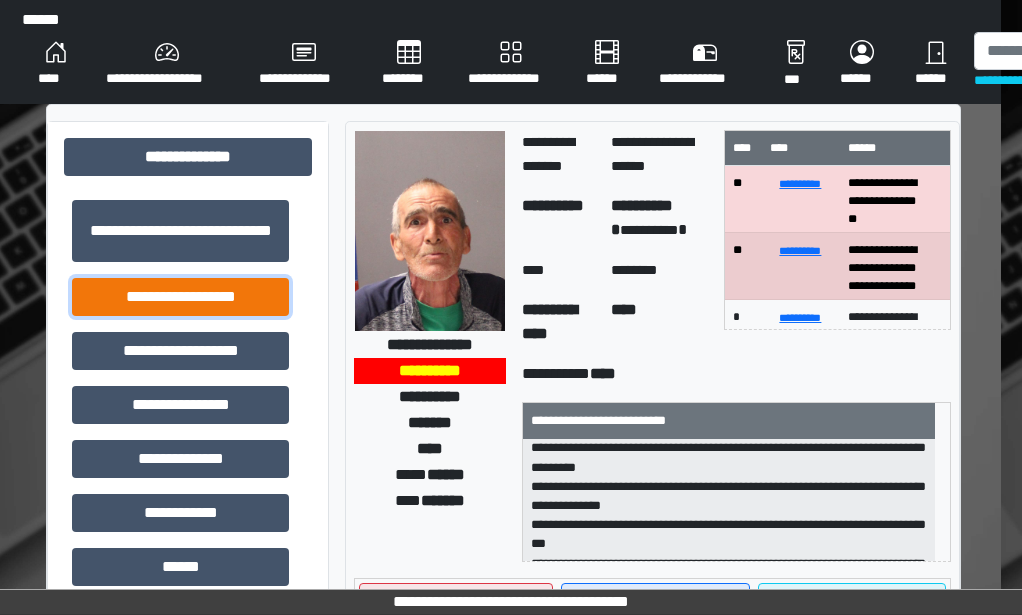 click on "**********" at bounding box center [180, 297] 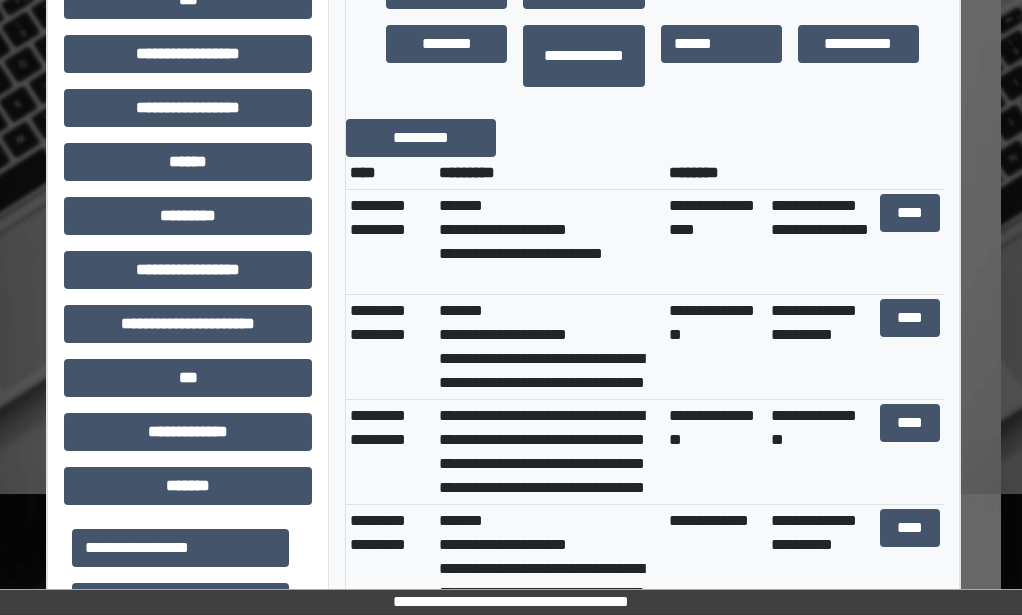 scroll, scrollTop: 800, scrollLeft: 21, axis: both 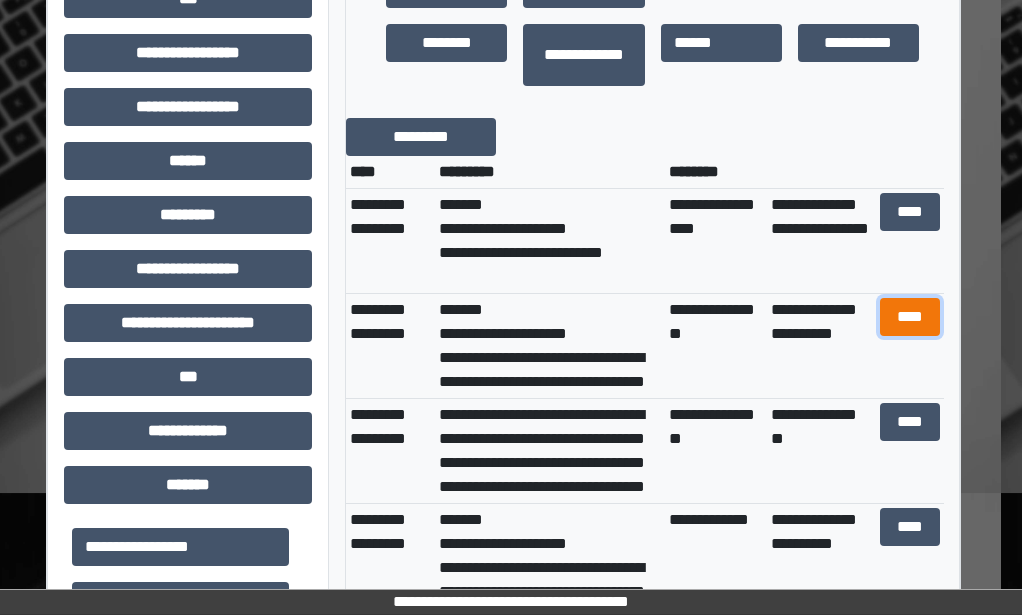click on "****" at bounding box center (910, 317) 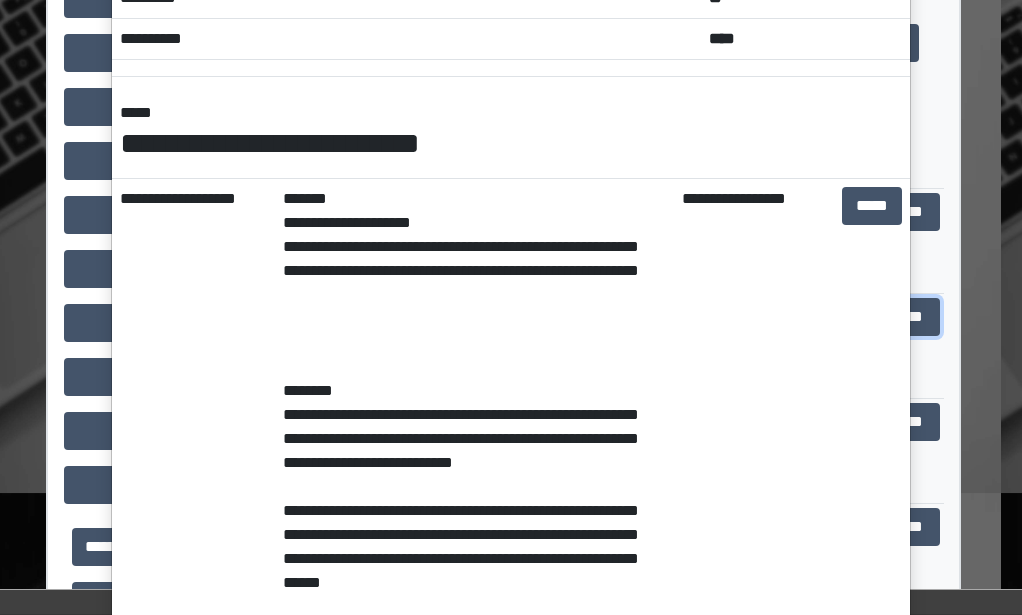 scroll, scrollTop: 0, scrollLeft: 0, axis: both 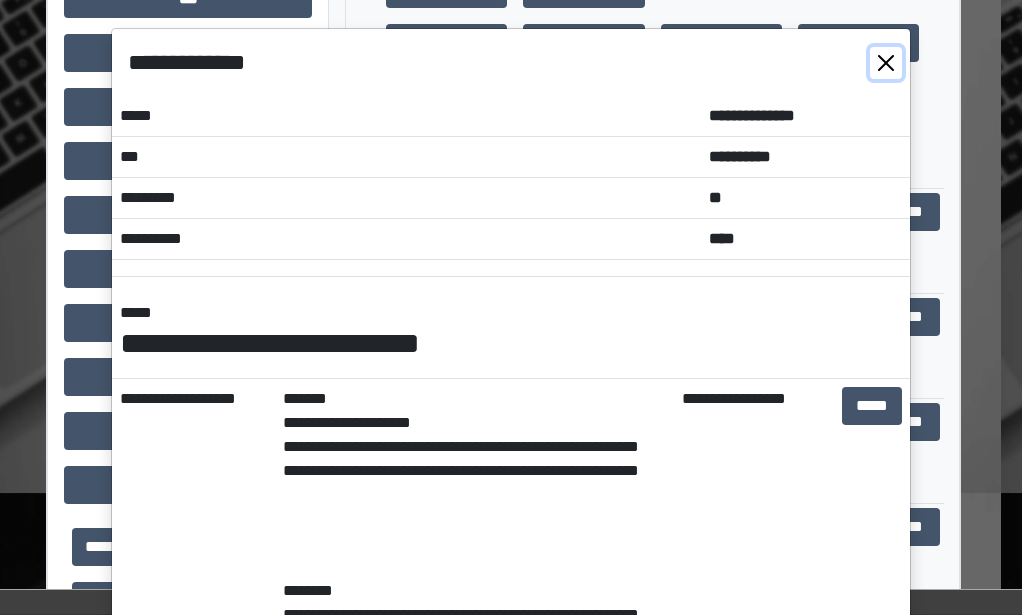 click at bounding box center [886, 63] 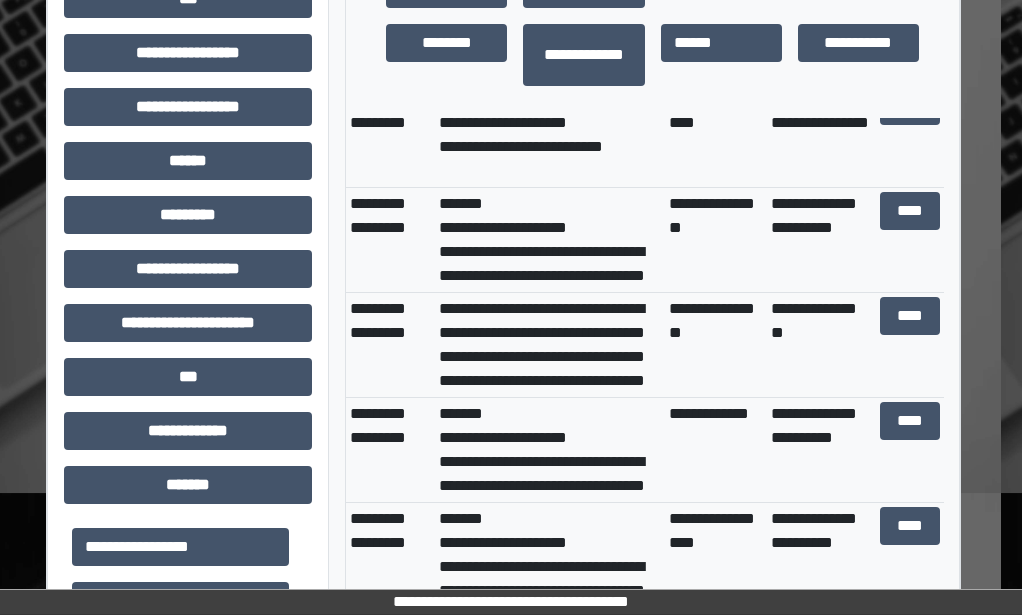 scroll, scrollTop: 0, scrollLeft: 0, axis: both 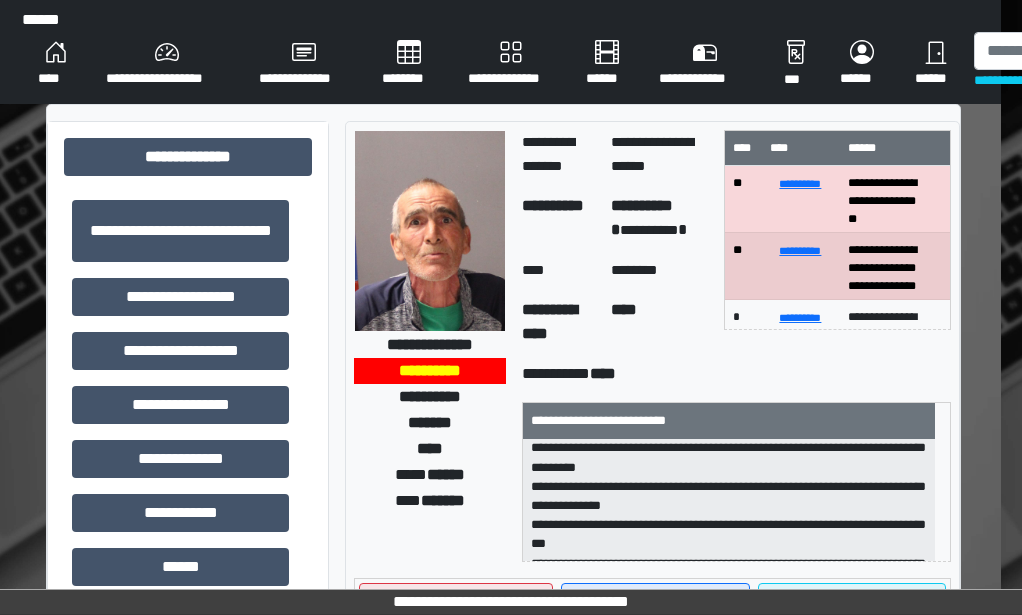 click on "********" at bounding box center [409, 64] 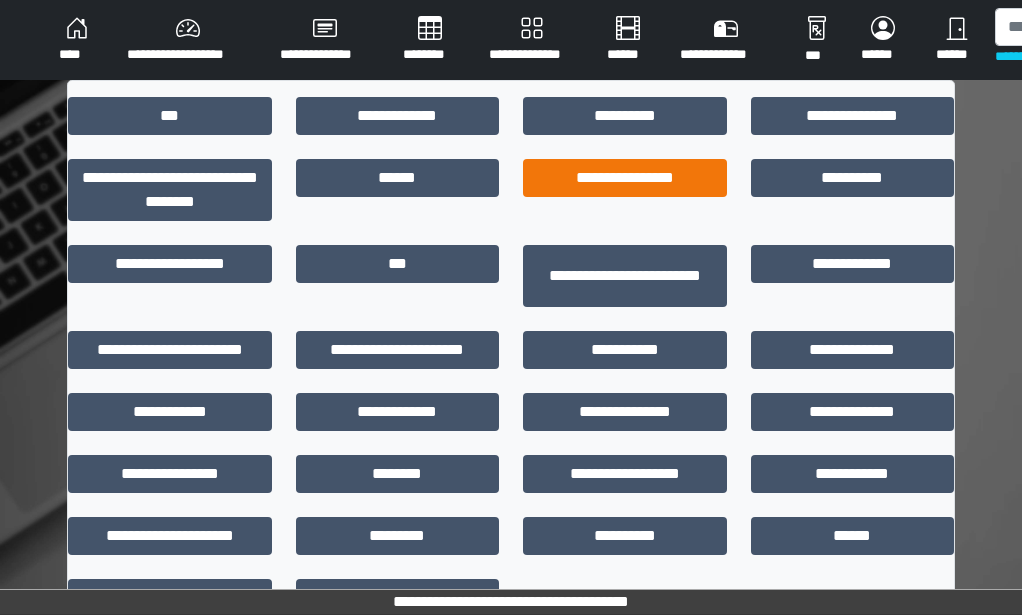 scroll, scrollTop: 0, scrollLeft: 0, axis: both 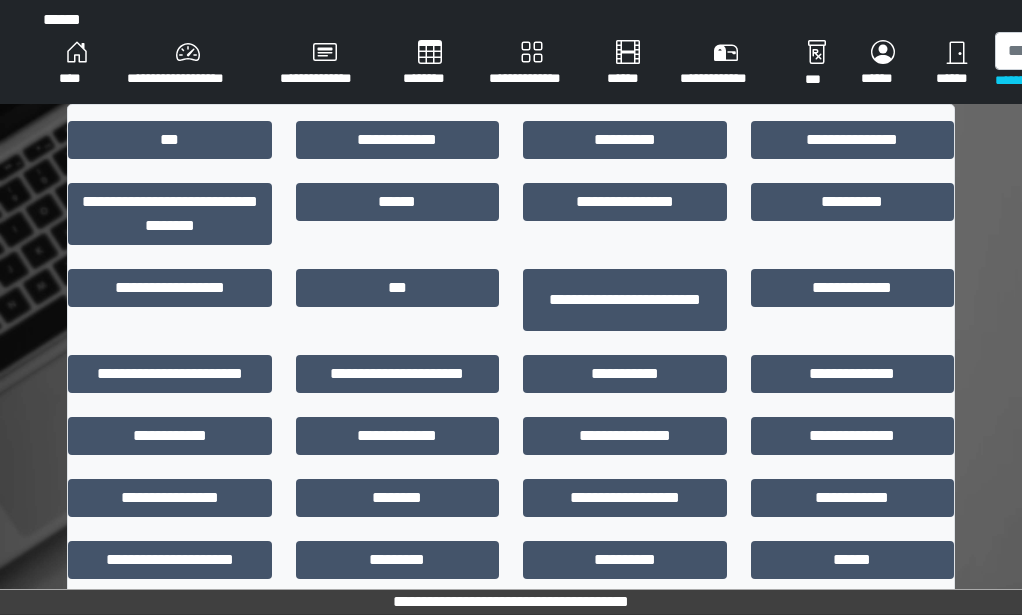 click on "**********" at bounding box center [532, 64] 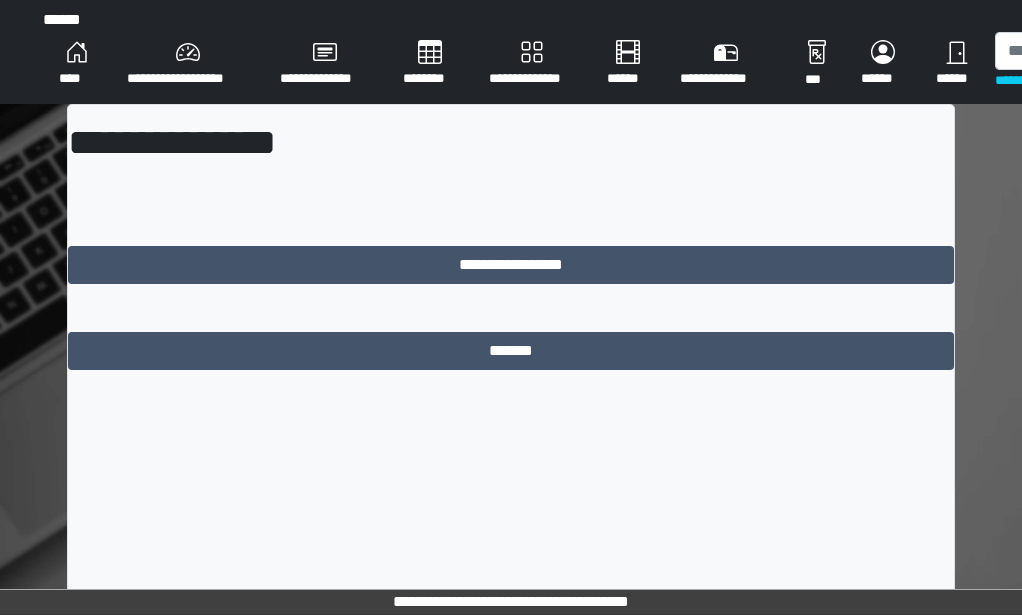 click on "********" at bounding box center [430, 64] 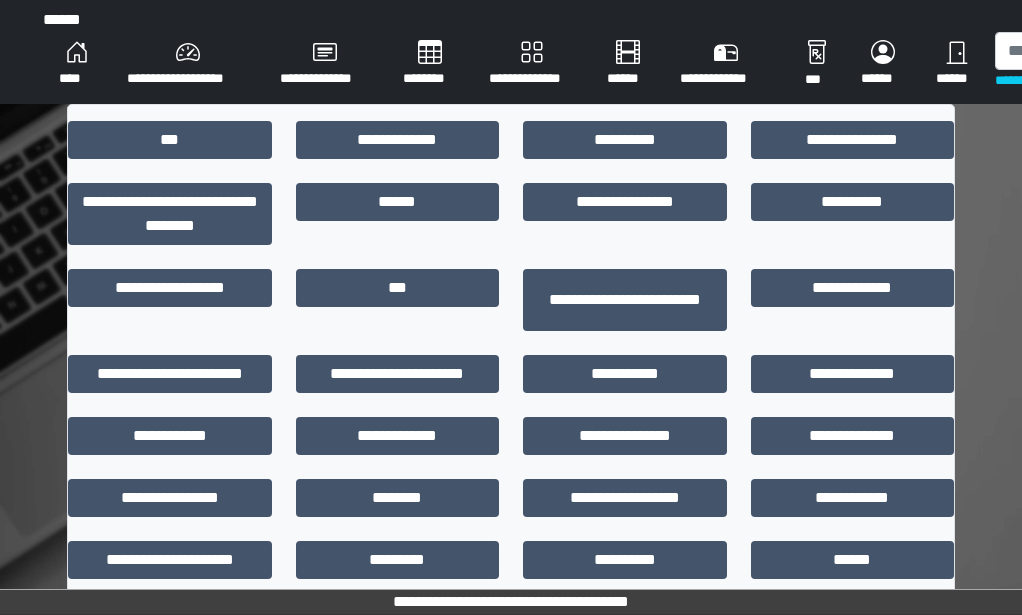 click on "**********" at bounding box center [187, 64] 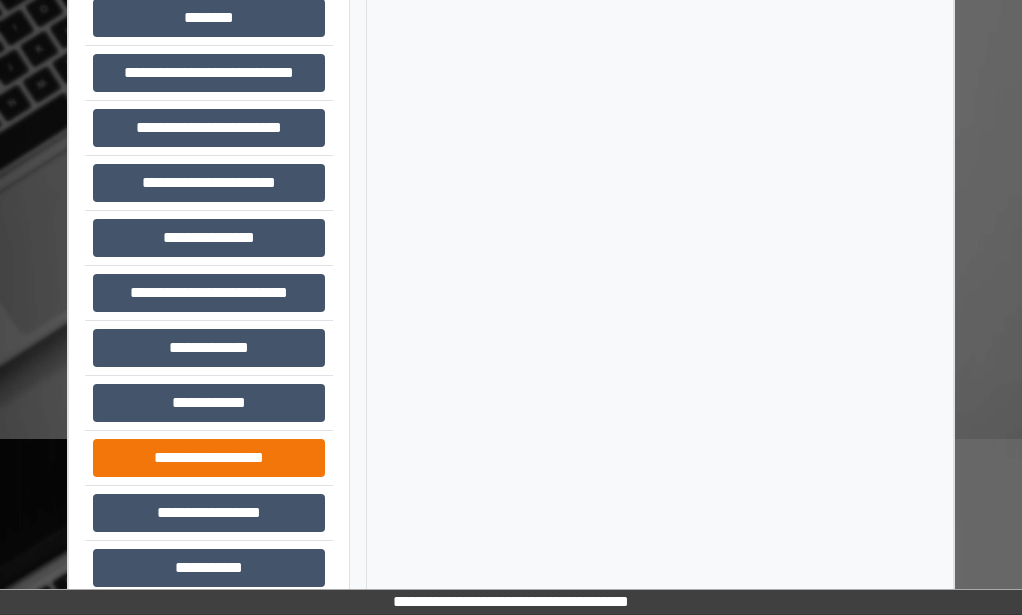 scroll, scrollTop: 233, scrollLeft: 0, axis: vertical 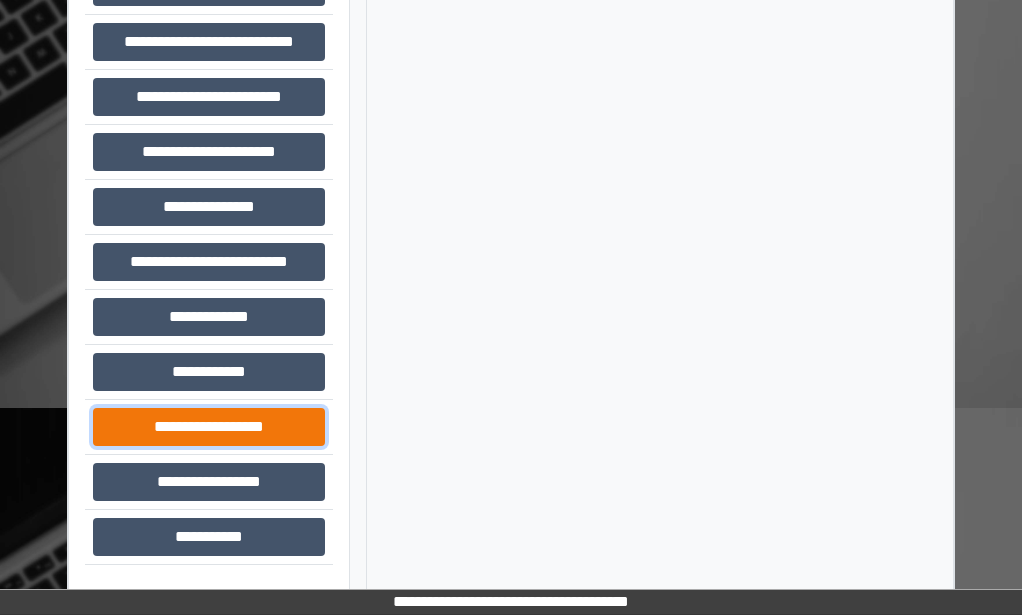 click on "**********" at bounding box center (209, 427) 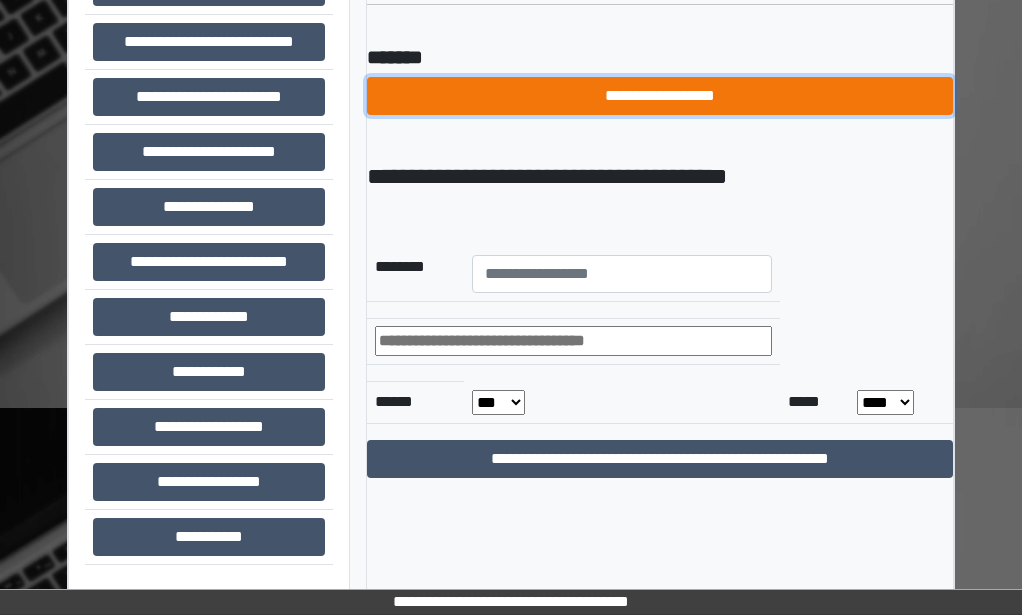 click on "**********" at bounding box center [660, 96] 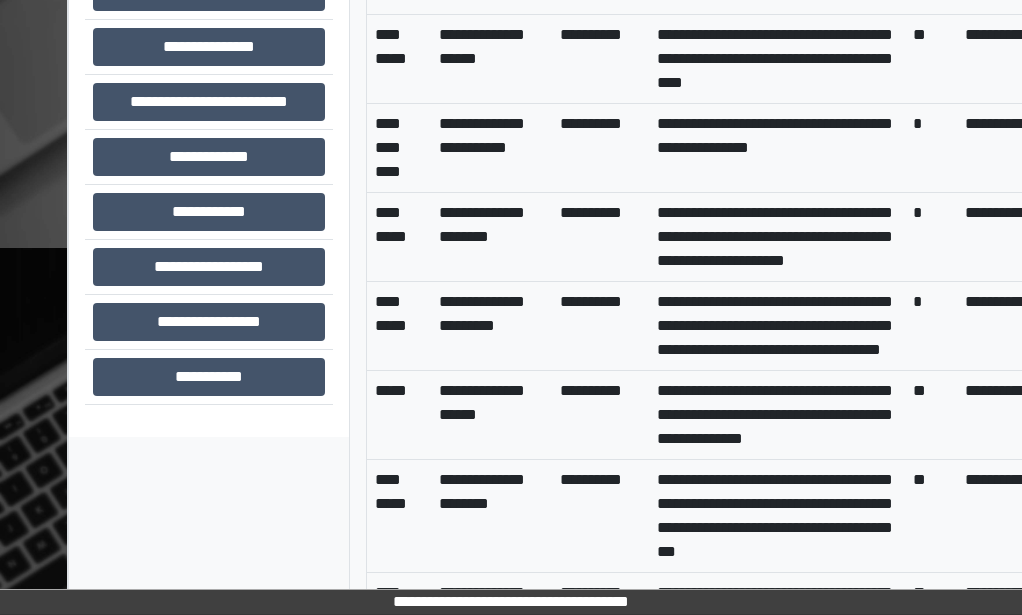 scroll, scrollTop: 500, scrollLeft: 0, axis: vertical 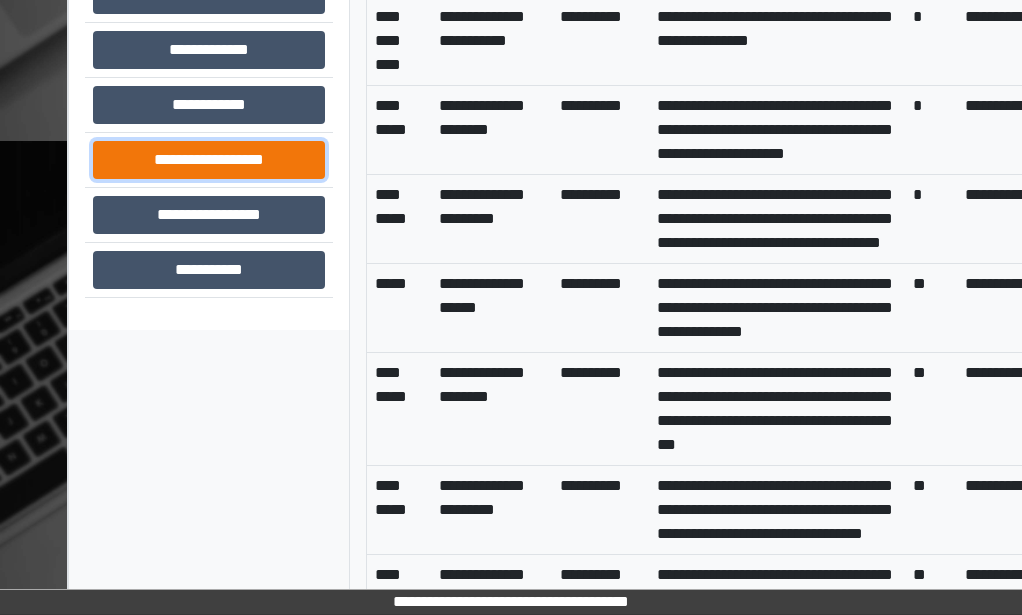 click on "**********" at bounding box center [209, 160] 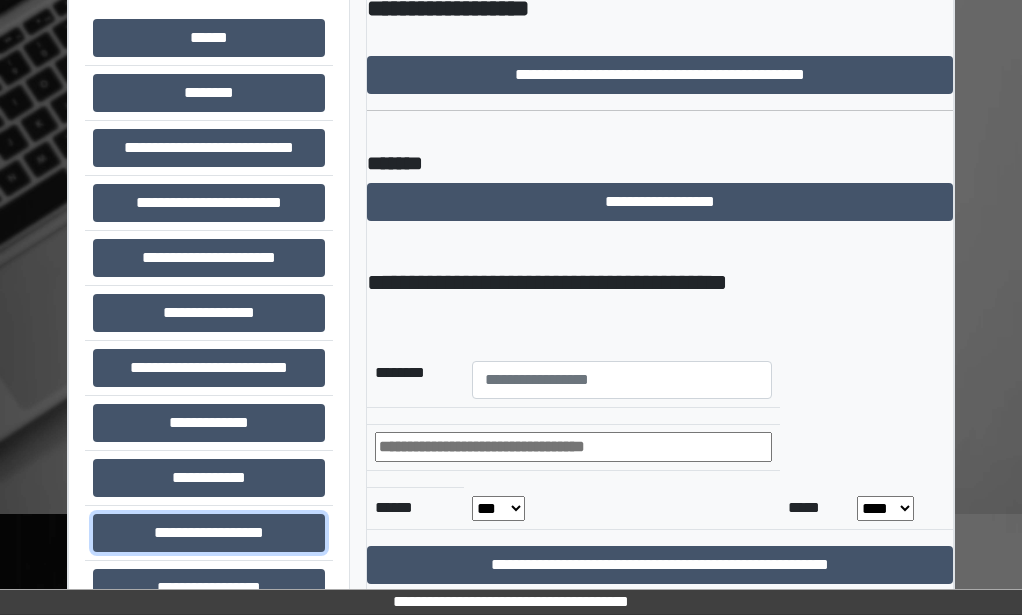 scroll, scrollTop: 0, scrollLeft: 0, axis: both 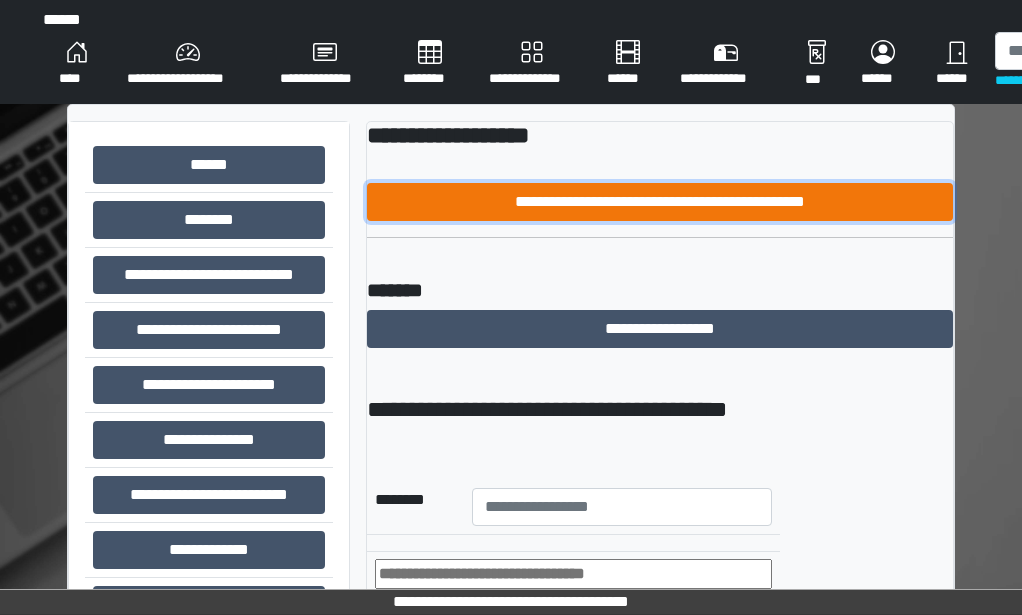 click on "**********" at bounding box center (660, 202) 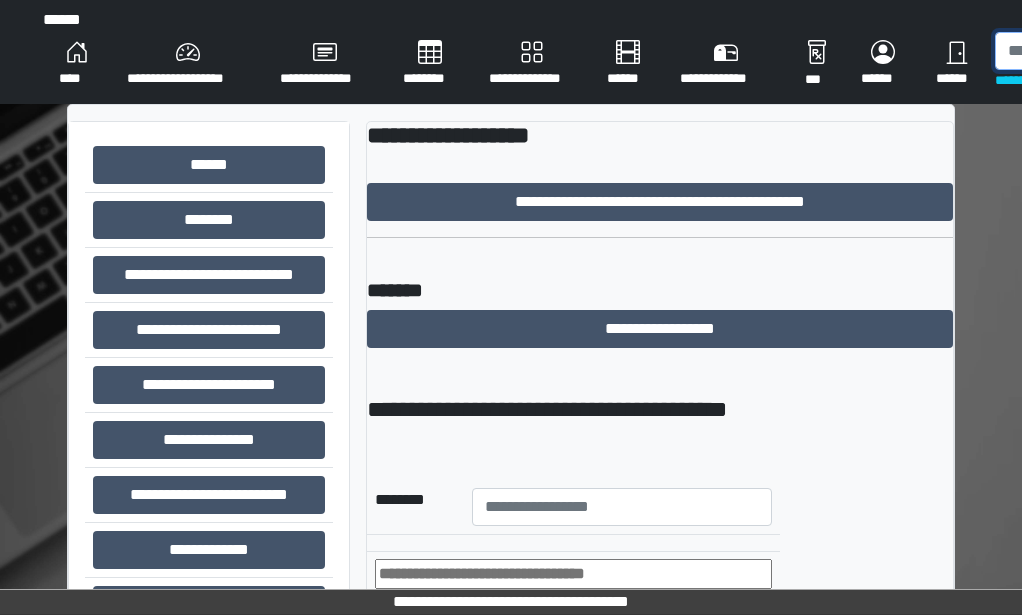 click at bounding box center (1098, 51) 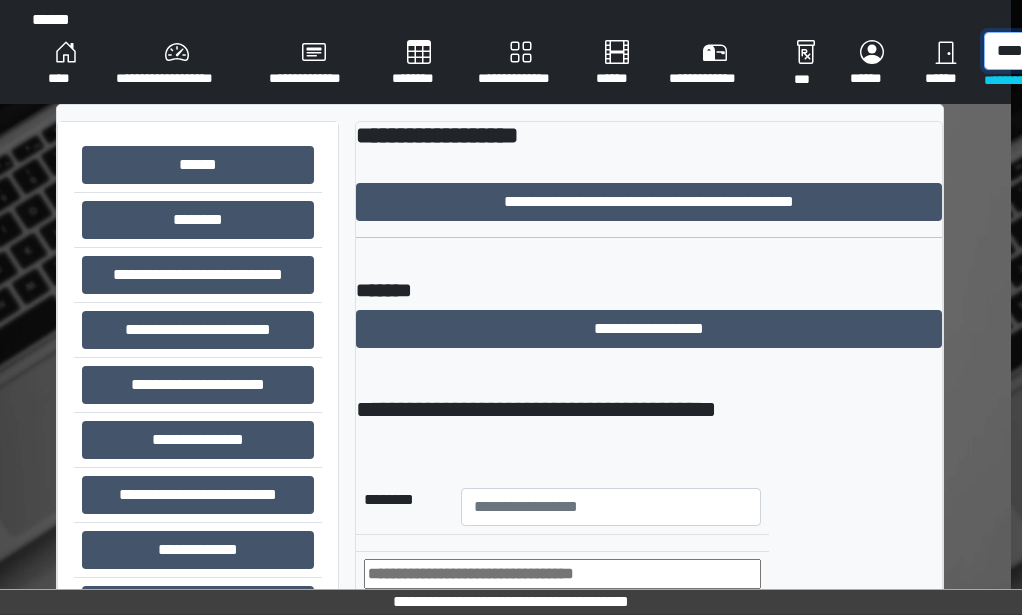 scroll, scrollTop: 0, scrollLeft: 21, axis: horizontal 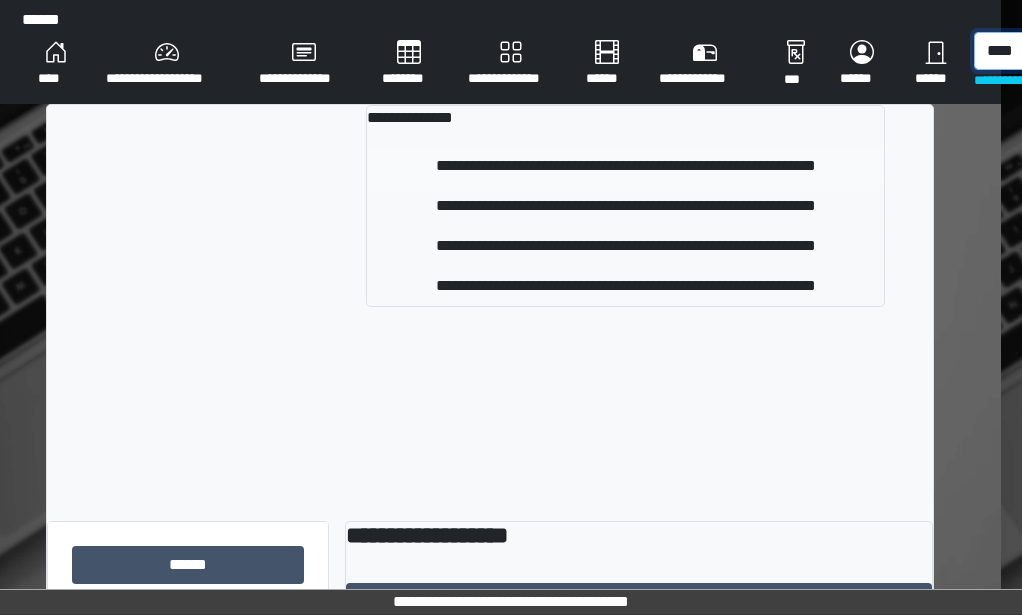 type on "****" 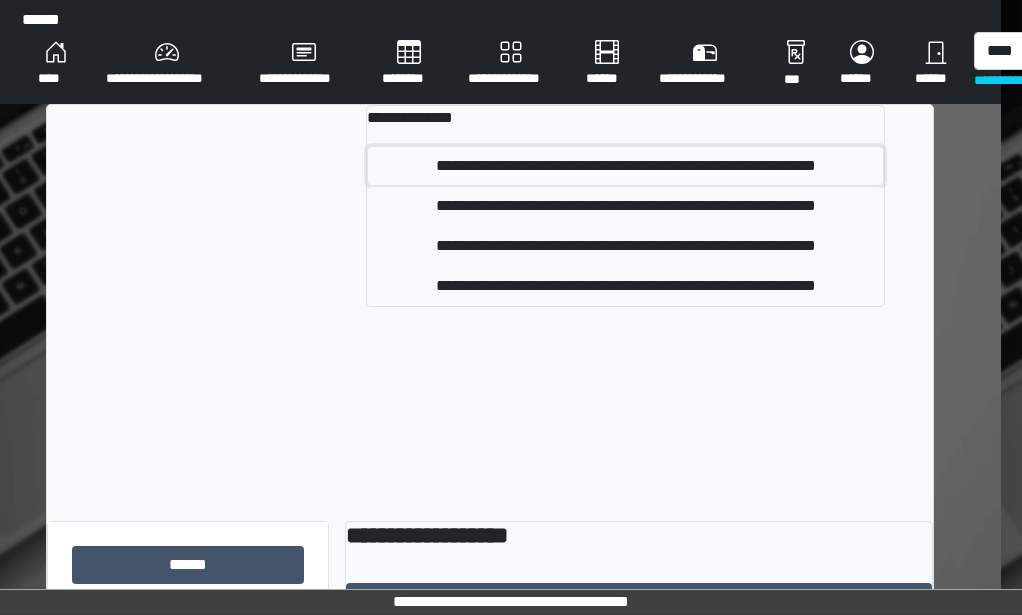 click on "**********" at bounding box center (625, 166) 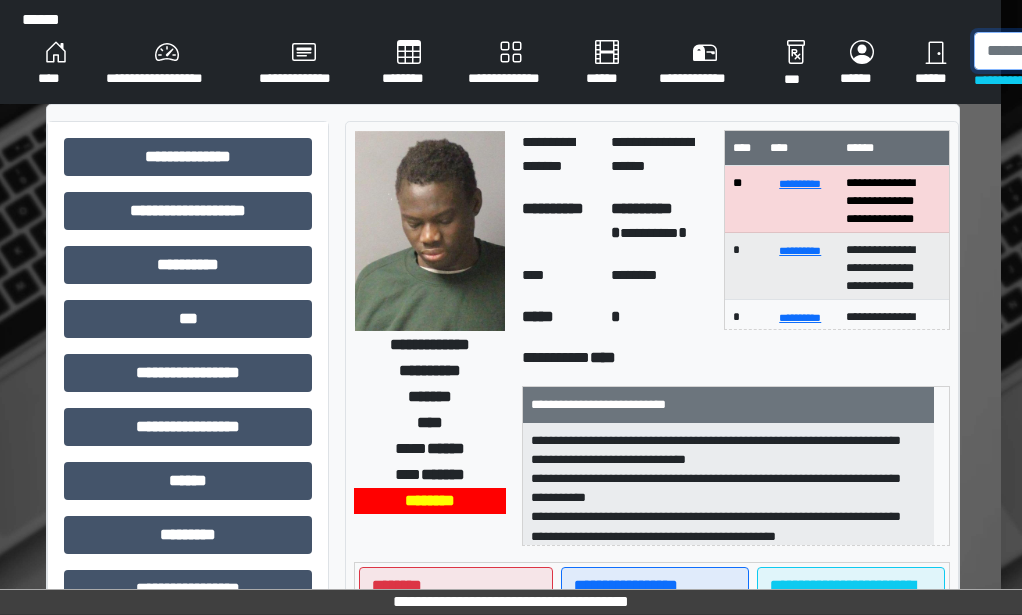 click at bounding box center (1077, 51) 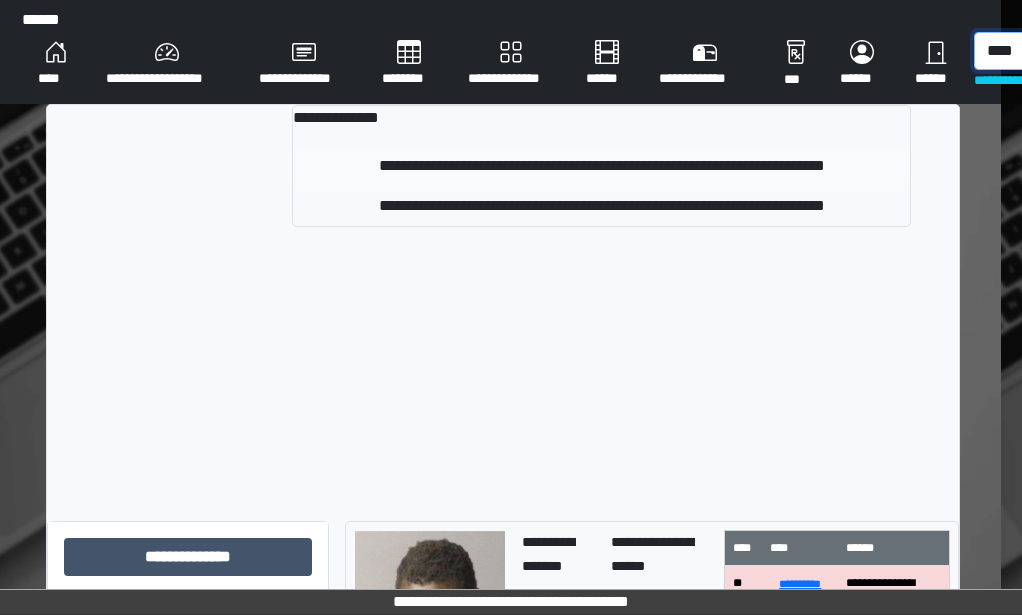 type on "****" 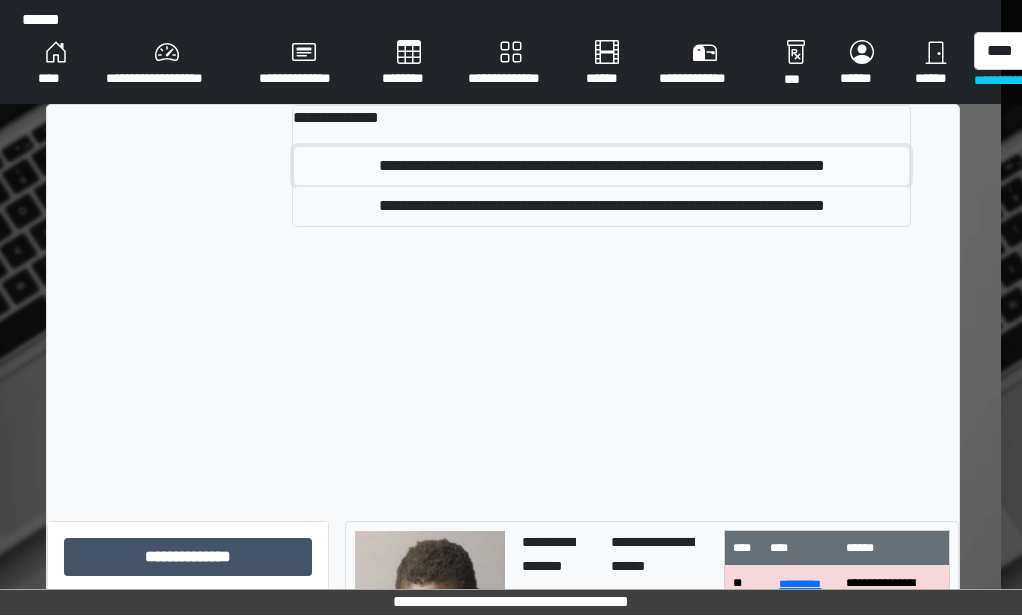 drag, startPoint x: 438, startPoint y: 169, endPoint x: 427, endPoint y: 173, distance: 11.7046995 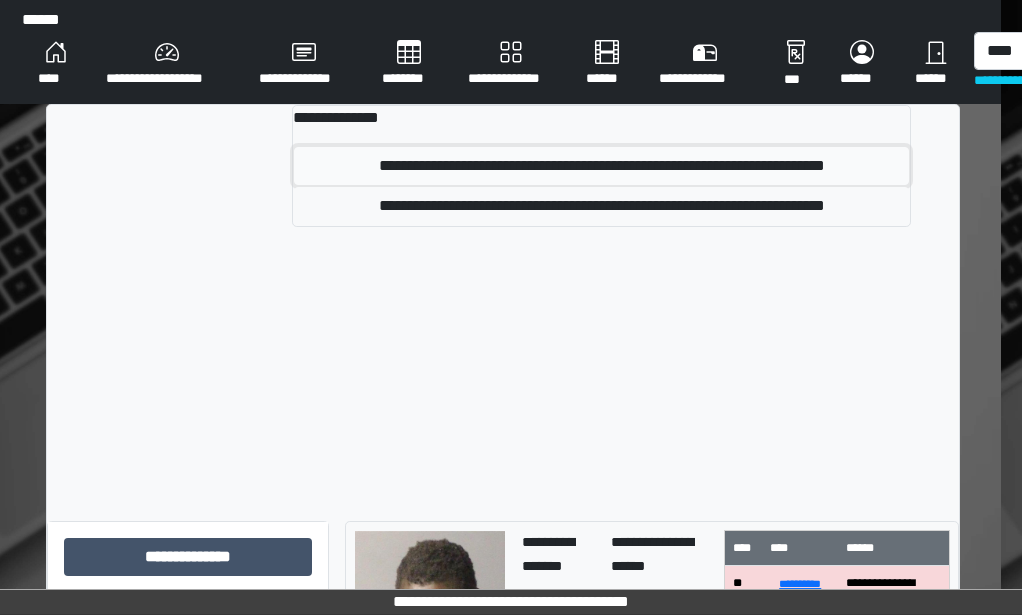 click on "**********" at bounding box center (601, 166) 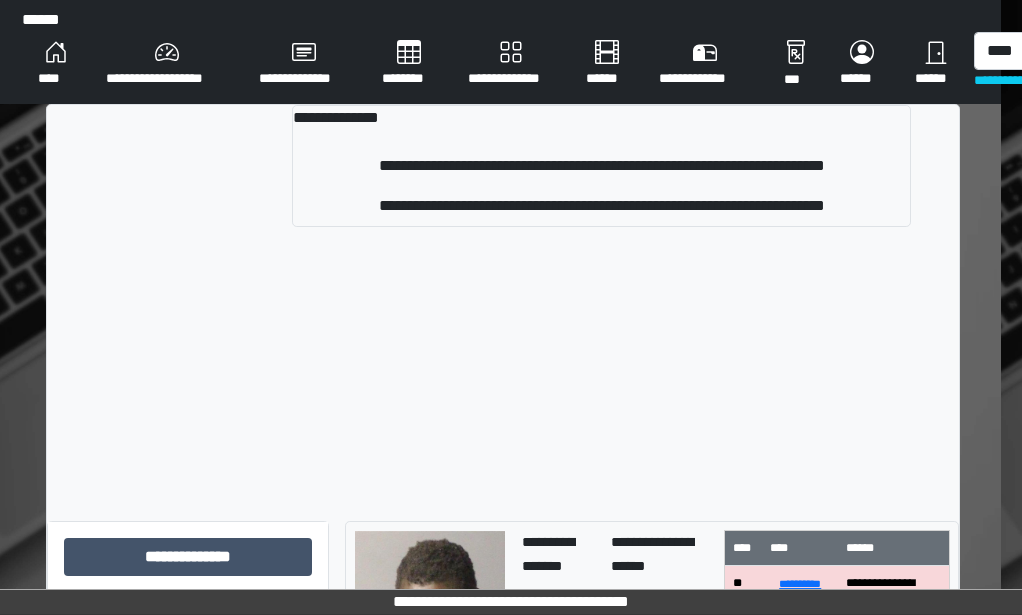 type 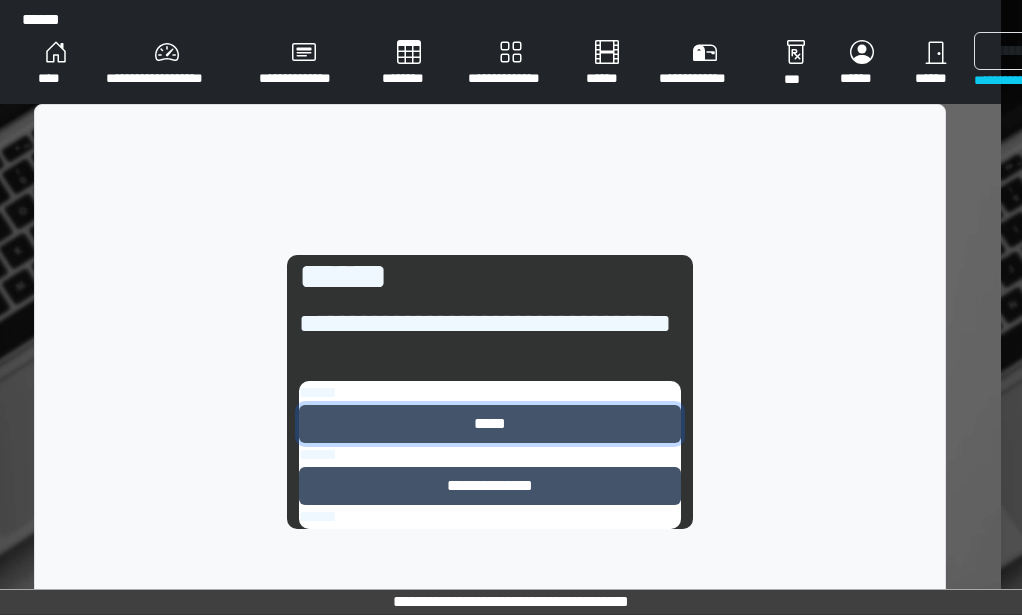drag, startPoint x: 441, startPoint y: 428, endPoint x: 444, endPoint y: 409, distance: 19.235384 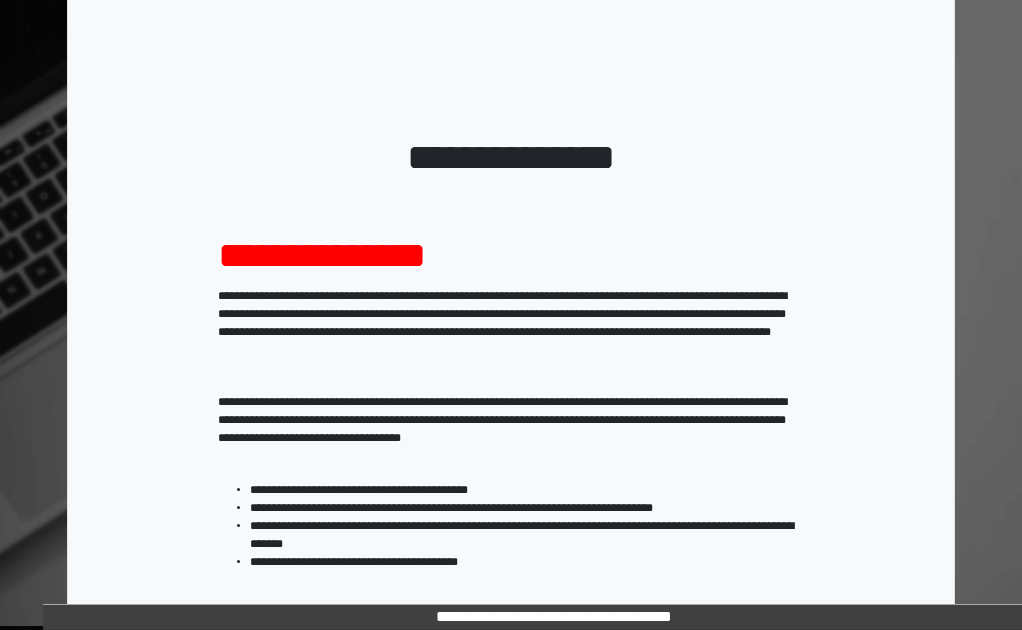 scroll, scrollTop: 367, scrollLeft: 0, axis: vertical 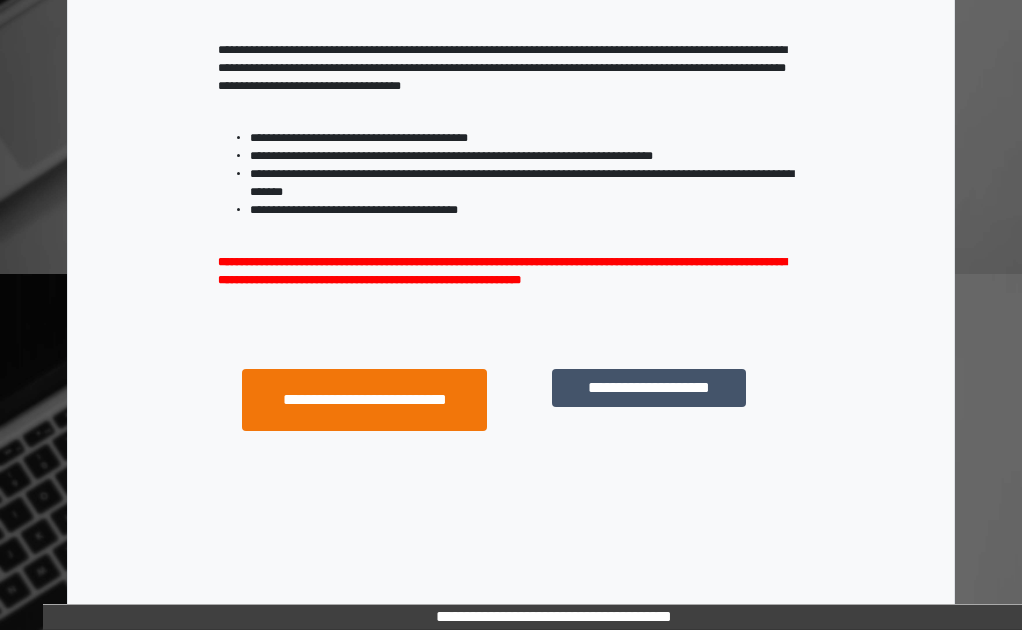 click on "**********" at bounding box center [649, 388] 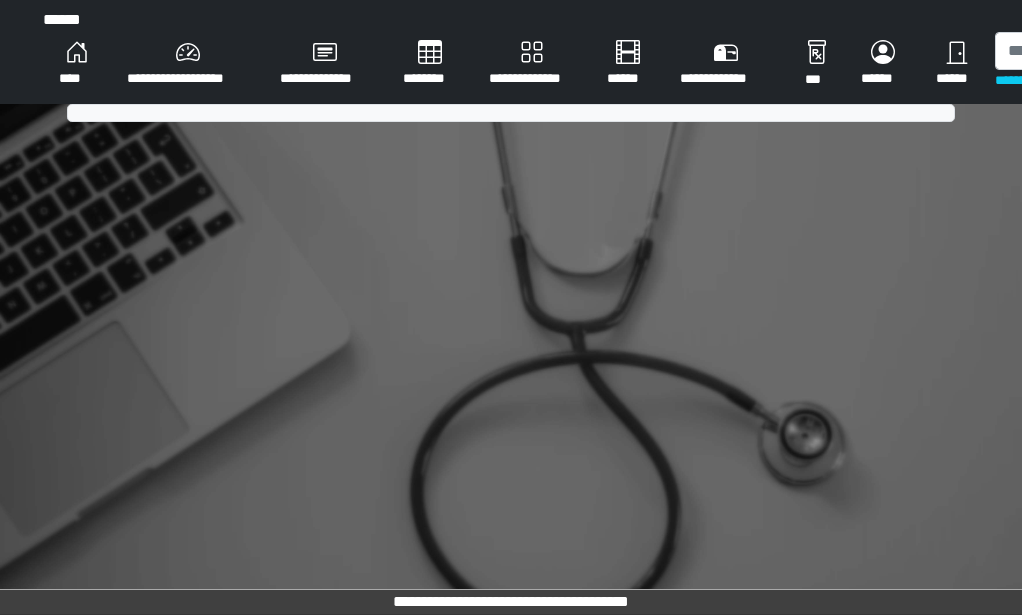 scroll, scrollTop: 0, scrollLeft: 0, axis: both 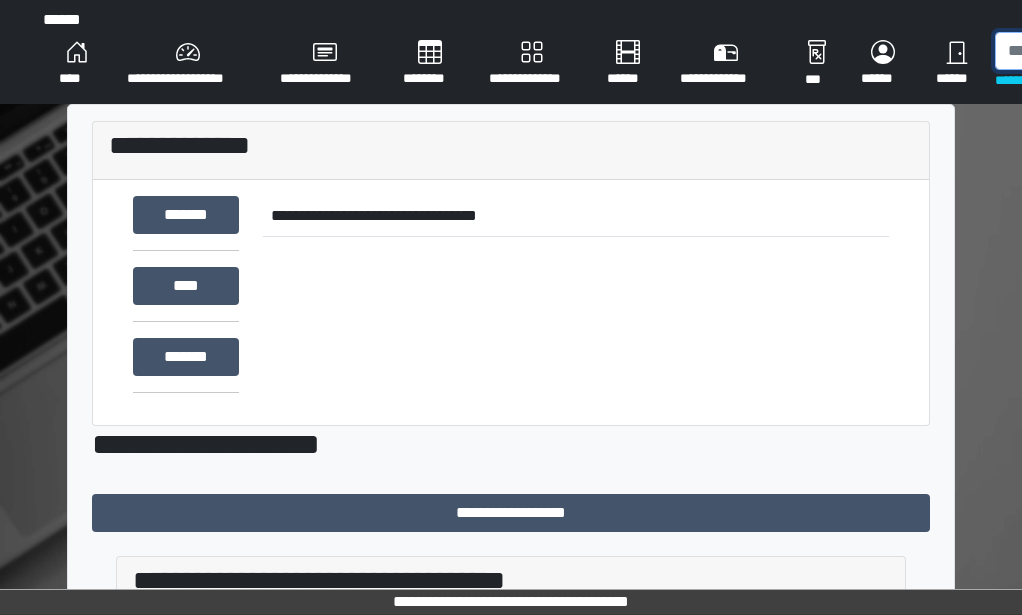 click at bounding box center [1098, 51] 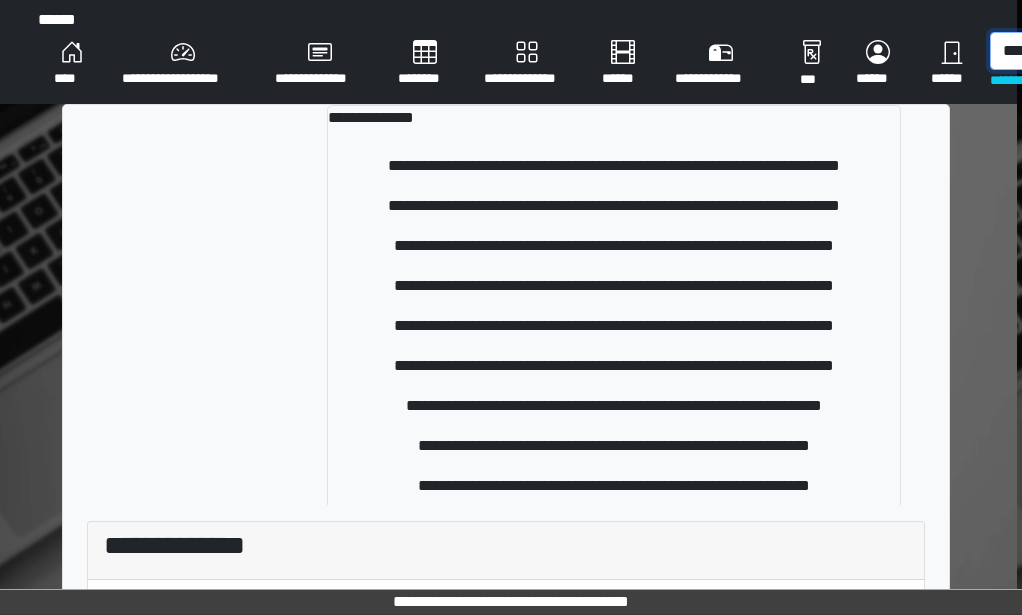 scroll, scrollTop: 0, scrollLeft: 12, axis: horizontal 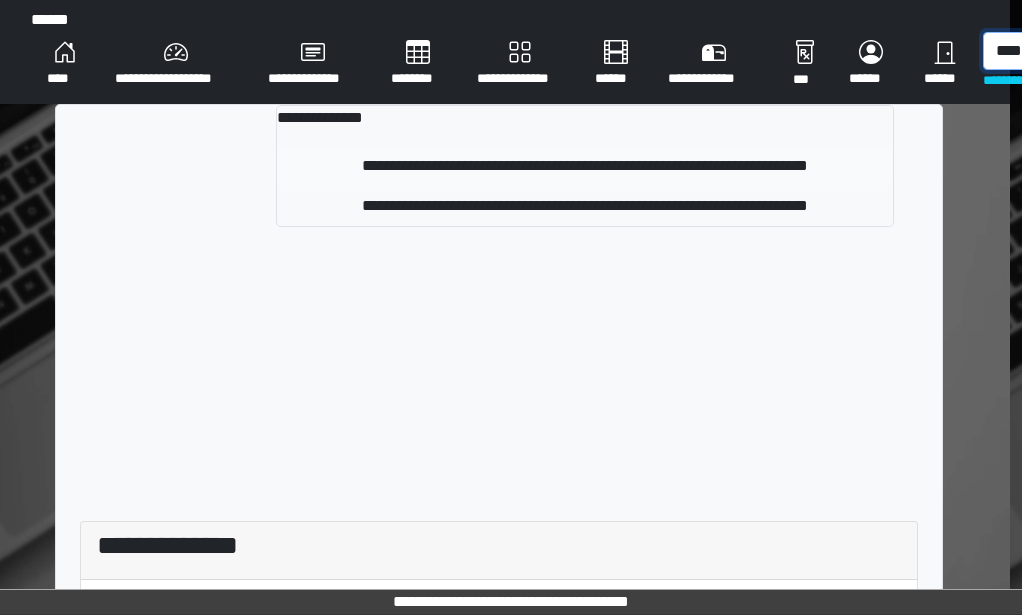type on "****" 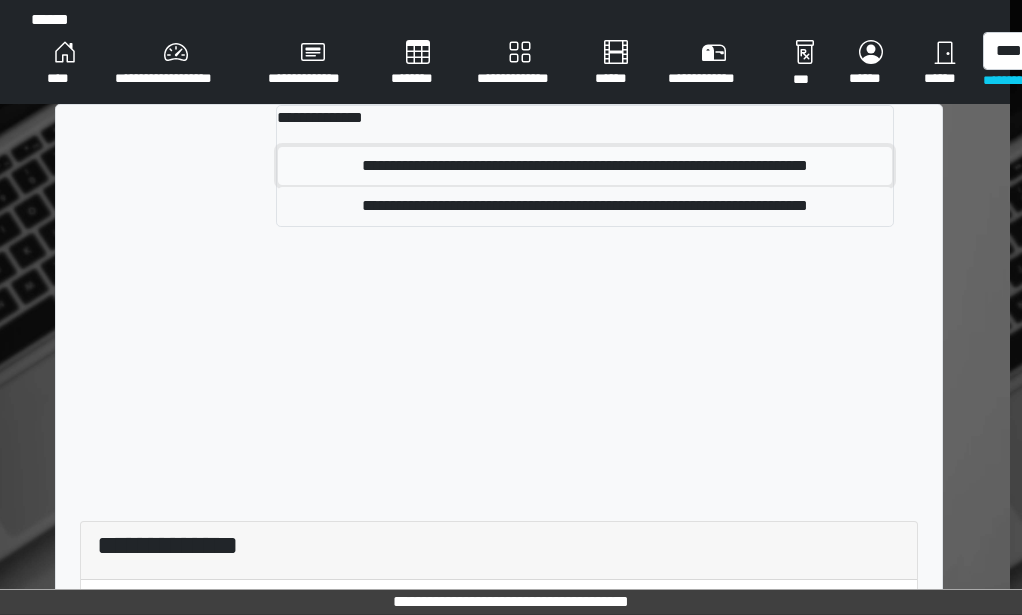 click on "**********" at bounding box center (585, 166) 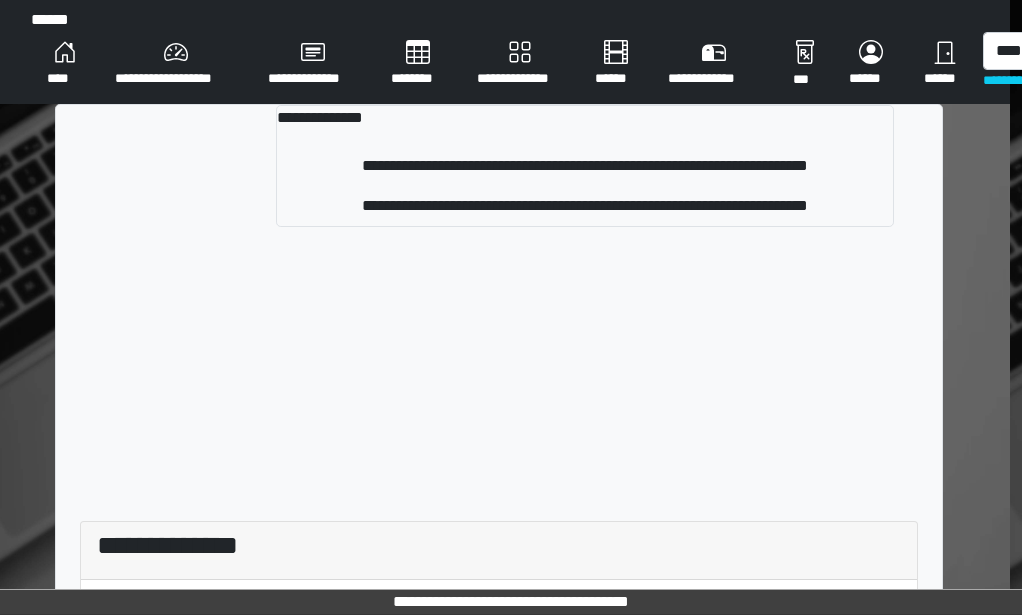 type 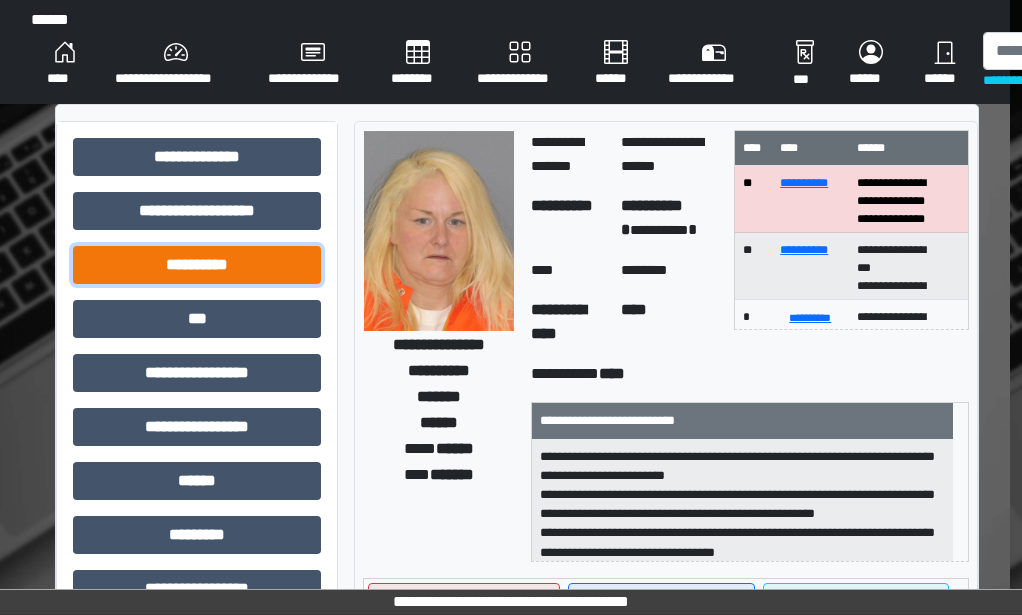 click on "**********" at bounding box center (197, 265) 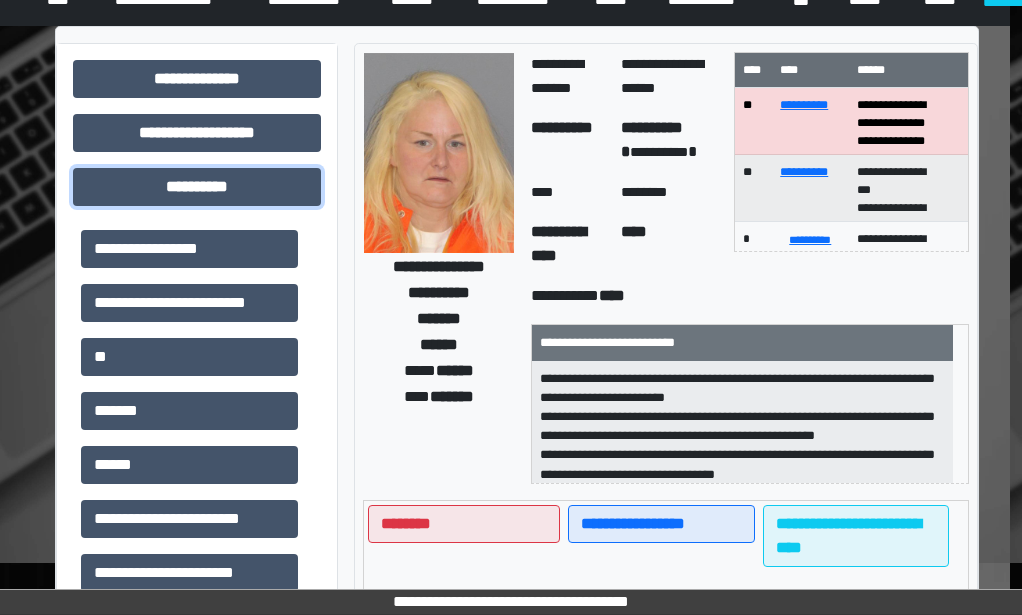 scroll, scrollTop: 200, scrollLeft: 12, axis: both 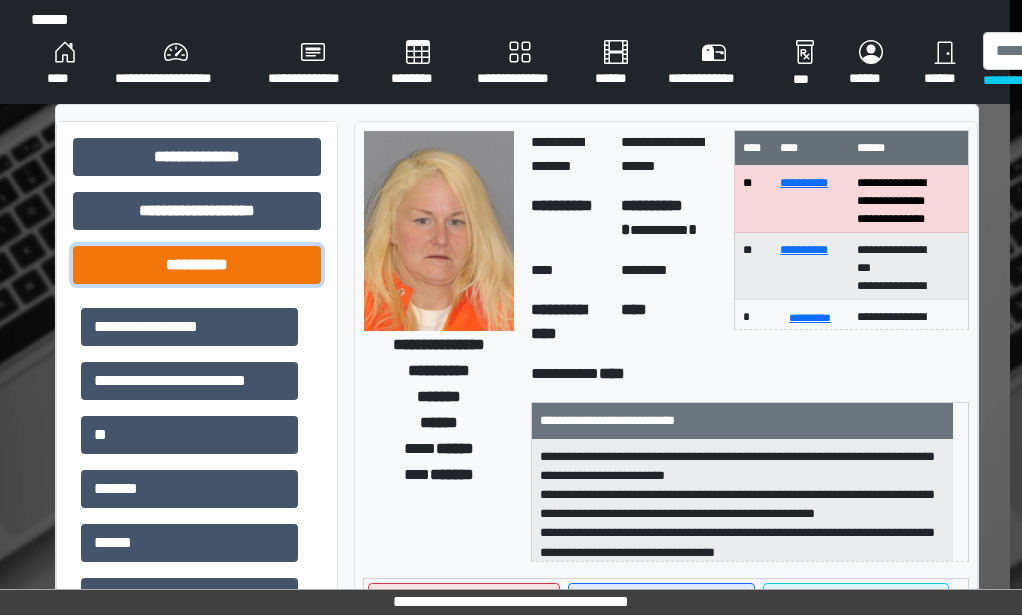 click on "**********" at bounding box center (197, 265) 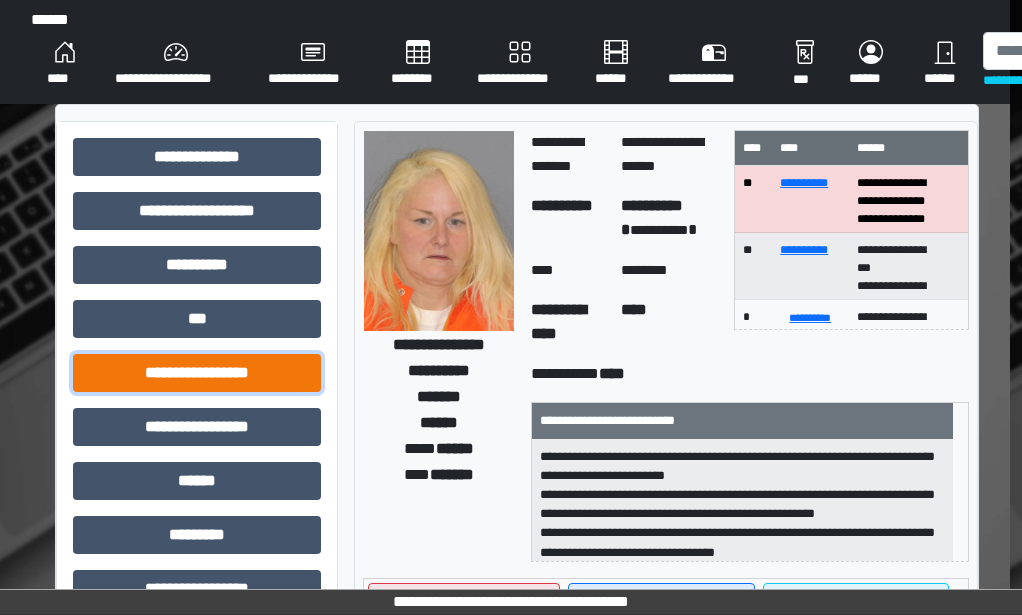 click on "**********" at bounding box center [197, 373] 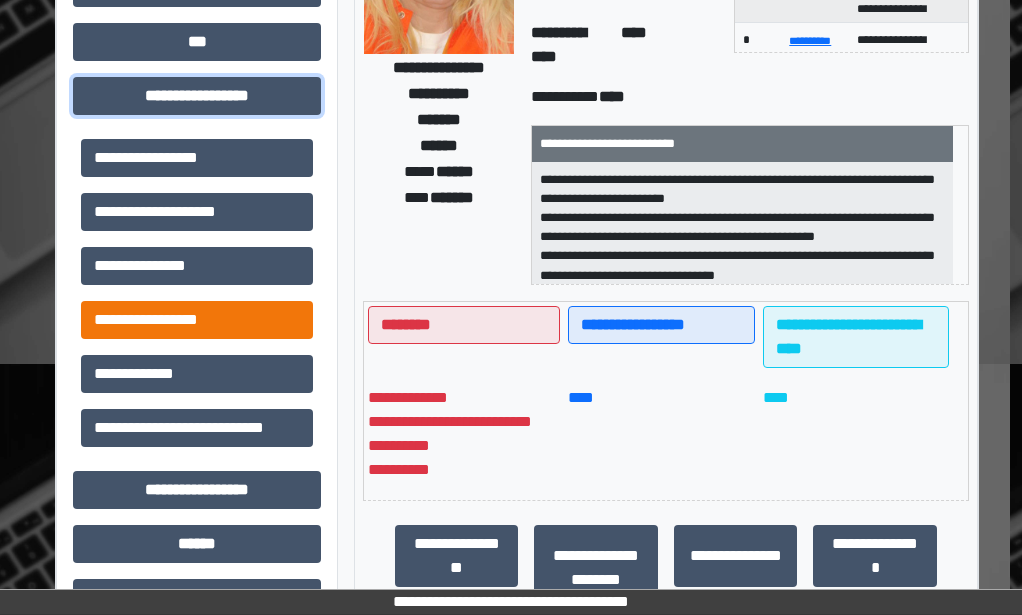 scroll, scrollTop: 300, scrollLeft: 12, axis: both 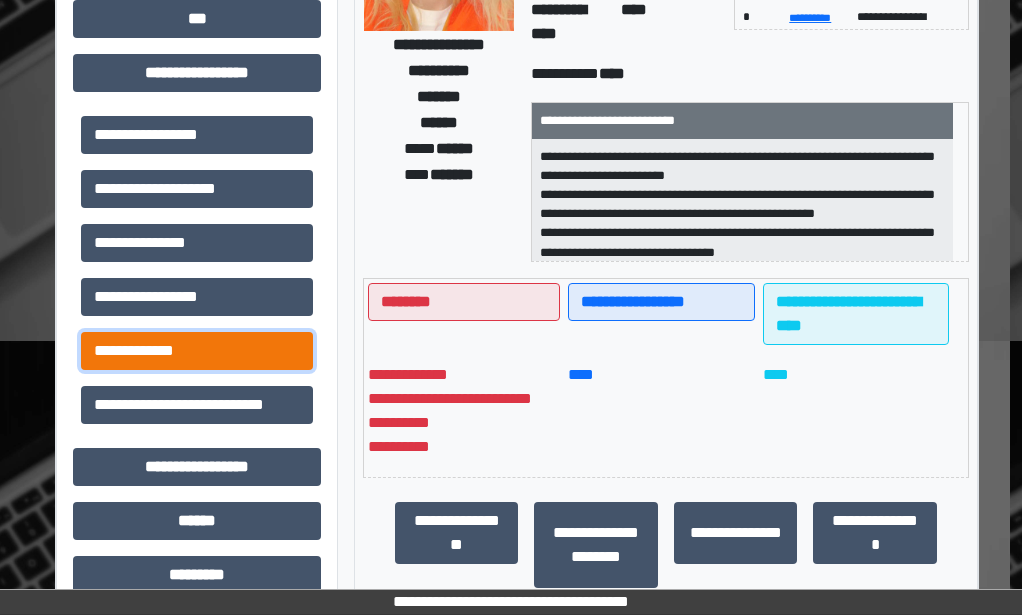 click on "**********" 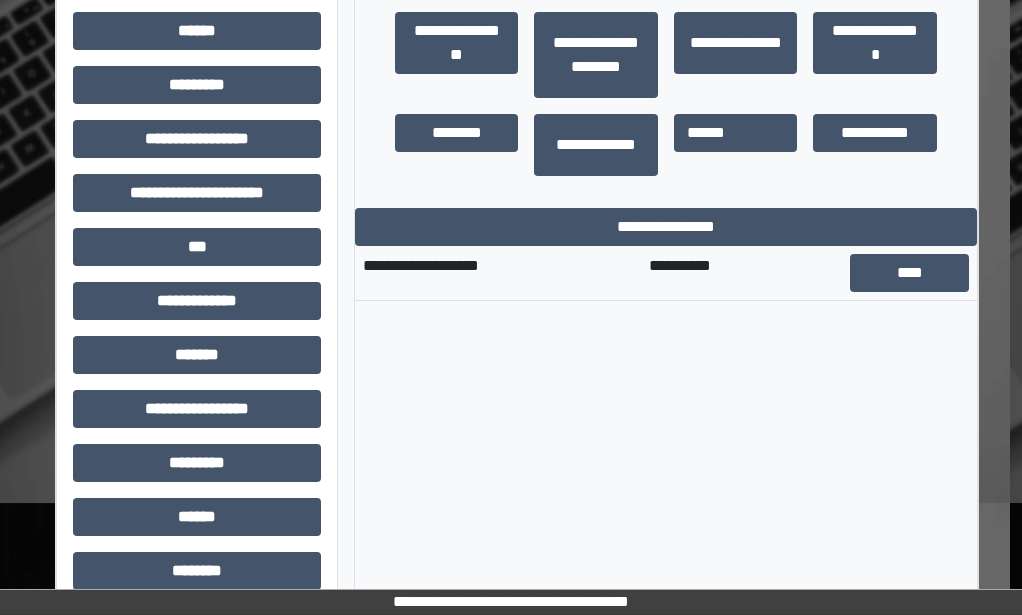 scroll, scrollTop: 800, scrollLeft: 12, axis: both 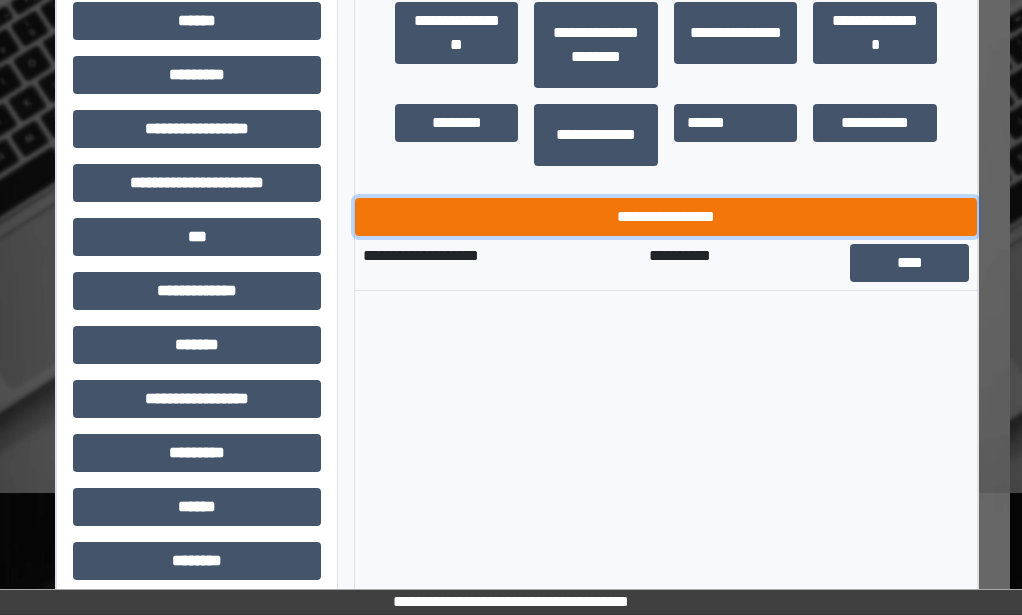 click on "**********" 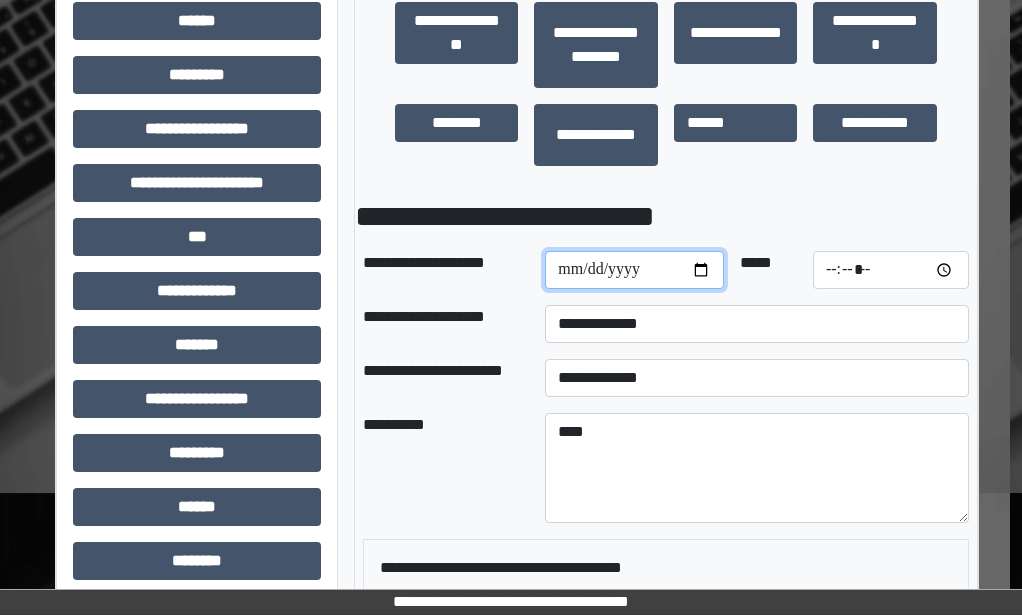 click 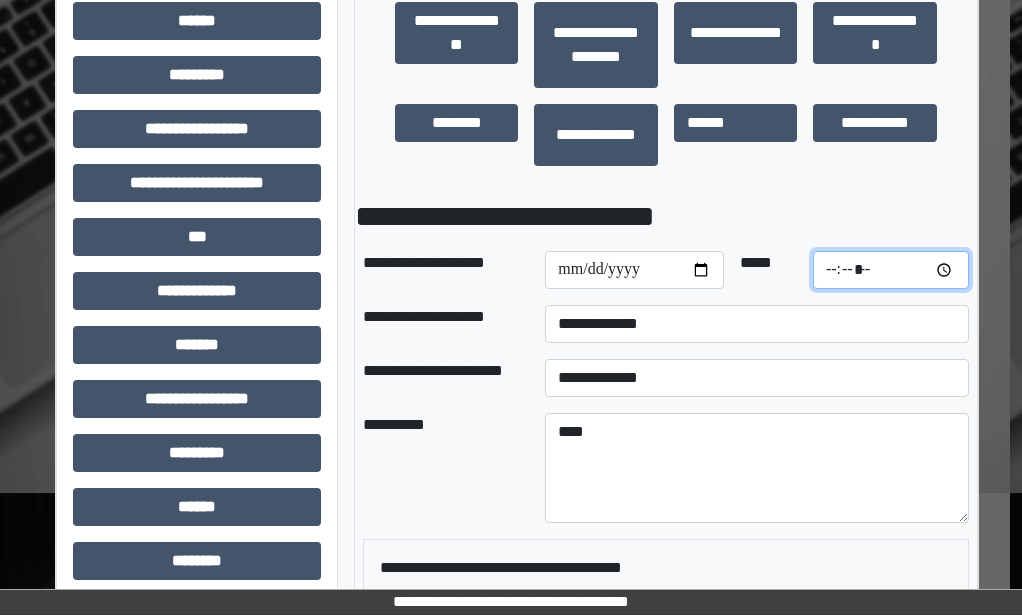click 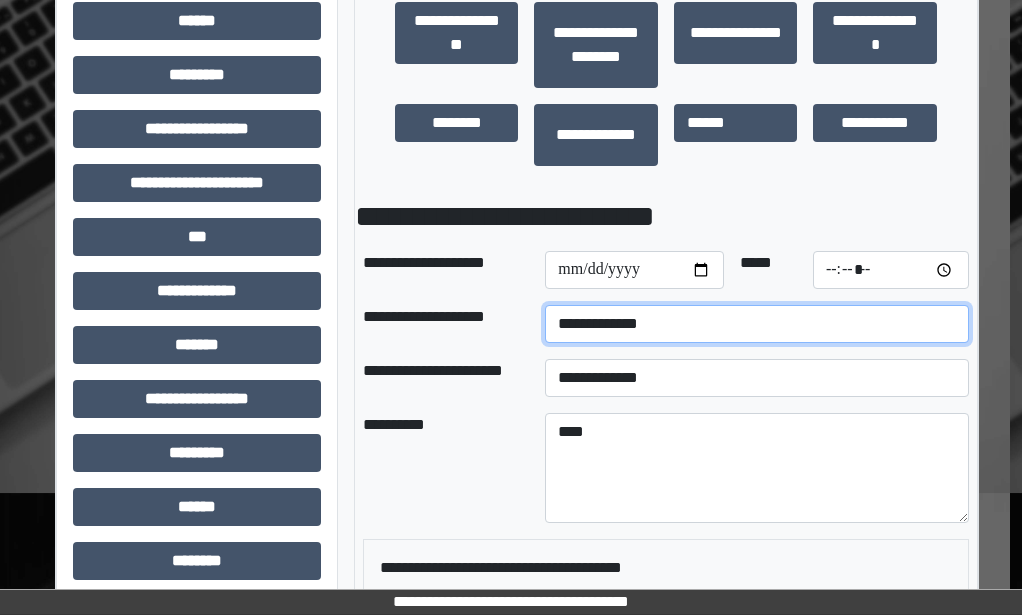 type on "*****" 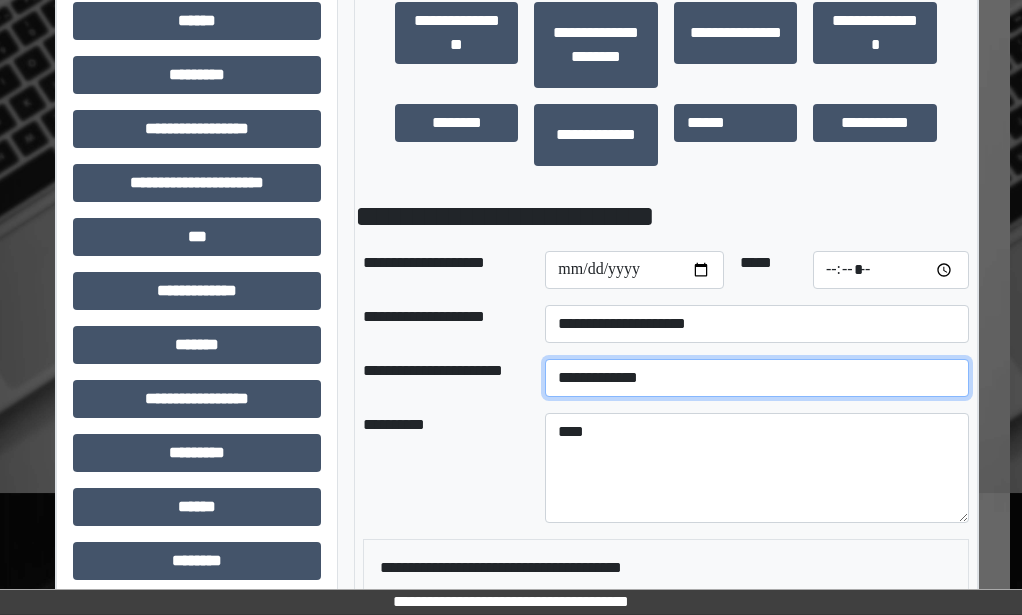 click on "**********" 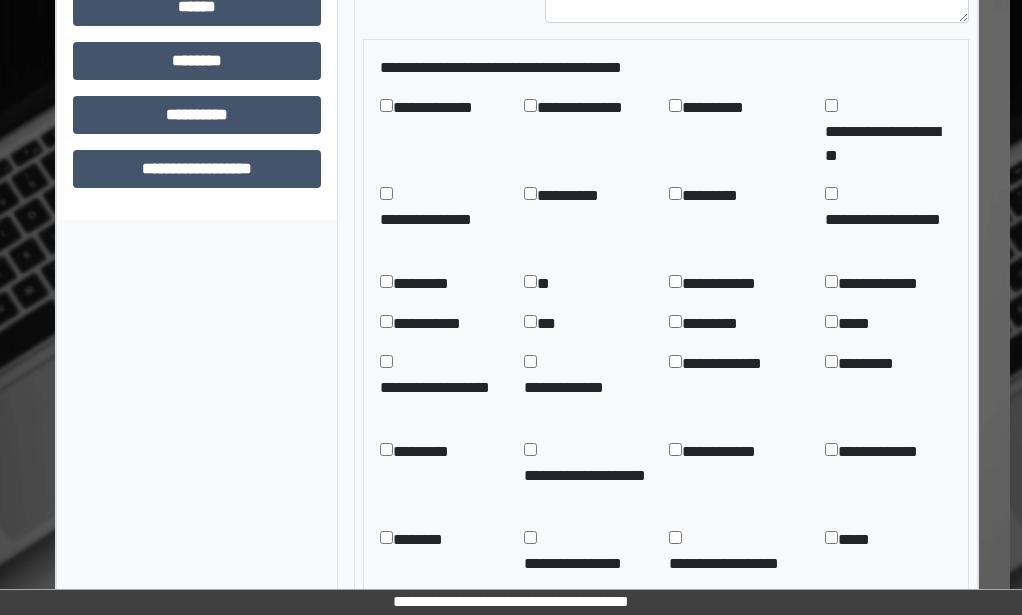click on "*********" 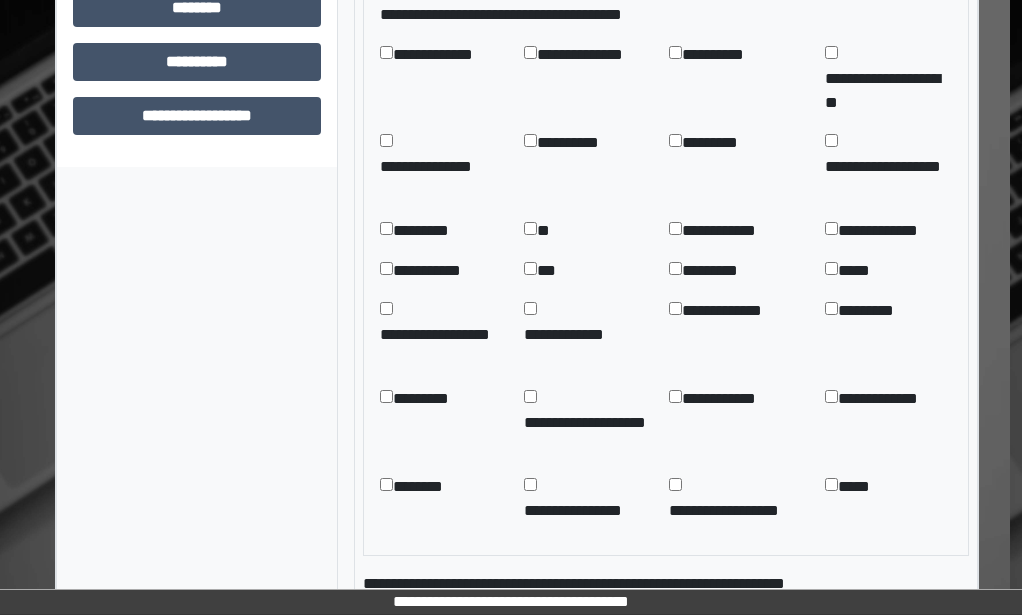 scroll, scrollTop: 1400, scrollLeft: 12, axis: both 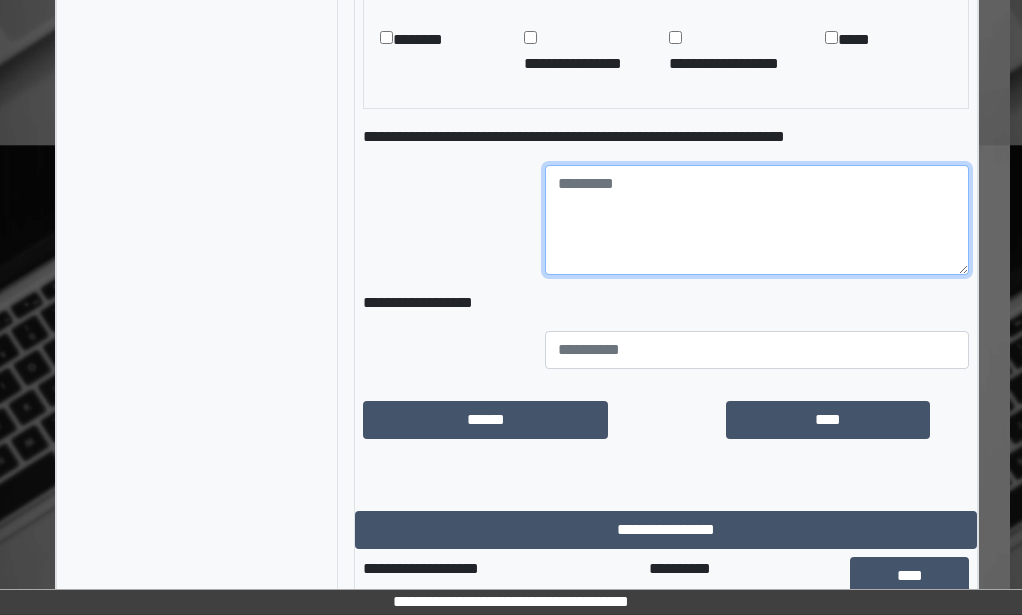 click 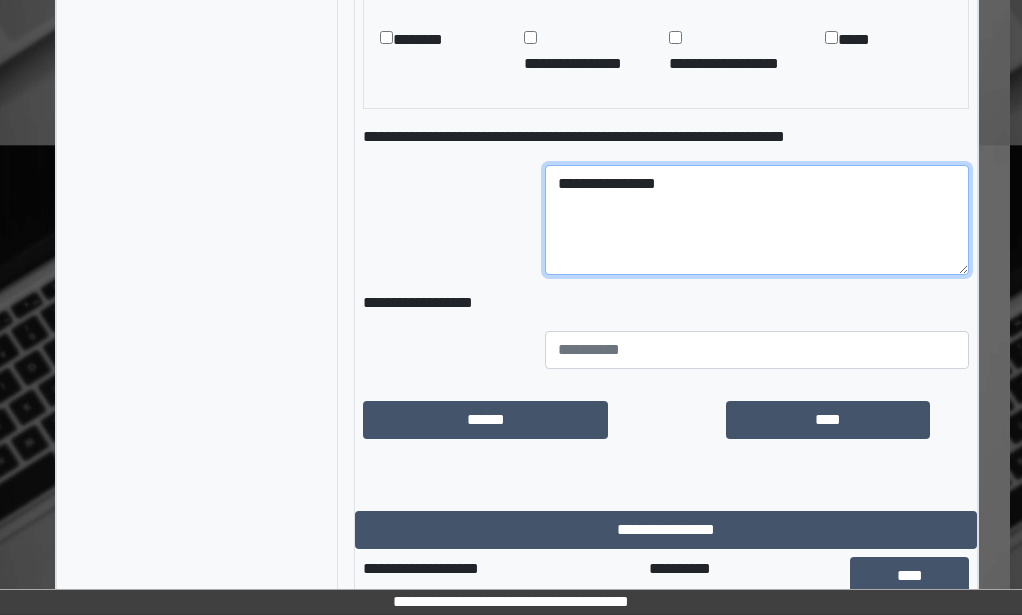 type on "**********" 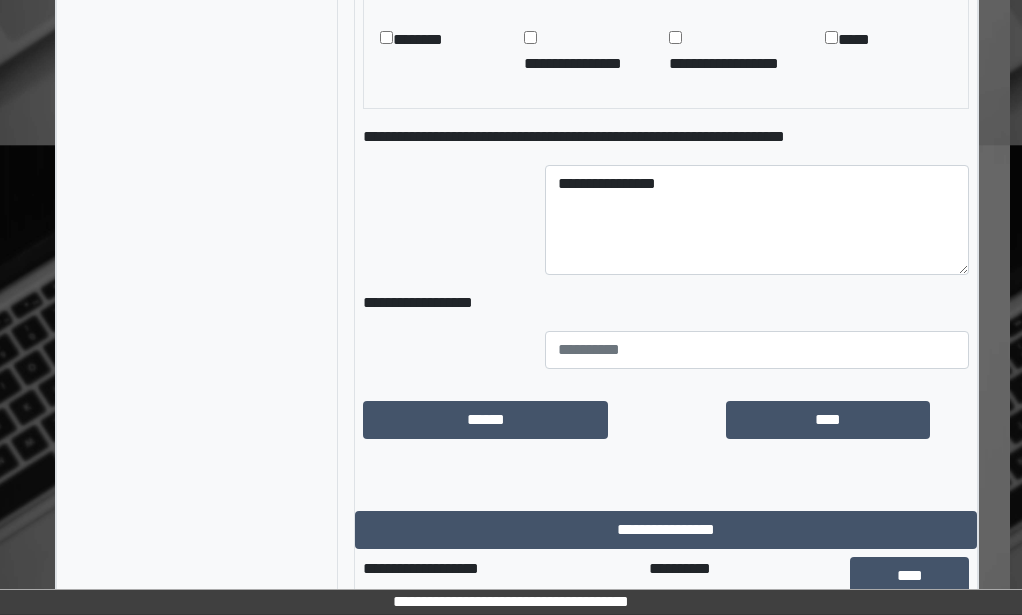 click 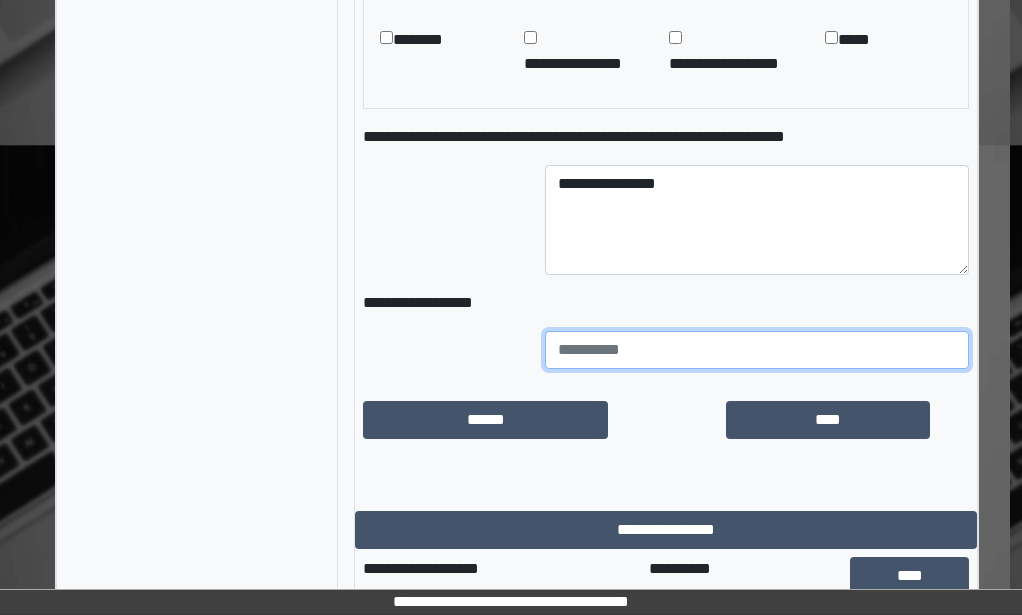 click 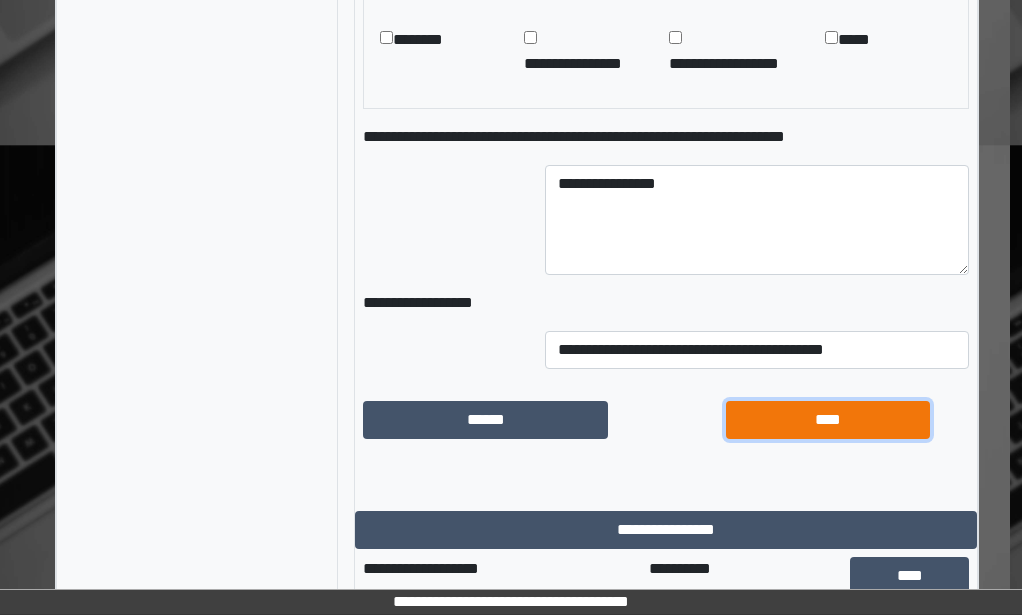 click on "****" 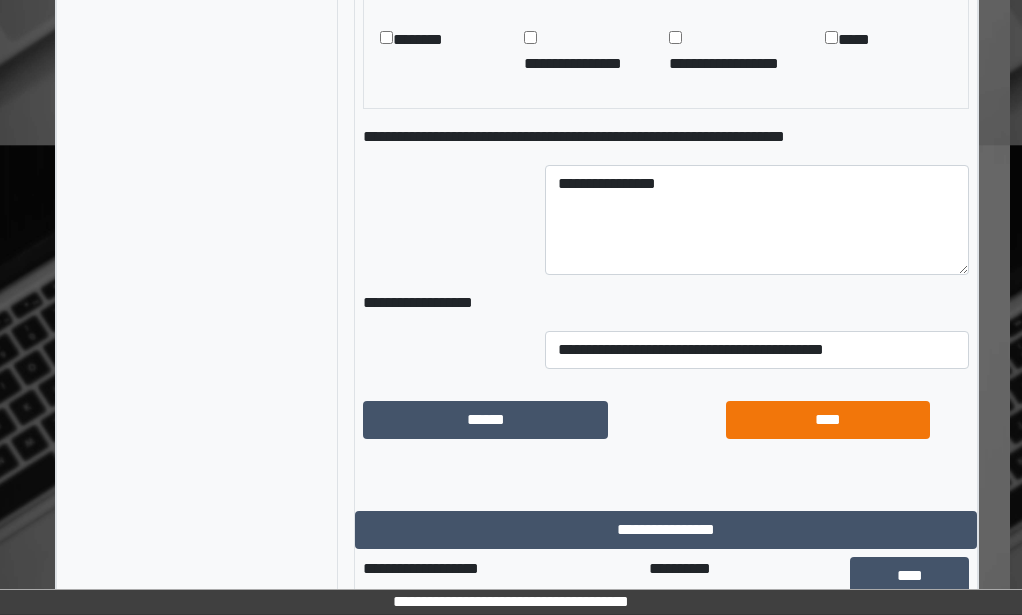 scroll, scrollTop: 923, scrollLeft: 12, axis: both 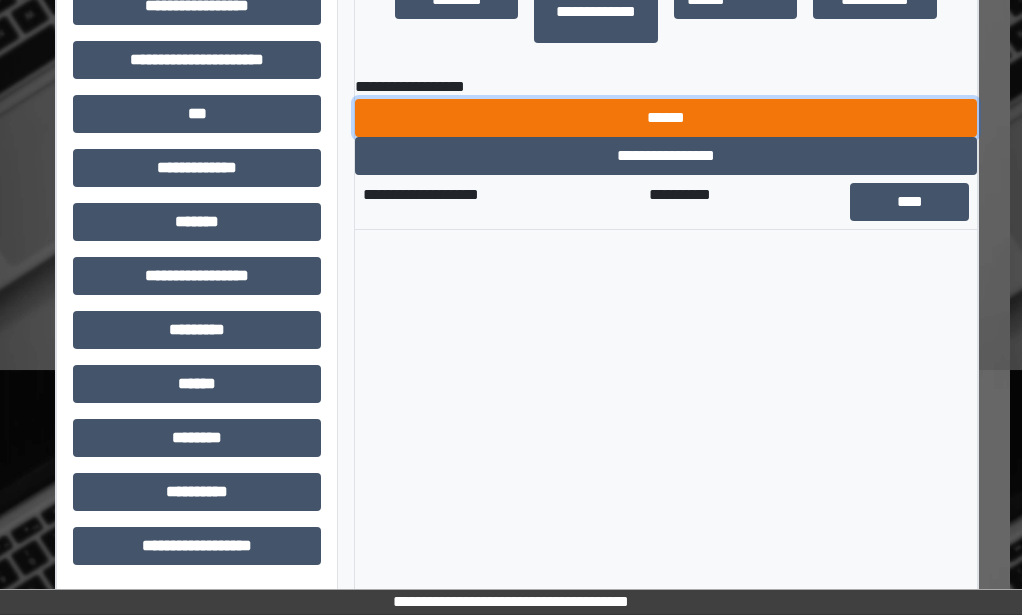 click on "******" 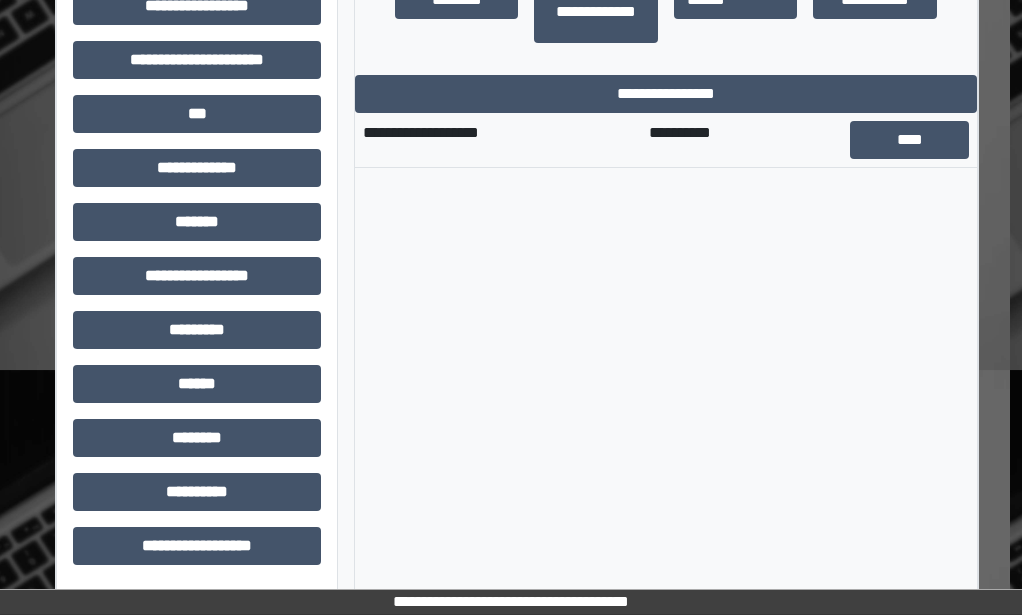 scroll, scrollTop: 423, scrollLeft: 12, axis: both 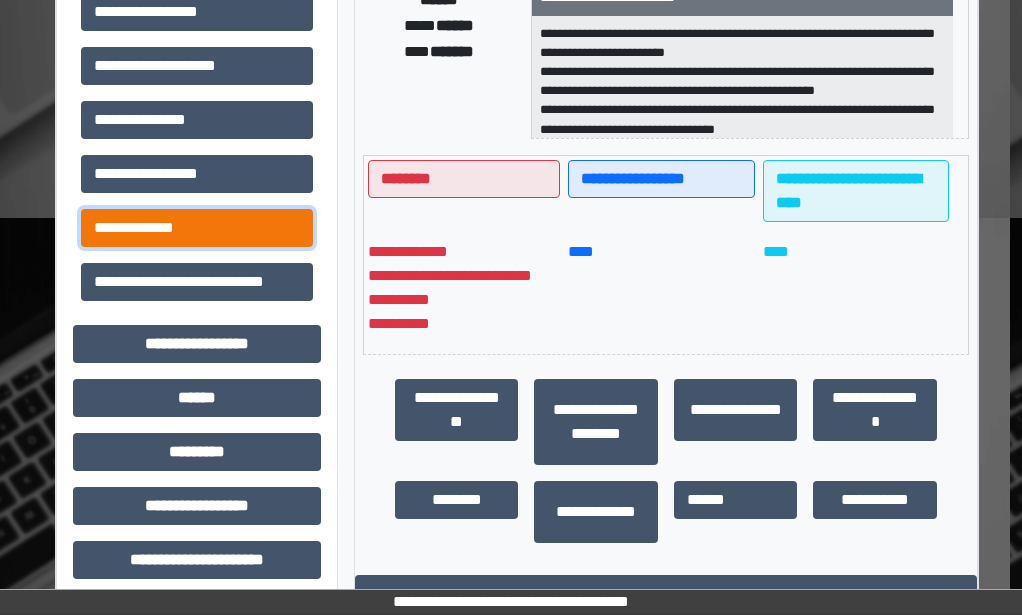 click on "**********" 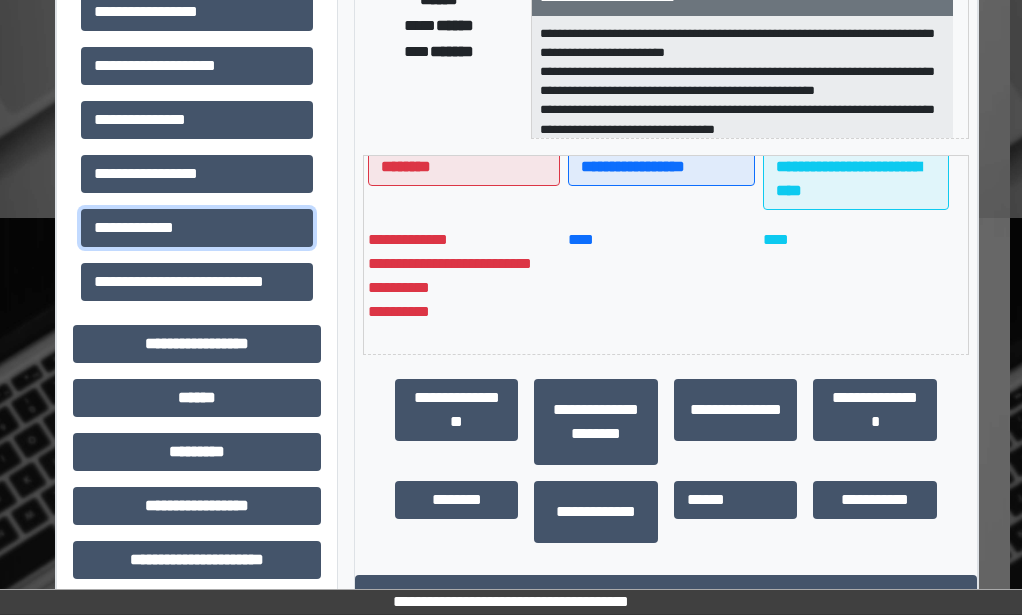 scroll, scrollTop: 16, scrollLeft: 0, axis: vertical 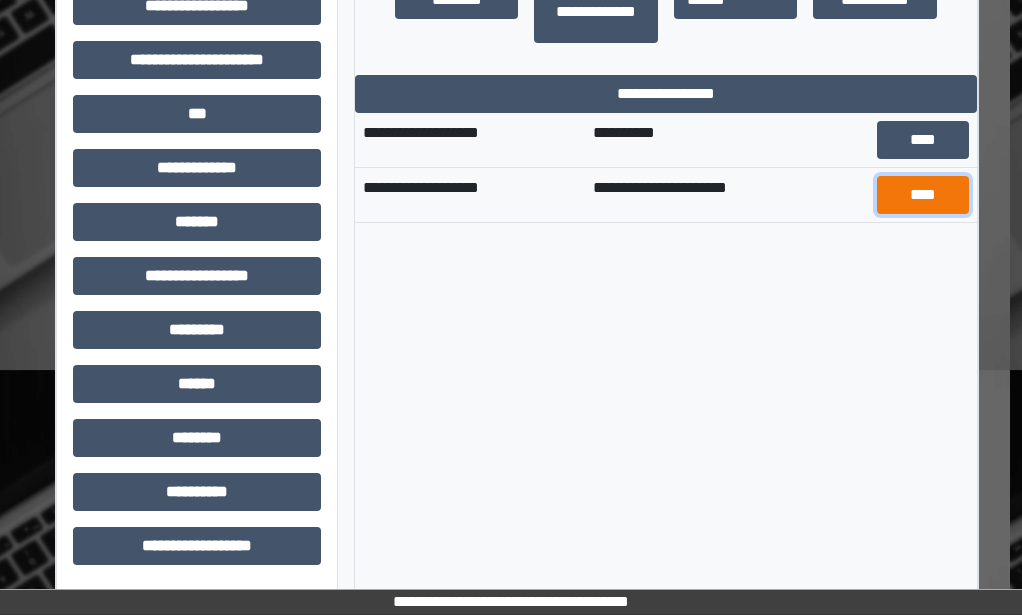 click on "****" 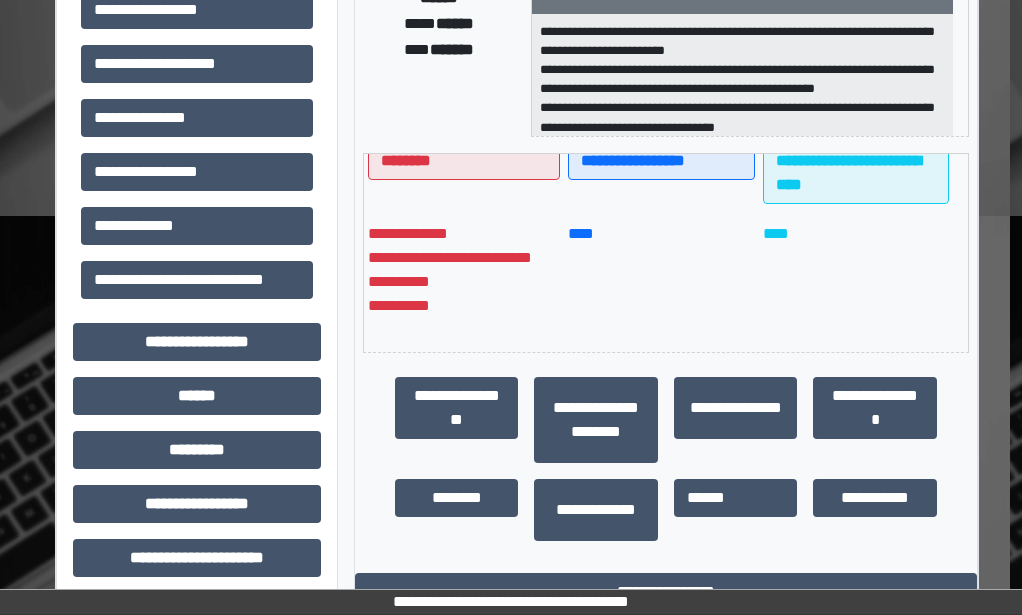 scroll, scrollTop: 423, scrollLeft: 12, axis: both 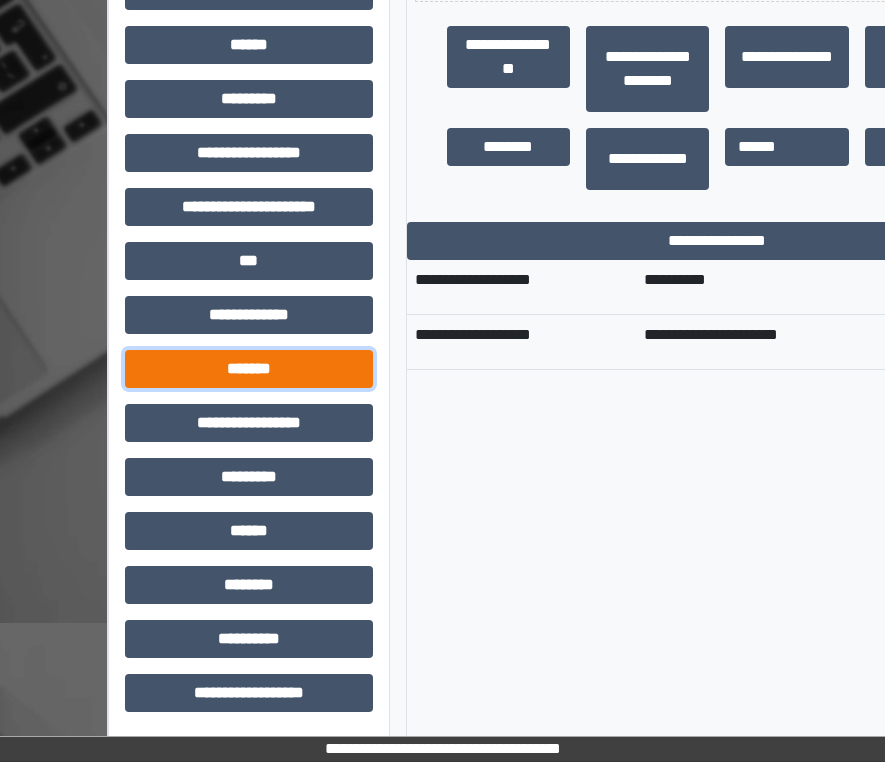 click on "*******" 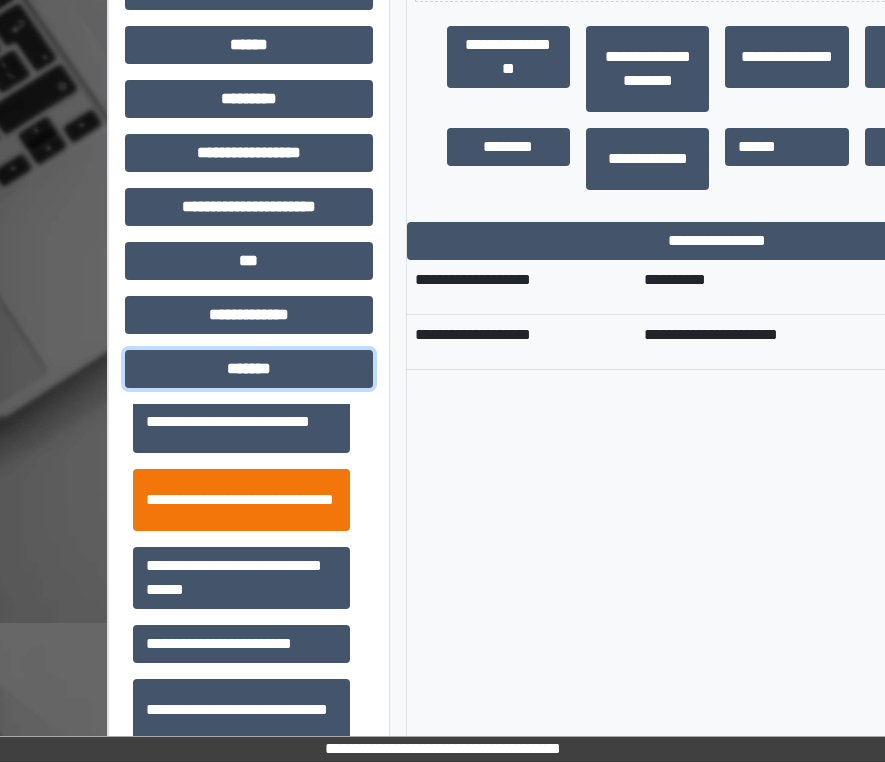 scroll, scrollTop: 700, scrollLeft: 0, axis: vertical 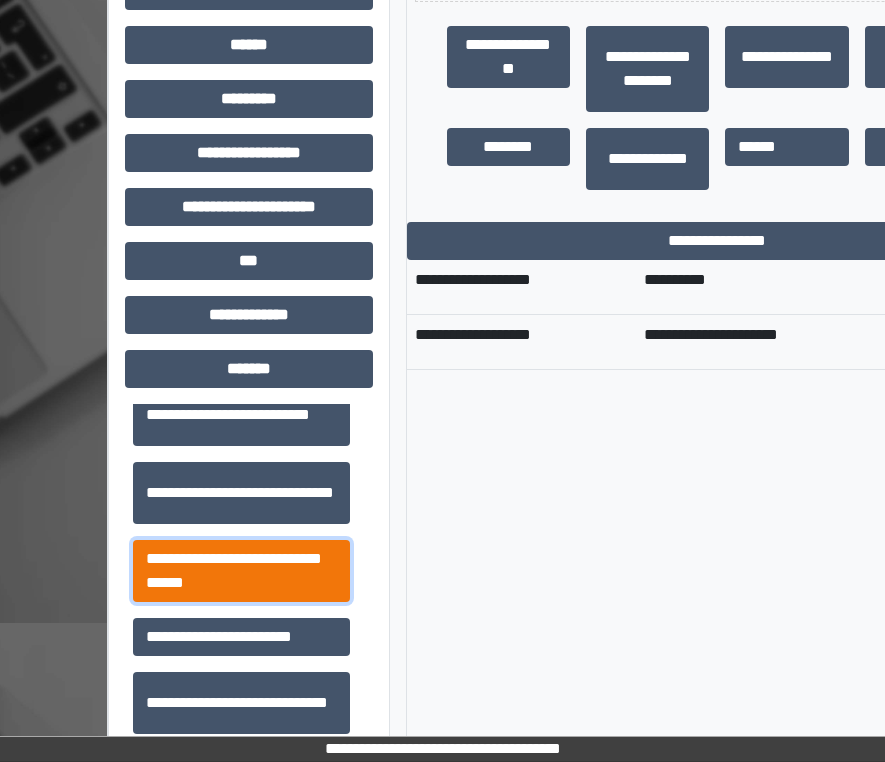 click on "**********" 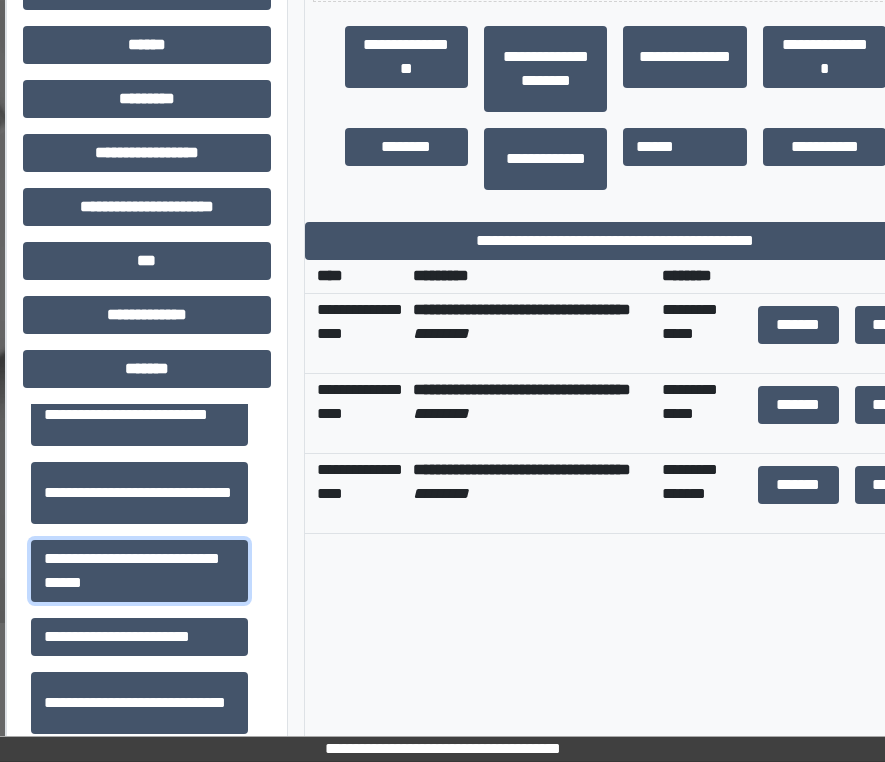 scroll, scrollTop: 931, scrollLeft: 157, axis: both 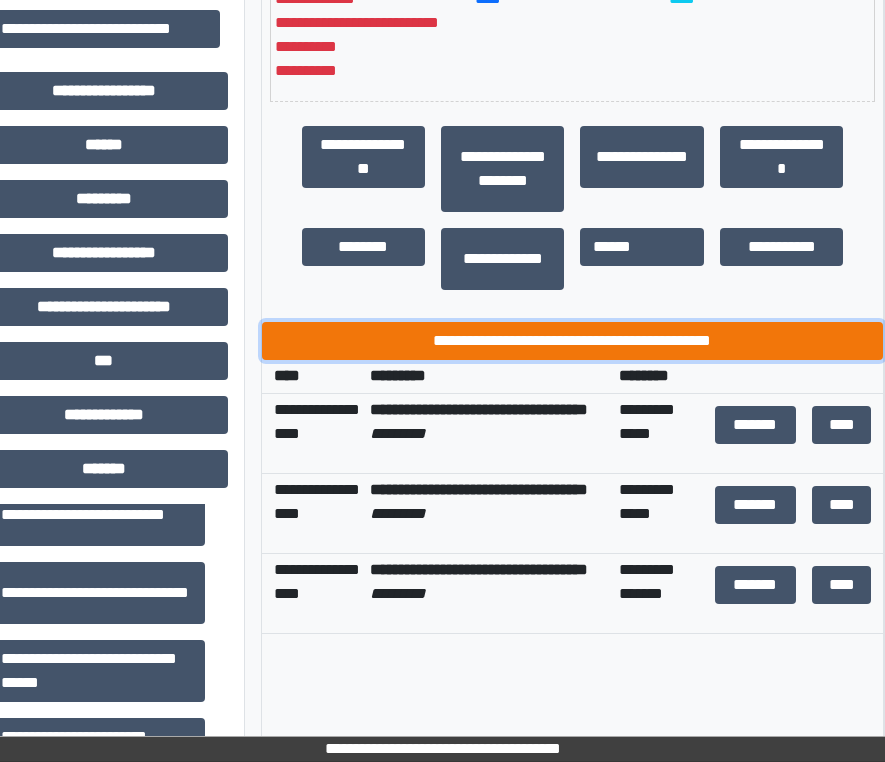click on "**********" 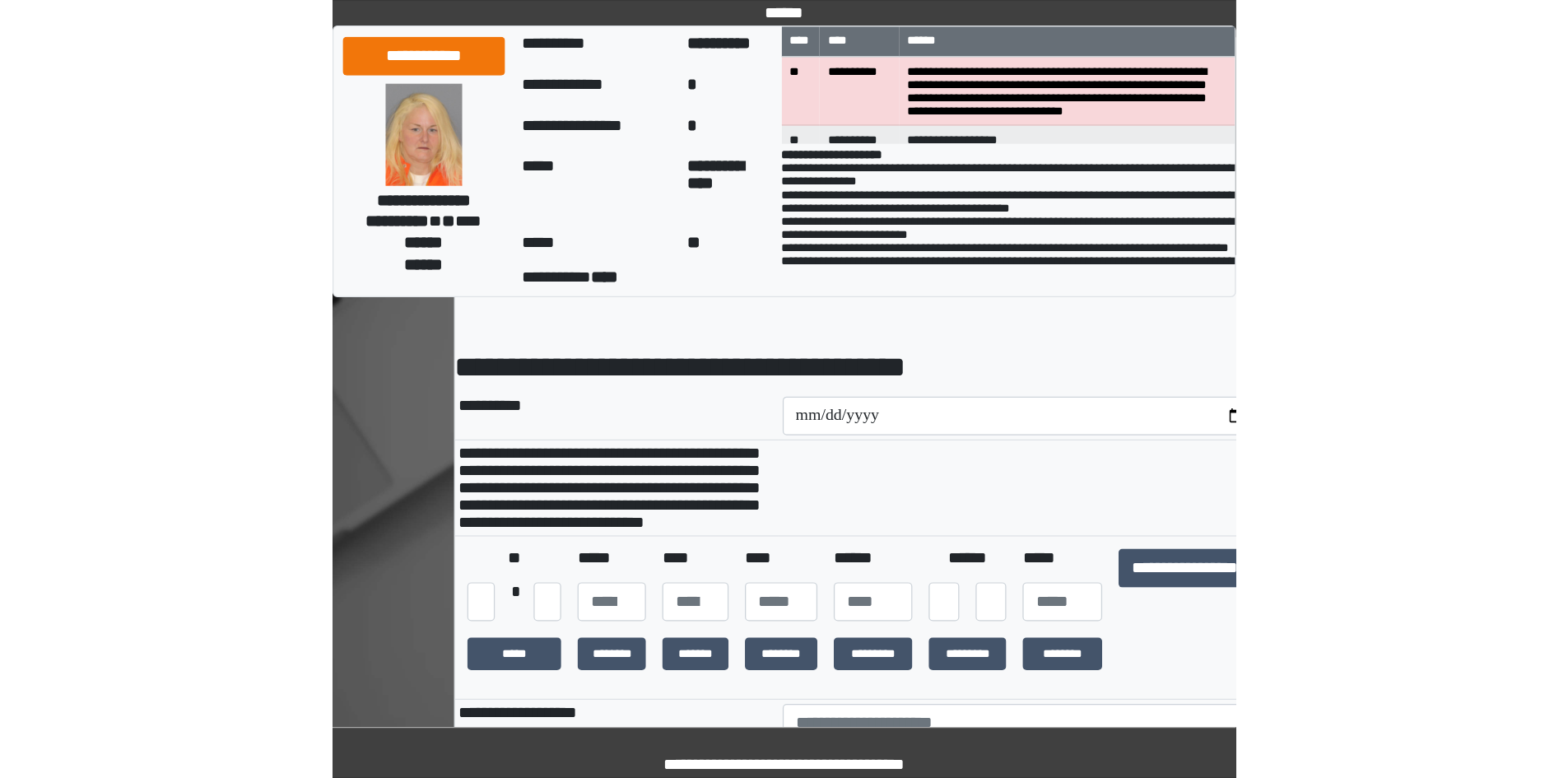 scroll, scrollTop: 82, scrollLeft: 0, axis: vertical 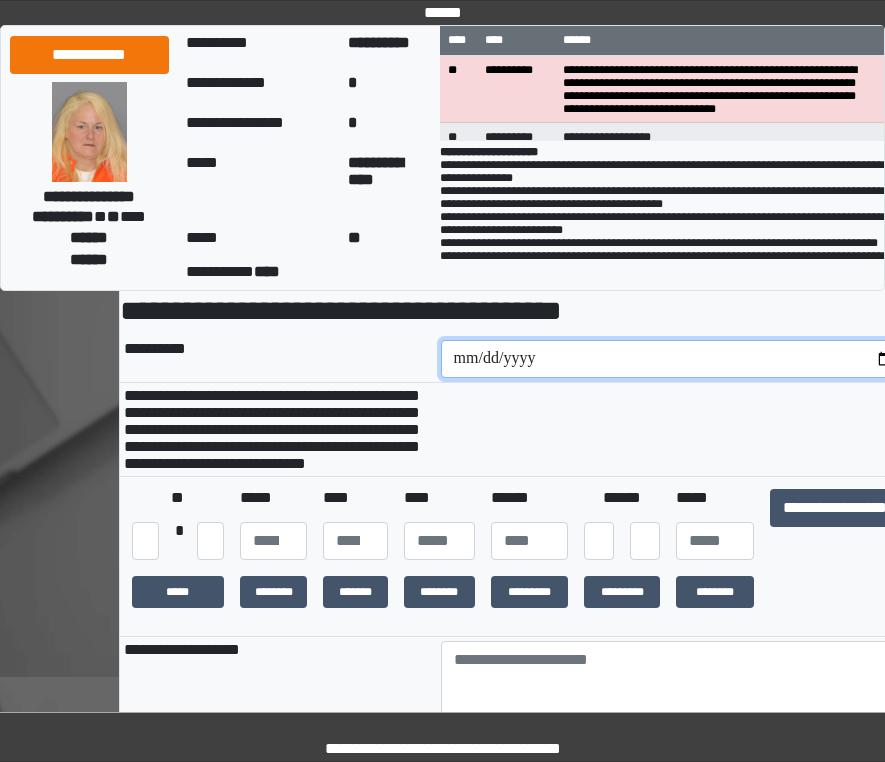 click at bounding box center [675, 359] 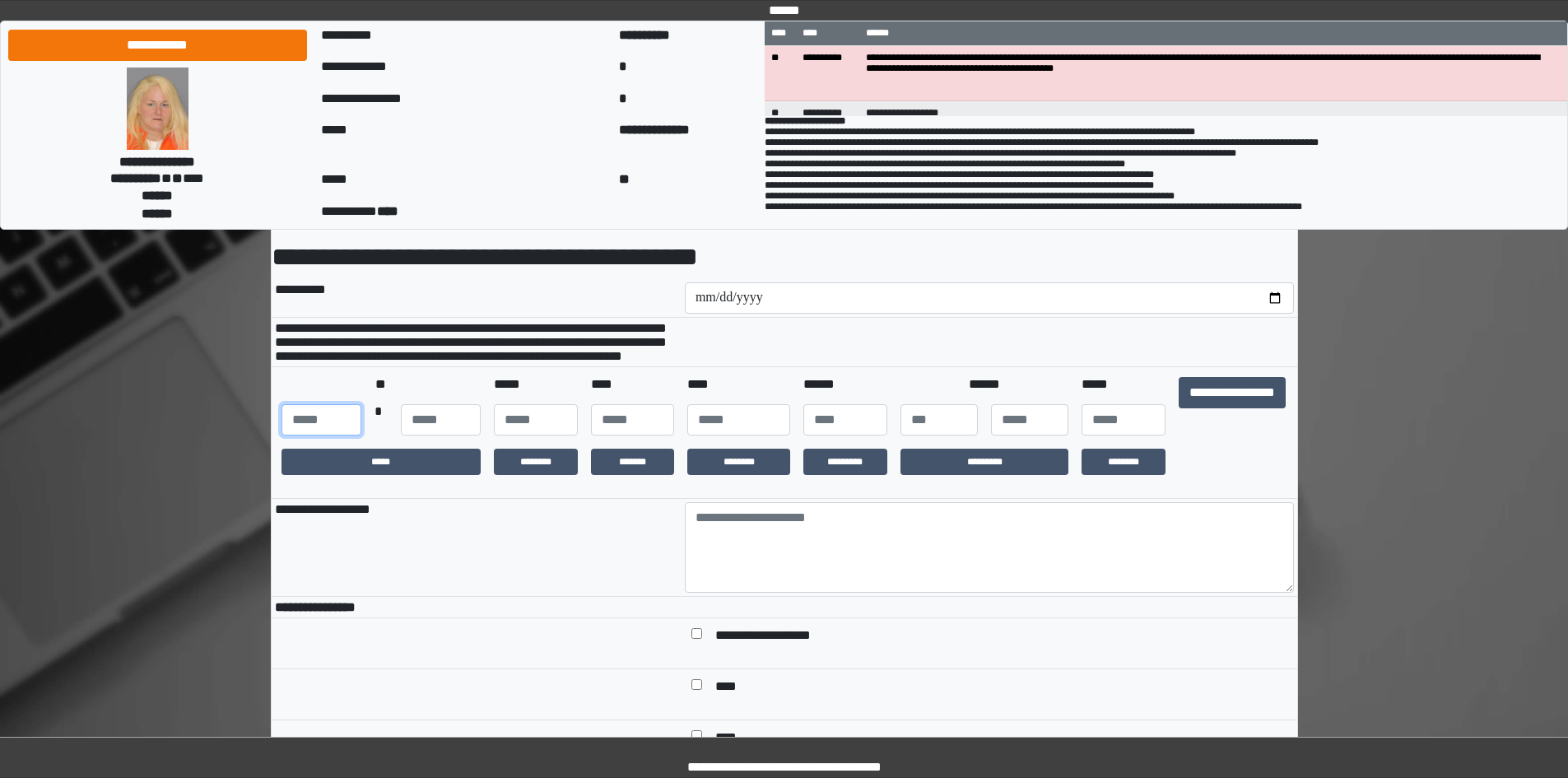 click at bounding box center (321, 420) 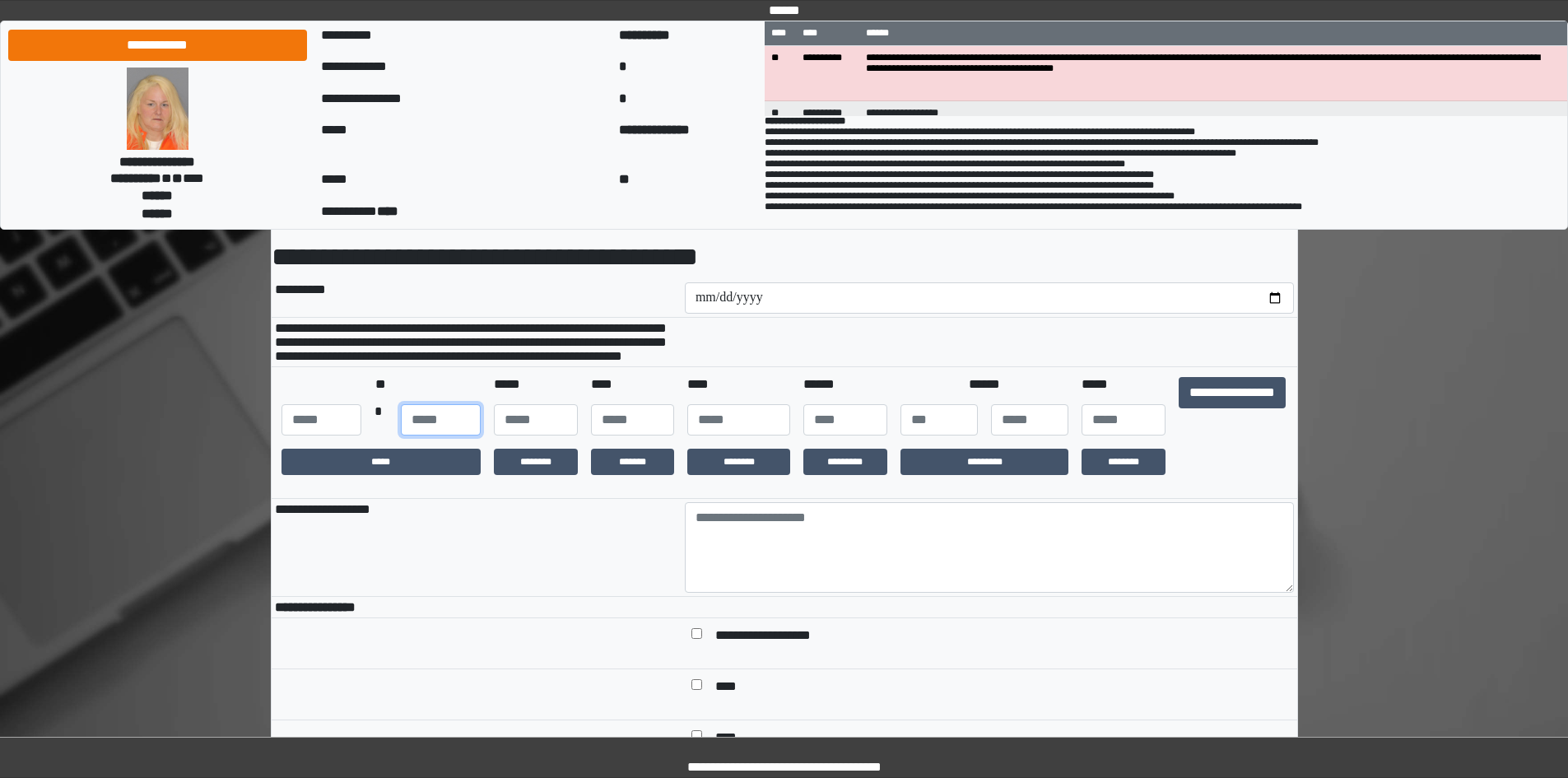 type on "**" 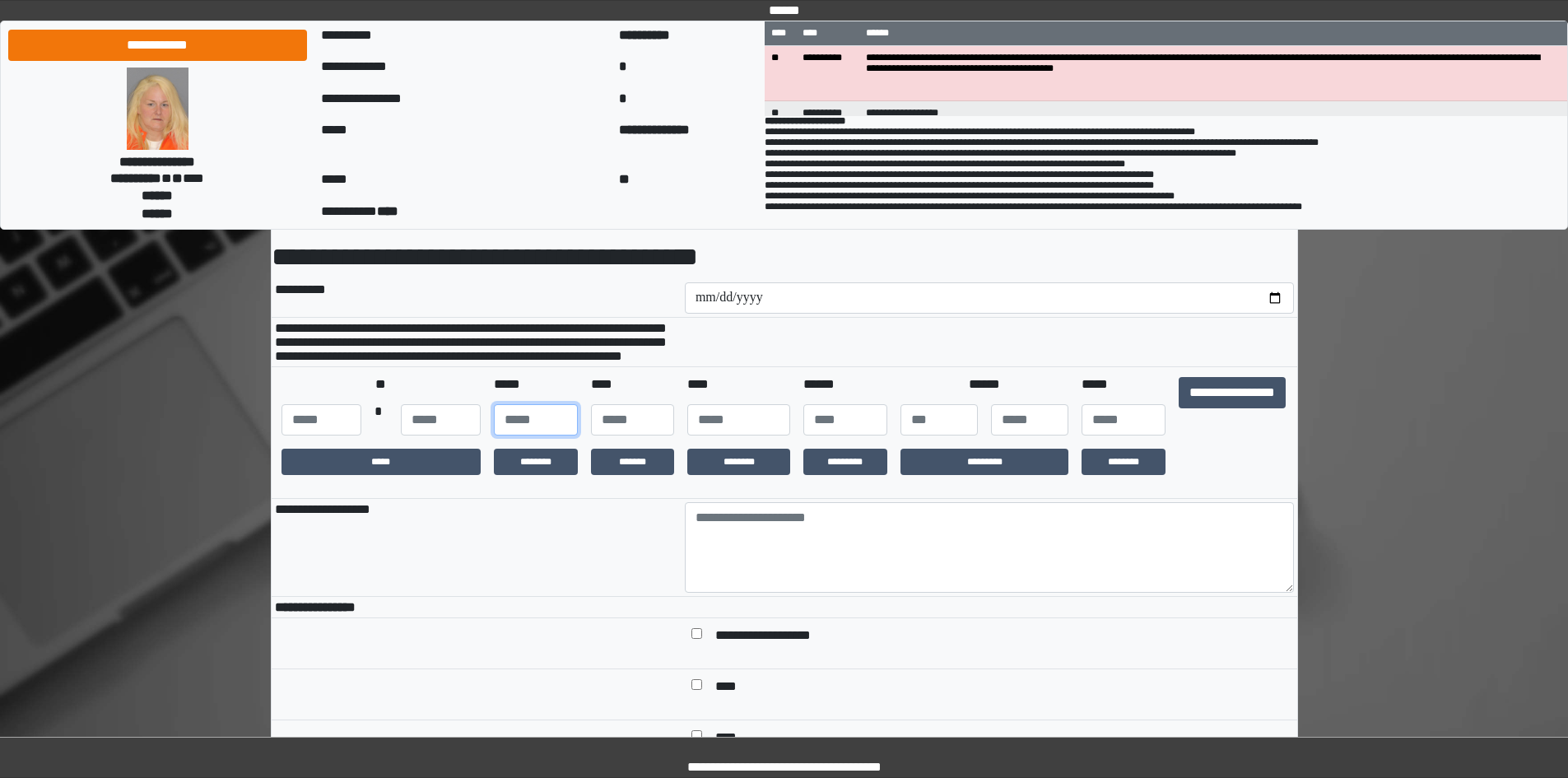type on "**" 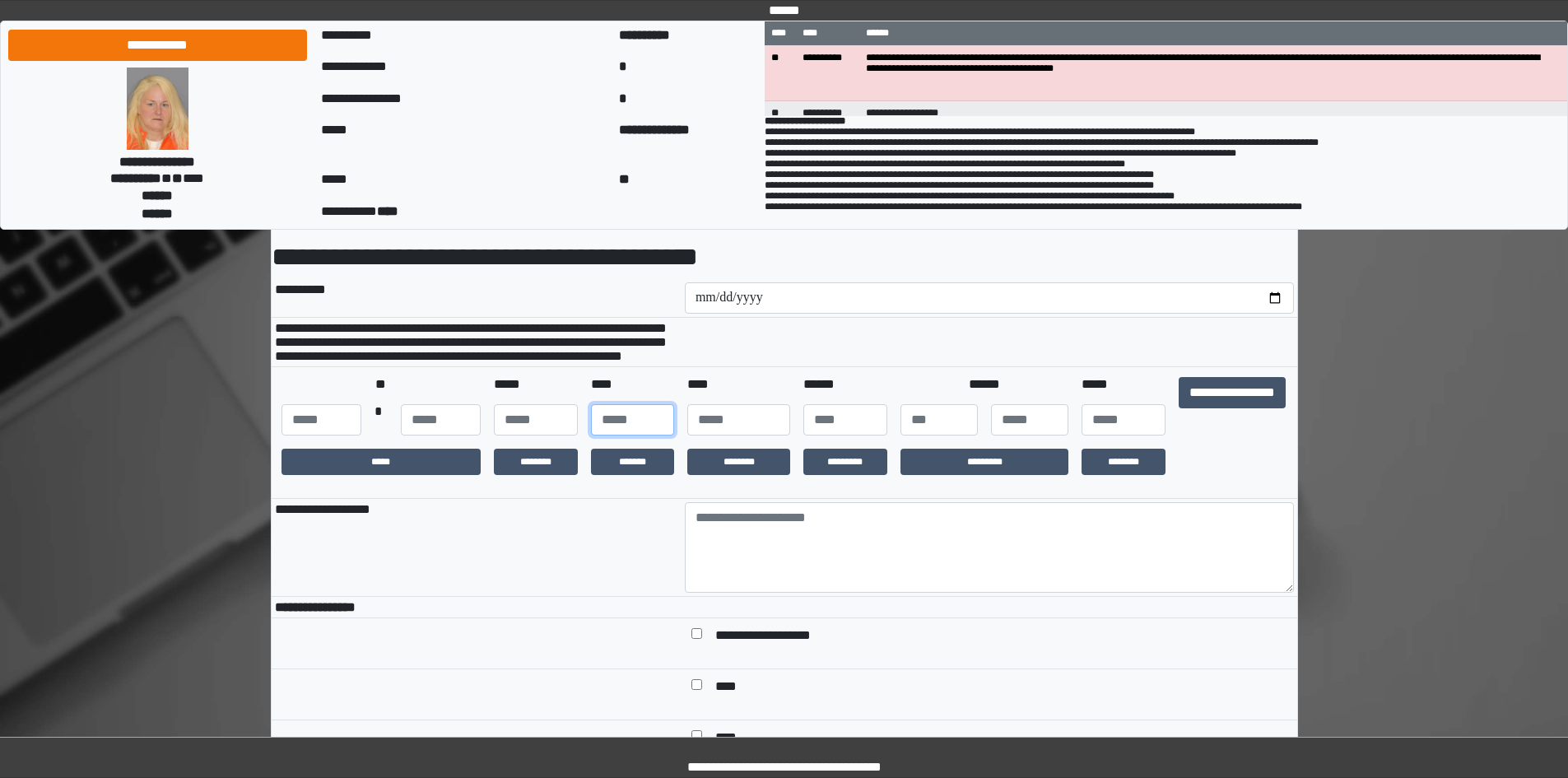 type on "**" 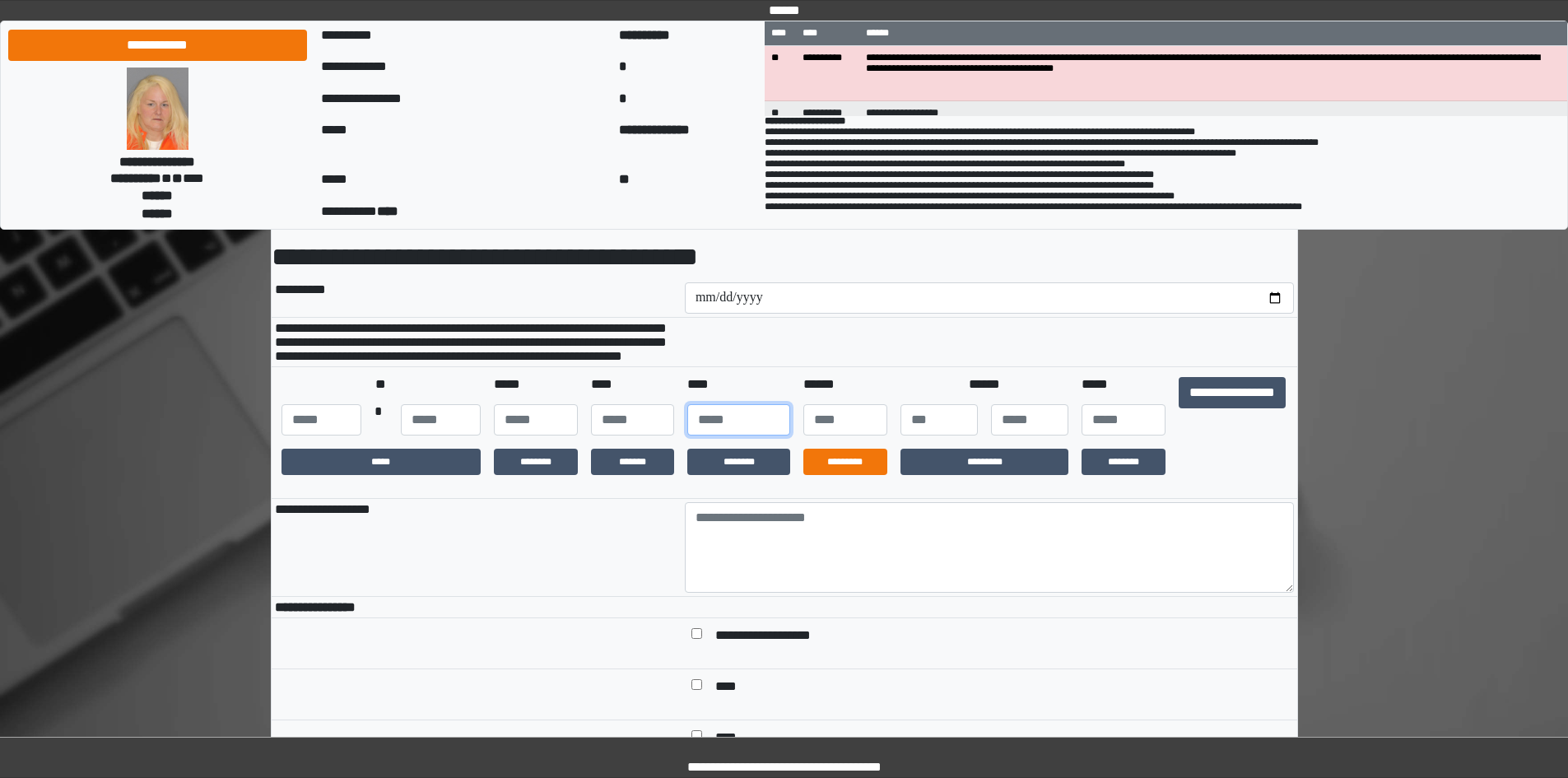 type on "****" 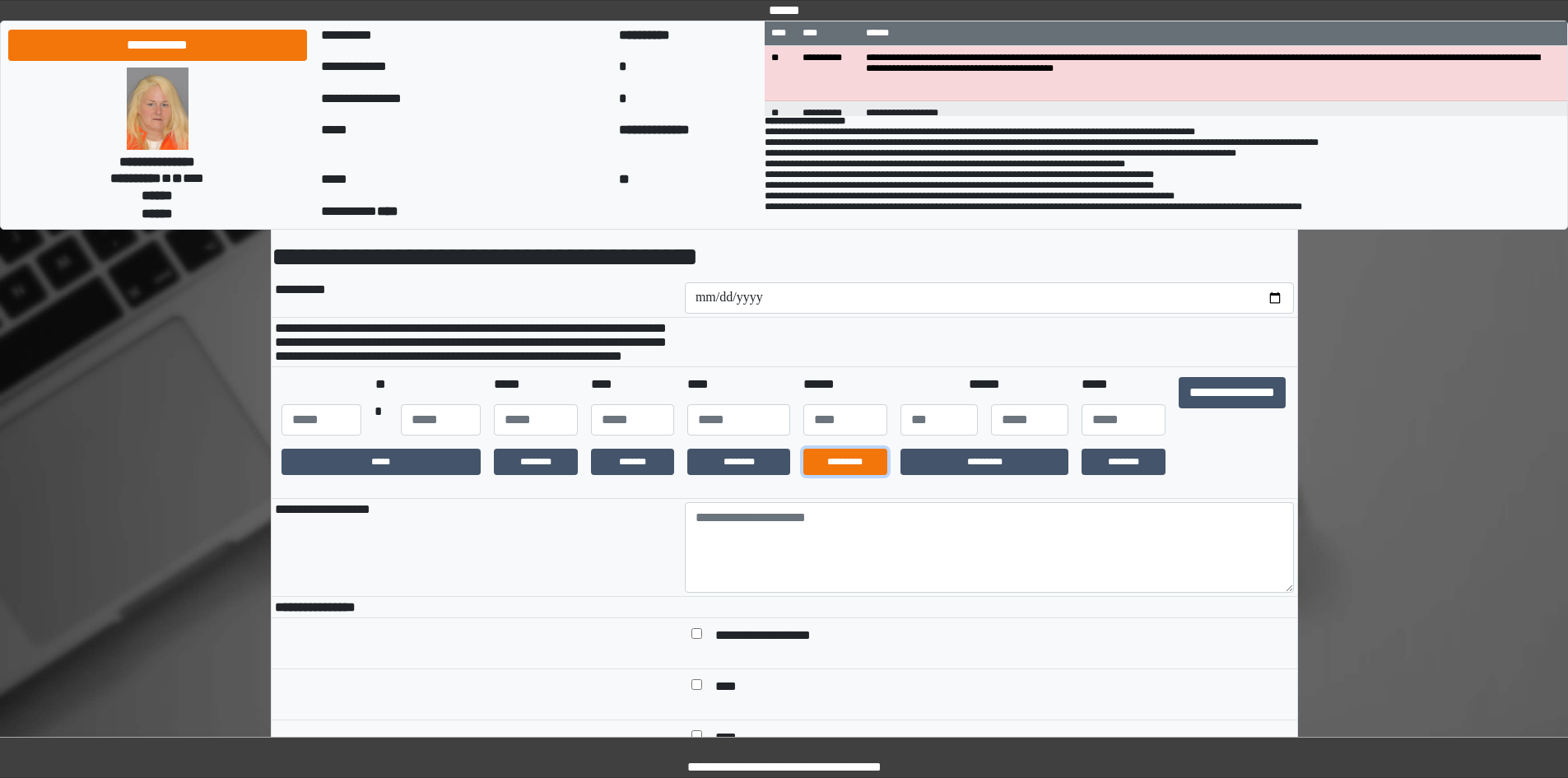 click on "*********" at bounding box center [845, 462] 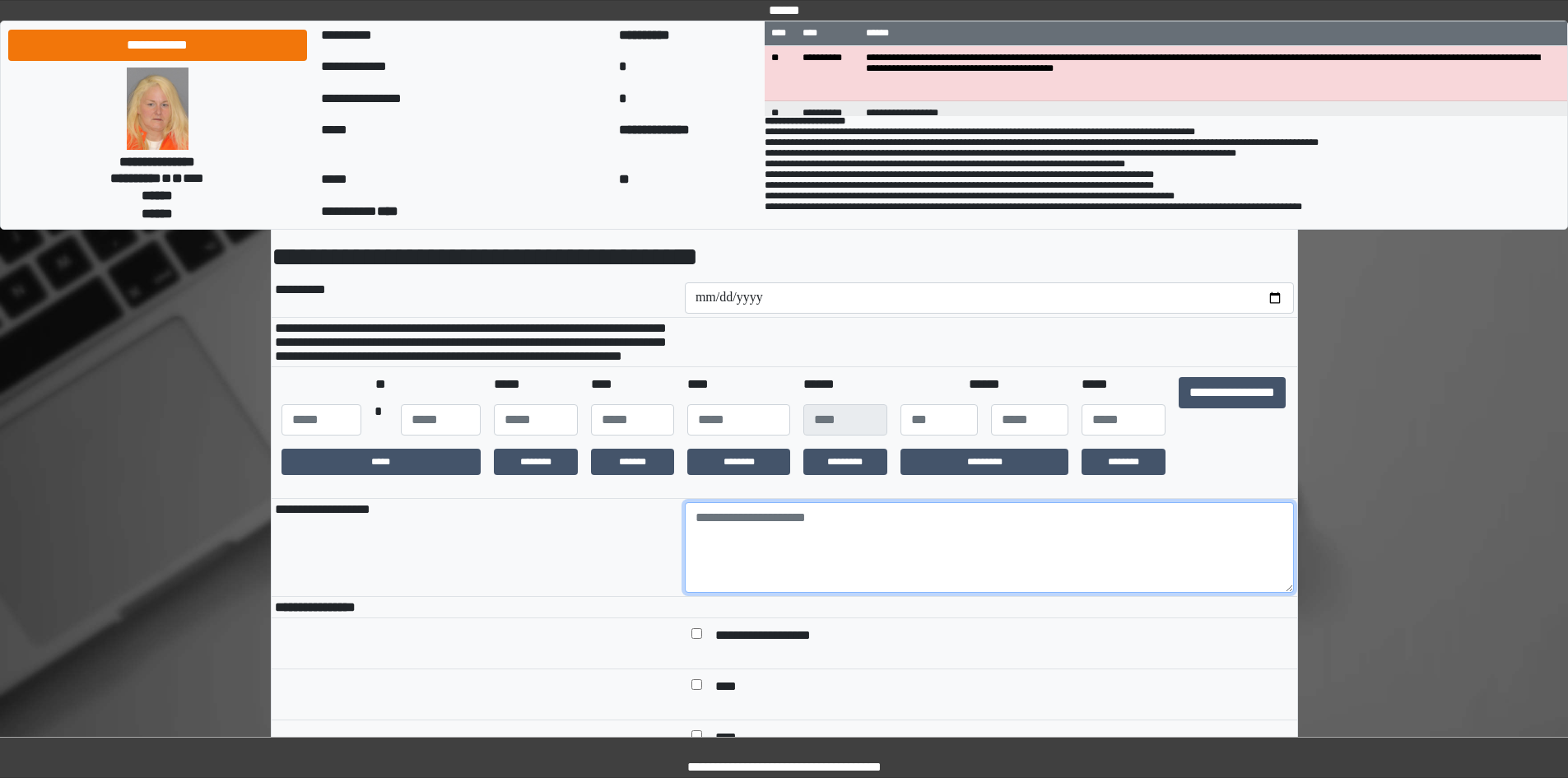 click at bounding box center (989, 547) 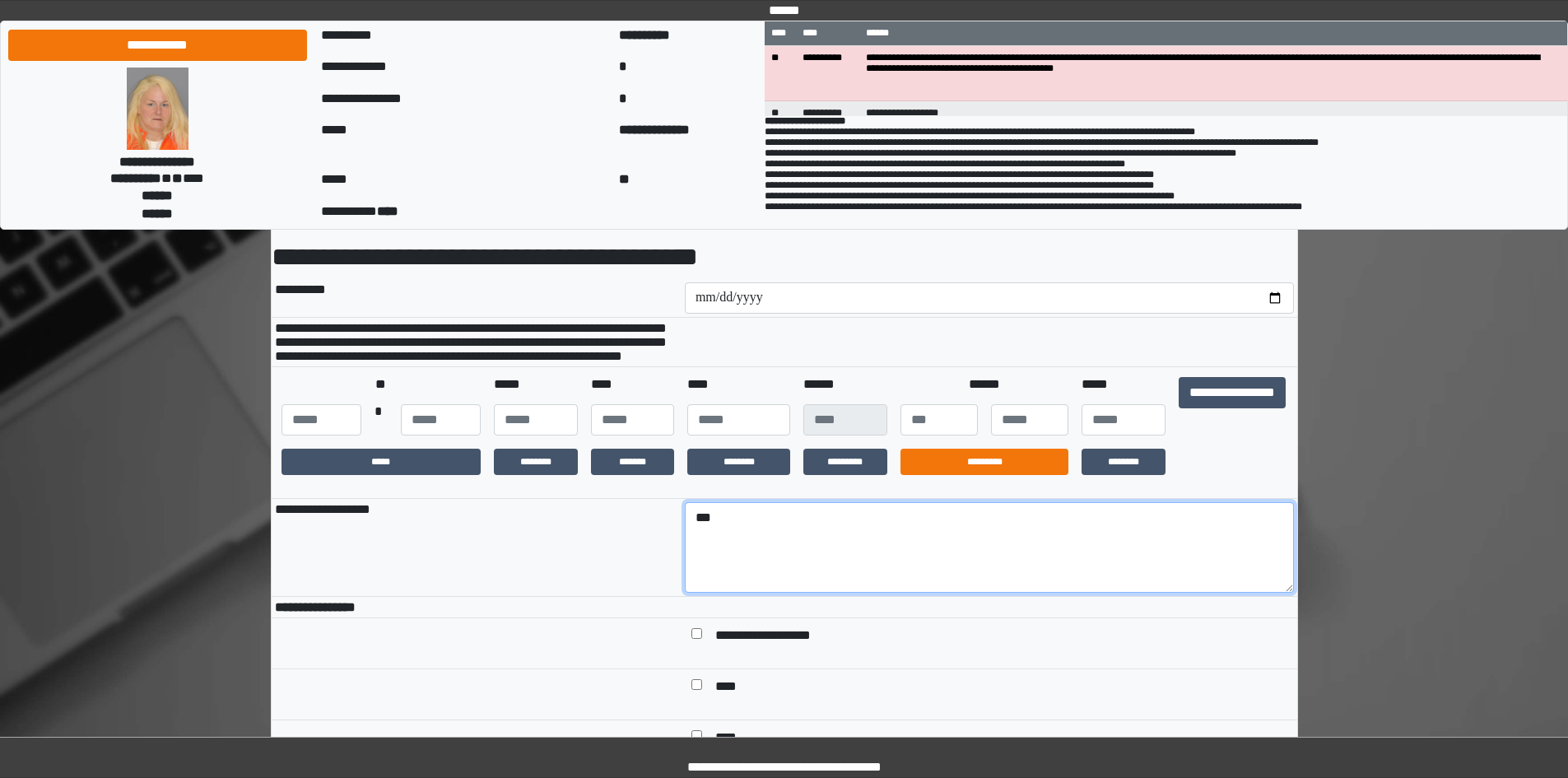 type on "***" 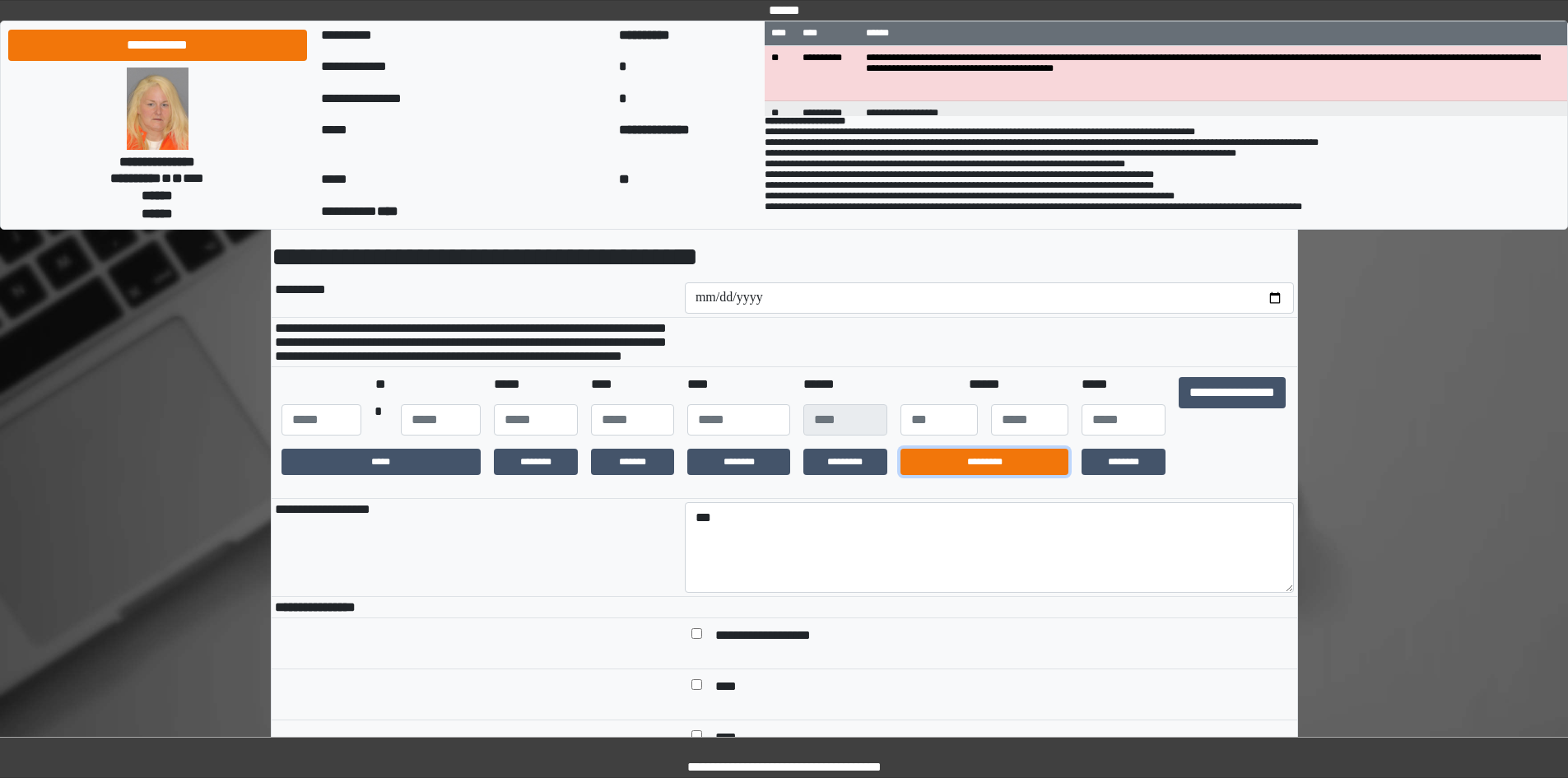 click on "*********" at bounding box center [984, 462] 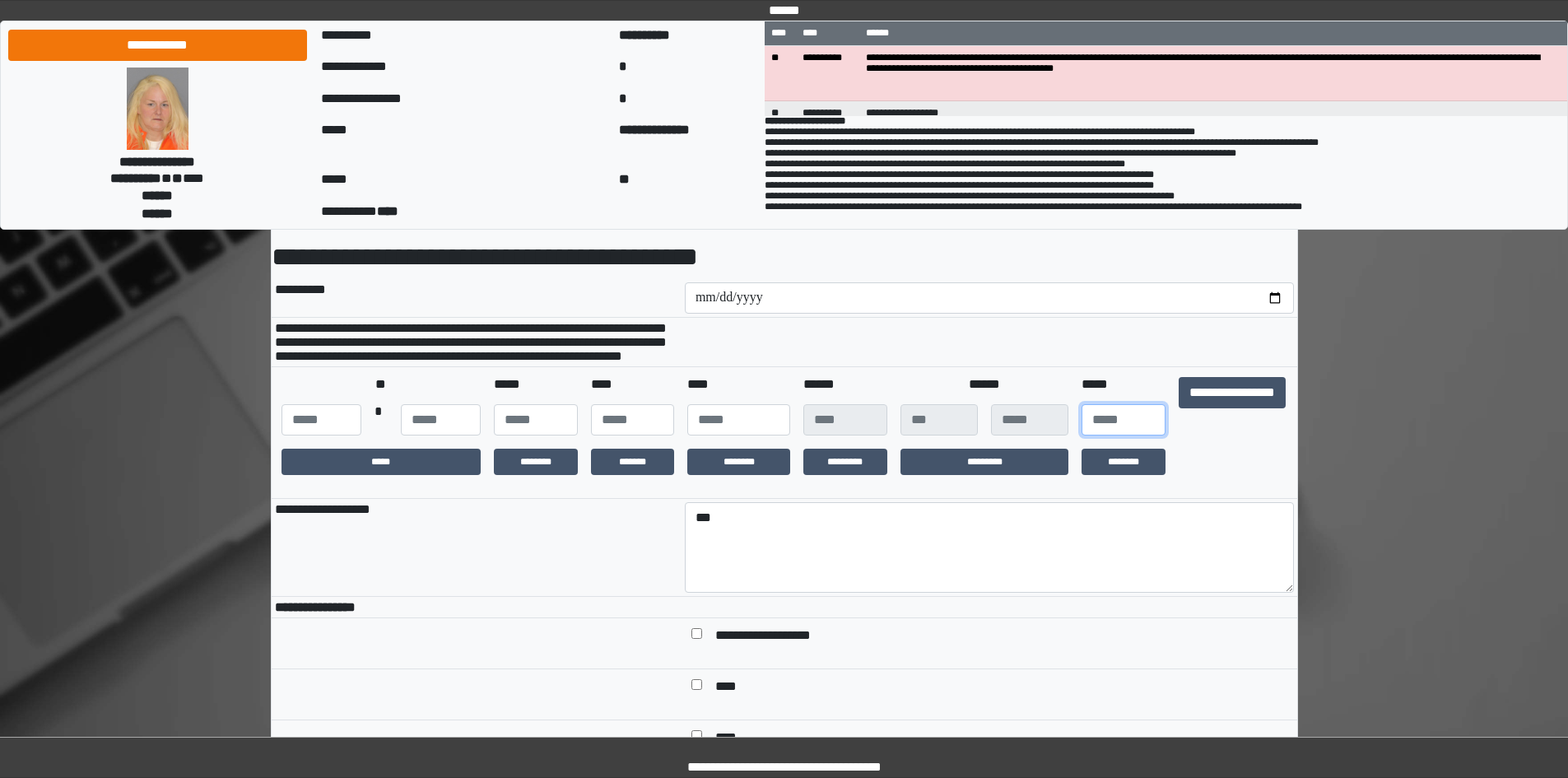 click at bounding box center (1124, 420) 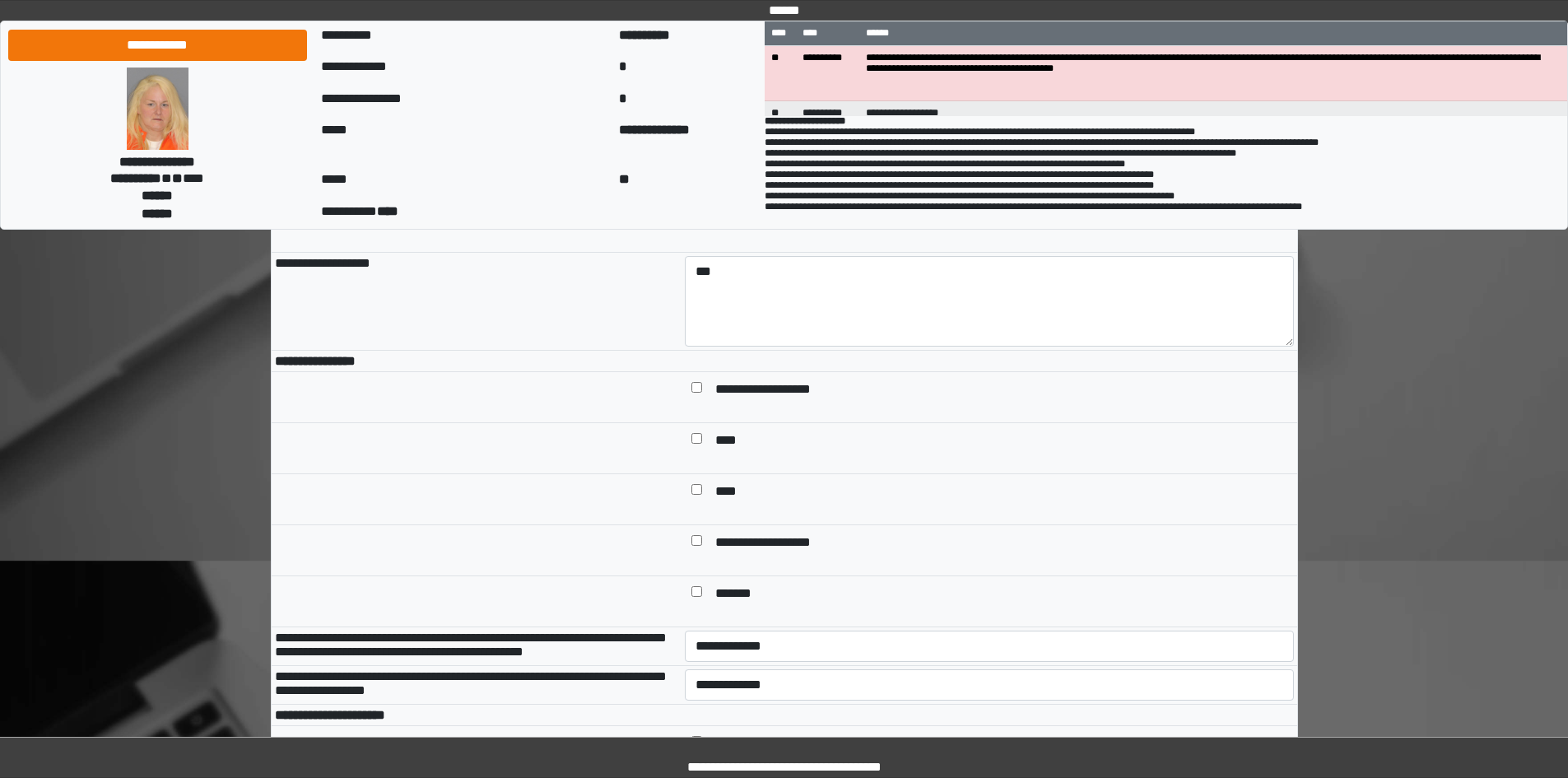 scroll, scrollTop: 329, scrollLeft: 0, axis: vertical 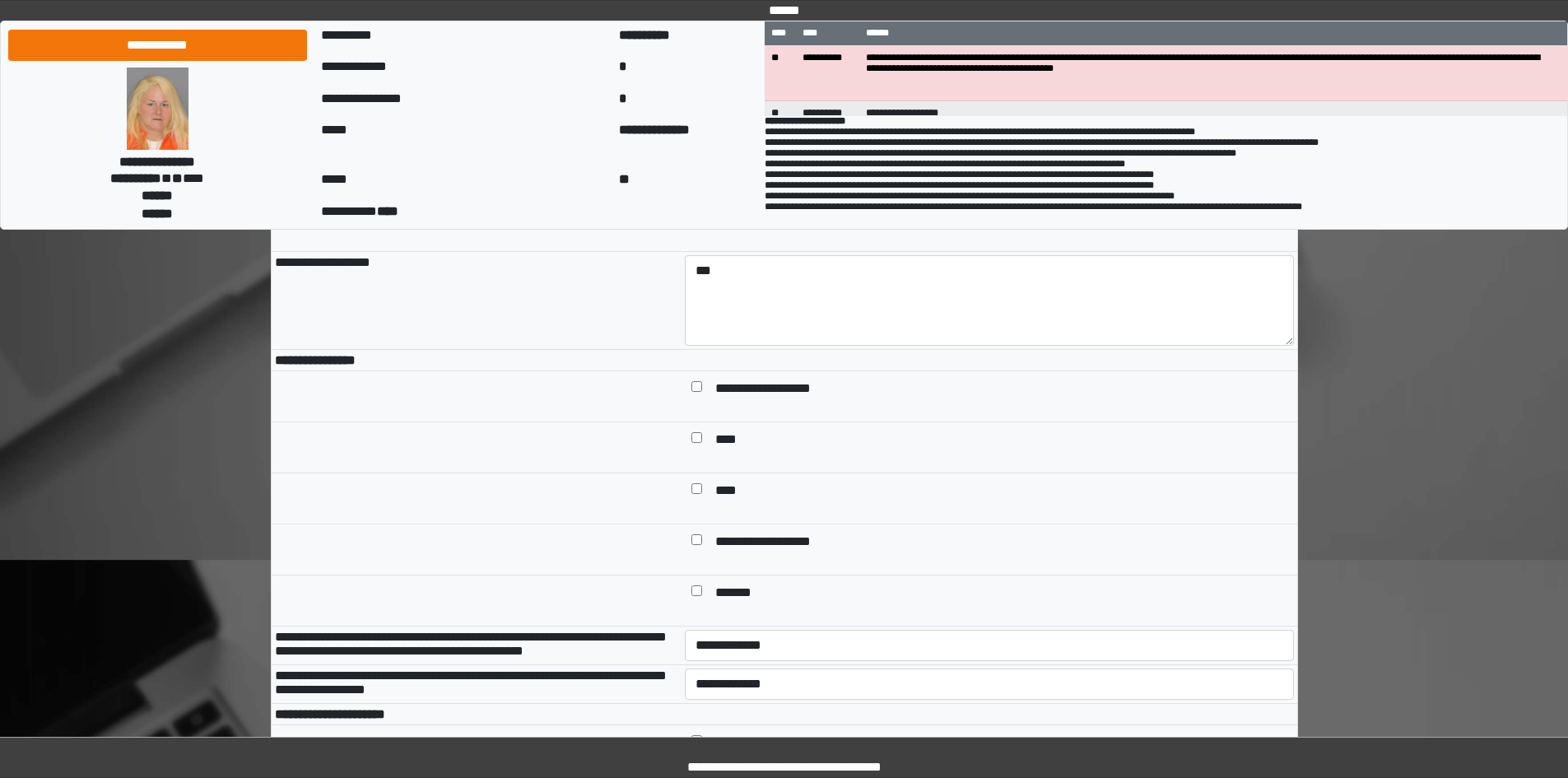 type on "***" 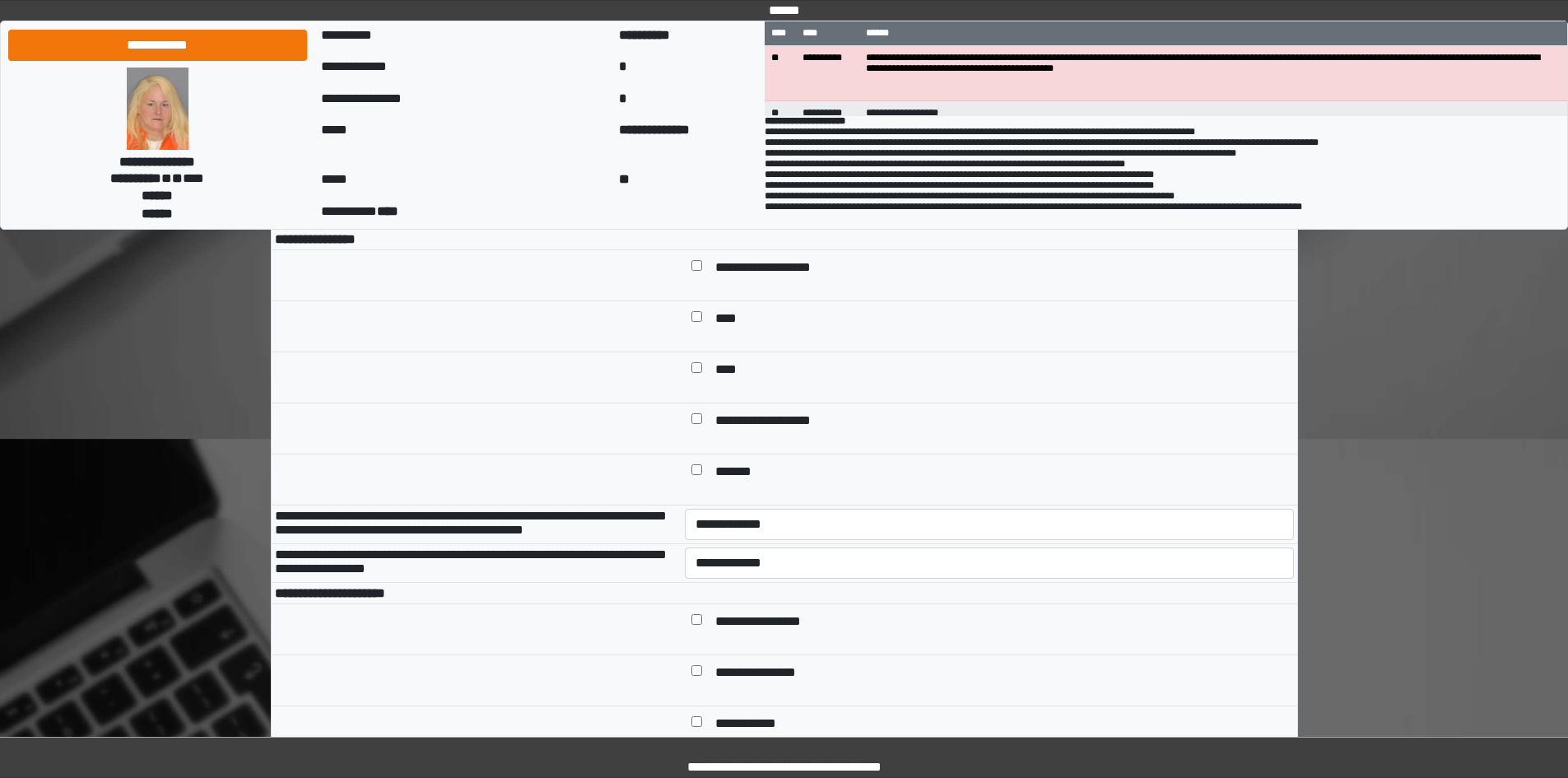 scroll, scrollTop: 494, scrollLeft: 0, axis: vertical 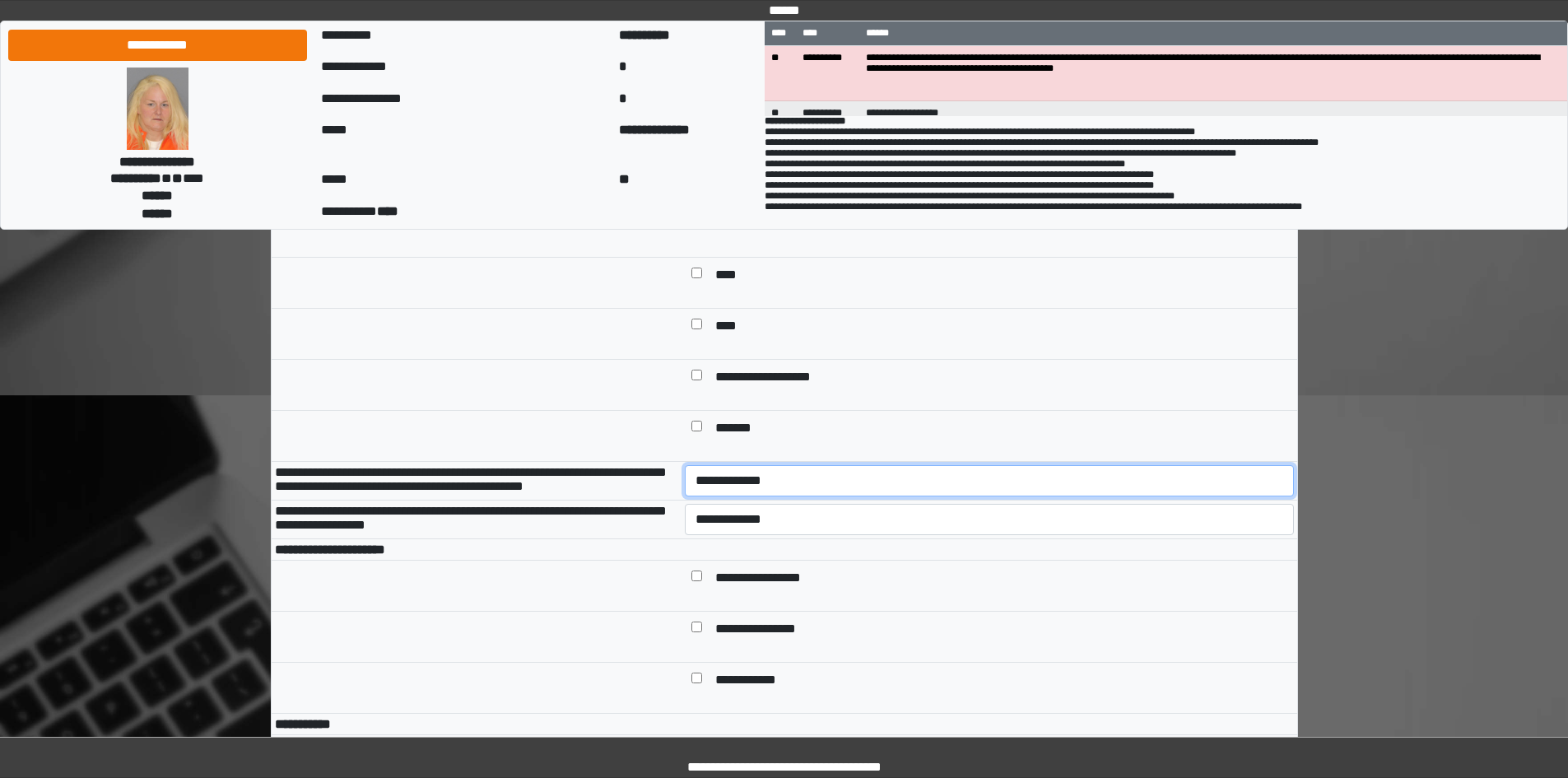 click on "**********" at bounding box center [989, 481] 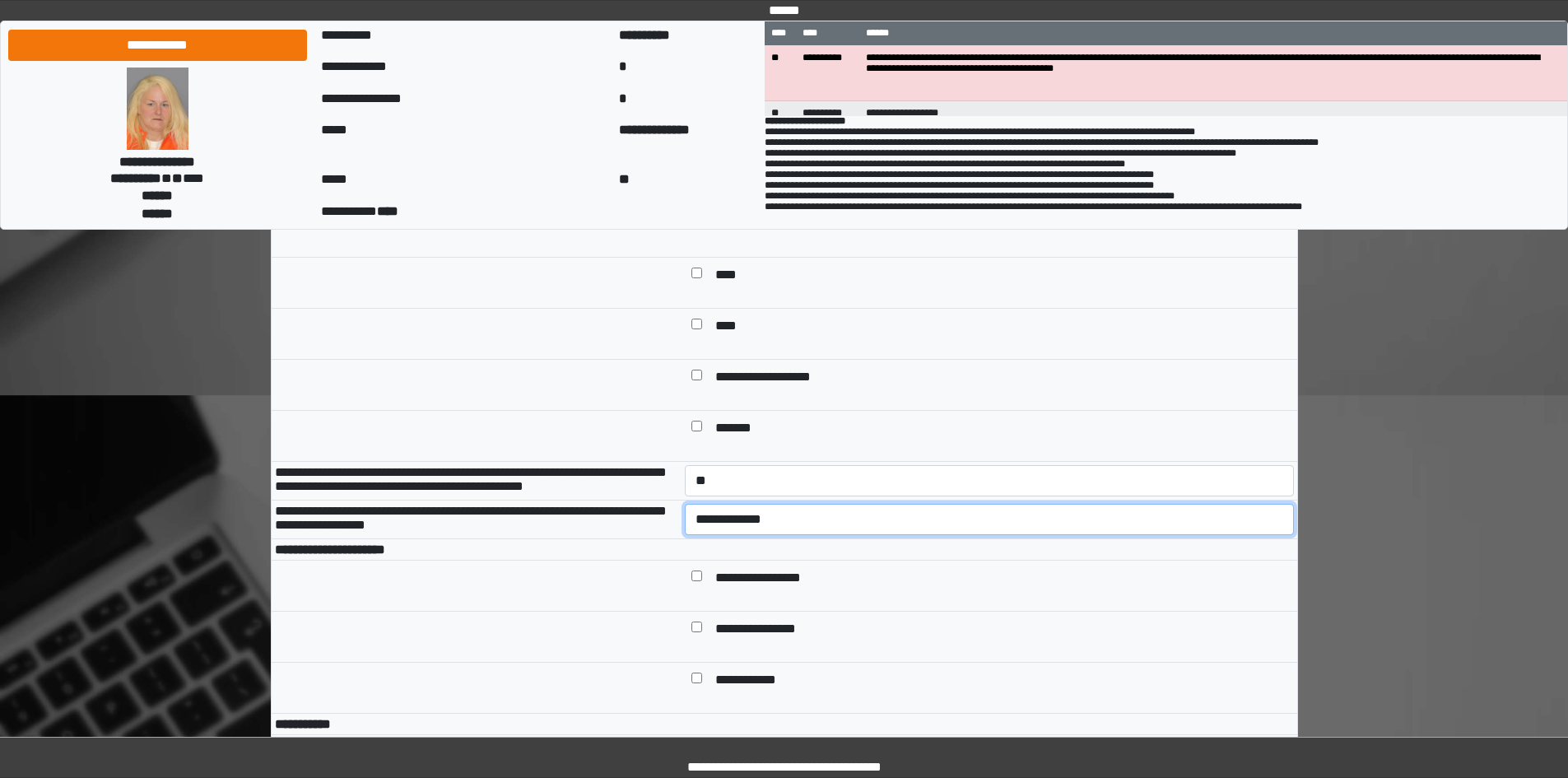 click on "**********" at bounding box center (989, 519) 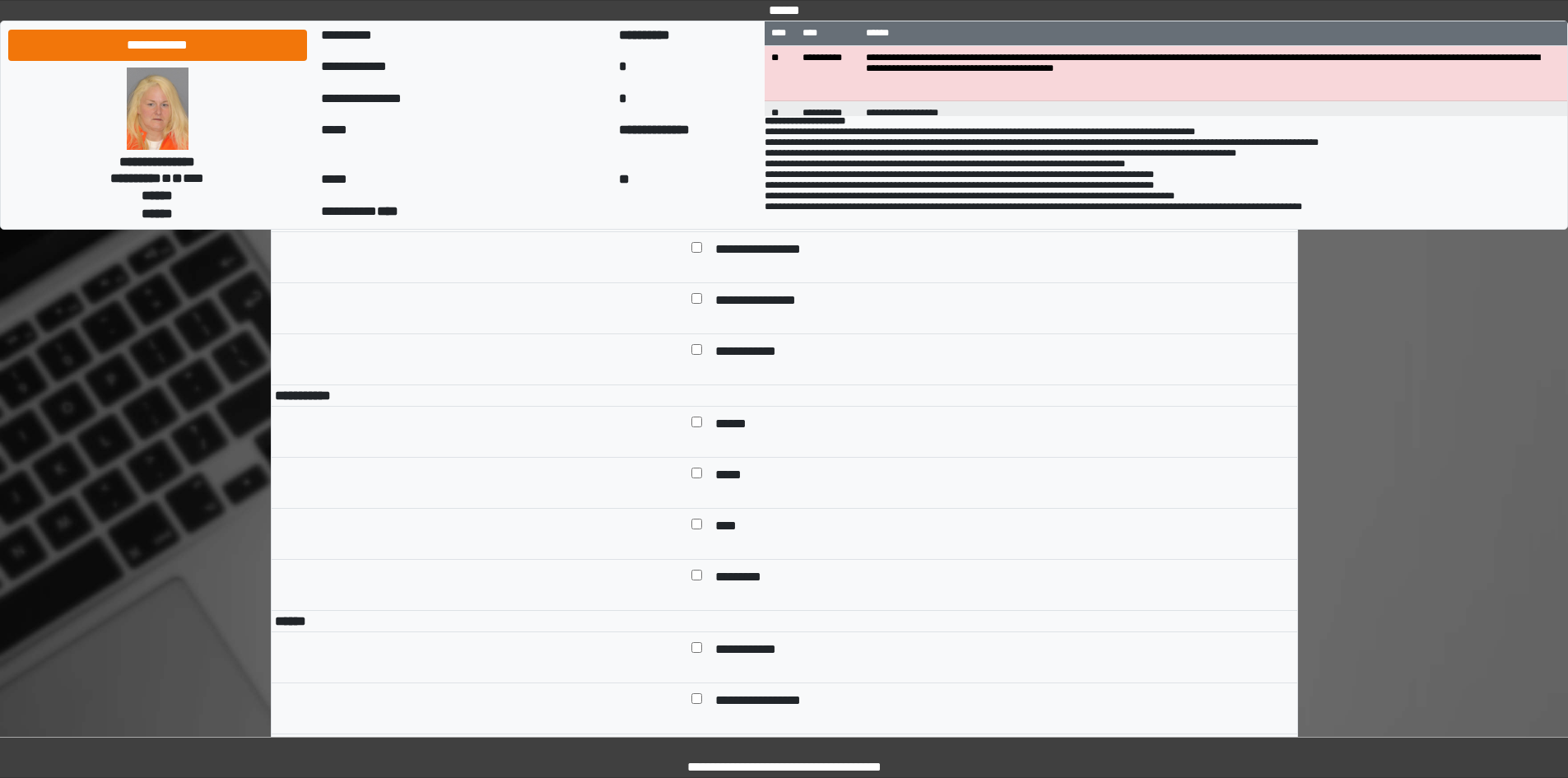 scroll, scrollTop: 823, scrollLeft: 0, axis: vertical 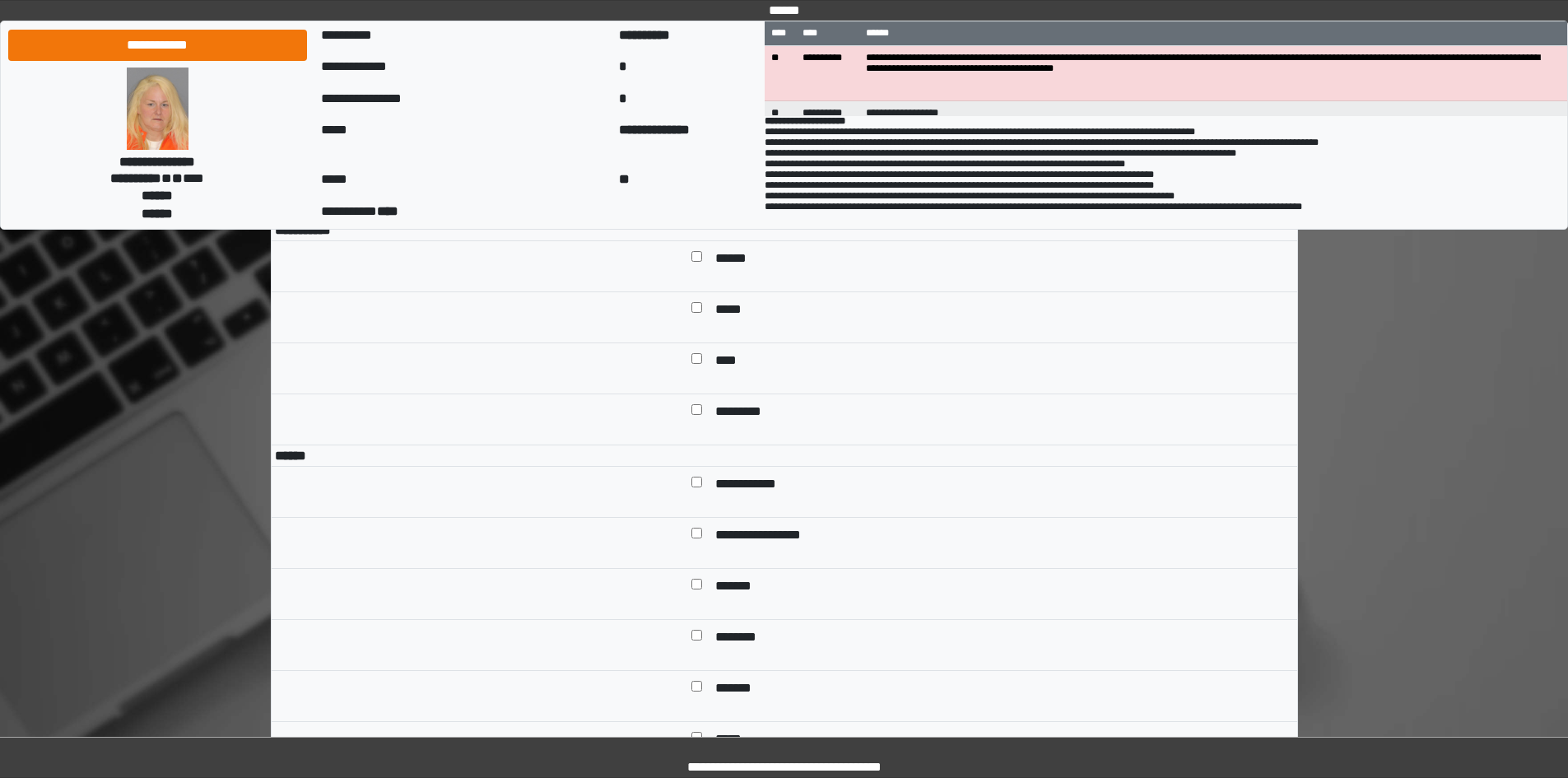 click at bounding box center [696, 485] 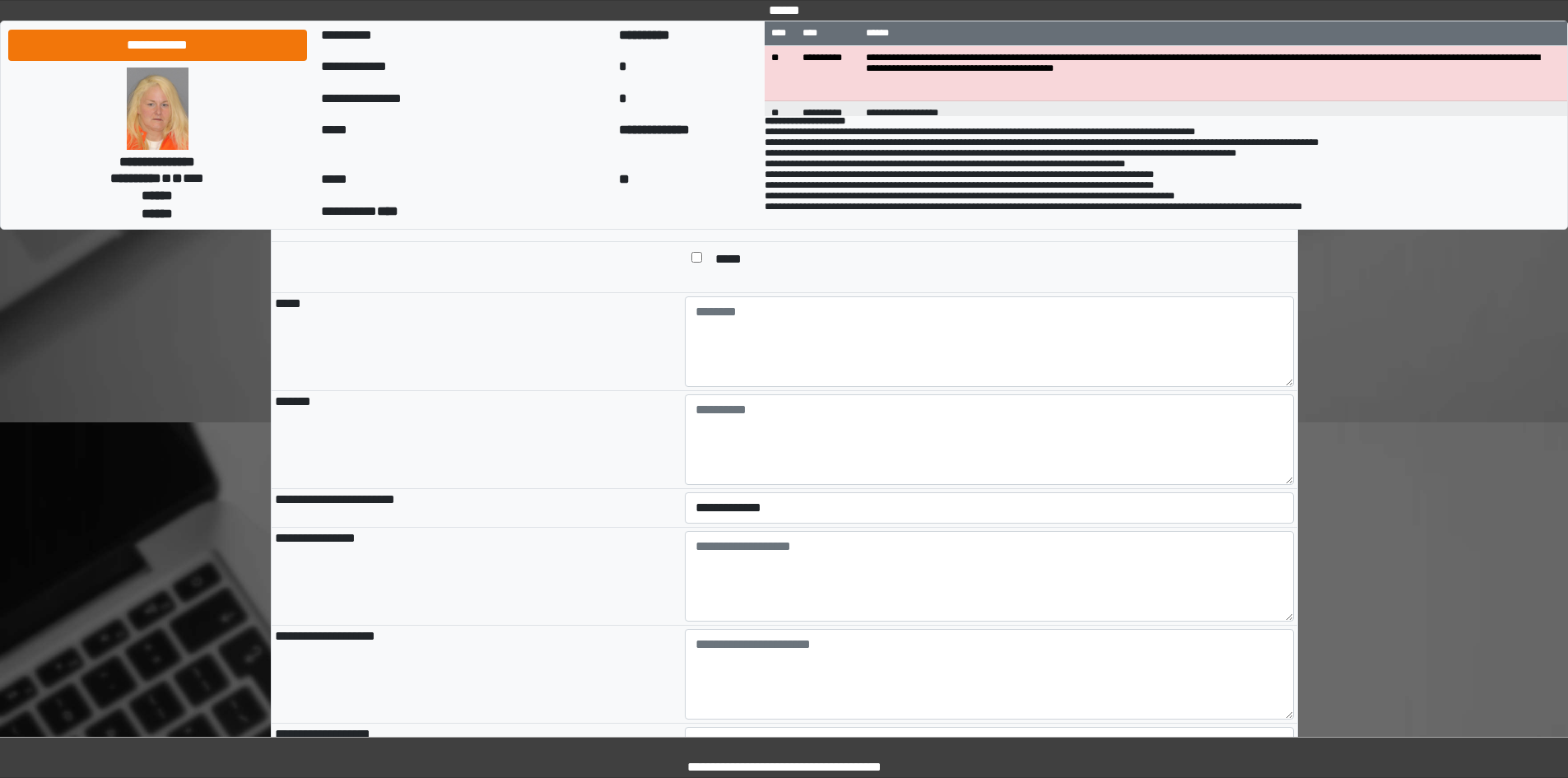 scroll, scrollTop: 1564, scrollLeft: 0, axis: vertical 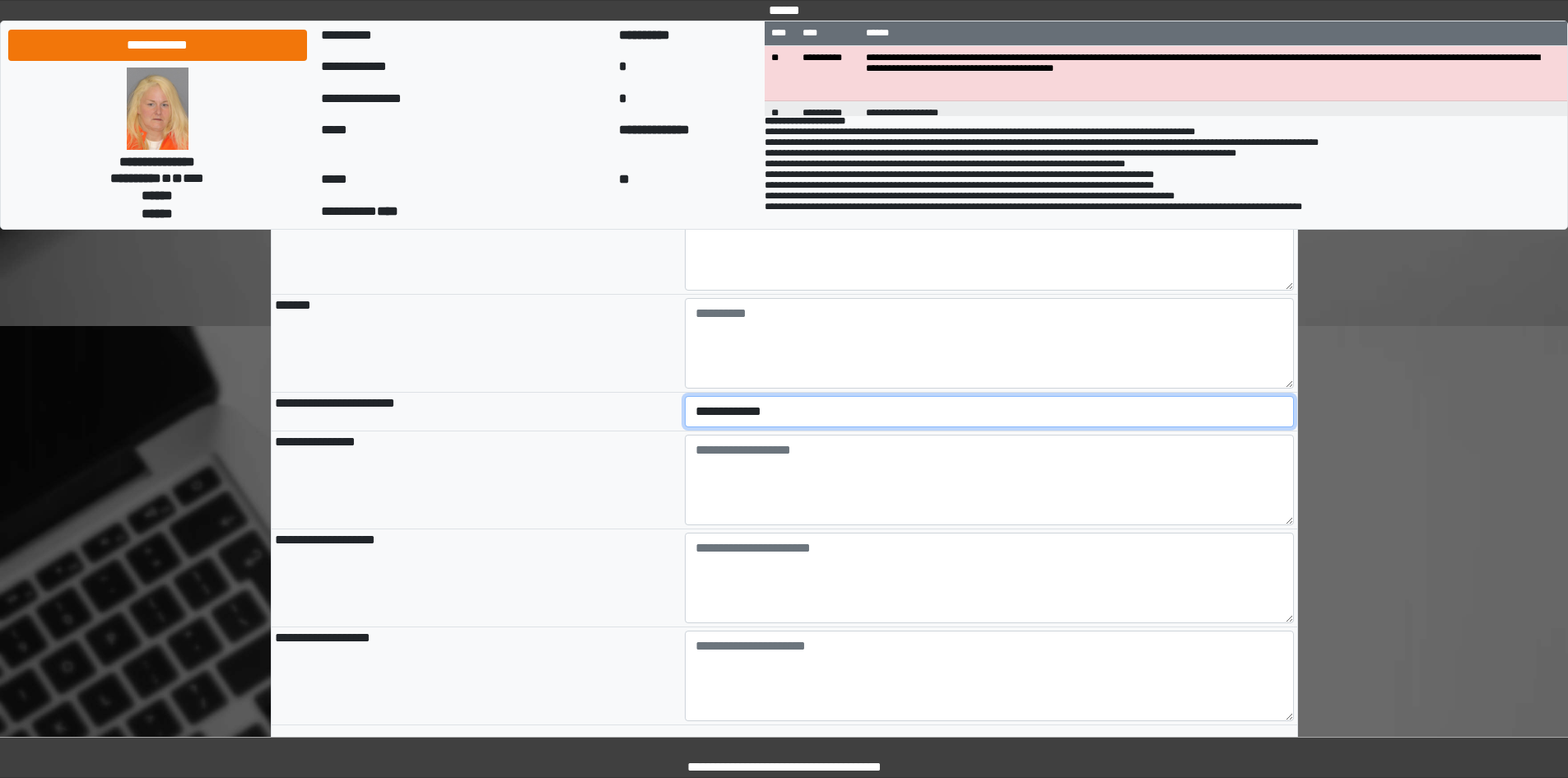 click on "**********" at bounding box center (989, 412) 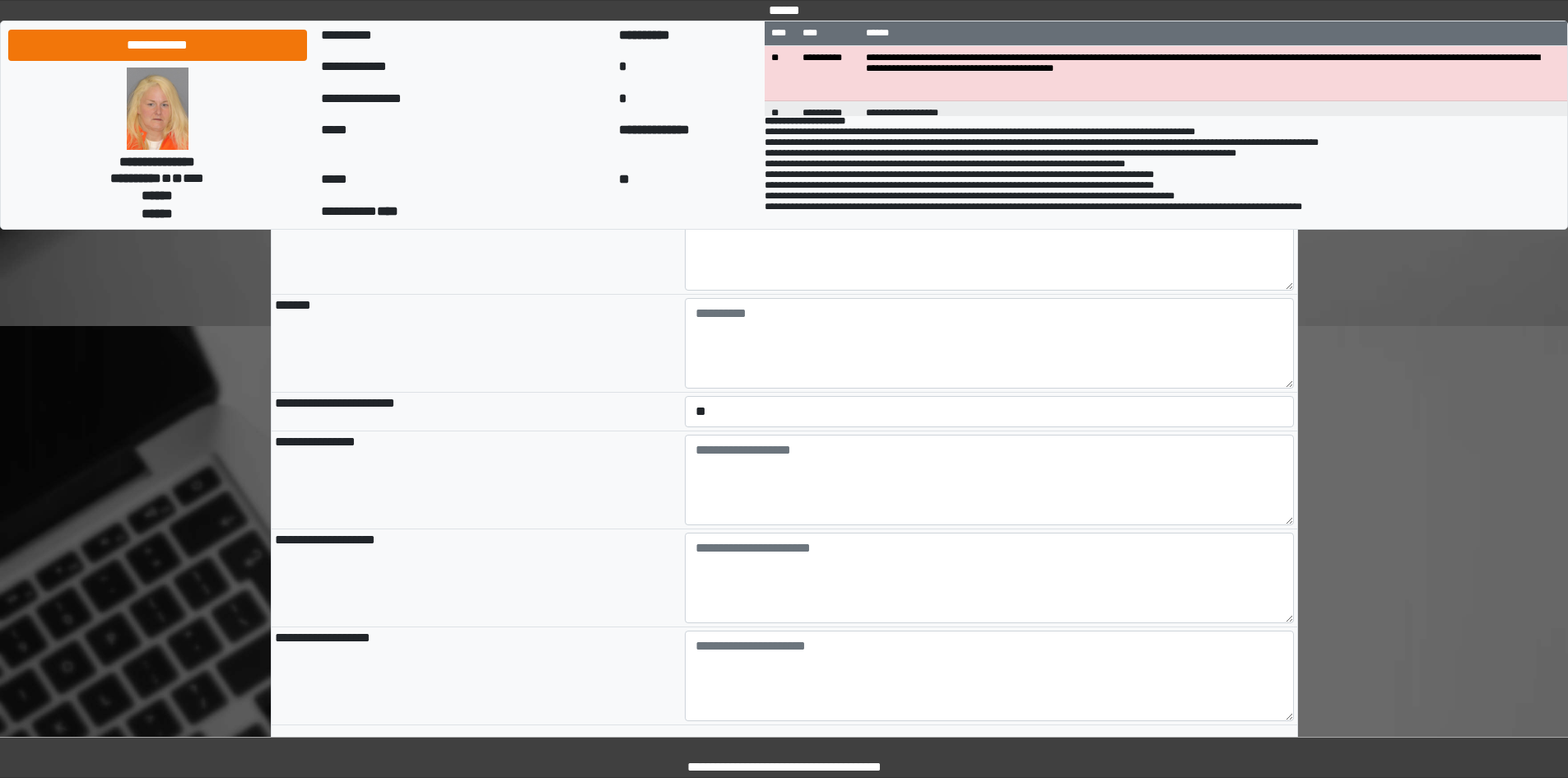 click on "**********" at bounding box center (477, 480) 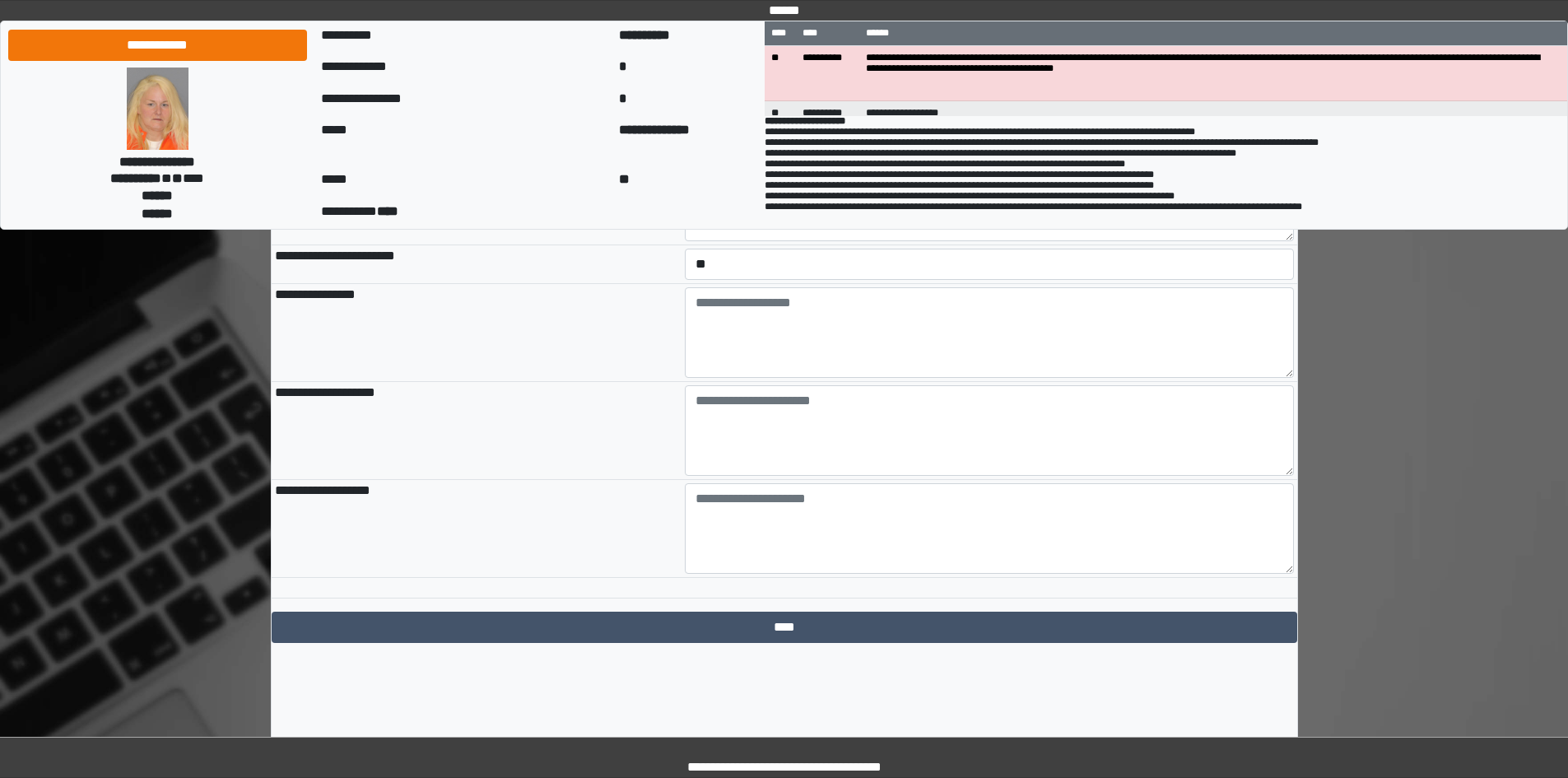 scroll, scrollTop: 1729, scrollLeft: 0, axis: vertical 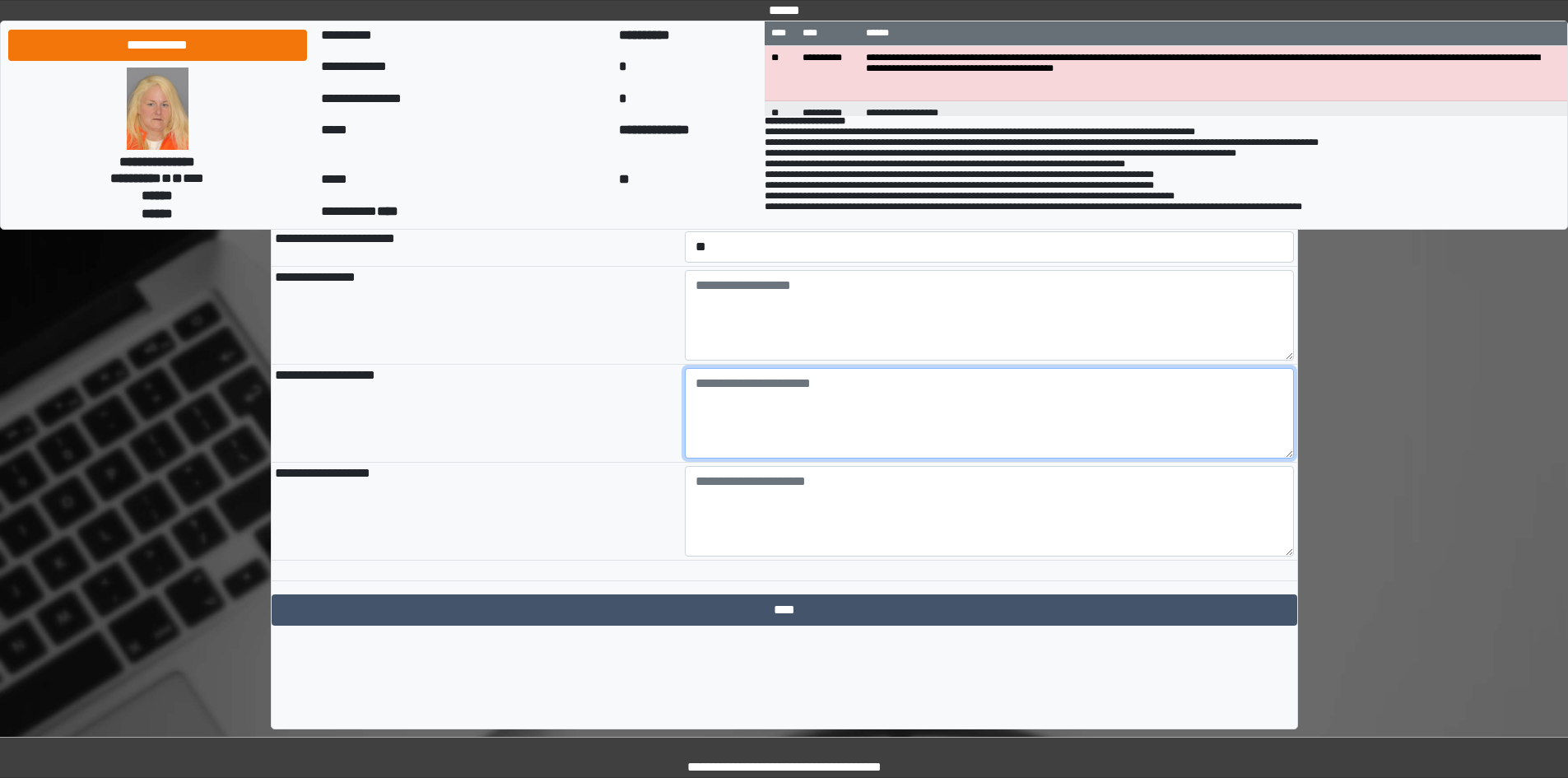 click at bounding box center [989, 413] 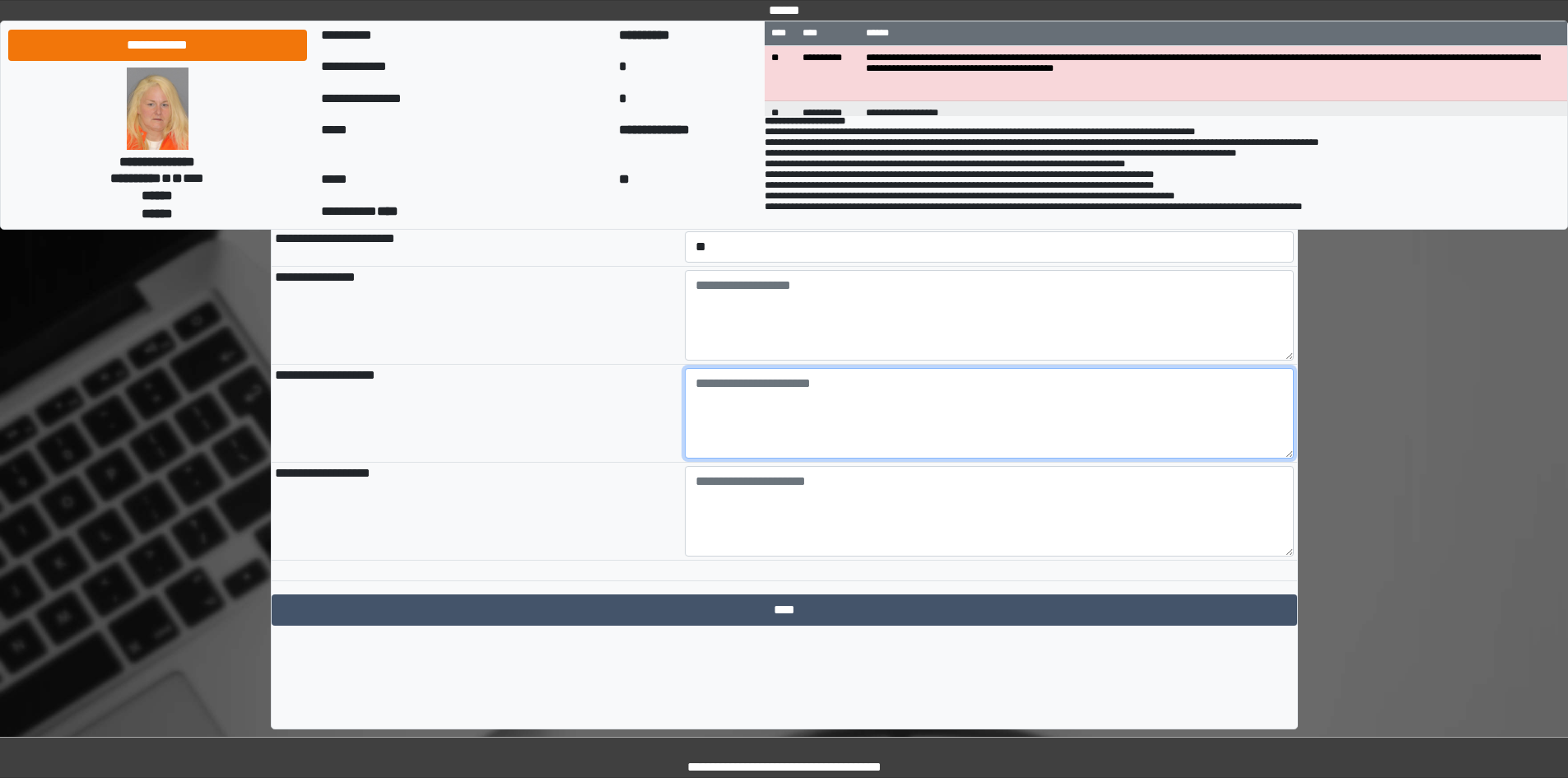 paste on "**********" 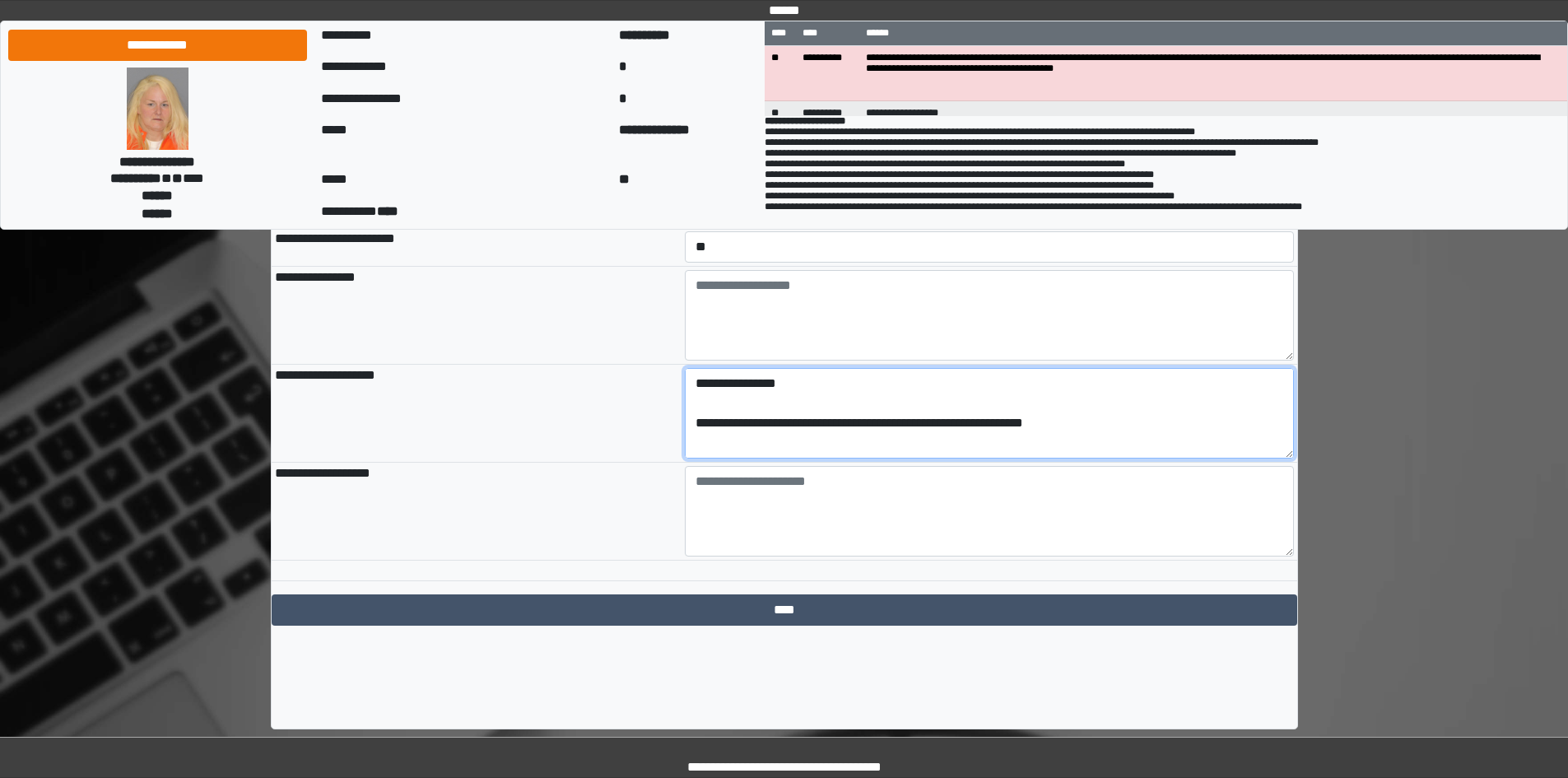 scroll, scrollTop: 212, scrollLeft: 0, axis: vertical 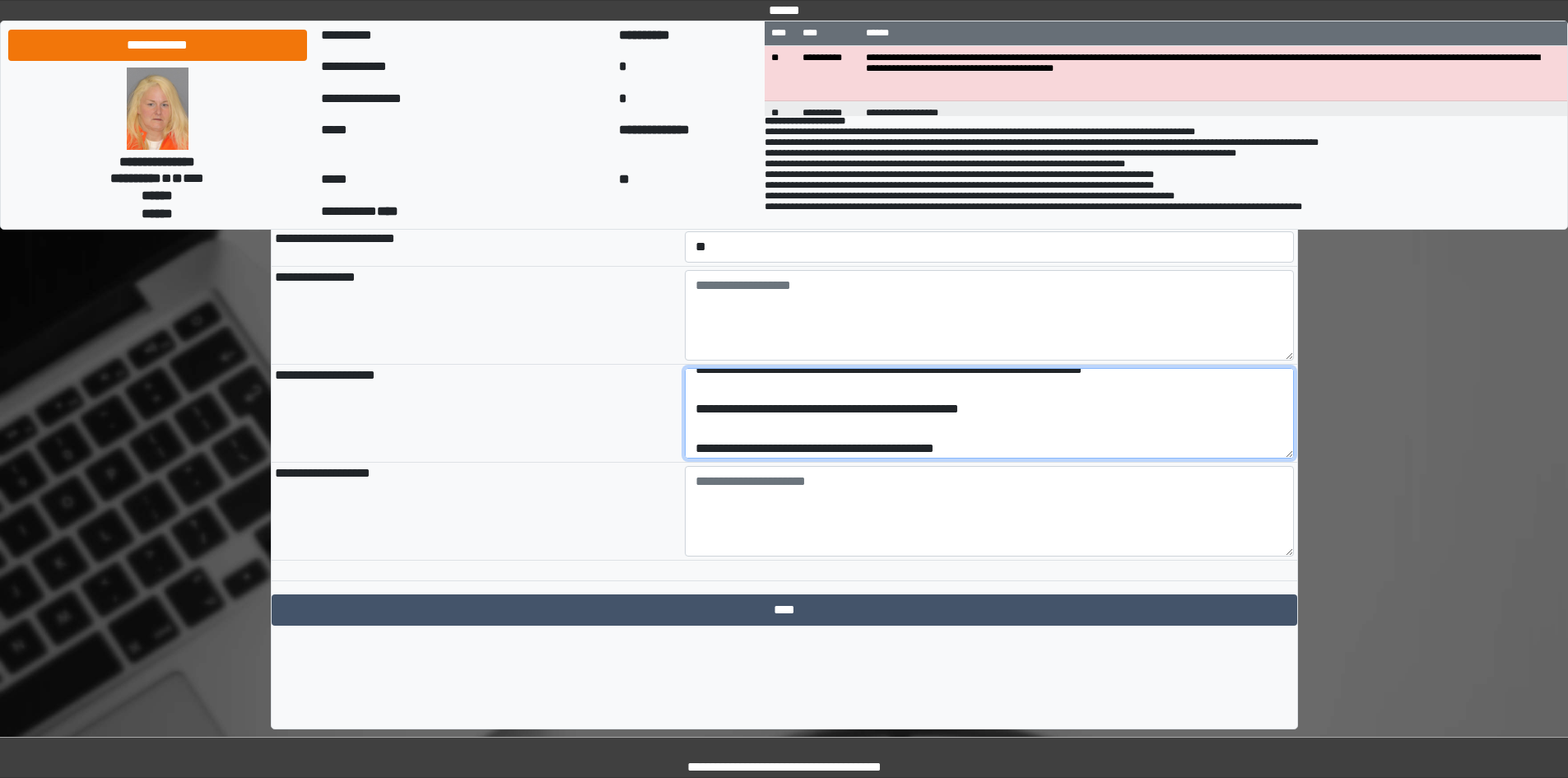 click on "**********" at bounding box center [989, 413] 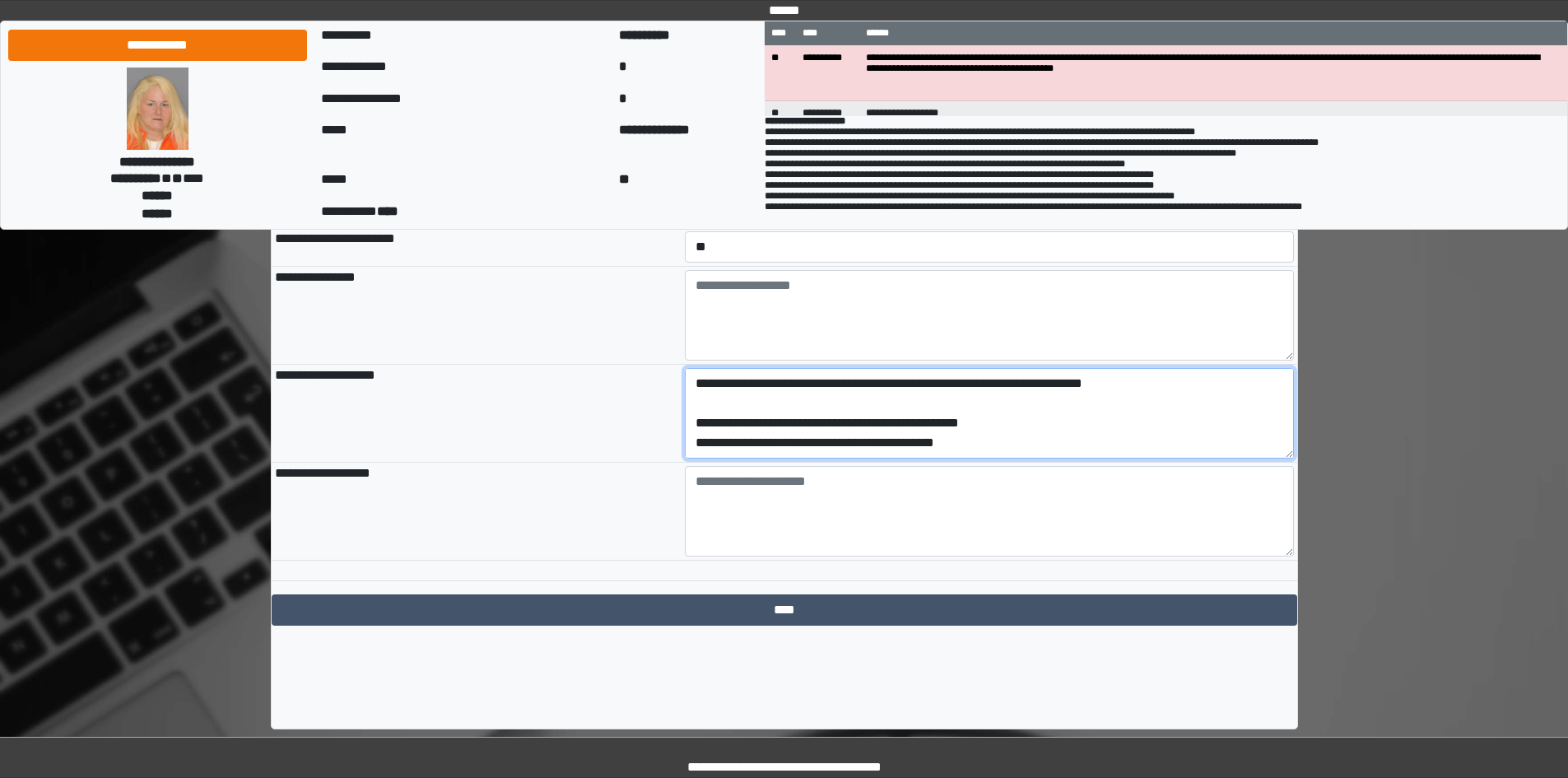 click on "**********" at bounding box center (989, 413) 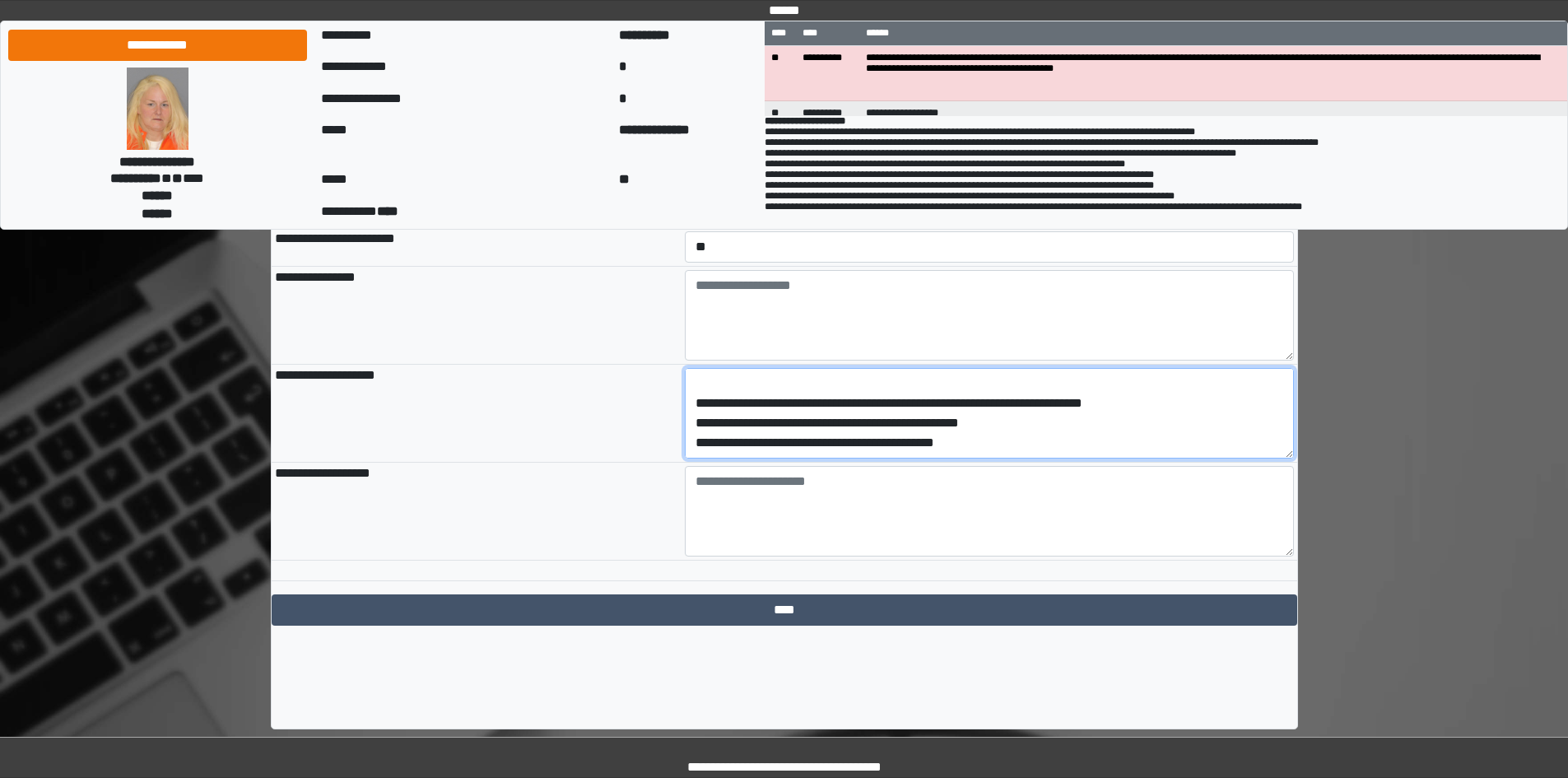click on "**********" at bounding box center (989, 413) 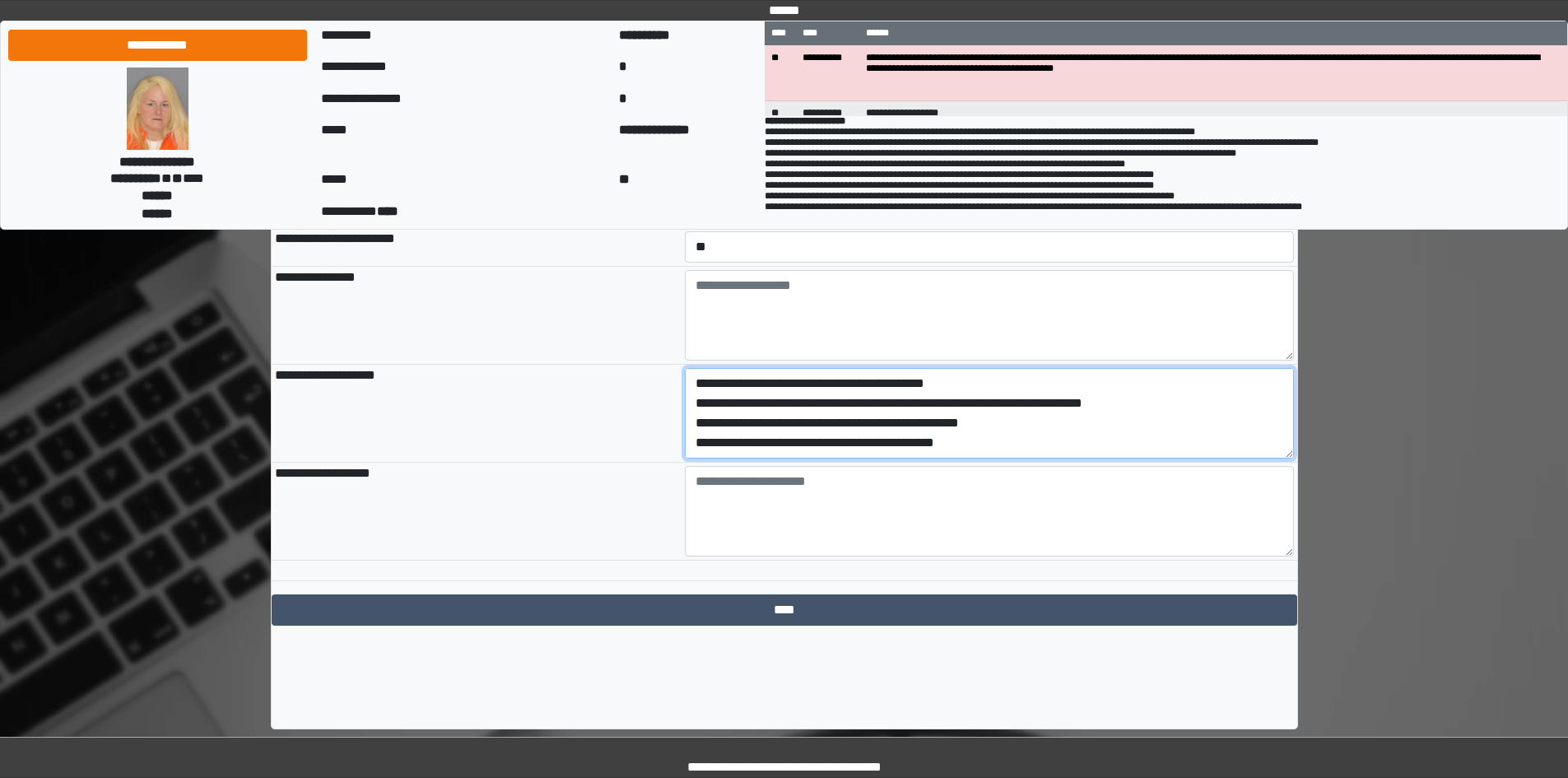 scroll, scrollTop: 36, scrollLeft: 0, axis: vertical 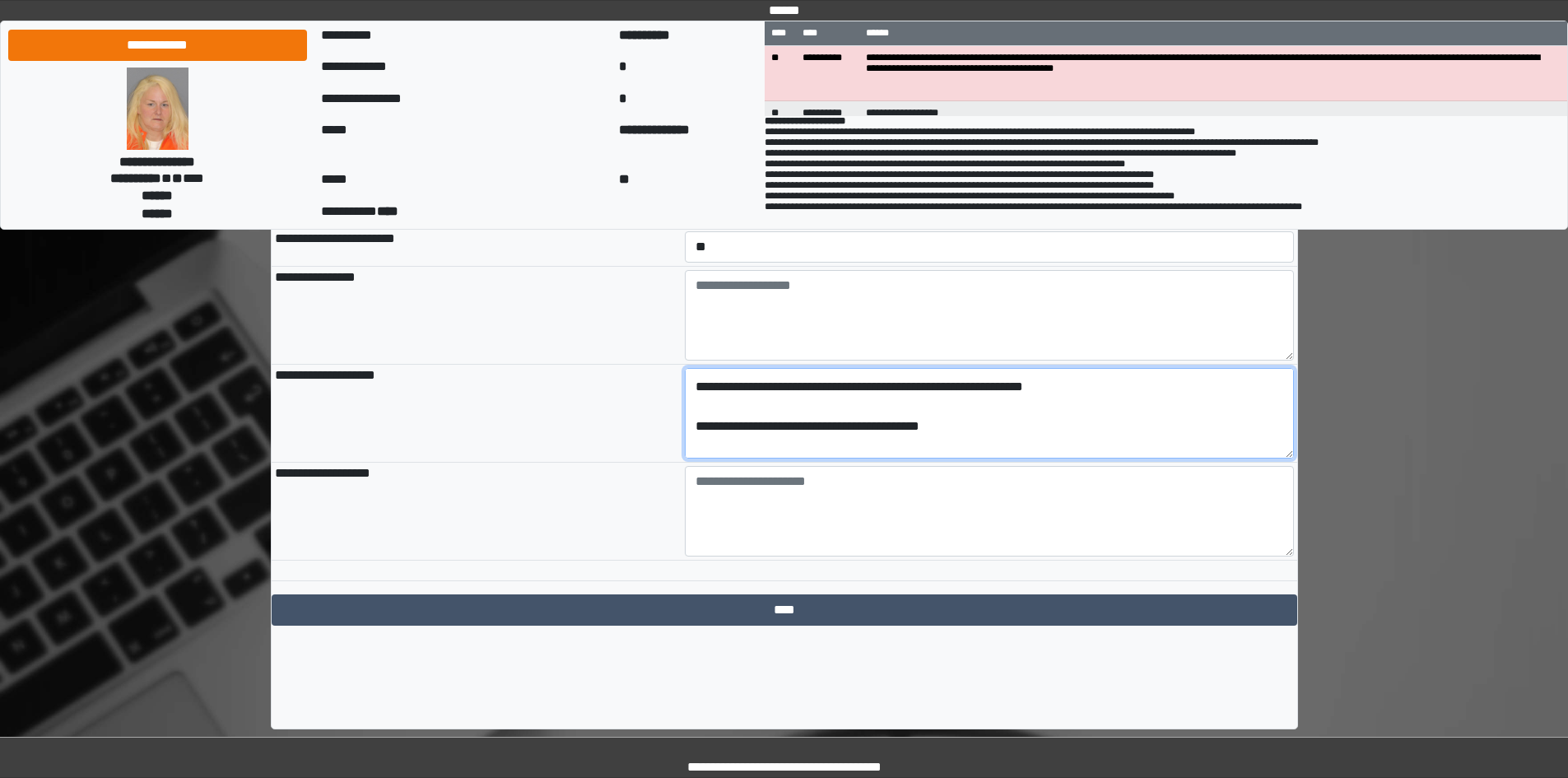click on "**********" at bounding box center [989, 413] 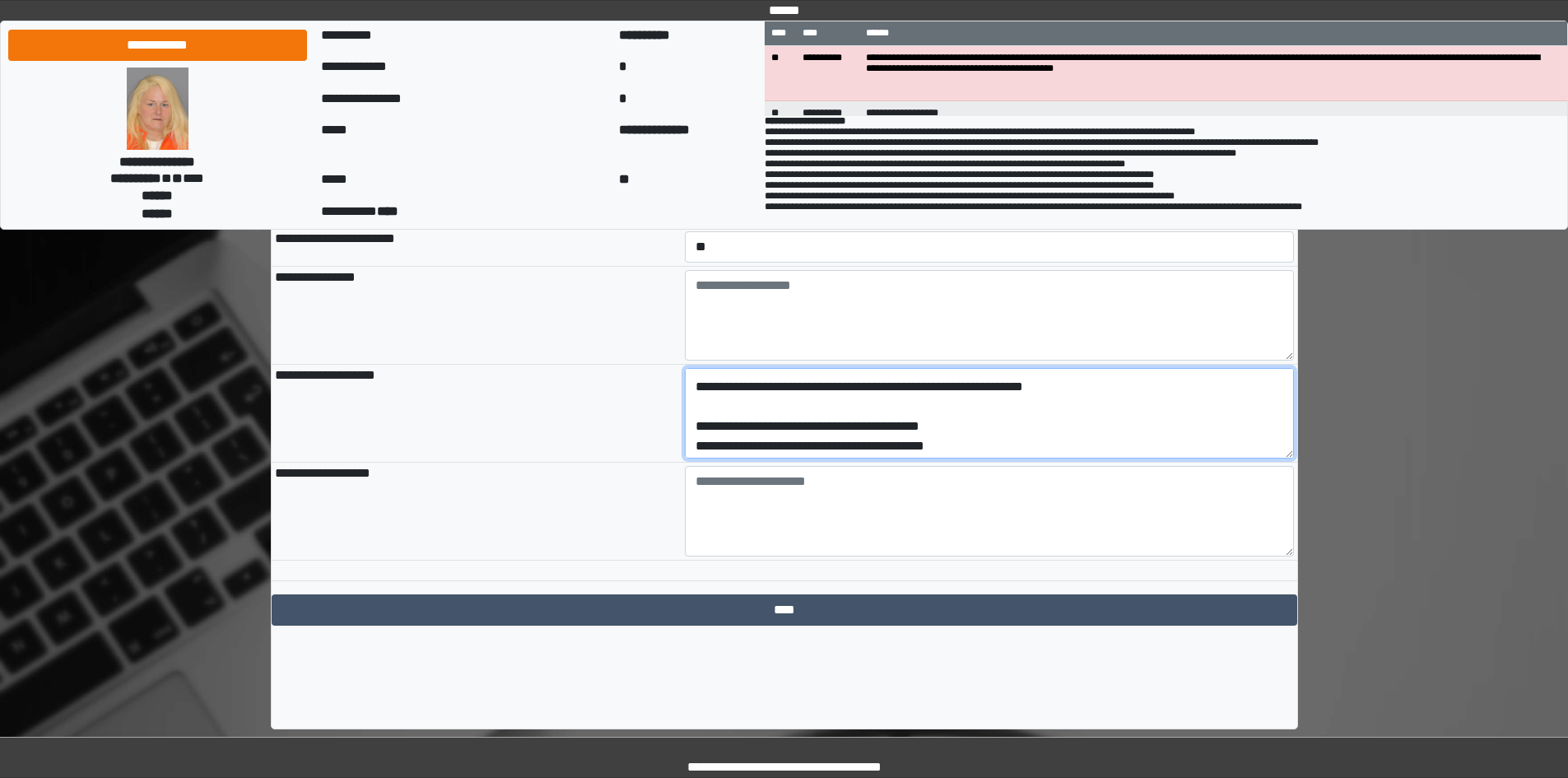 click on "**********" at bounding box center [989, 413] 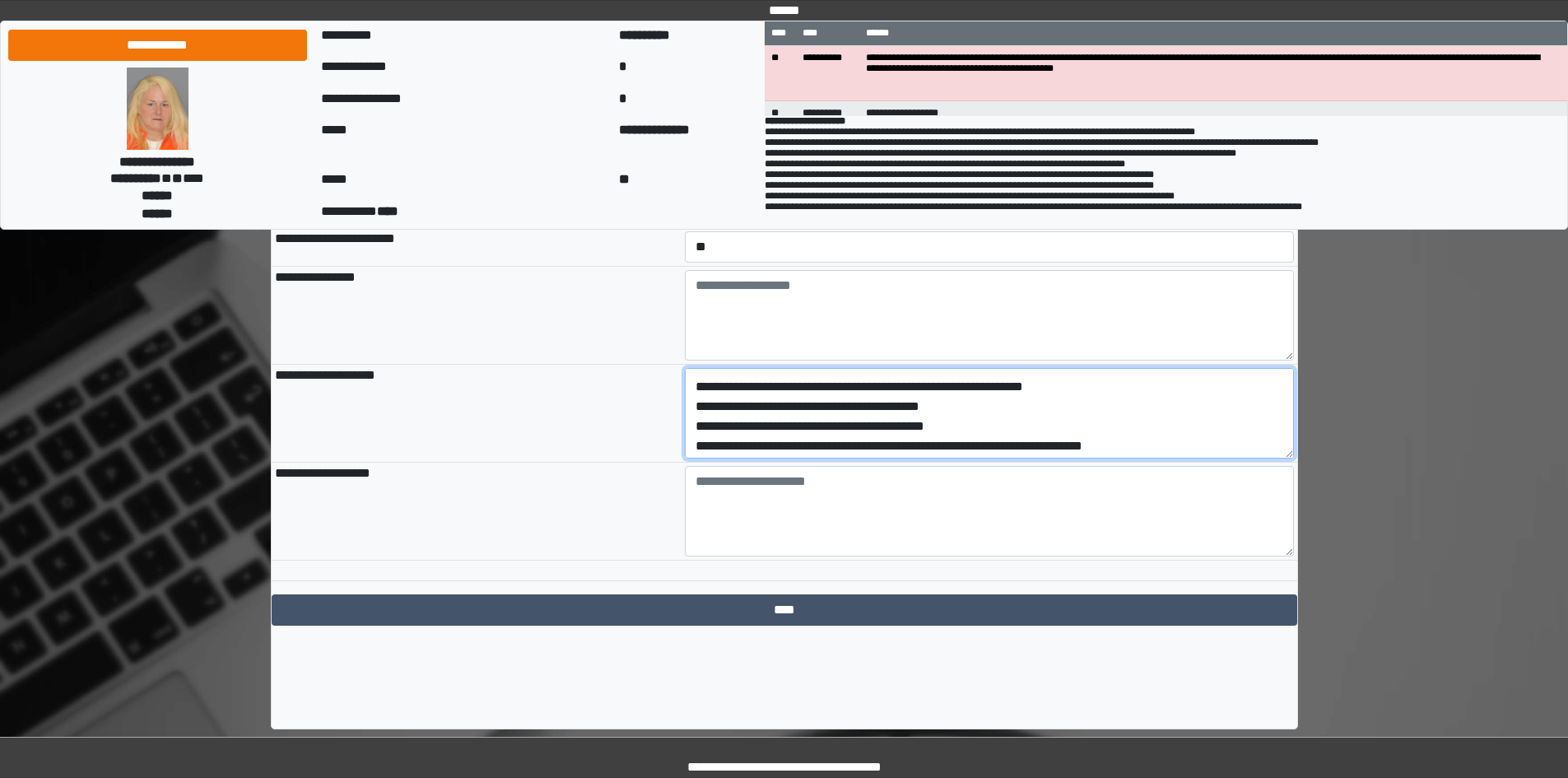 scroll, scrollTop: 16, scrollLeft: 0, axis: vertical 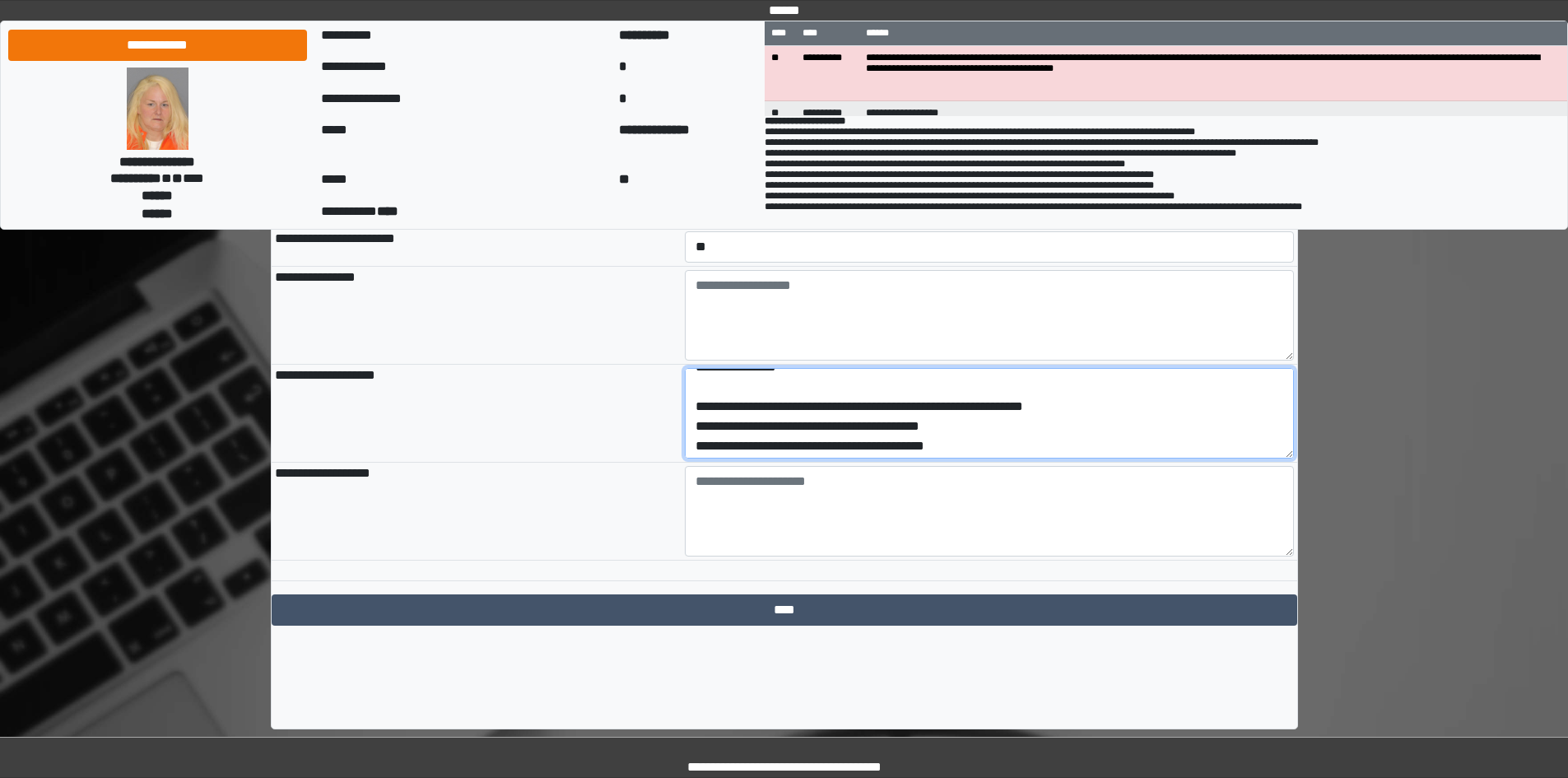 click on "**********" at bounding box center (989, 413) 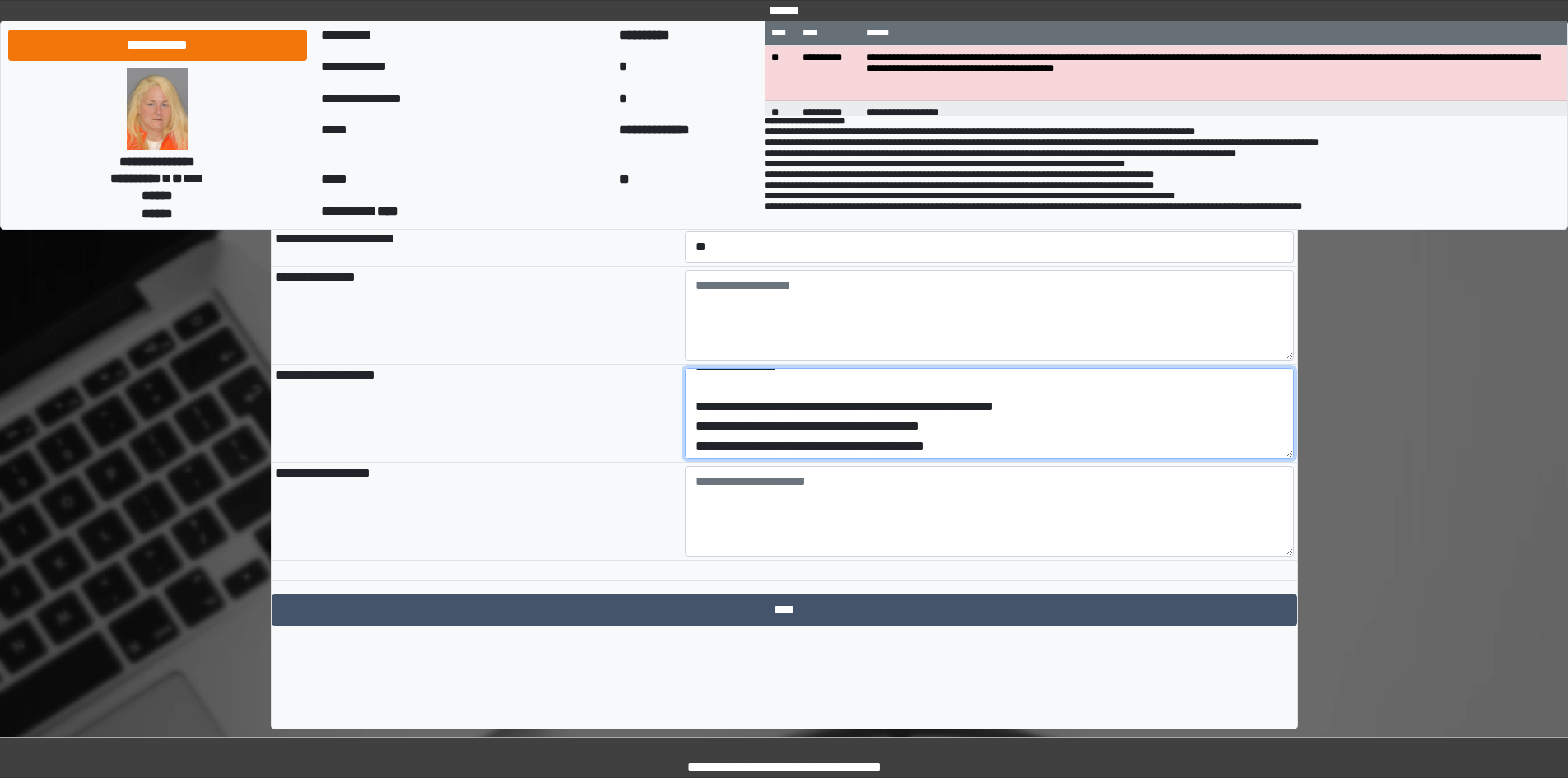 click on "**********" at bounding box center (989, 413) 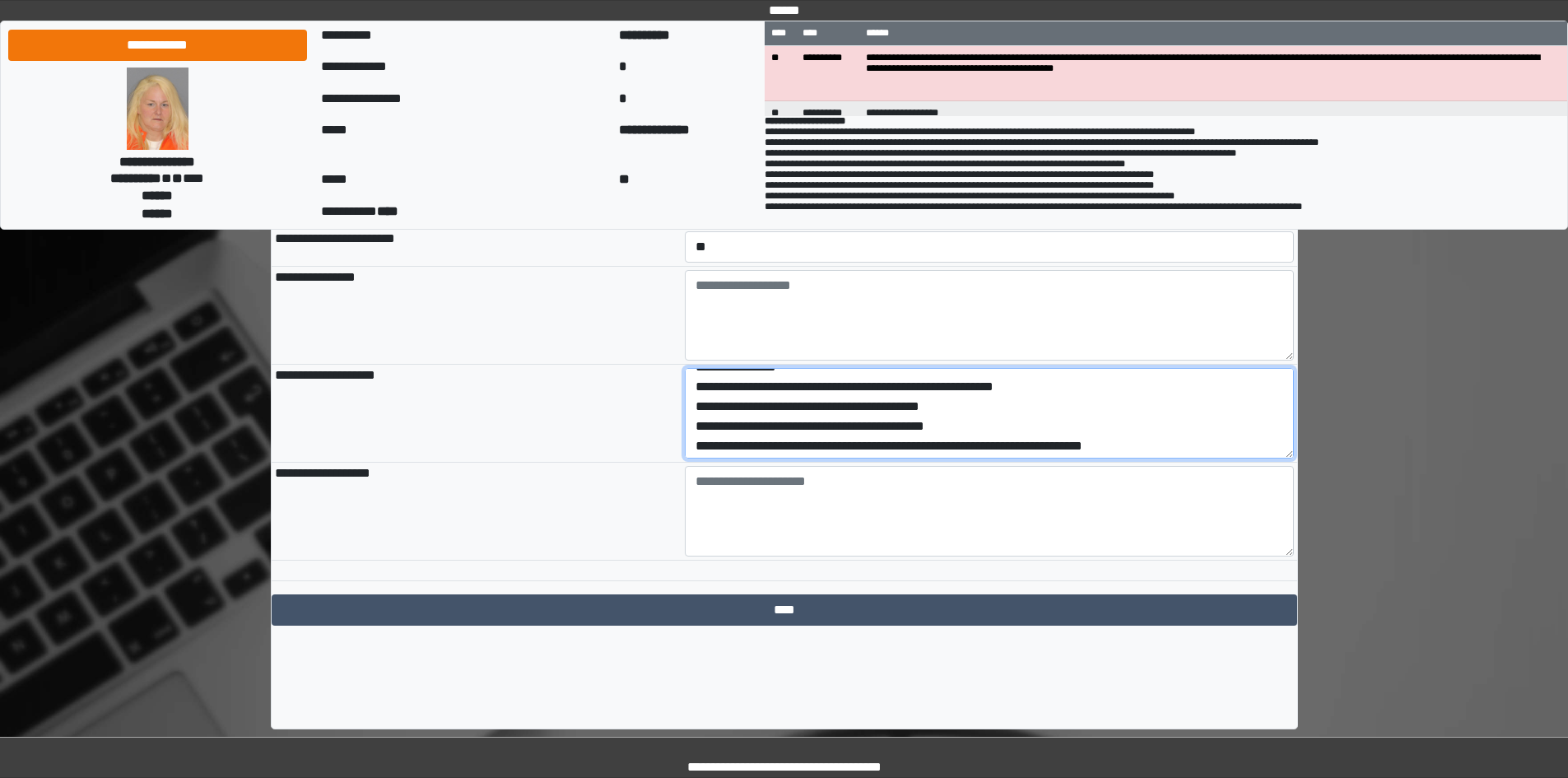 scroll, scrollTop: 0, scrollLeft: 0, axis: both 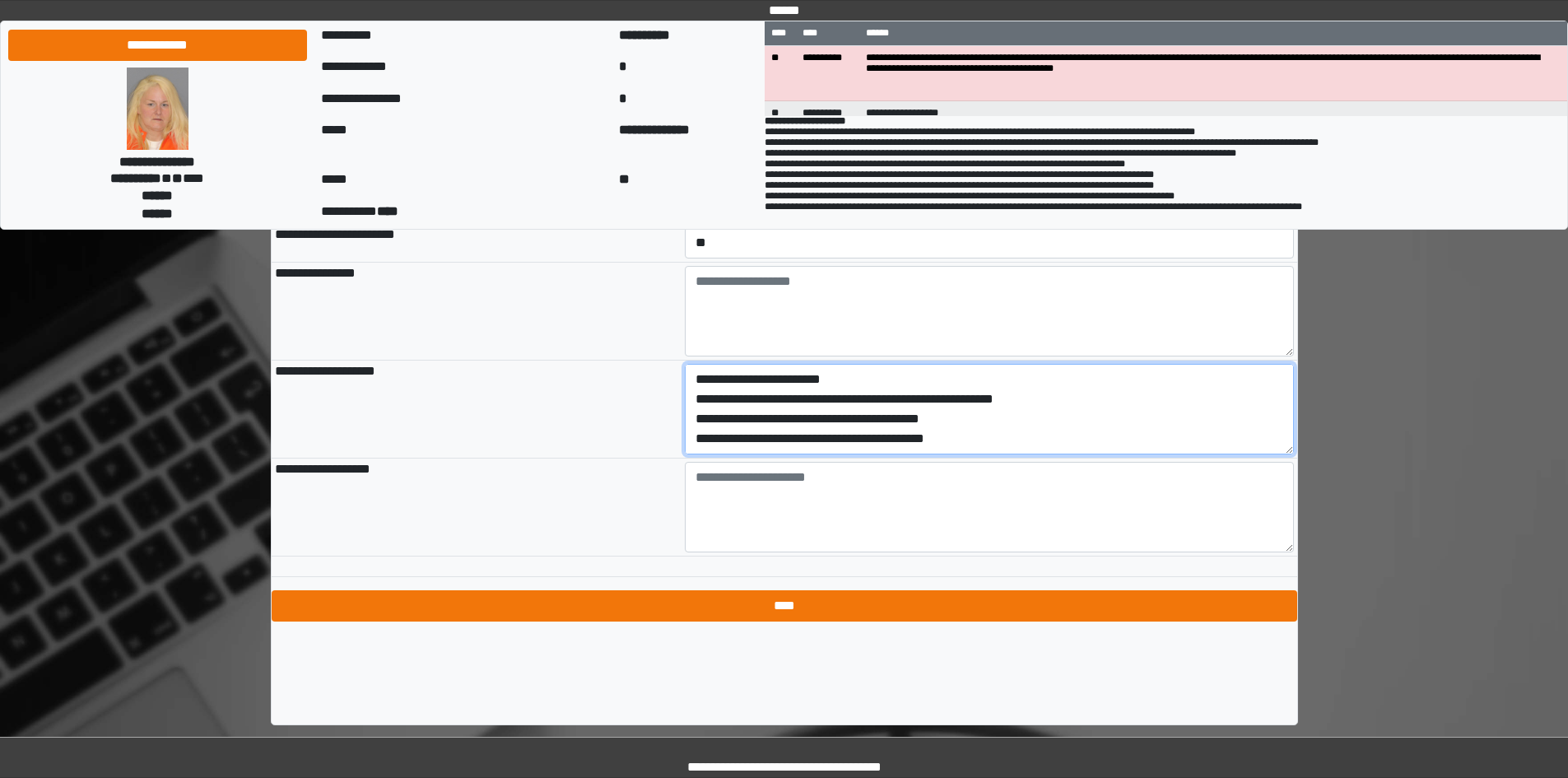 type on "**********" 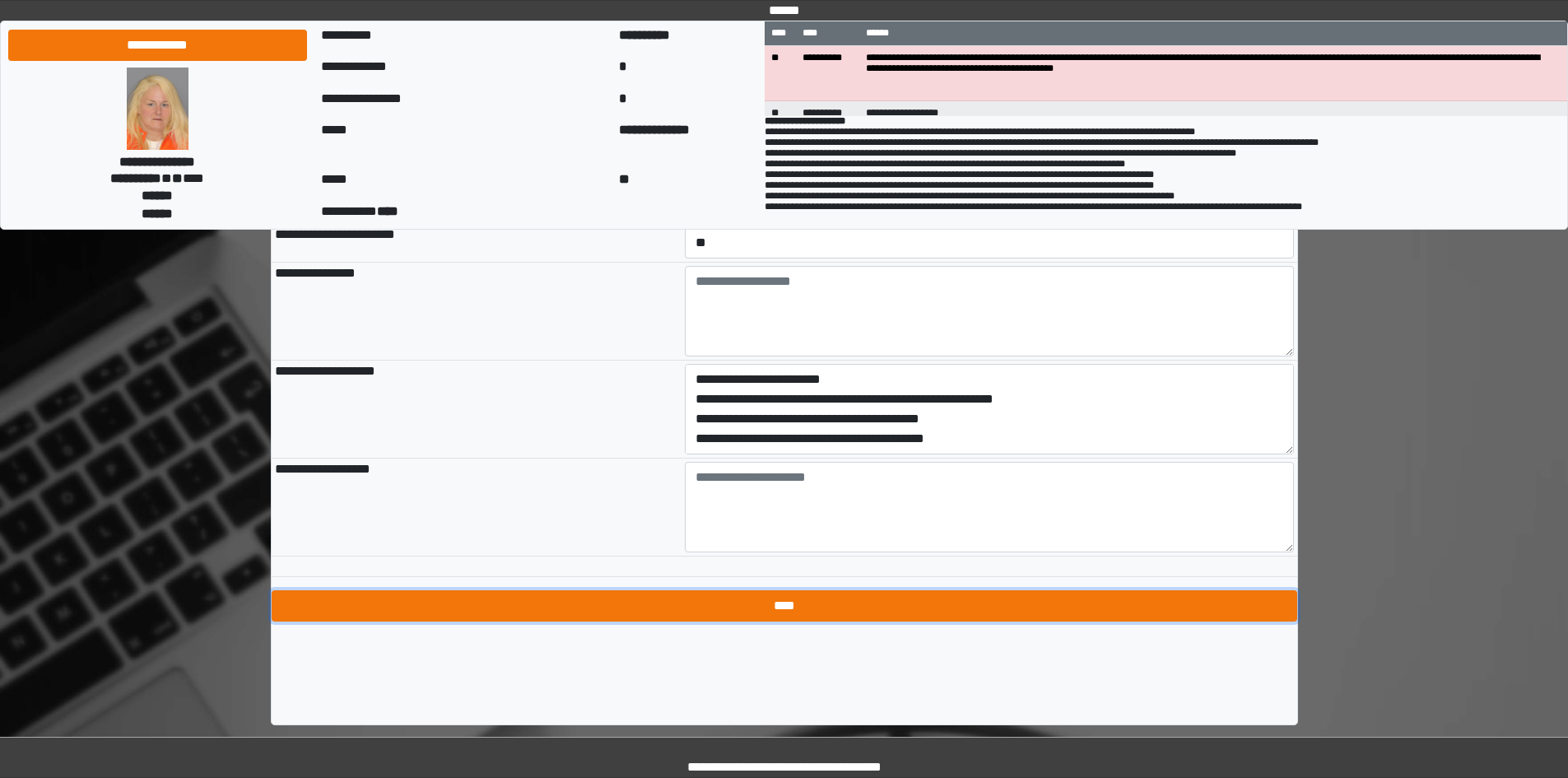 drag, startPoint x: 696, startPoint y: 654, endPoint x: 700, endPoint y: 646, distance: 8.944272 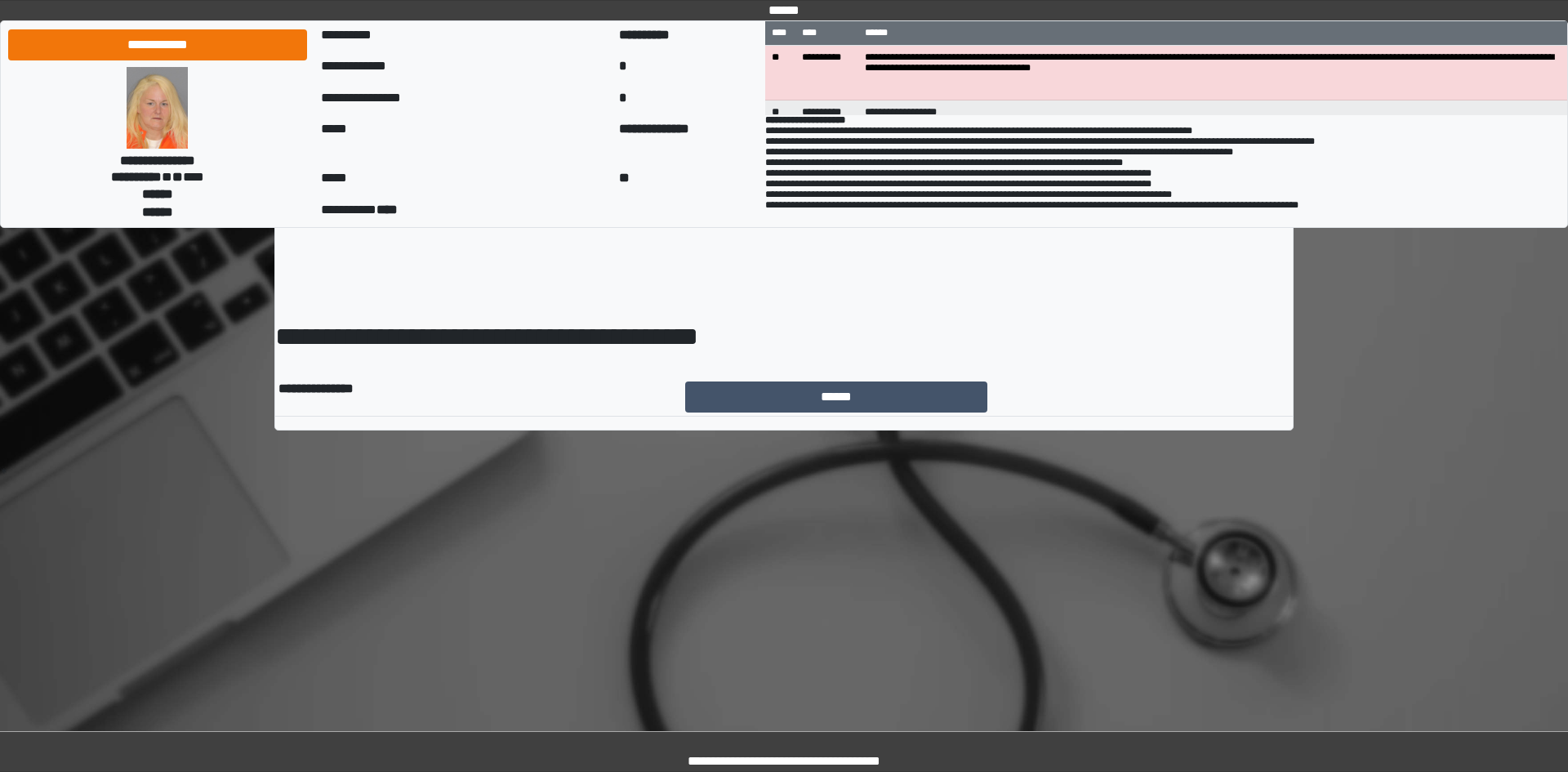 scroll, scrollTop: 0, scrollLeft: 0, axis: both 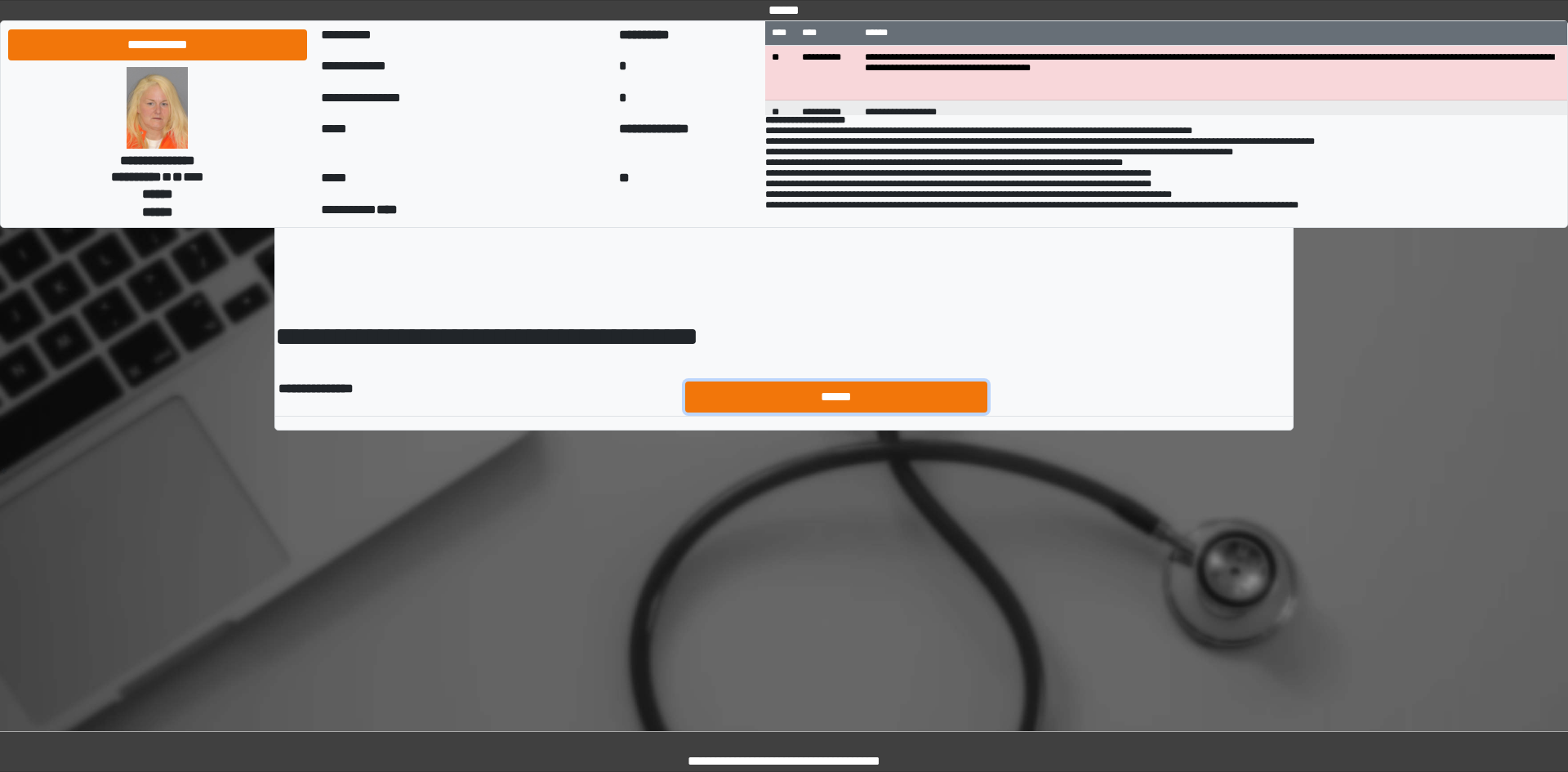 click on "******" at bounding box center [836, 397] 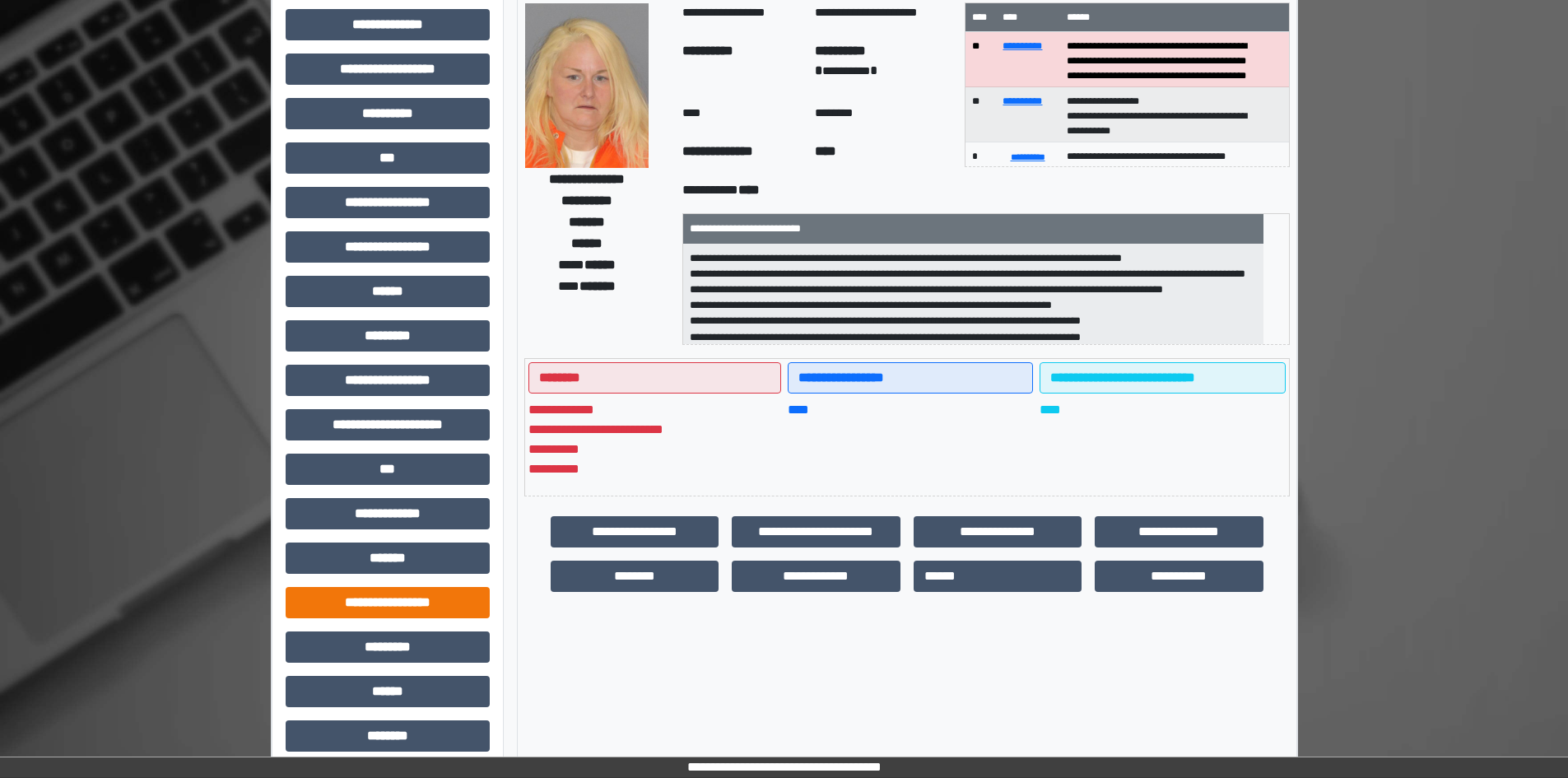 scroll, scrollTop: 189, scrollLeft: 0, axis: vertical 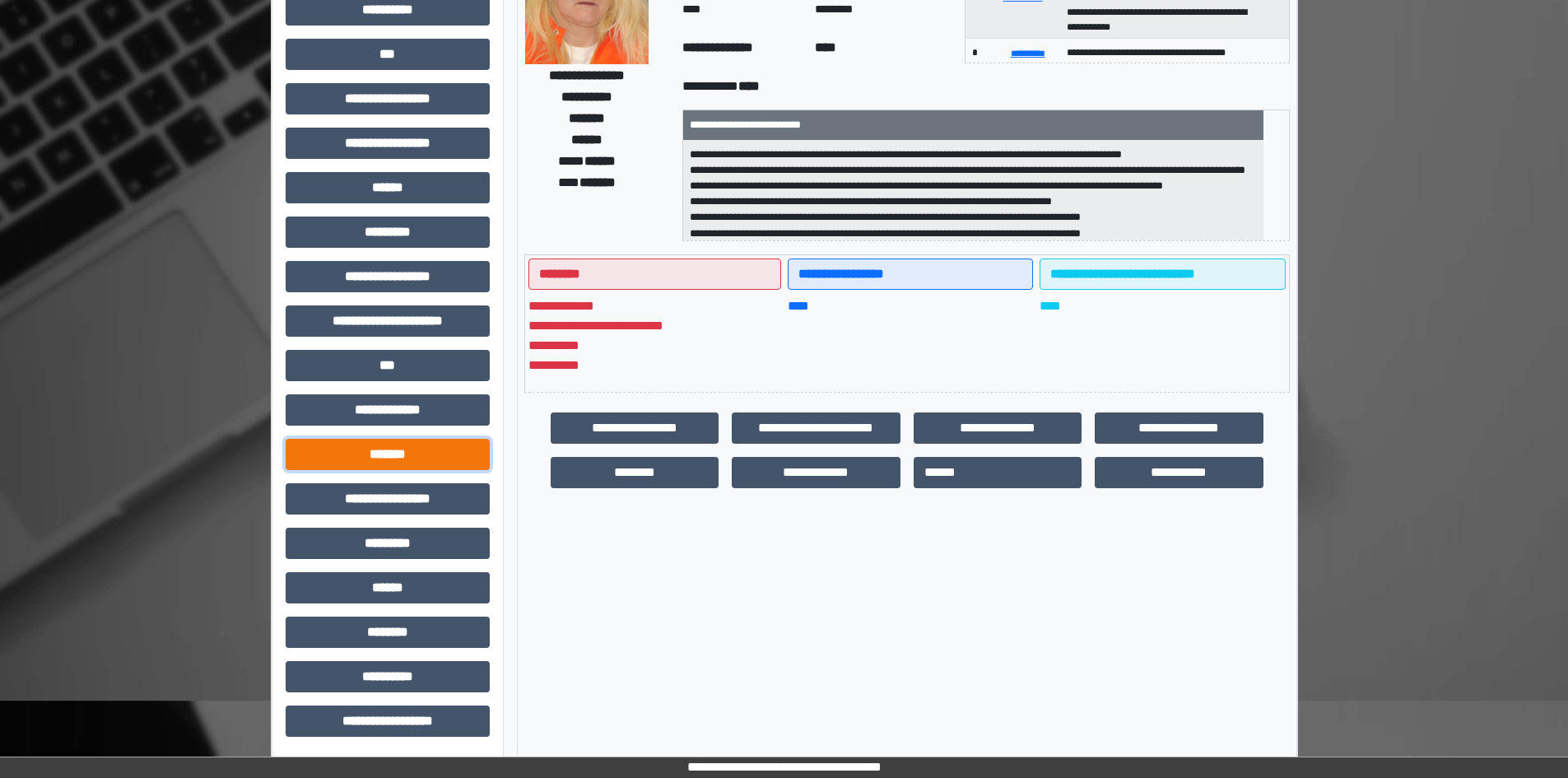 click on "*******" at bounding box center (388, 454) 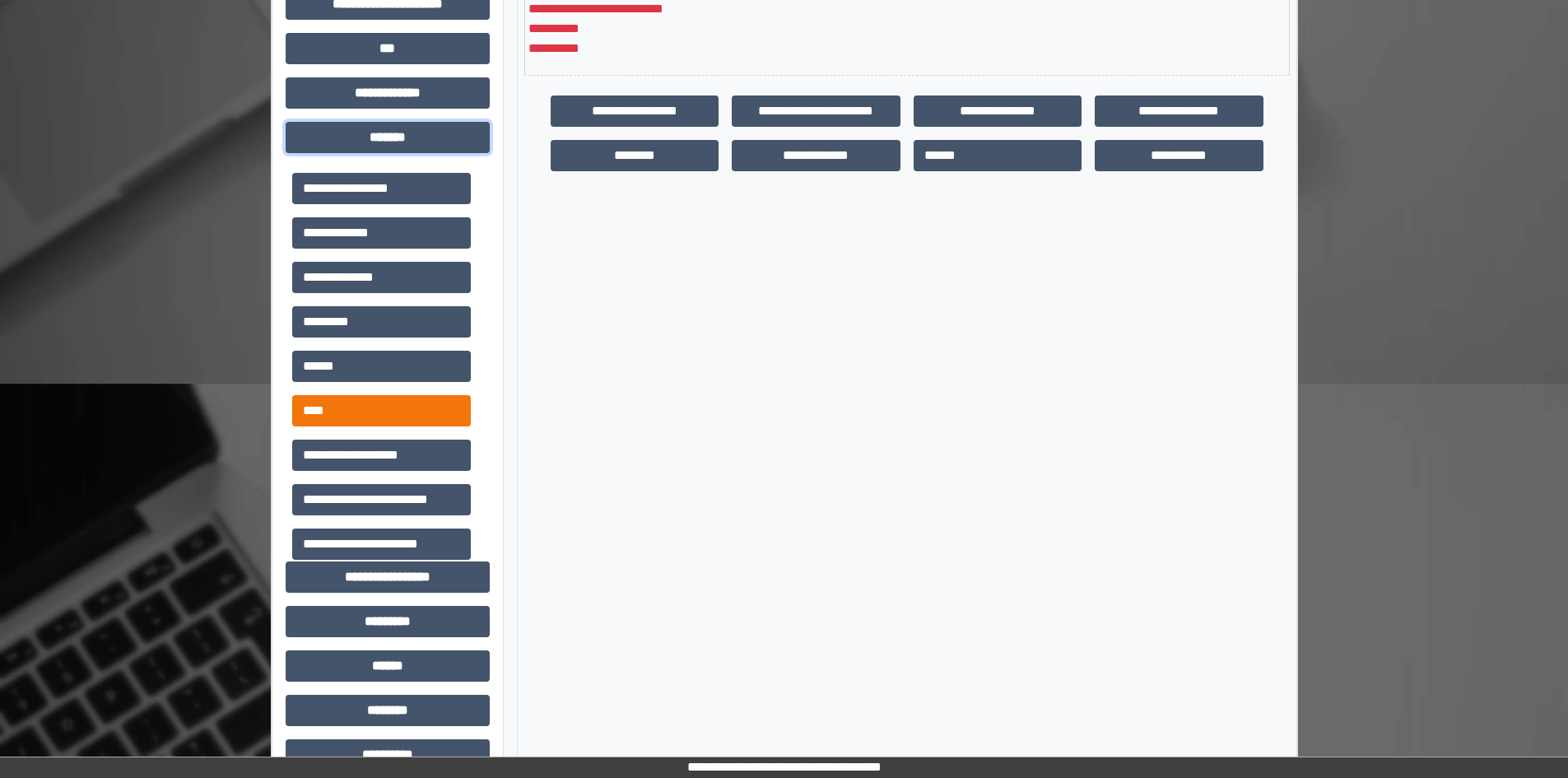 scroll, scrollTop: 518, scrollLeft: 0, axis: vertical 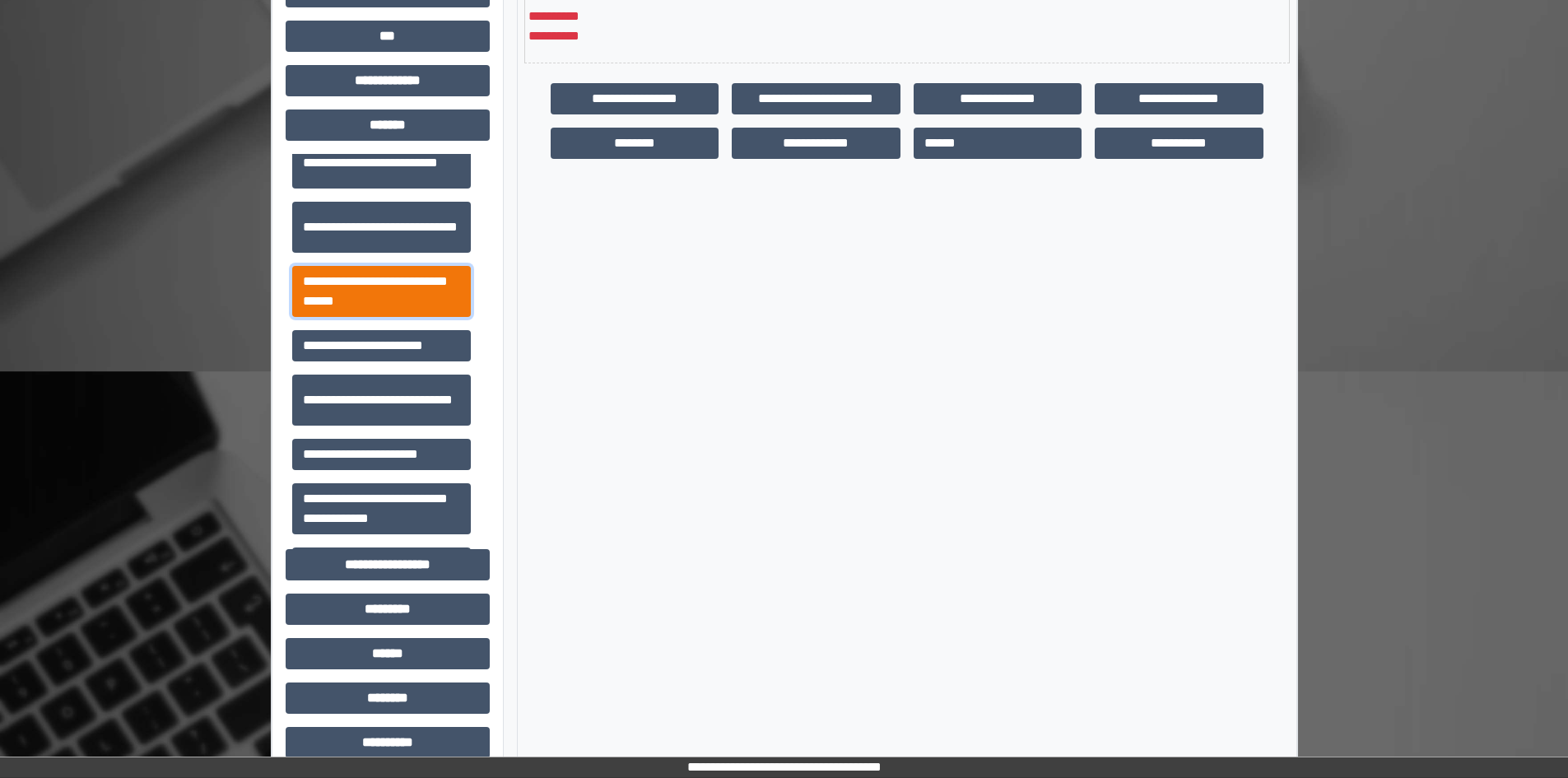 click on "**********" at bounding box center (381, 291) 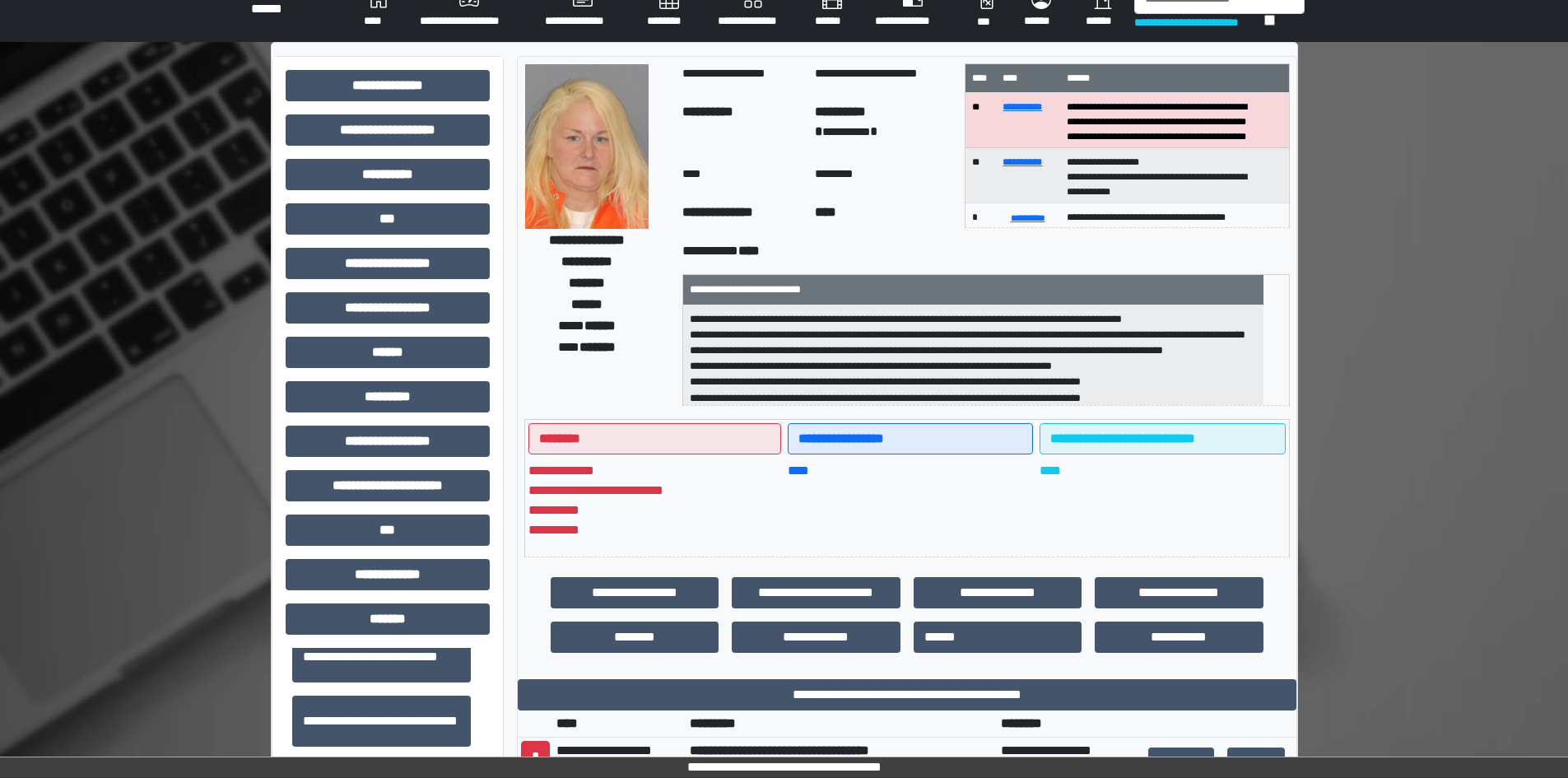 scroll, scrollTop: 0, scrollLeft: 0, axis: both 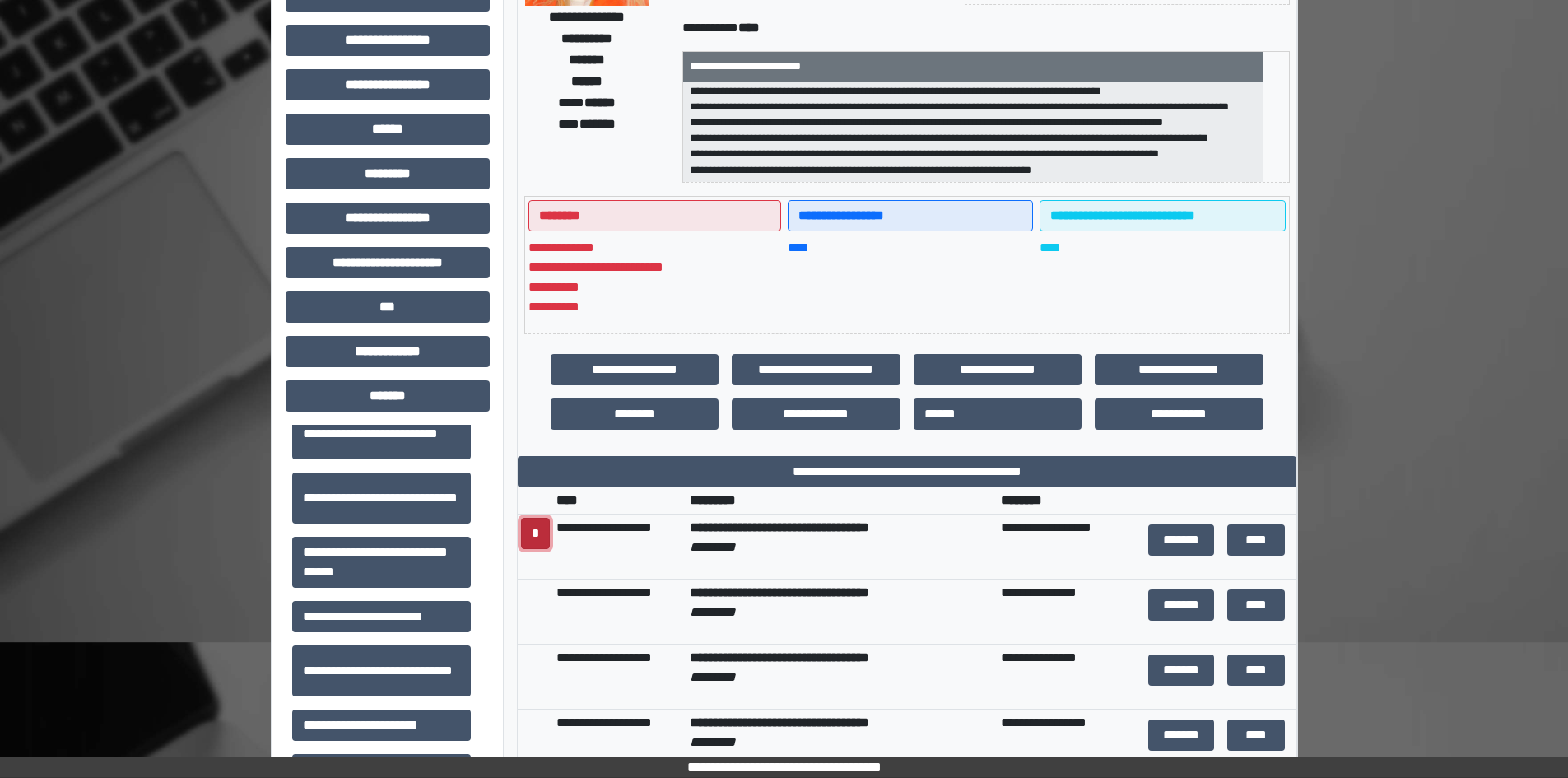 click on "*" at bounding box center [535, 533] 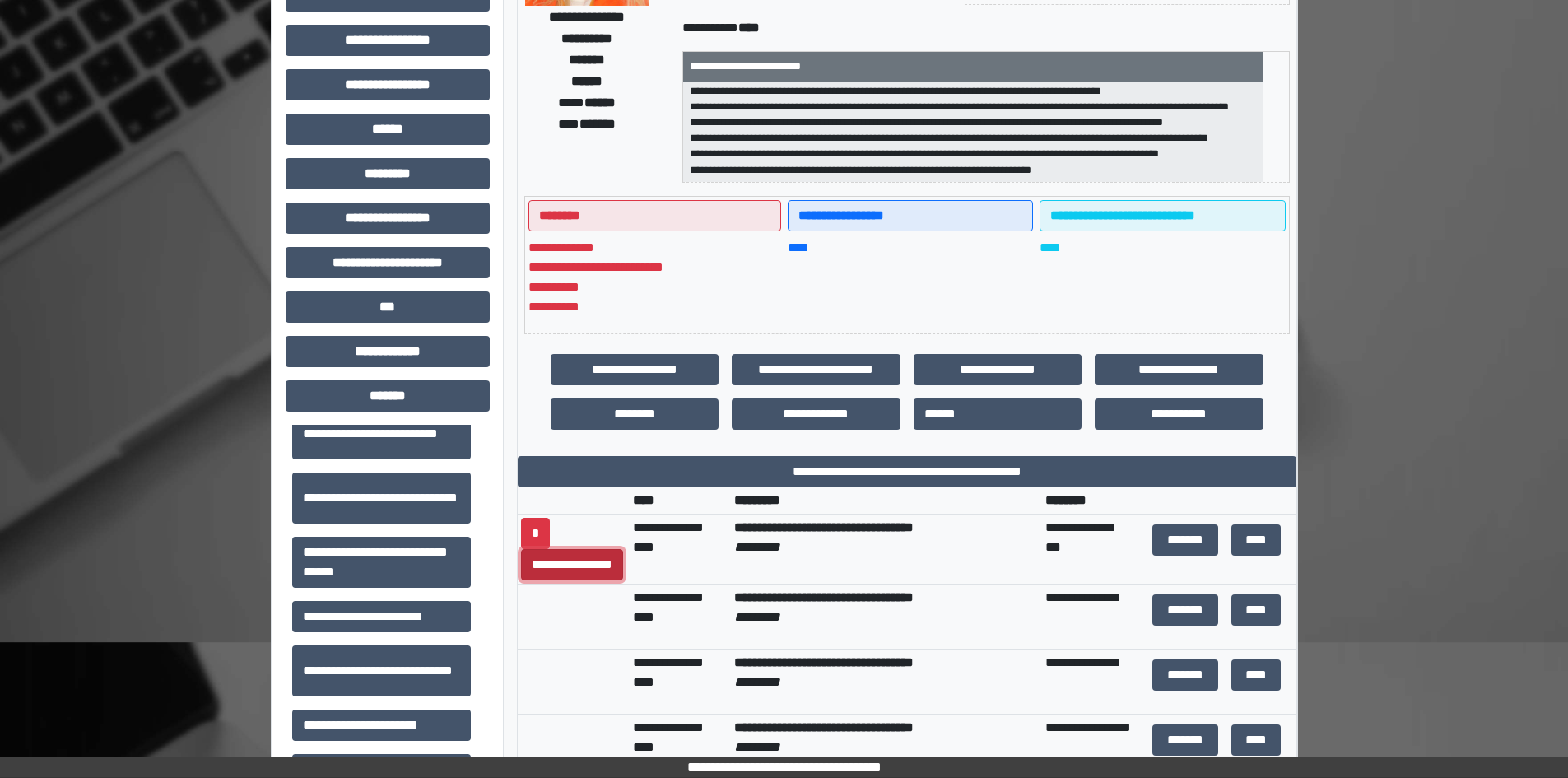 click on "**********" at bounding box center (572, 565) 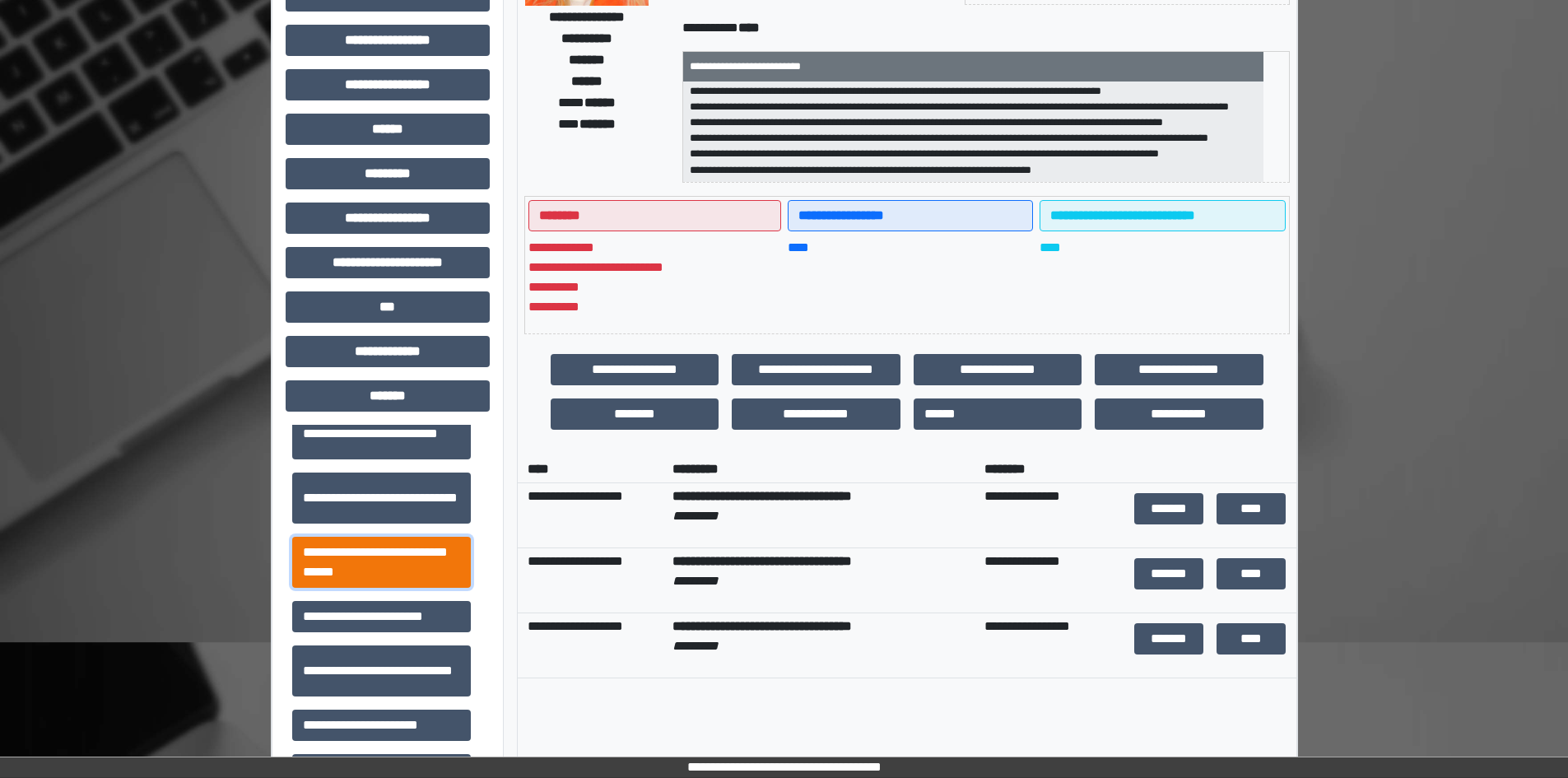 click on "**********" at bounding box center (381, 562) 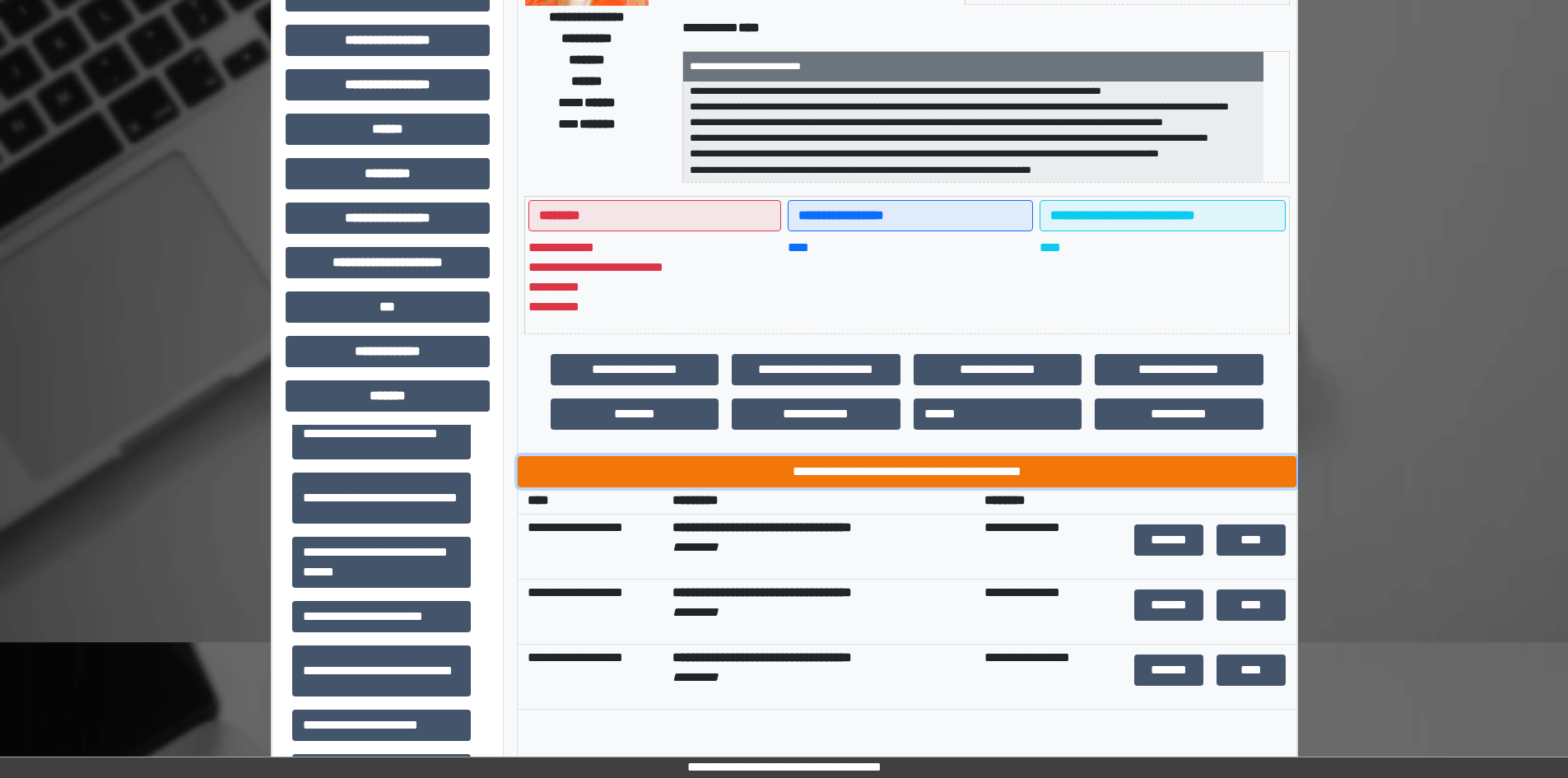 click on "**********" at bounding box center (907, 472) 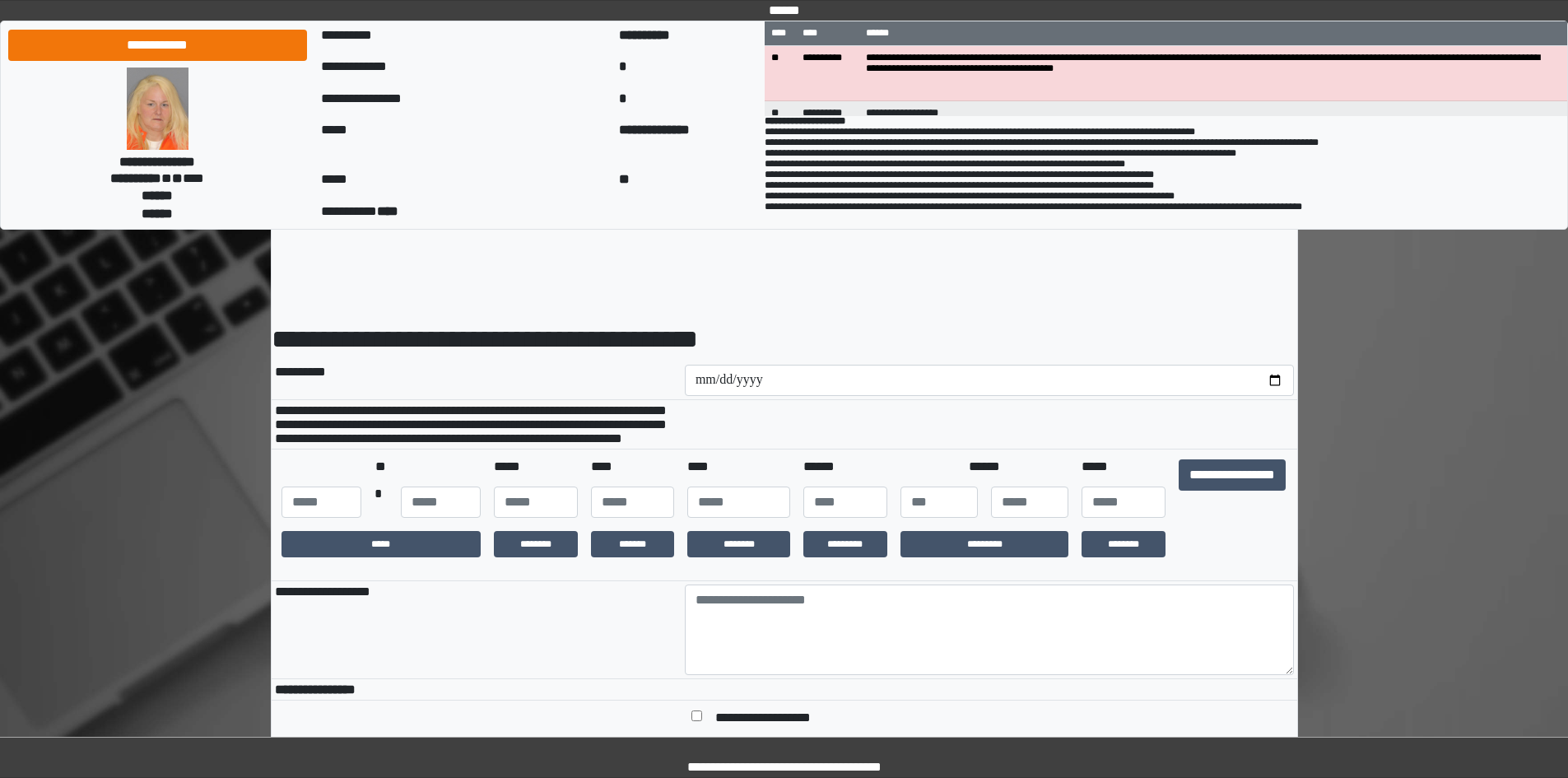 scroll, scrollTop: 0, scrollLeft: 0, axis: both 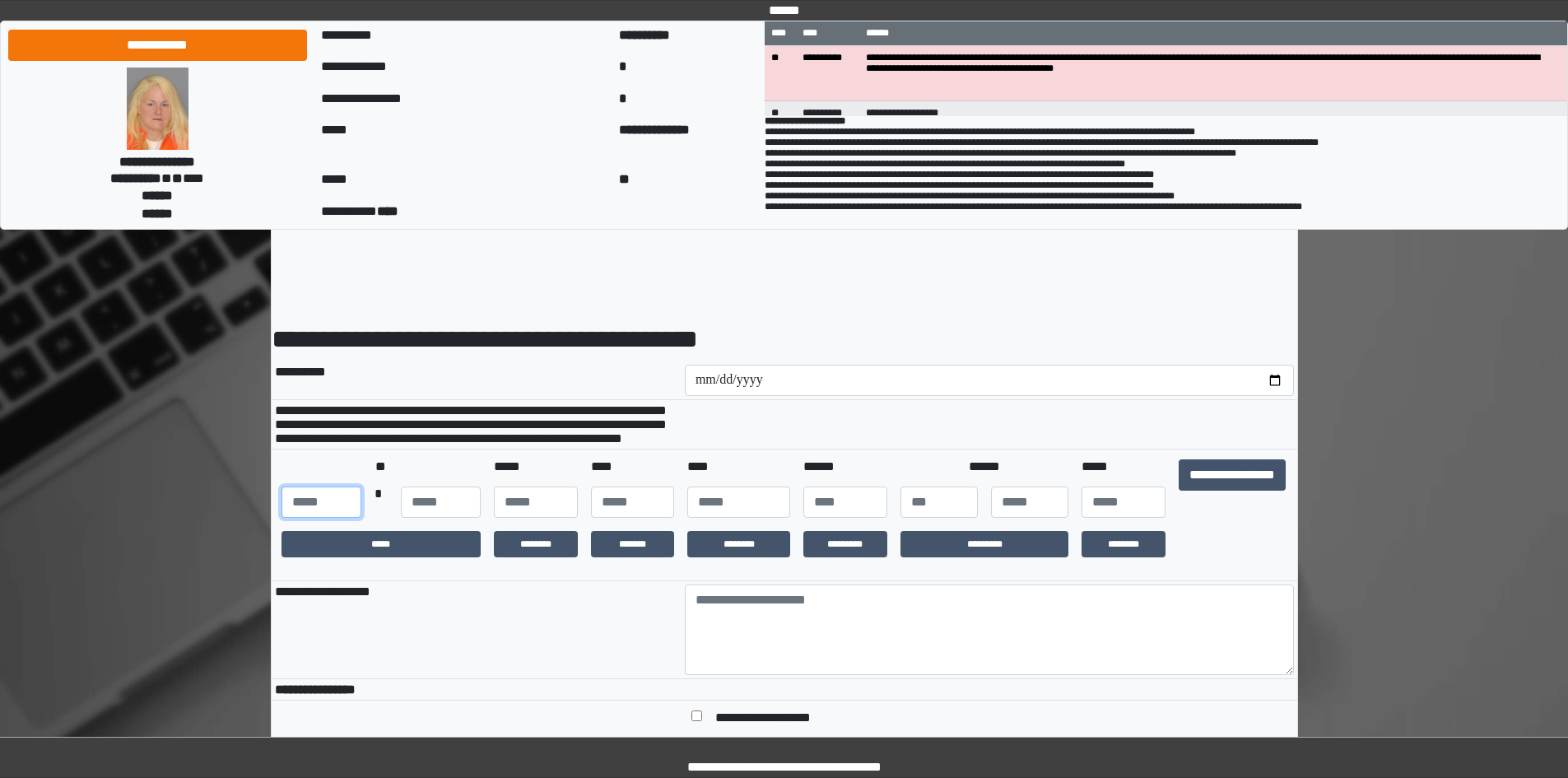 click at bounding box center (321, 502) 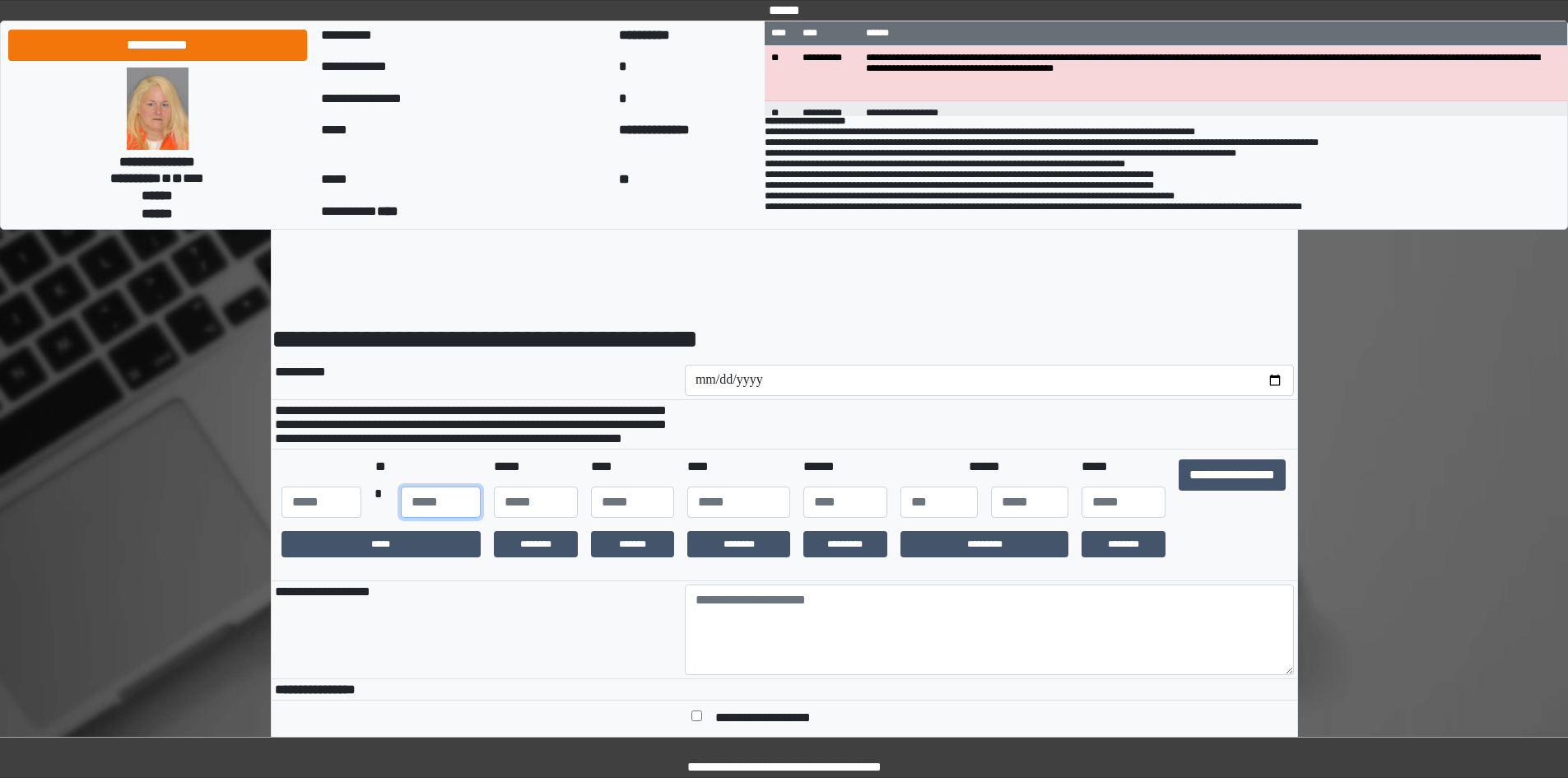 type on "**" 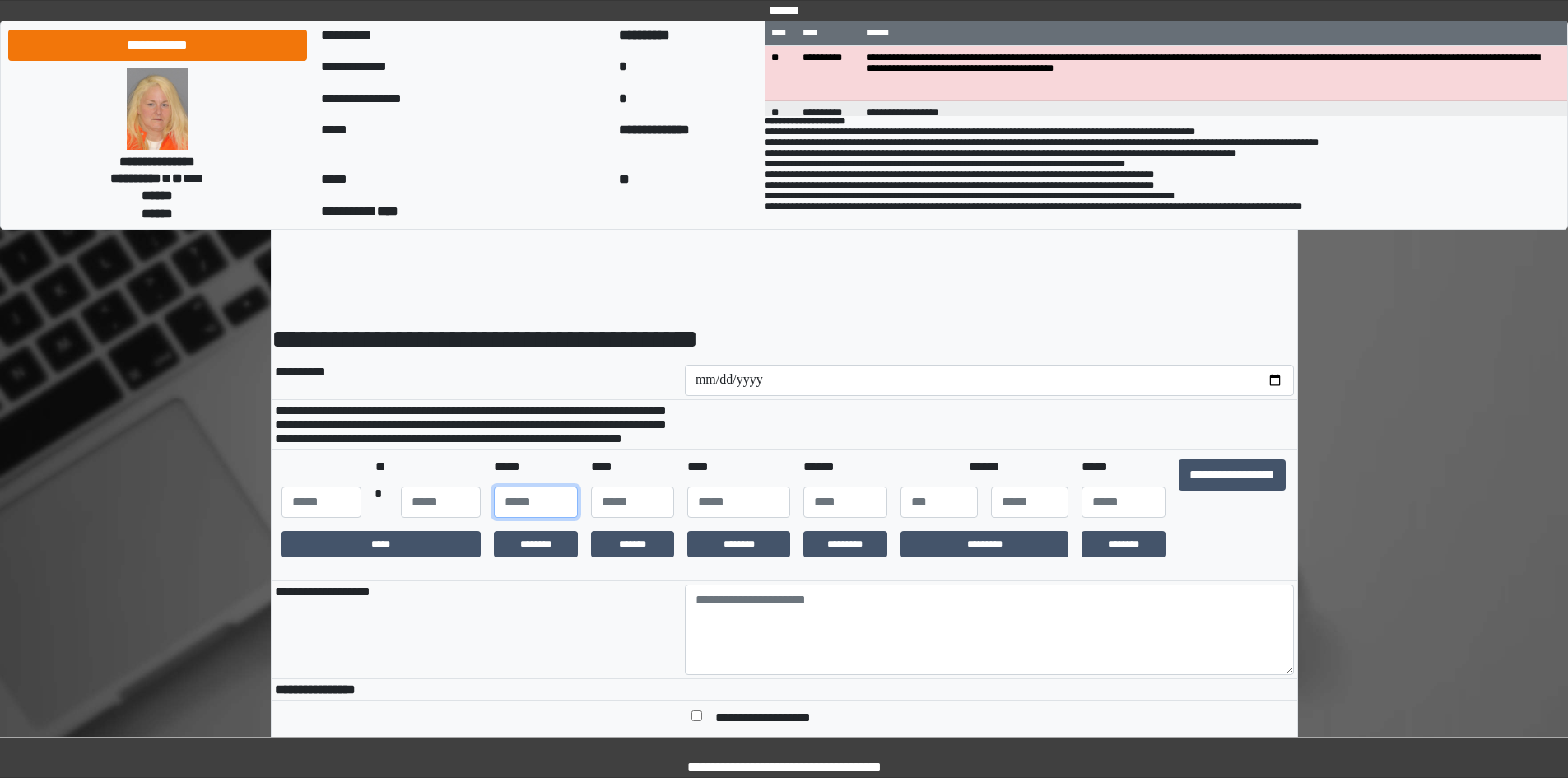 type on "**" 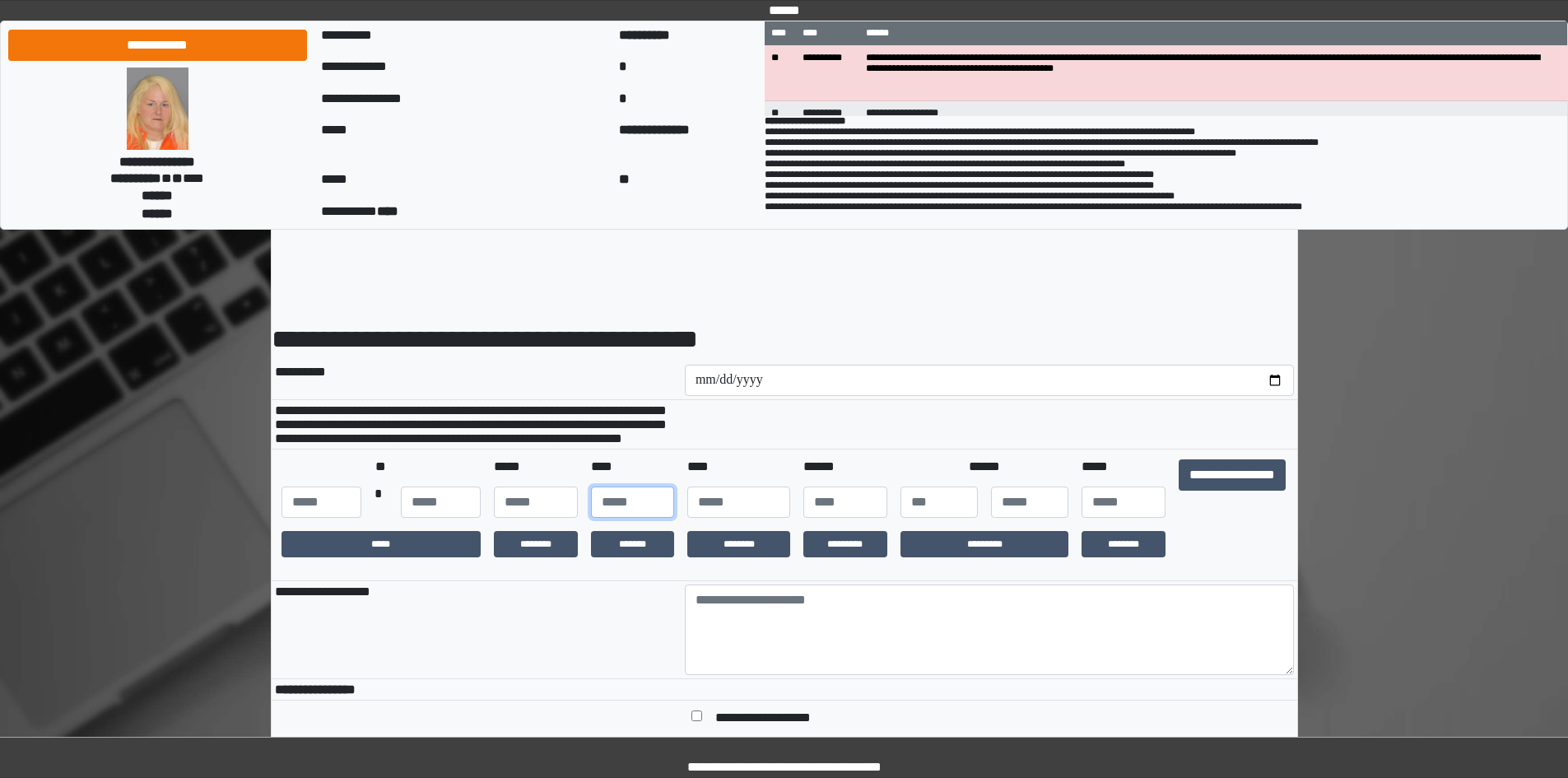 type on "**" 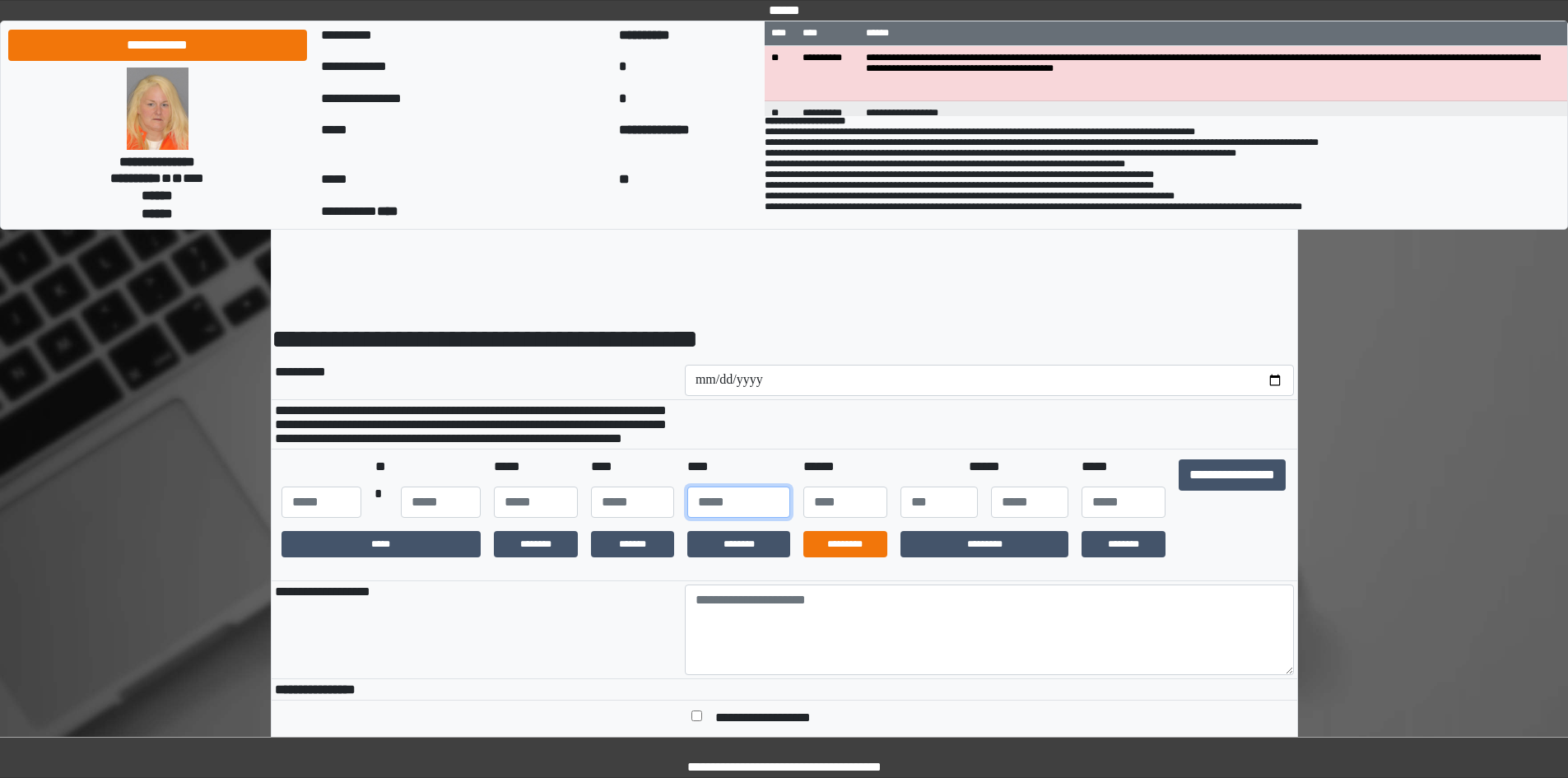 type on "****" 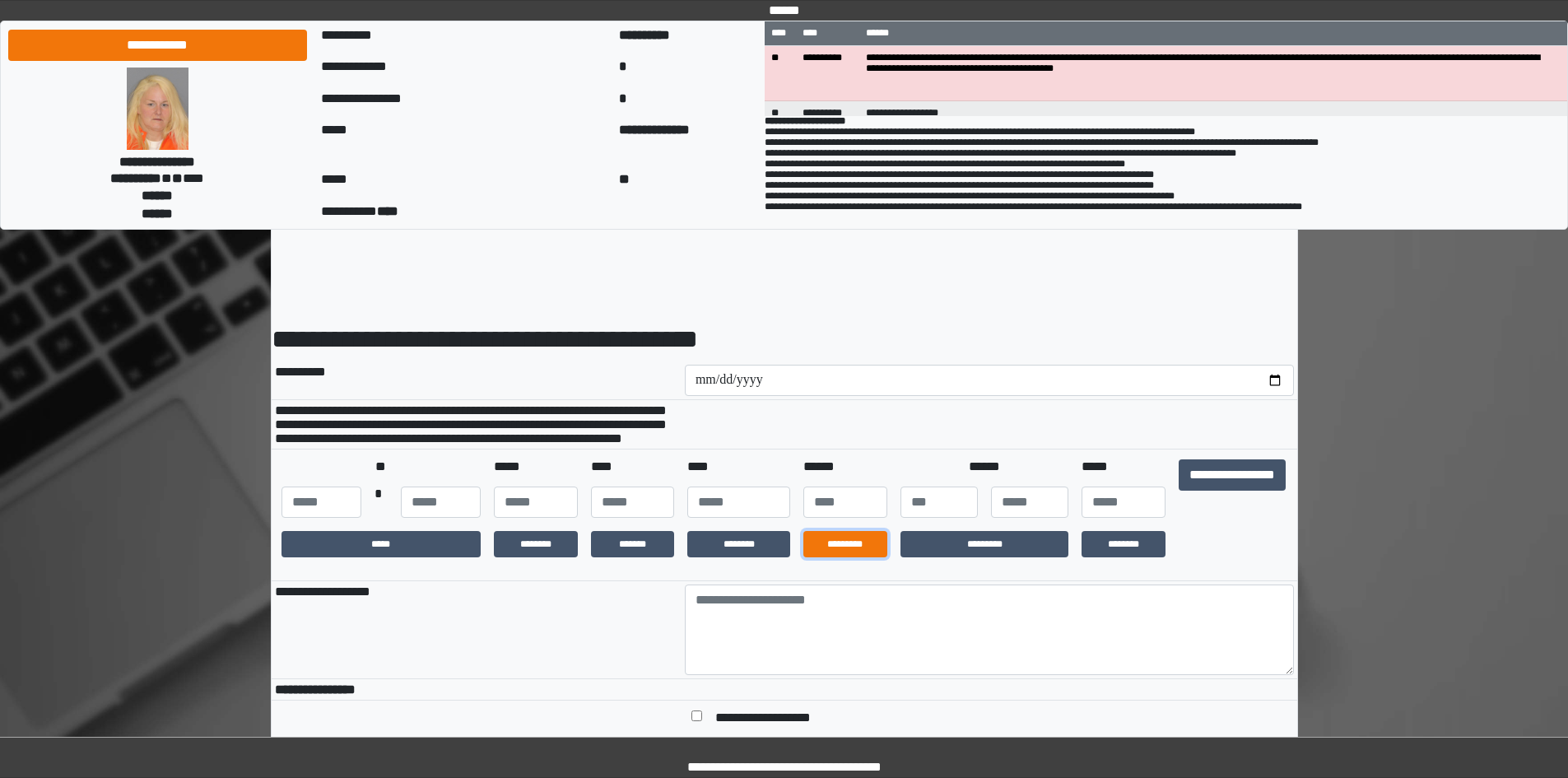 drag, startPoint x: 848, startPoint y: 572, endPoint x: 941, endPoint y: 588, distance: 94.36631 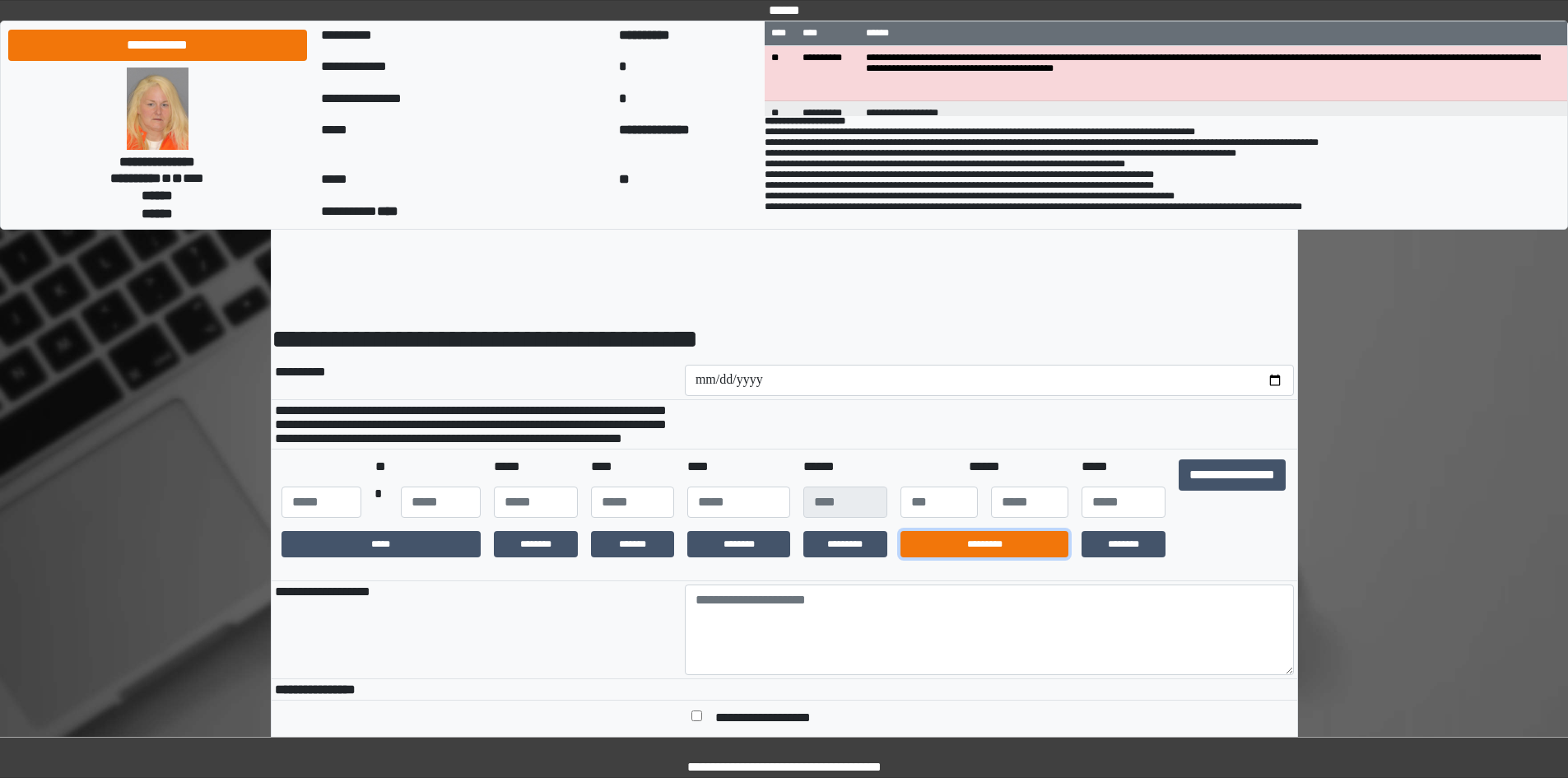 drag, startPoint x: 958, startPoint y: 579, endPoint x: 1103, endPoint y: 546, distance: 148.70777 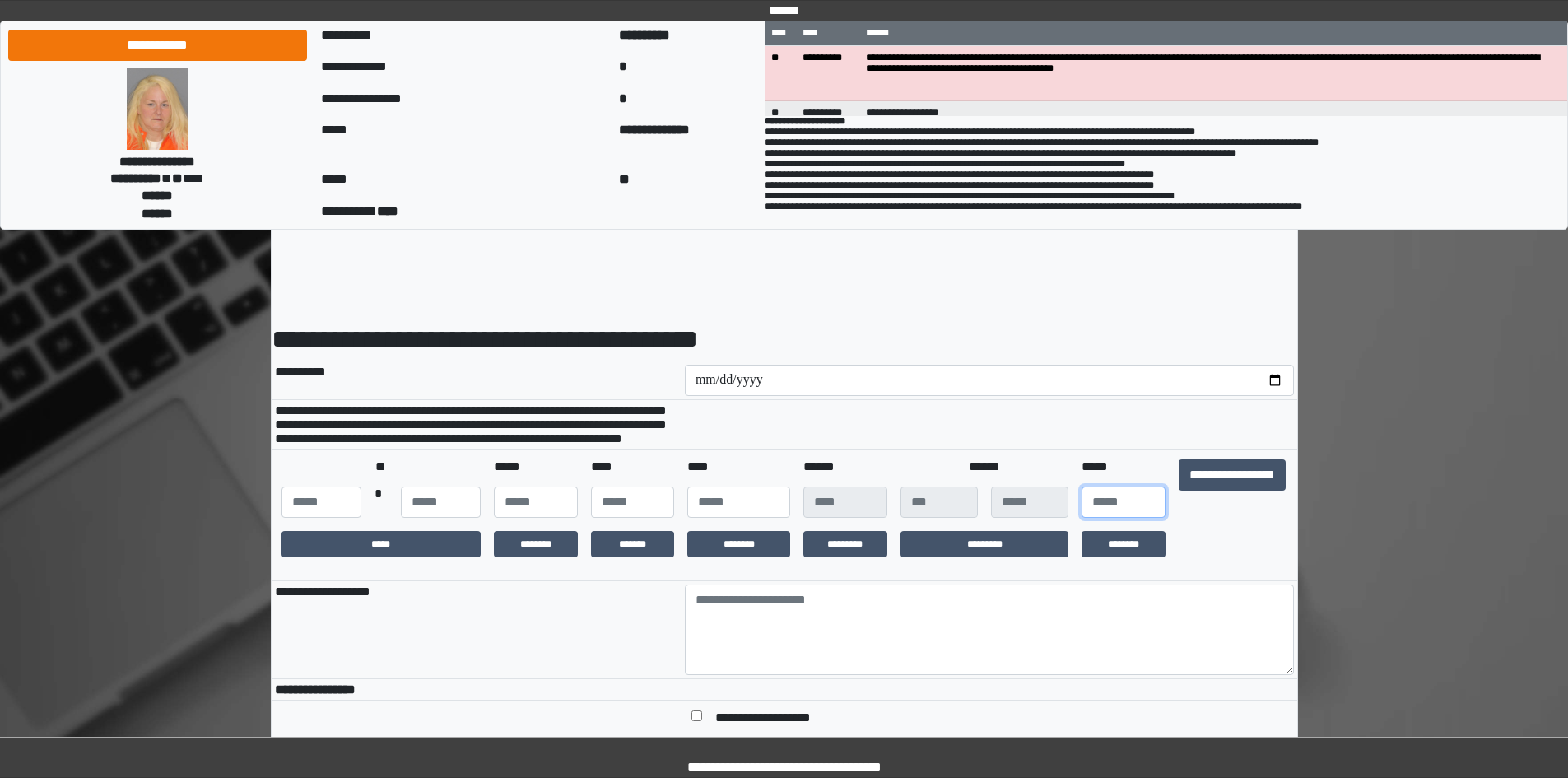 click at bounding box center (1124, 502) 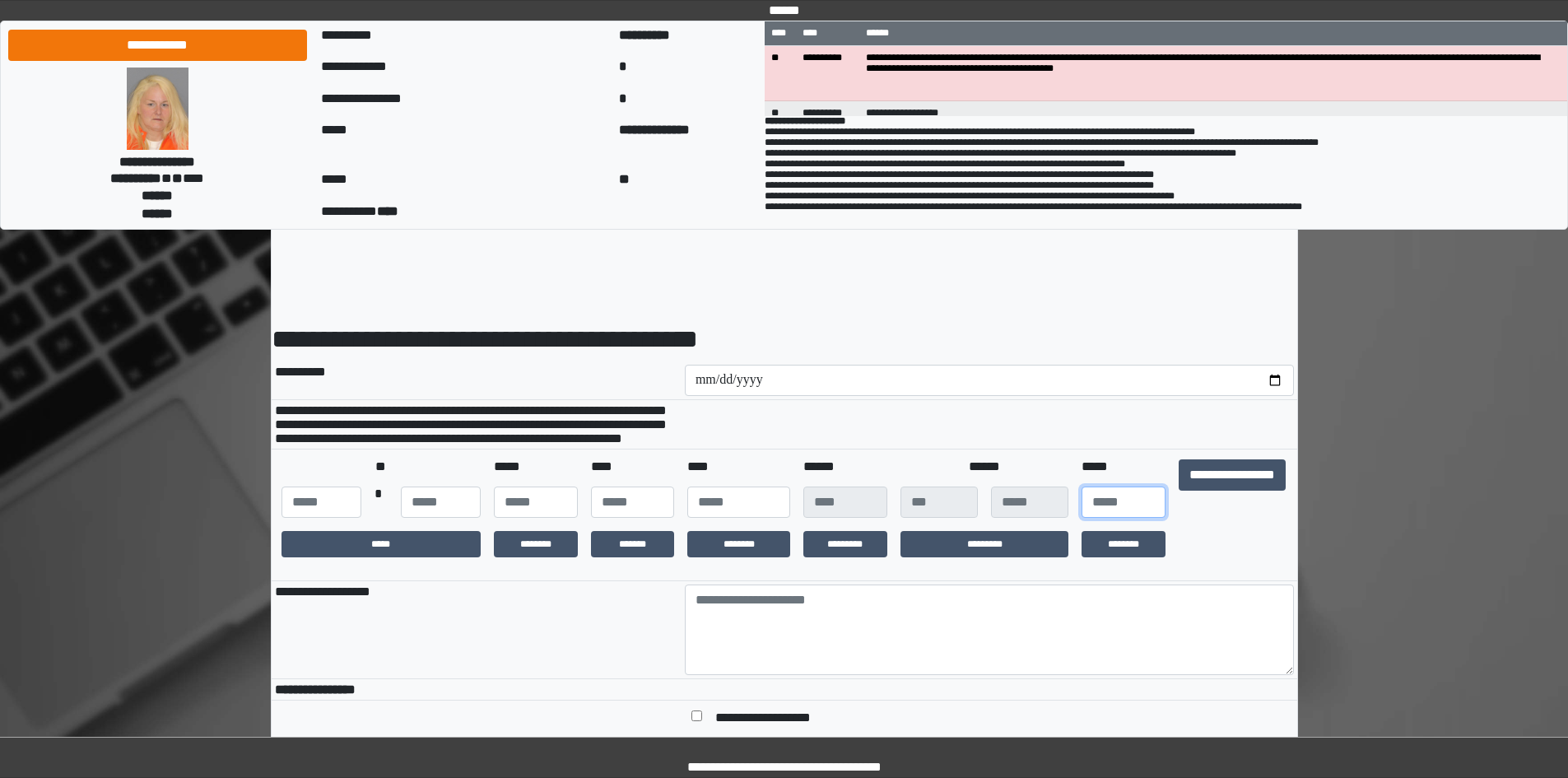 type on "**" 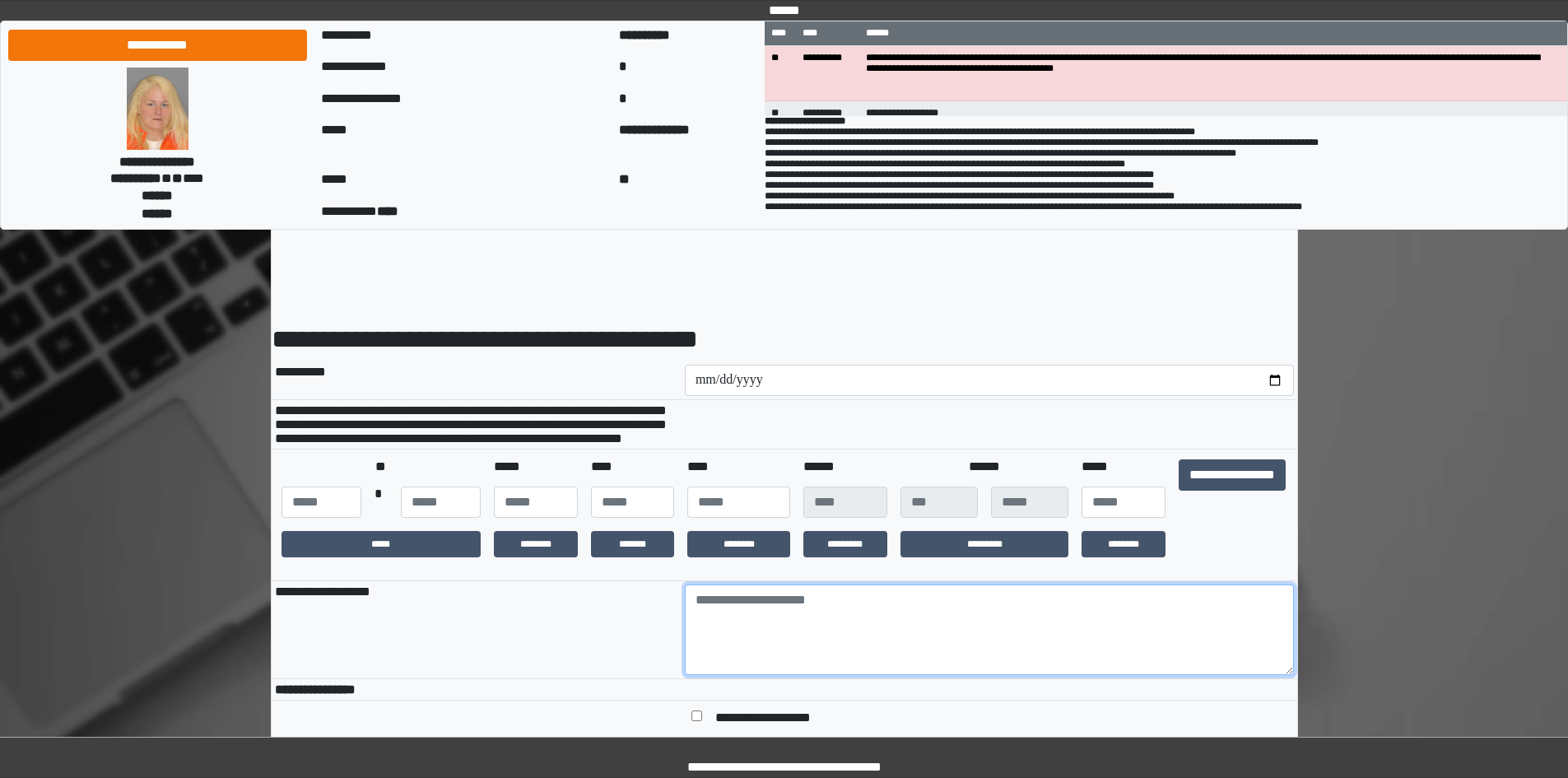 click at bounding box center [989, 630] 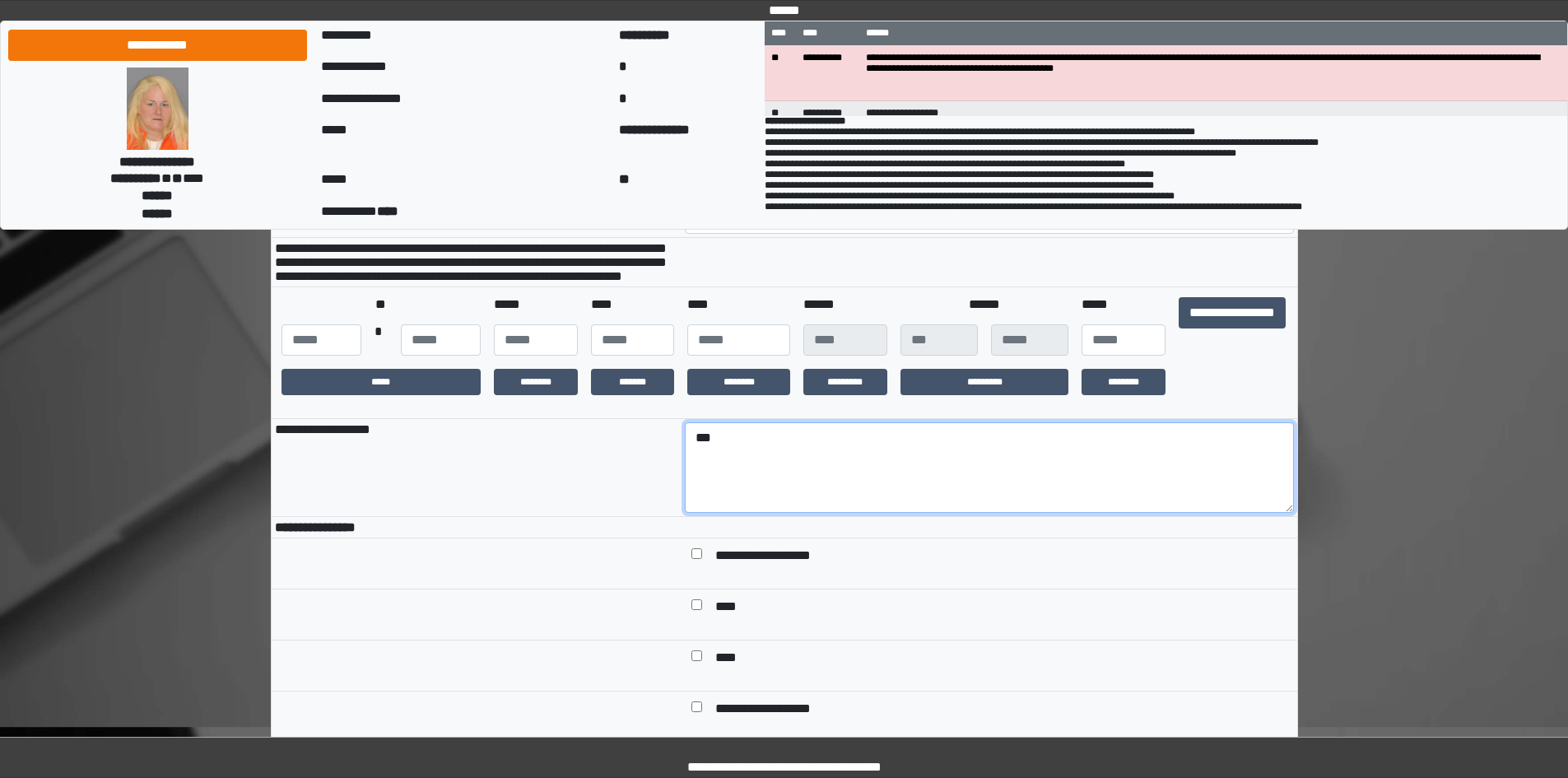 scroll, scrollTop: 247, scrollLeft: 0, axis: vertical 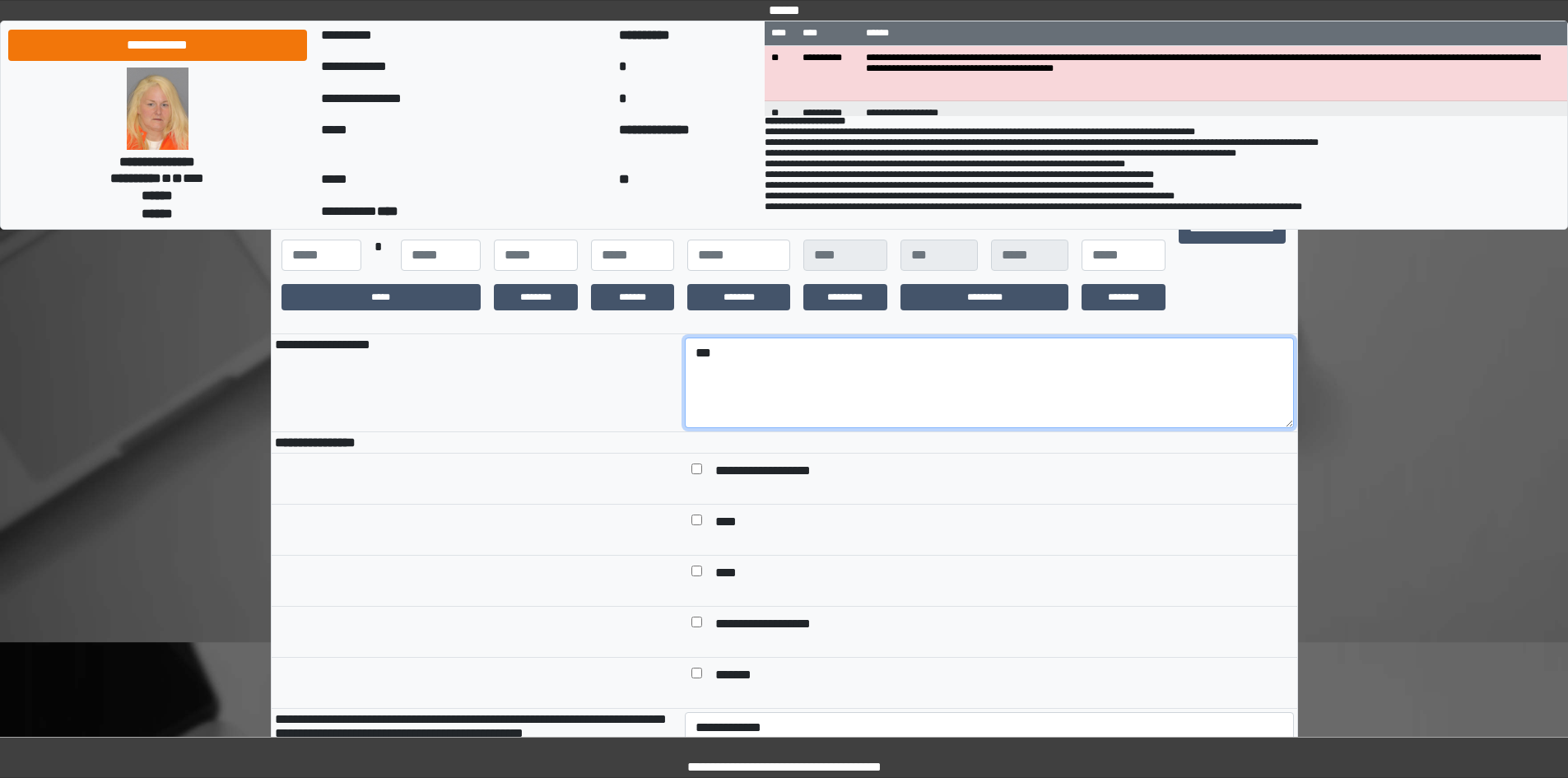 type on "***" 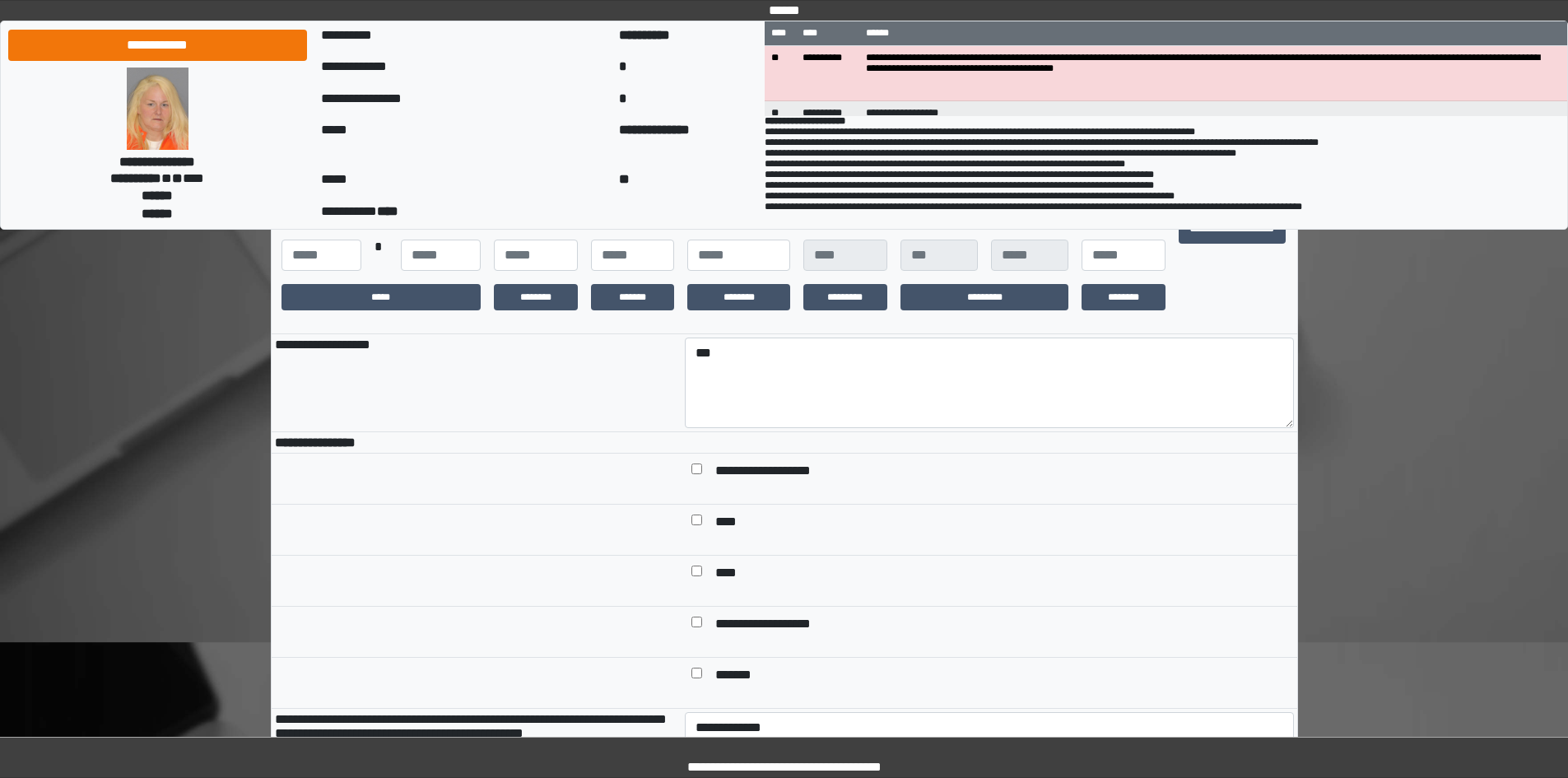 click at bounding box center [696, 523] 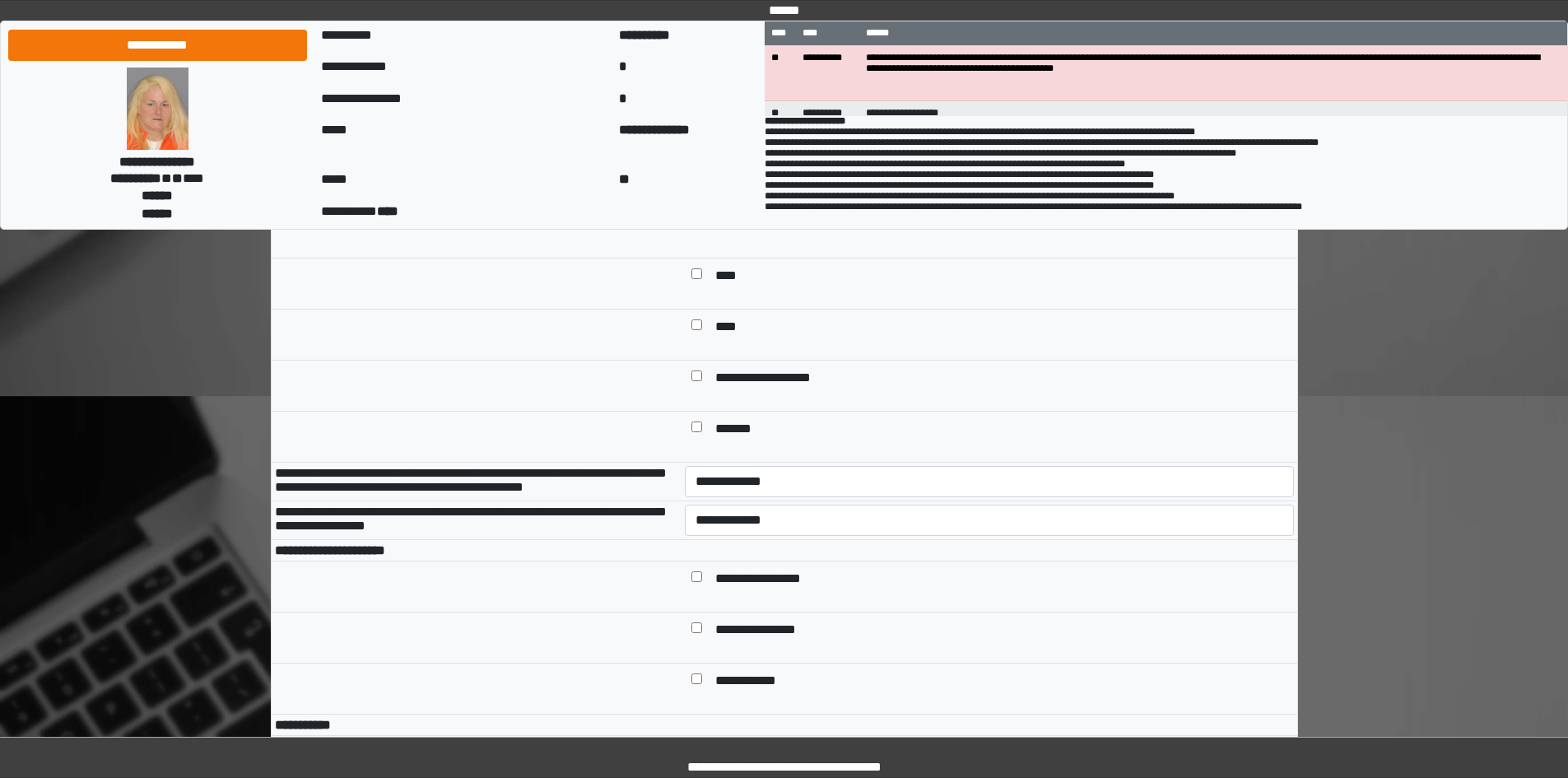 scroll, scrollTop: 659, scrollLeft: 0, axis: vertical 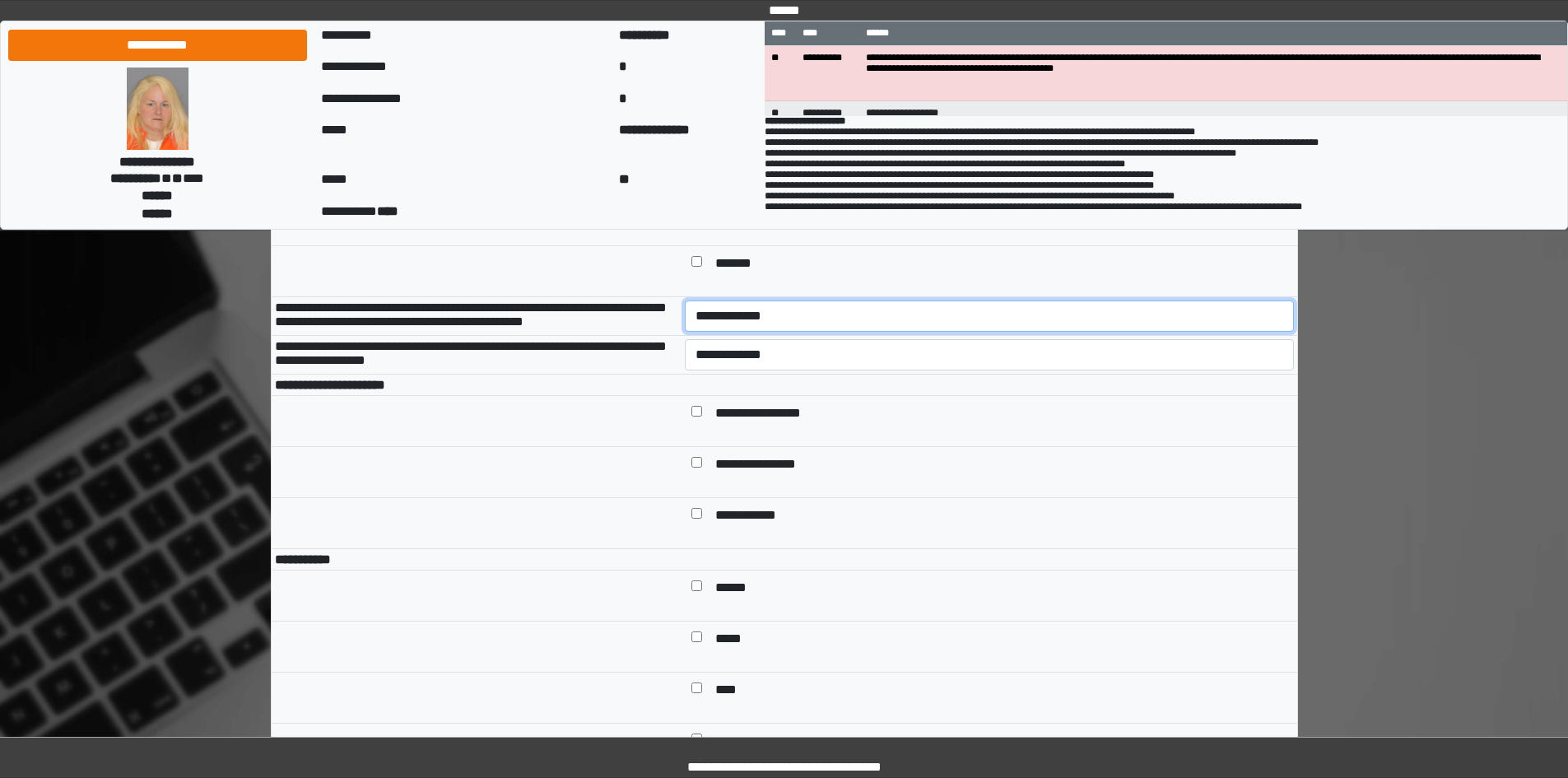 drag, startPoint x: 748, startPoint y: 349, endPoint x: 748, endPoint y: 358, distance: 9 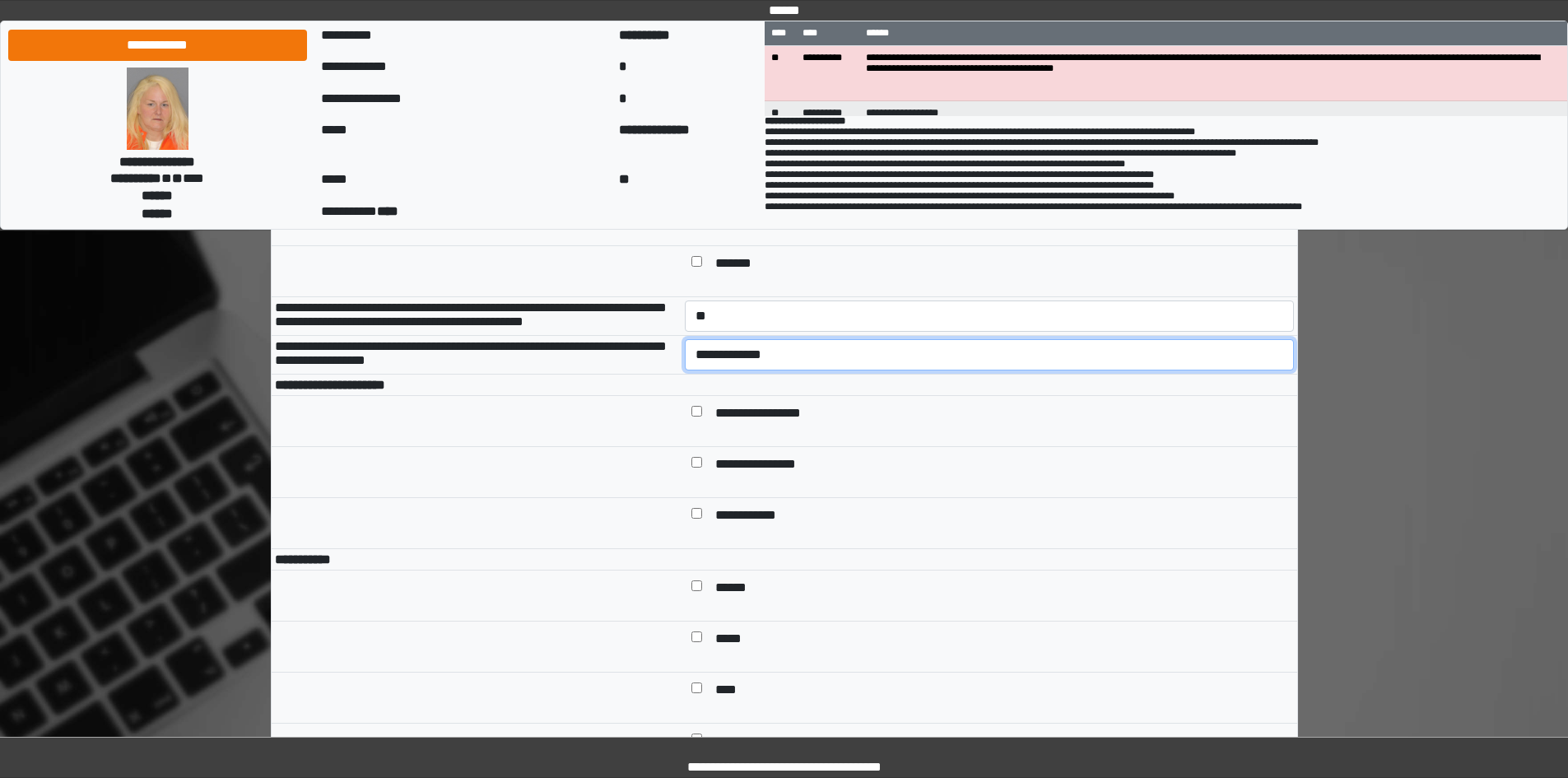 click on "**********" at bounding box center (989, 355) 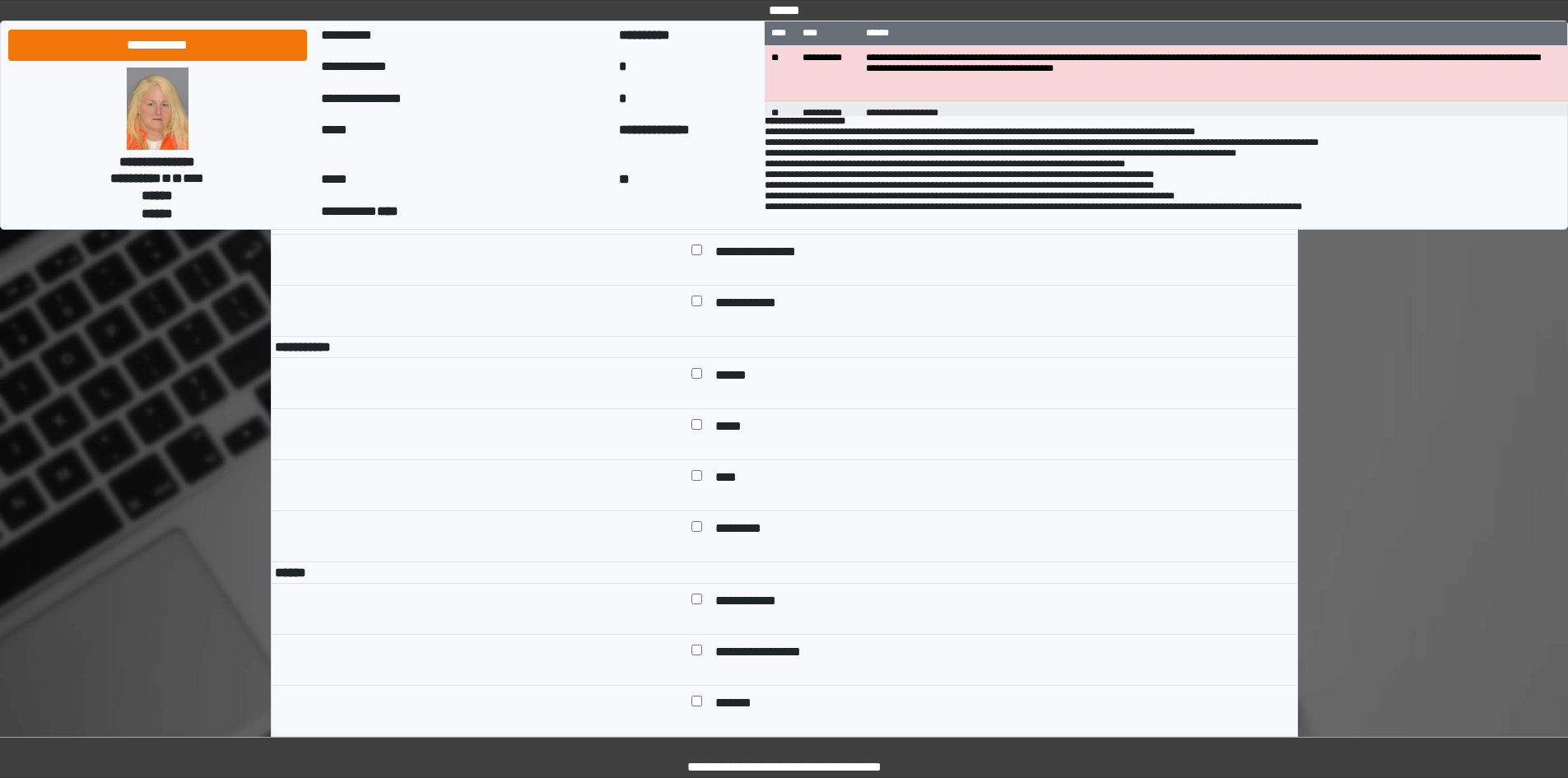 scroll, scrollTop: 906, scrollLeft: 0, axis: vertical 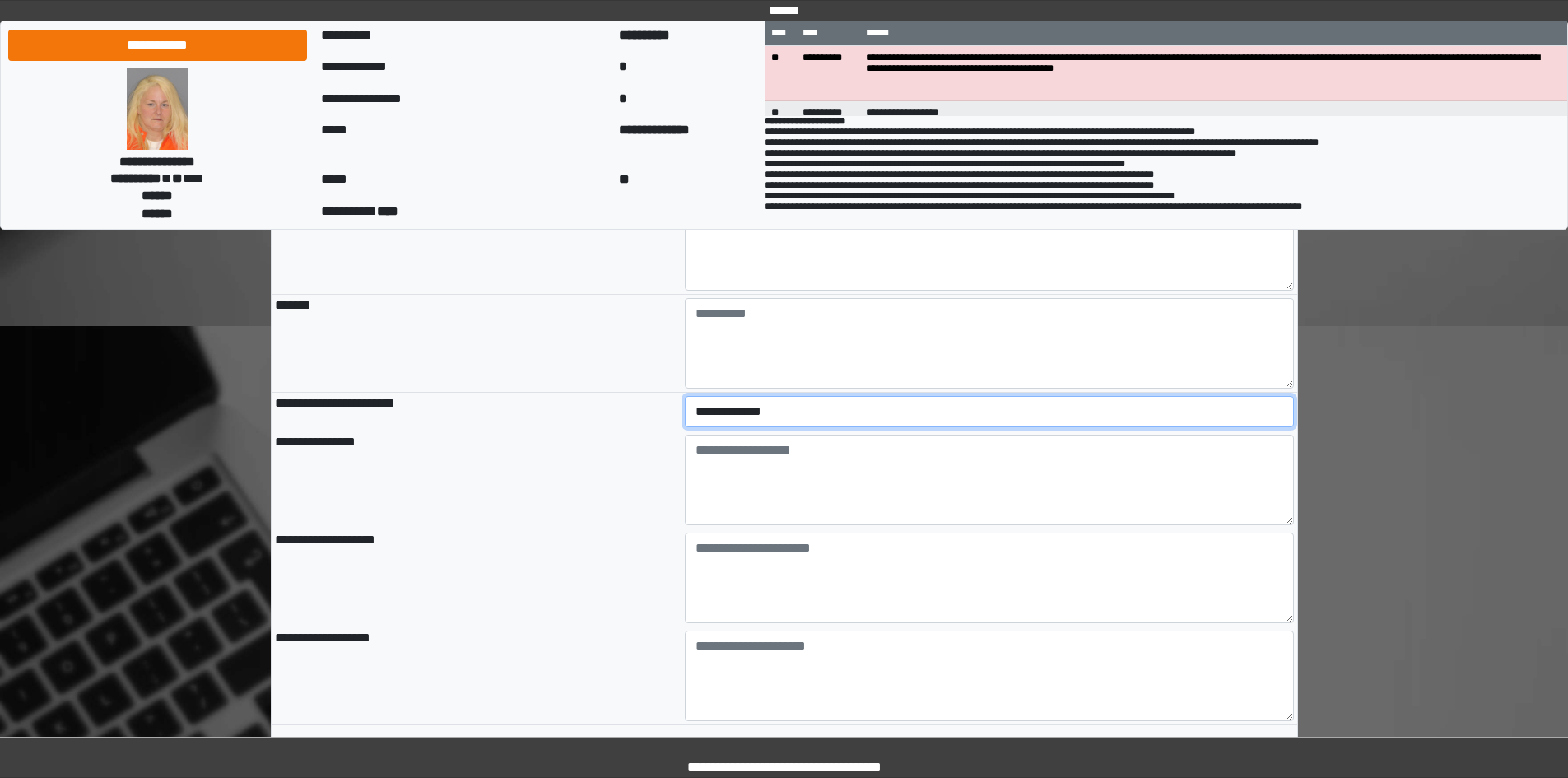 click on "**********" at bounding box center (989, 412) 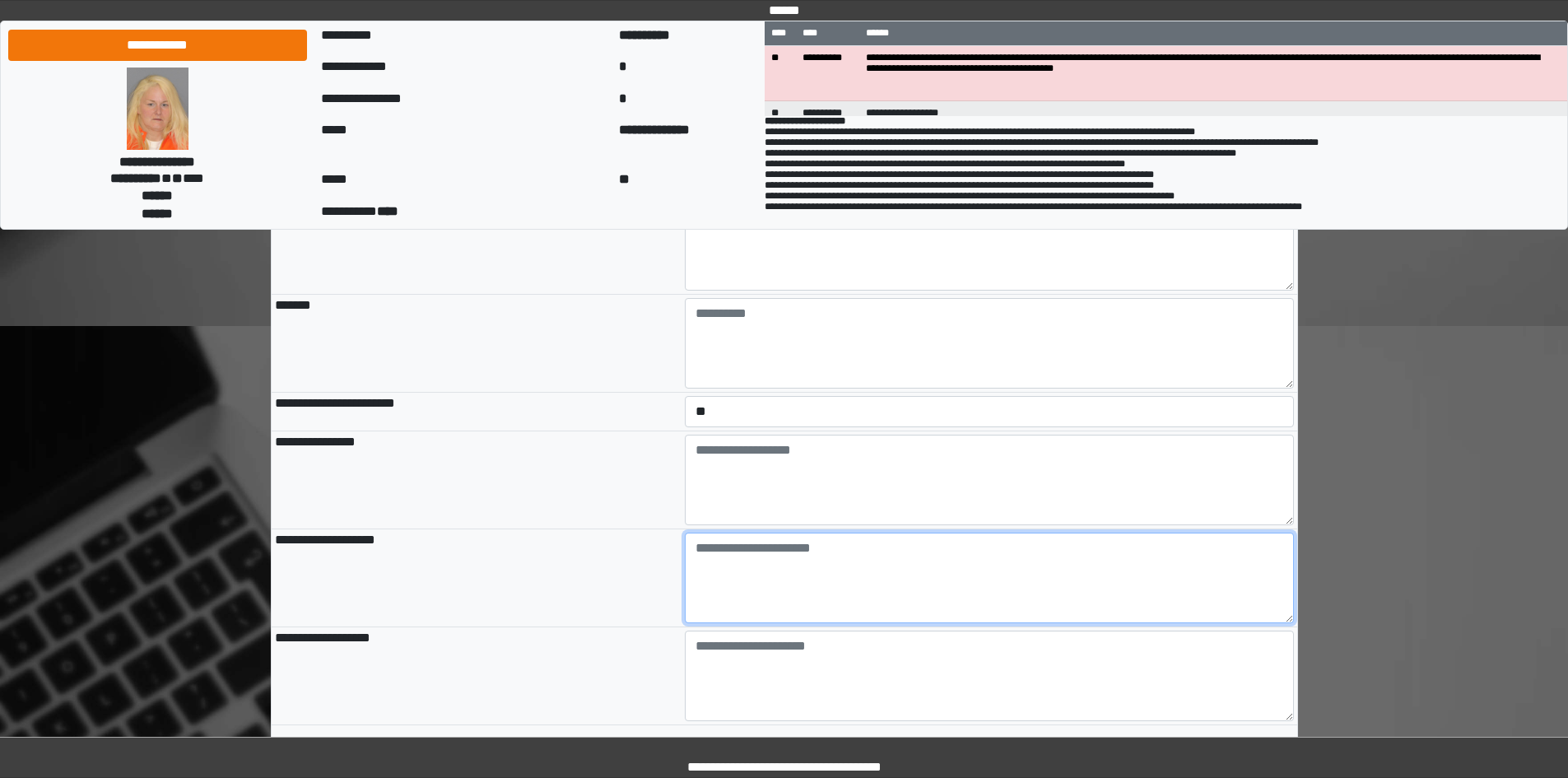 click at bounding box center [989, 578] 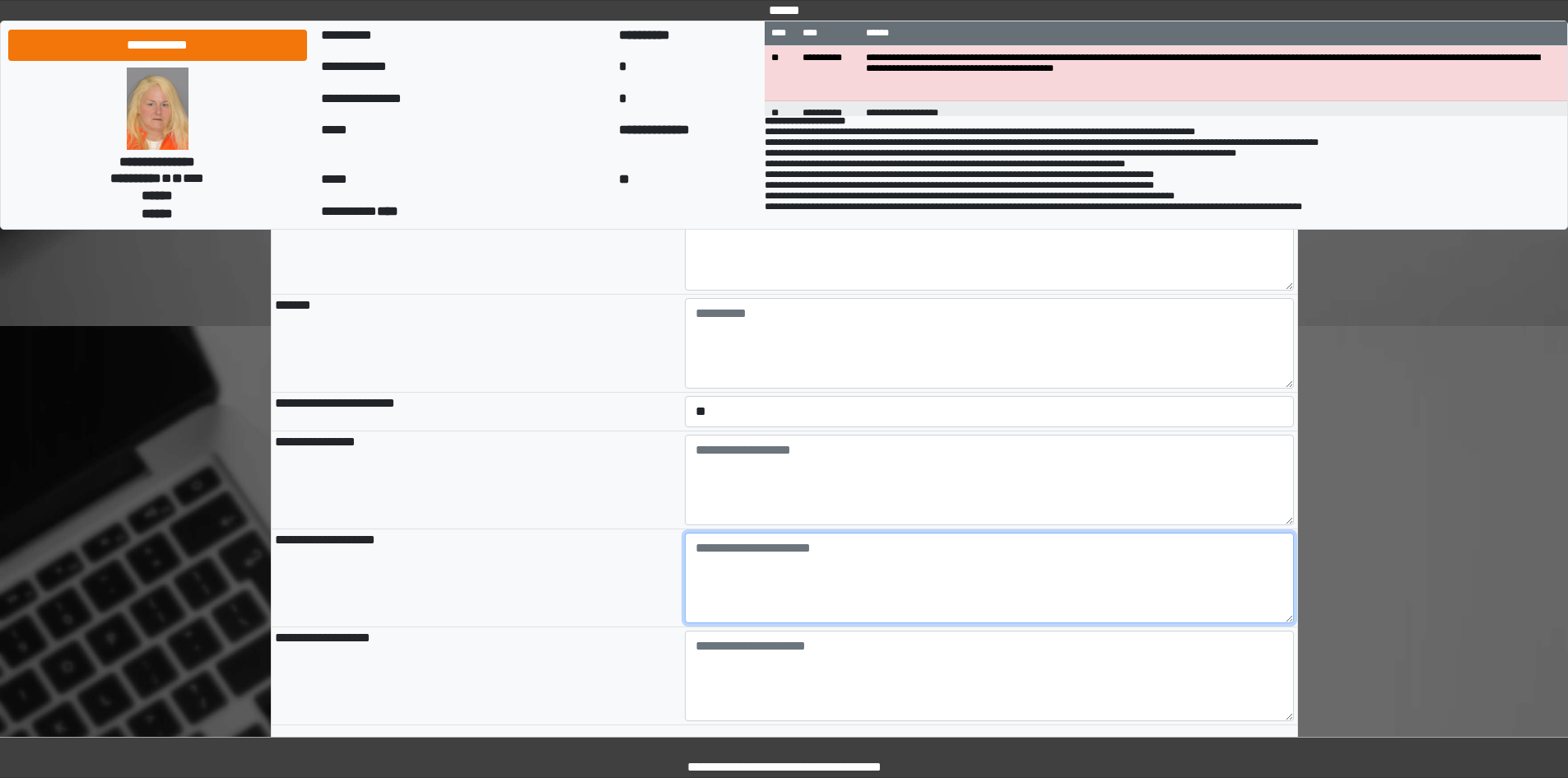 paste on "**********" 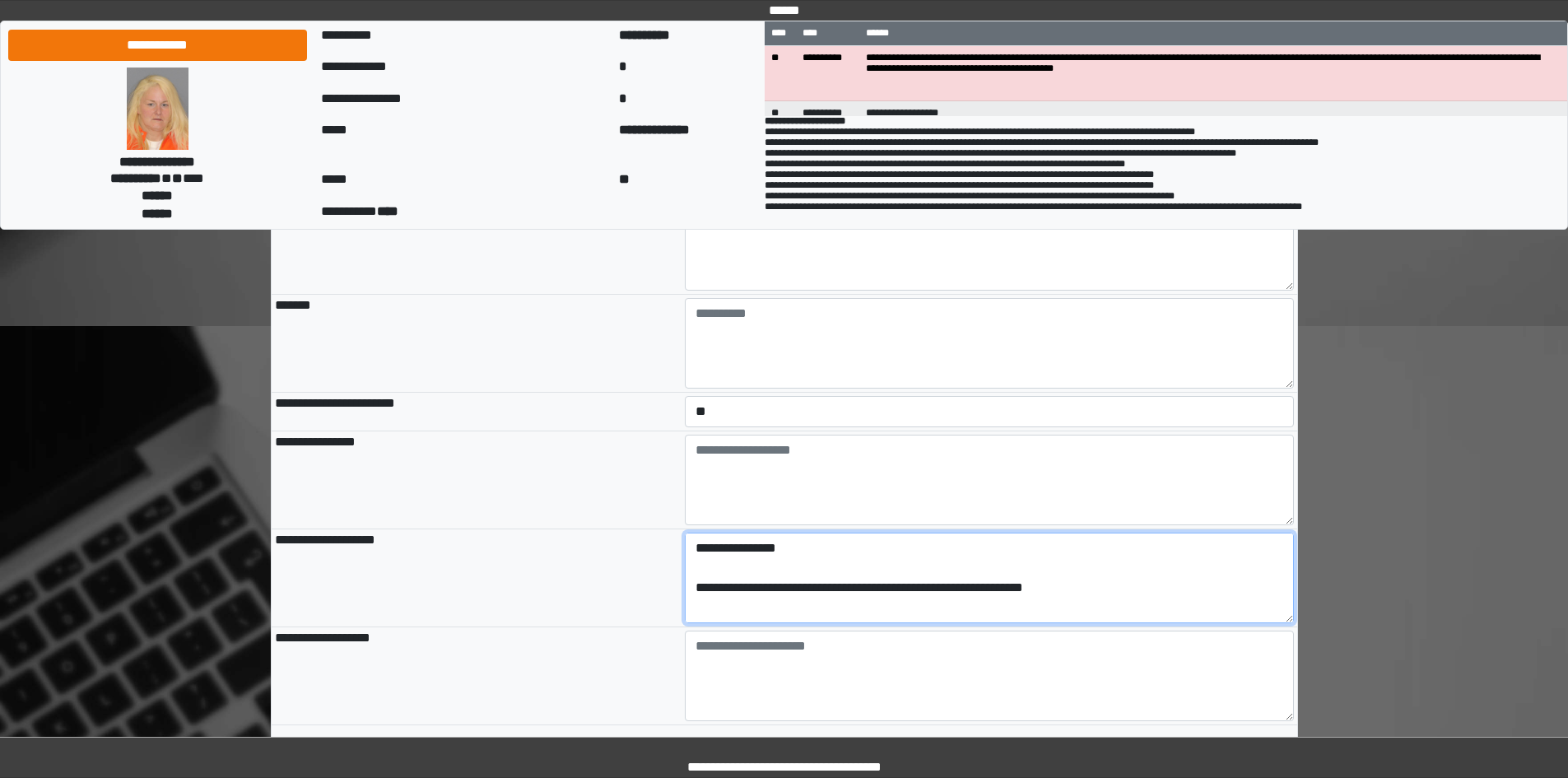 scroll, scrollTop: 212, scrollLeft: 0, axis: vertical 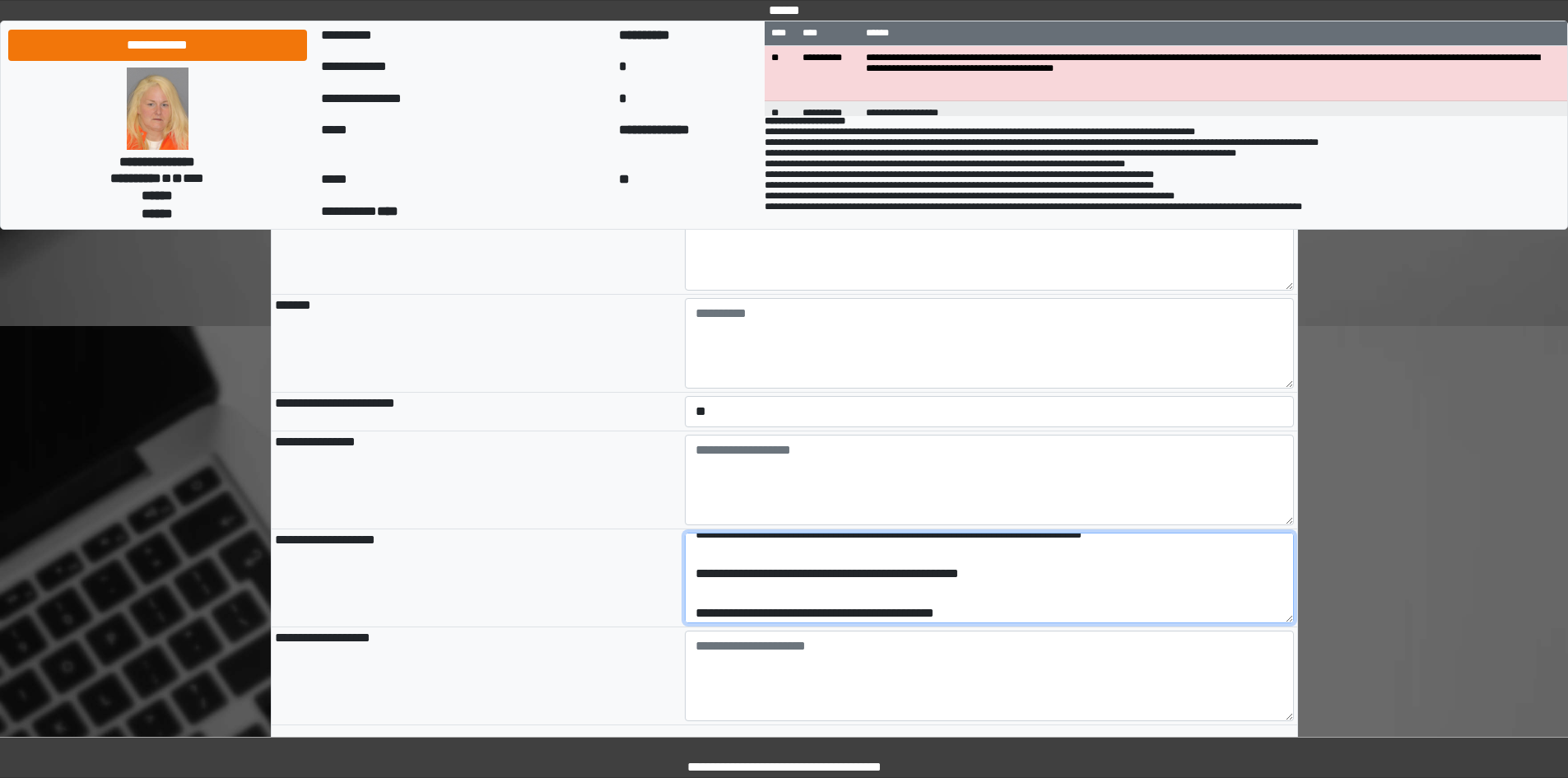 click on "**********" at bounding box center (989, 578) 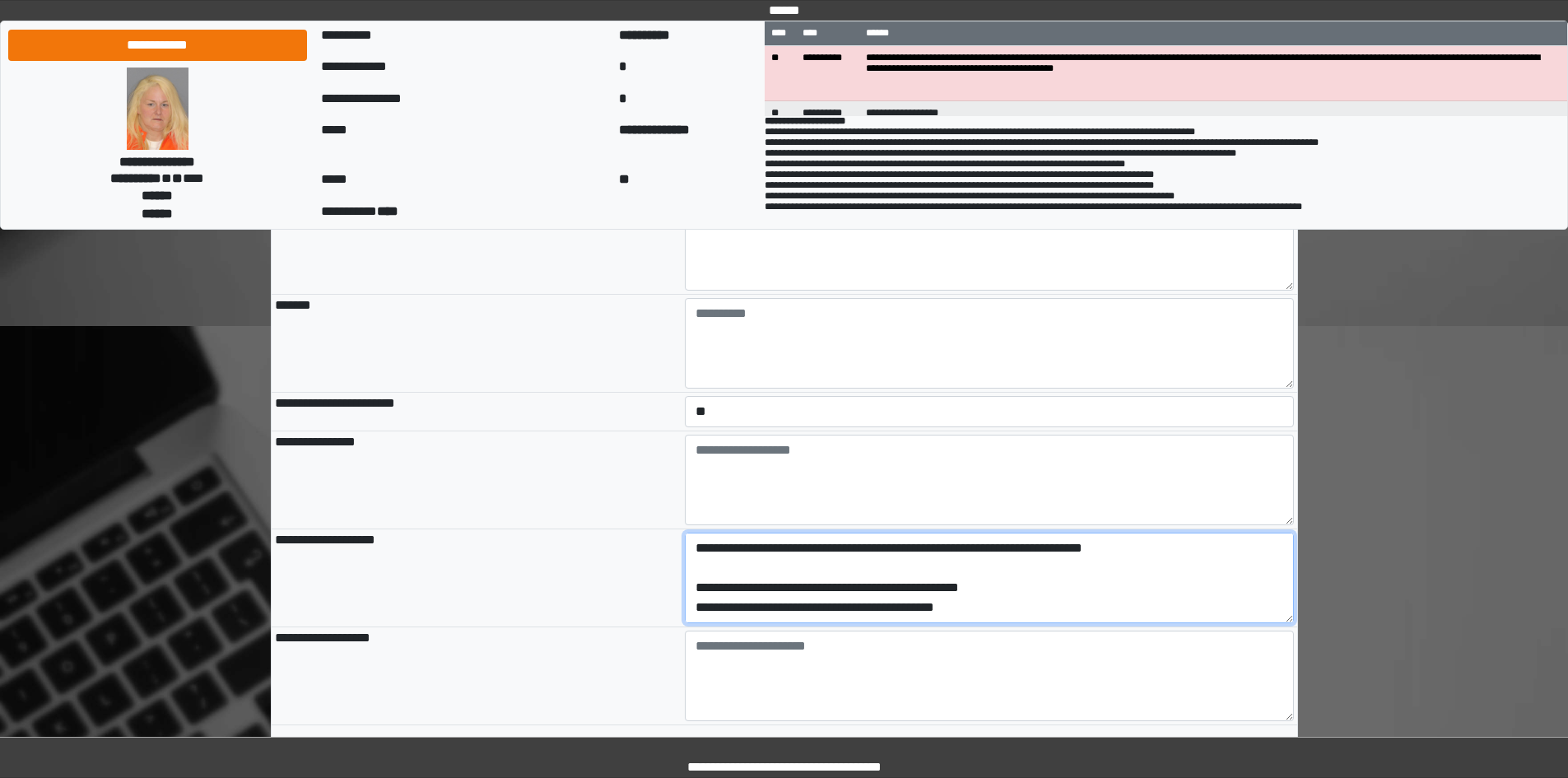 scroll, scrollTop: 198, scrollLeft: 0, axis: vertical 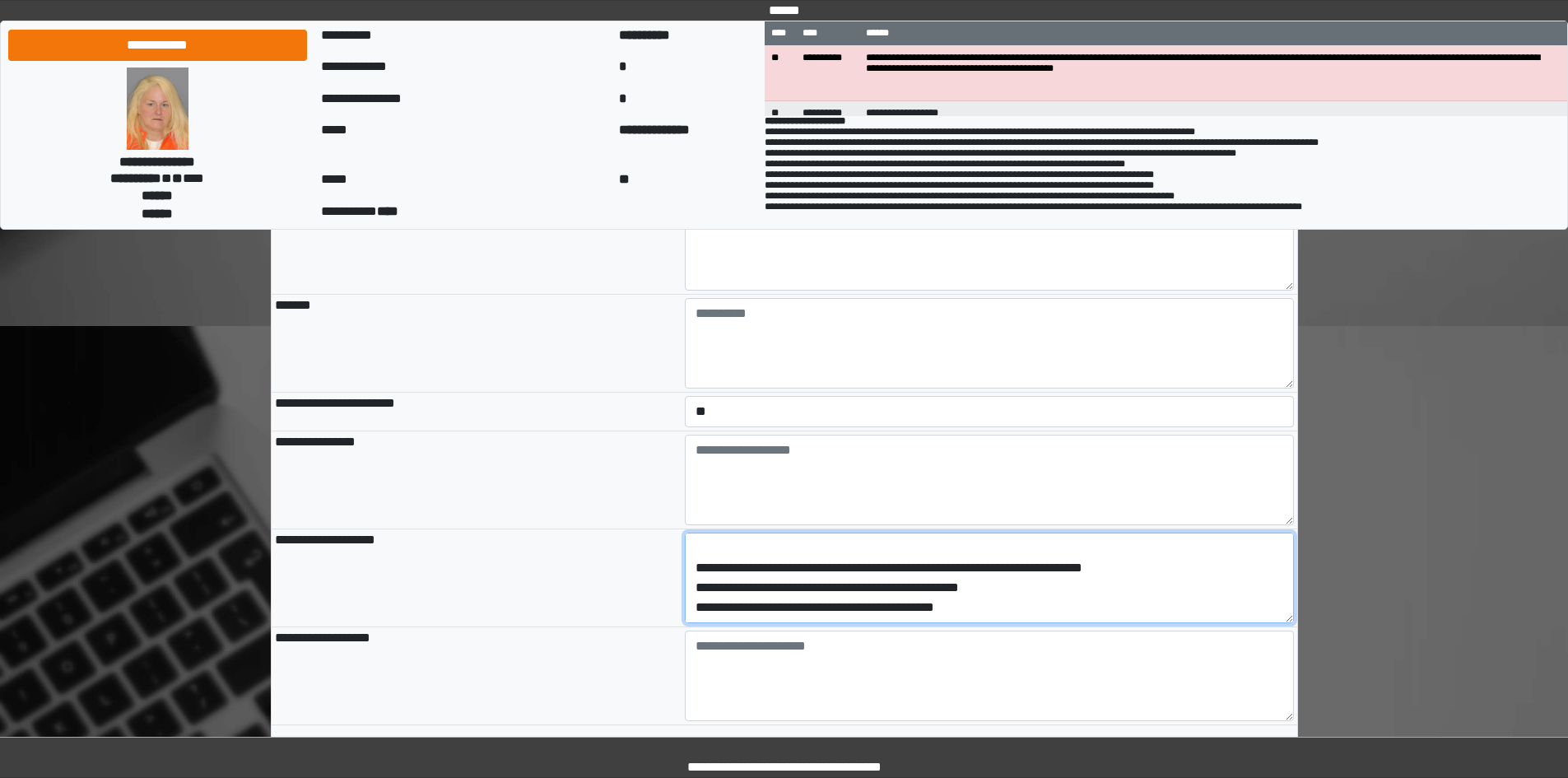 click on "**********" at bounding box center (989, 578) 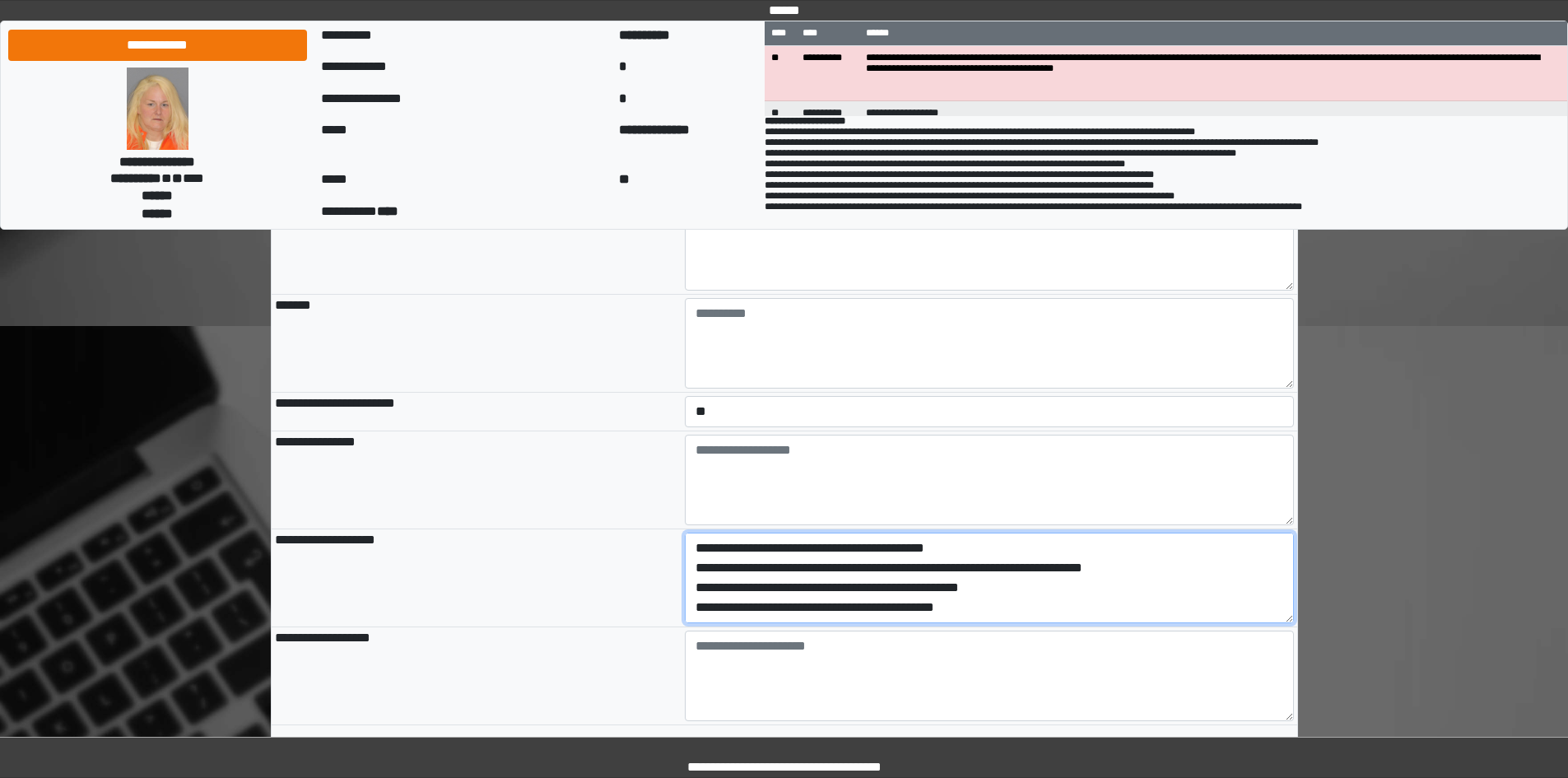 scroll, scrollTop: 119, scrollLeft: 0, axis: vertical 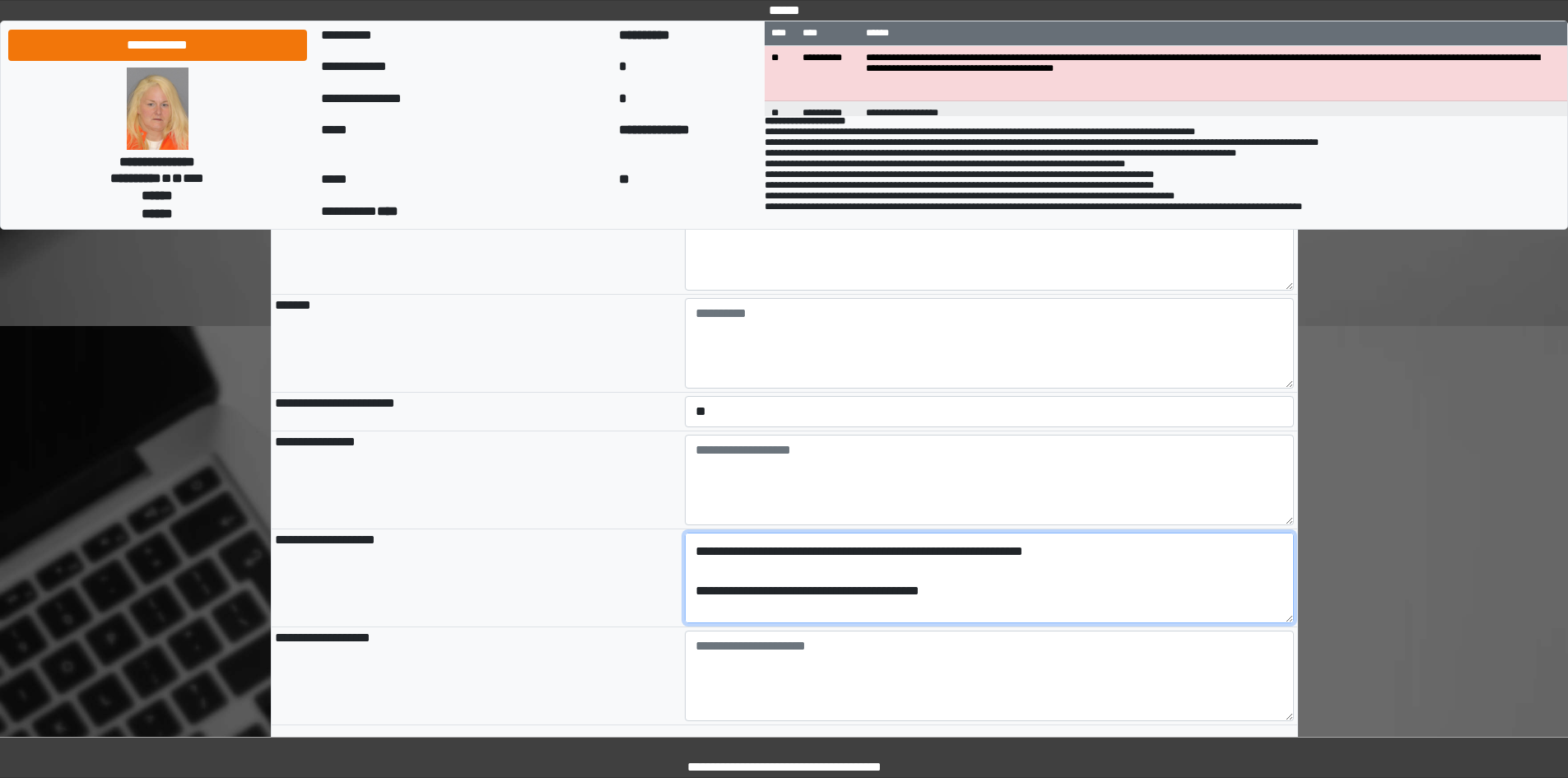 click on "**********" at bounding box center [989, 578] 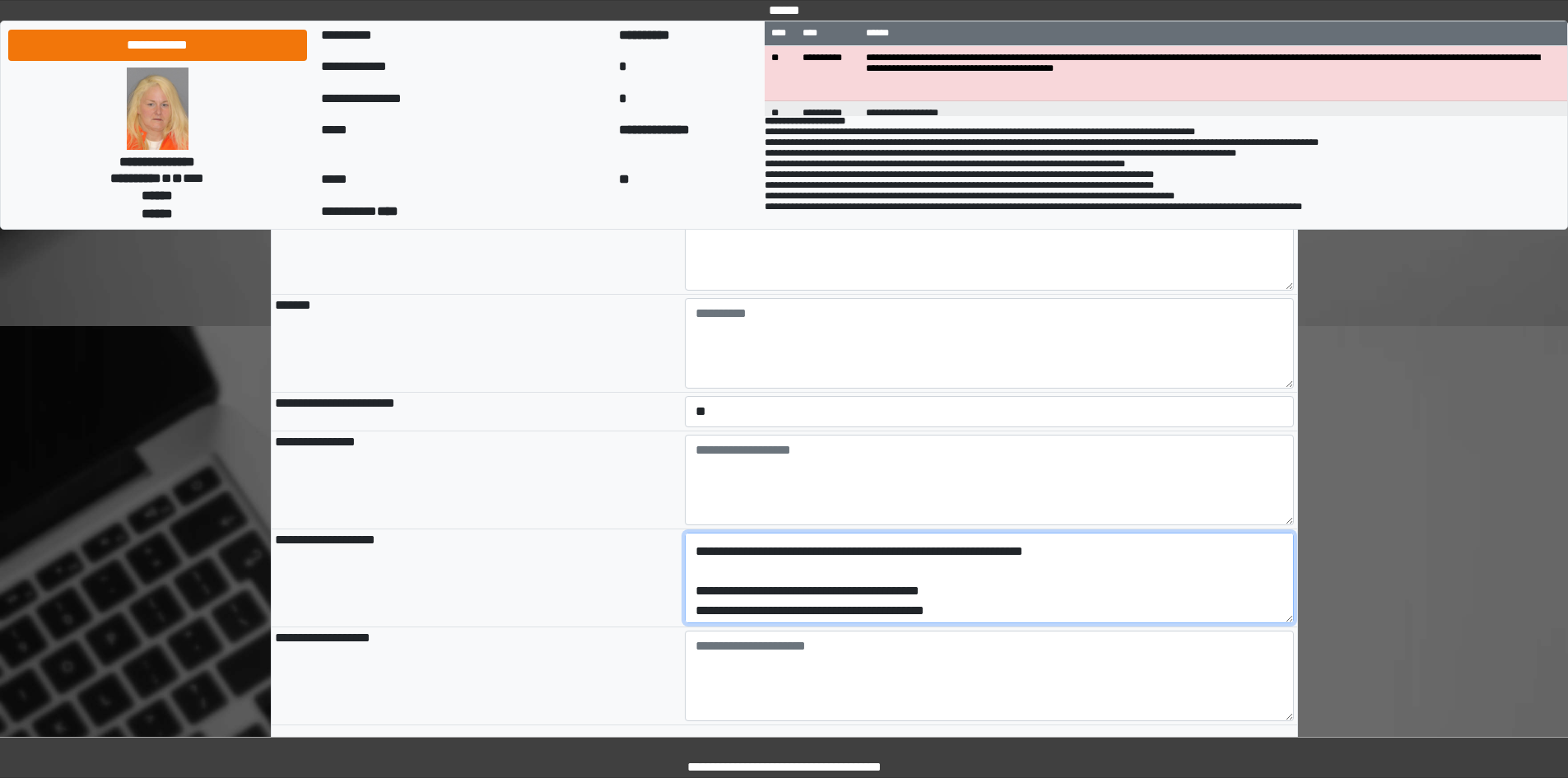 click on "**********" at bounding box center [989, 578] 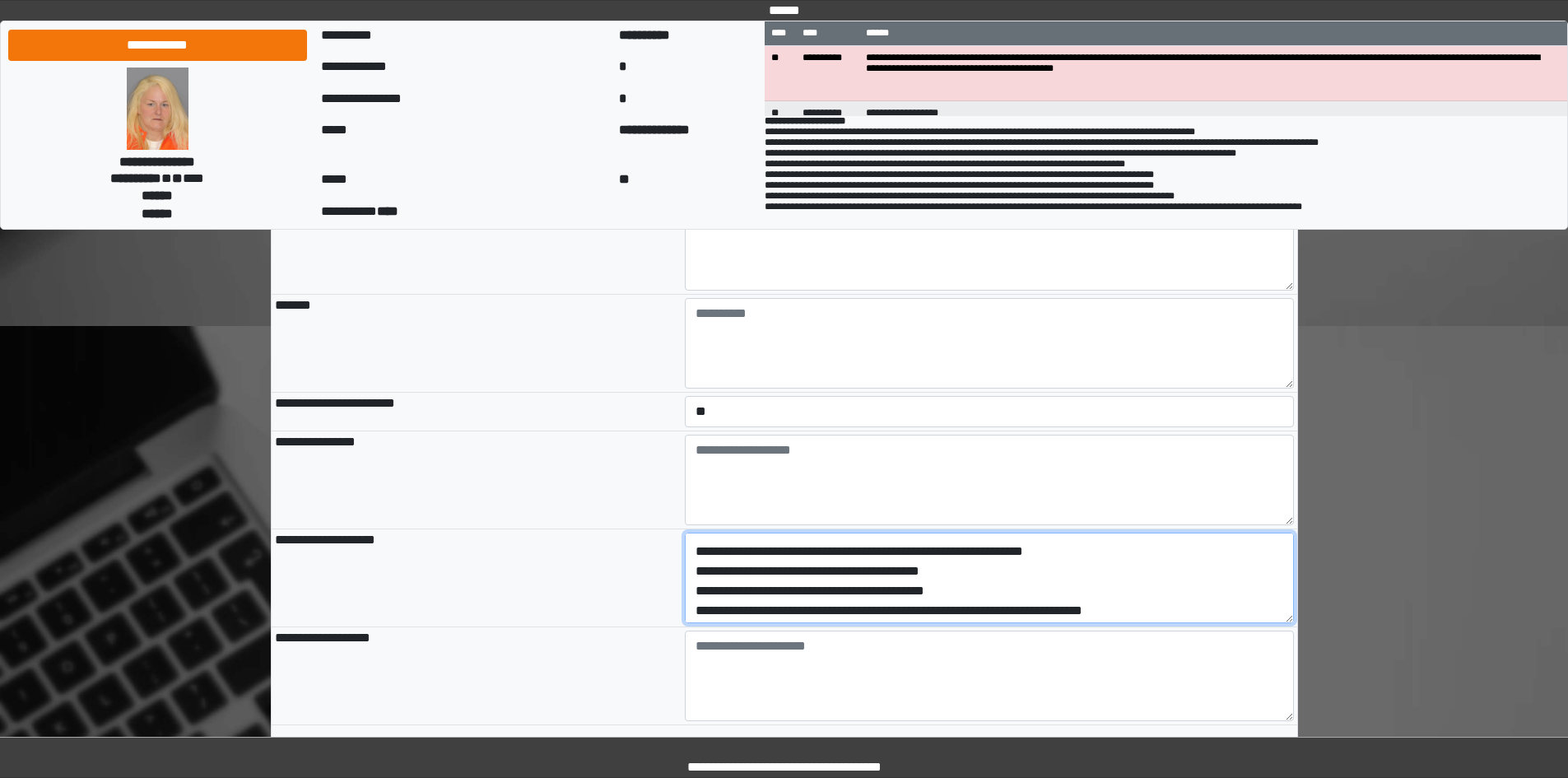 scroll, scrollTop: 16, scrollLeft: 0, axis: vertical 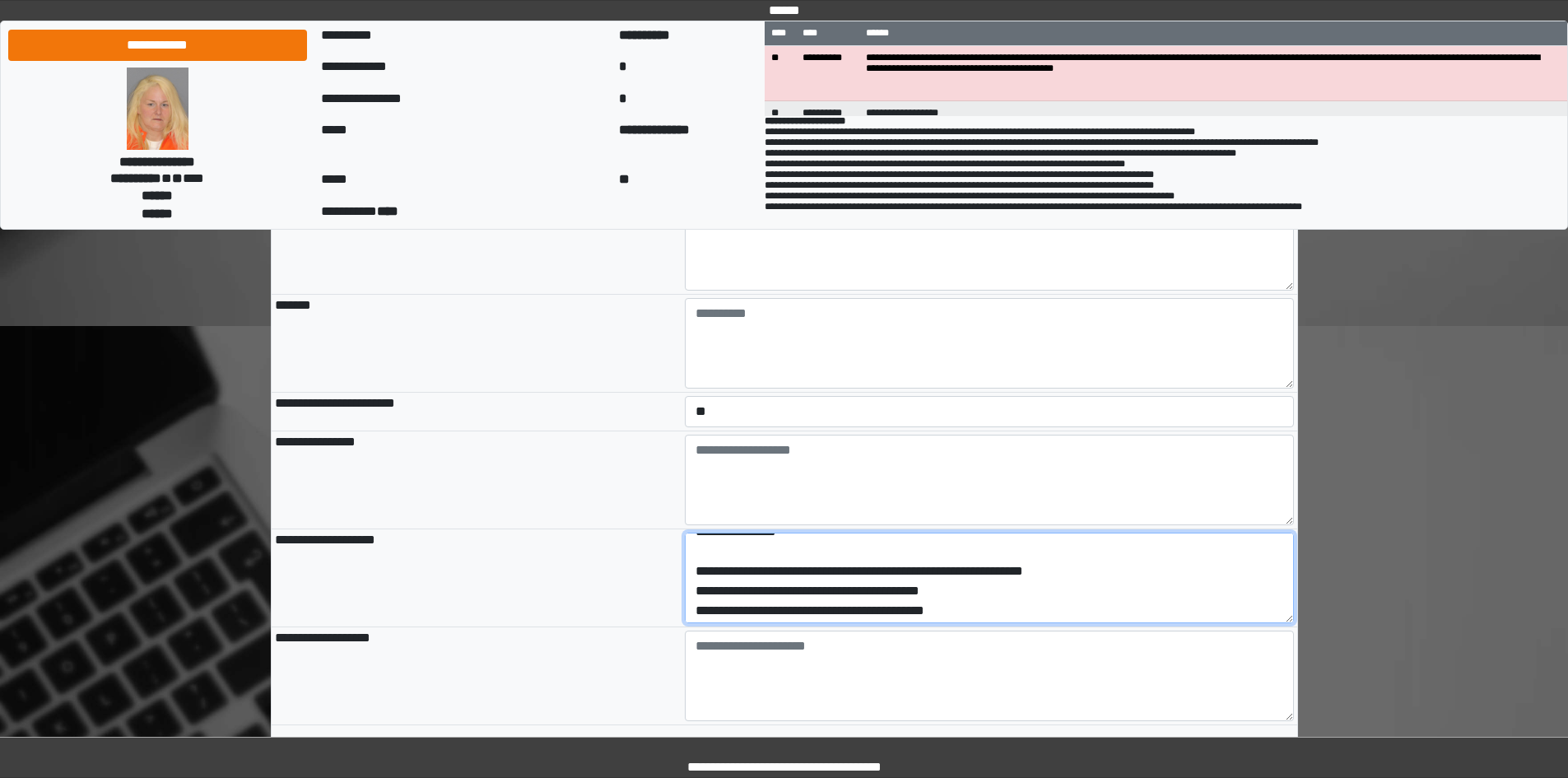 click on "**********" at bounding box center [989, 578] 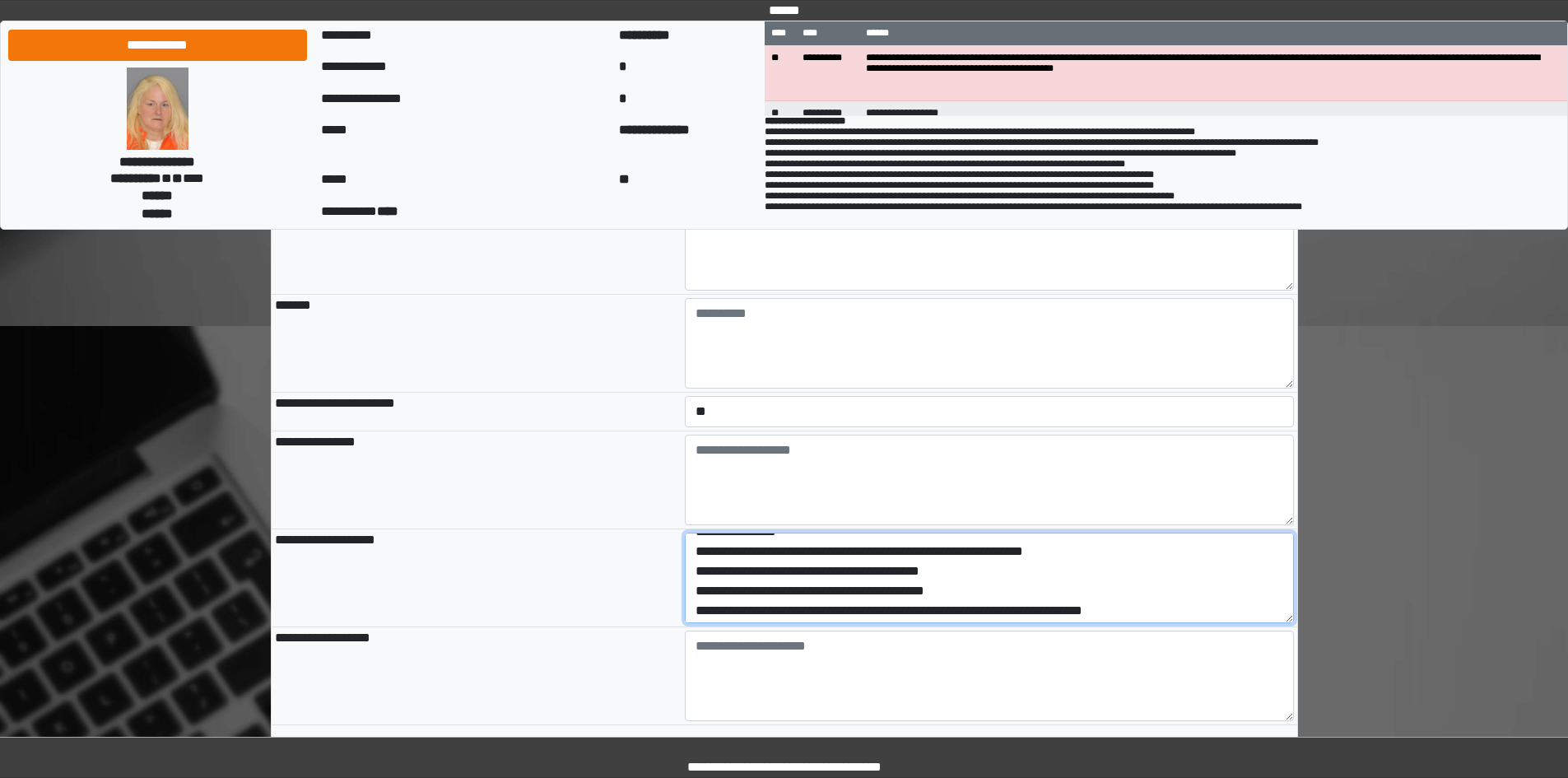 scroll, scrollTop: 0, scrollLeft: 0, axis: both 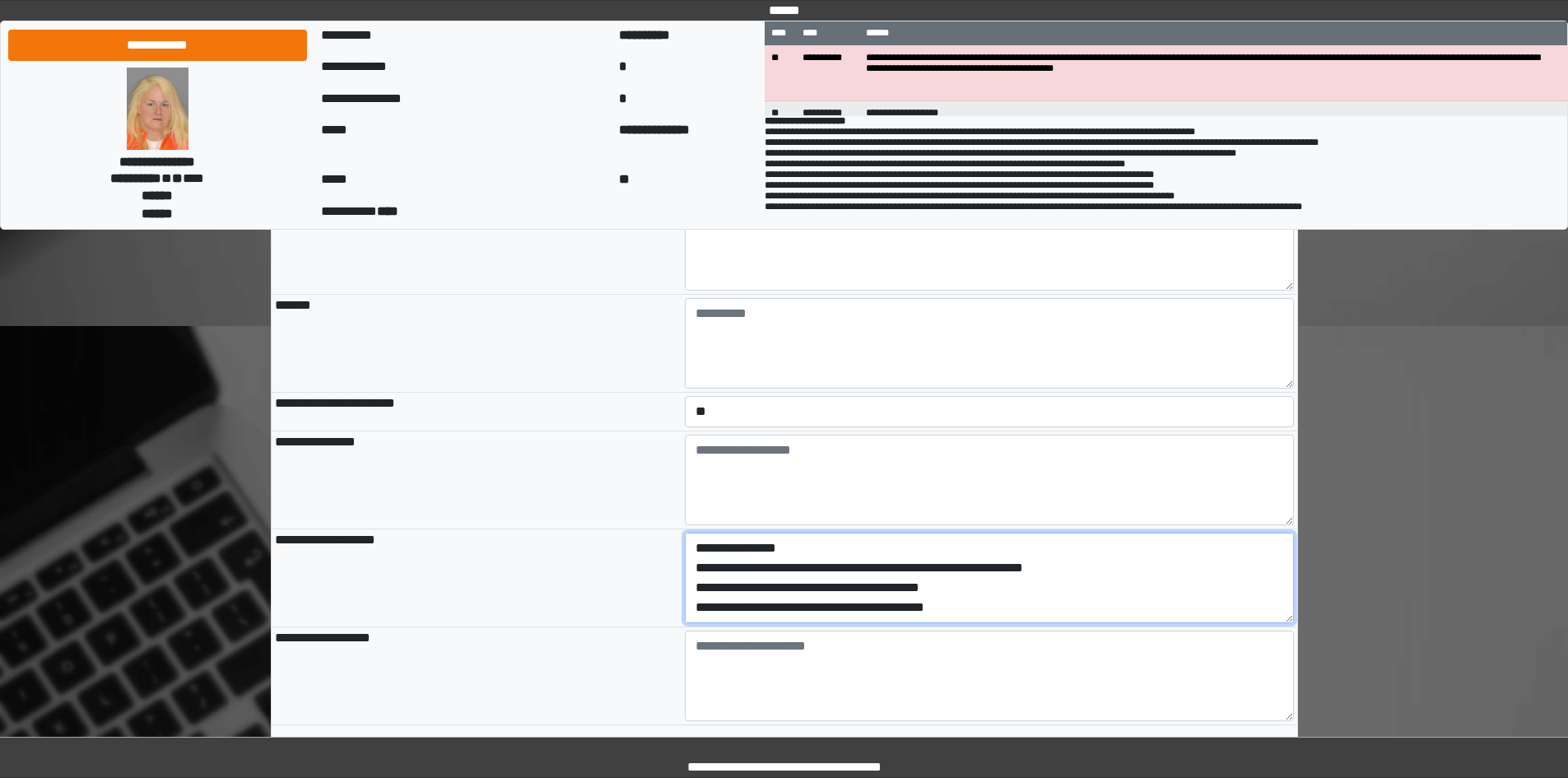 click on "**********" at bounding box center (989, 578) 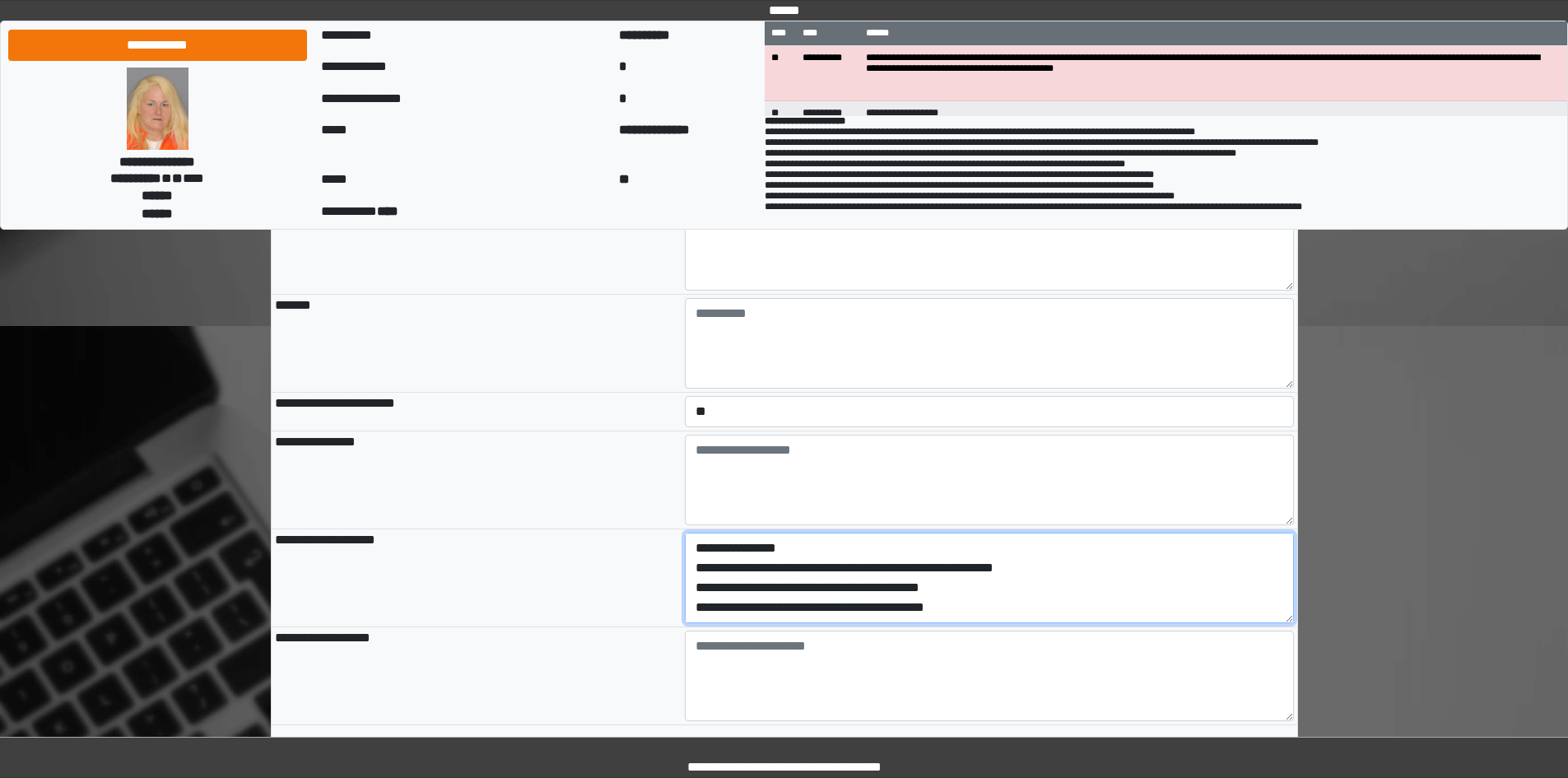 click on "**********" at bounding box center (989, 578) 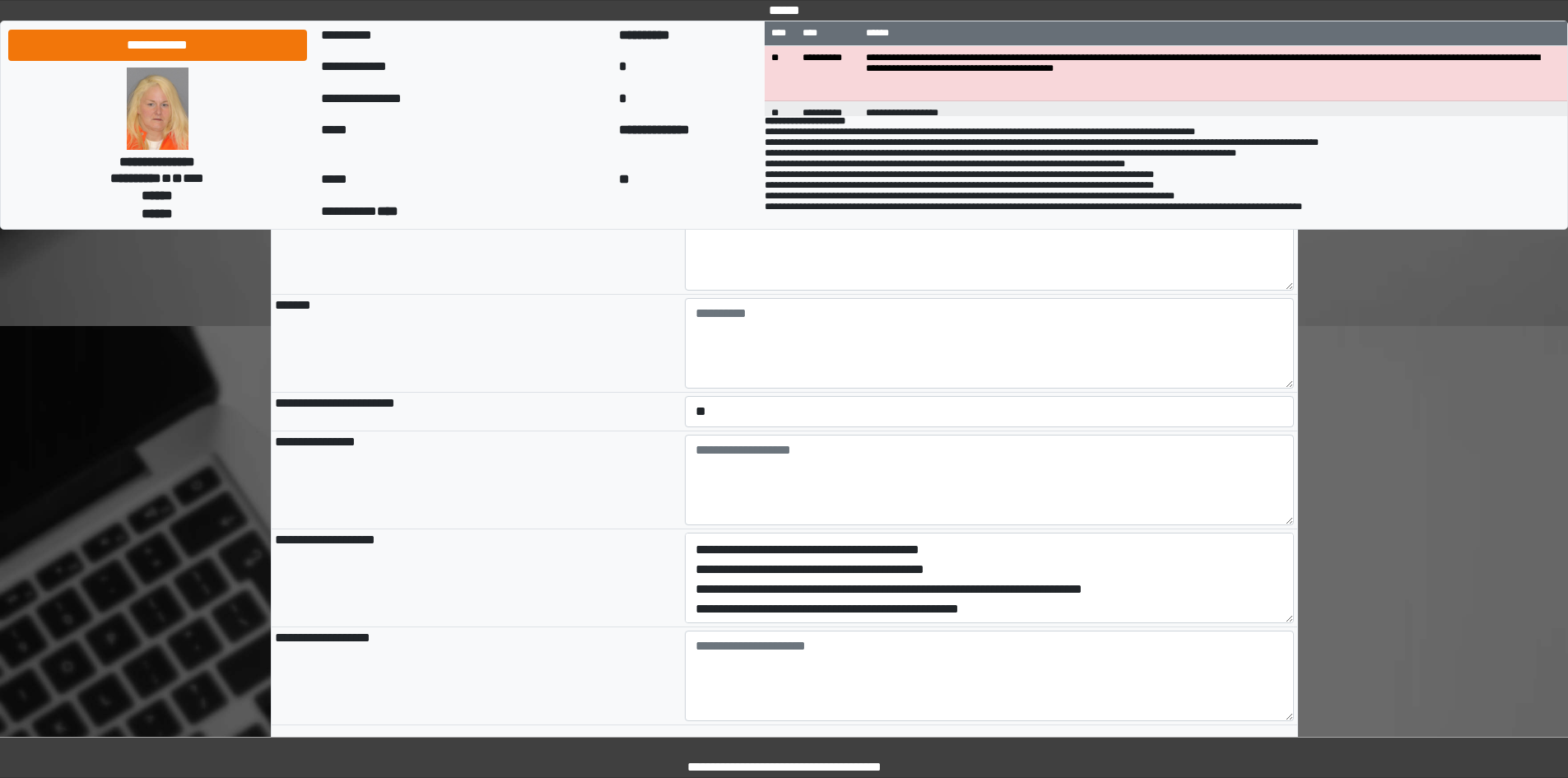 scroll, scrollTop: 59, scrollLeft: 0, axis: vertical 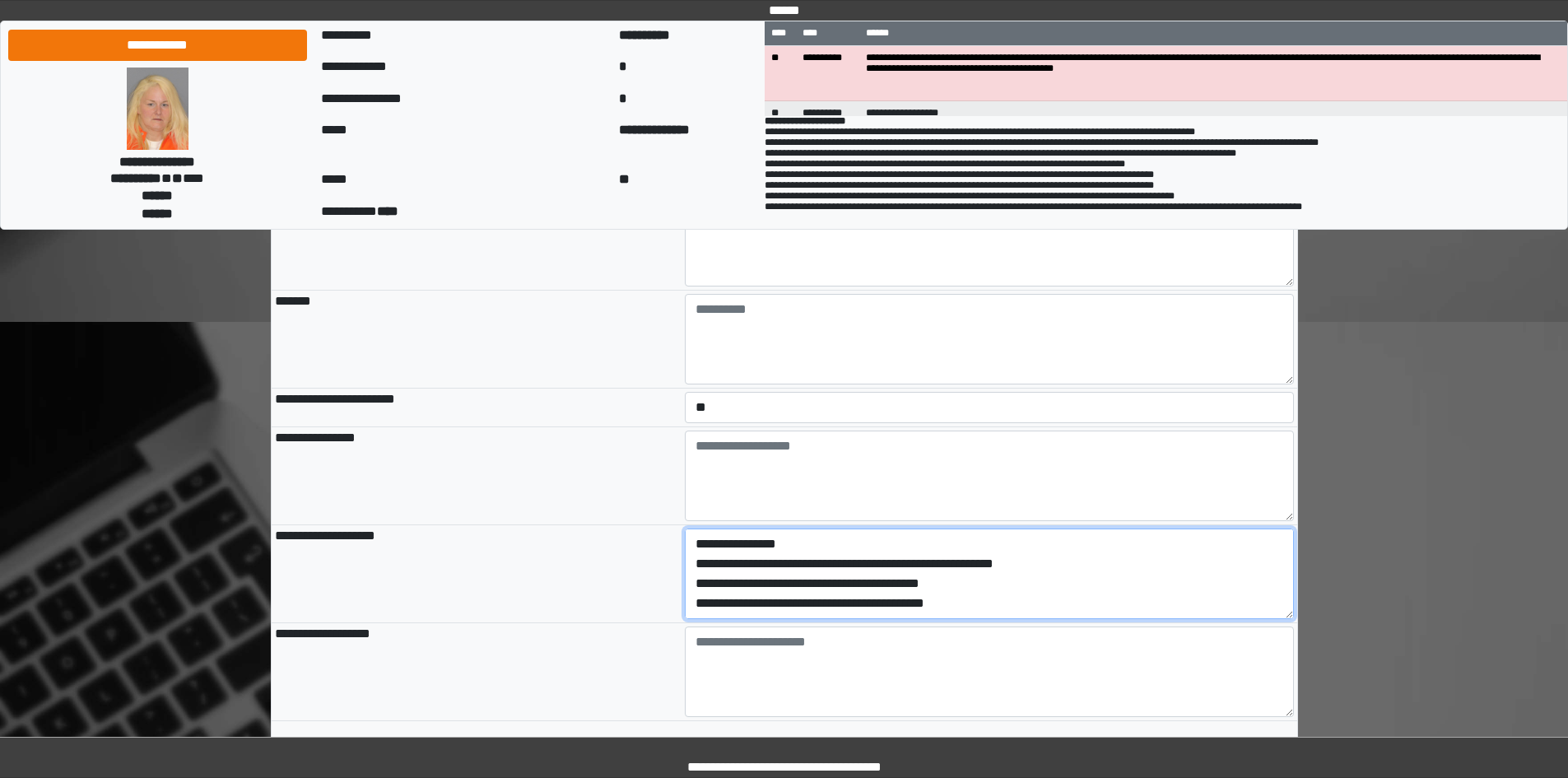 click on "**********" at bounding box center [989, 574] 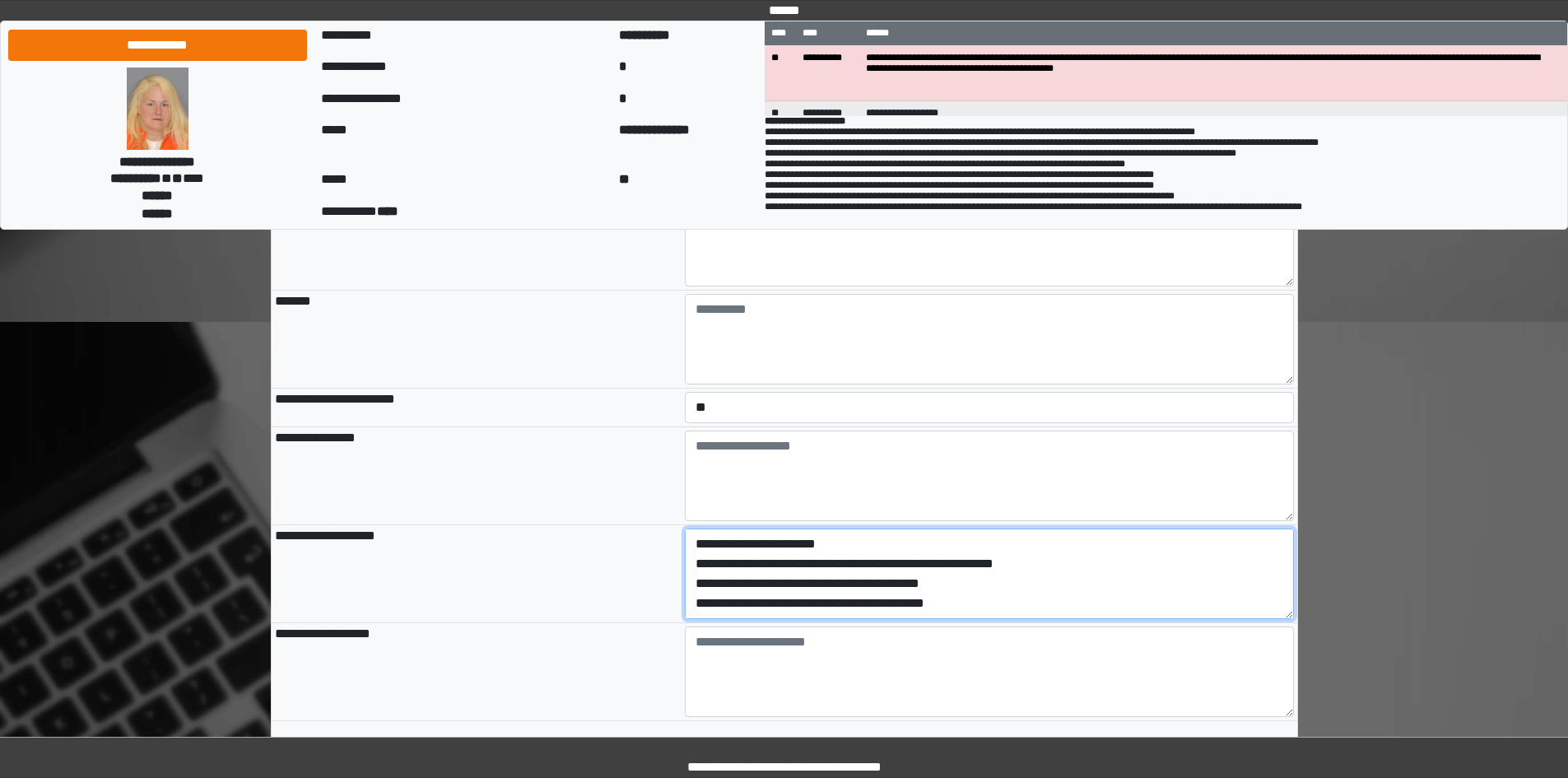 scroll, scrollTop: 59, scrollLeft: 0, axis: vertical 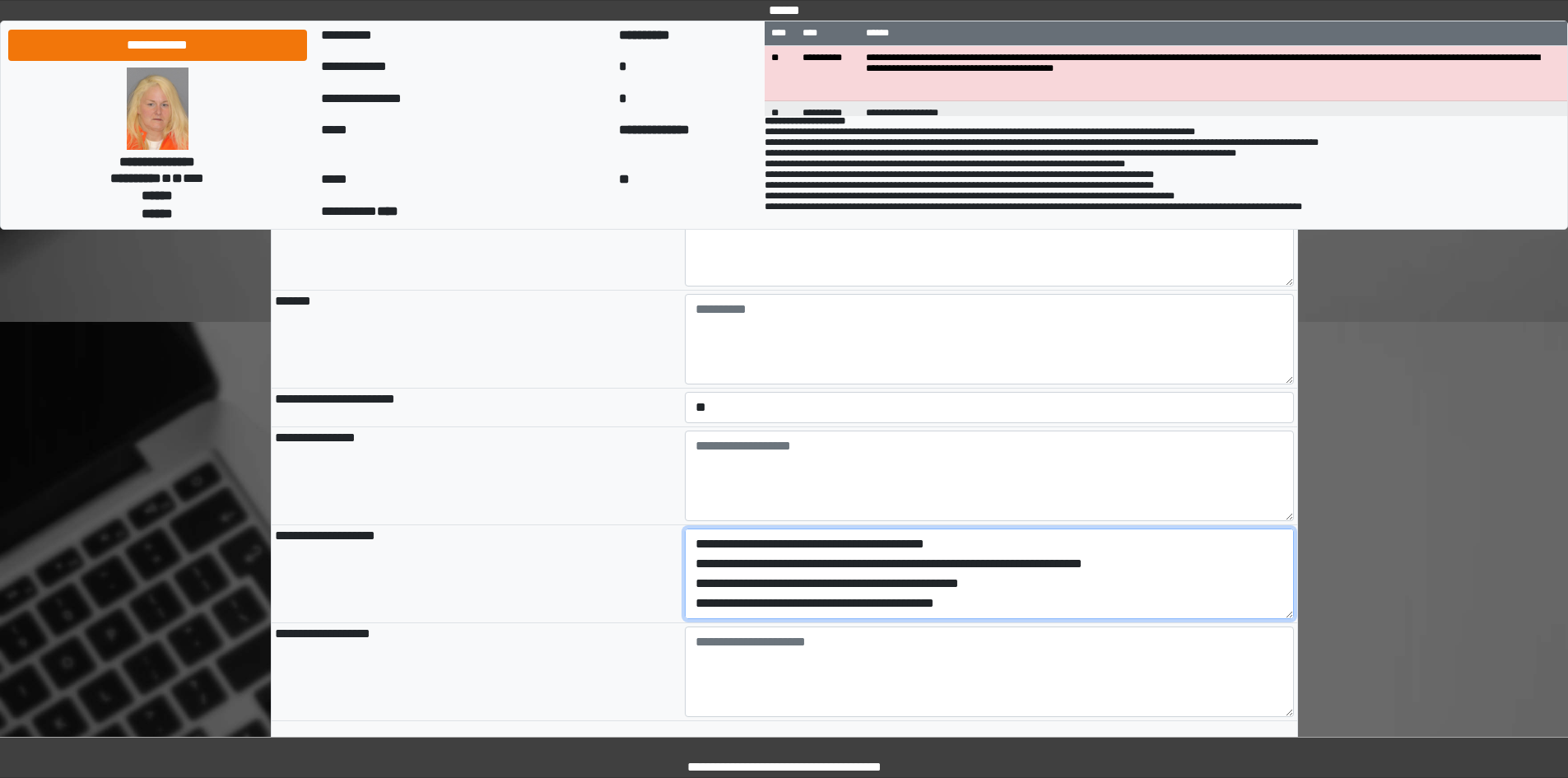 drag, startPoint x: 696, startPoint y: 597, endPoint x: 1015, endPoint y: 657, distance: 324.59359 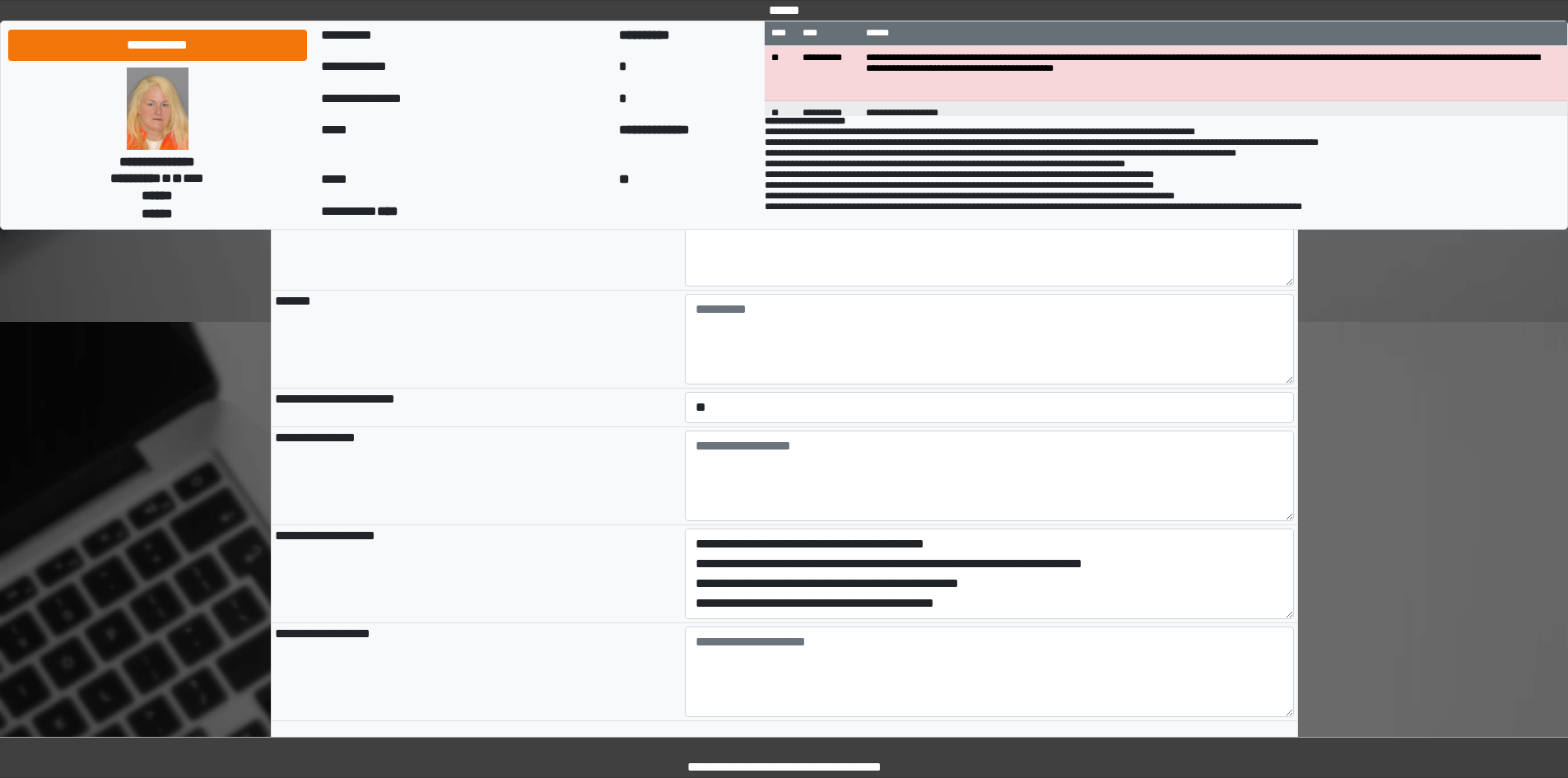 drag, startPoint x: 579, startPoint y: 520, endPoint x: 625, endPoint y: 538, distance: 49.396356 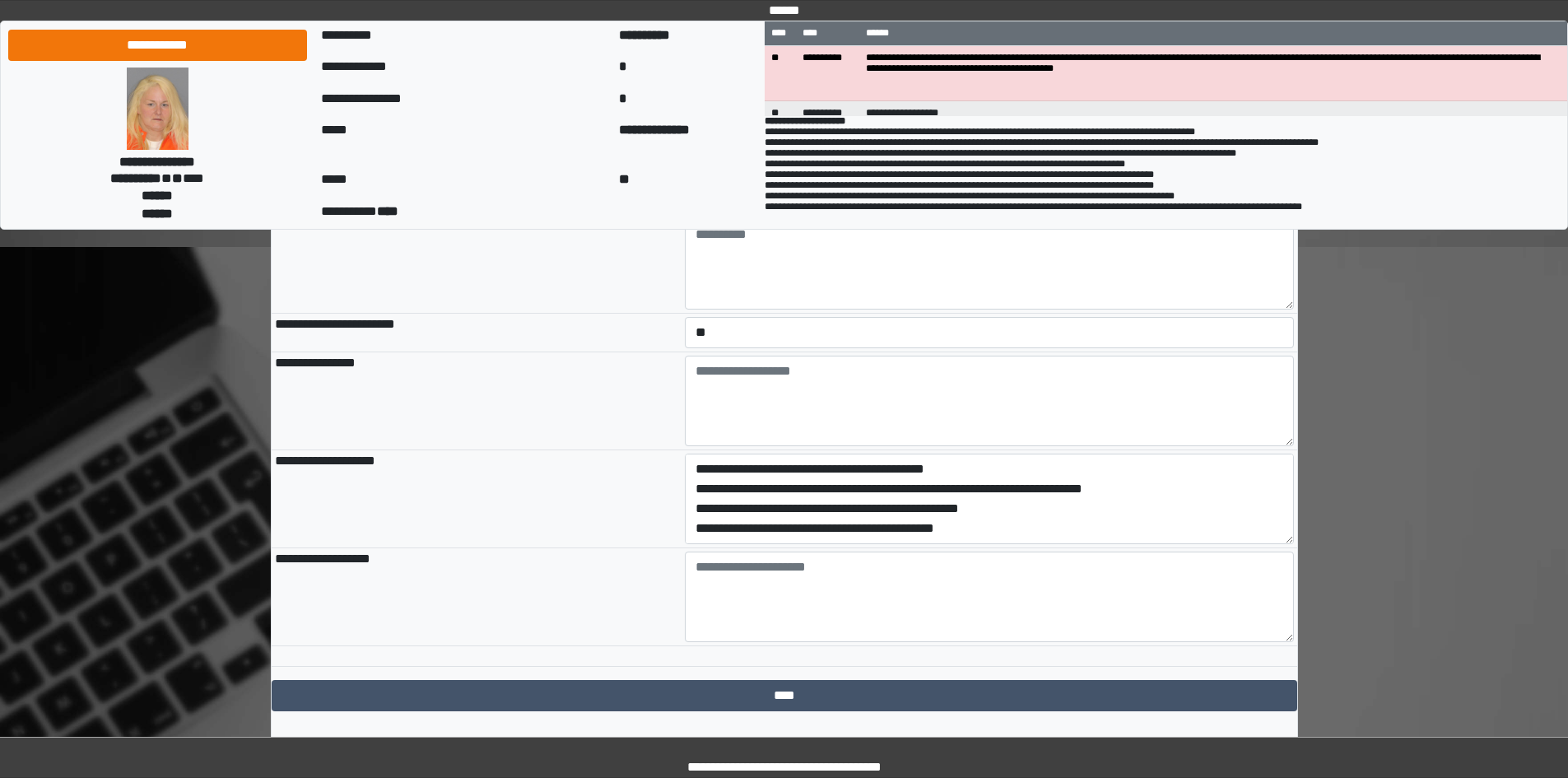 scroll, scrollTop: 1733, scrollLeft: 0, axis: vertical 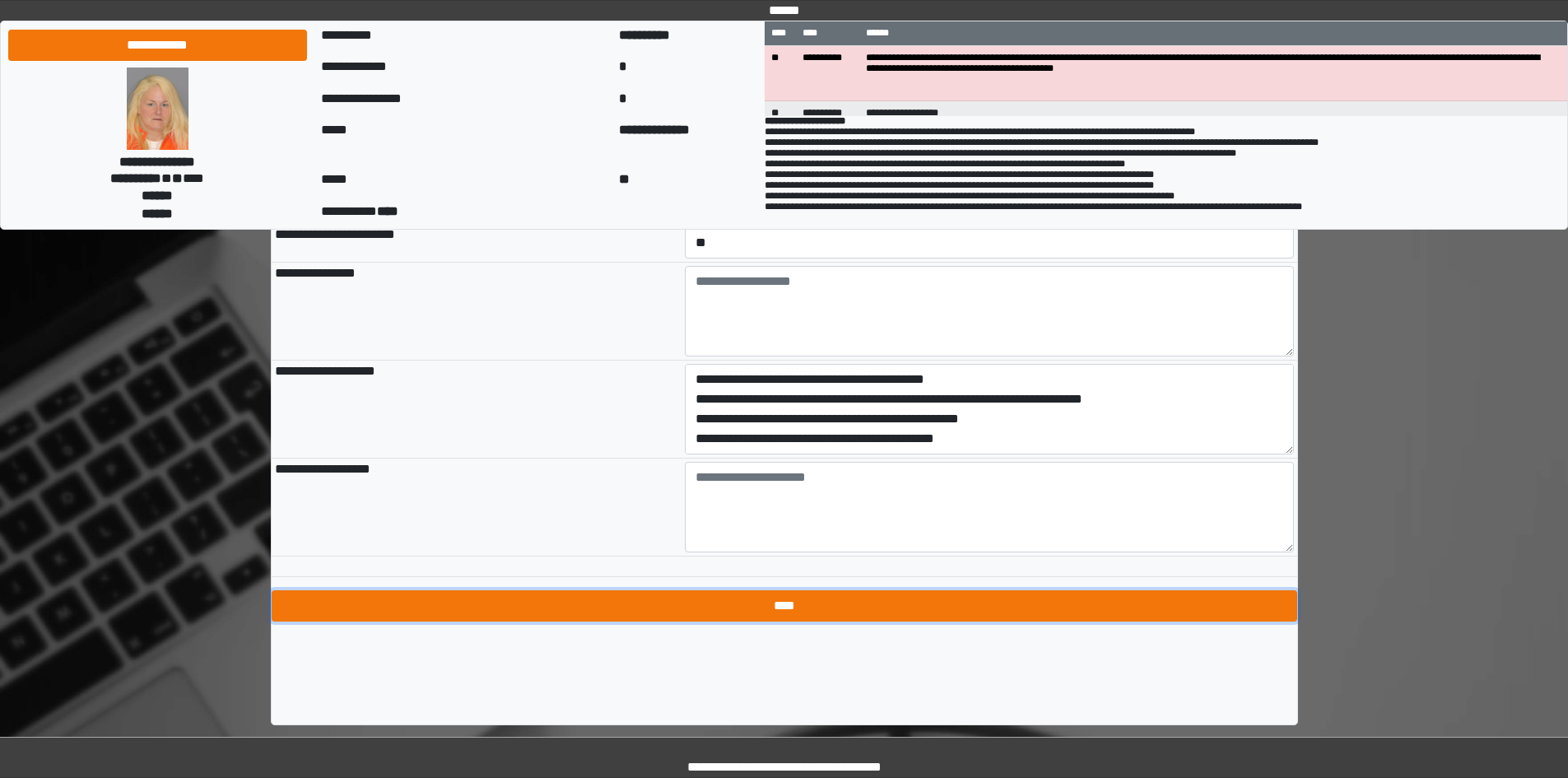 click on "****" at bounding box center (784, 606) 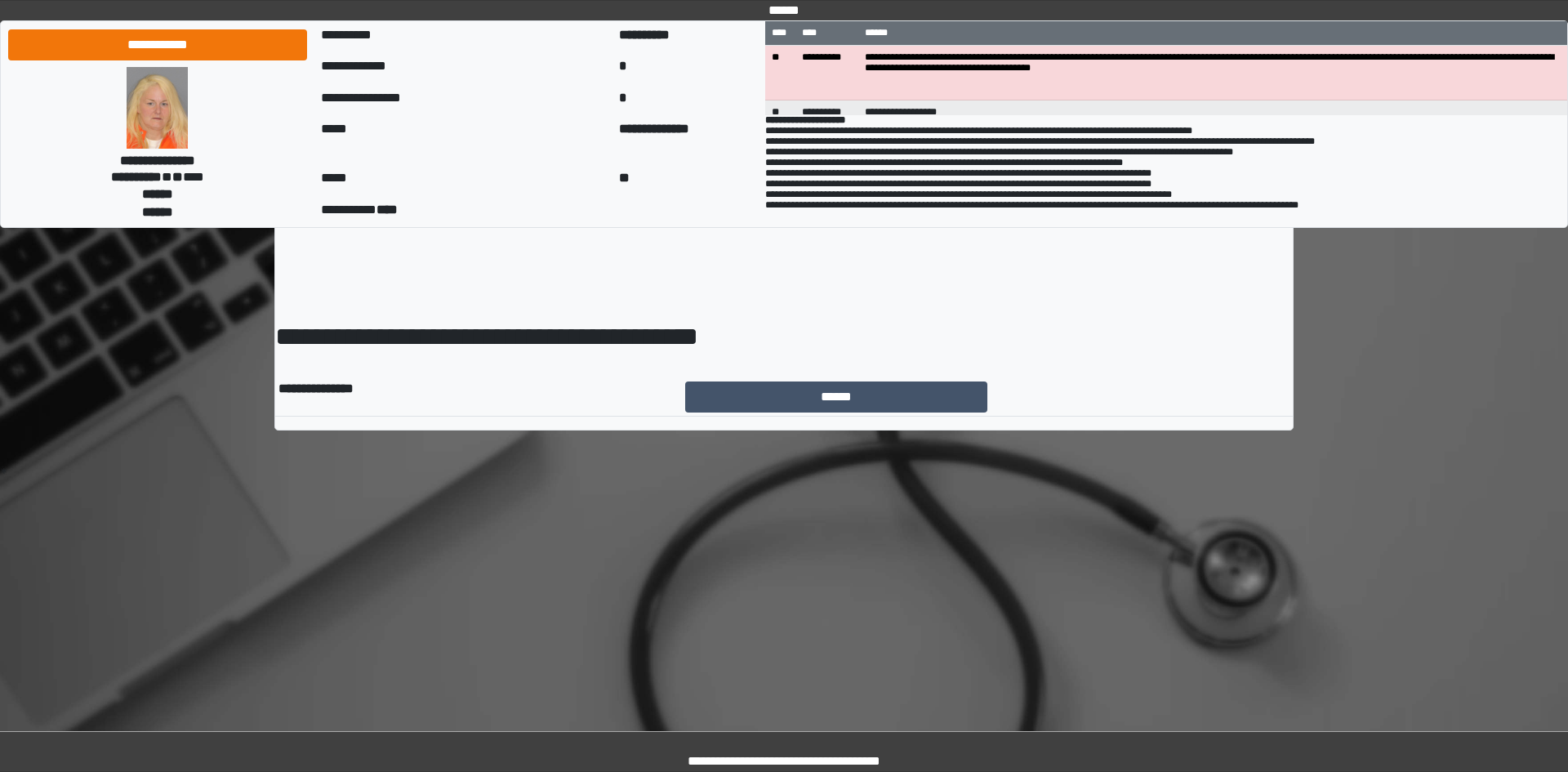 scroll, scrollTop: 0, scrollLeft: 0, axis: both 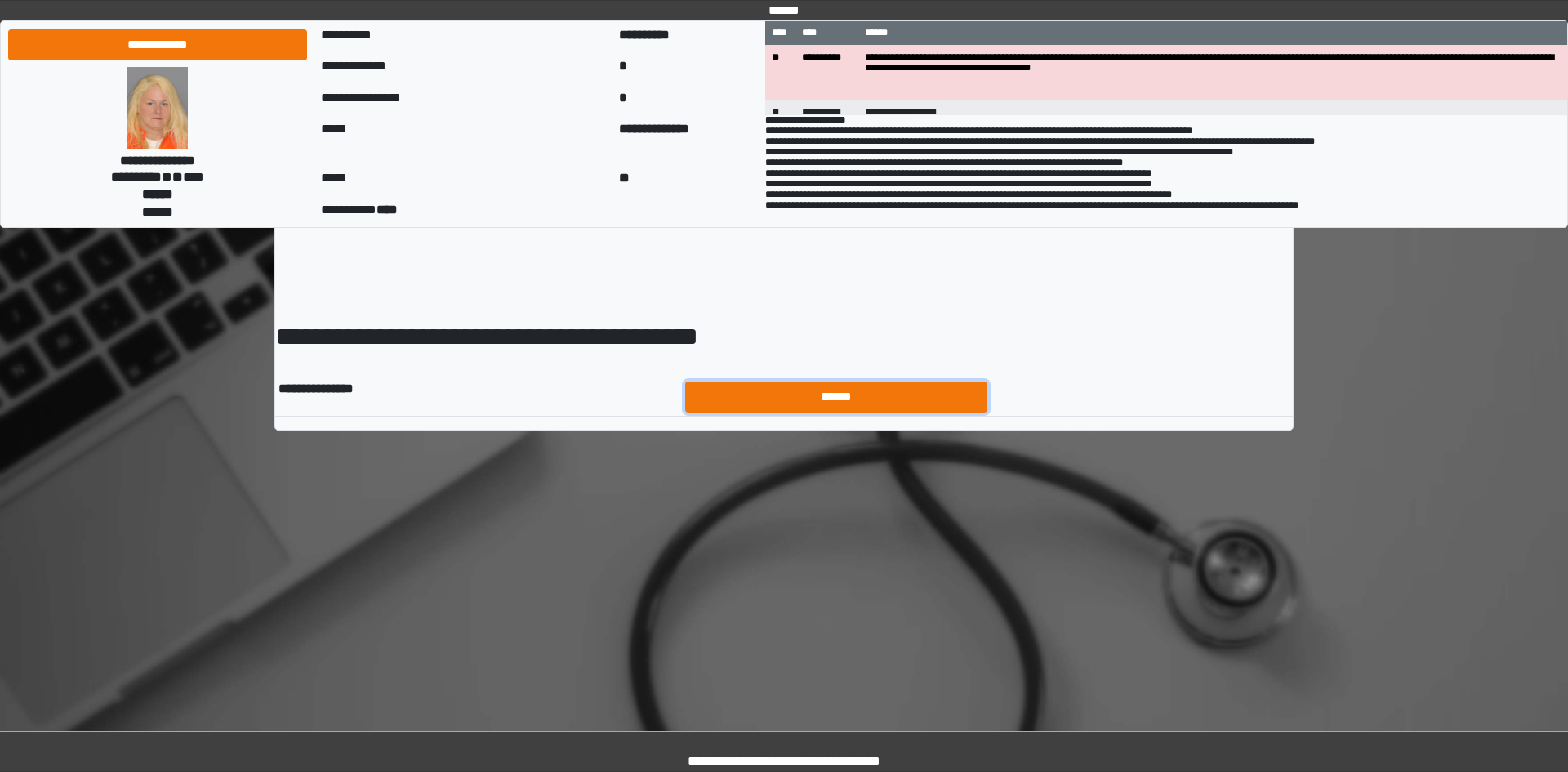click on "******" at bounding box center [836, 397] 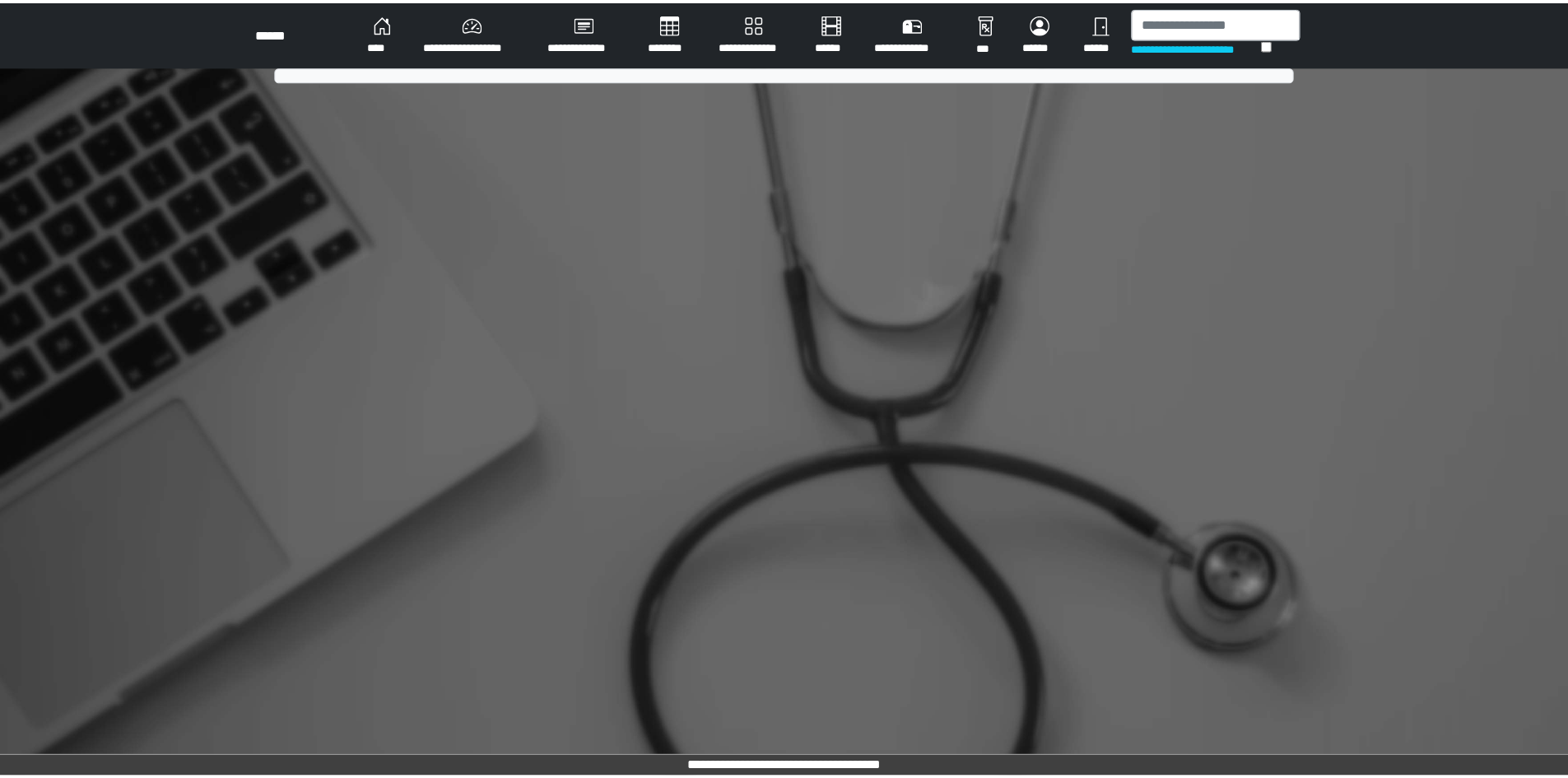 scroll, scrollTop: 0, scrollLeft: 0, axis: both 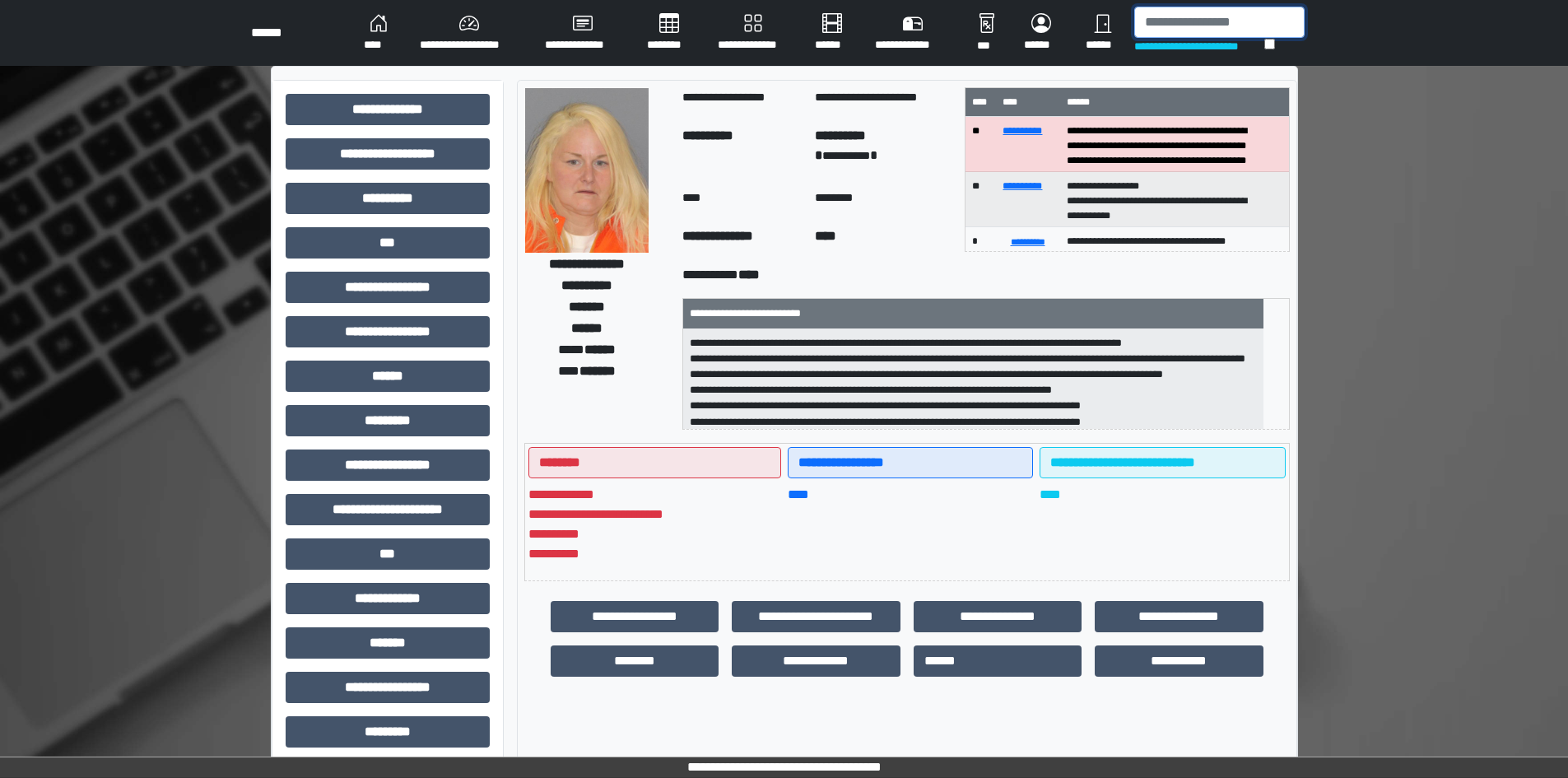 click at bounding box center [1219, 22] 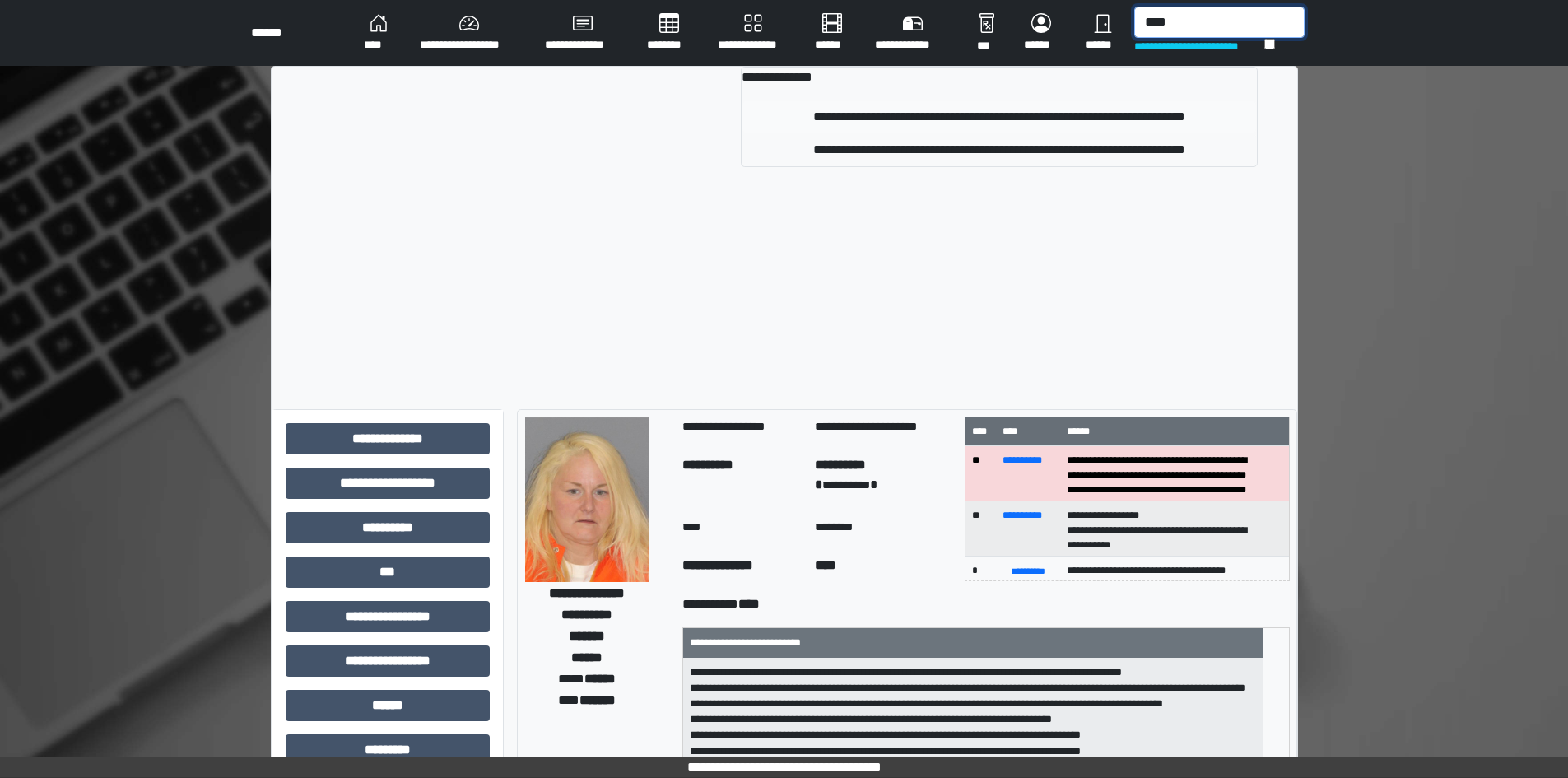 type on "****" 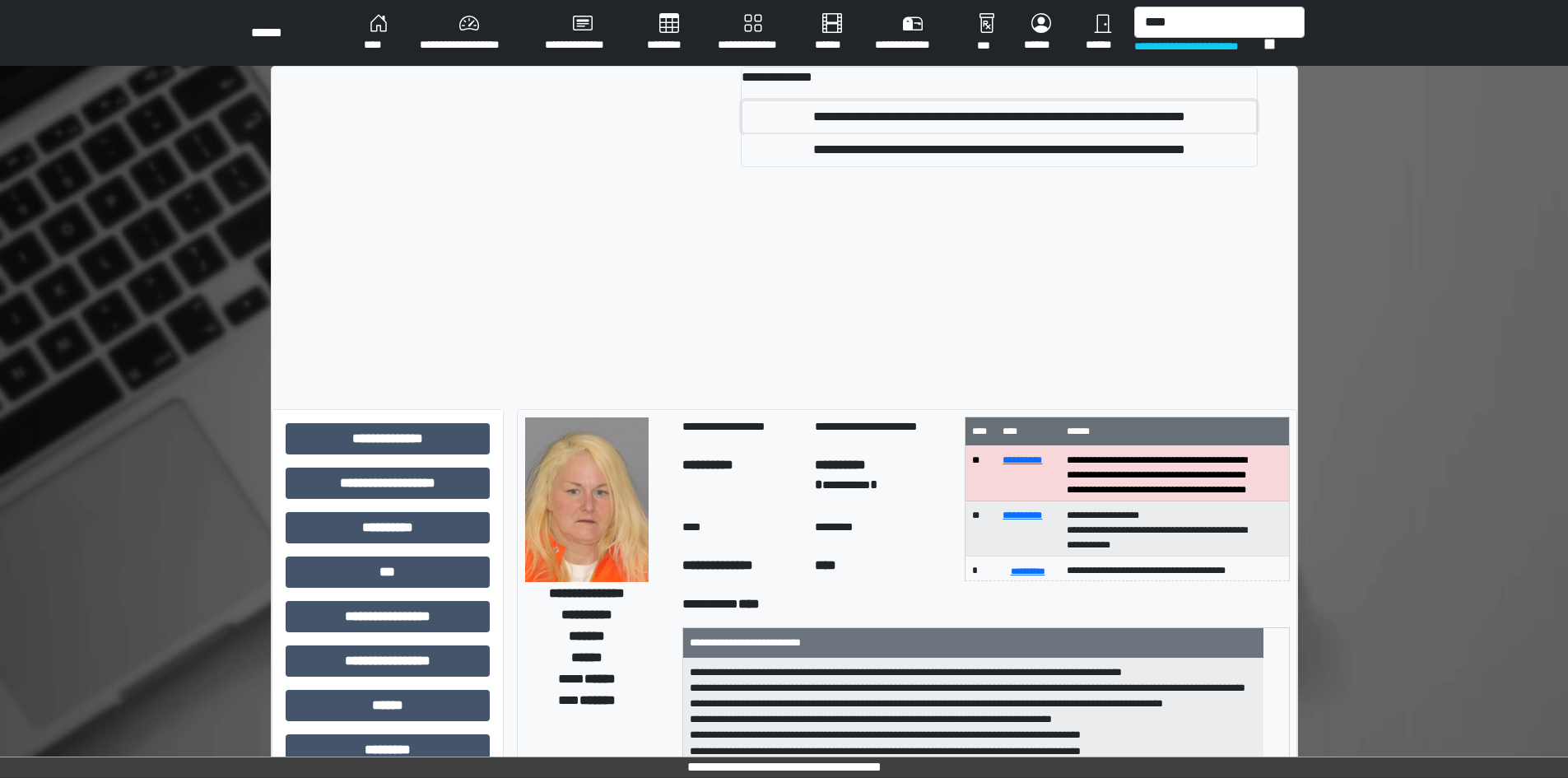 click on "**********" at bounding box center [999, 117] 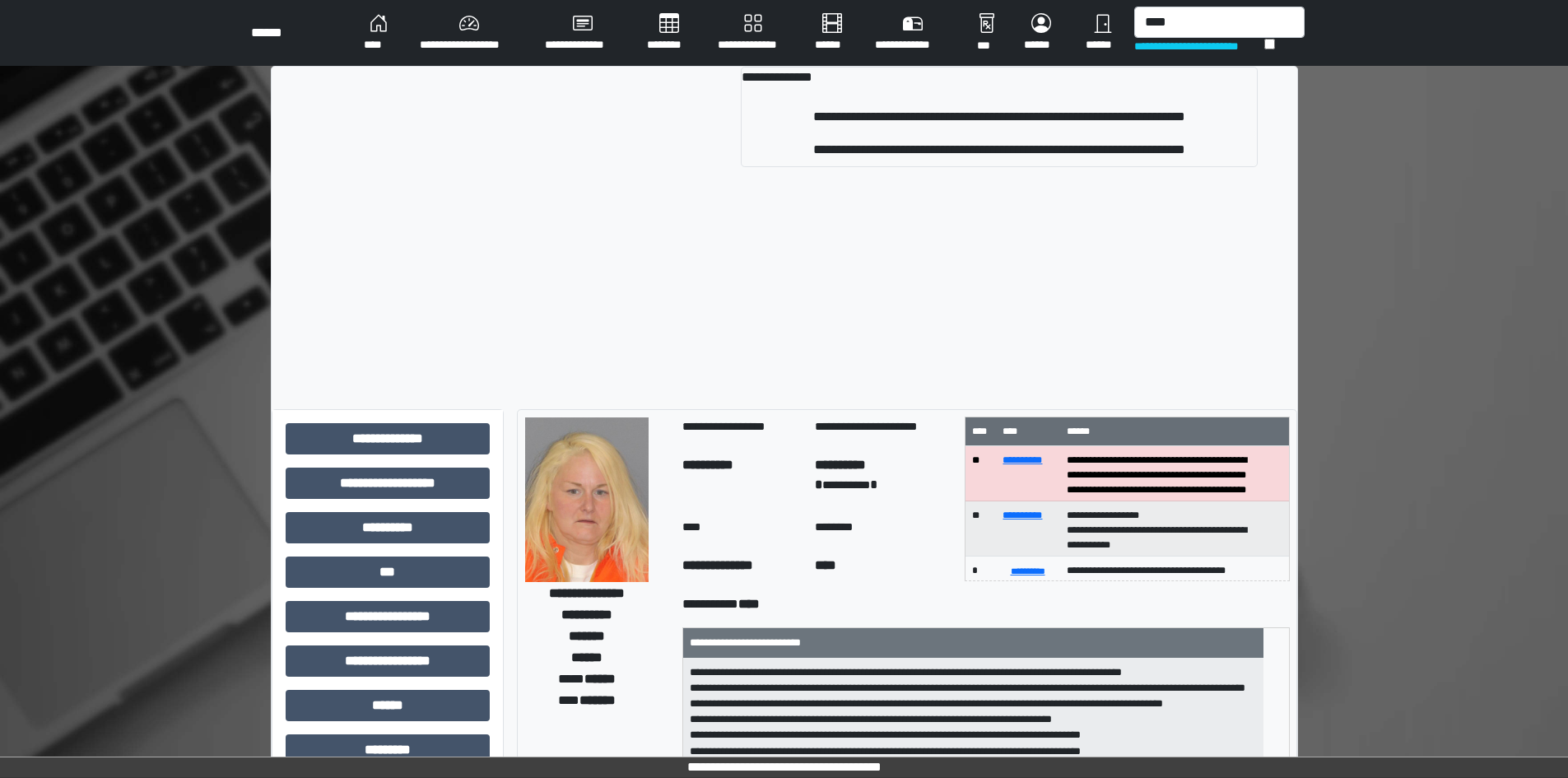 type 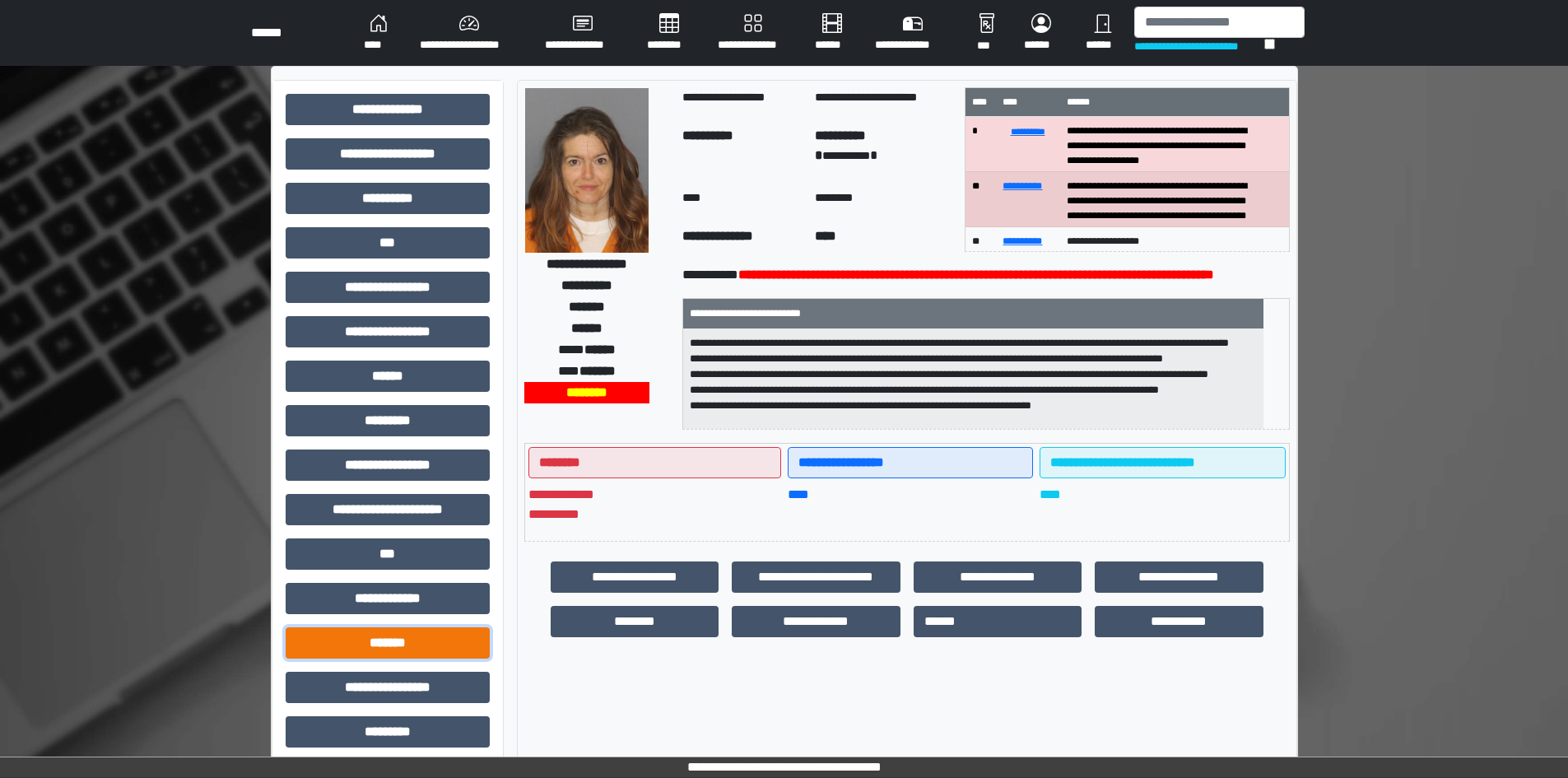 click on "*******" at bounding box center (388, 643) 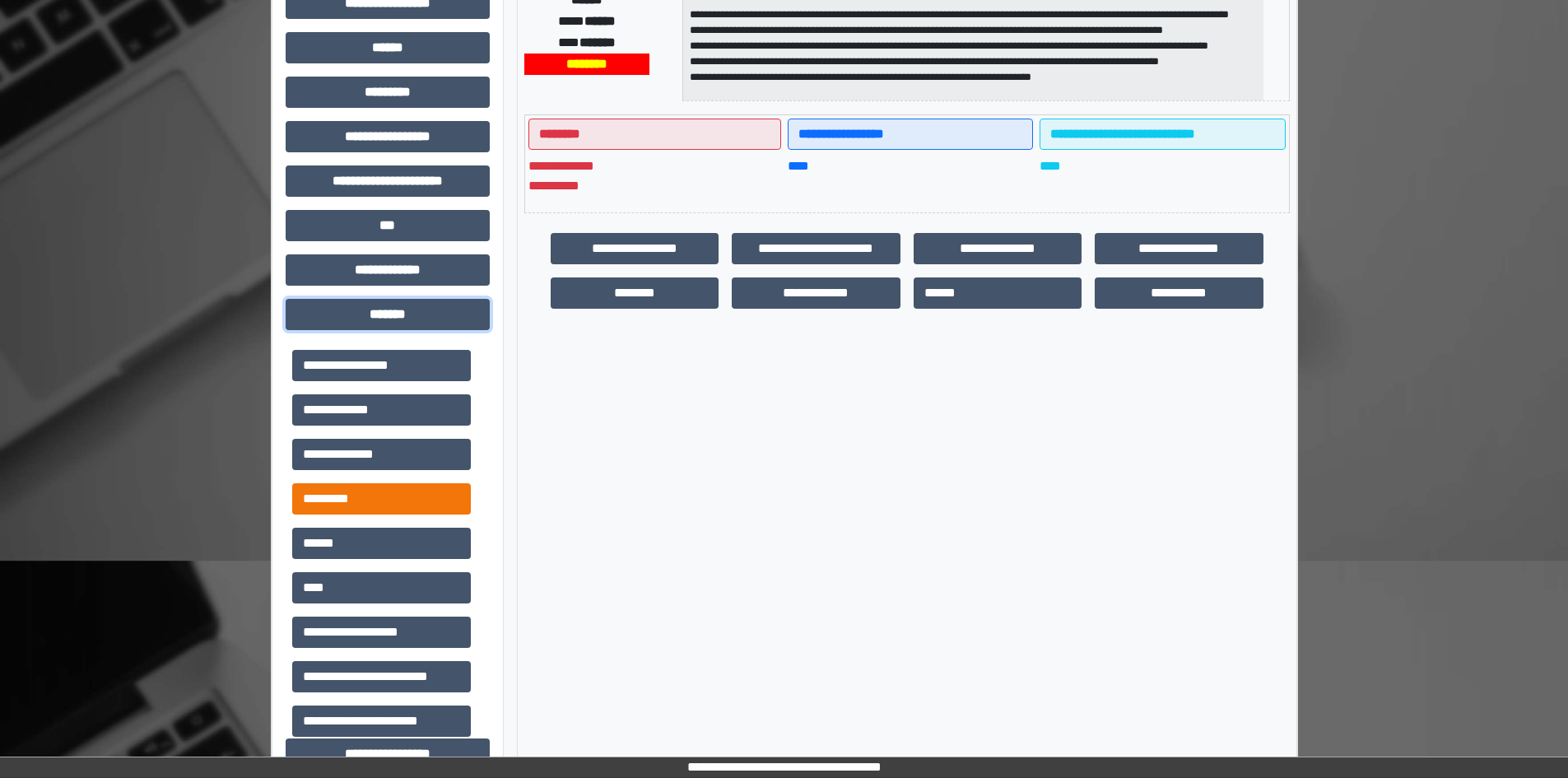 scroll, scrollTop: 329, scrollLeft: 0, axis: vertical 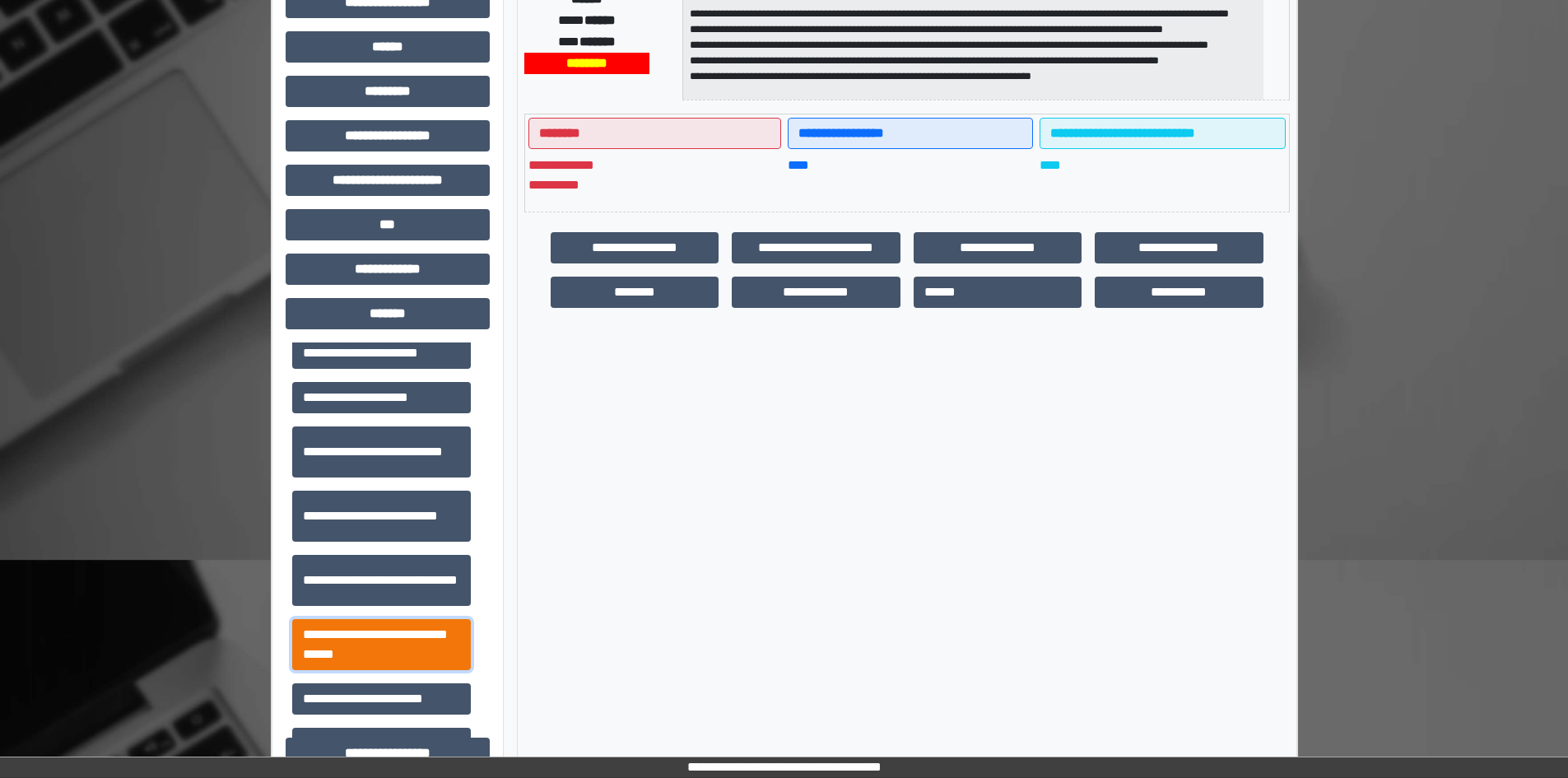 drag, startPoint x: 405, startPoint y: 655, endPoint x: 482, endPoint y: 566, distance: 117.68602 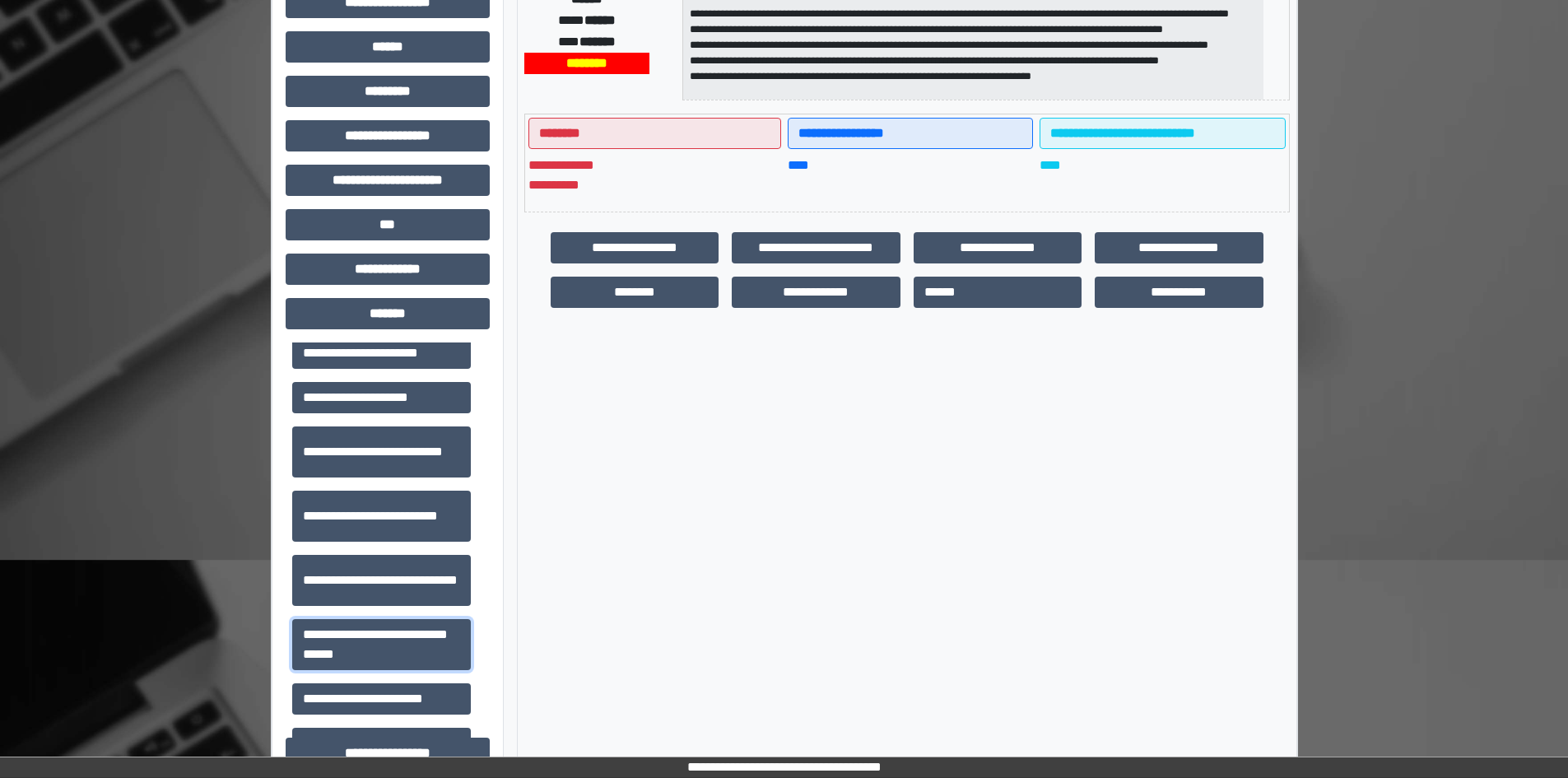 click on "**********" at bounding box center (381, 645) 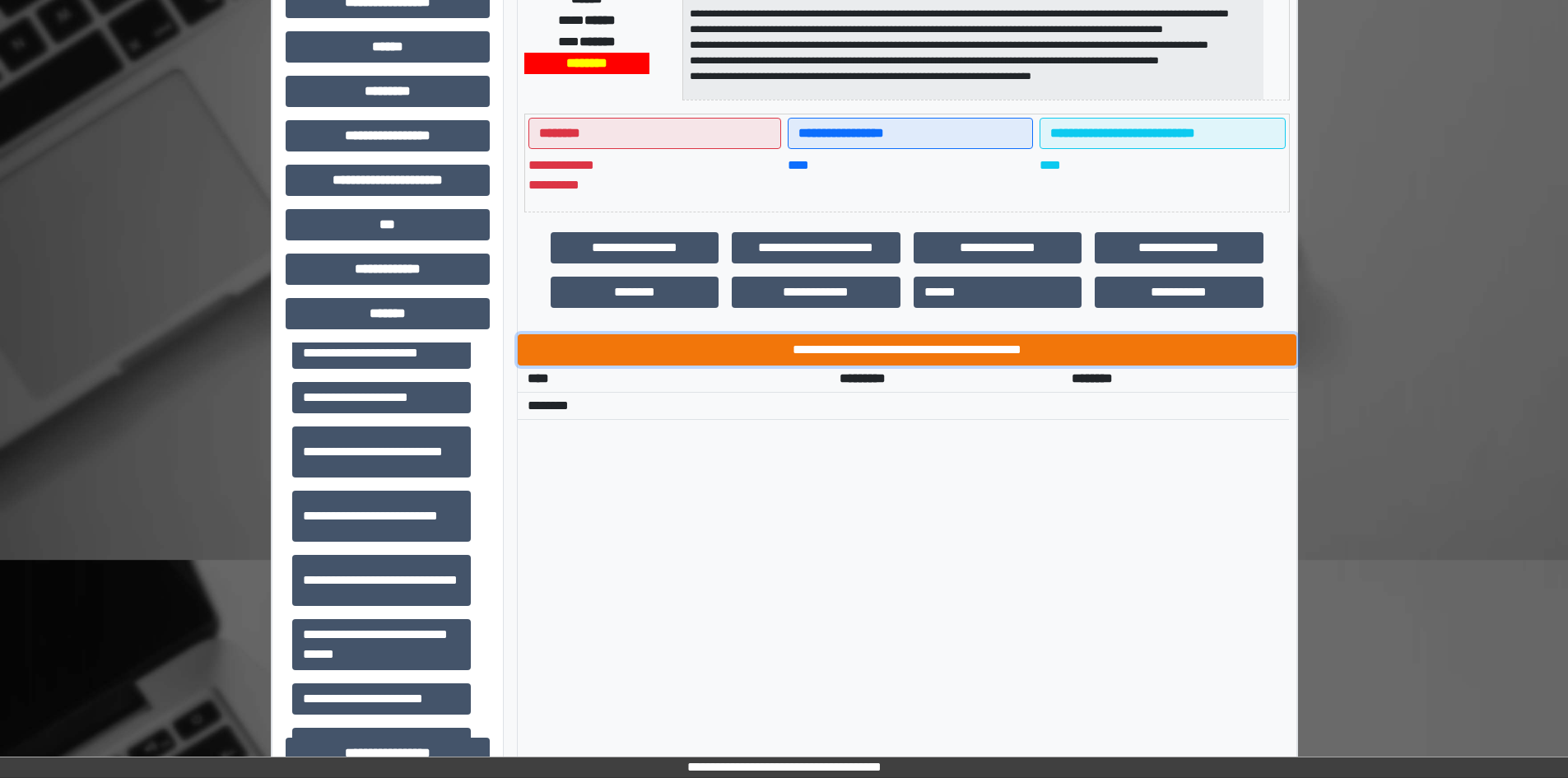 click on "**********" at bounding box center (907, 350) 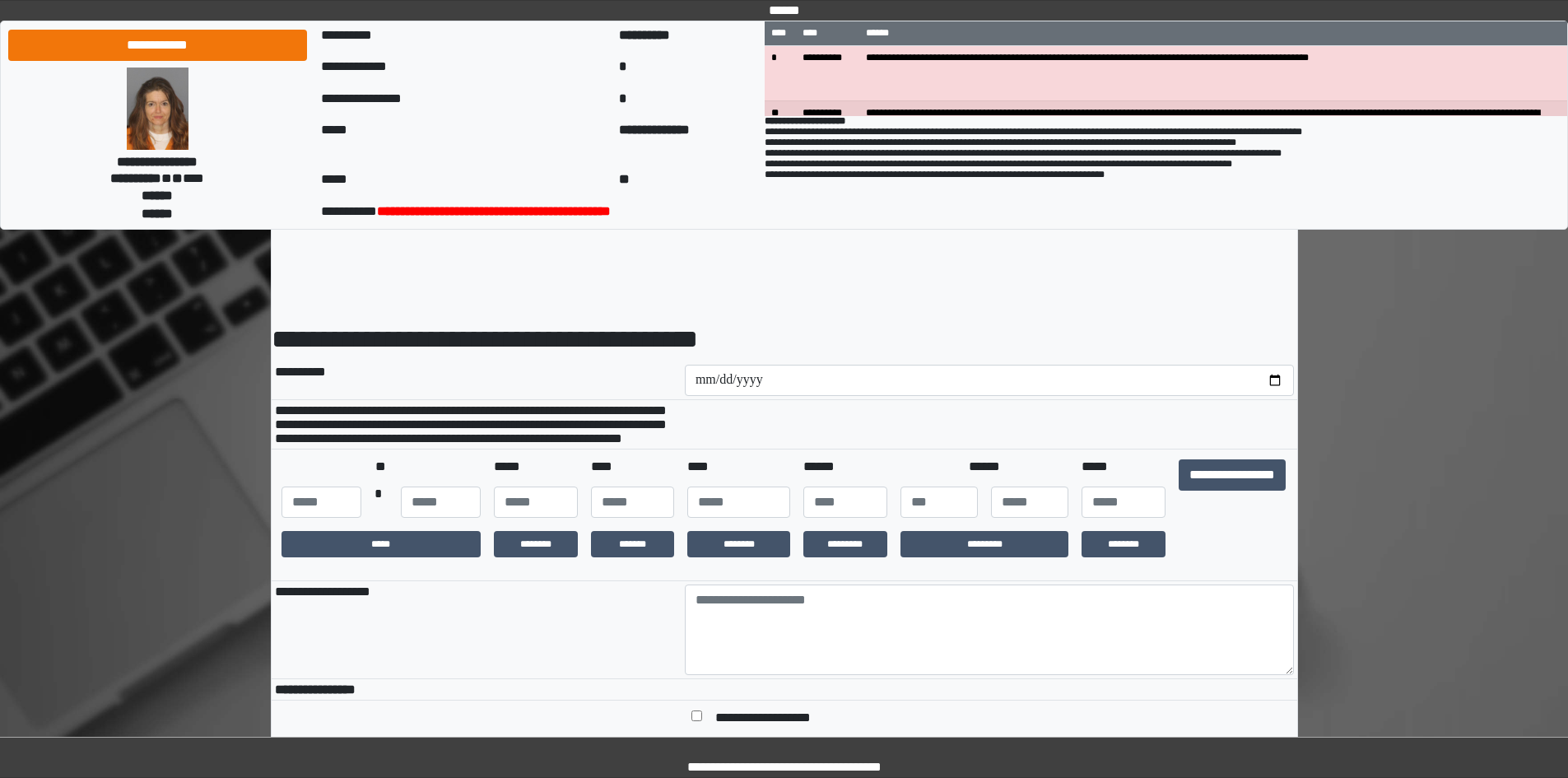 scroll, scrollTop: 0, scrollLeft: 0, axis: both 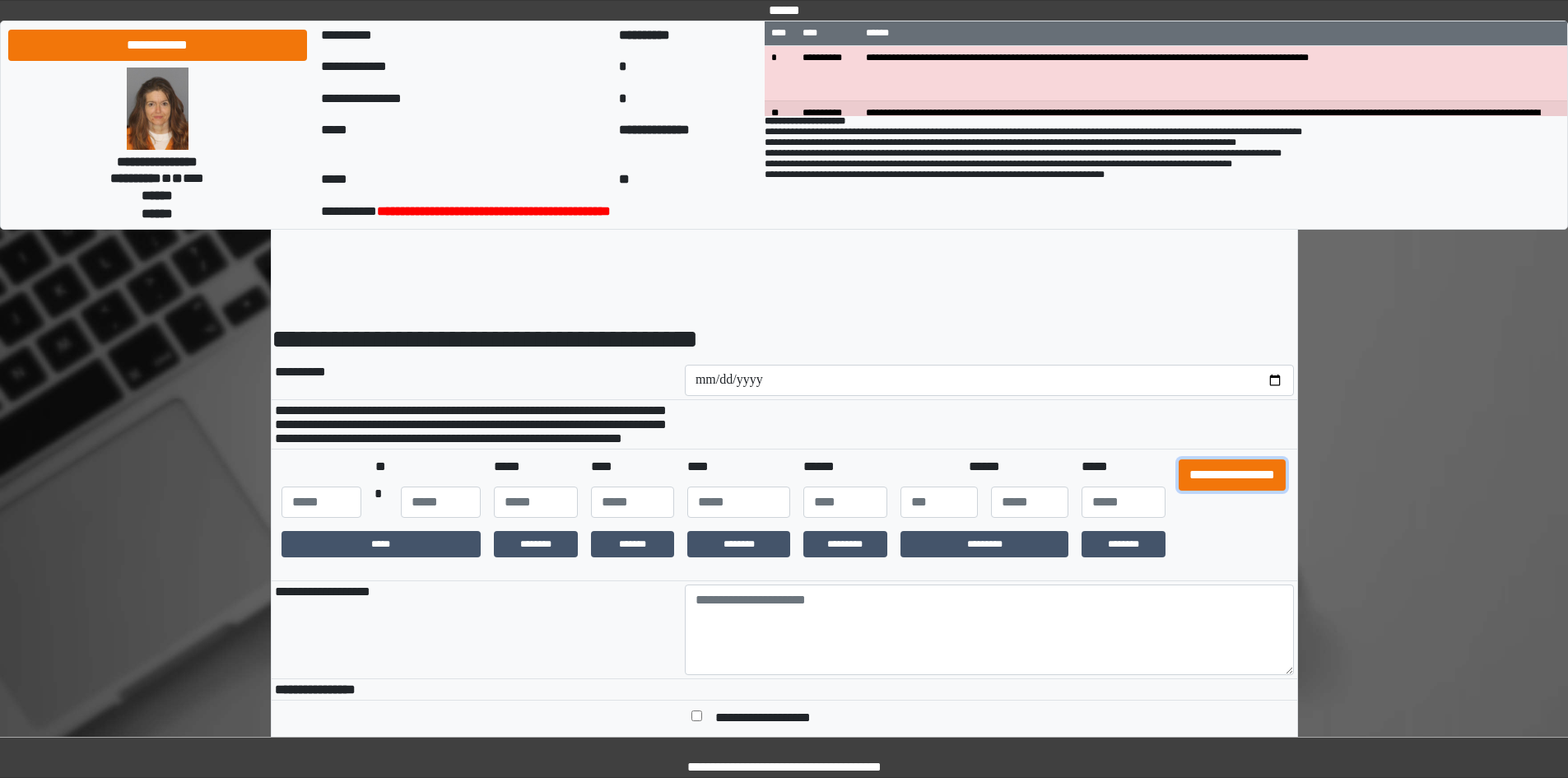click on "**********" at bounding box center [1232, 475] 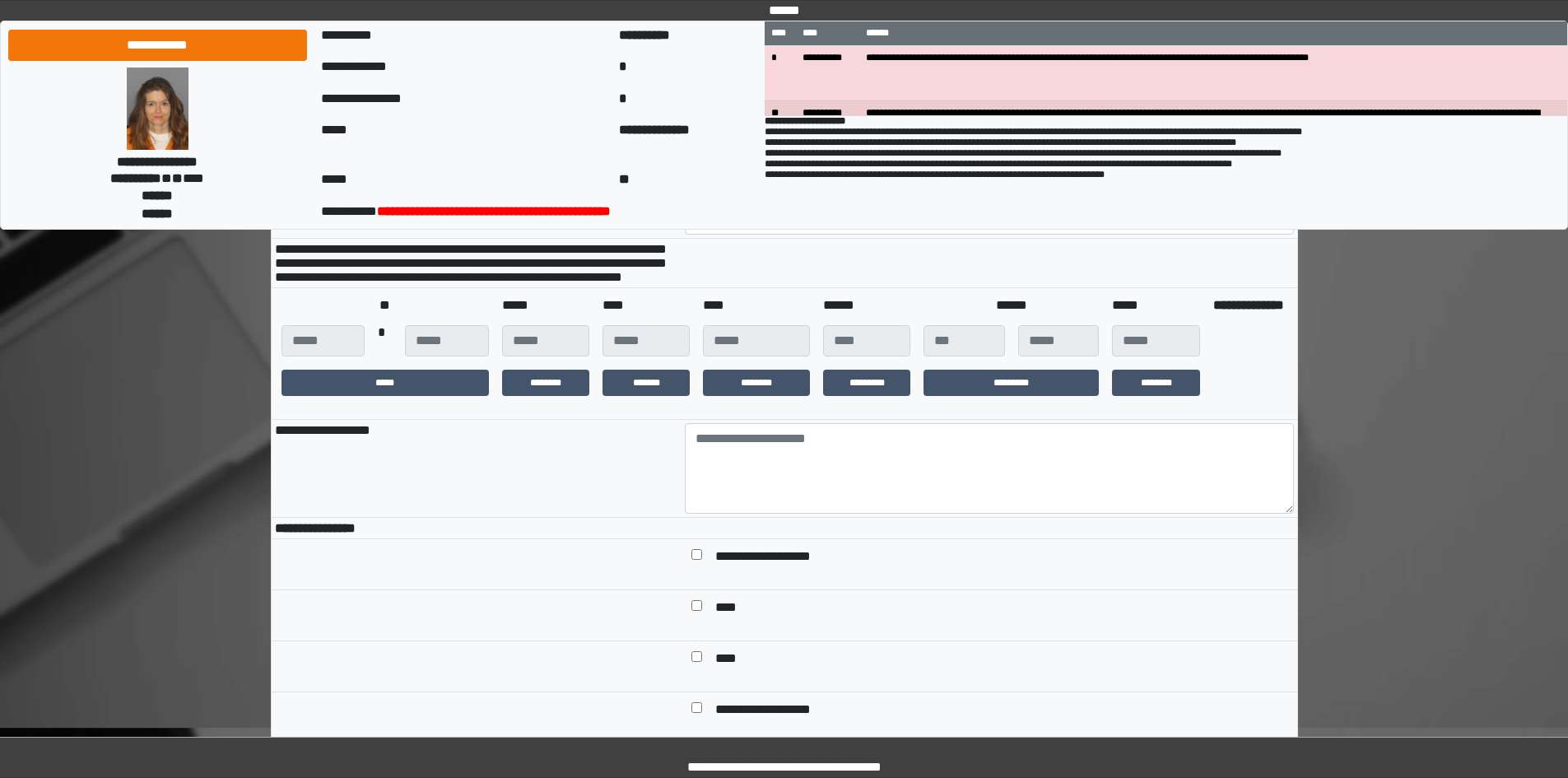 scroll, scrollTop: 165, scrollLeft: 0, axis: vertical 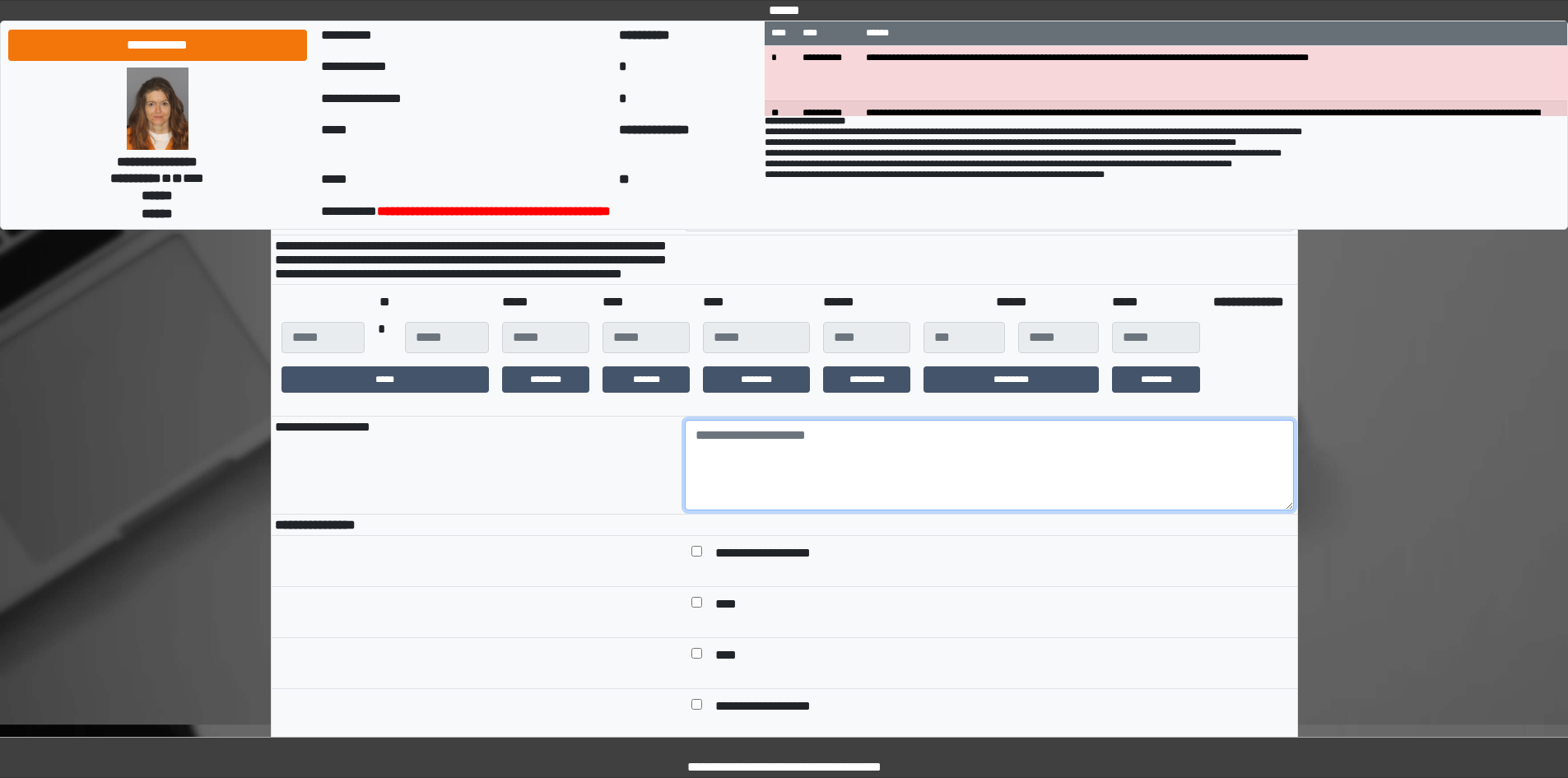 click at bounding box center (989, 465) 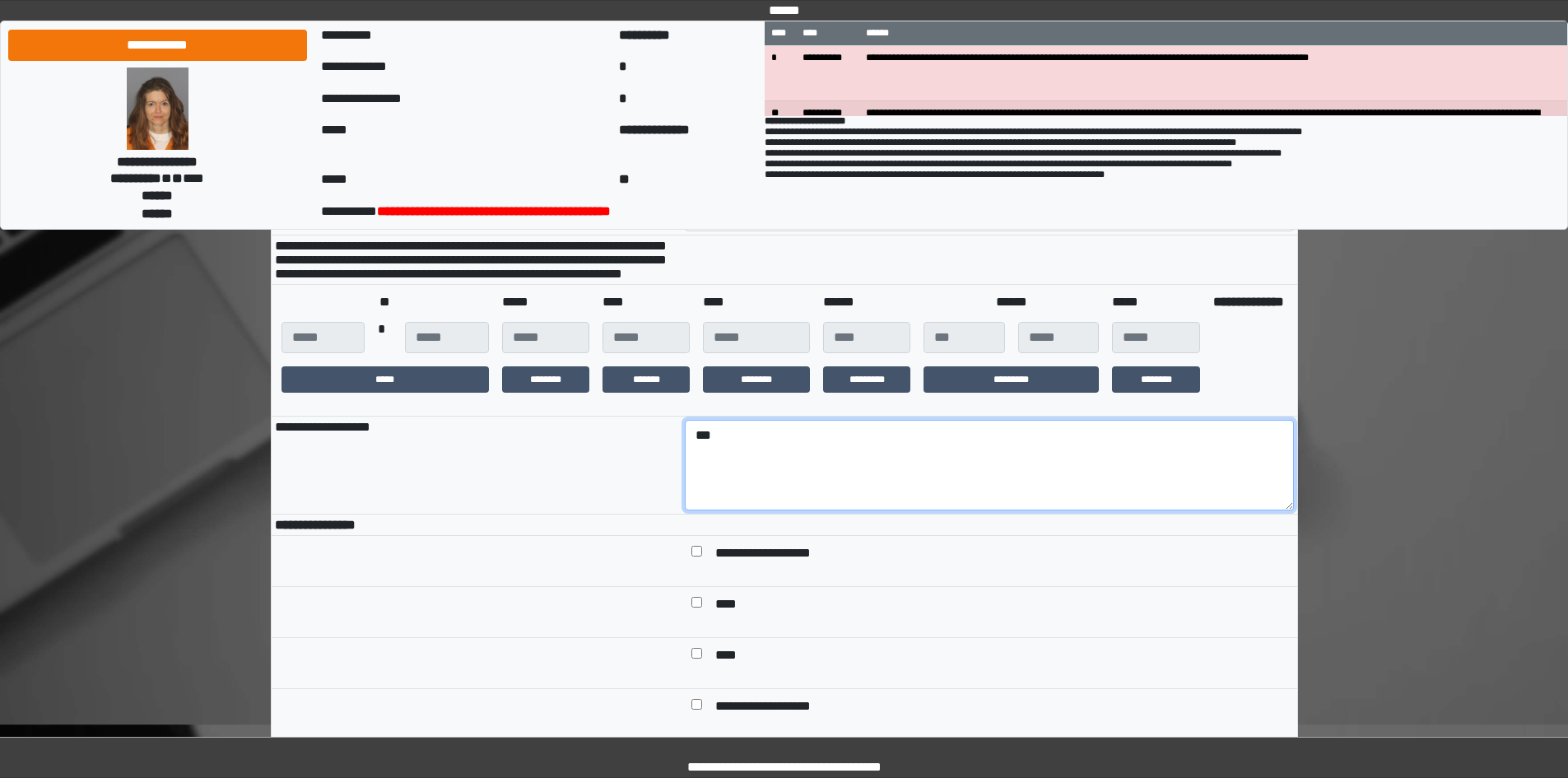 type on "***" 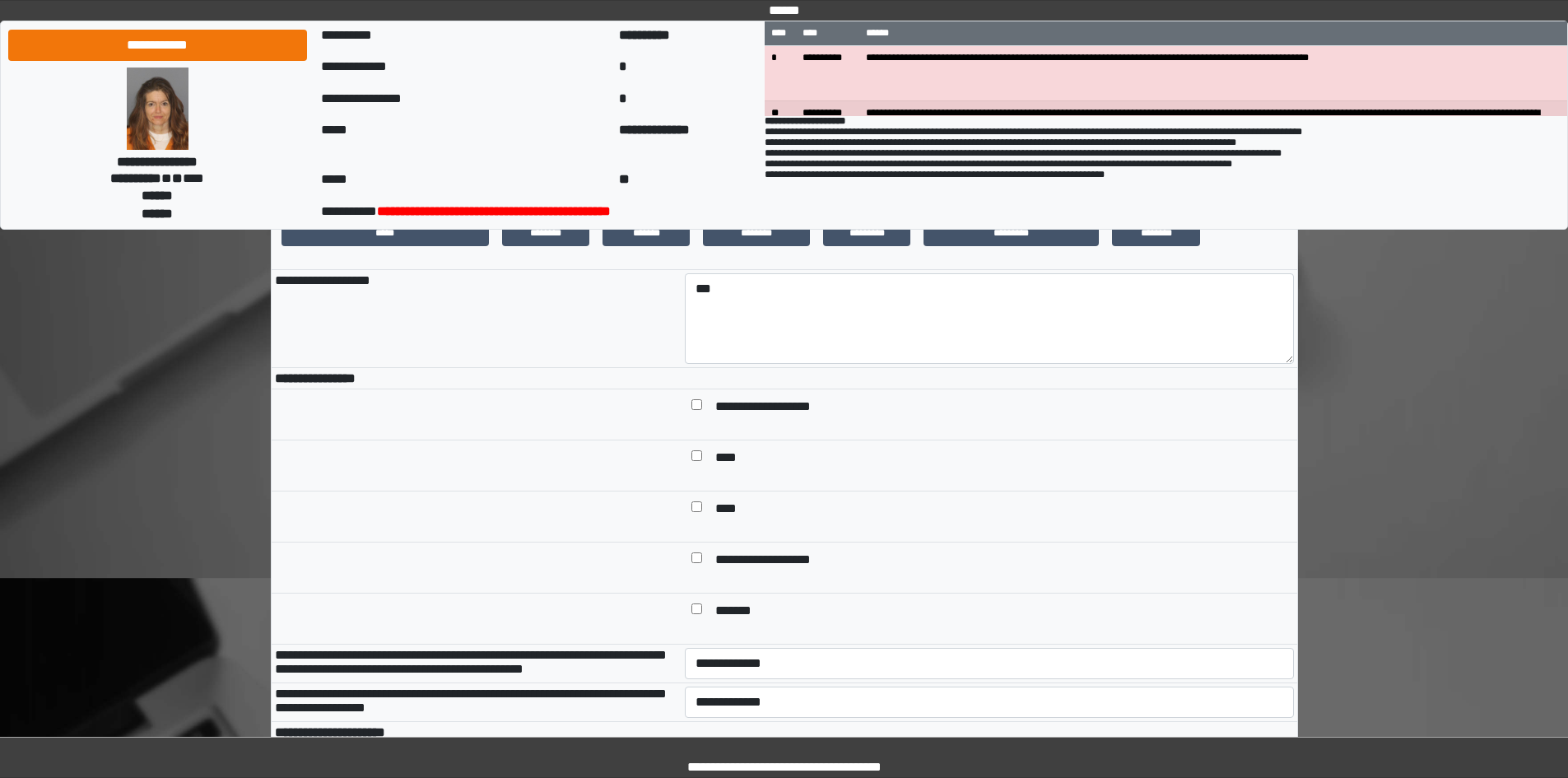 scroll, scrollTop: 494, scrollLeft: 0, axis: vertical 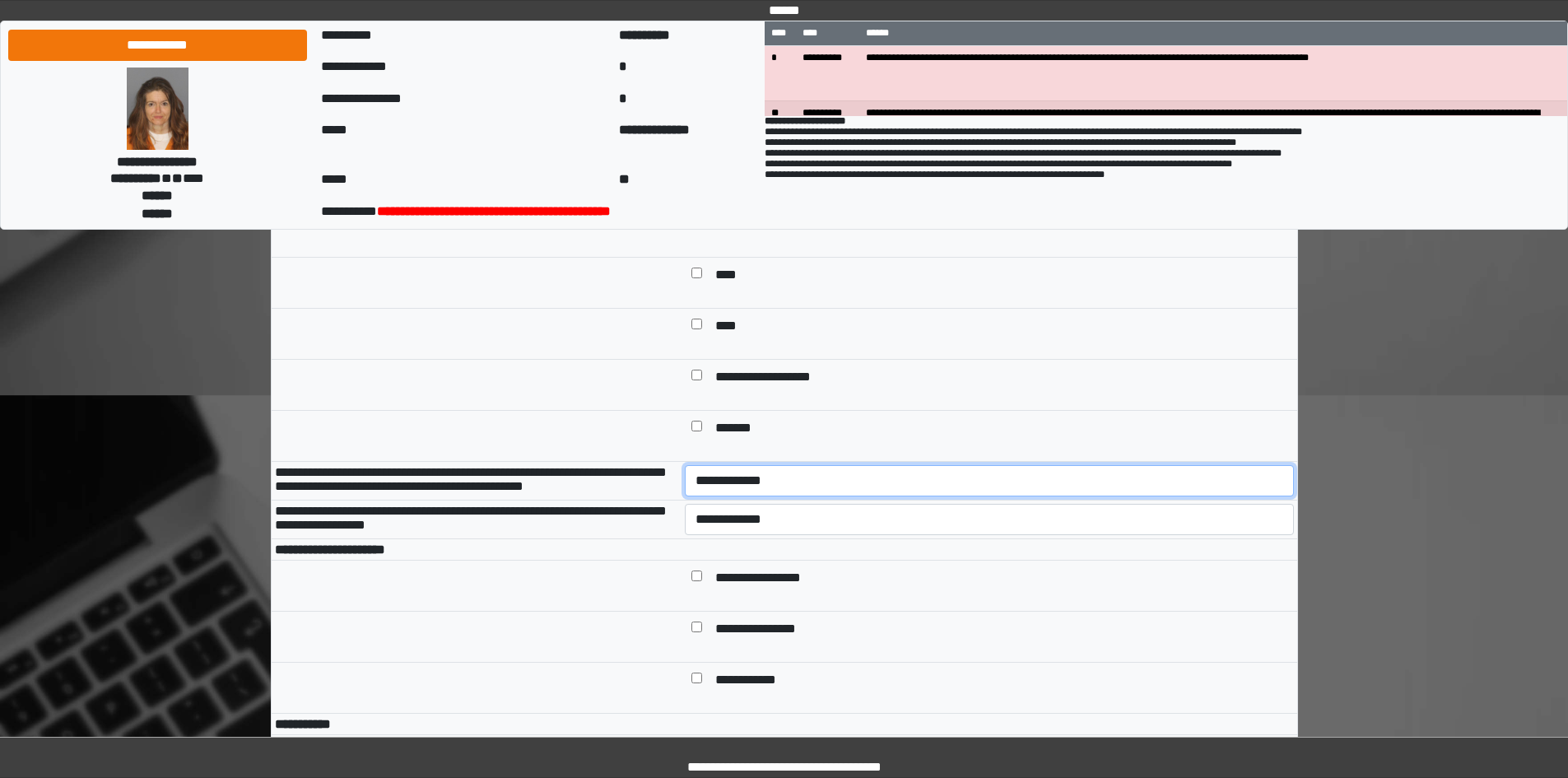 click on "**********" at bounding box center [989, 481] 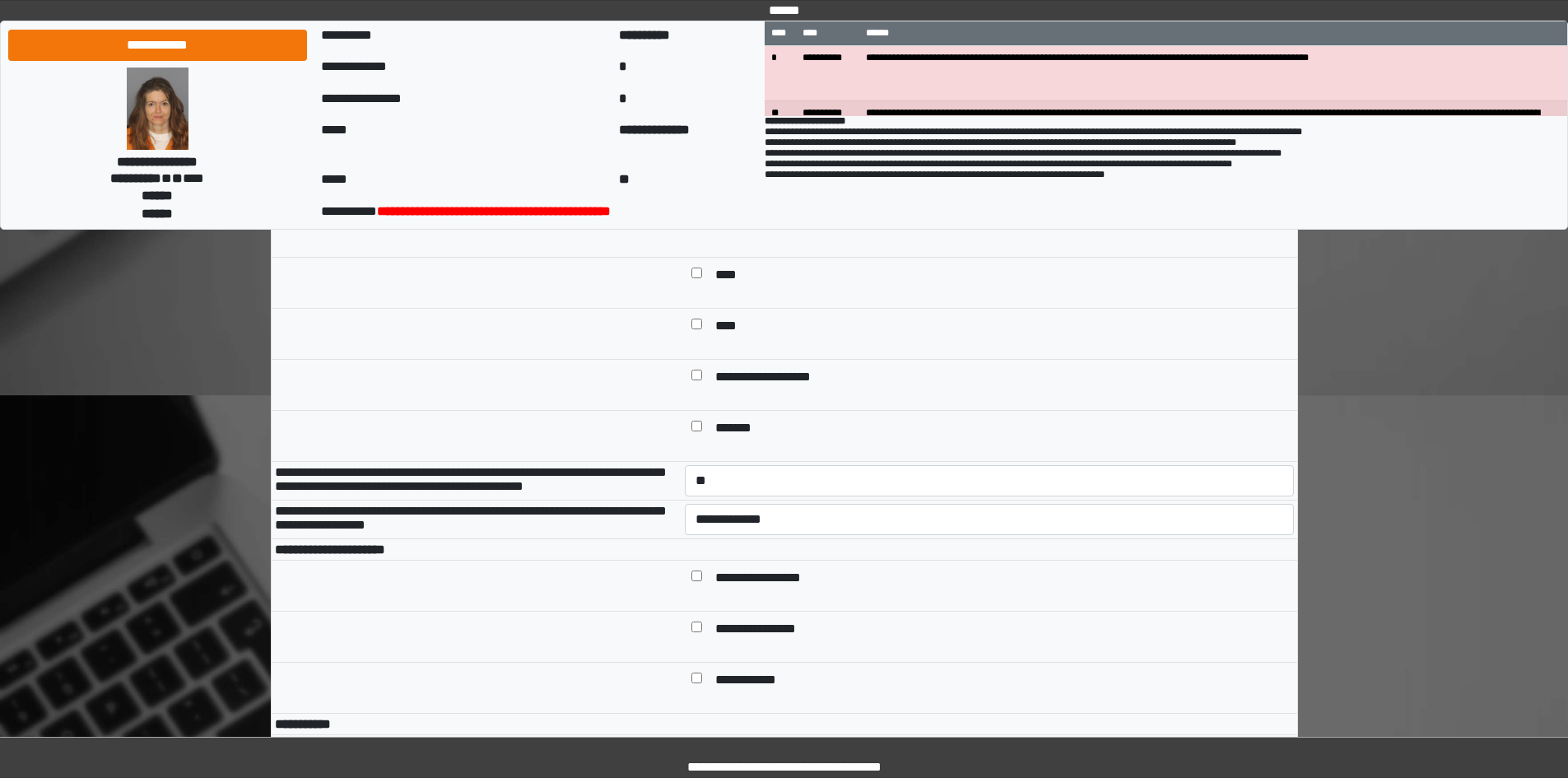drag, startPoint x: 703, startPoint y: 577, endPoint x: 716, endPoint y: 572, distance: 13.928388 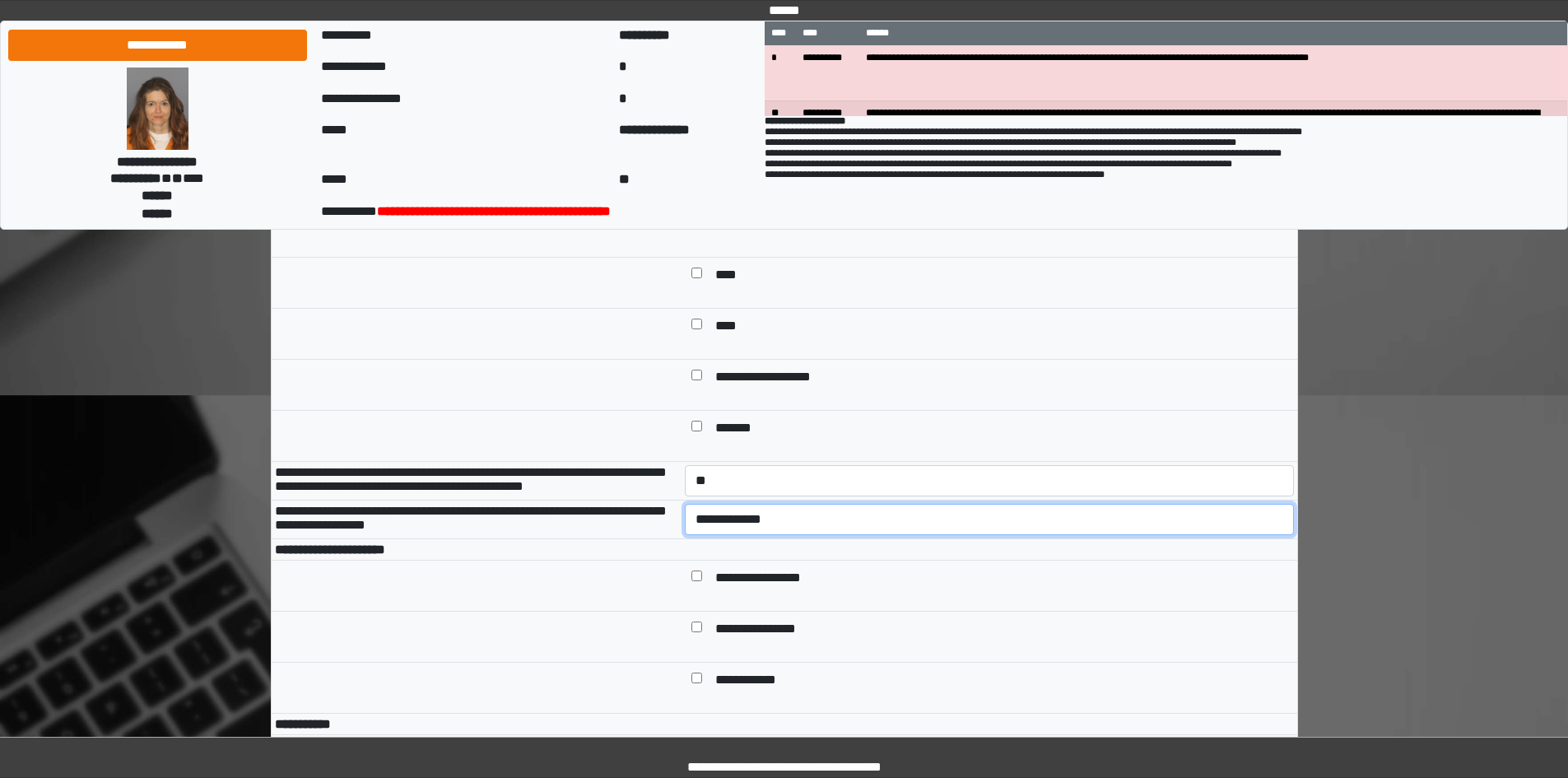 click on "**********" at bounding box center [989, 519] 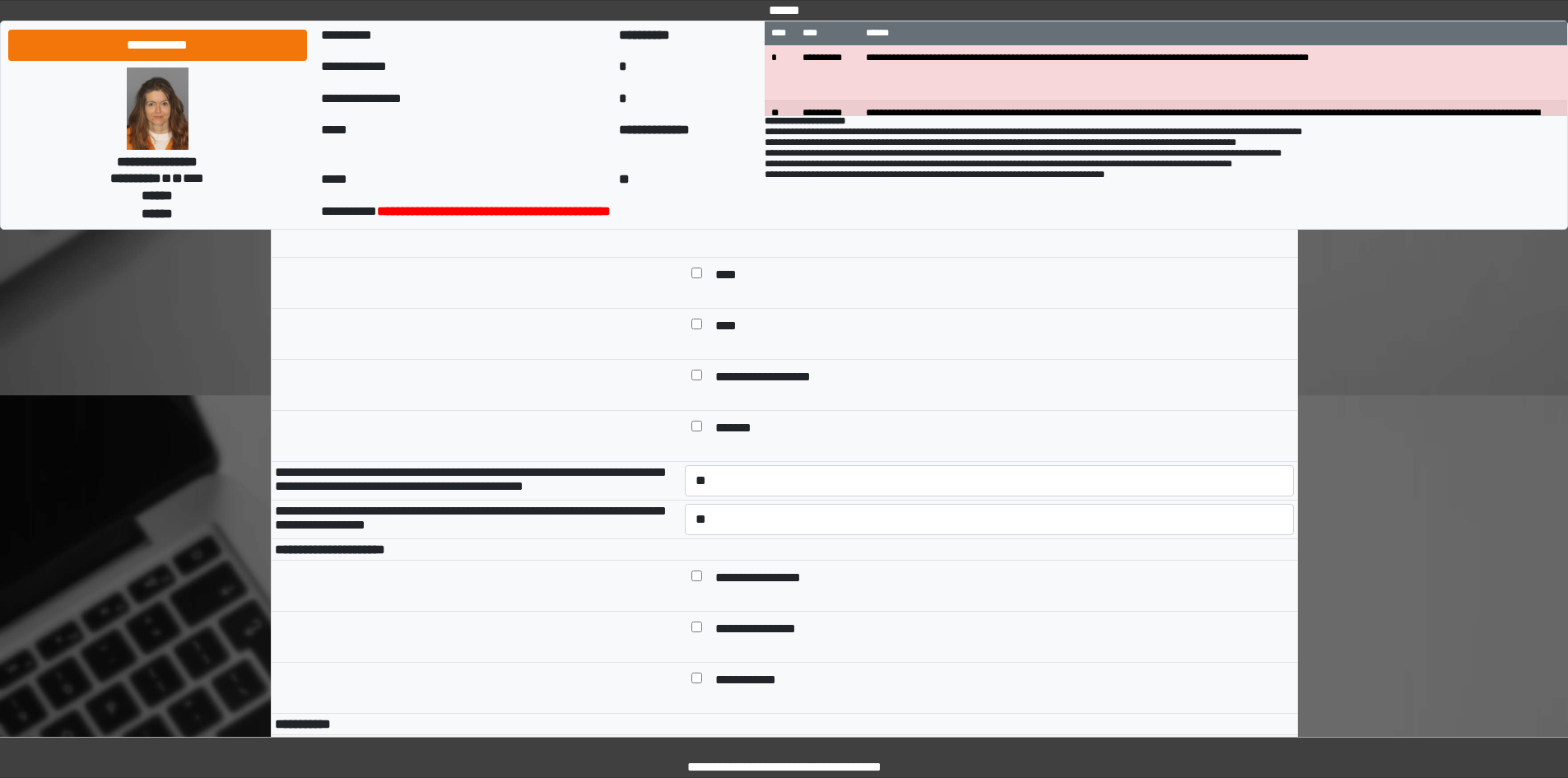 click at bounding box center [696, 579] 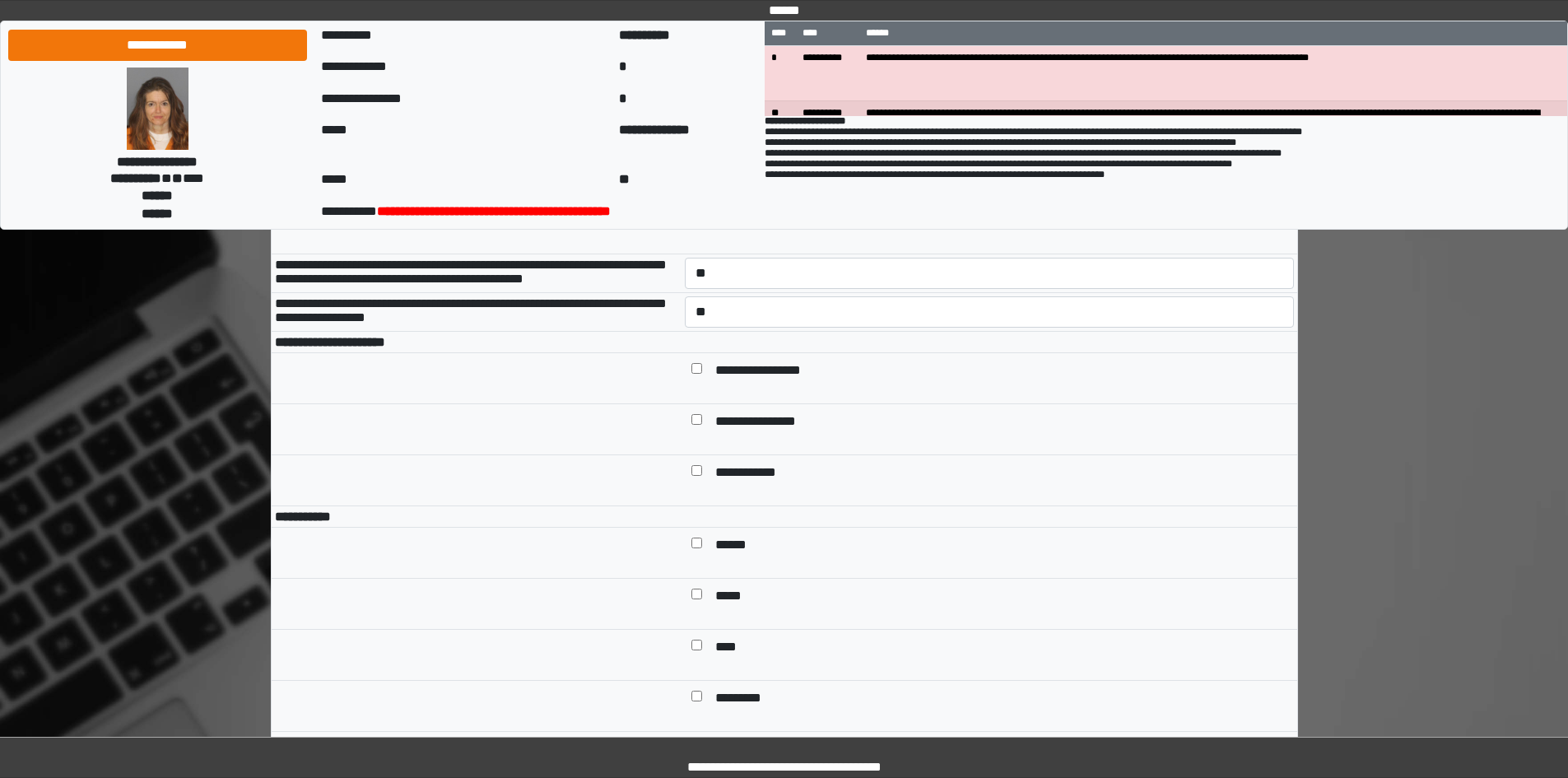 scroll, scrollTop: 741, scrollLeft: 0, axis: vertical 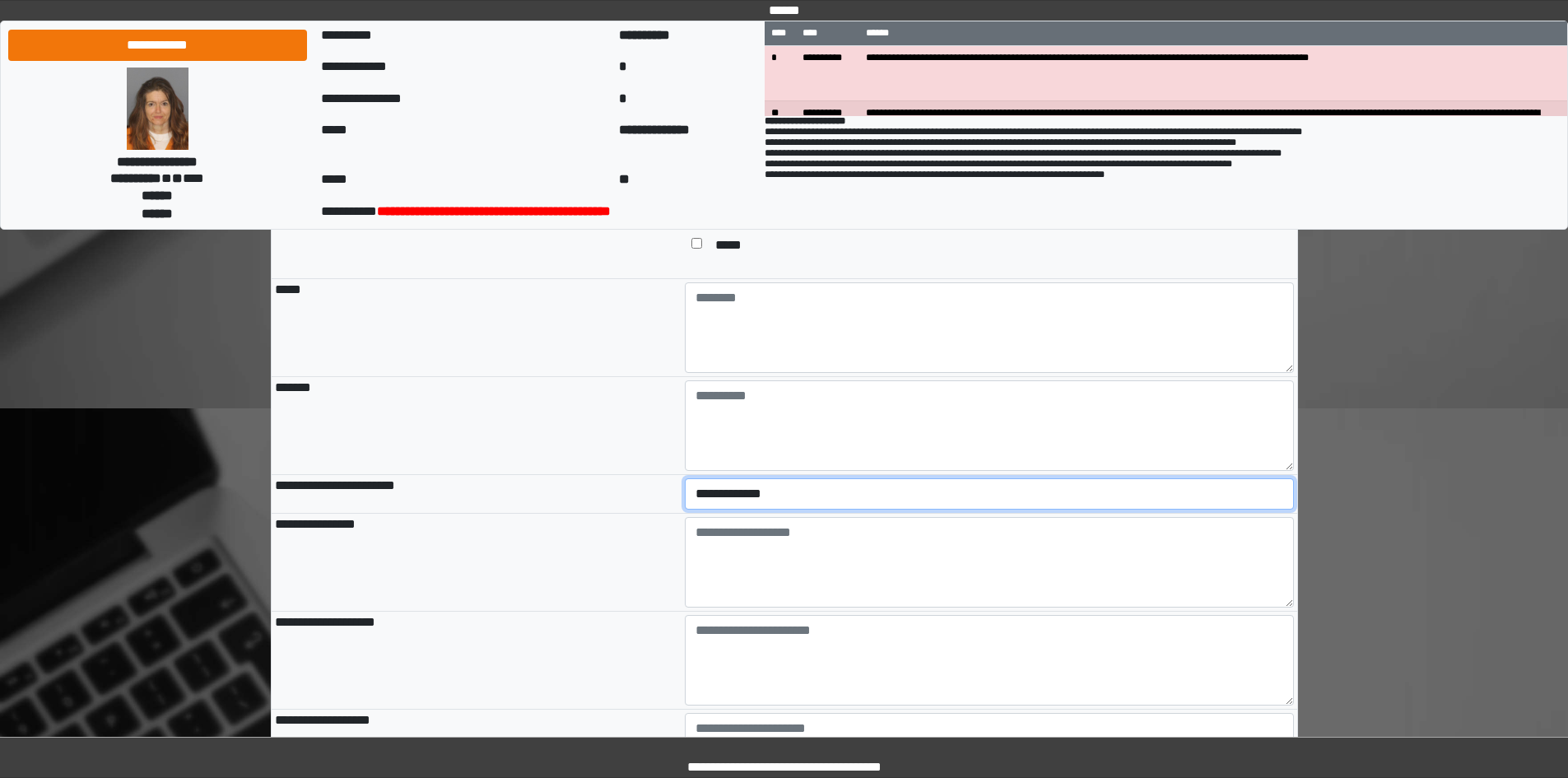 click on "**********" at bounding box center (989, 494) 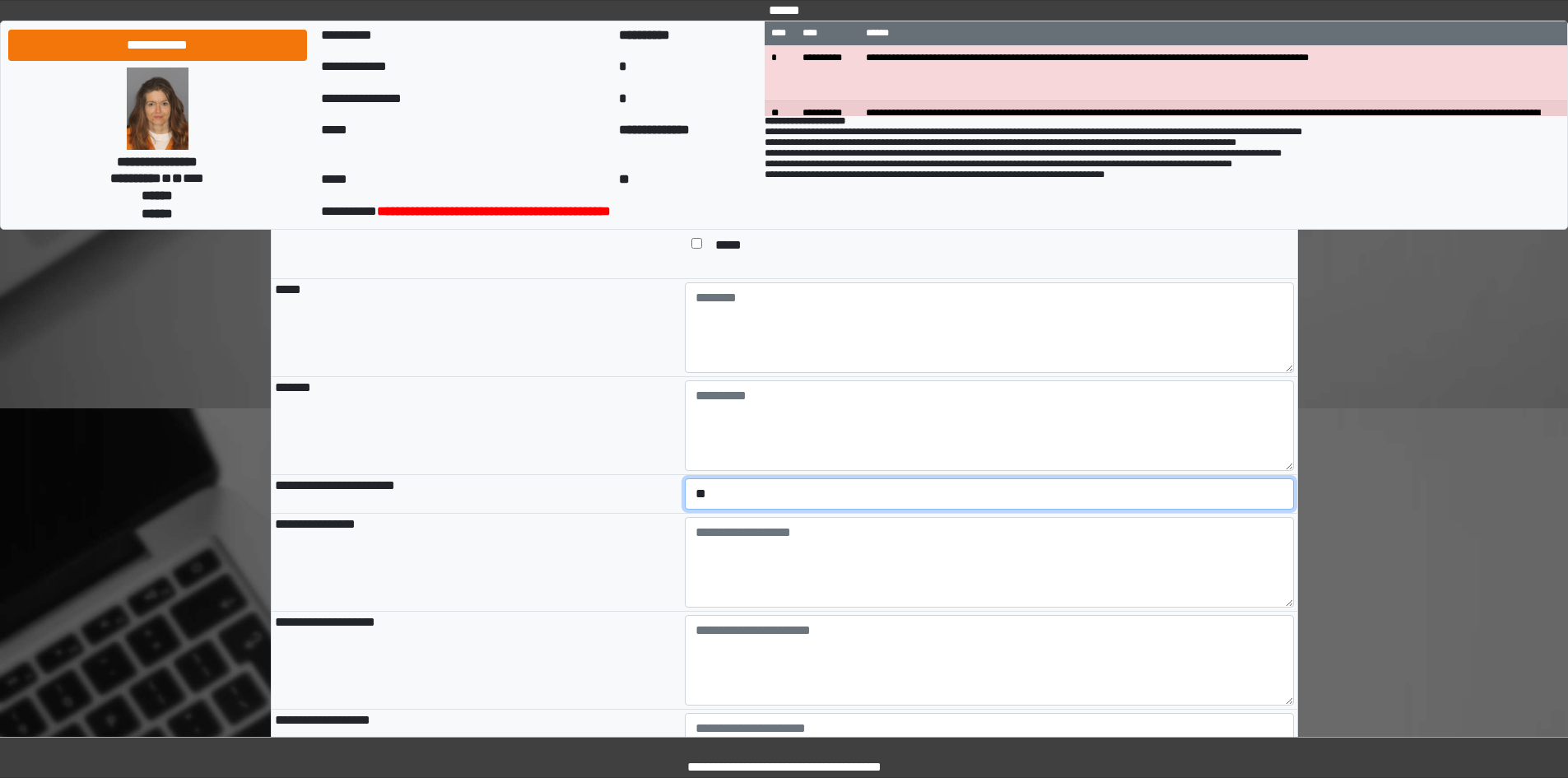 click on "**********" at bounding box center (989, 494) 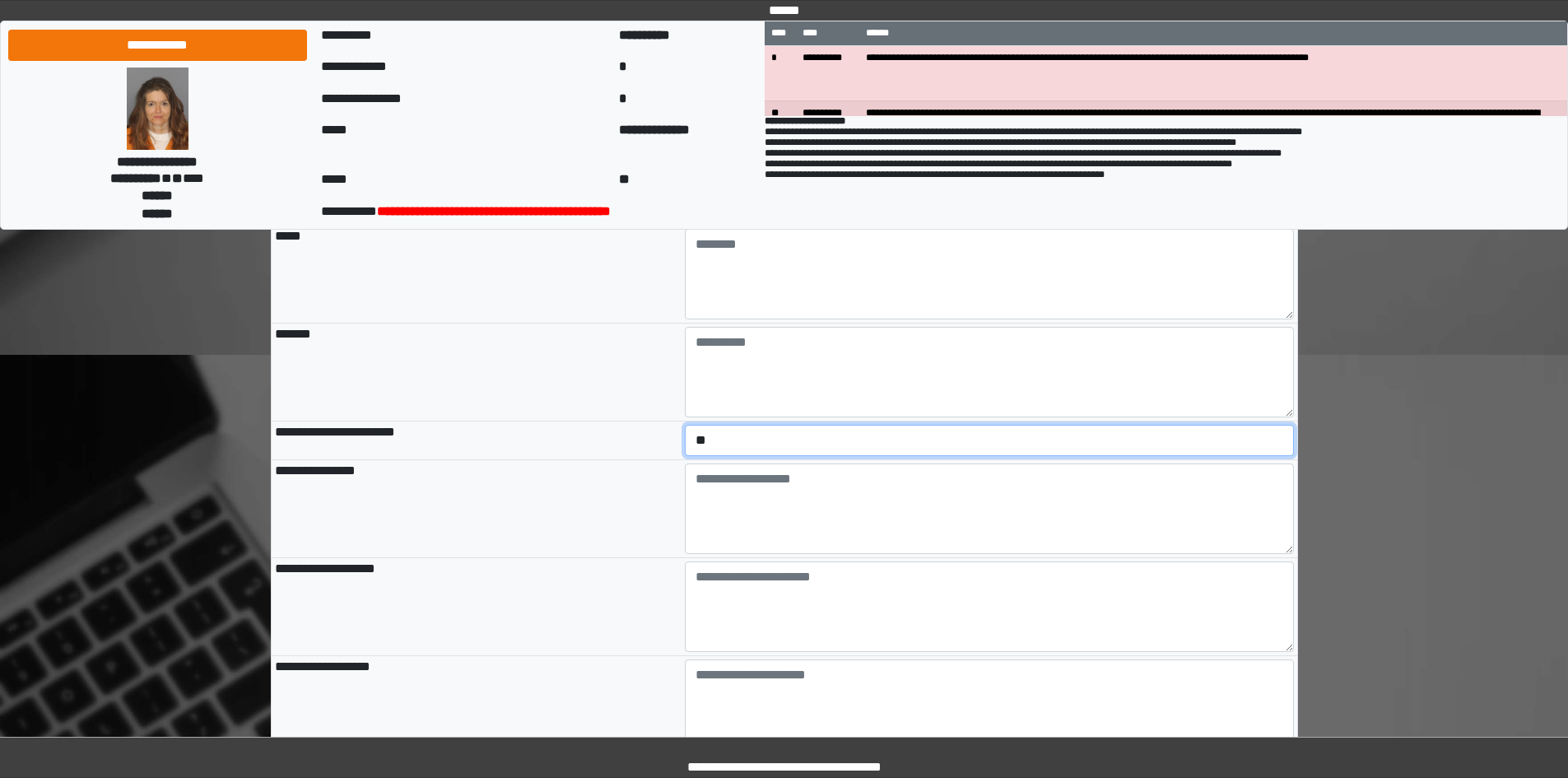 scroll, scrollTop: 1564, scrollLeft: 0, axis: vertical 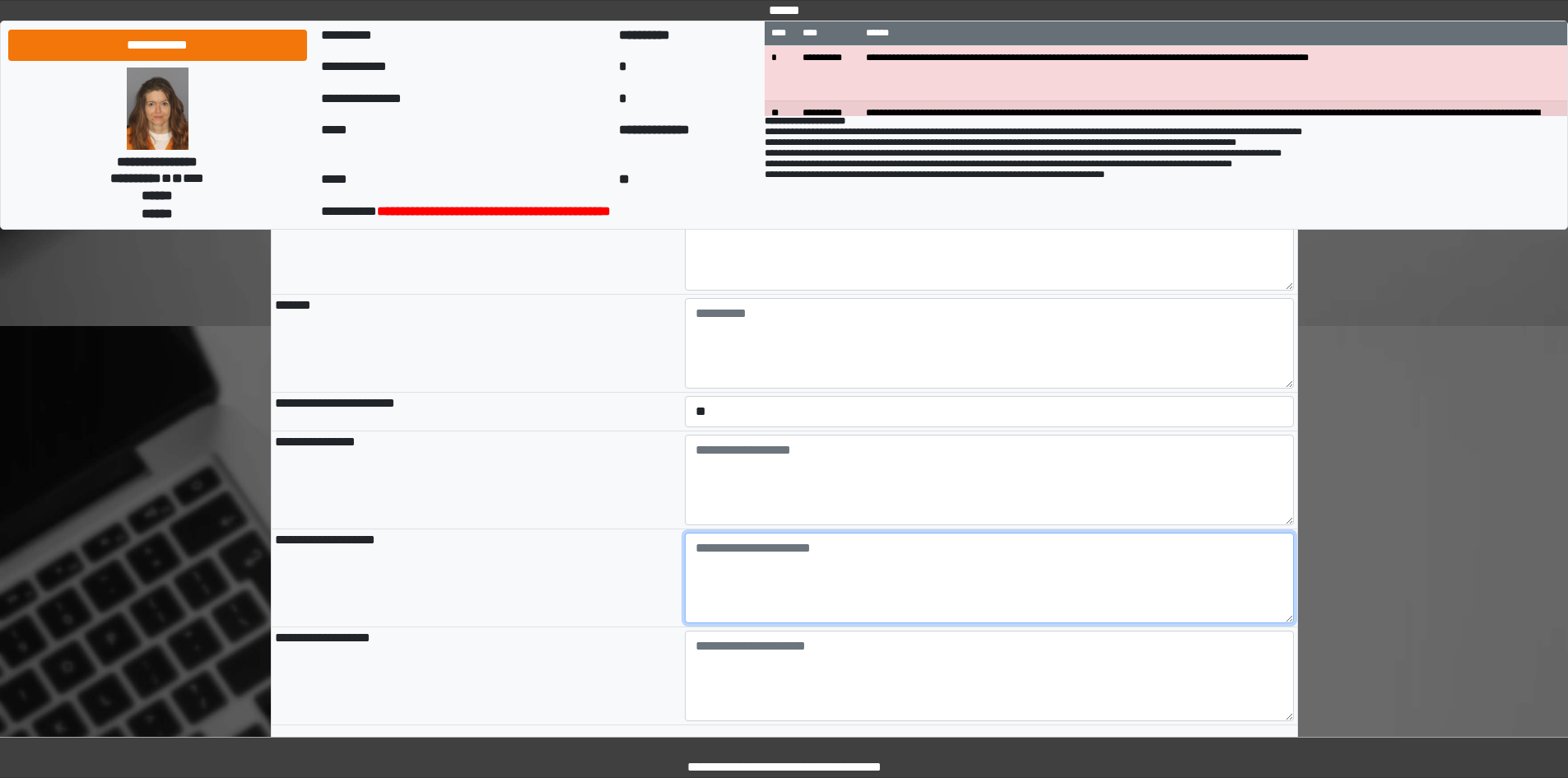 click at bounding box center (989, 578) 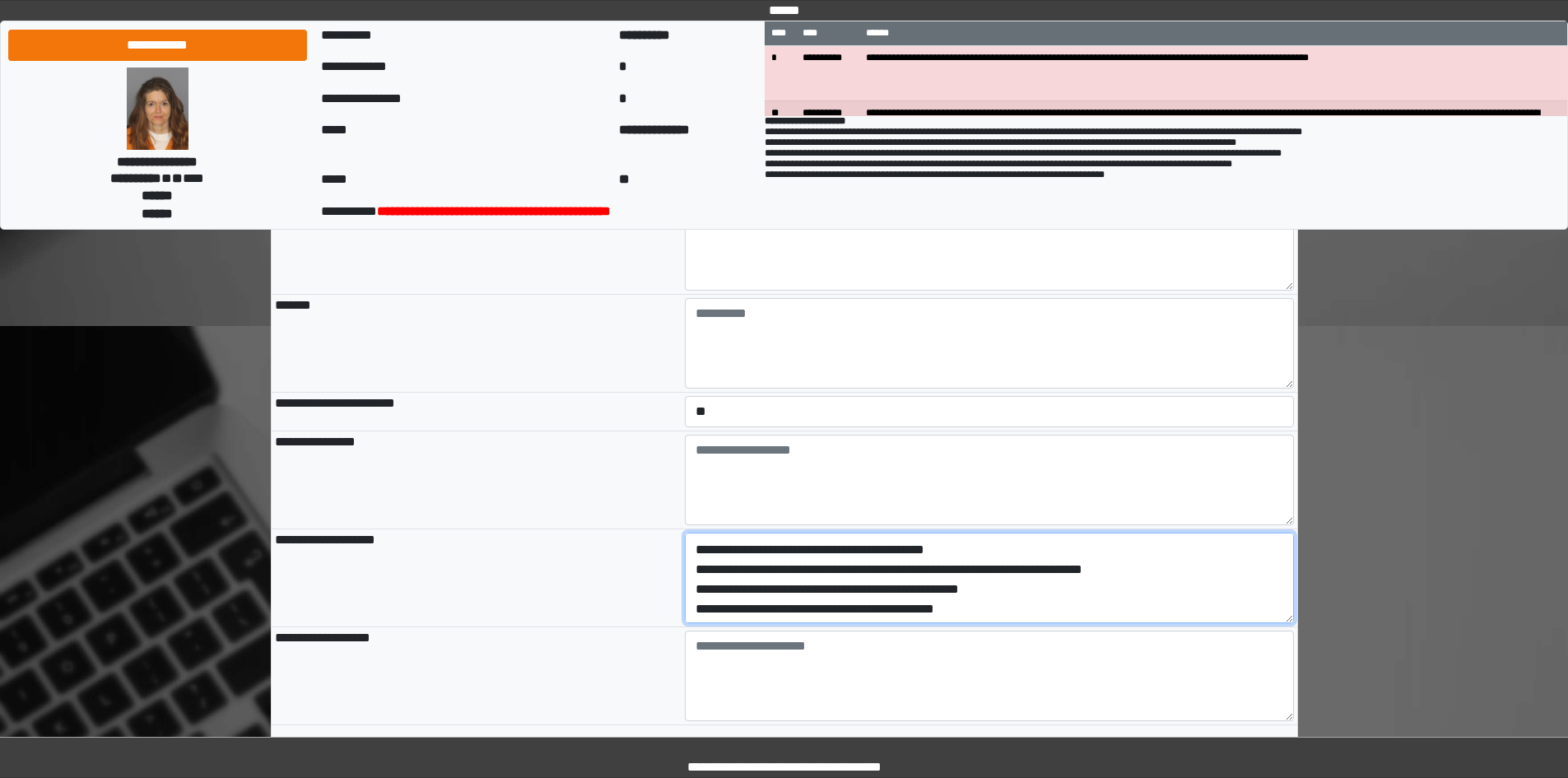 scroll, scrollTop: 59, scrollLeft: 0, axis: vertical 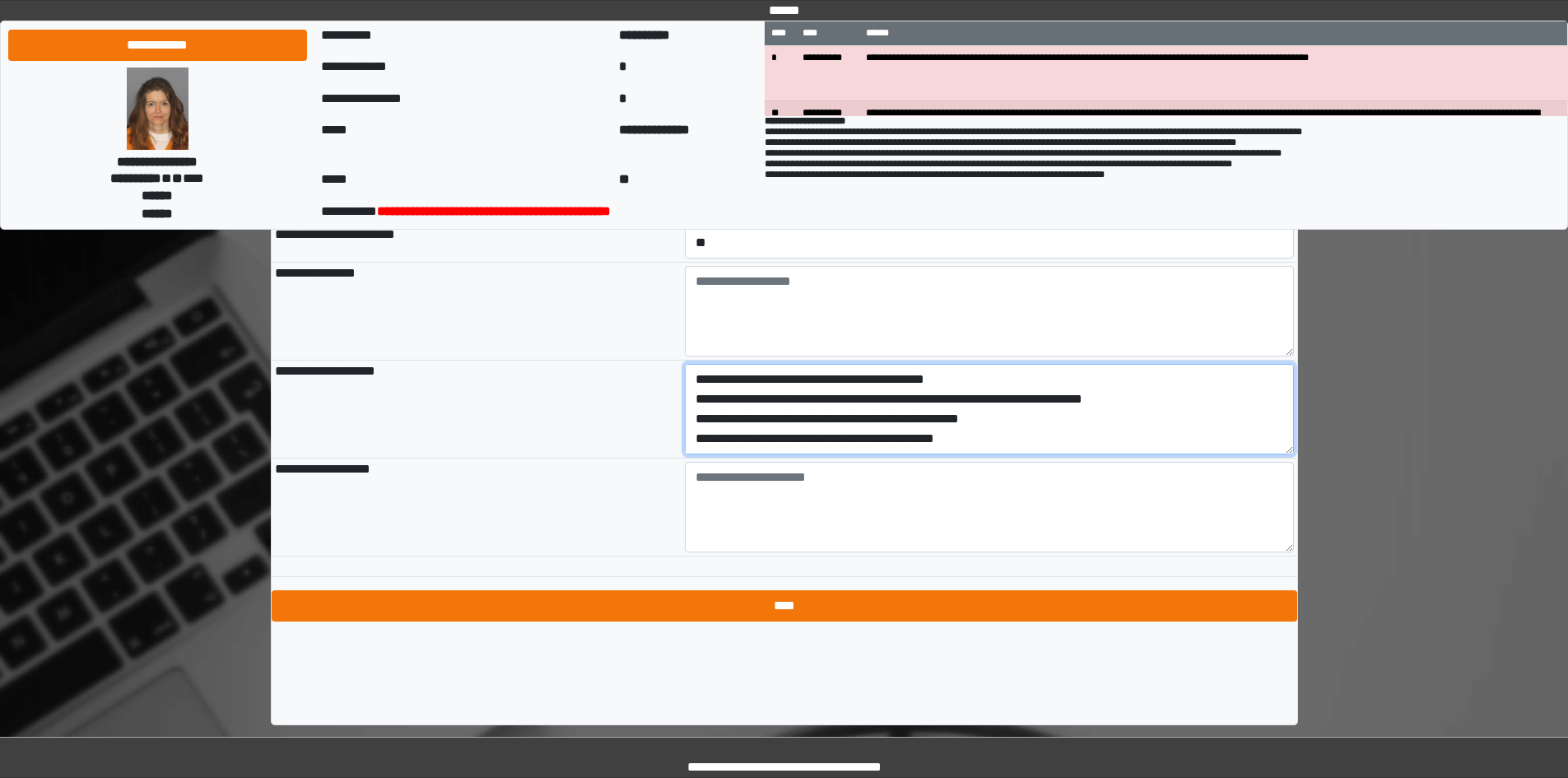 type on "**********" 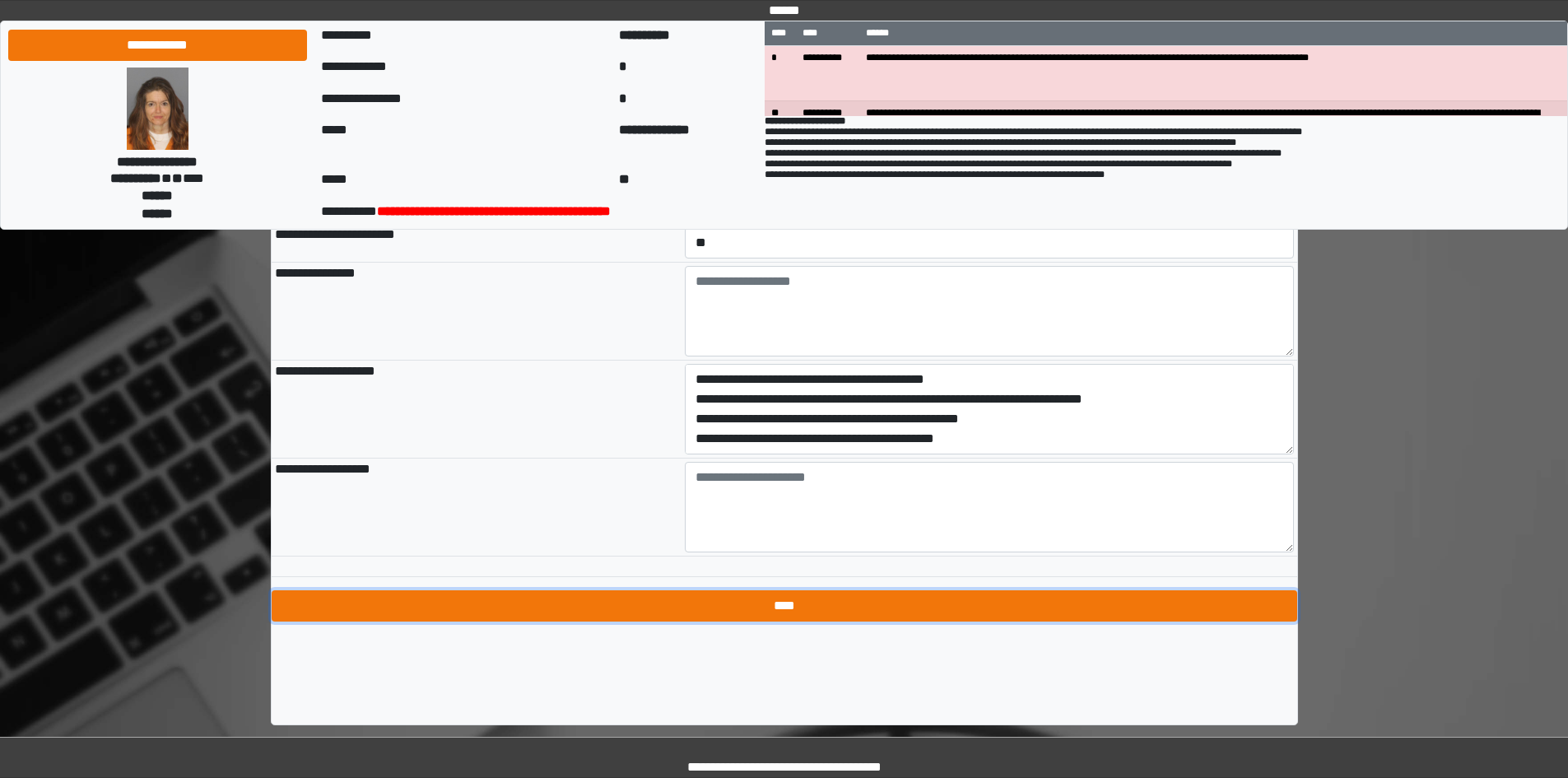 click on "****" at bounding box center (784, 606) 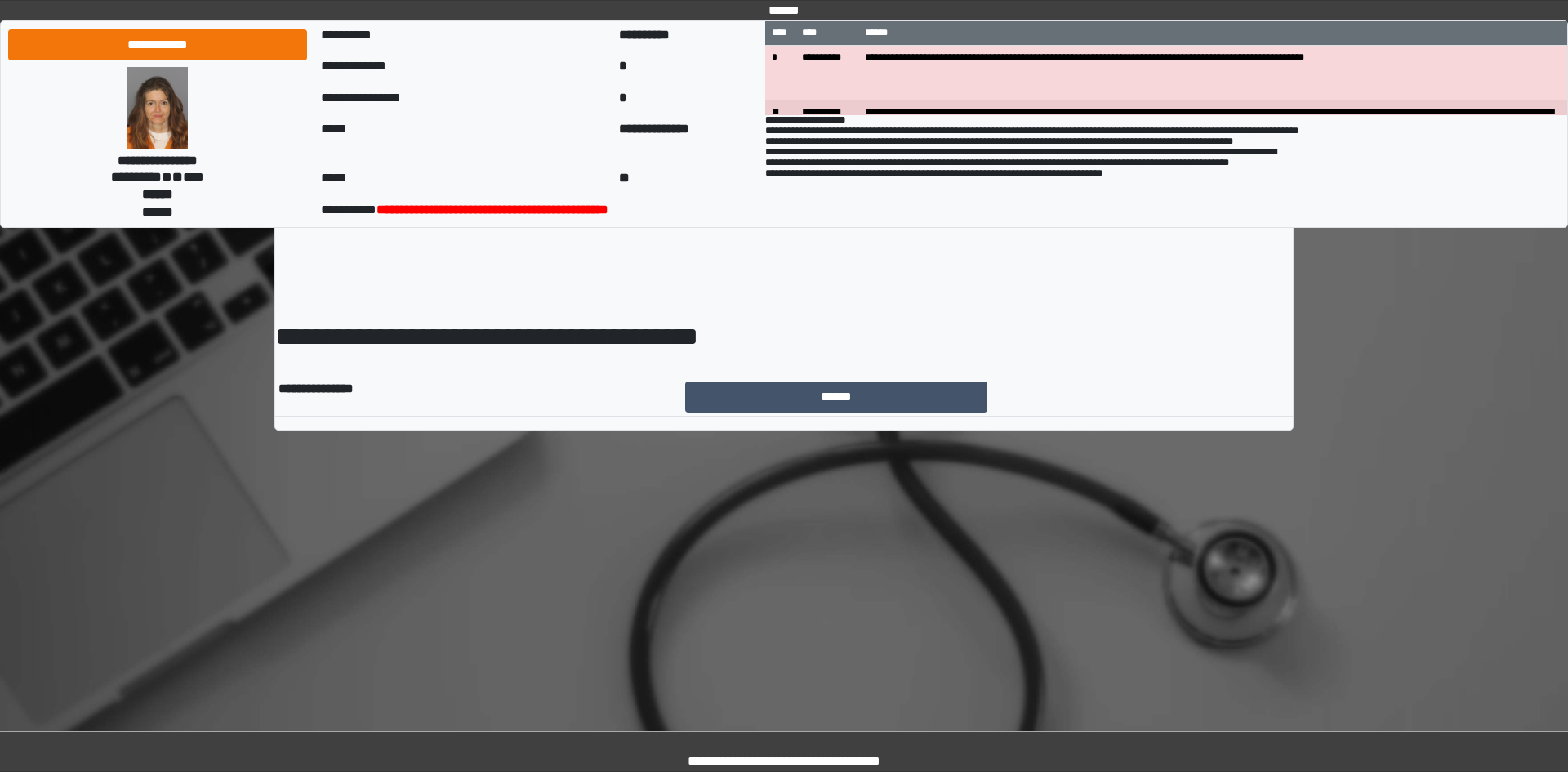 scroll, scrollTop: 0, scrollLeft: 0, axis: both 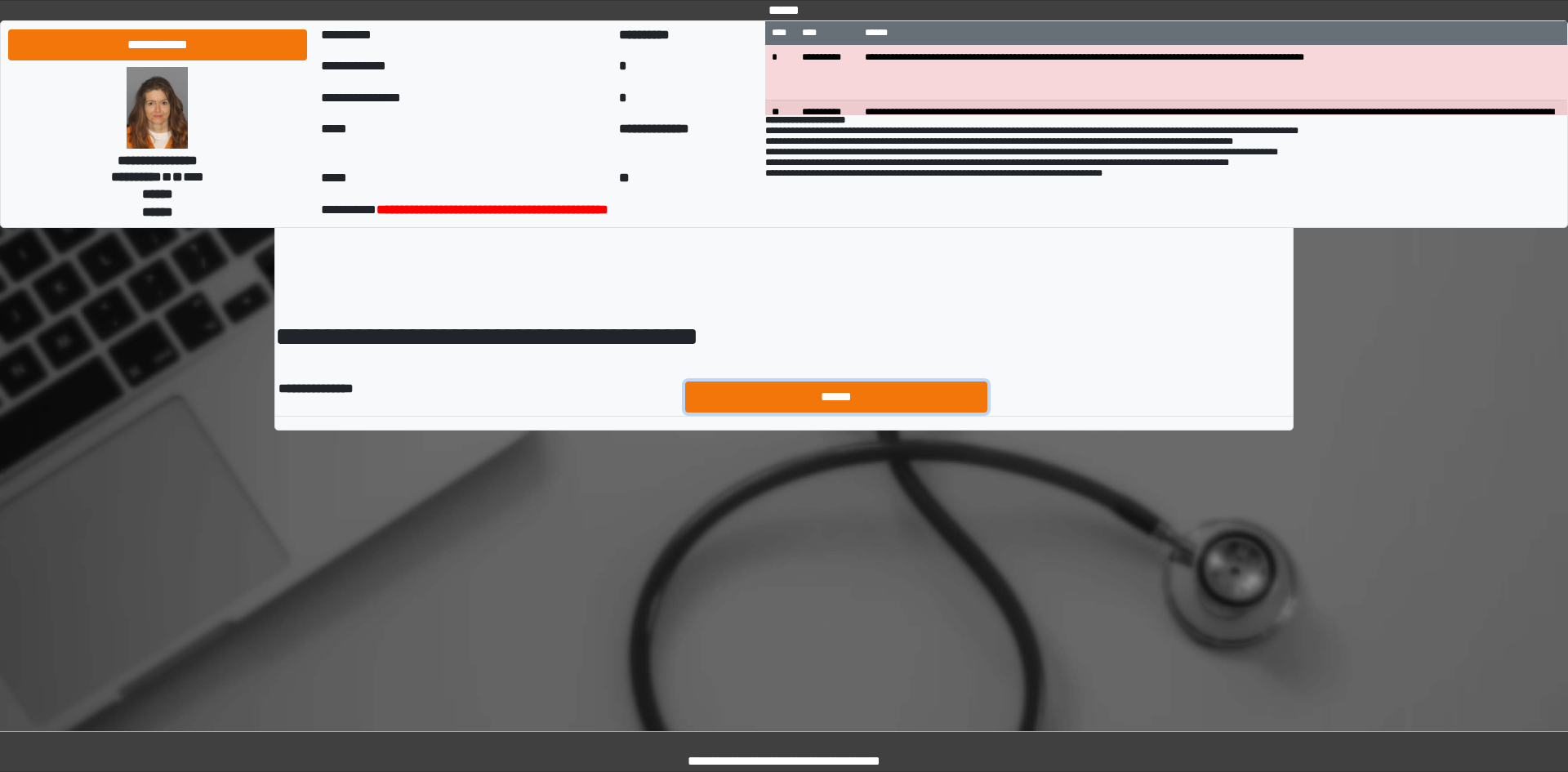 click on "******" at bounding box center [836, 397] 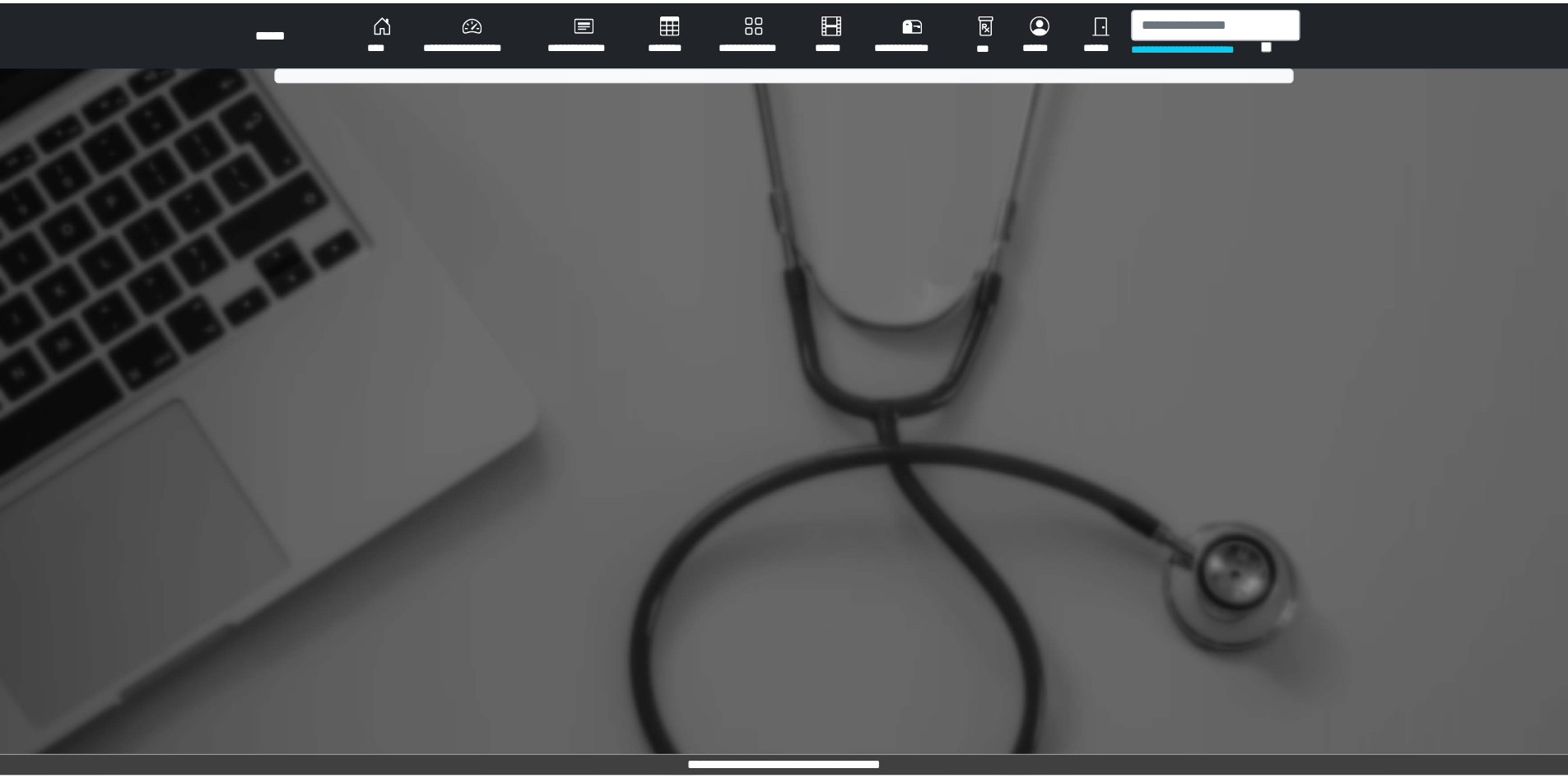 scroll, scrollTop: 0, scrollLeft: 0, axis: both 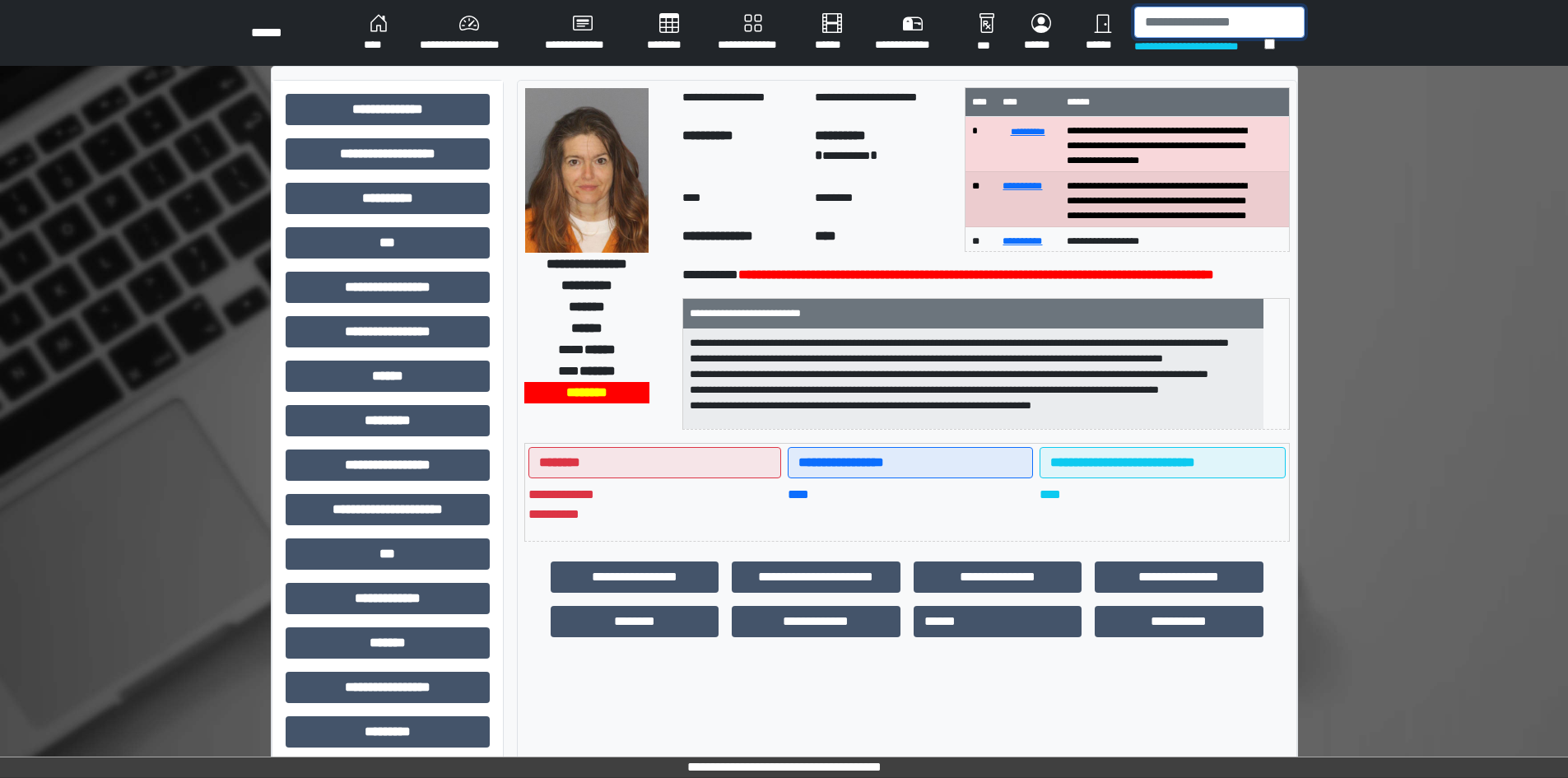 click at bounding box center [1219, 22] 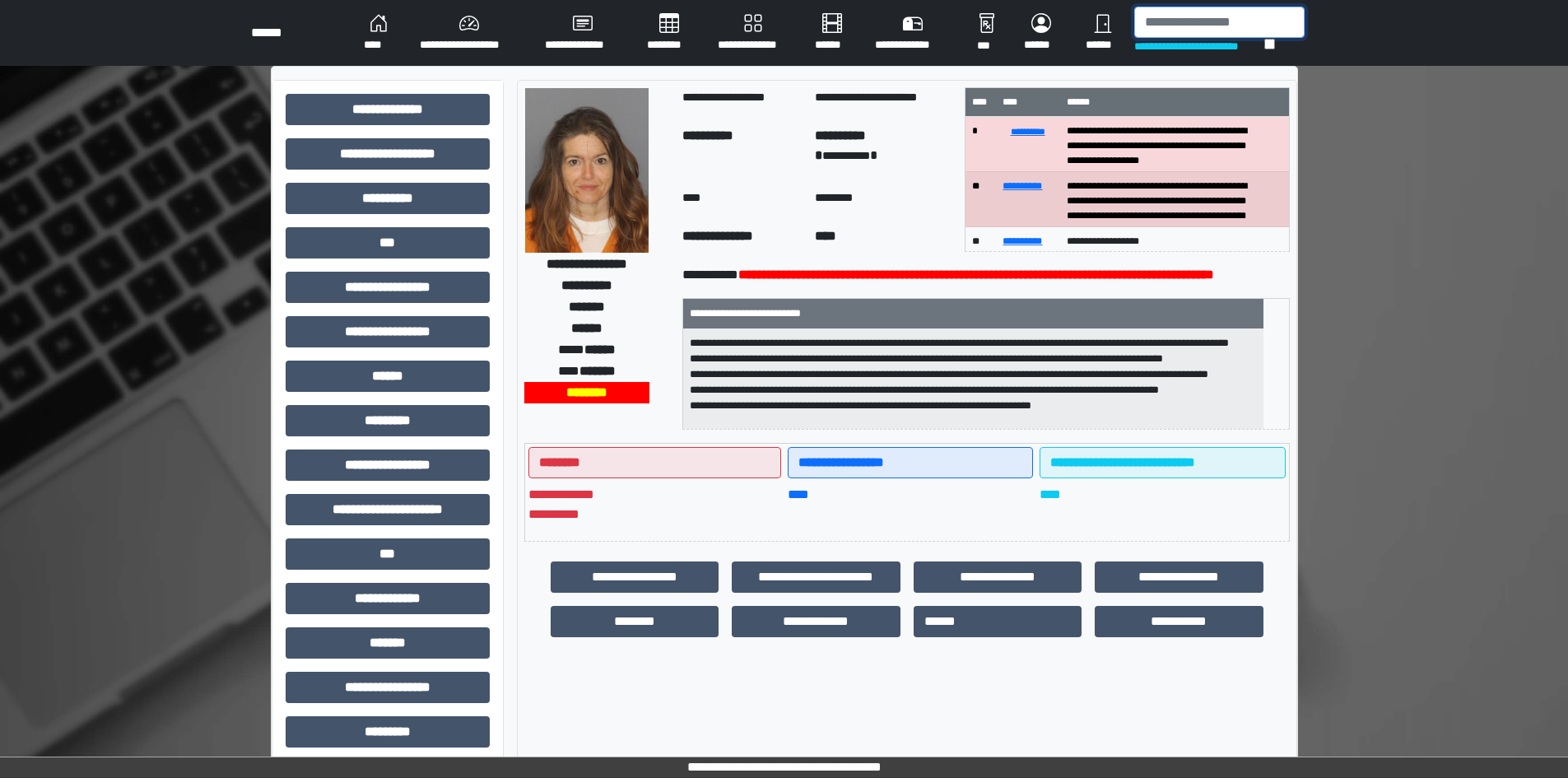click at bounding box center (1219, 22) 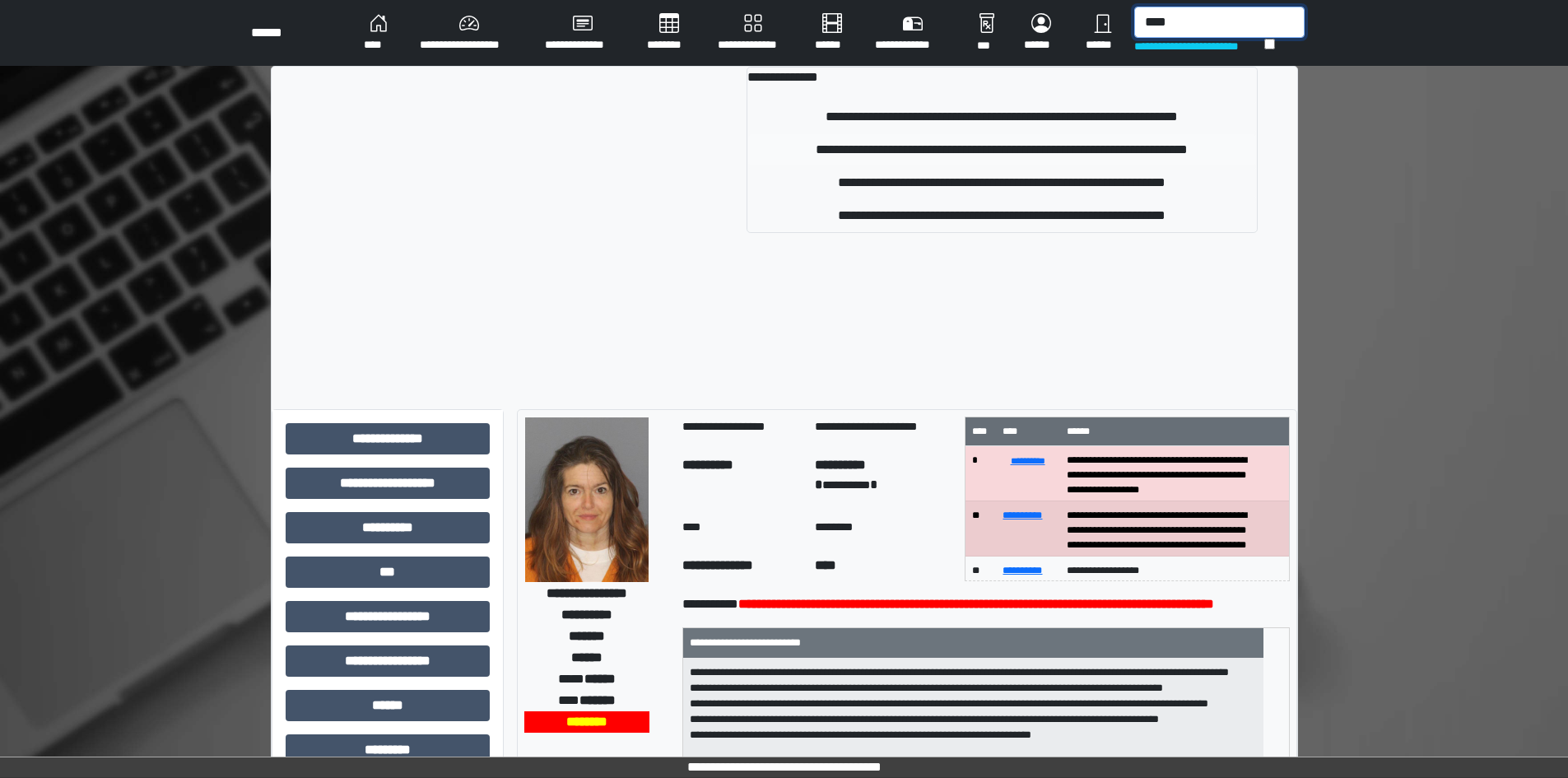 type on "****" 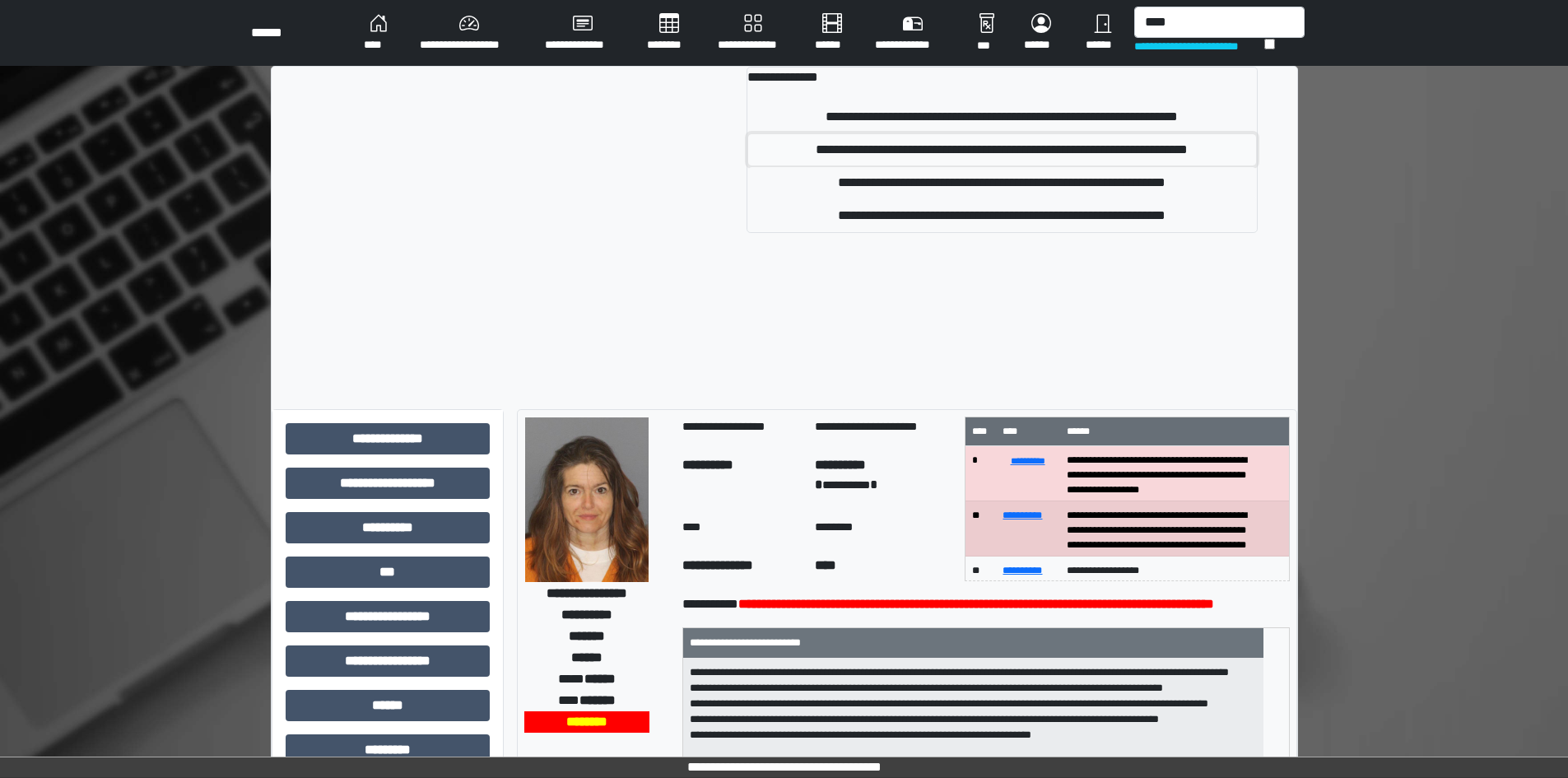 click on "**********" at bounding box center (1002, 150) 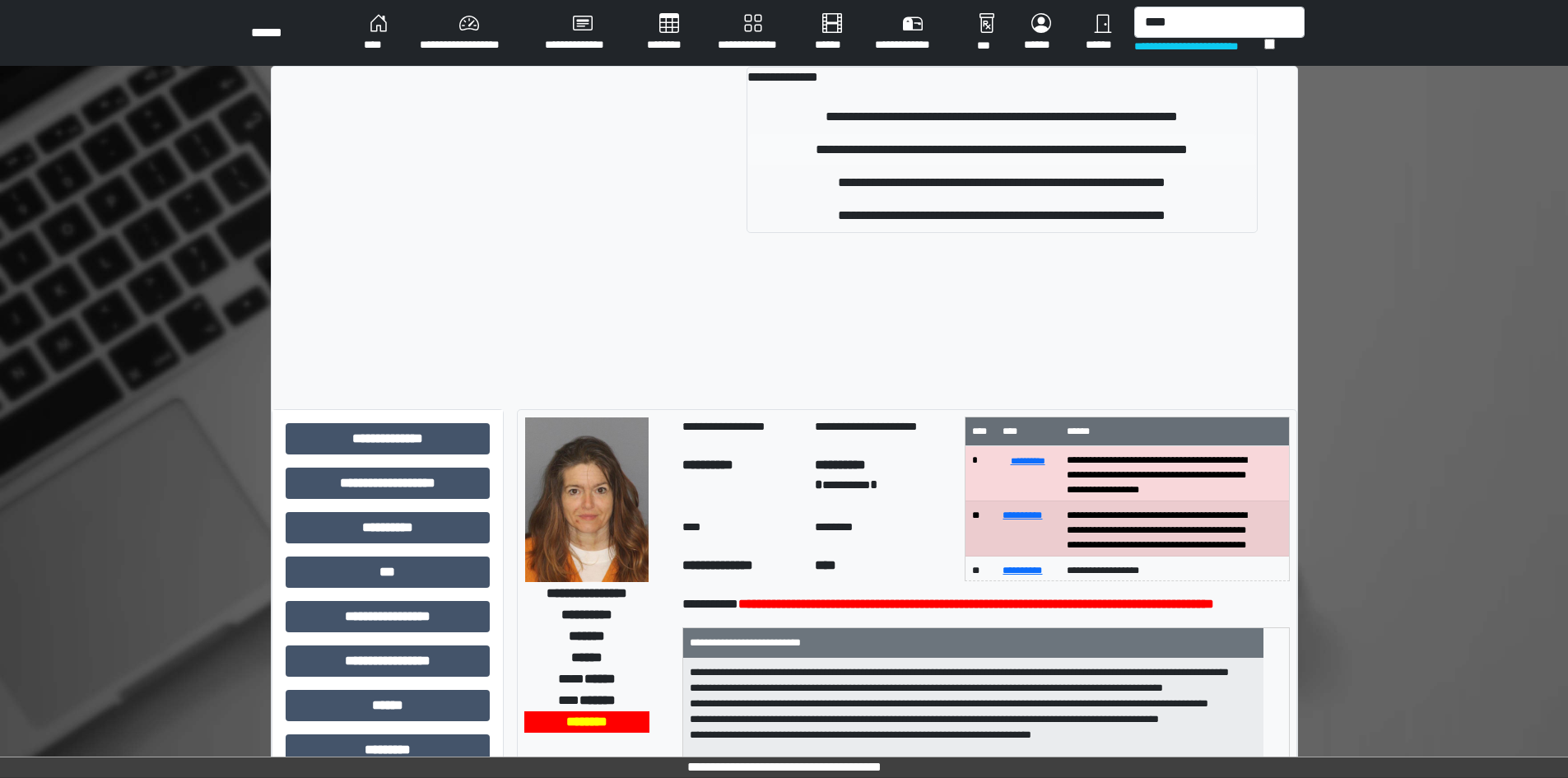 type 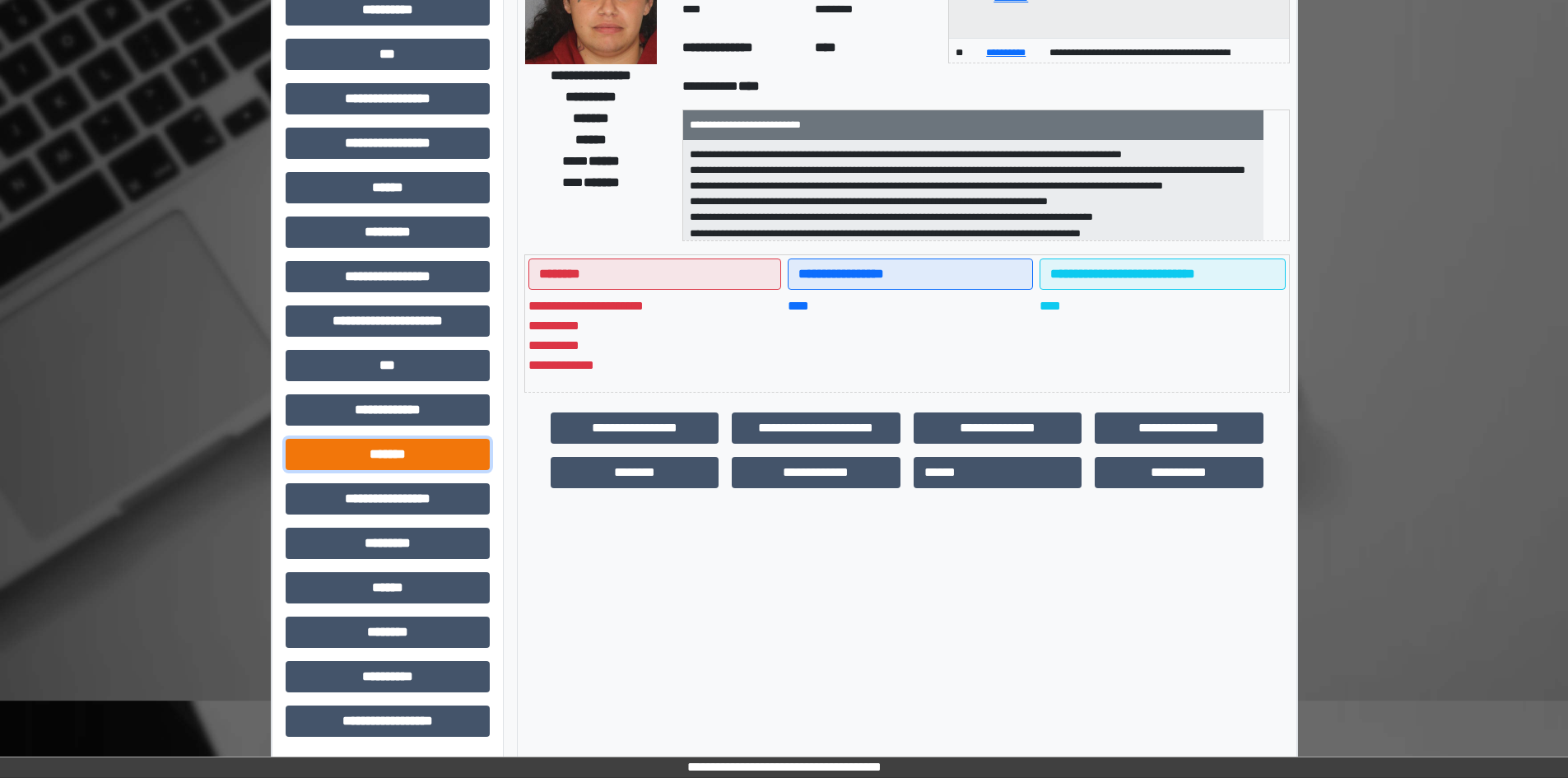 click on "*******" at bounding box center [388, 454] 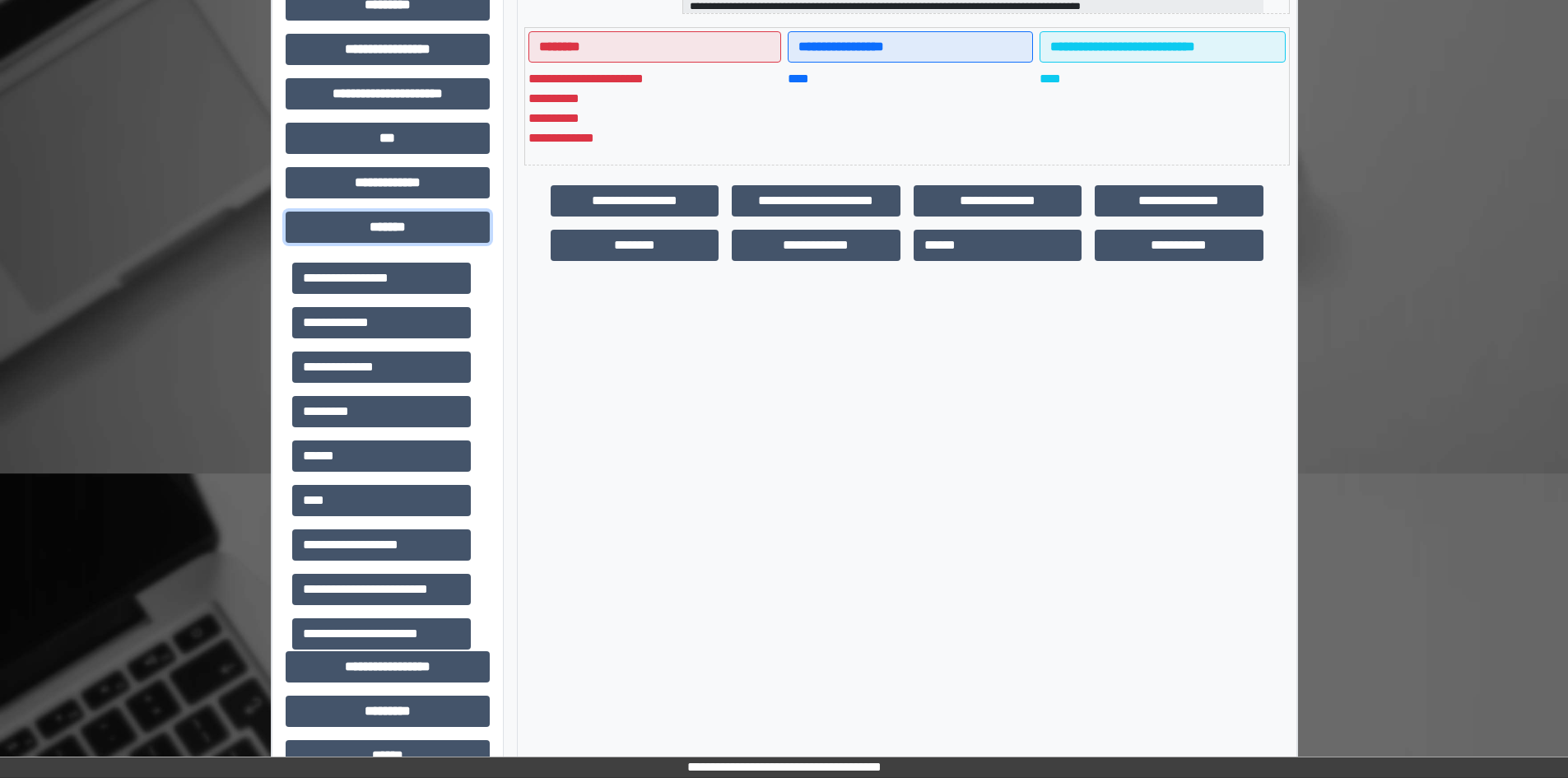 scroll, scrollTop: 436, scrollLeft: 0, axis: vertical 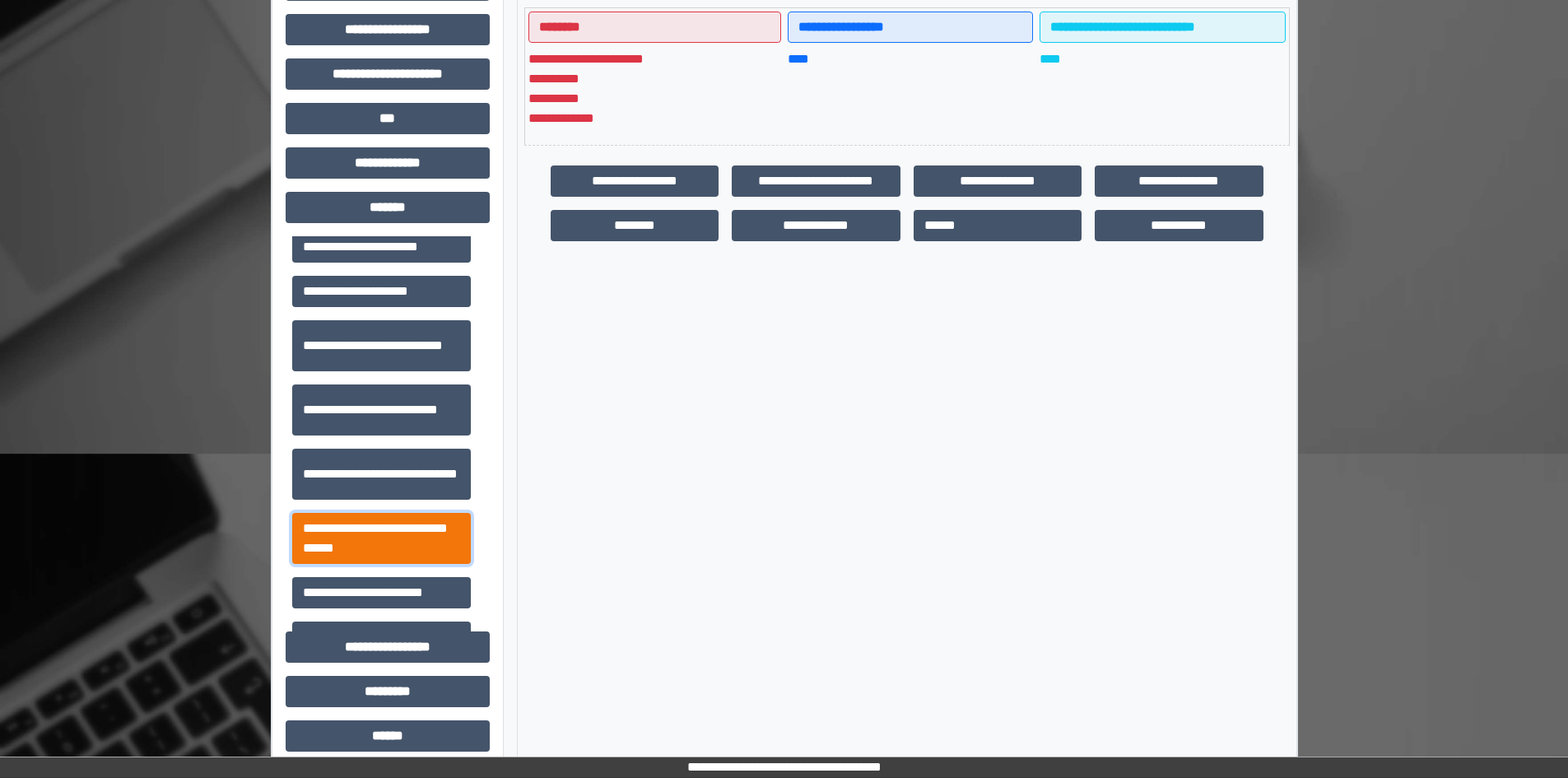 click on "**********" at bounding box center [381, 538] 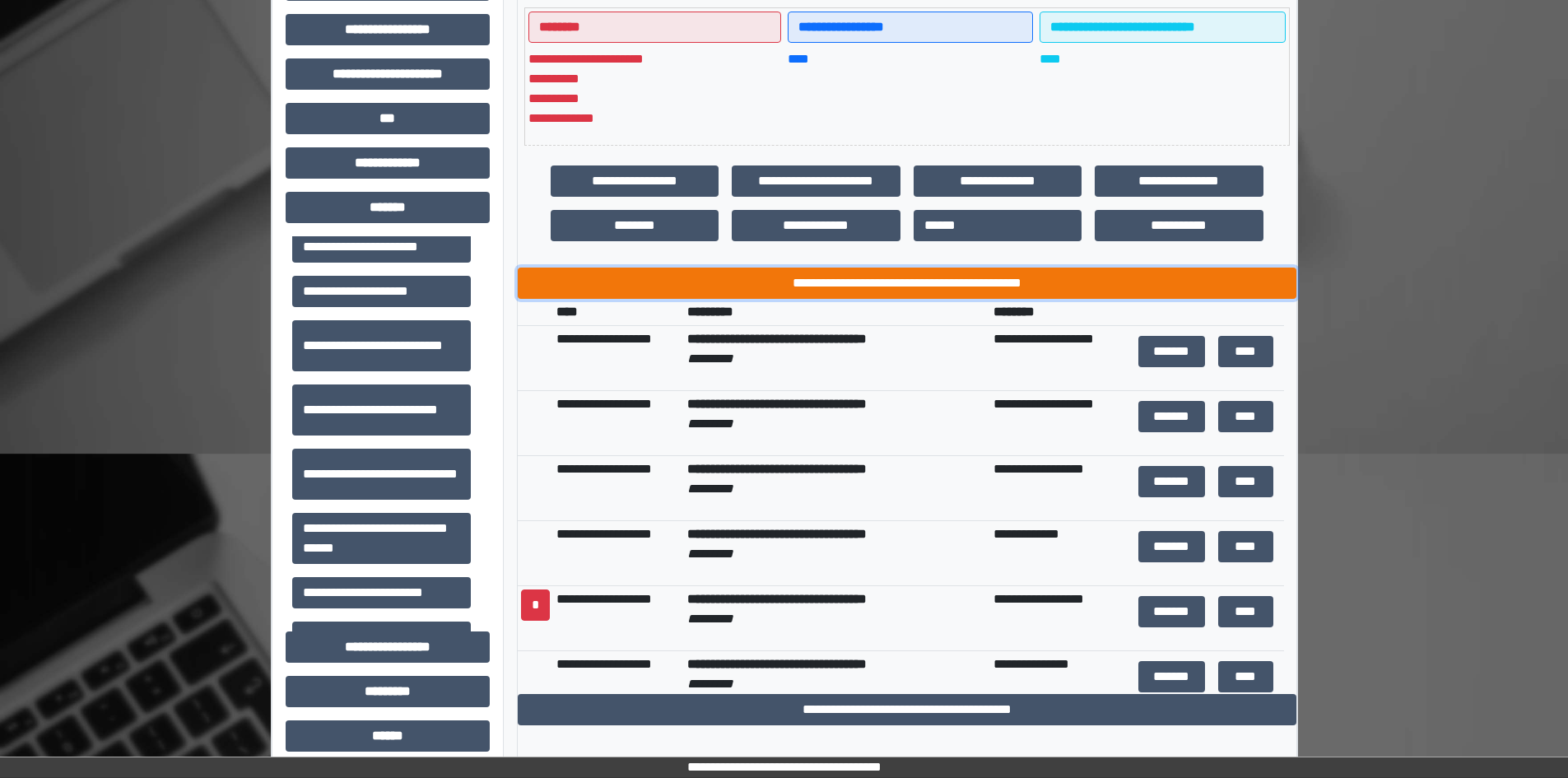 click on "**********" at bounding box center [907, 283] 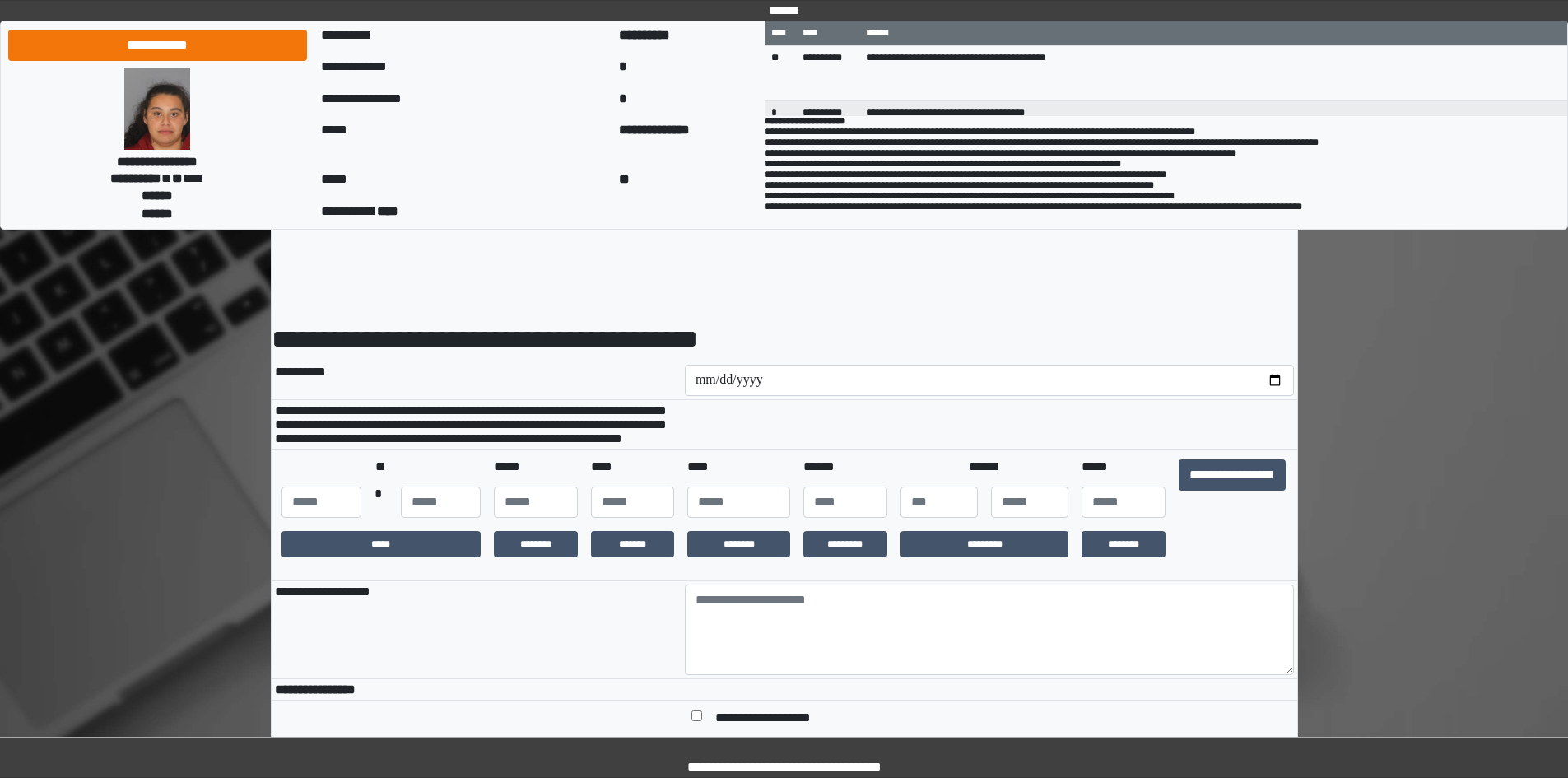 scroll, scrollTop: 0, scrollLeft: 0, axis: both 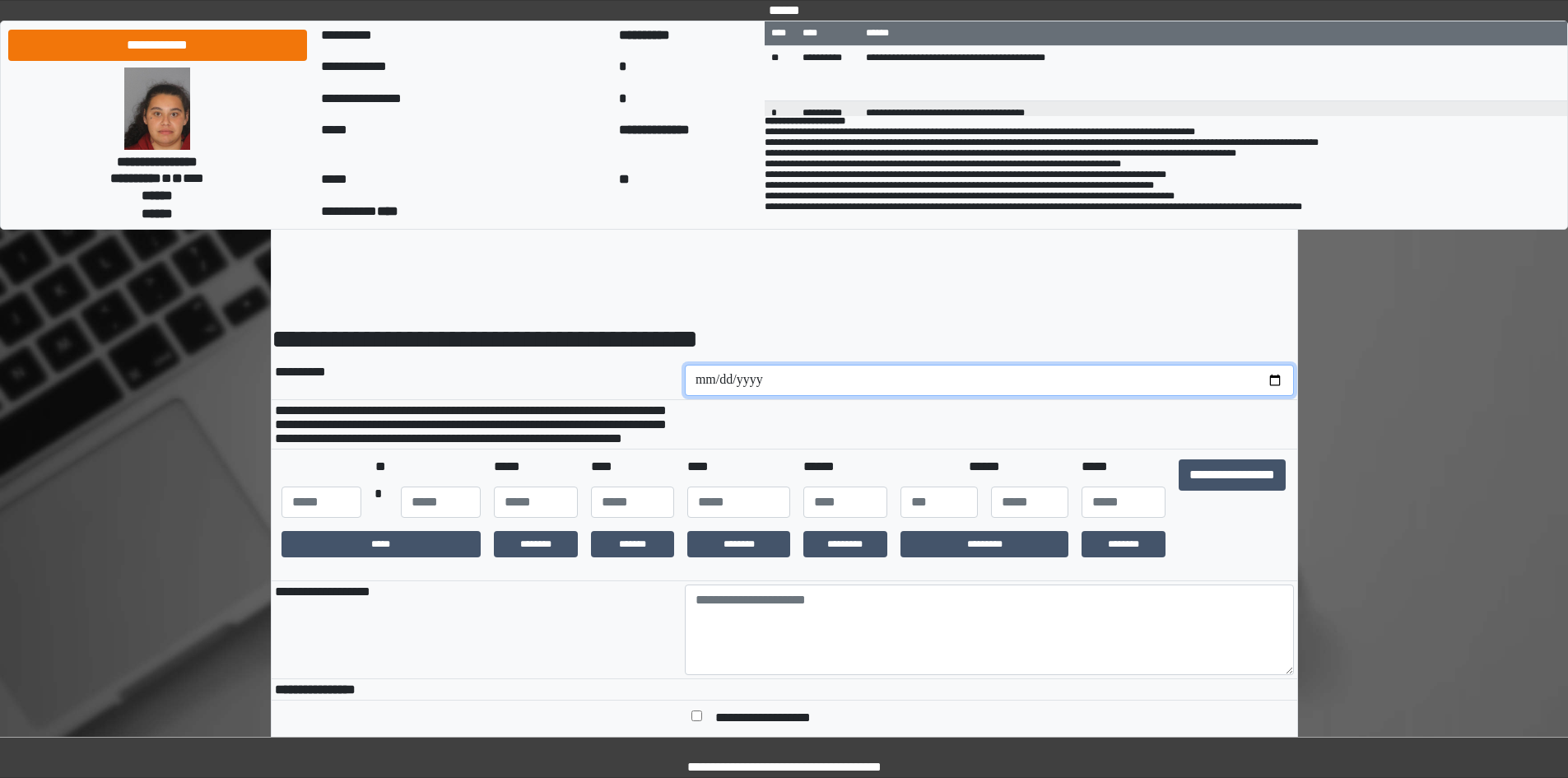 click at bounding box center [989, 380] 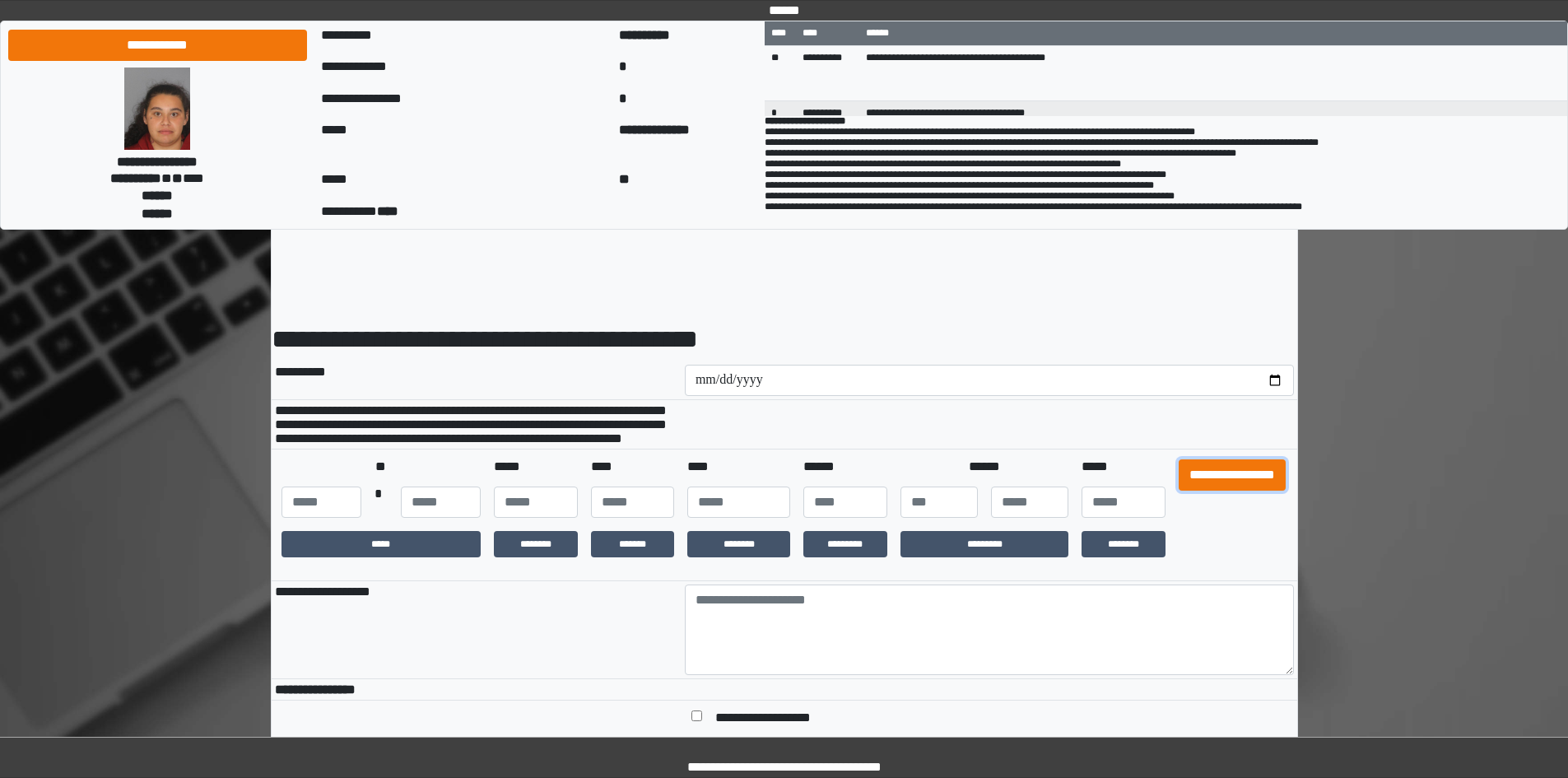 click on "**********" at bounding box center [1232, 475] 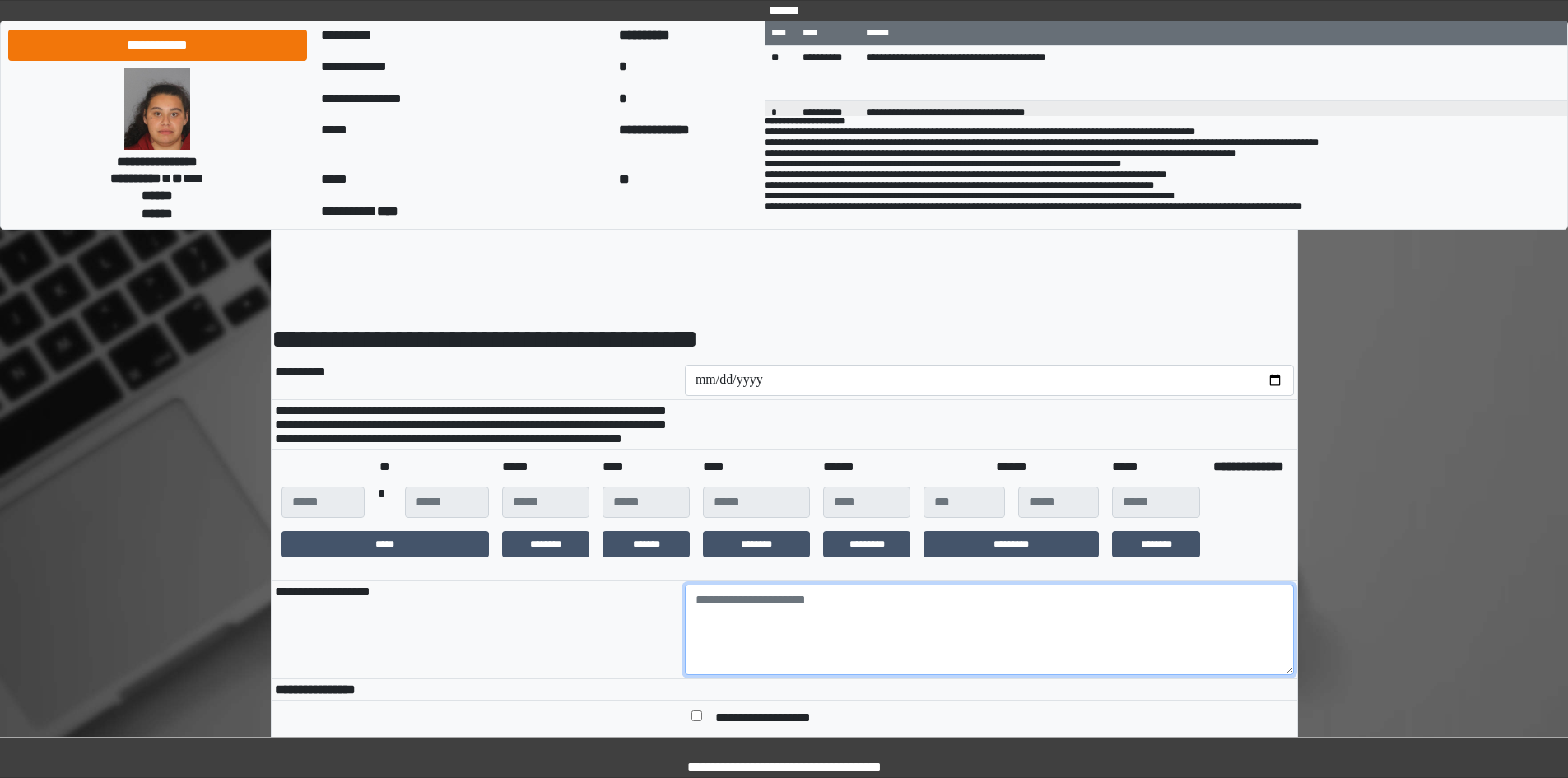 click at bounding box center [989, 630] 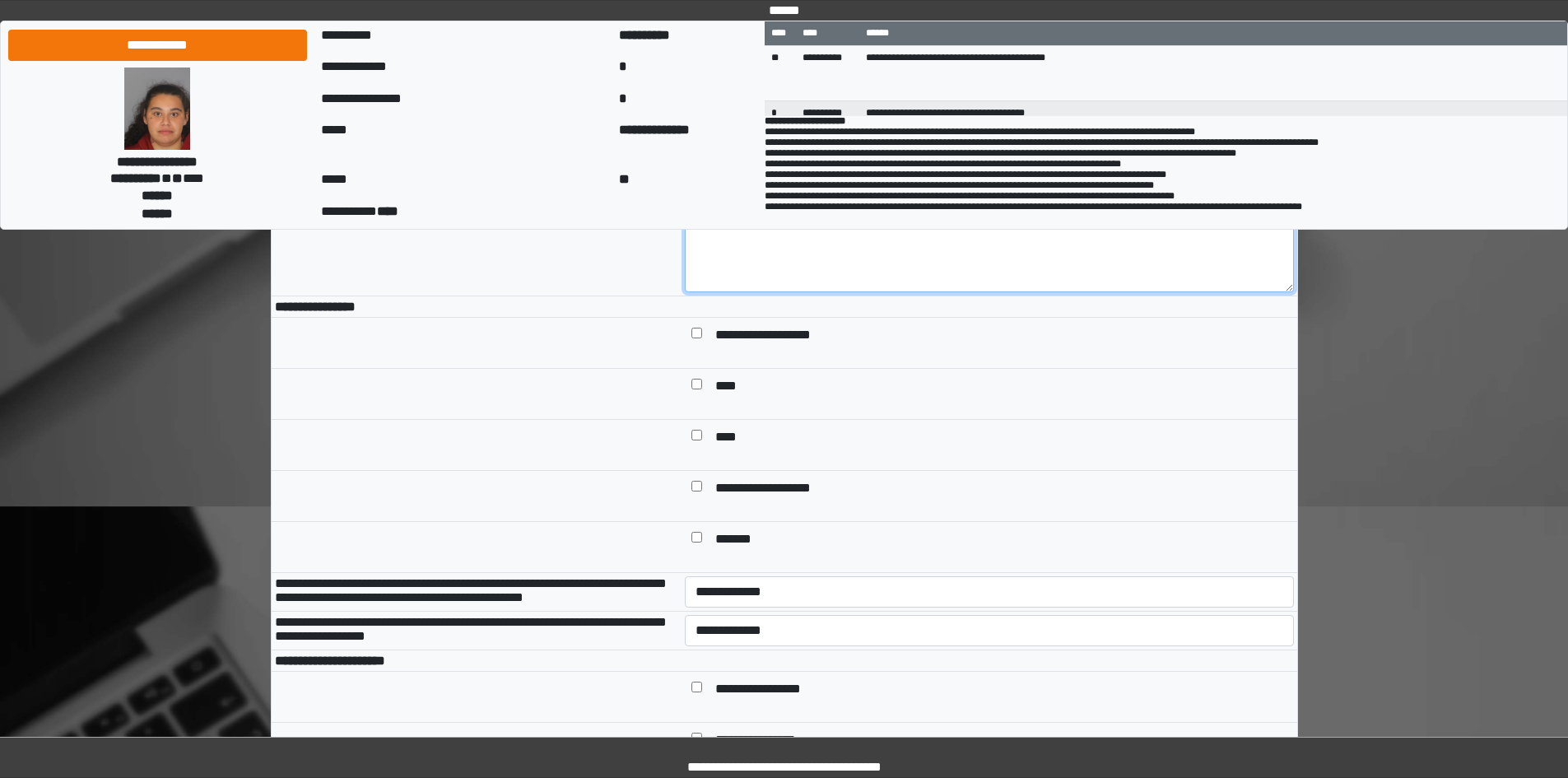 scroll, scrollTop: 412, scrollLeft: 0, axis: vertical 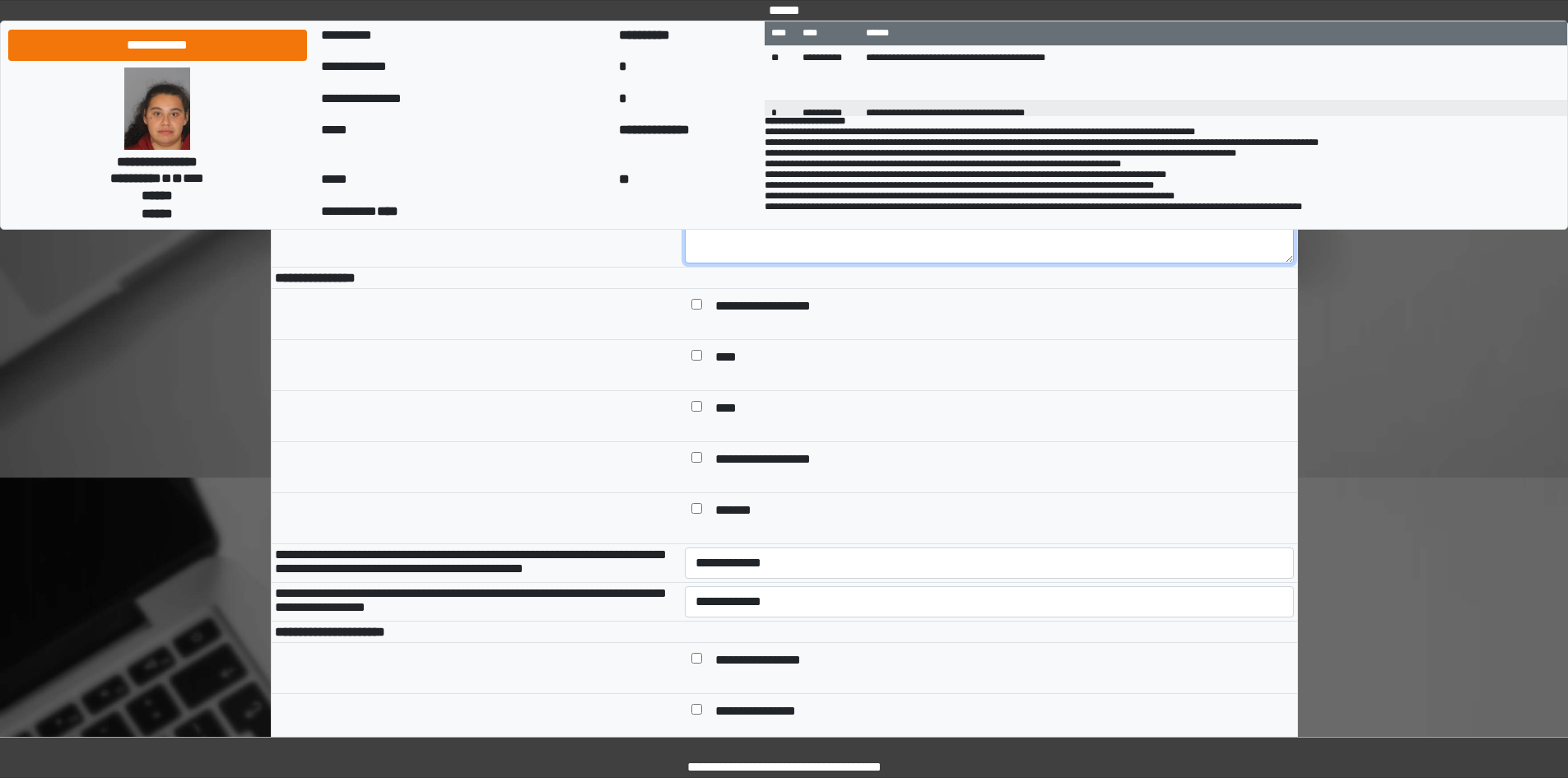 type on "***" 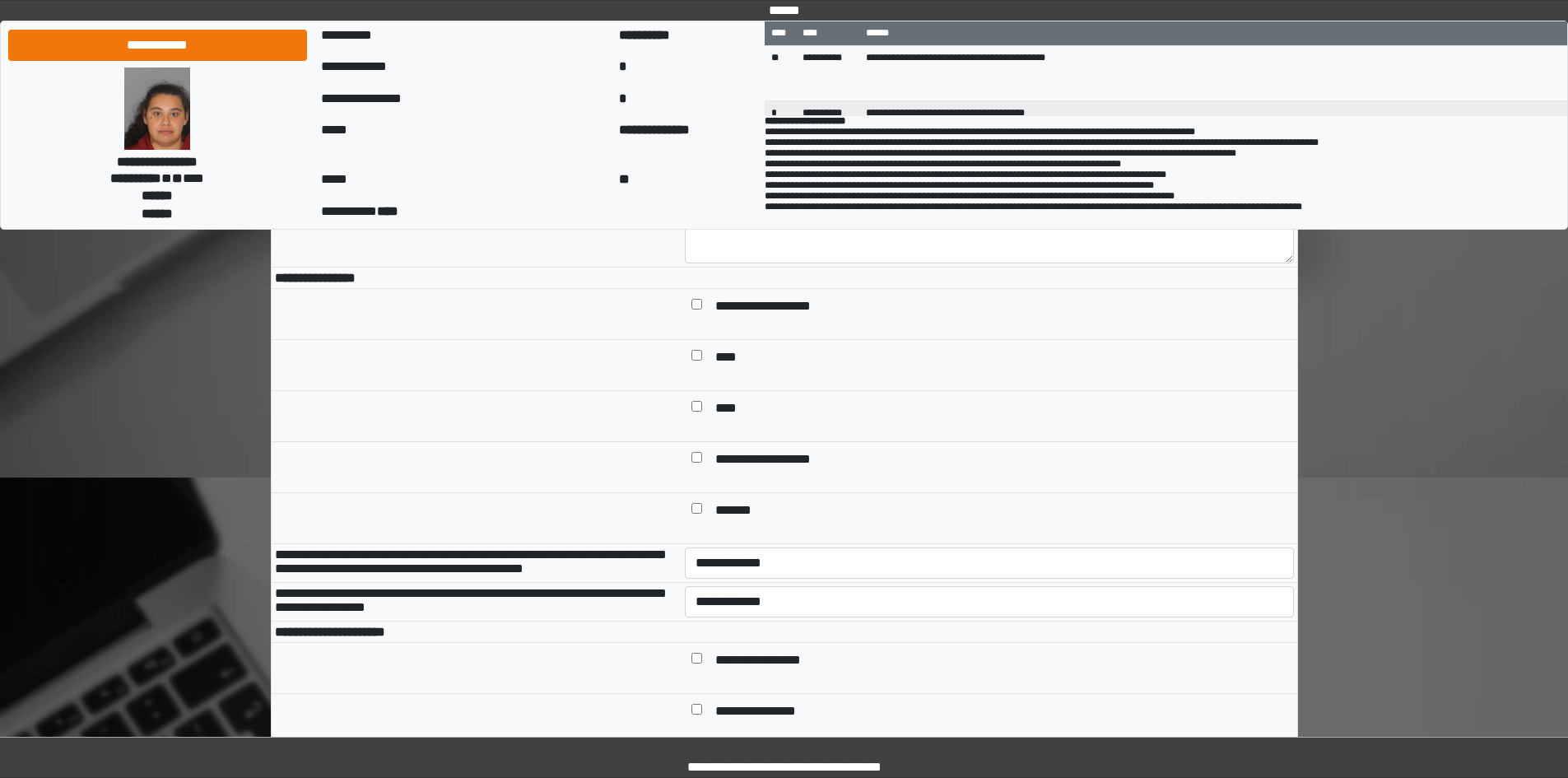 drag, startPoint x: 1117, startPoint y: 763, endPoint x: 1001, endPoint y: 673, distance: 146.81962 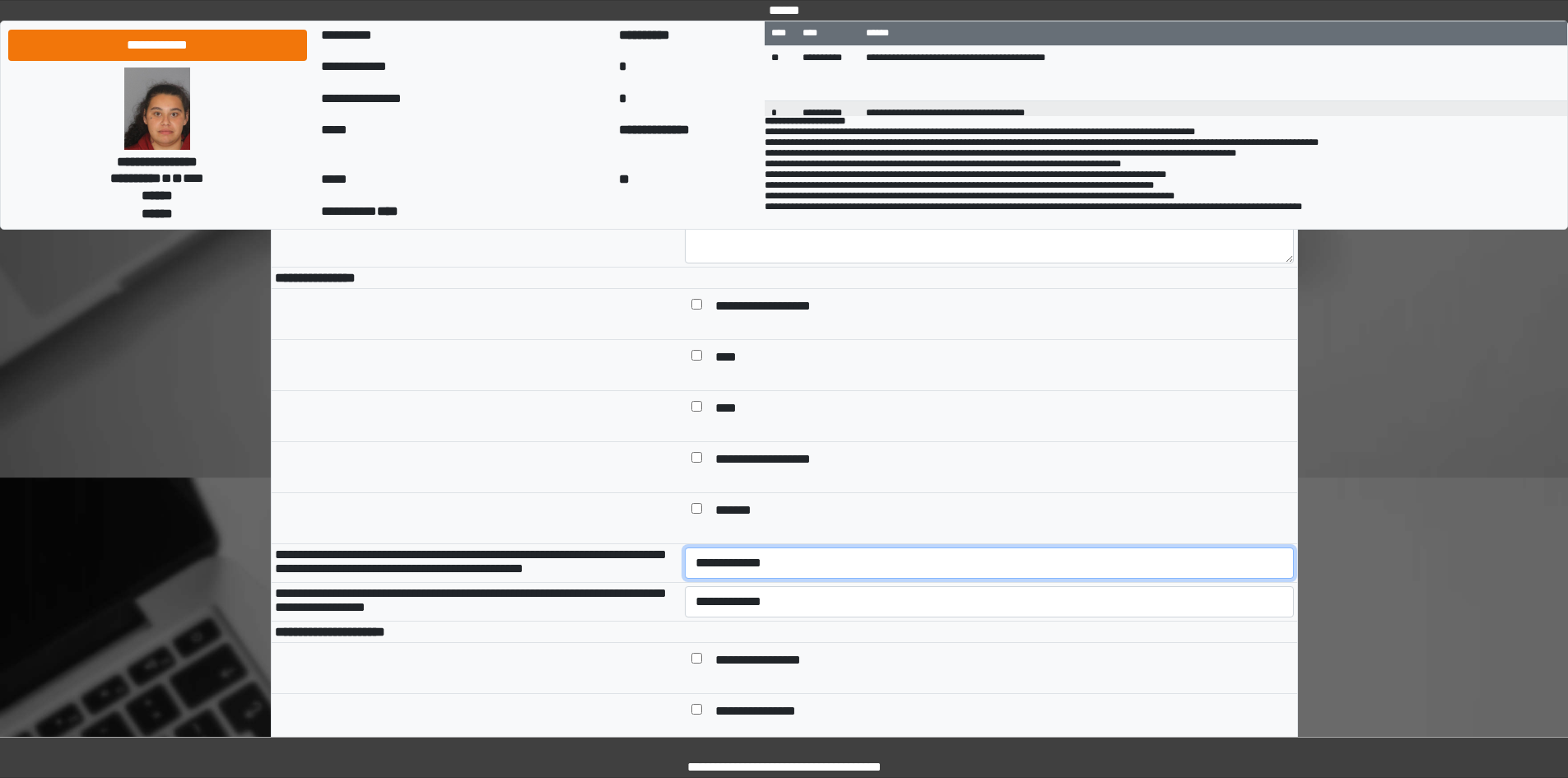 click on "**********" at bounding box center (989, 563) 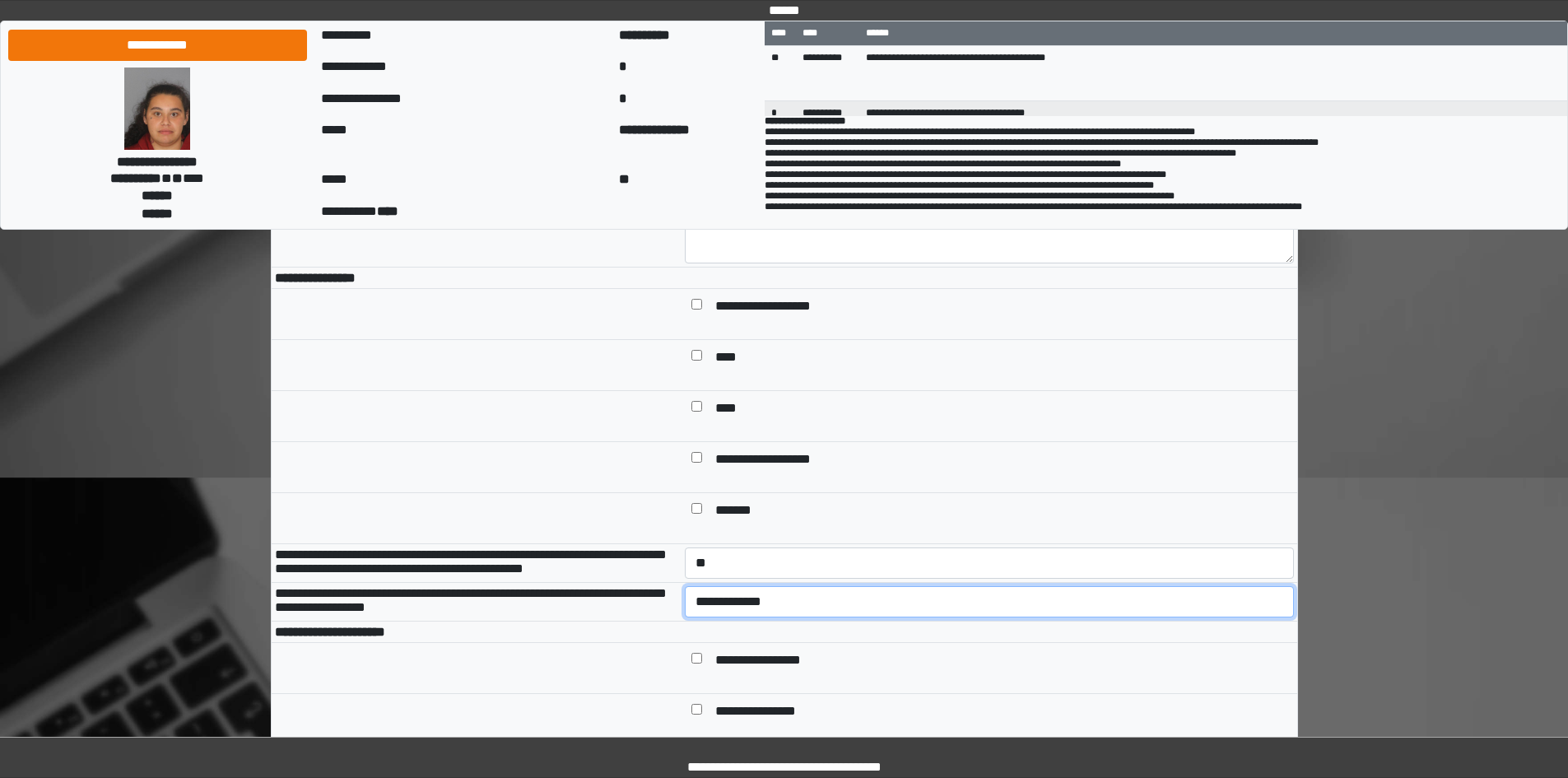 click on "**********" at bounding box center (989, 602) 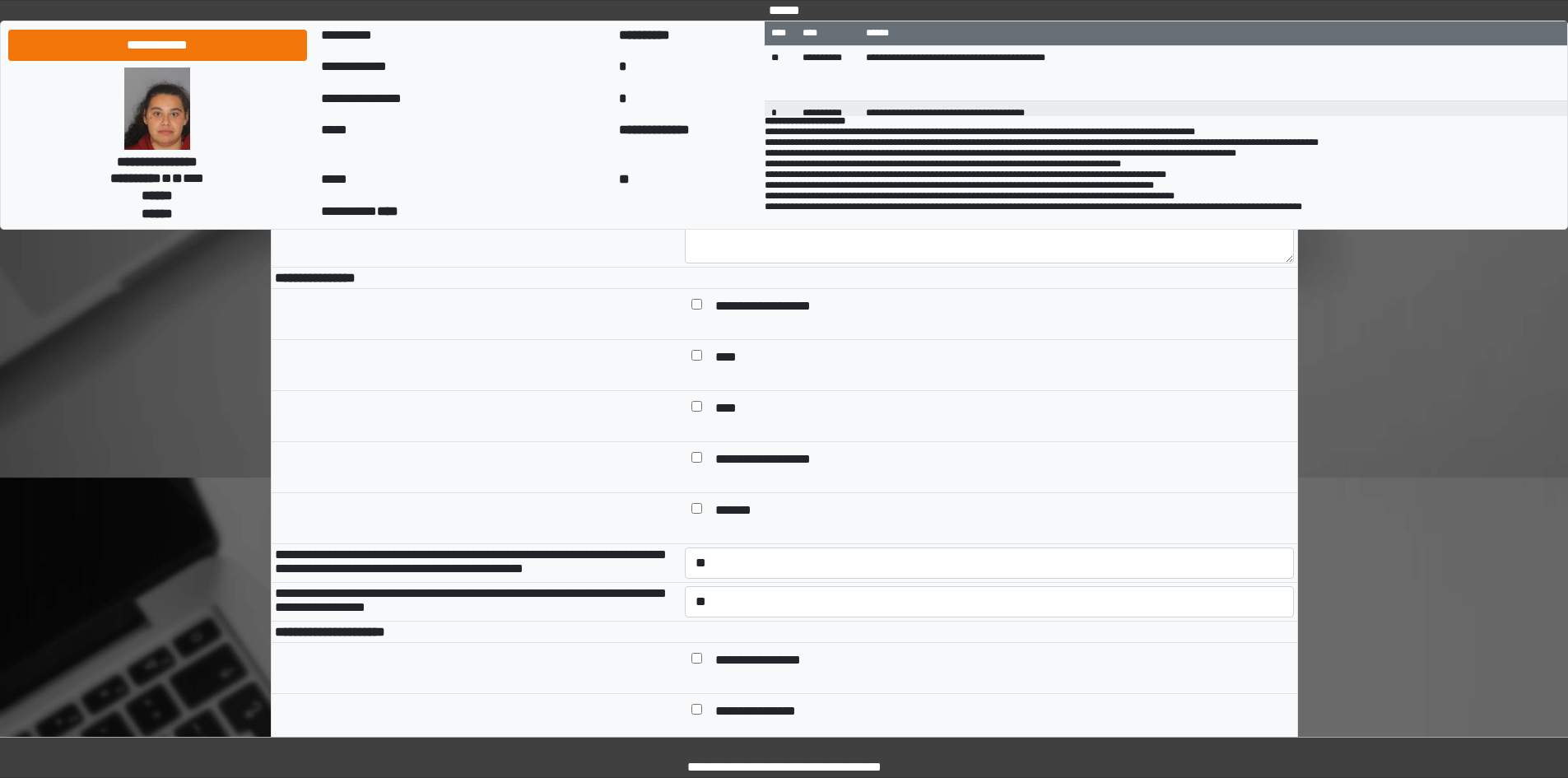 click on "**********" at bounding box center [477, 602] 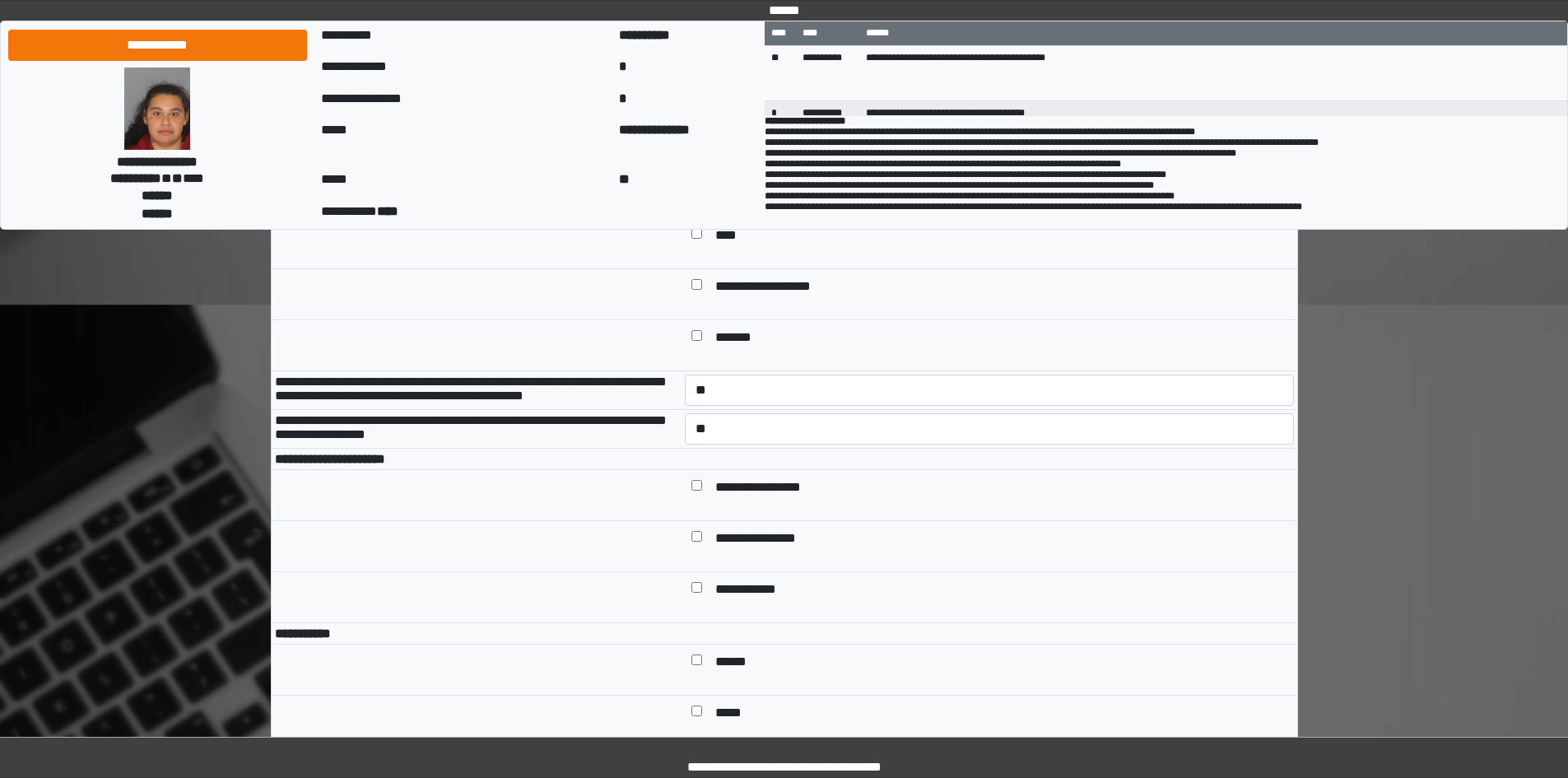 scroll, scrollTop: 659, scrollLeft: 0, axis: vertical 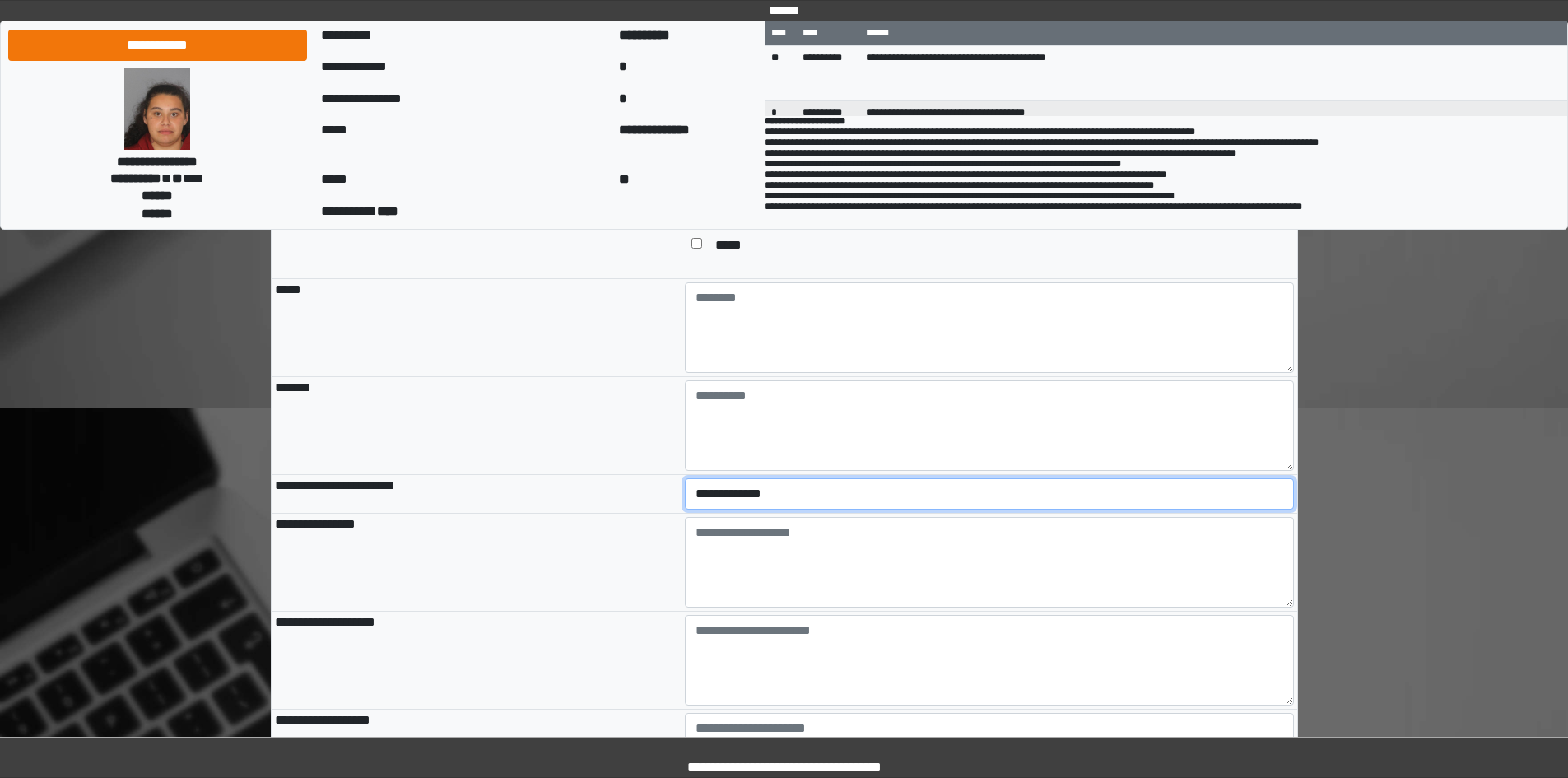 click on "**********" at bounding box center [989, 494] 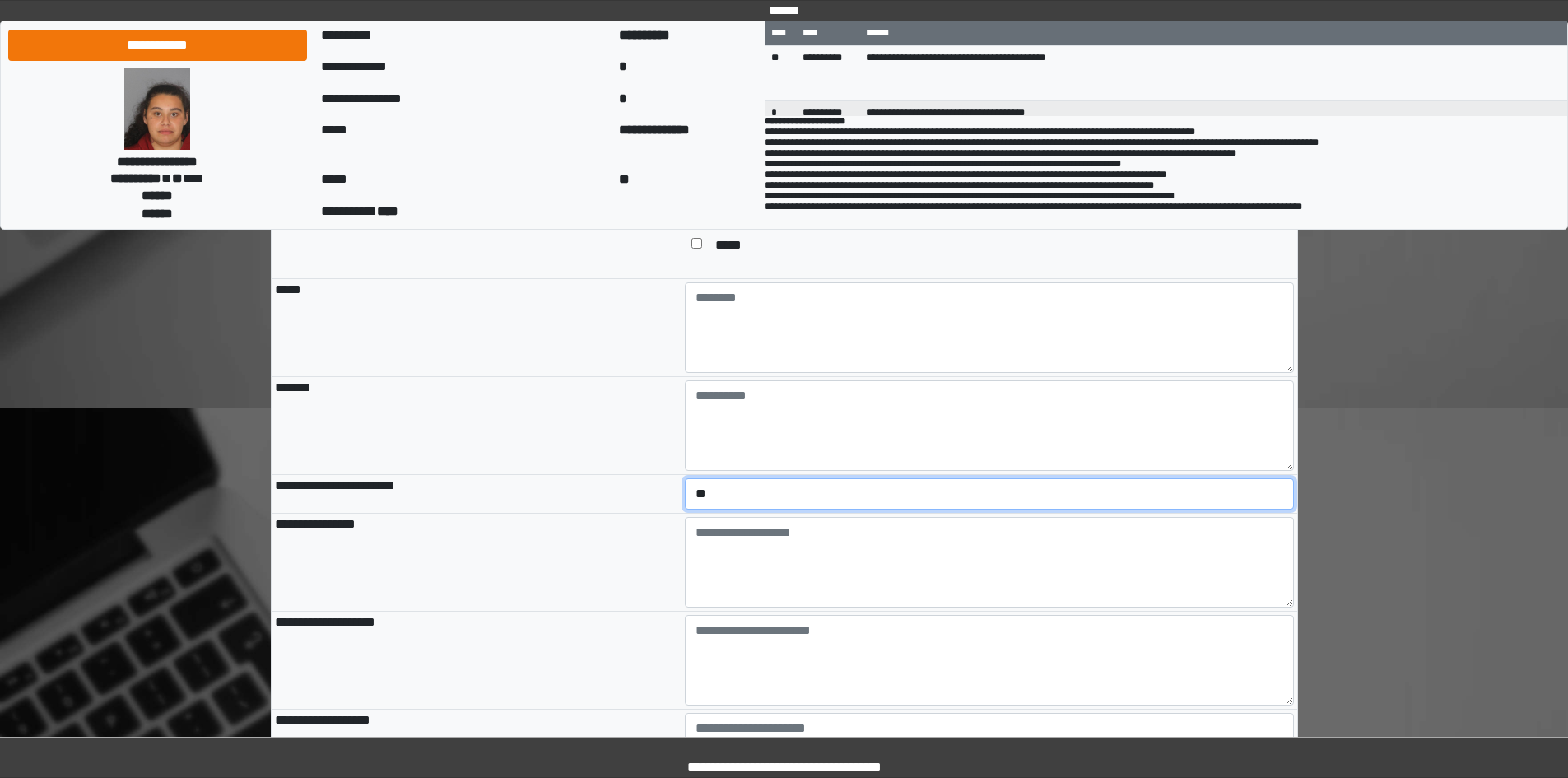 click on "**********" at bounding box center (989, 494) 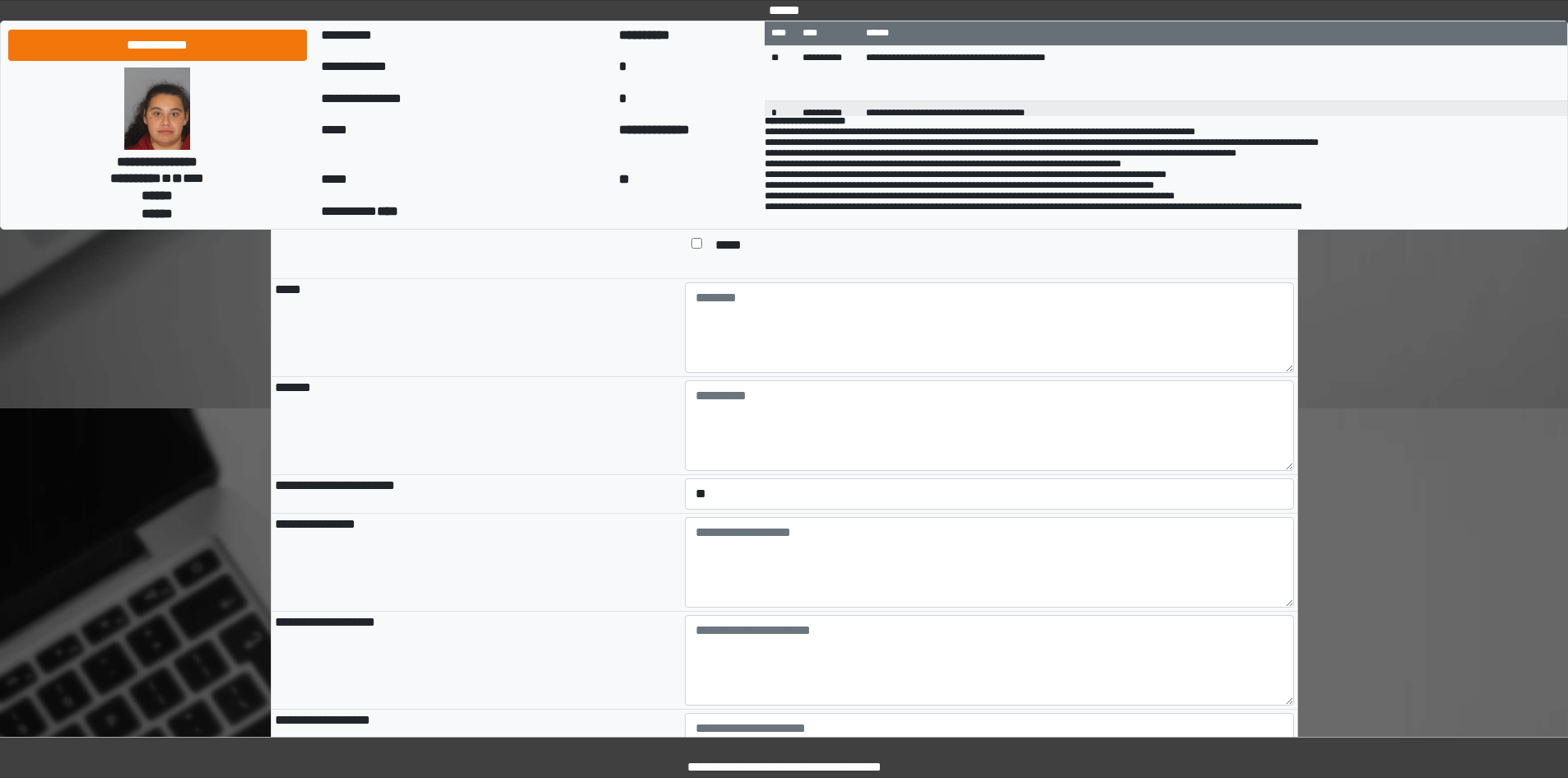 click on "**********" at bounding box center (477, 494) 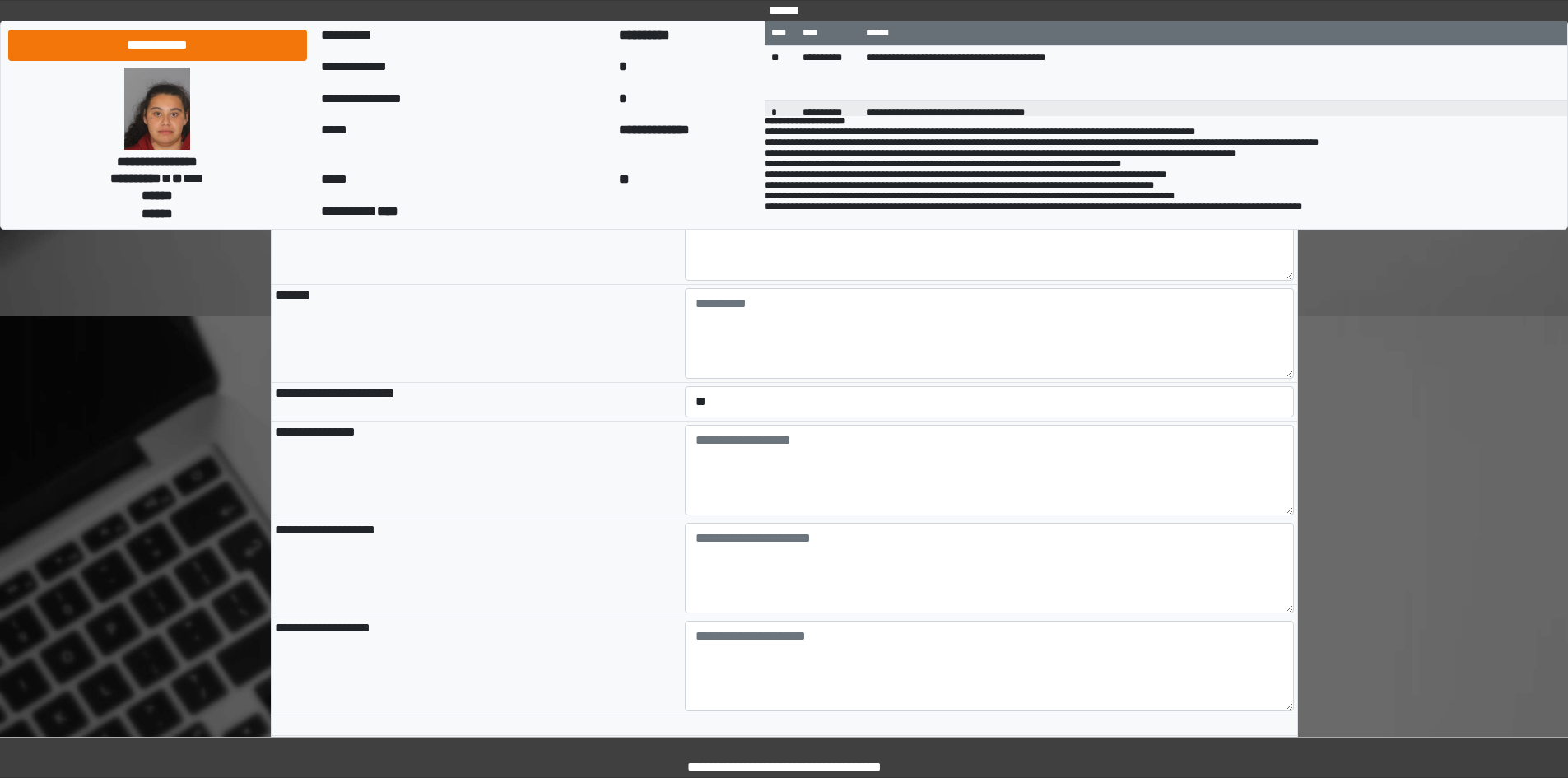 scroll, scrollTop: 1733, scrollLeft: 0, axis: vertical 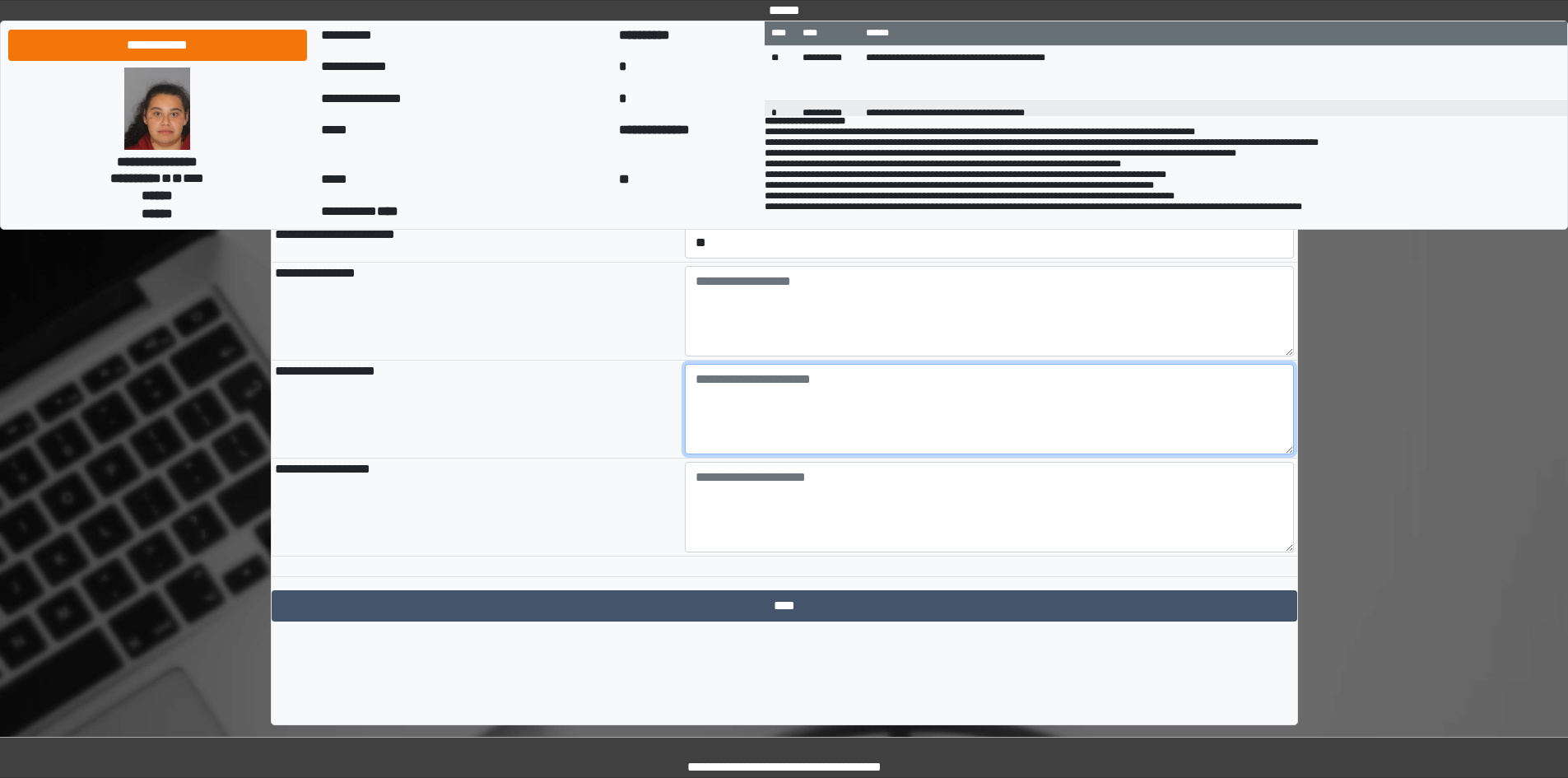 click at bounding box center (989, 409) 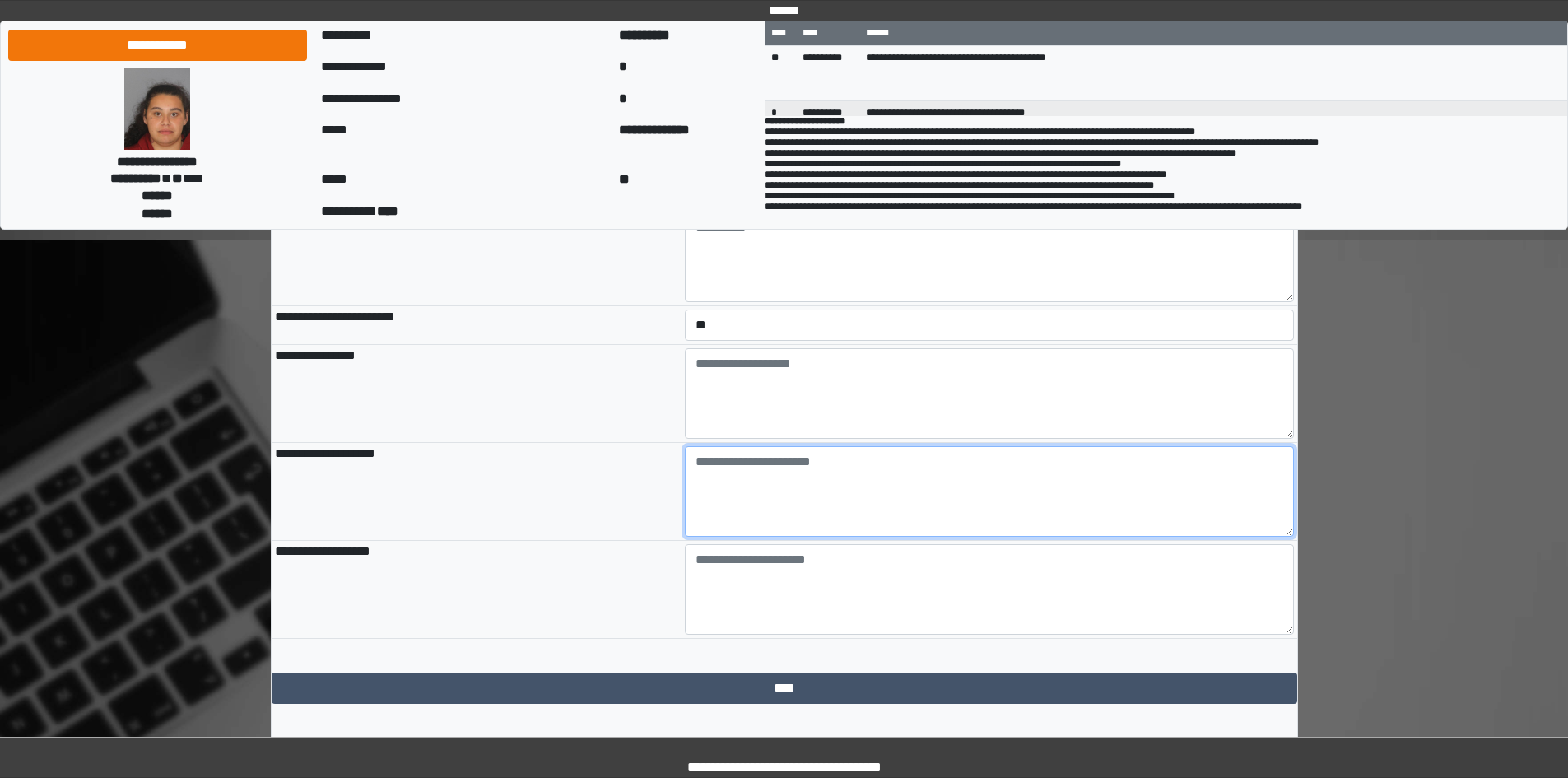 paste on "**********" 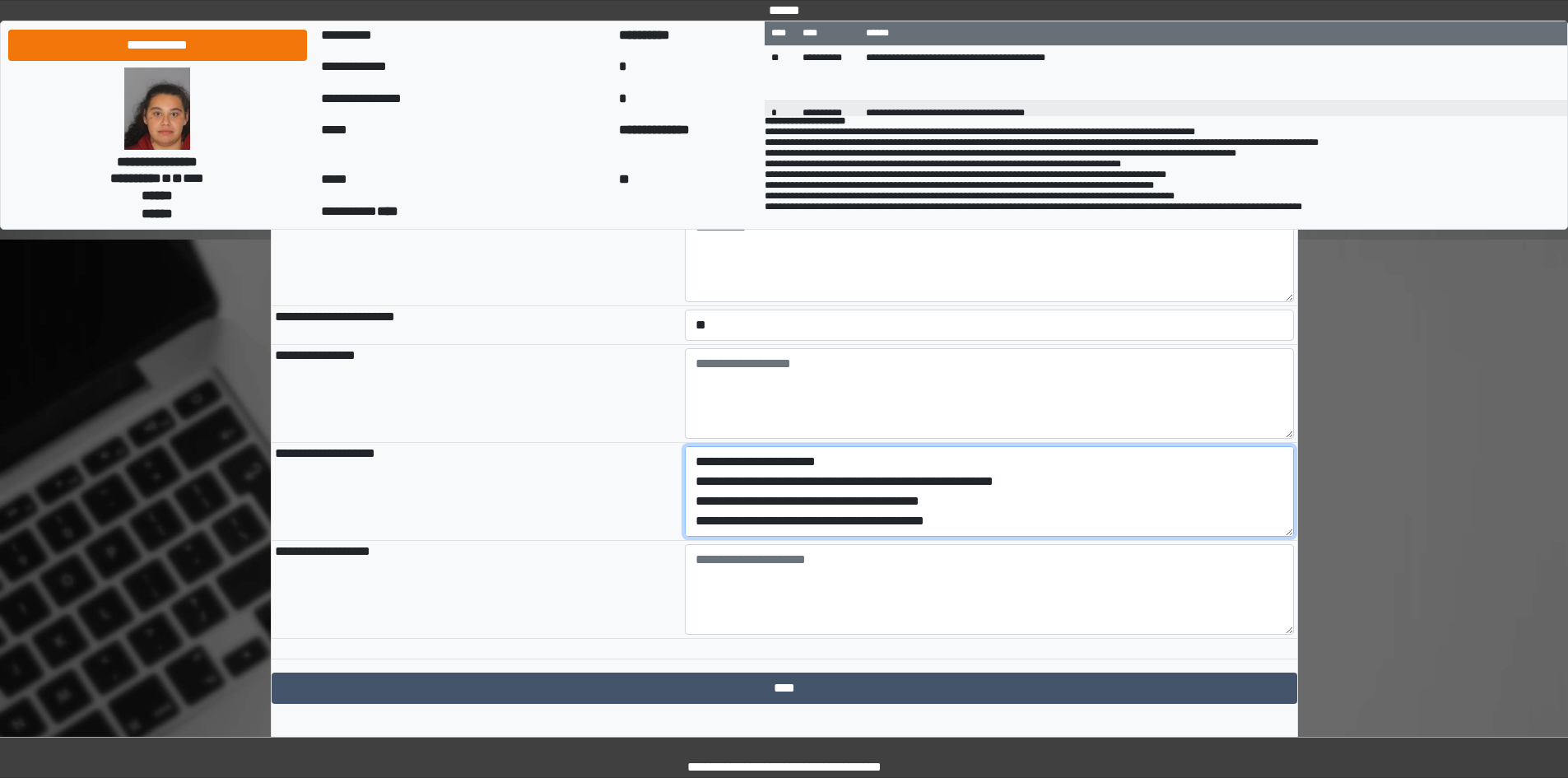scroll, scrollTop: 54, scrollLeft: 0, axis: vertical 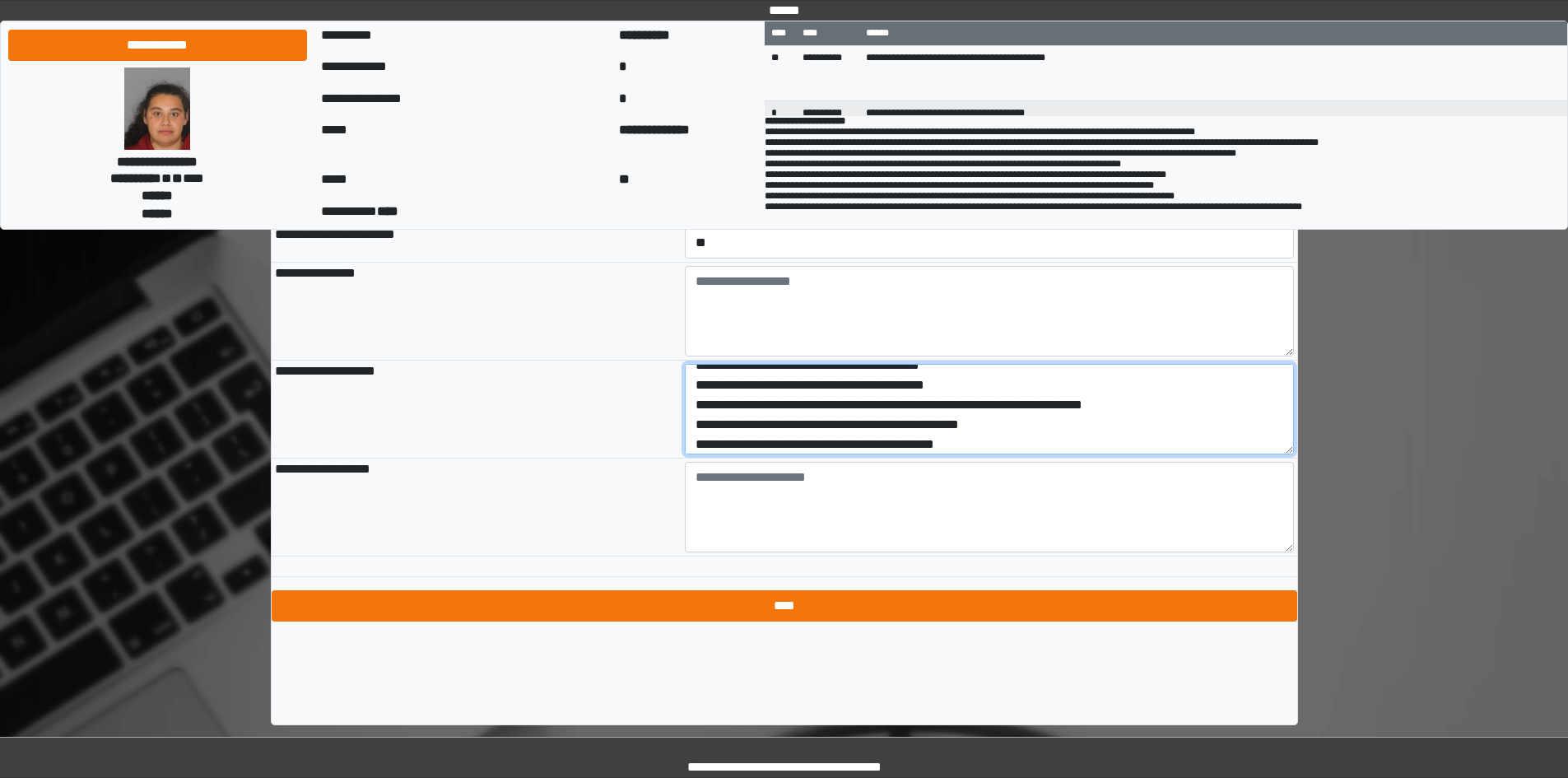 type on "**********" 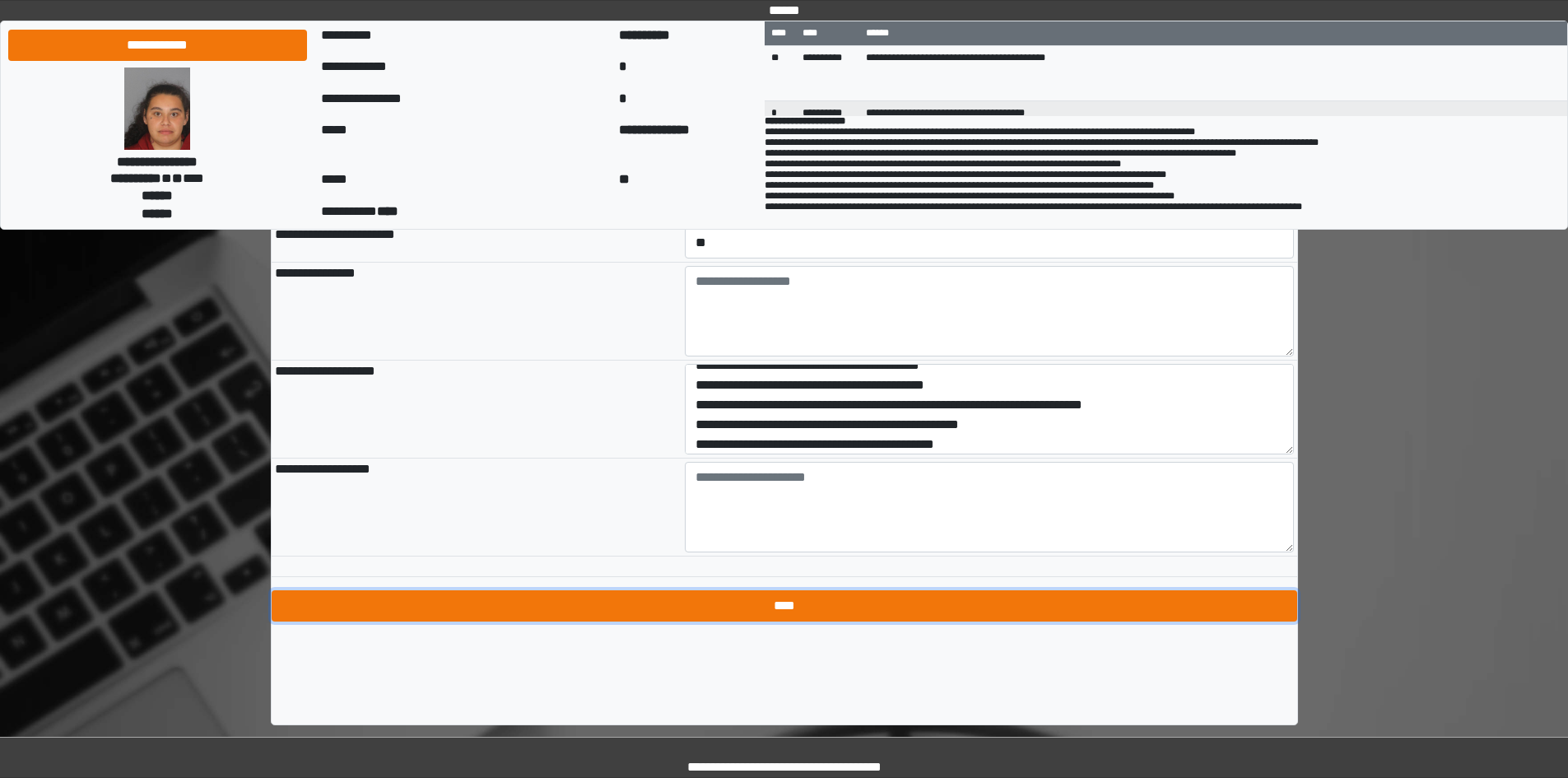 click on "****" at bounding box center (784, 606) 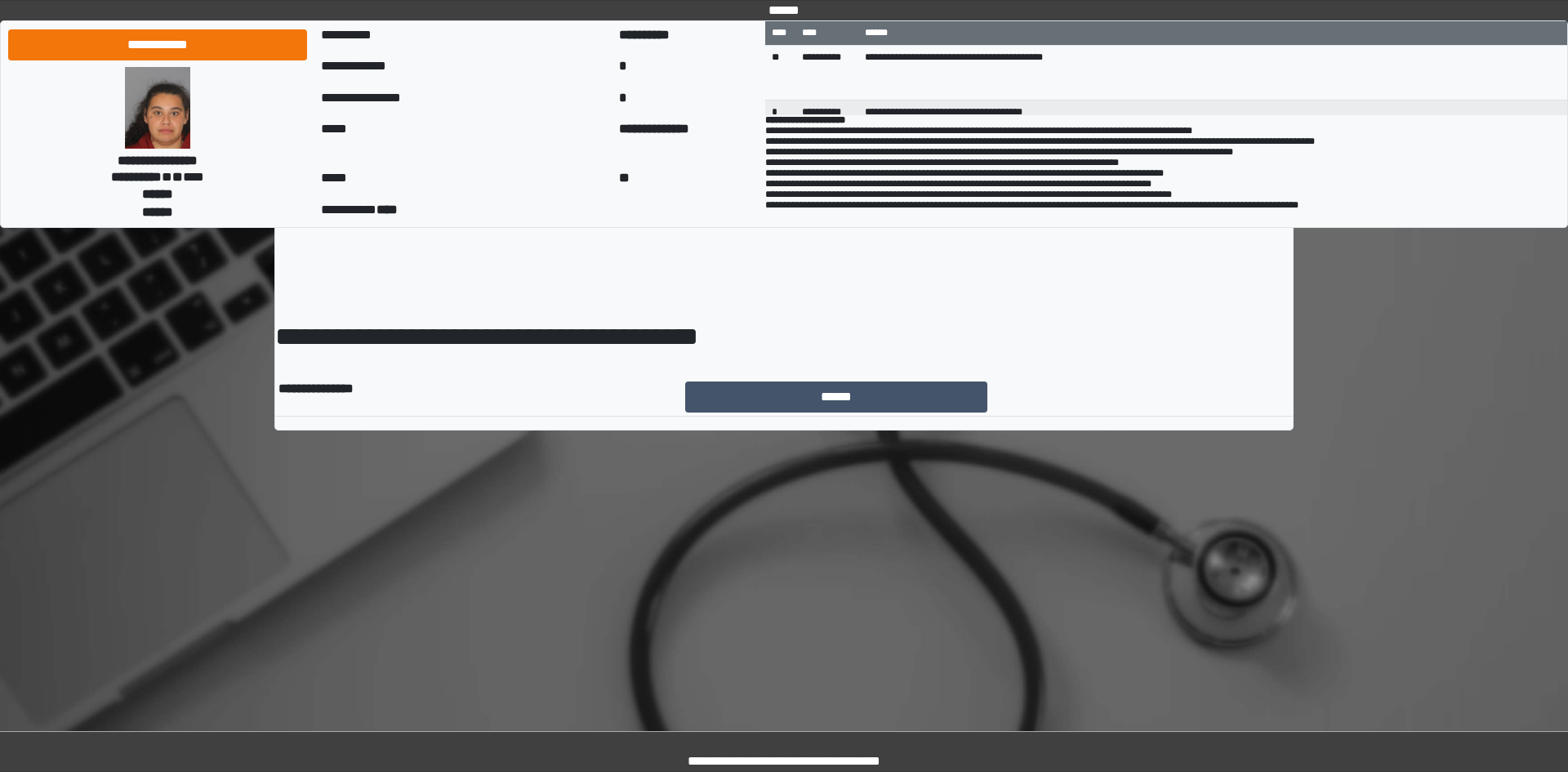 scroll, scrollTop: 0, scrollLeft: 0, axis: both 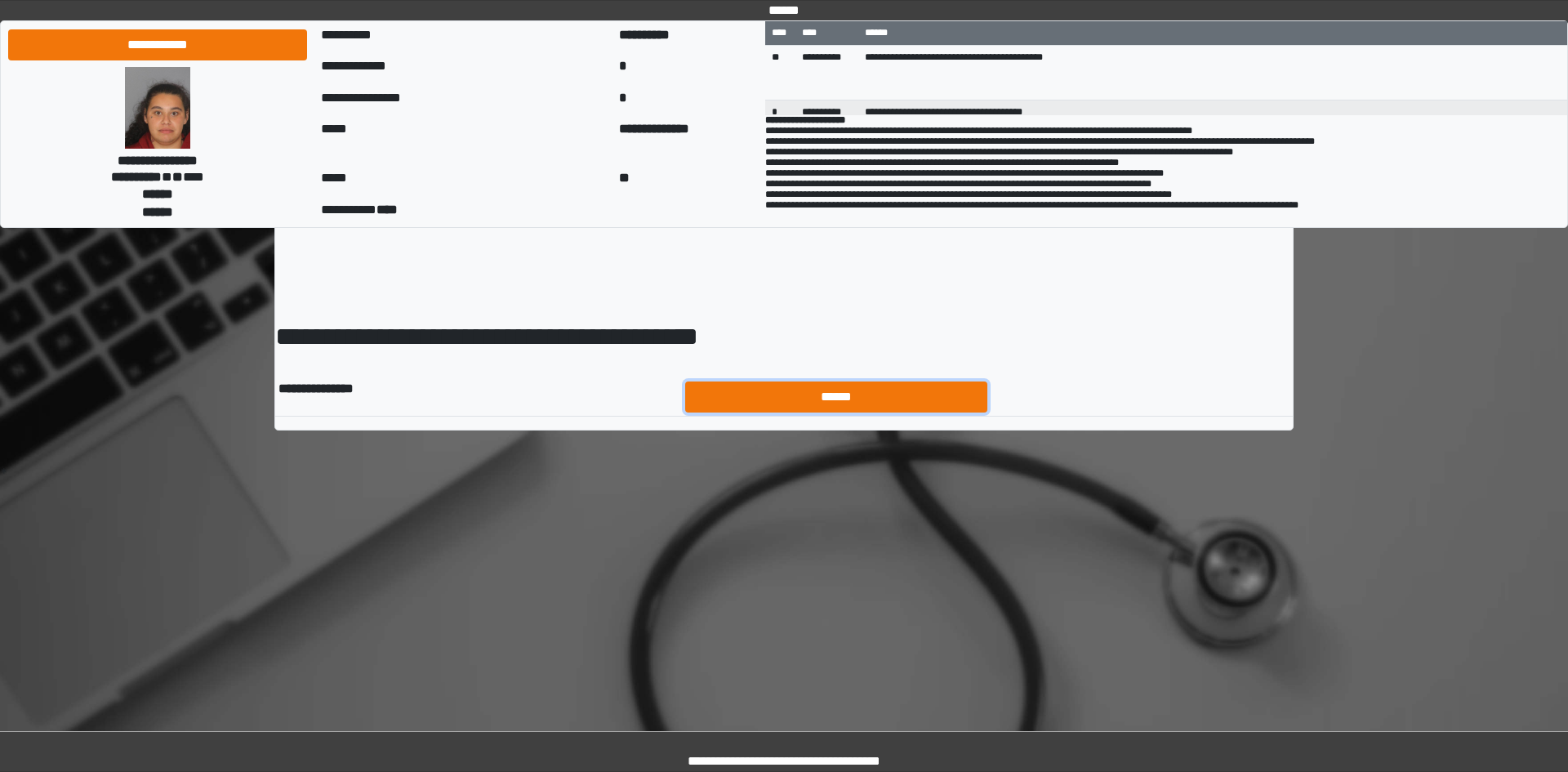 click on "******" at bounding box center [836, 397] 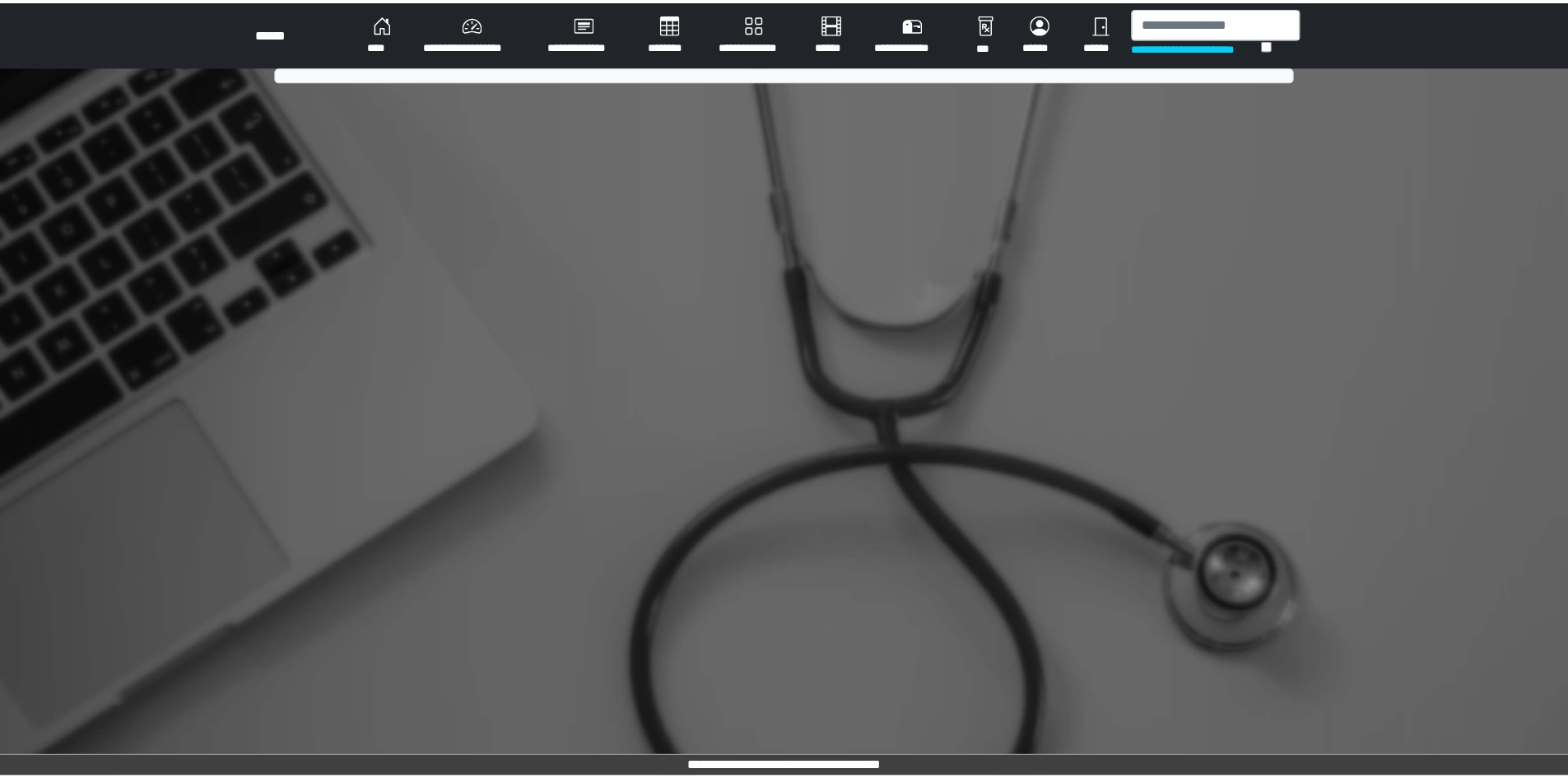 scroll, scrollTop: 0, scrollLeft: 0, axis: both 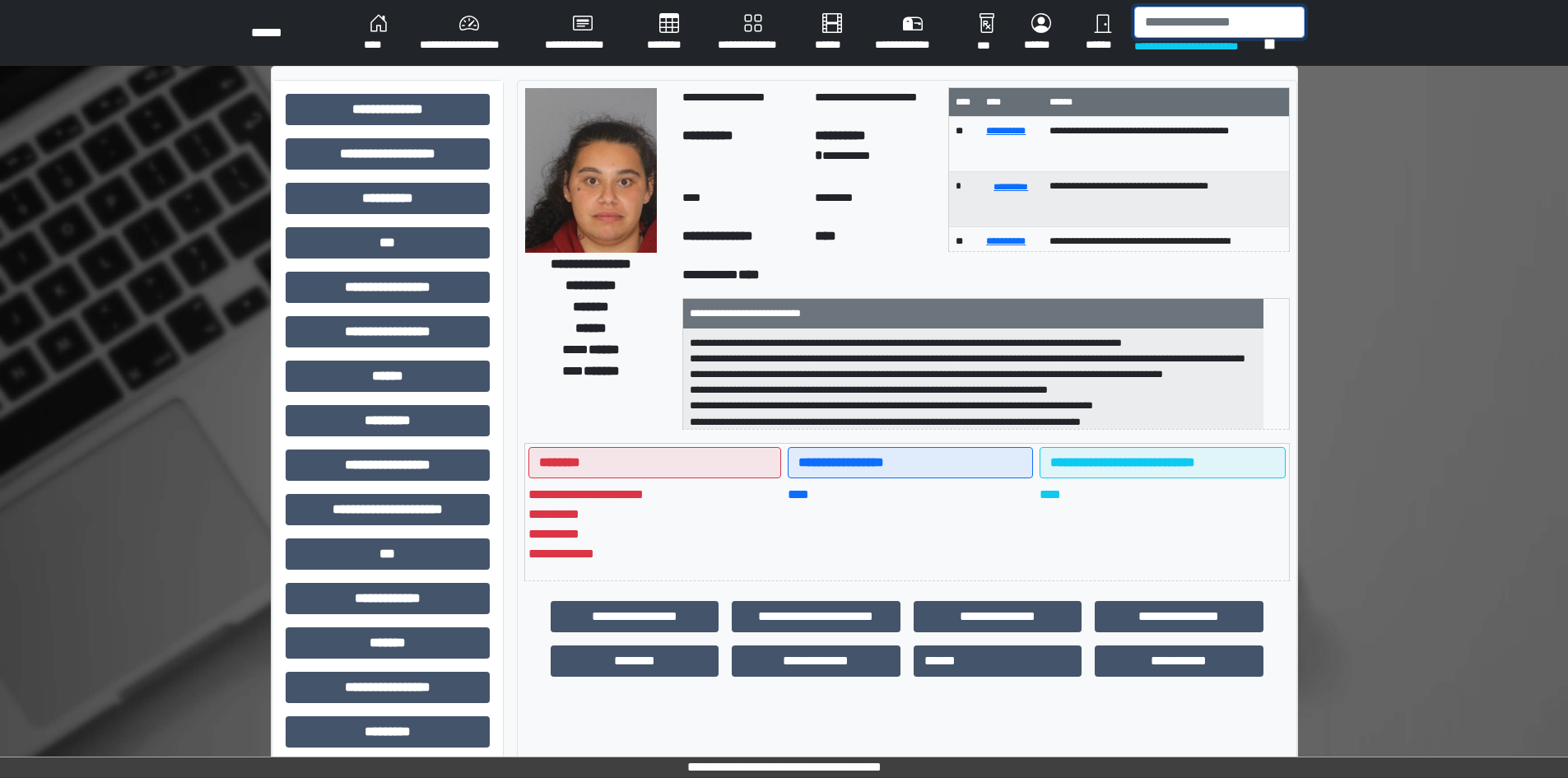 click at bounding box center [1219, 22] 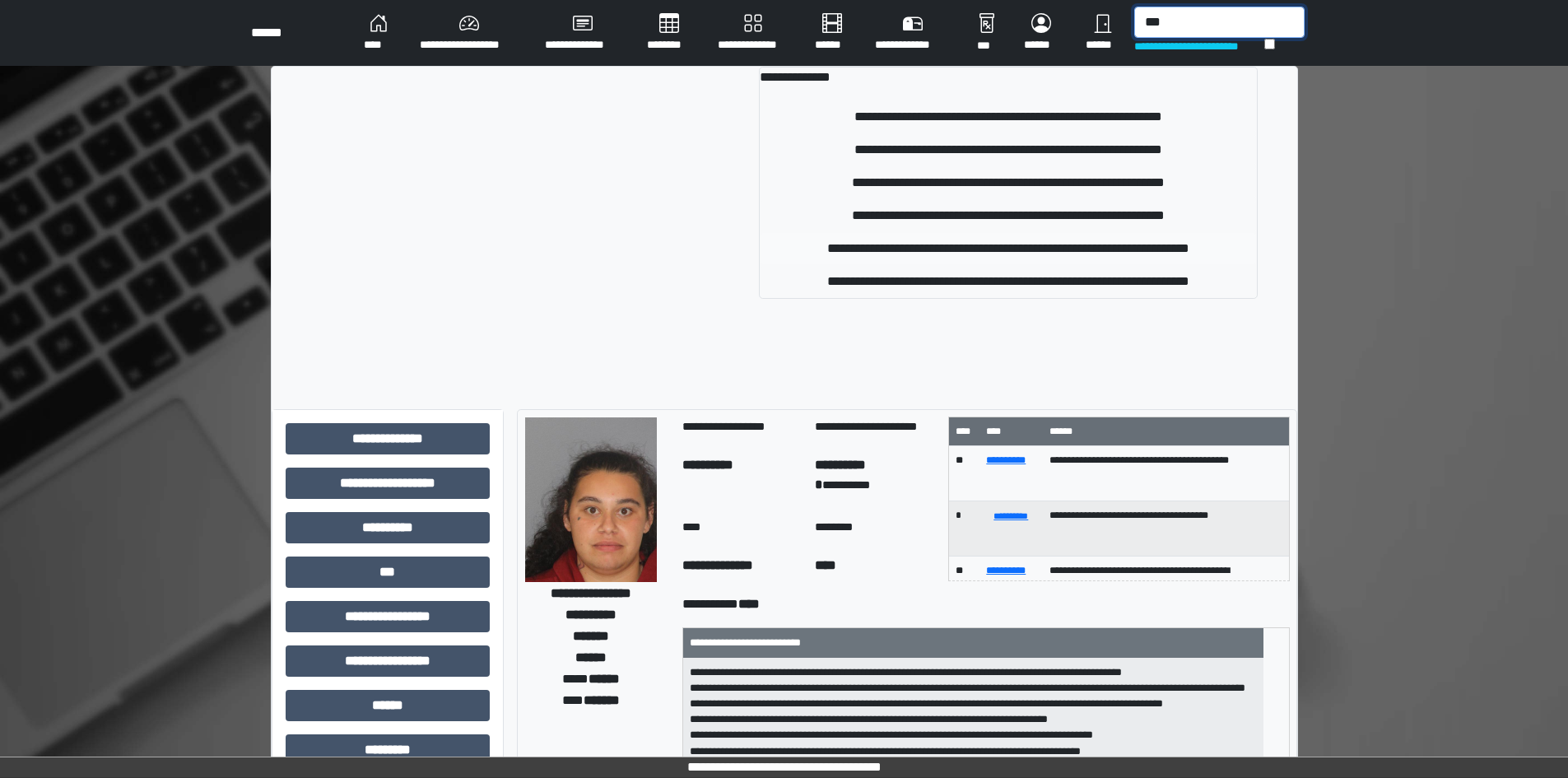 type on "***" 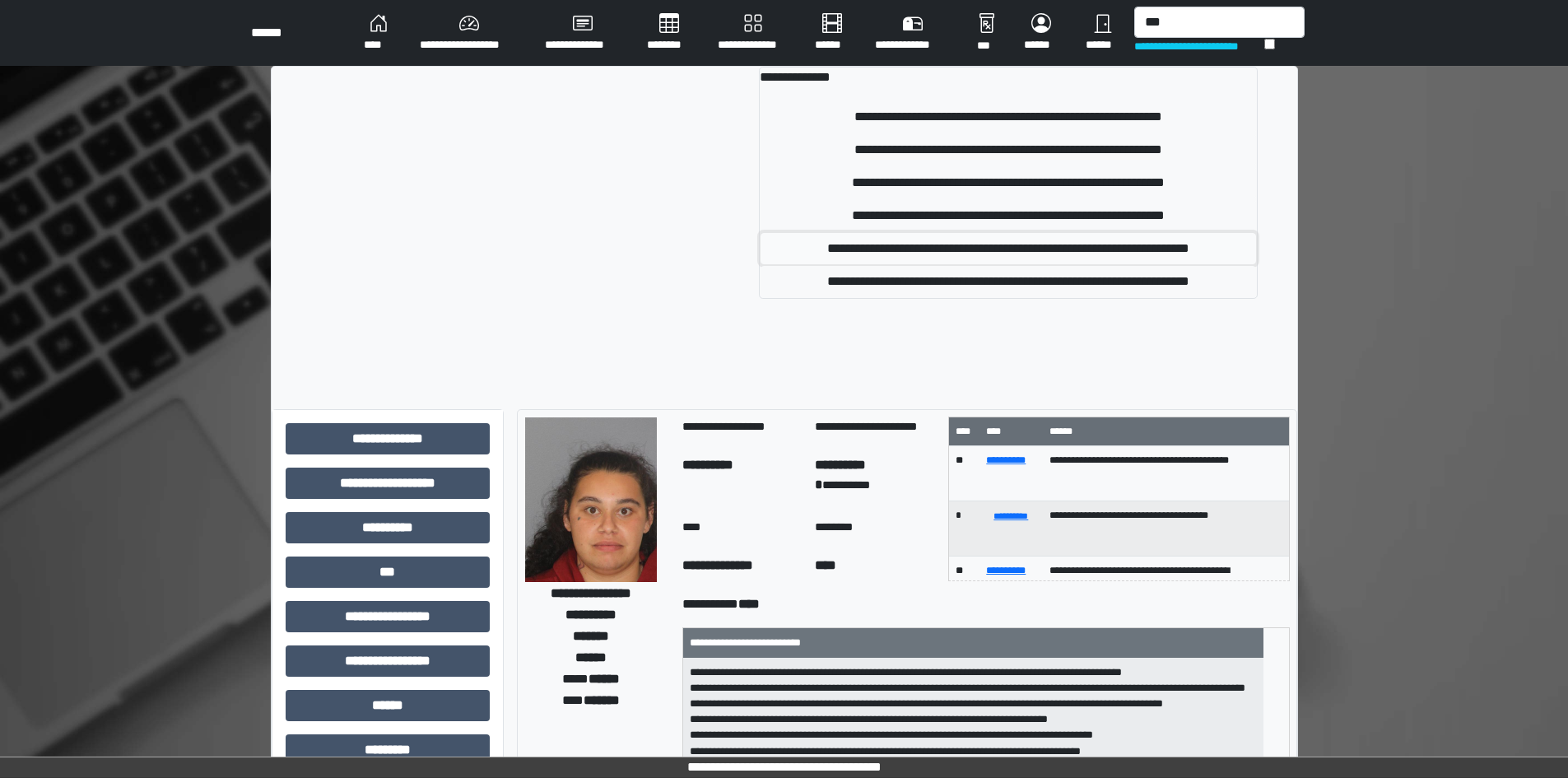 click on "**********" at bounding box center [1008, 249] 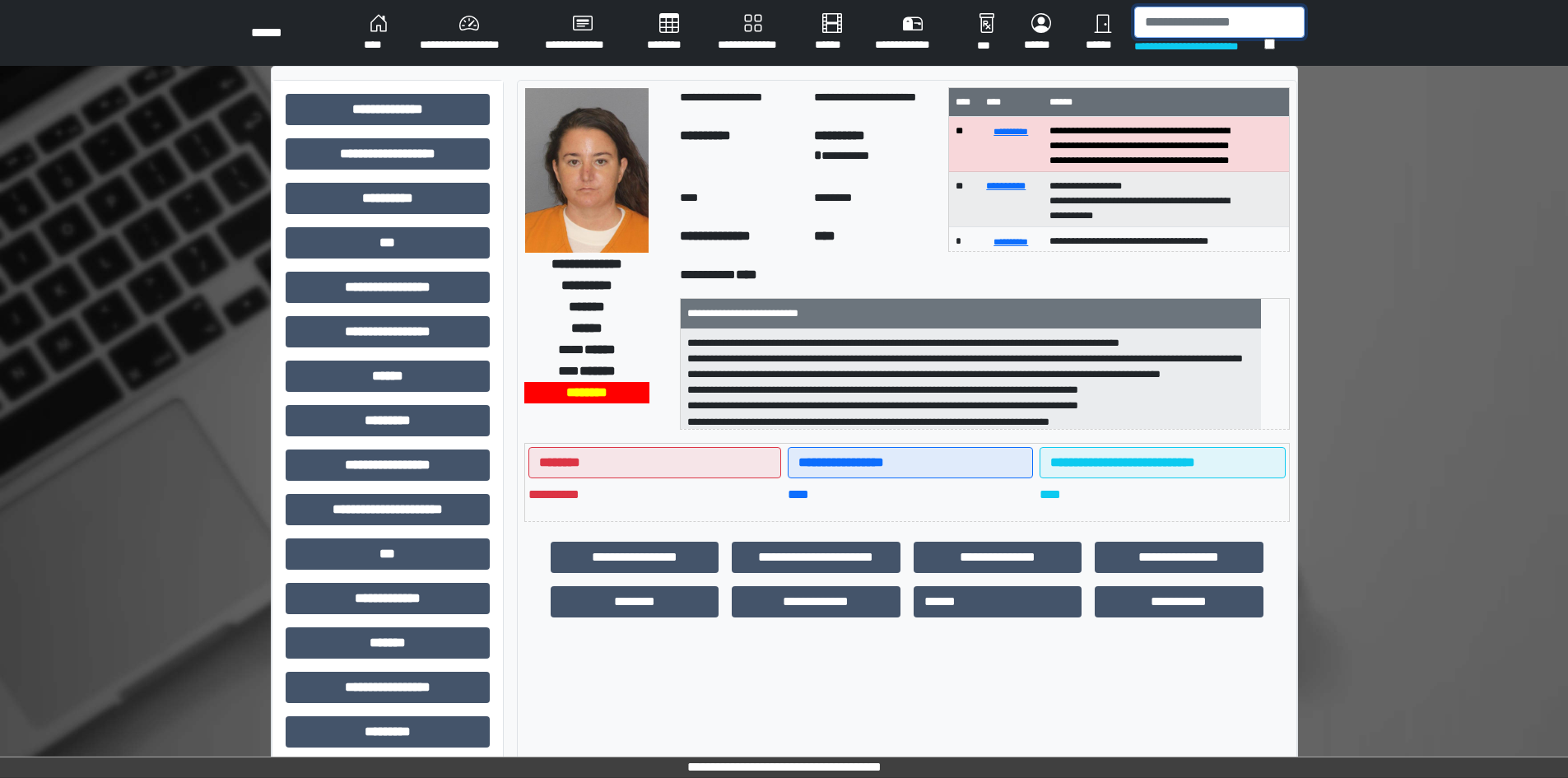 click at bounding box center (1219, 22) 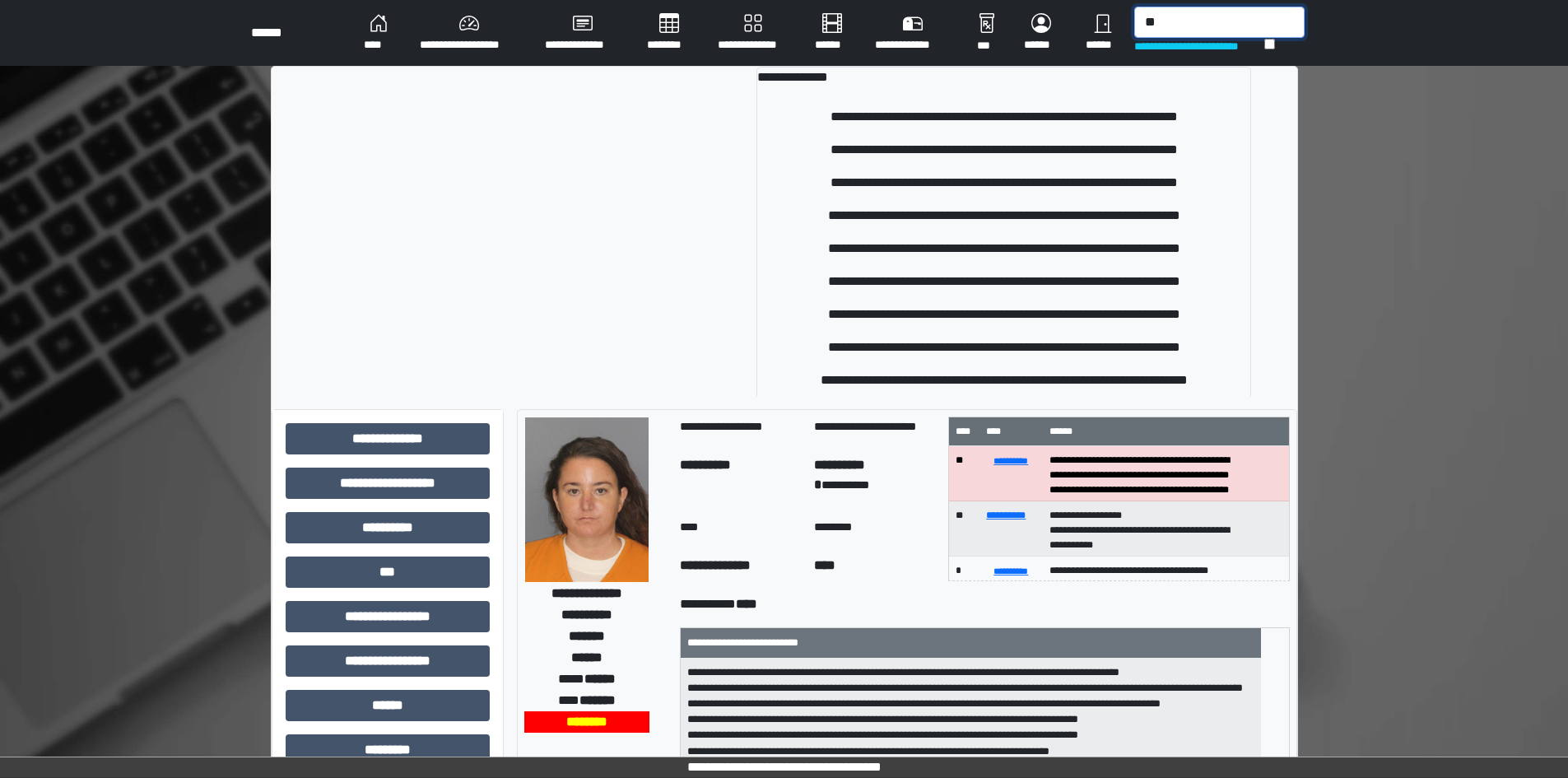 type on "*" 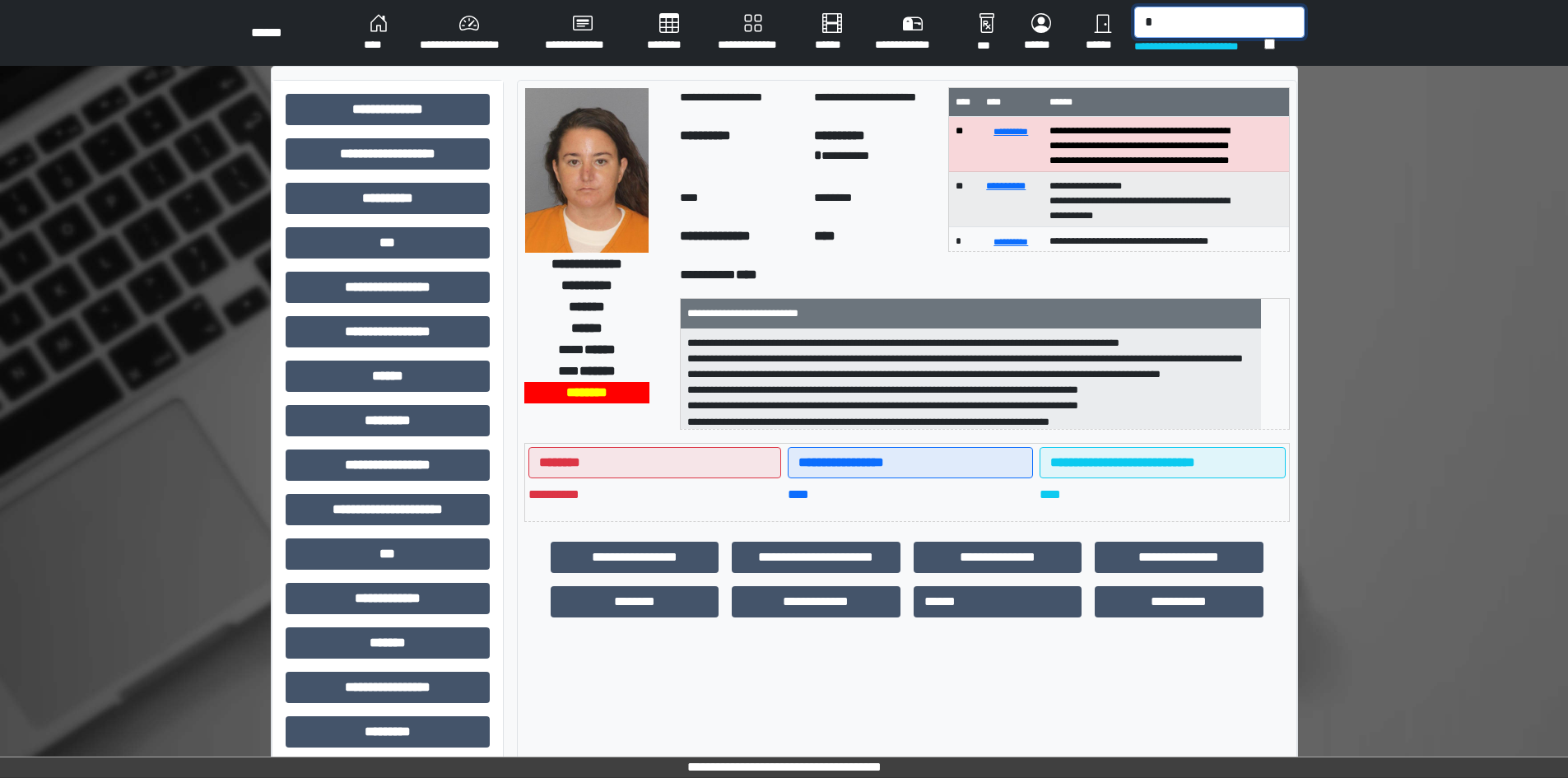 type 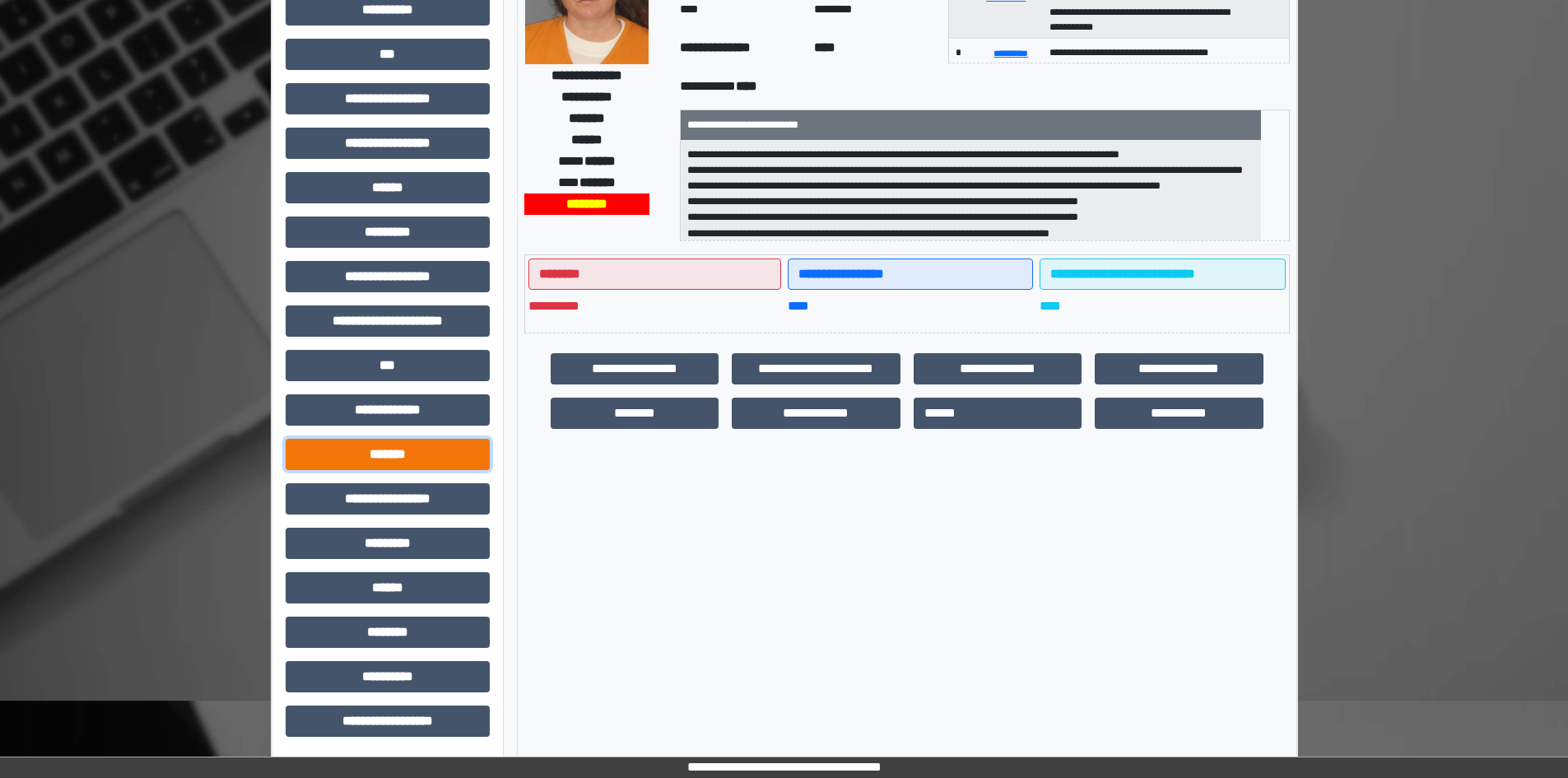 click on "*******" at bounding box center [388, 454] 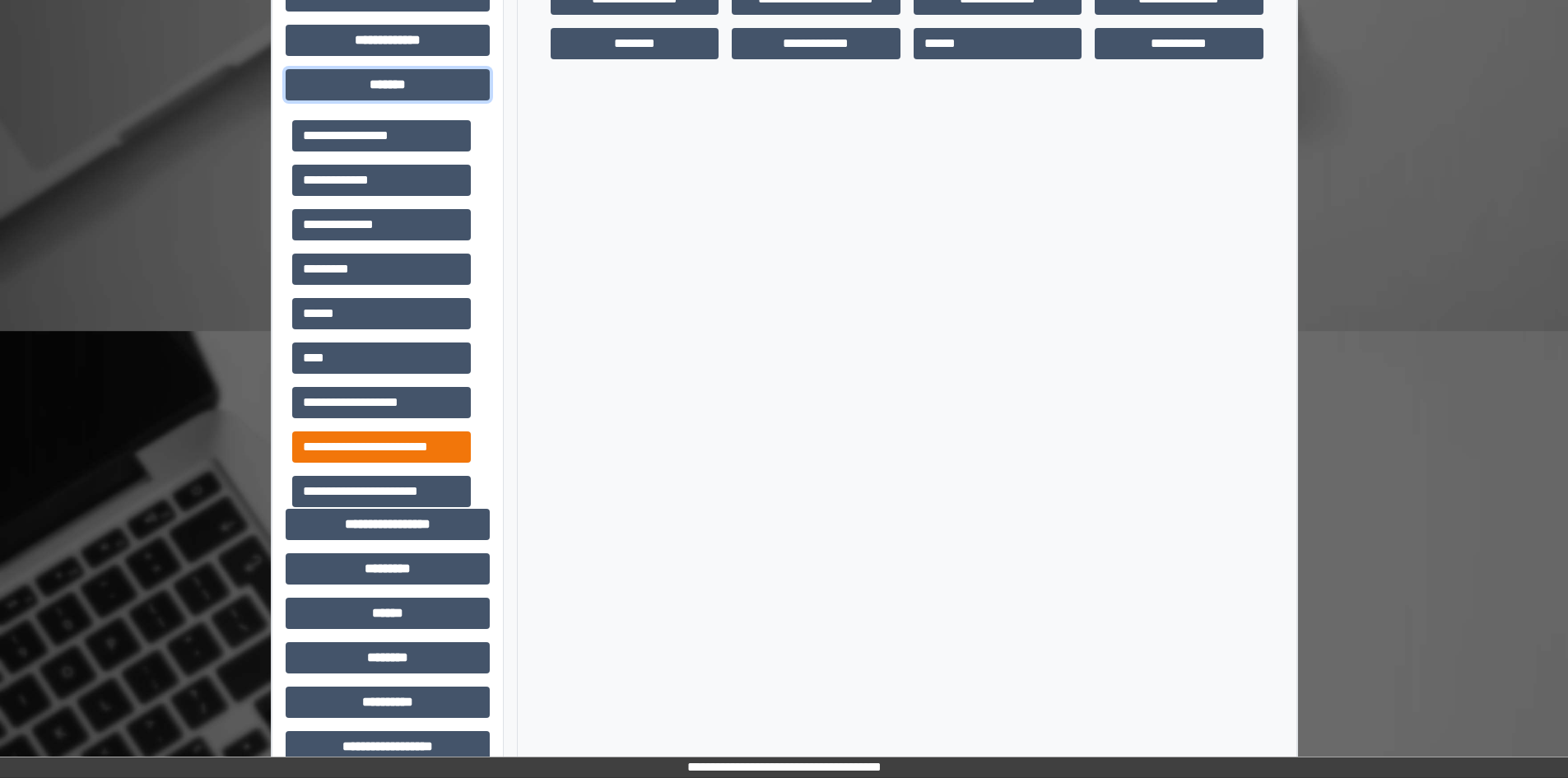 scroll, scrollTop: 584, scrollLeft: 0, axis: vertical 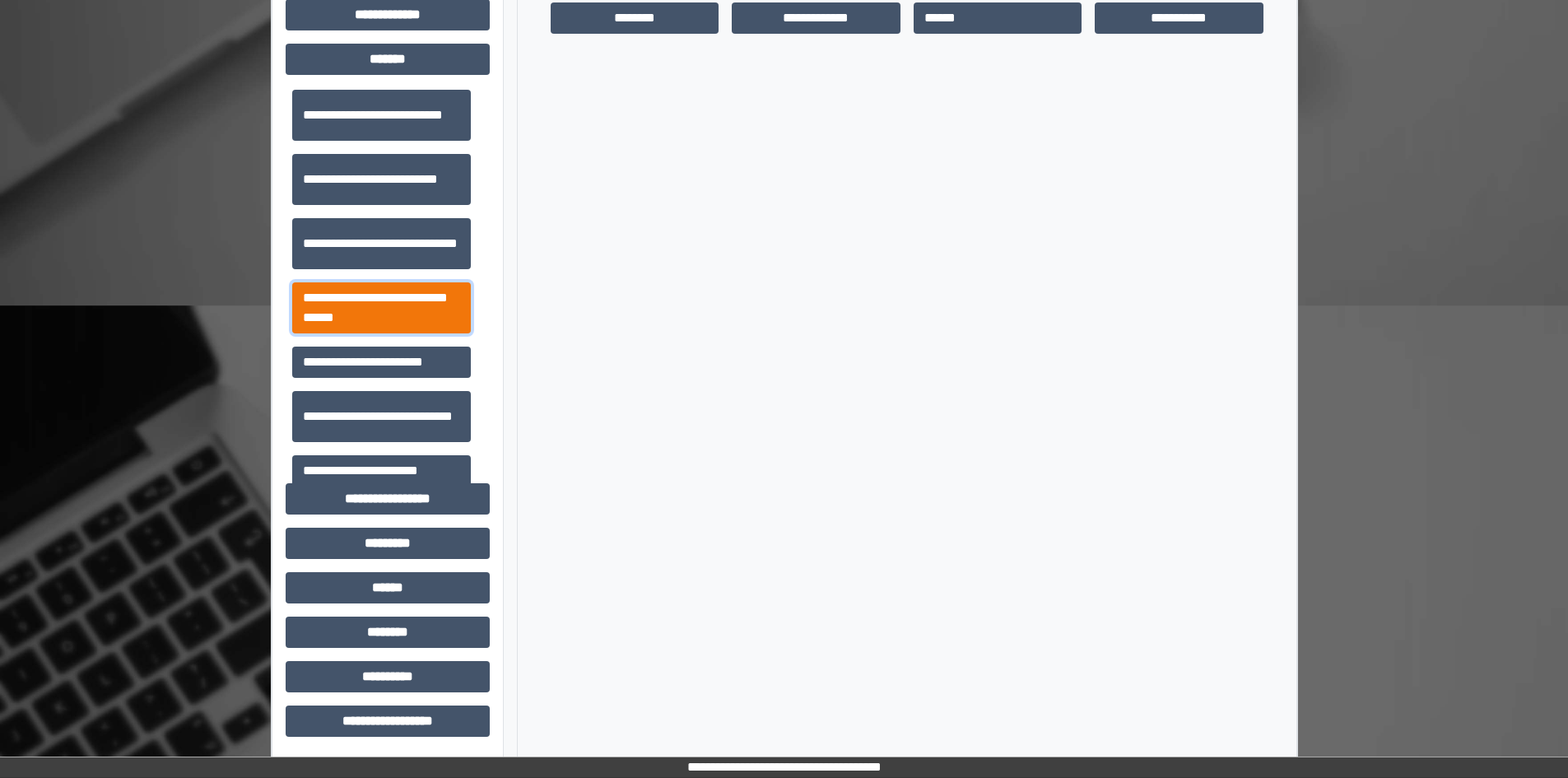 click on "**********" at bounding box center [381, 308] 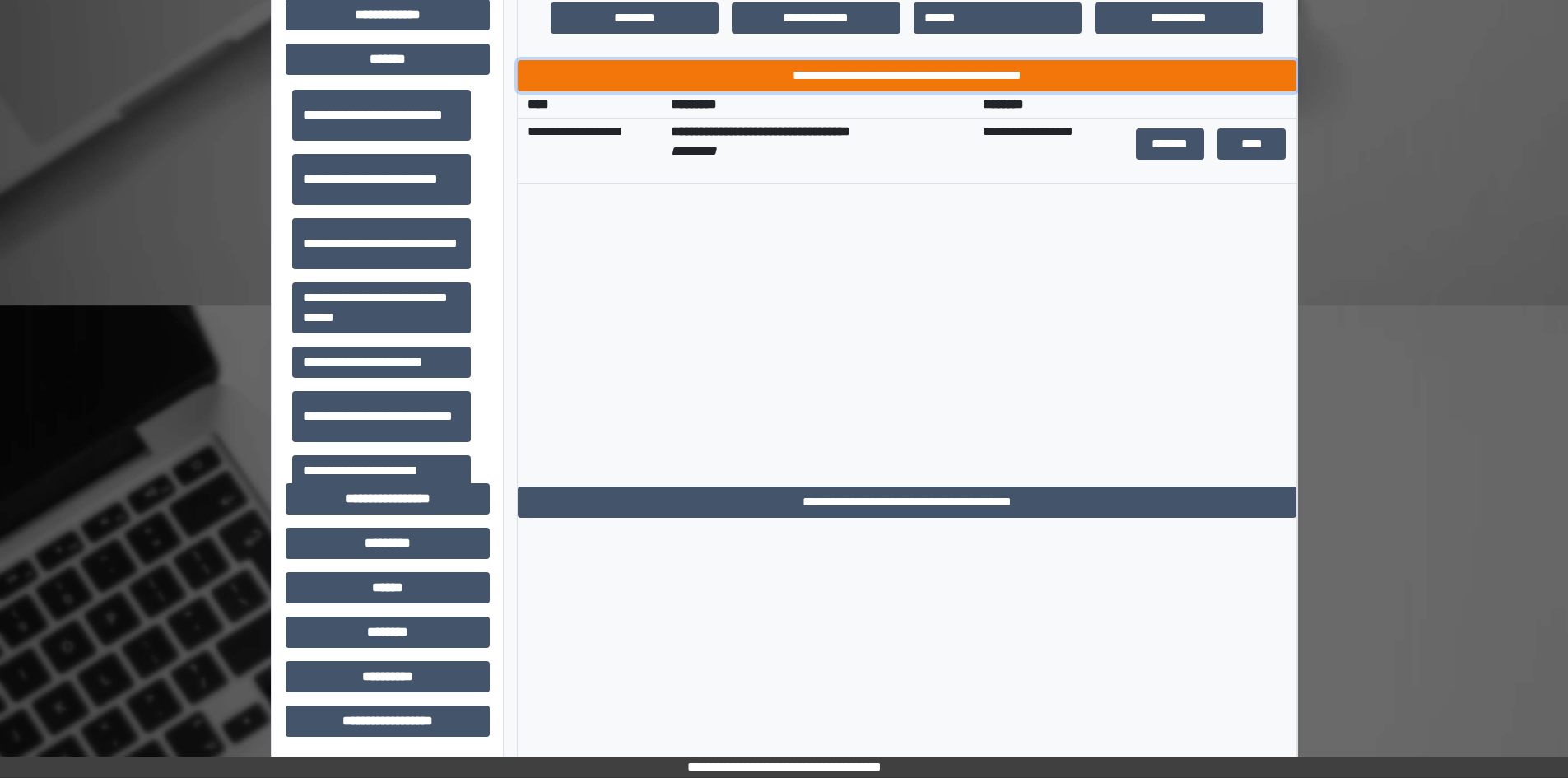 click on "**********" at bounding box center [907, 76] 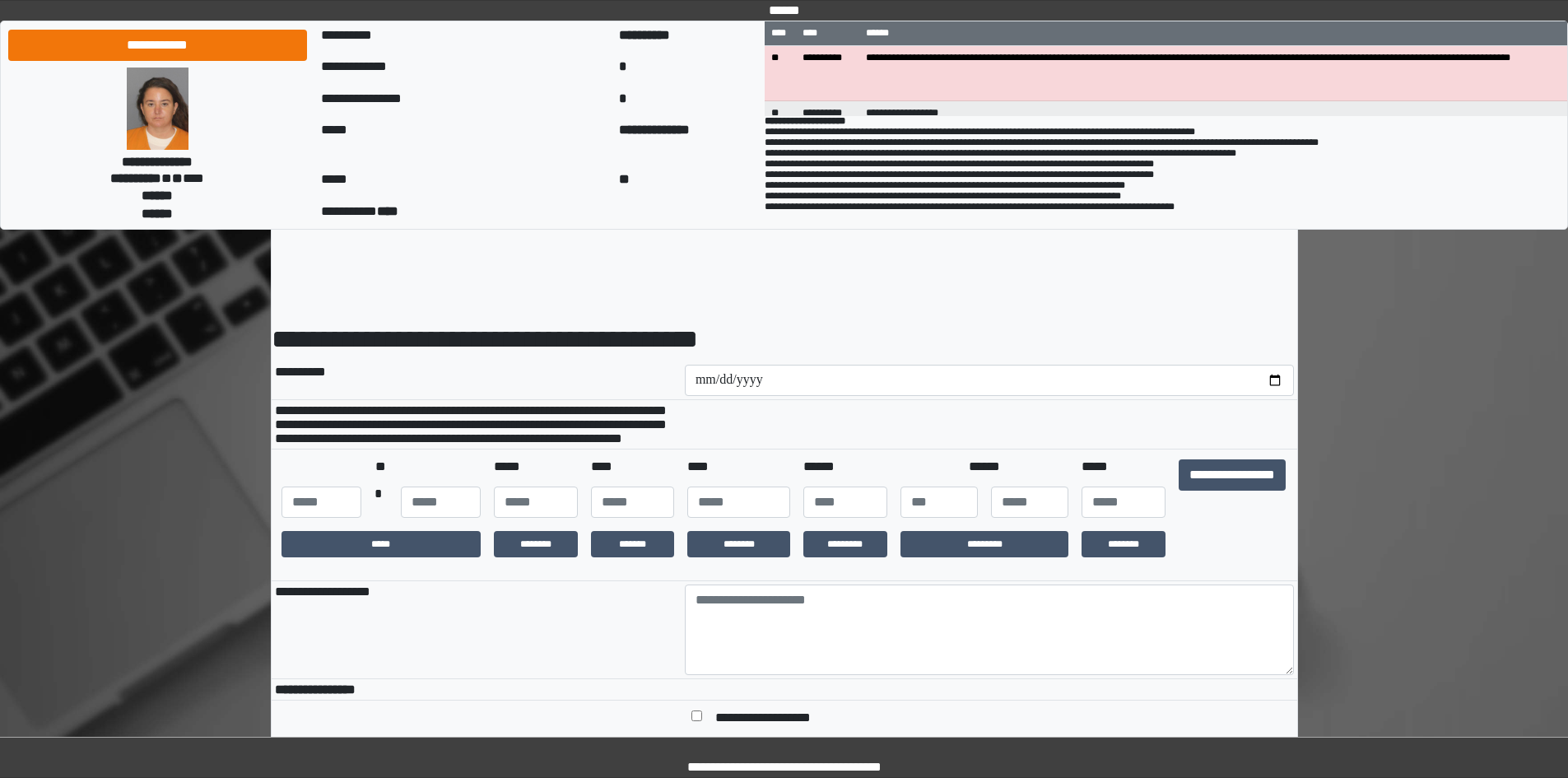 scroll, scrollTop: 0, scrollLeft: 0, axis: both 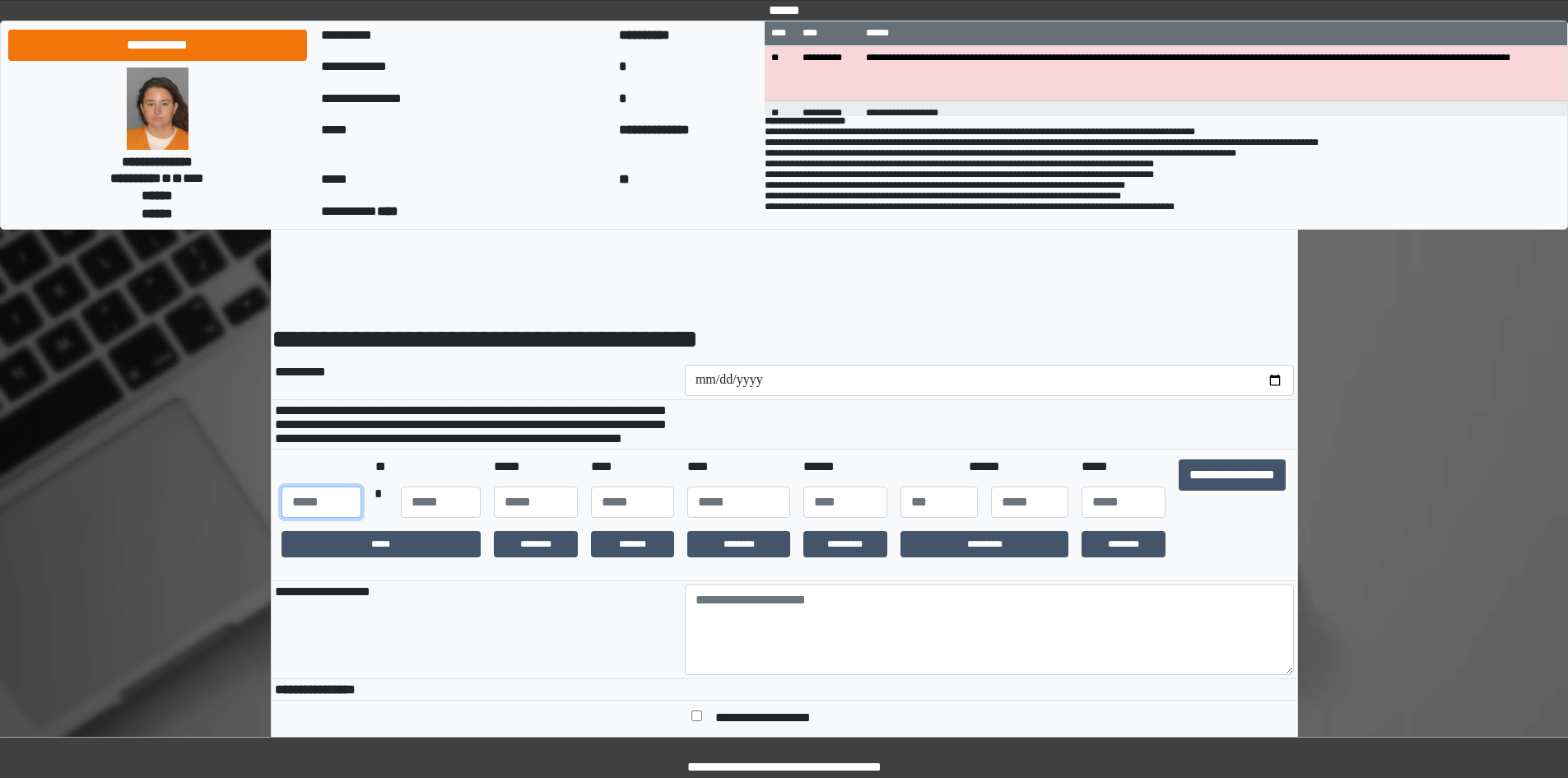 click at bounding box center [321, 502] 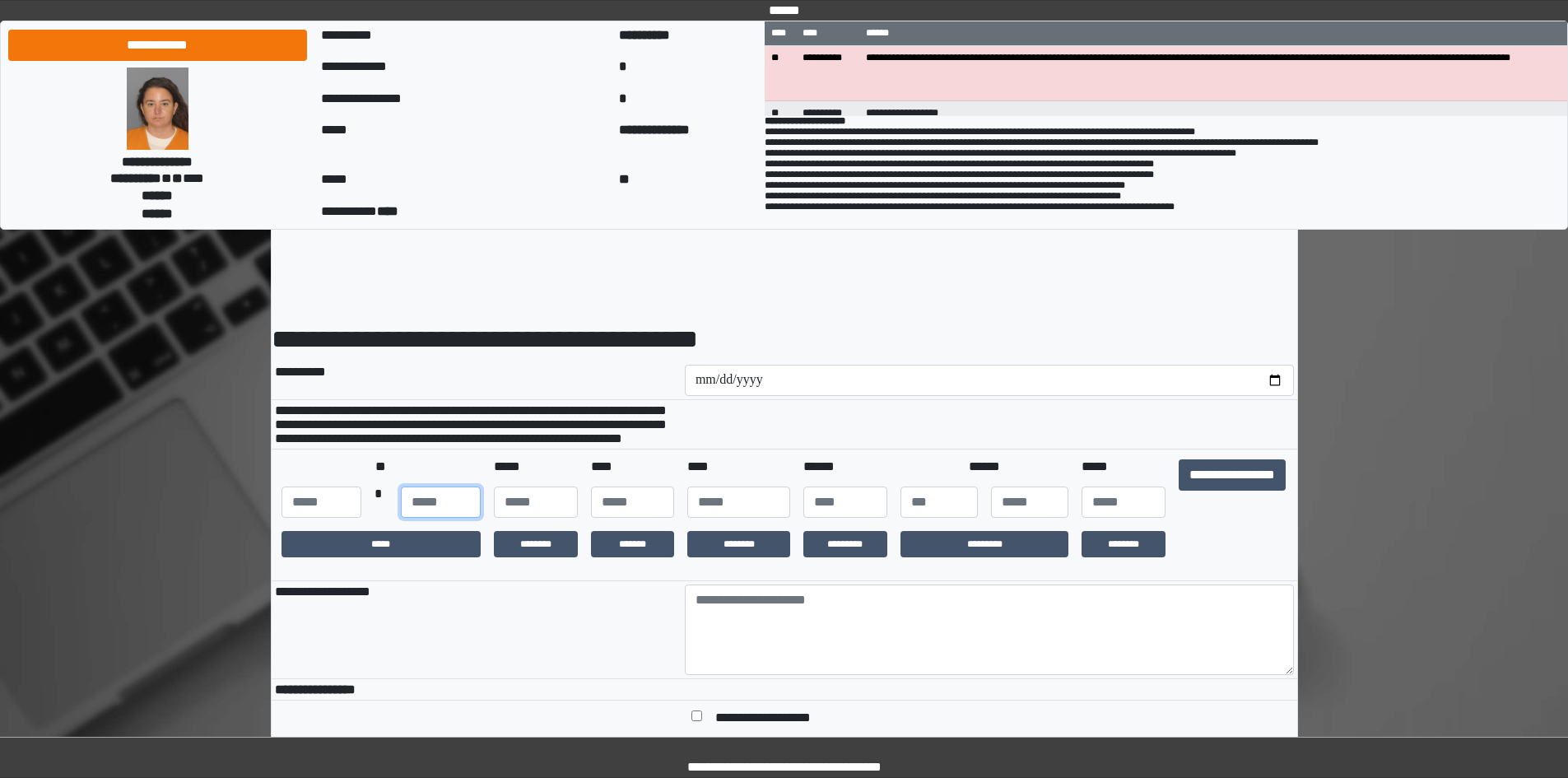 type on "**" 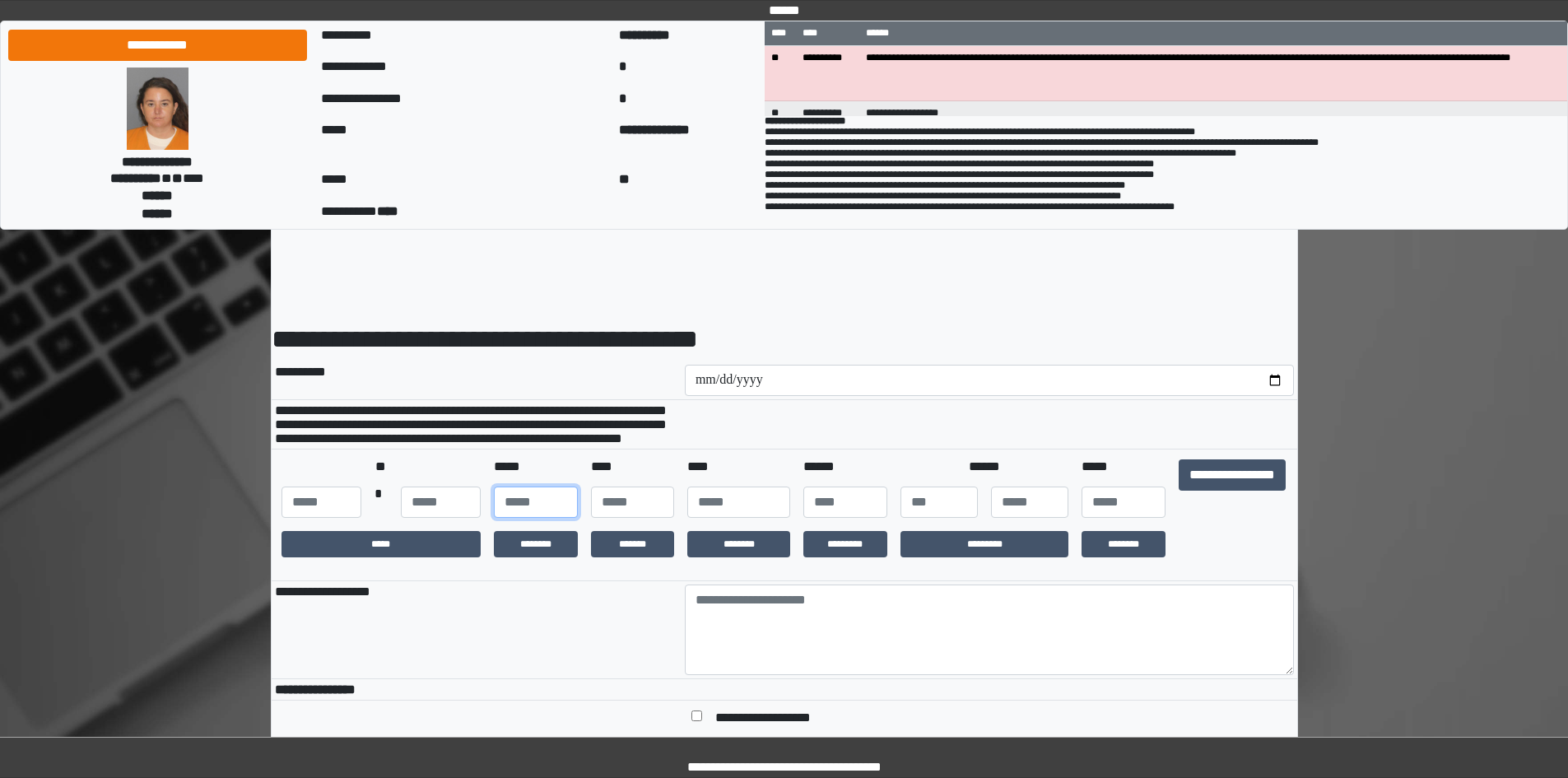 type on "***" 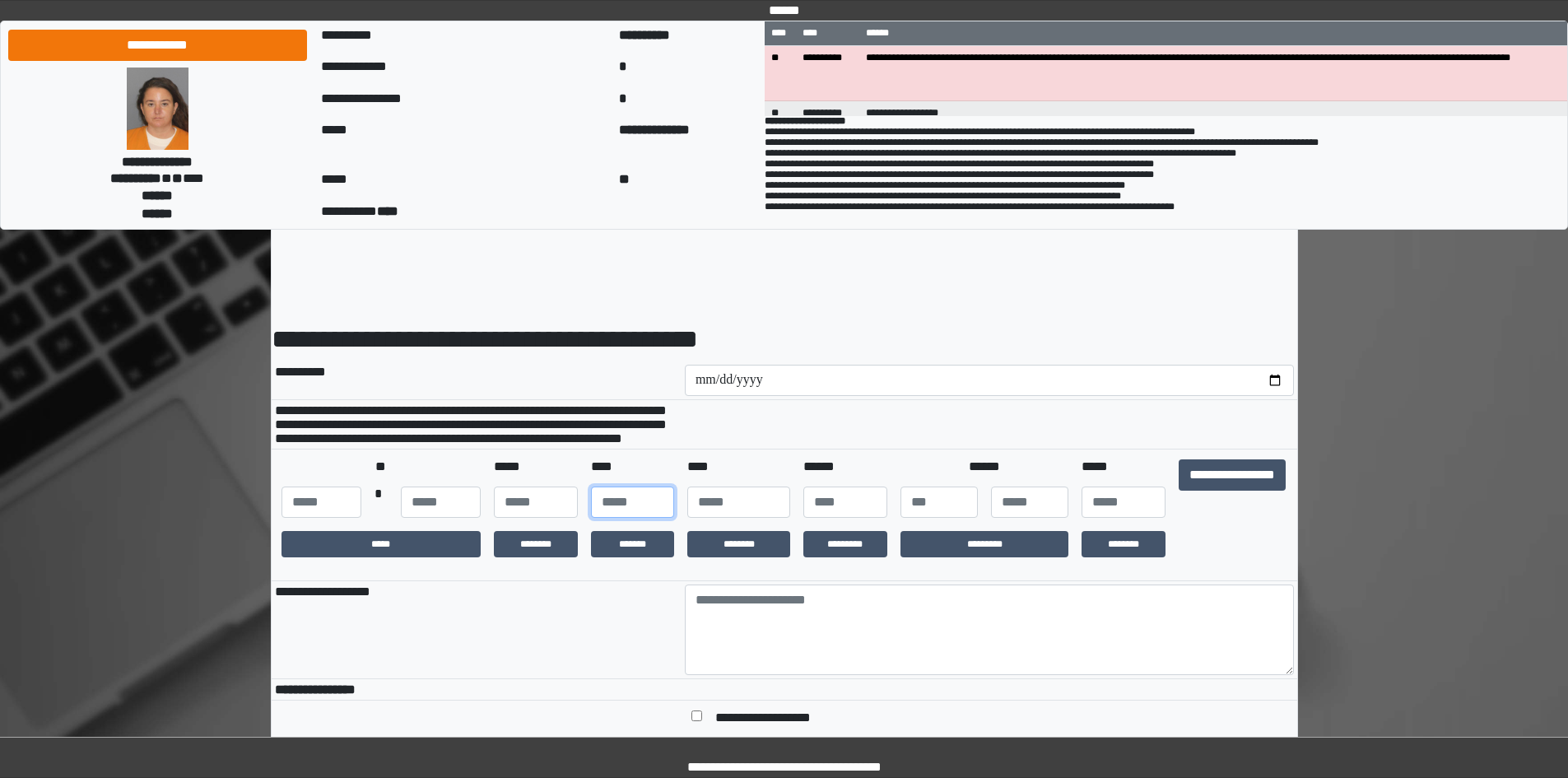 type on "**" 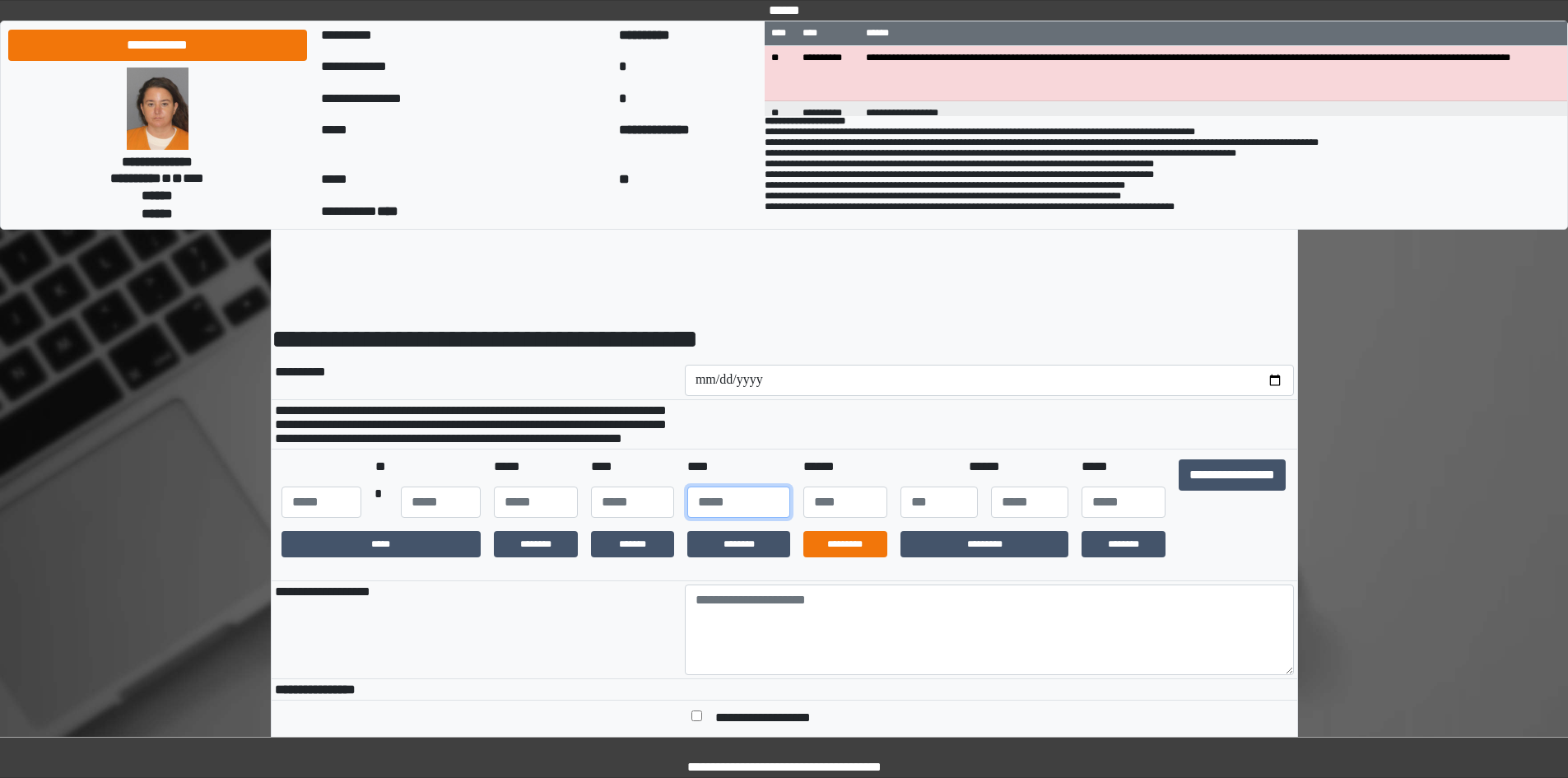 type on "****" 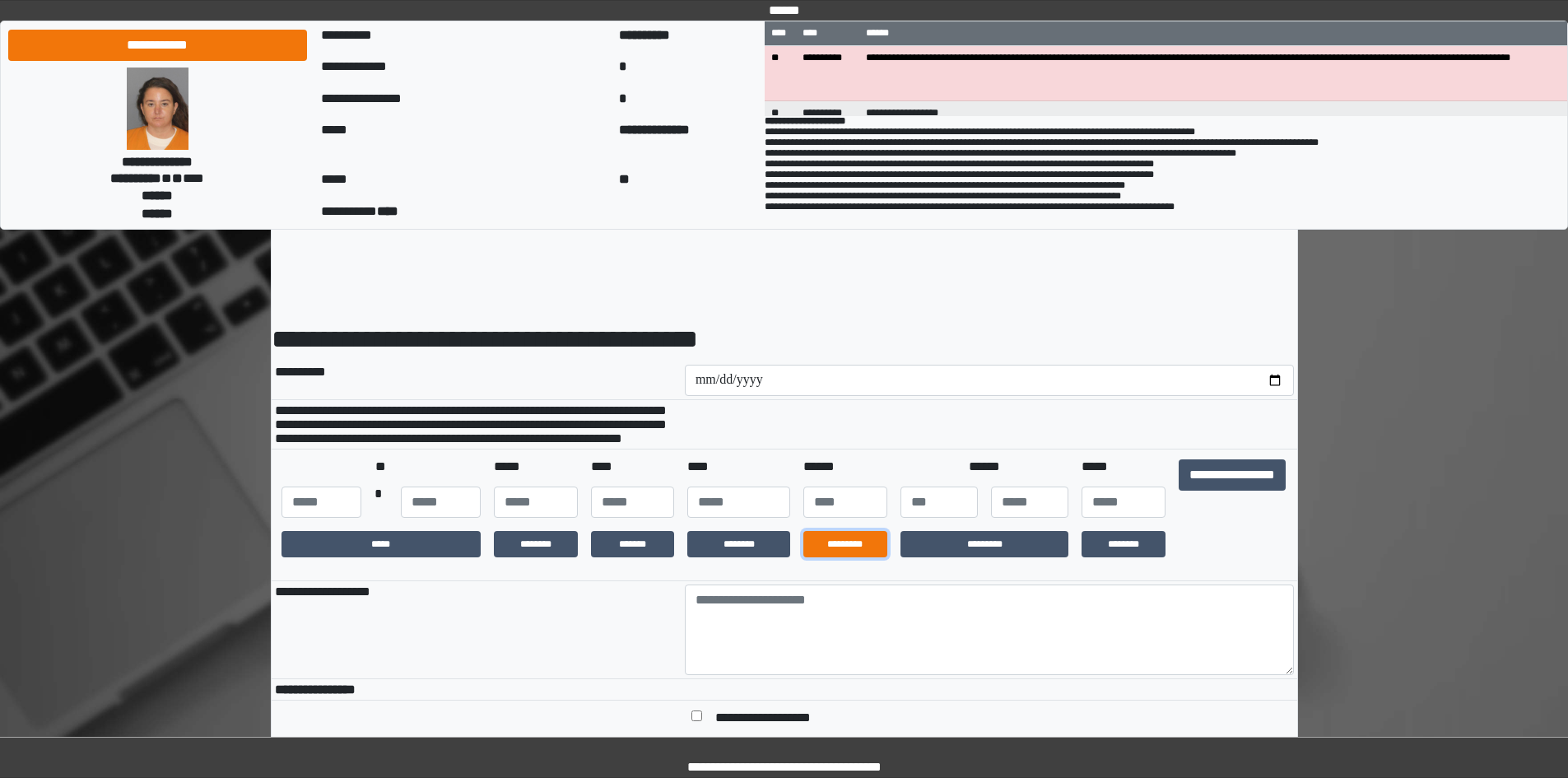 drag, startPoint x: 863, startPoint y: 580, endPoint x: 877, endPoint y: 578, distance: 14.142136 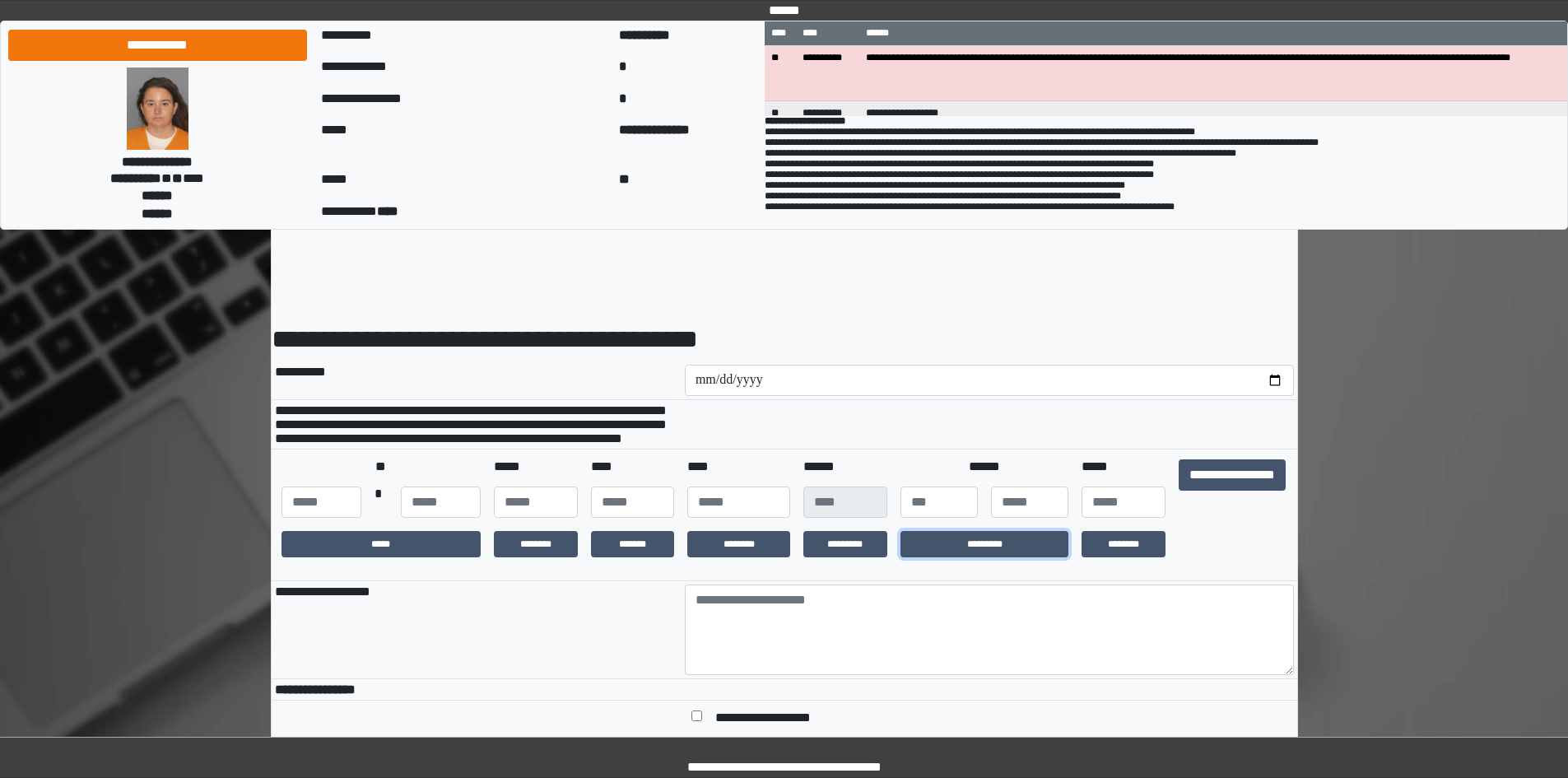 drag, startPoint x: 966, startPoint y: 571, endPoint x: 1083, endPoint y: 543, distance: 120.3038 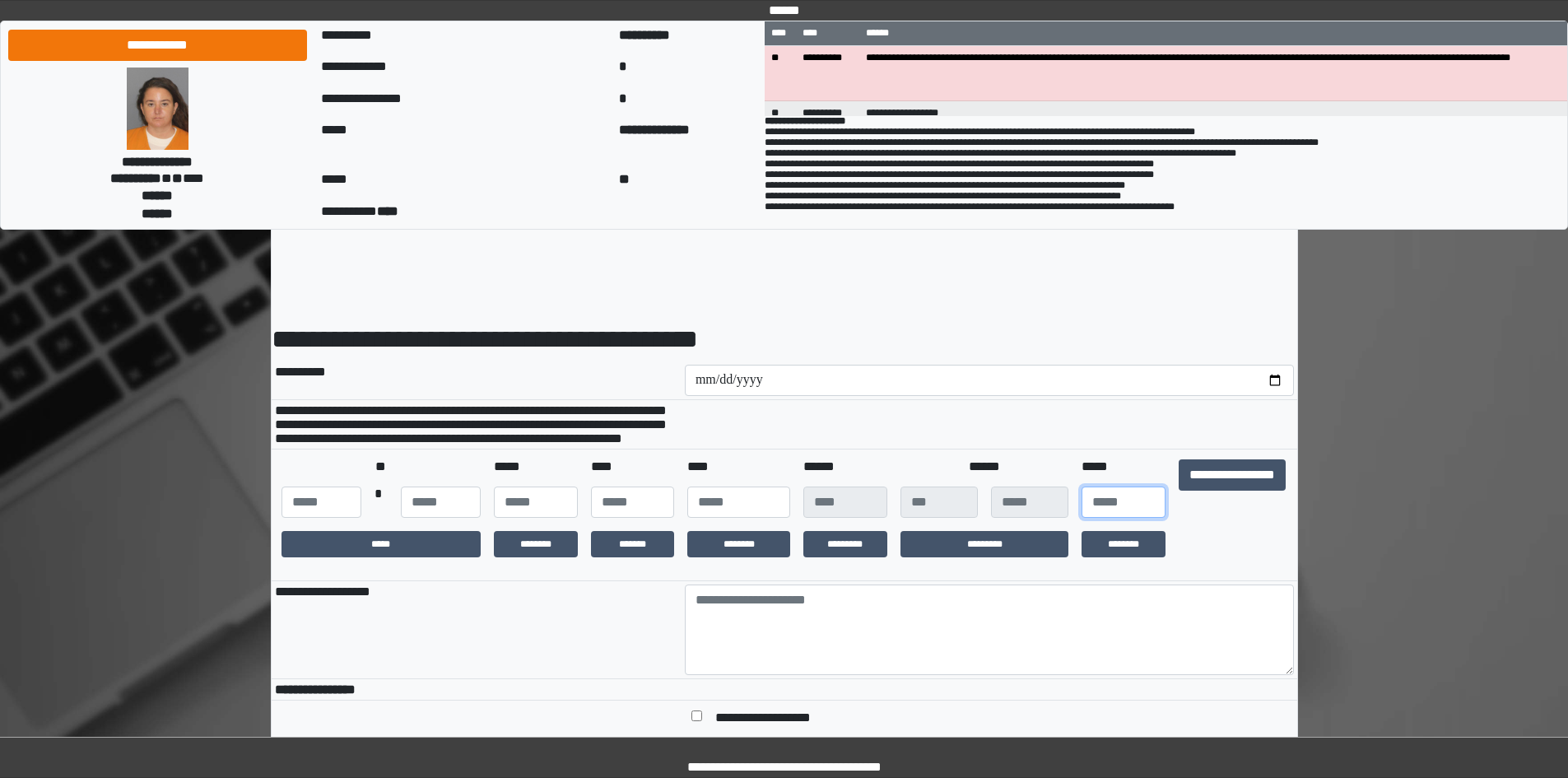 click at bounding box center (1124, 502) 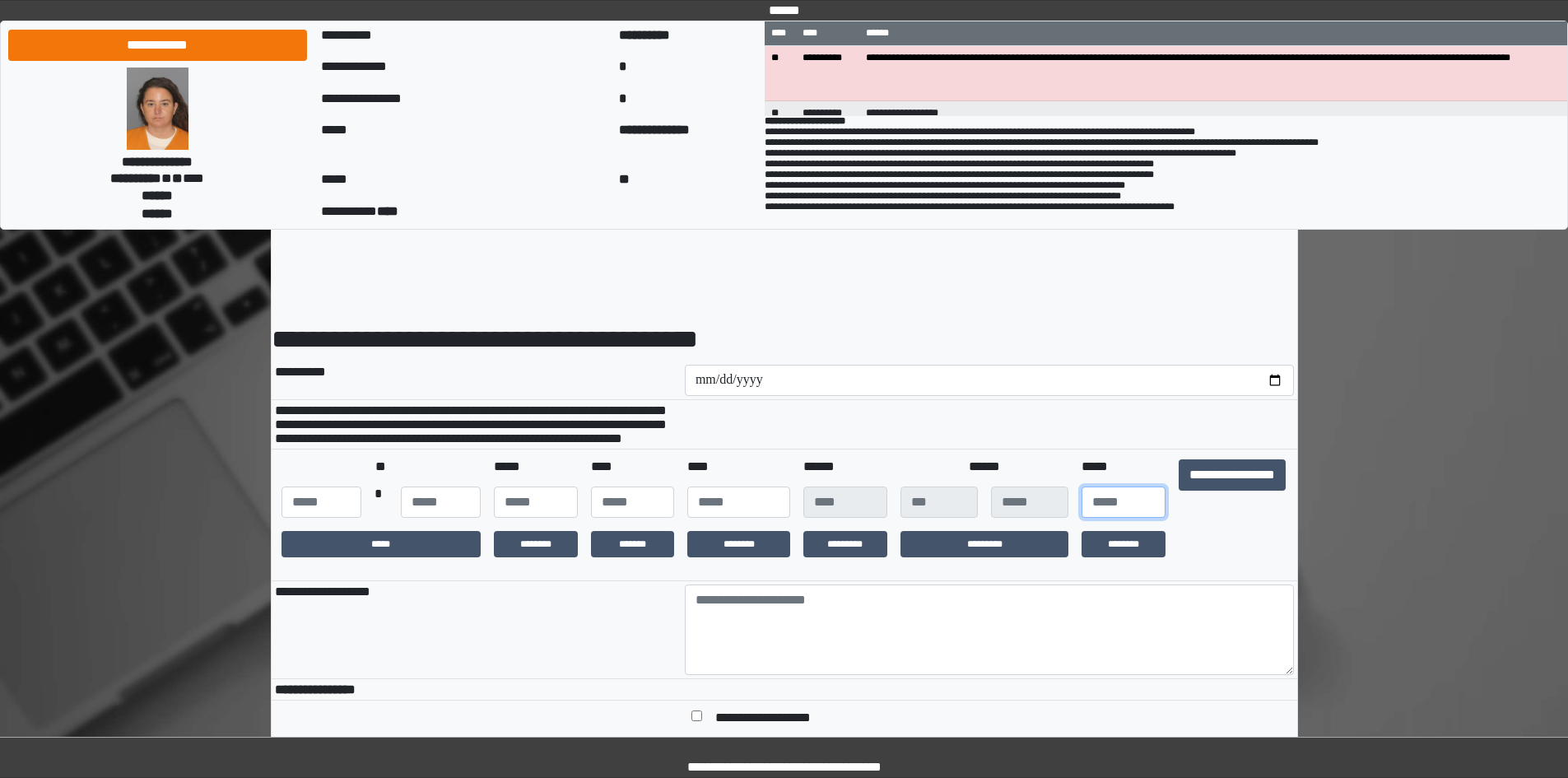 type on "**" 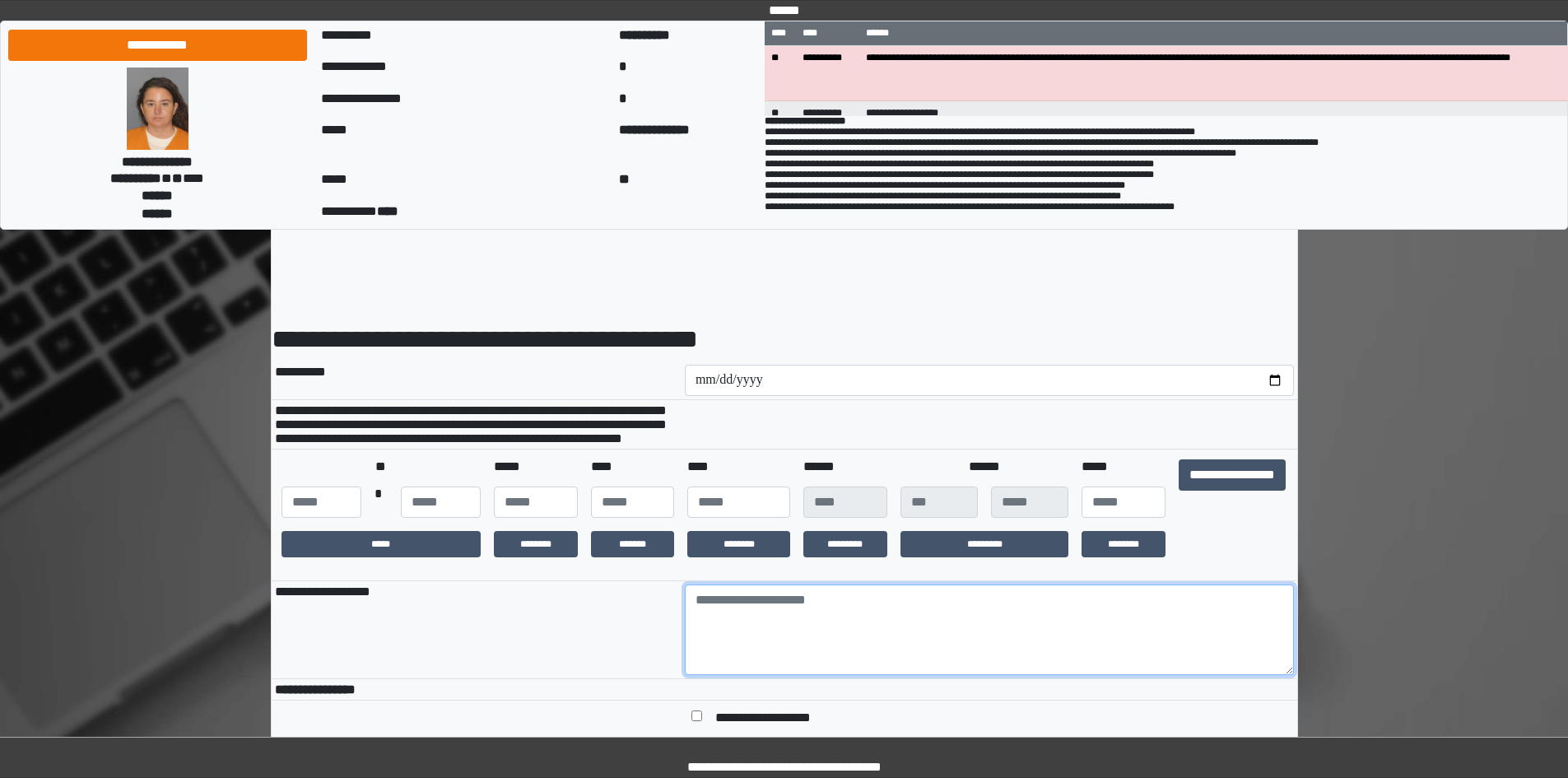 click at bounding box center (989, 630) 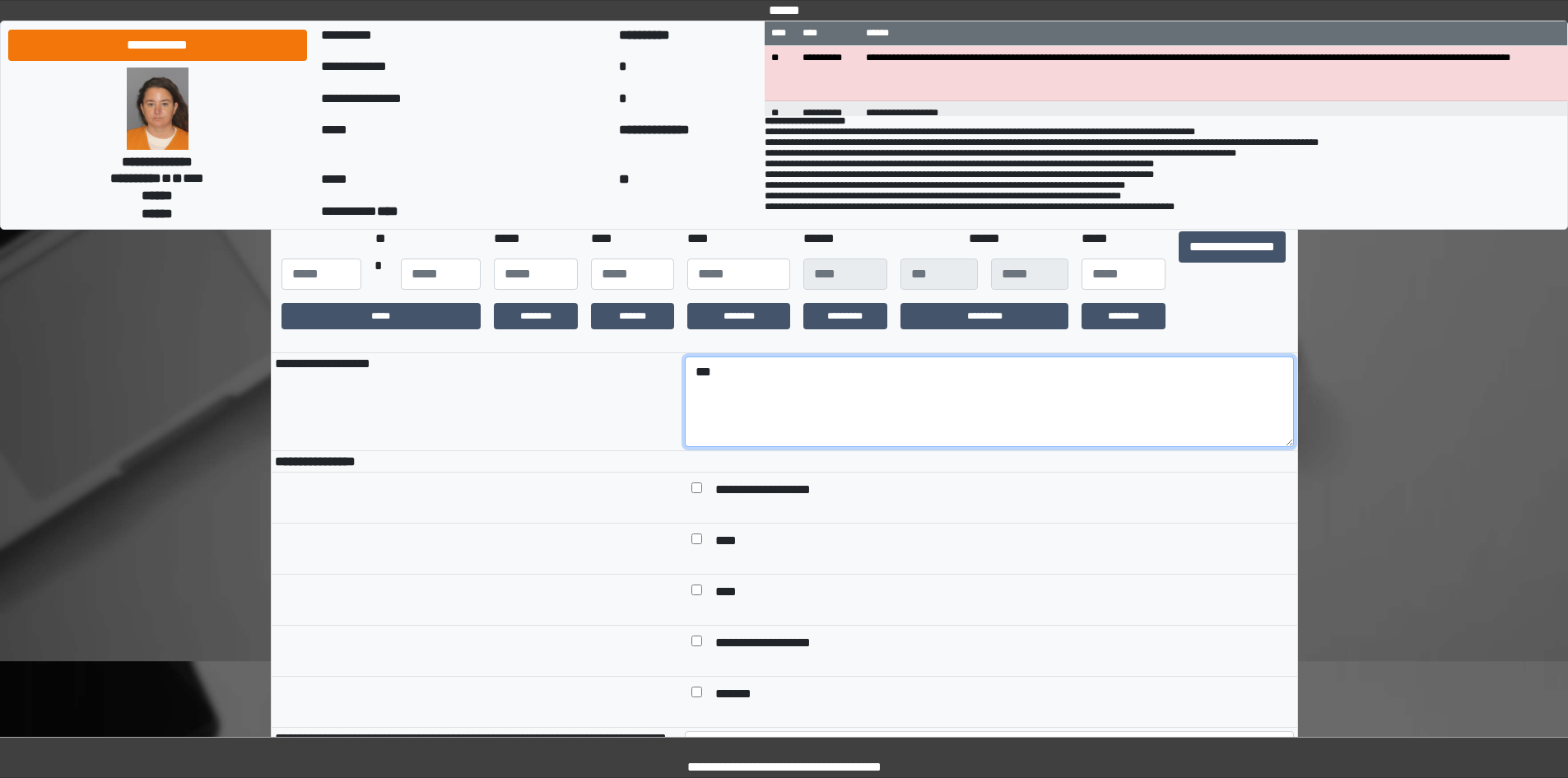 scroll, scrollTop: 329, scrollLeft: 0, axis: vertical 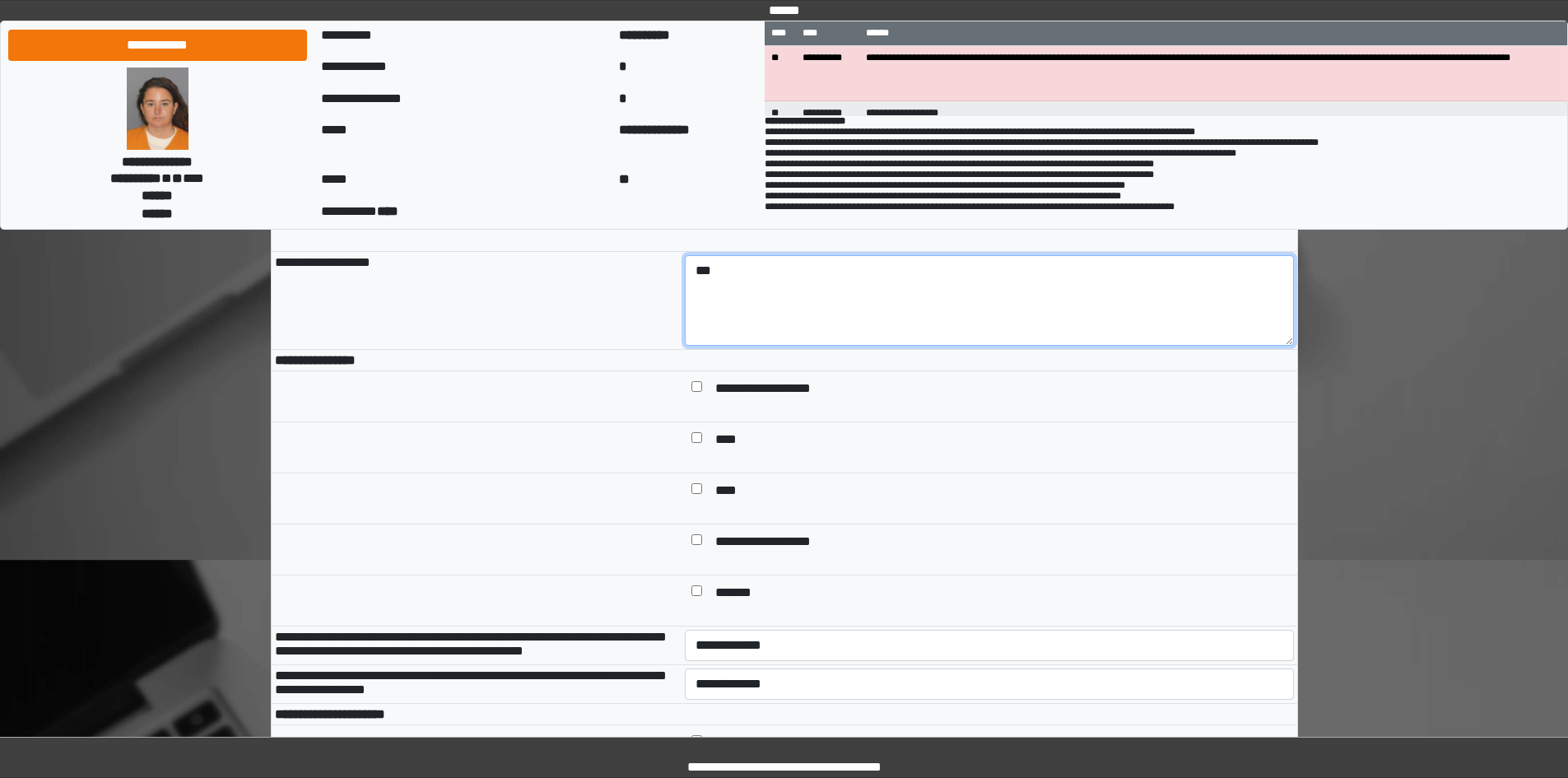 type on "***" 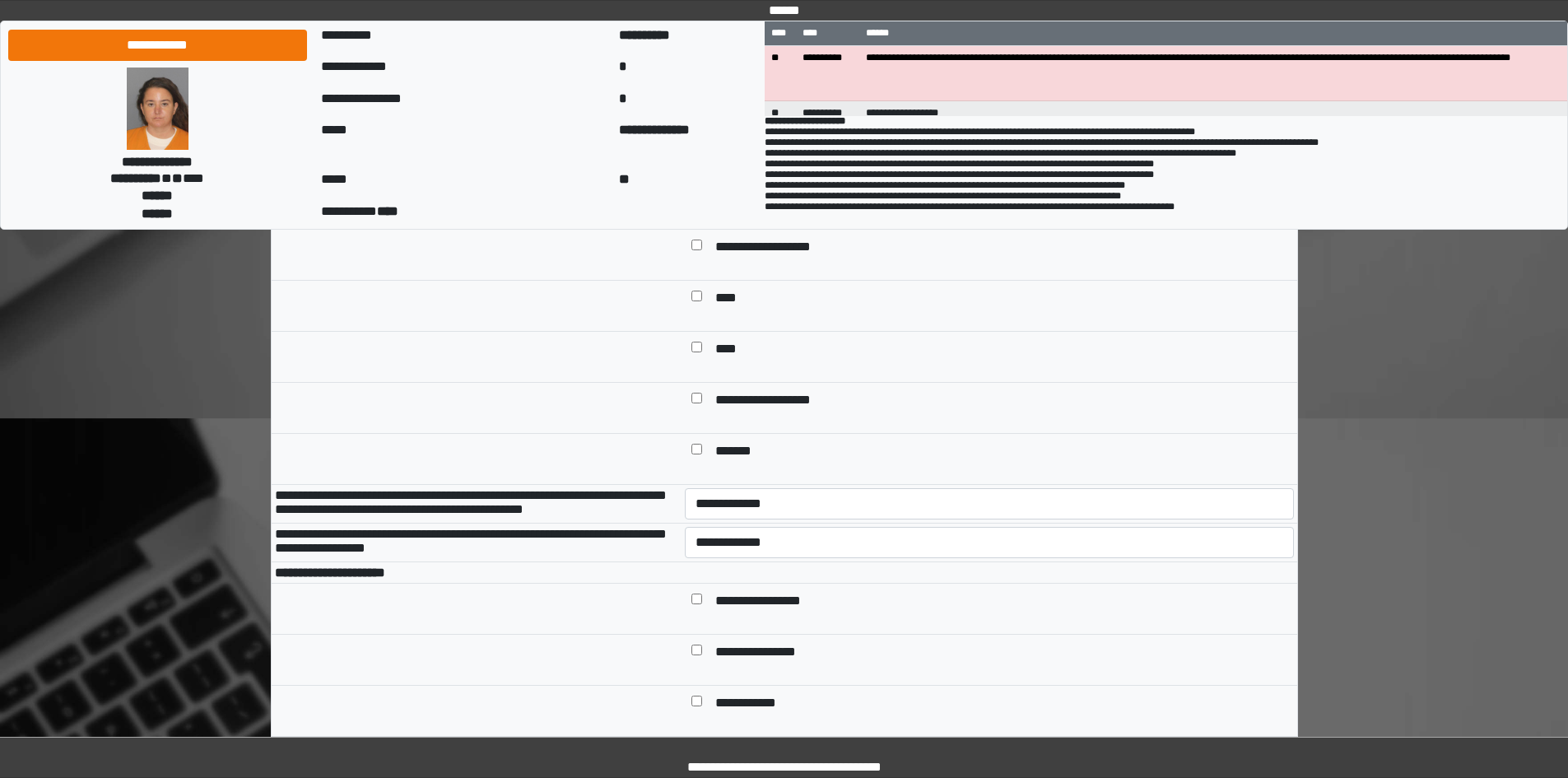 scroll, scrollTop: 494, scrollLeft: 0, axis: vertical 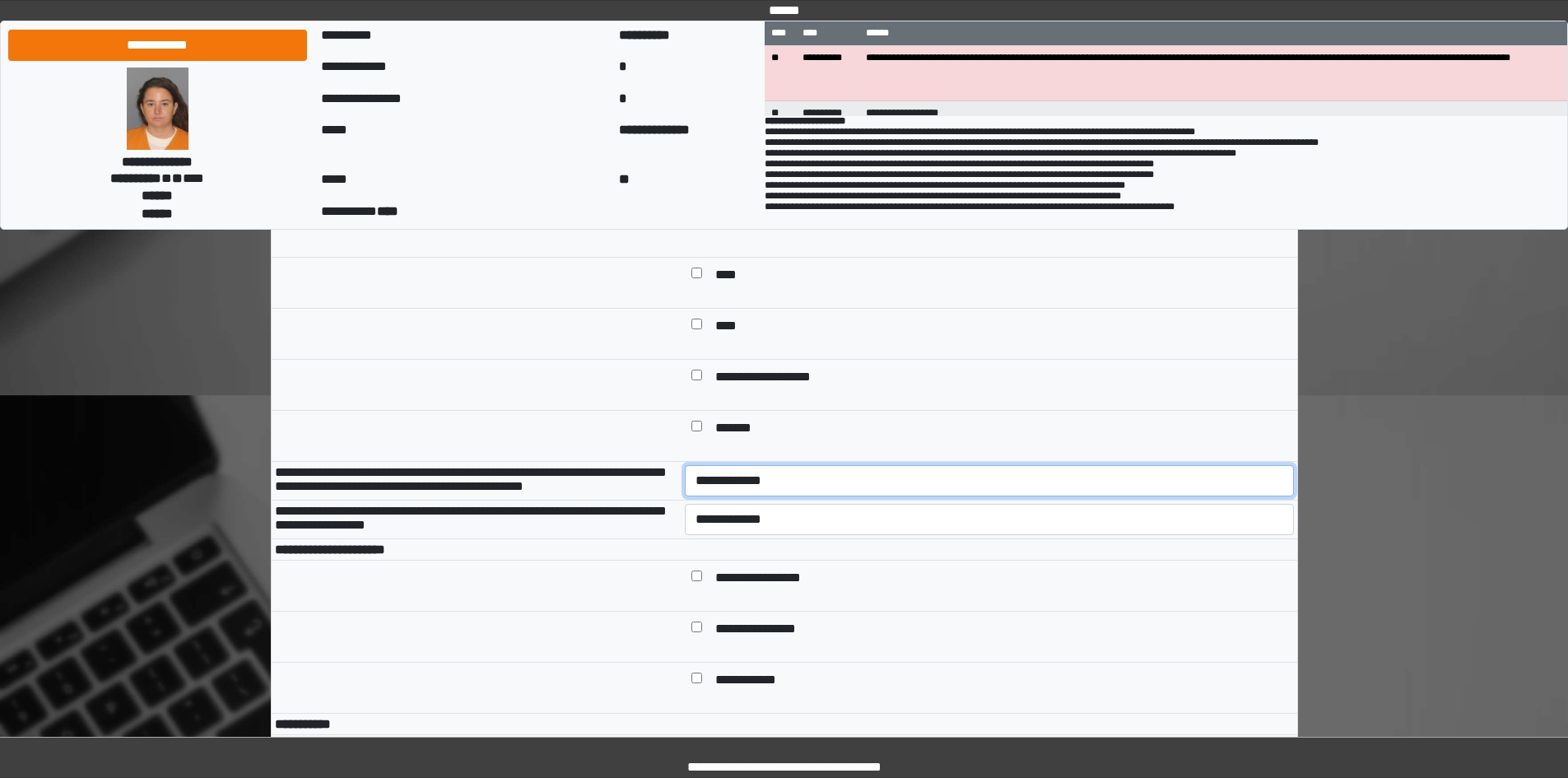 click on "**********" at bounding box center (989, 481) 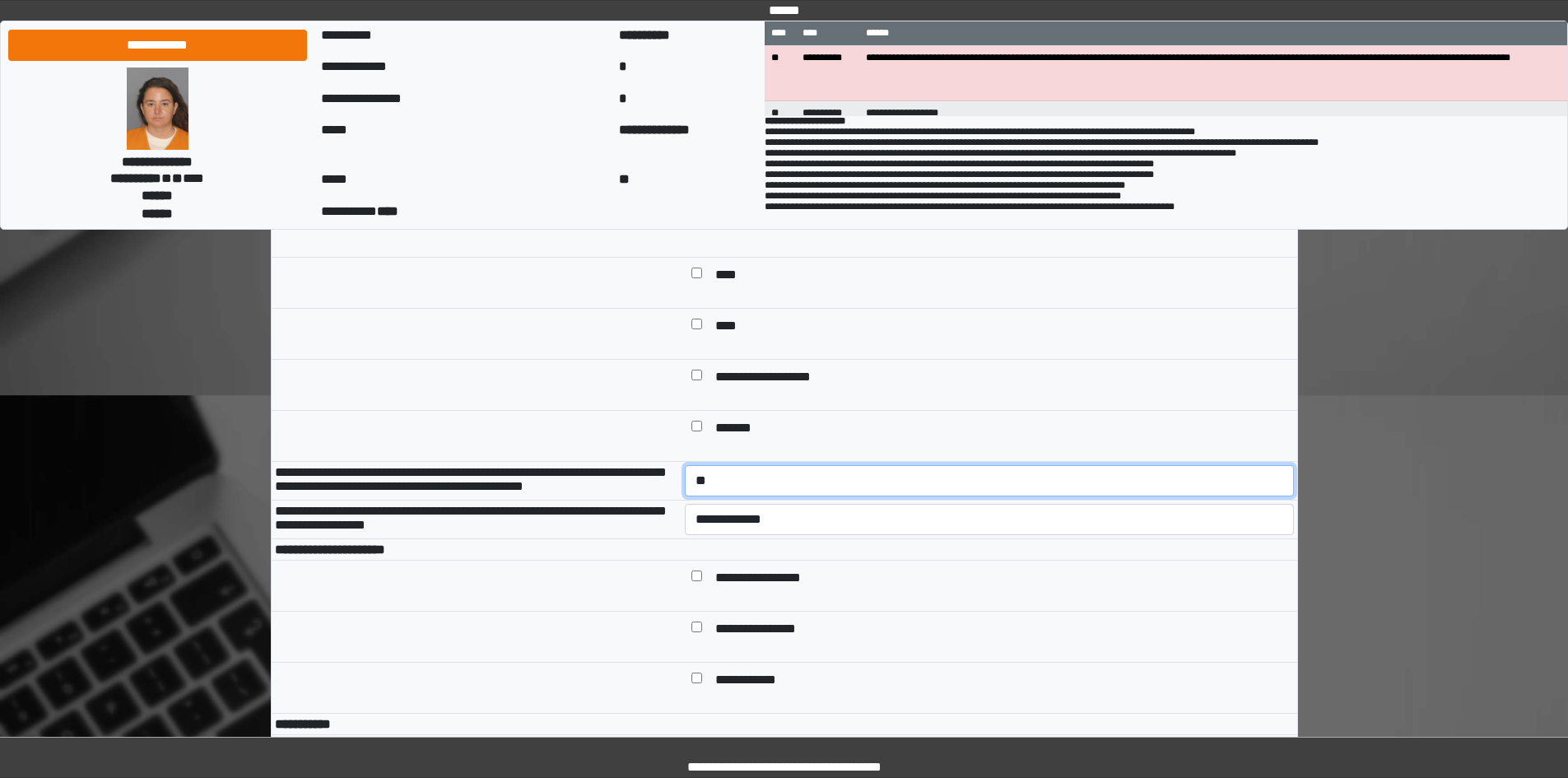 click on "**********" at bounding box center (989, 481) 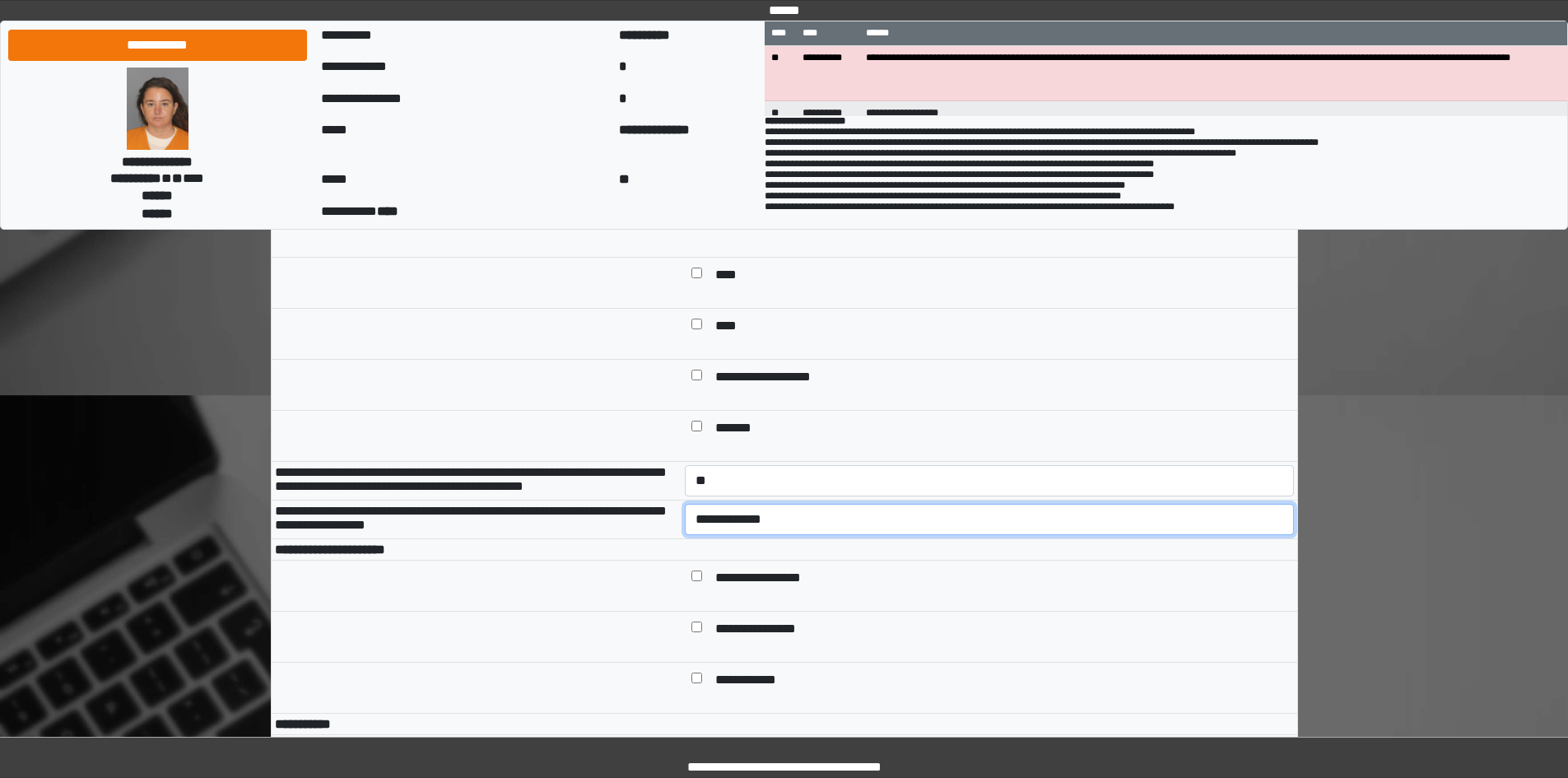 click on "**********" at bounding box center [989, 519] 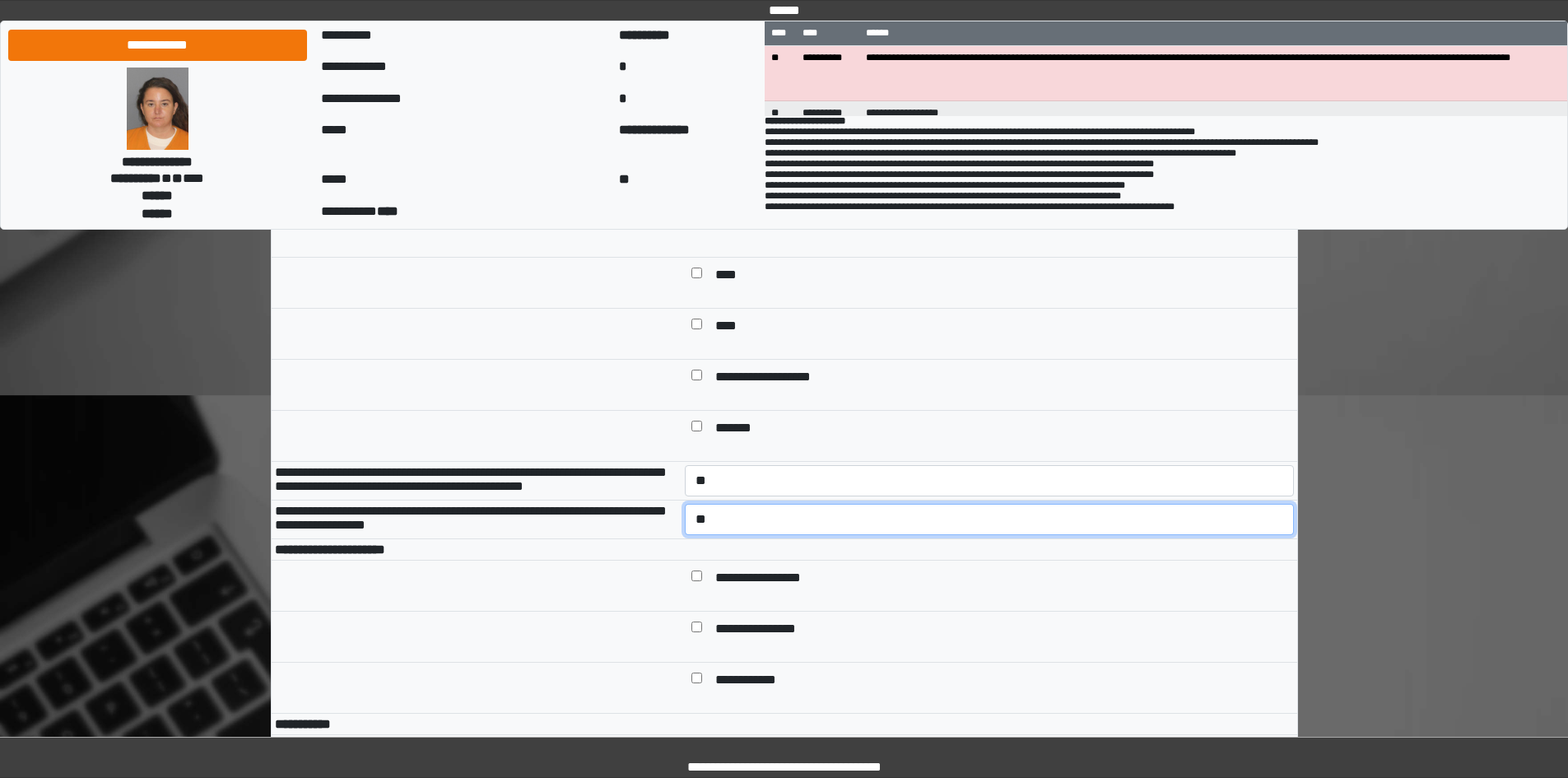 click on "**********" at bounding box center (989, 519) 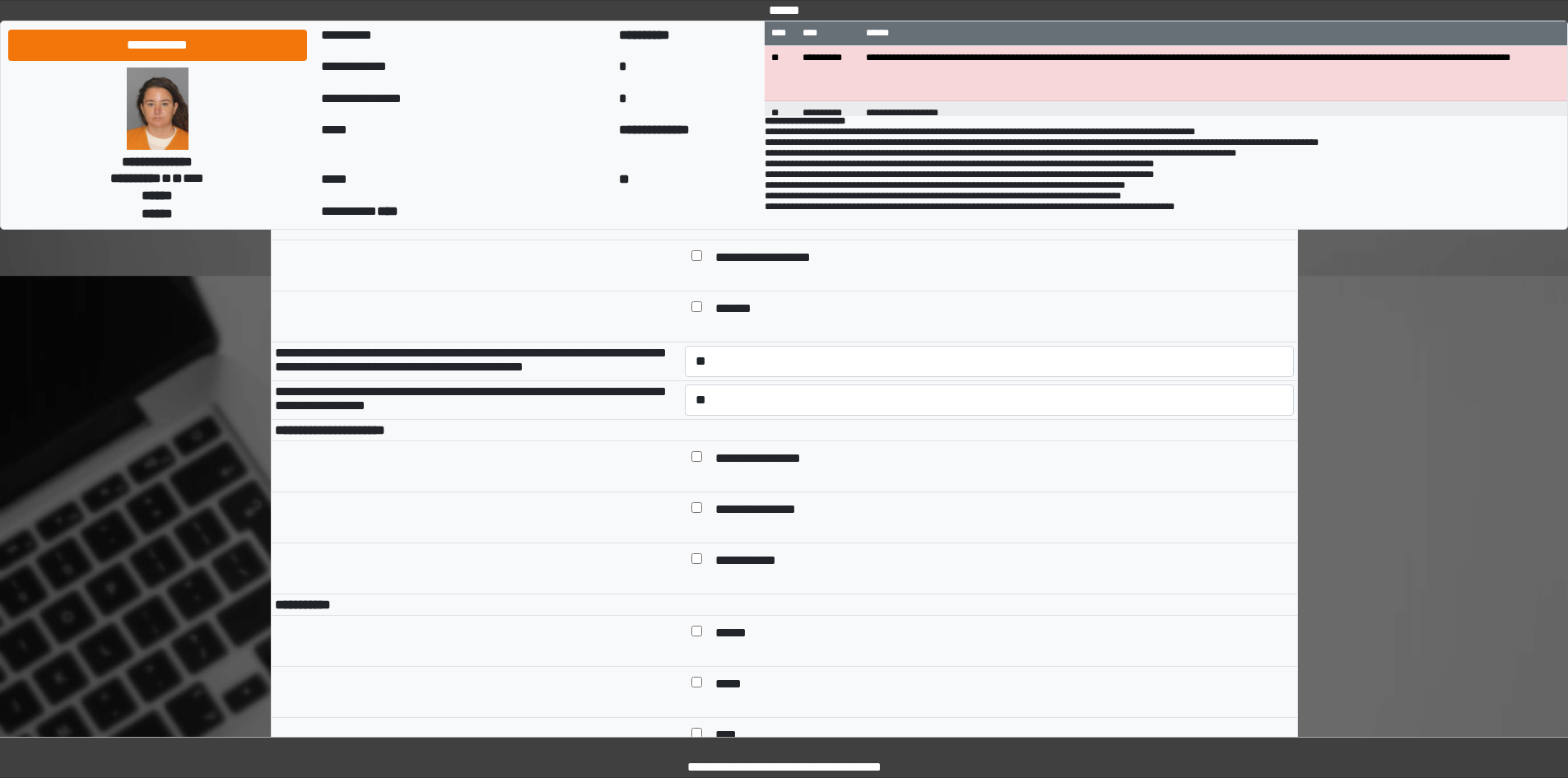 scroll, scrollTop: 741, scrollLeft: 0, axis: vertical 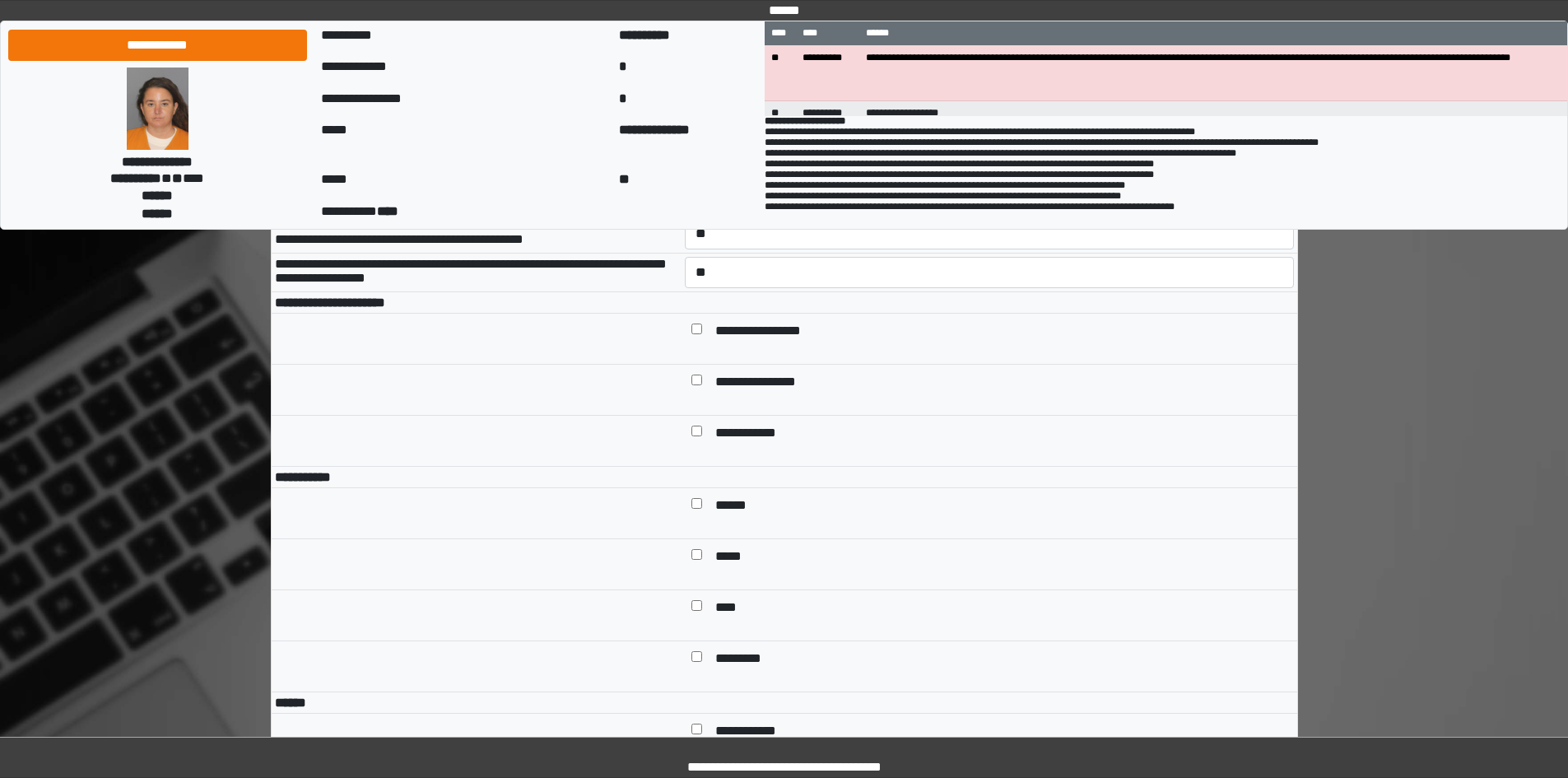 click at bounding box center [696, 506] 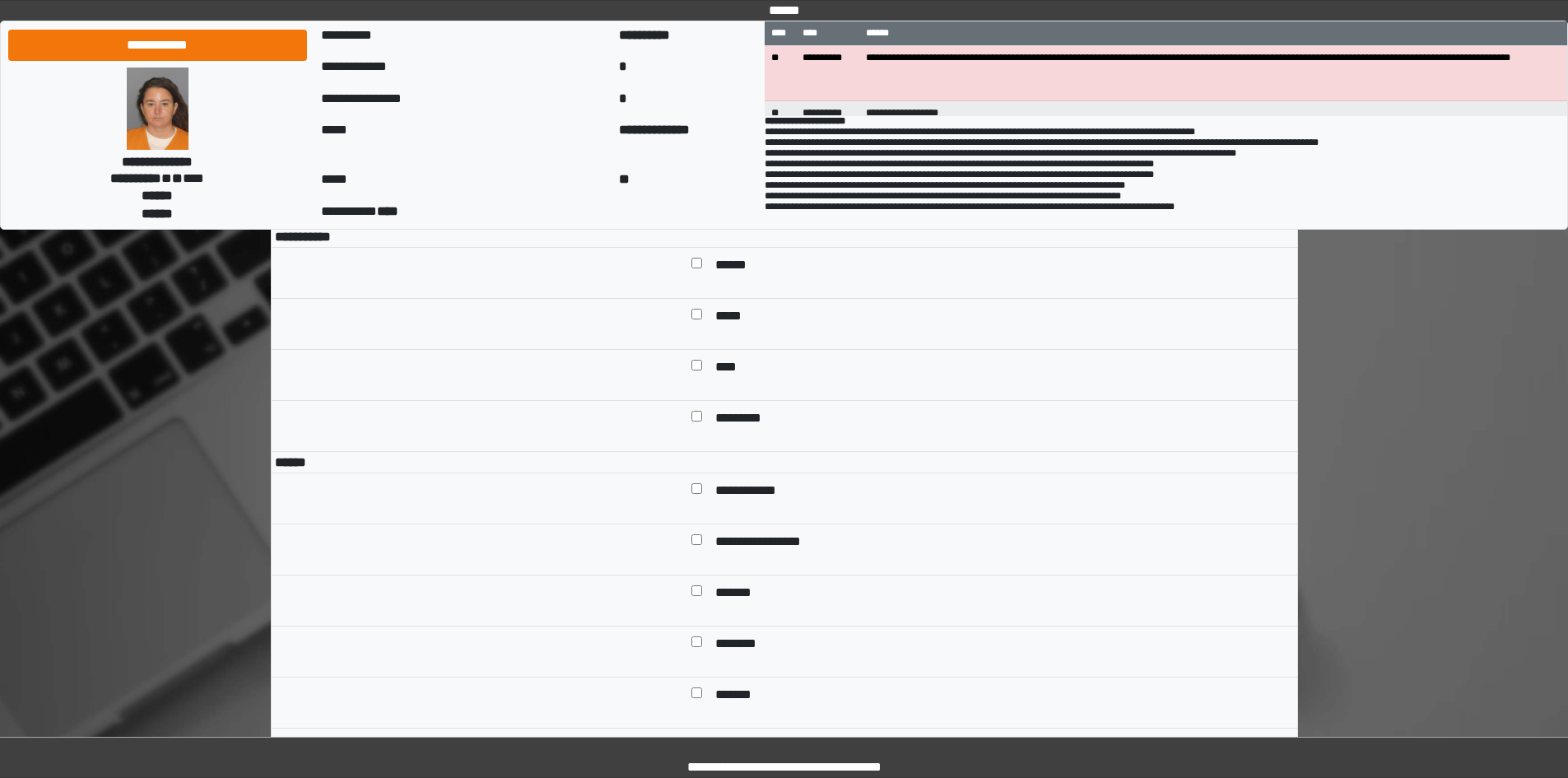 scroll, scrollTop: 988, scrollLeft: 0, axis: vertical 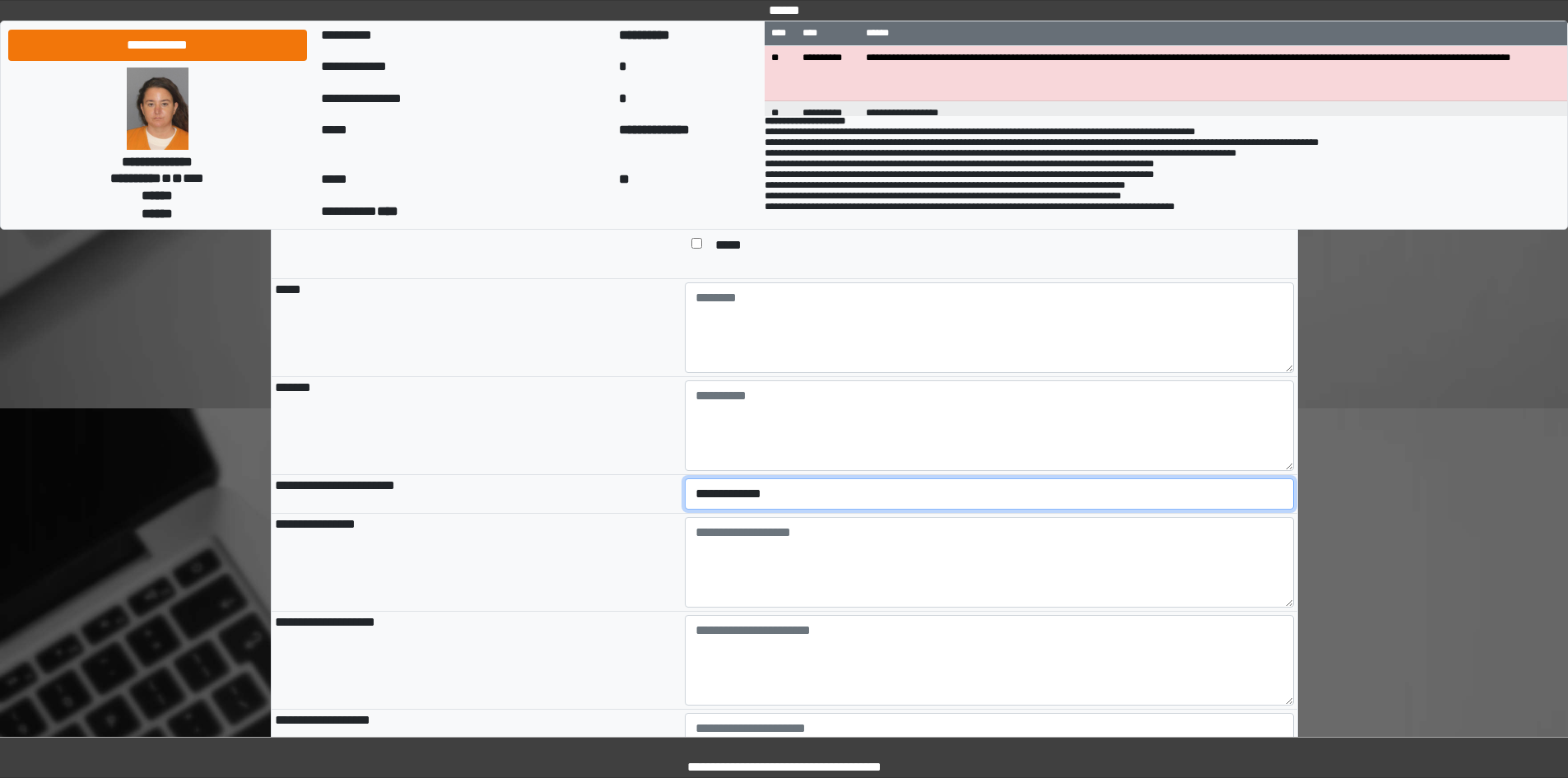 click on "**********" at bounding box center [989, 494] 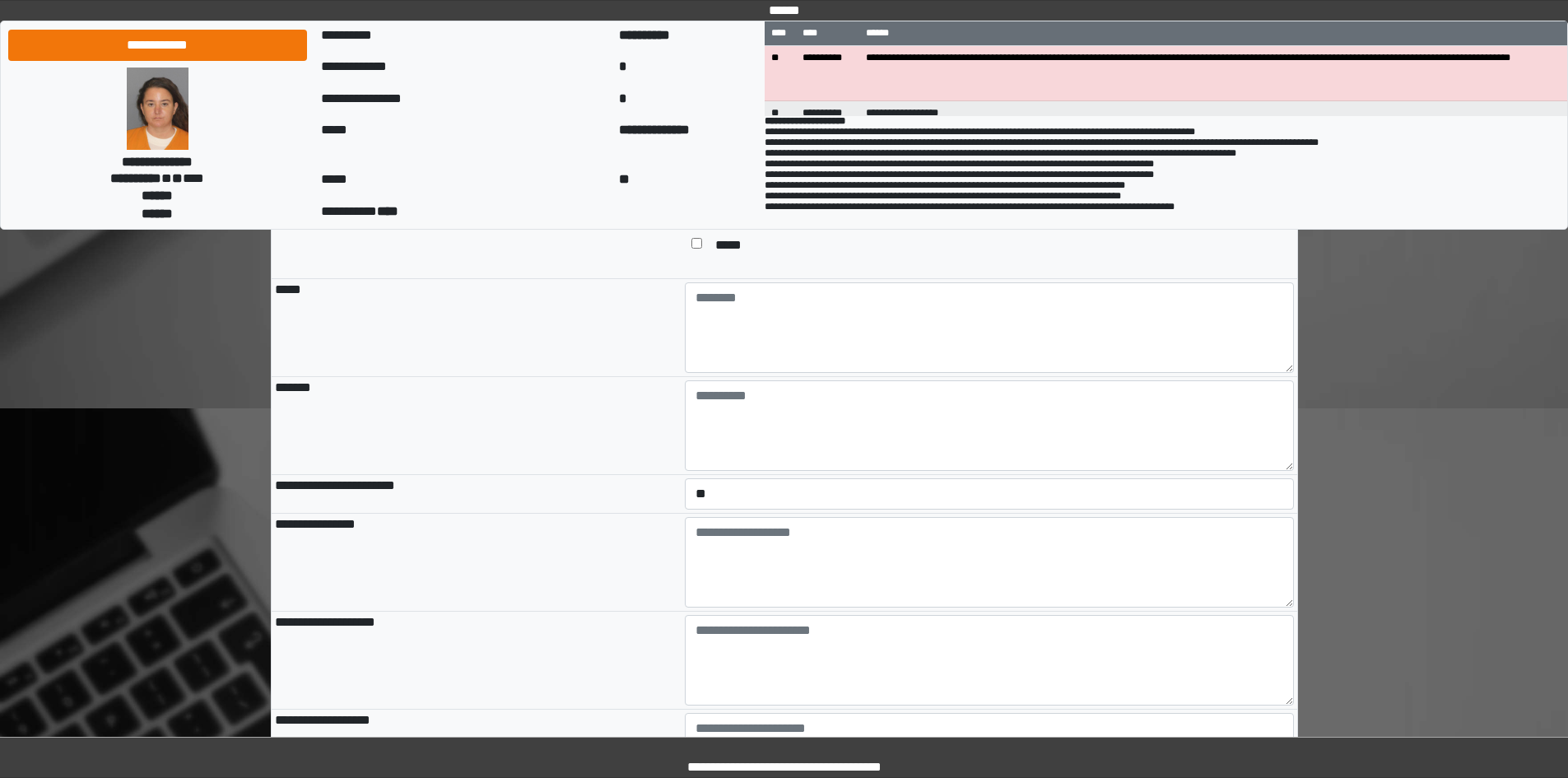 drag, startPoint x: 617, startPoint y: 593, endPoint x: 635, endPoint y: 585, distance: 19.697716 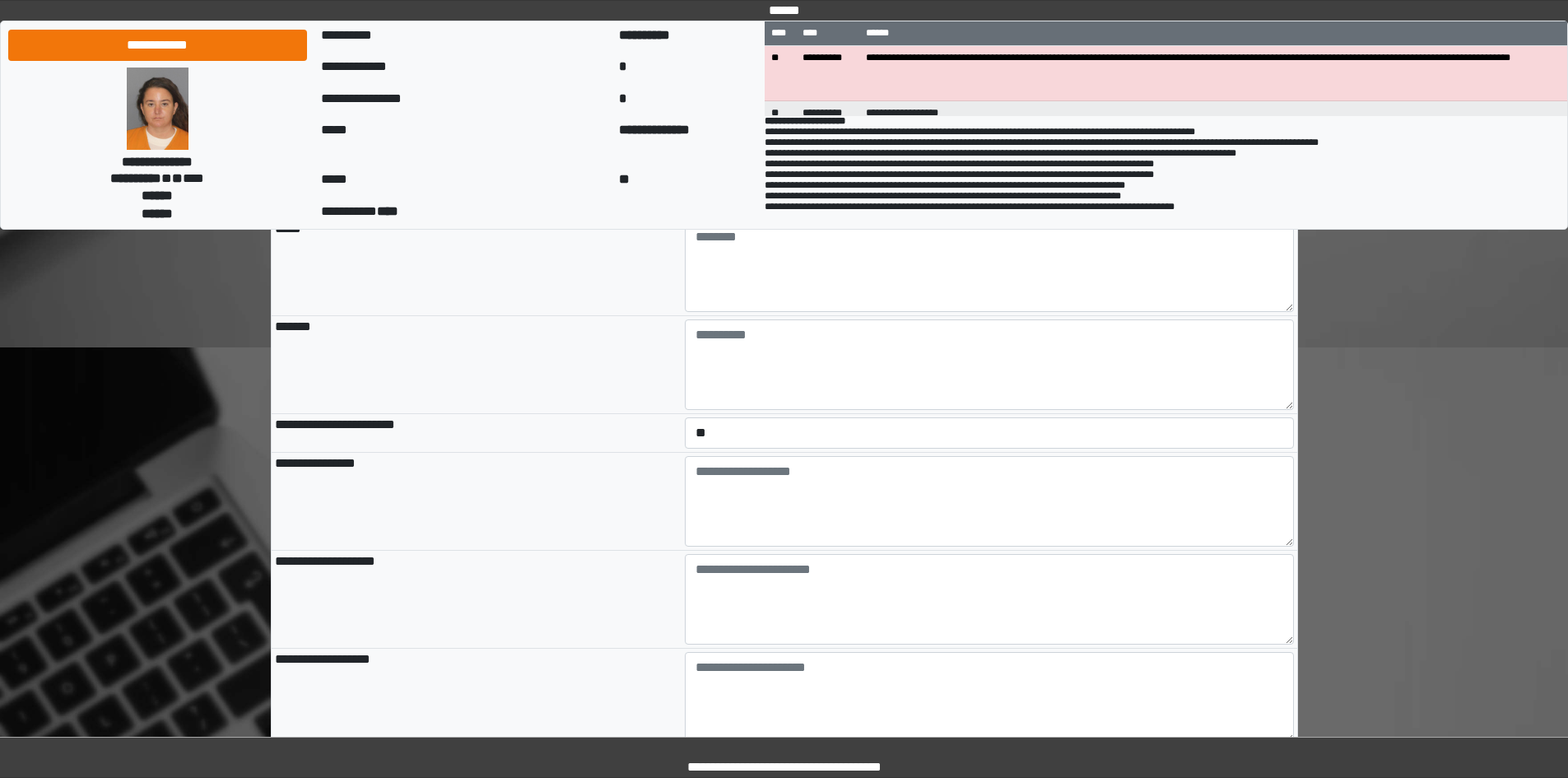 scroll, scrollTop: 1729, scrollLeft: 0, axis: vertical 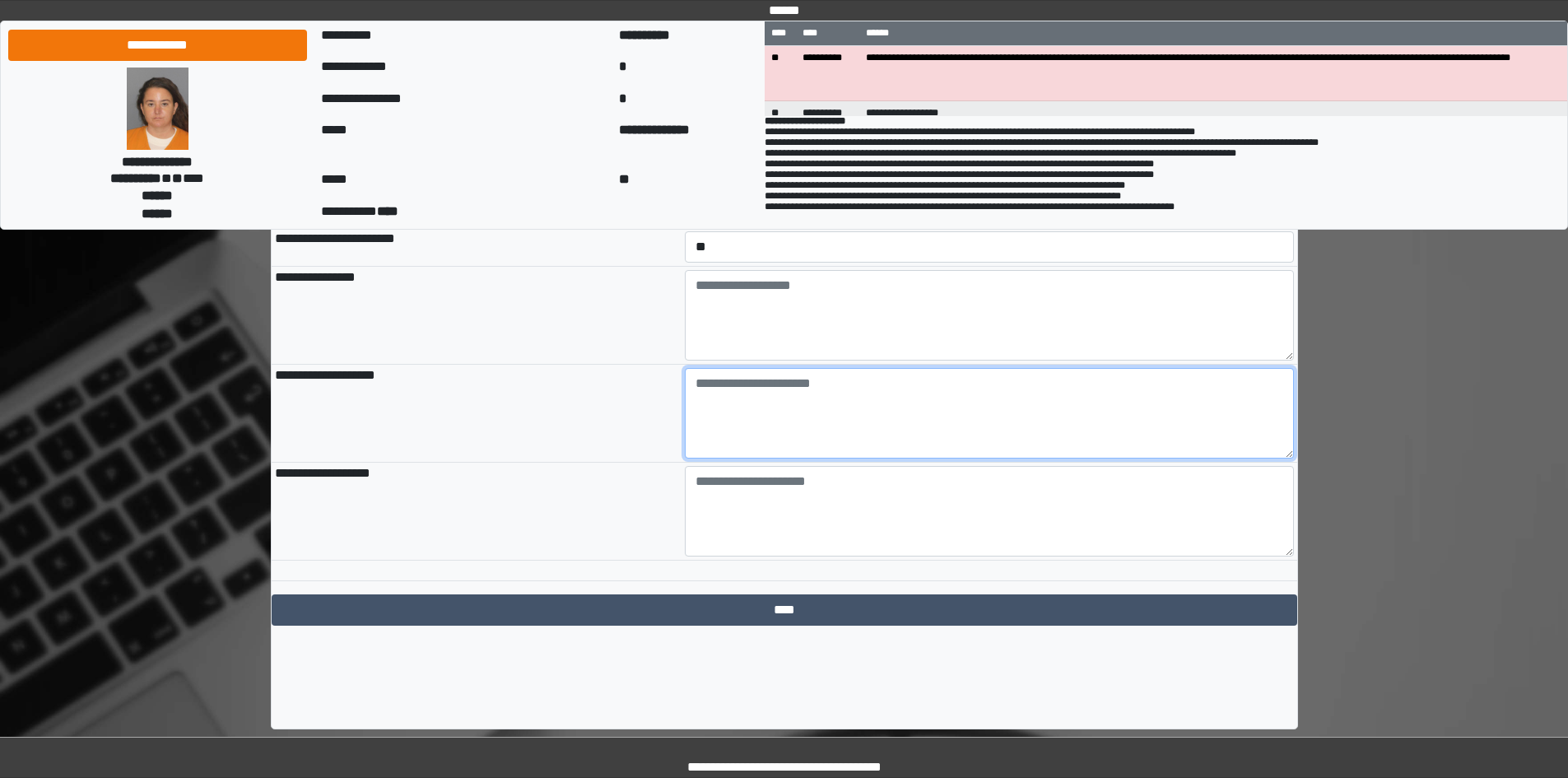 click at bounding box center [989, 413] 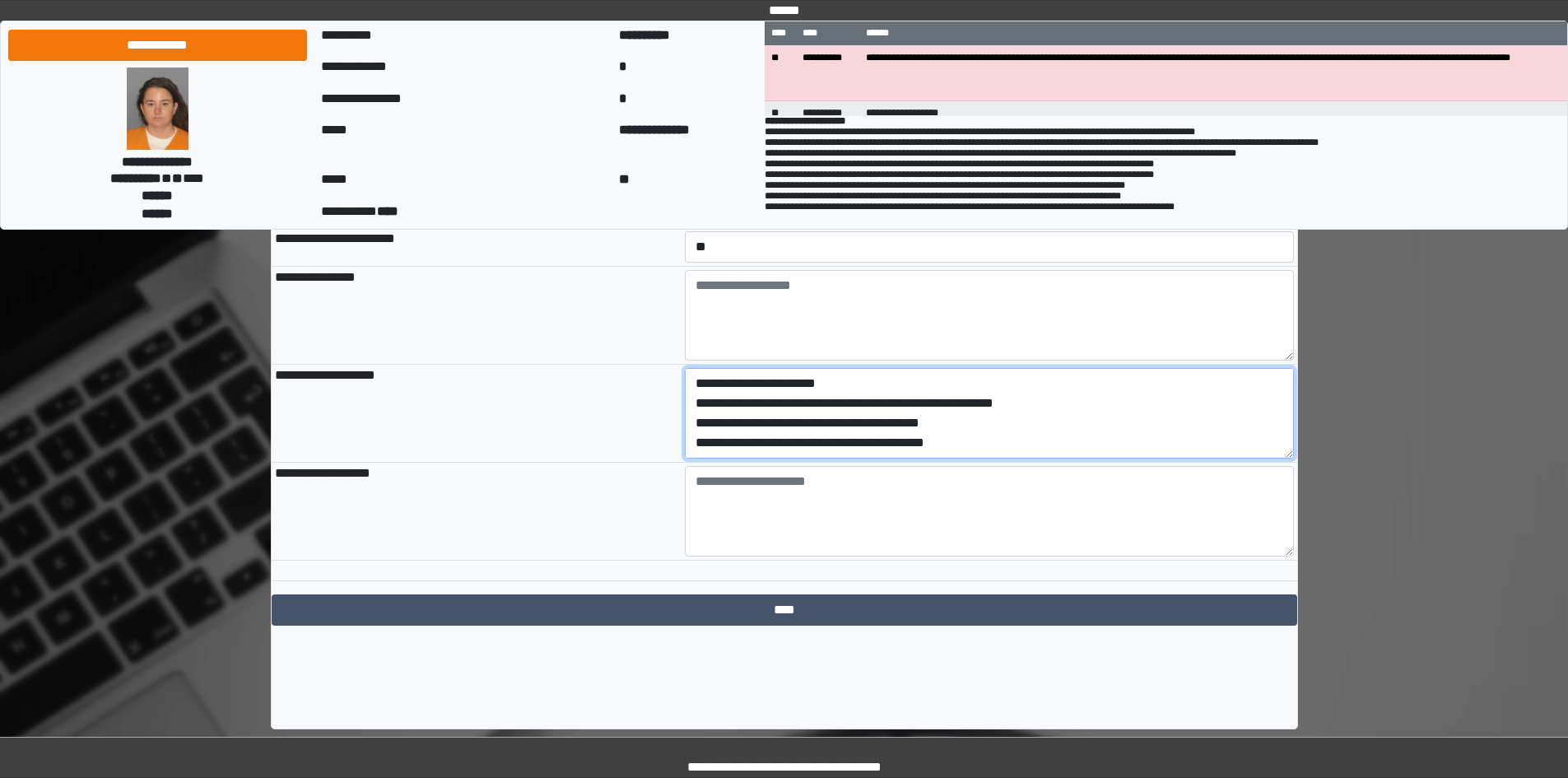 scroll, scrollTop: 54, scrollLeft: 0, axis: vertical 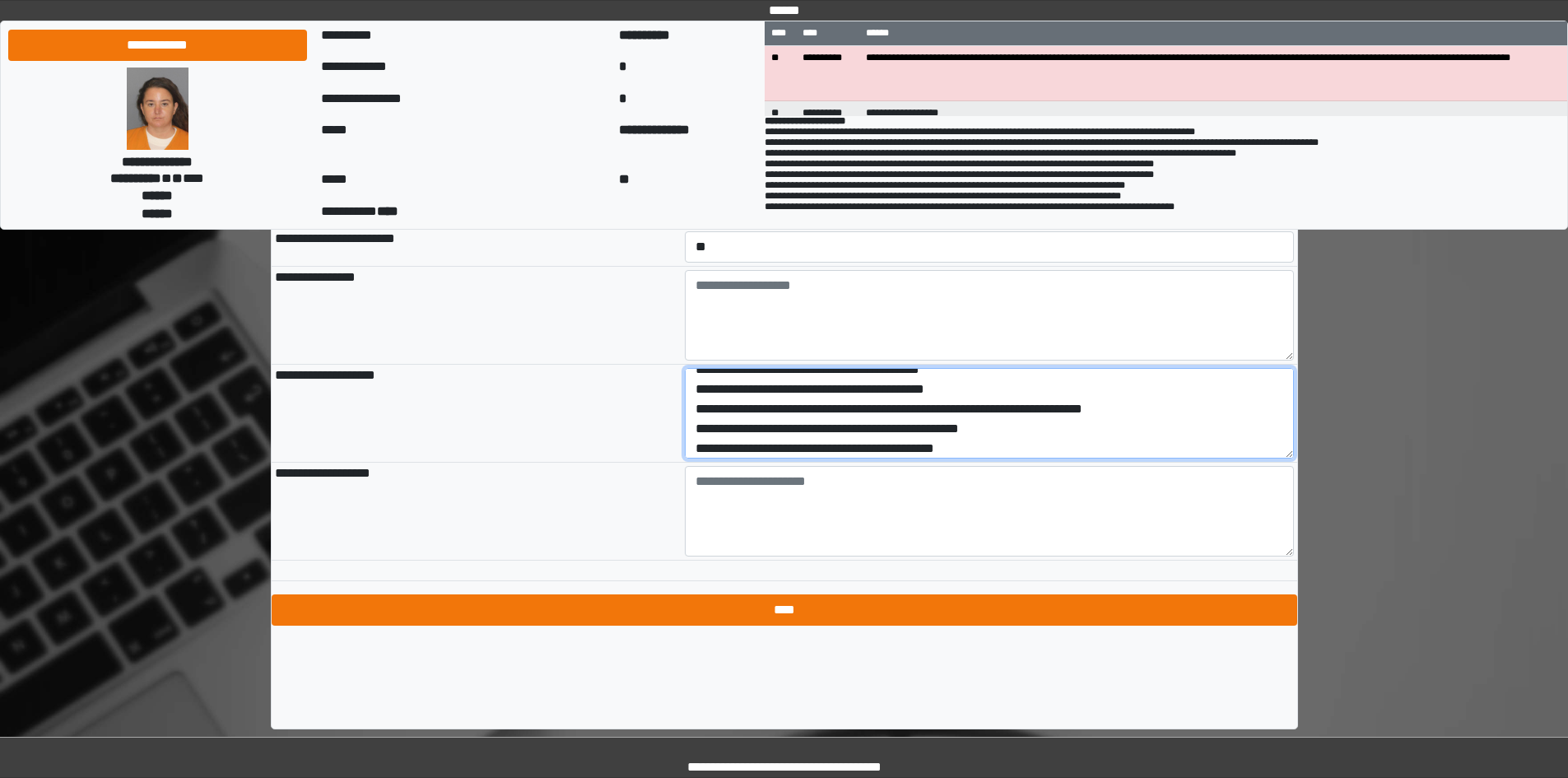 type on "**********" 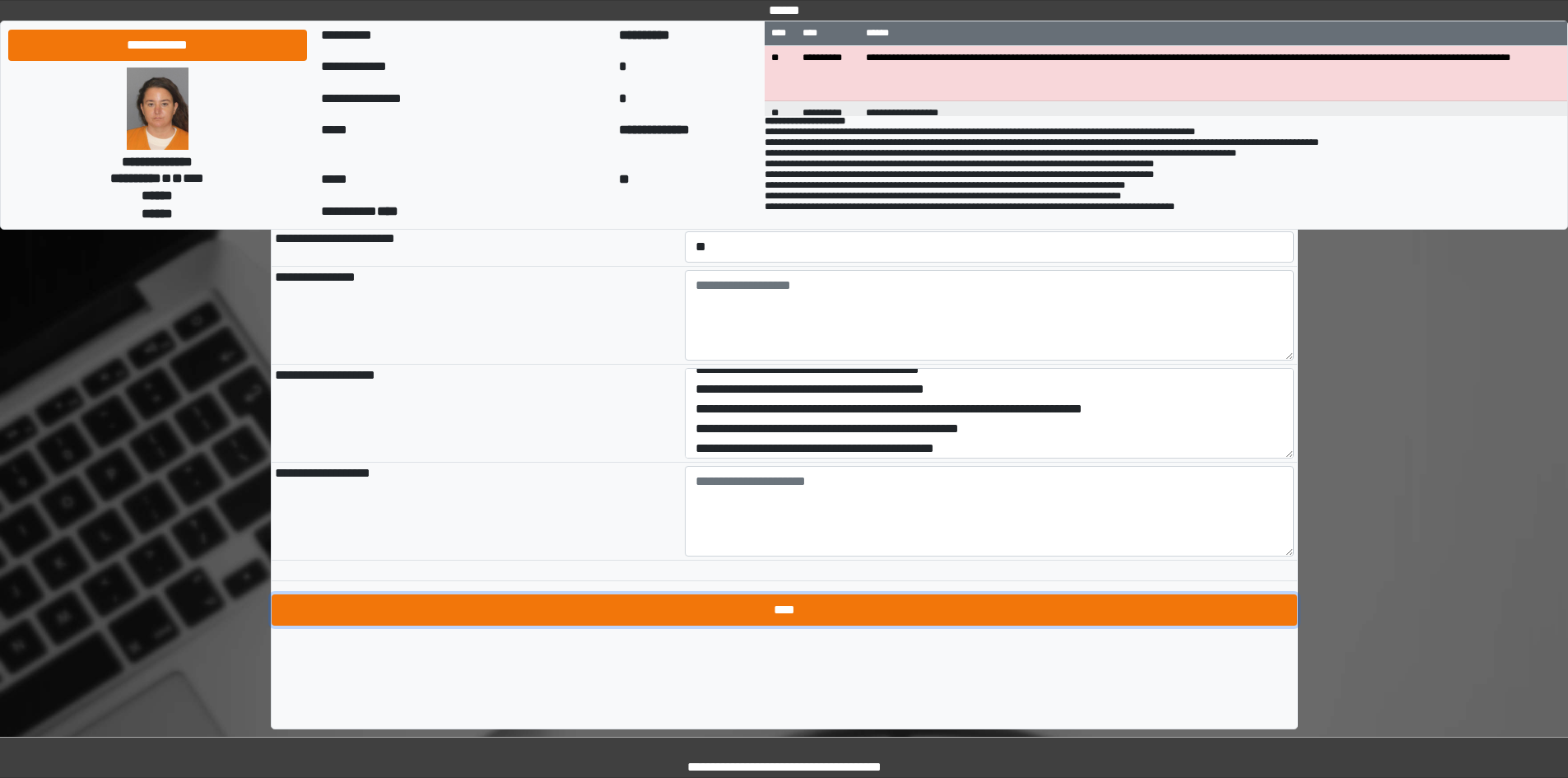 click on "****" at bounding box center [784, 610] 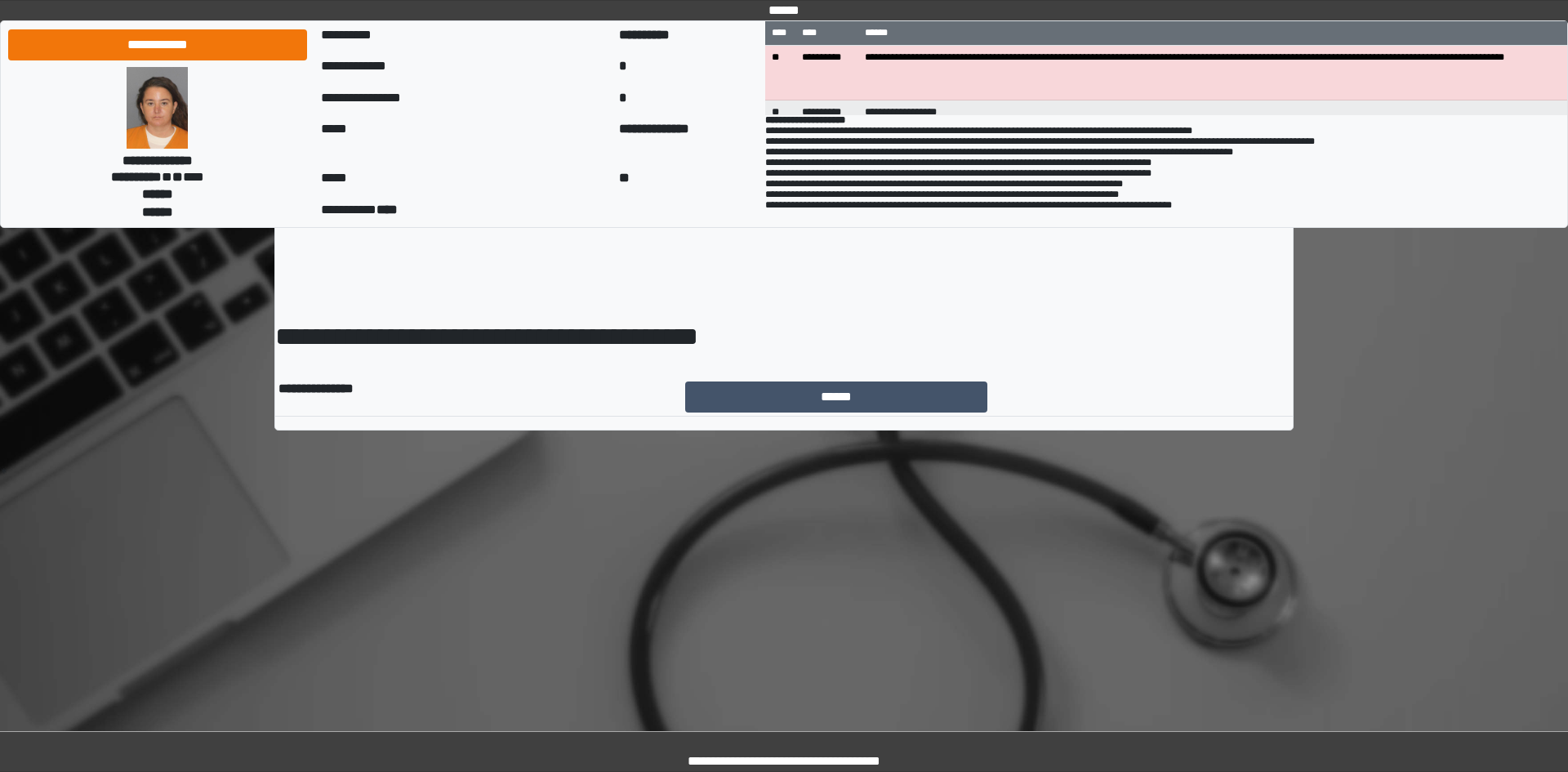 scroll, scrollTop: 0, scrollLeft: 0, axis: both 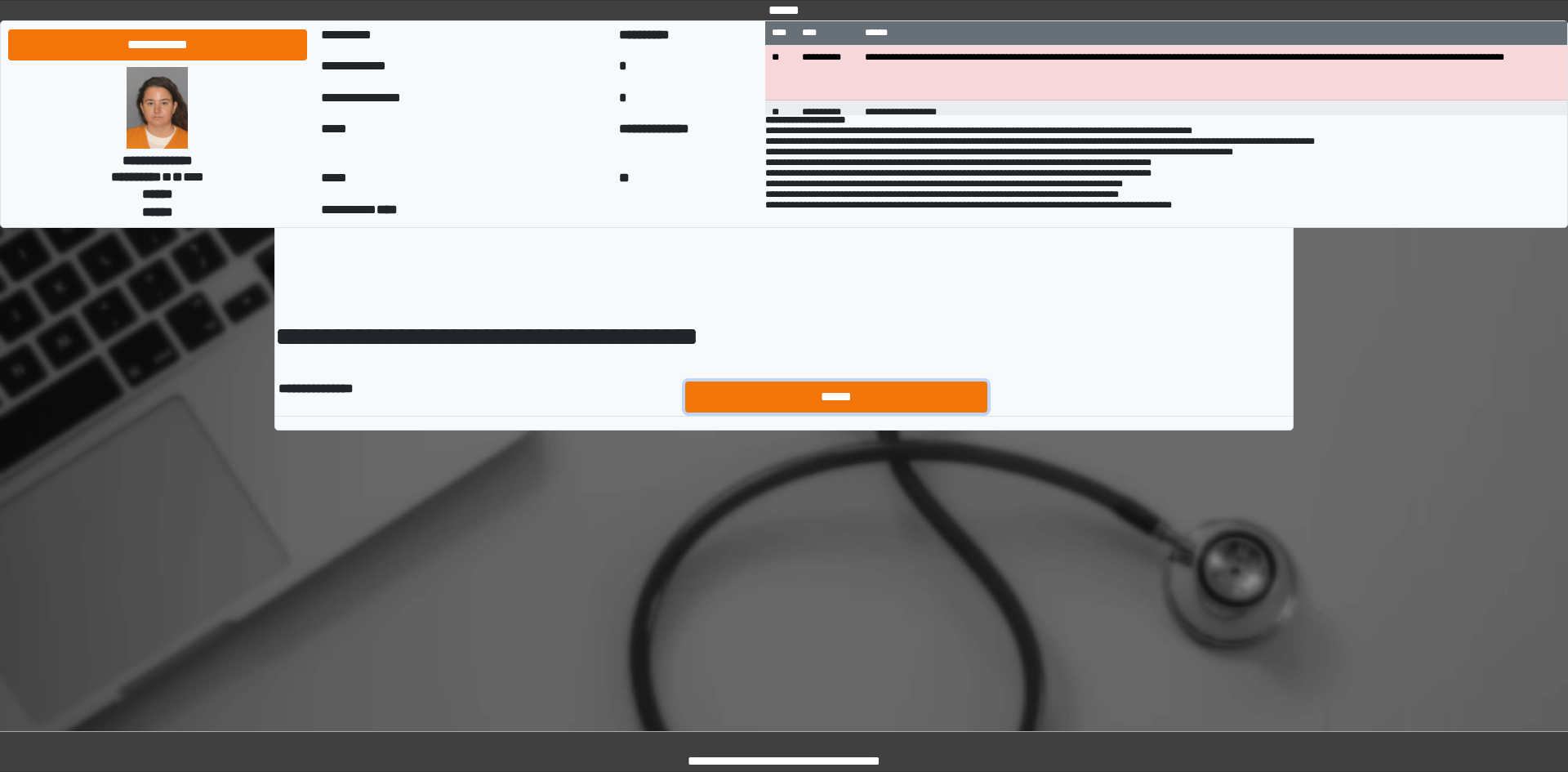click on "******" at bounding box center (836, 397) 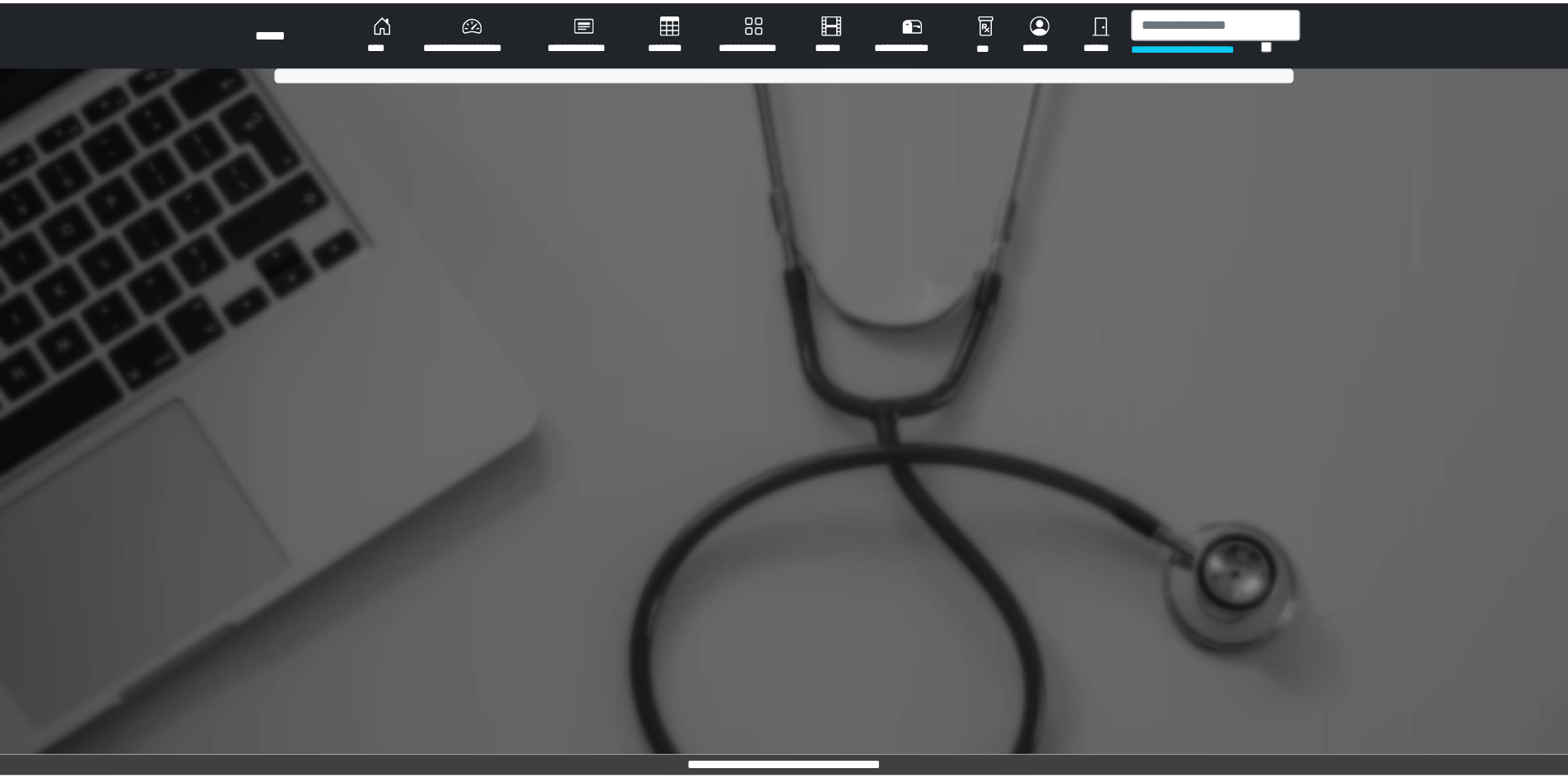 scroll, scrollTop: 0, scrollLeft: 0, axis: both 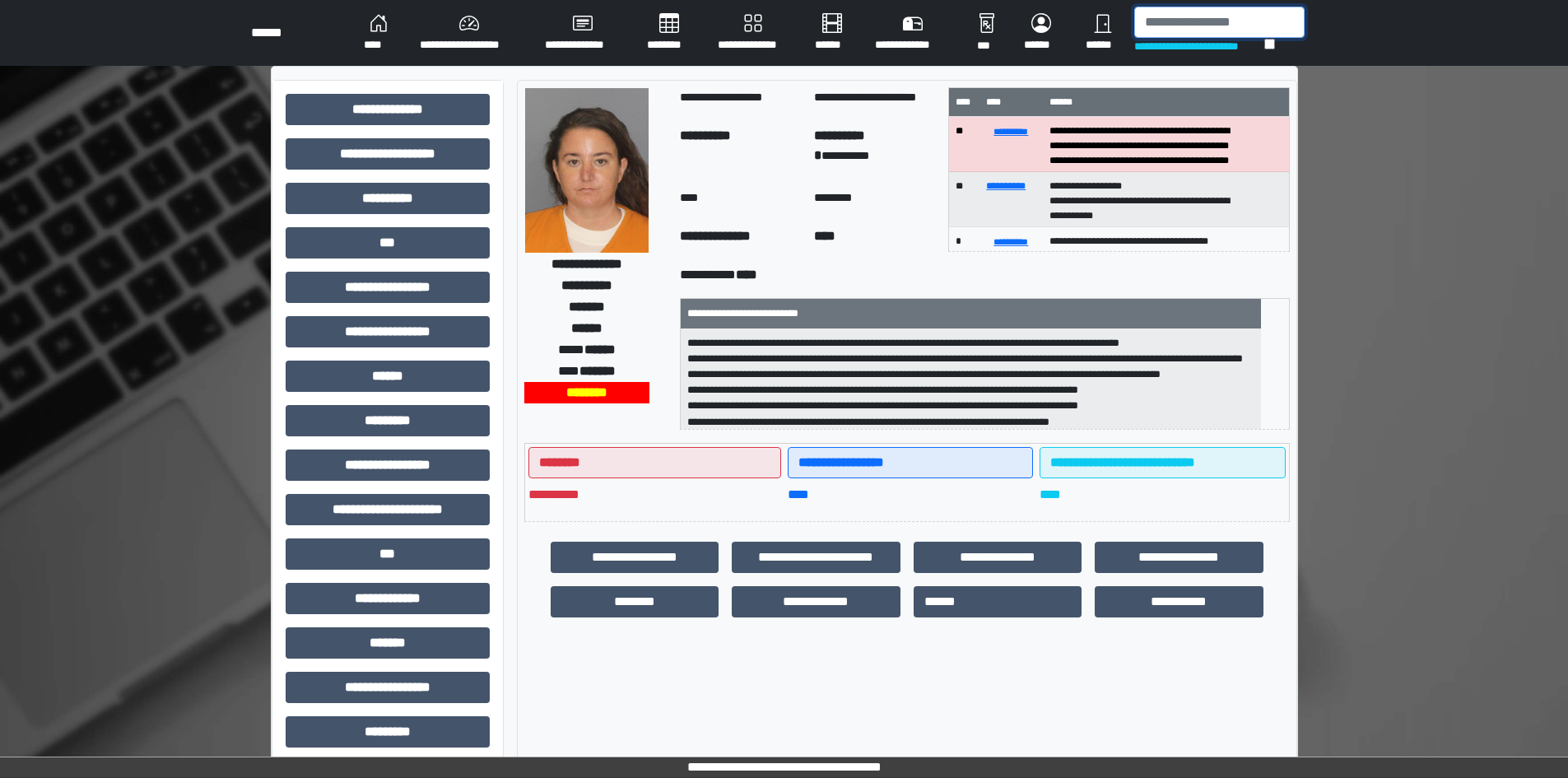 click at bounding box center [1219, 22] 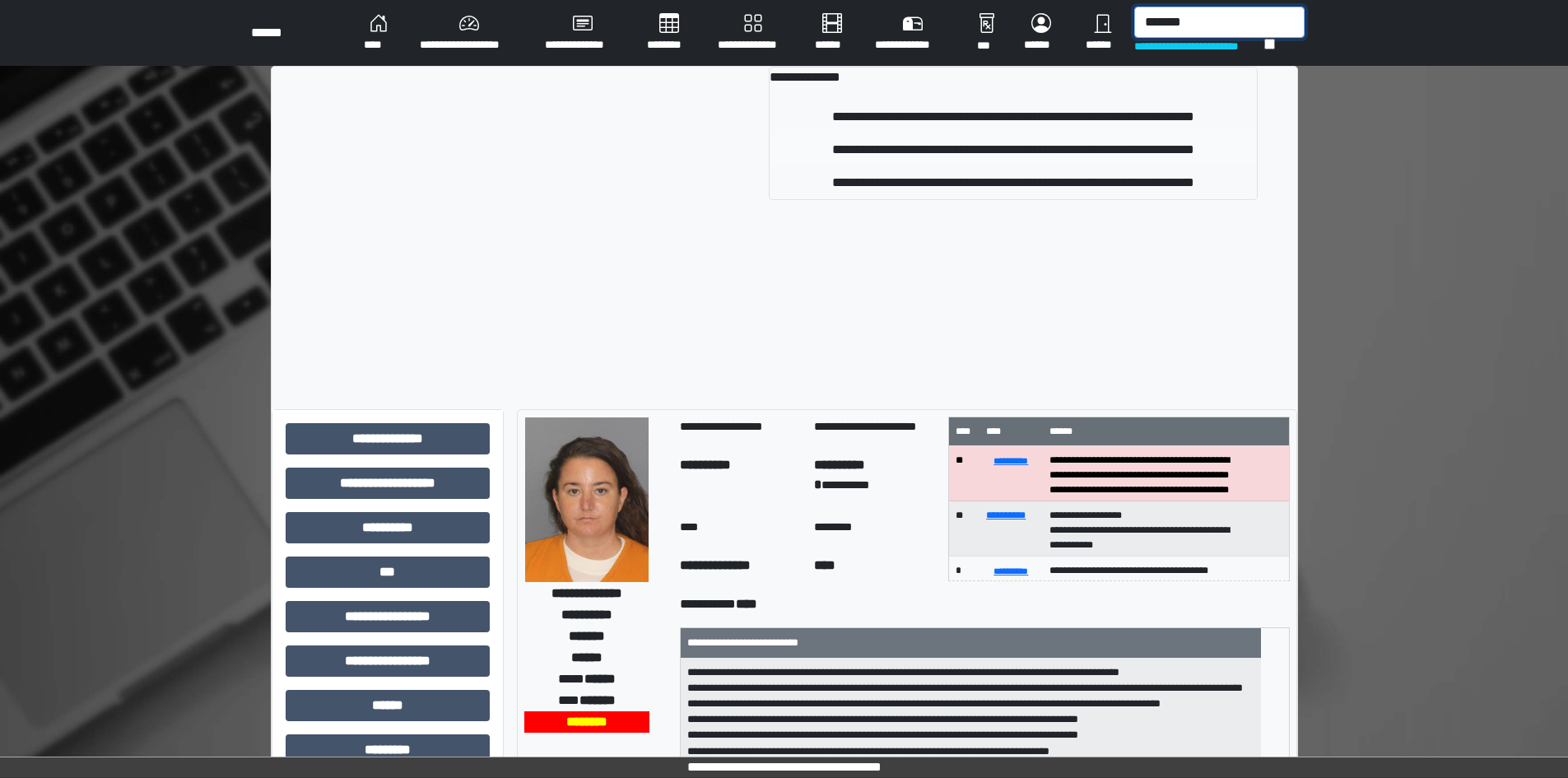 type on "*******" 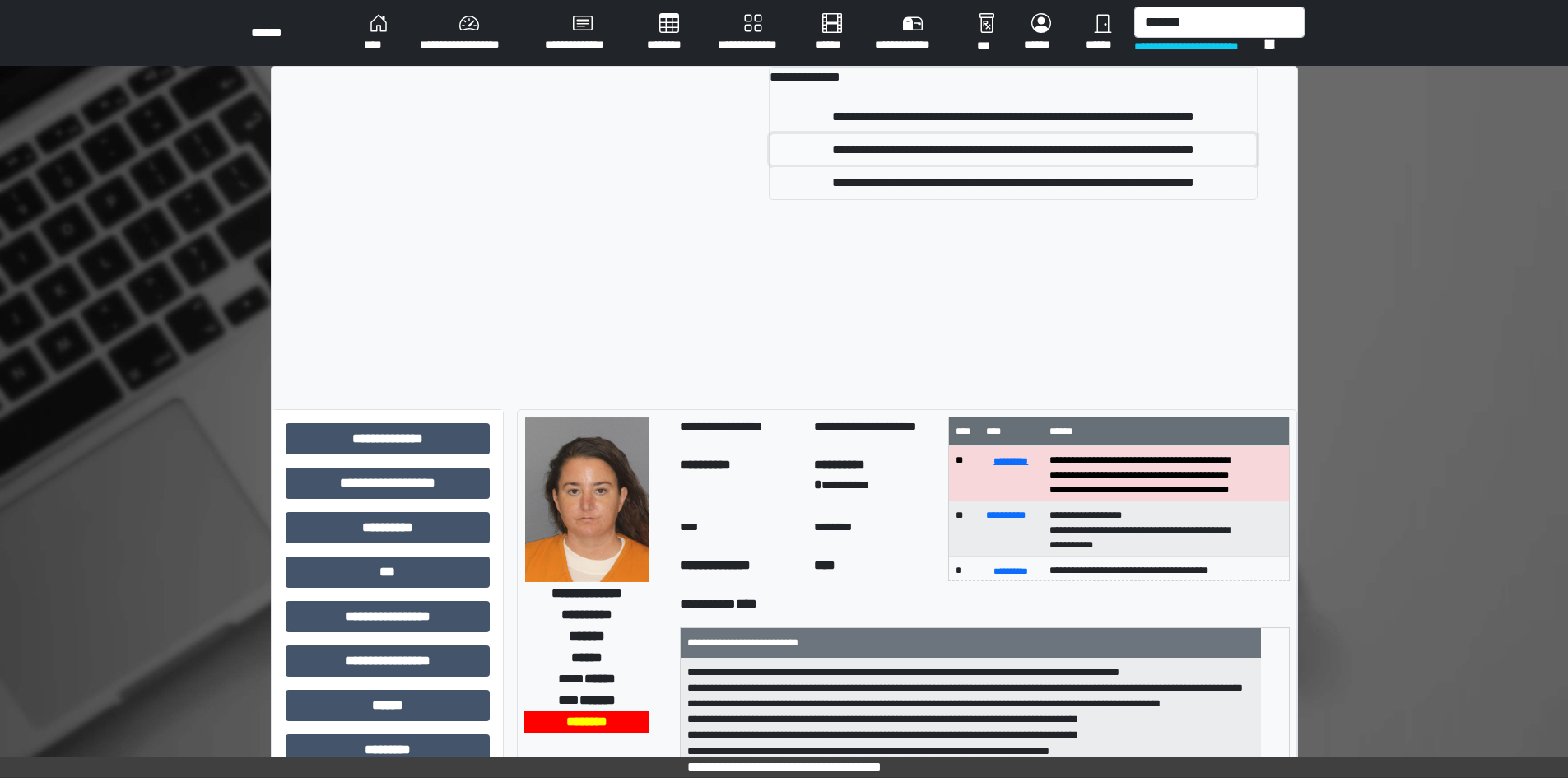 click on "**********" at bounding box center (1013, 150) 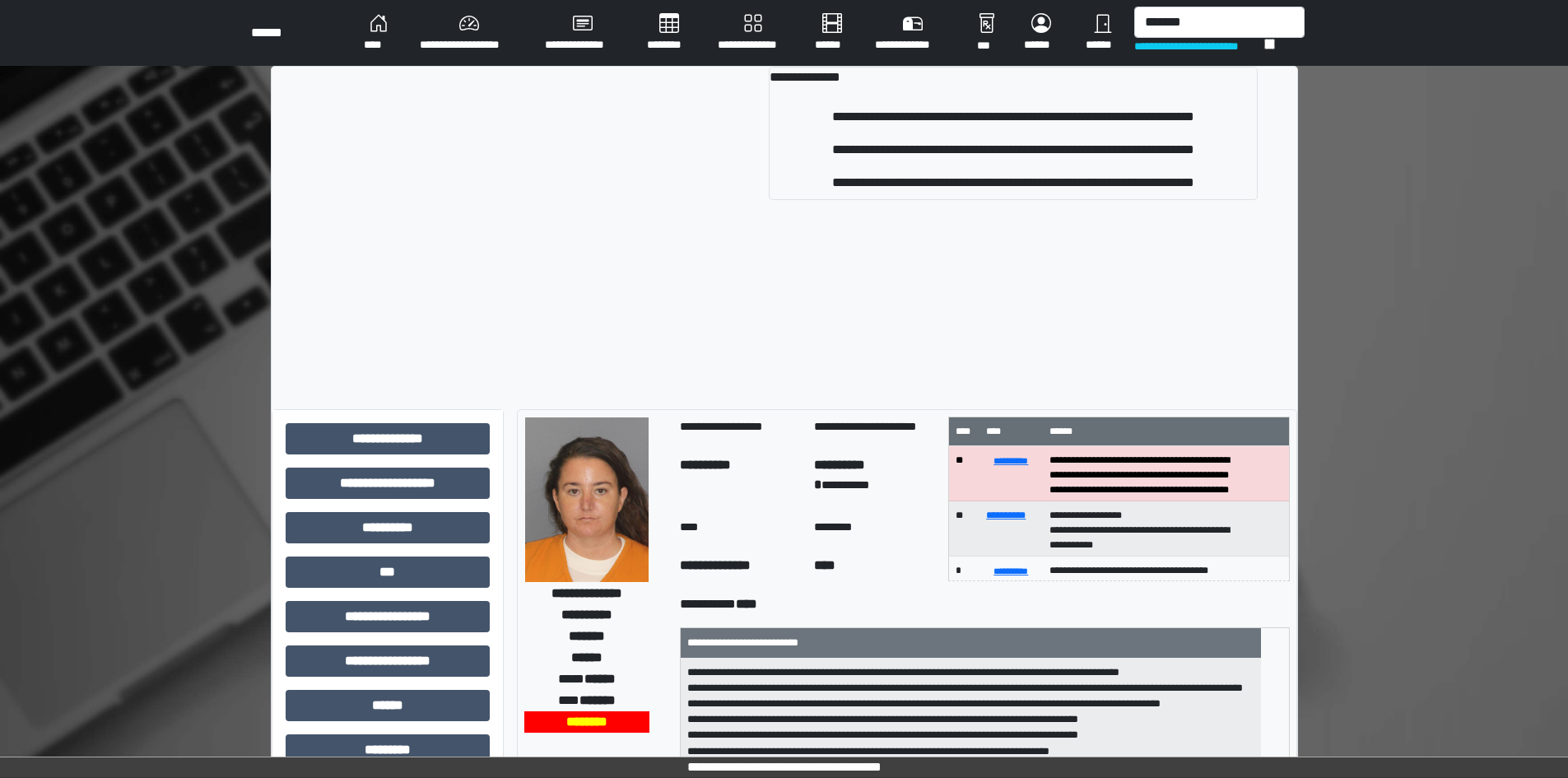 type 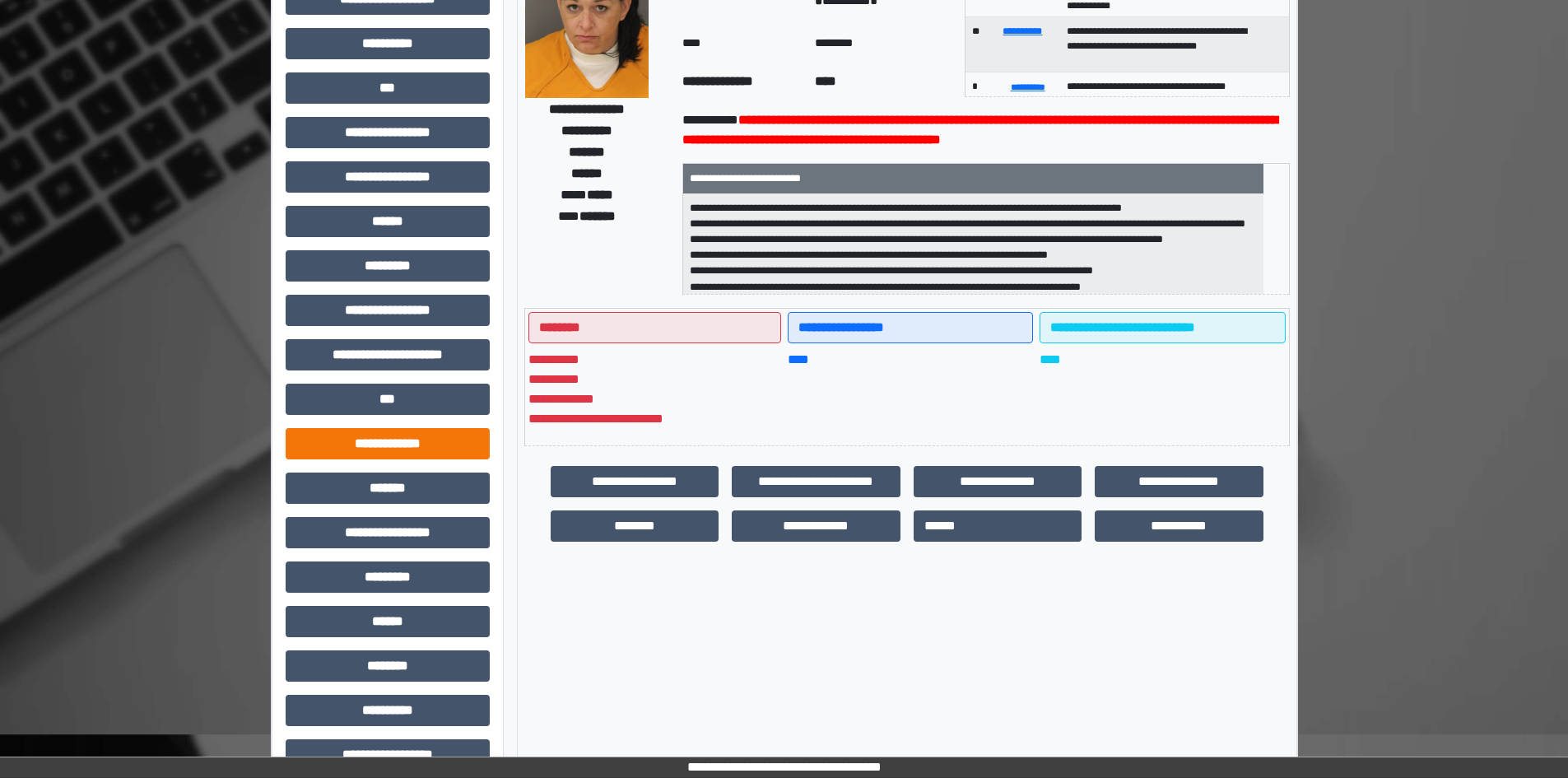 scroll, scrollTop: 165, scrollLeft: 0, axis: vertical 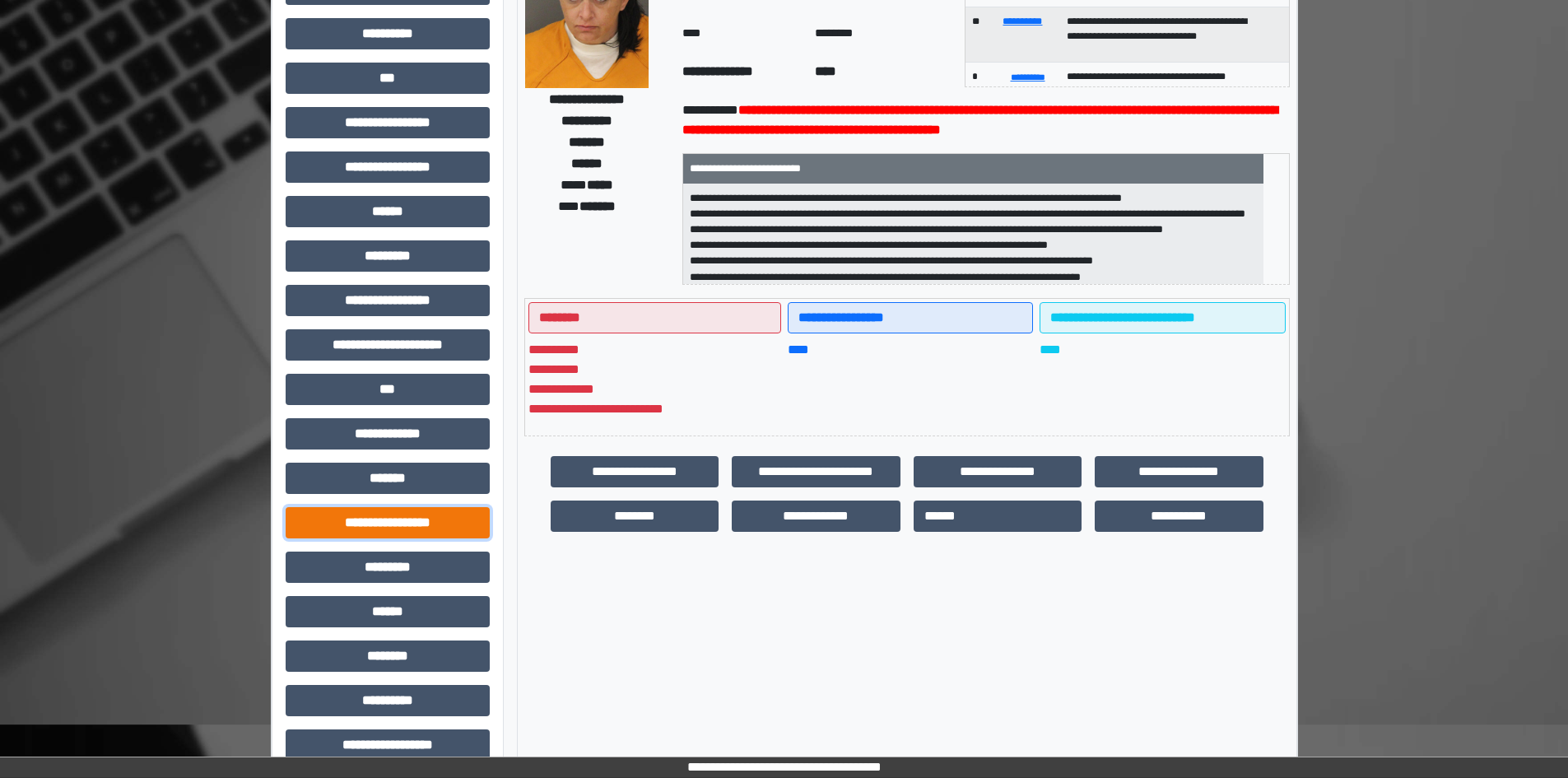 click on "**********" at bounding box center [388, 523] 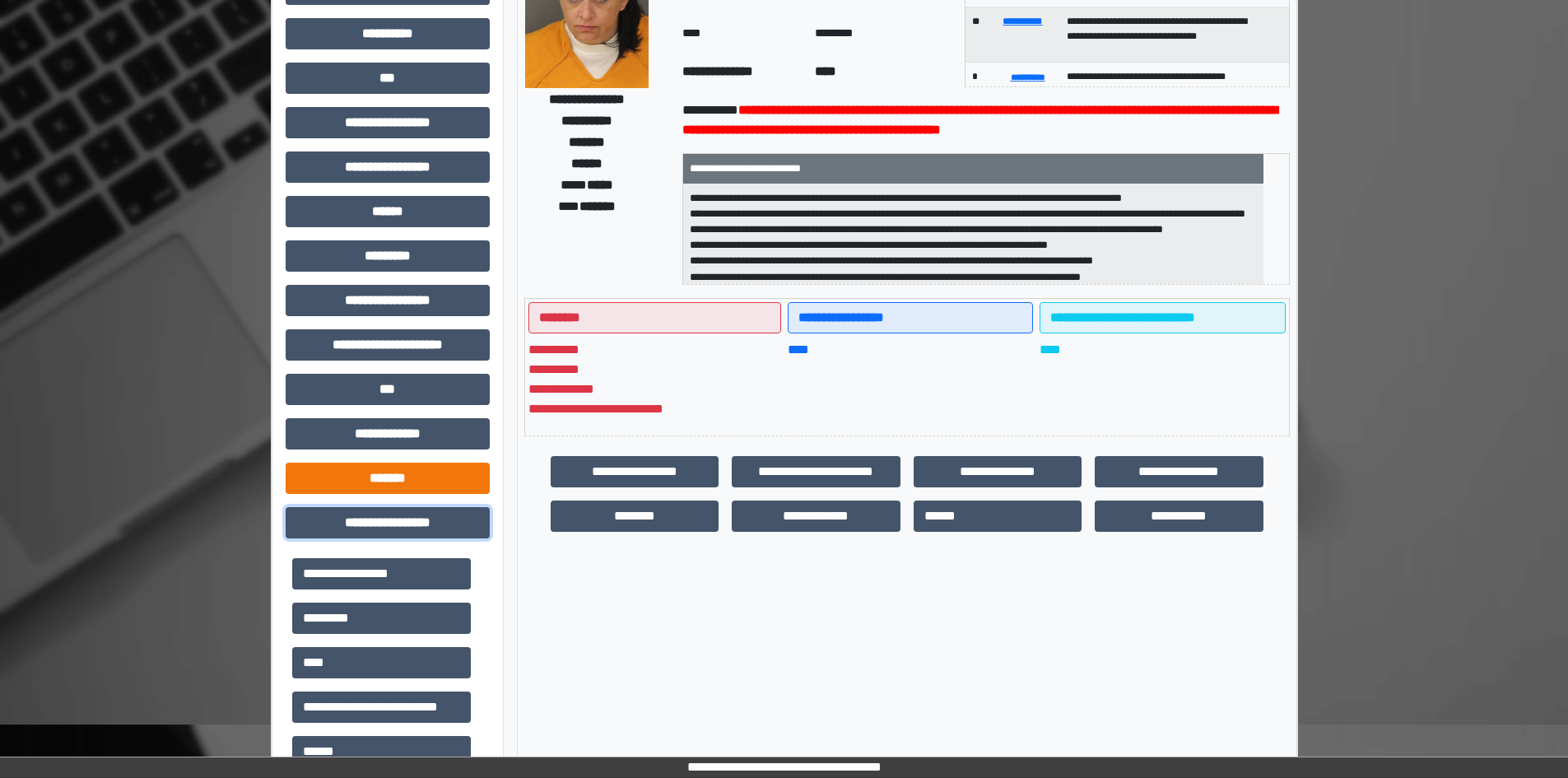 drag, startPoint x: 408, startPoint y: 520, endPoint x: 412, endPoint y: 467, distance: 53.15073 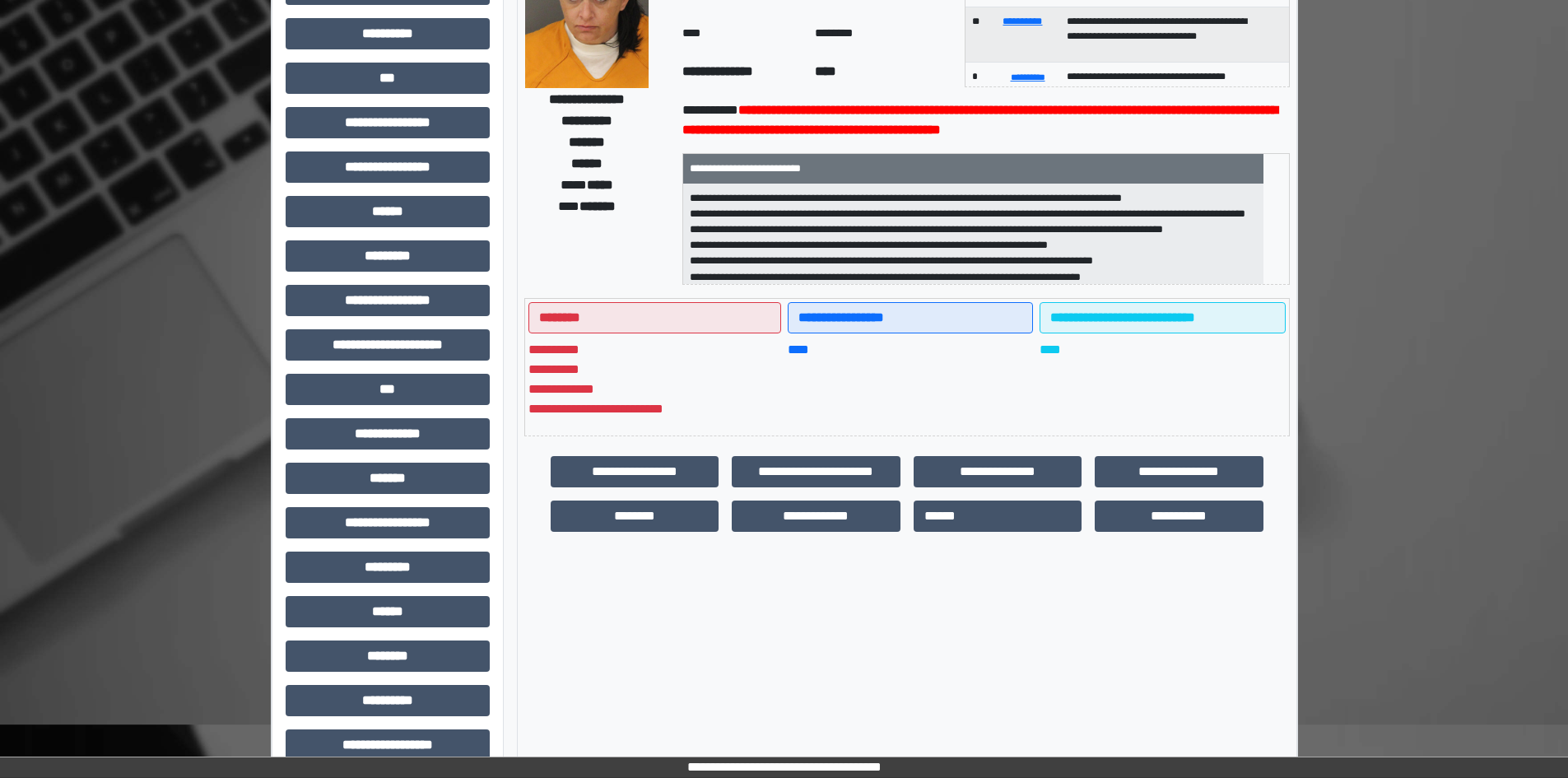 click on "**********" at bounding box center [388, 352] 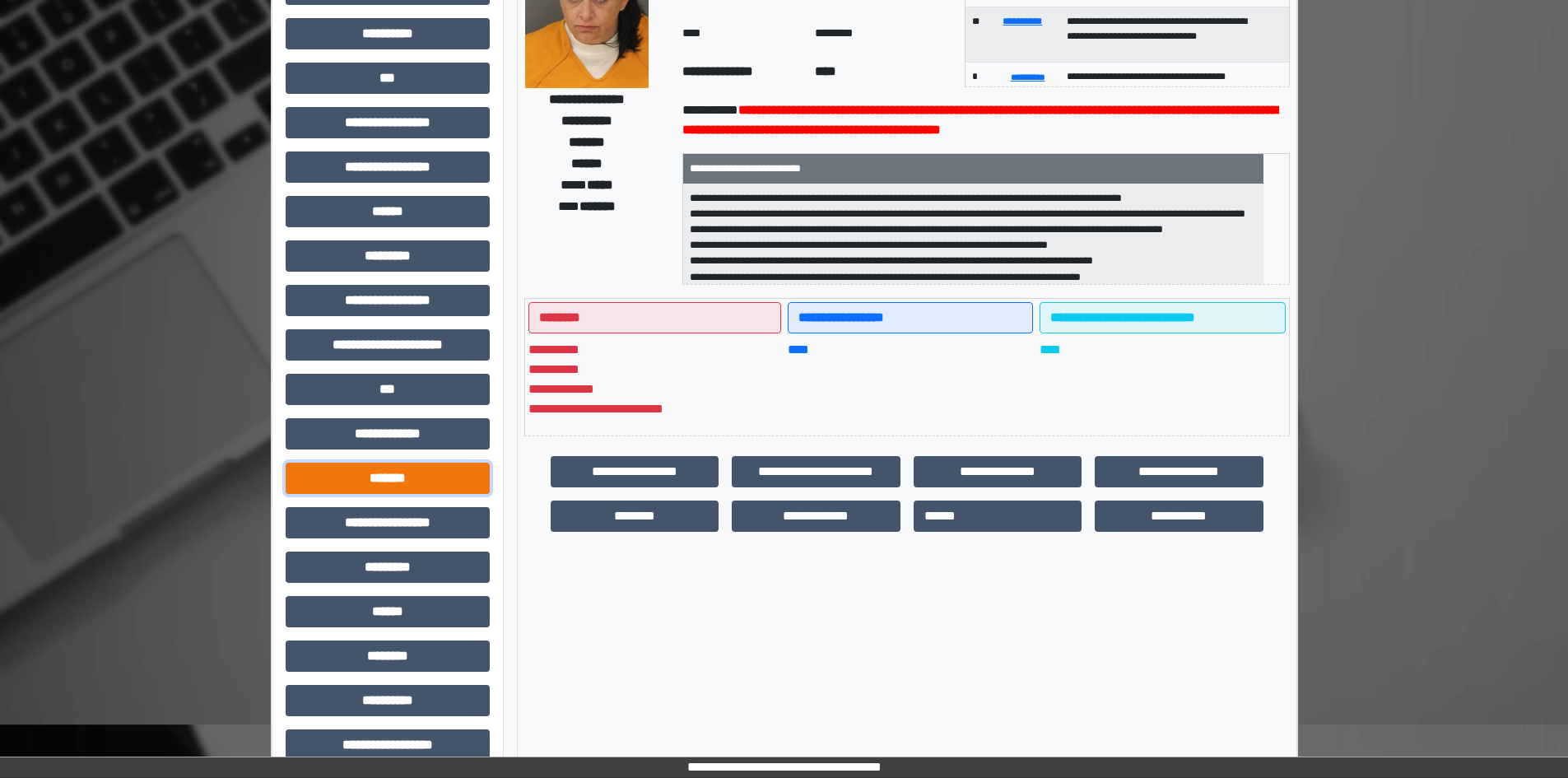 click on "*******" at bounding box center (388, 478) 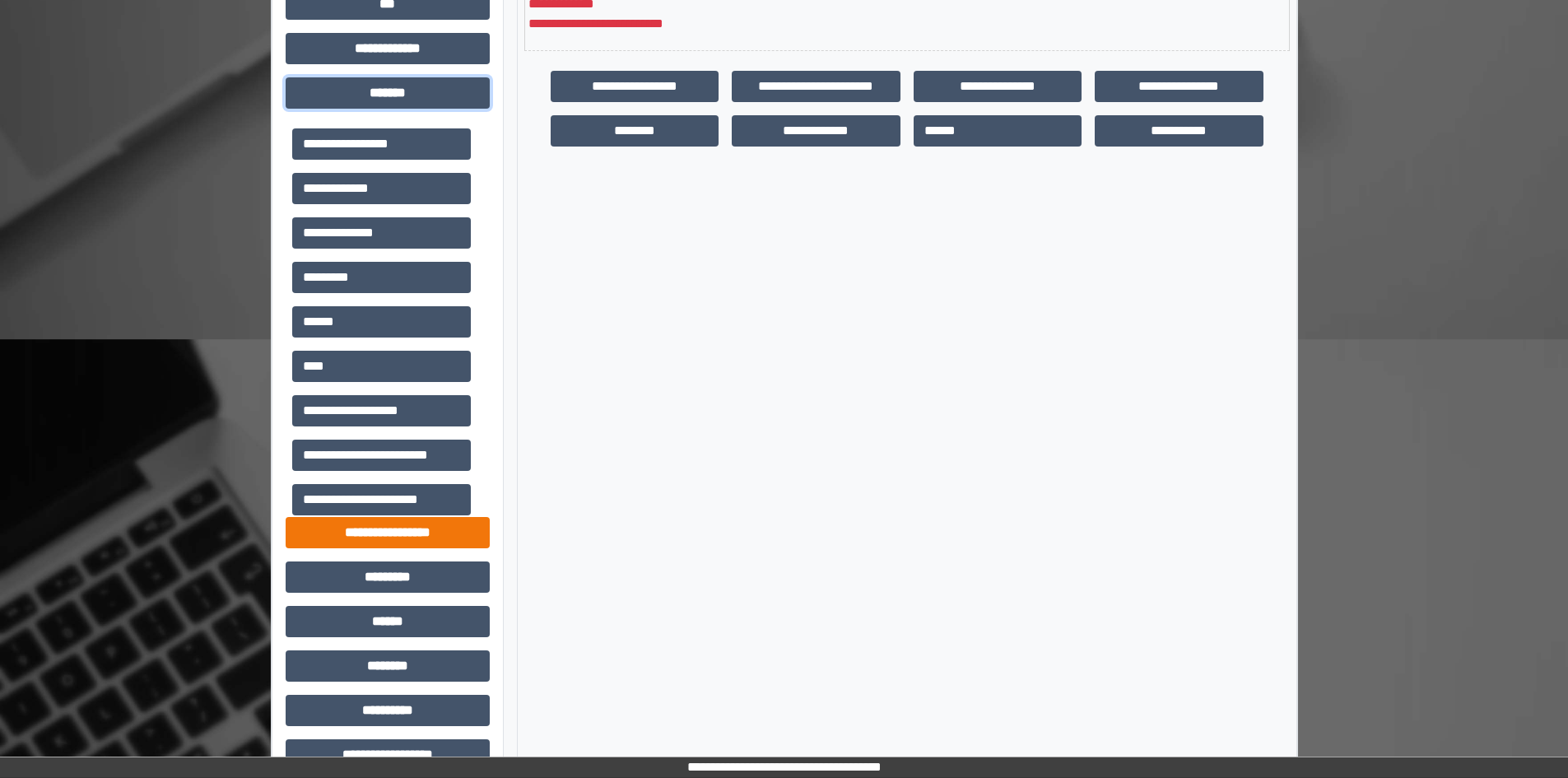 scroll, scrollTop: 576, scrollLeft: 0, axis: vertical 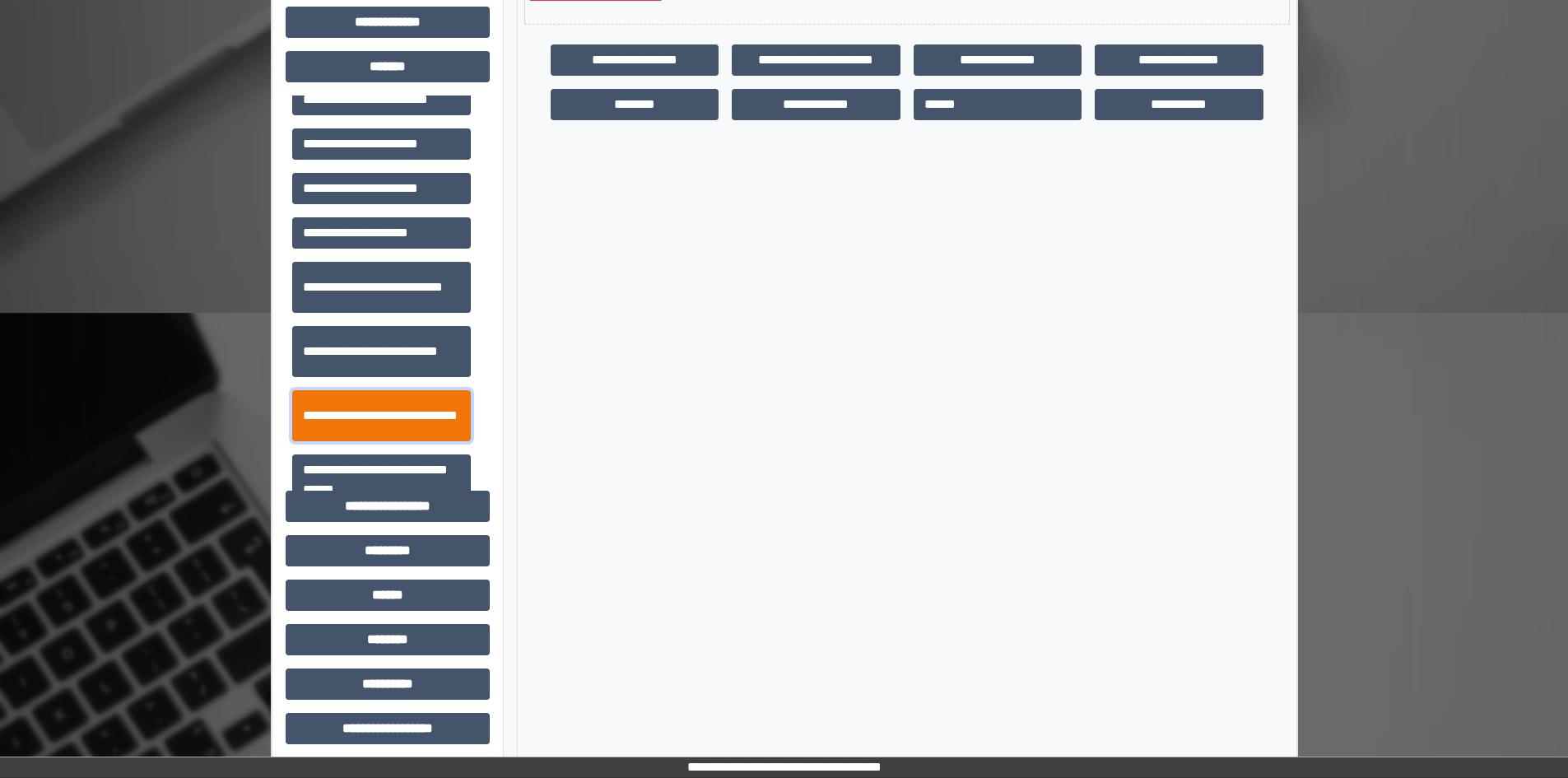 click on "**********" at bounding box center (381, 416) 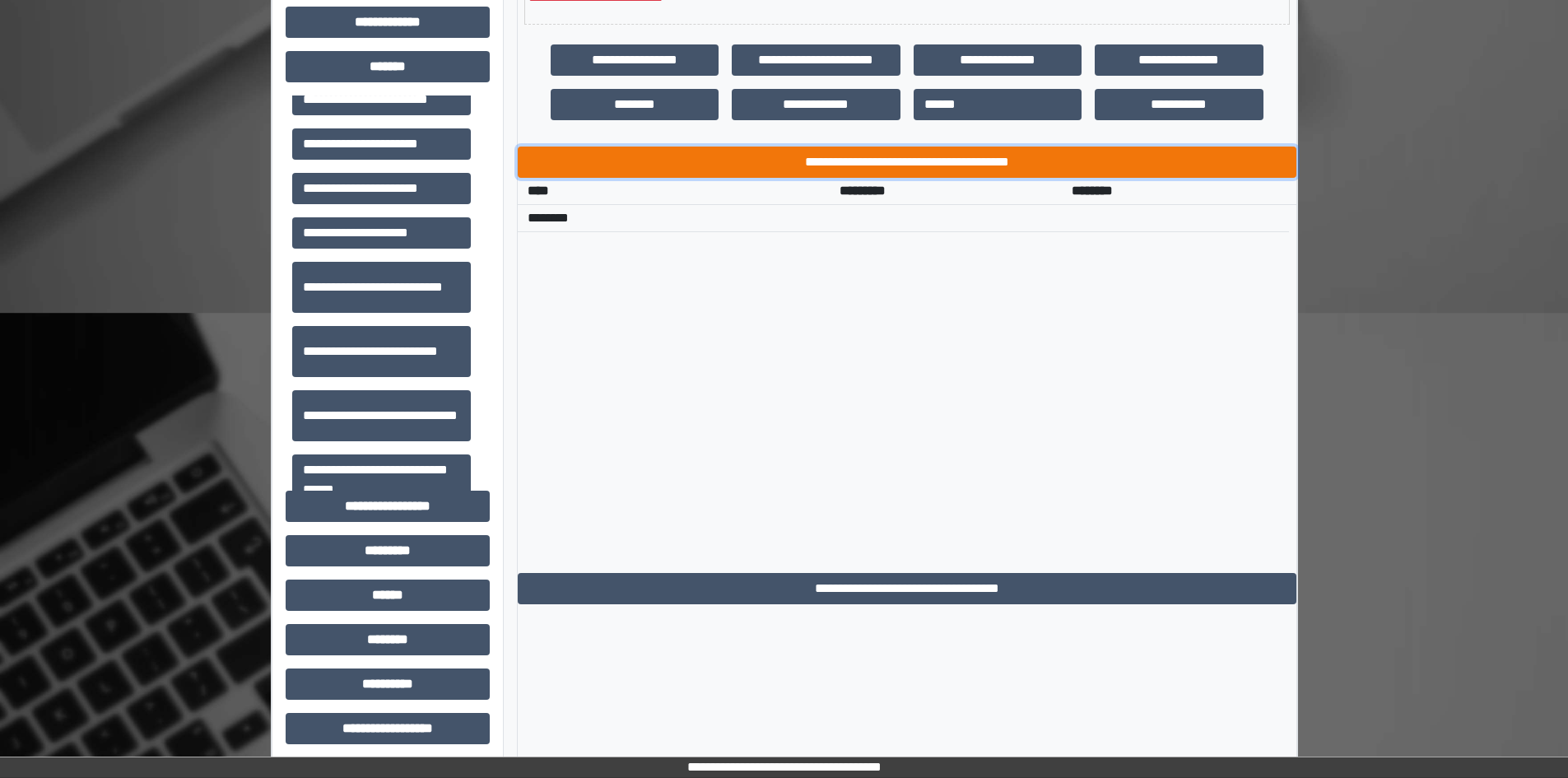 click on "**********" at bounding box center [907, 162] 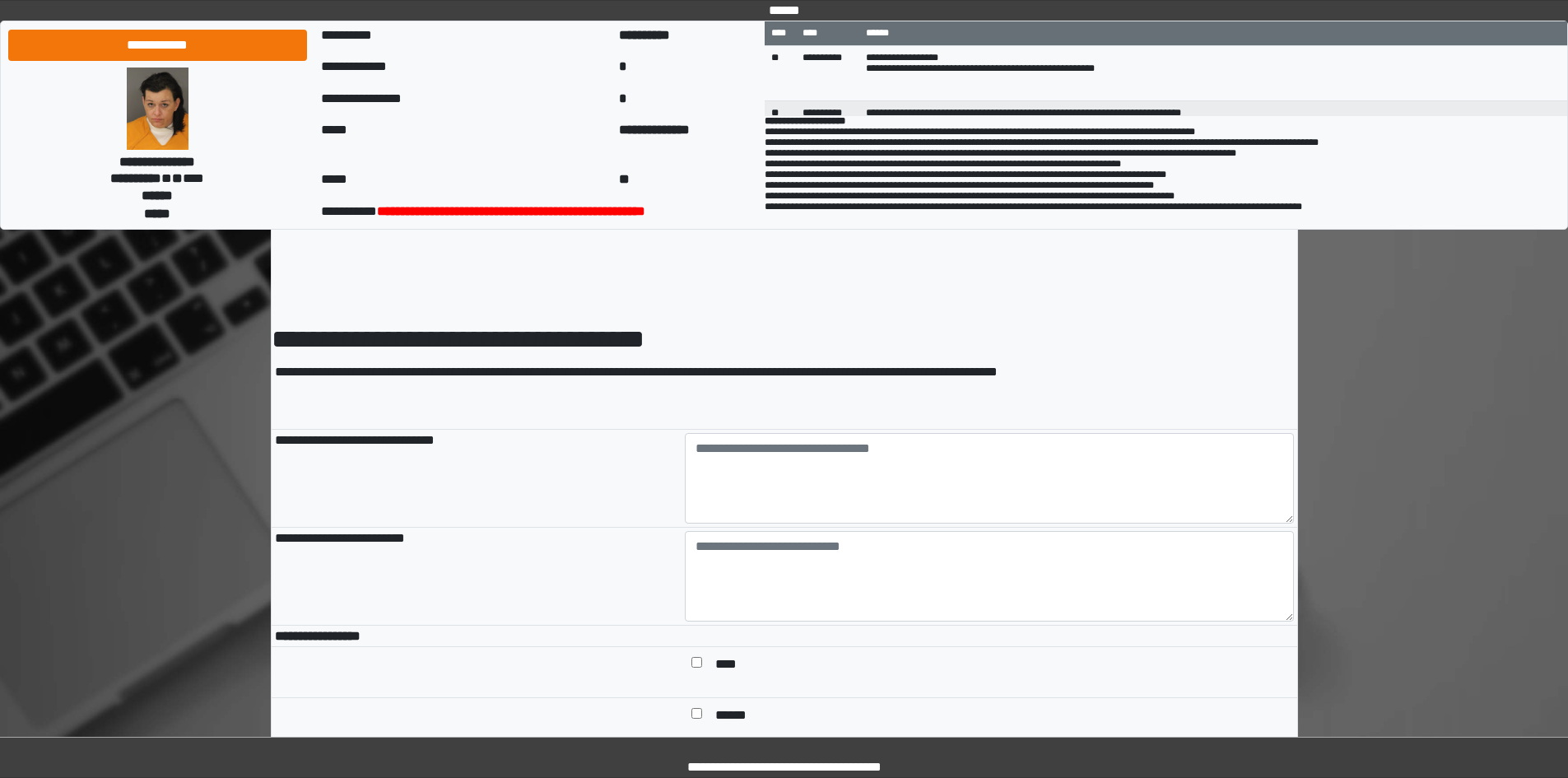scroll, scrollTop: 0, scrollLeft: 0, axis: both 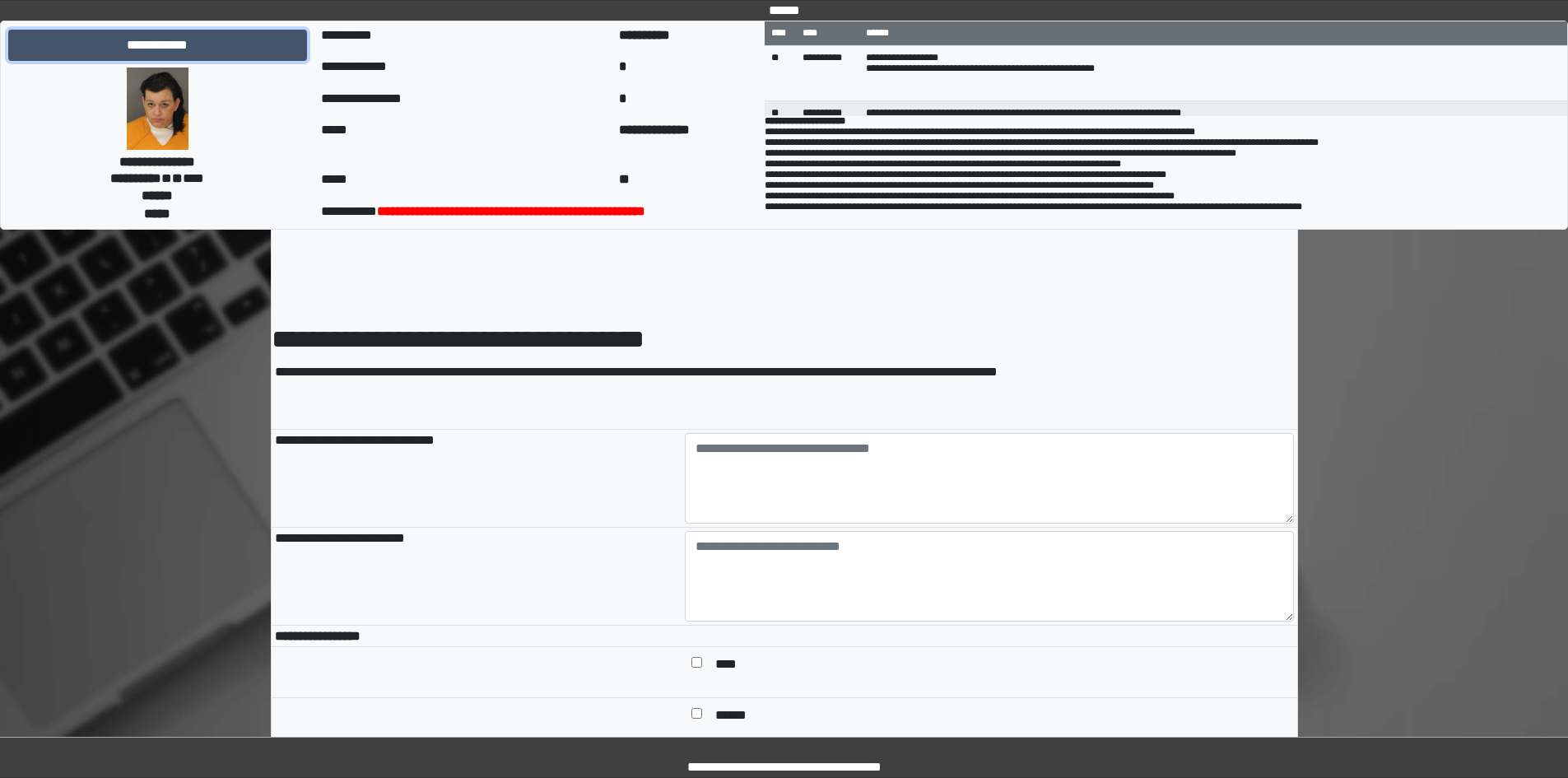 click on "**********" at bounding box center [157, 45] 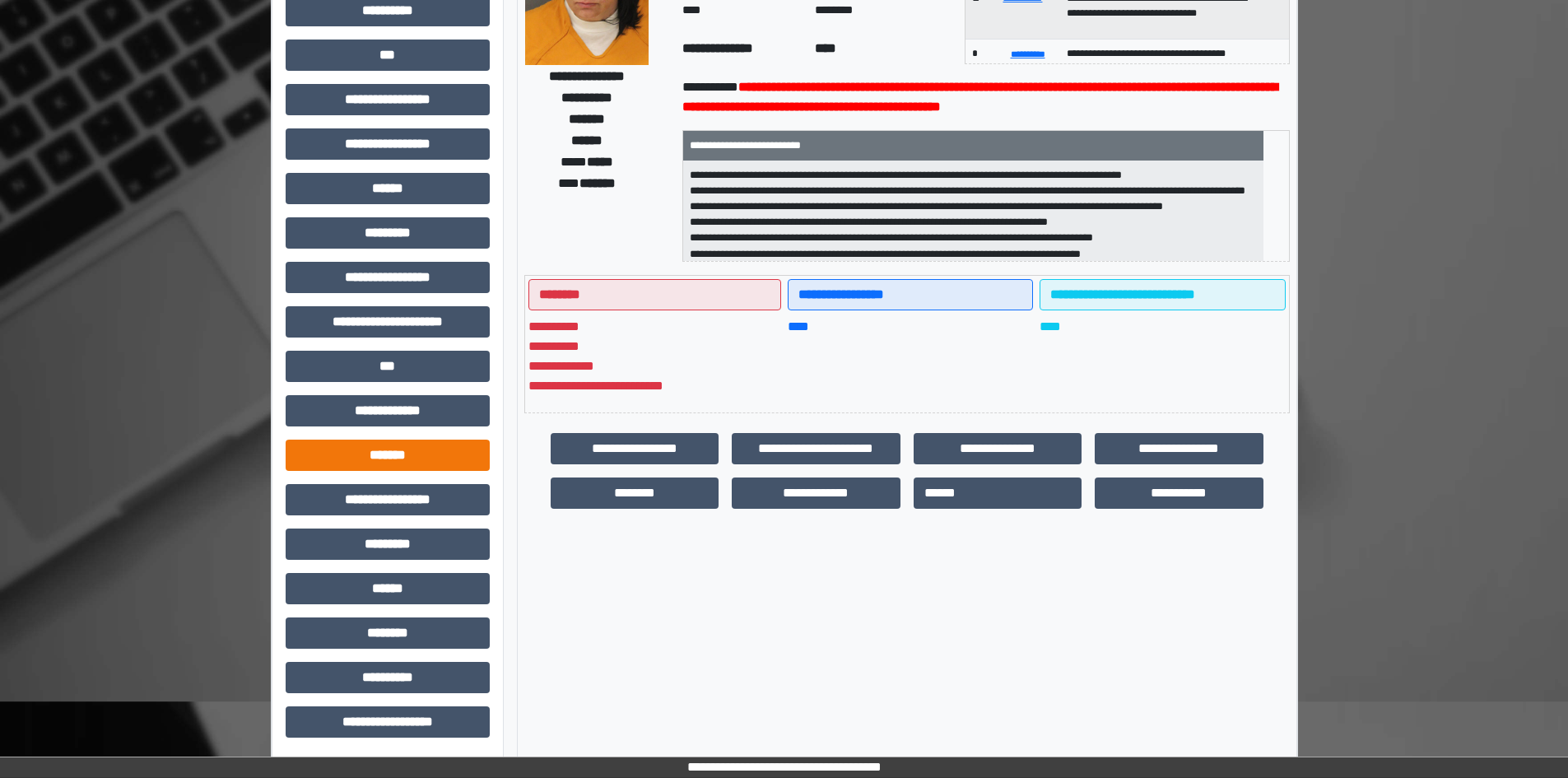 scroll, scrollTop: 189, scrollLeft: 0, axis: vertical 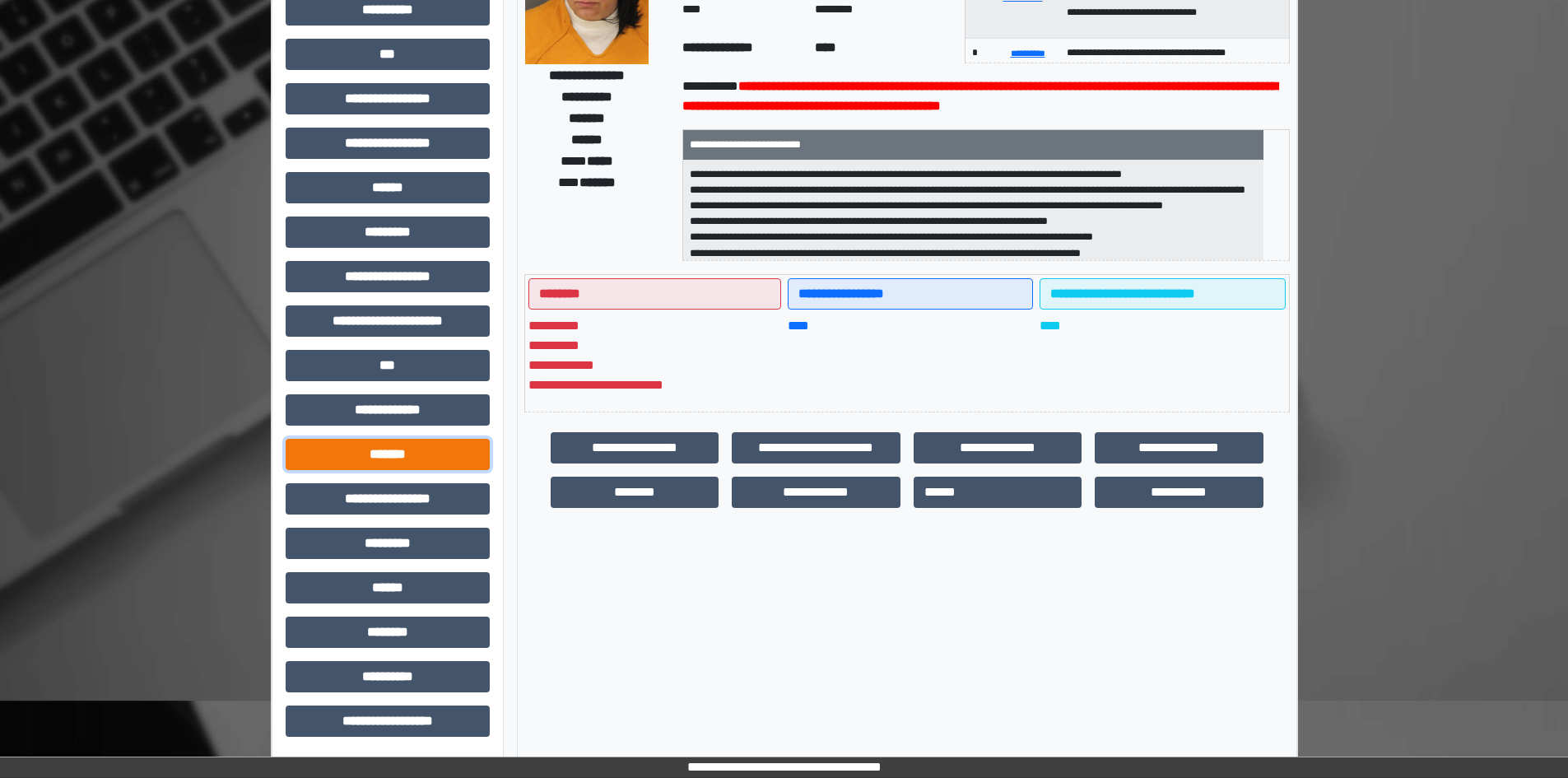 click on "*******" at bounding box center (388, 454) 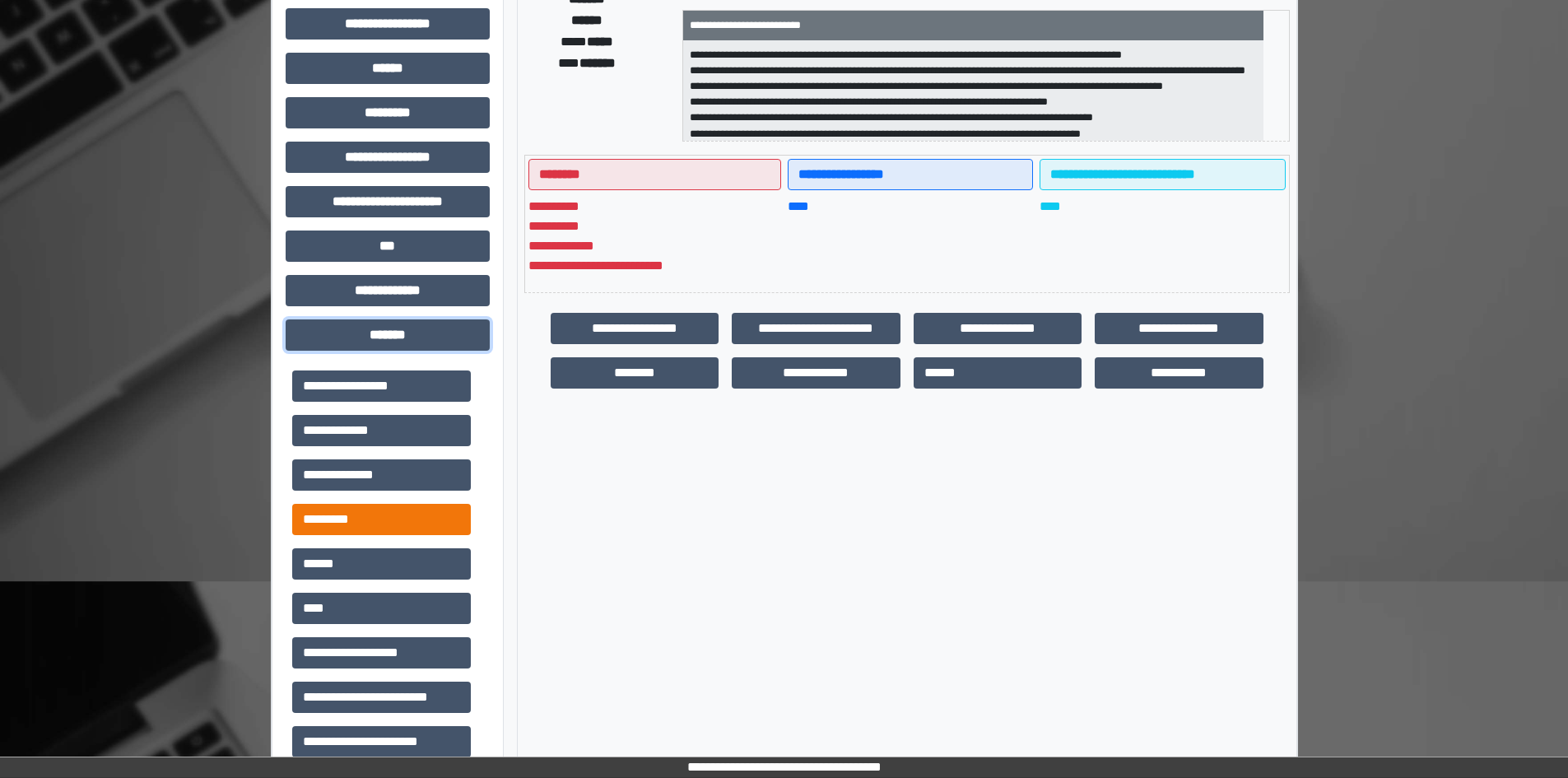 scroll, scrollTop: 436, scrollLeft: 0, axis: vertical 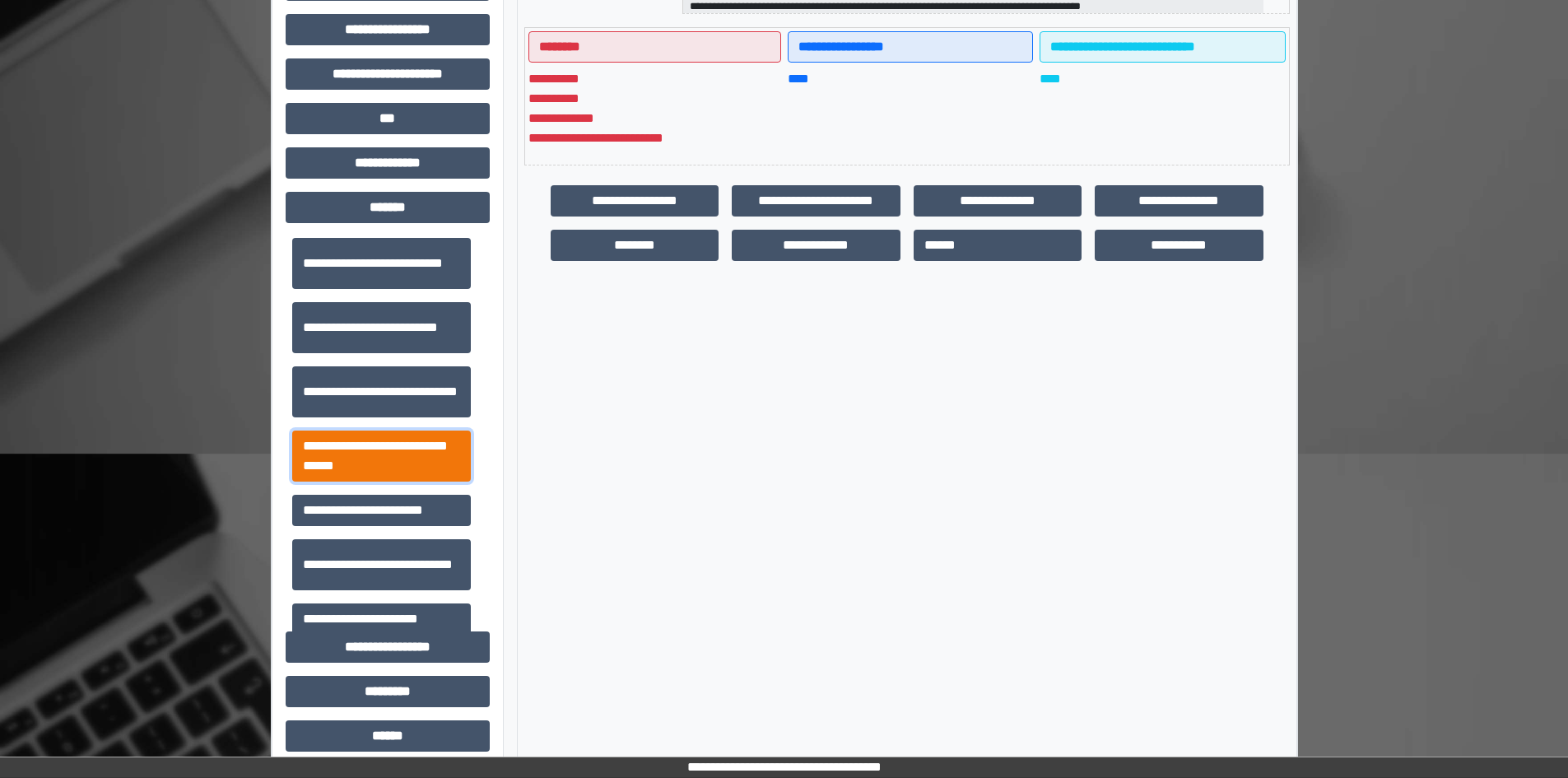 click on "**********" at bounding box center (381, 456) 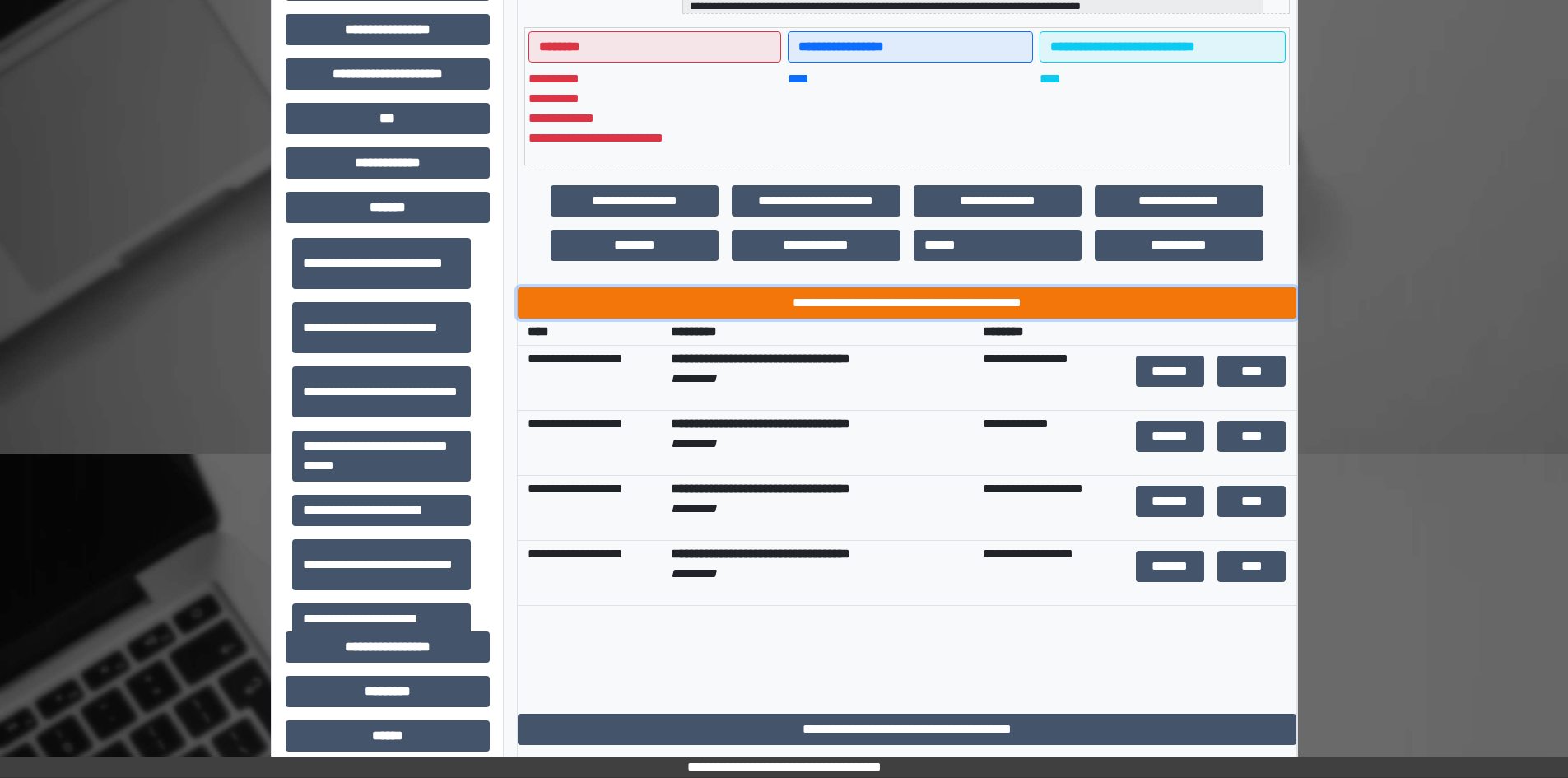 click on "**********" at bounding box center [907, 303] 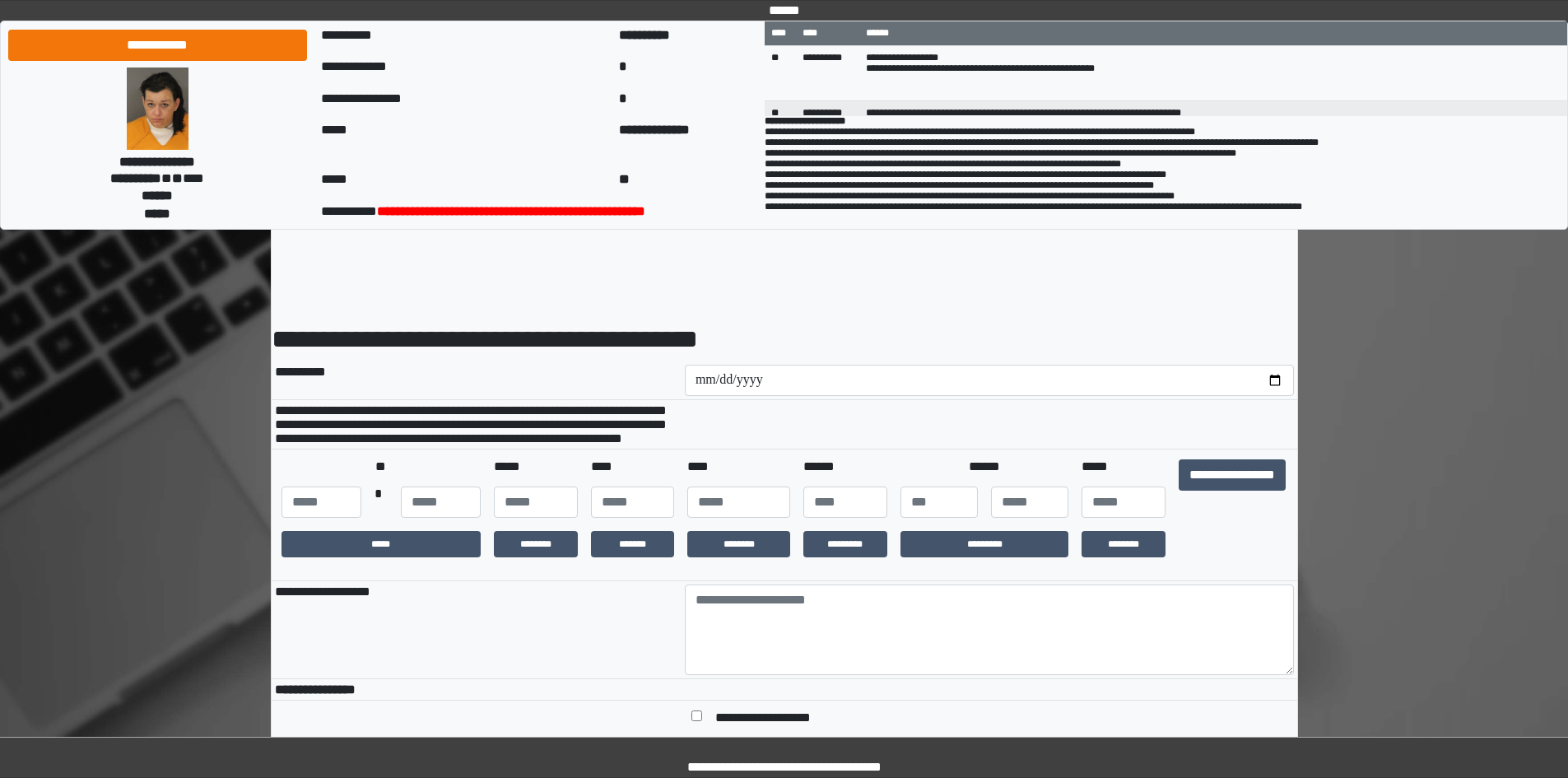 scroll, scrollTop: 0, scrollLeft: 0, axis: both 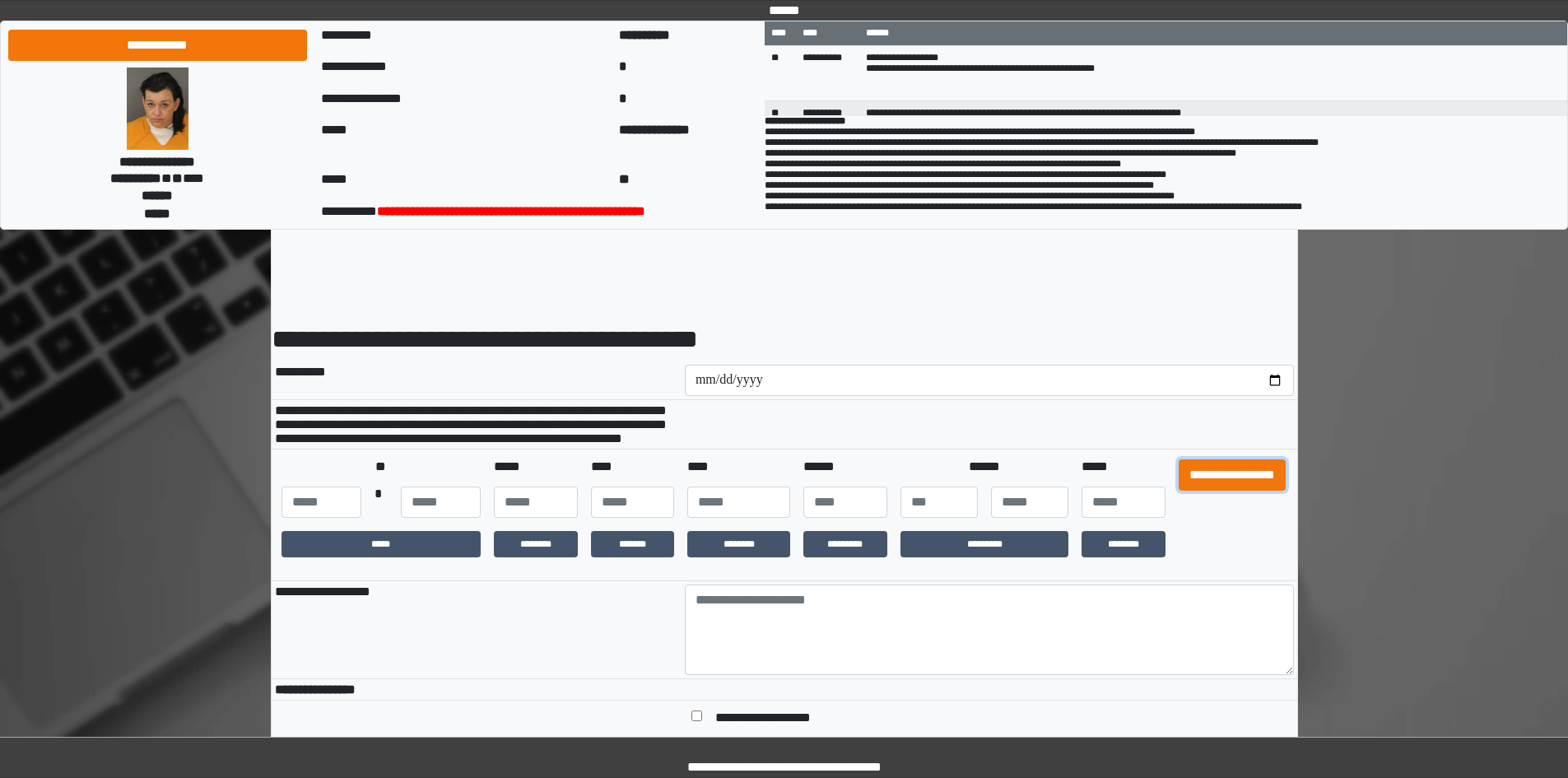 click on "**********" at bounding box center (1232, 475) 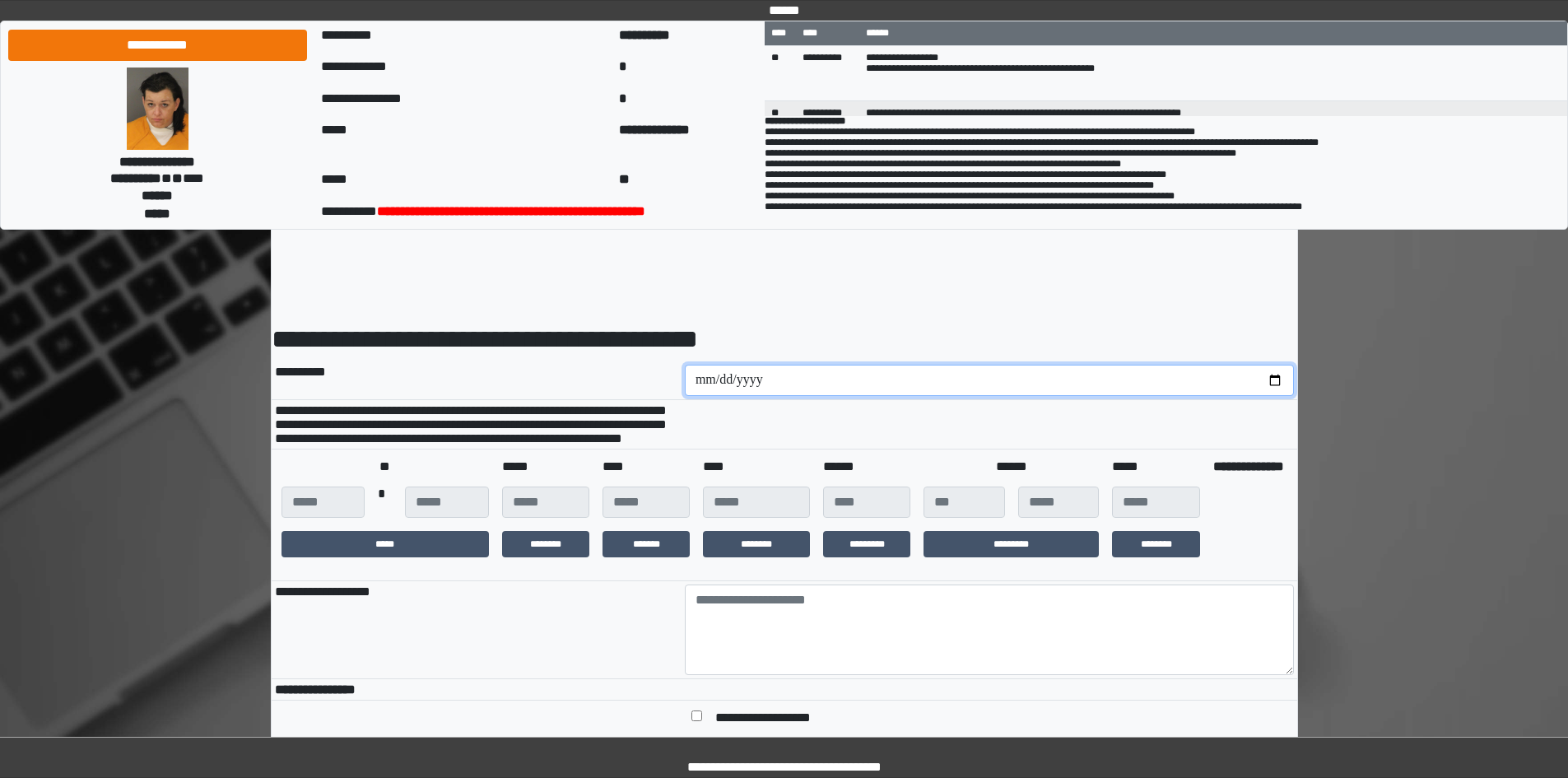 click at bounding box center (989, 380) 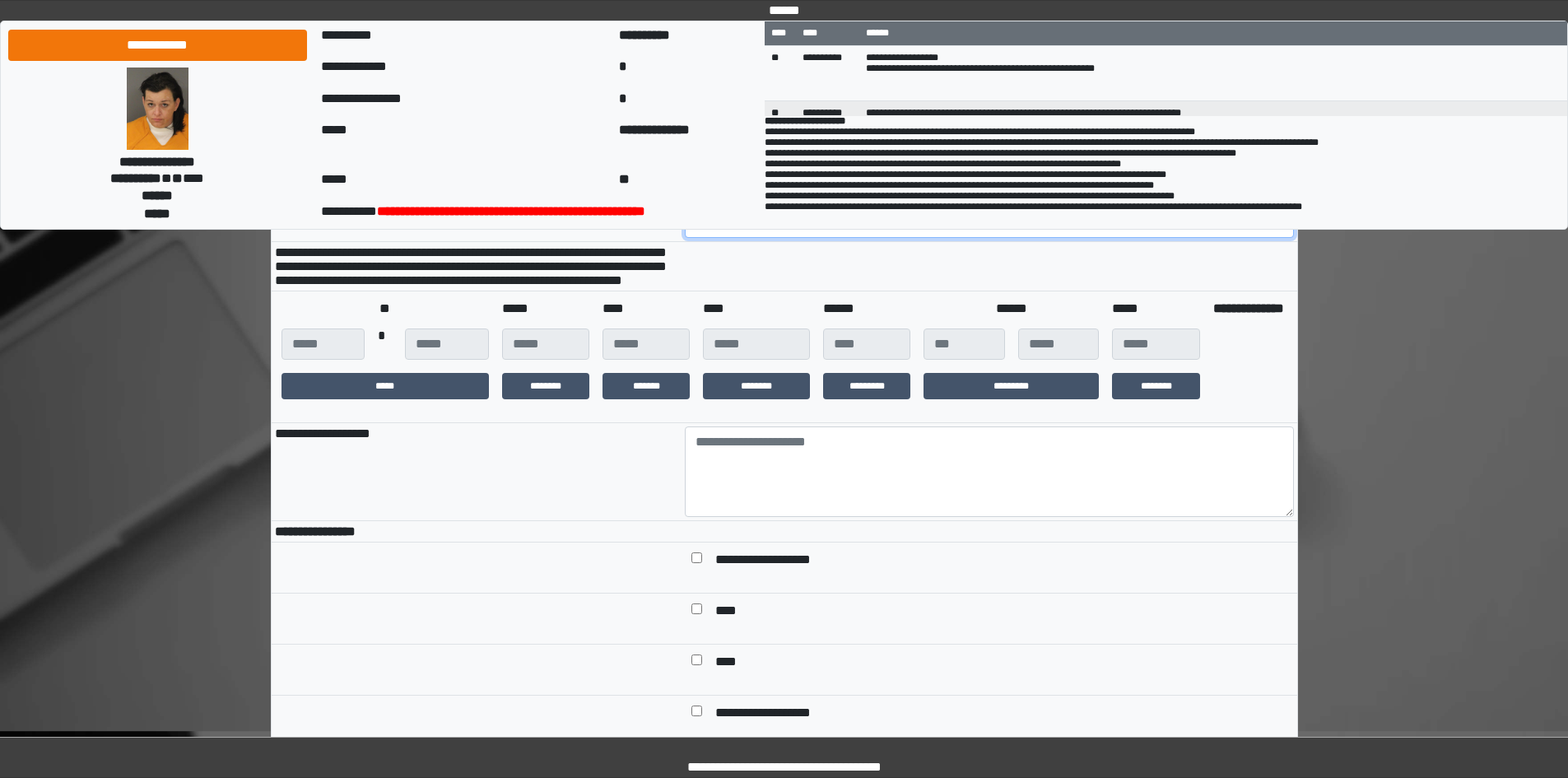 scroll, scrollTop: 165, scrollLeft: 0, axis: vertical 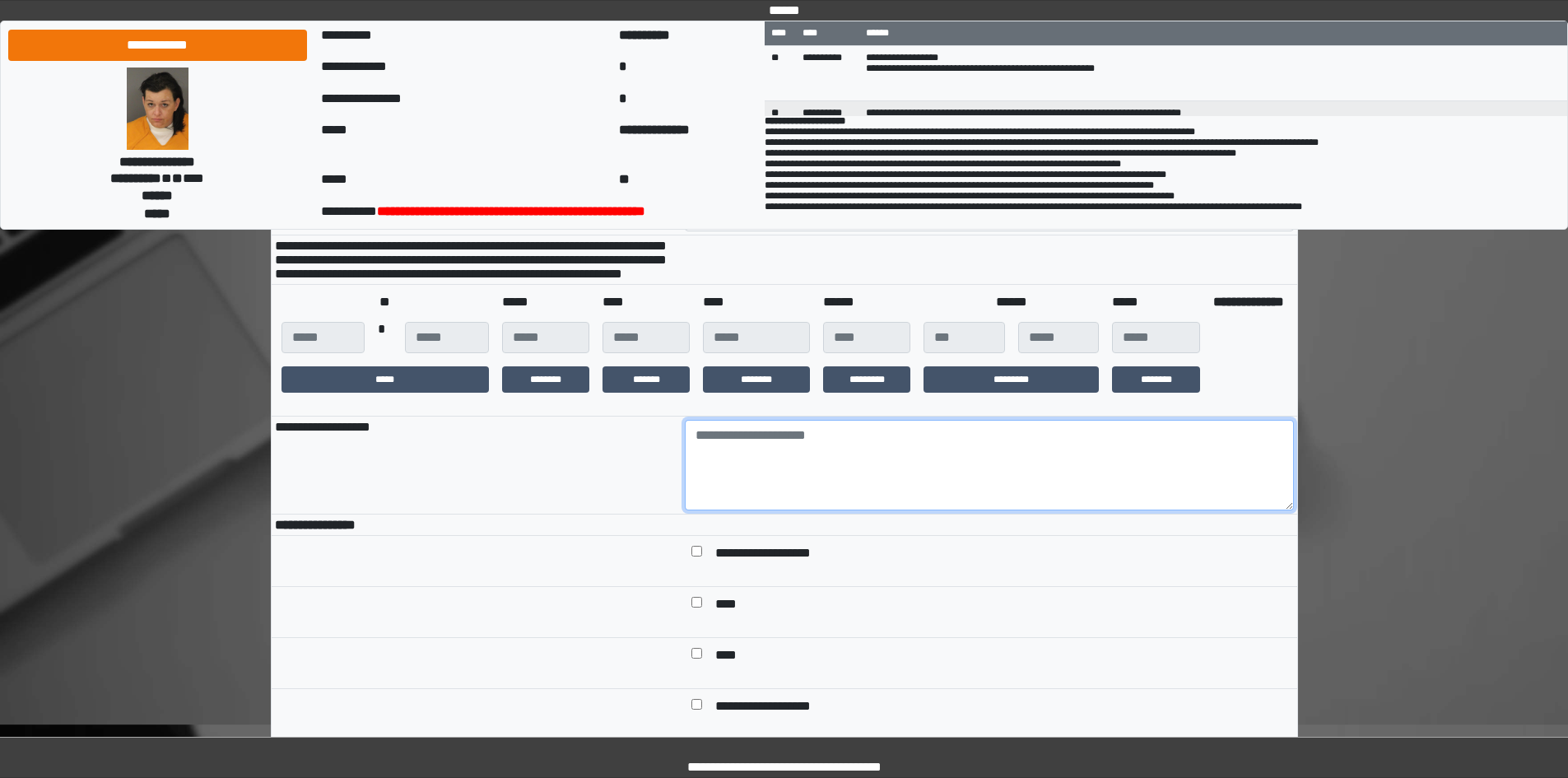 click at bounding box center [989, 465] 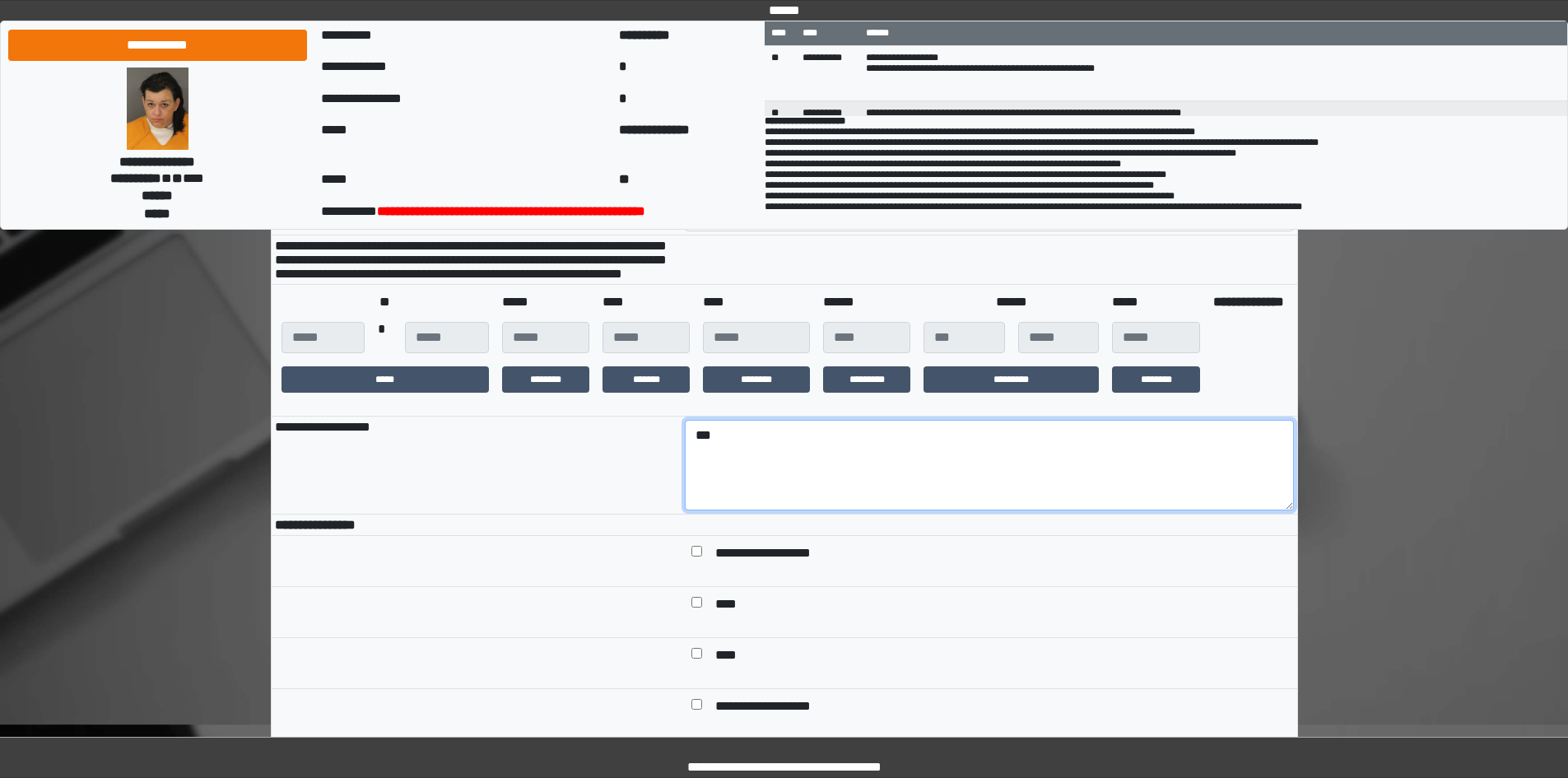type on "***" 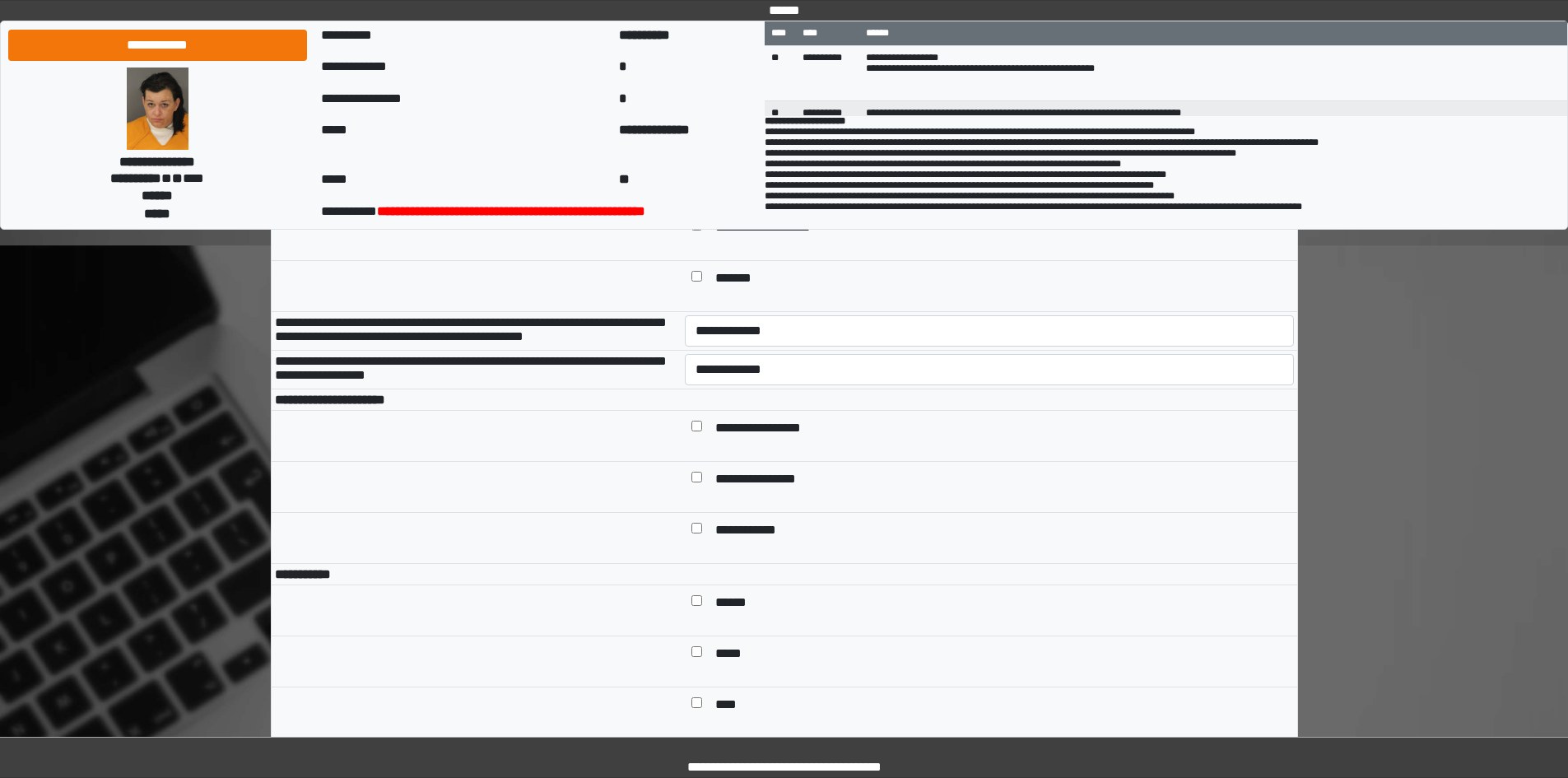 scroll, scrollTop: 659, scrollLeft: 0, axis: vertical 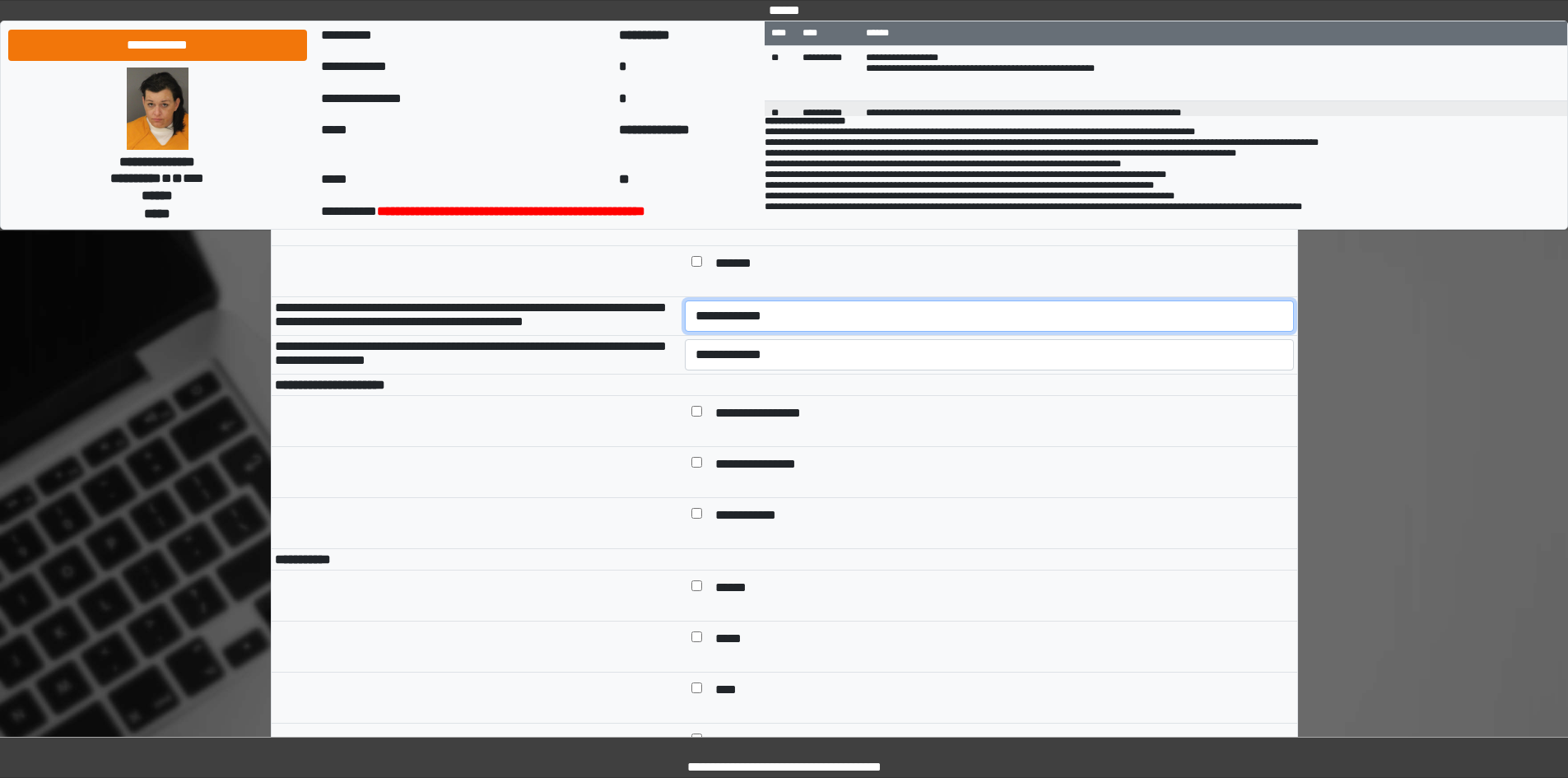 click on "**********" at bounding box center [989, 316] 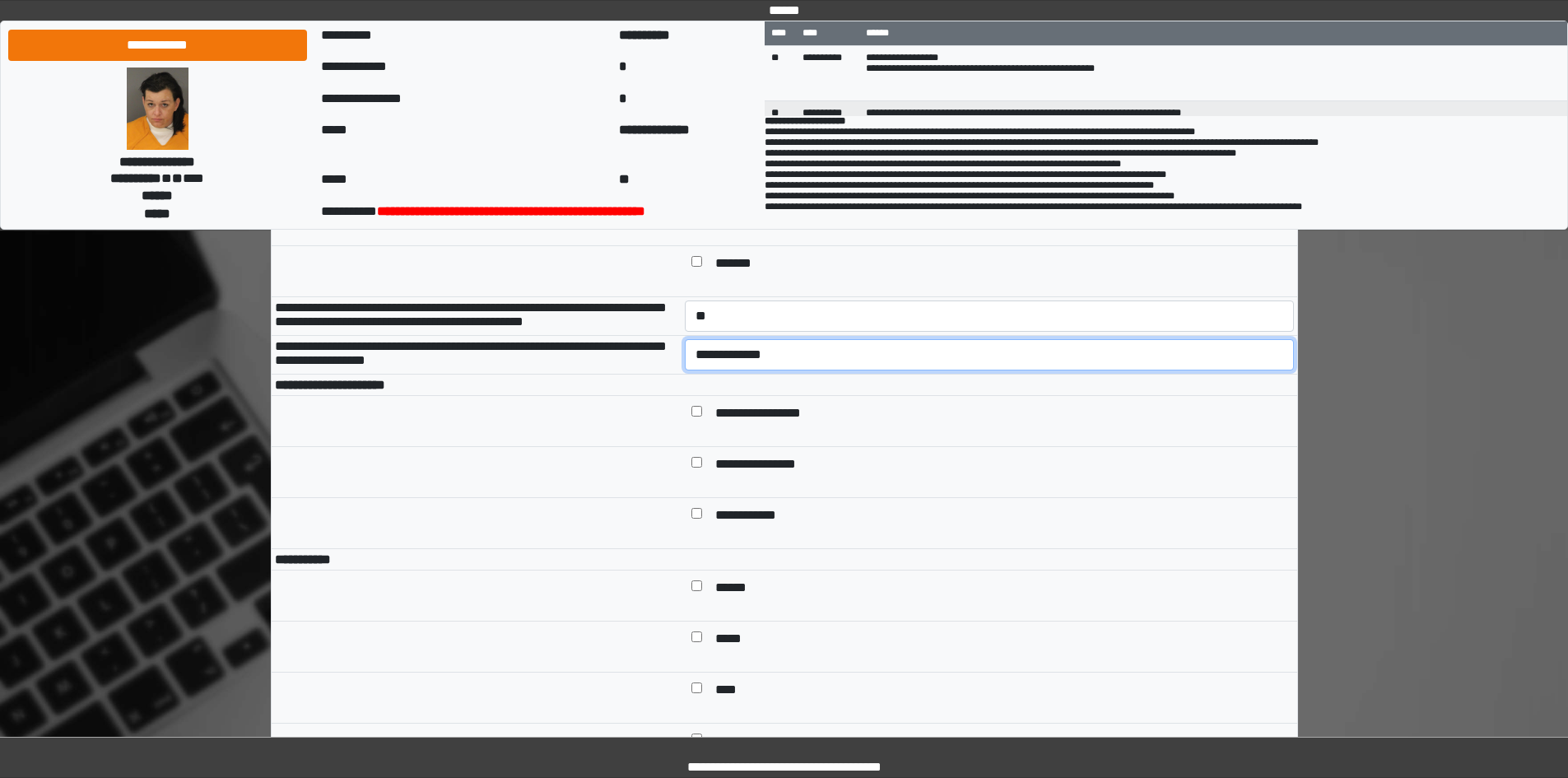 click on "**********" at bounding box center [989, 355] 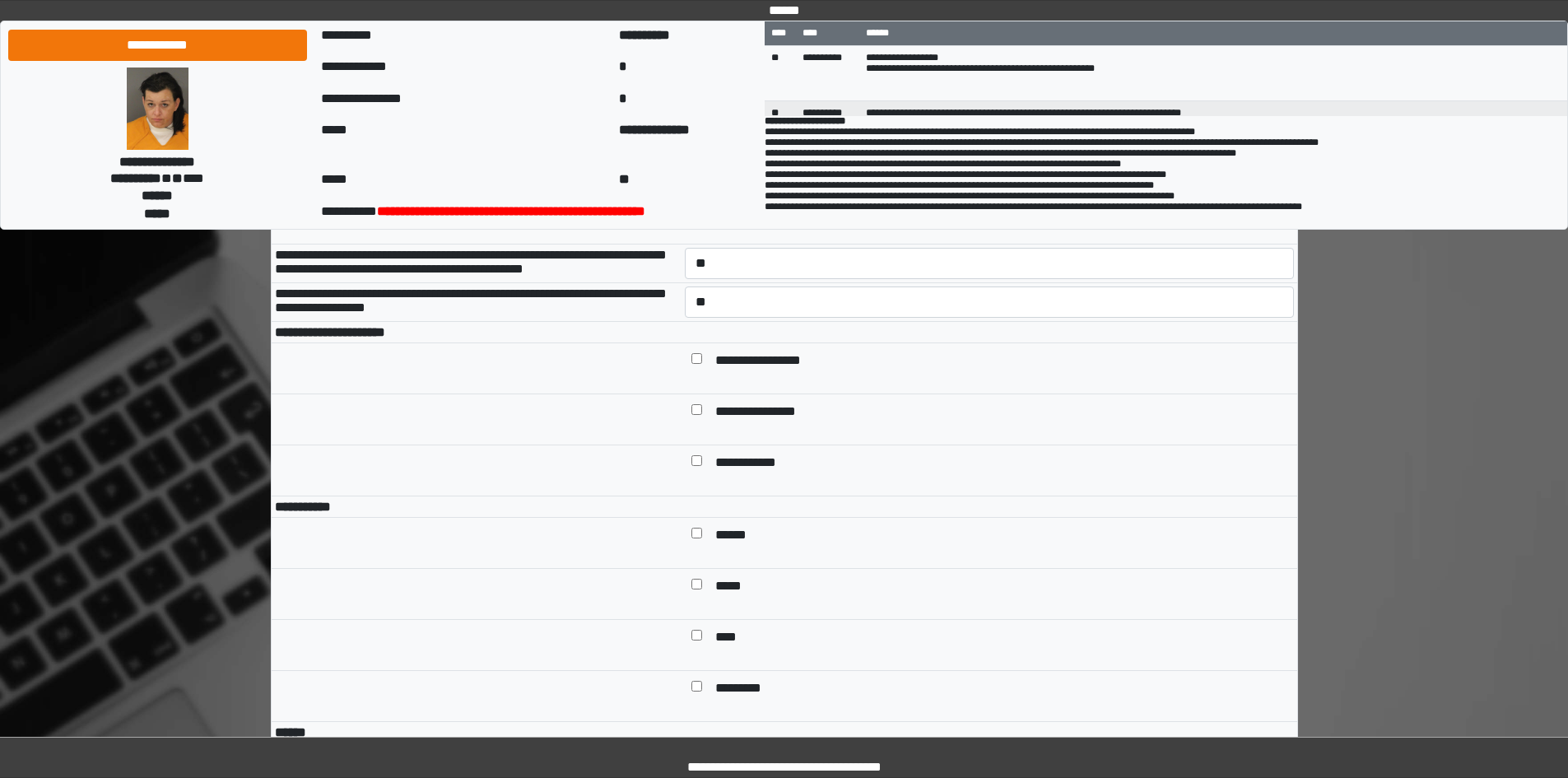 scroll, scrollTop: 741, scrollLeft: 0, axis: vertical 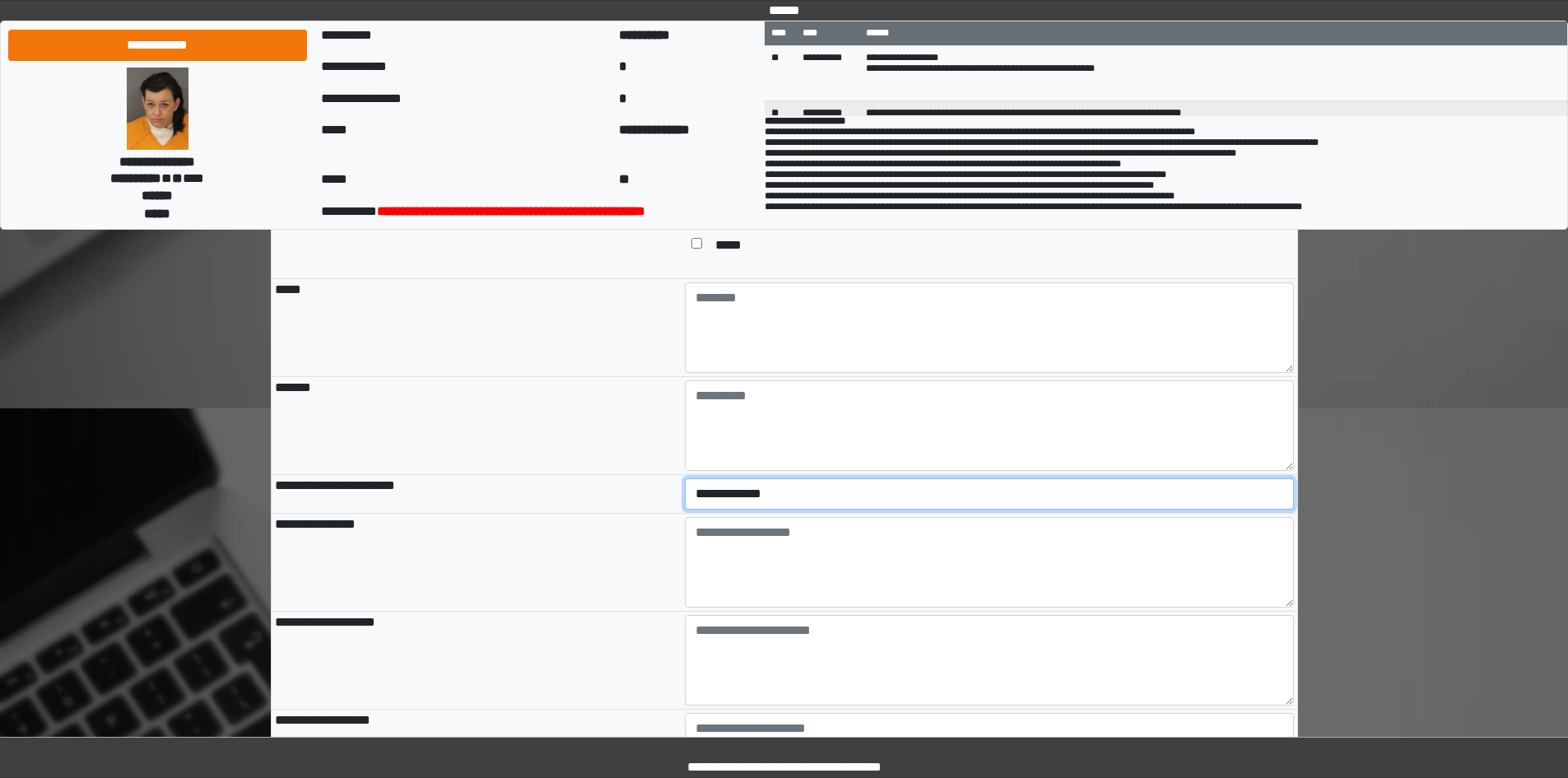 click on "**********" at bounding box center (989, 494) 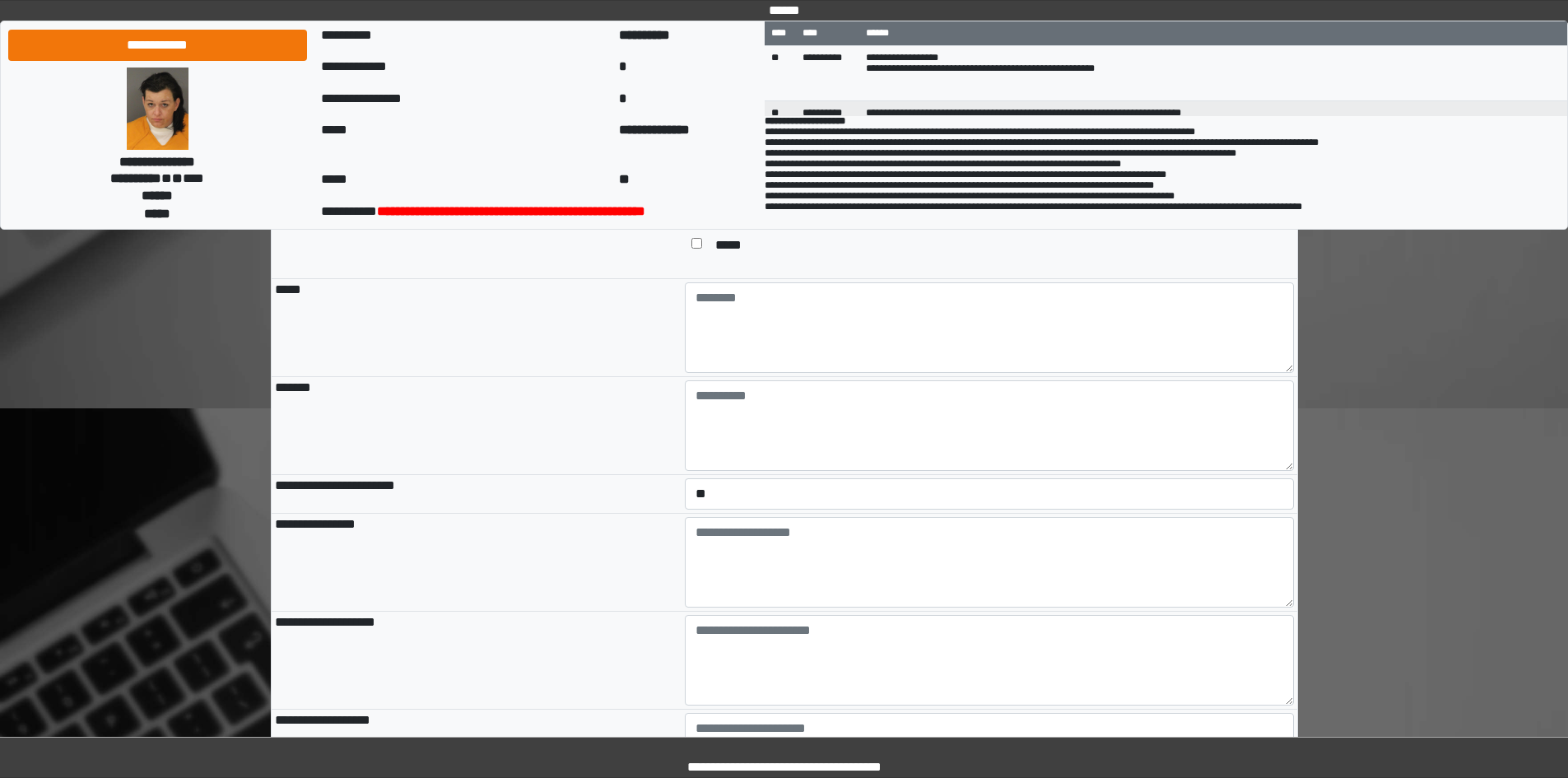 drag, startPoint x: 582, startPoint y: 556, endPoint x: 589, endPoint y: 552, distance: 8.06226 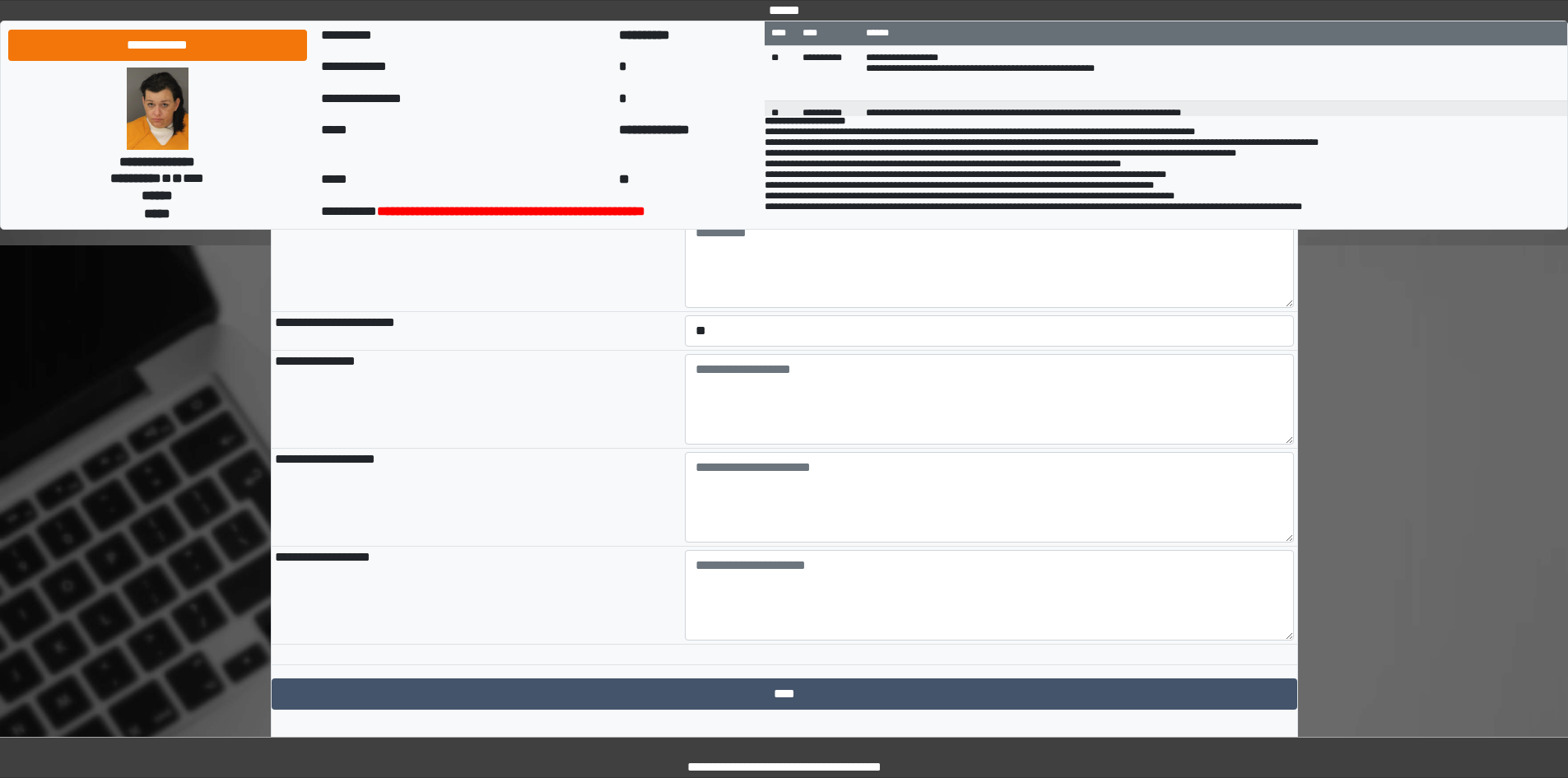 scroll, scrollTop: 1647, scrollLeft: 0, axis: vertical 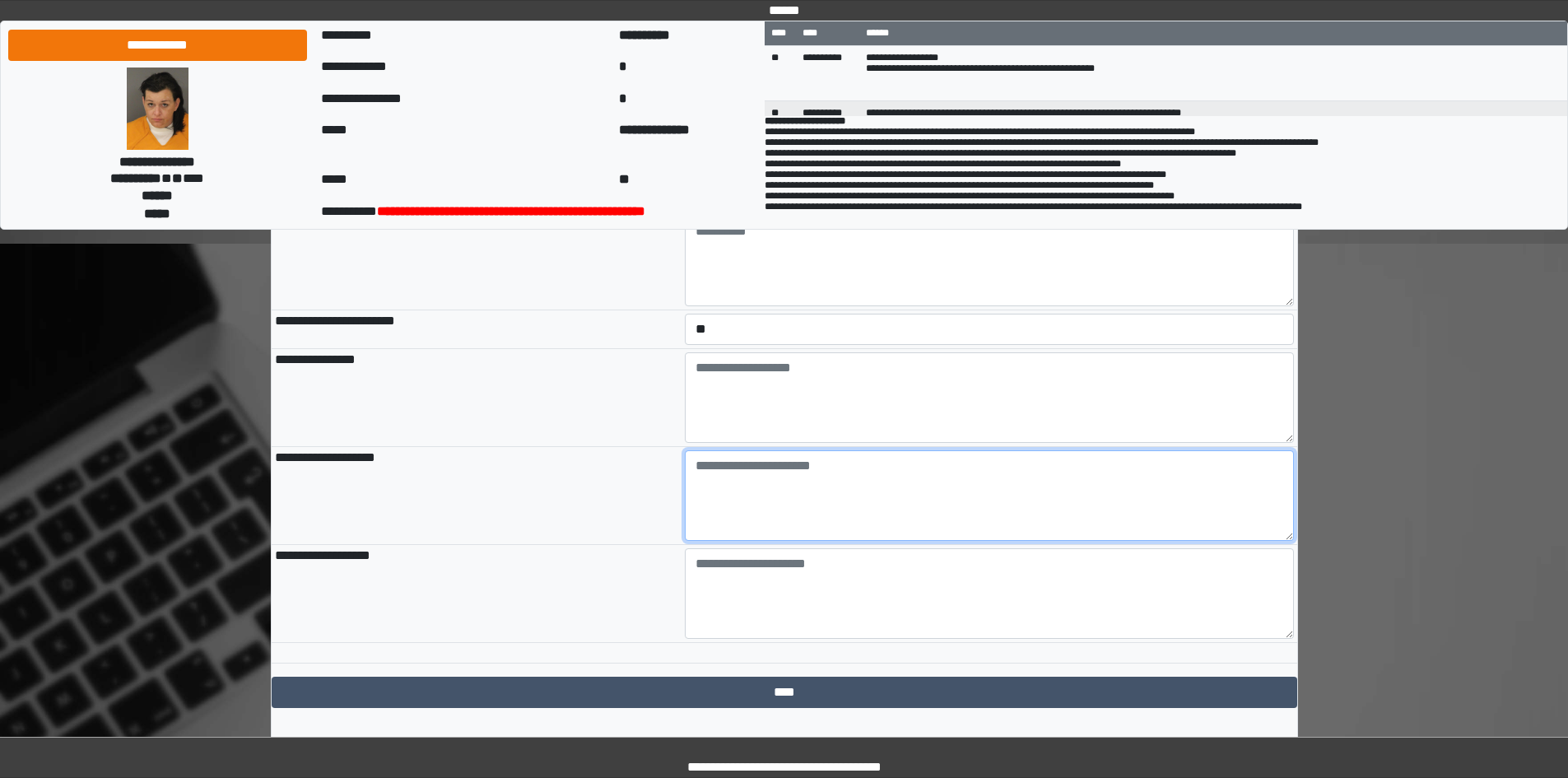 click at bounding box center [989, 496] 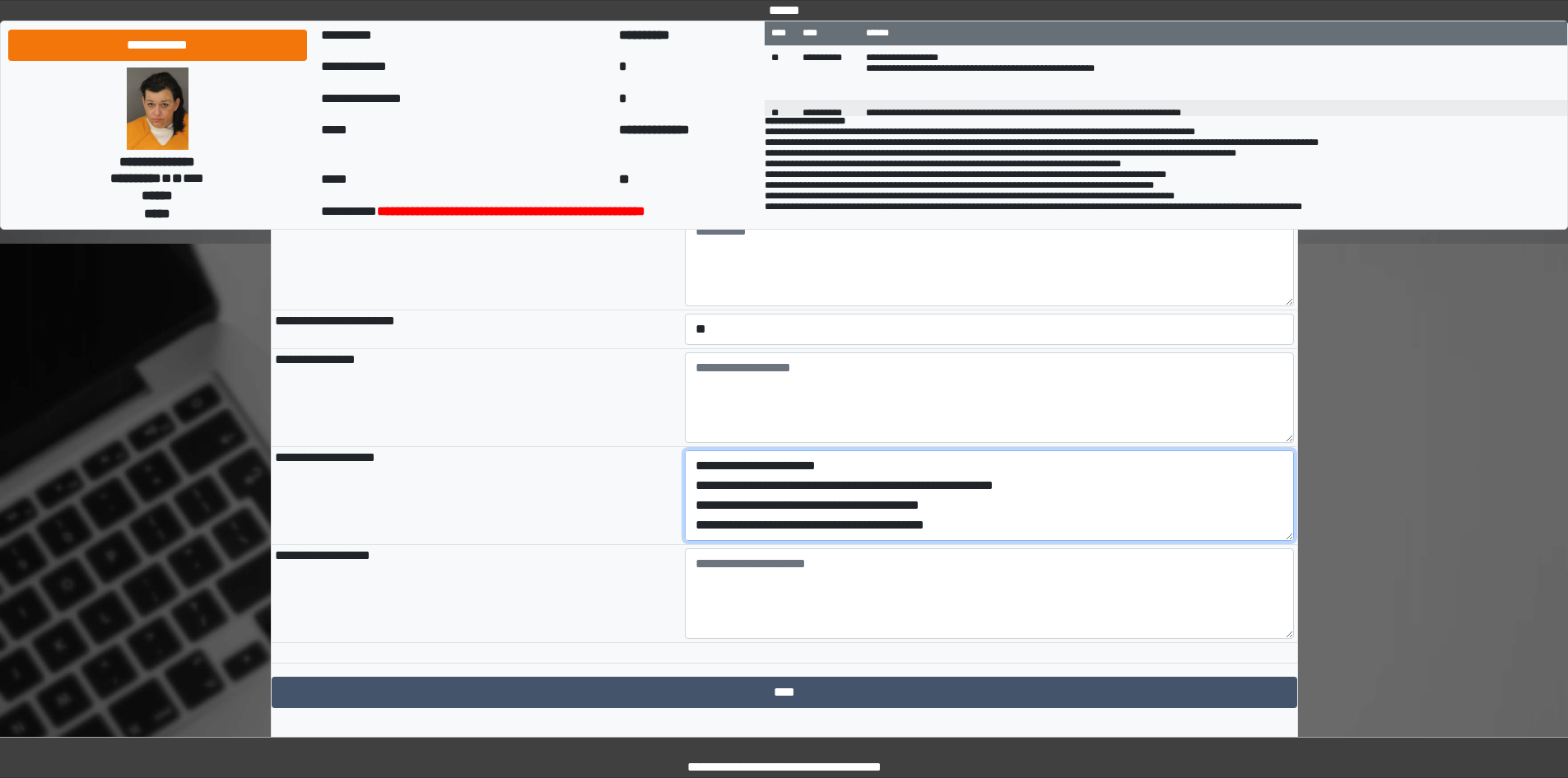 scroll, scrollTop: 54, scrollLeft: 0, axis: vertical 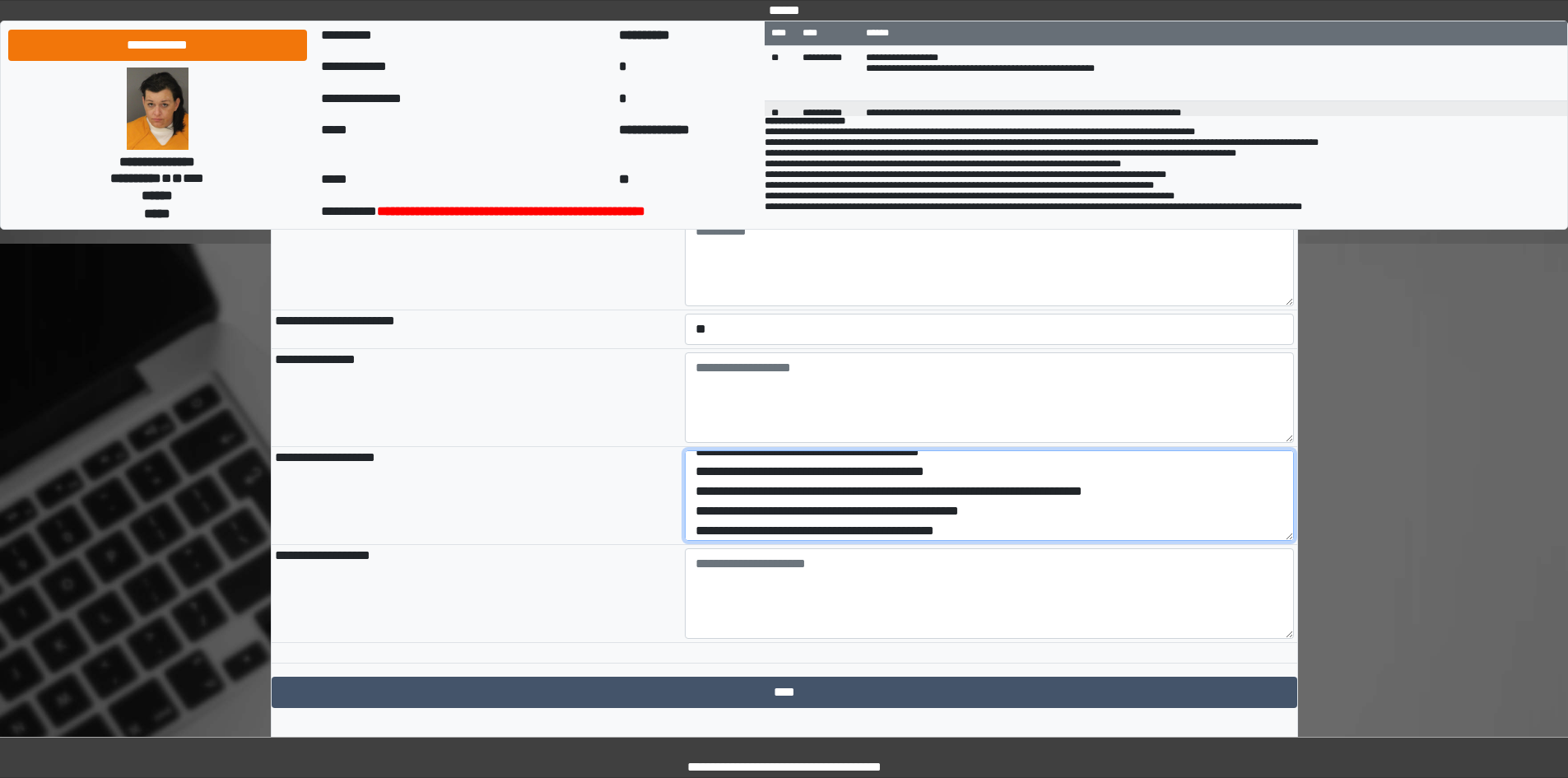 click on "**********" at bounding box center (989, 496) 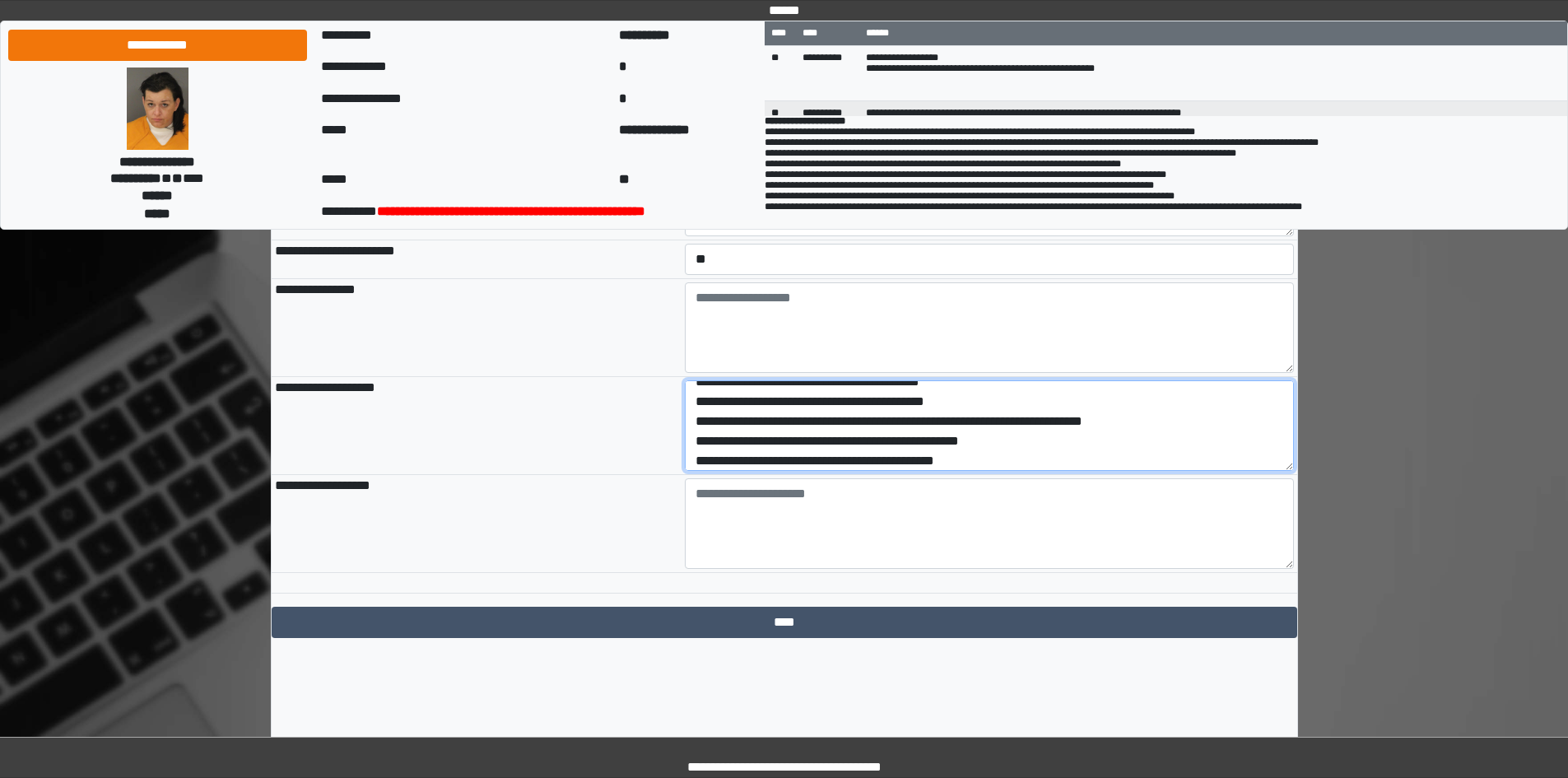 scroll, scrollTop: 1733, scrollLeft: 0, axis: vertical 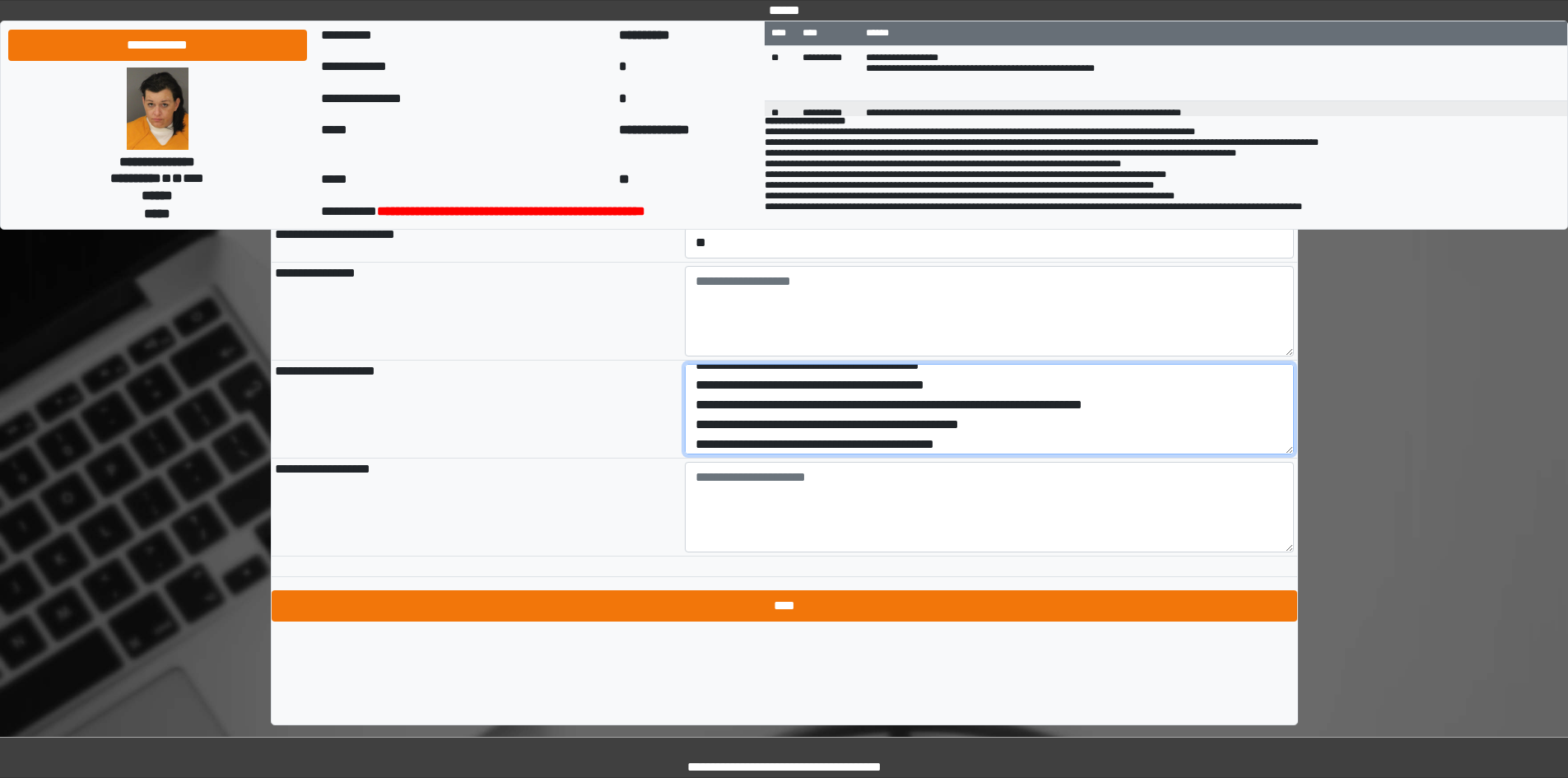 type on "**********" 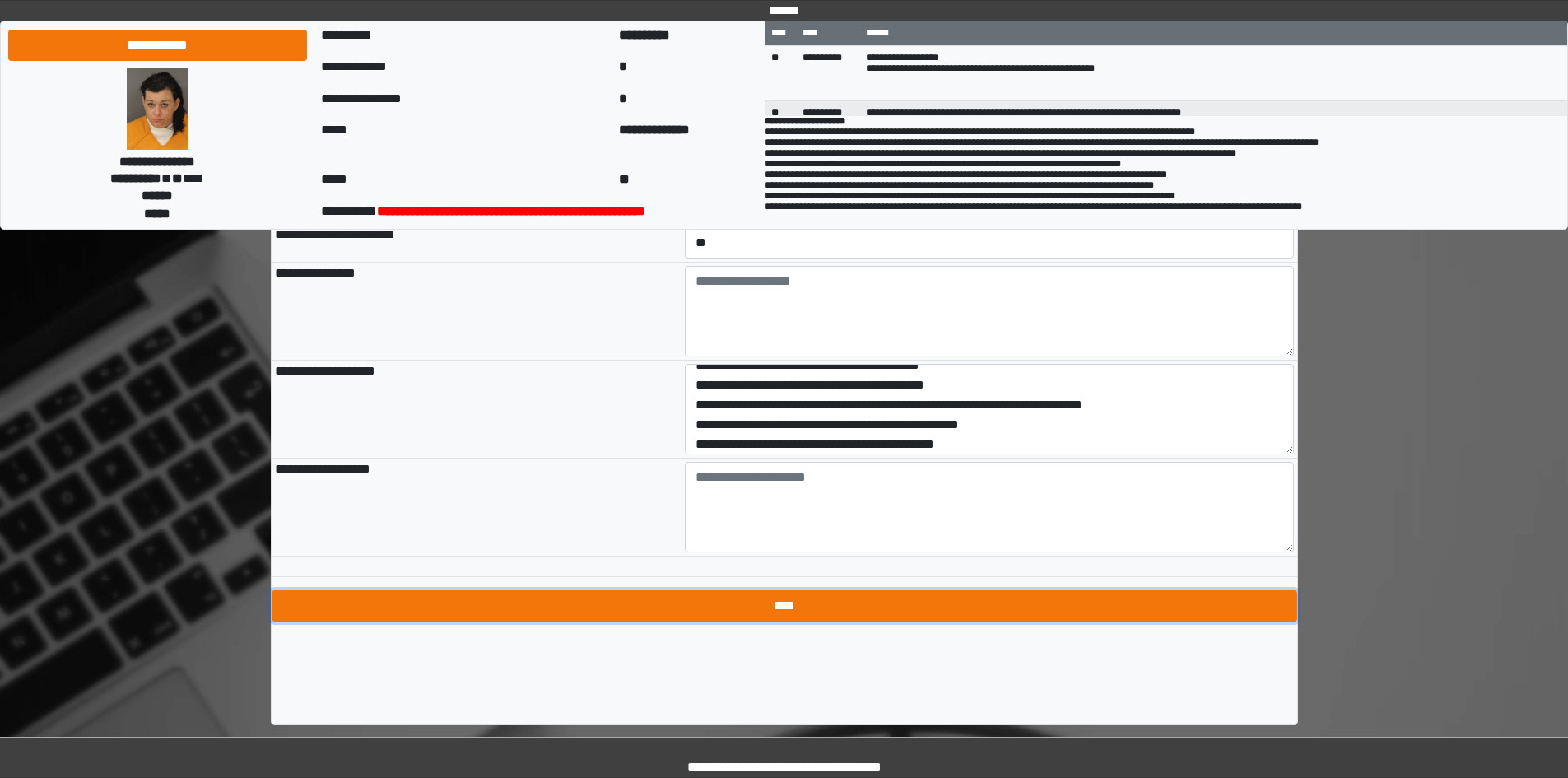click on "****" at bounding box center (784, 606) 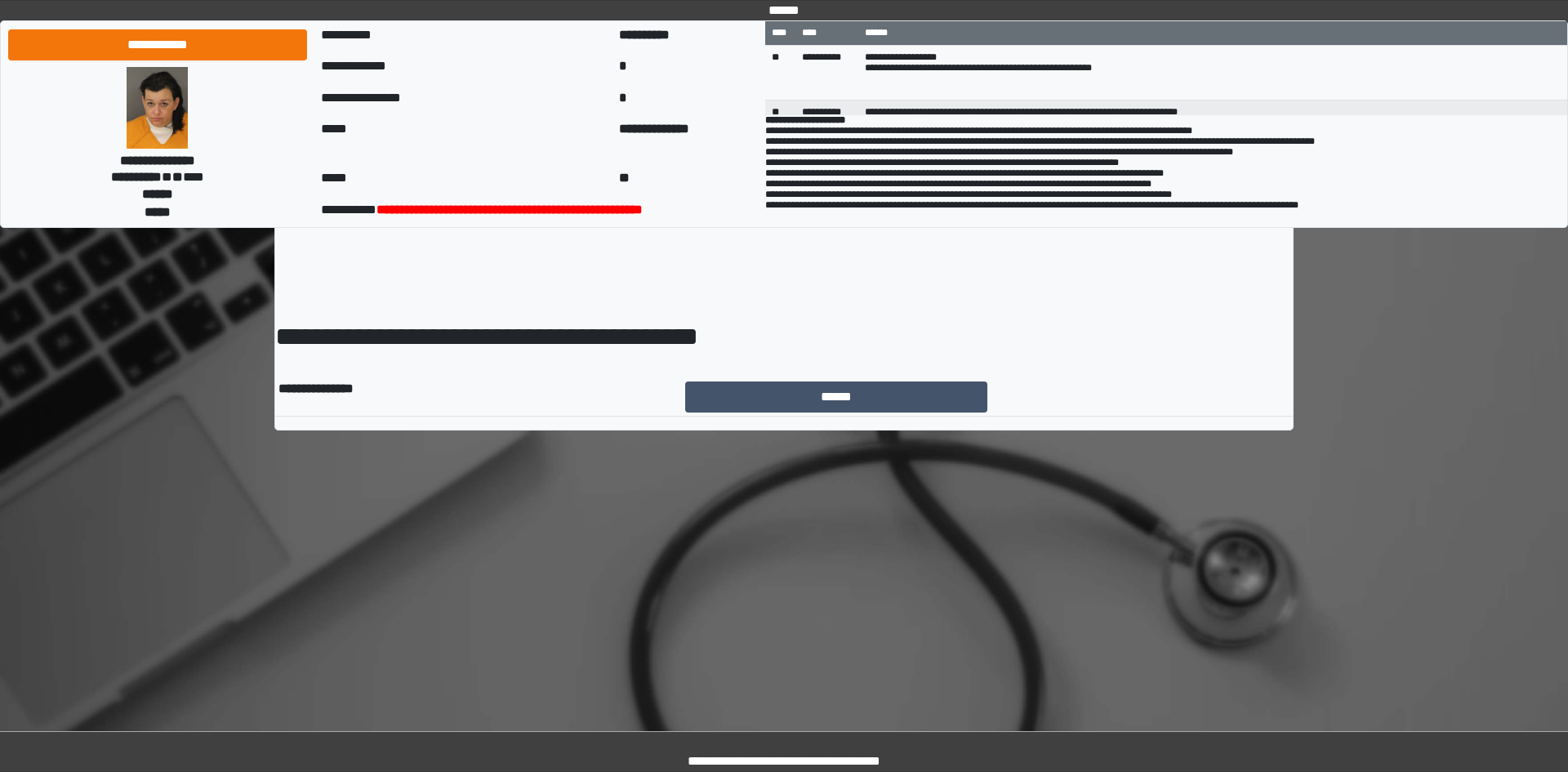 scroll, scrollTop: 0, scrollLeft: 0, axis: both 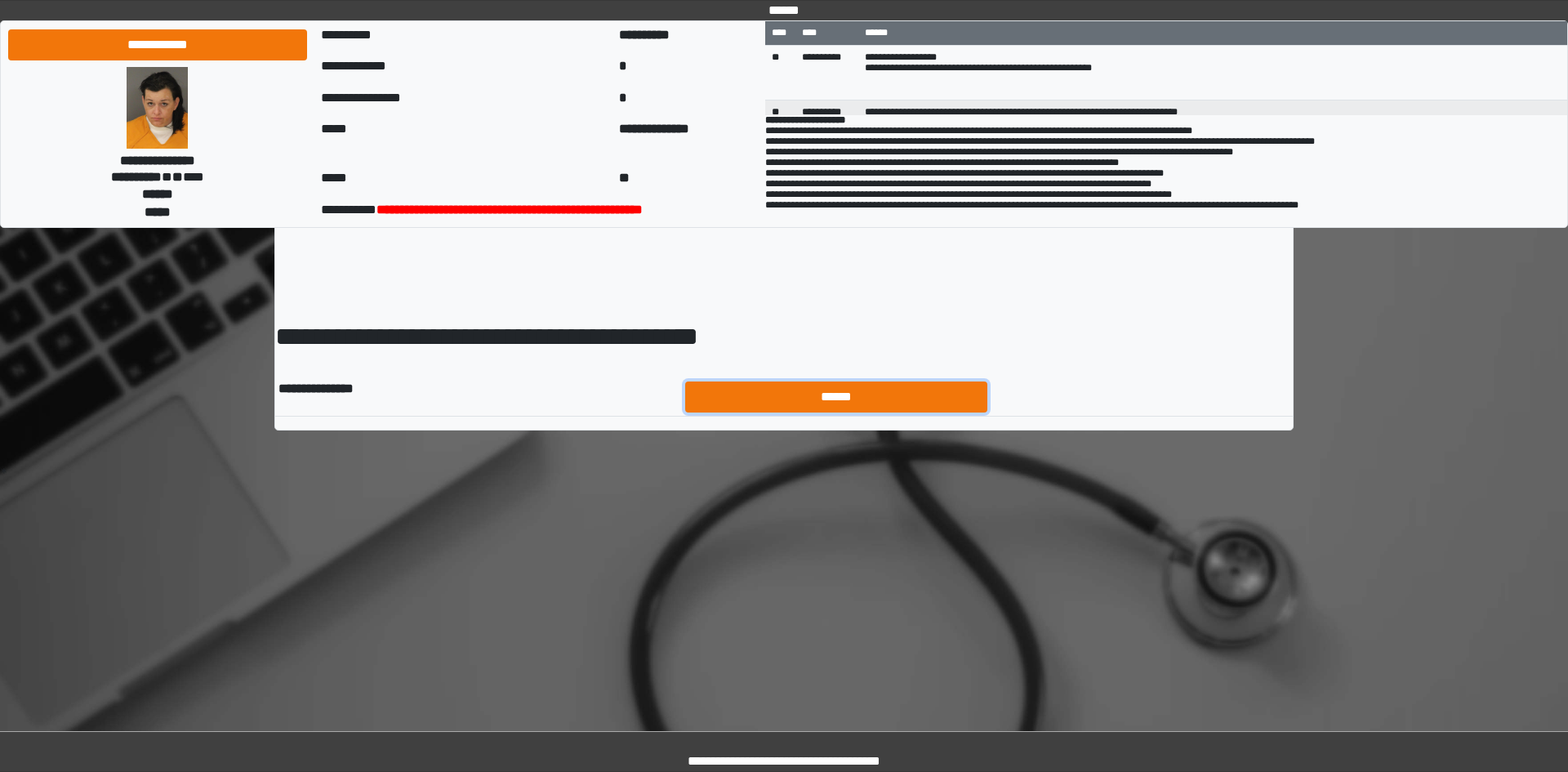 click on "******" at bounding box center (836, 397) 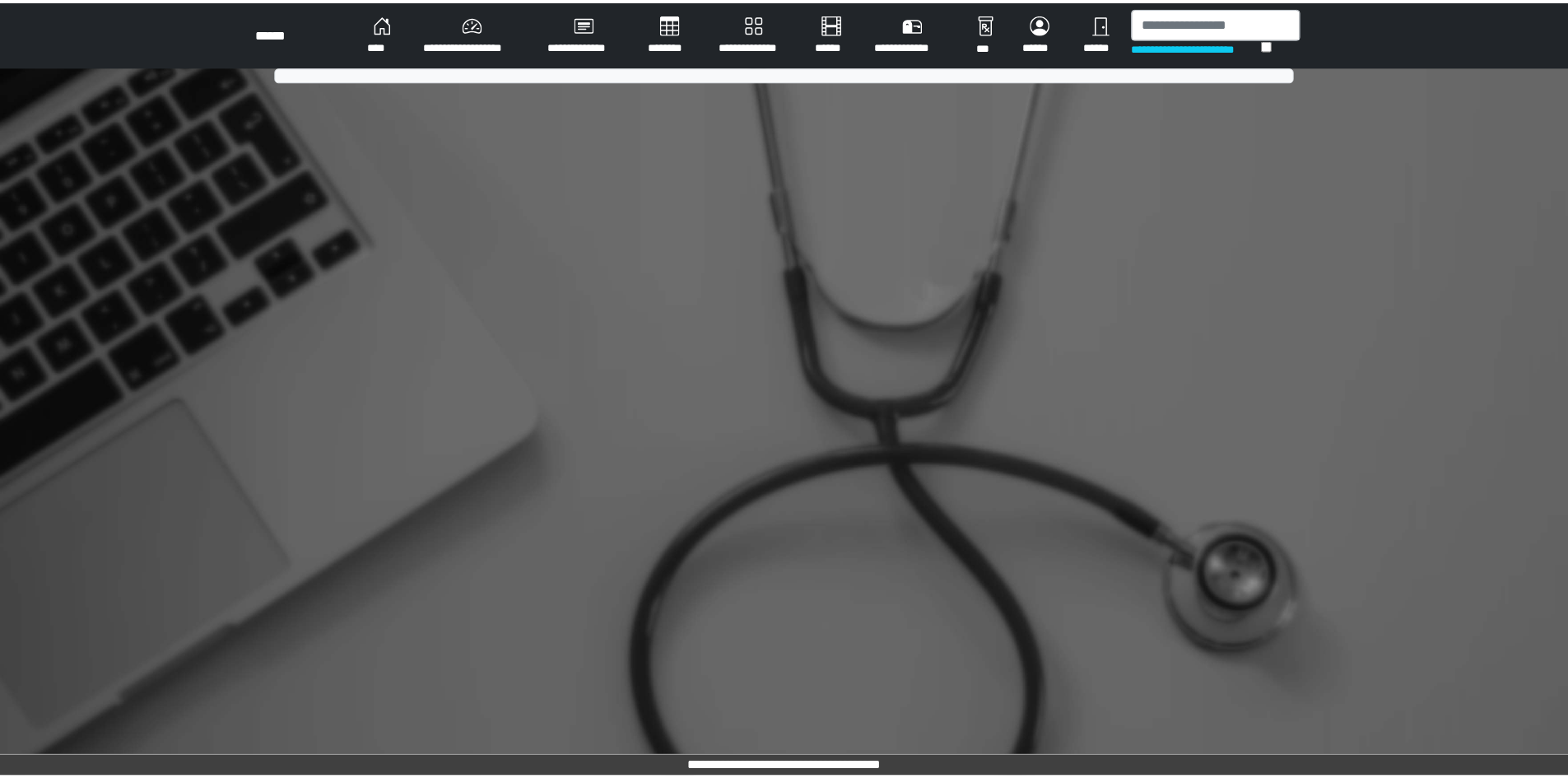scroll, scrollTop: 0, scrollLeft: 0, axis: both 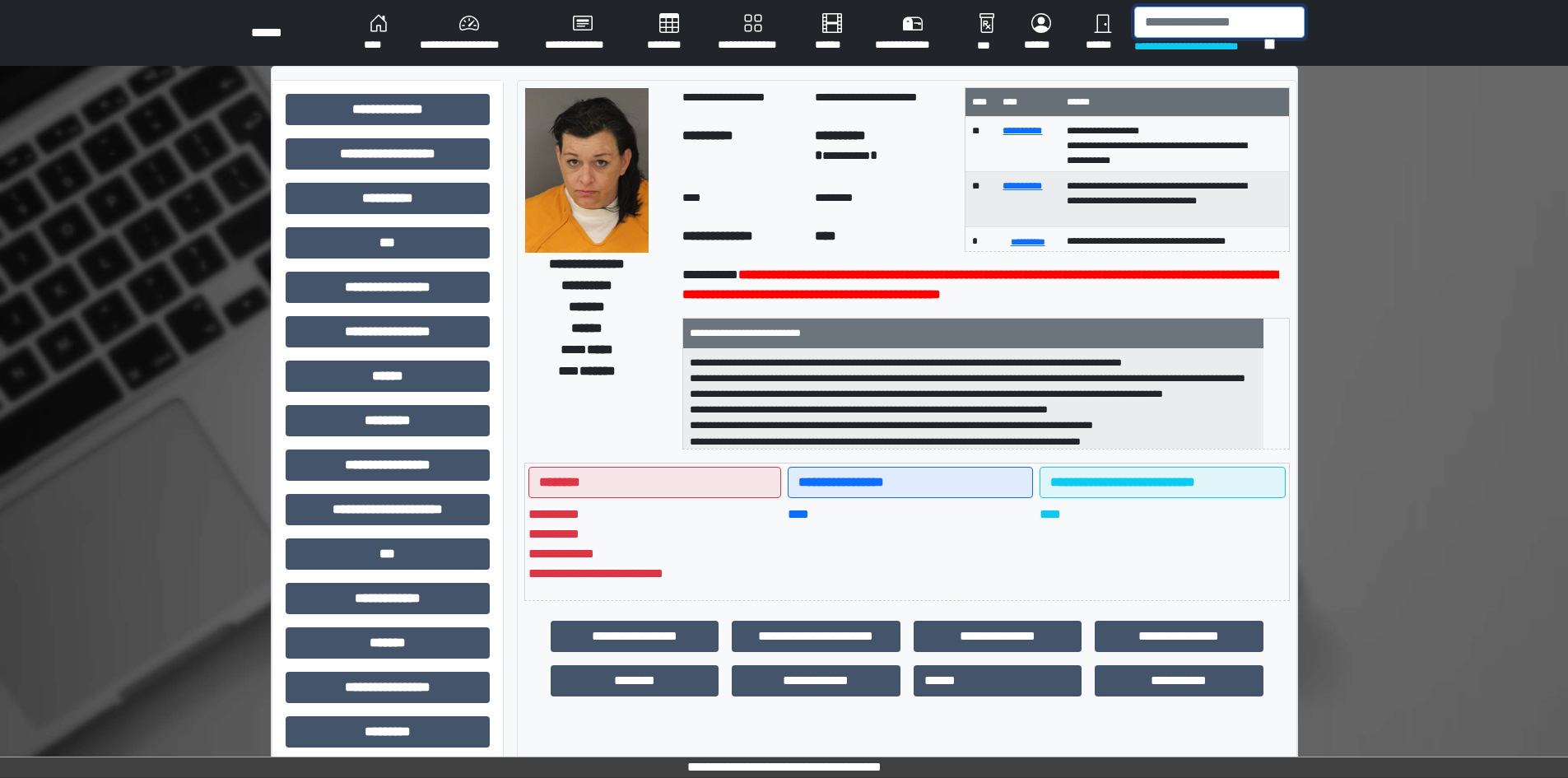 click at bounding box center (1219, 22) 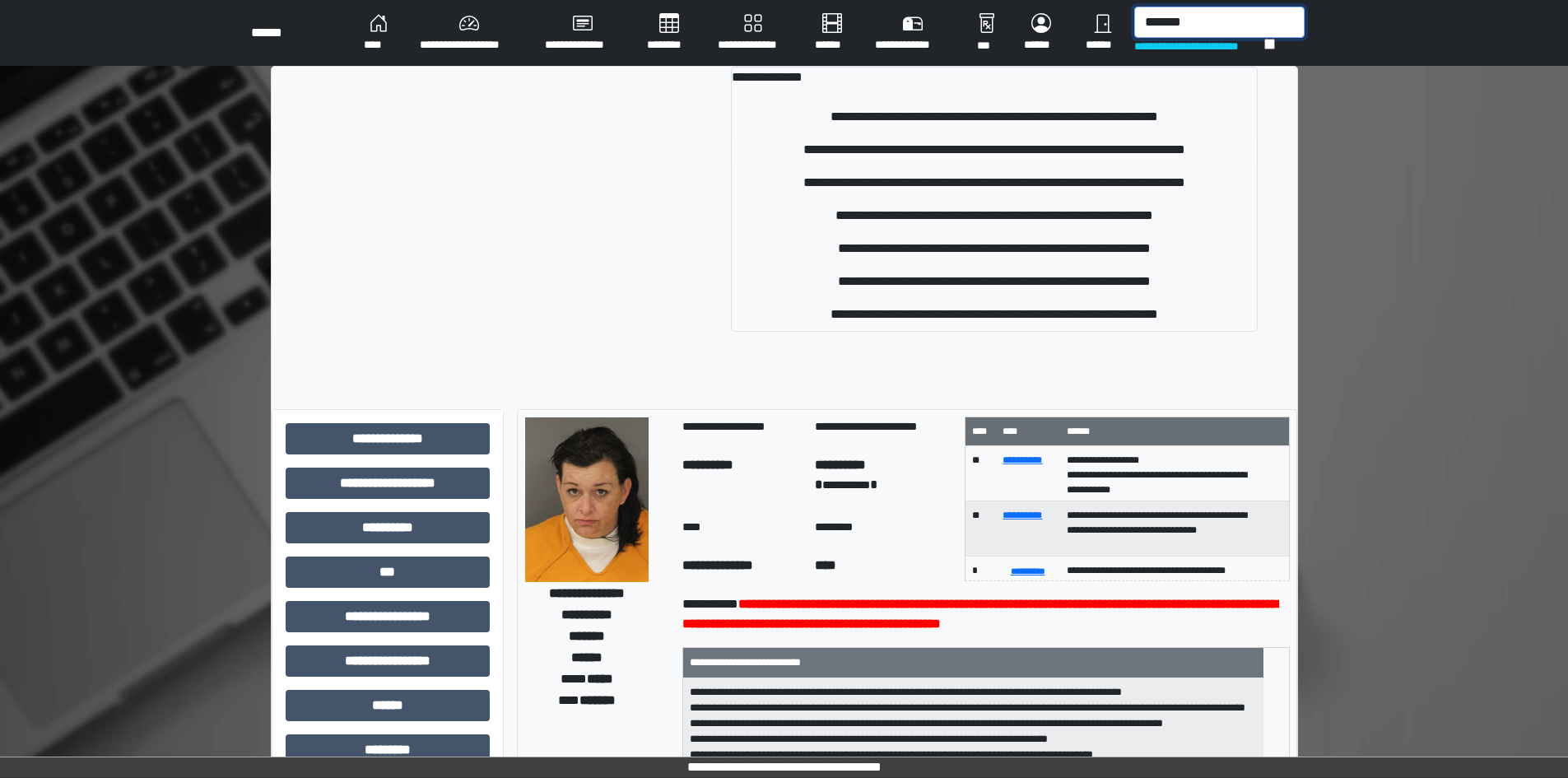 type on "*******" 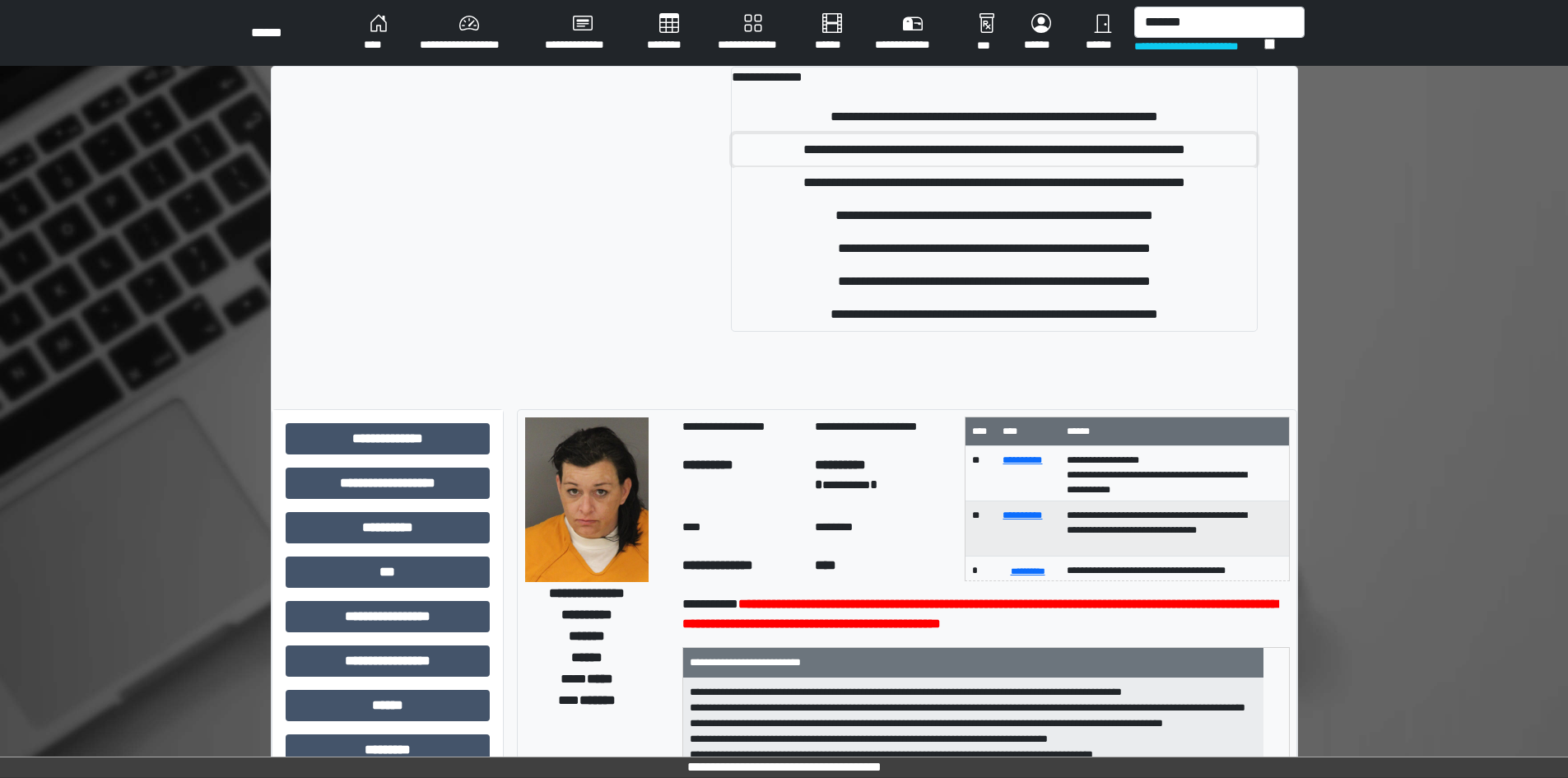 click on "**********" at bounding box center (994, 150) 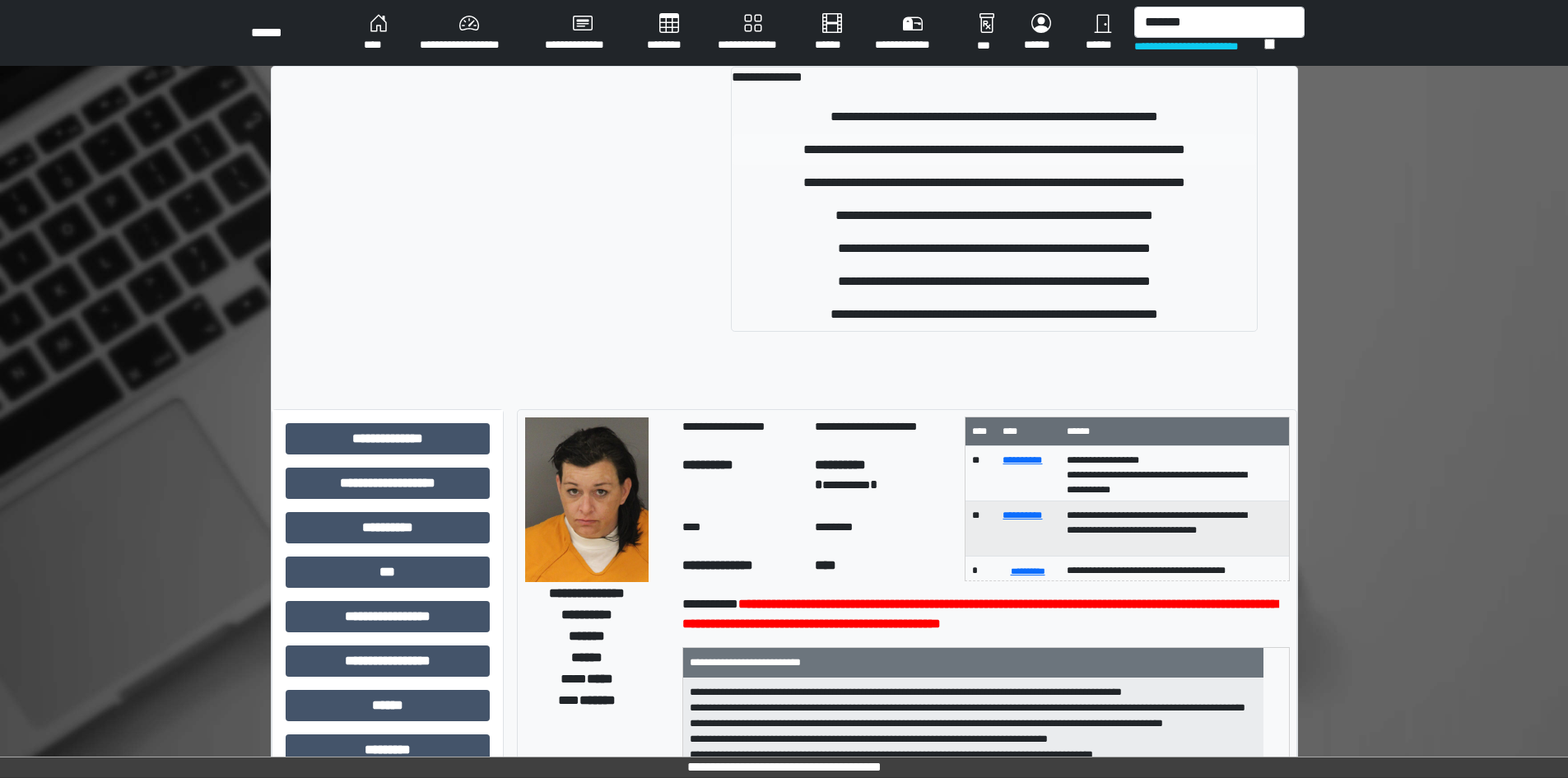 type 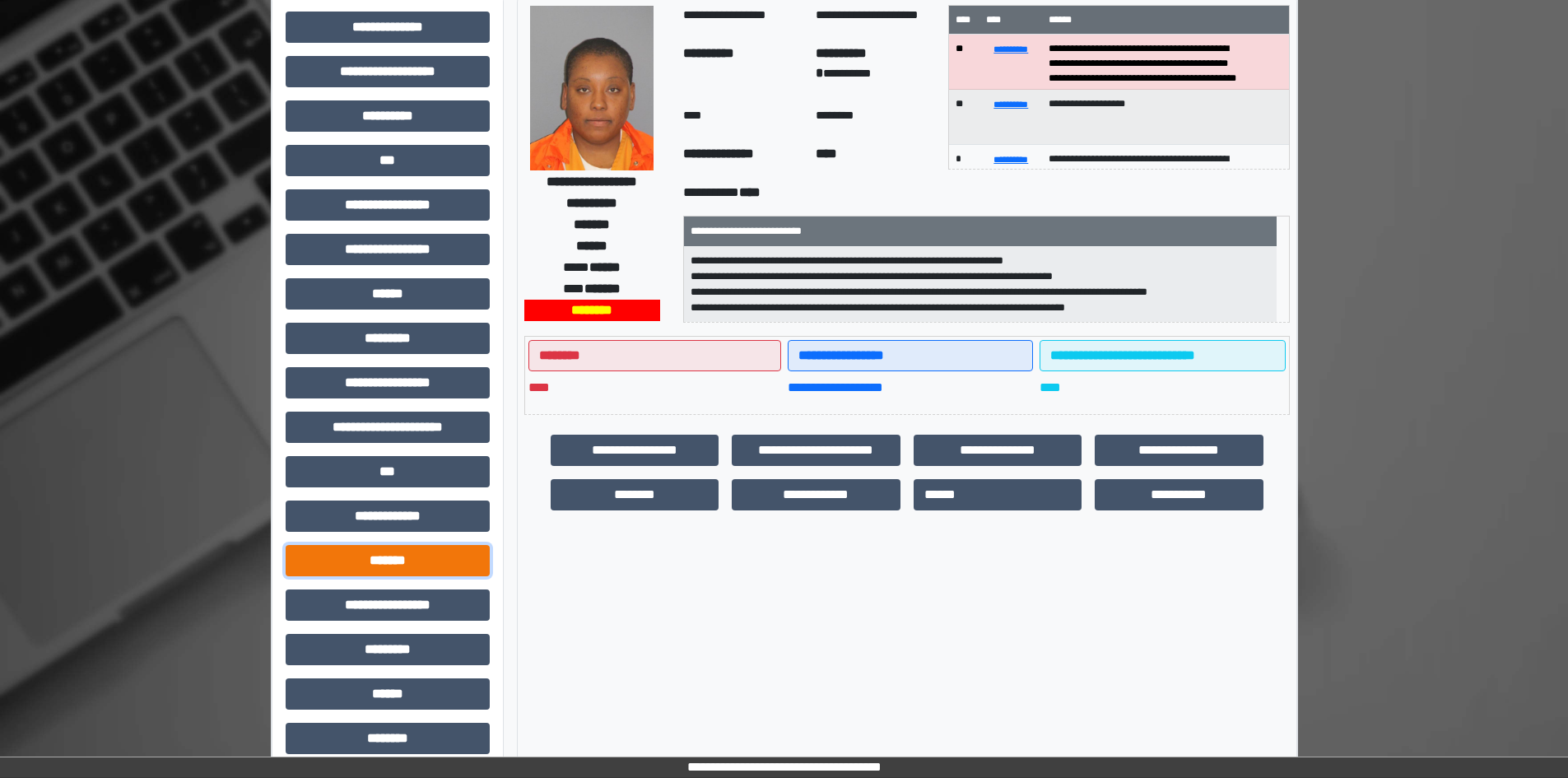 click on "*******" at bounding box center [388, 561] 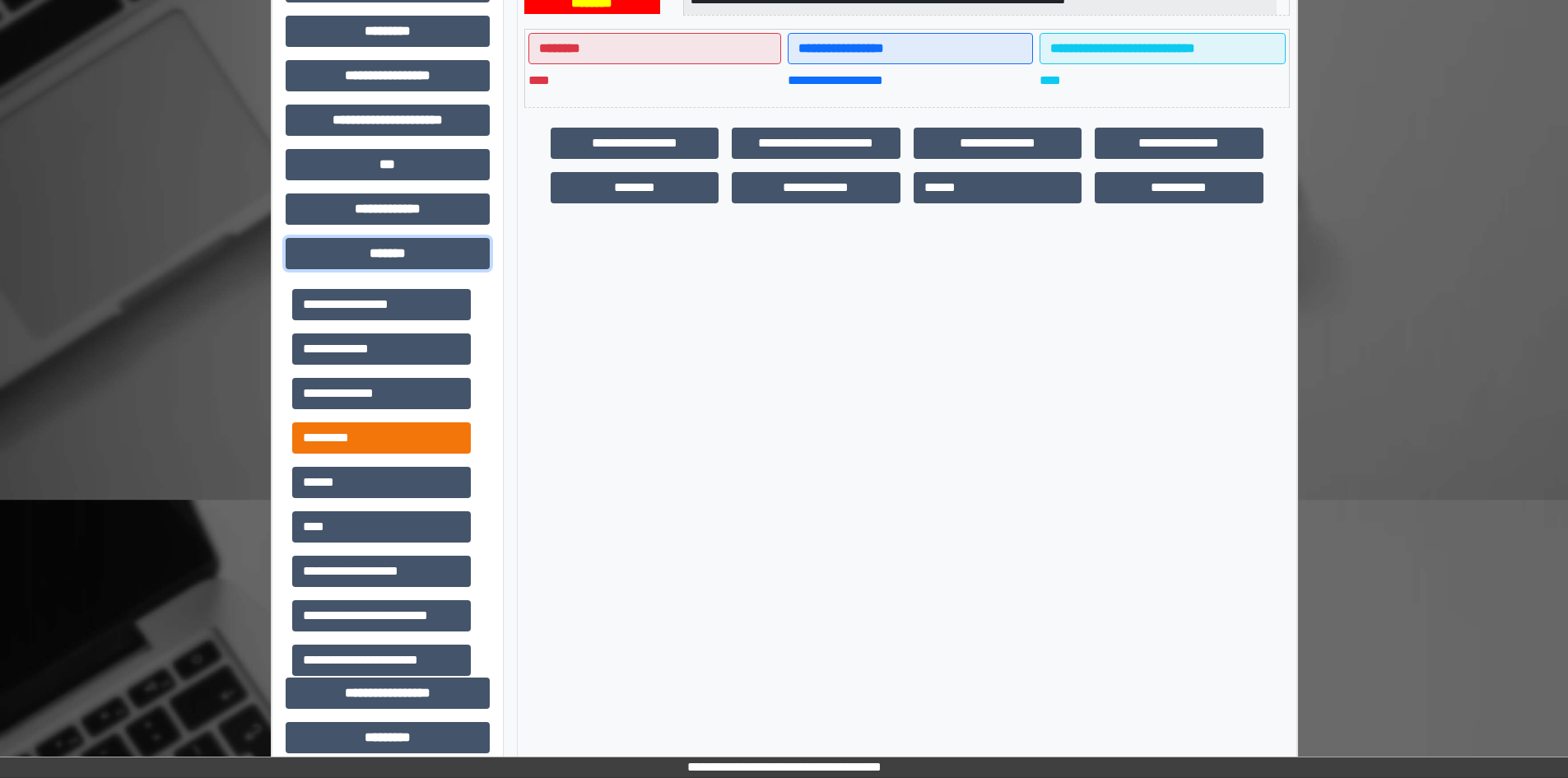 scroll, scrollTop: 412, scrollLeft: 0, axis: vertical 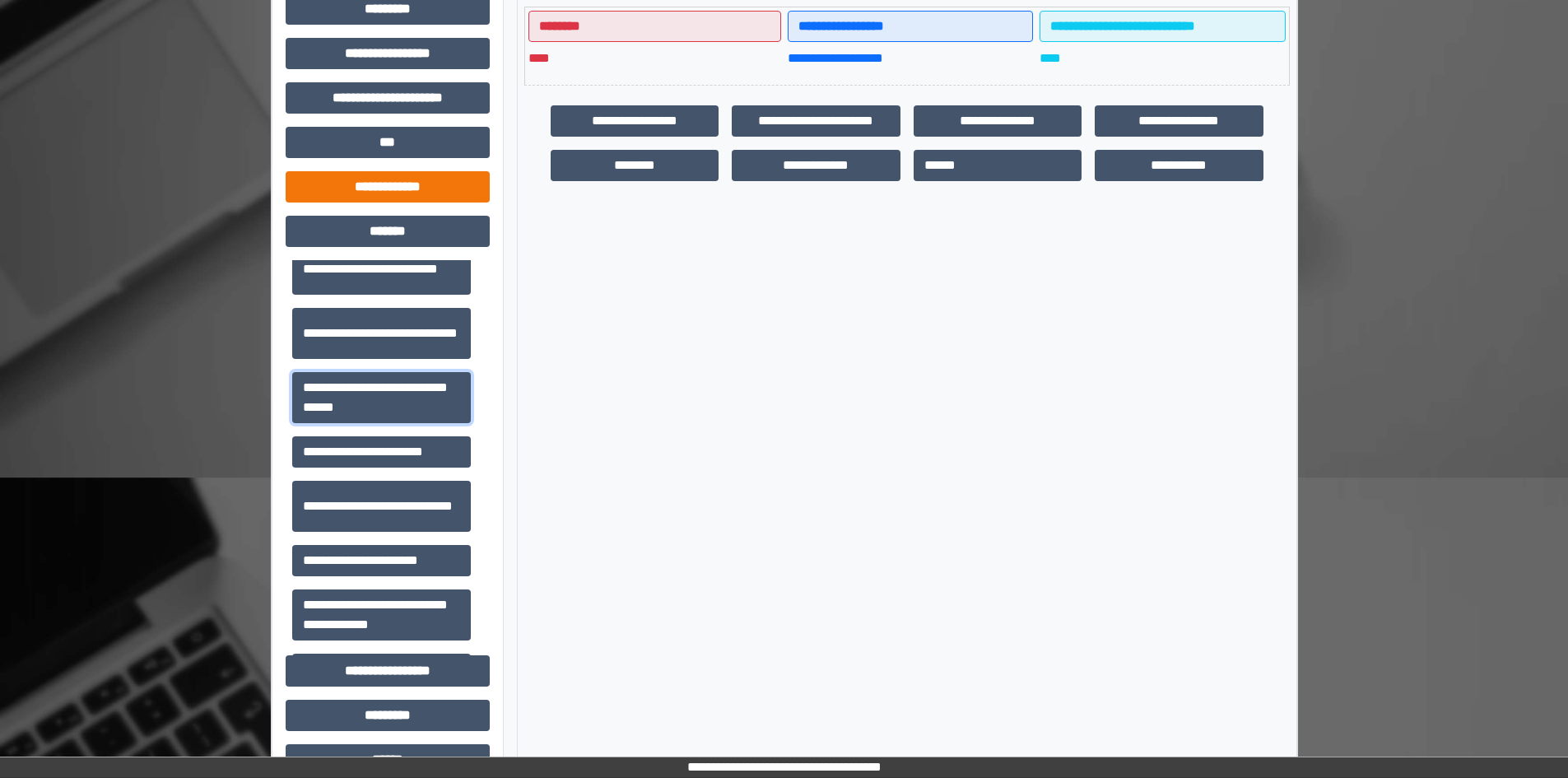 drag, startPoint x: 402, startPoint y: 385, endPoint x: 334, endPoint y: 189, distance: 207.46084 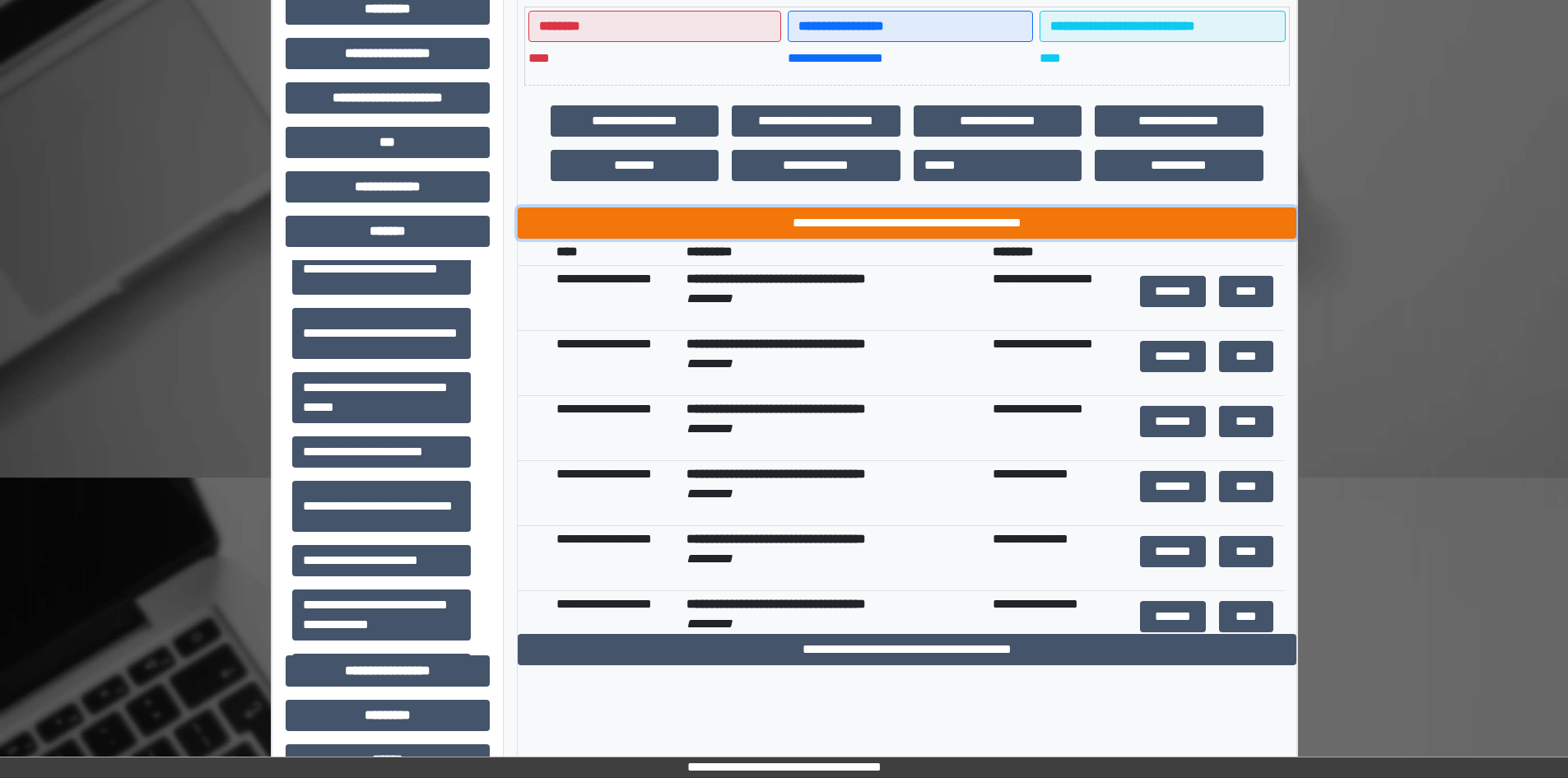 click on "**********" at bounding box center (907, 223) 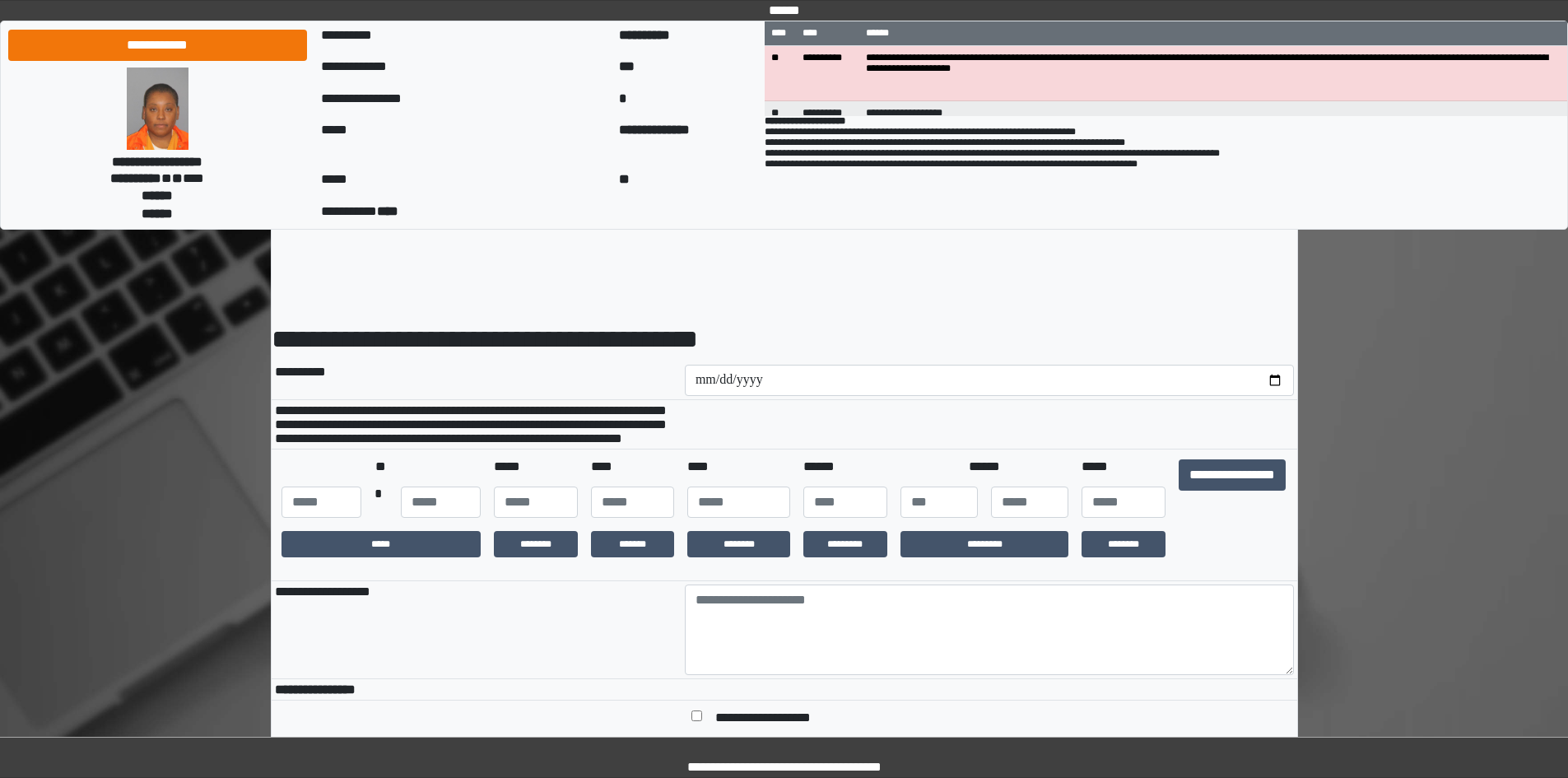 scroll, scrollTop: 0, scrollLeft: 0, axis: both 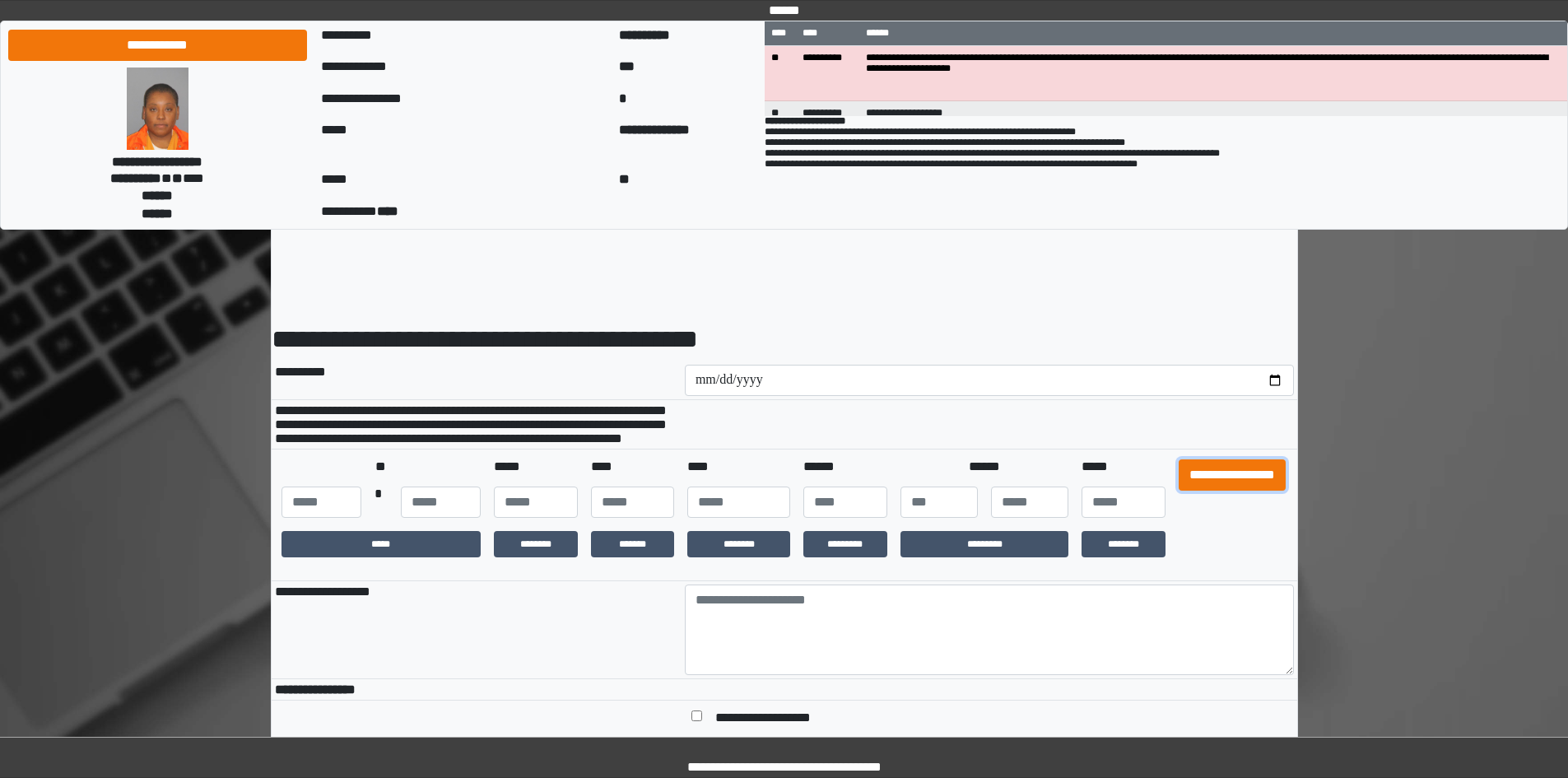click on "**********" at bounding box center (1232, 475) 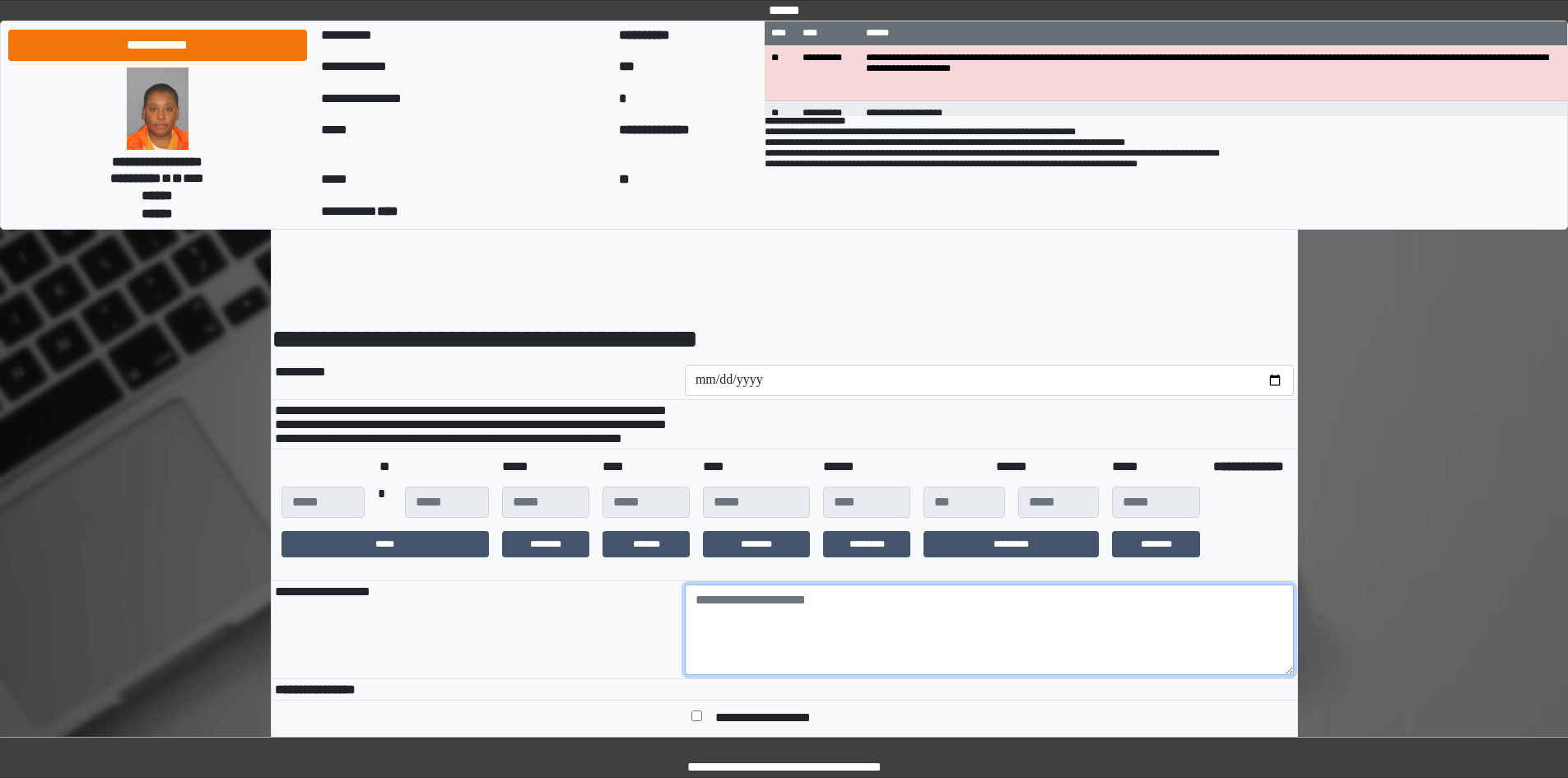 click at bounding box center (989, 630) 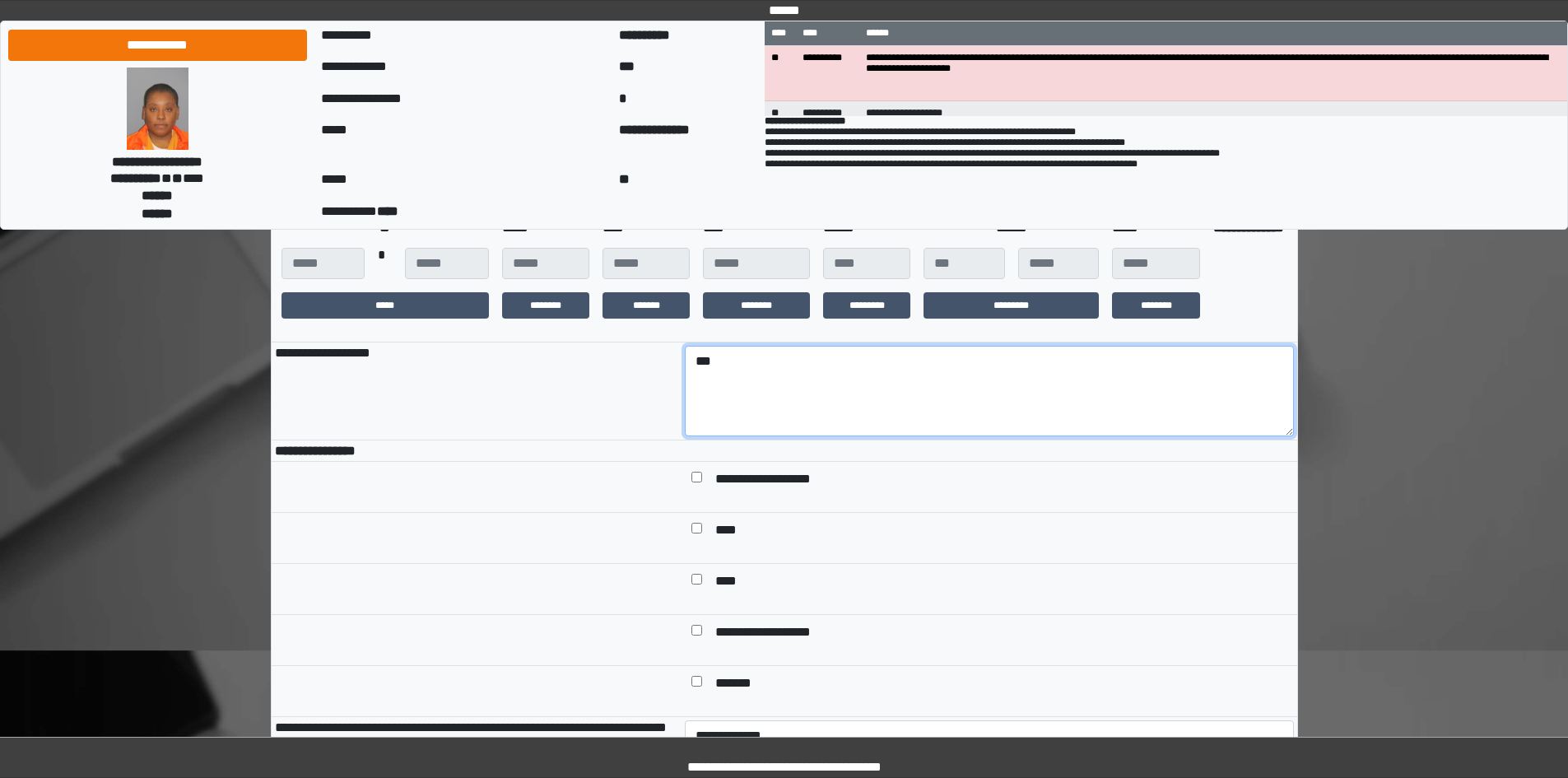 scroll, scrollTop: 247, scrollLeft: 0, axis: vertical 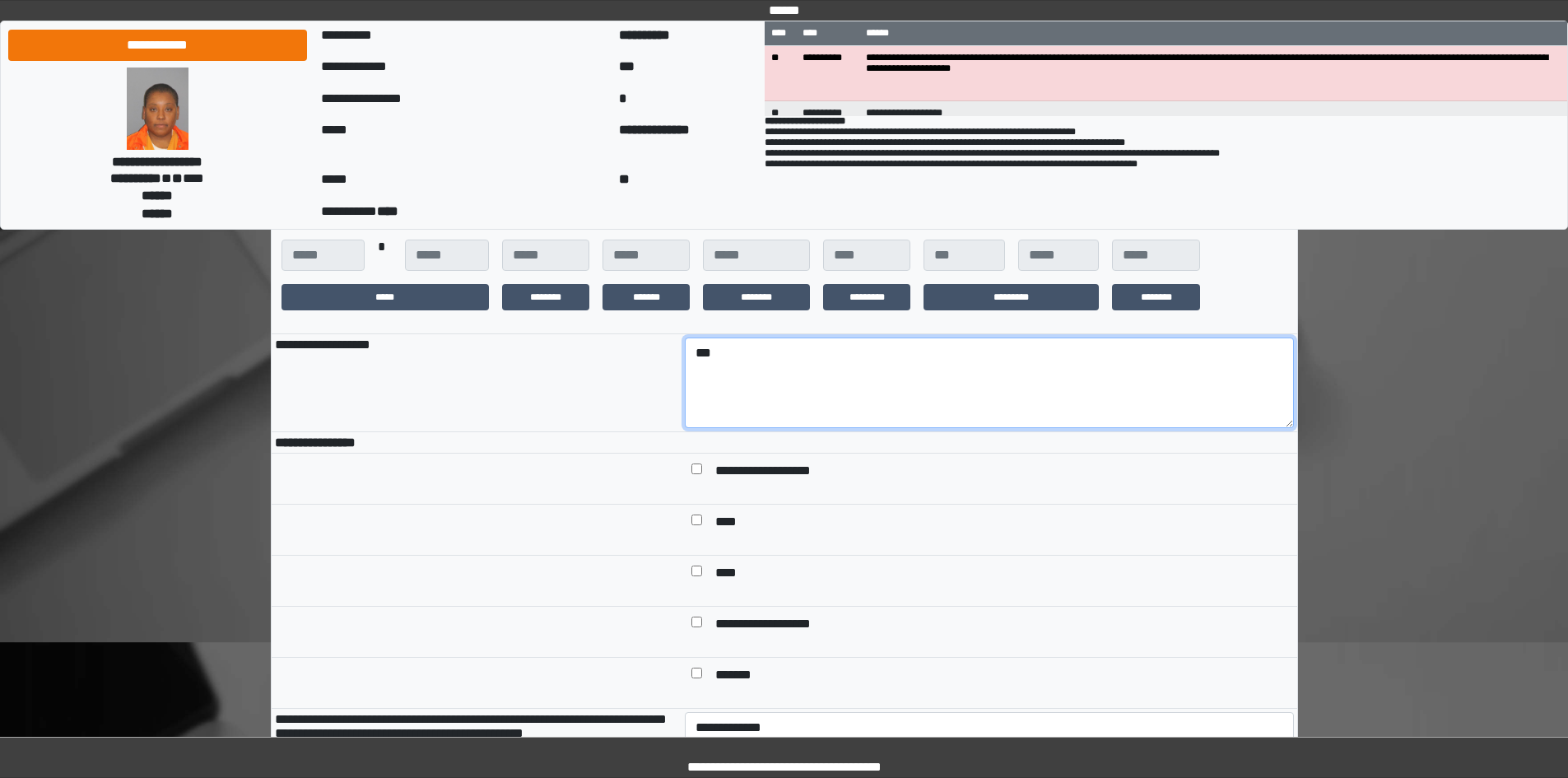 type on "***" 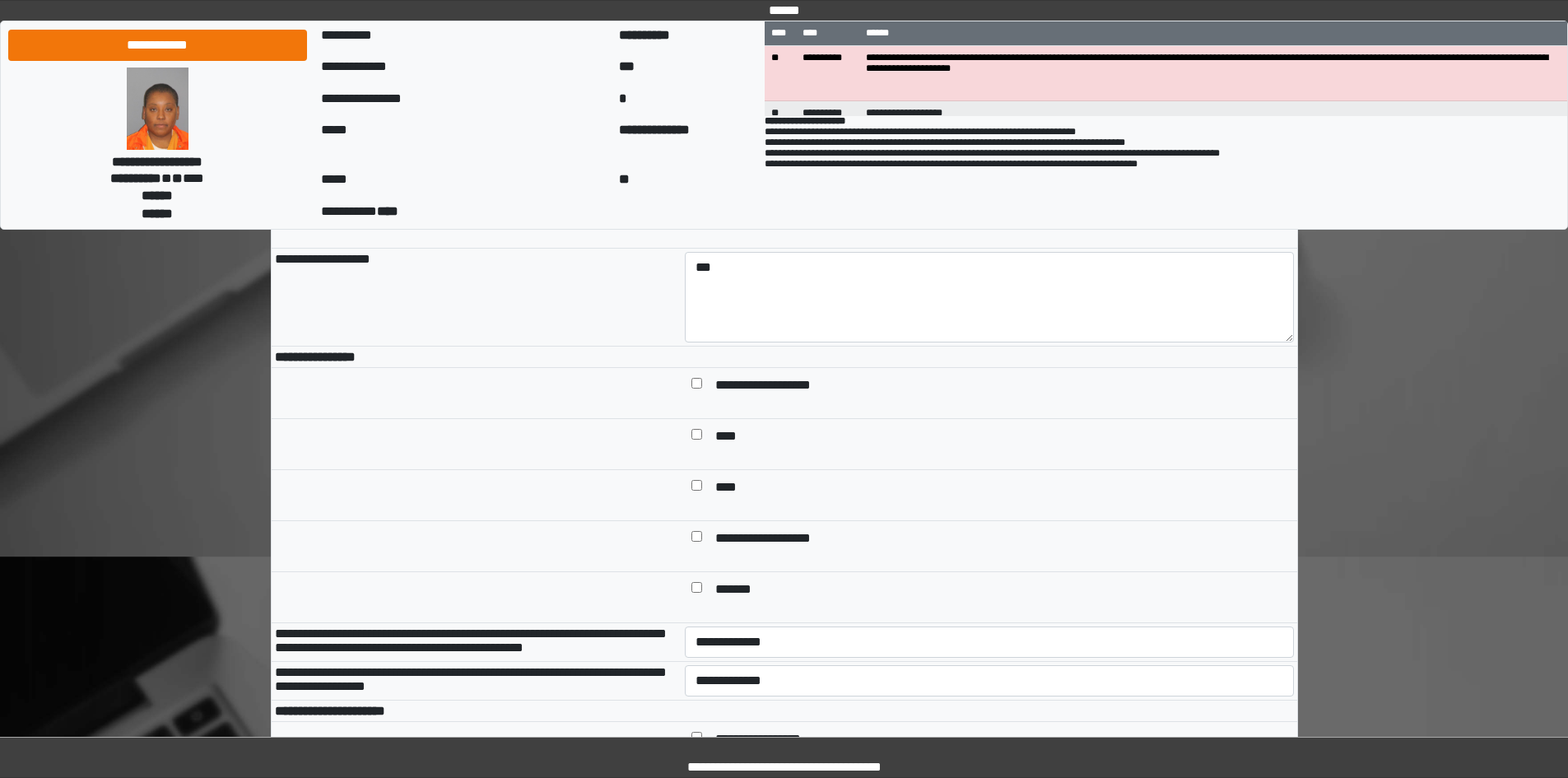 scroll, scrollTop: 494, scrollLeft: 0, axis: vertical 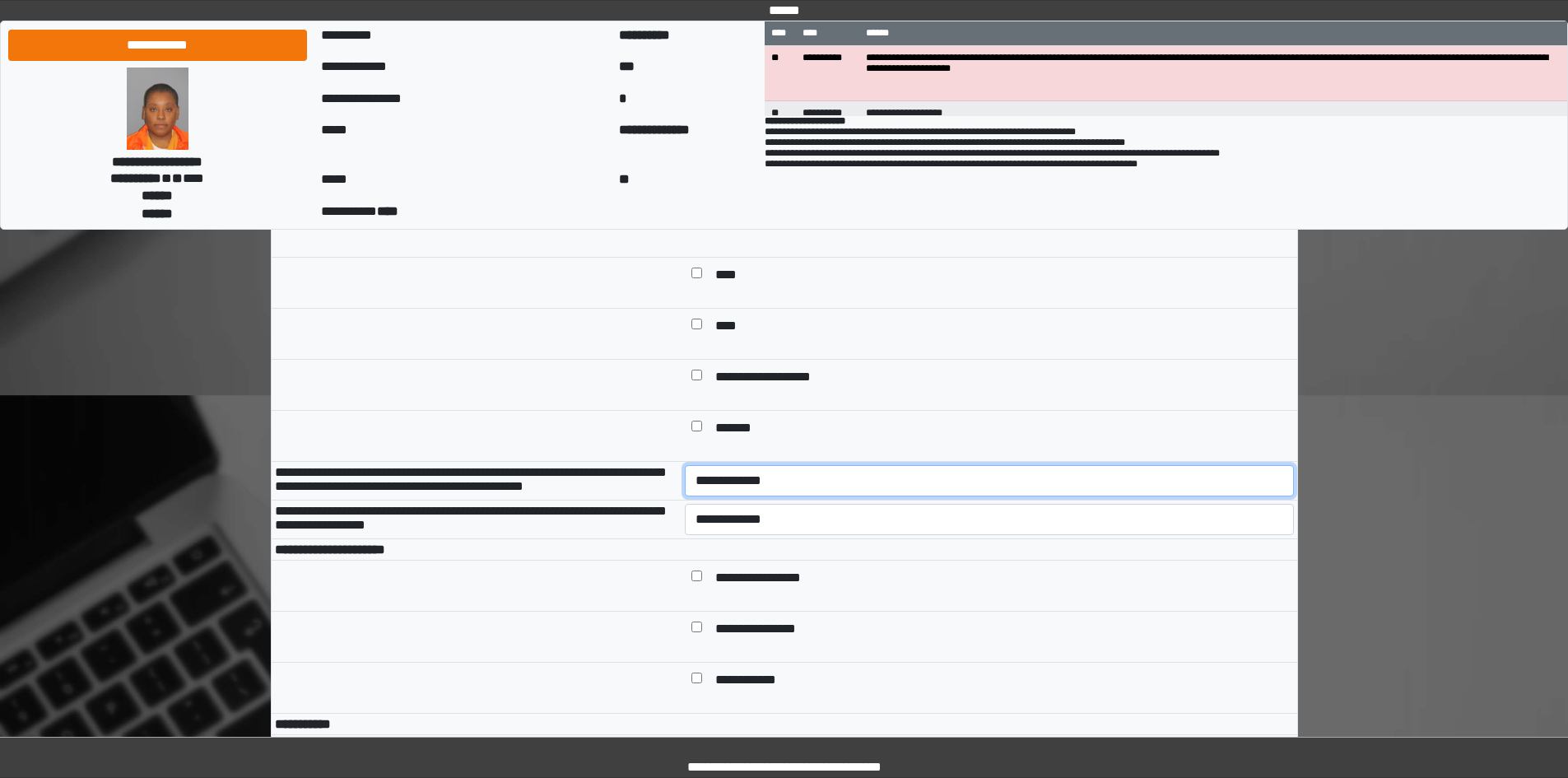 drag, startPoint x: 719, startPoint y: 515, endPoint x: 720, endPoint y: 525, distance: 10.049876 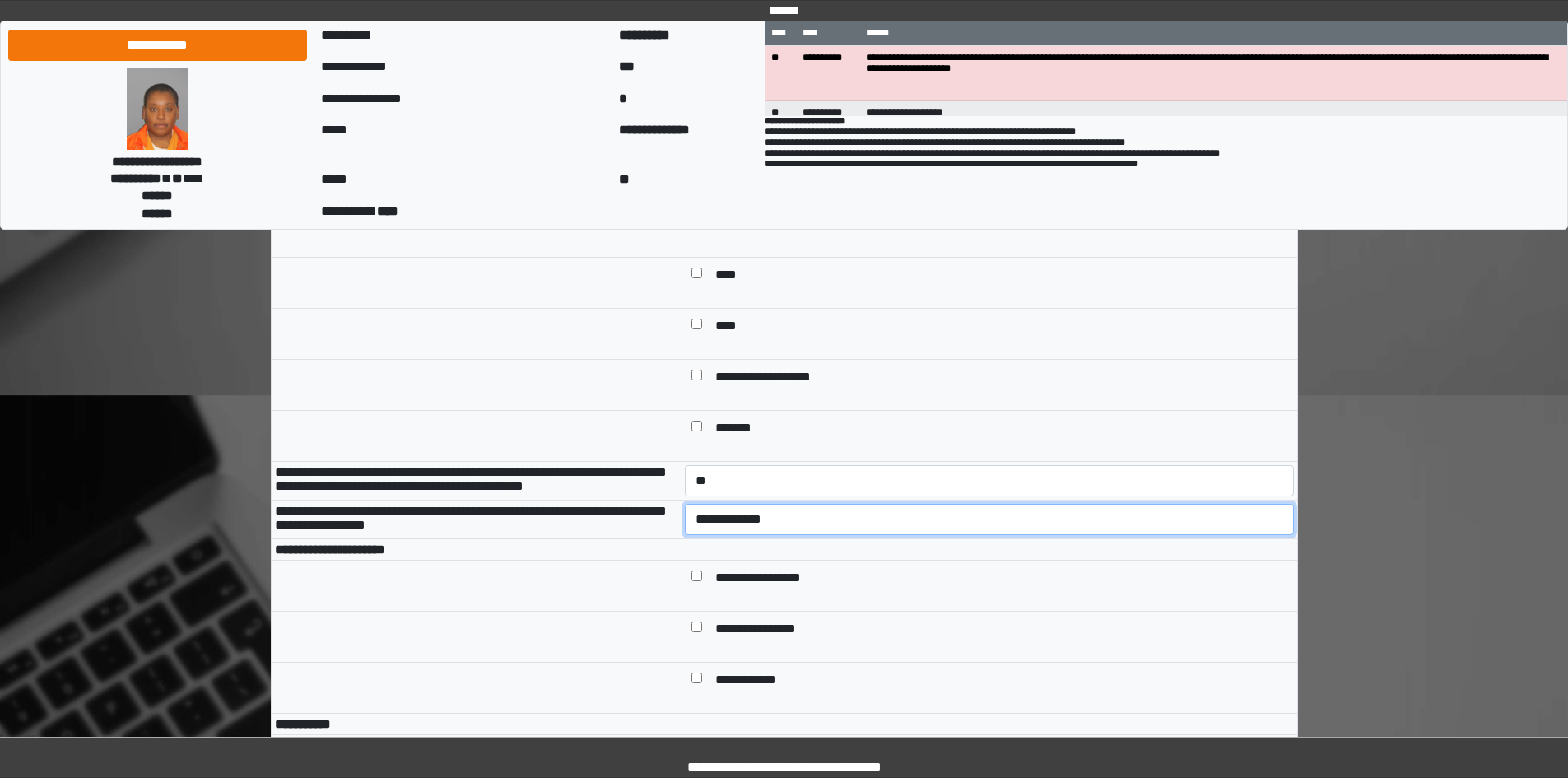 click on "**********" at bounding box center (989, 519) 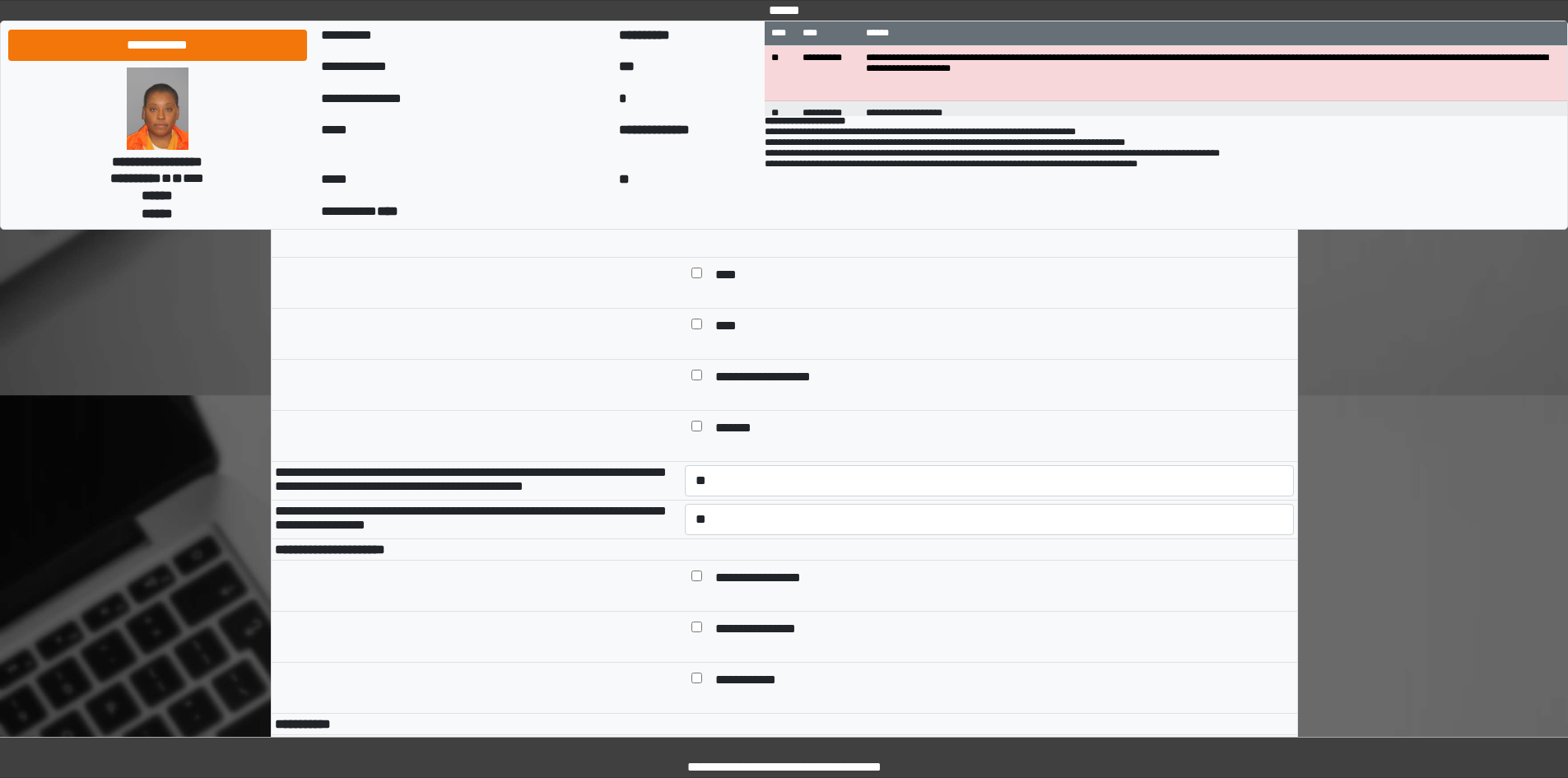 click at bounding box center [696, 579] 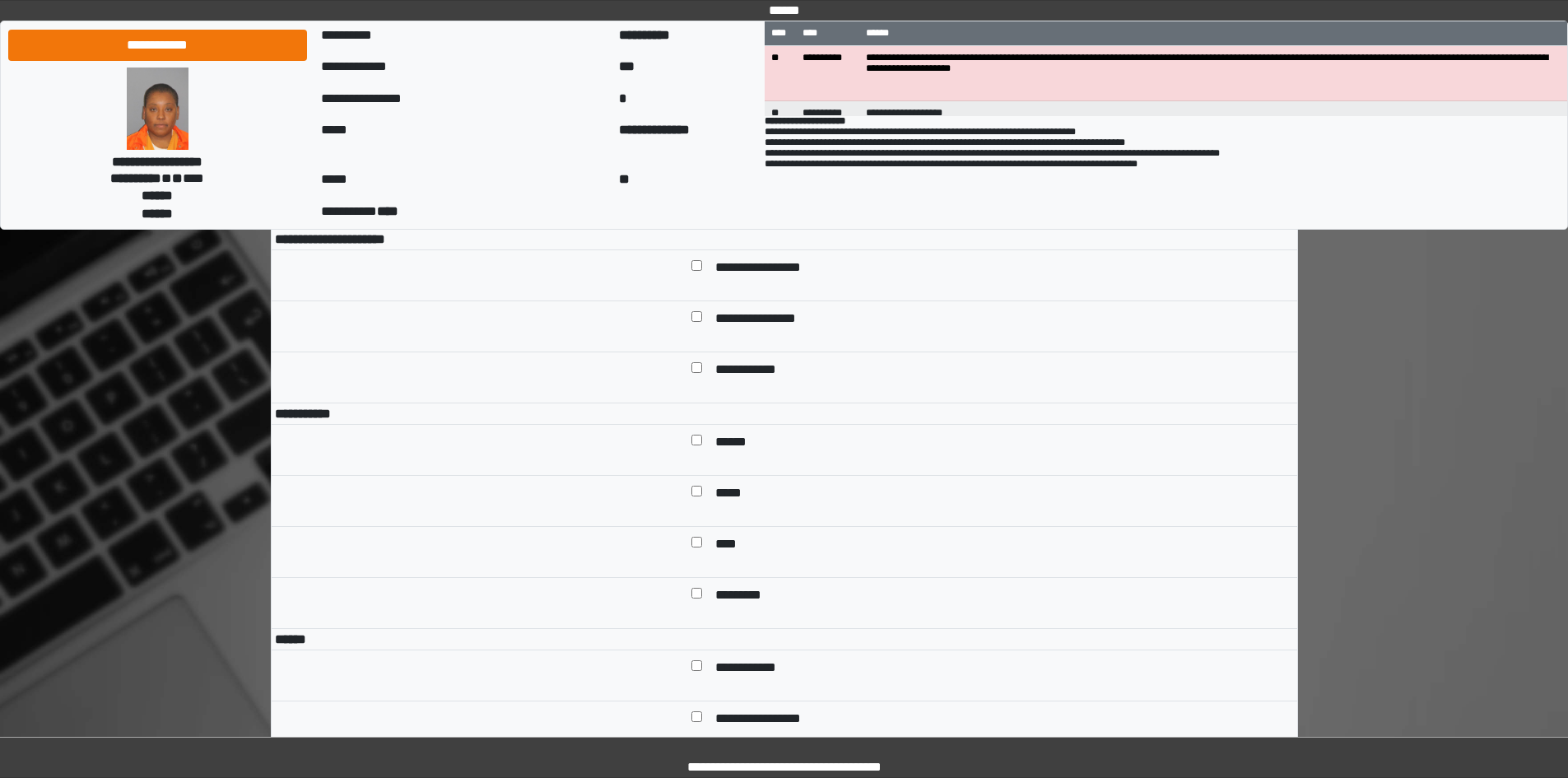 scroll, scrollTop: 823, scrollLeft: 0, axis: vertical 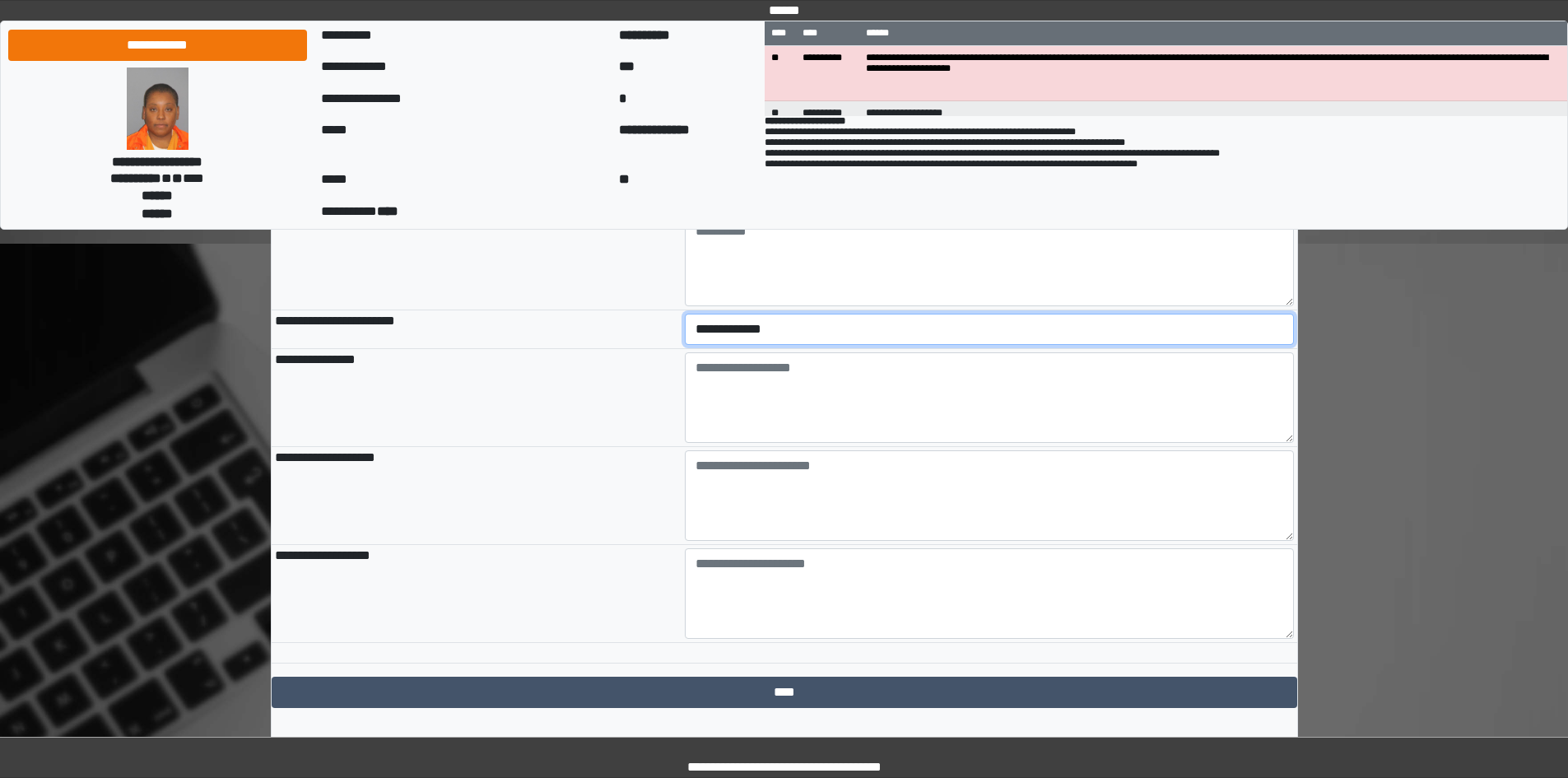 click on "**********" at bounding box center (989, 329) 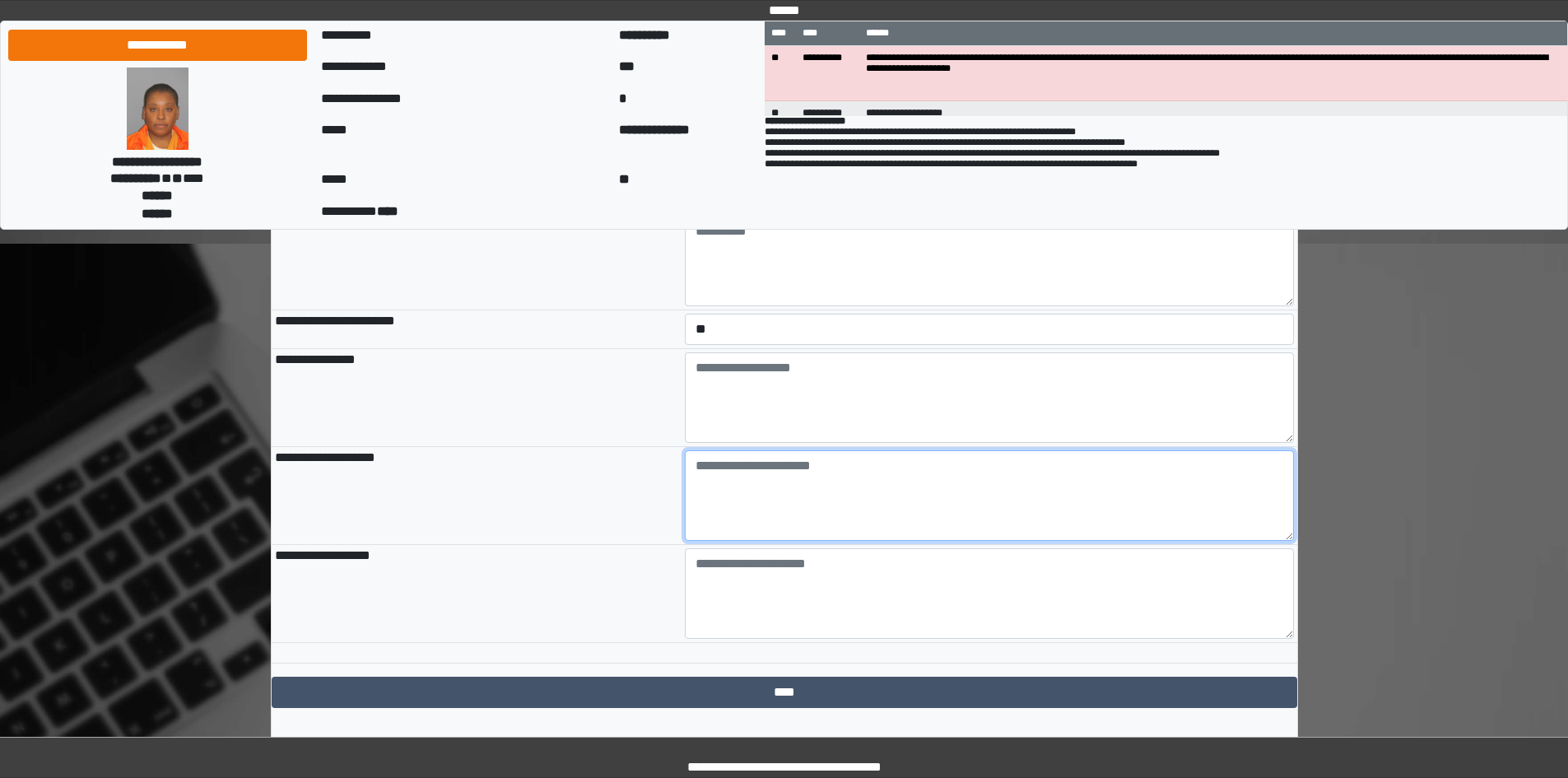 click at bounding box center (989, 496) 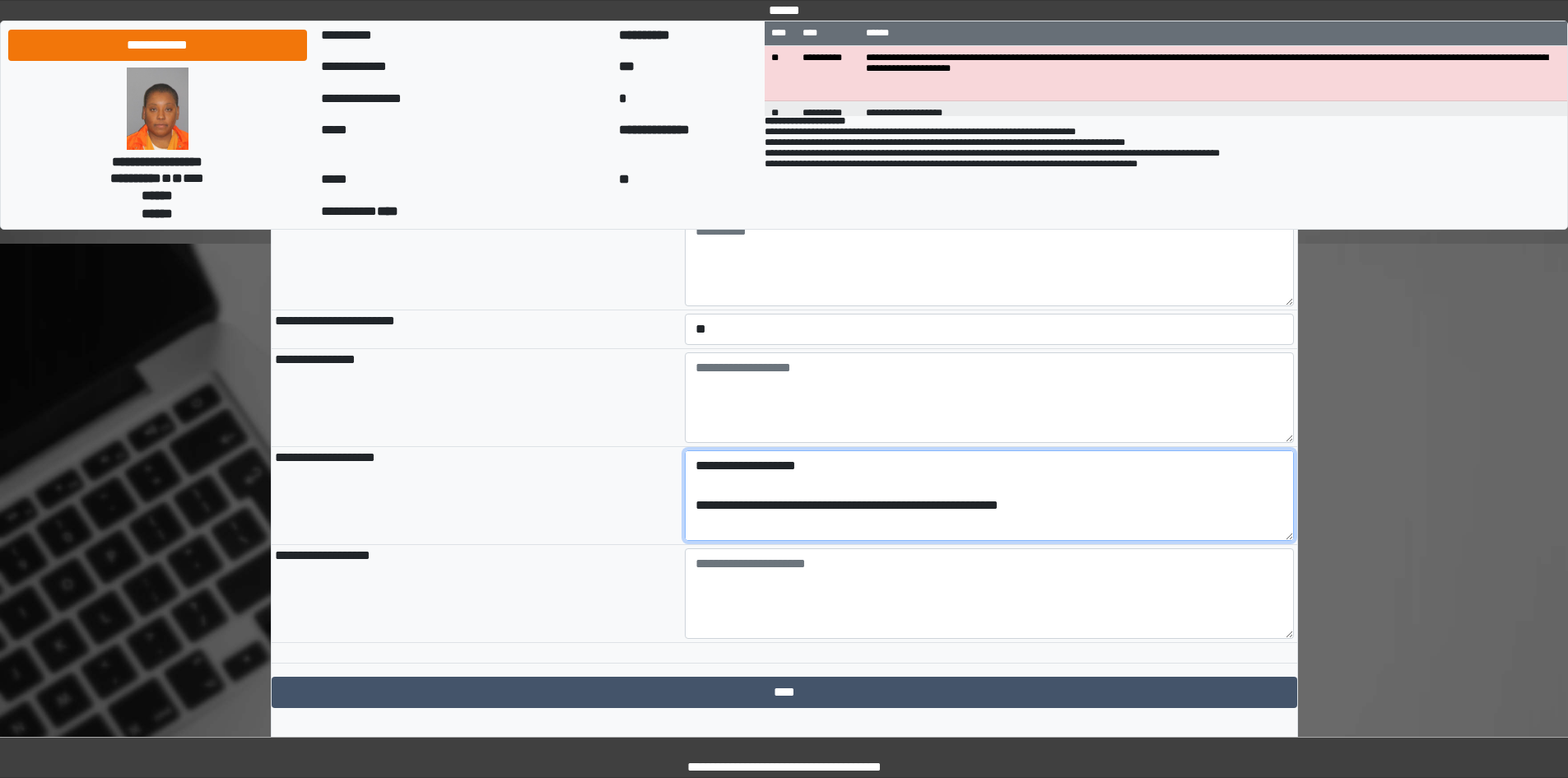 scroll, scrollTop: 133, scrollLeft: 0, axis: vertical 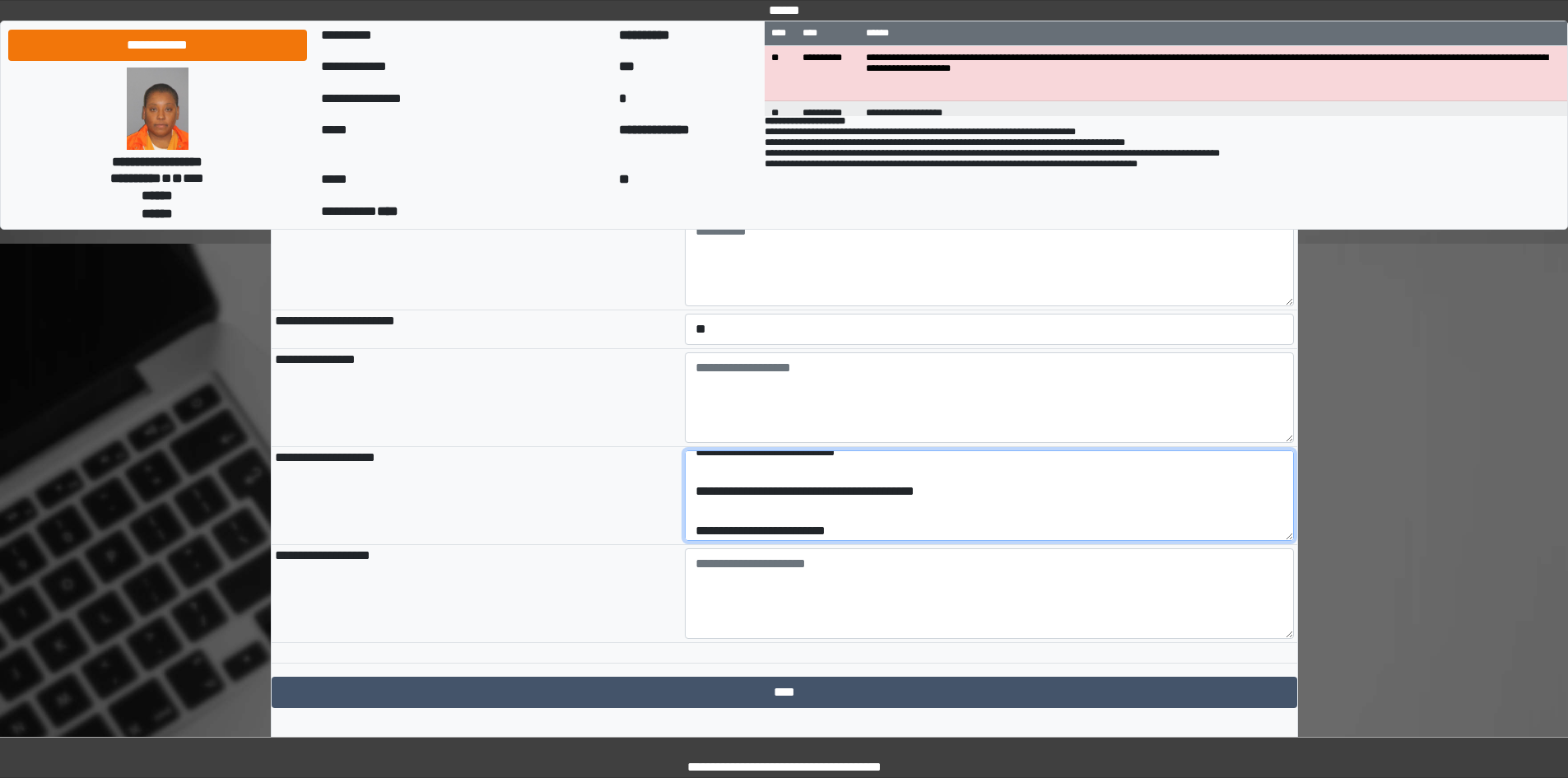 click on "**********" at bounding box center [989, 496] 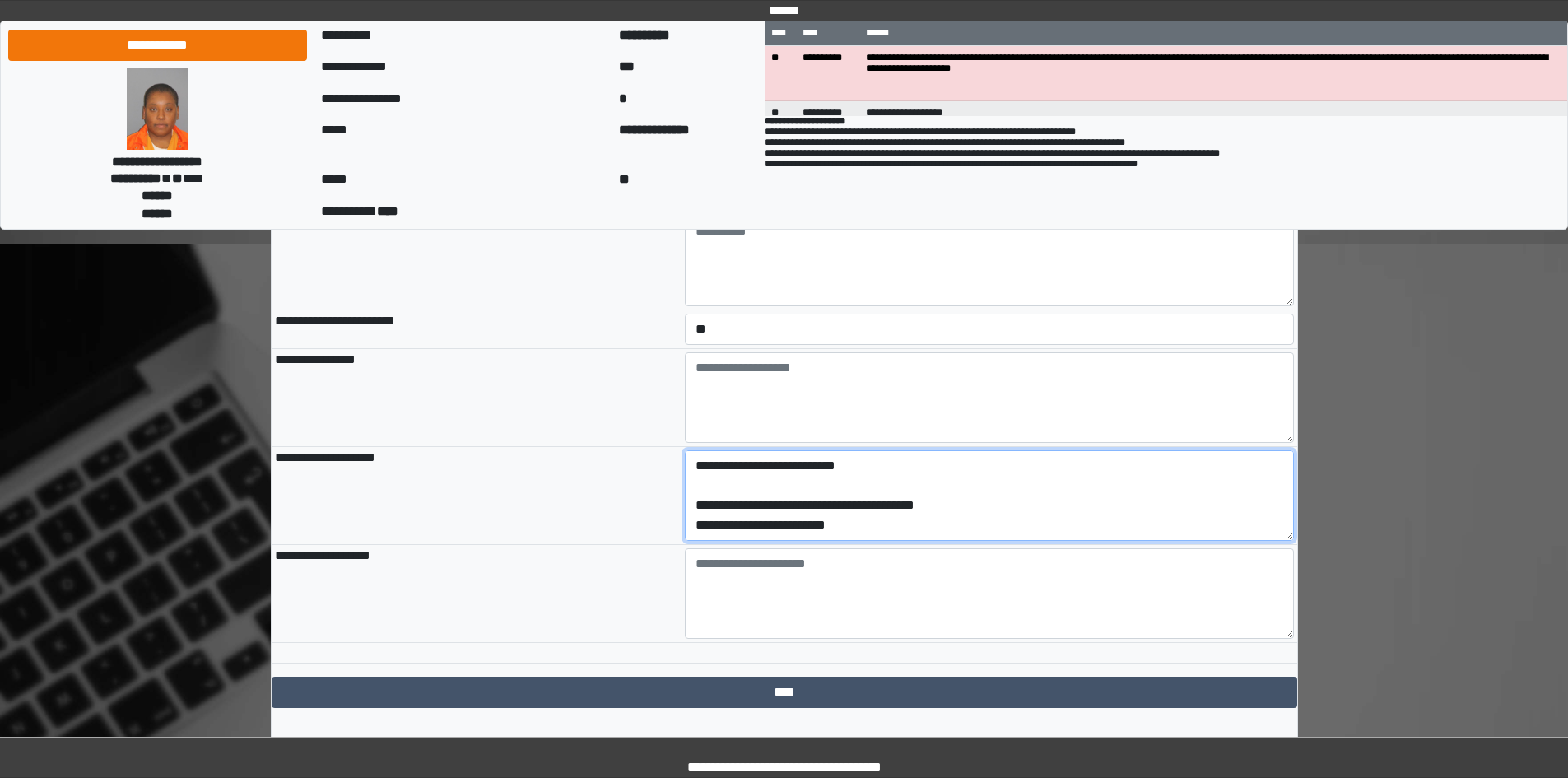click on "**********" at bounding box center (989, 496) 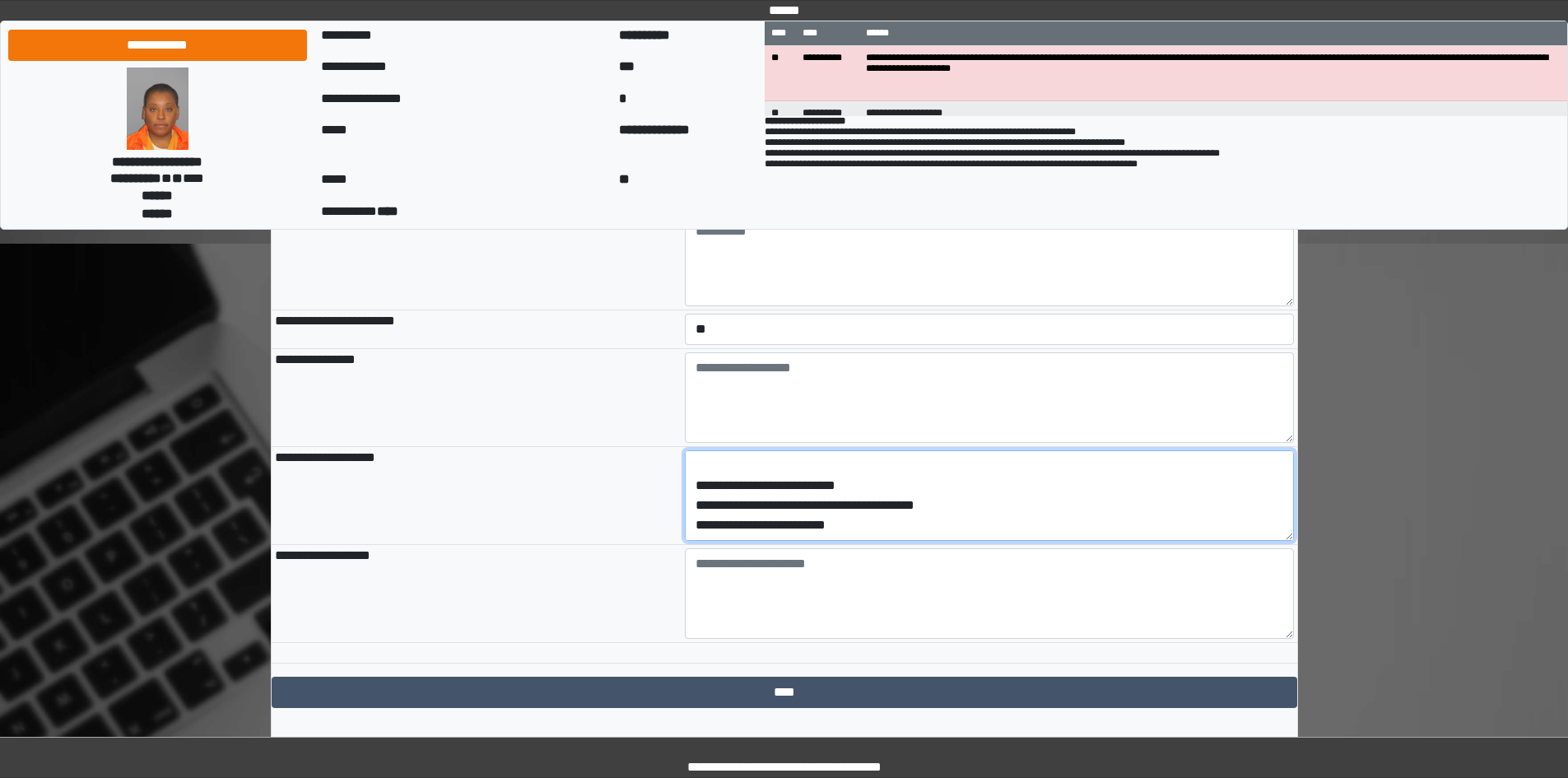 click on "**********" at bounding box center (989, 496) 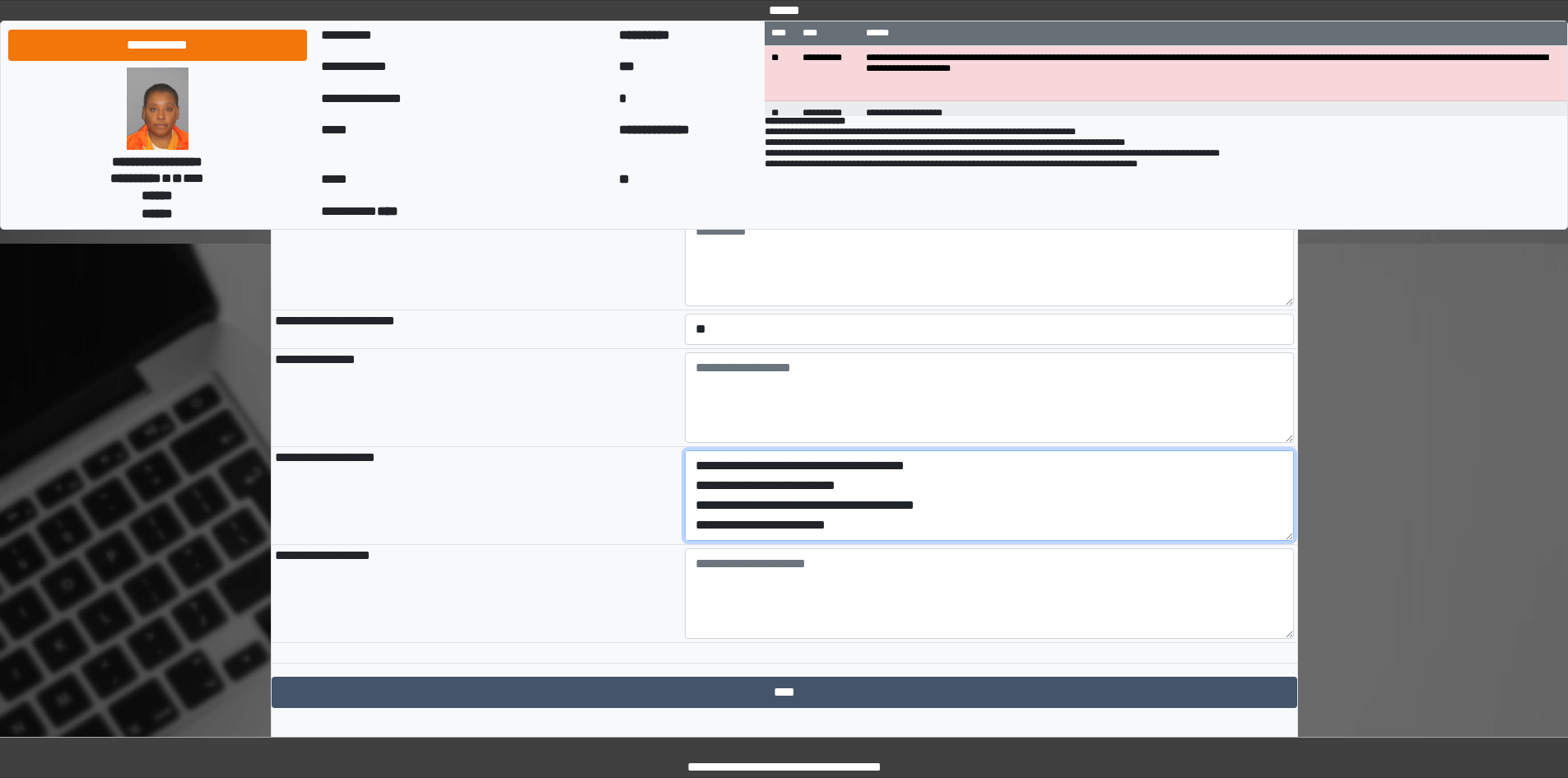 scroll, scrollTop: 0, scrollLeft: 0, axis: both 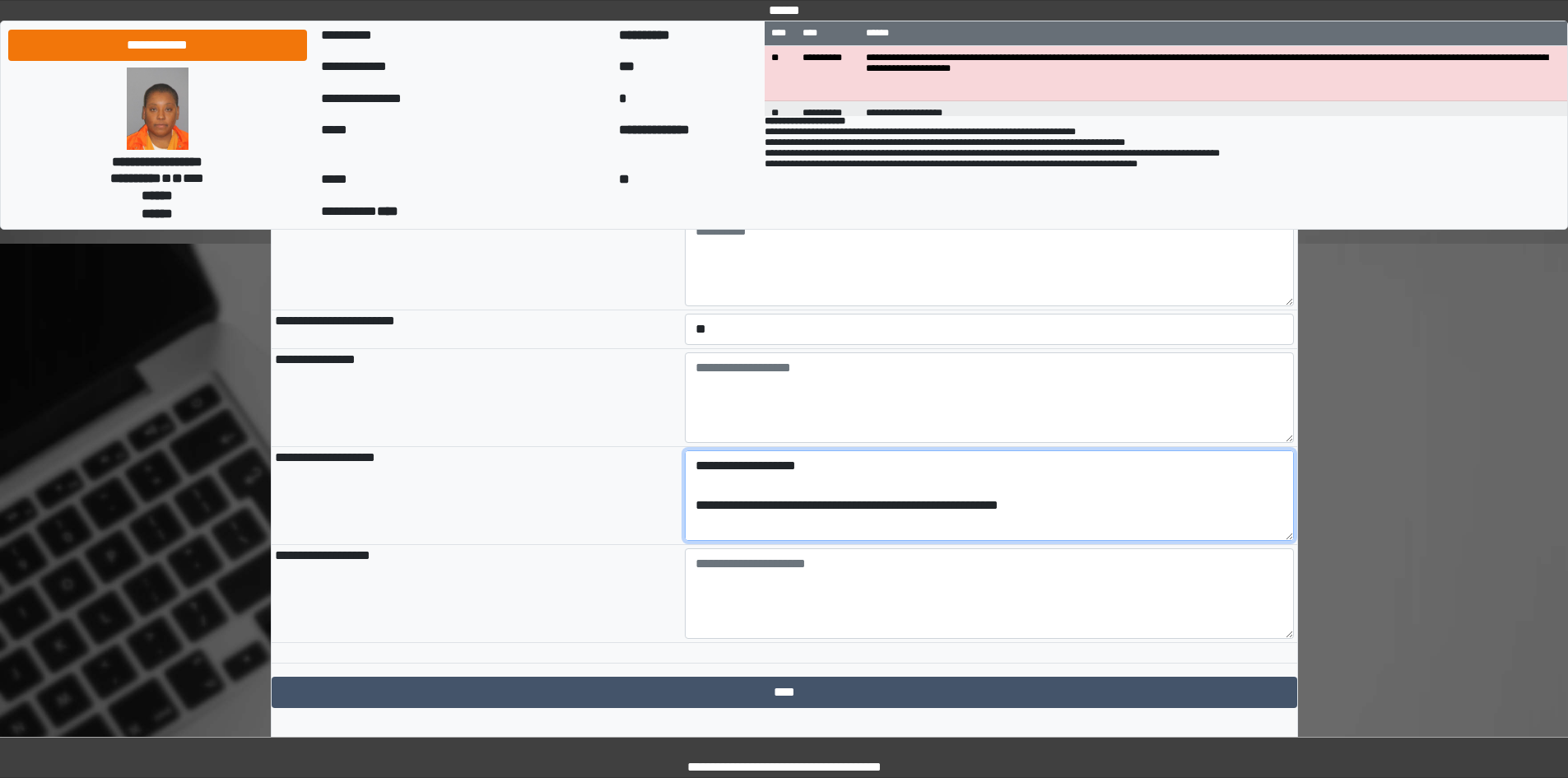 click on "**********" at bounding box center (989, 496) 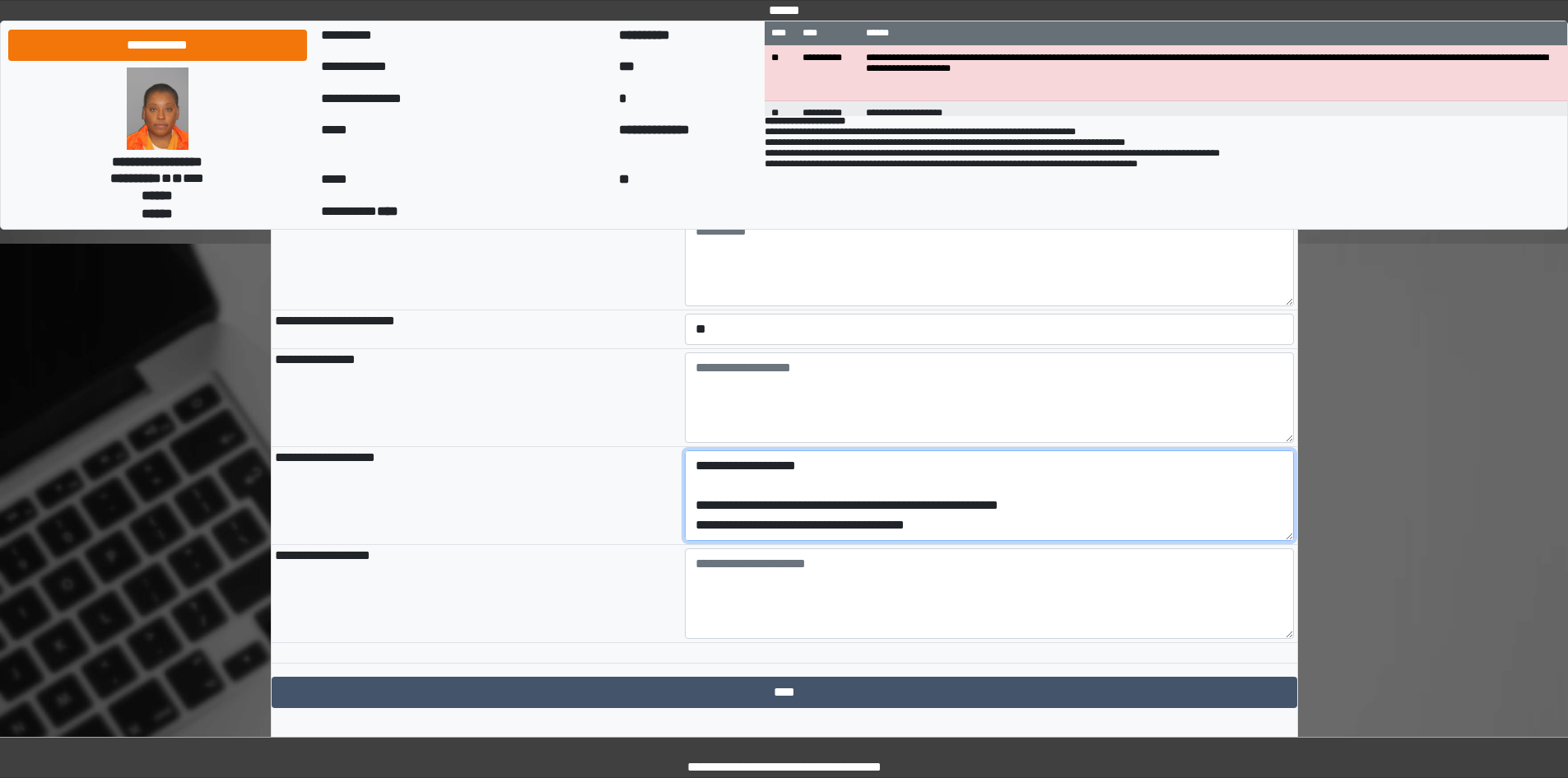 click on "**********" at bounding box center [989, 496] 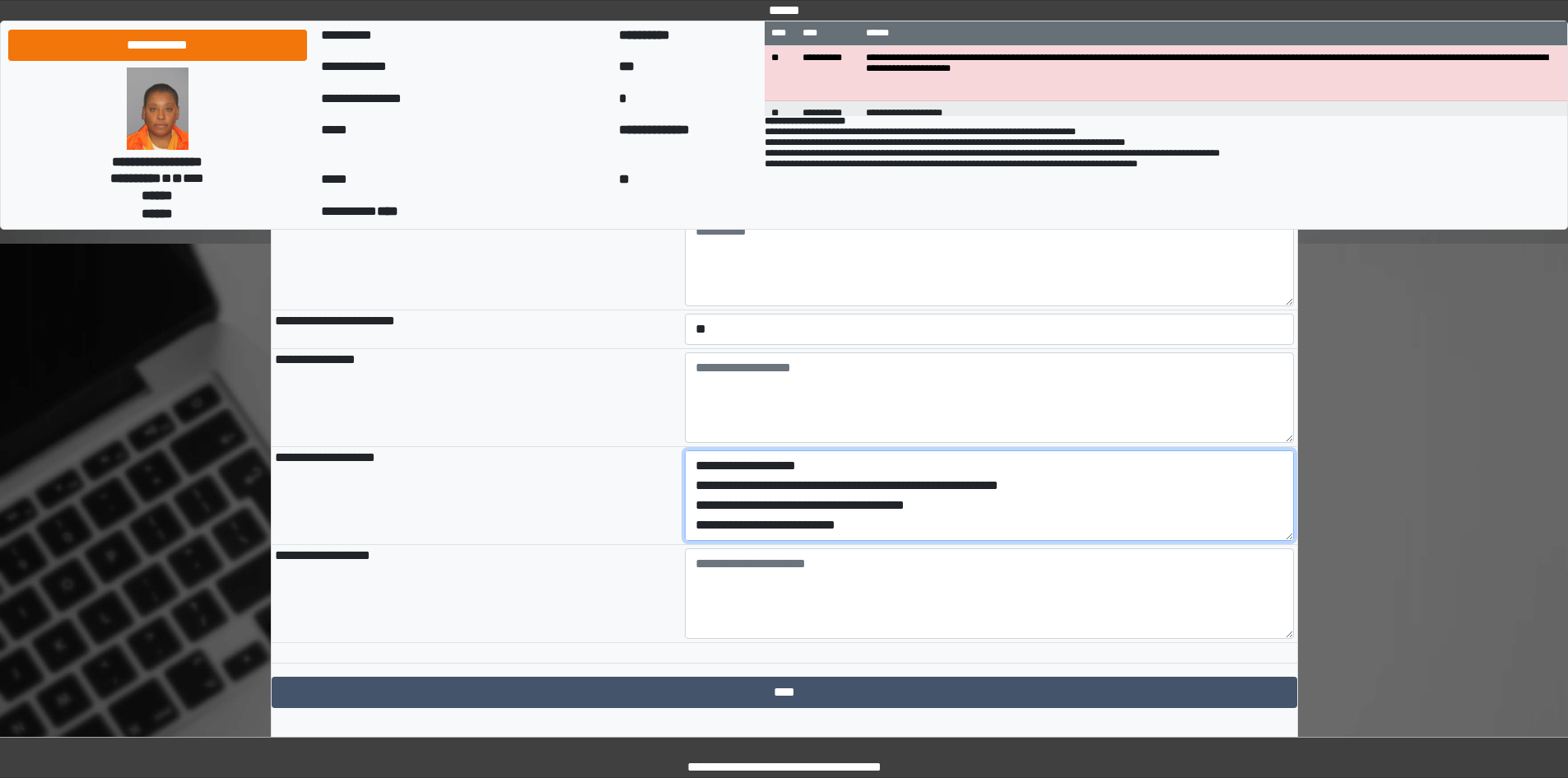 scroll, scrollTop: 40, scrollLeft: 0, axis: vertical 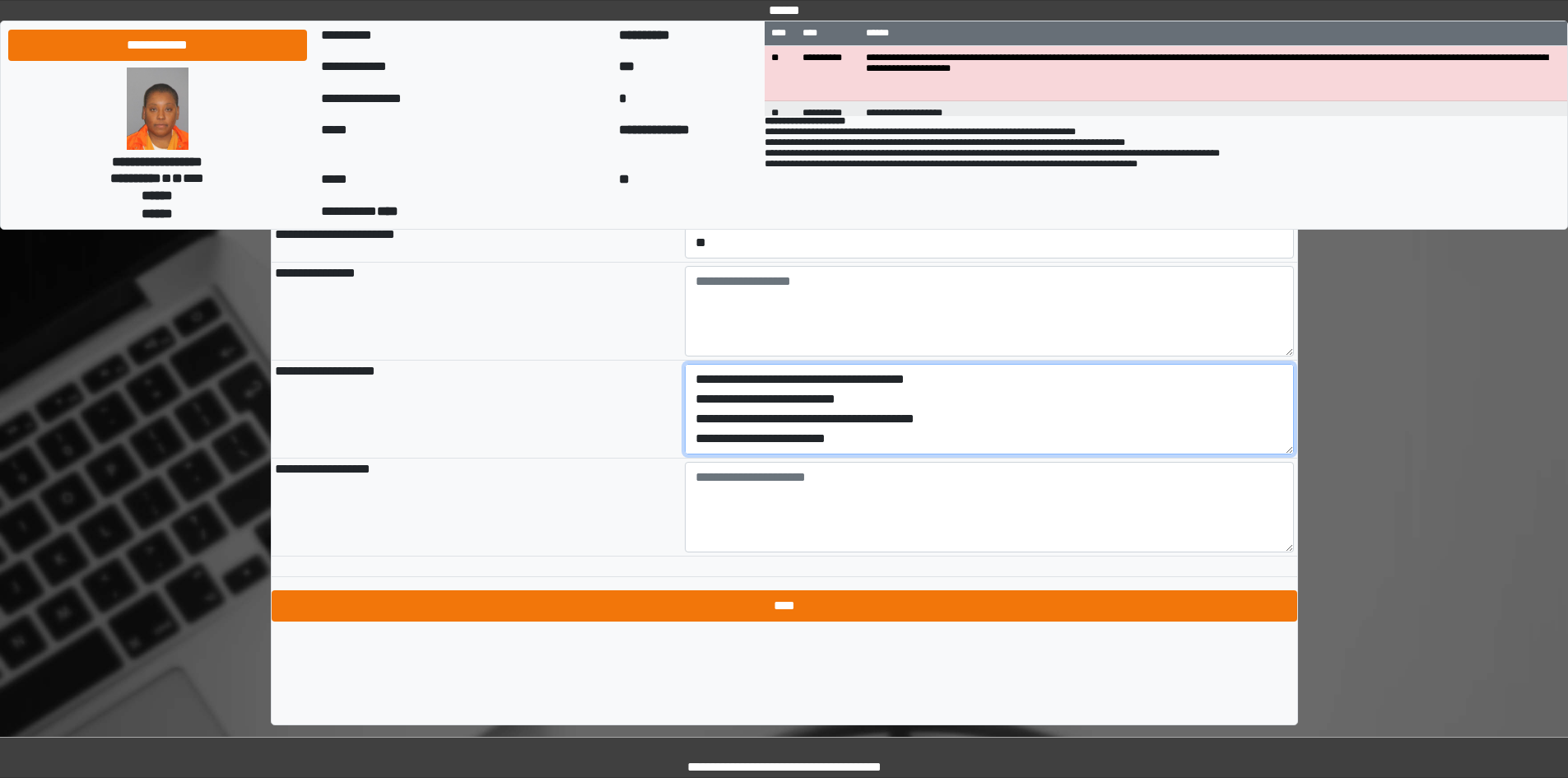 type on "**********" 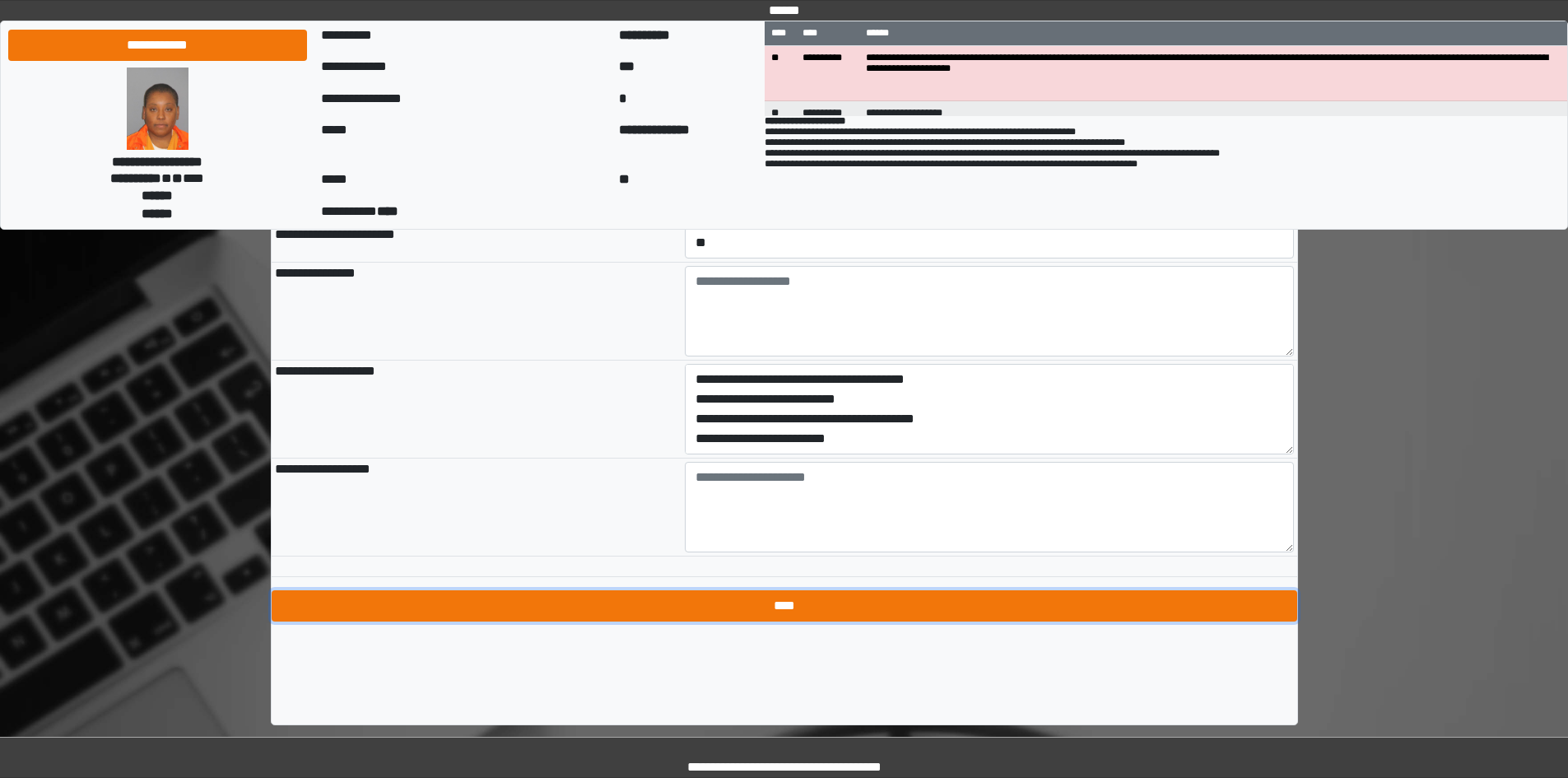 click on "****" at bounding box center (784, 606) 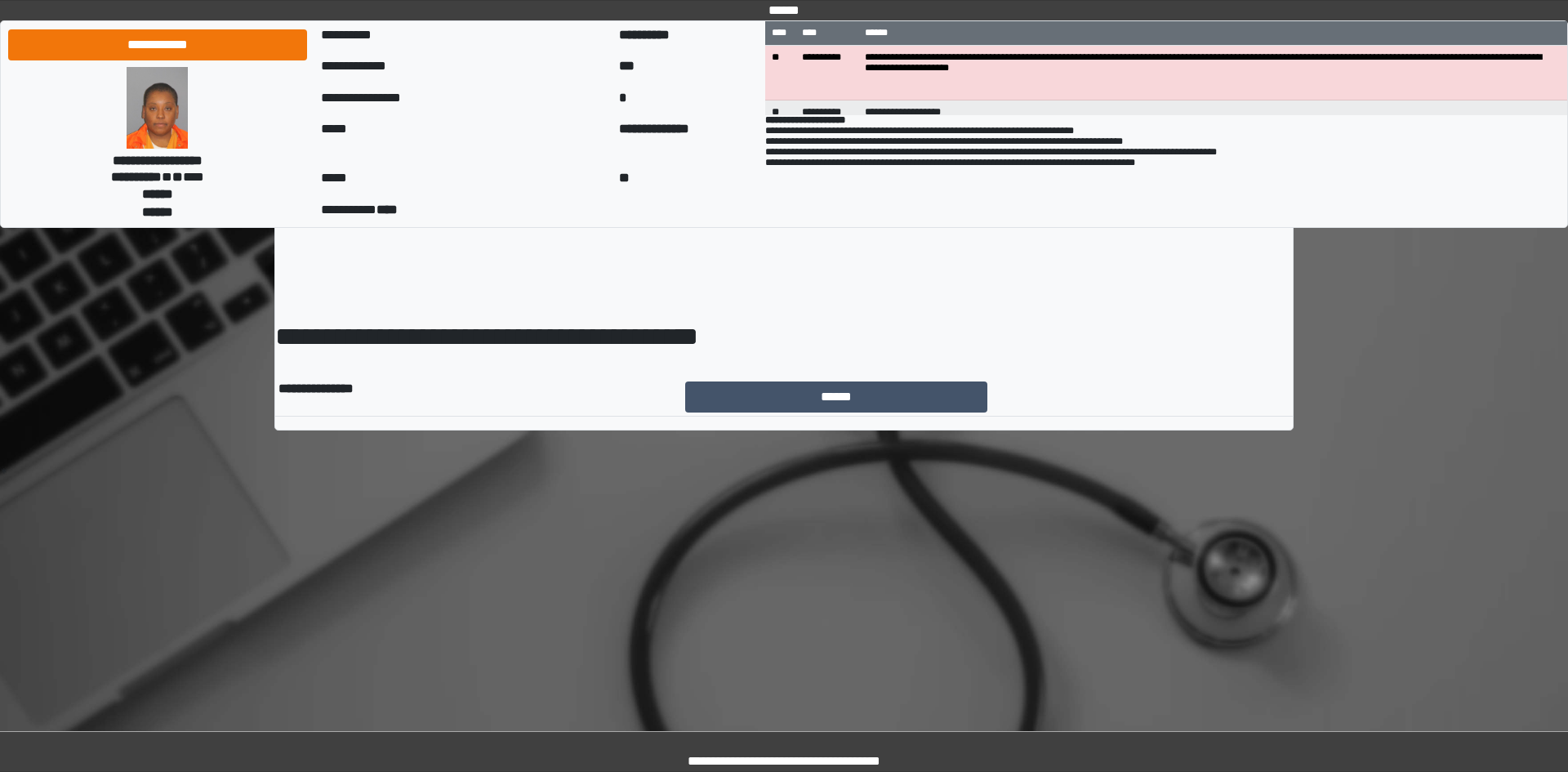 scroll, scrollTop: 0, scrollLeft: 0, axis: both 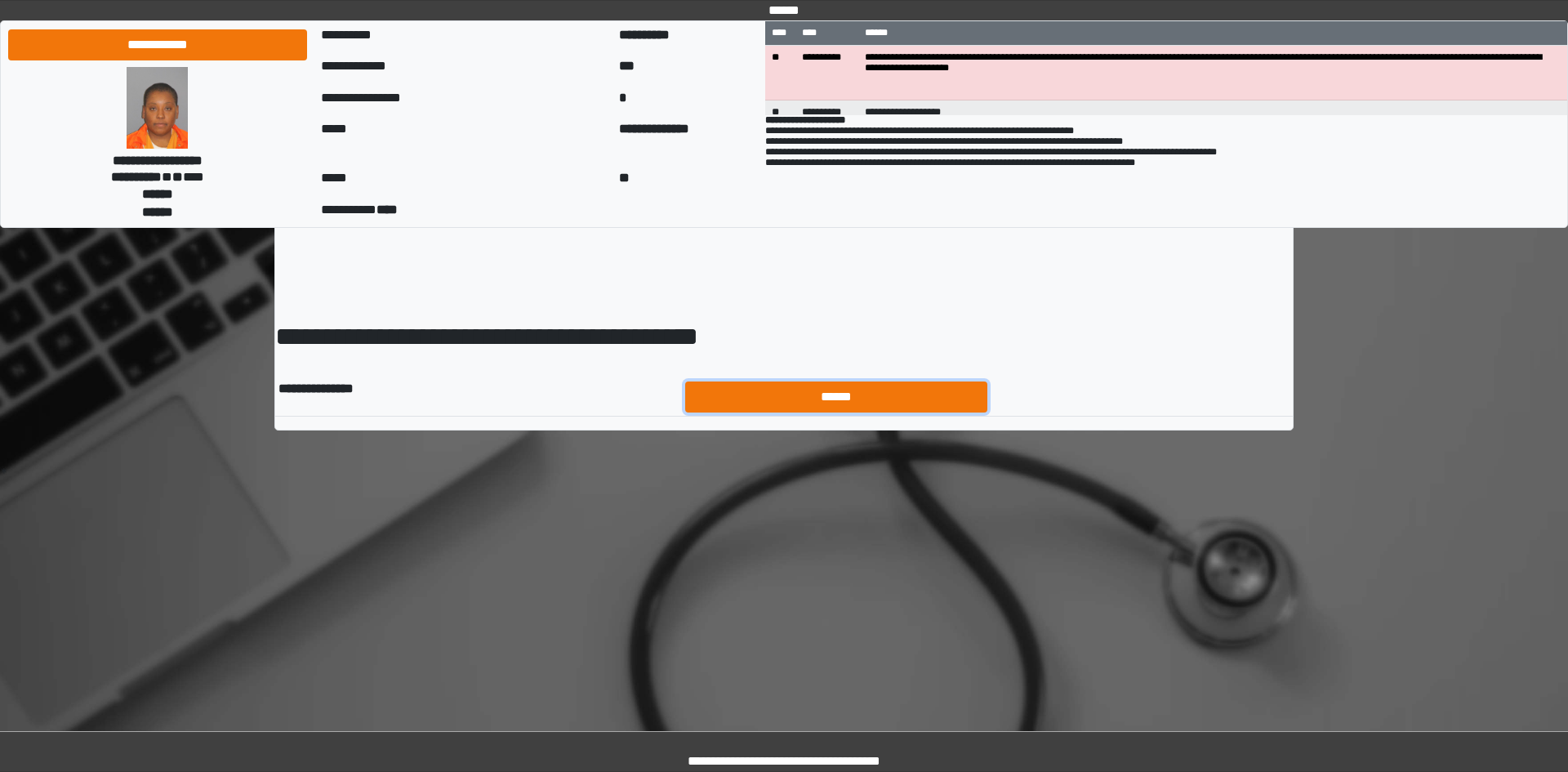 click on "******" at bounding box center [836, 397] 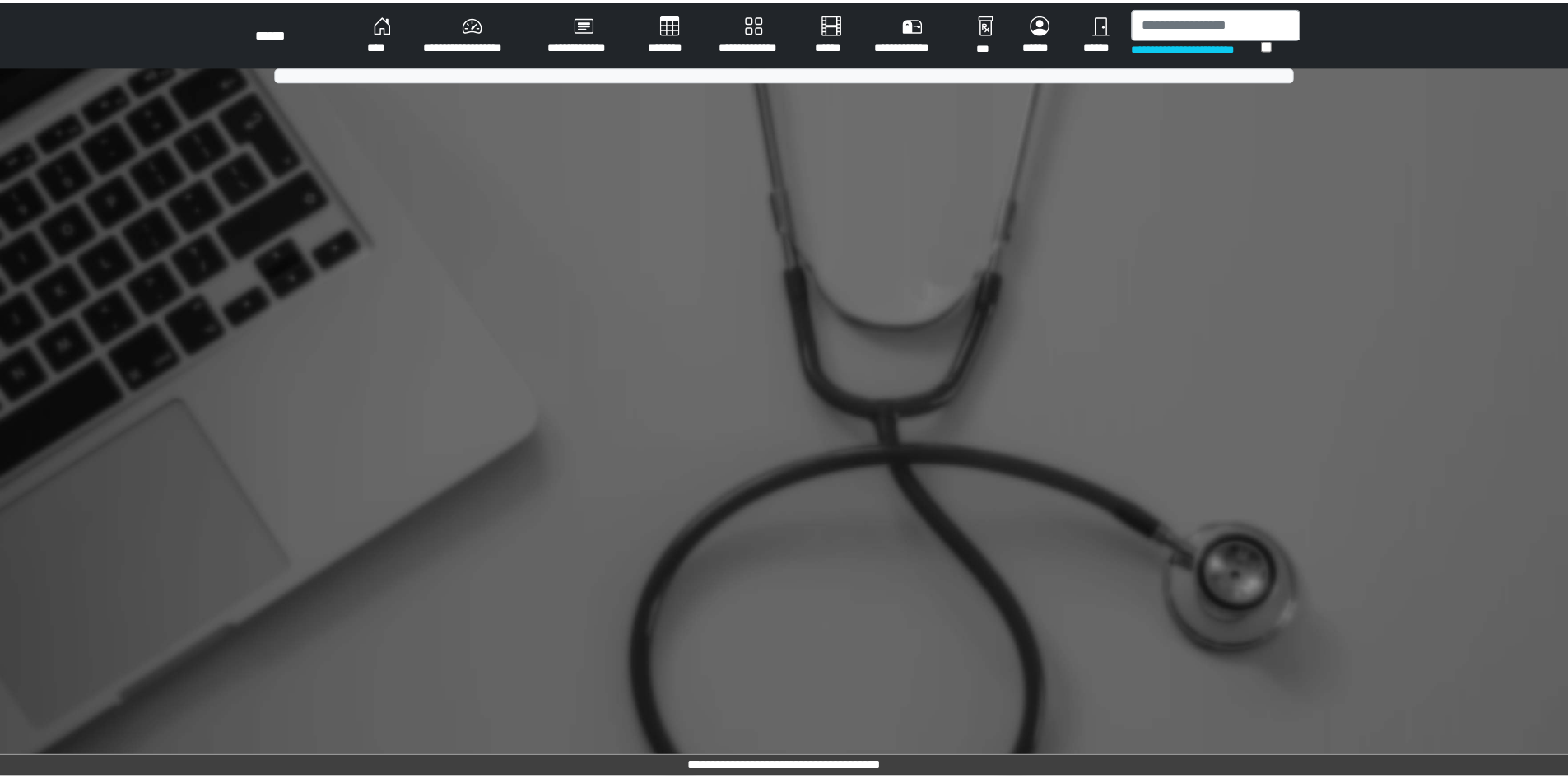 scroll, scrollTop: 0, scrollLeft: 0, axis: both 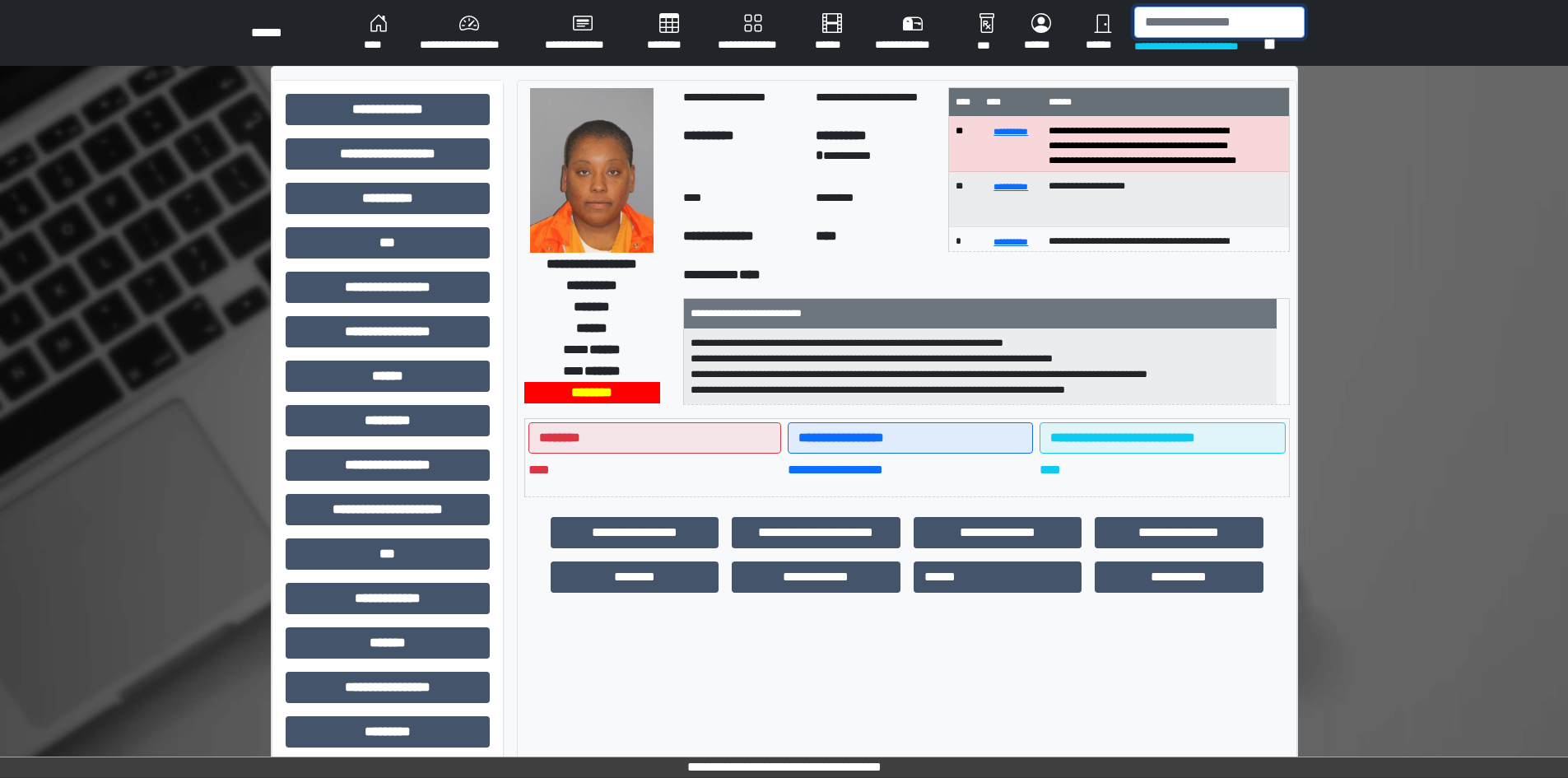 click at bounding box center (1219, 22) 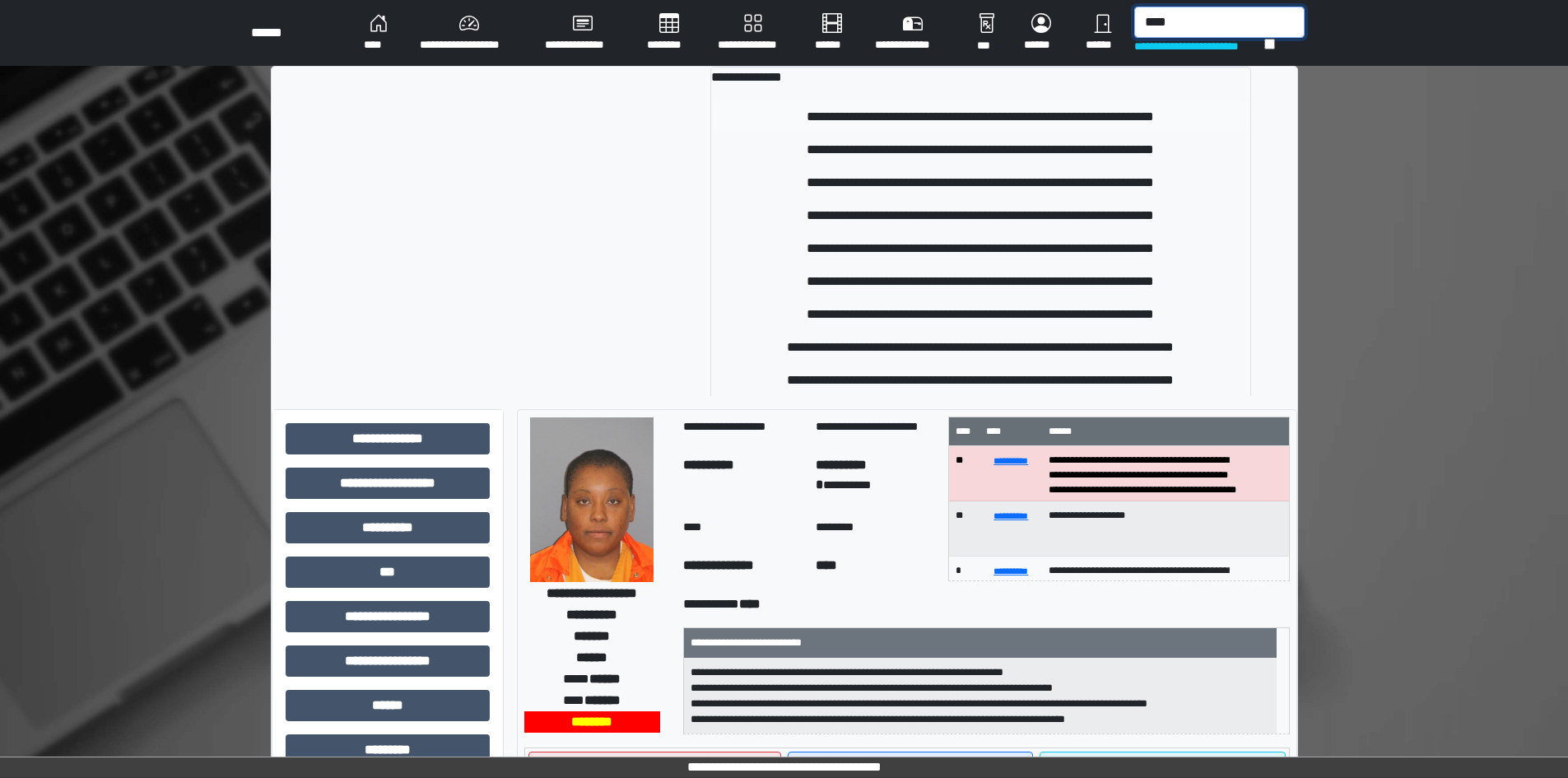 type on "****" 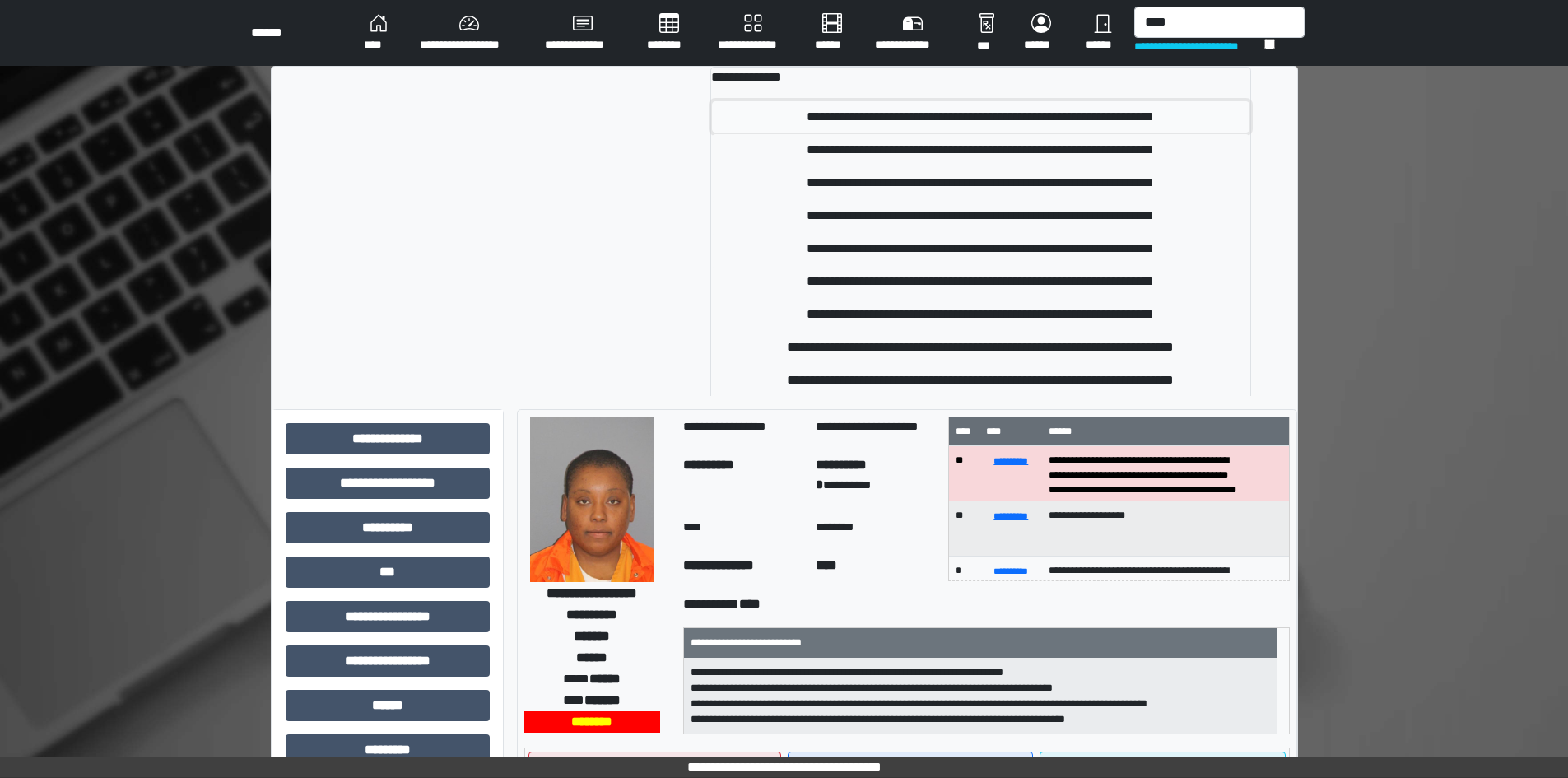 click on "**********" at bounding box center [980, 117] 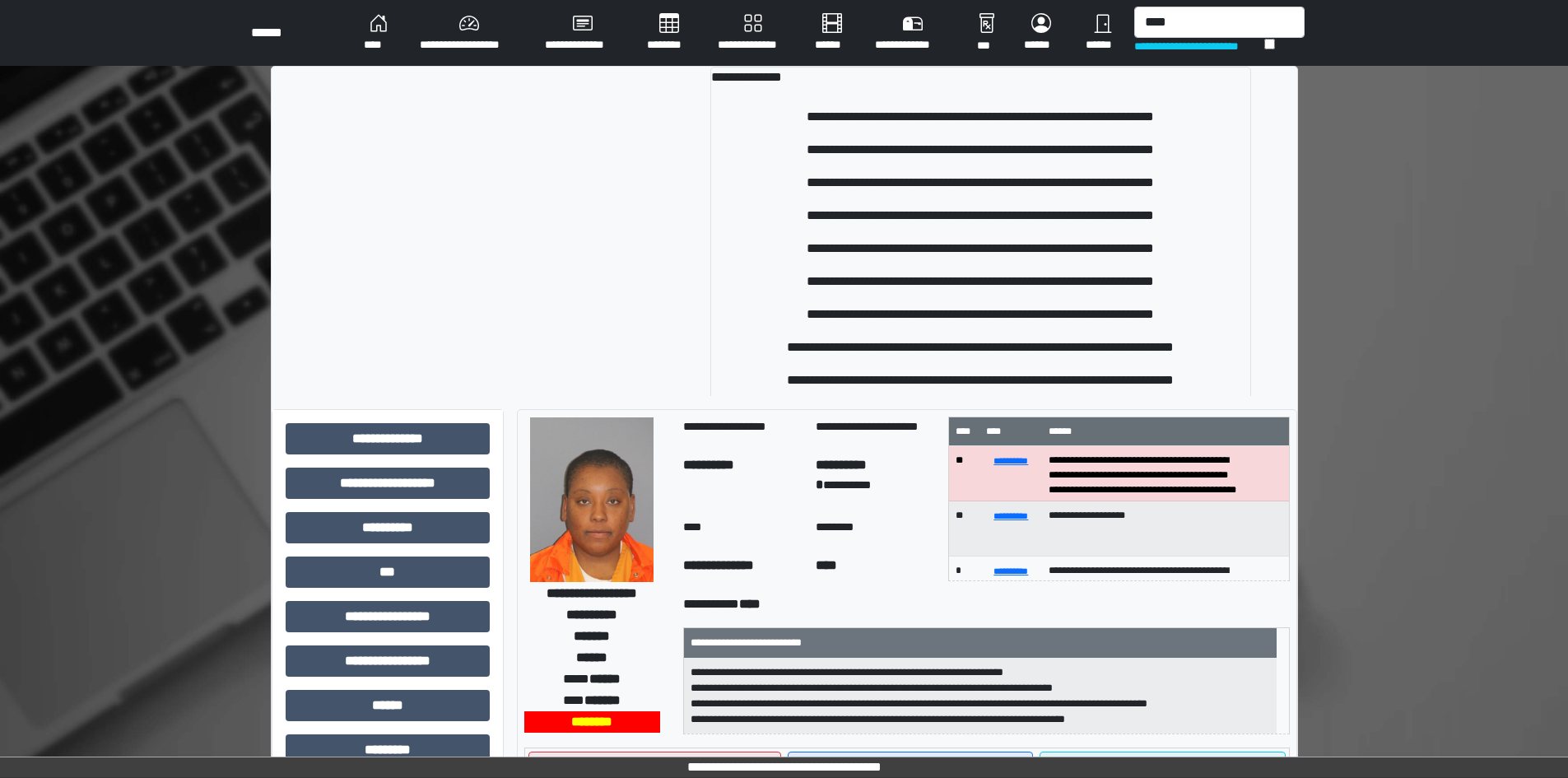 type 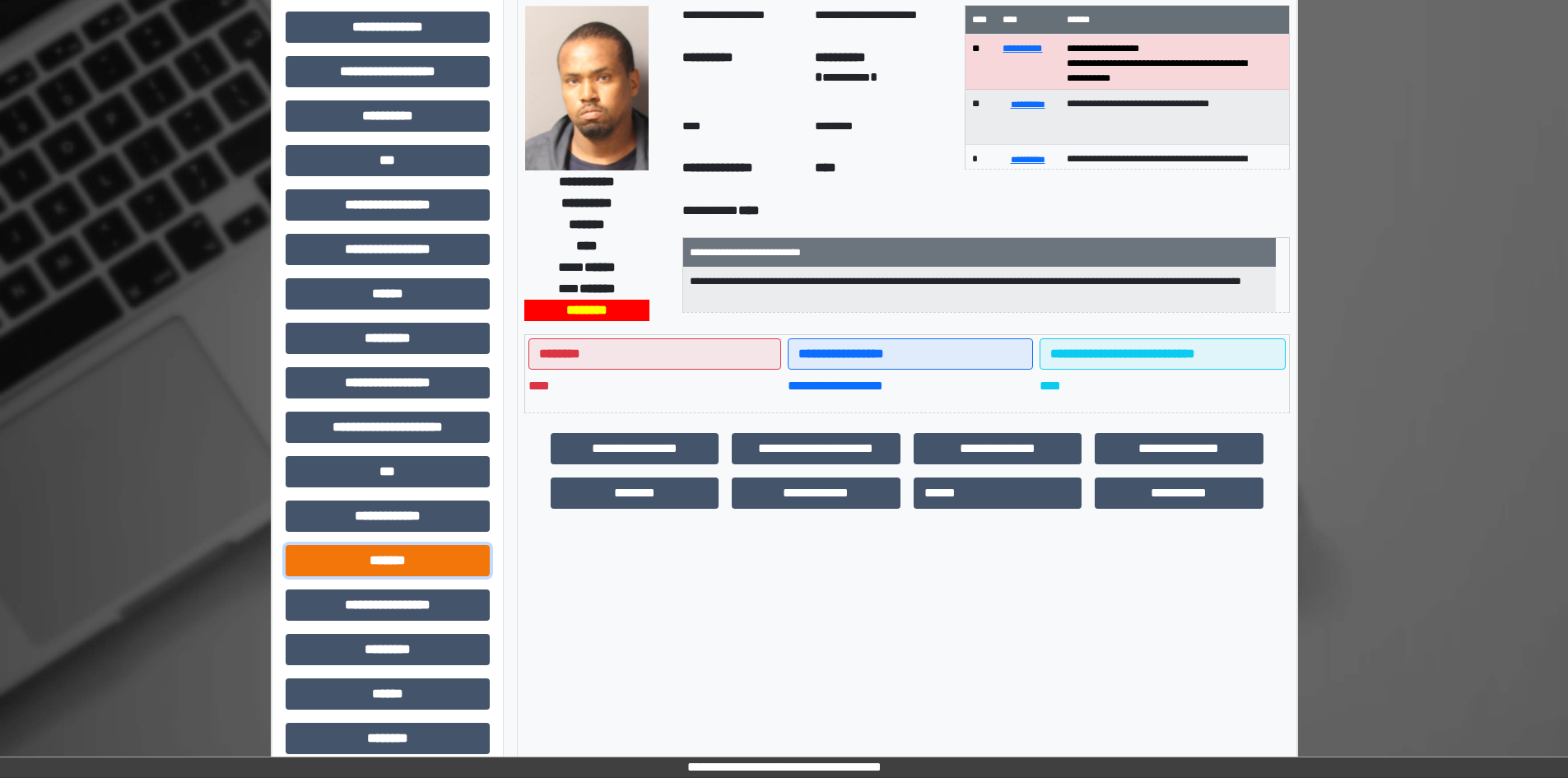 click on "*******" at bounding box center (388, 561) 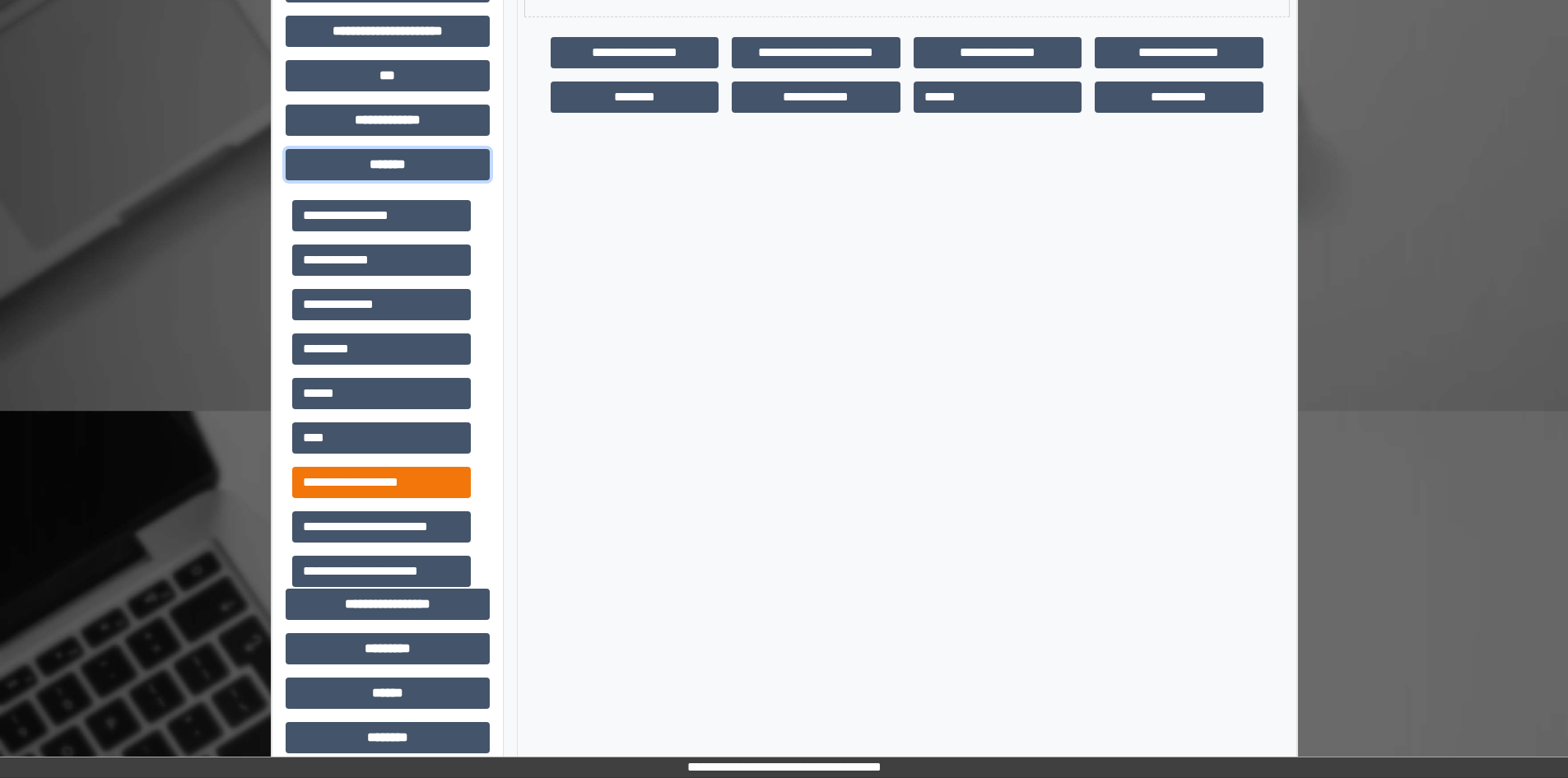 scroll, scrollTop: 494, scrollLeft: 0, axis: vertical 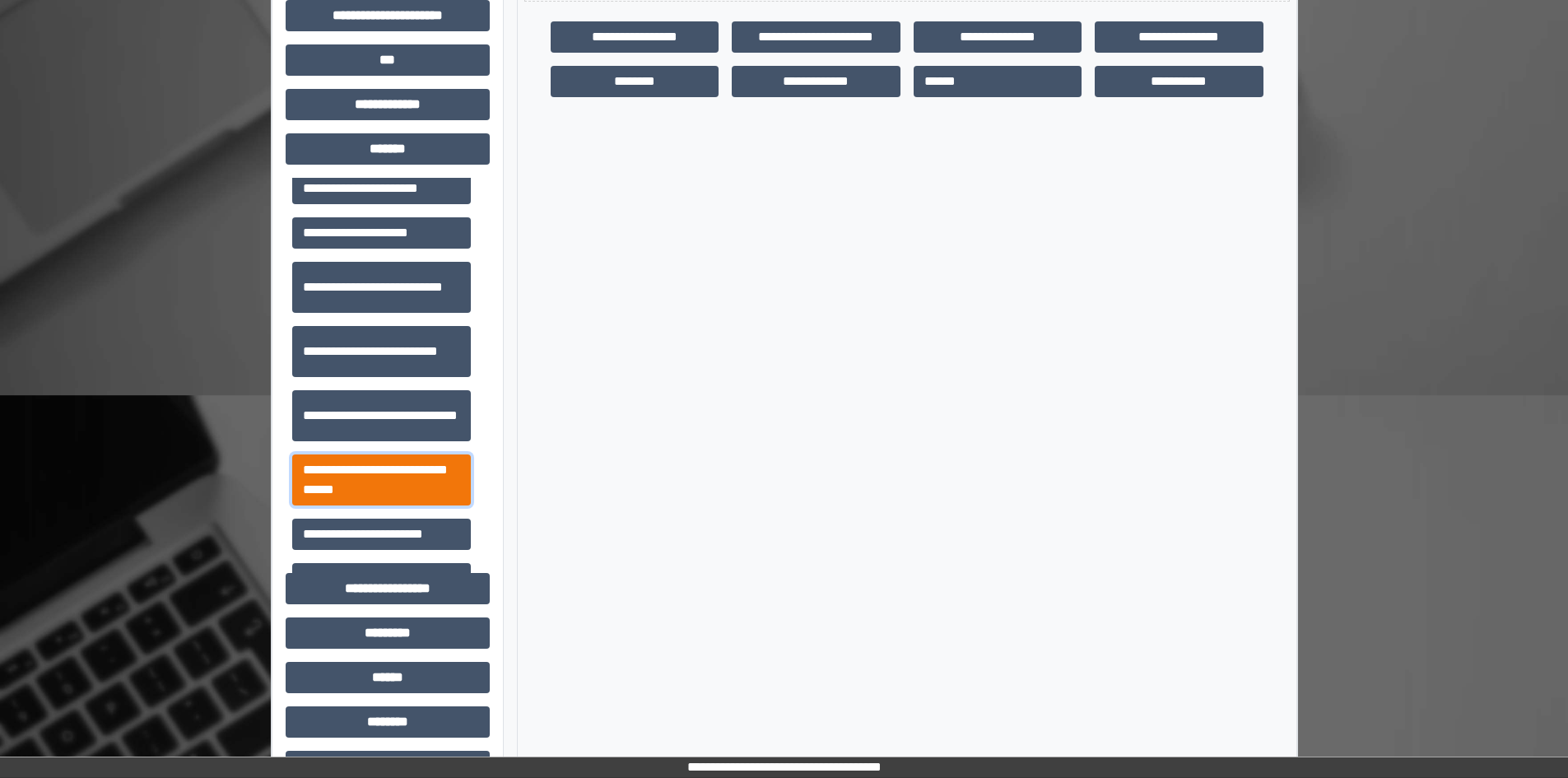 click on "**********" at bounding box center (381, 480) 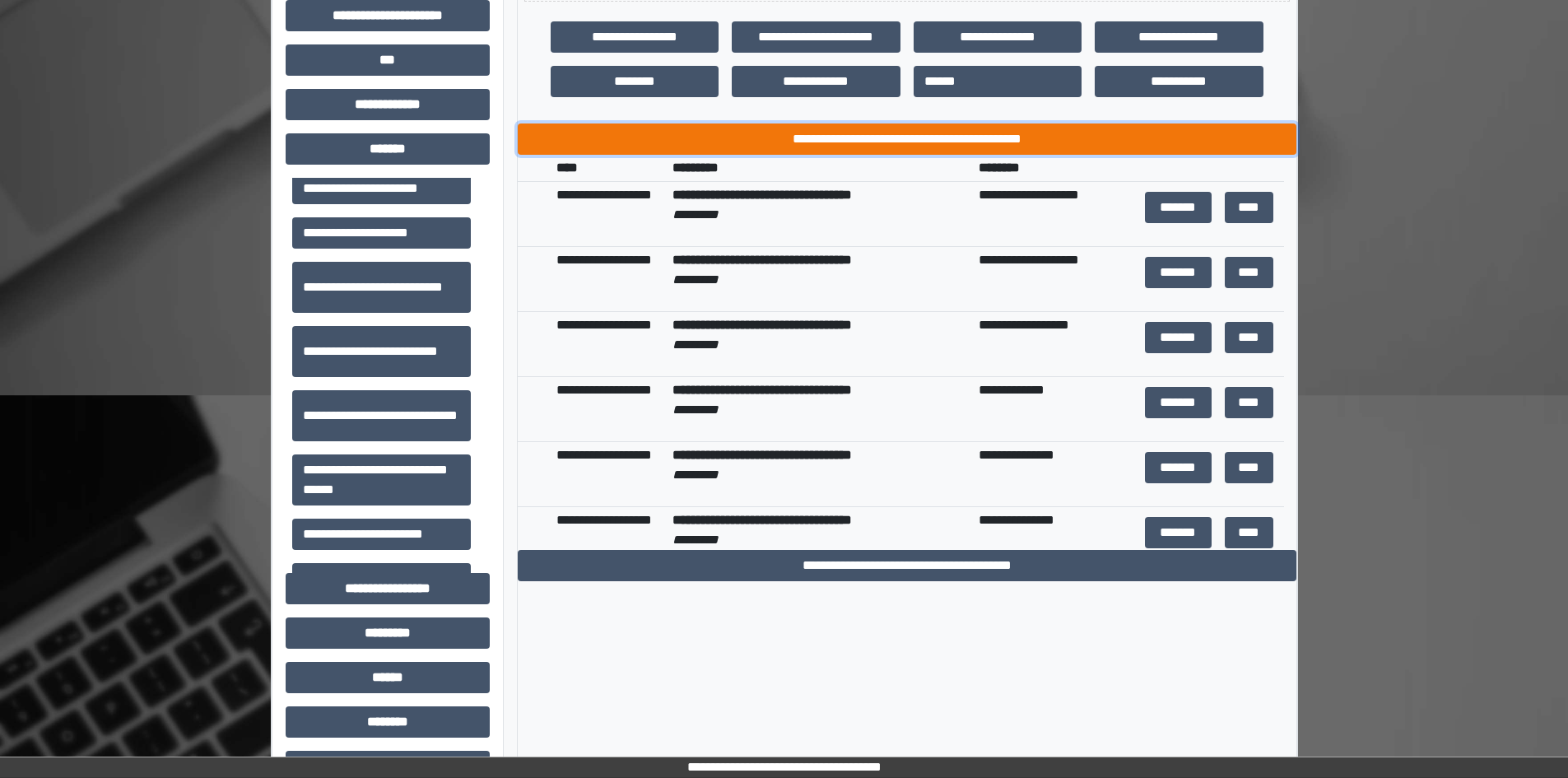click on "**********" at bounding box center (907, 139) 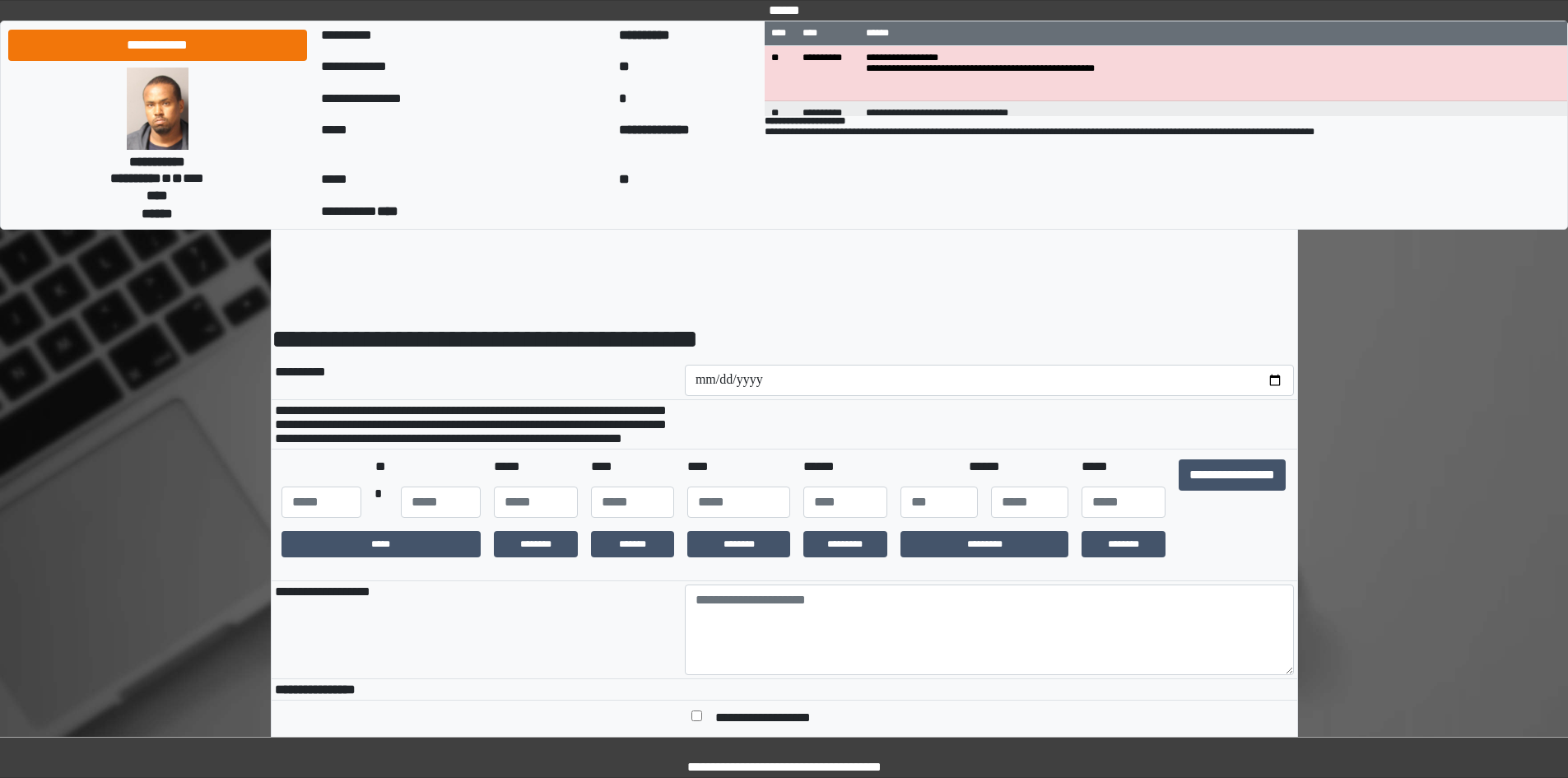 scroll, scrollTop: 0, scrollLeft: 0, axis: both 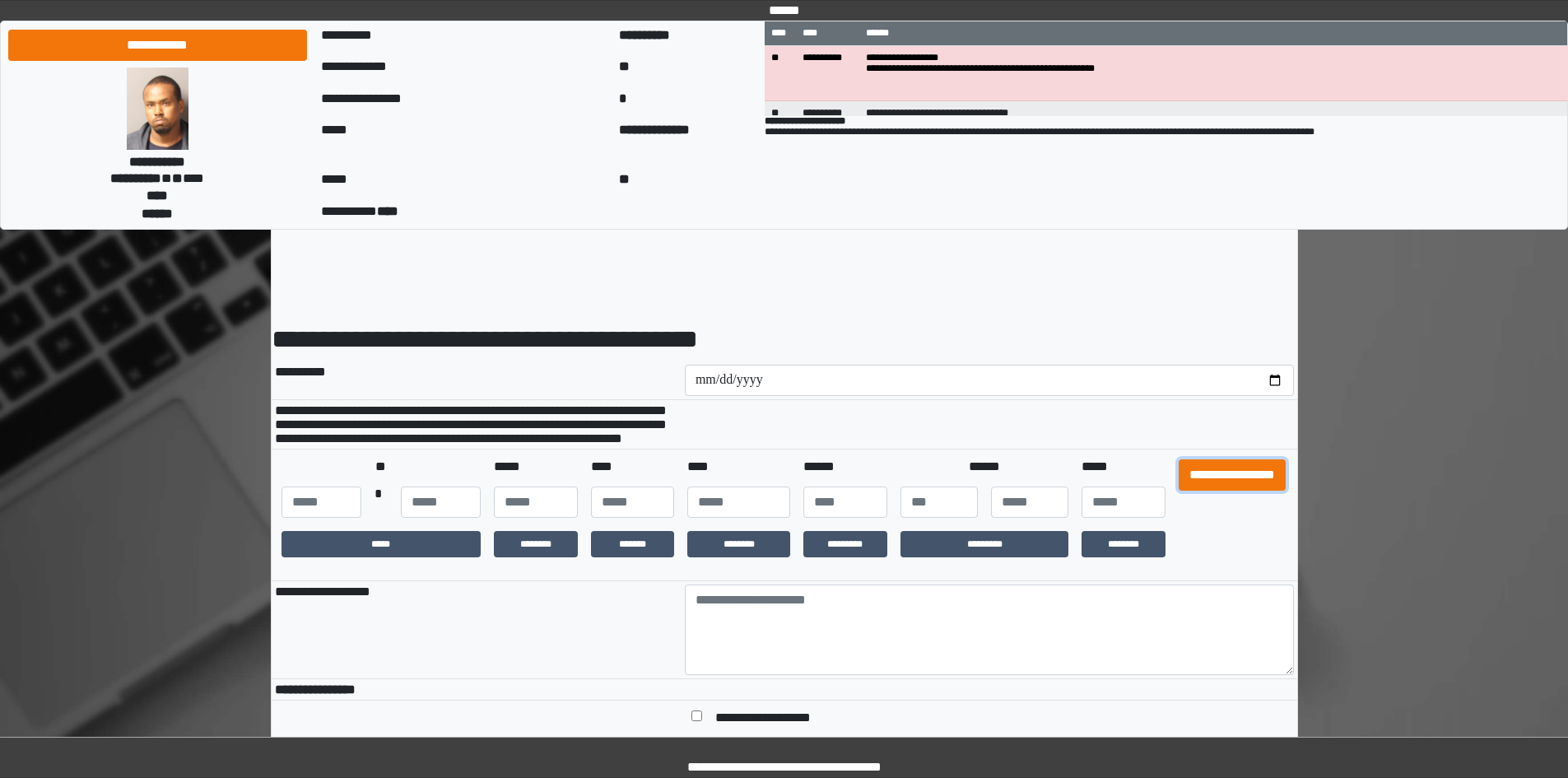 click on "**********" at bounding box center [1232, 475] 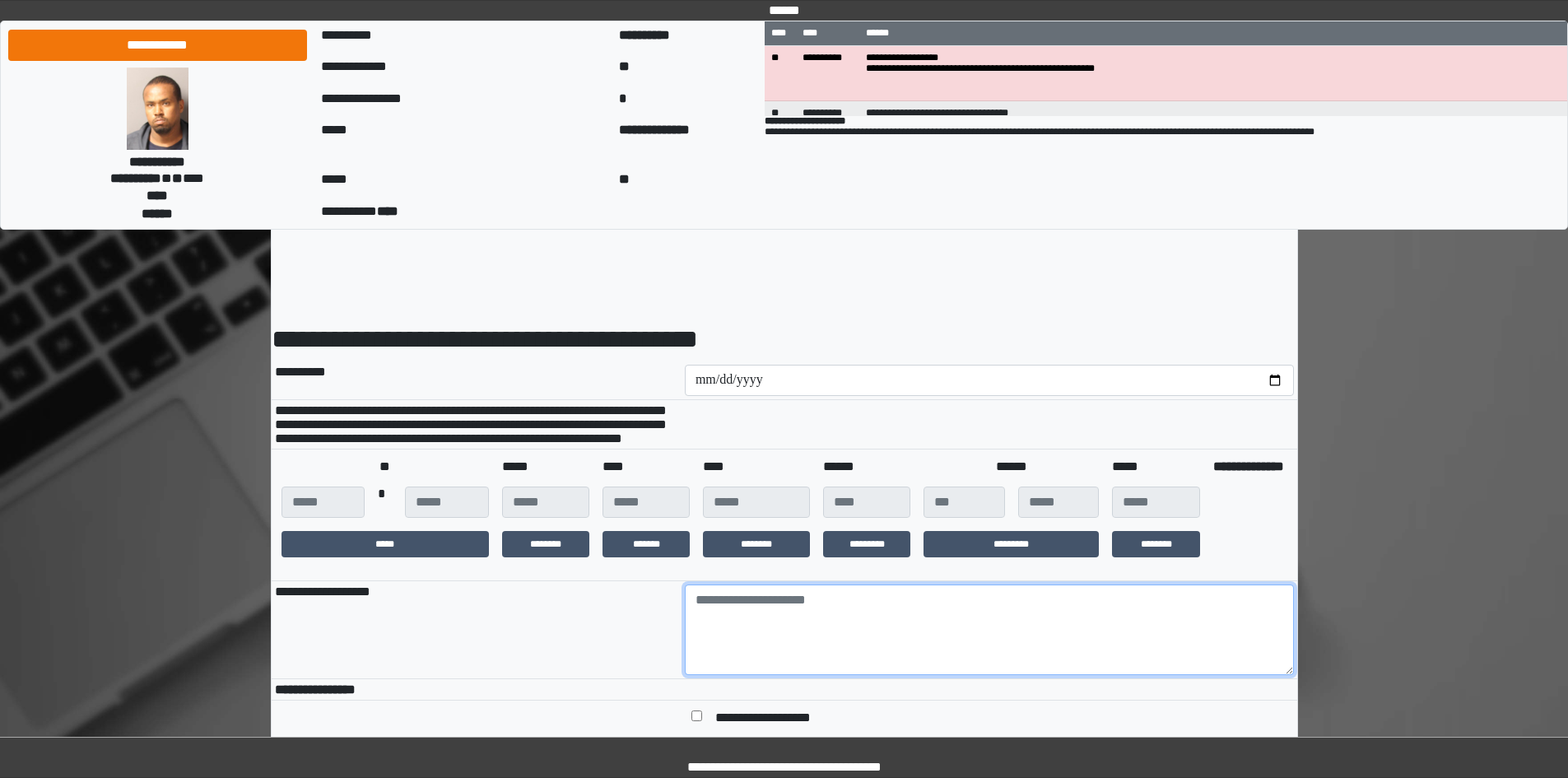 click at bounding box center (989, 630) 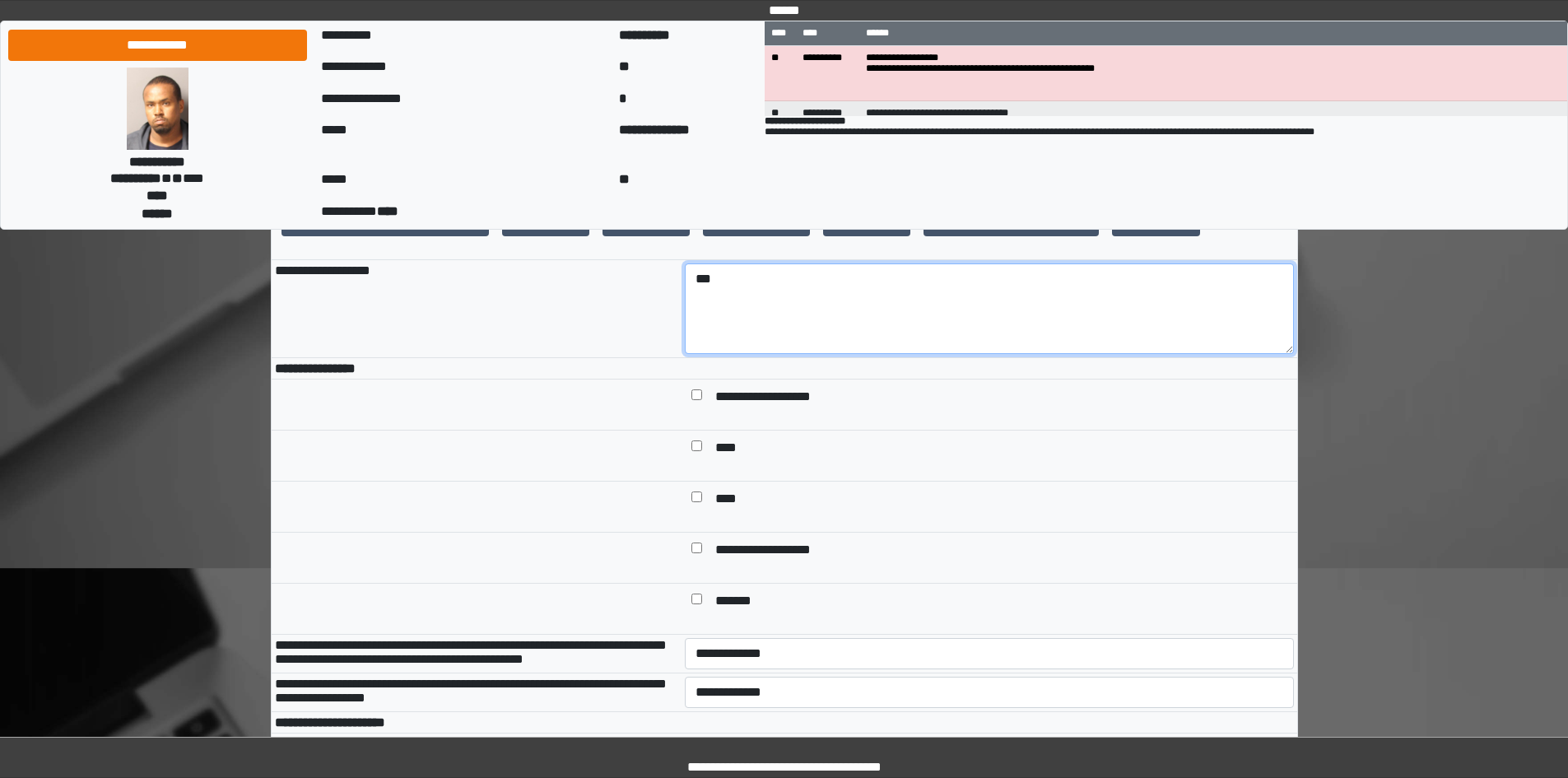 scroll, scrollTop: 329, scrollLeft: 0, axis: vertical 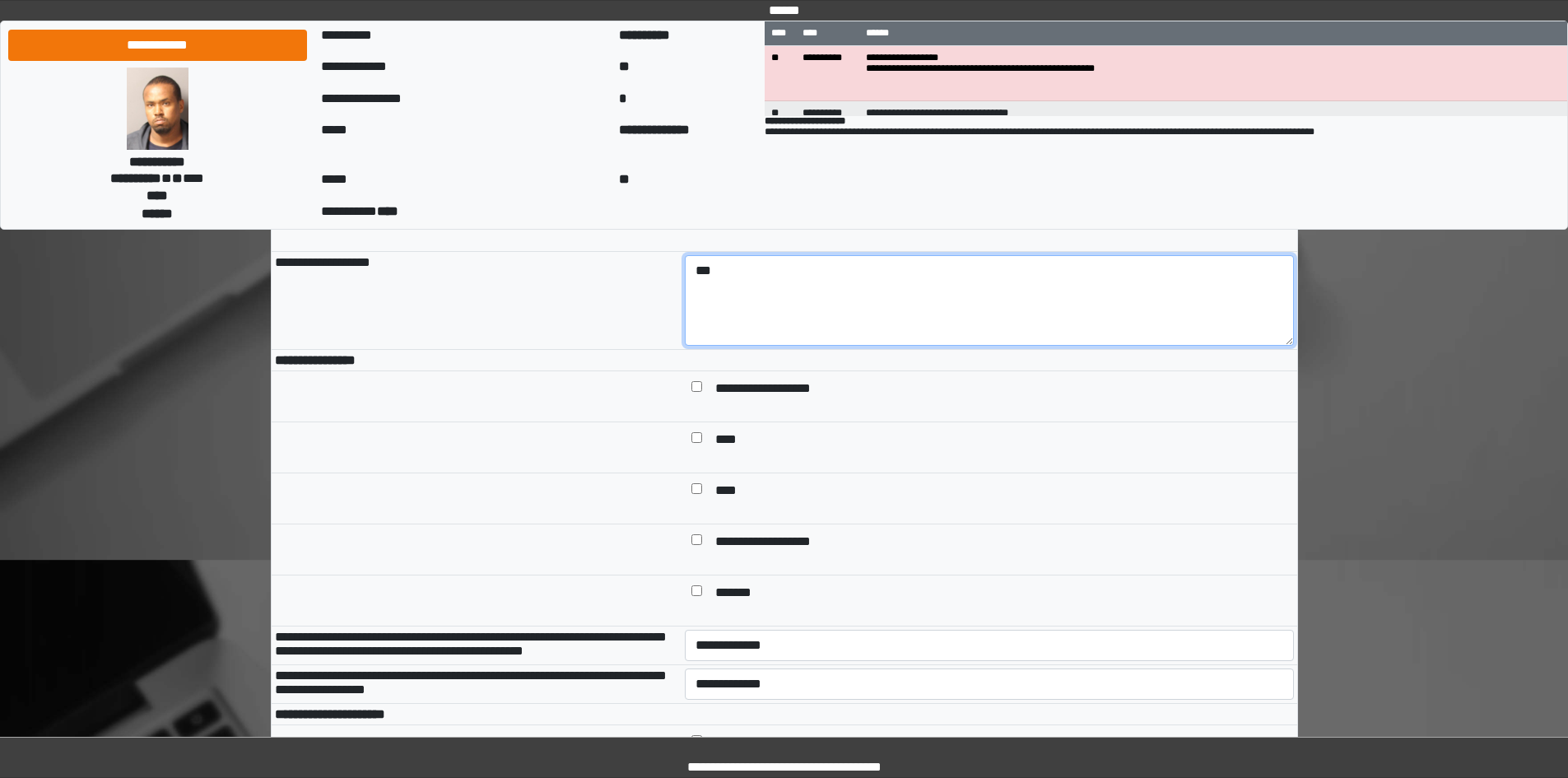 type on "***" 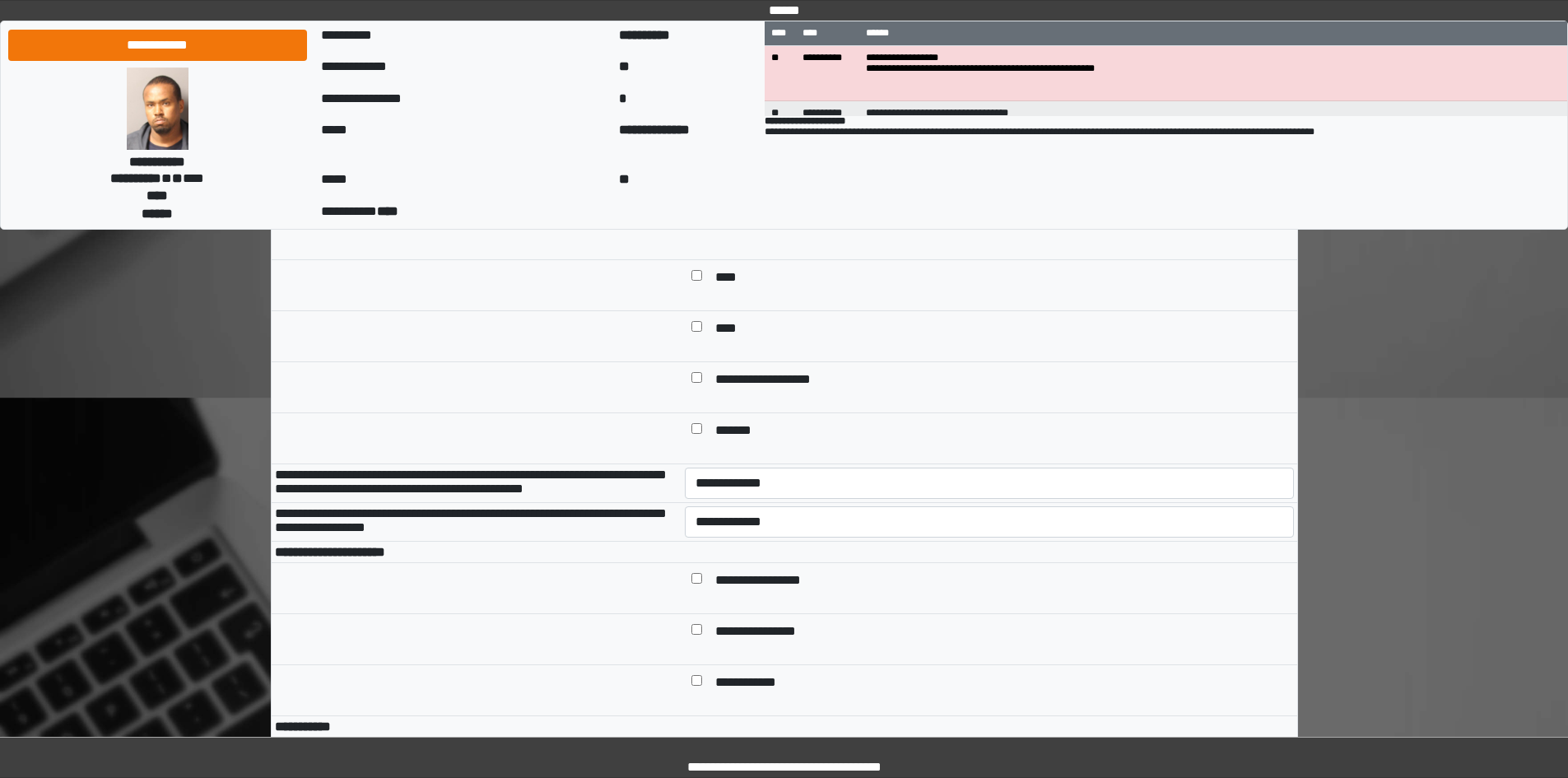 scroll, scrollTop: 576, scrollLeft: 0, axis: vertical 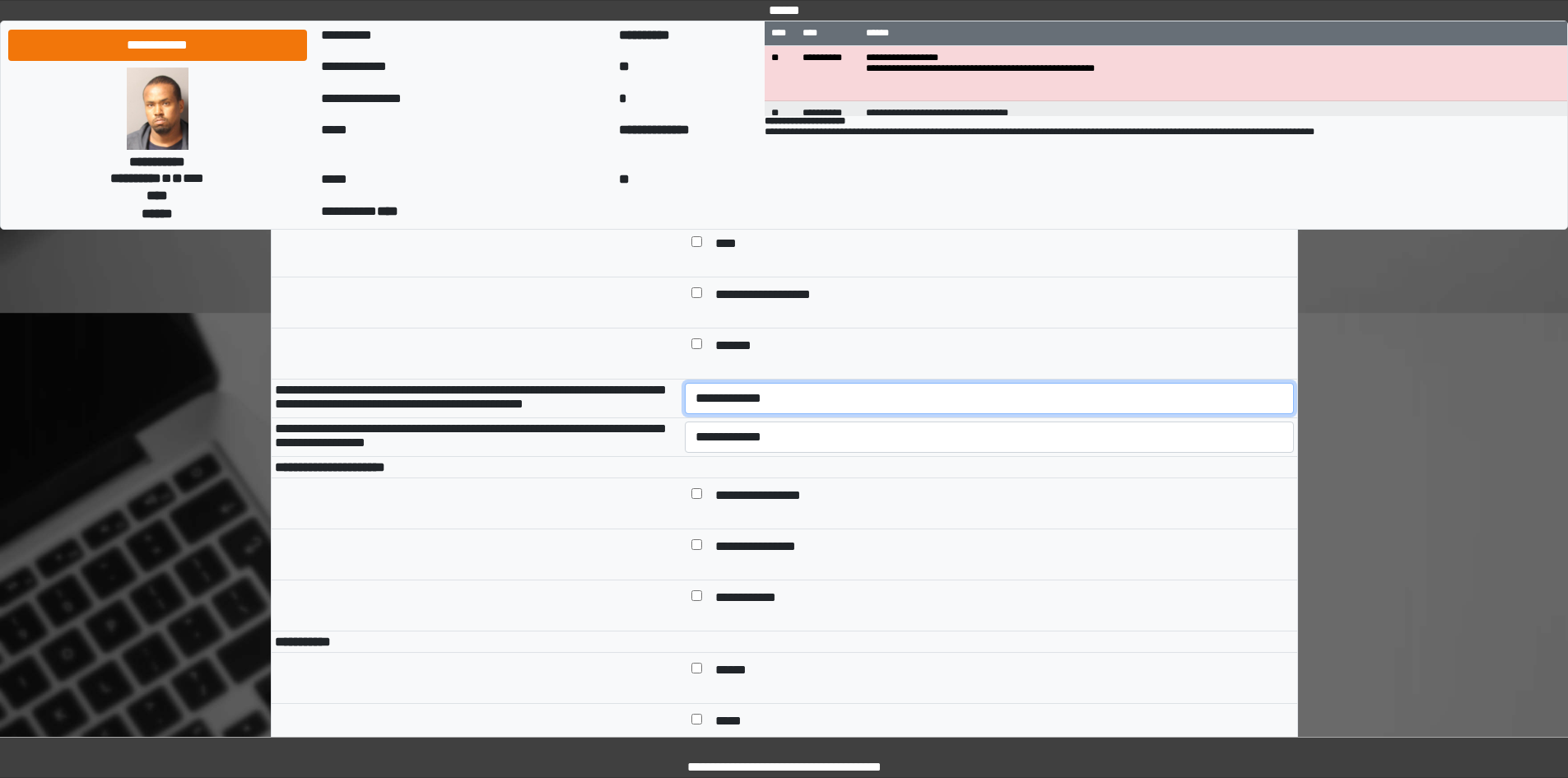click on "**********" at bounding box center [989, 398] 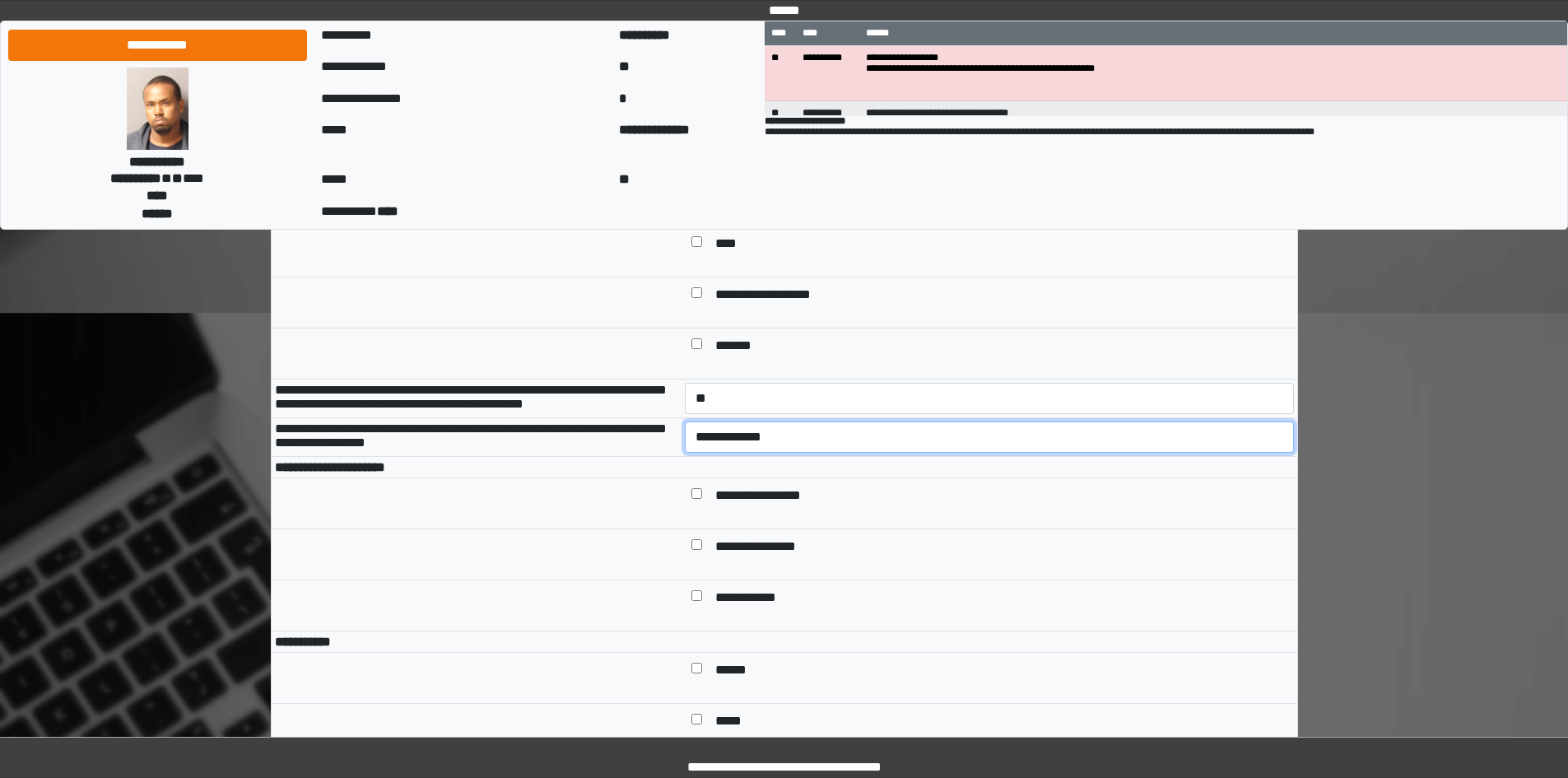 click on "**********" at bounding box center (989, 437) 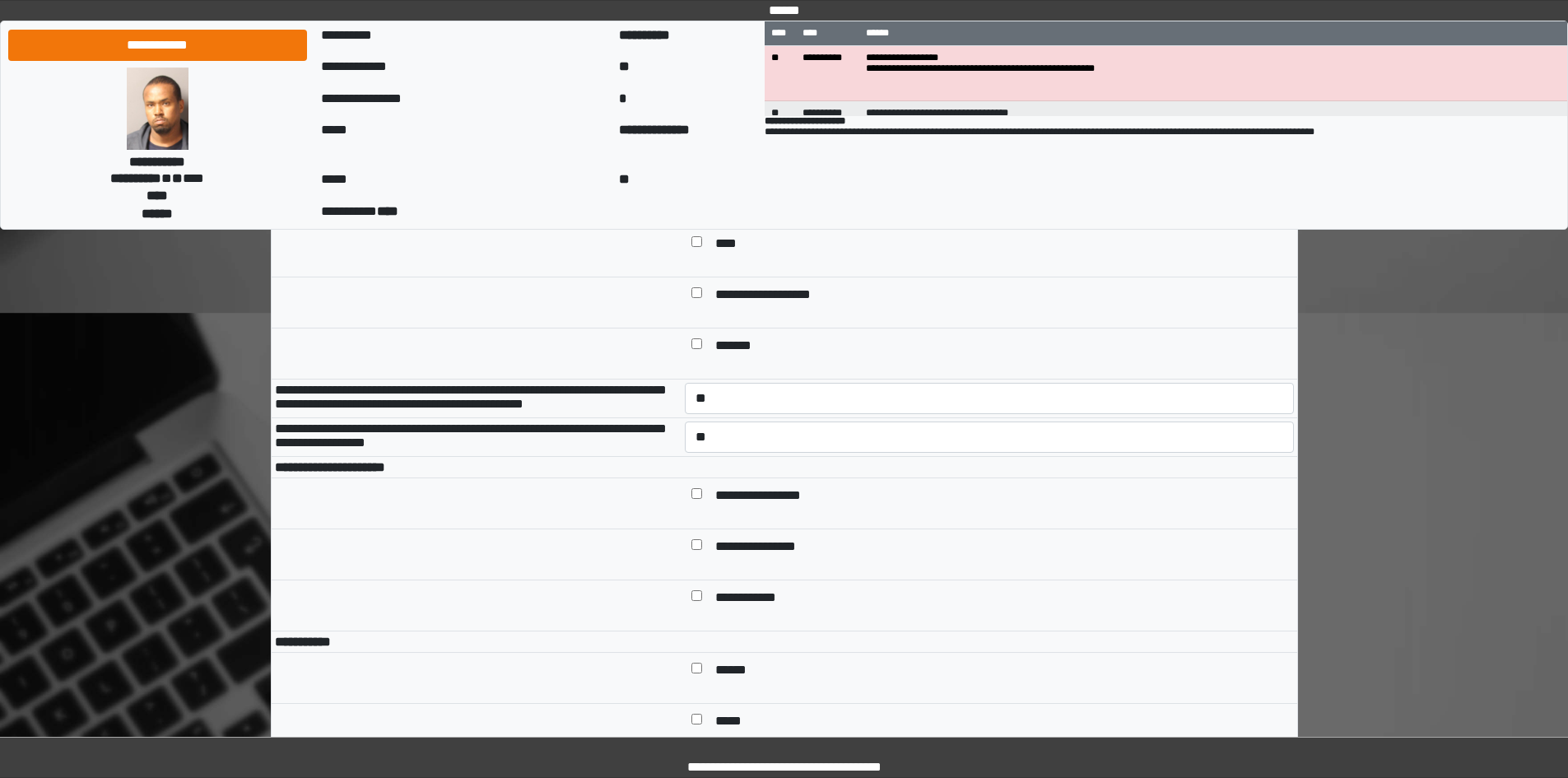 click at bounding box center [696, 496] 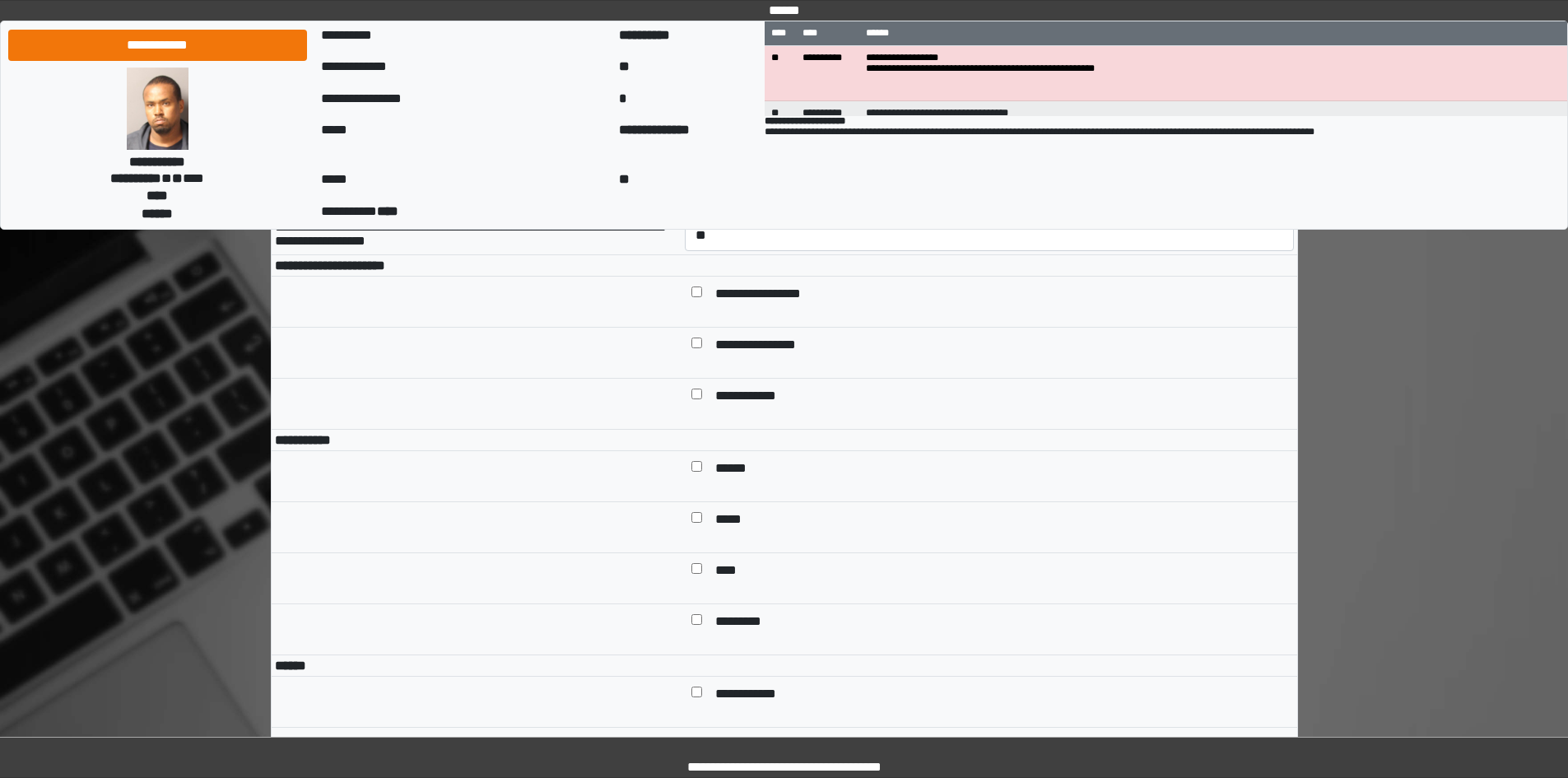 scroll, scrollTop: 823, scrollLeft: 0, axis: vertical 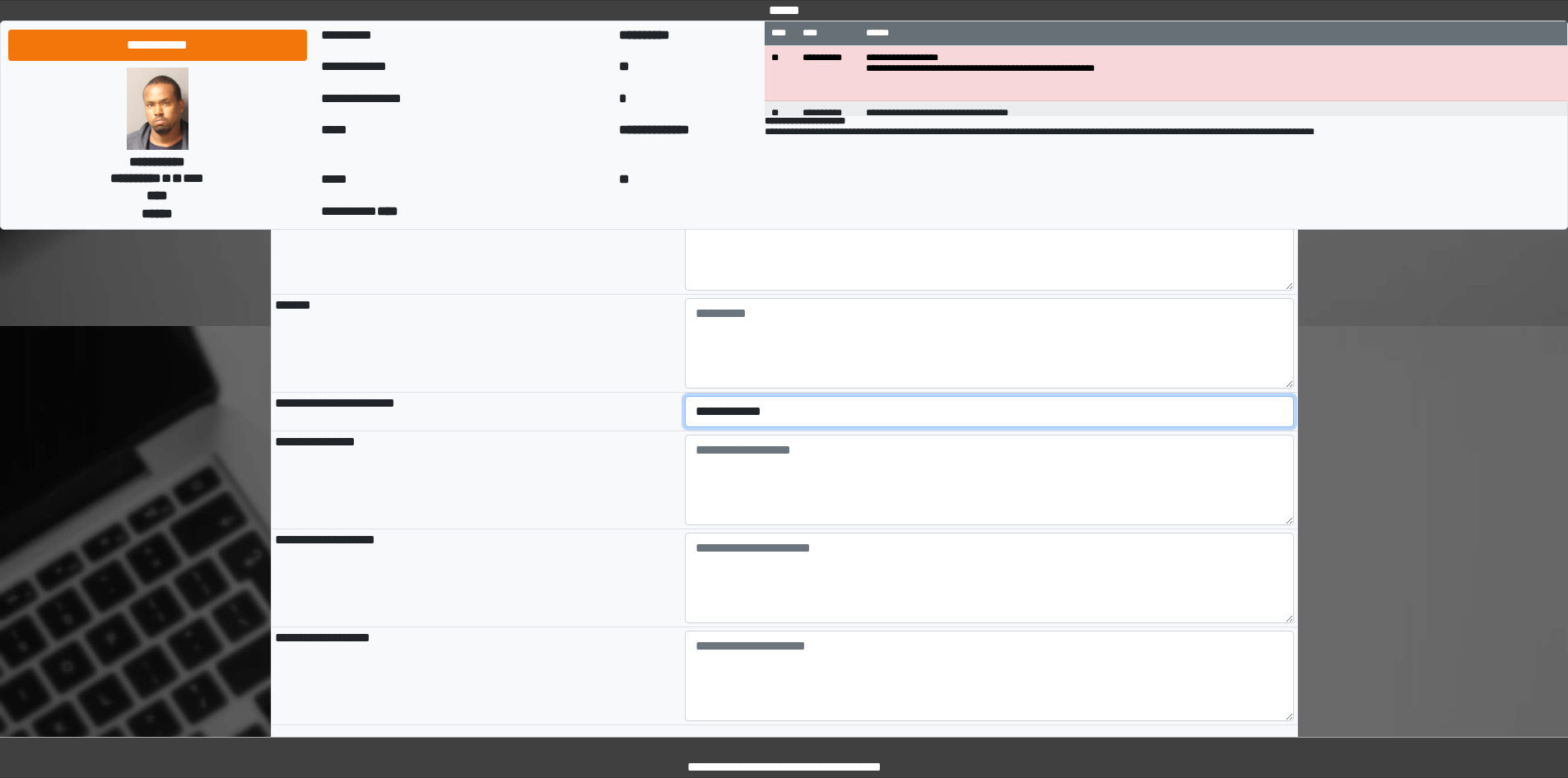 click on "**********" at bounding box center [989, 412] 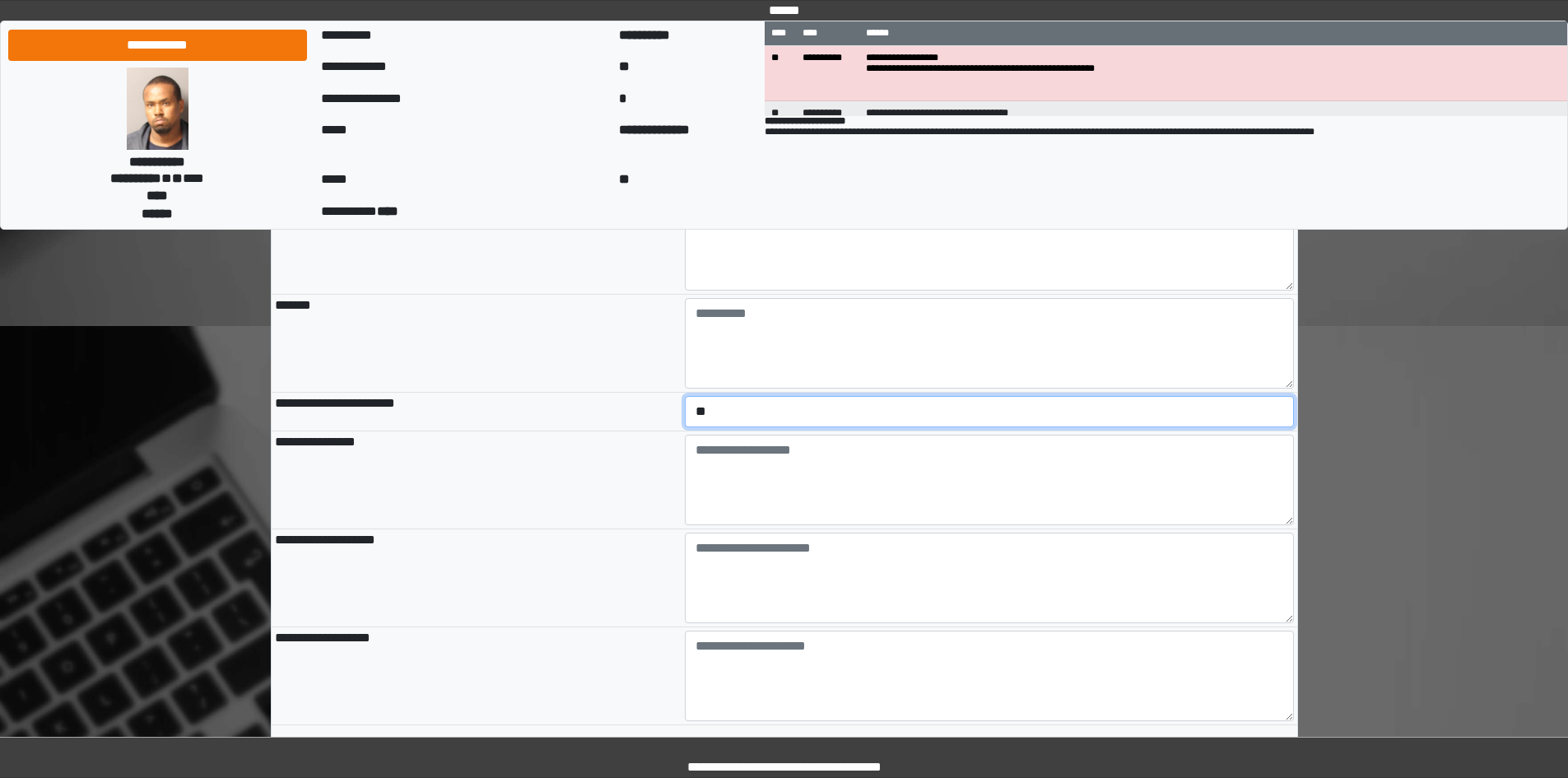 select on "*" 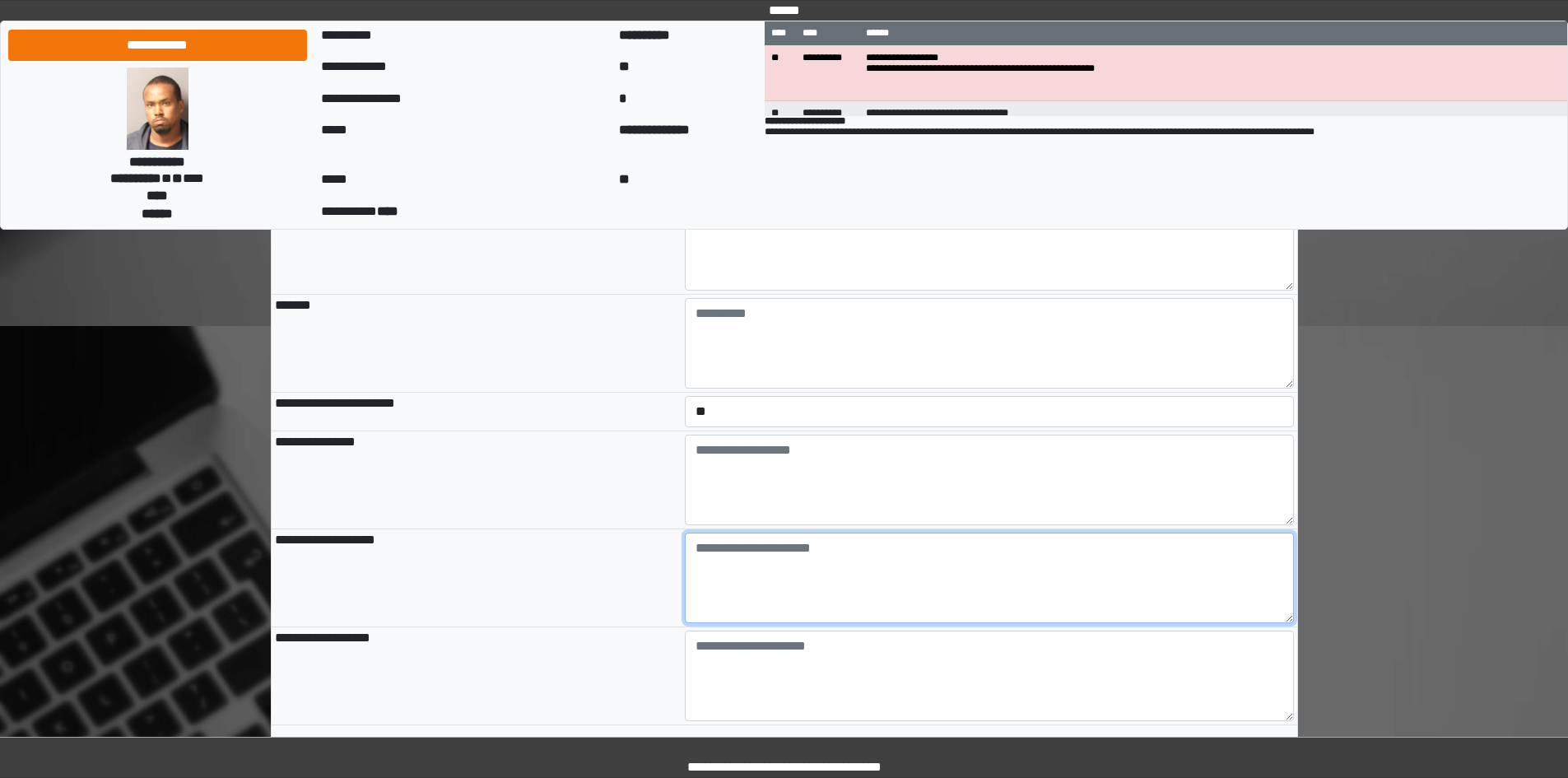 click at bounding box center (989, 578) 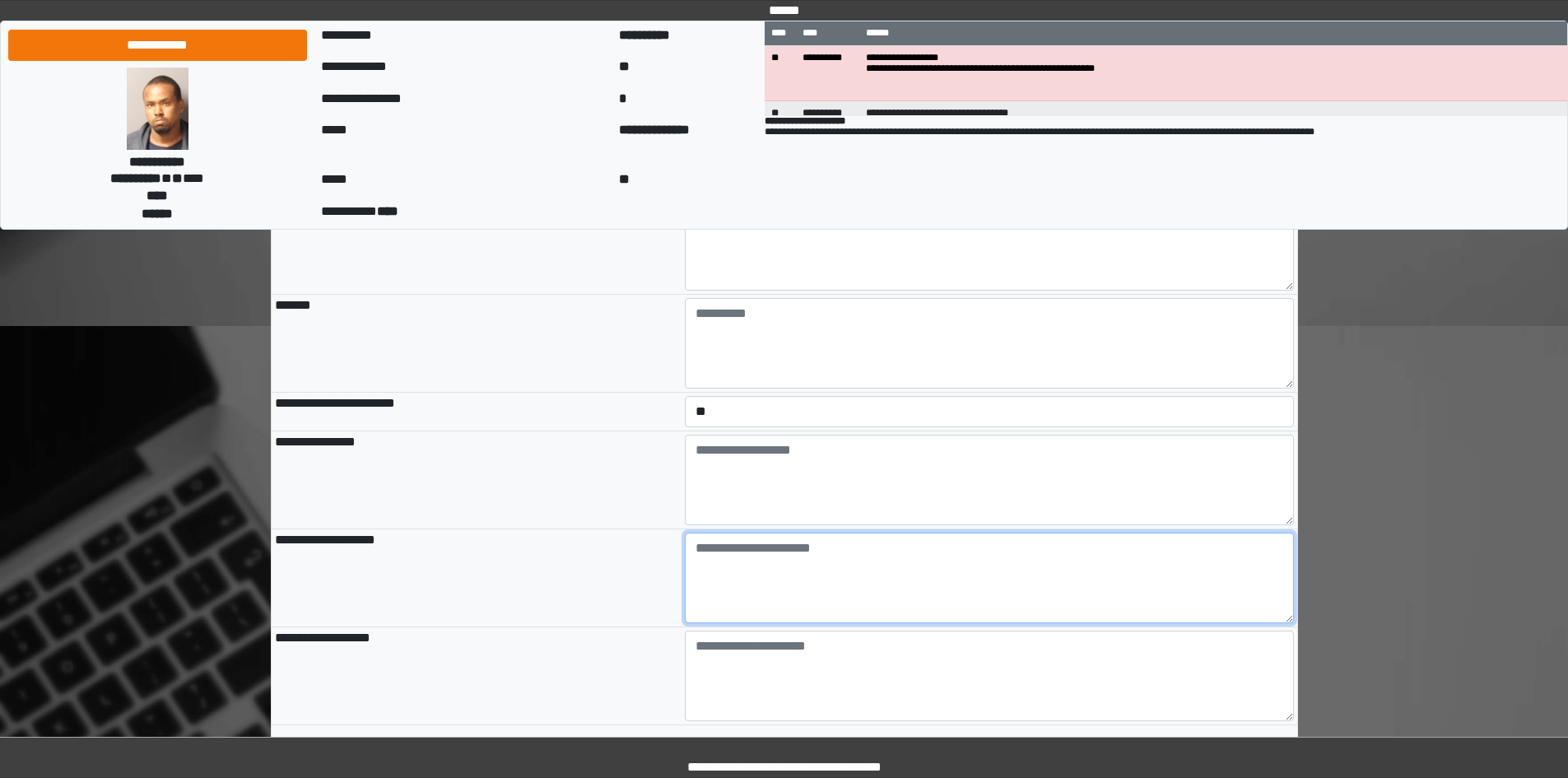 paste on "**********" 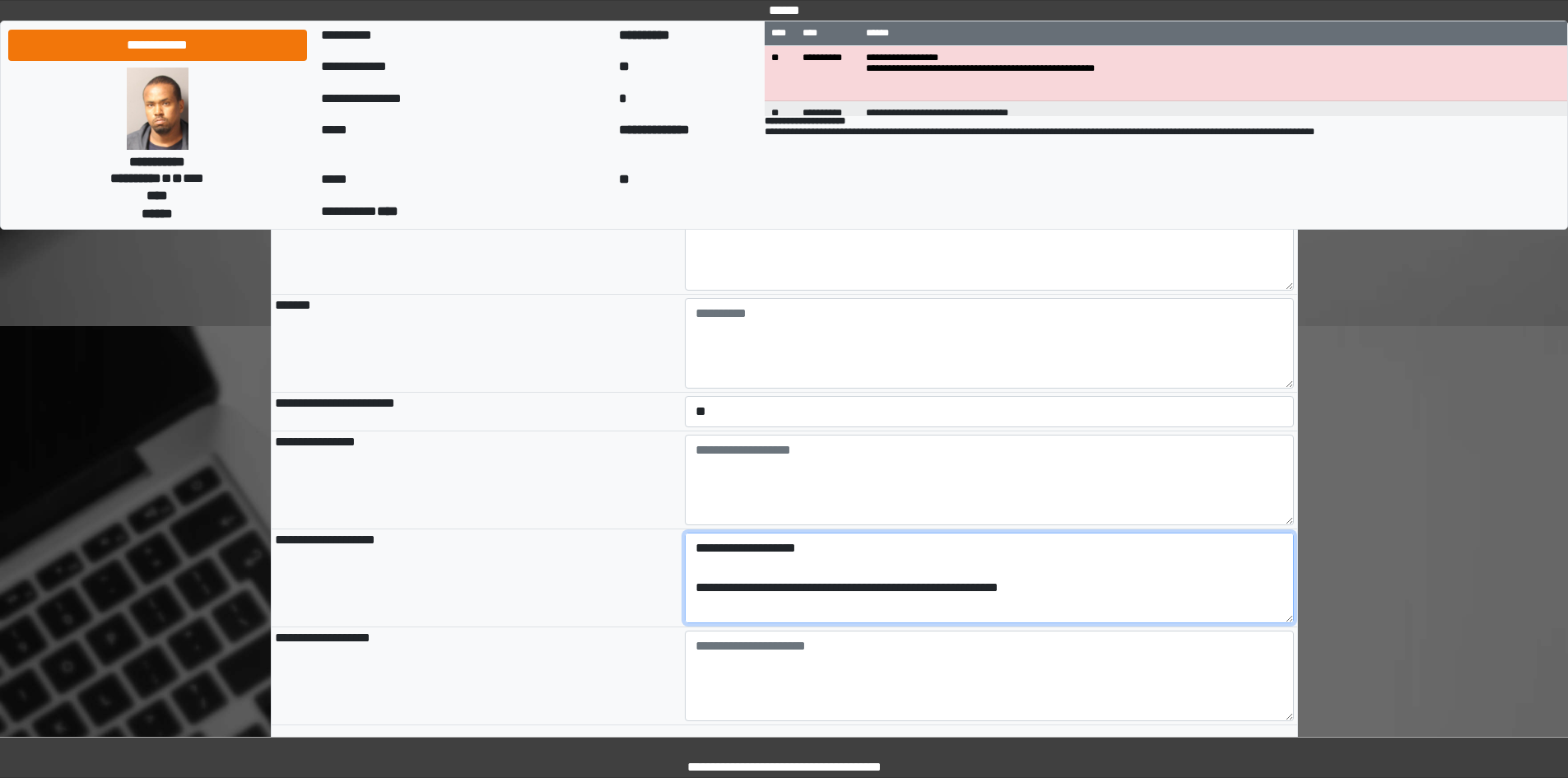 scroll, scrollTop: 133, scrollLeft: 0, axis: vertical 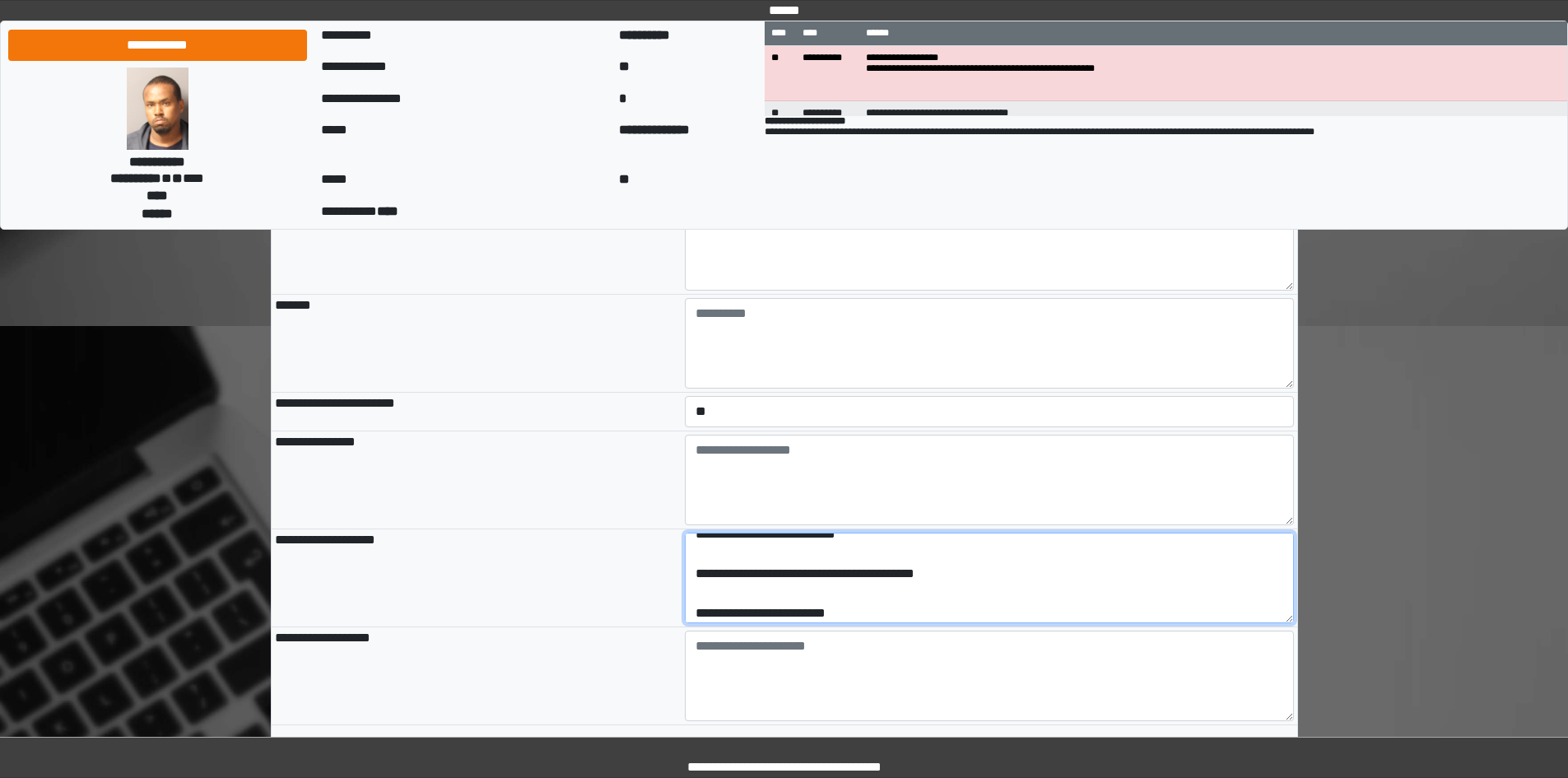 click on "**********" at bounding box center [989, 578] 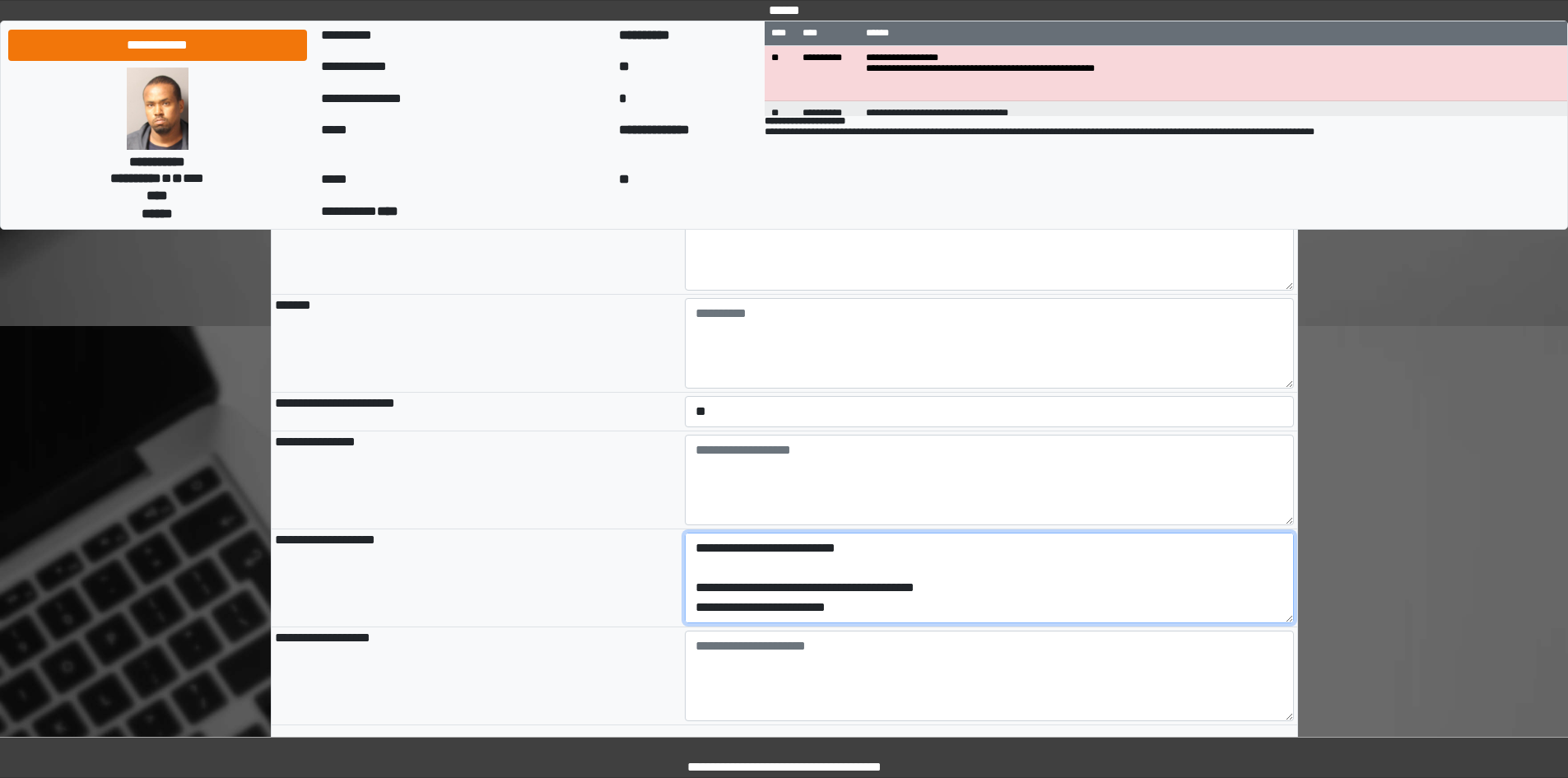 click on "**********" at bounding box center [989, 578] 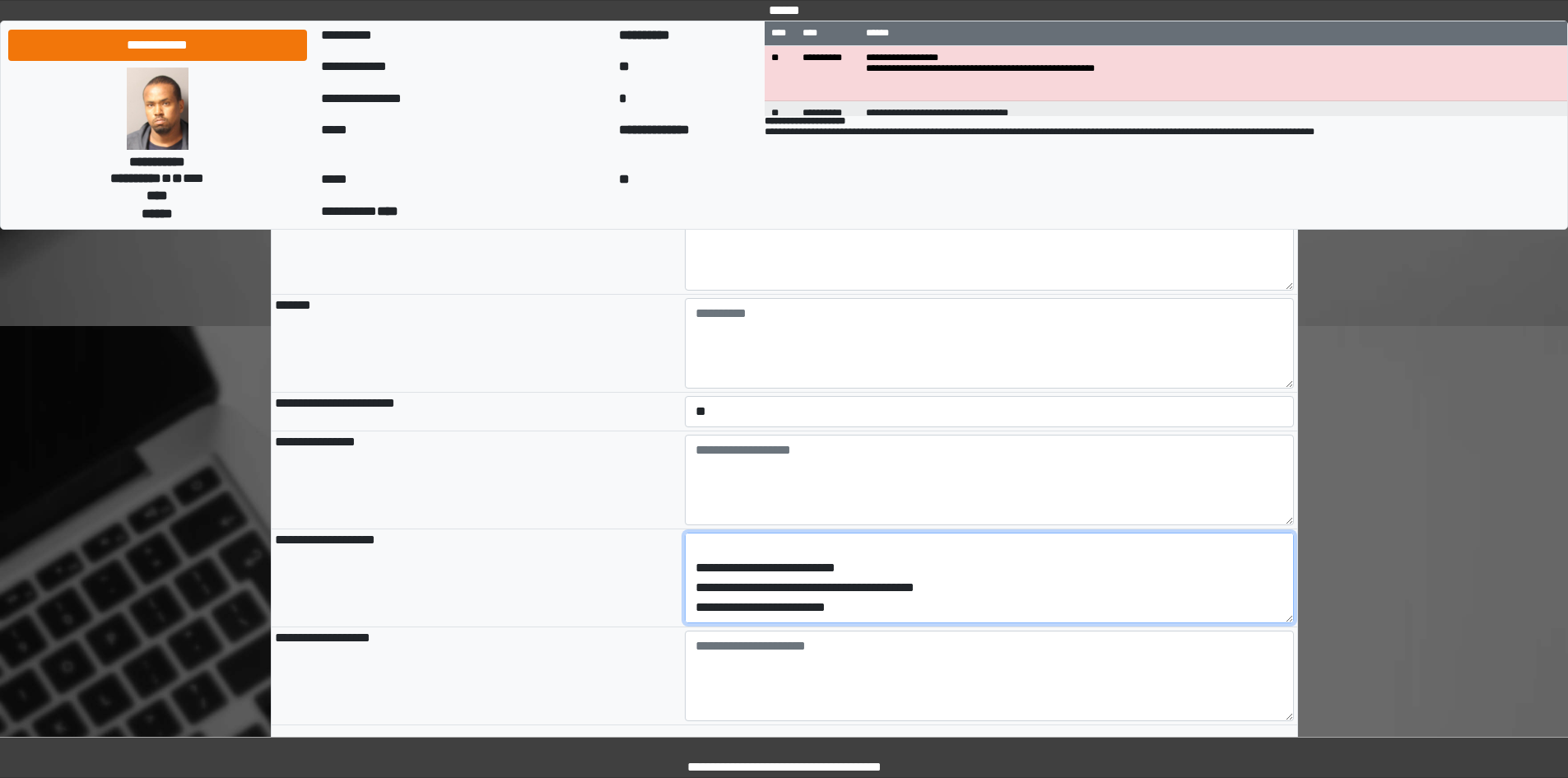 click on "**********" at bounding box center (989, 578) 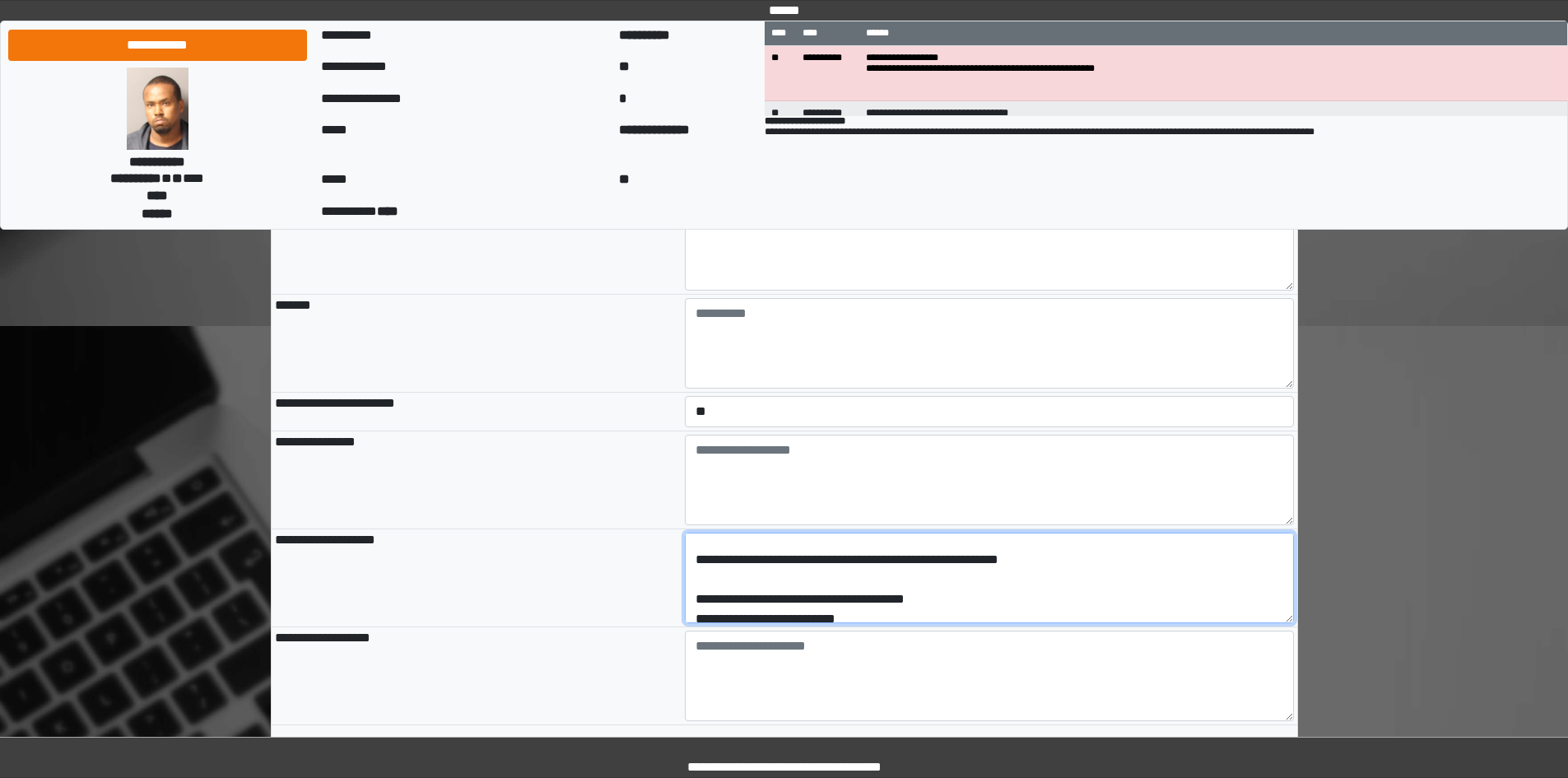 scroll, scrollTop: 0, scrollLeft: 0, axis: both 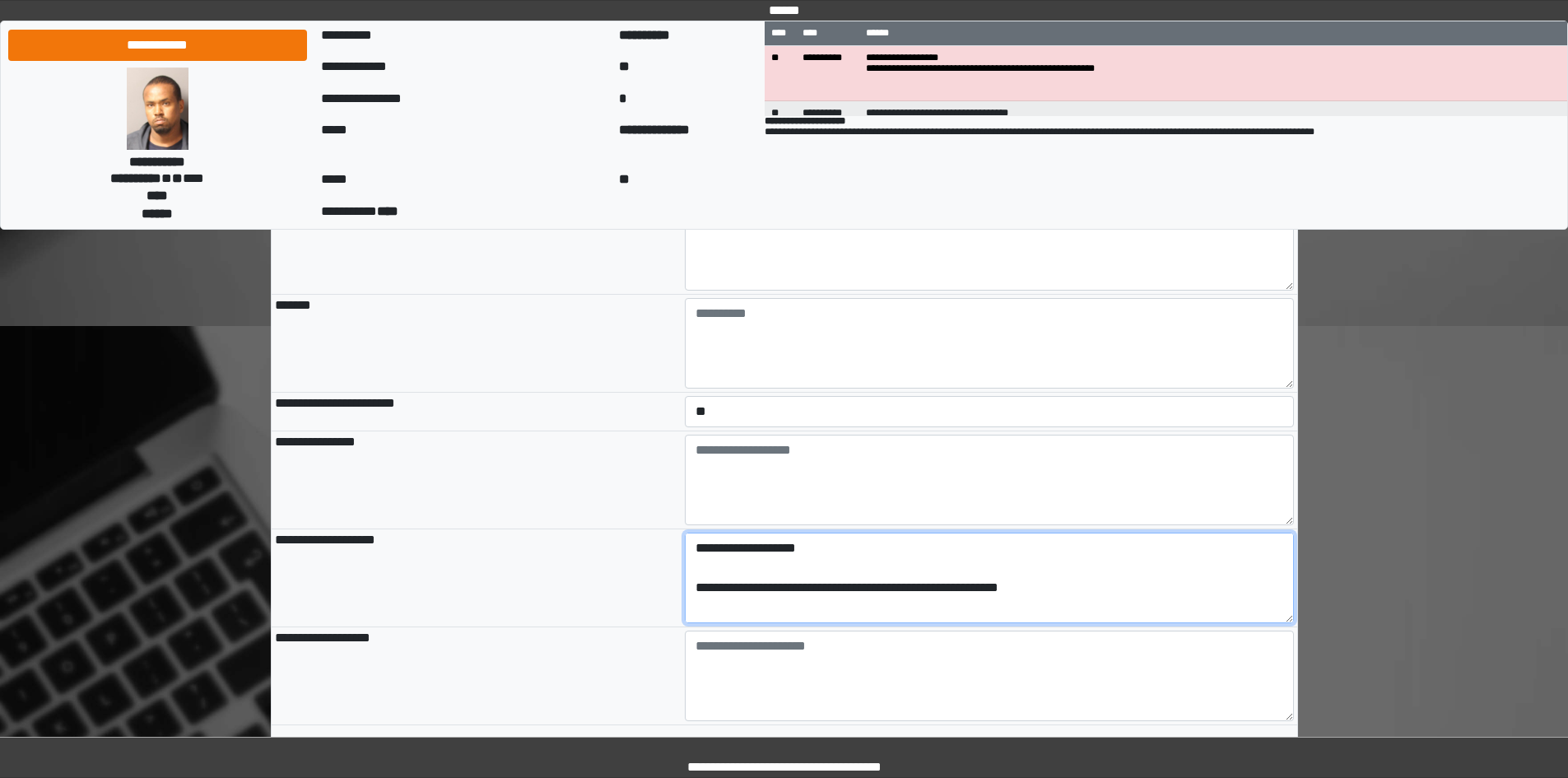 click on "**********" at bounding box center [989, 578] 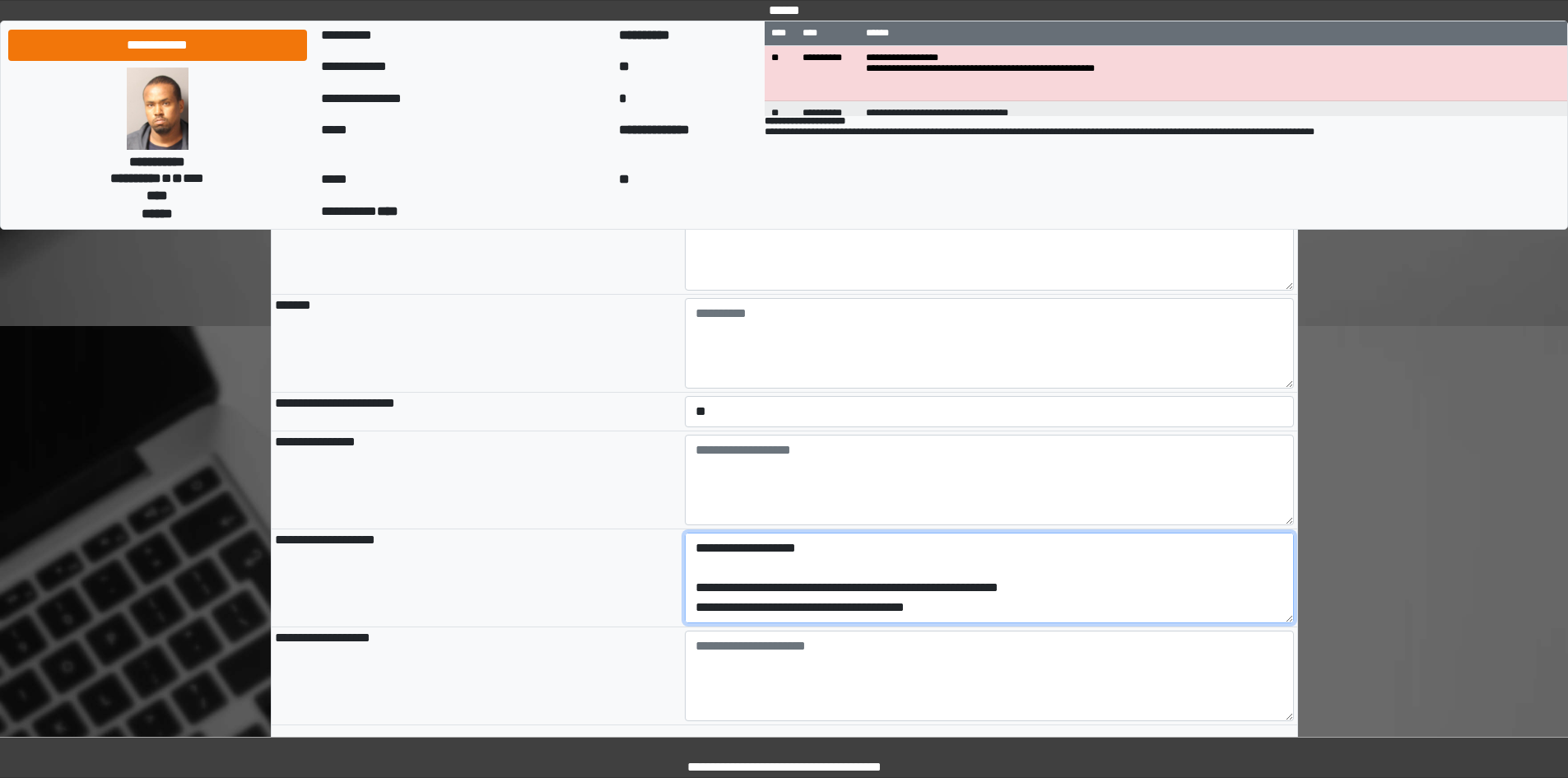 click on "**********" at bounding box center (989, 578) 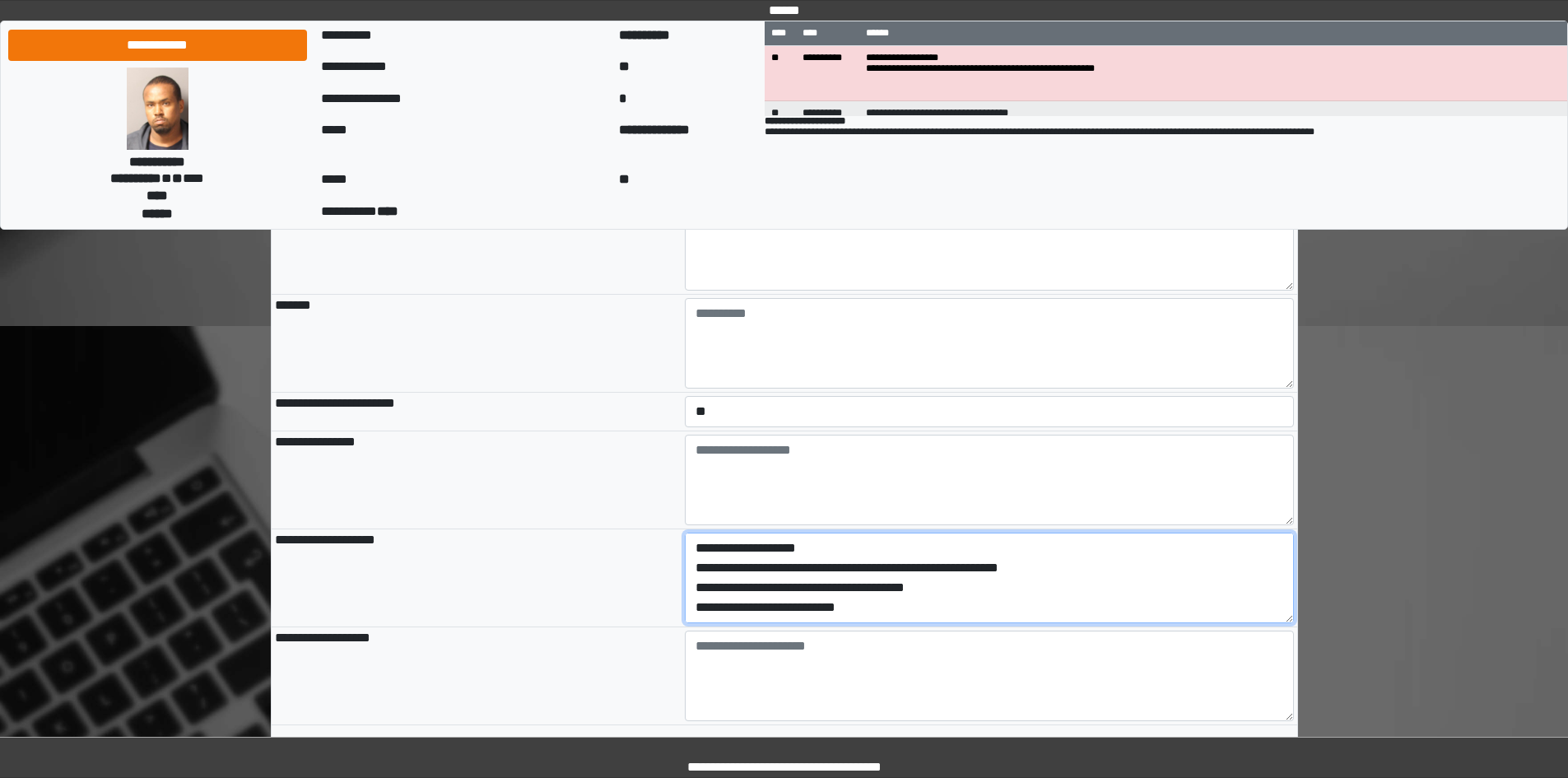 type on "**********" 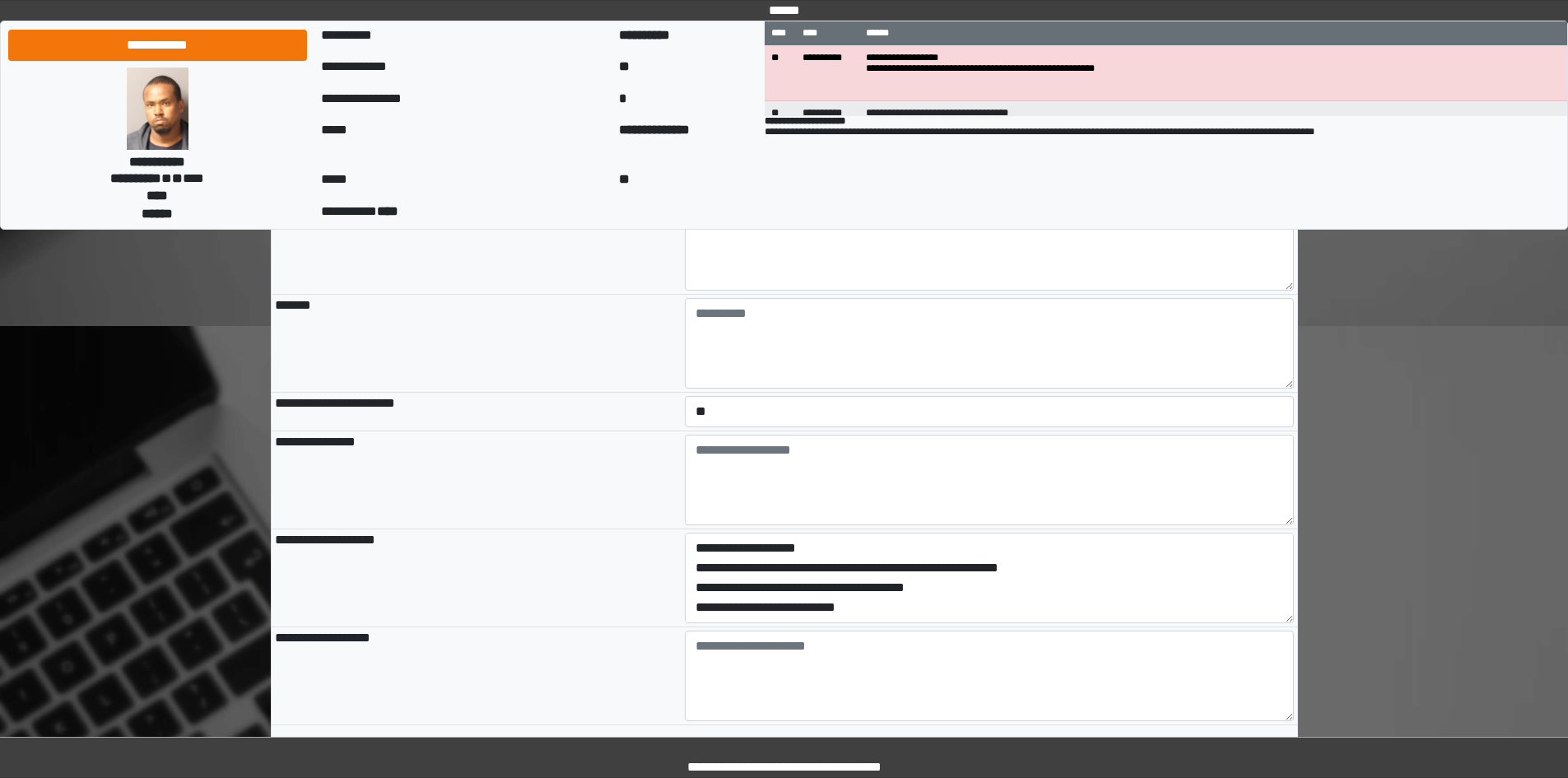 click on "**********" at bounding box center (477, 578) 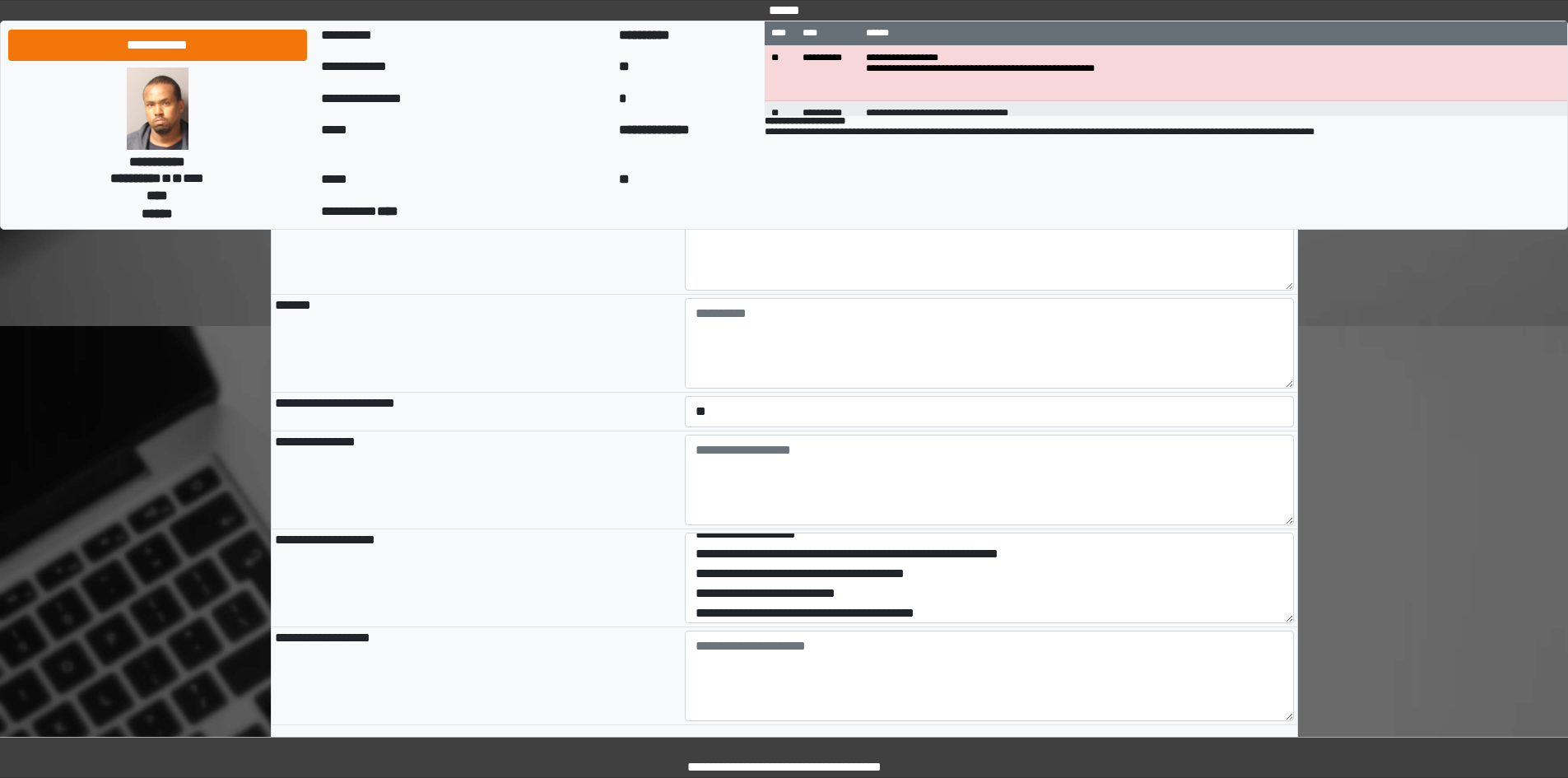 scroll, scrollTop: 40, scrollLeft: 0, axis: vertical 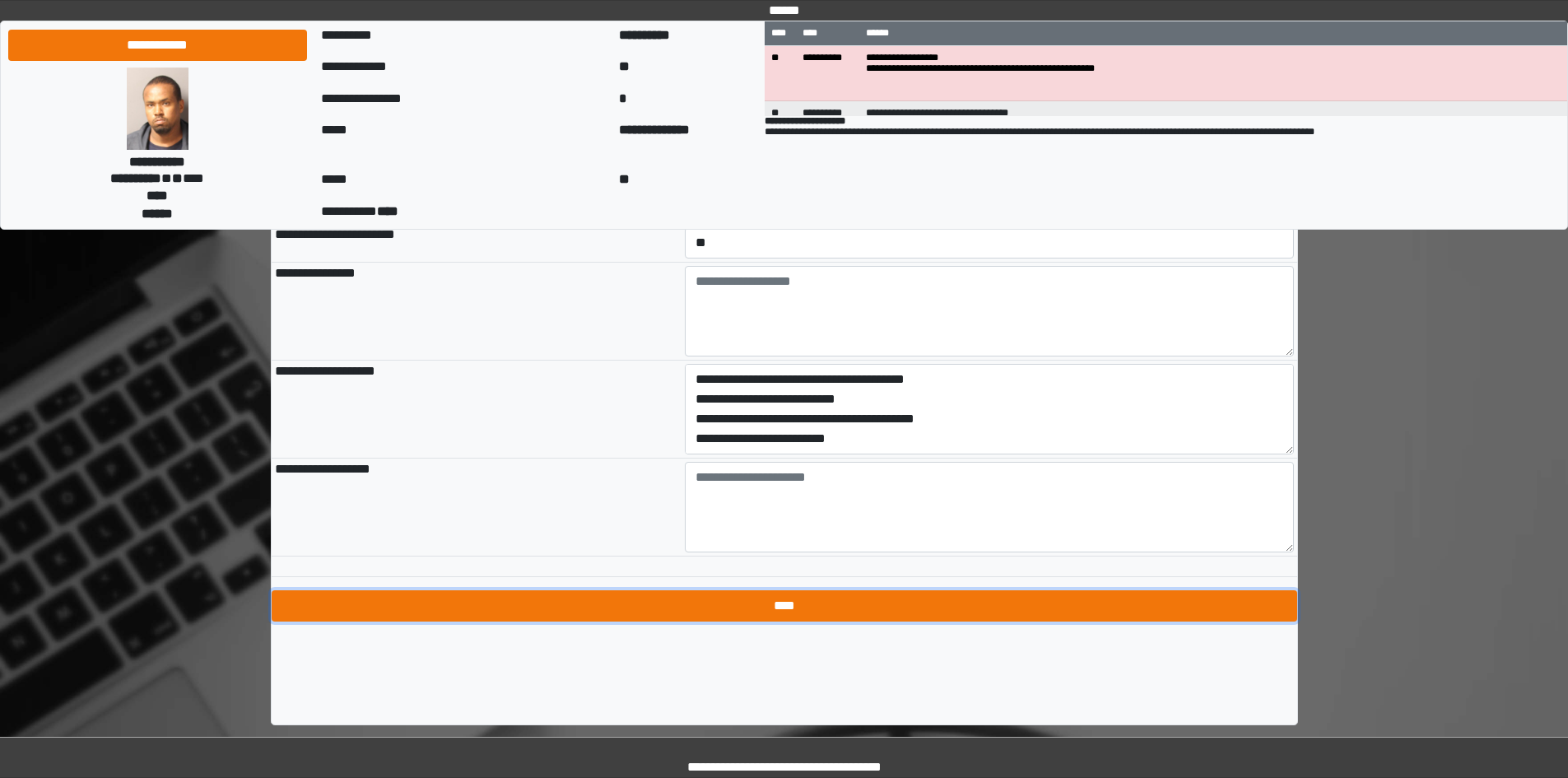 click on "****" at bounding box center (784, 606) 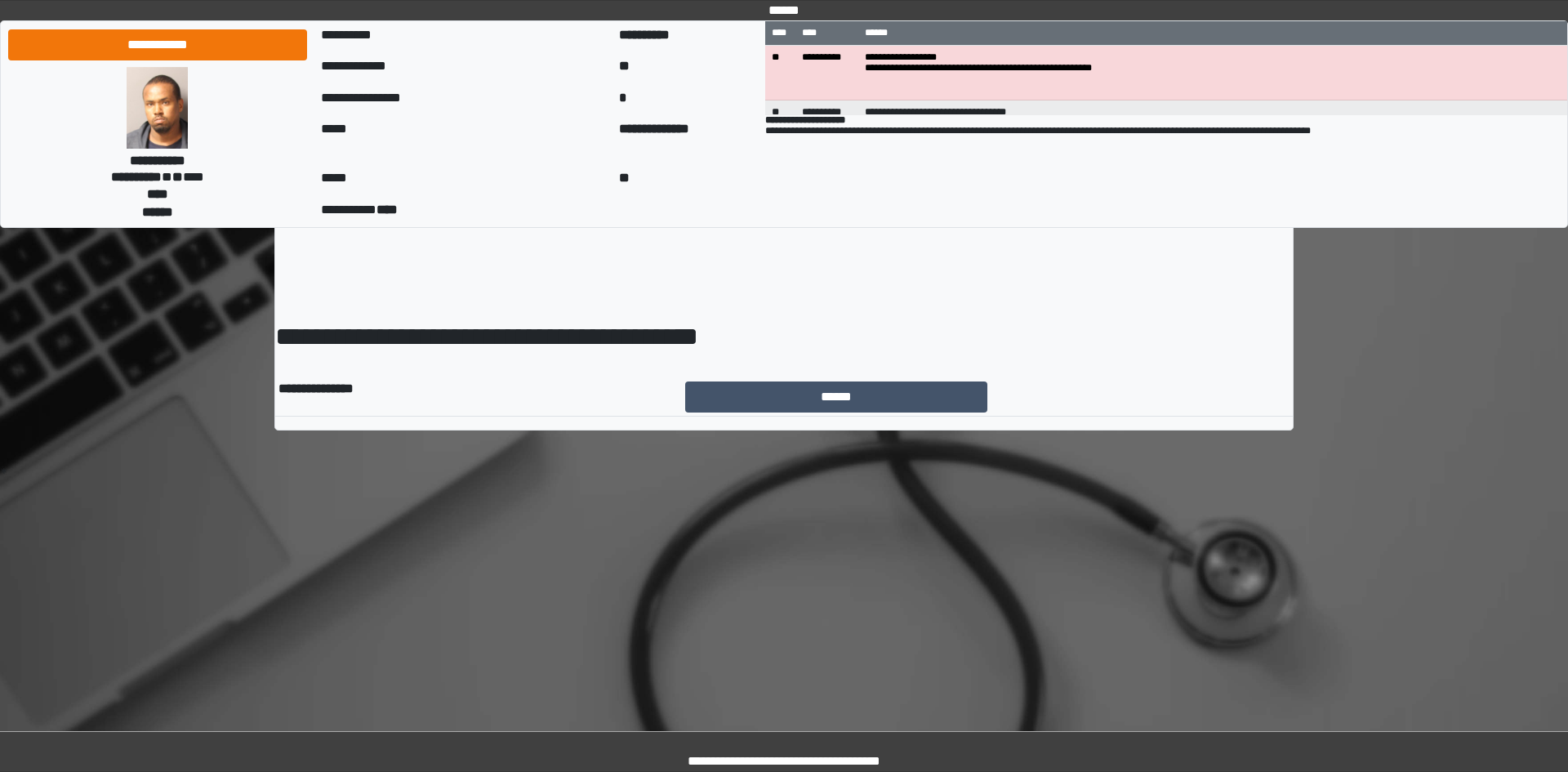 scroll, scrollTop: 0, scrollLeft: 0, axis: both 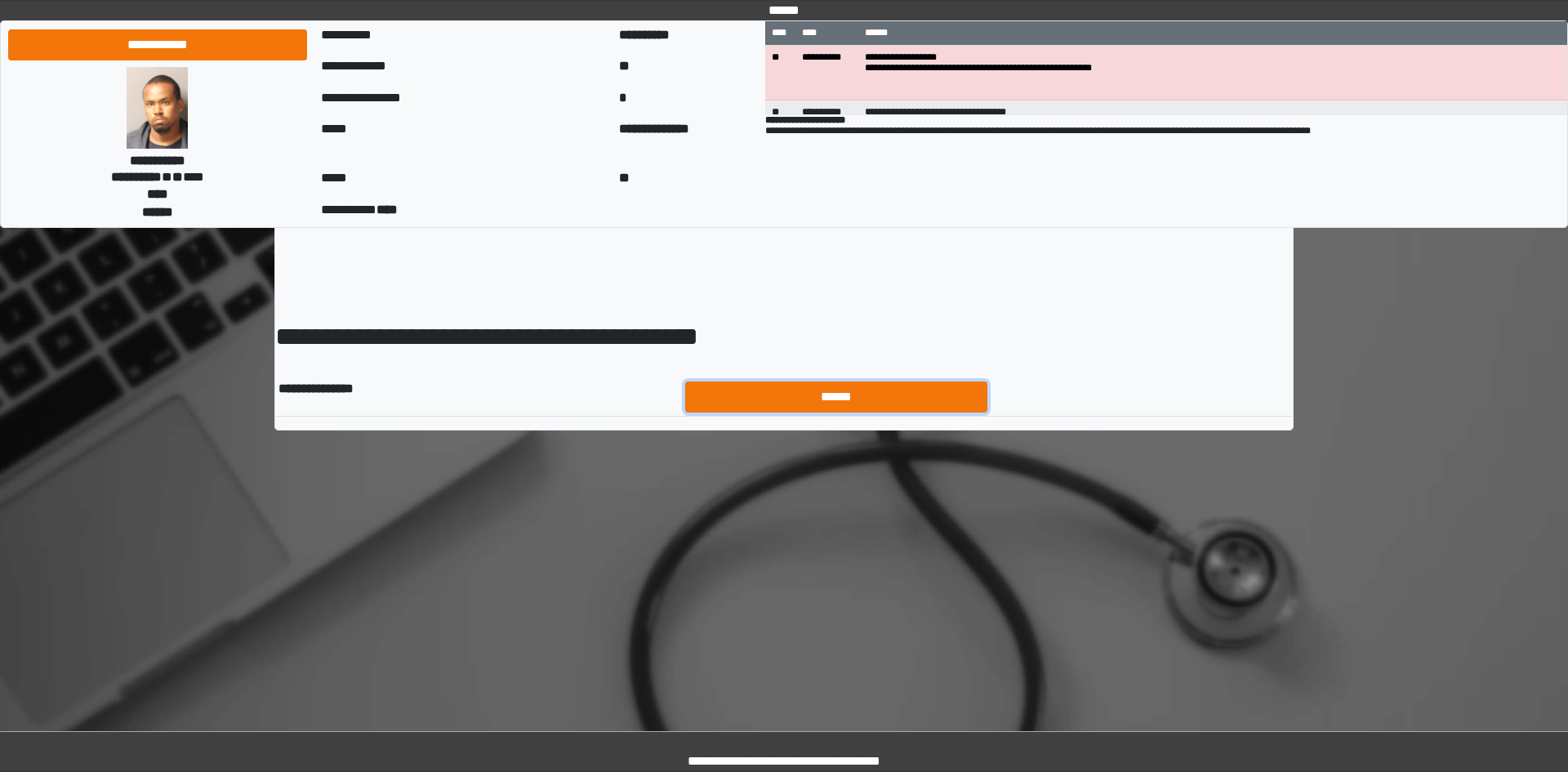 click on "******" at bounding box center (836, 397) 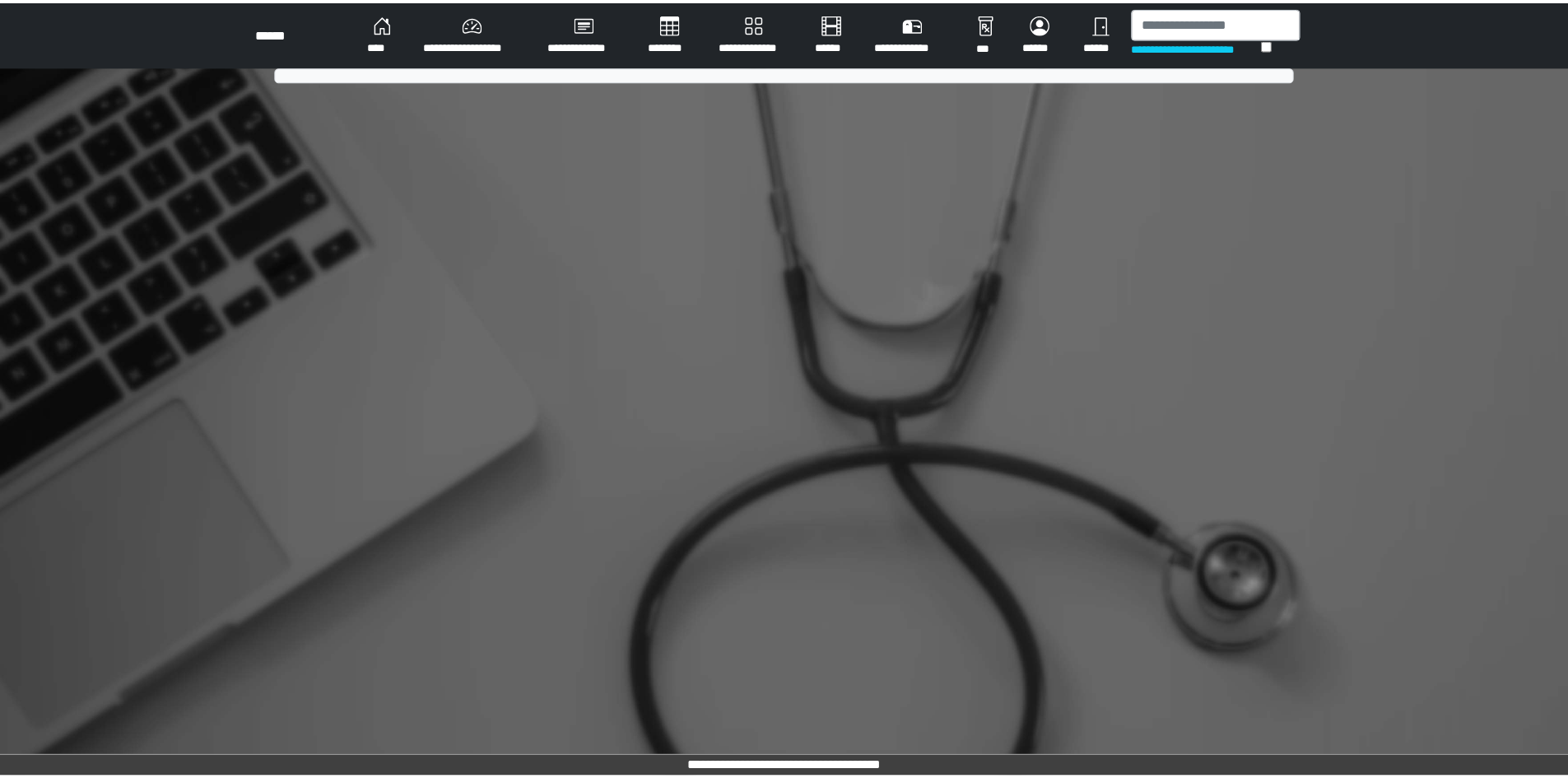 scroll, scrollTop: 0, scrollLeft: 0, axis: both 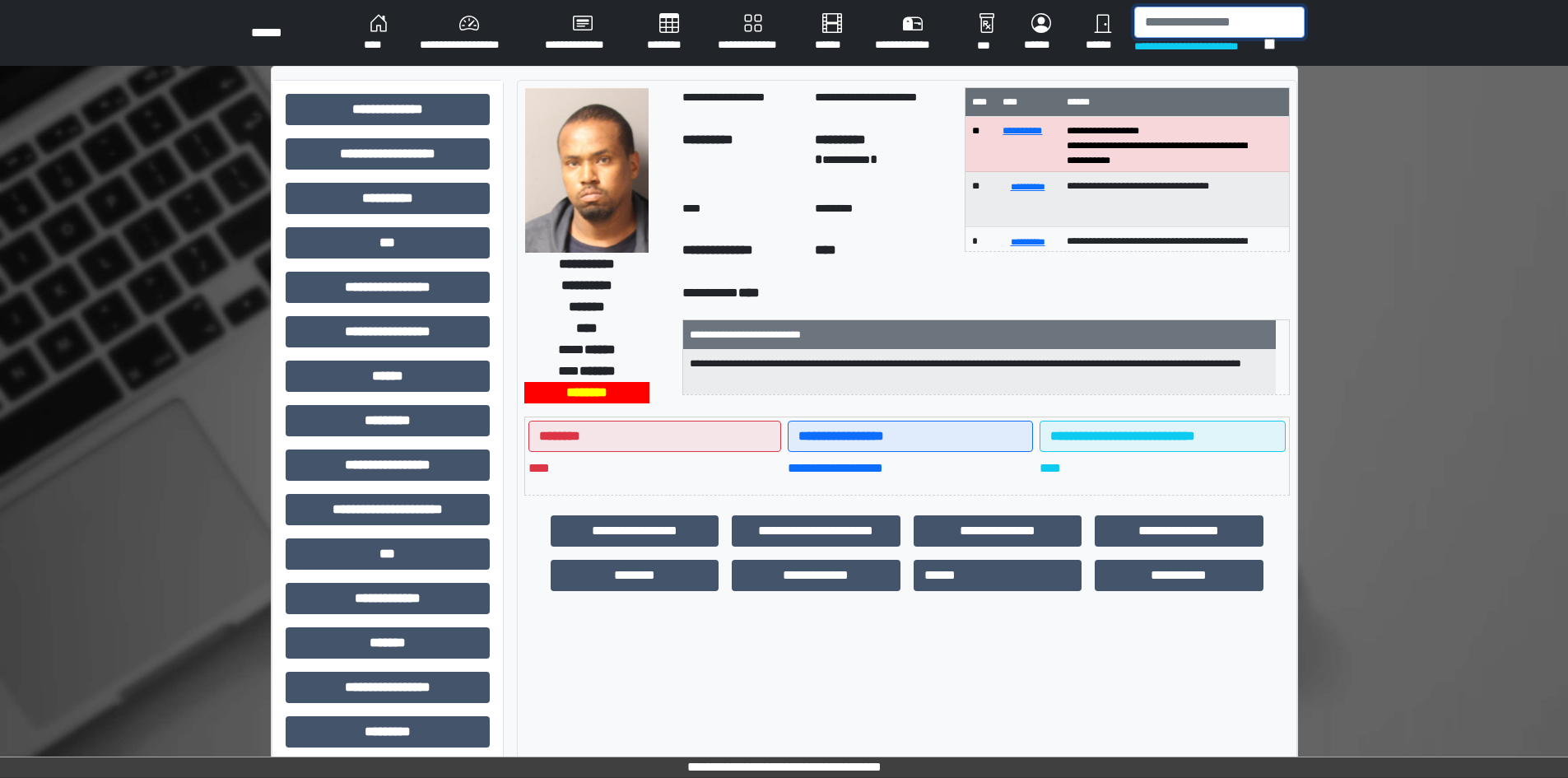 click at bounding box center (1219, 22) 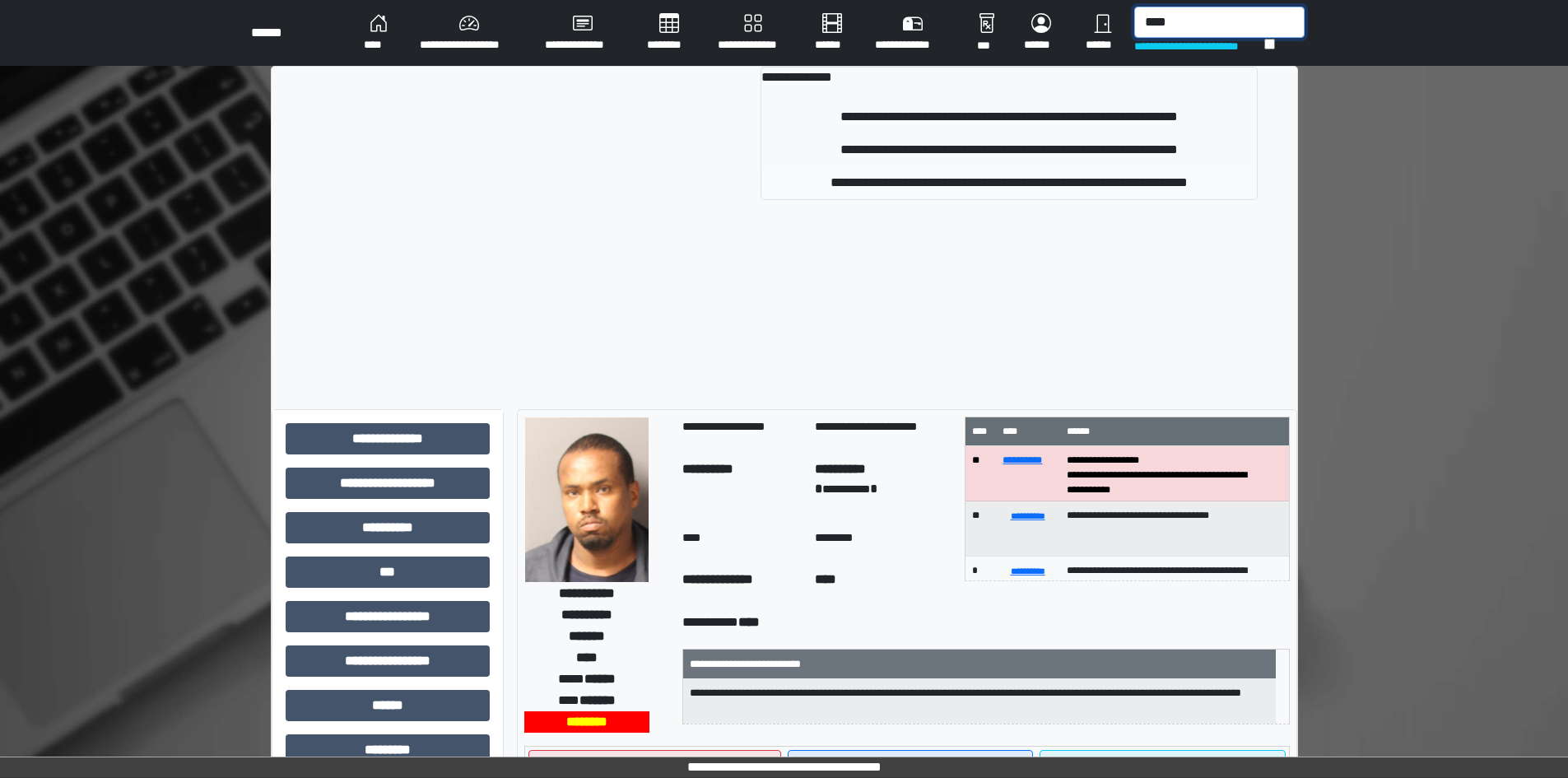 type on "****" 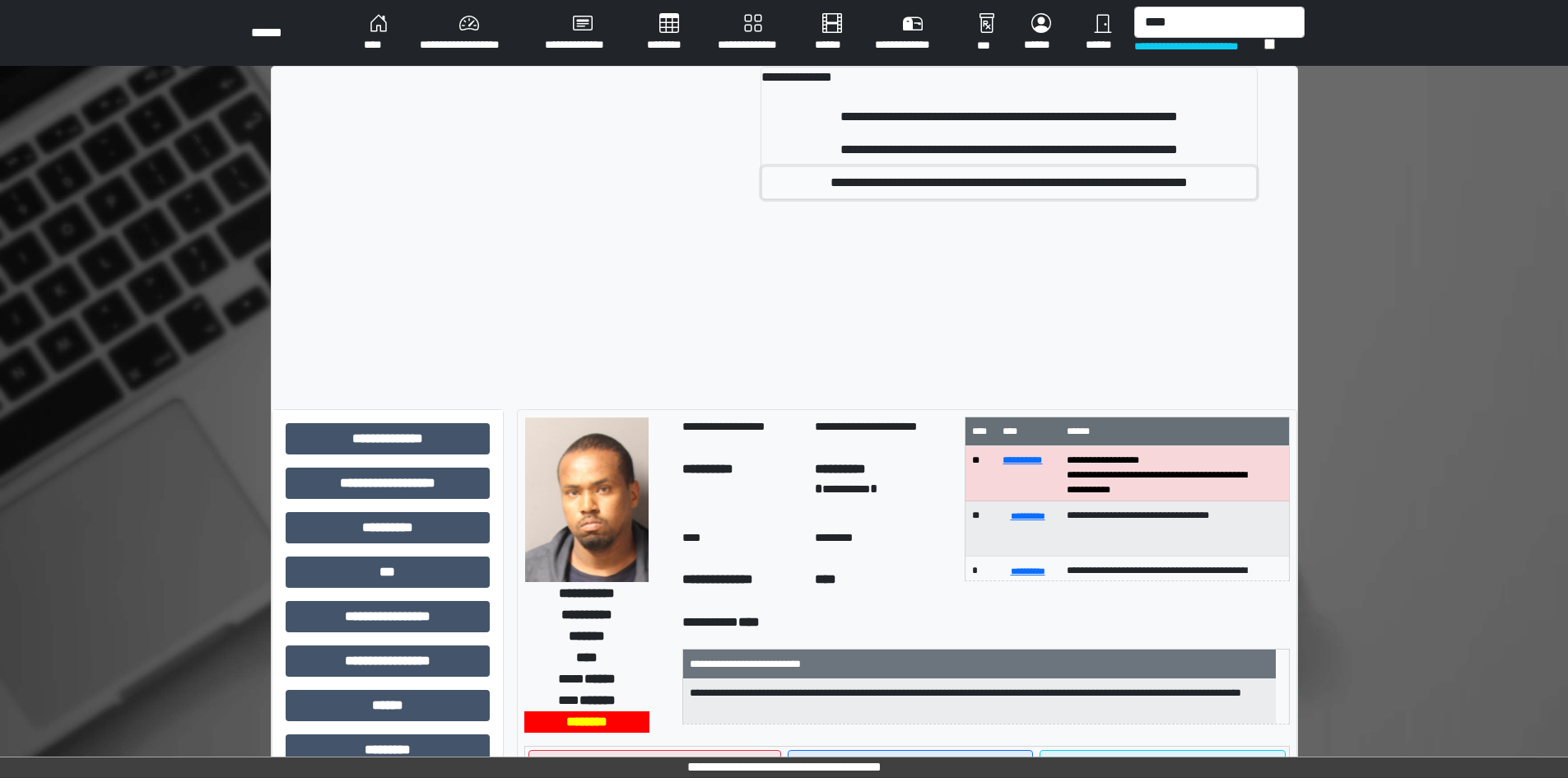 click on "**********" at bounding box center (1008, 183) 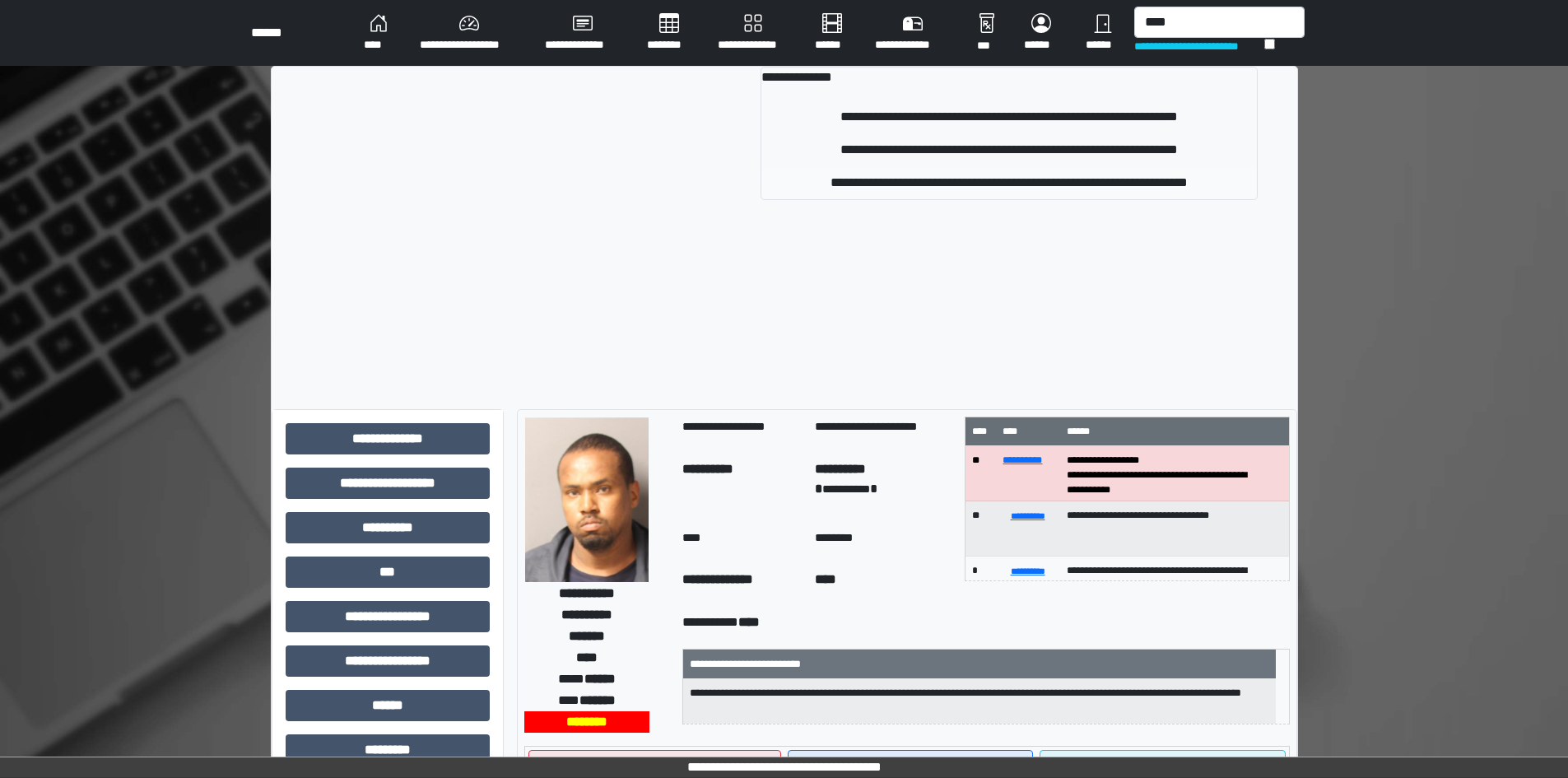 type 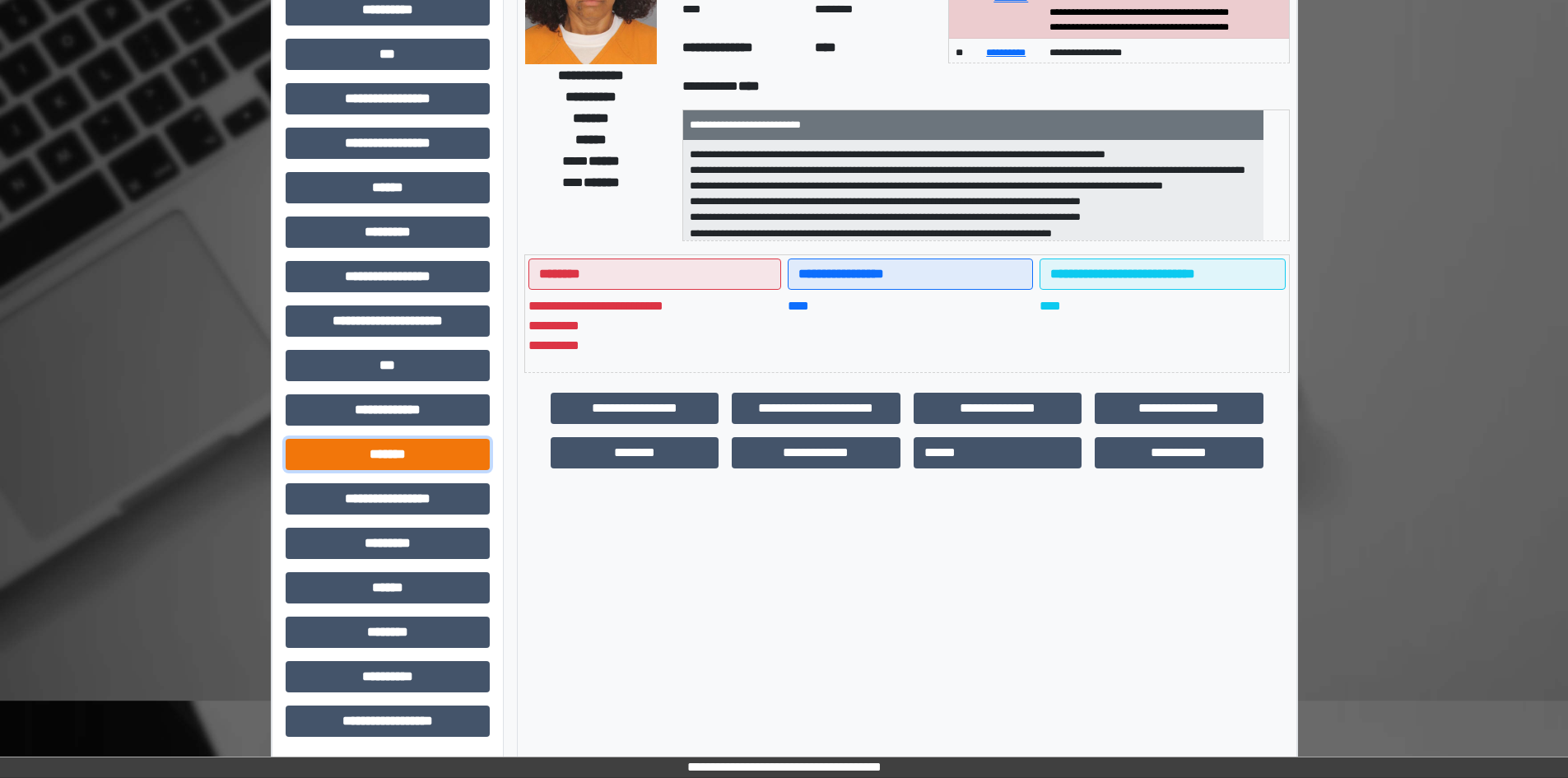 click on "*******" at bounding box center (388, 454) 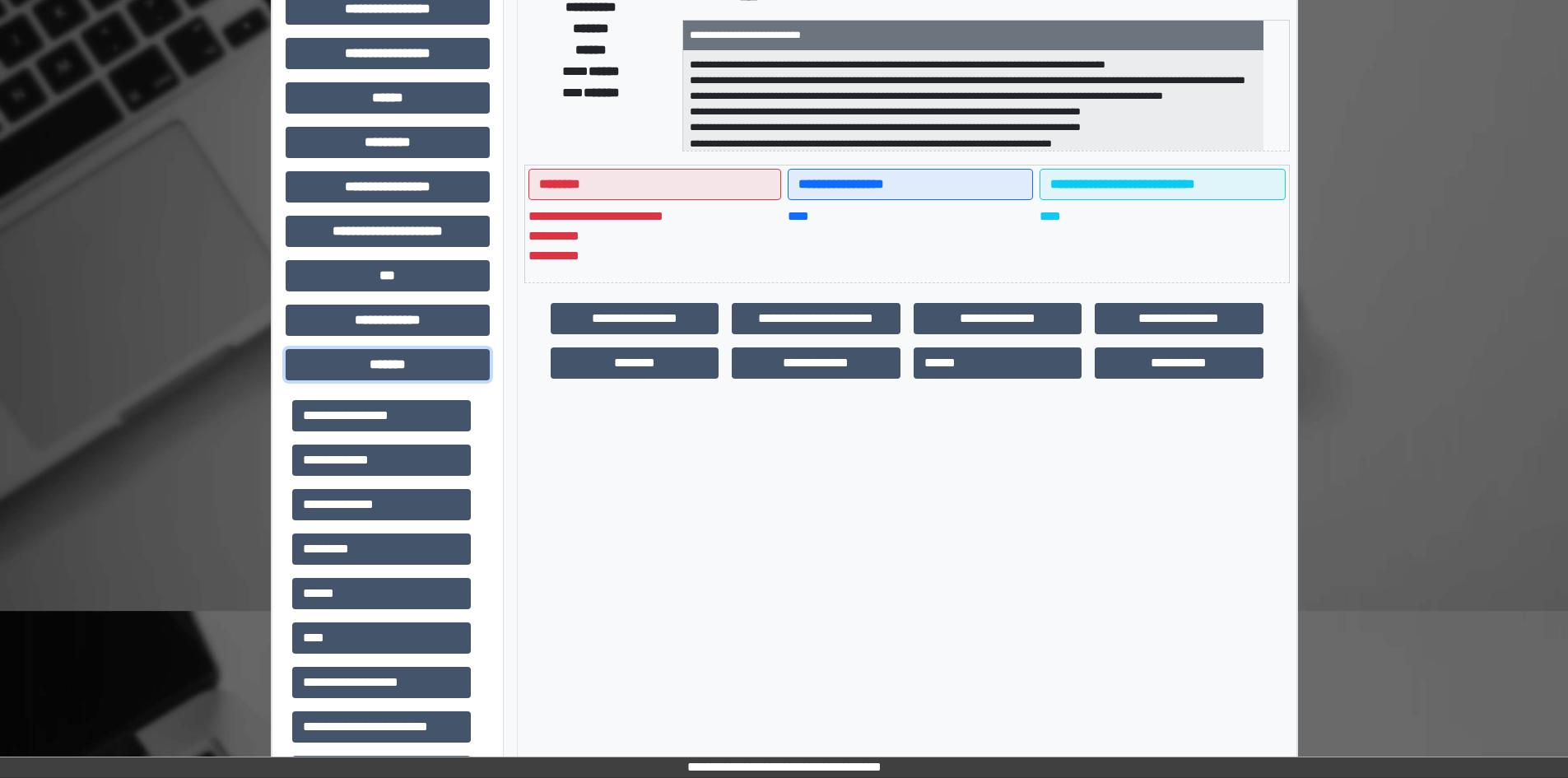 scroll, scrollTop: 436, scrollLeft: 0, axis: vertical 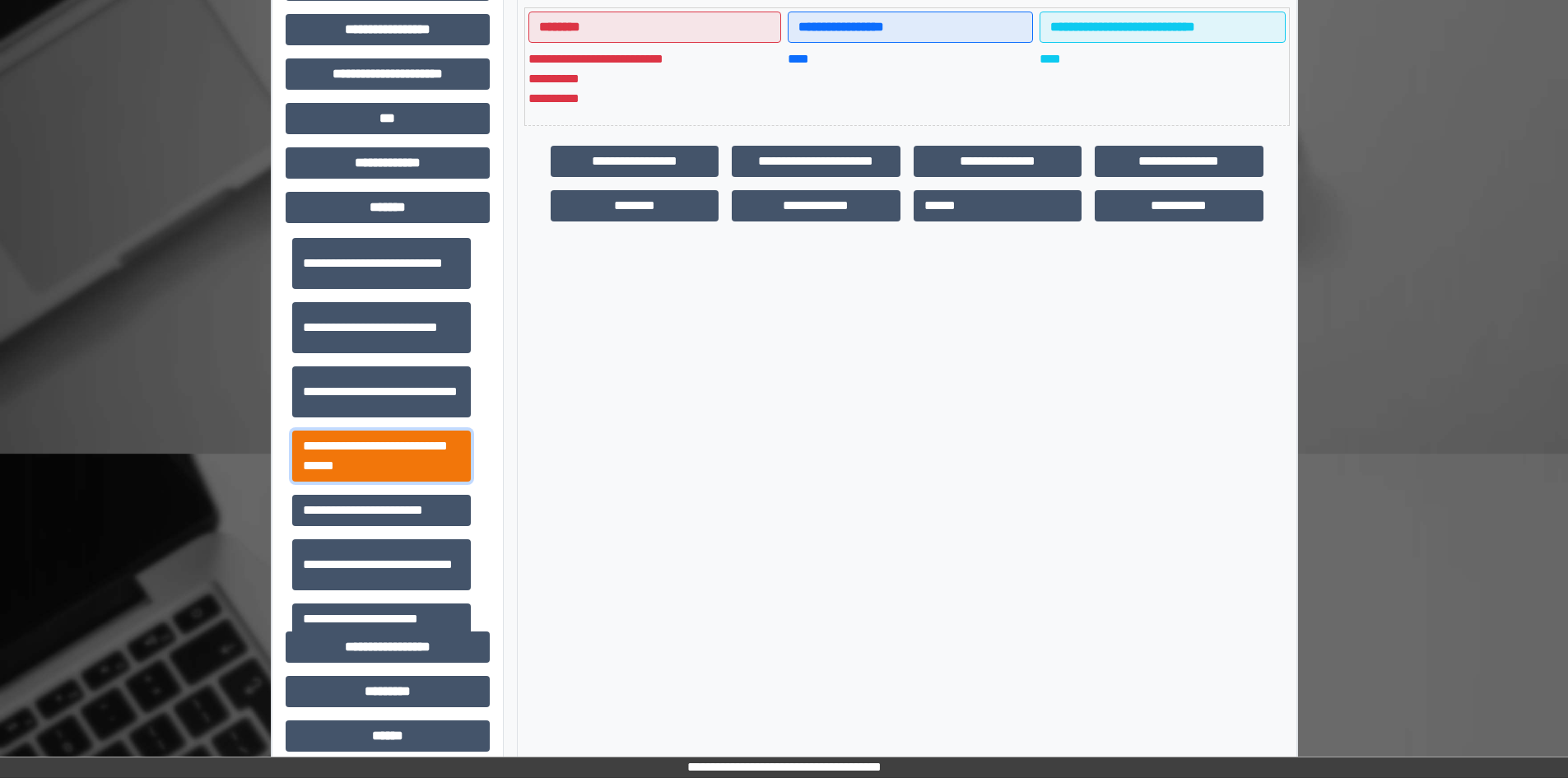 click on "**********" at bounding box center [381, 456] 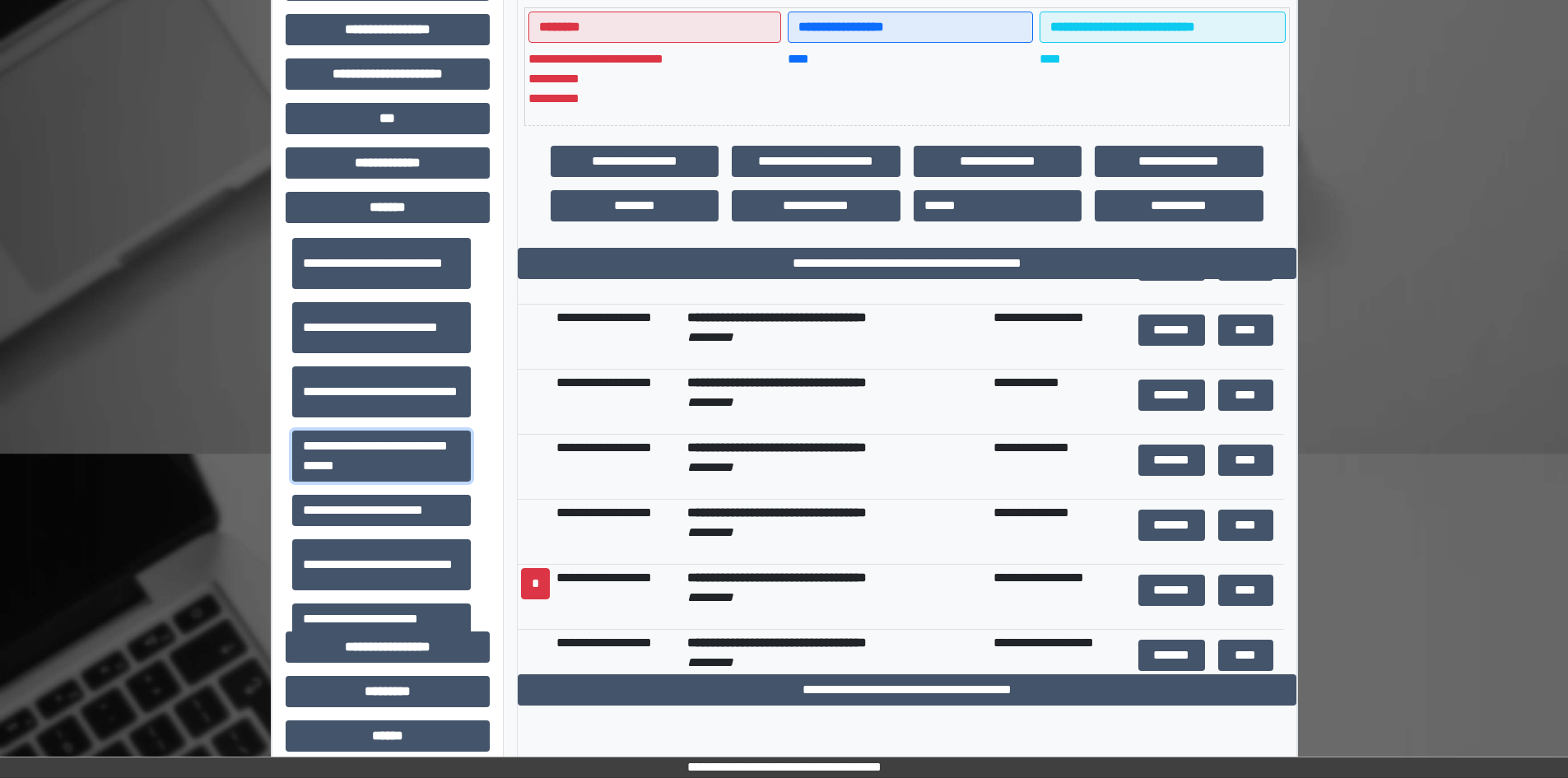 scroll, scrollTop: 0, scrollLeft: 0, axis: both 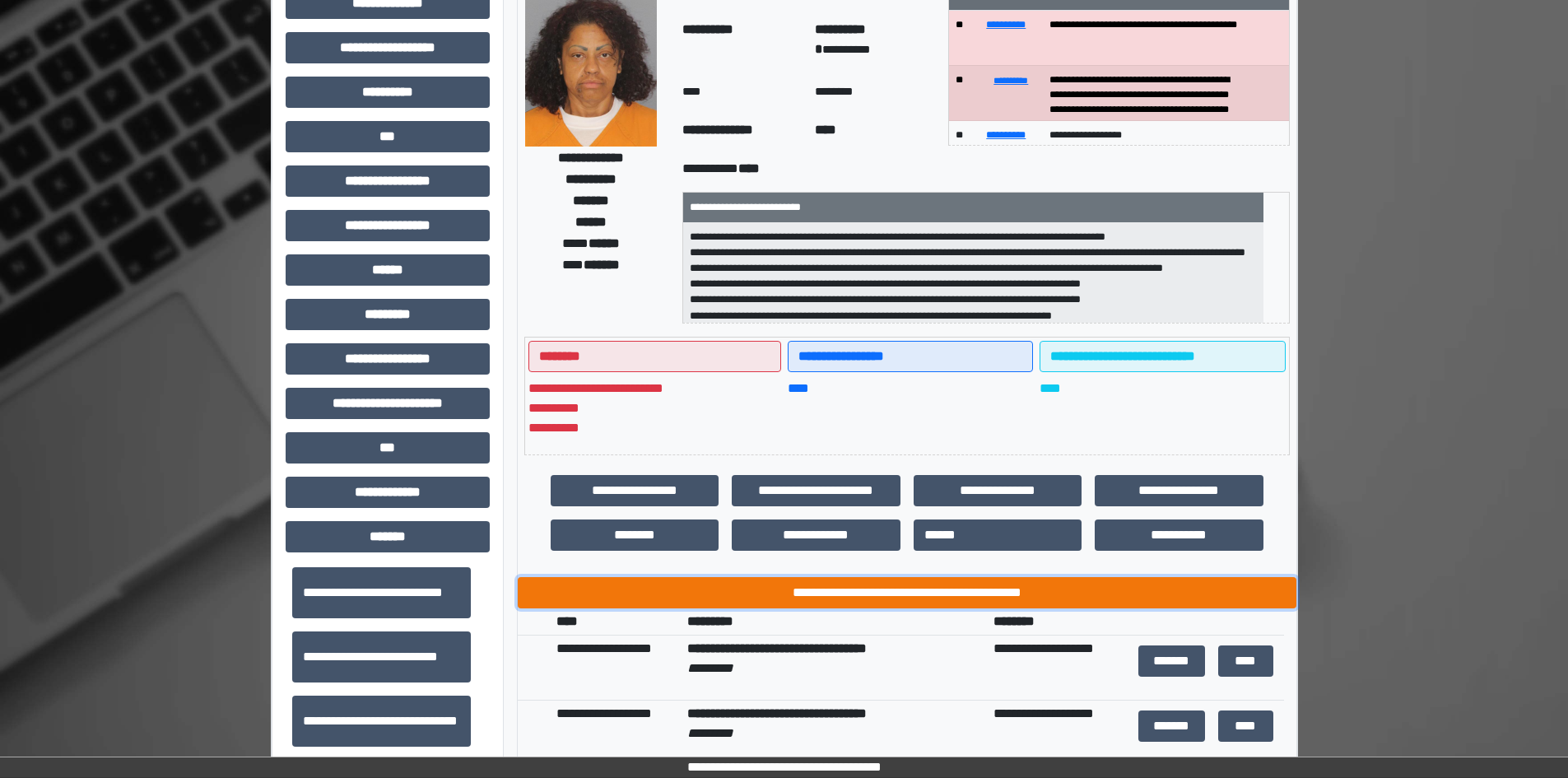 click on "**********" at bounding box center [907, 593] 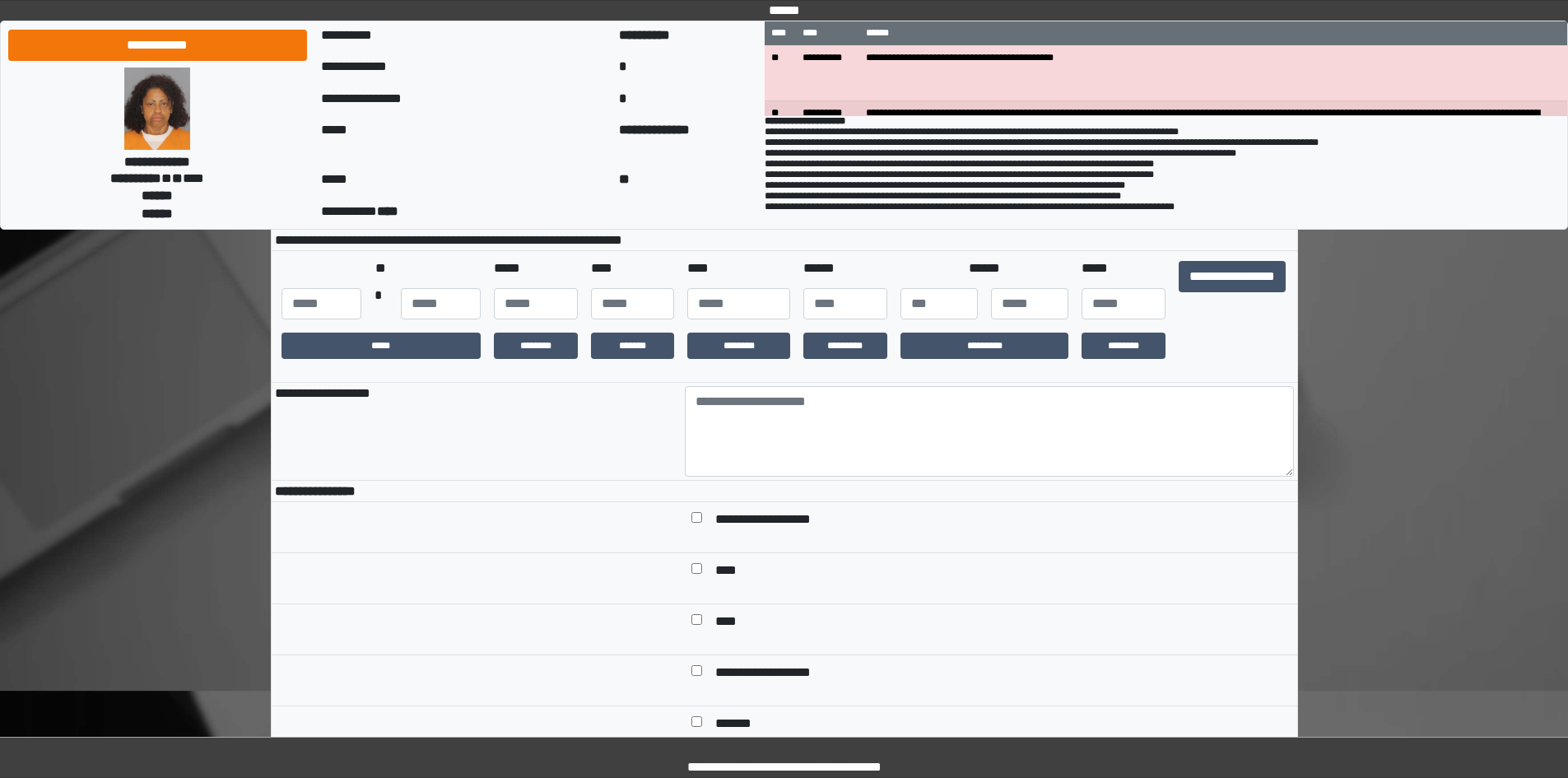 scroll, scrollTop: 247, scrollLeft: 0, axis: vertical 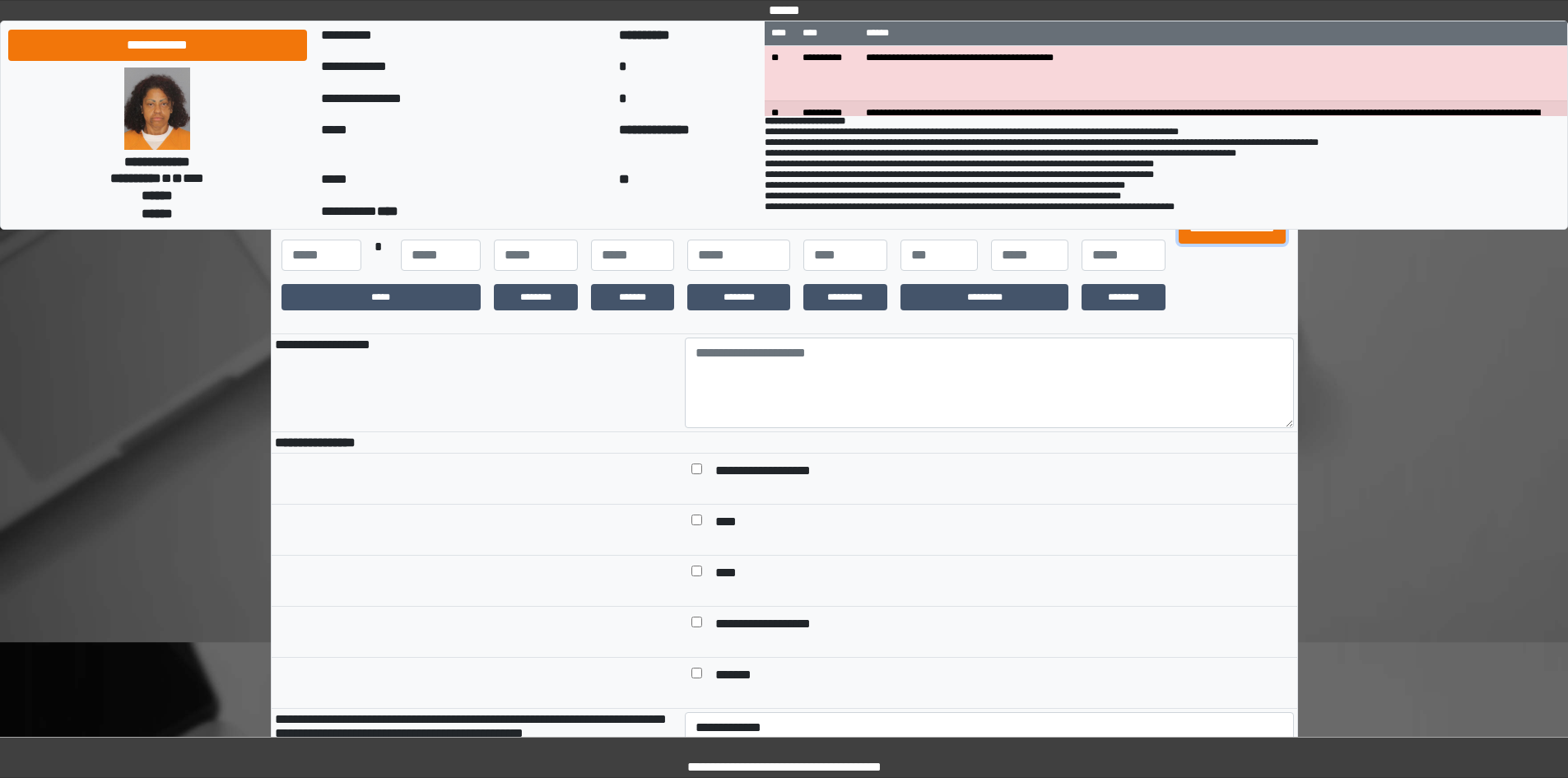 click on "**********" at bounding box center (1232, 228) 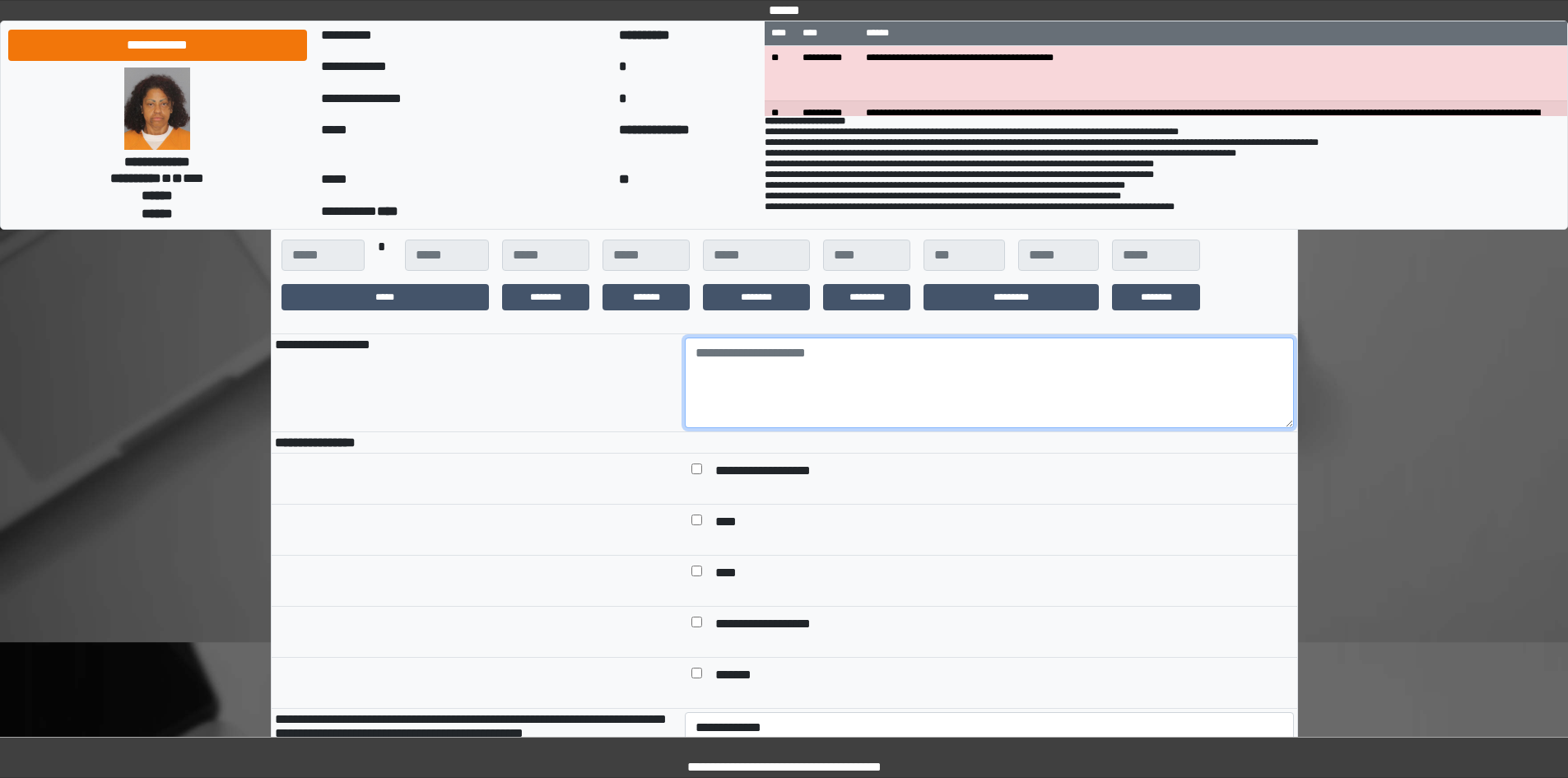 click at bounding box center [989, 383] 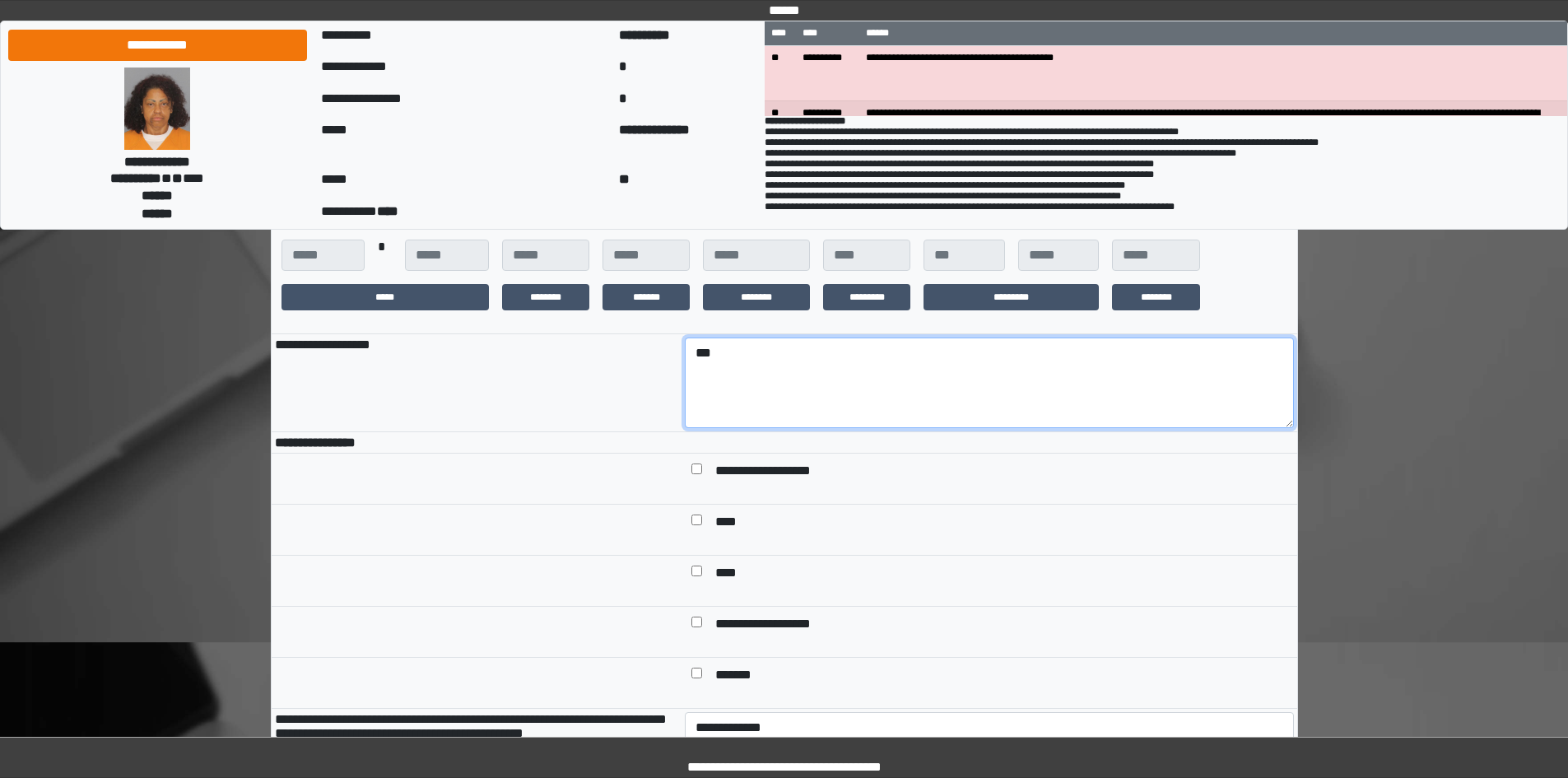 type on "***" 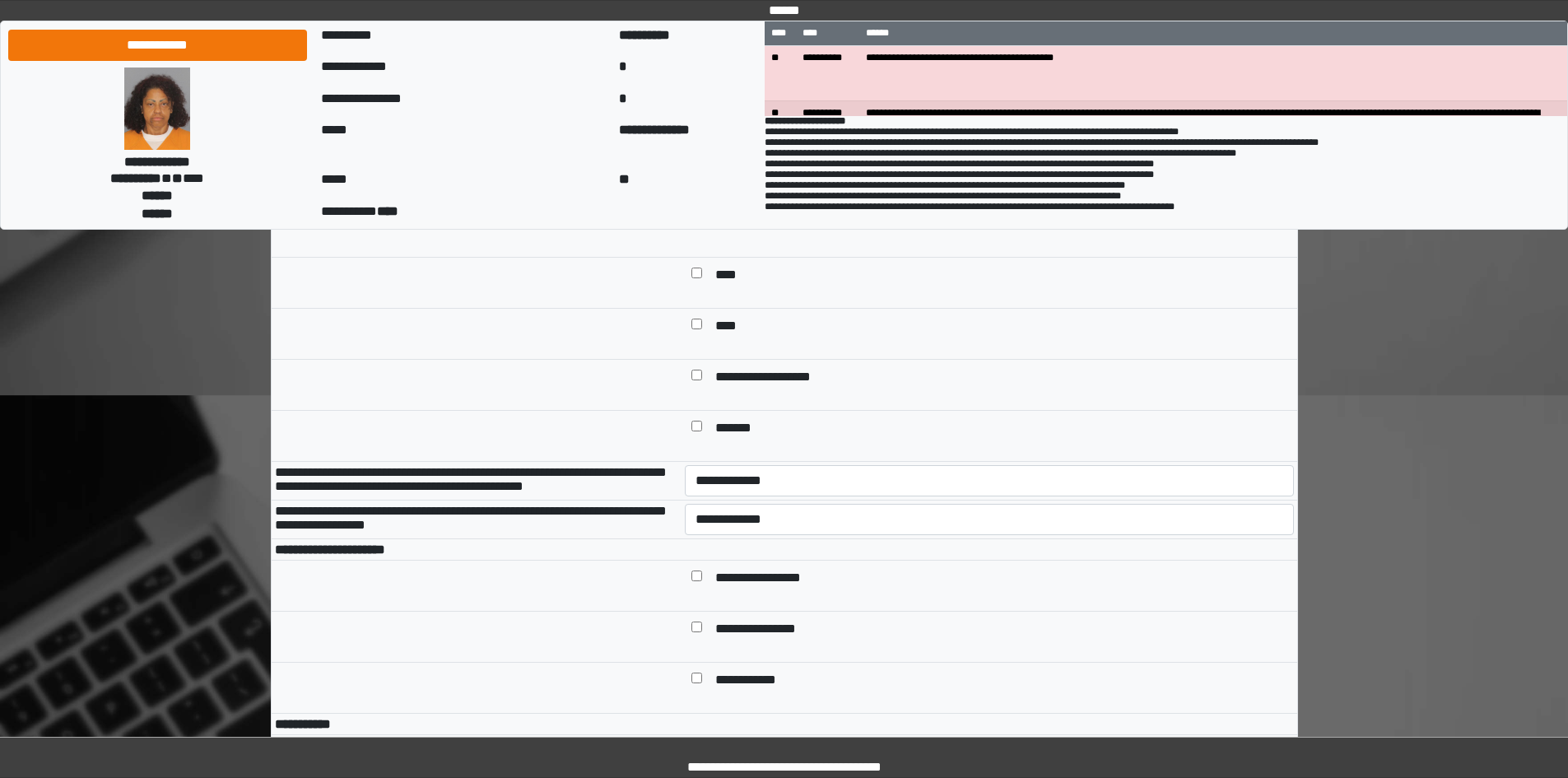 scroll, scrollTop: 576, scrollLeft: 0, axis: vertical 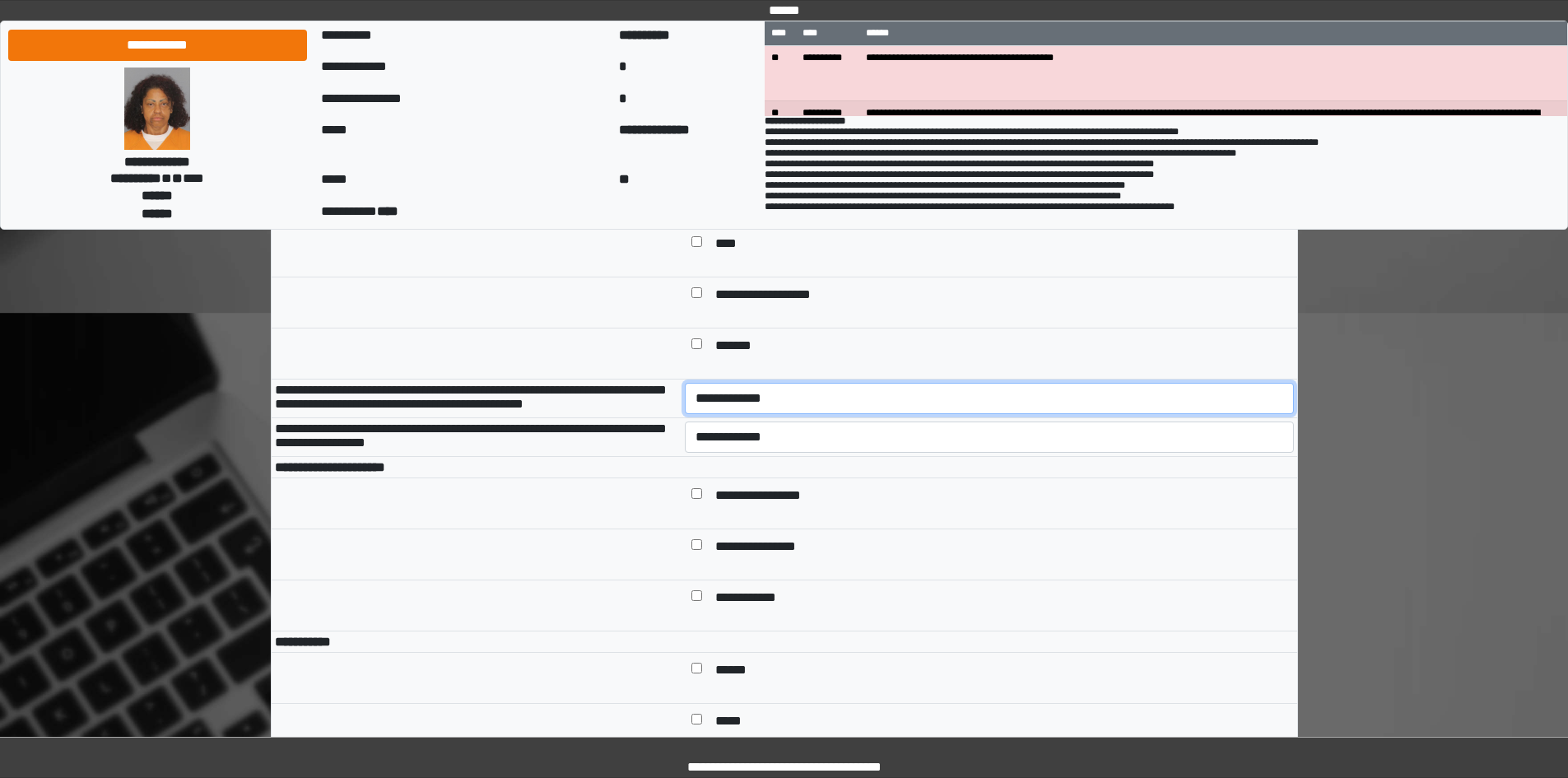 click on "**********" at bounding box center [989, 398] 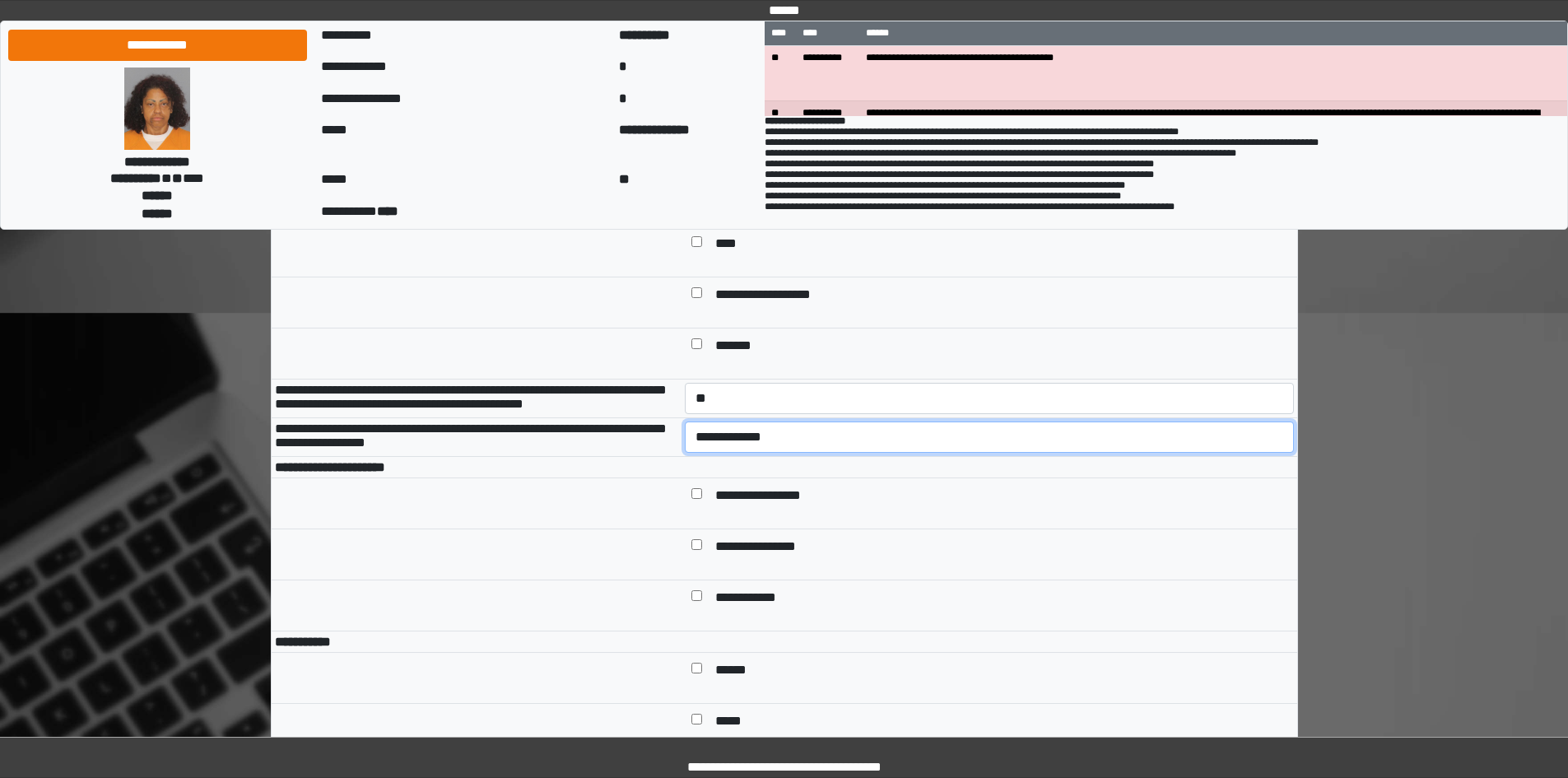 click on "**********" at bounding box center (989, 437) 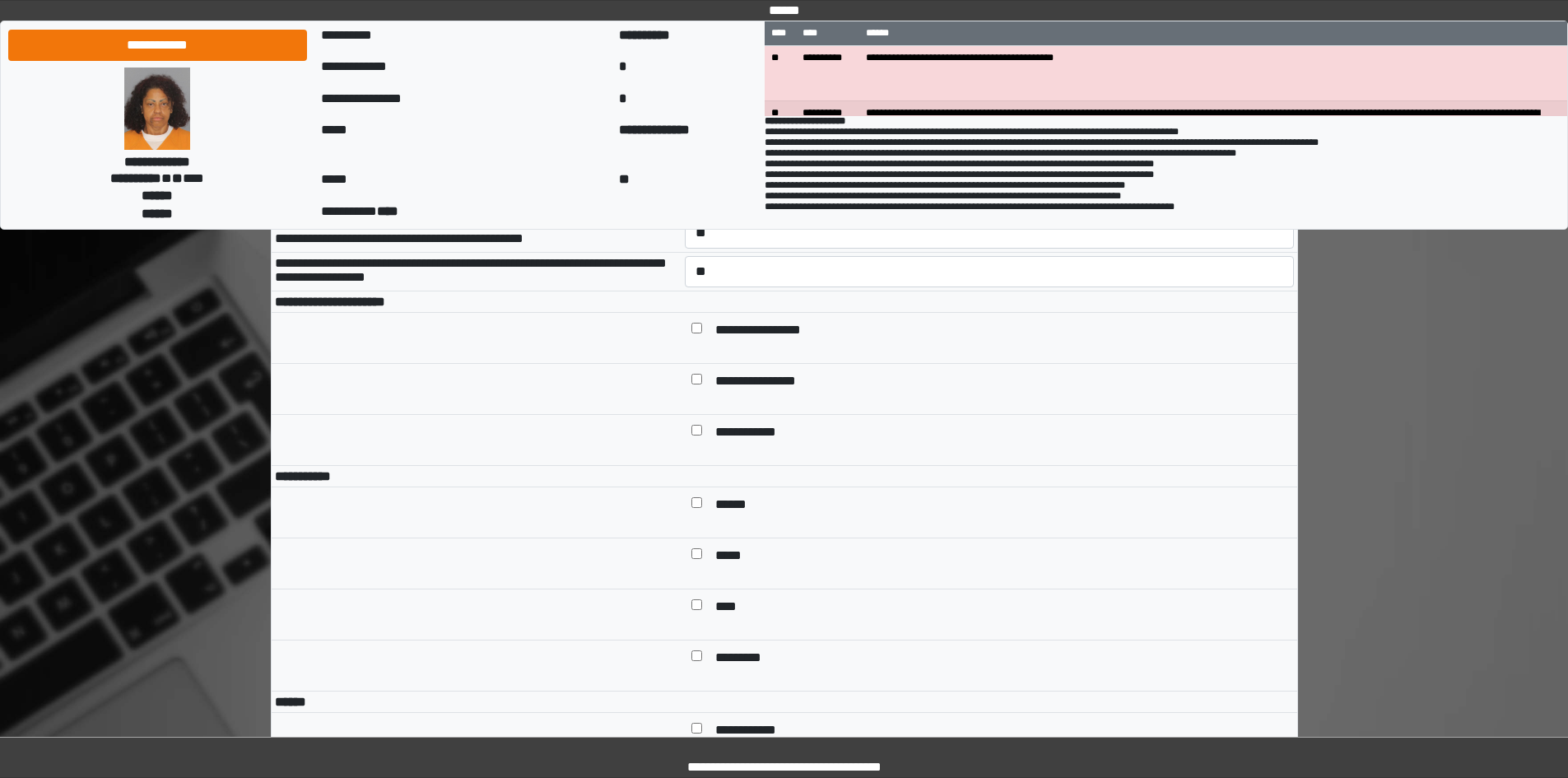 scroll, scrollTop: 823, scrollLeft: 0, axis: vertical 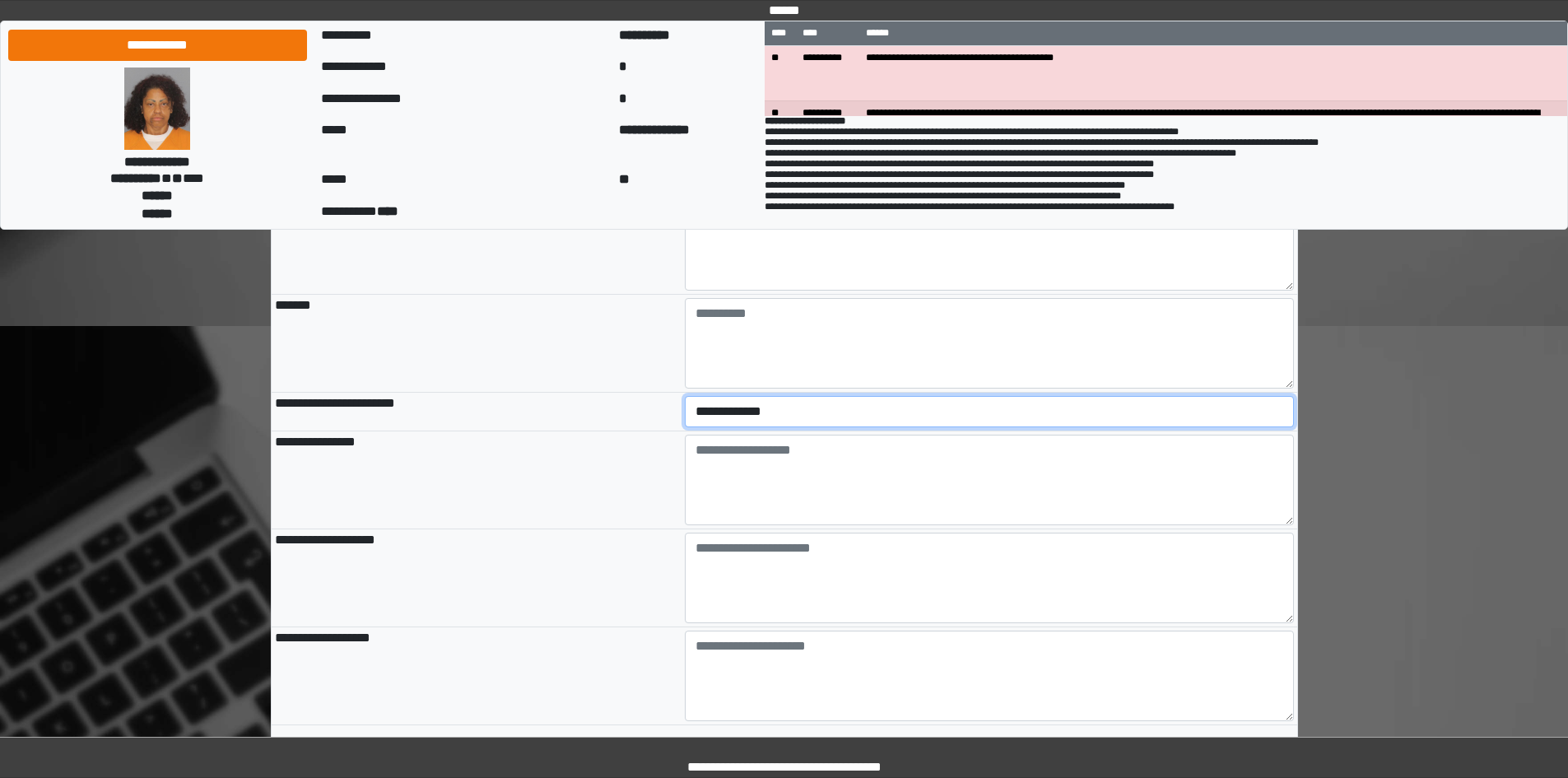 click on "**********" at bounding box center (989, 412) 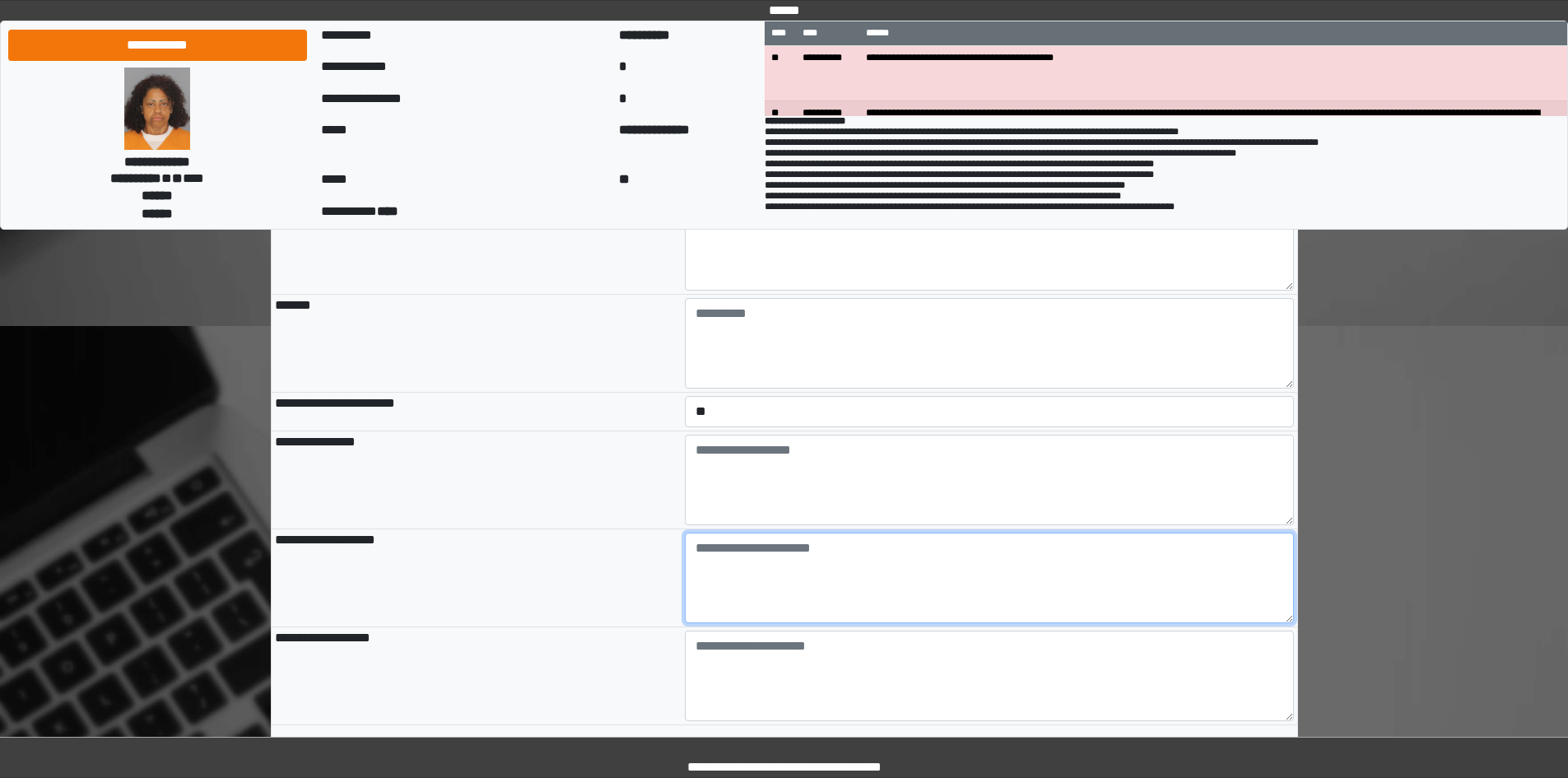 click at bounding box center (989, 578) 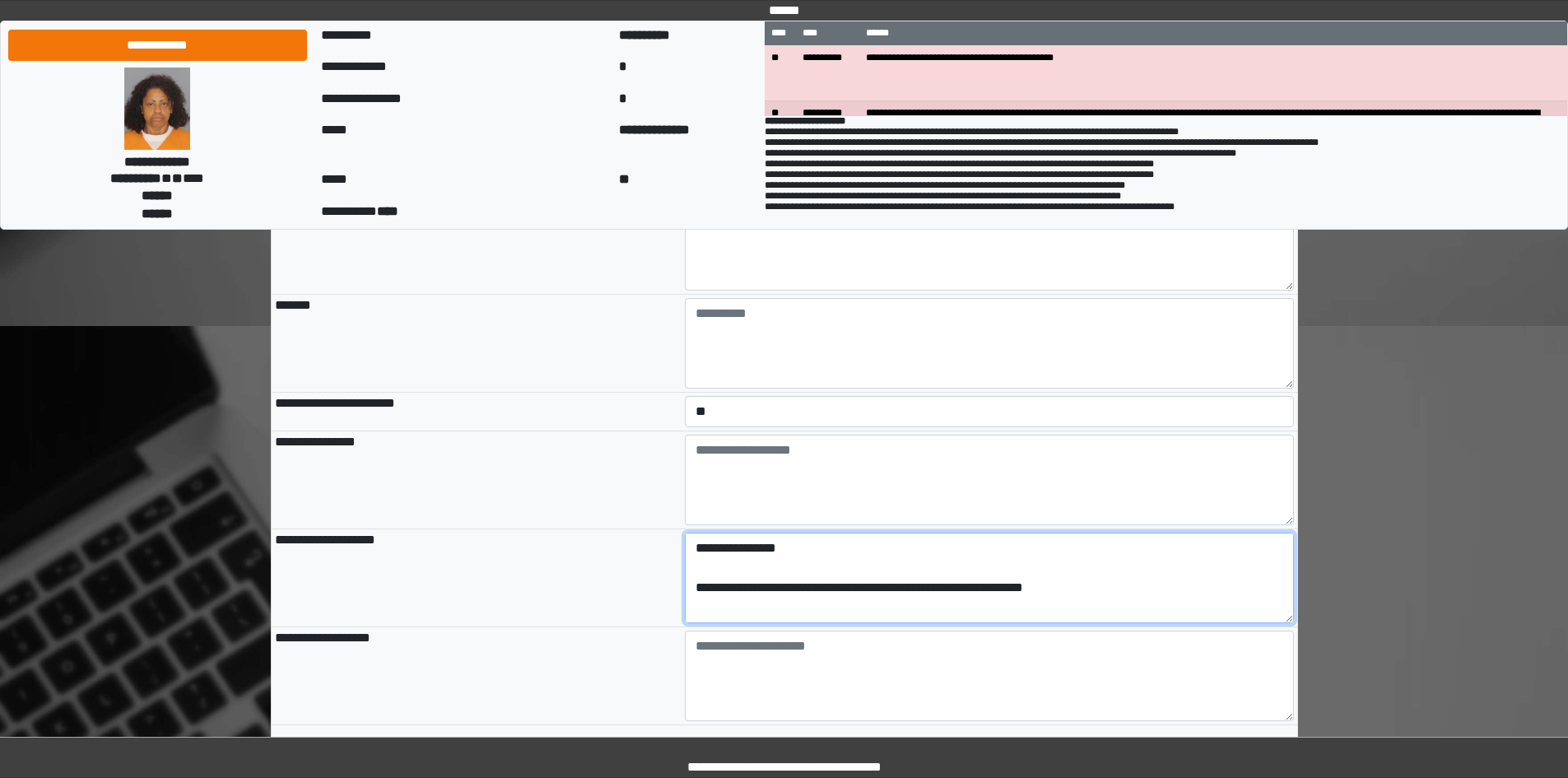 scroll, scrollTop: 212, scrollLeft: 0, axis: vertical 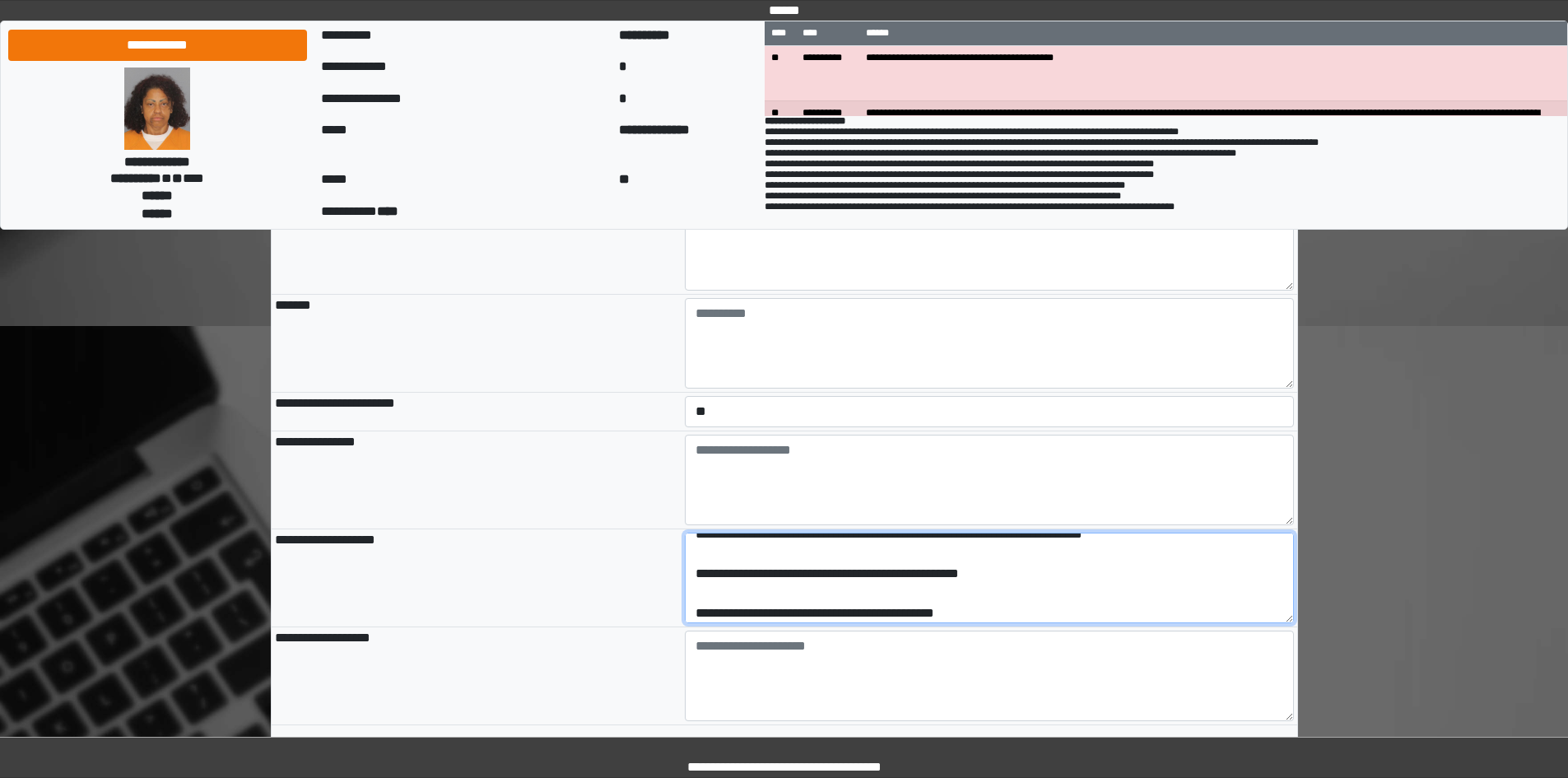 click on "**********" at bounding box center (989, 578) 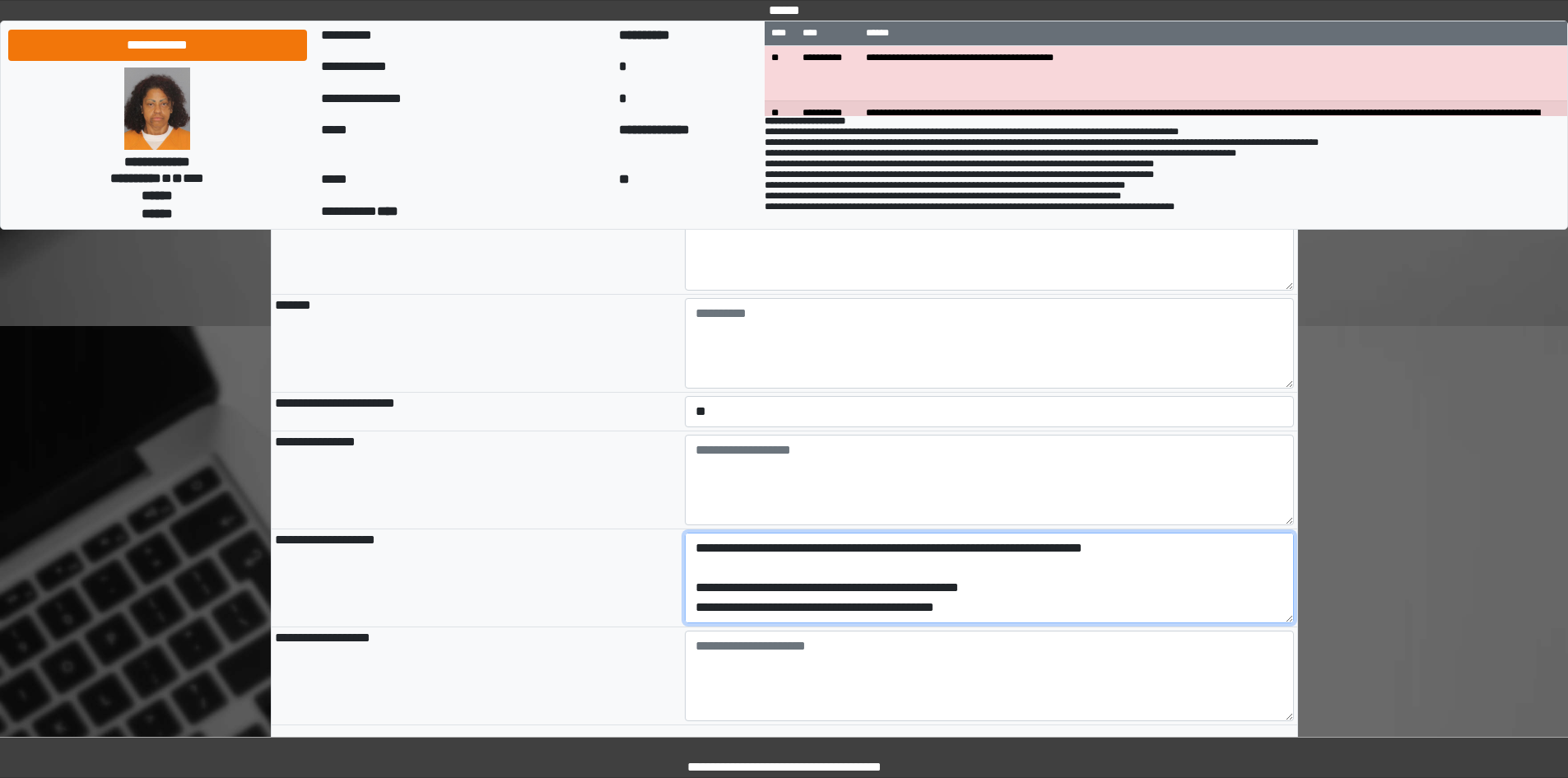 click on "**********" at bounding box center (989, 578) 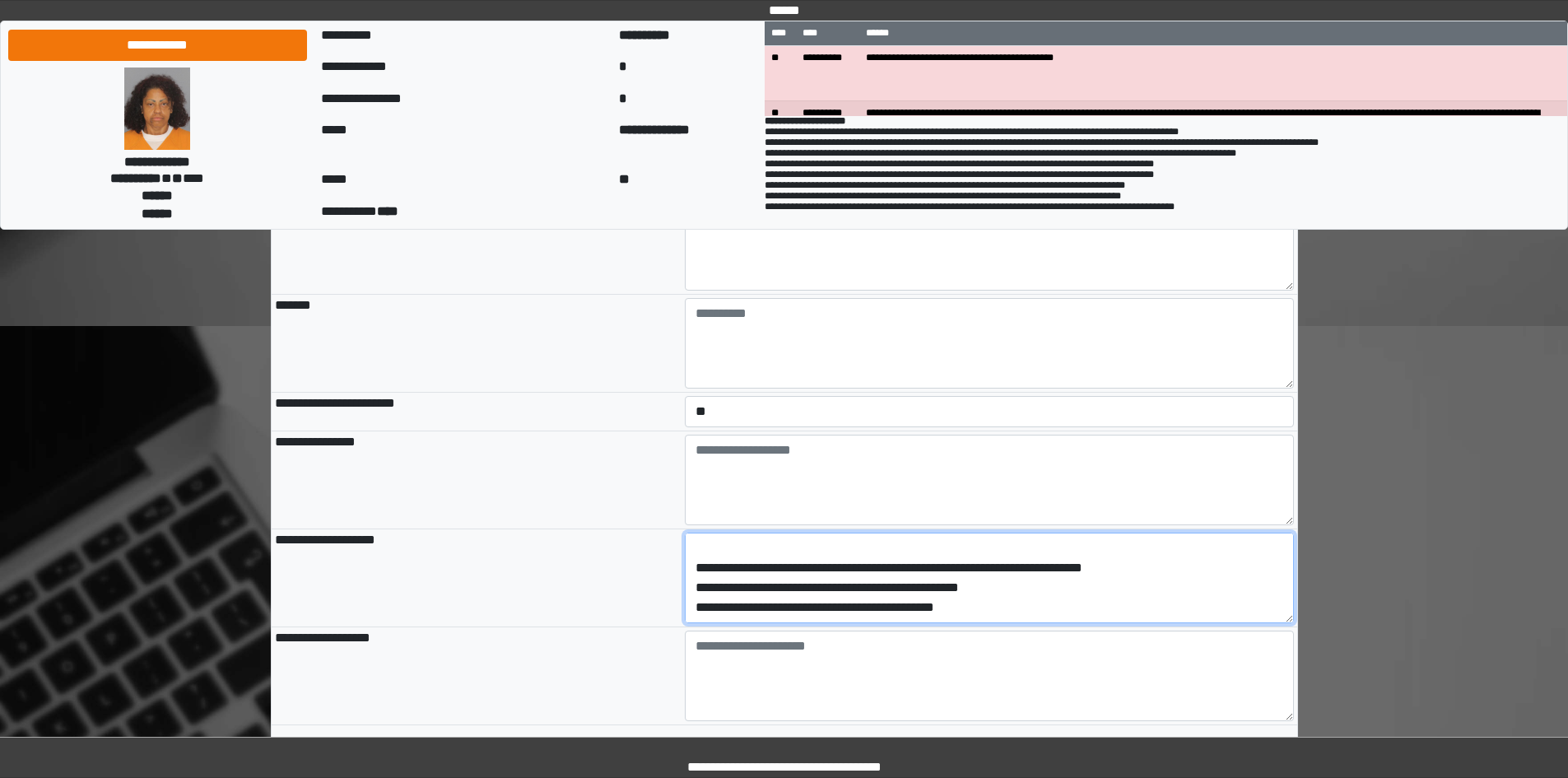 click on "**********" at bounding box center (989, 578) 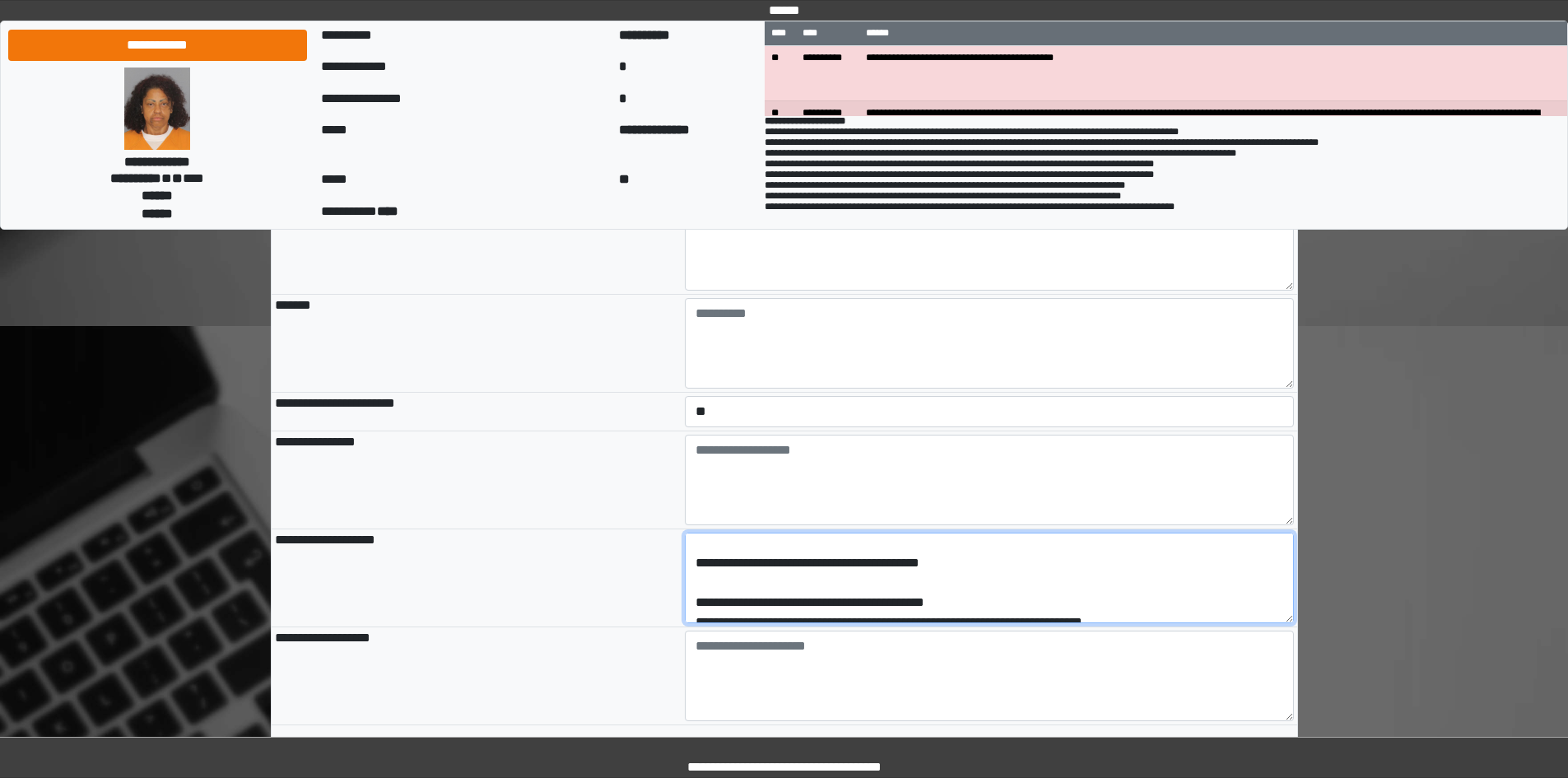 scroll, scrollTop: 36, scrollLeft: 0, axis: vertical 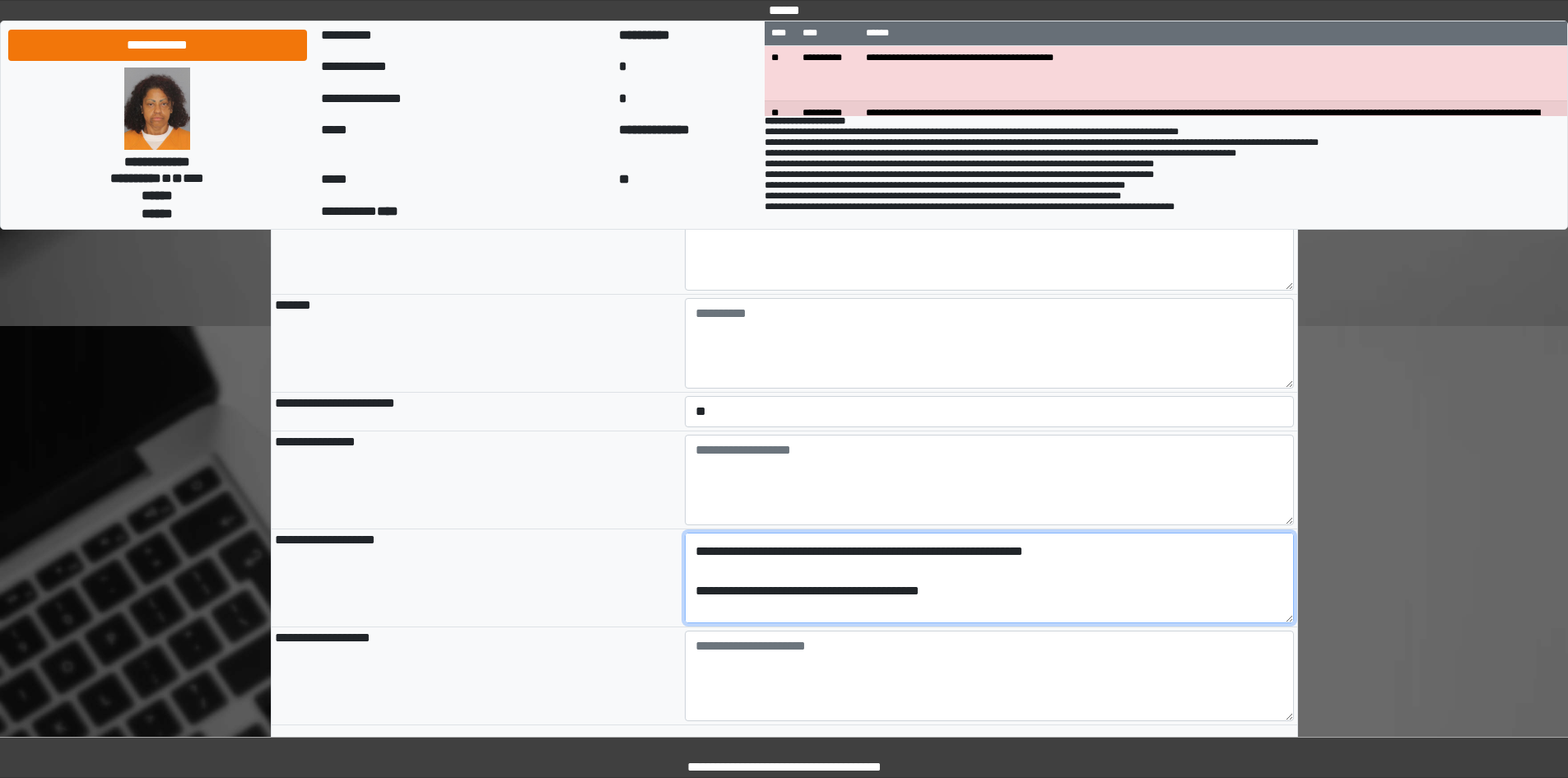 click on "**********" at bounding box center [989, 578] 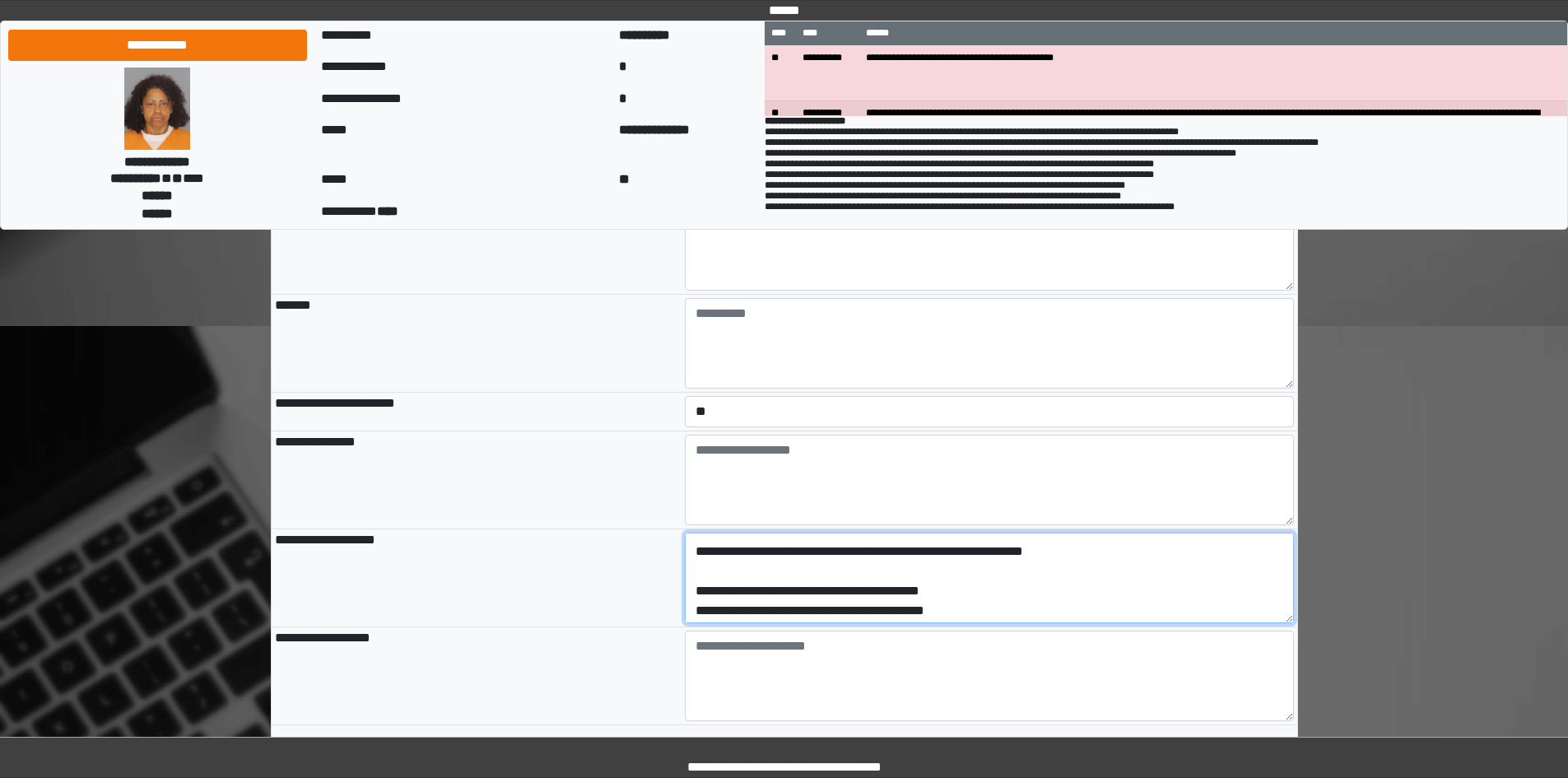 click on "**********" at bounding box center (989, 578) 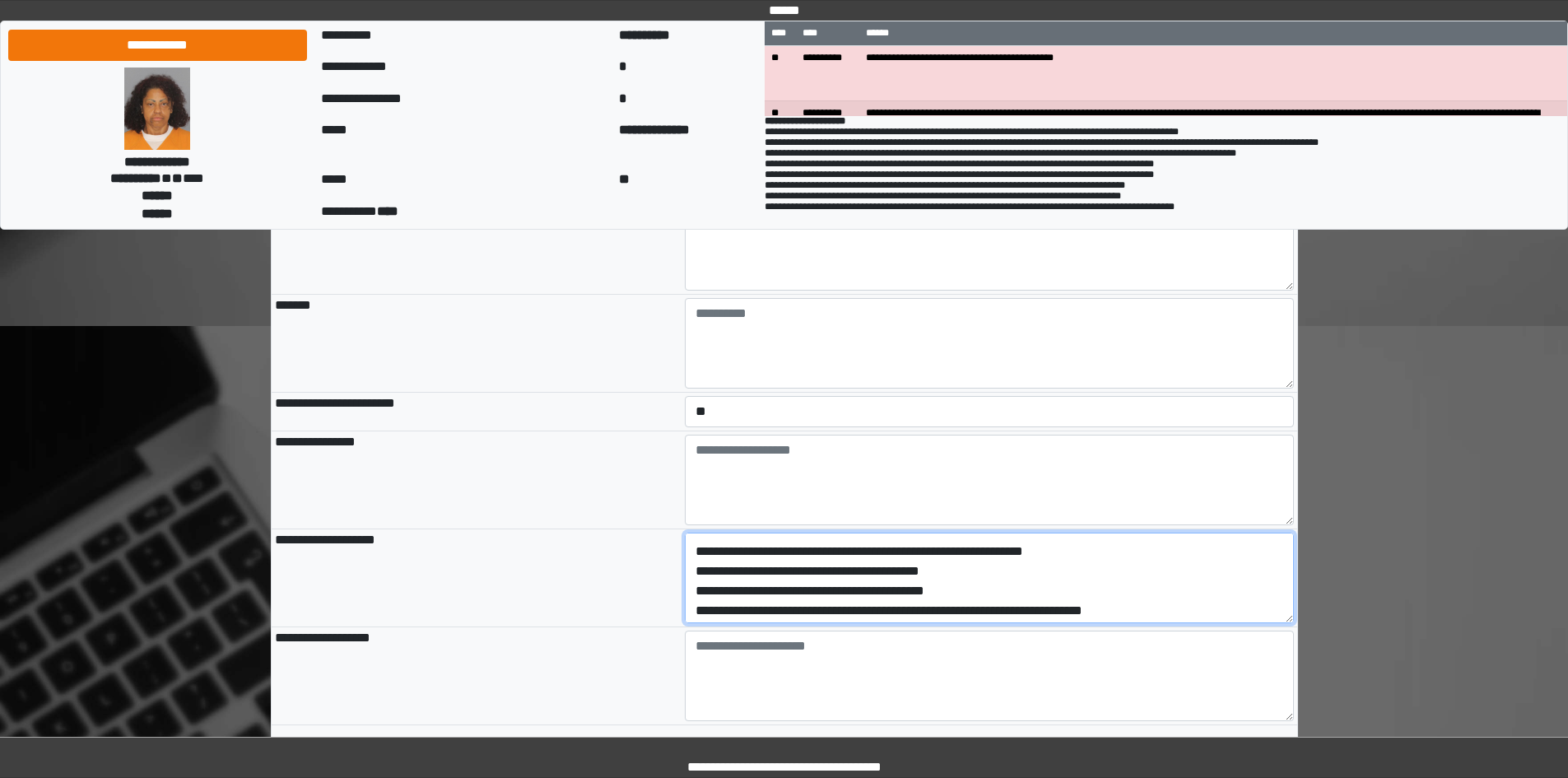 scroll, scrollTop: 16, scrollLeft: 0, axis: vertical 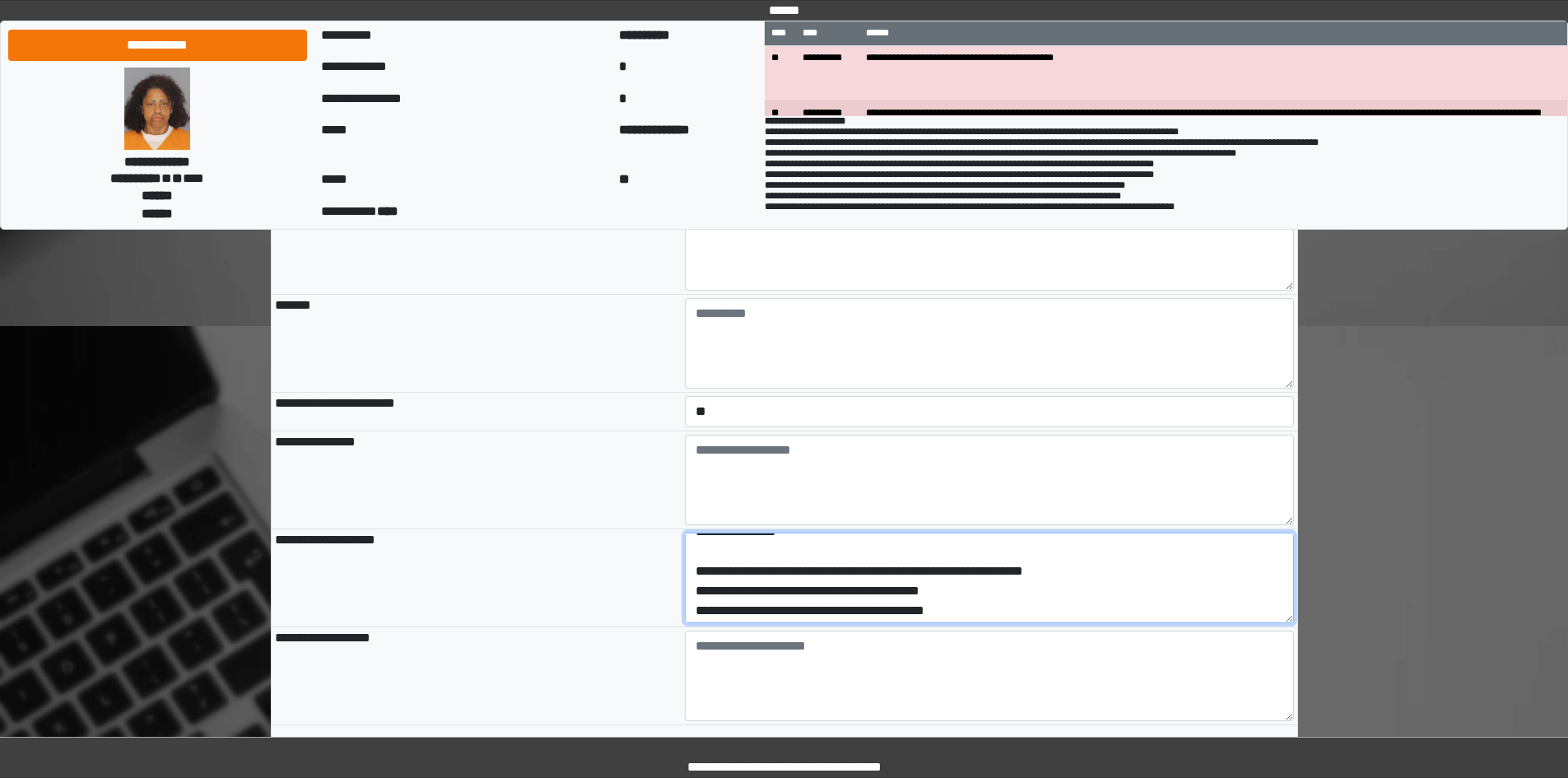 click on "**********" at bounding box center (989, 578) 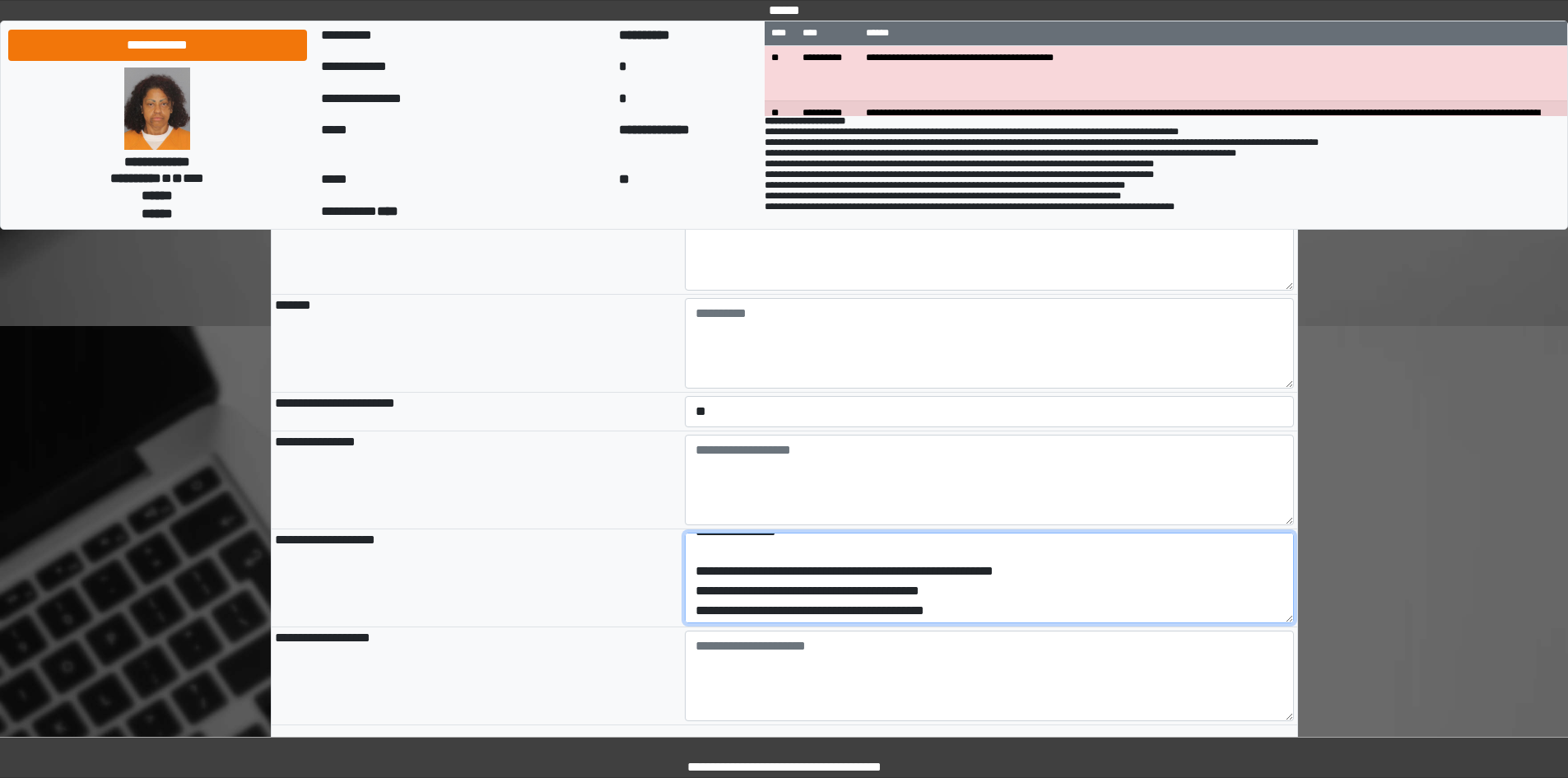 click on "**********" at bounding box center (989, 578) 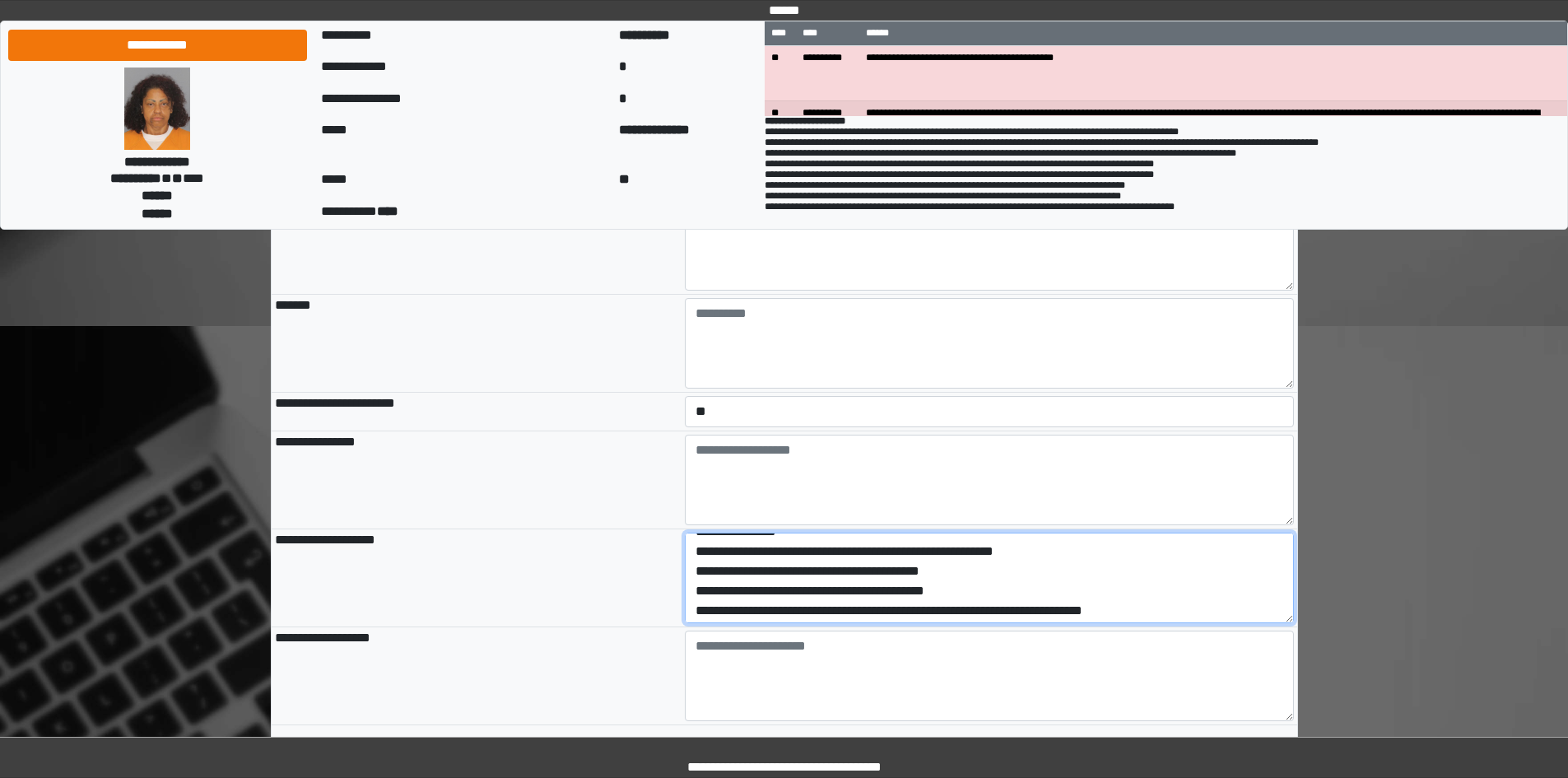 scroll, scrollTop: 0, scrollLeft: 0, axis: both 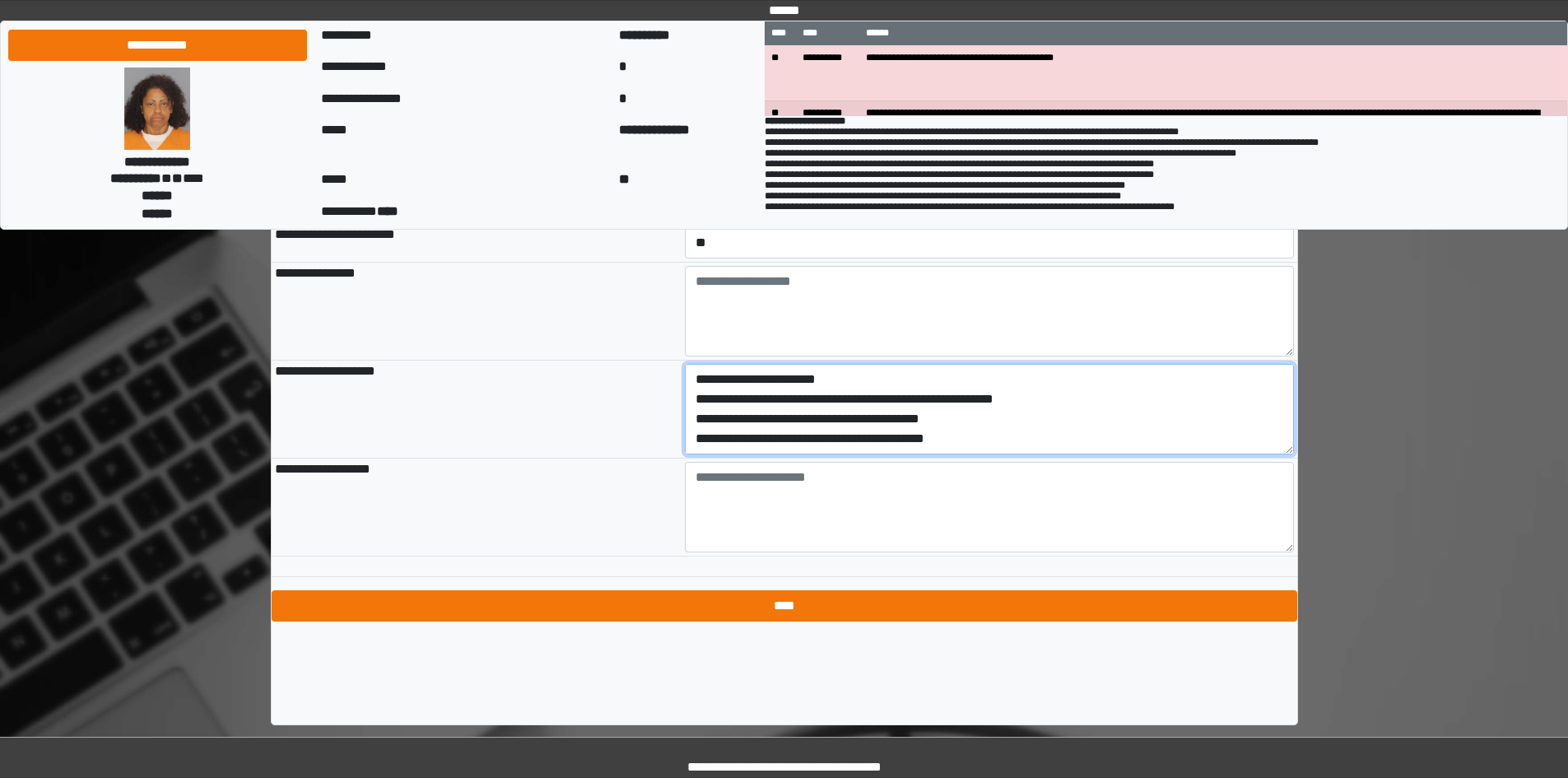 type on "**********" 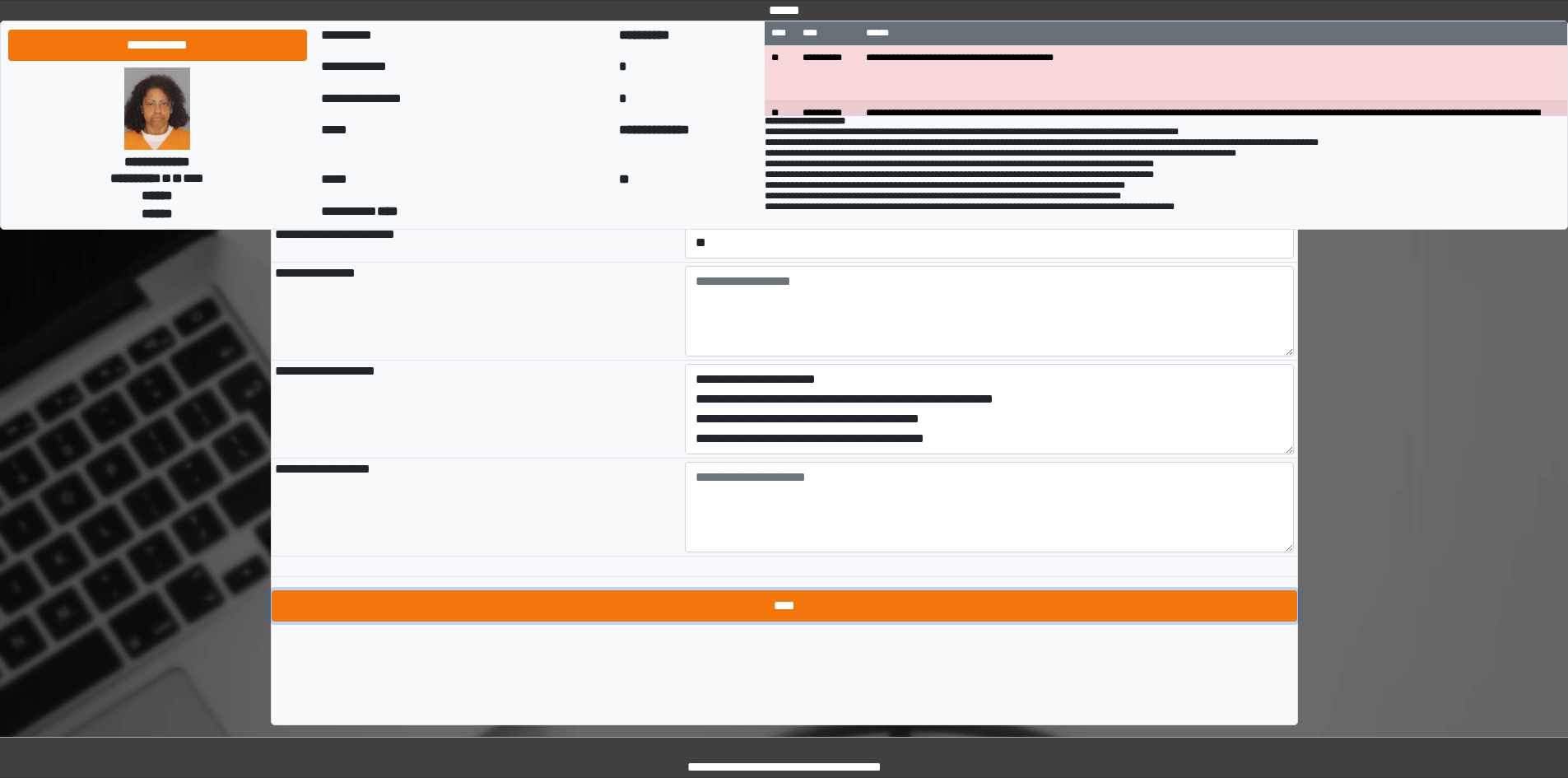 click on "****" at bounding box center (784, 606) 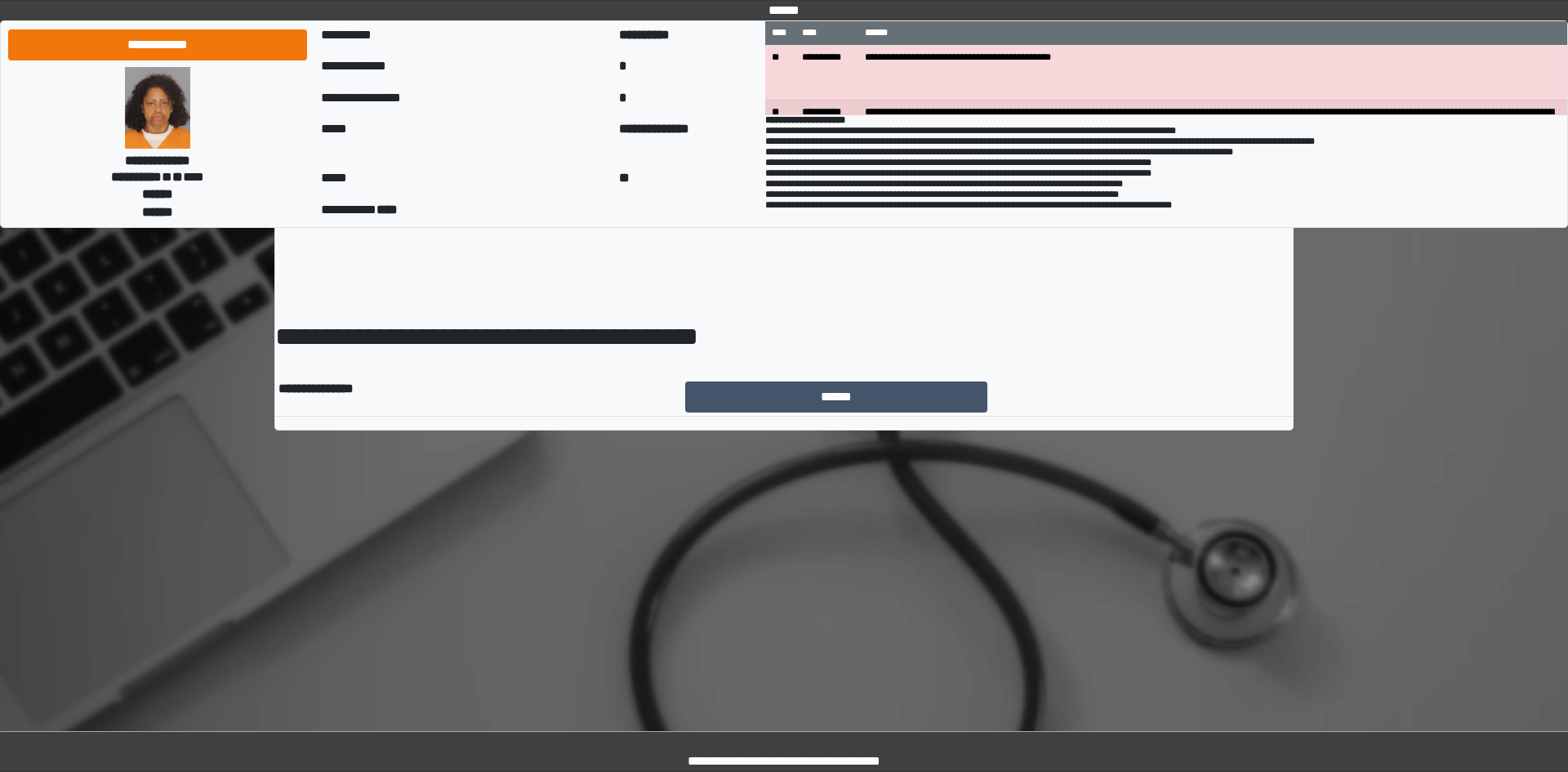 scroll, scrollTop: 0, scrollLeft: 0, axis: both 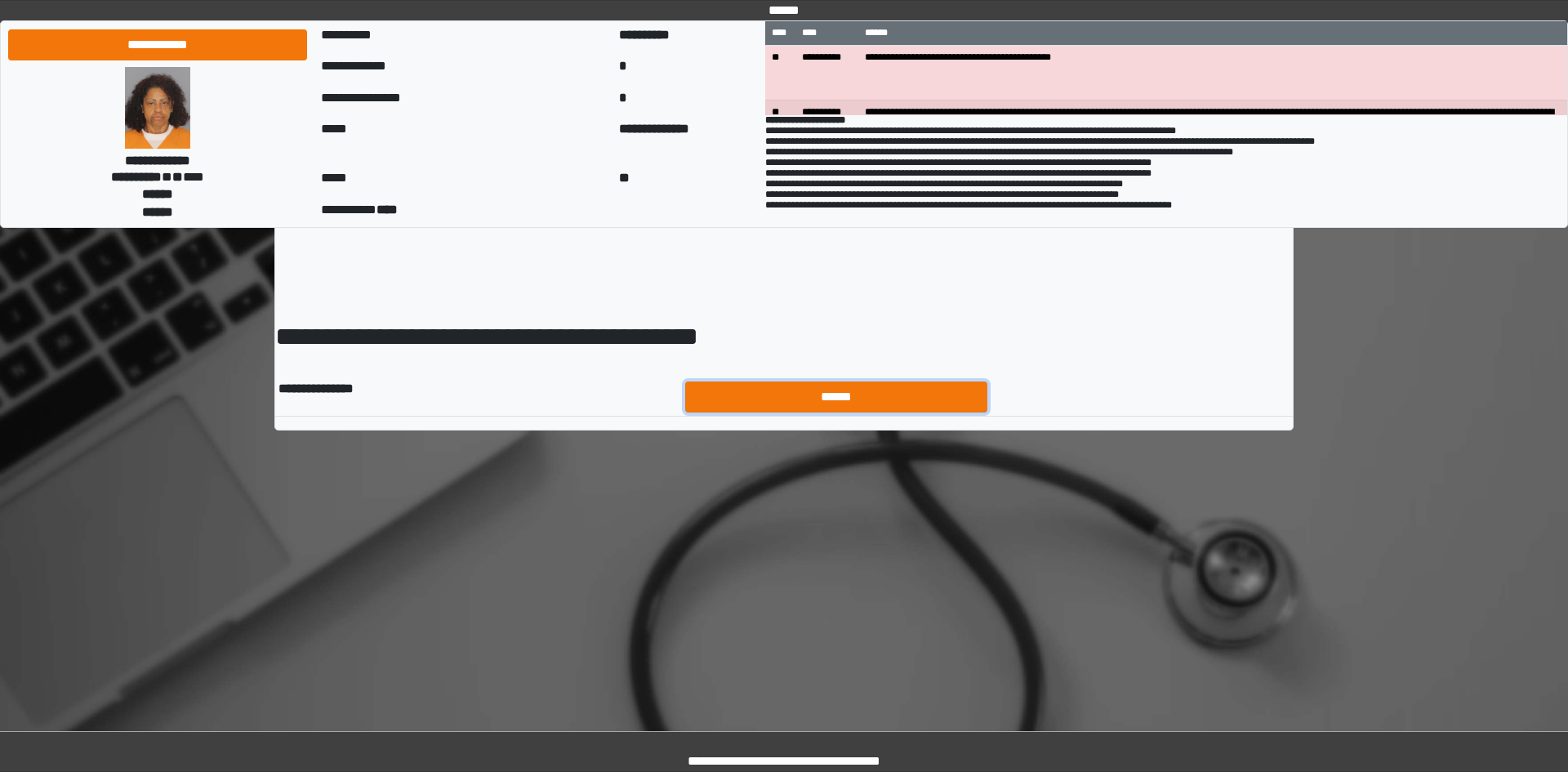 click on "******" at bounding box center (836, 397) 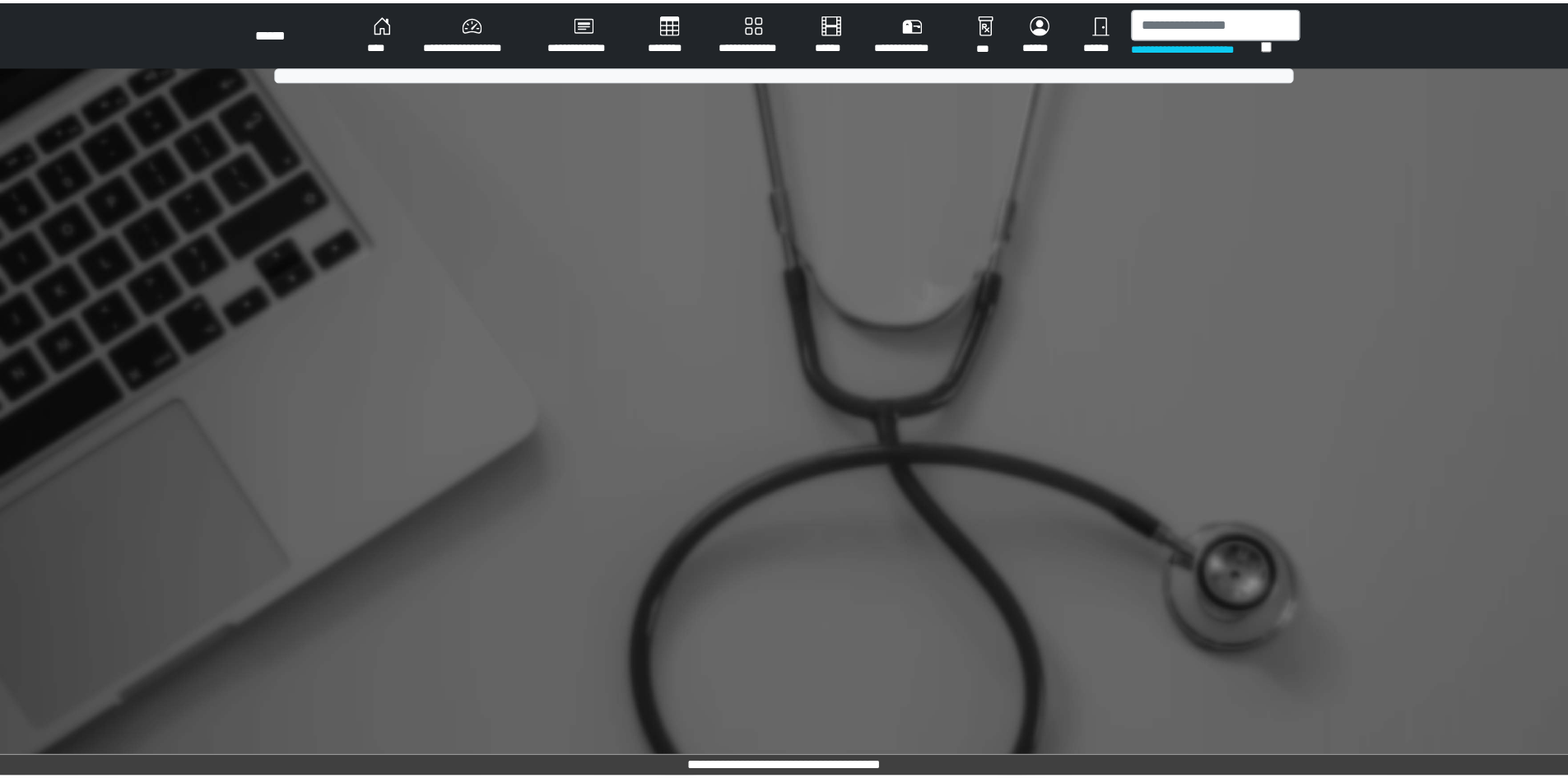 scroll, scrollTop: 0, scrollLeft: 0, axis: both 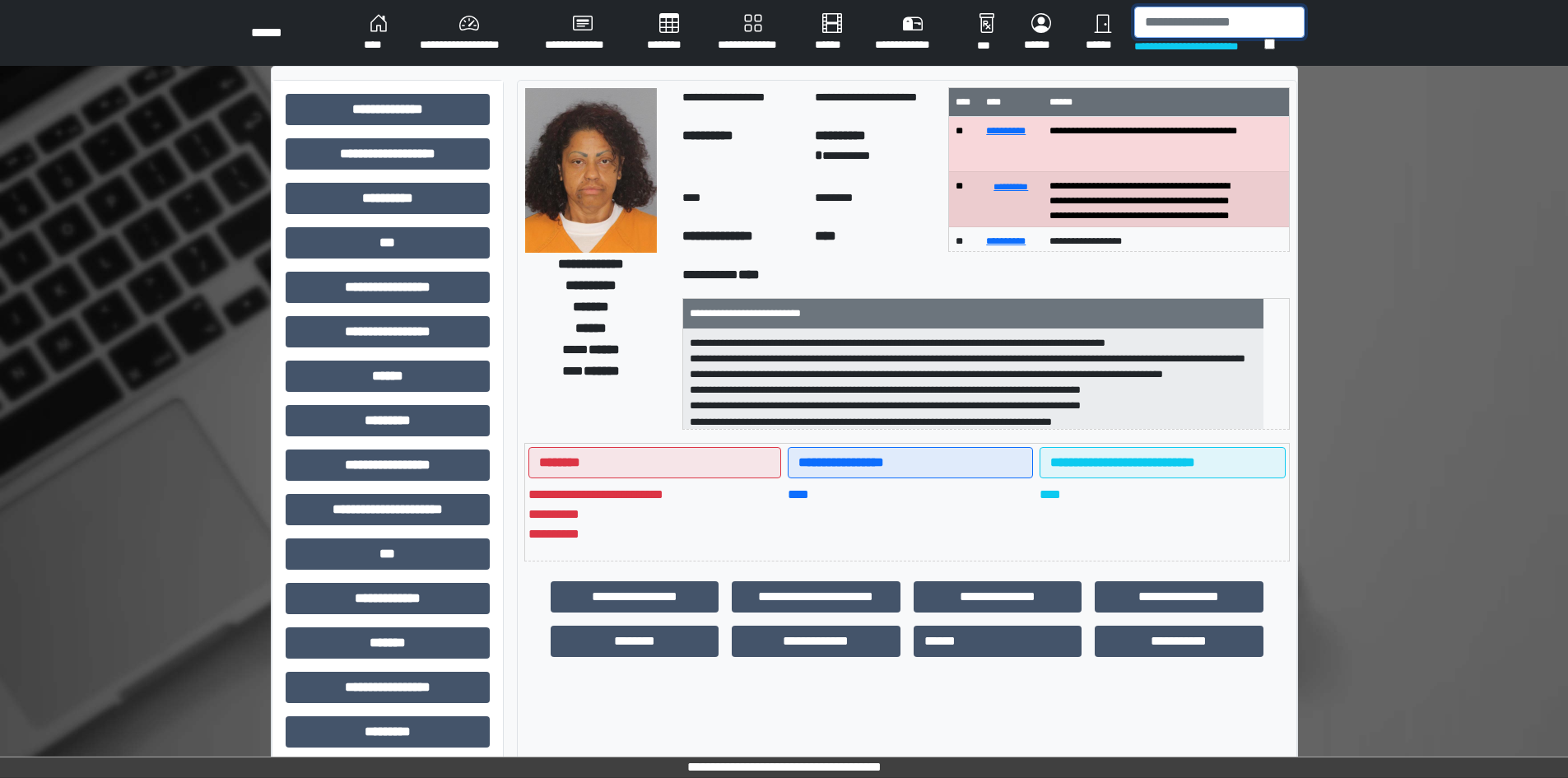 click at bounding box center [1219, 22] 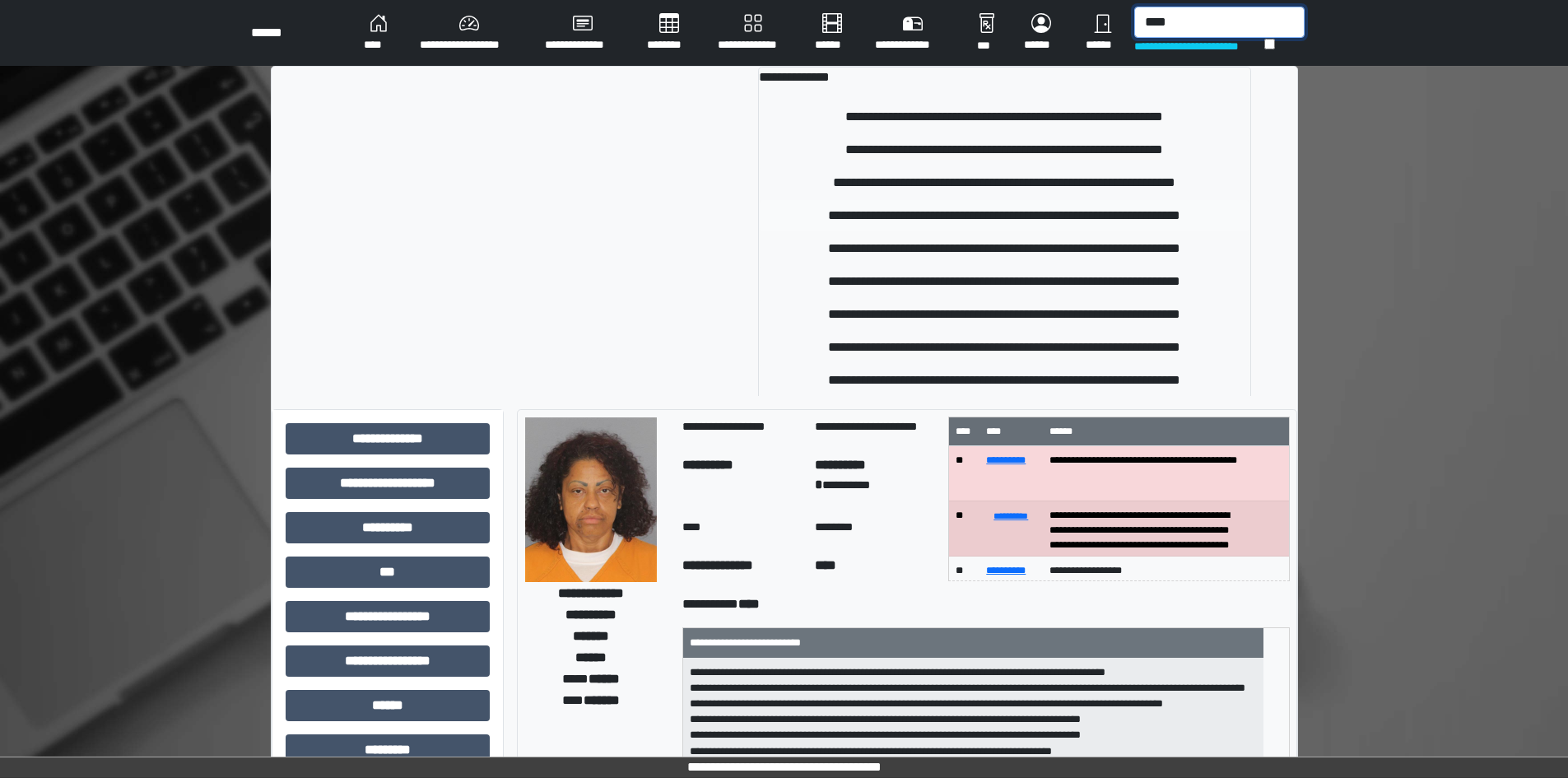 type on "****" 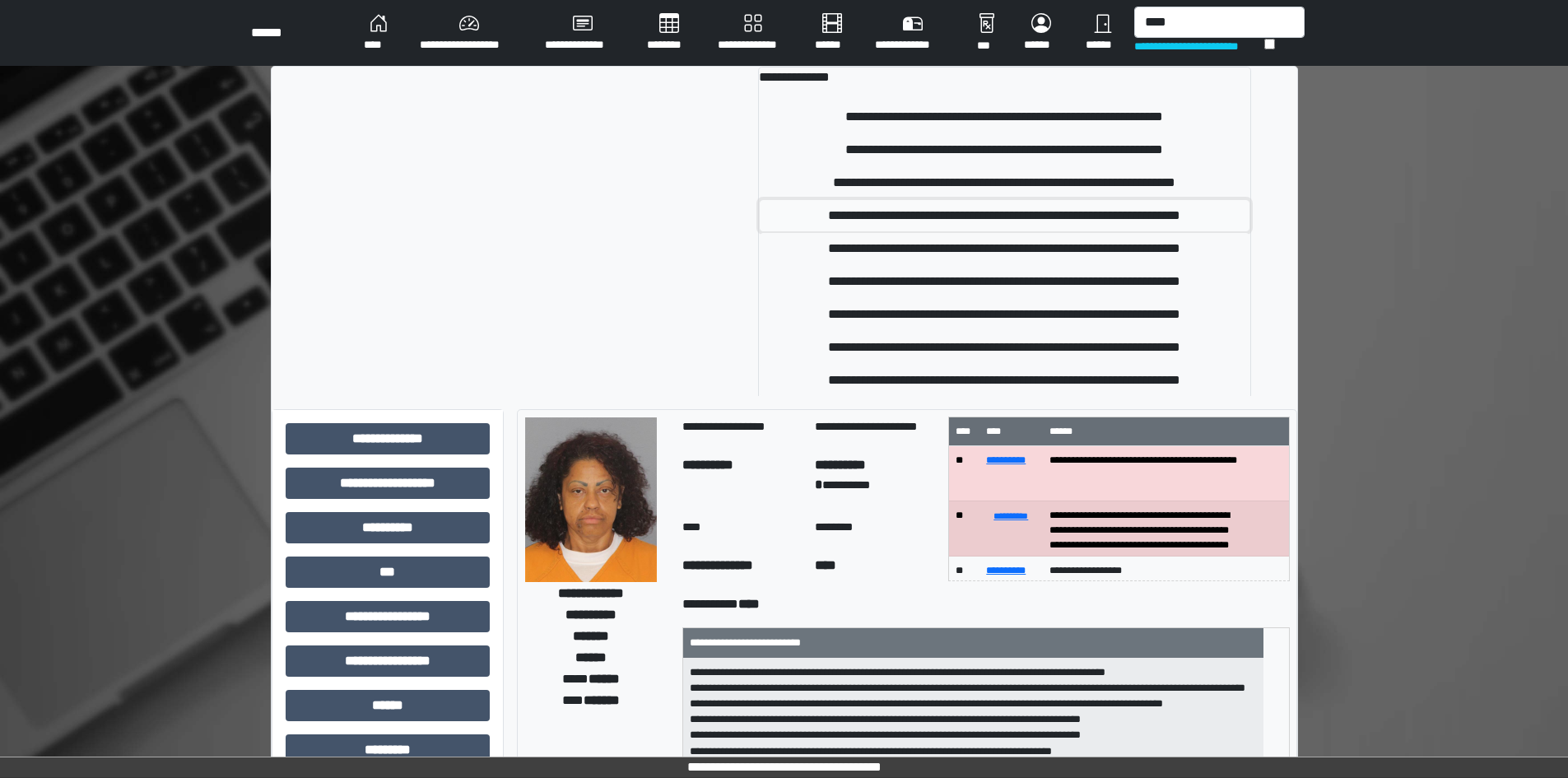 click on "**********" at bounding box center [1004, 216] 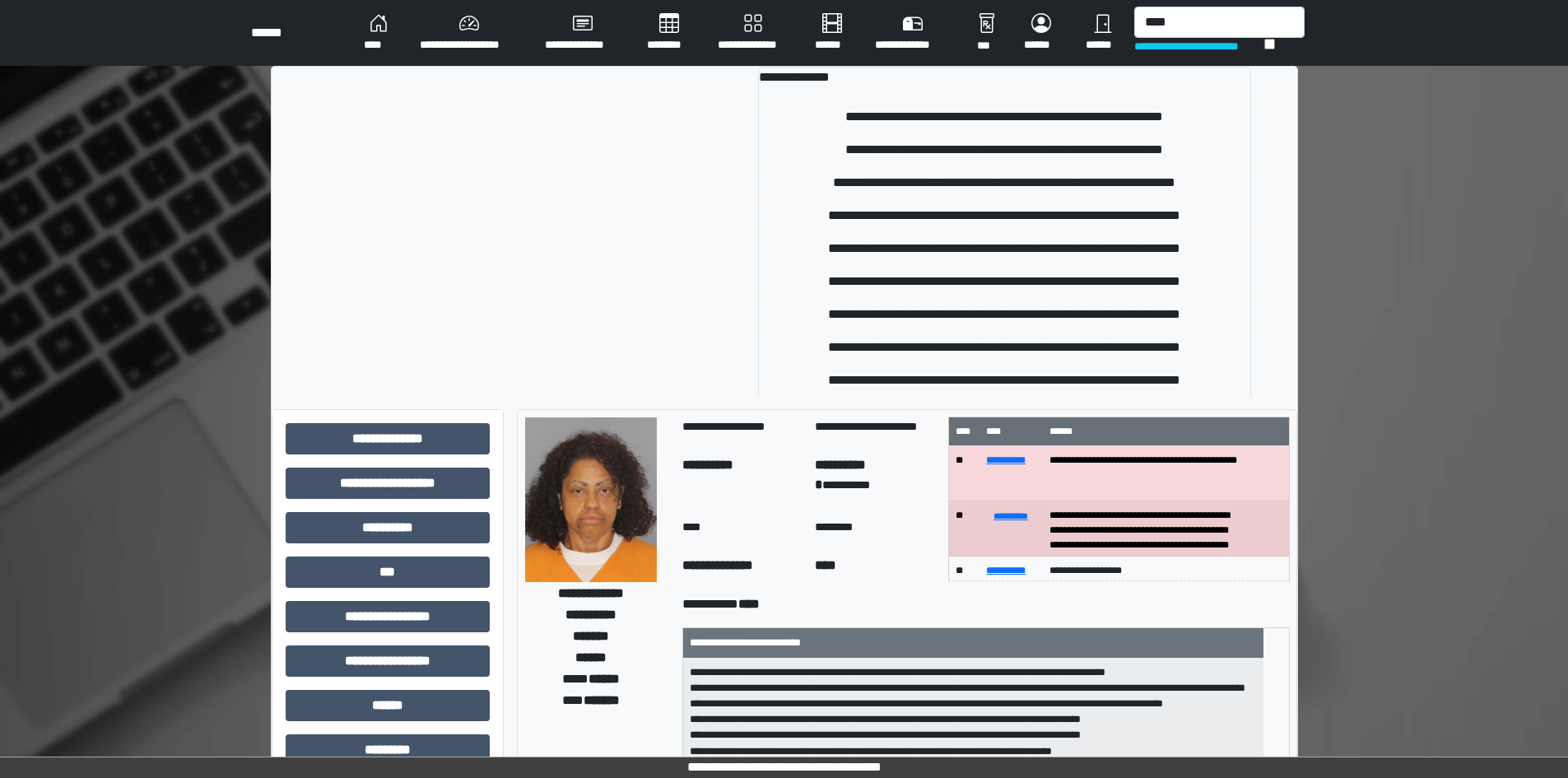 type 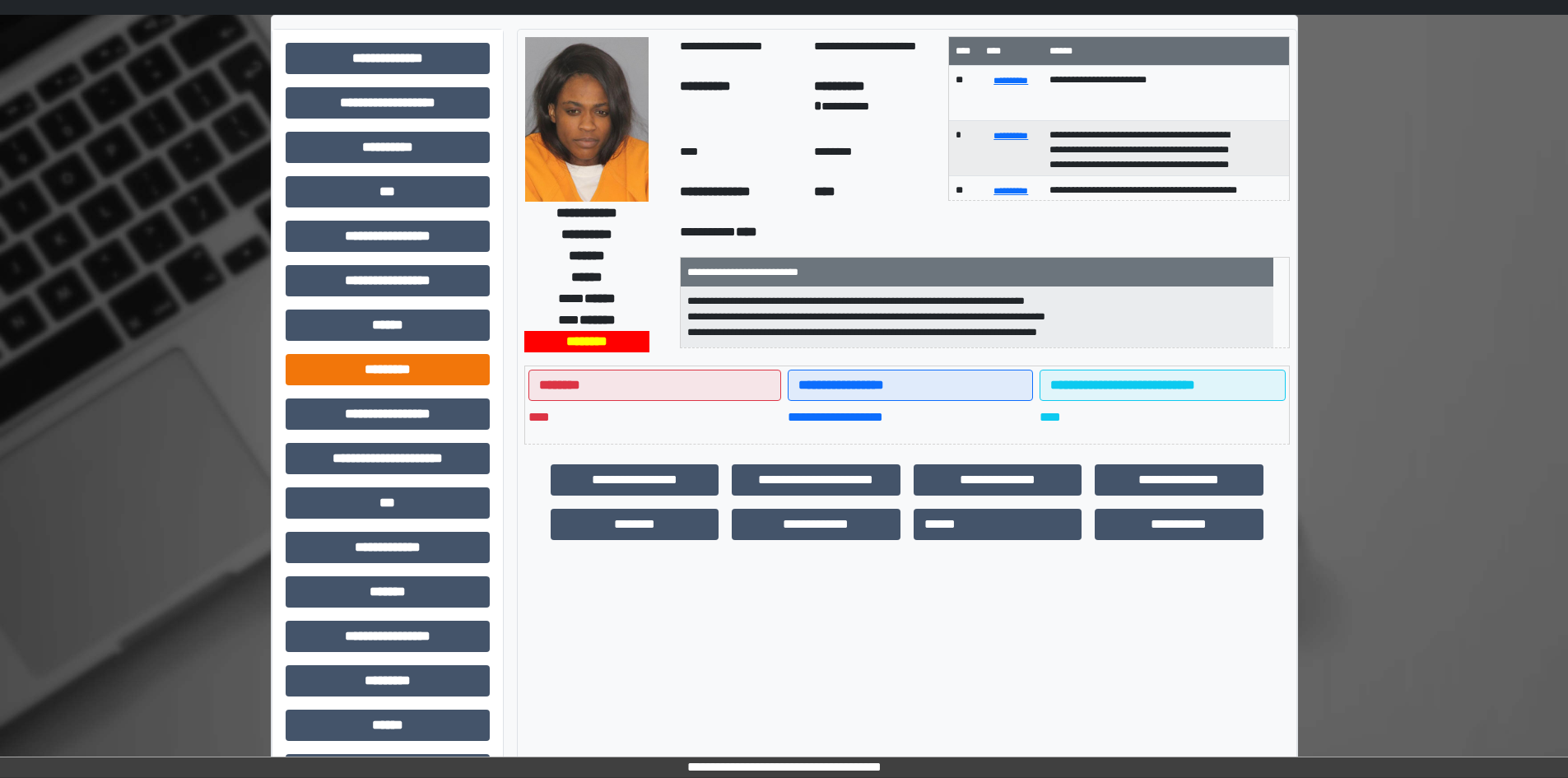 scroll, scrollTop: 189, scrollLeft: 0, axis: vertical 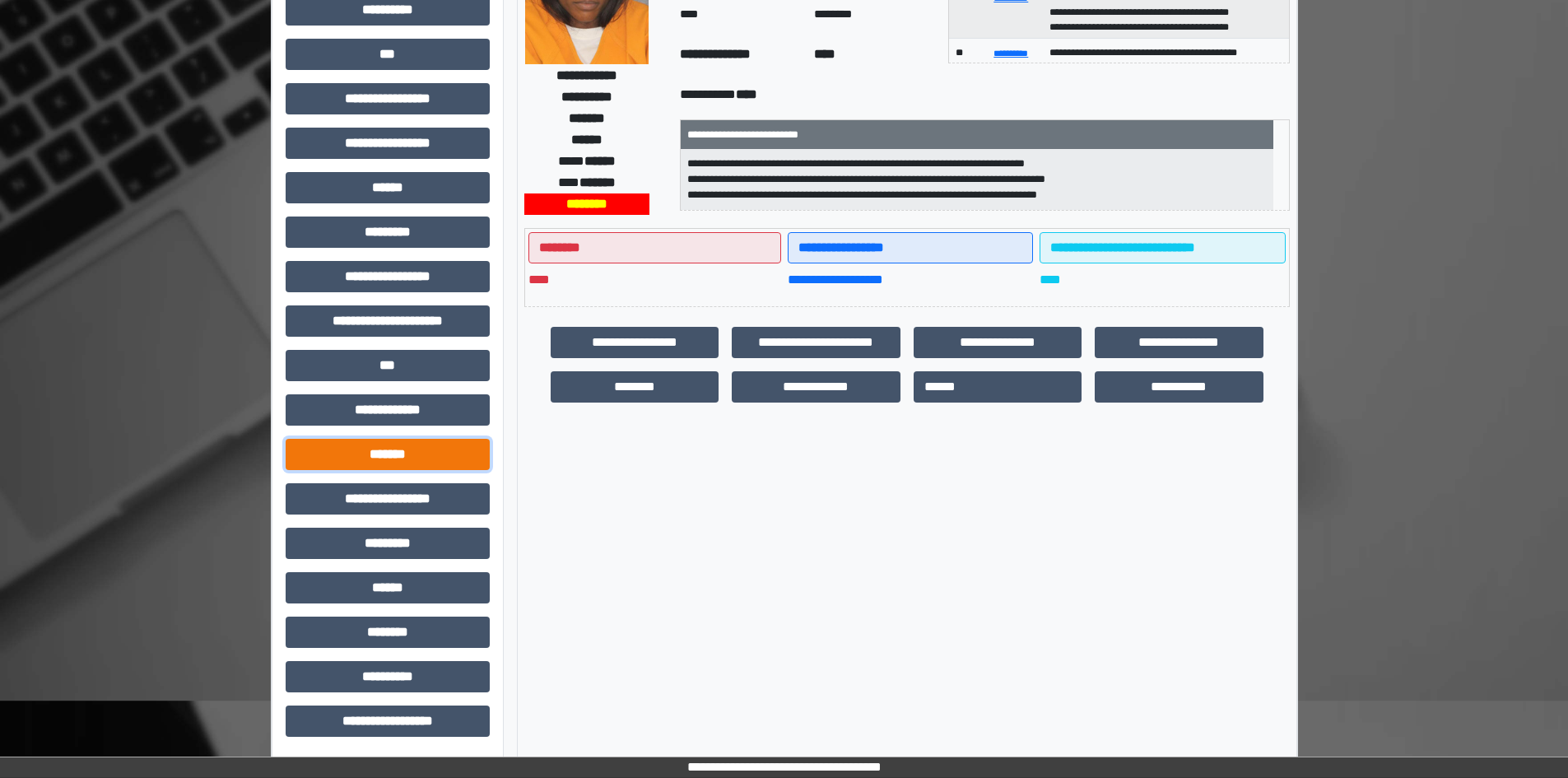 click on "*******" at bounding box center (388, 454) 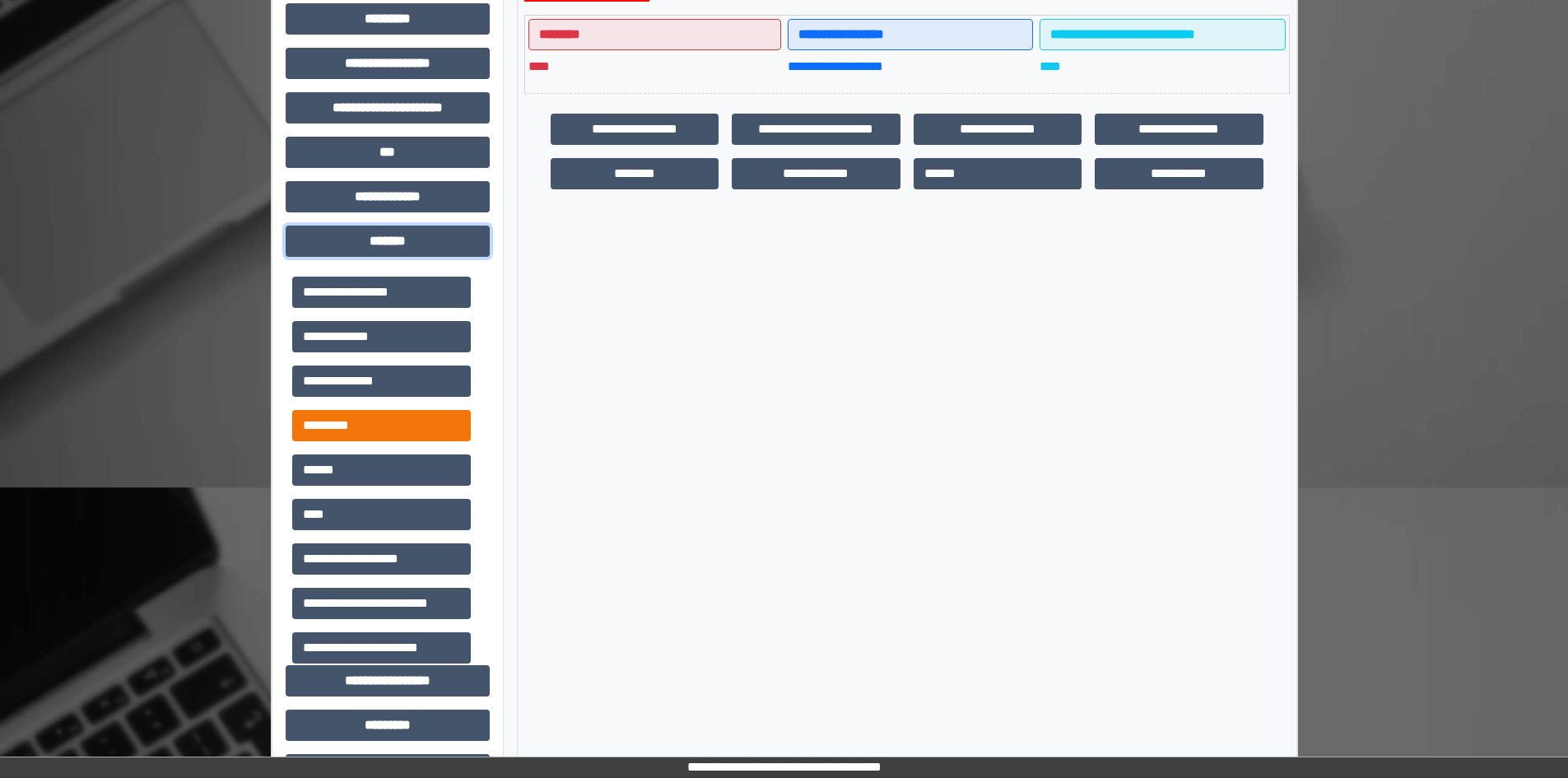 scroll, scrollTop: 436, scrollLeft: 0, axis: vertical 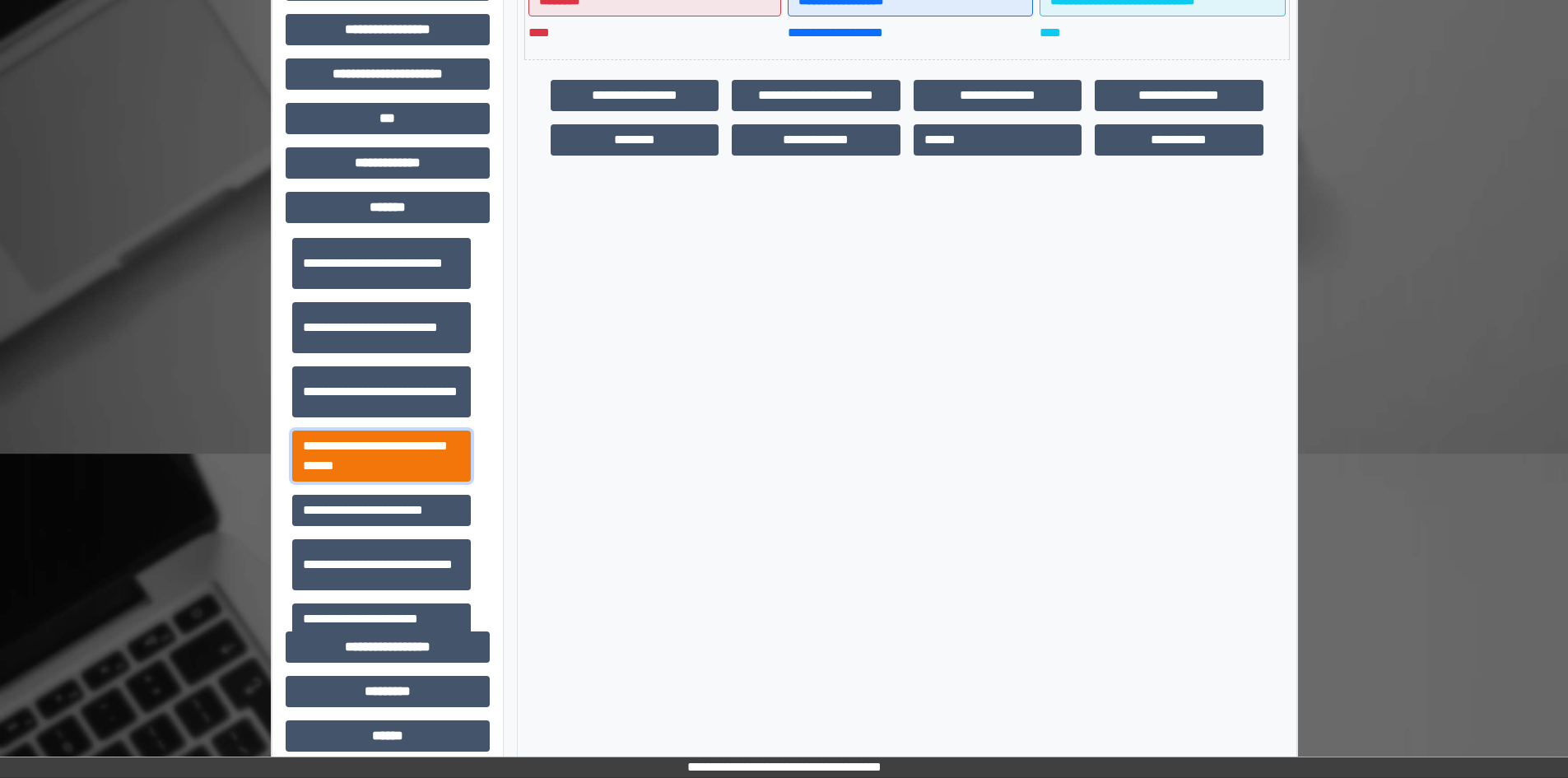 click on "**********" at bounding box center (381, 456) 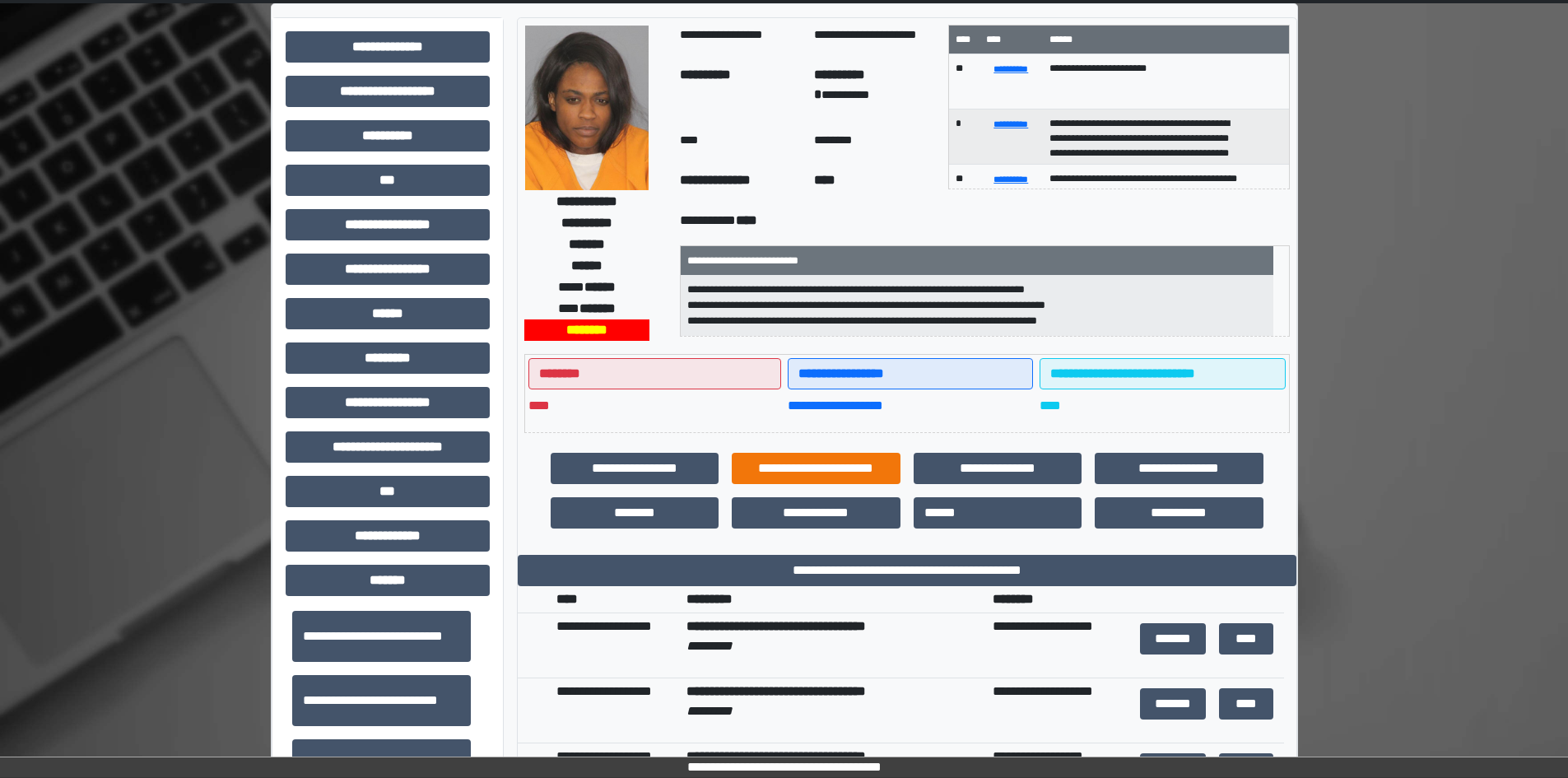 scroll, scrollTop: 247, scrollLeft: 0, axis: vertical 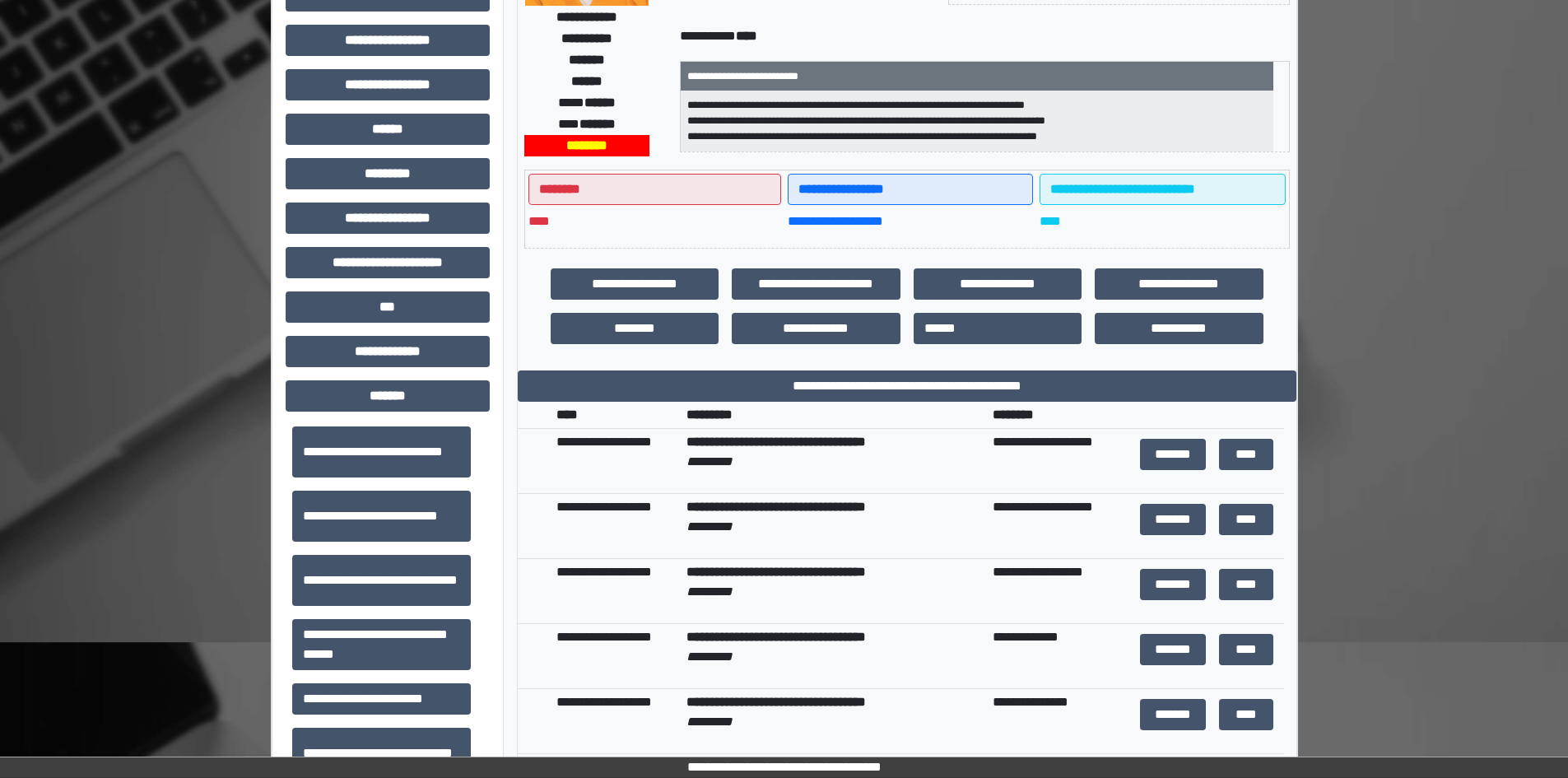 click on "**********" at bounding box center (907, 467) 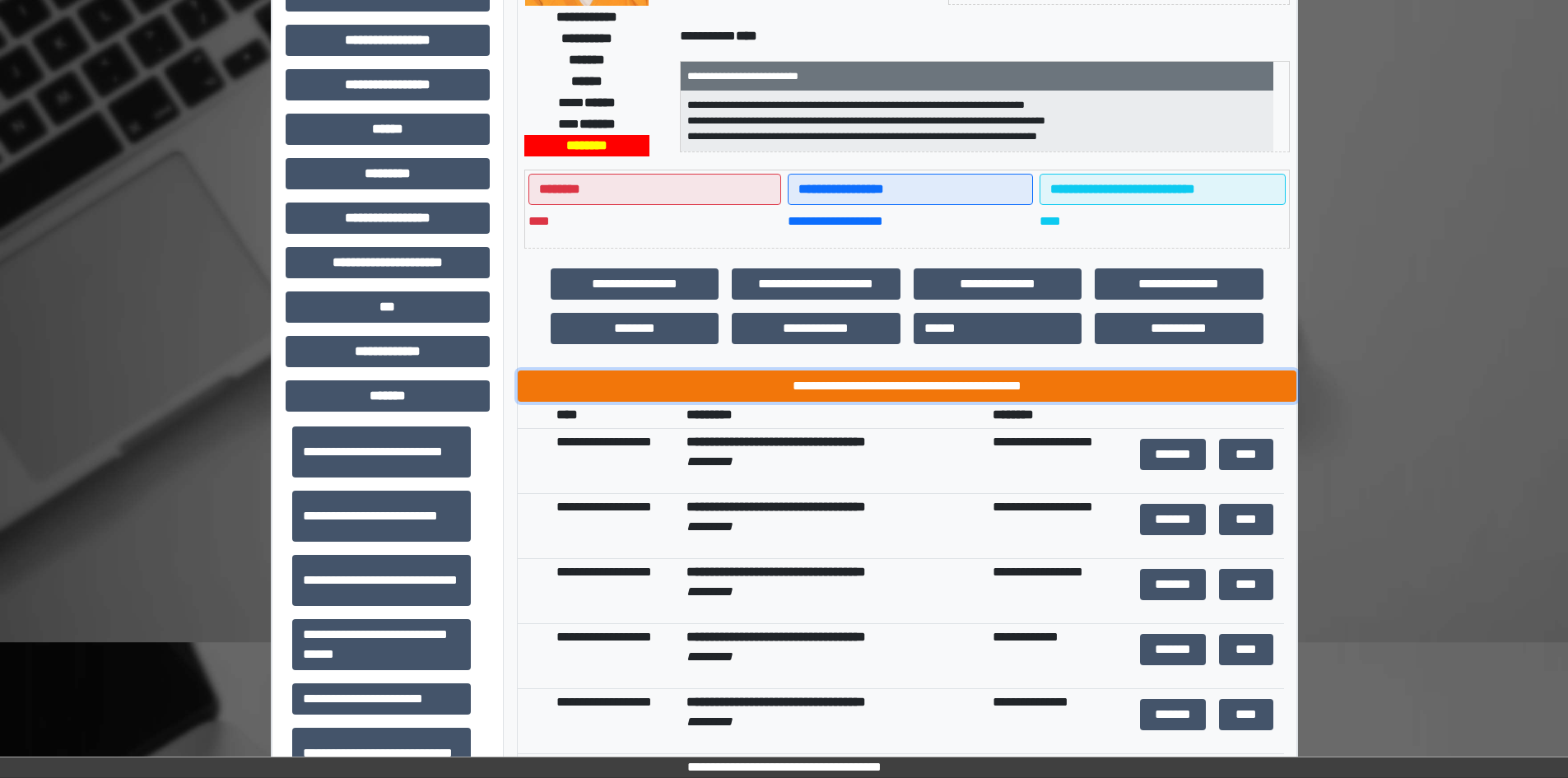 click on "**********" at bounding box center (907, 386) 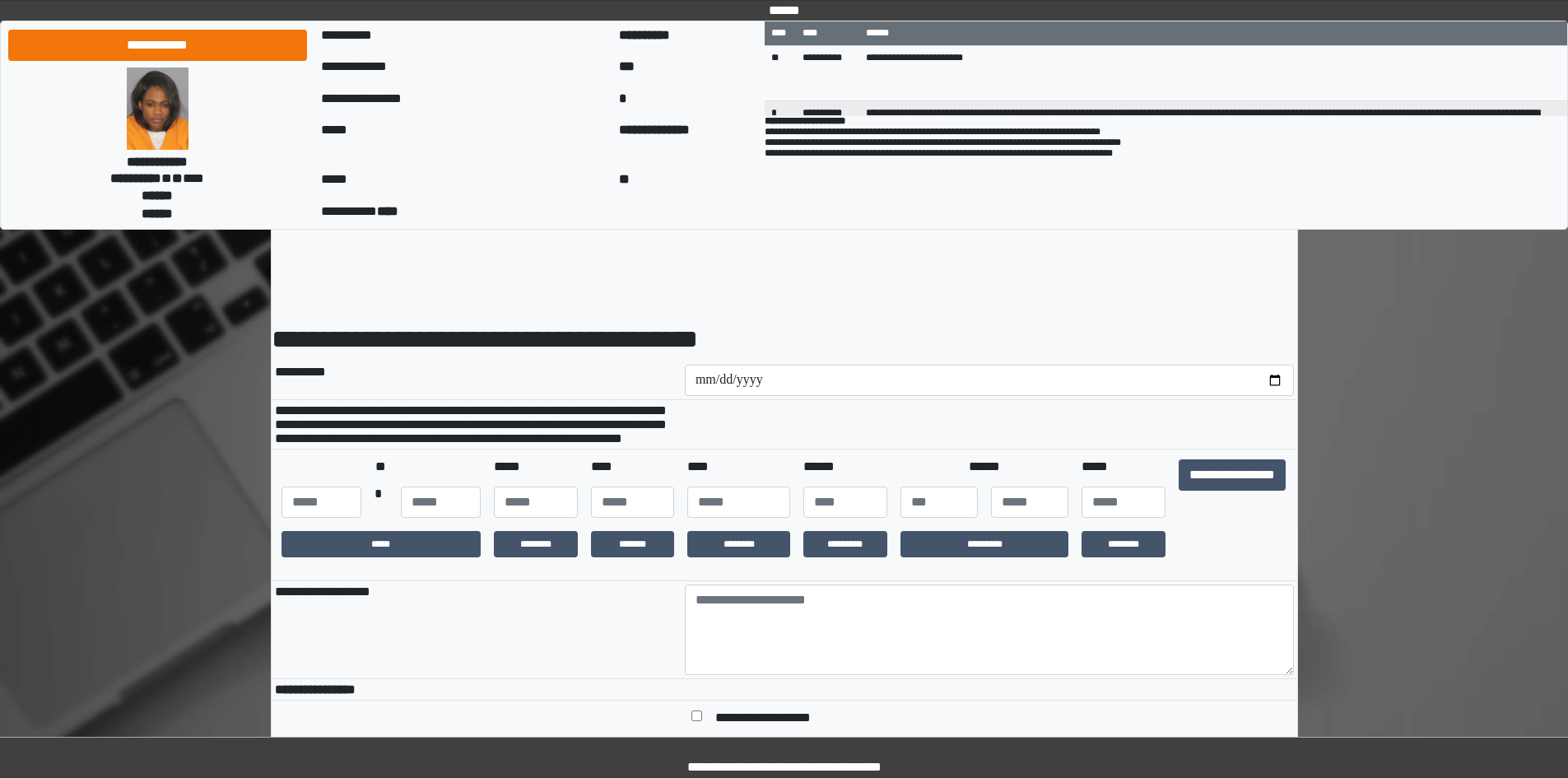 scroll, scrollTop: 0, scrollLeft: 0, axis: both 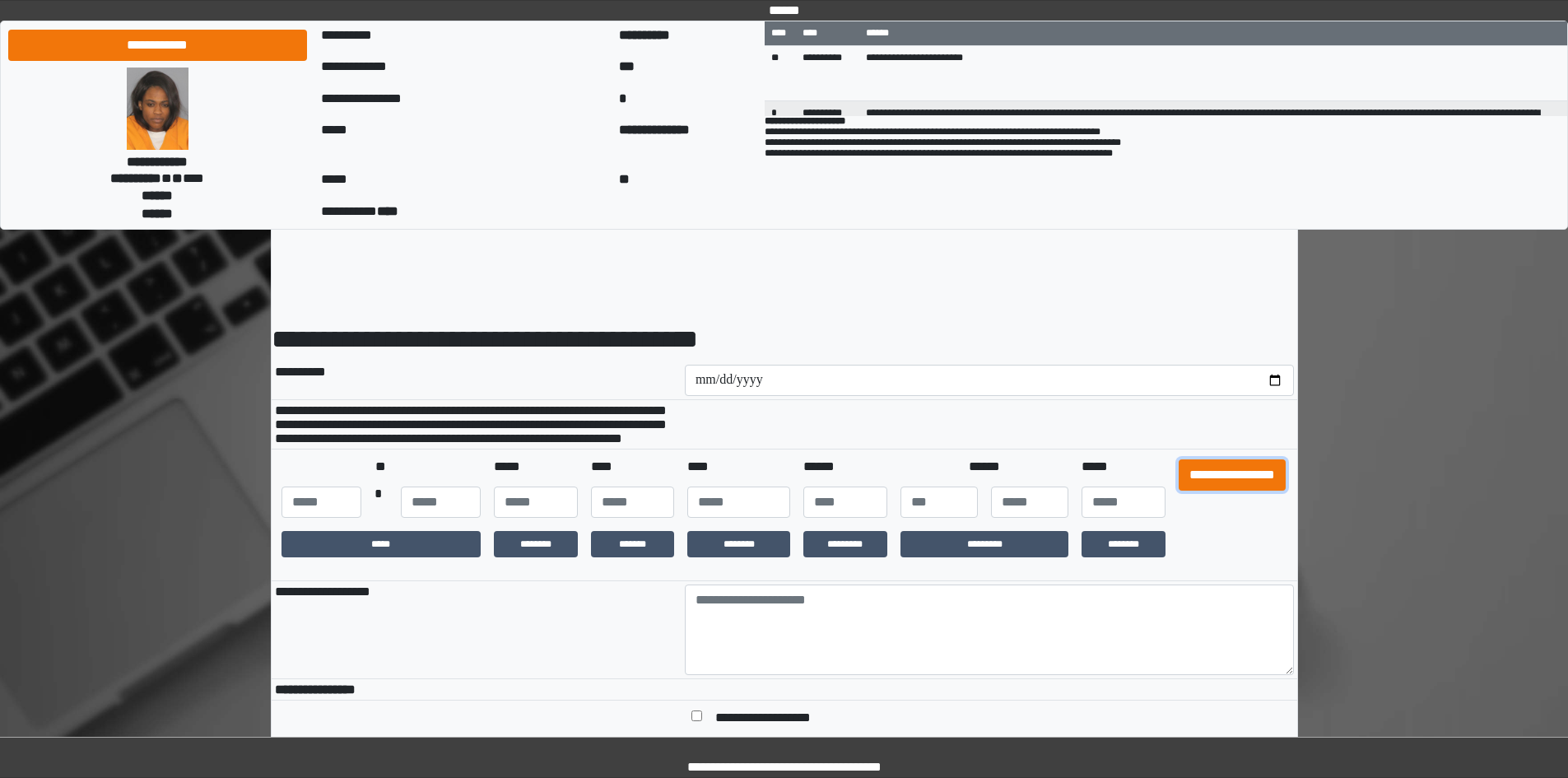 click on "**********" at bounding box center [1232, 475] 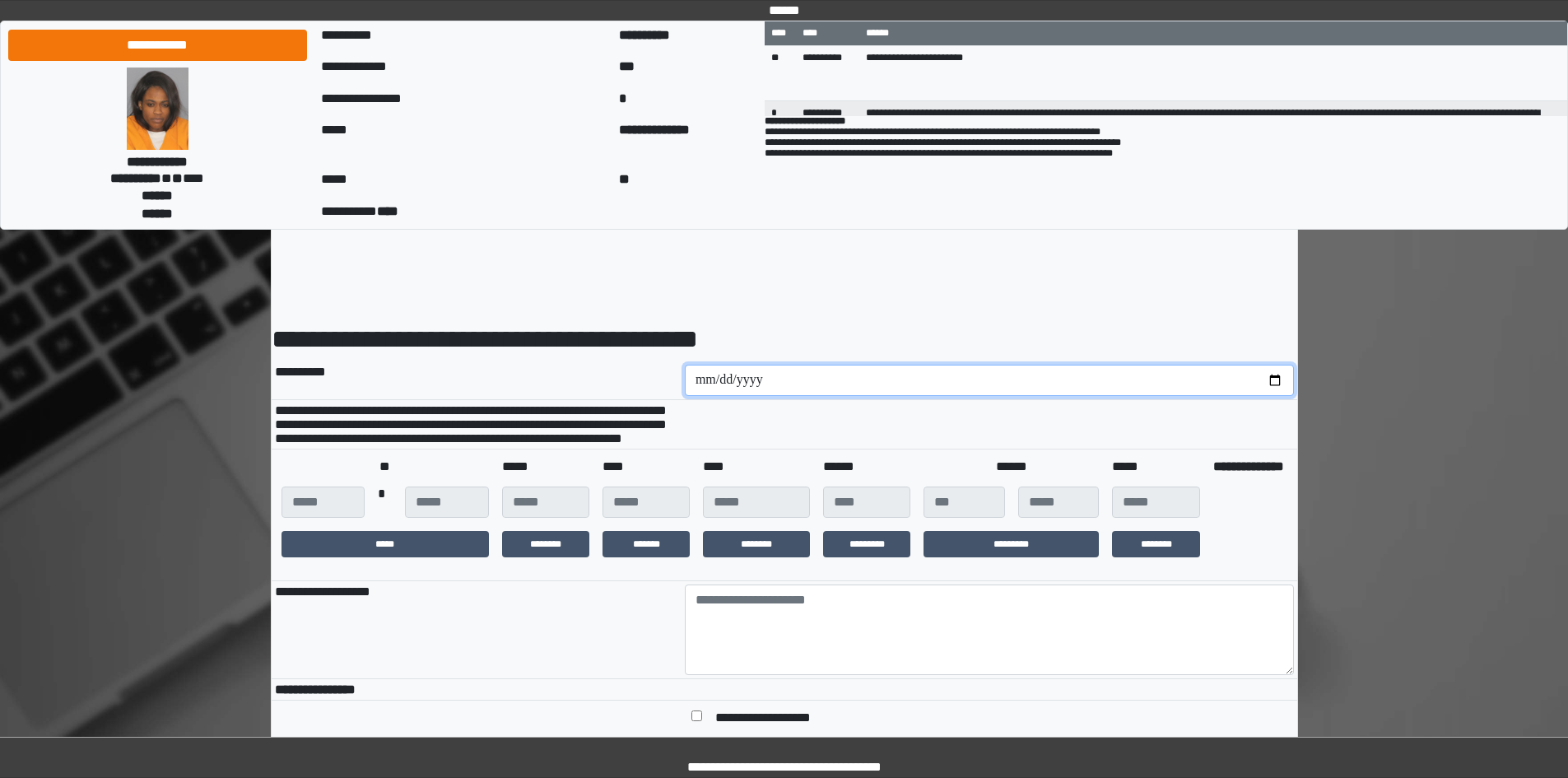 click at bounding box center (989, 380) 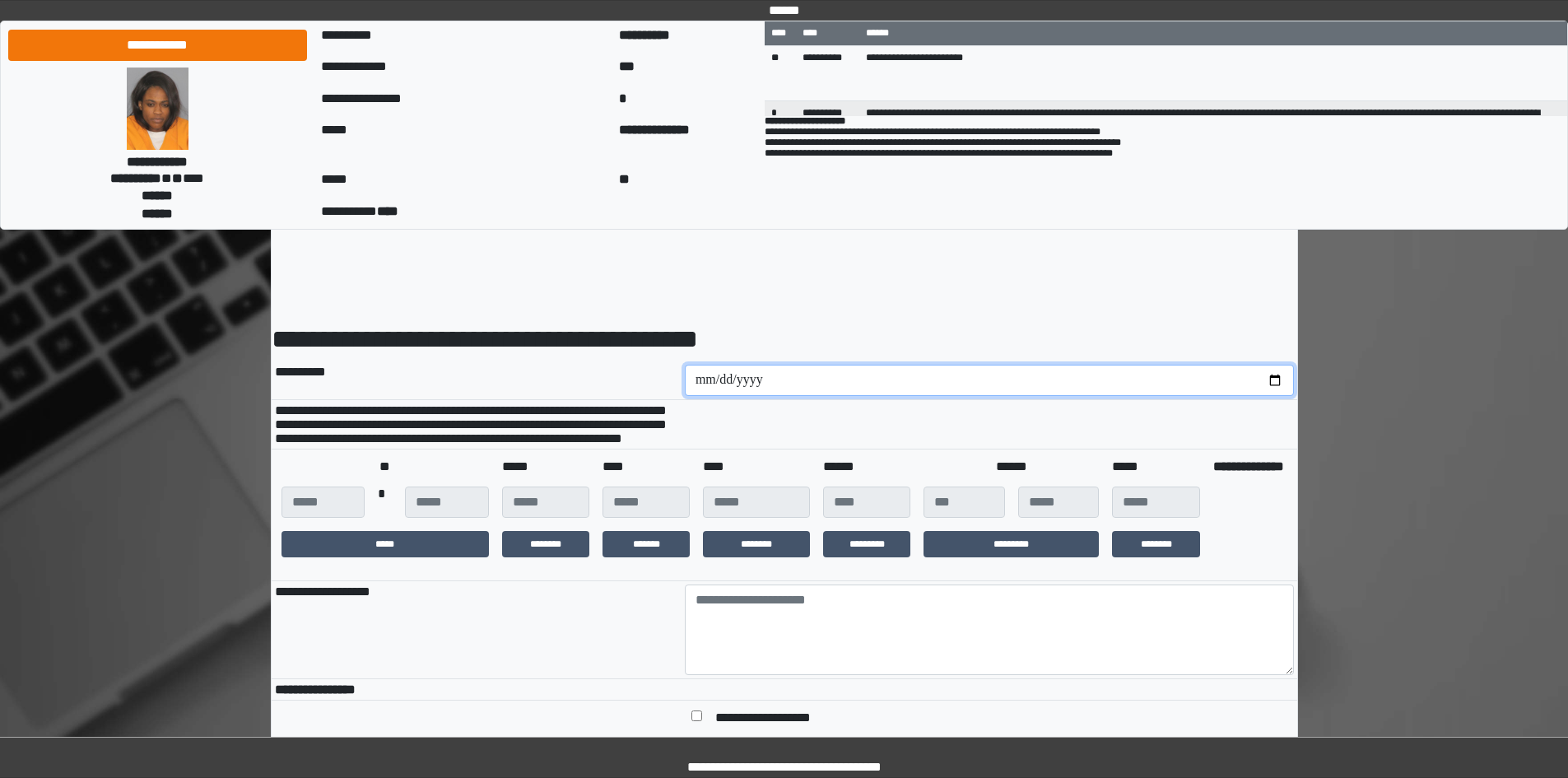 type on "**********" 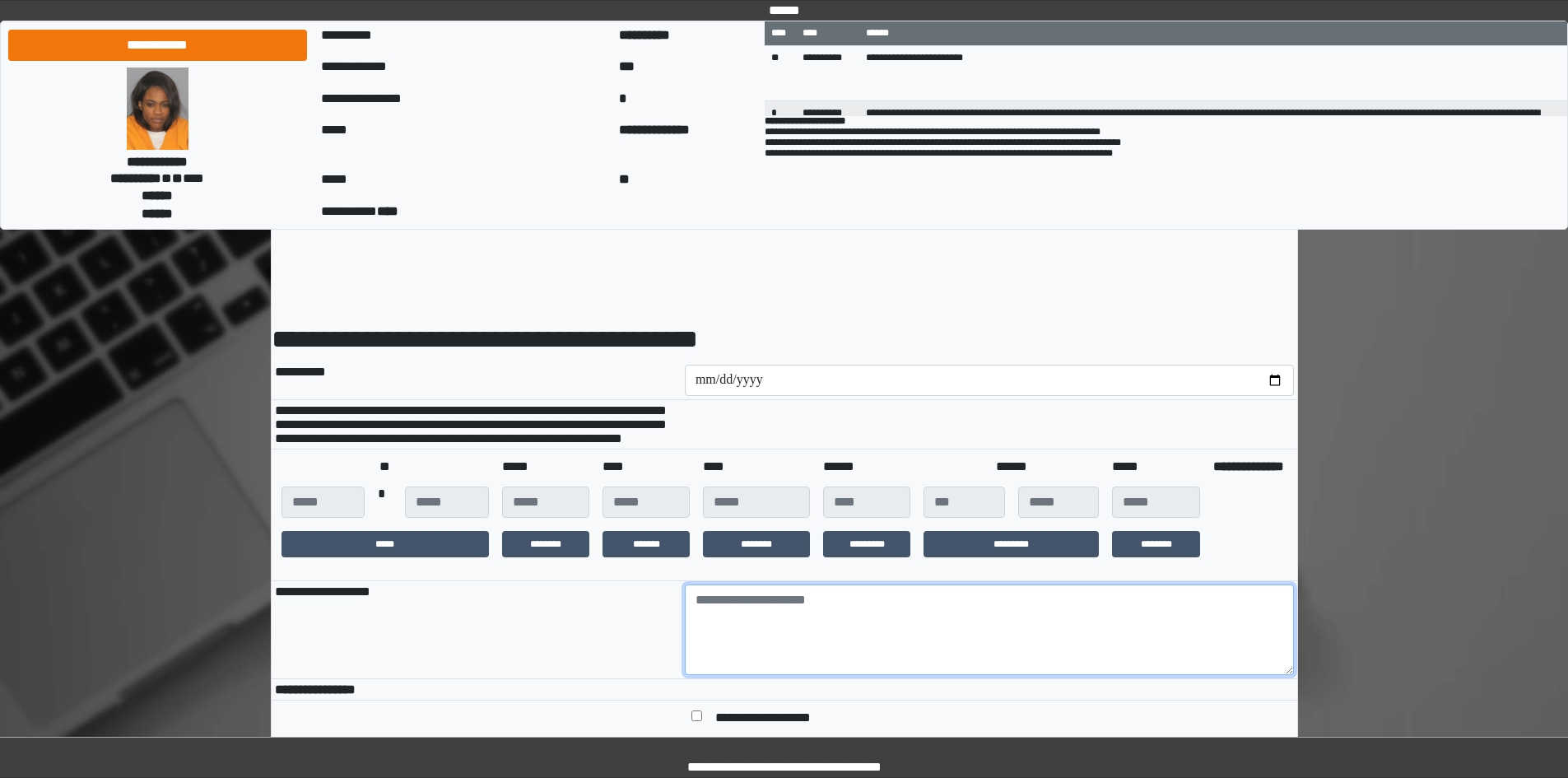 click at bounding box center [989, 630] 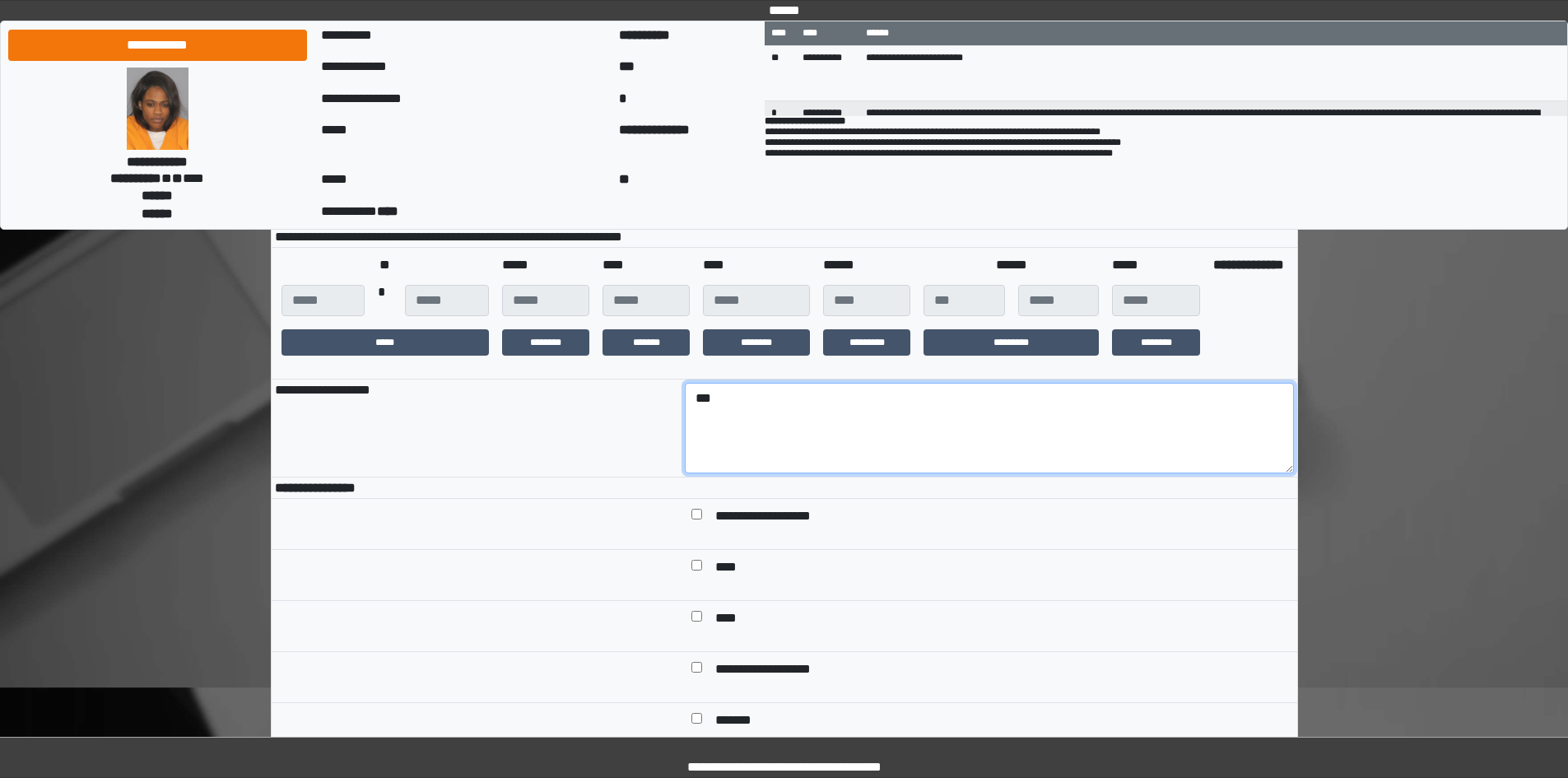 scroll, scrollTop: 247, scrollLeft: 0, axis: vertical 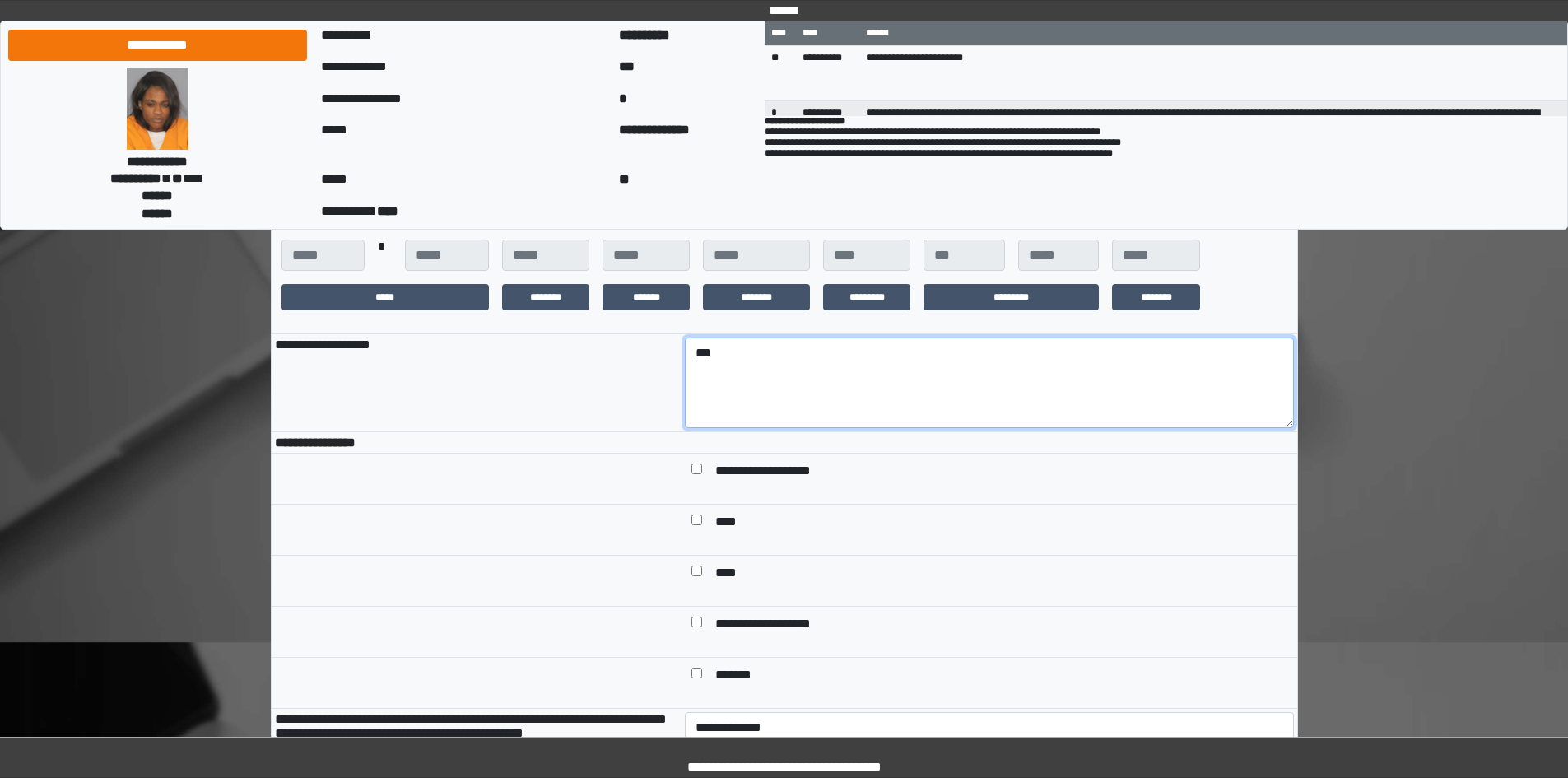 type on "***" 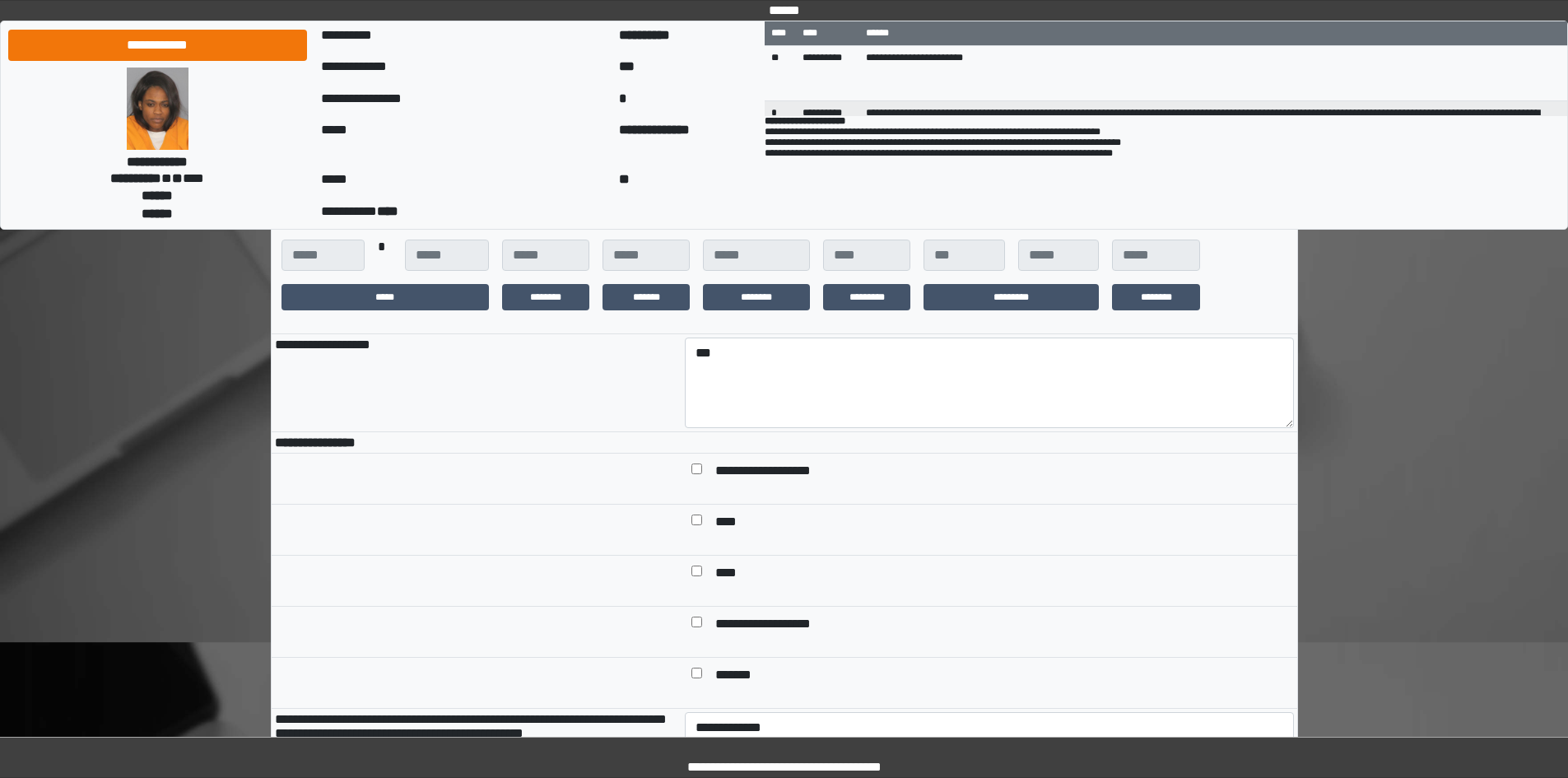 click at bounding box center (696, 625) 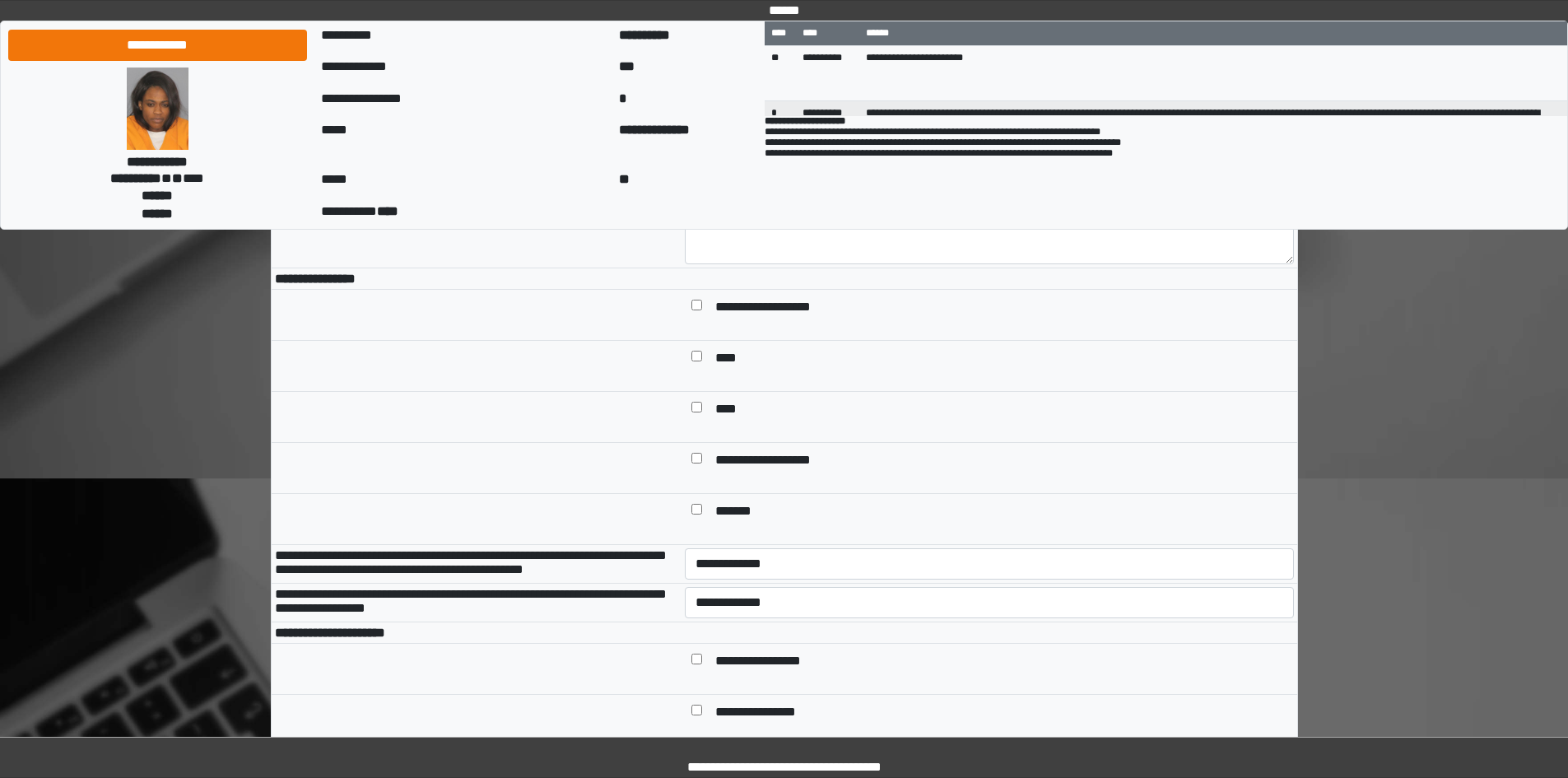scroll, scrollTop: 412, scrollLeft: 0, axis: vertical 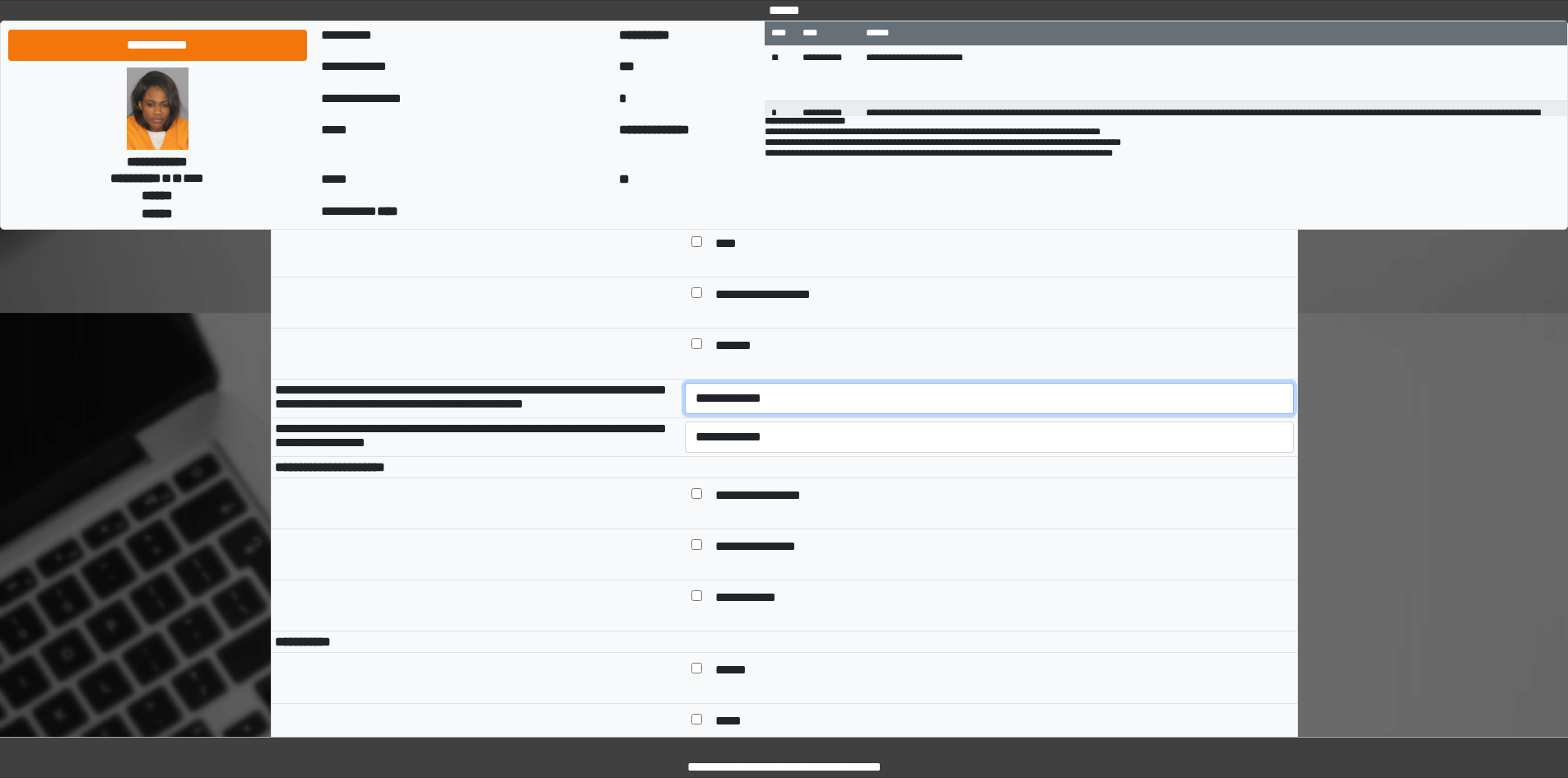 click on "**********" at bounding box center [989, 398] 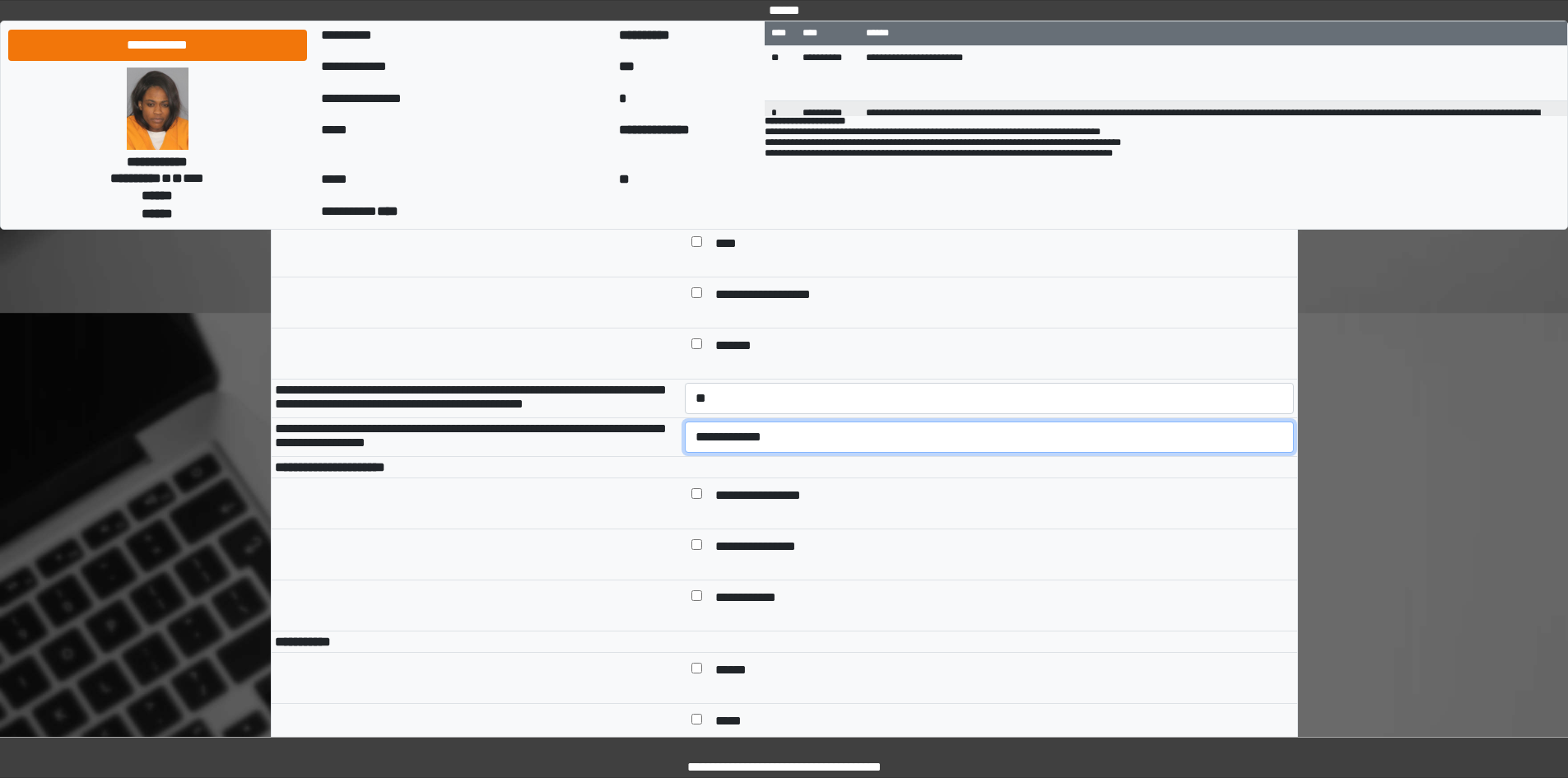 click on "**********" at bounding box center (989, 437) 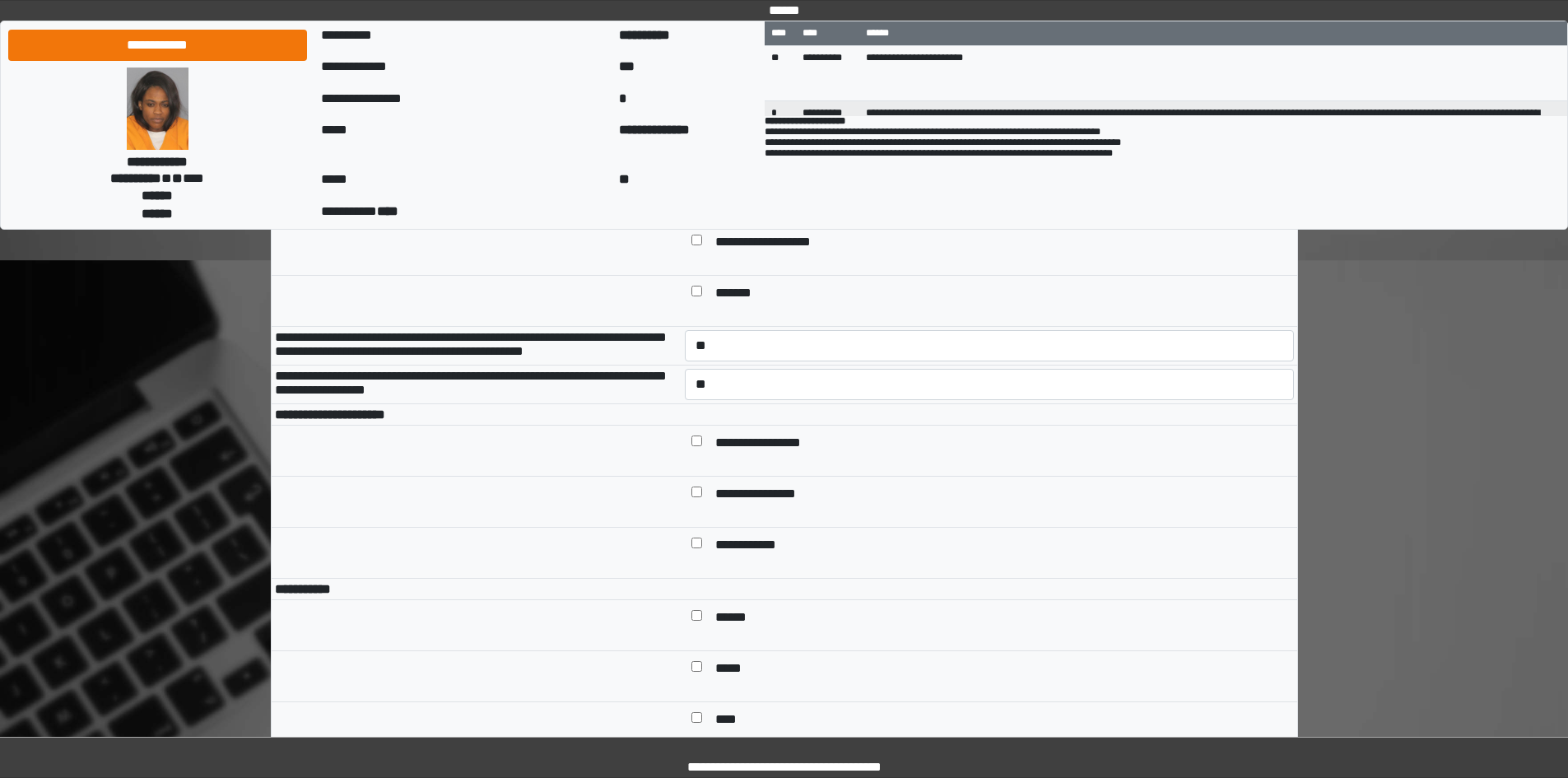 scroll, scrollTop: 659, scrollLeft: 0, axis: vertical 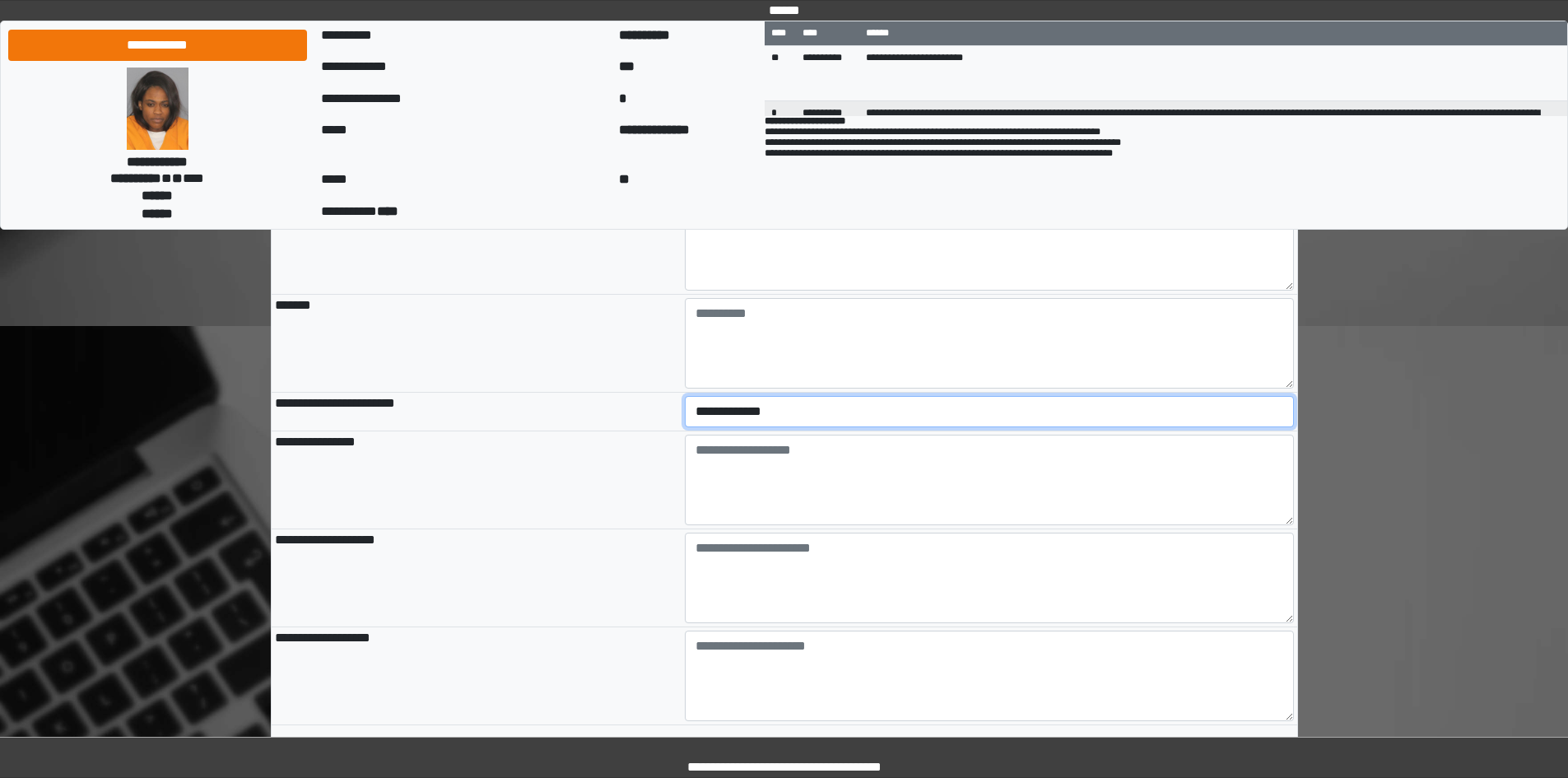 click on "**********" at bounding box center (989, 412) 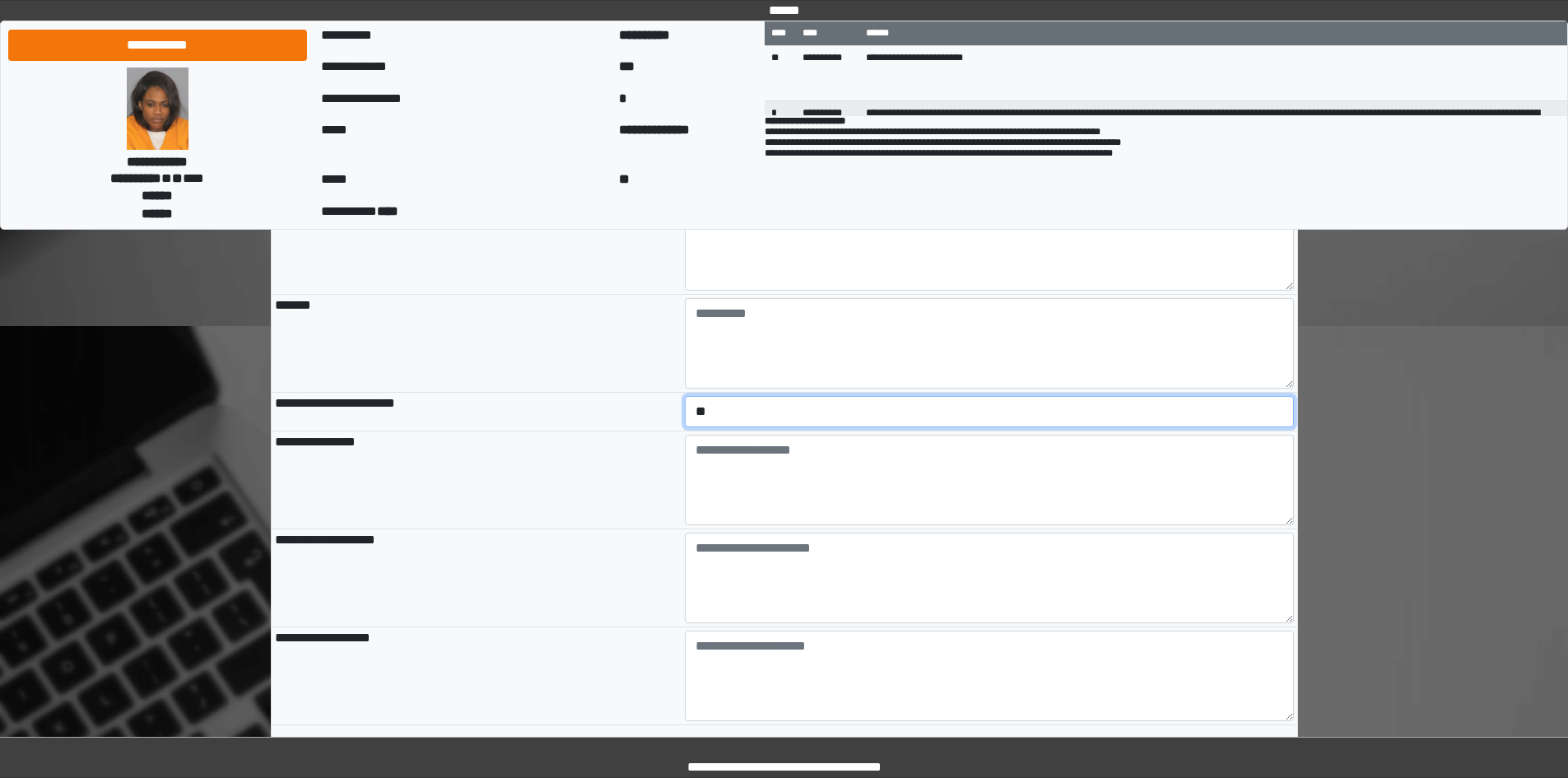 click on "**********" at bounding box center [989, 412] 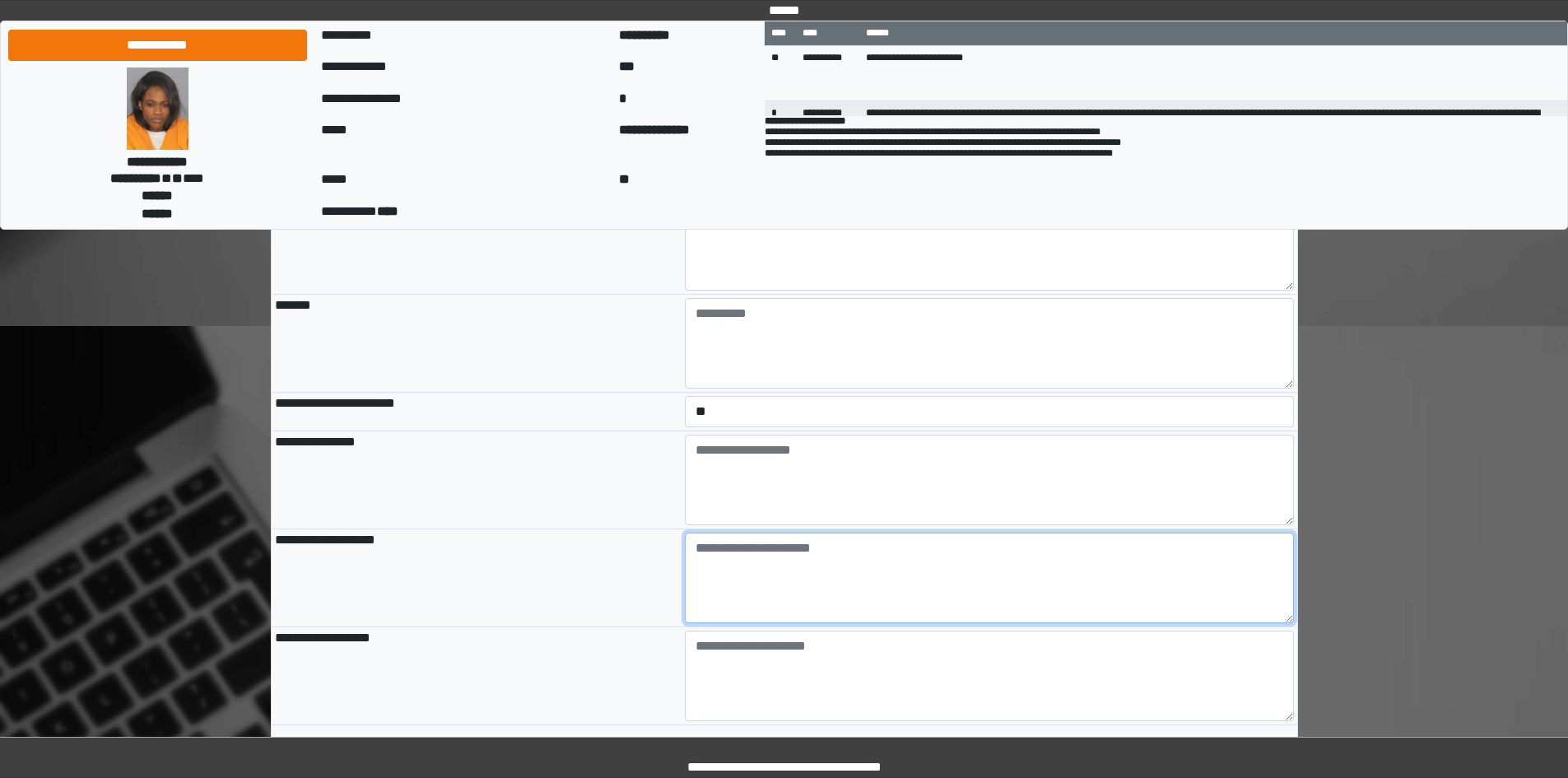 click at bounding box center [989, 578] 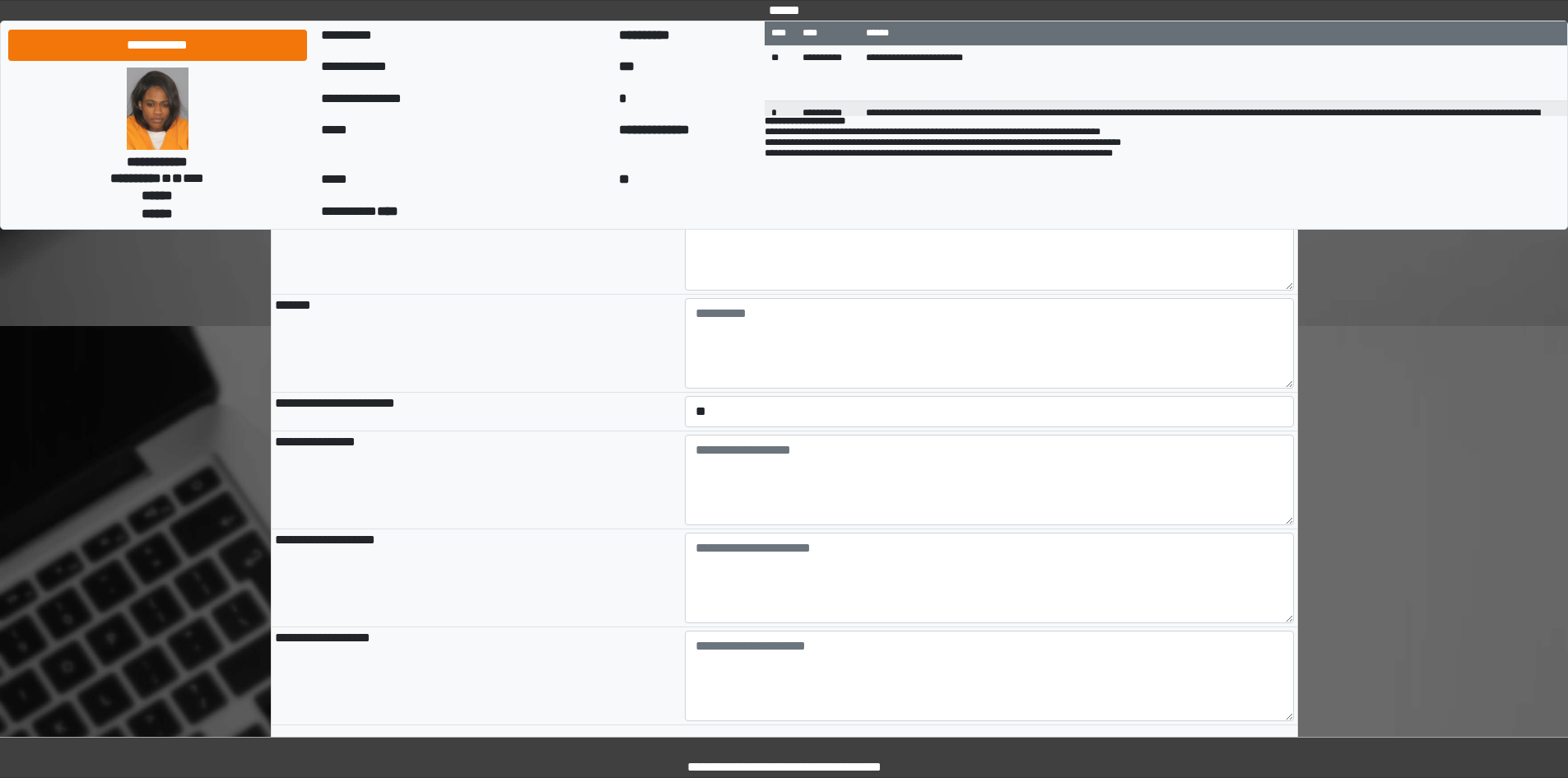 drag, startPoint x: 722, startPoint y: 619, endPoint x: 462, endPoint y: 133, distance: 551.17692 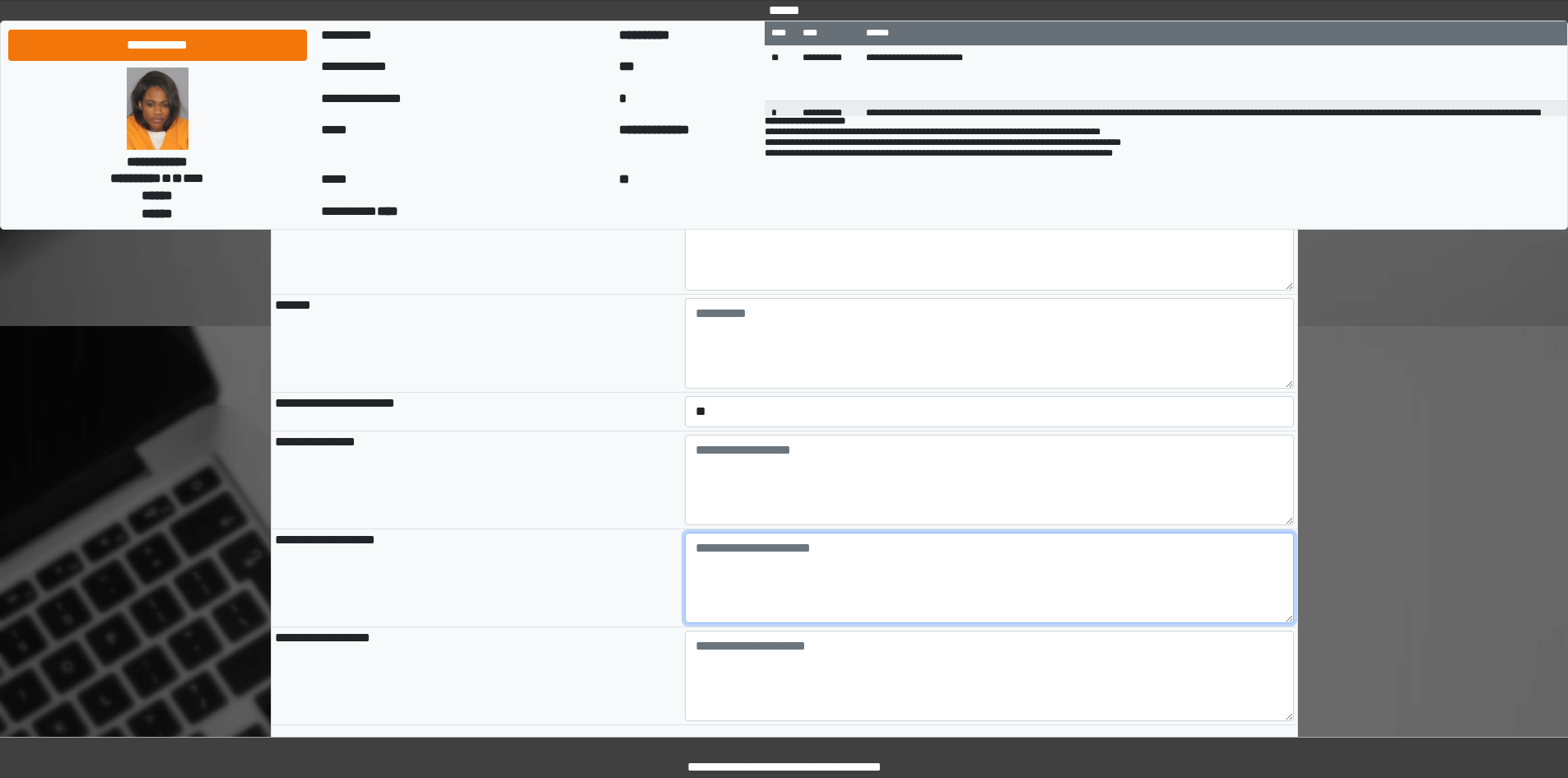 click at bounding box center [989, 578] 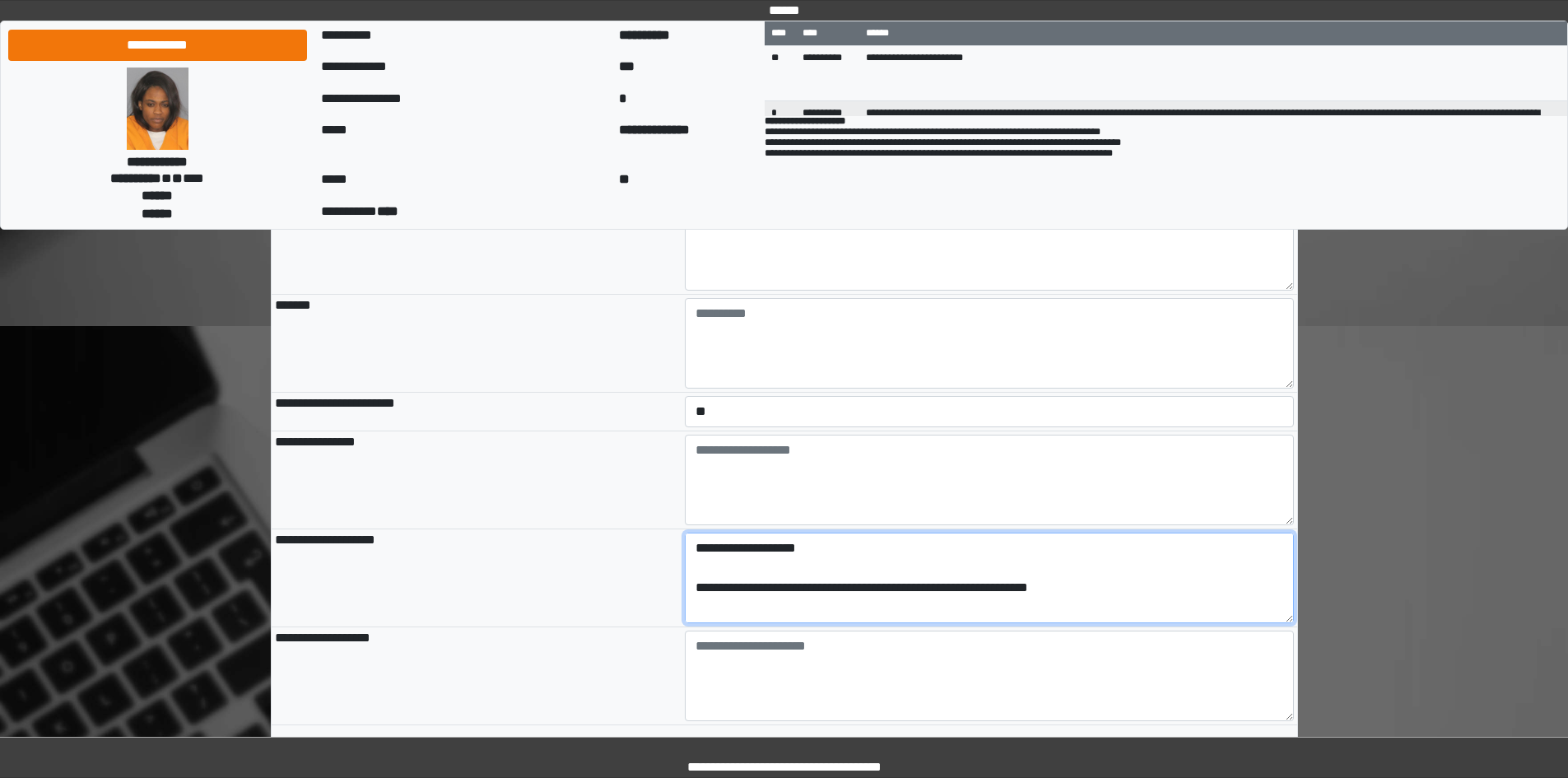 scroll, scrollTop: 172, scrollLeft: 0, axis: vertical 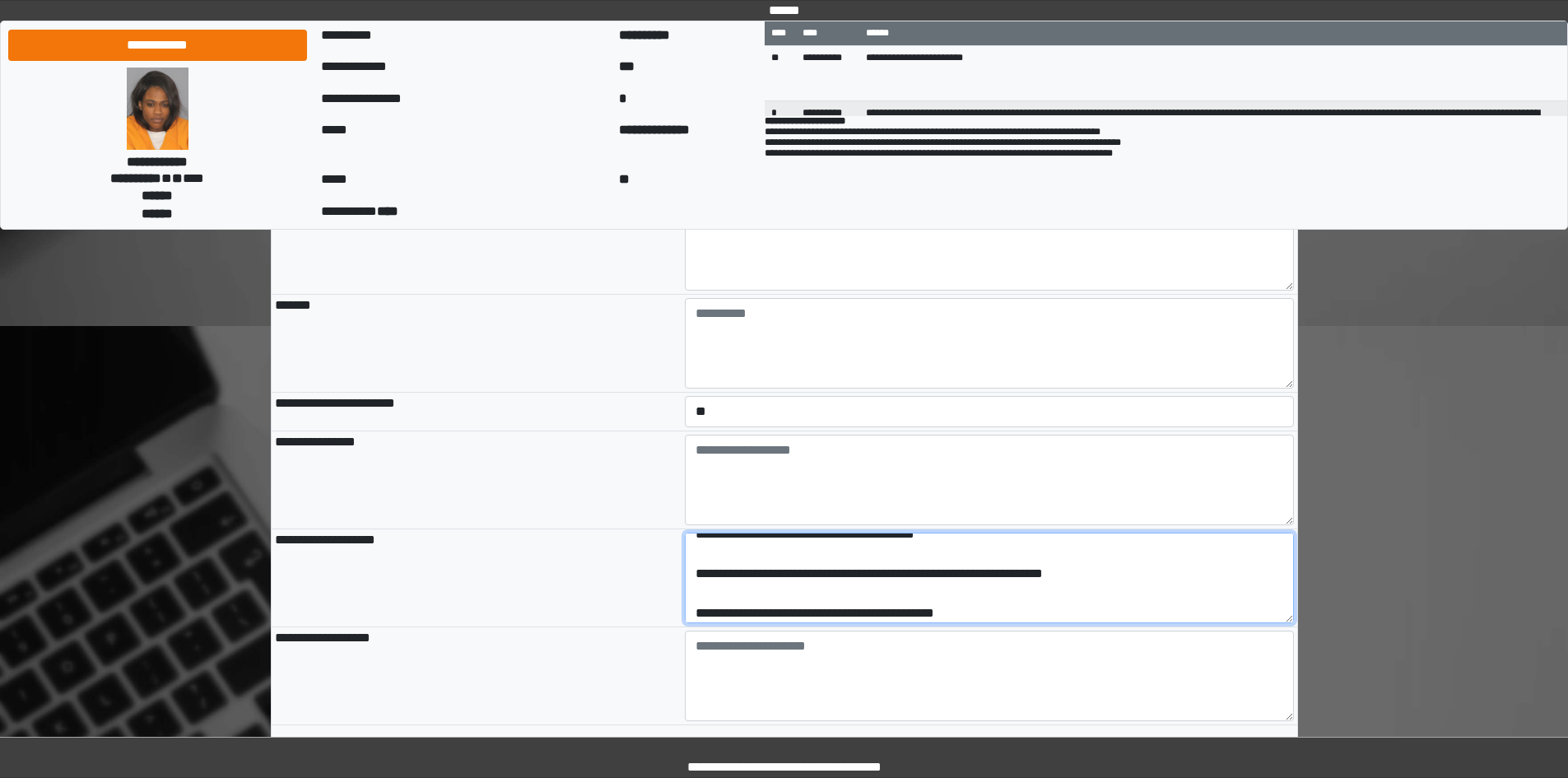 click on "**********" at bounding box center (989, 578) 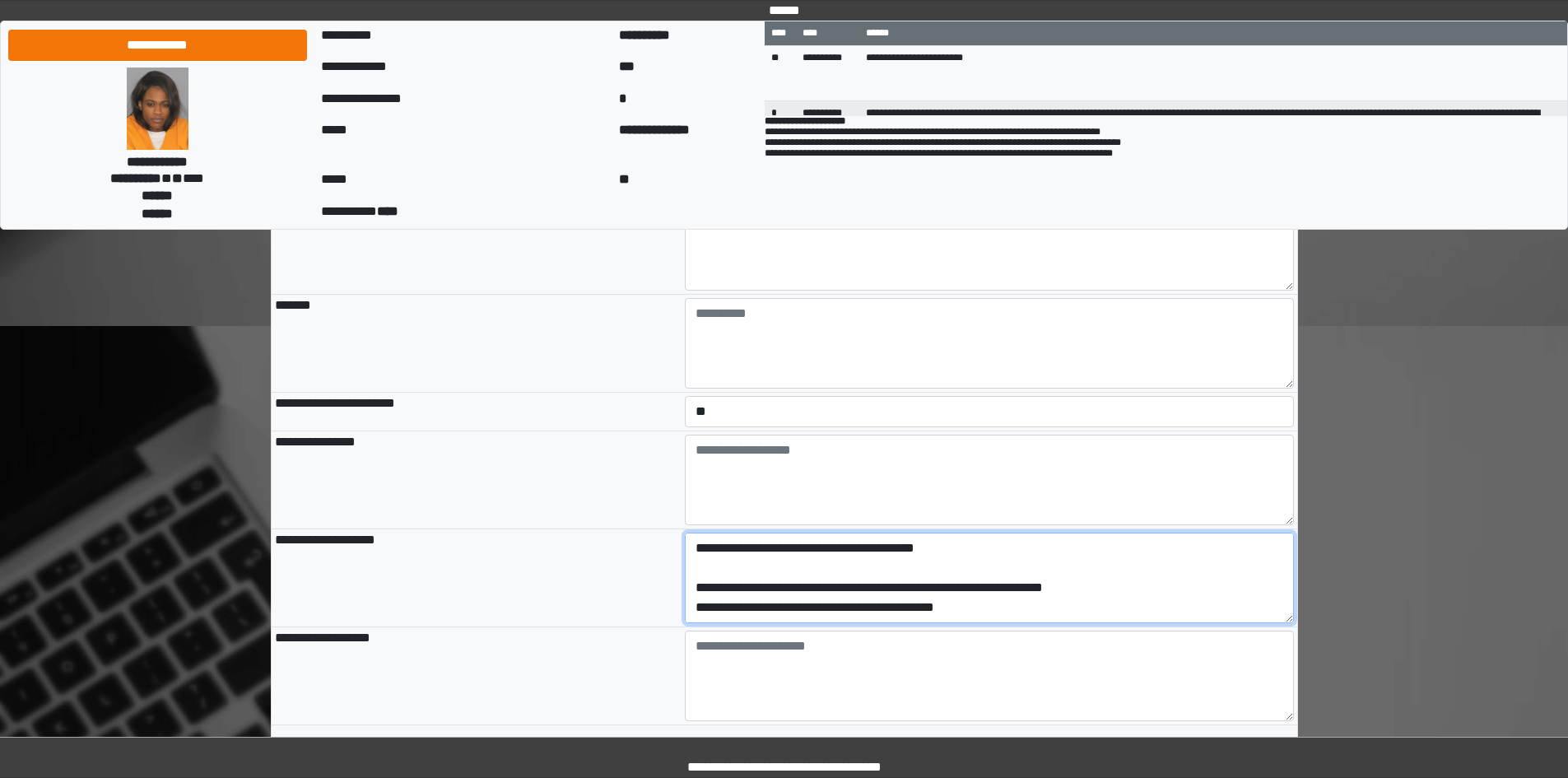 click on "**********" at bounding box center (989, 578) 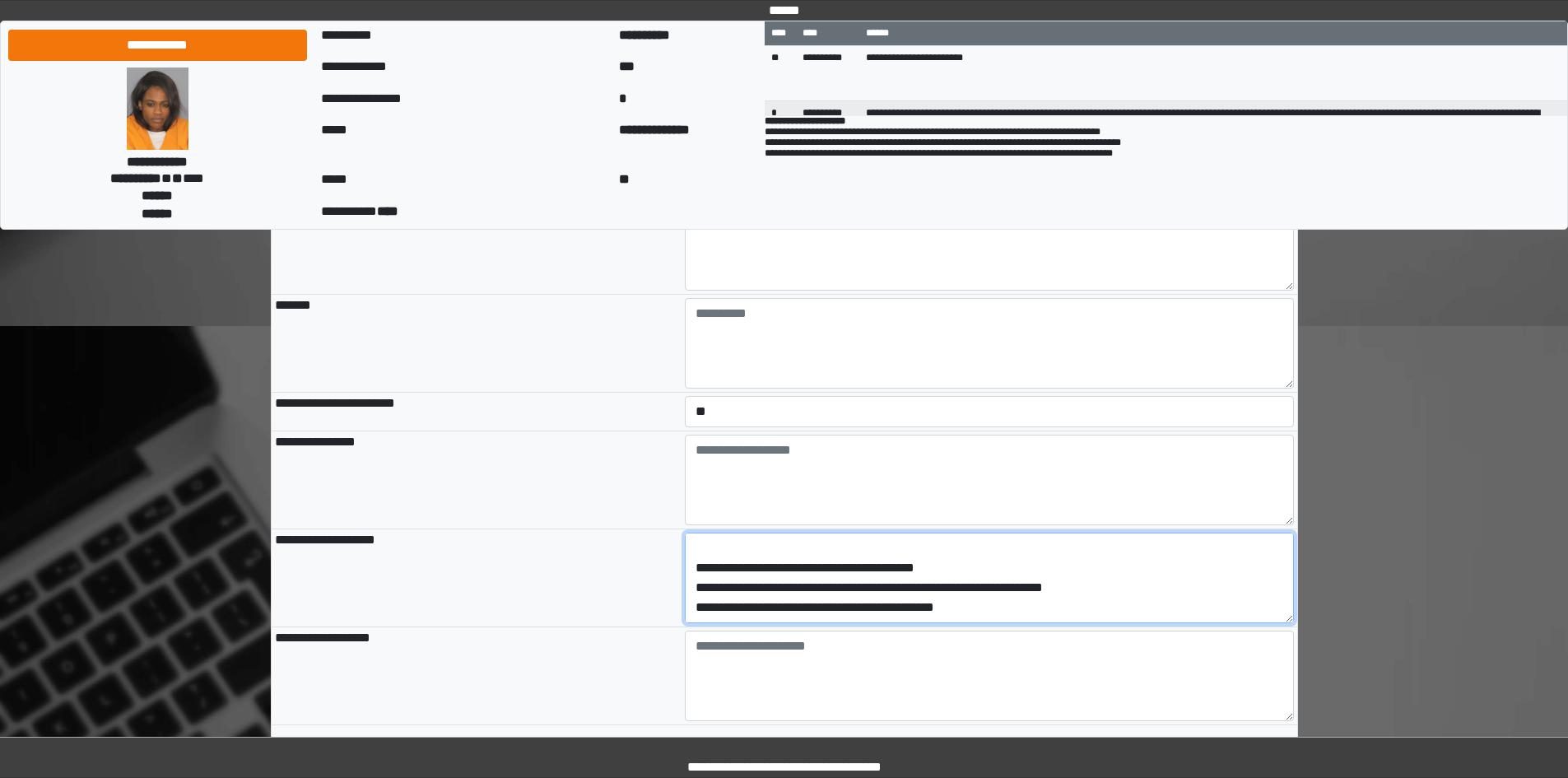 click on "**********" at bounding box center [989, 578] 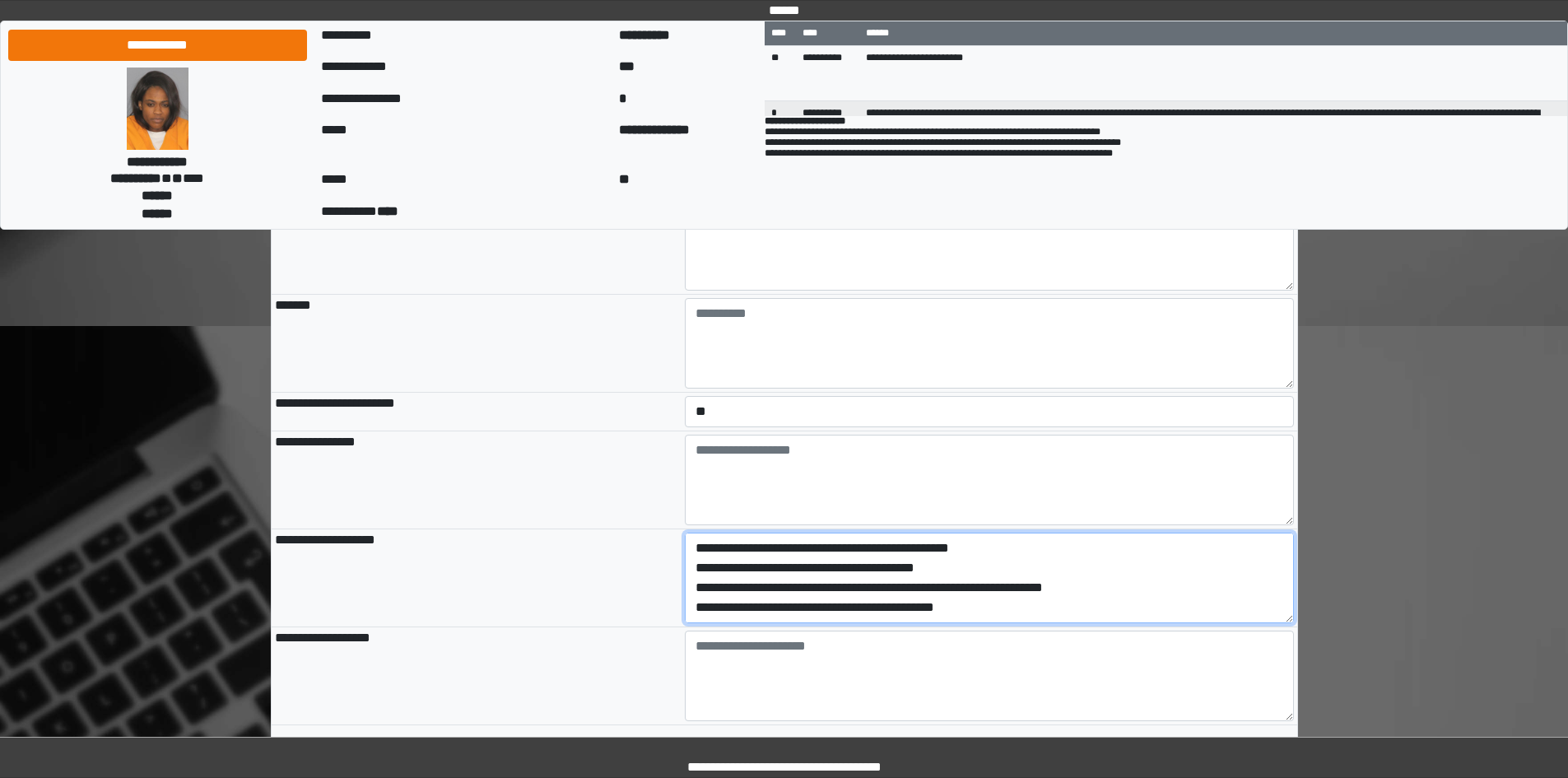 scroll, scrollTop: 36, scrollLeft: 0, axis: vertical 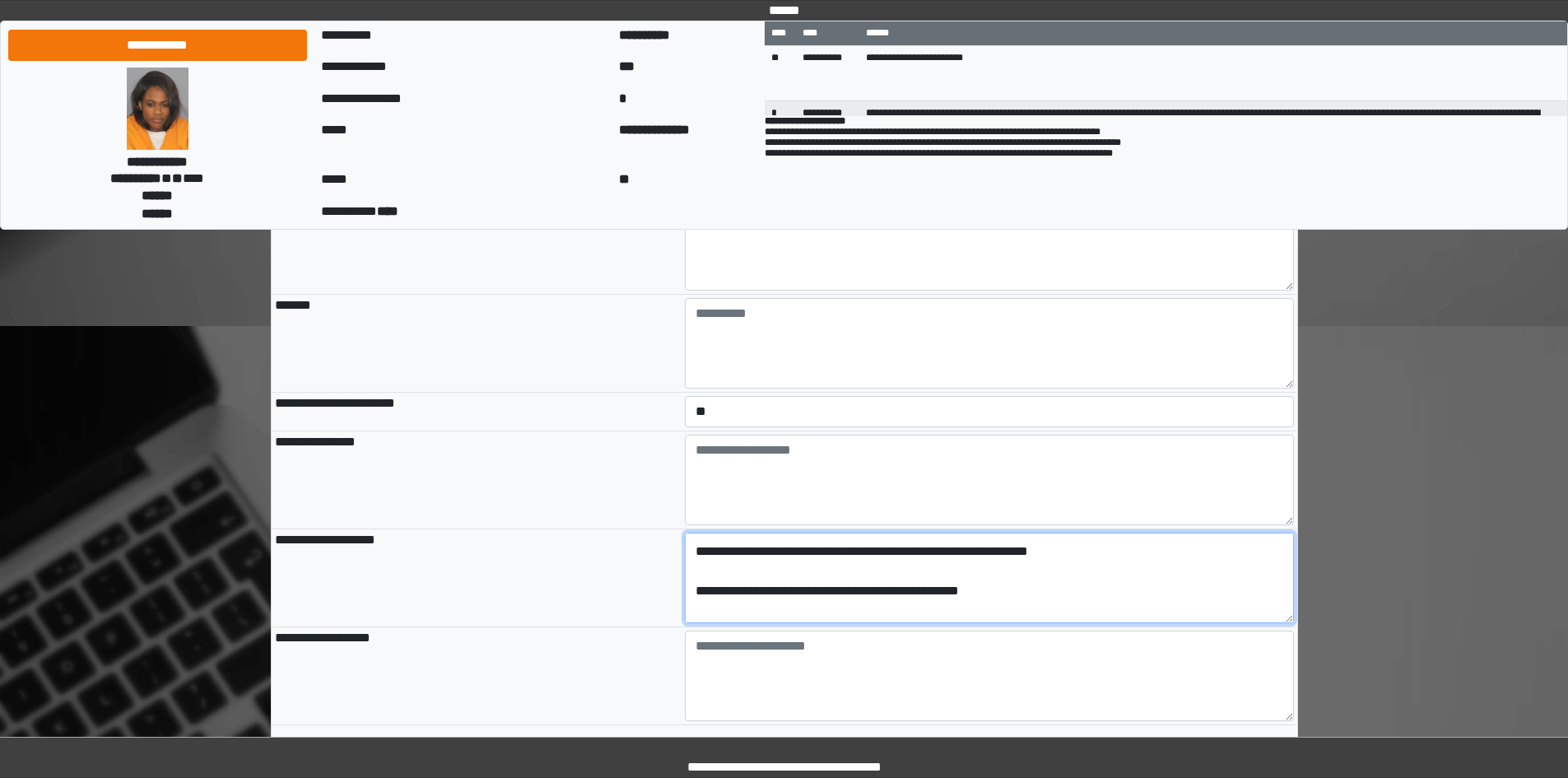click on "**********" at bounding box center [989, 578] 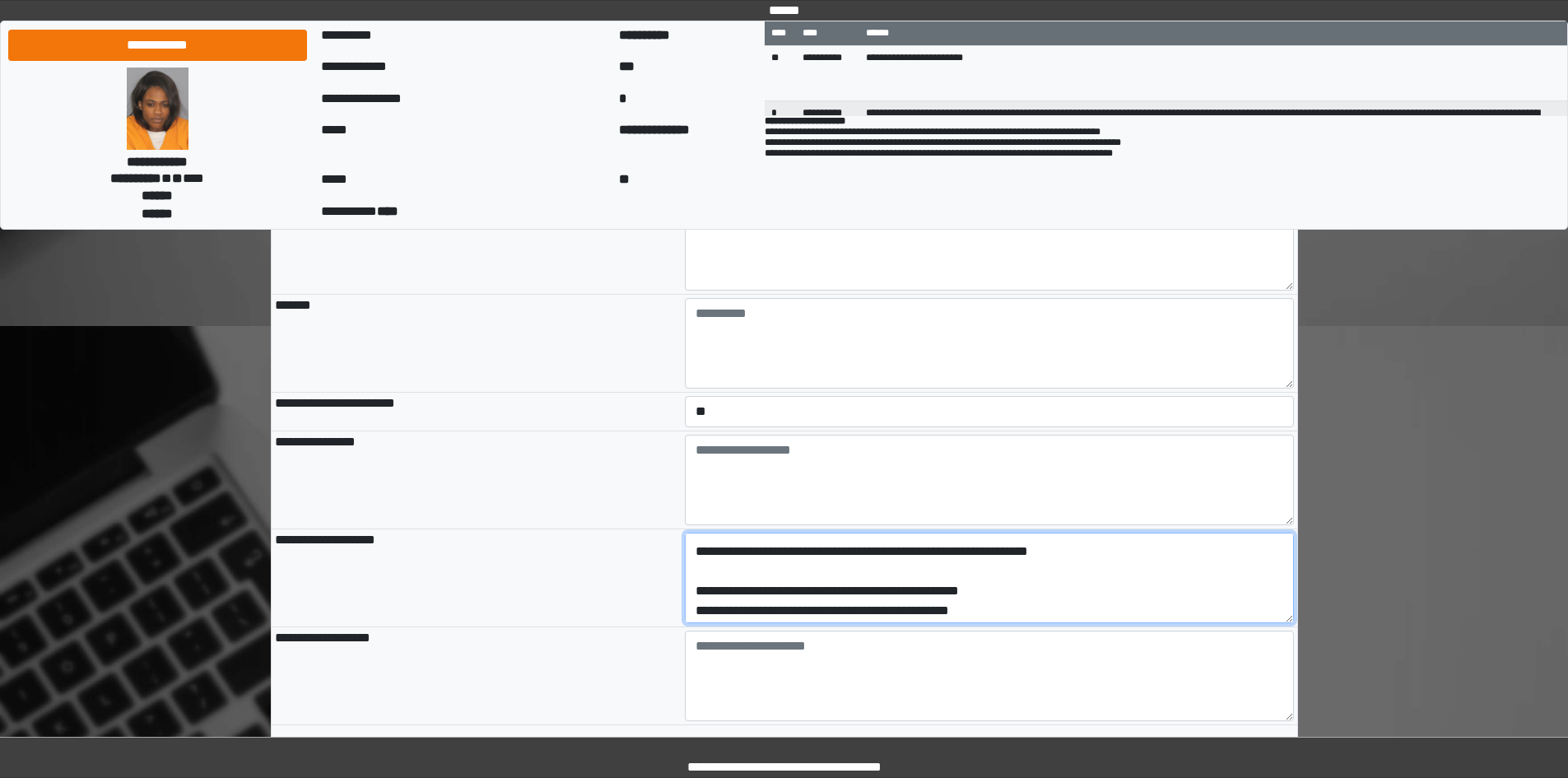 click on "**********" at bounding box center [989, 578] 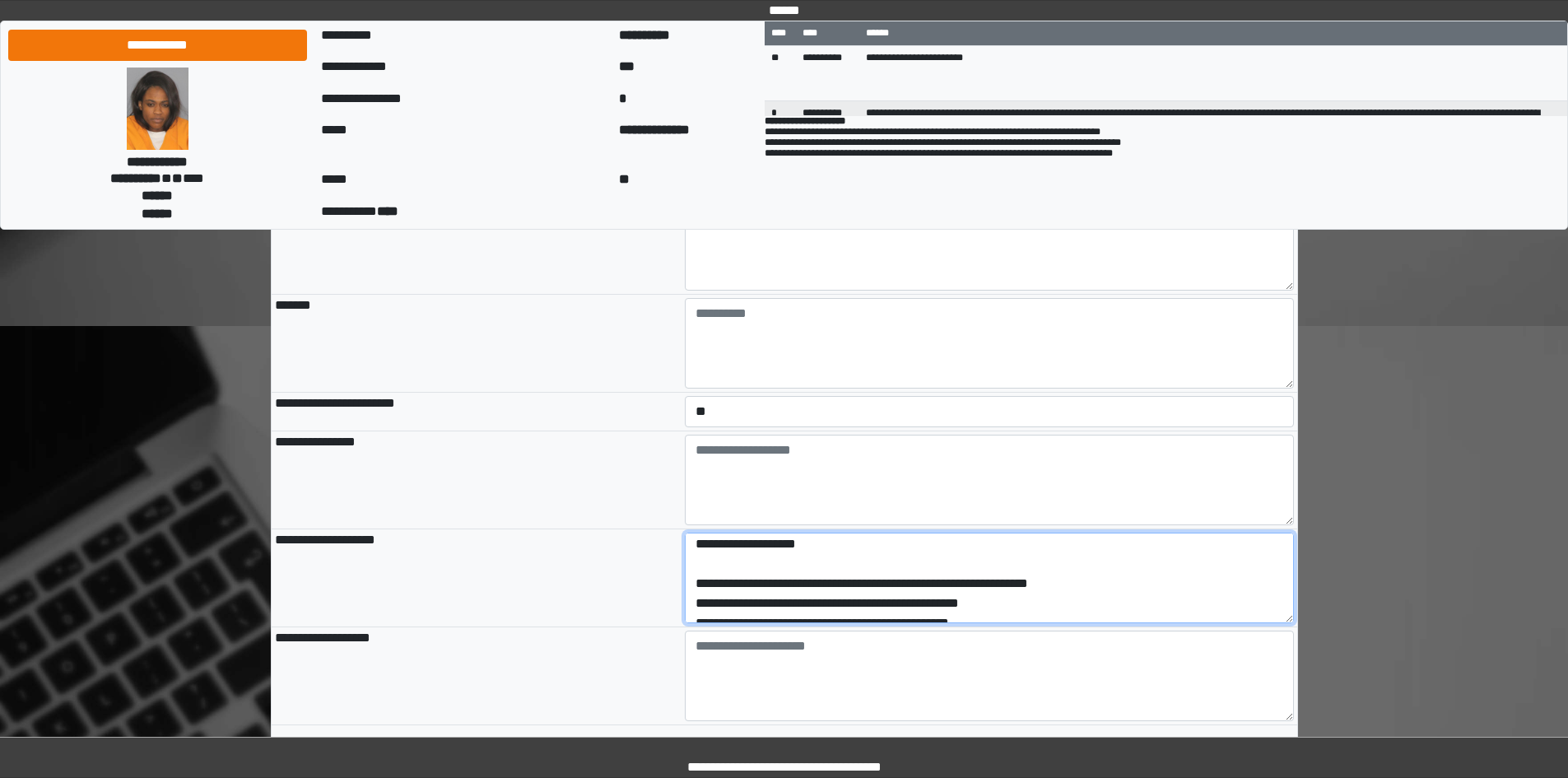 scroll, scrollTop: 0, scrollLeft: 0, axis: both 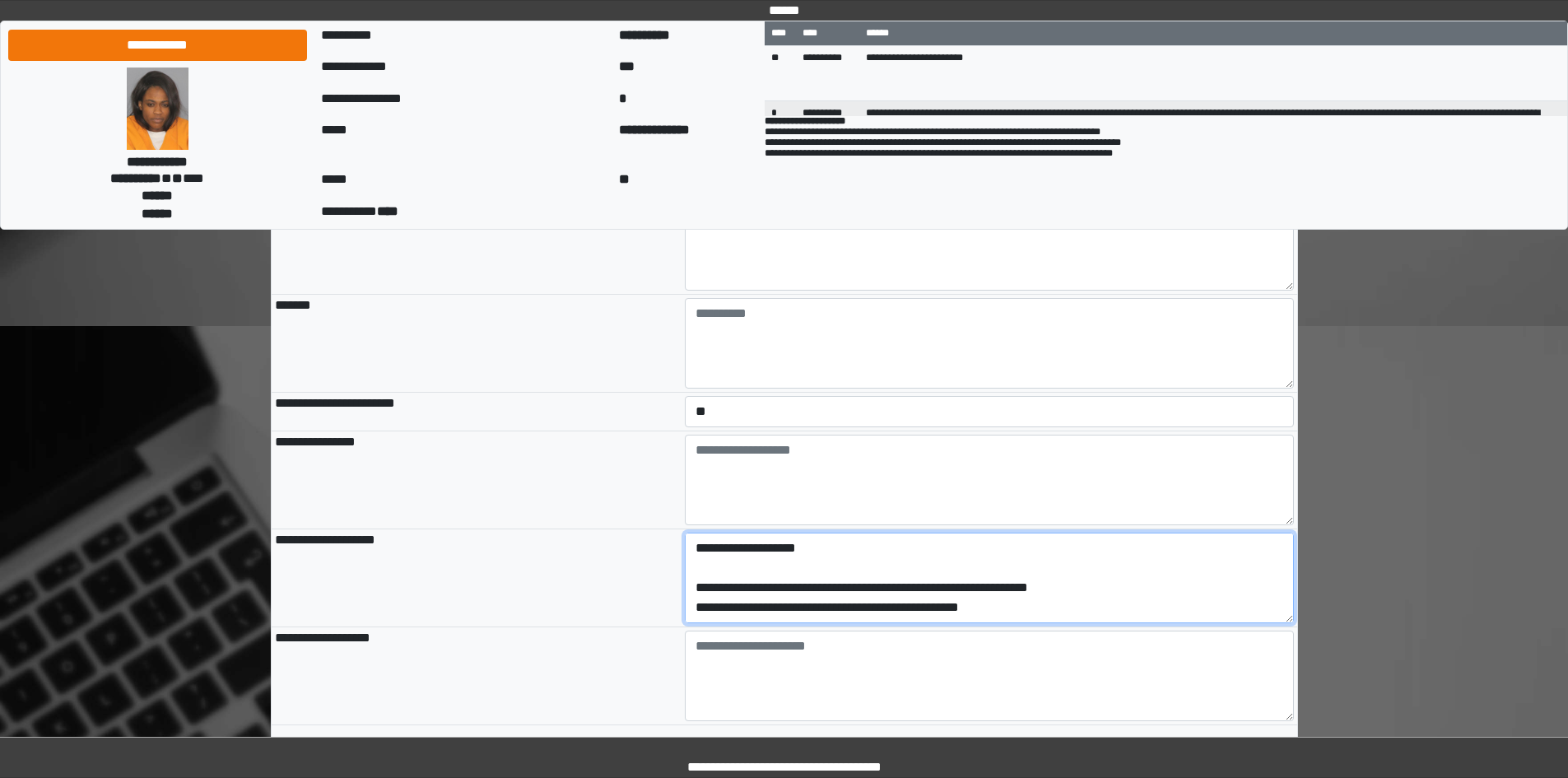 click on "**********" at bounding box center [989, 578] 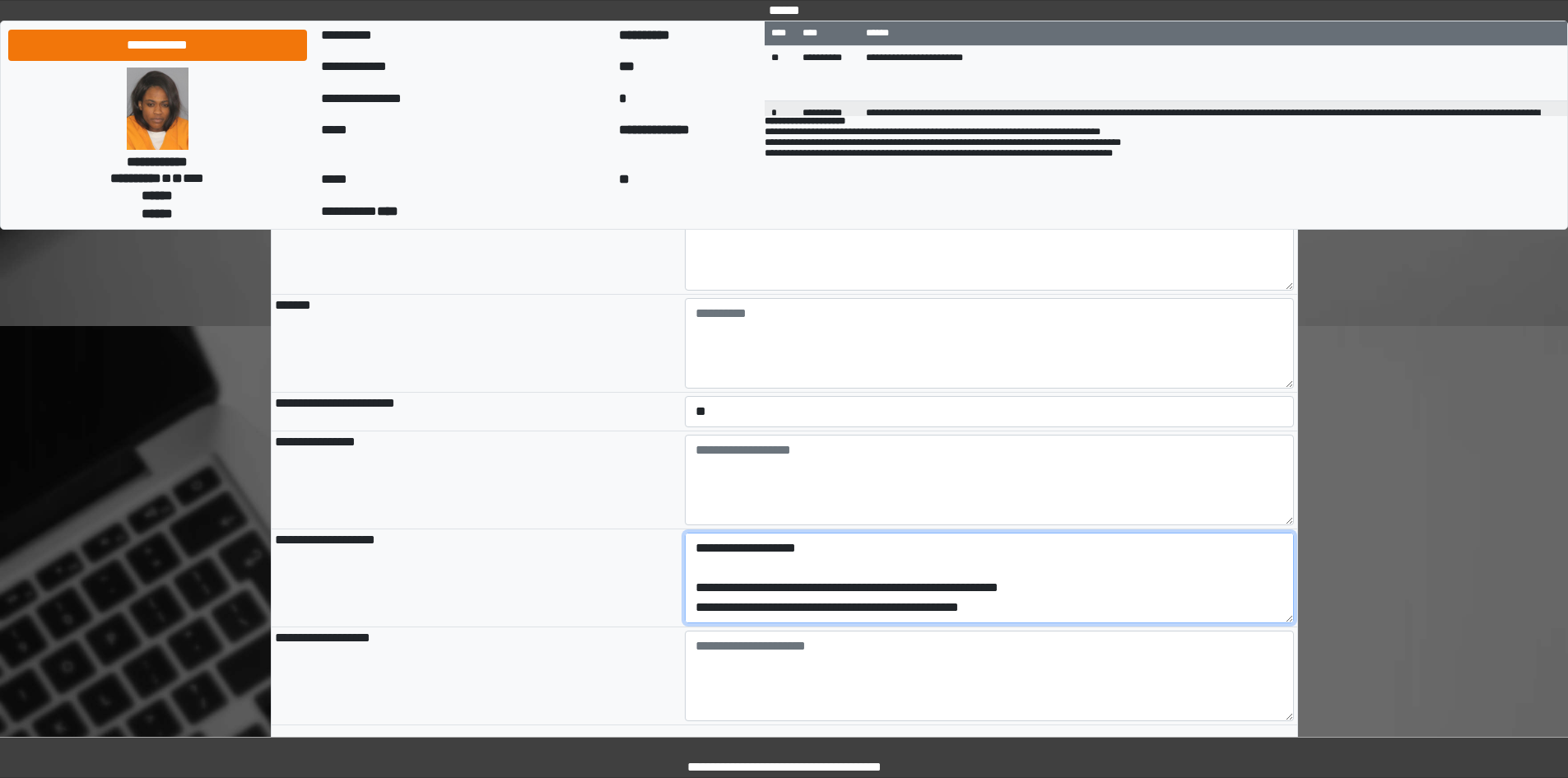 click on "**********" at bounding box center [989, 578] 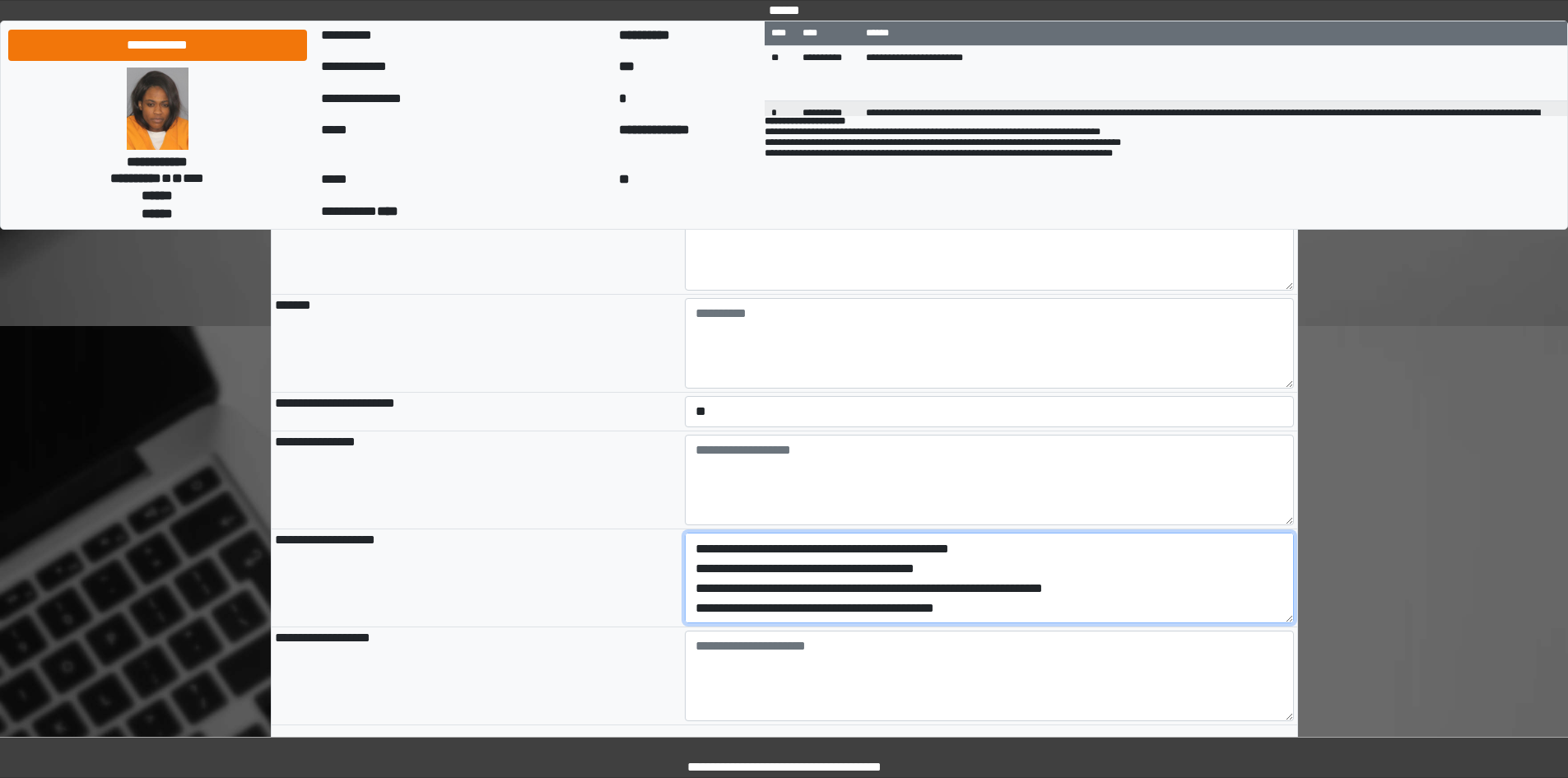 scroll, scrollTop: 59, scrollLeft: 0, axis: vertical 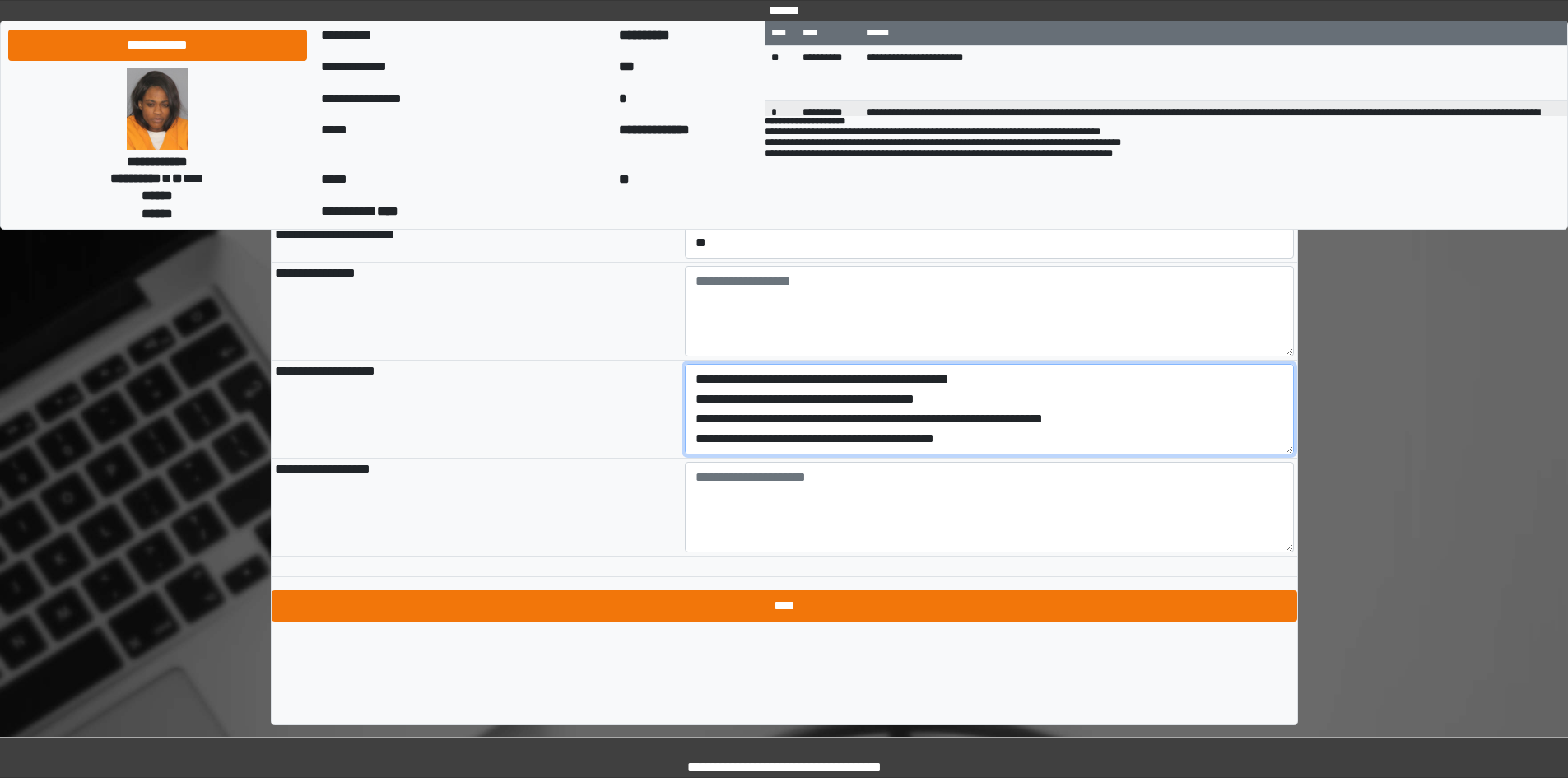 type on "**********" 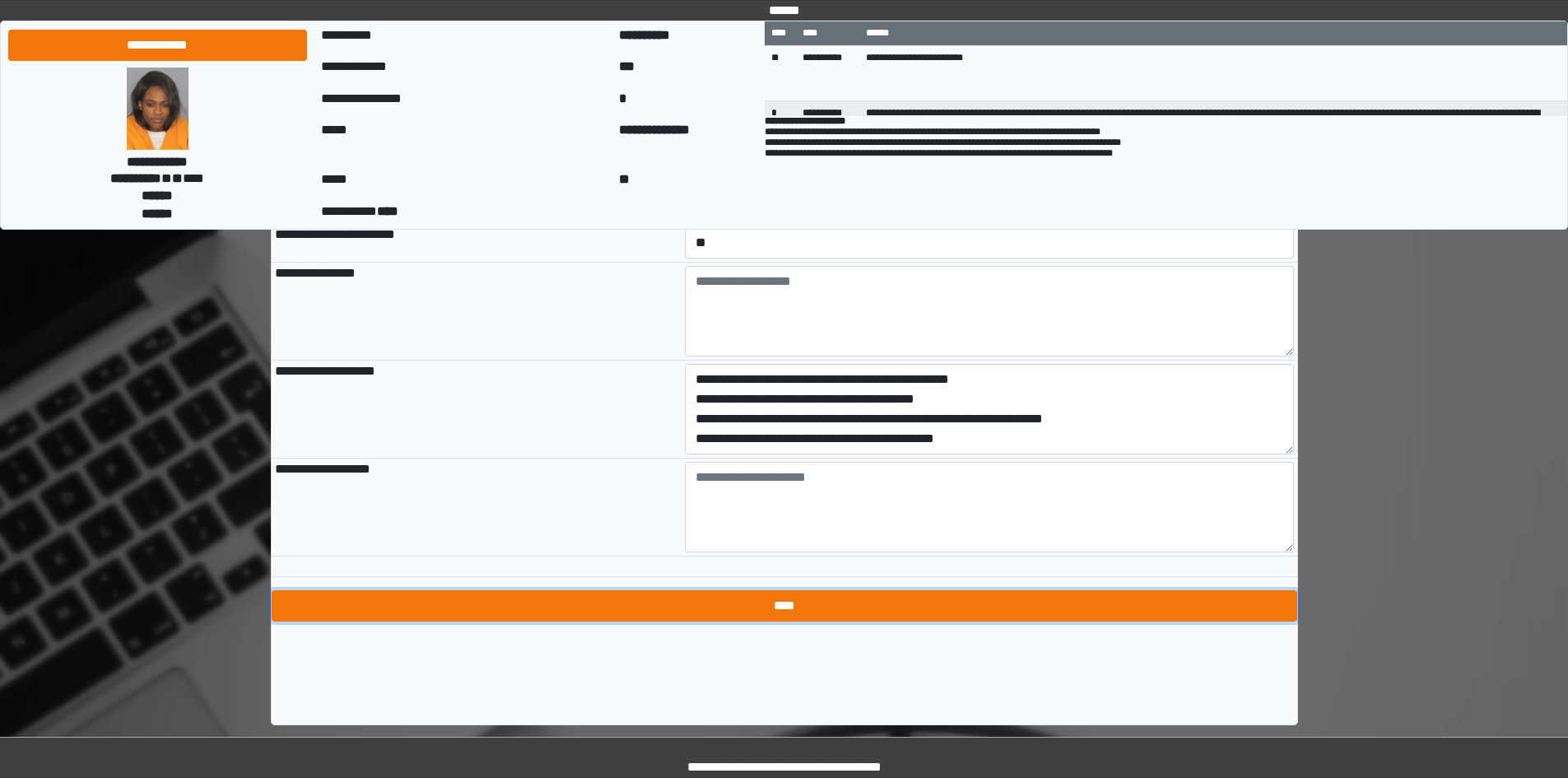 click on "****" at bounding box center (784, 606) 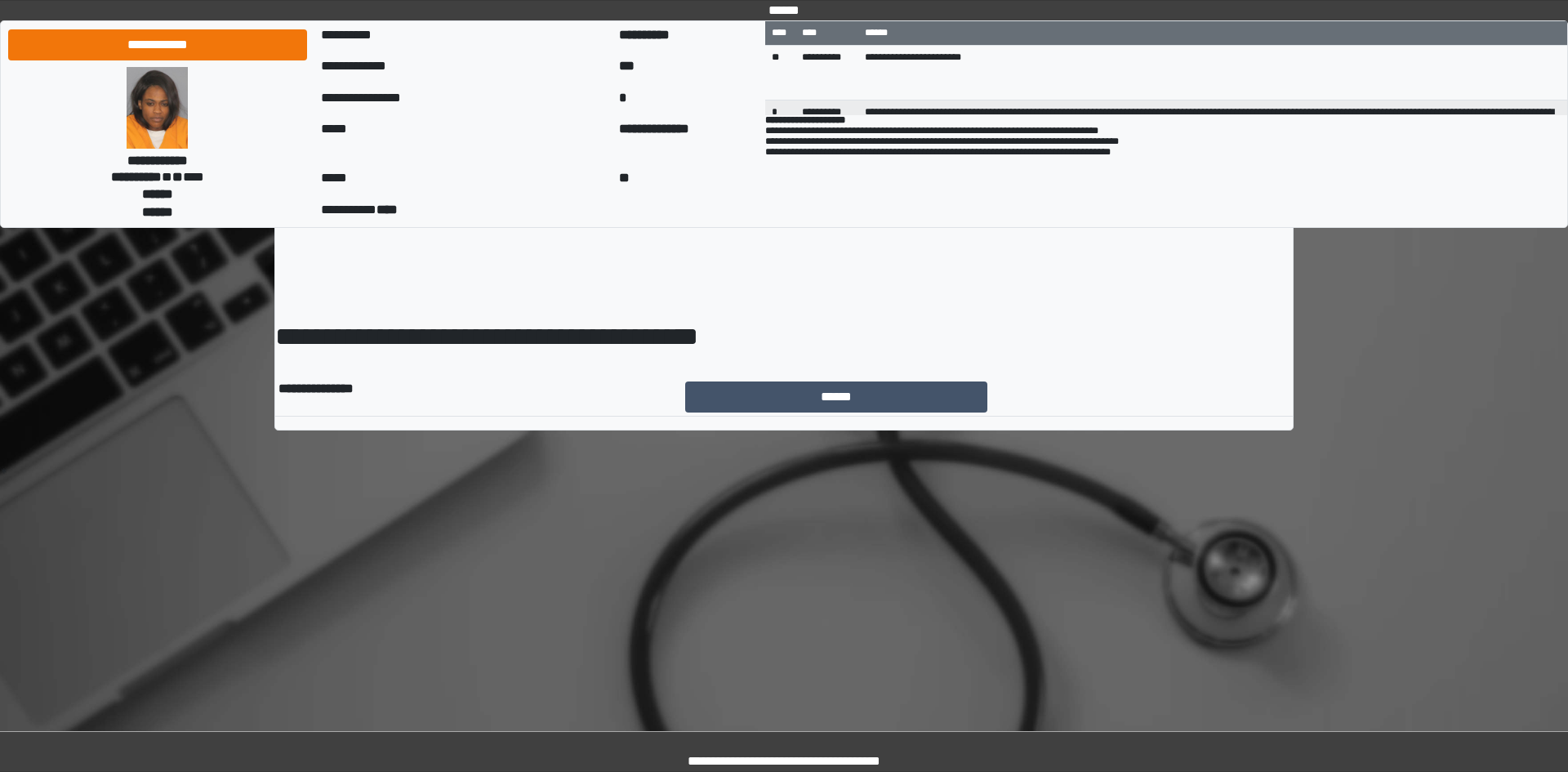 scroll, scrollTop: 0, scrollLeft: 0, axis: both 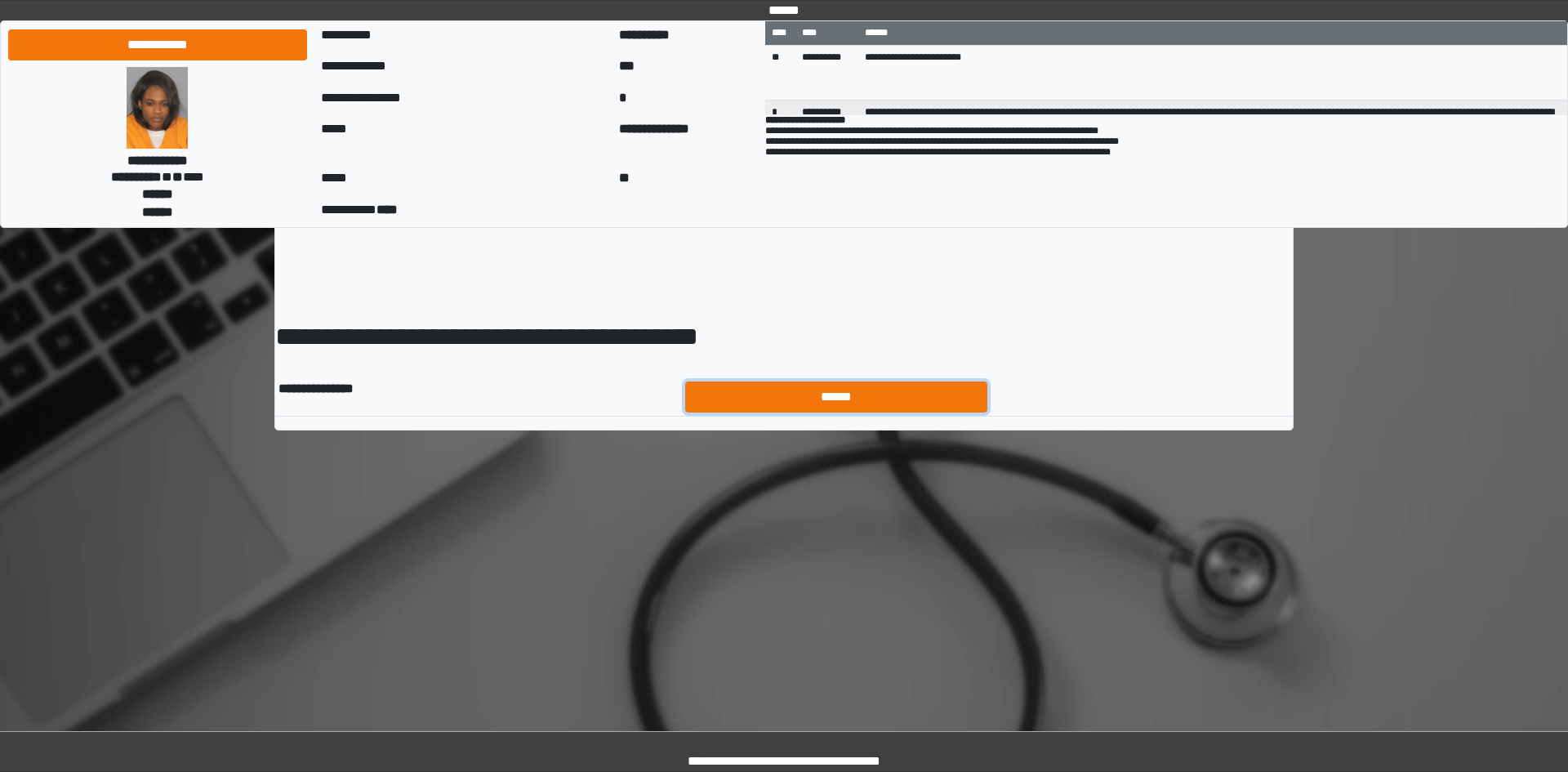 click on "******" at bounding box center [836, 397] 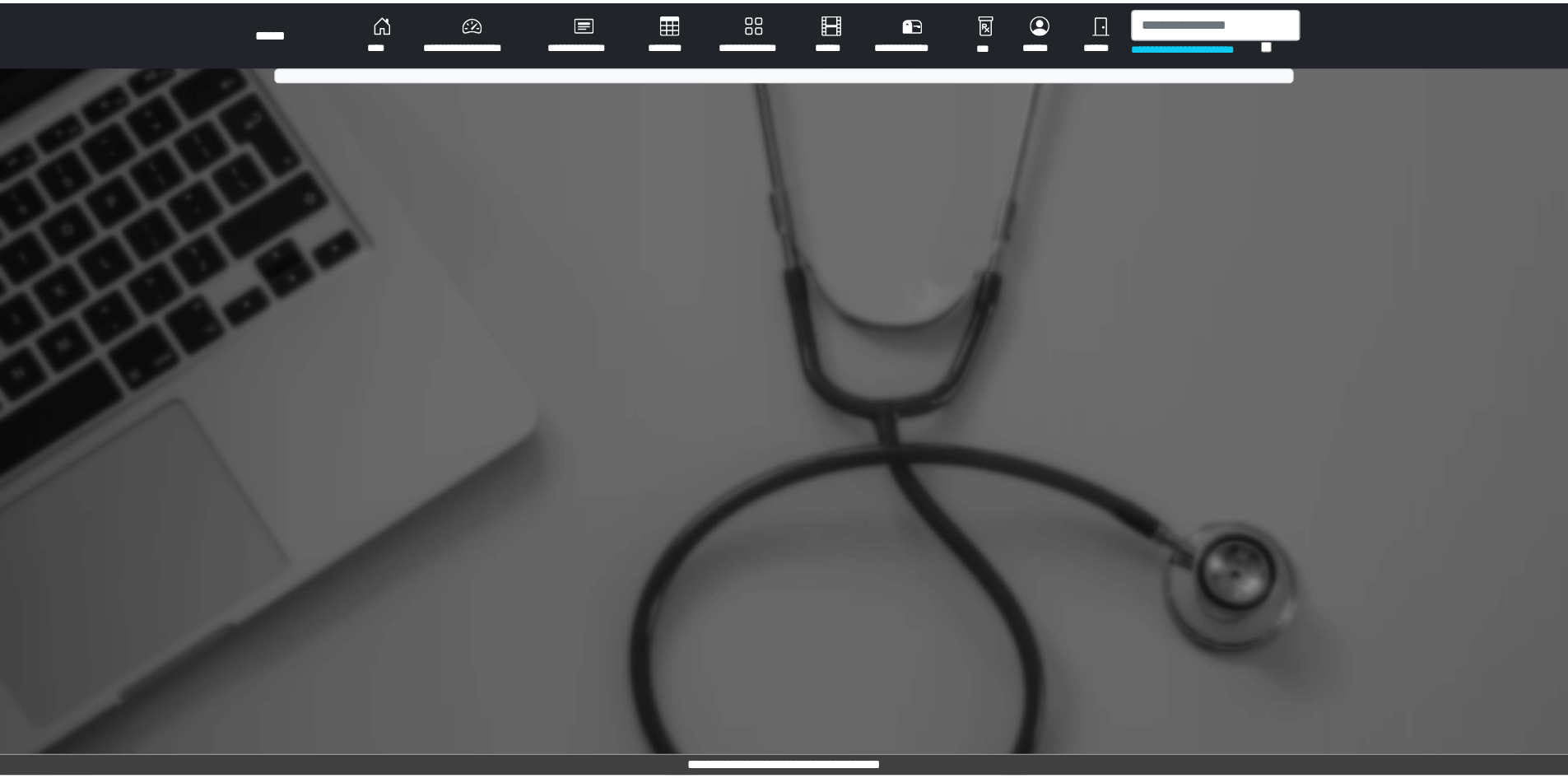 scroll, scrollTop: 0, scrollLeft: 0, axis: both 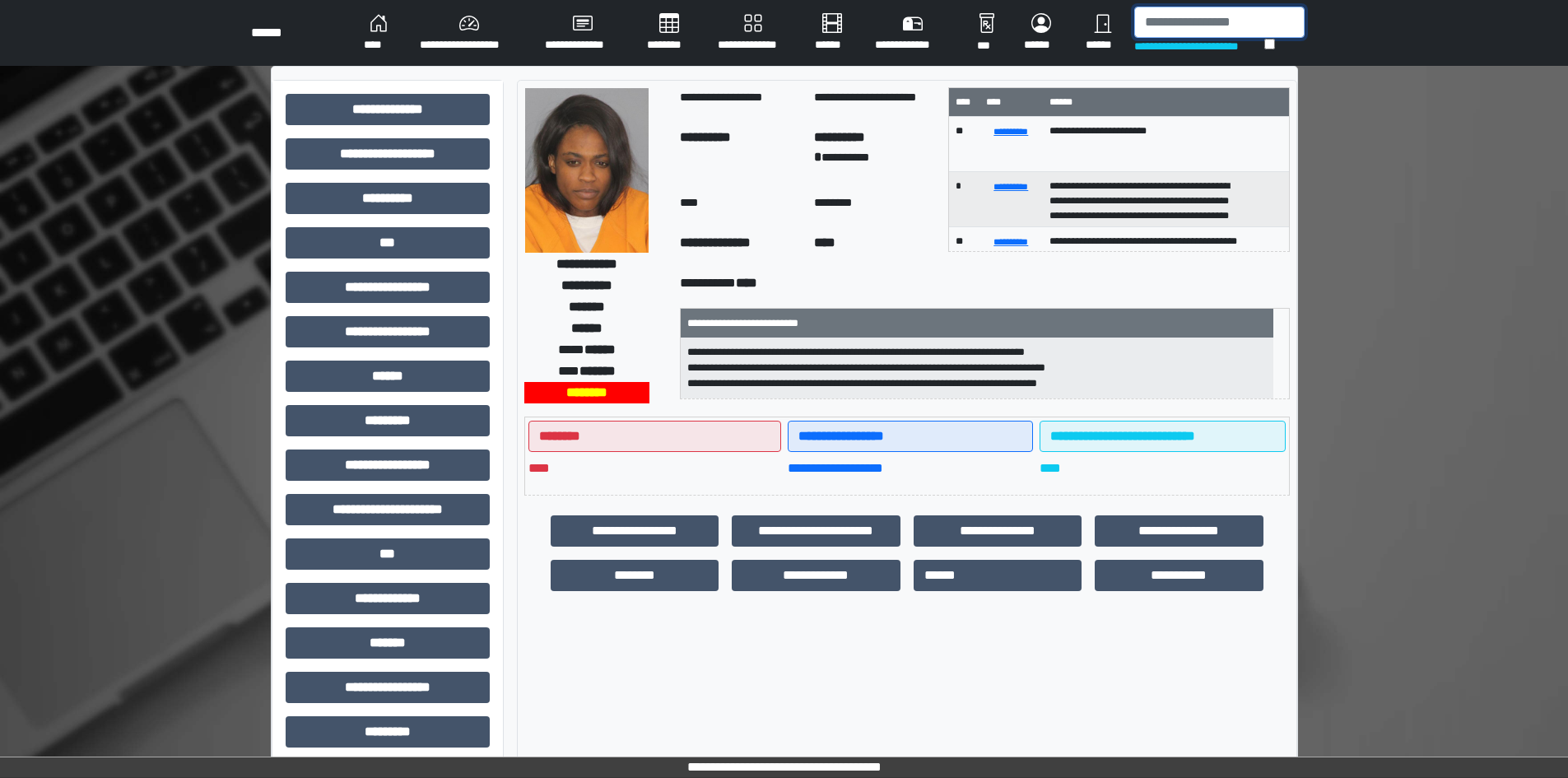 click at bounding box center (1219, 22) 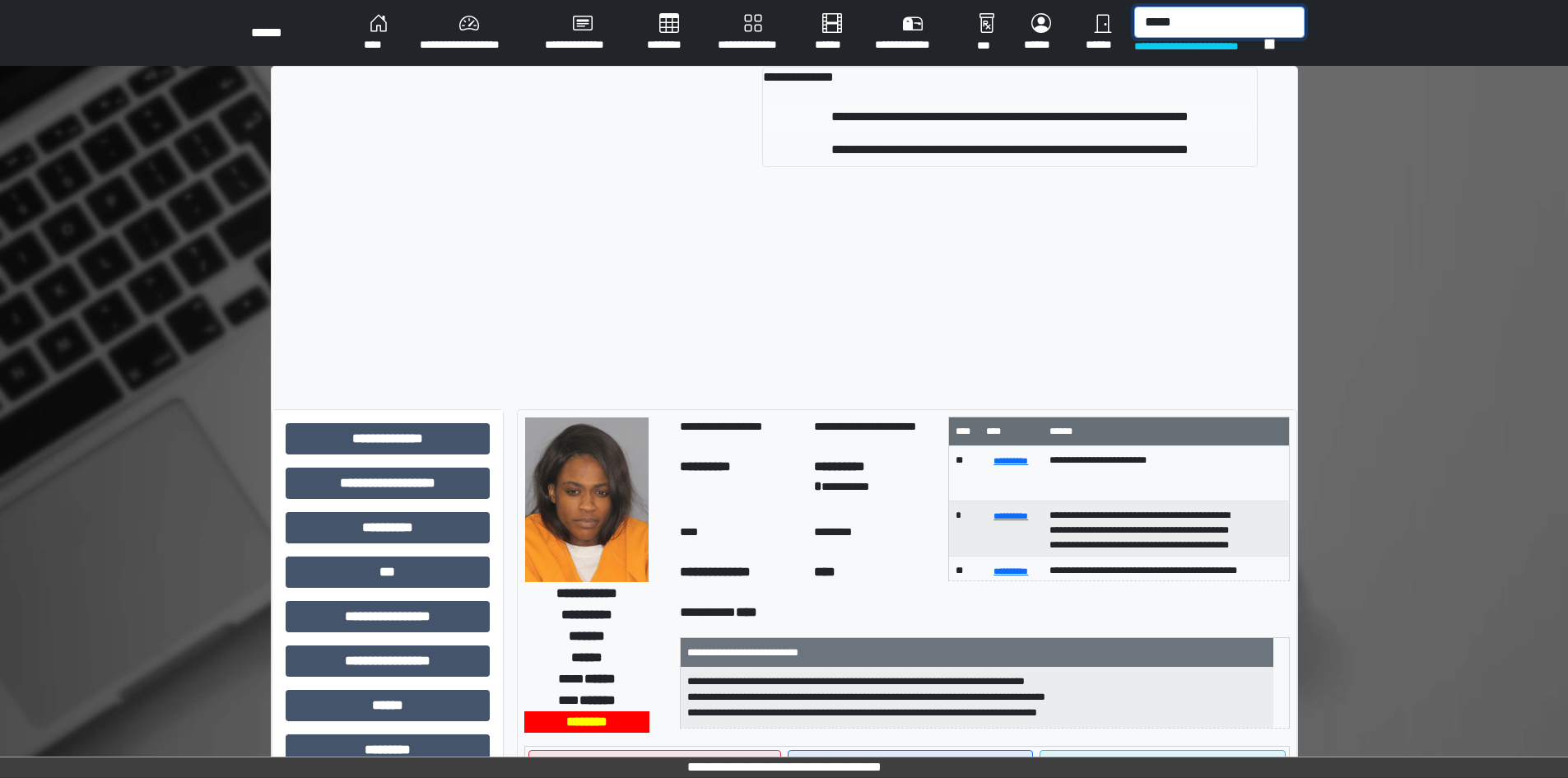 type on "*****" 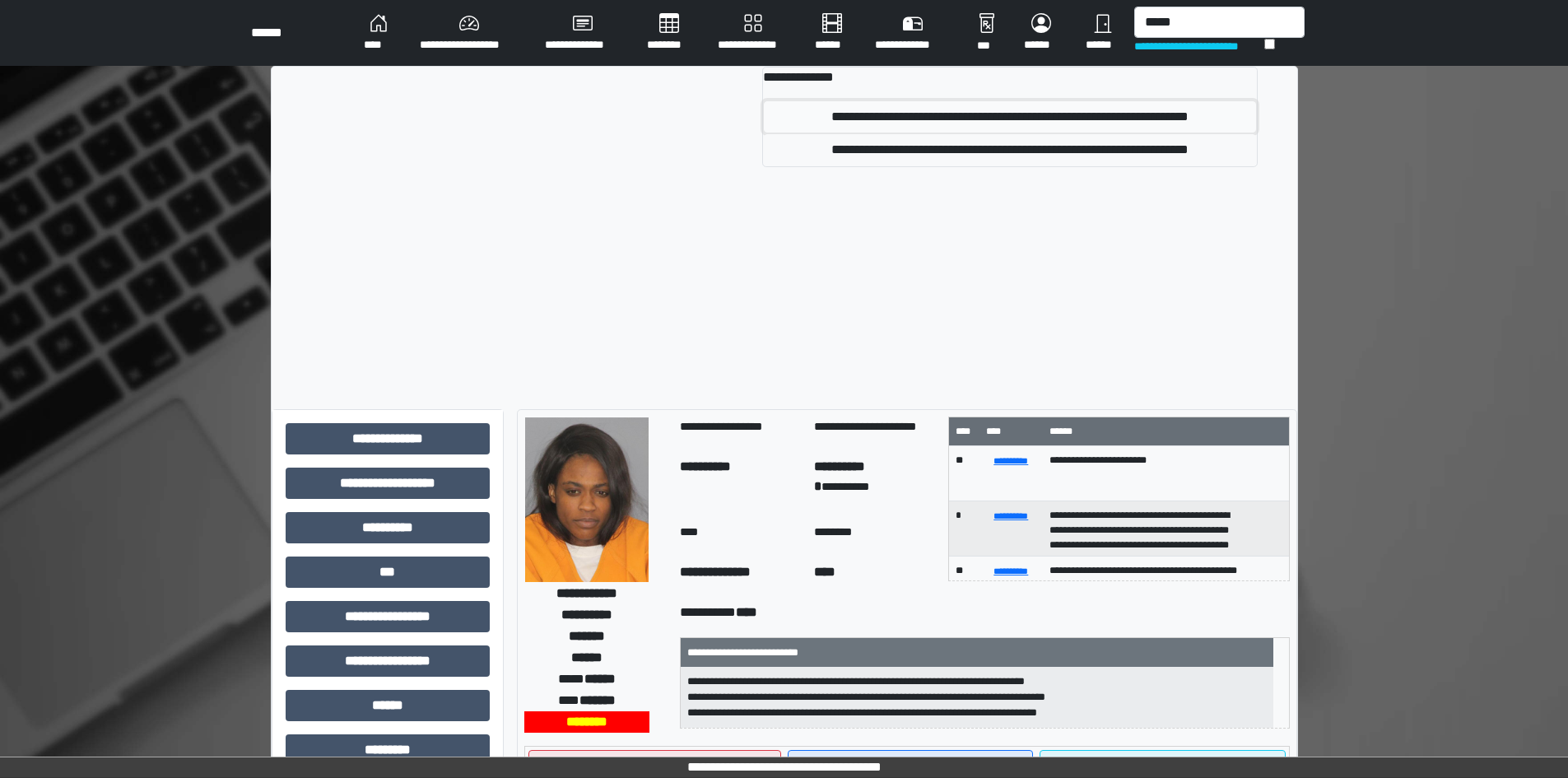 click on "**********" at bounding box center [1009, 117] 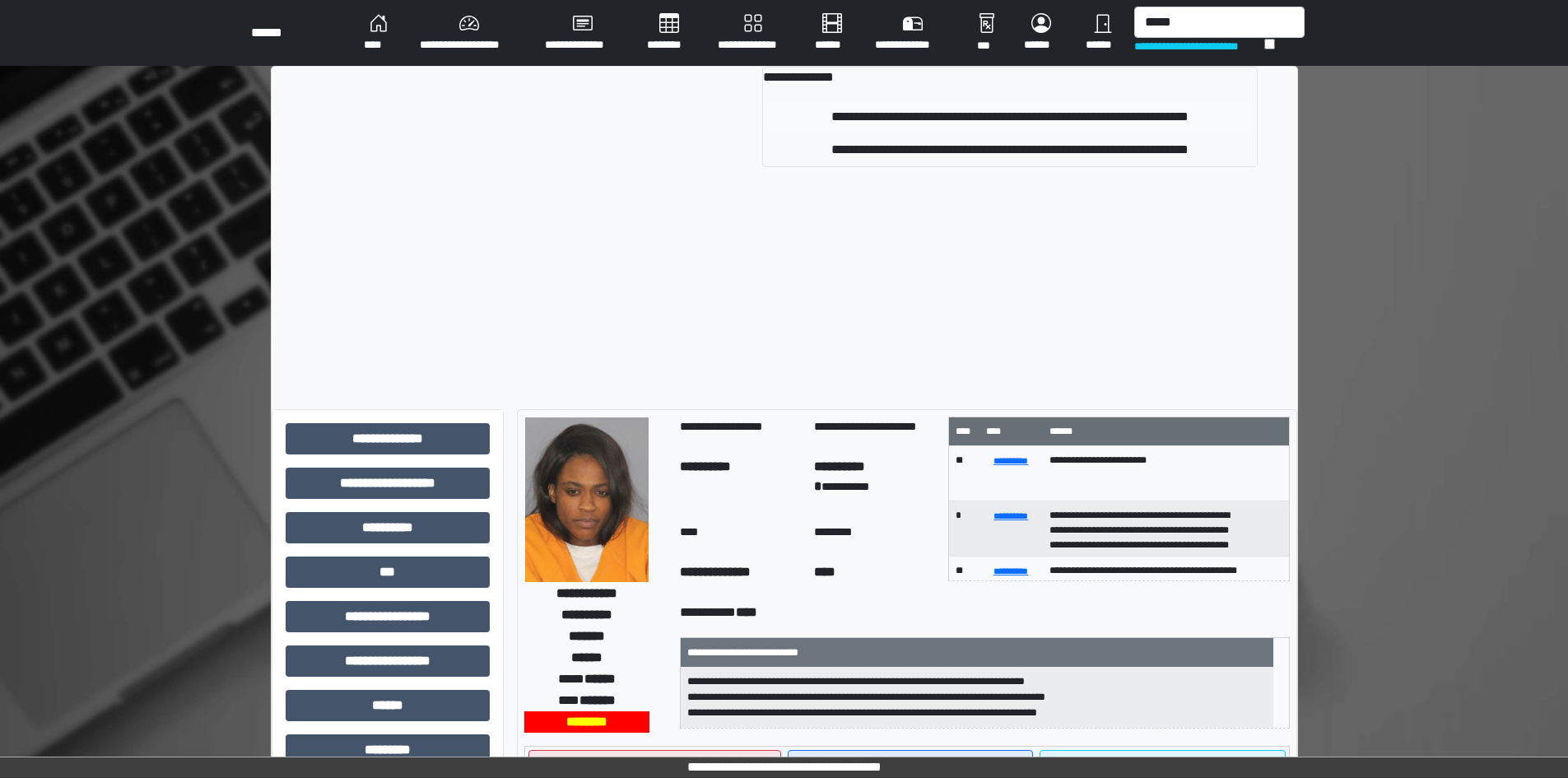 type 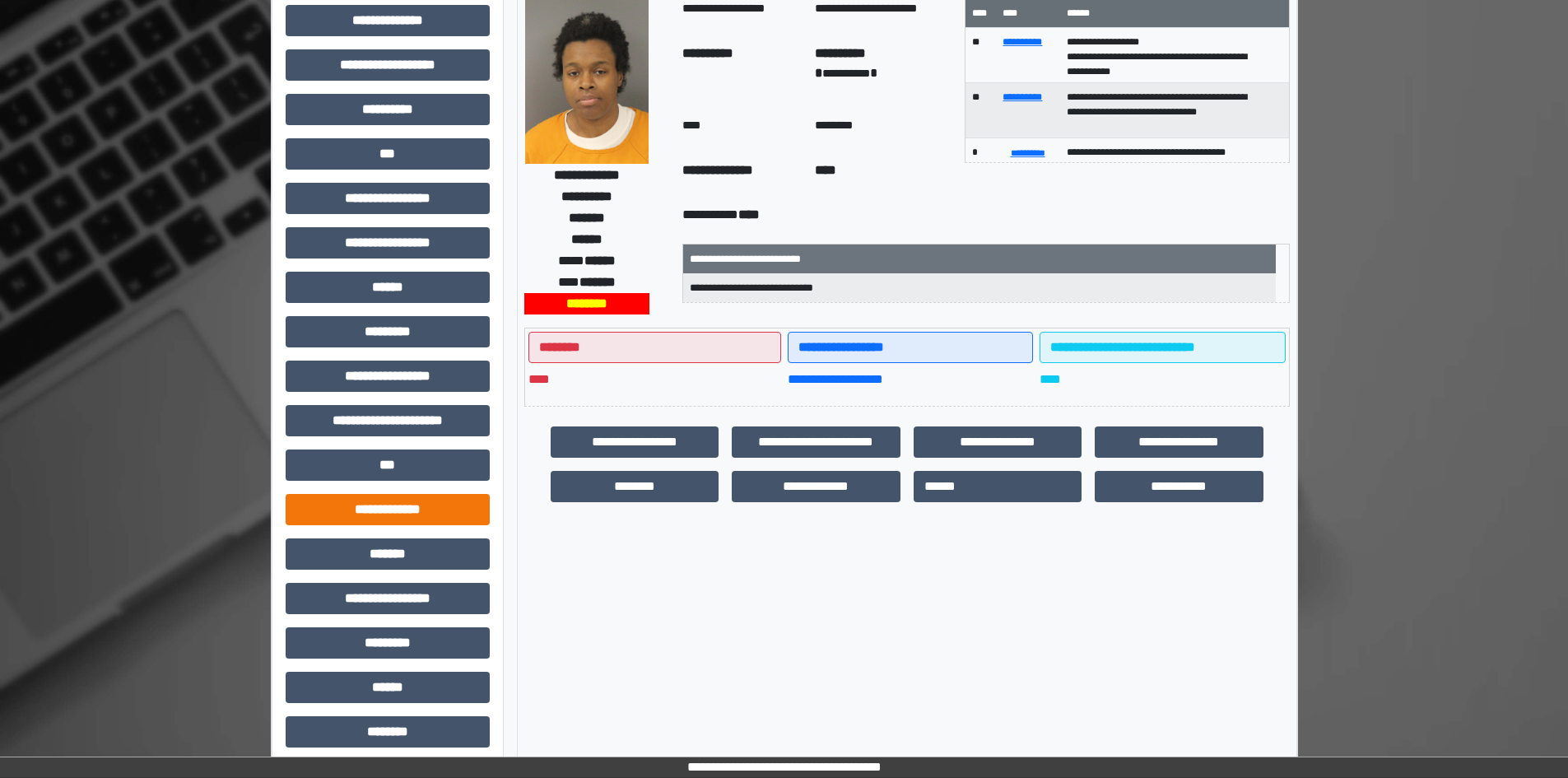 scroll, scrollTop: 189, scrollLeft: 0, axis: vertical 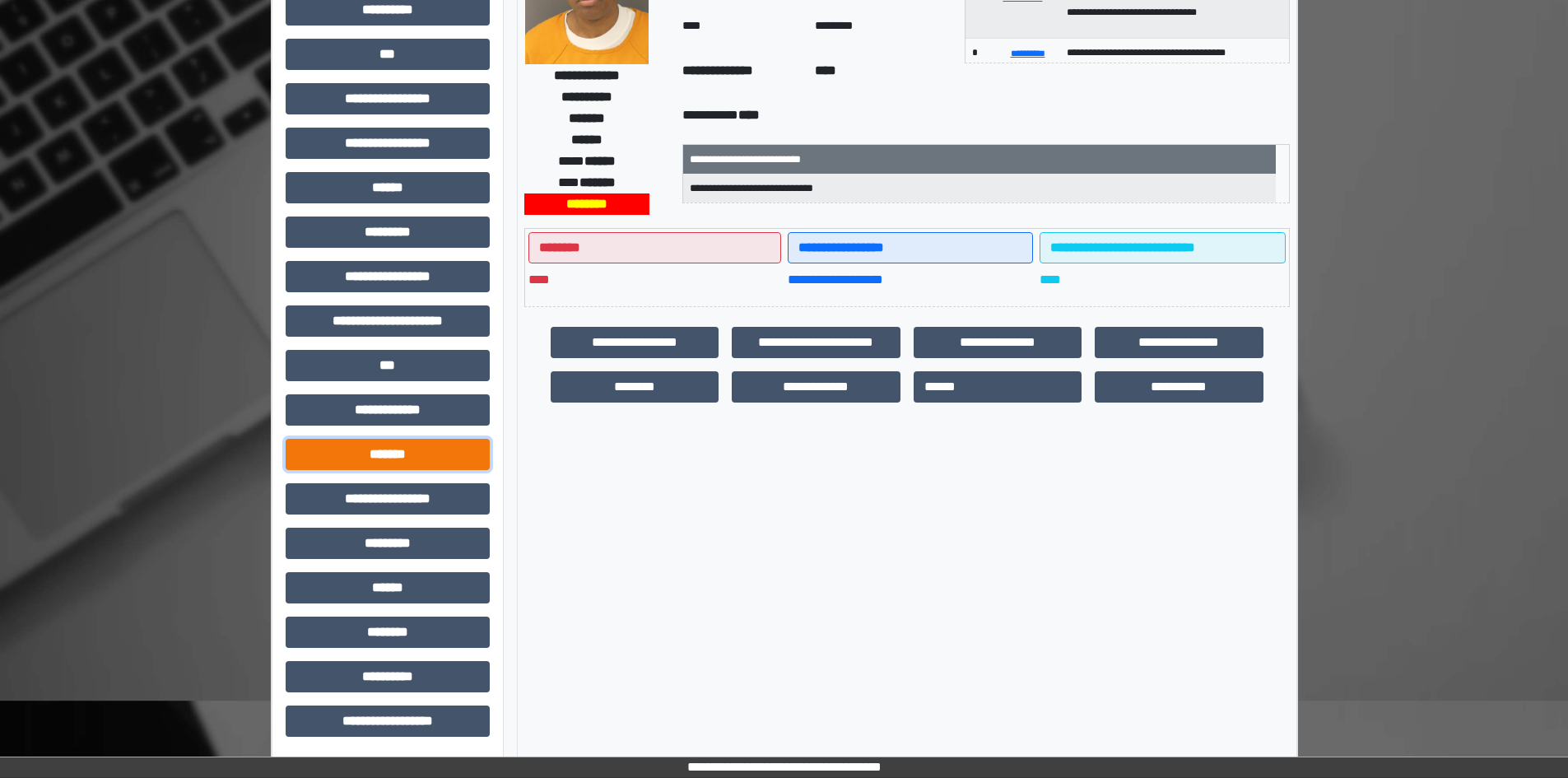 click on "*******" at bounding box center (388, 454) 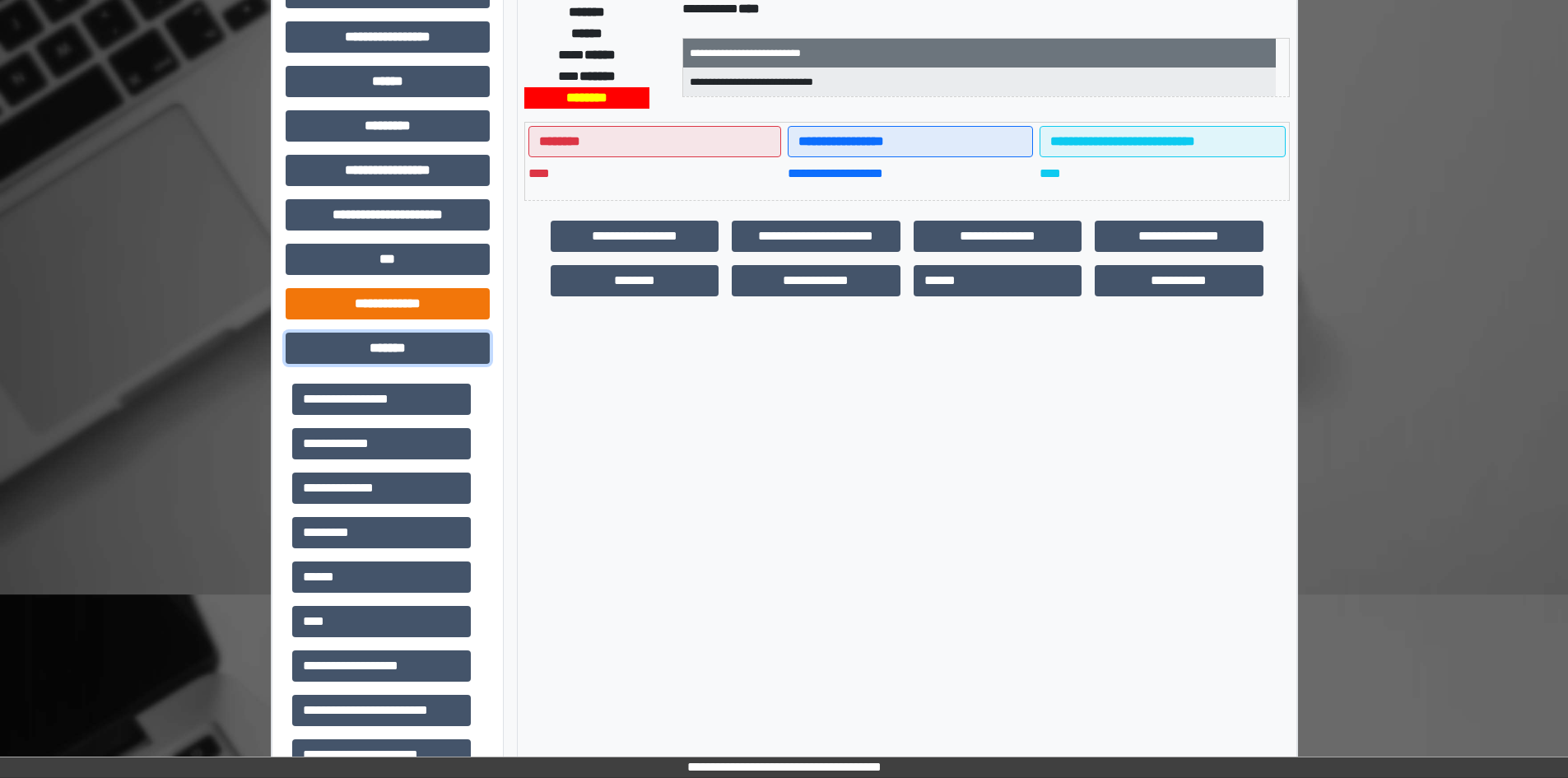scroll, scrollTop: 518, scrollLeft: 0, axis: vertical 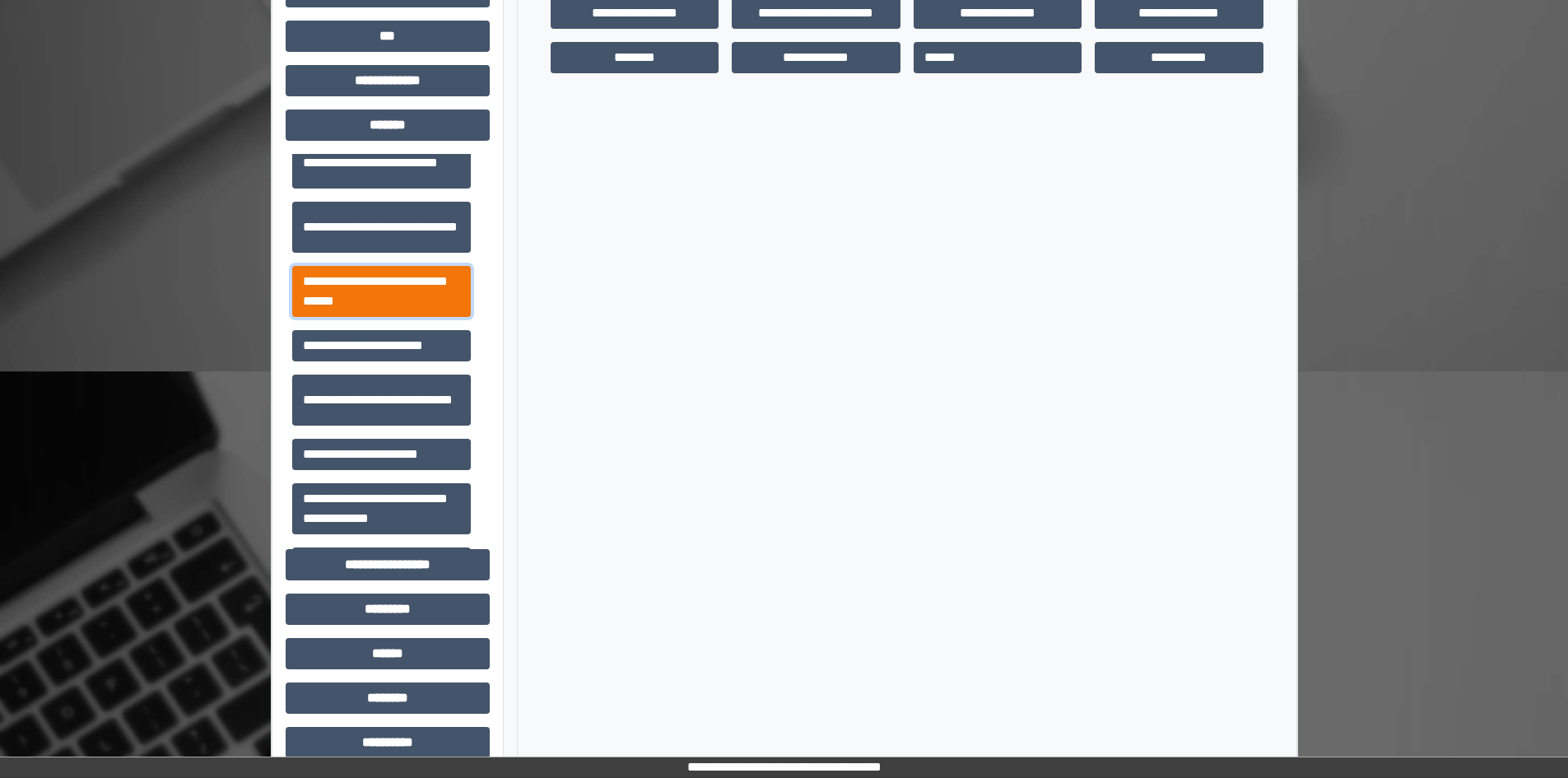 click on "**********" at bounding box center [381, 291] 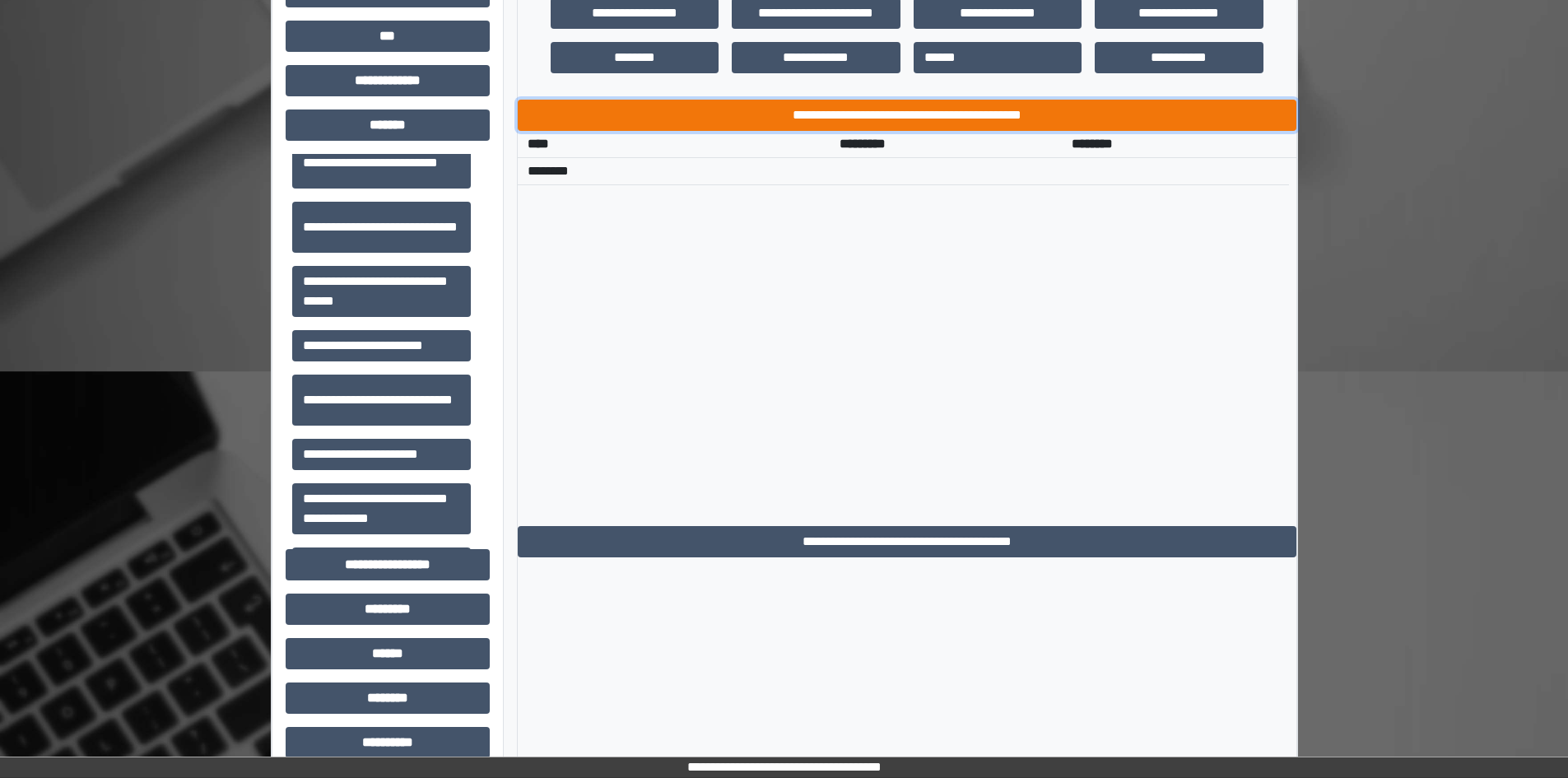 click on "**********" at bounding box center (907, 115) 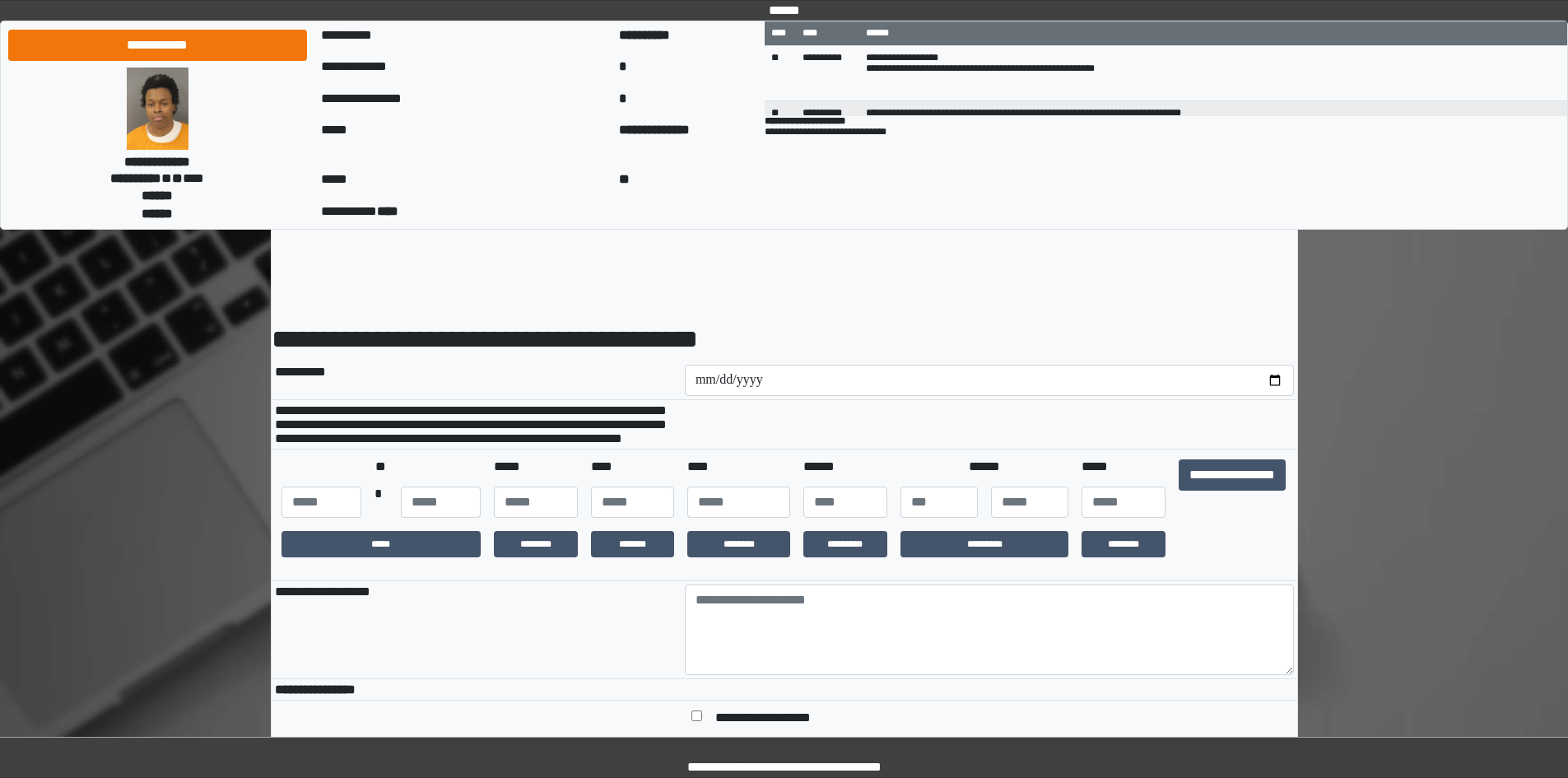 scroll, scrollTop: 0, scrollLeft: 0, axis: both 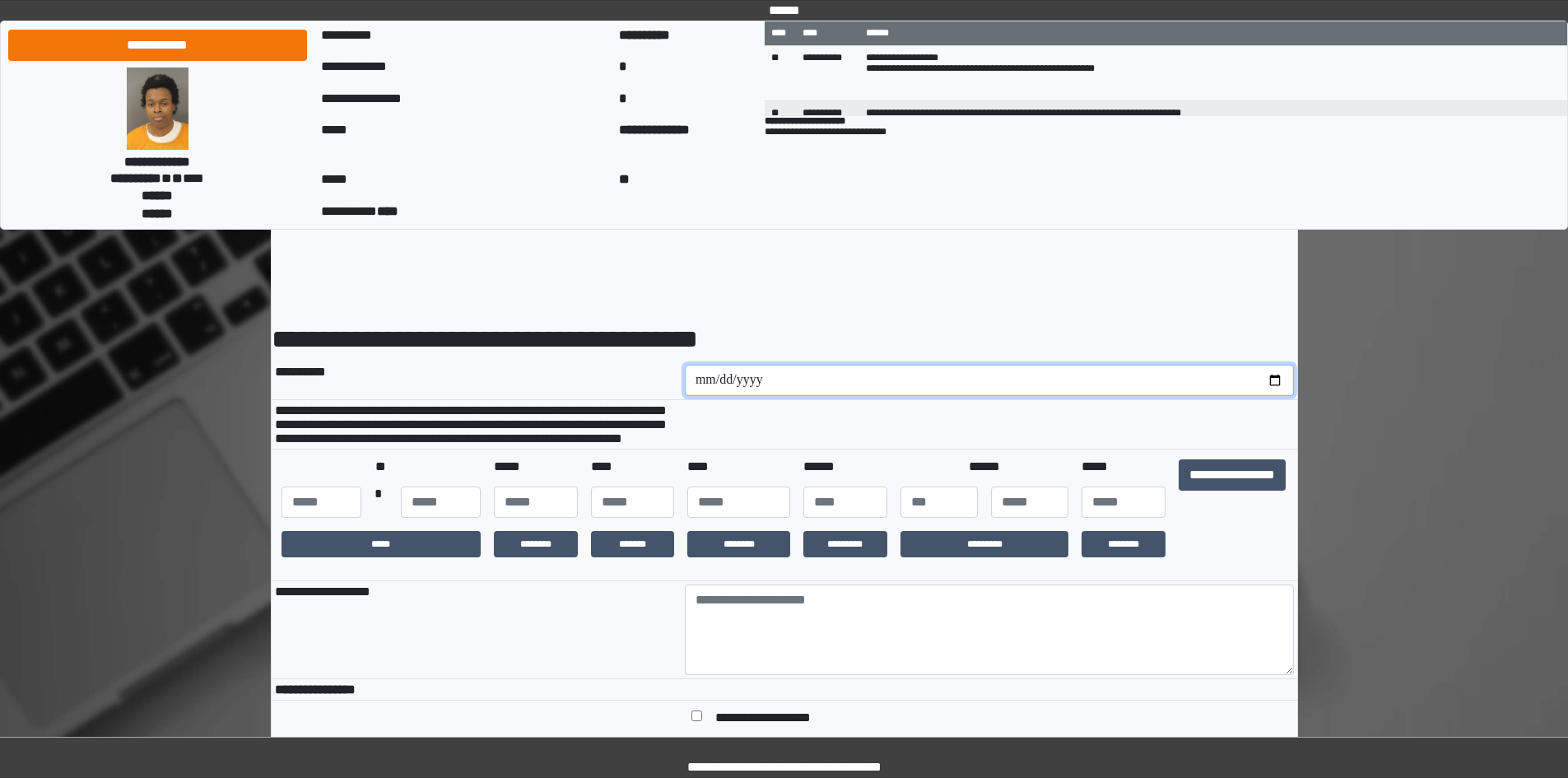 click at bounding box center [989, 380] 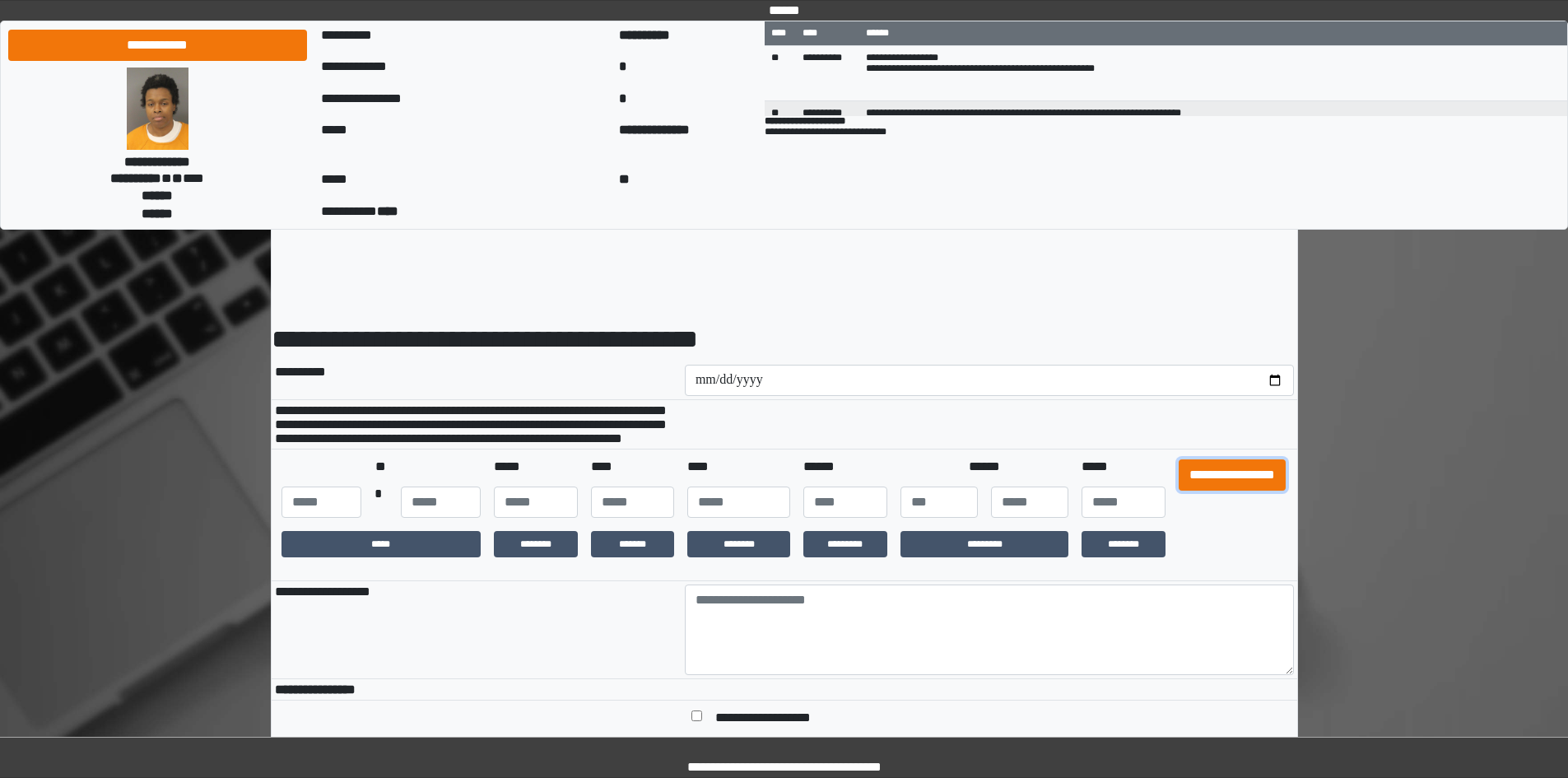 click on "**********" at bounding box center (1232, 475) 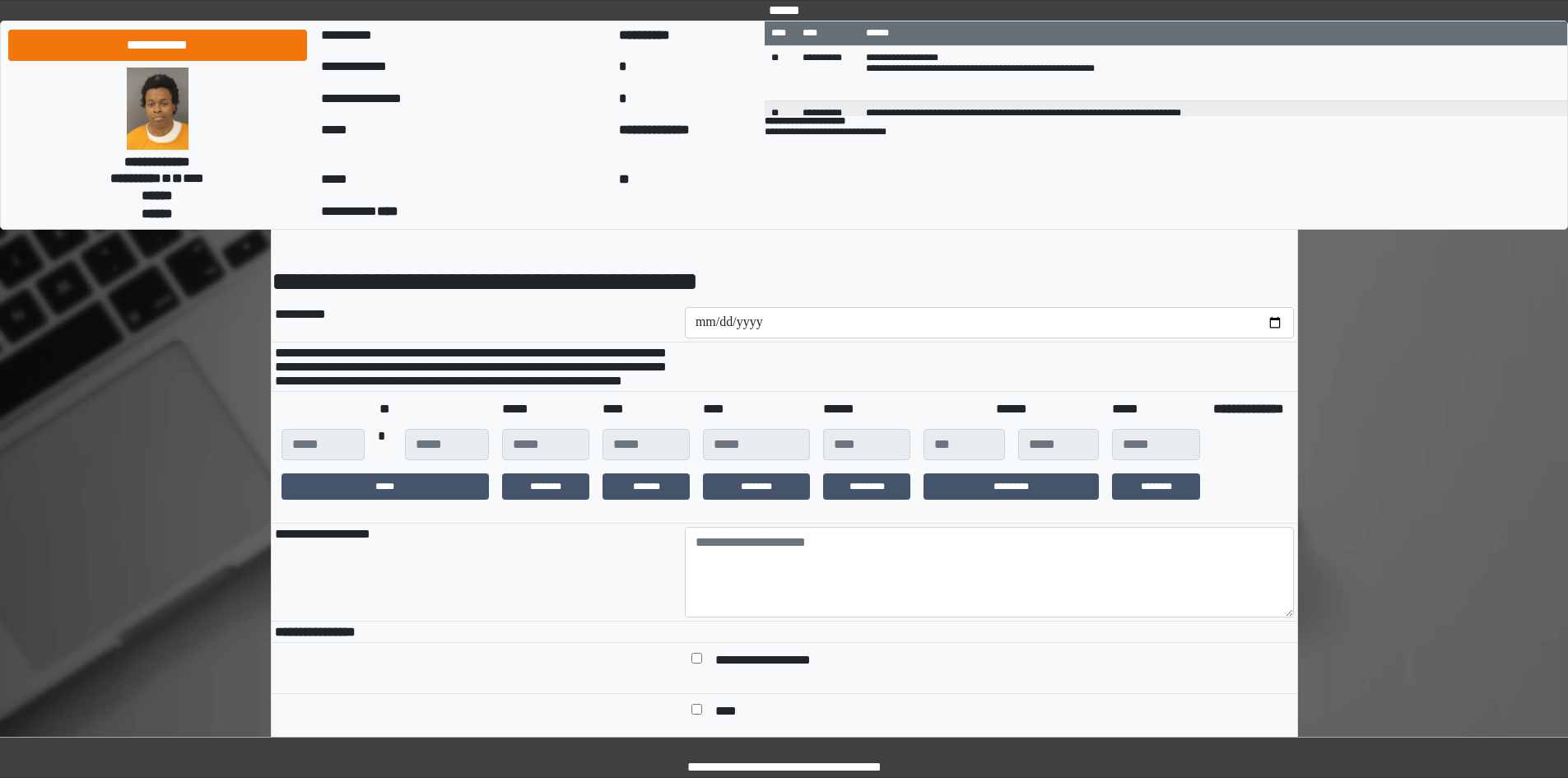 scroll, scrollTop: 82, scrollLeft: 0, axis: vertical 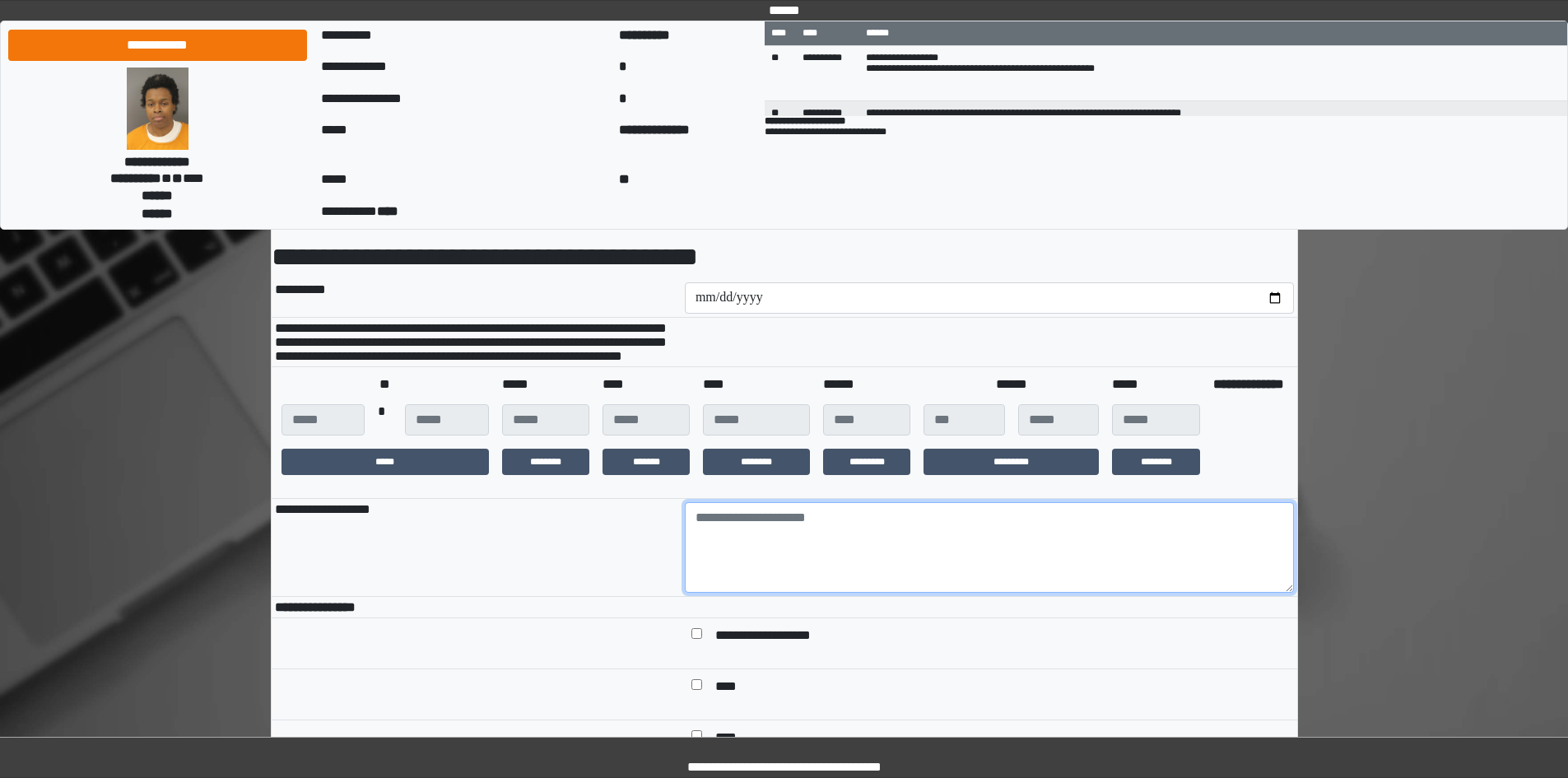 click at bounding box center [989, 547] 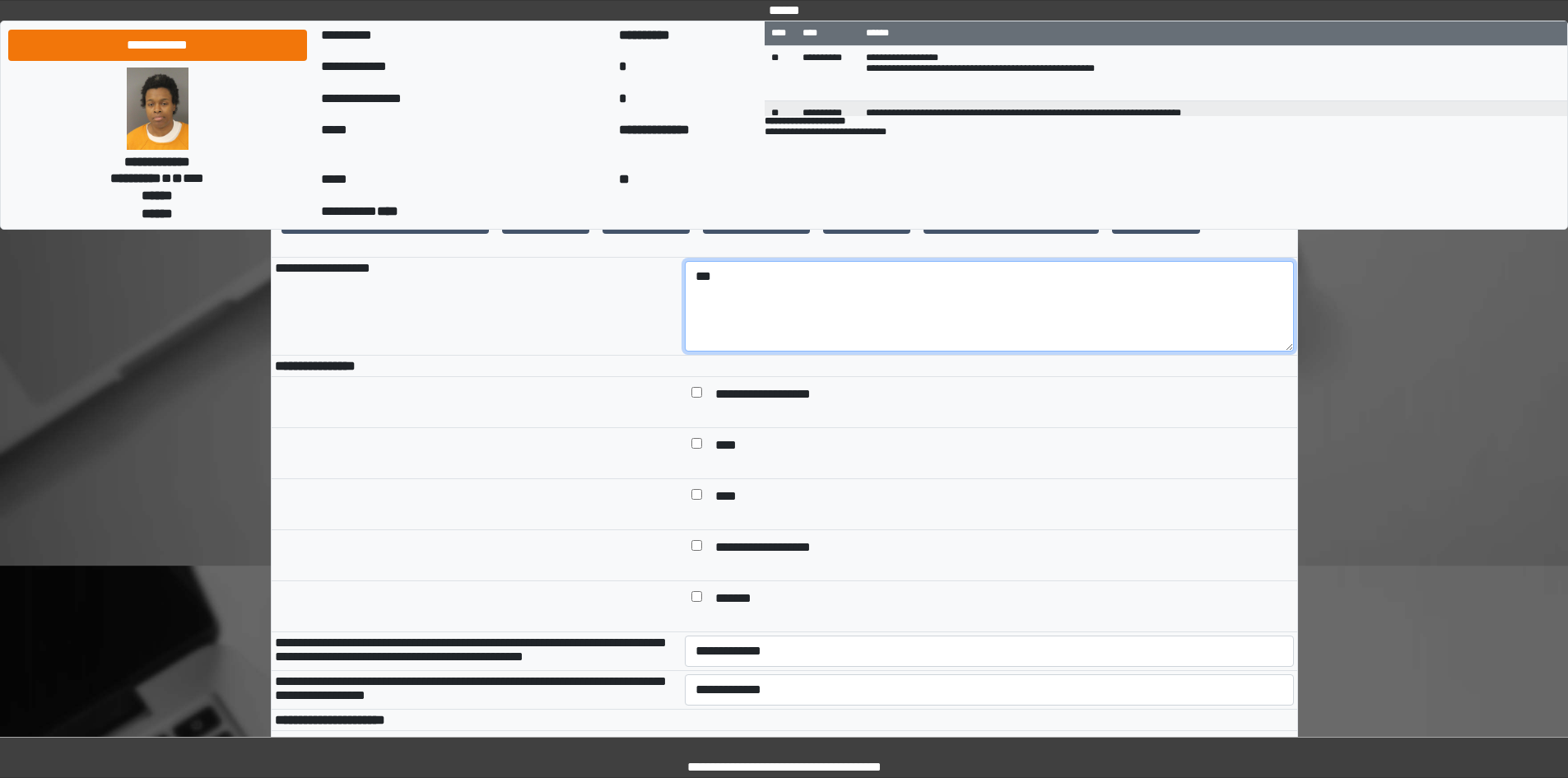 scroll, scrollTop: 329, scrollLeft: 0, axis: vertical 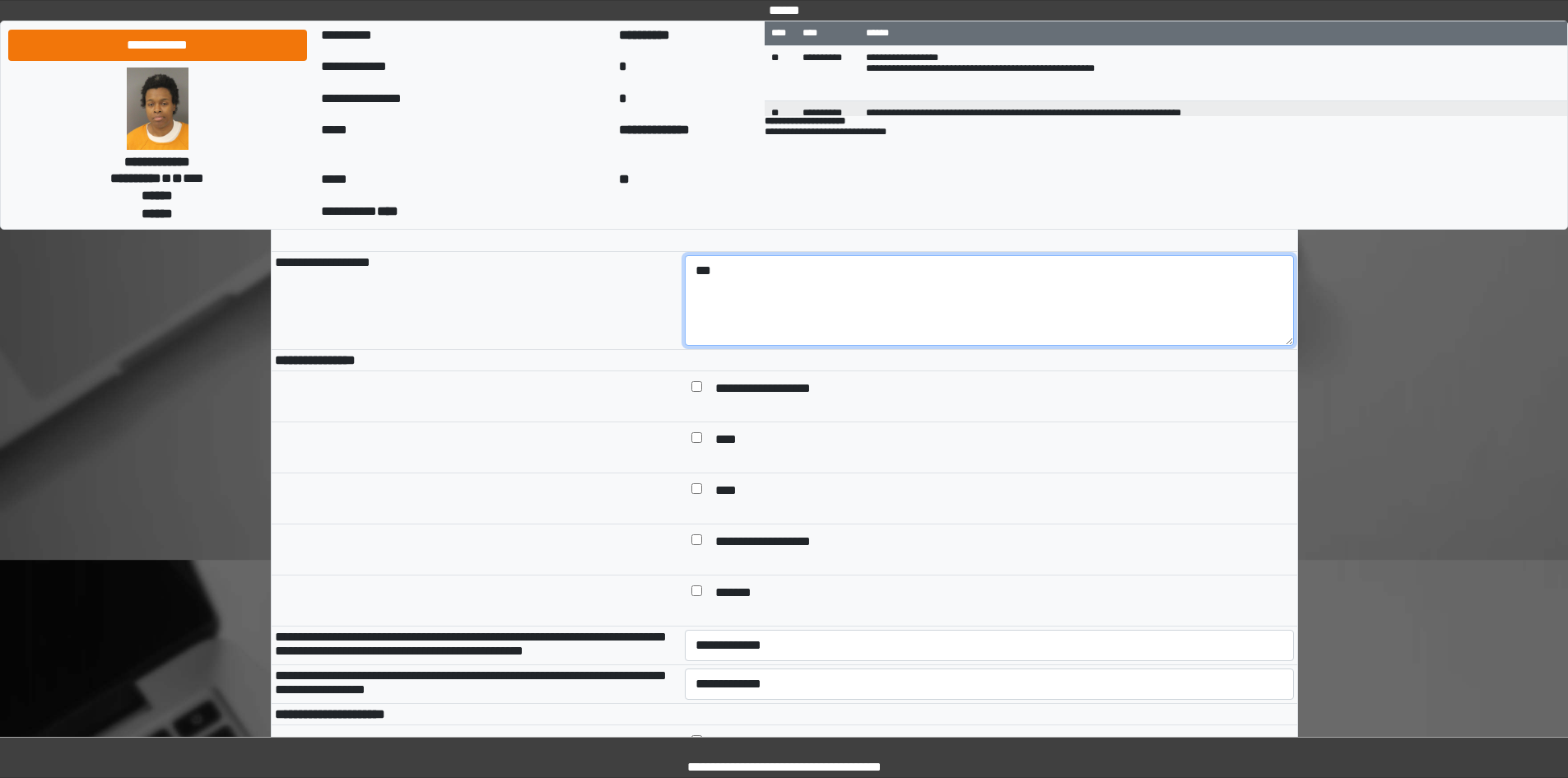 type on "***" 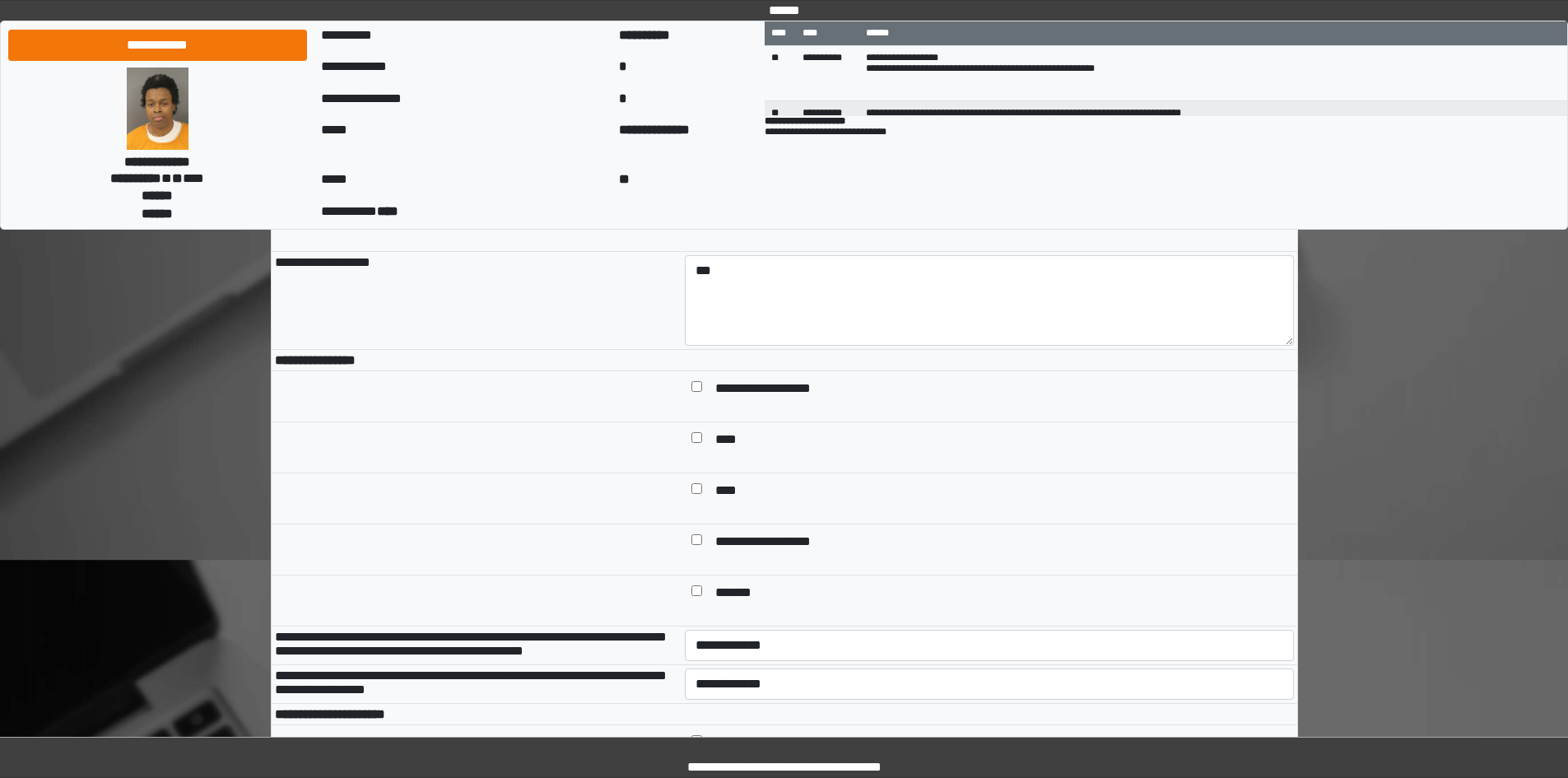 click at bounding box center (696, 594) 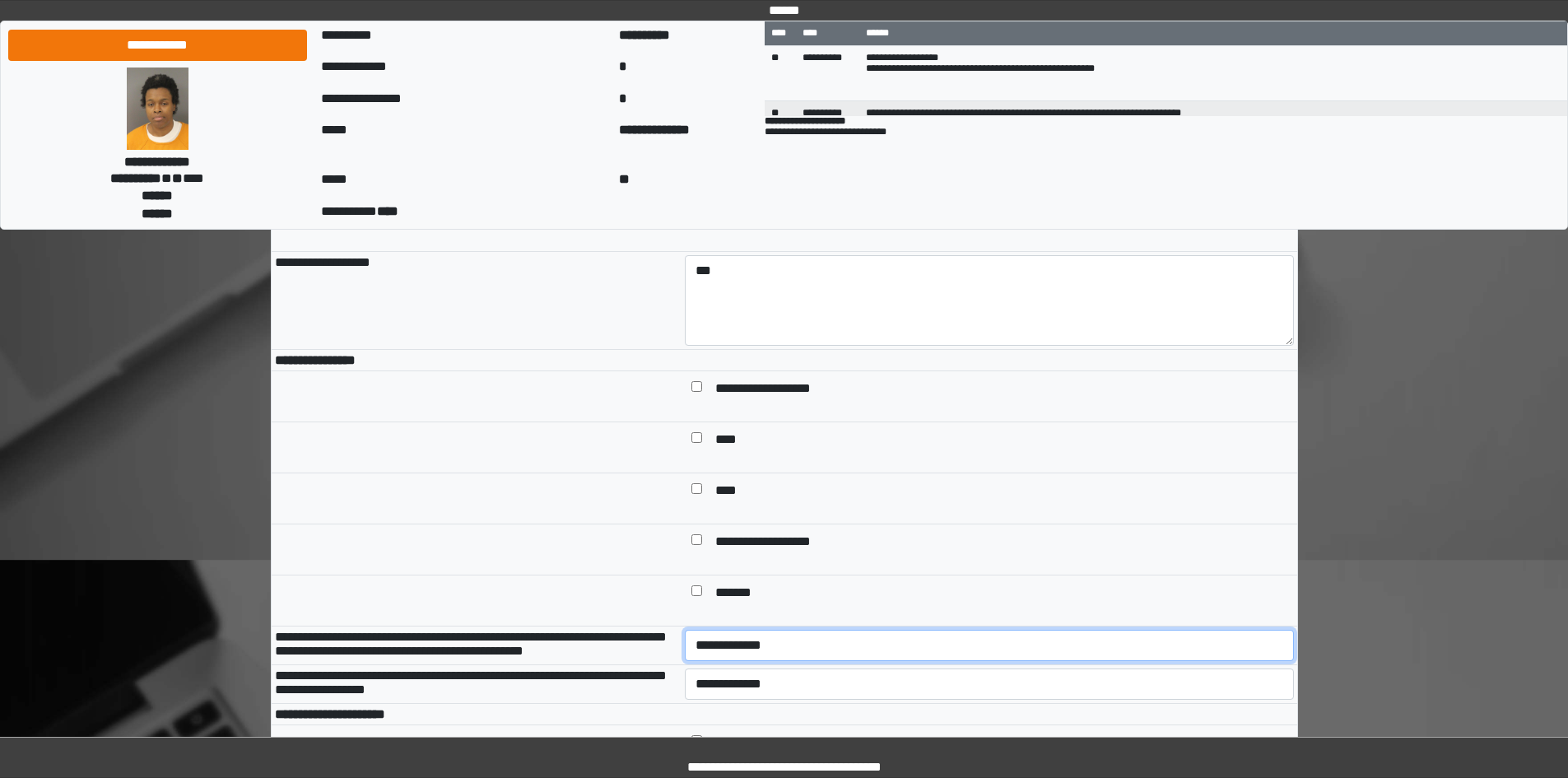 click on "**********" at bounding box center [989, 645] 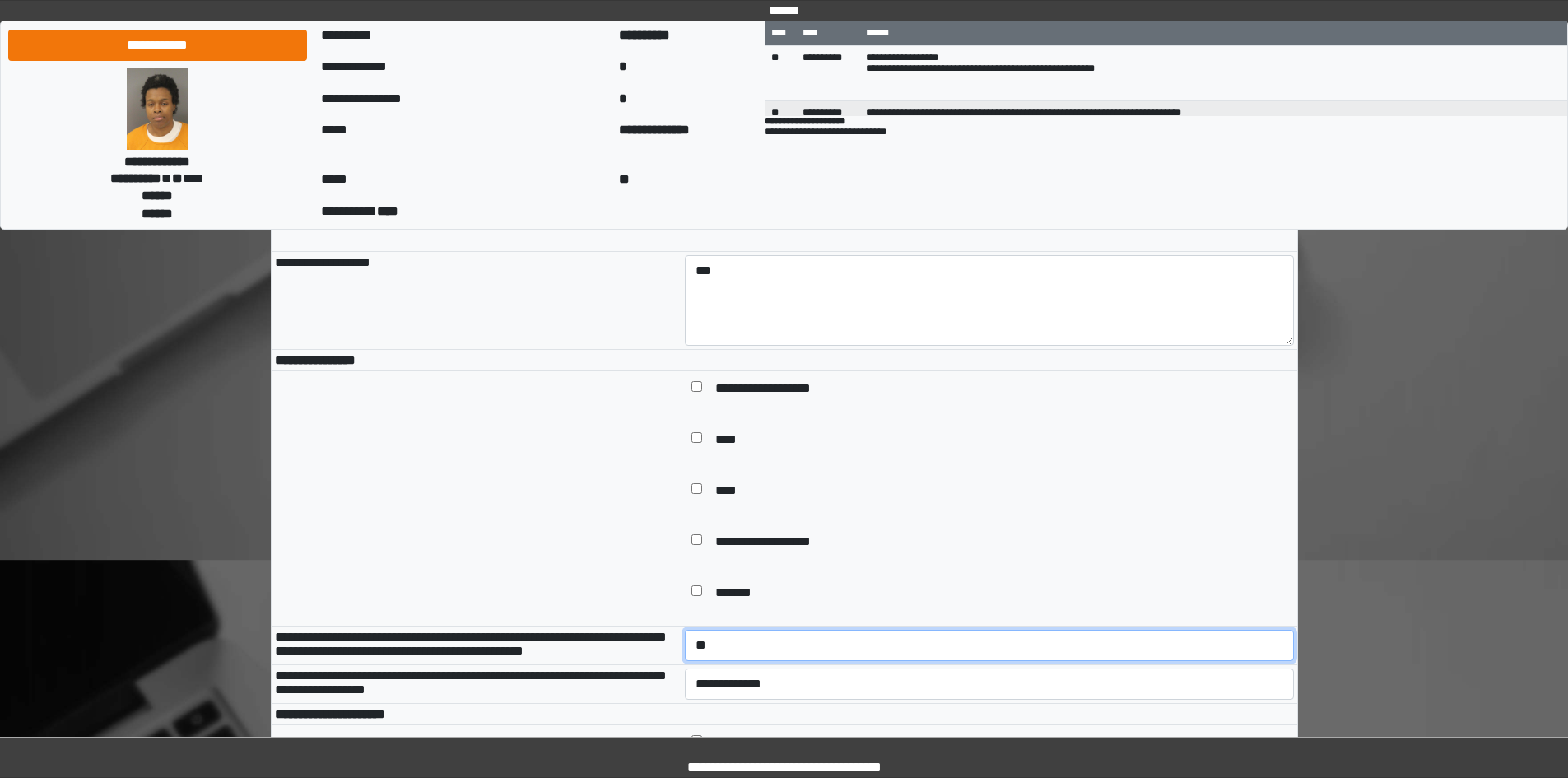 click on "**********" at bounding box center (989, 645) 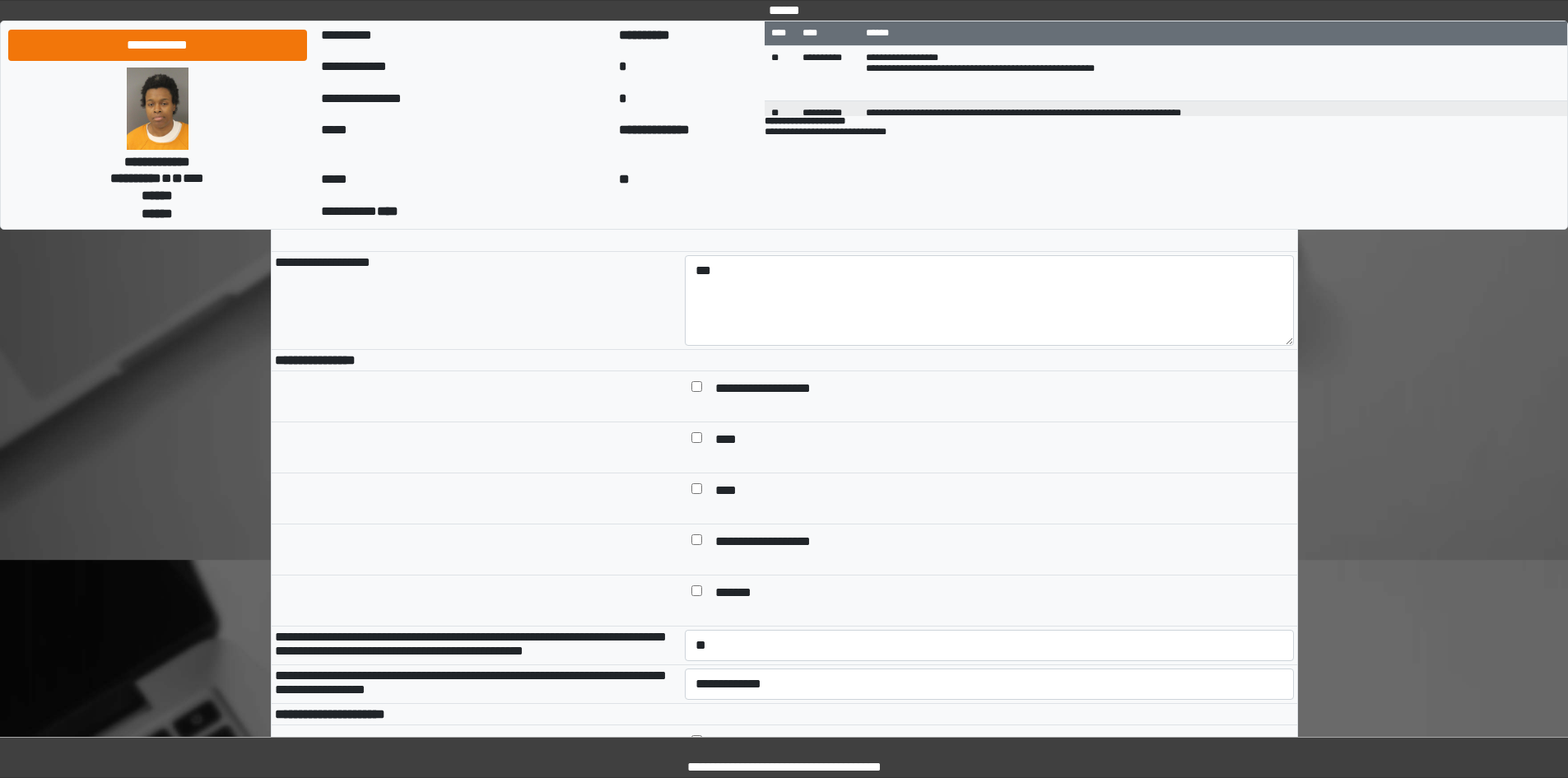 click at bounding box center [477, 550] 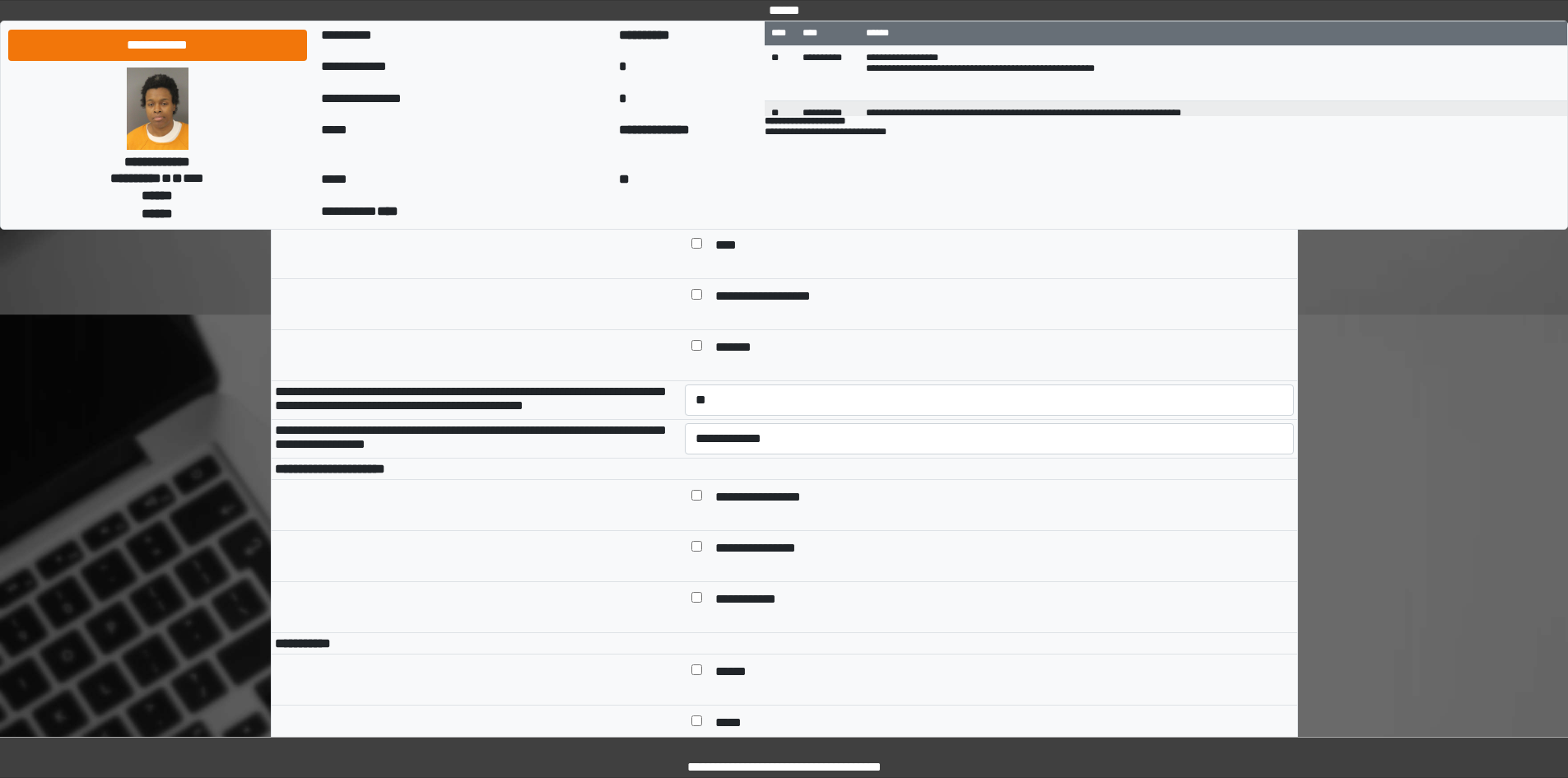 scroll, scrollTop: 576, scrollLeft: 0, axis: vertical 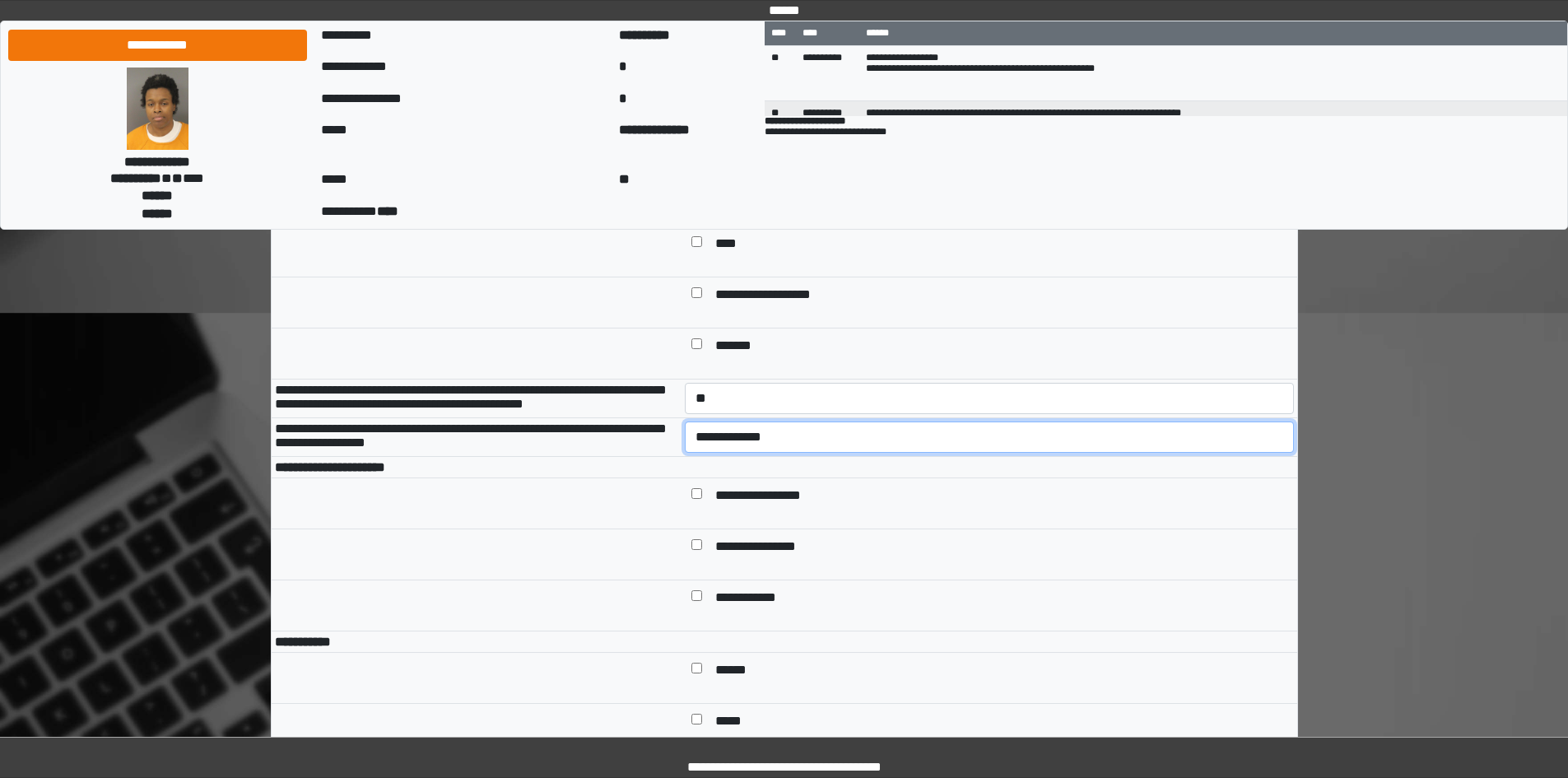 click on "**********" at bounding box center (989, 437) 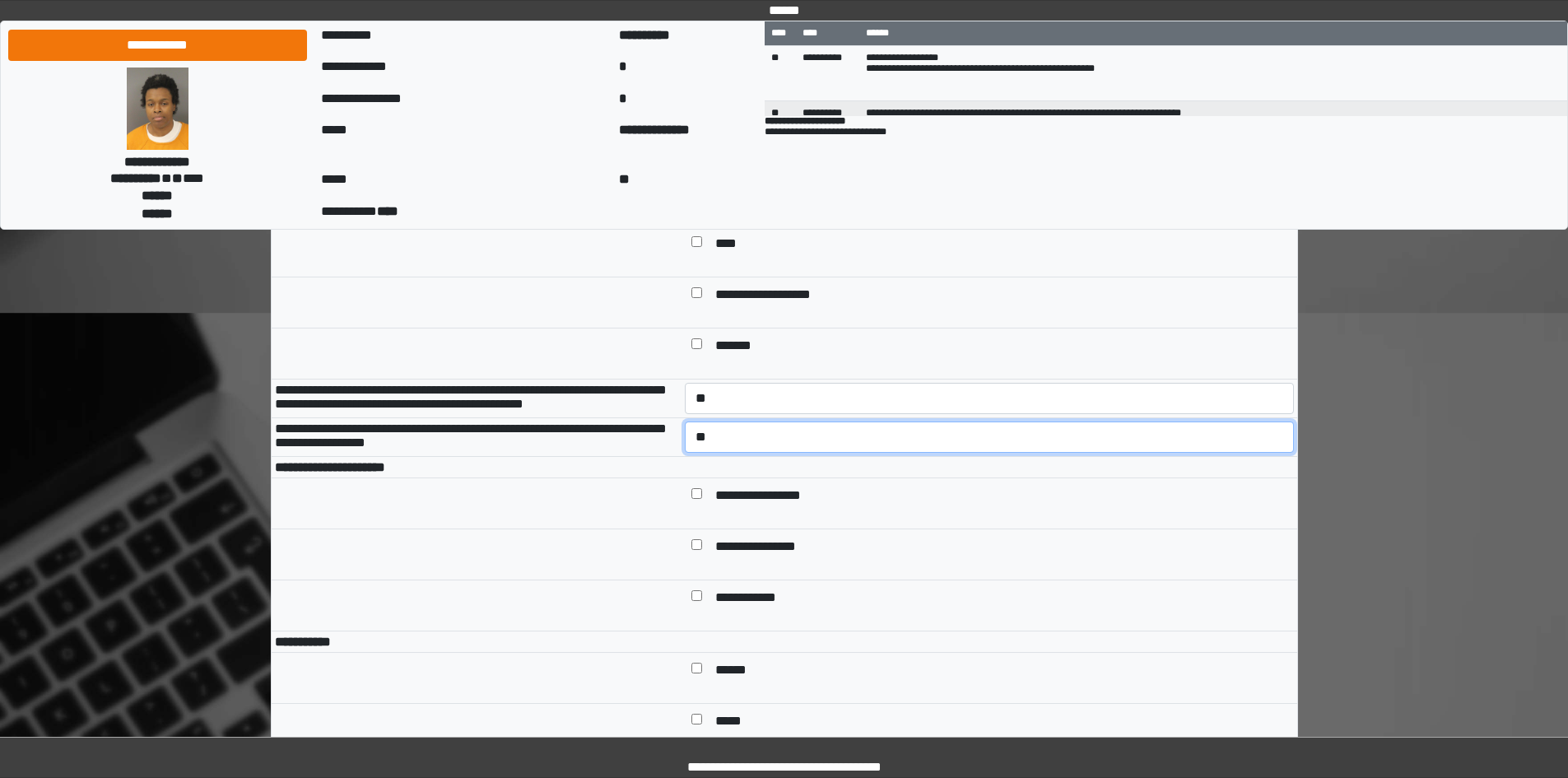 click on "**********" at bounding box center [989, 437] 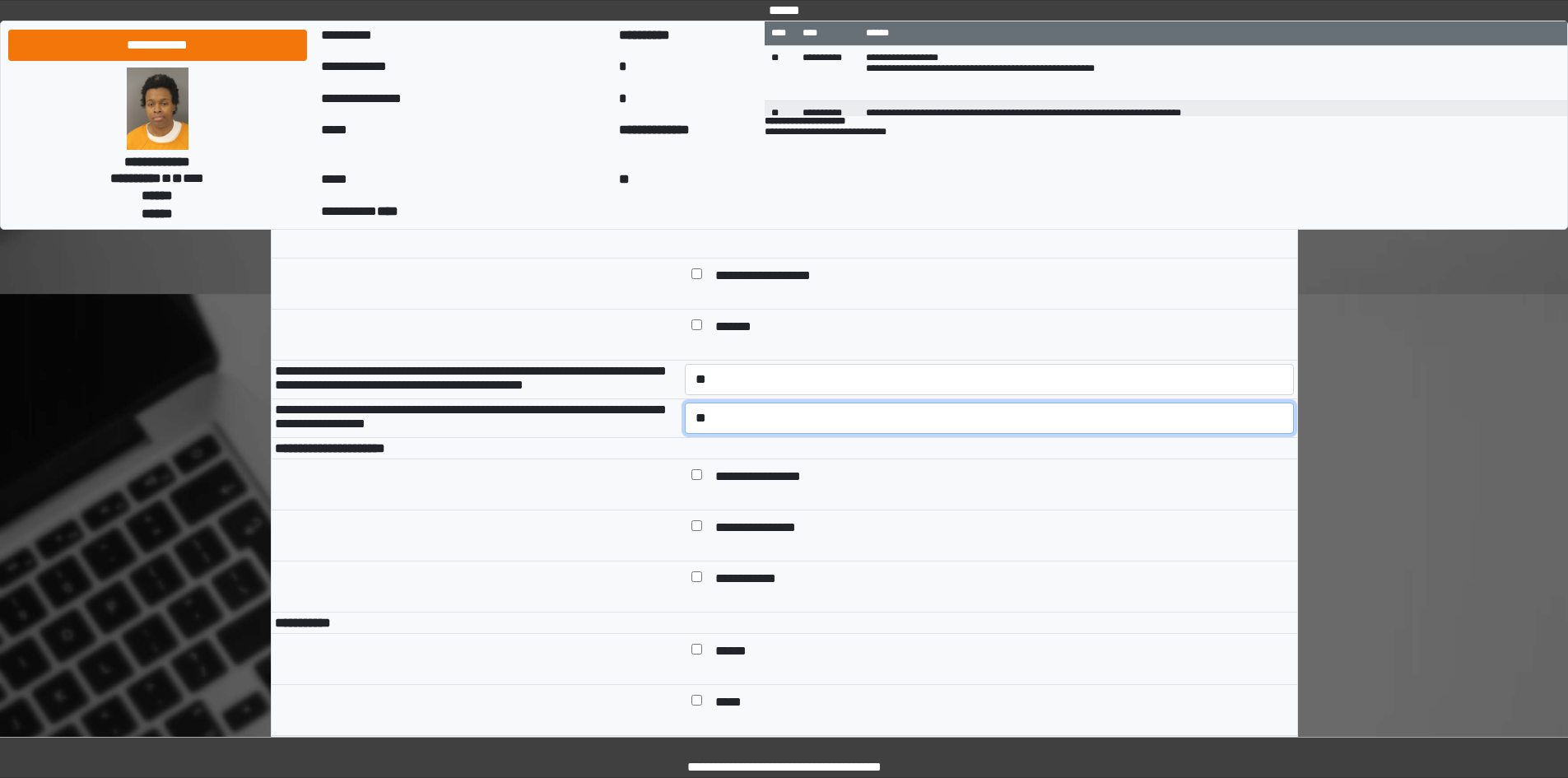 scroll, scrollTop: 659, scrollLeft: 0, axis: vertical 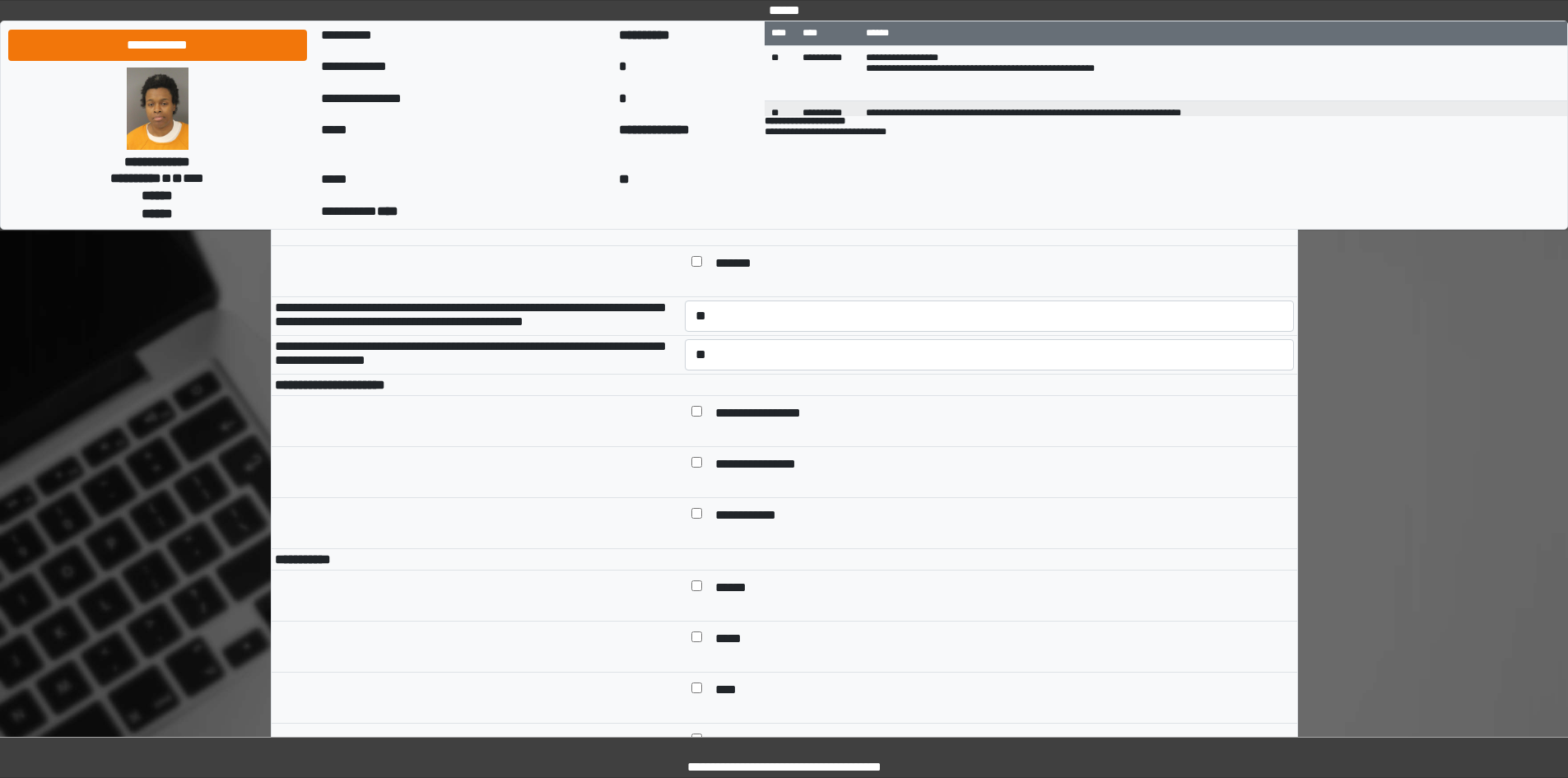 click at bounding box center (696, 589) 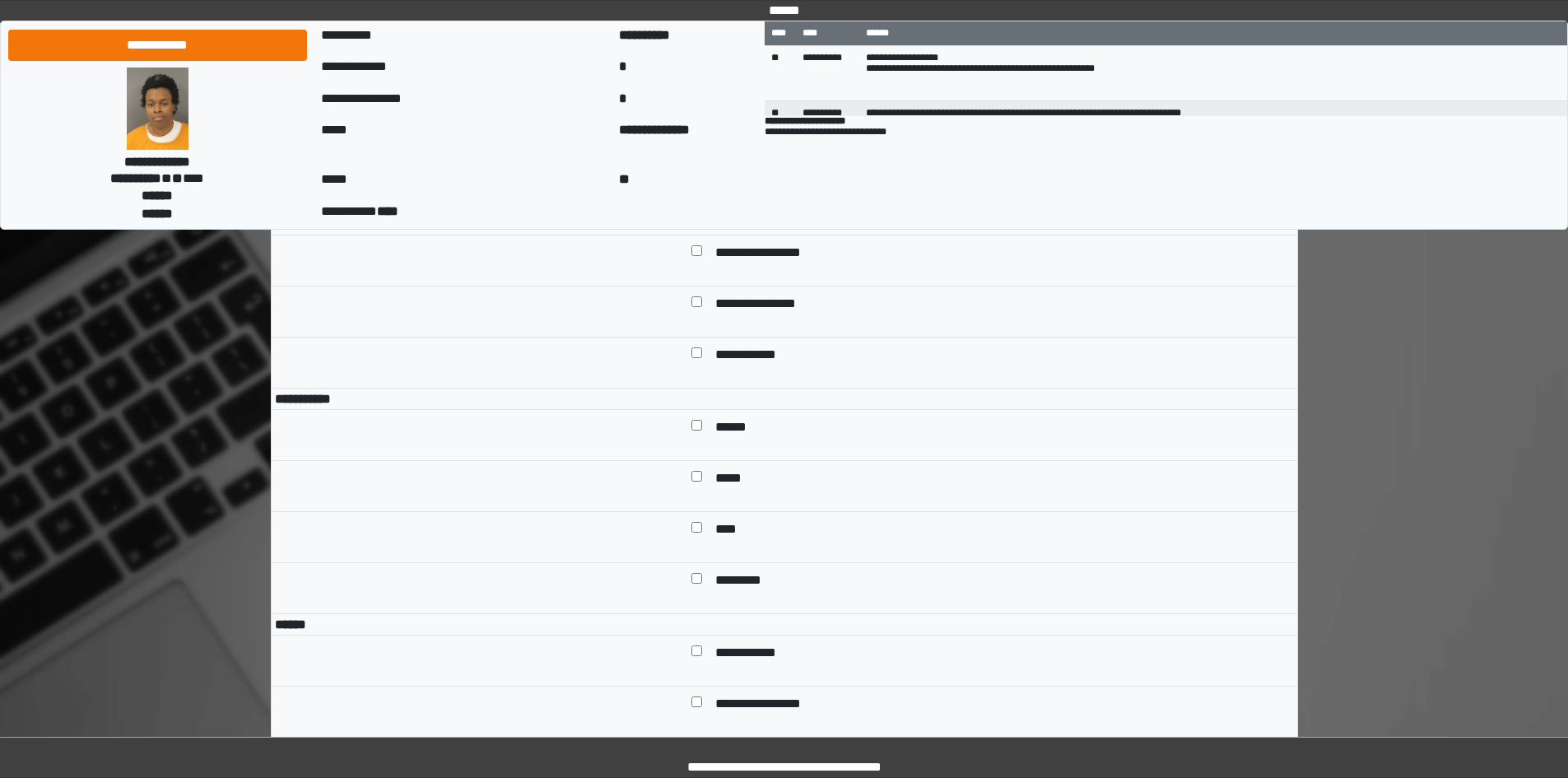 scroll, scrollTop: 823, scrollLeft: 0, axis: vertical 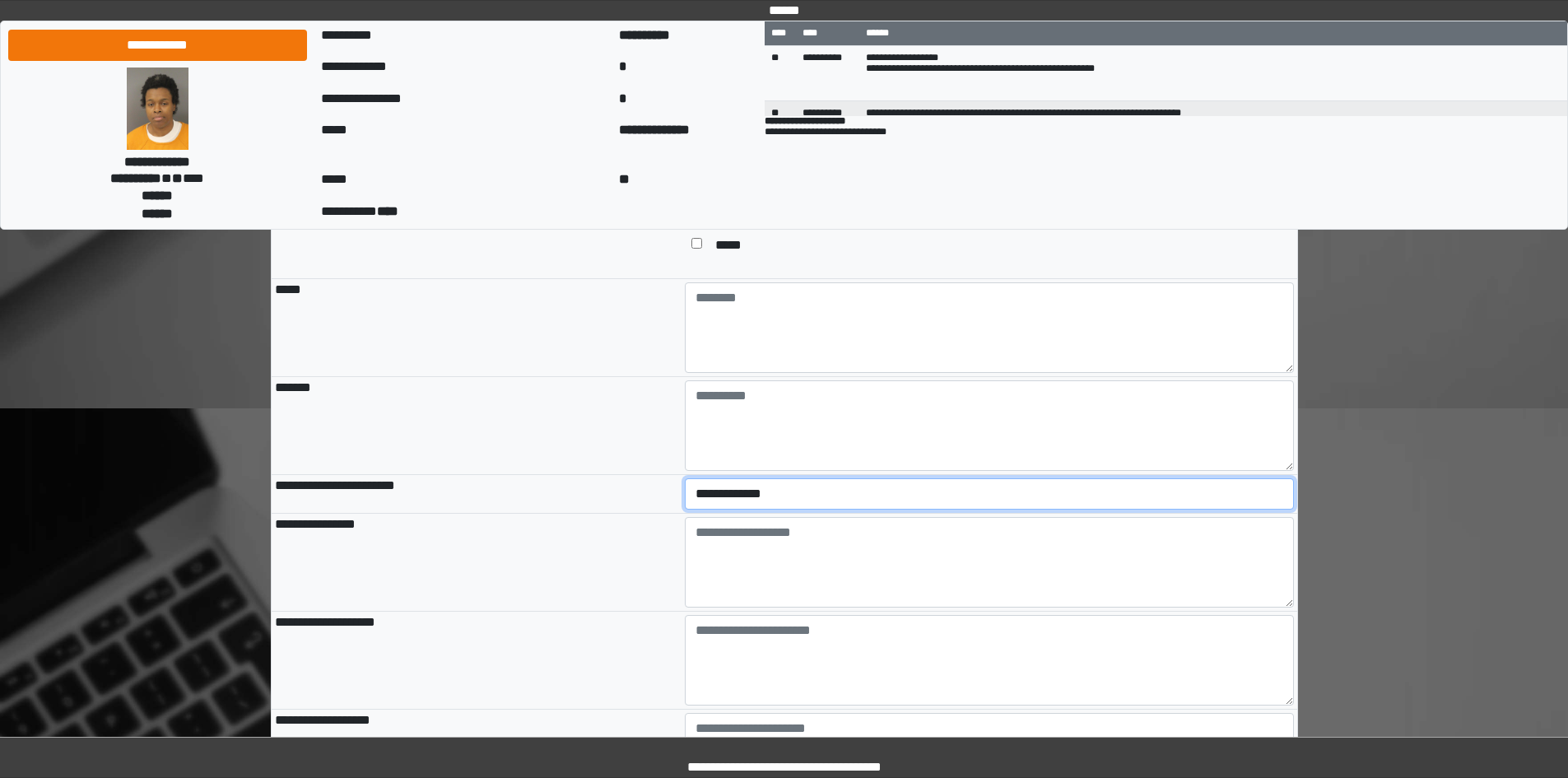 drag, startPoint x: 763, startPoint y: 547, endPoint x: 761, endPoint y: 557, distance: 10.198039 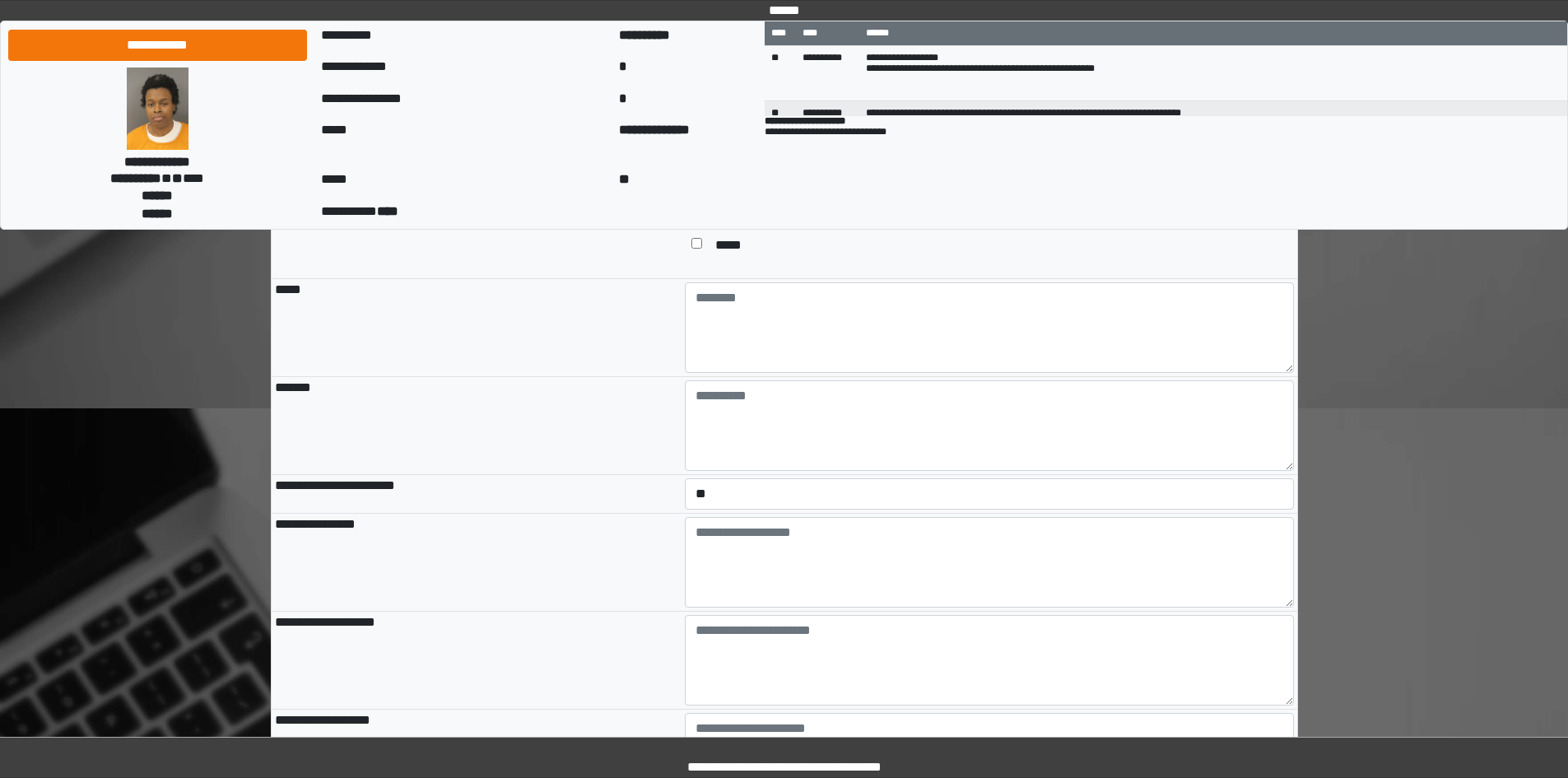 drag, startPoint x: 629, startPoint y: 602, endPoint x: 640, endPoint y: 554, distance: 49.244289 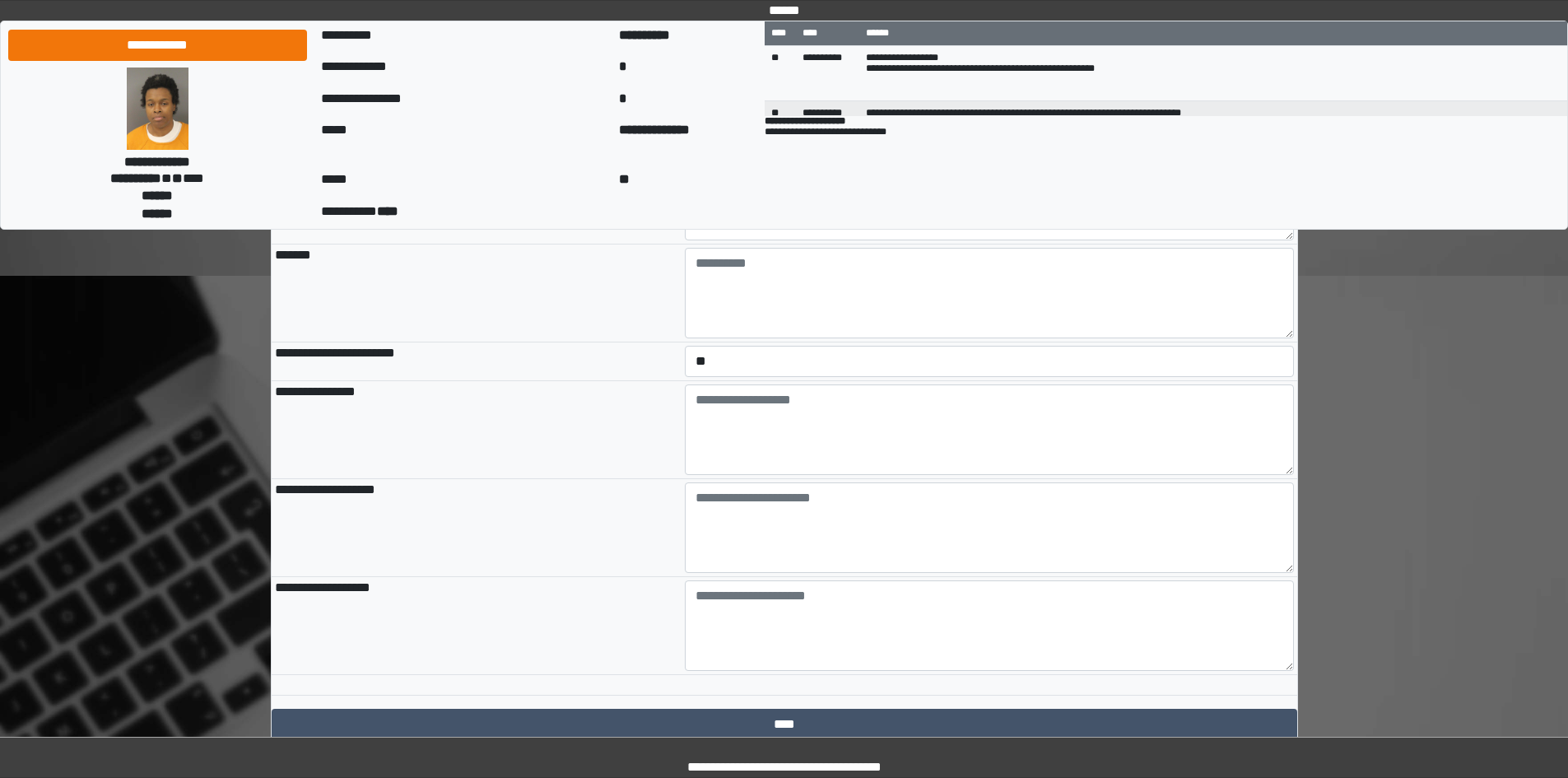 scroll, scrollTop: 1647, scrollLeft: 0, axis: vertical 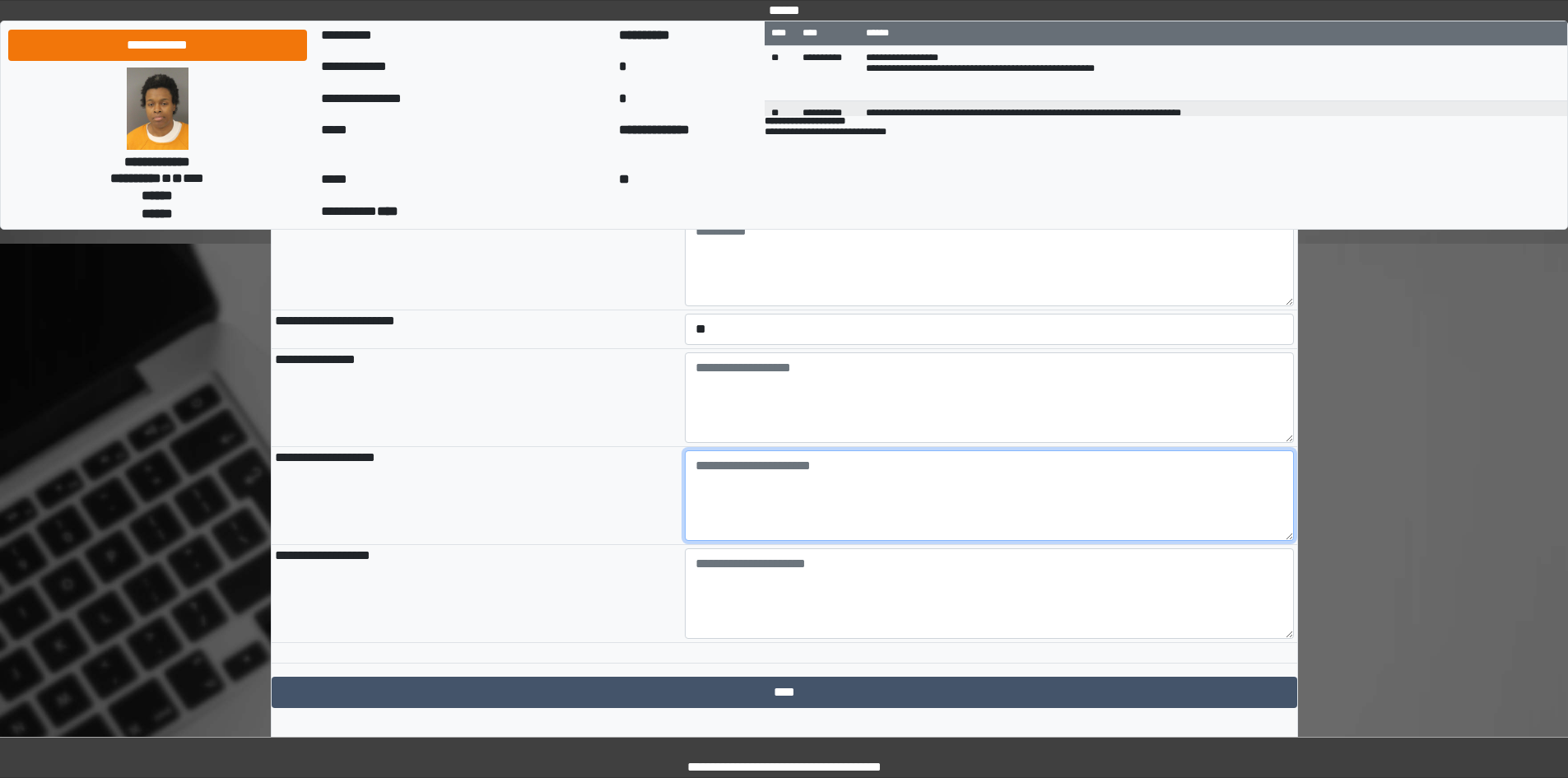 click at bounding box center (989, 496) 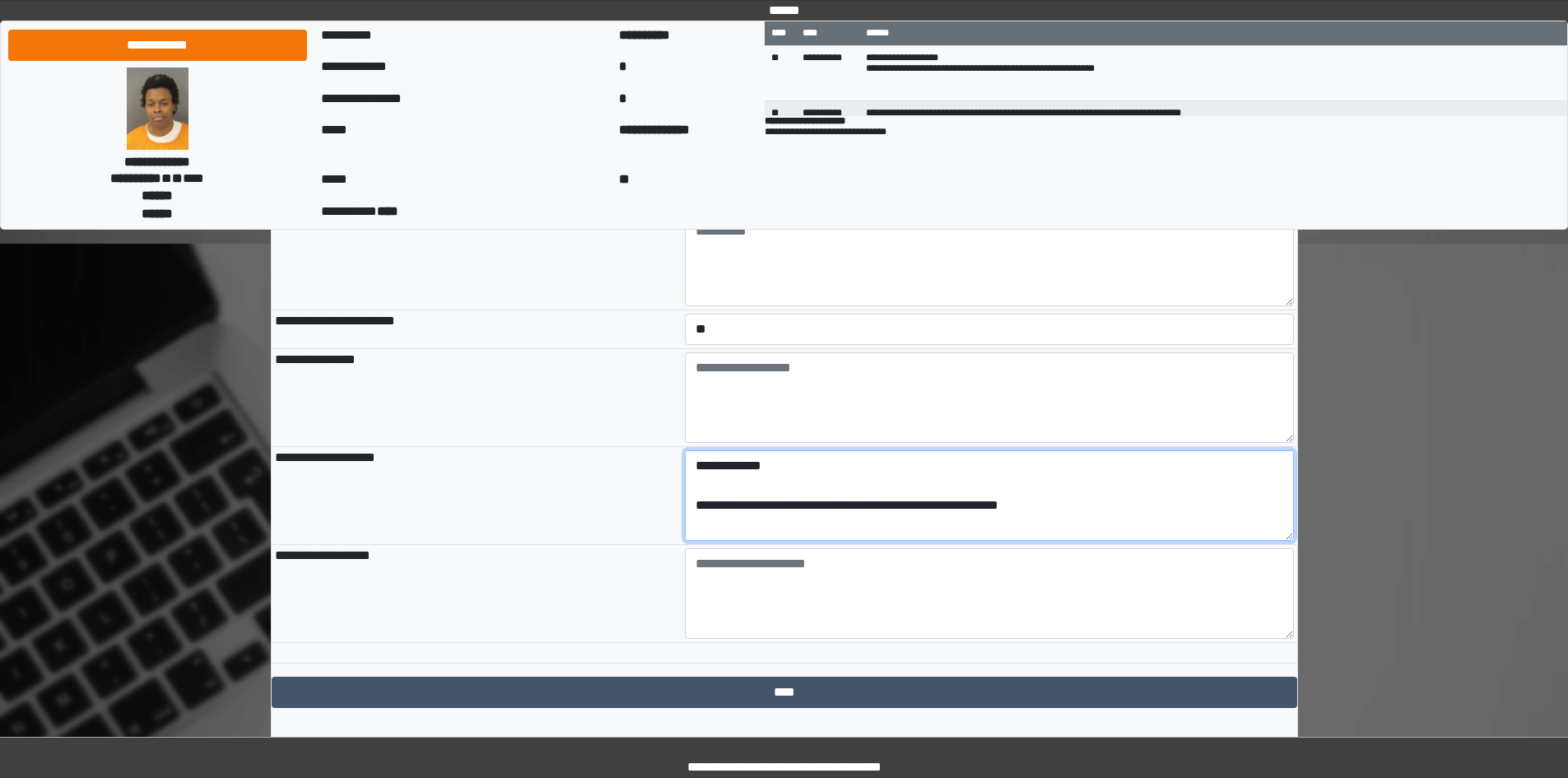 scroll, scrollTop: 93, scrollLeft: 0, axis: vertical 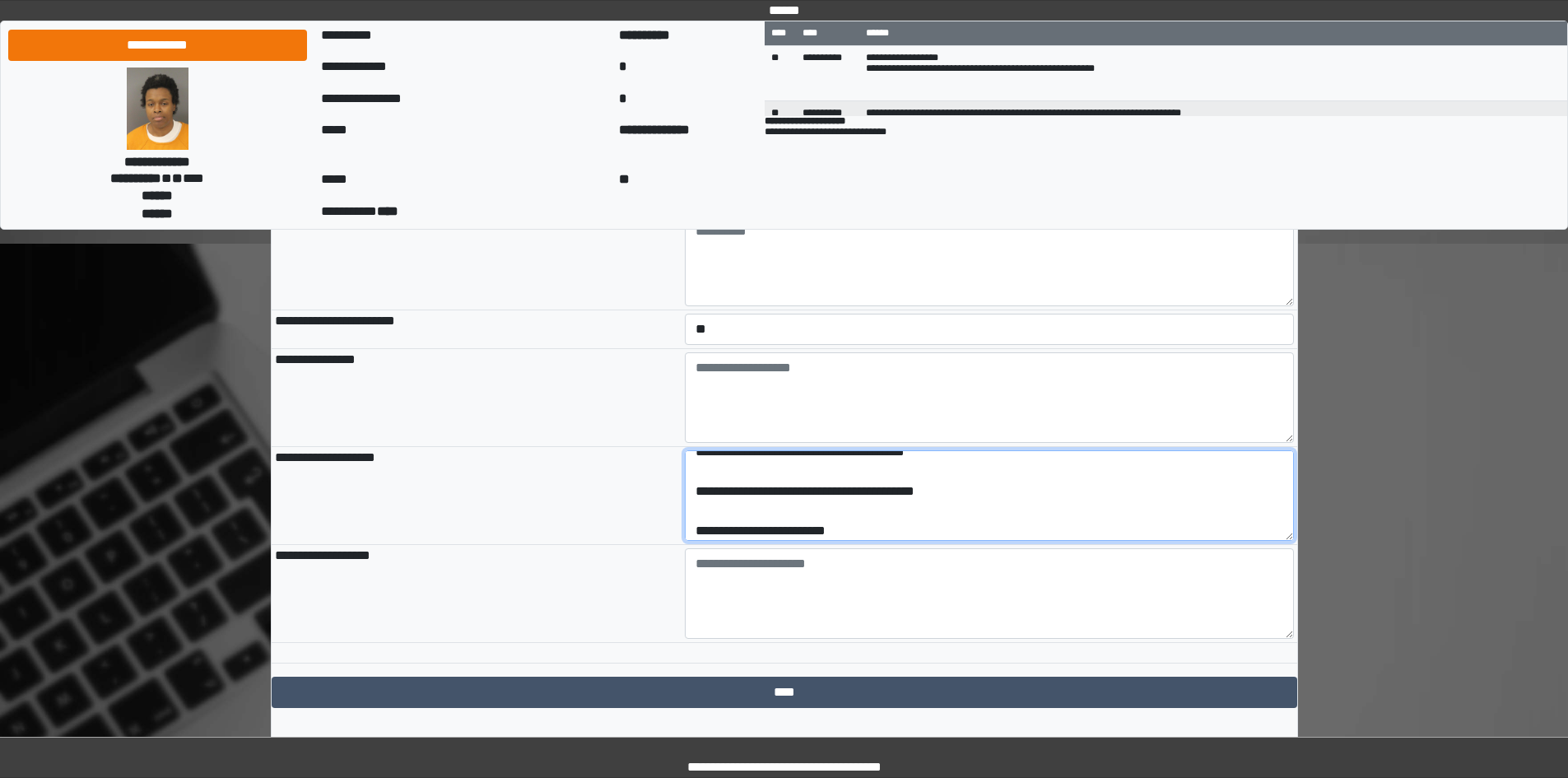 click on "**********" at bounding box center (989, 496) 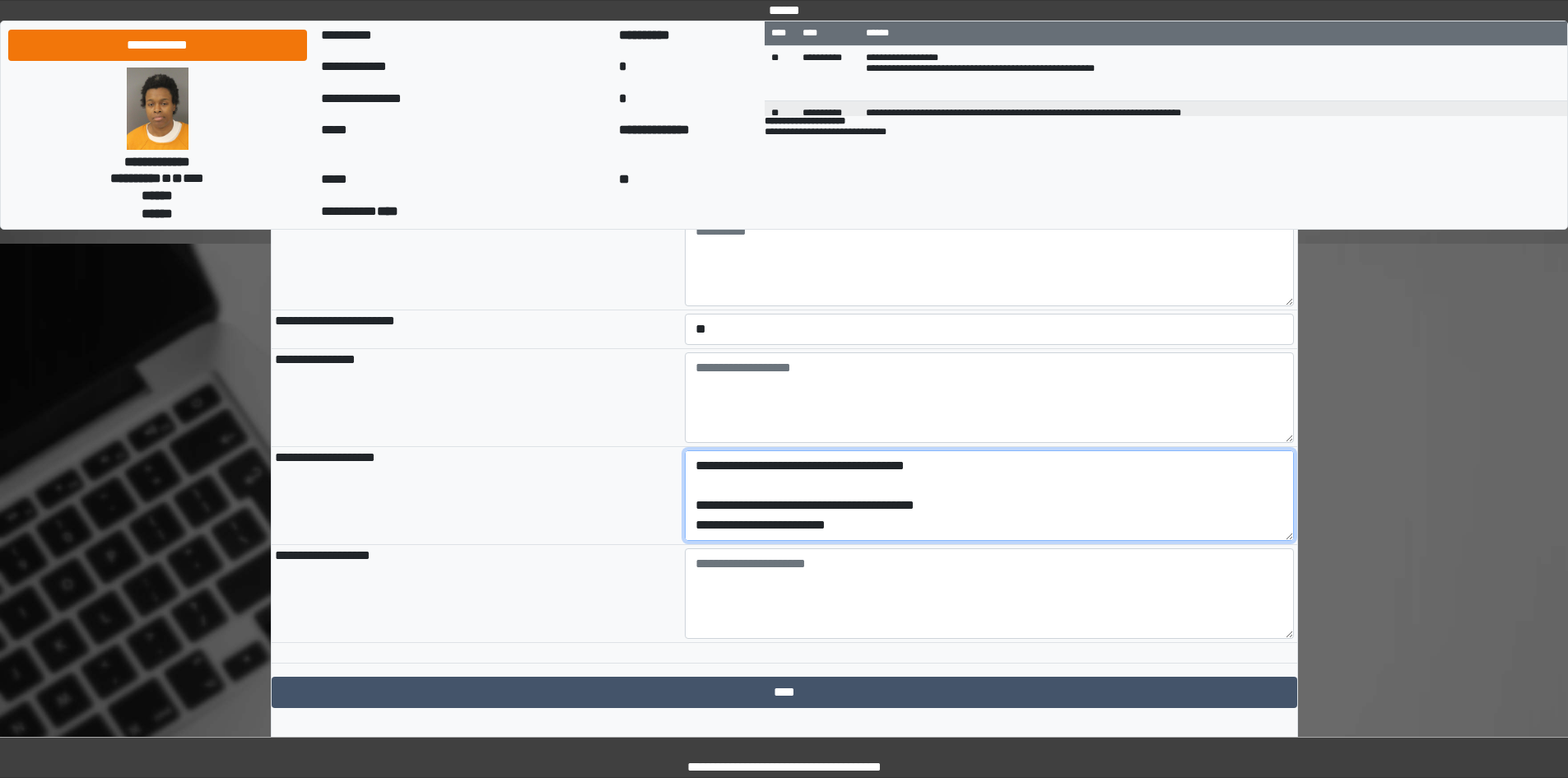 click on "**********" at bounding box center (989, 496) 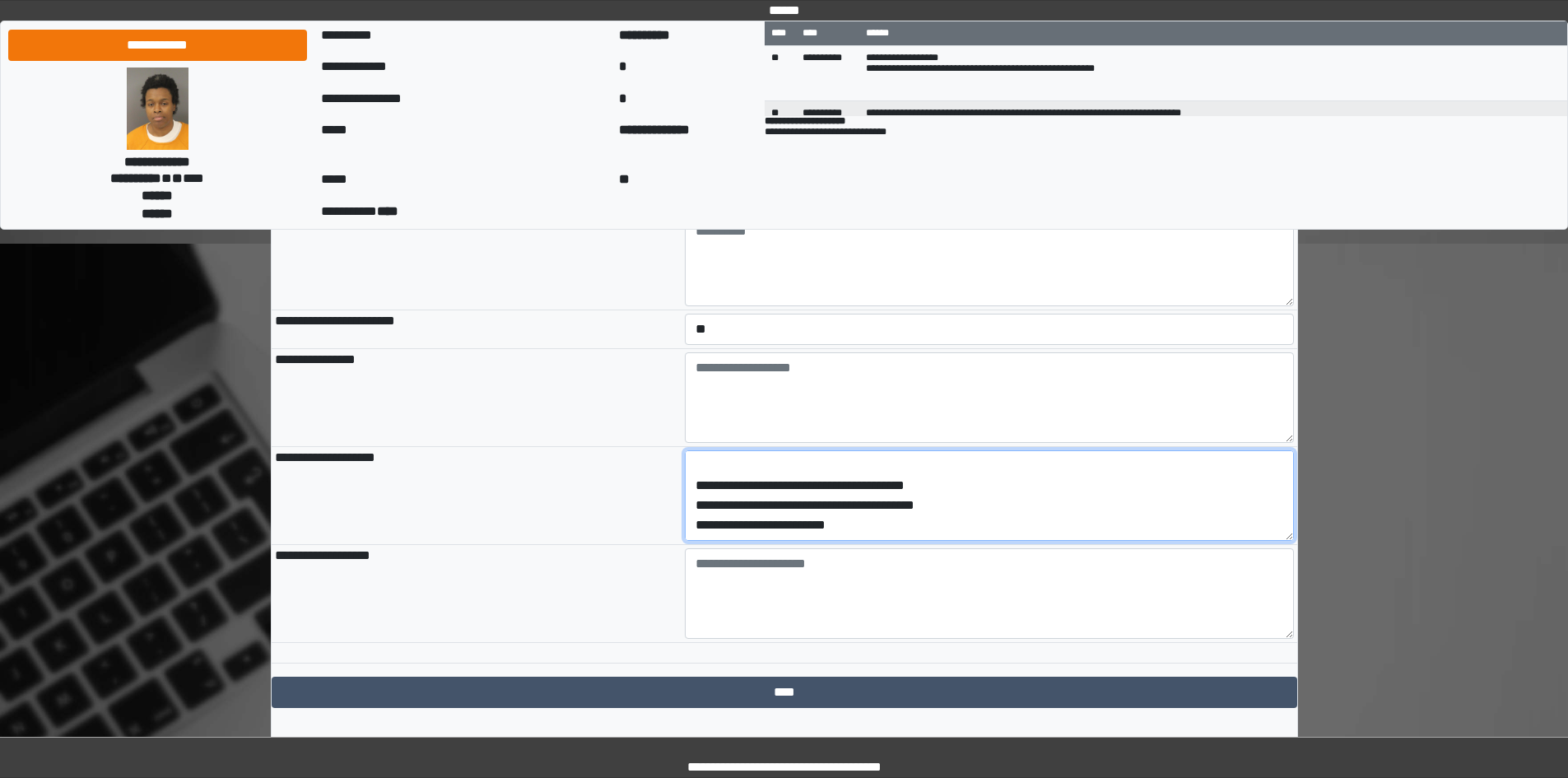 click on "**********" at bounding box center (989, 496) 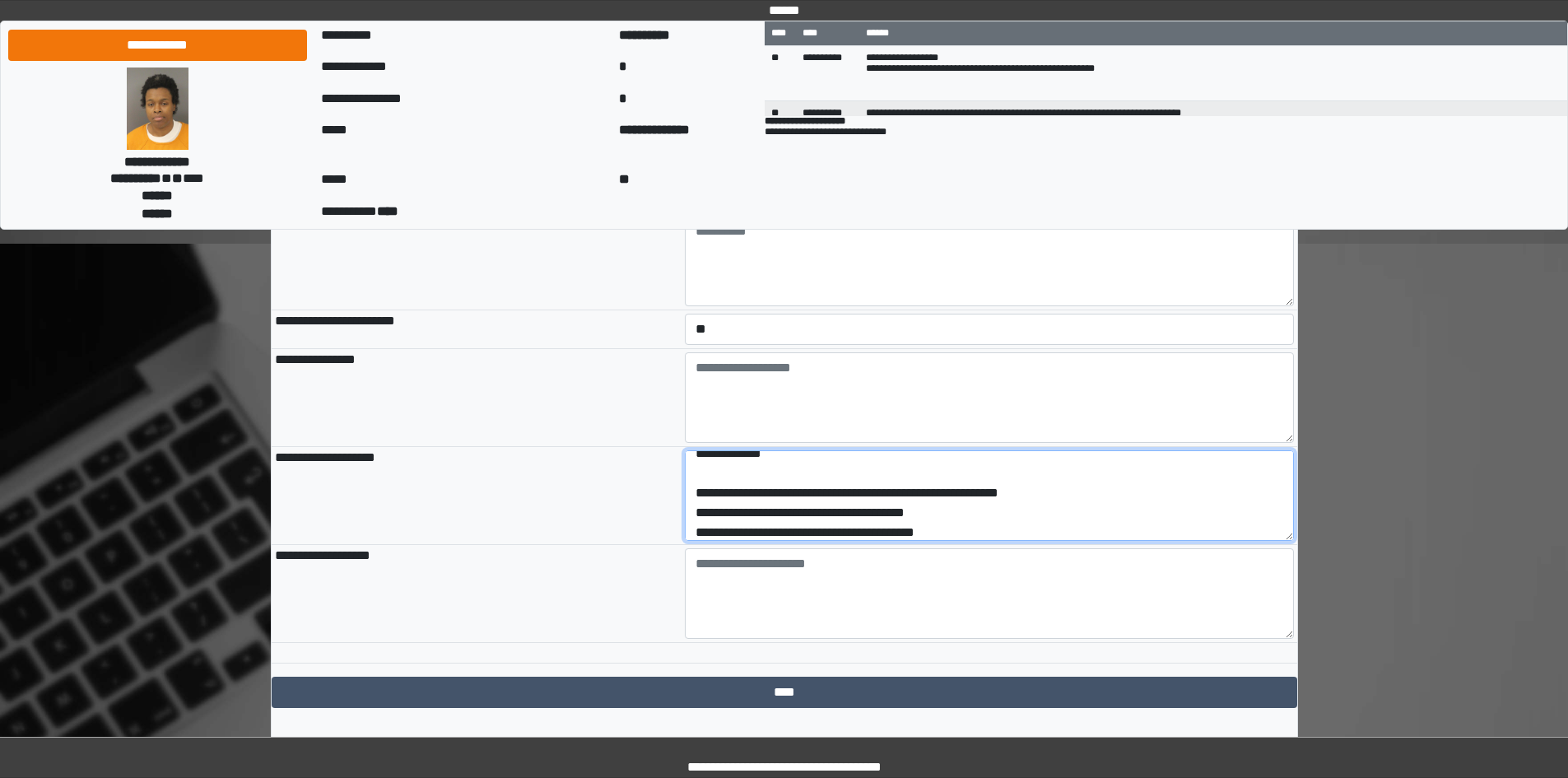 scroll, scrollTop: 0, scrollLeft: 0, axis: both 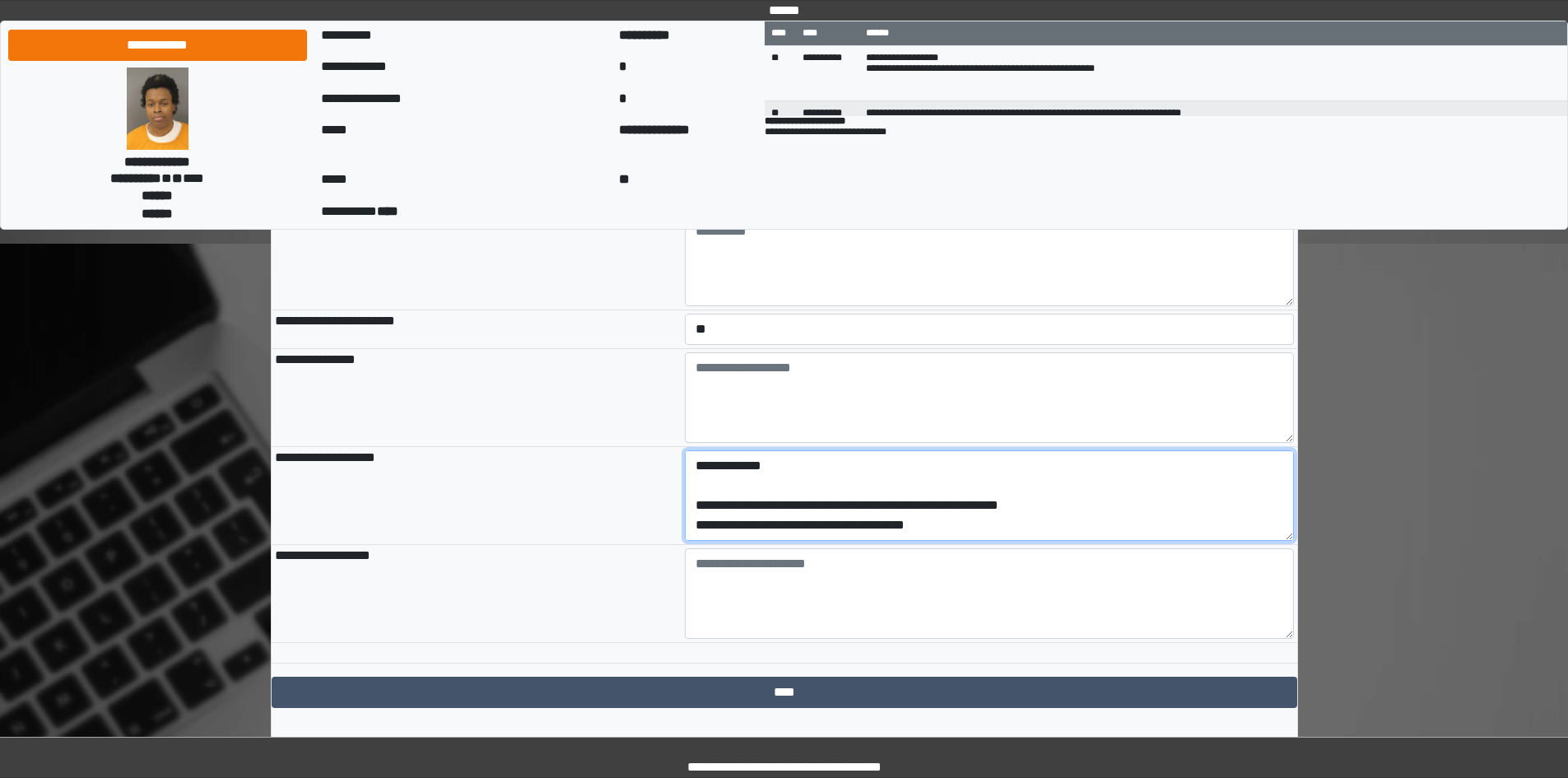 click on "**********" at bounding box center (989, 496) 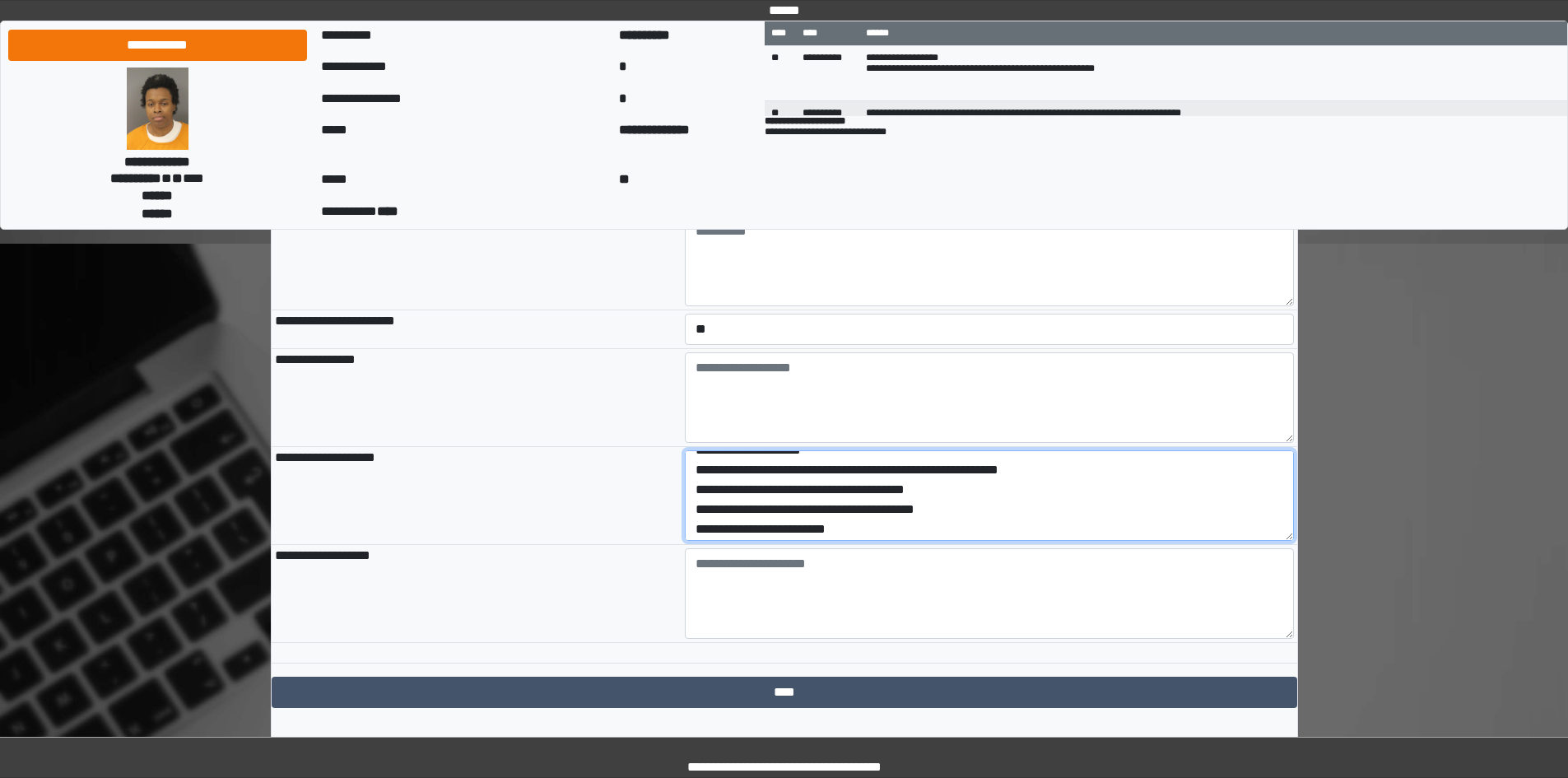 scroll, scrollTop: 20, scrollLeft: 0, axis: vertical 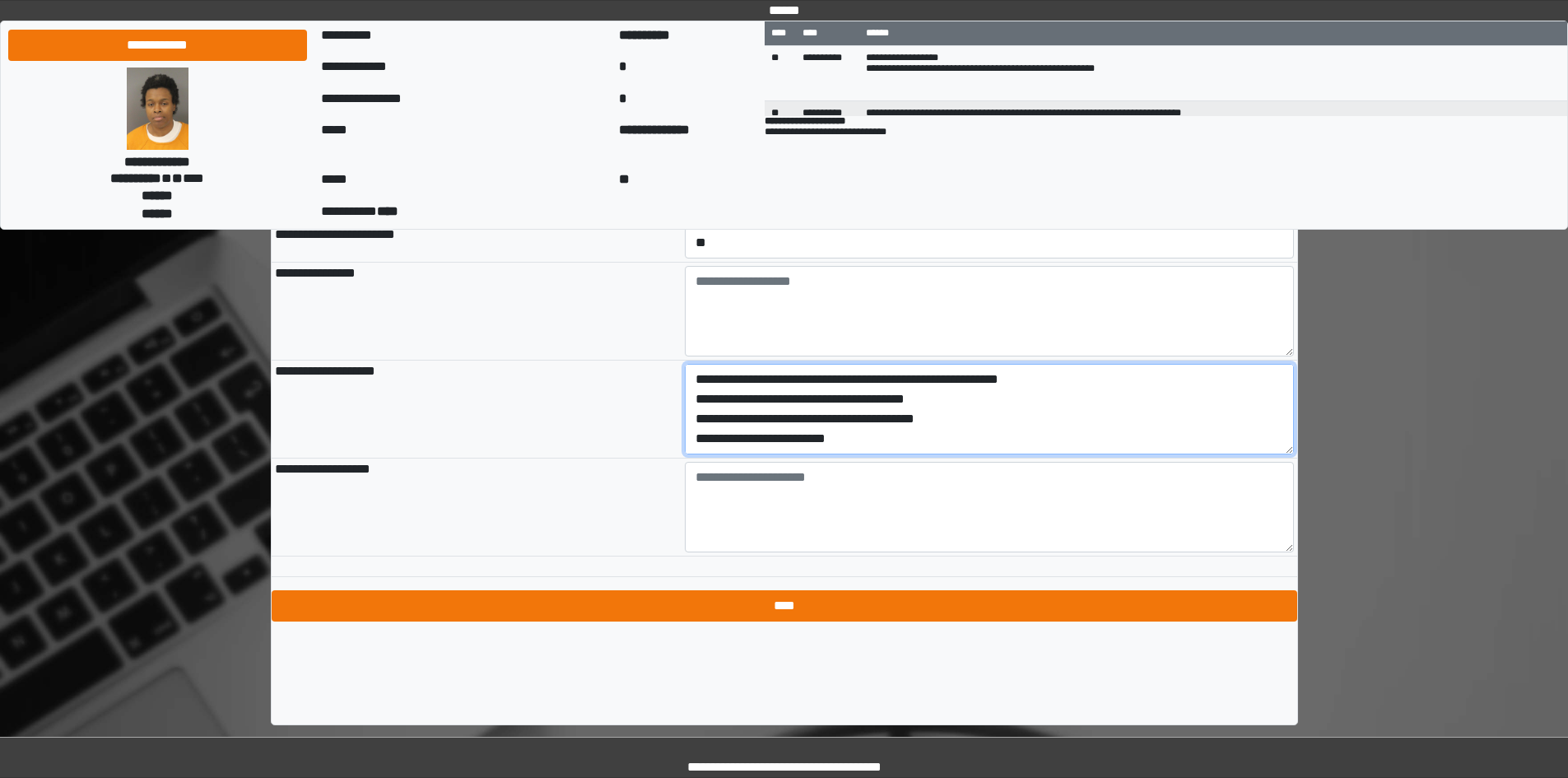 type on "**********" 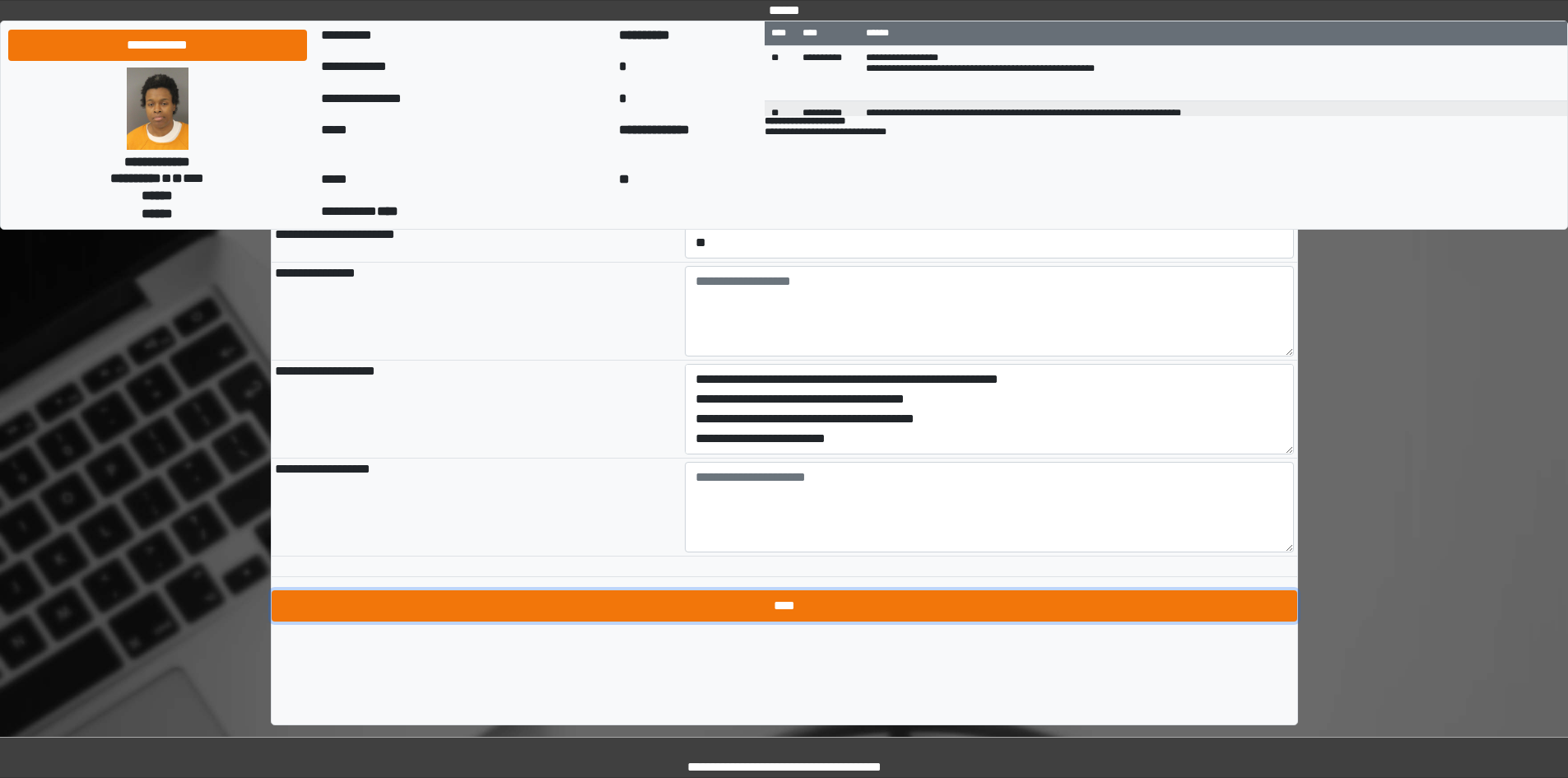 click on "****" at bounding box center (784, 606) 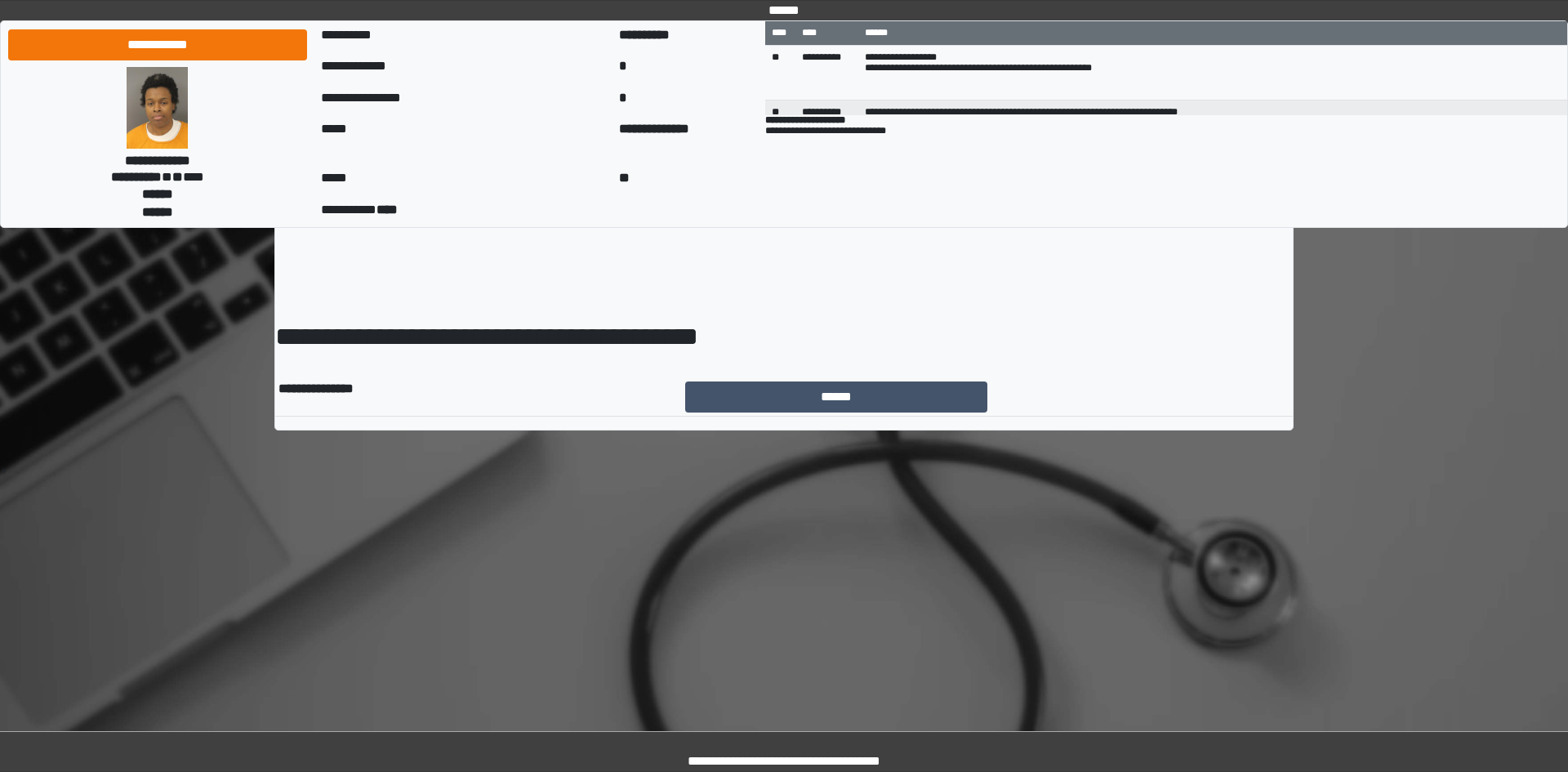 scroll, scrollTop: 0, scrollLeft: 0, axis: both 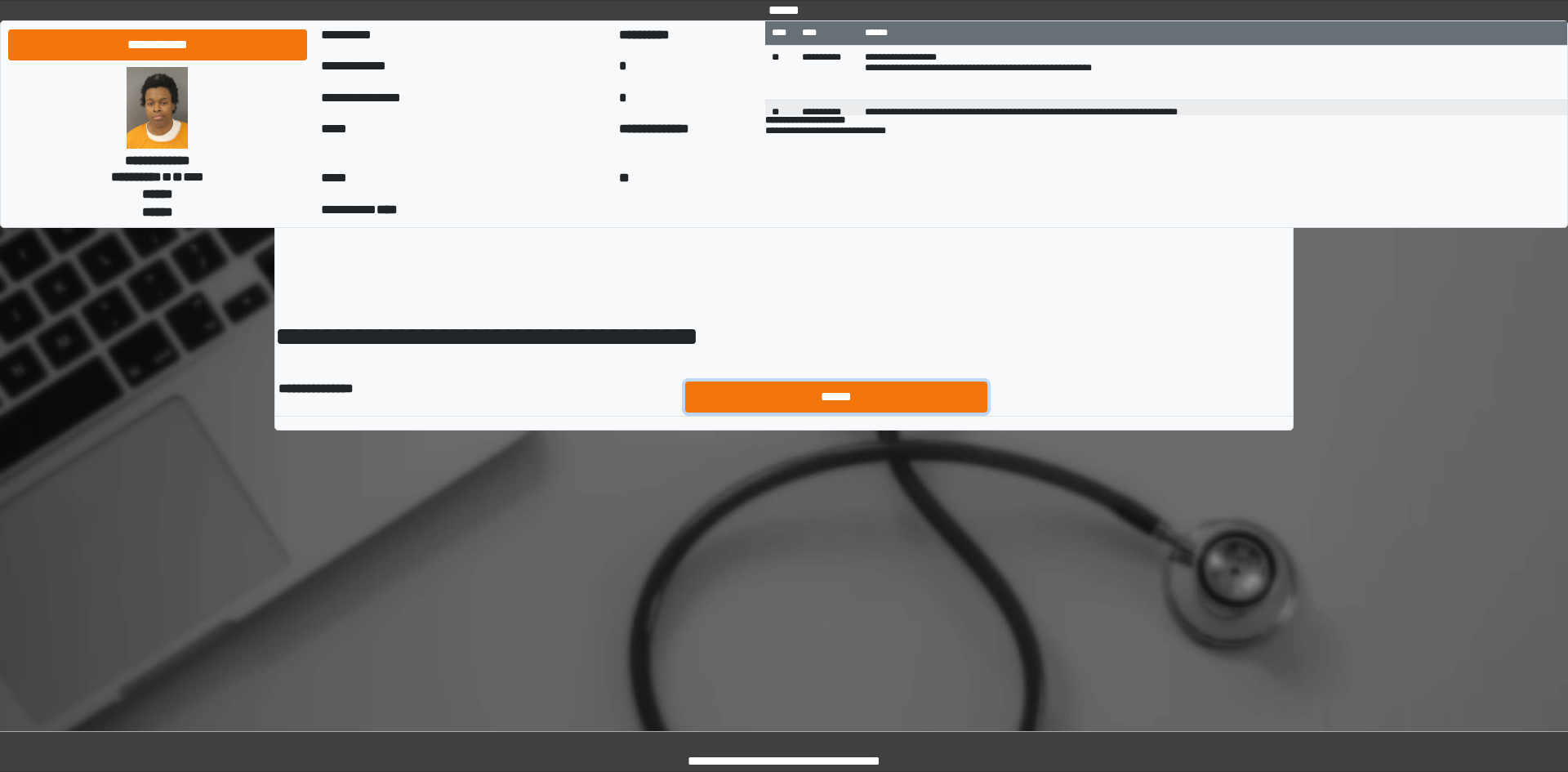 click on "******" at bounding box center [836, 397] 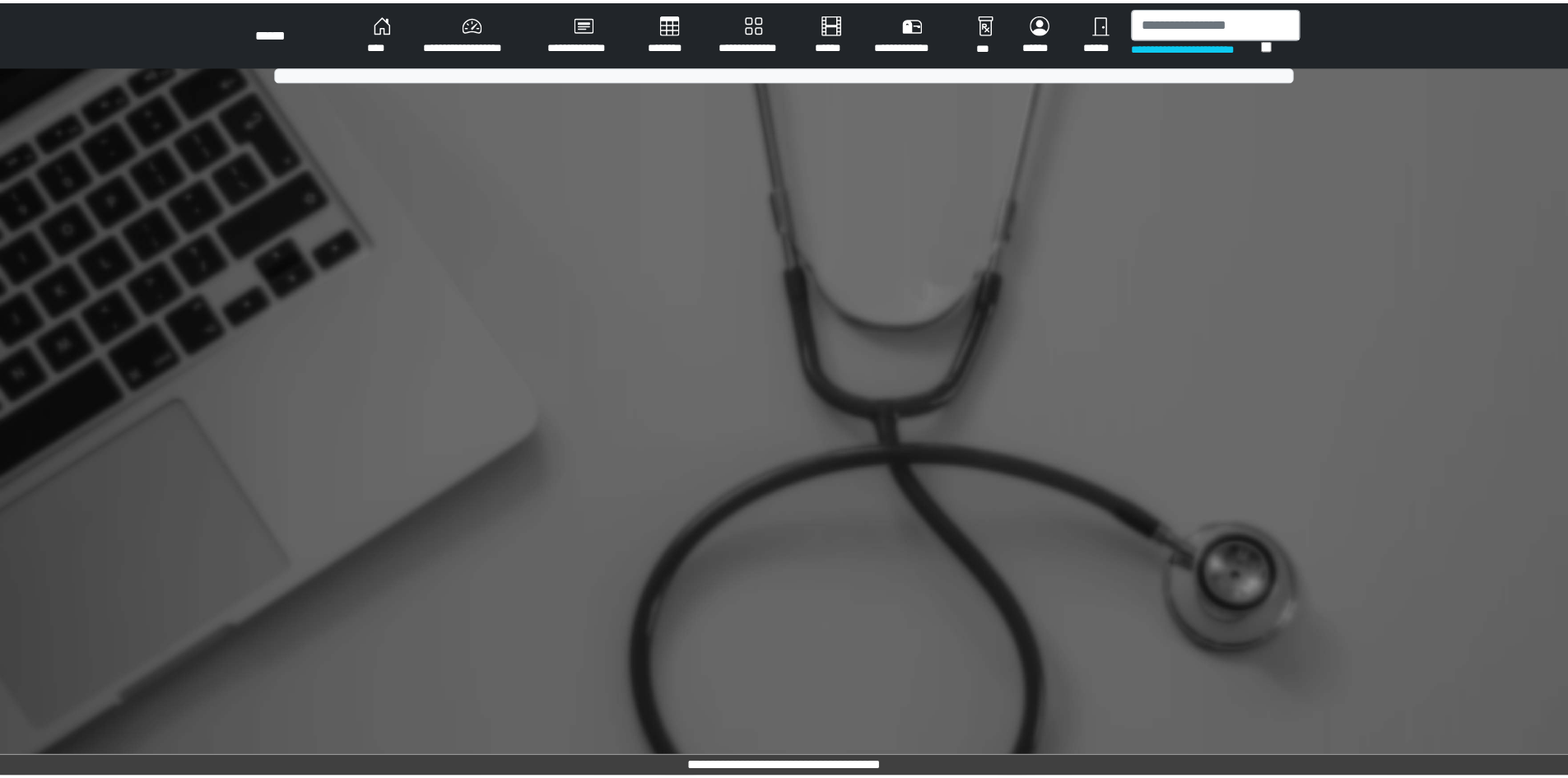 scroll, scrollTop: 0, scrollLeft: 0, axis: both 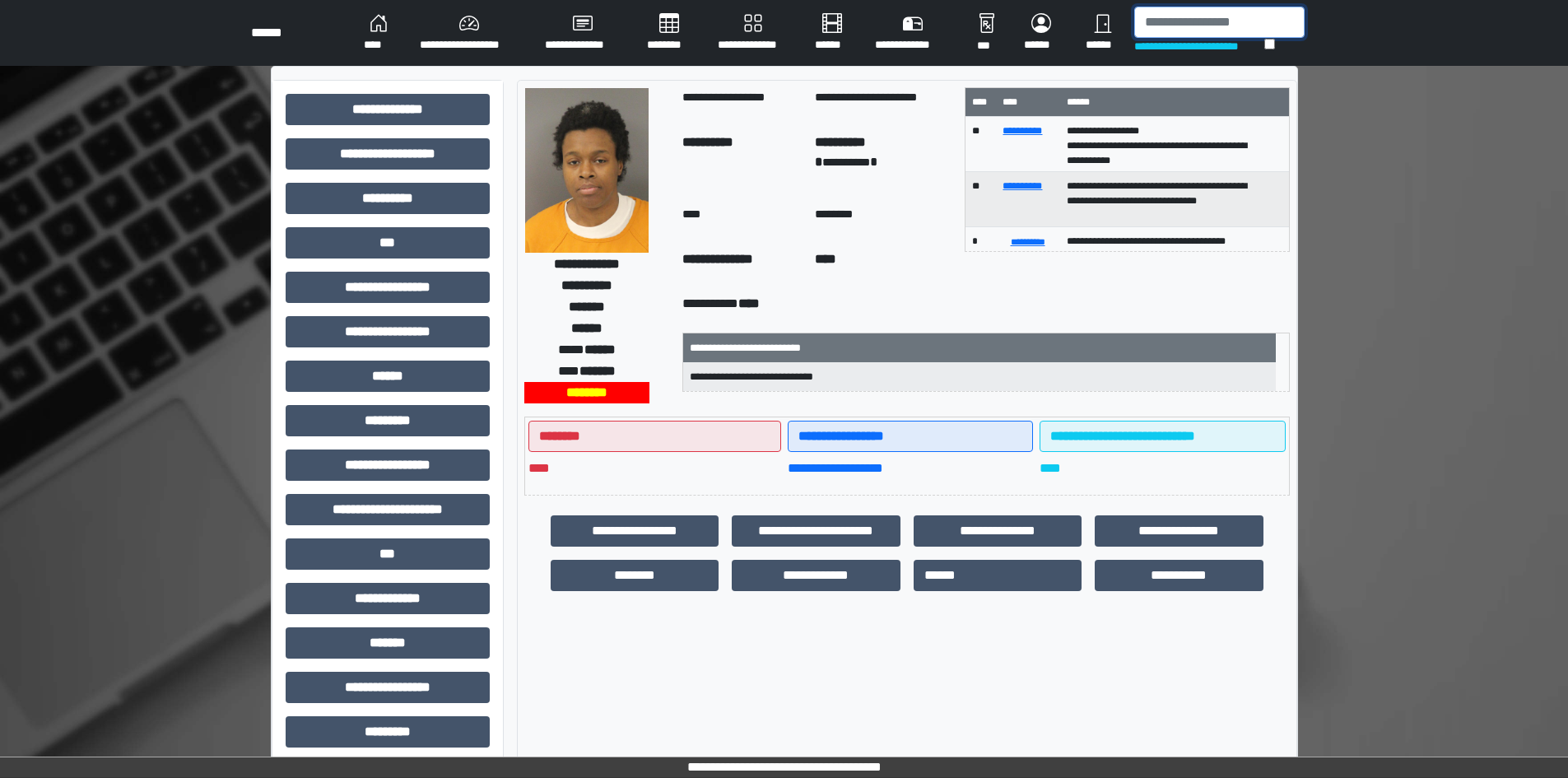 click at bounding box center [1219, 22] 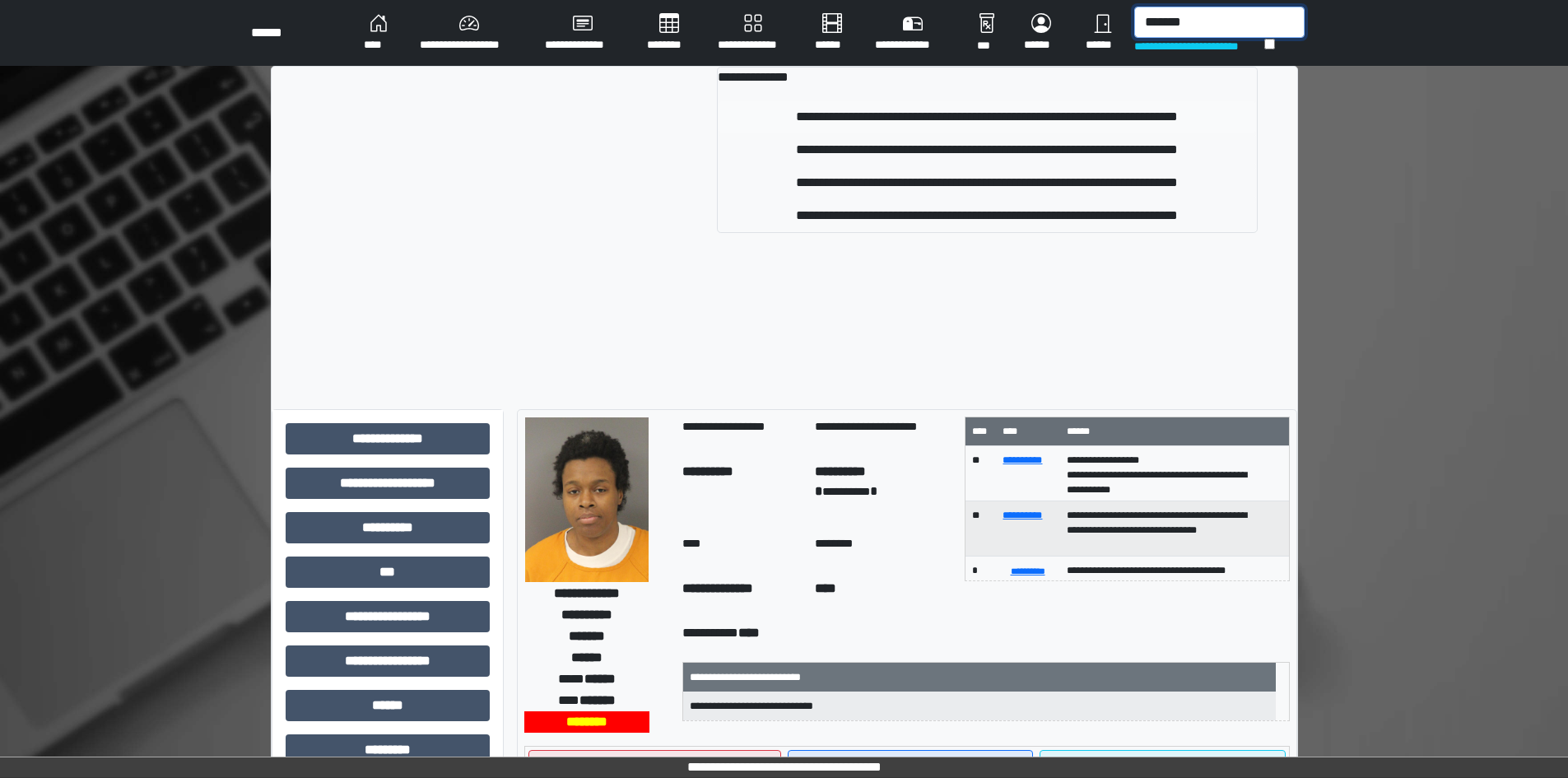 type on "*******" 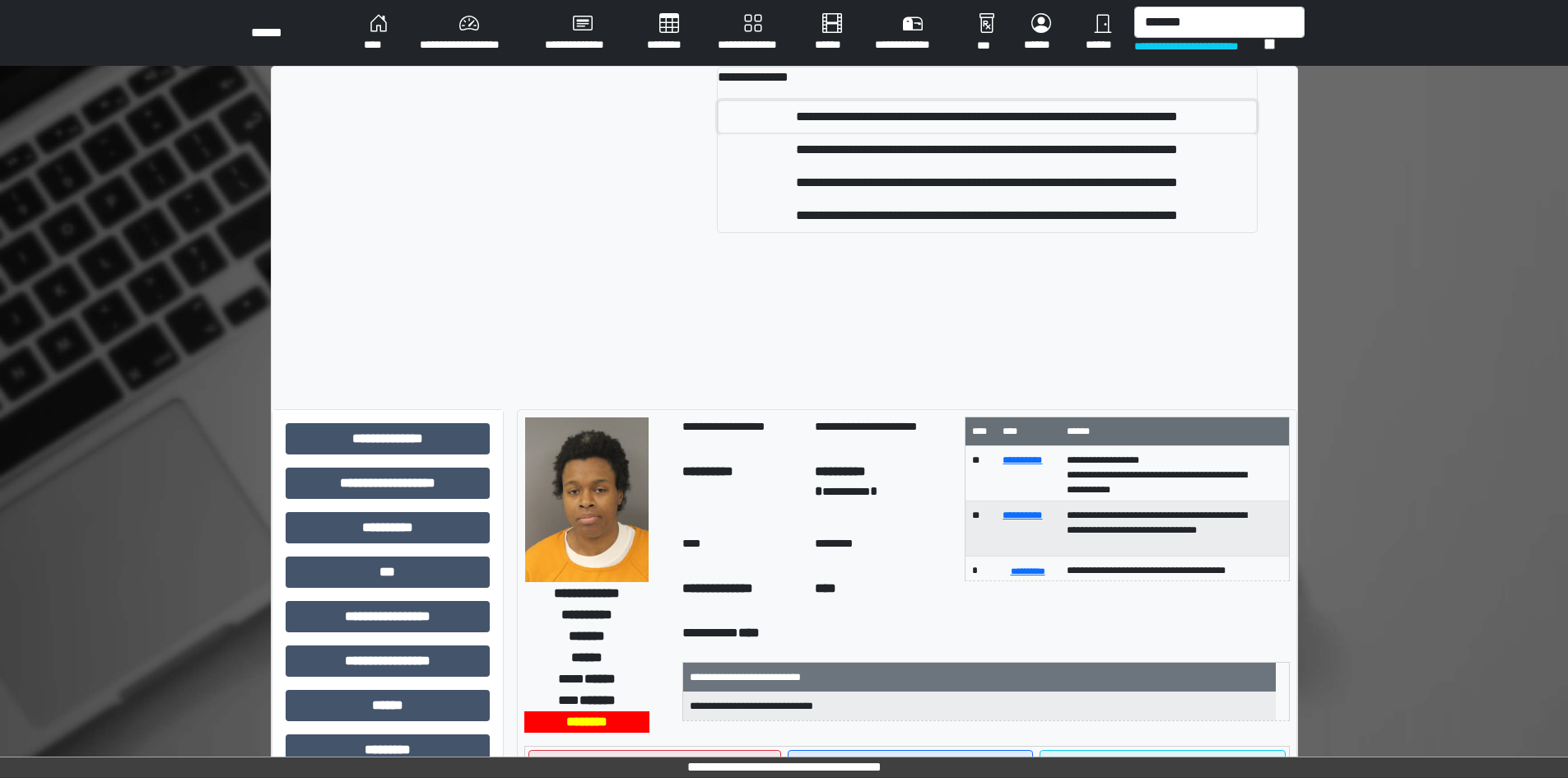 click on "**********" at bounding box center (987, 117) 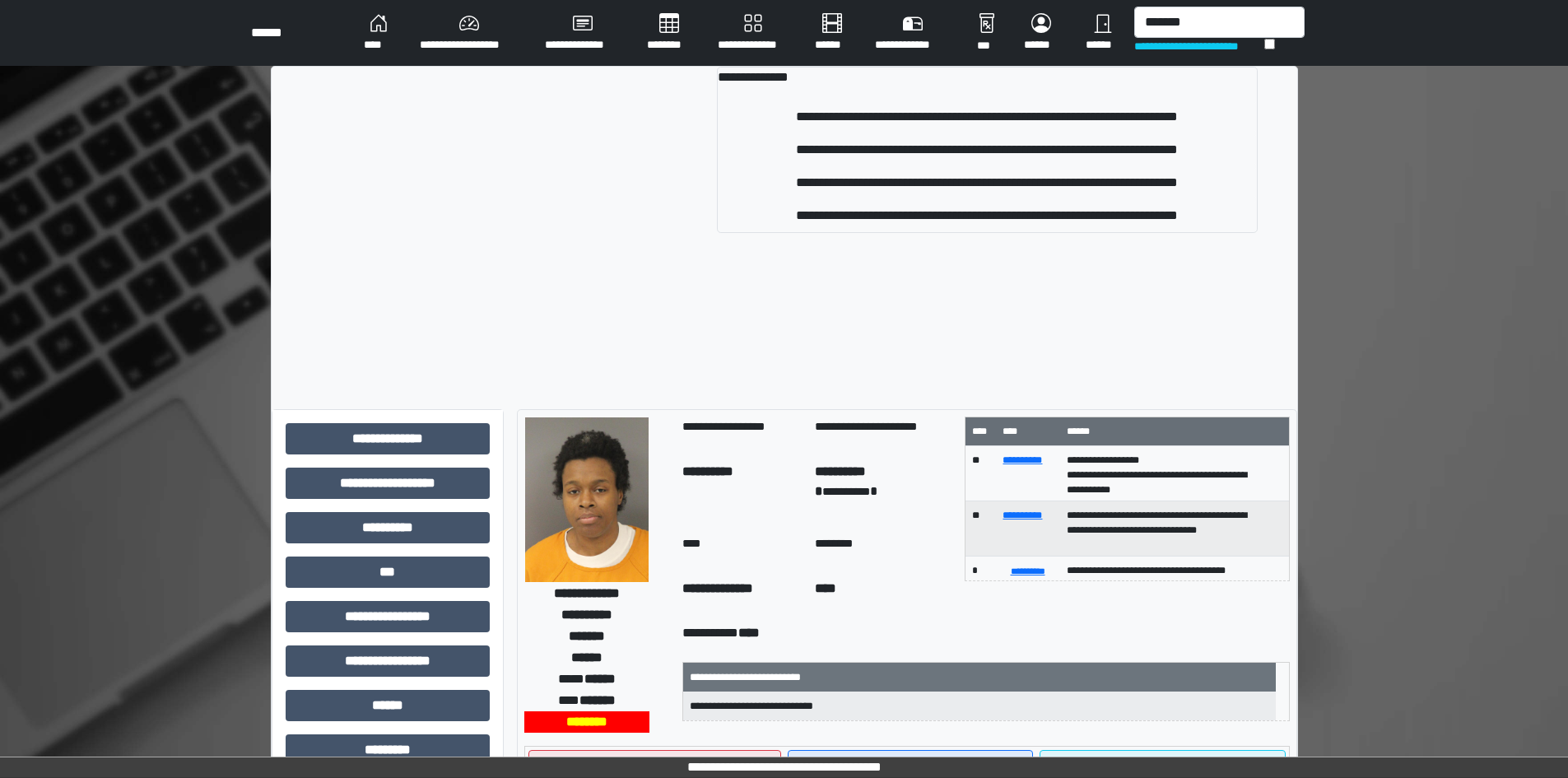 type 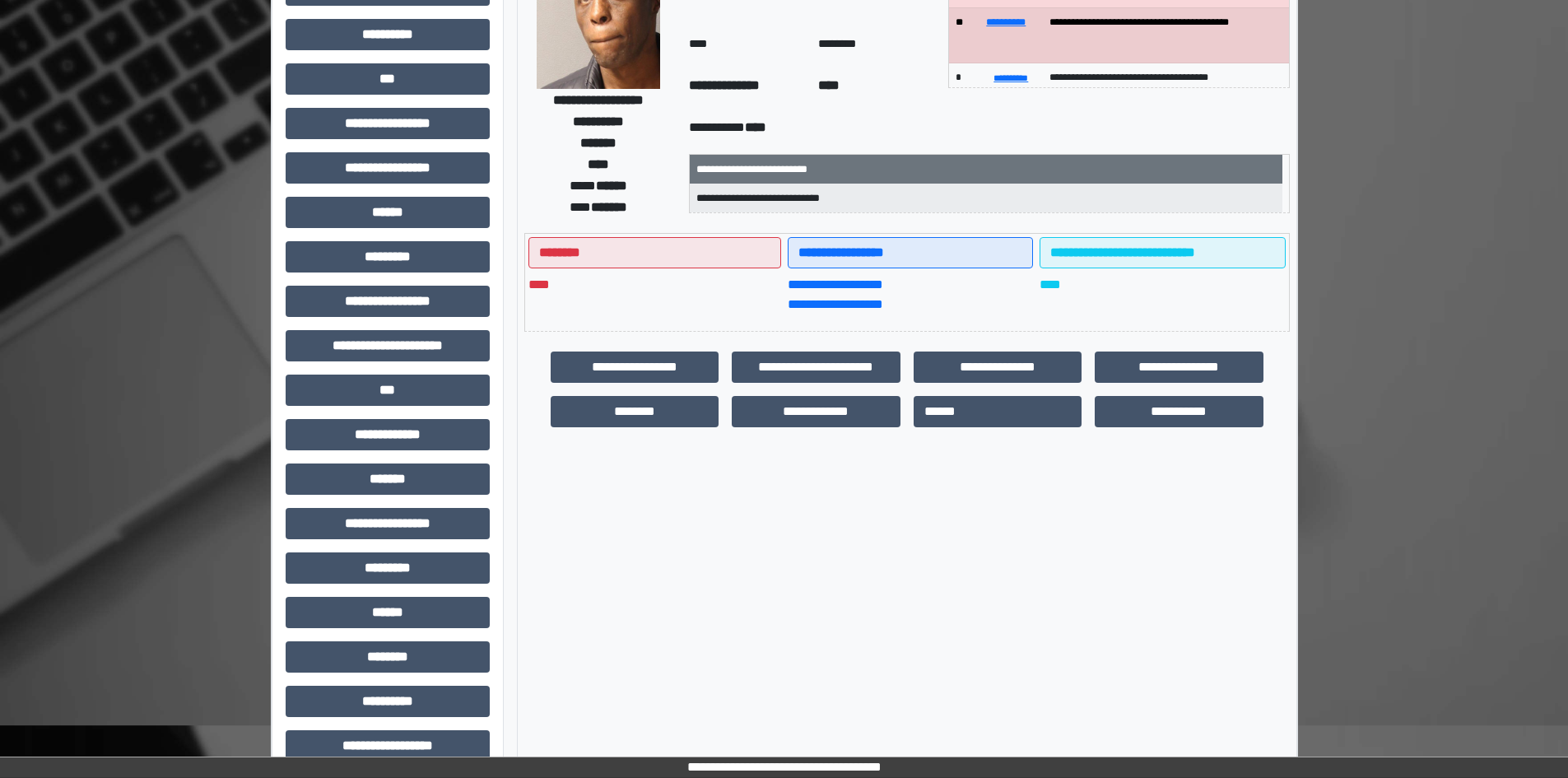scroll, scrollTop: 165, scrollLeft: 0, axis: vertical 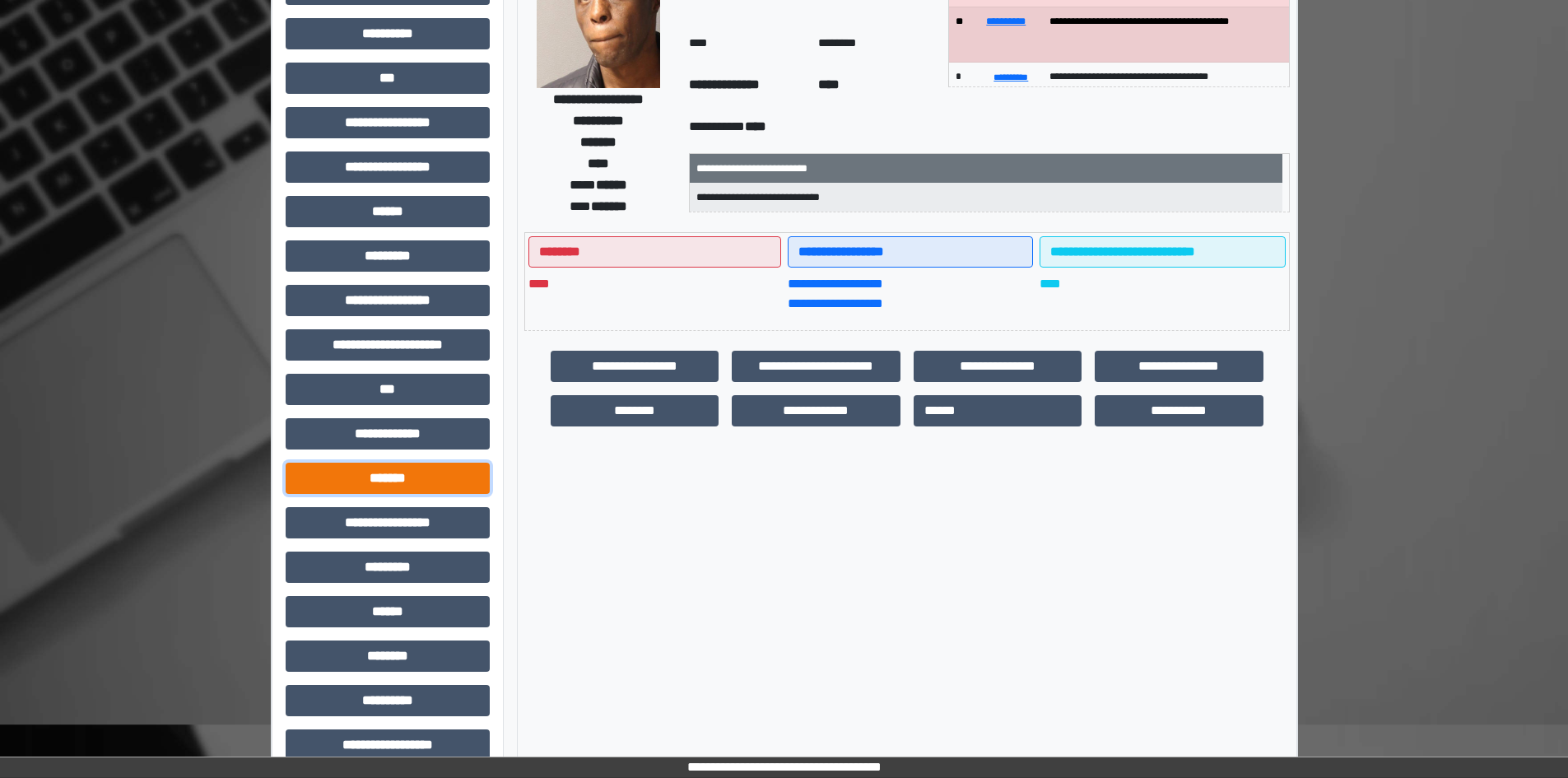 click on "*******" at bounding box center [388, 478] 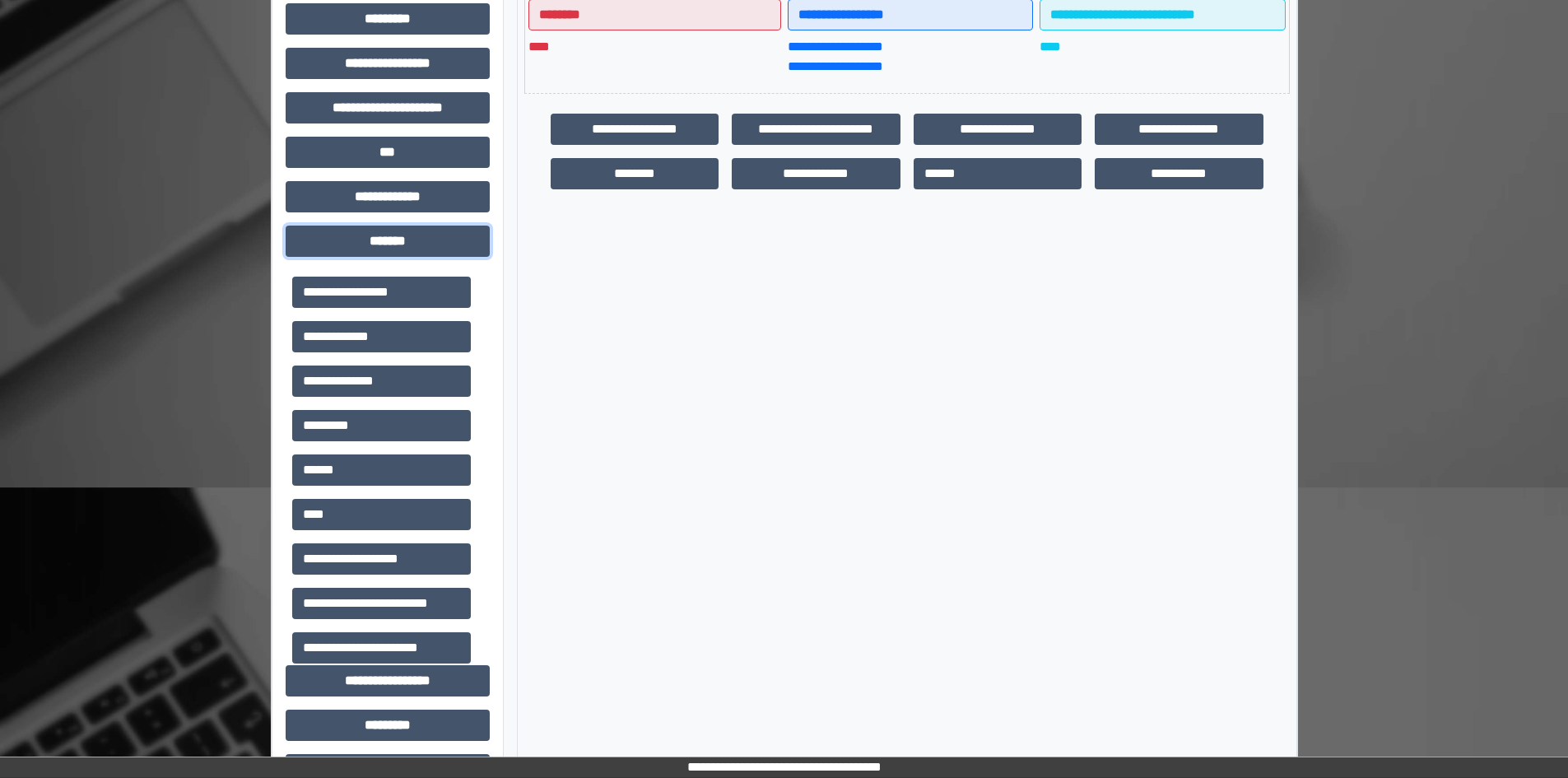 scroll, scrollTop: 412, scrollLeft: 0, axis: vertical 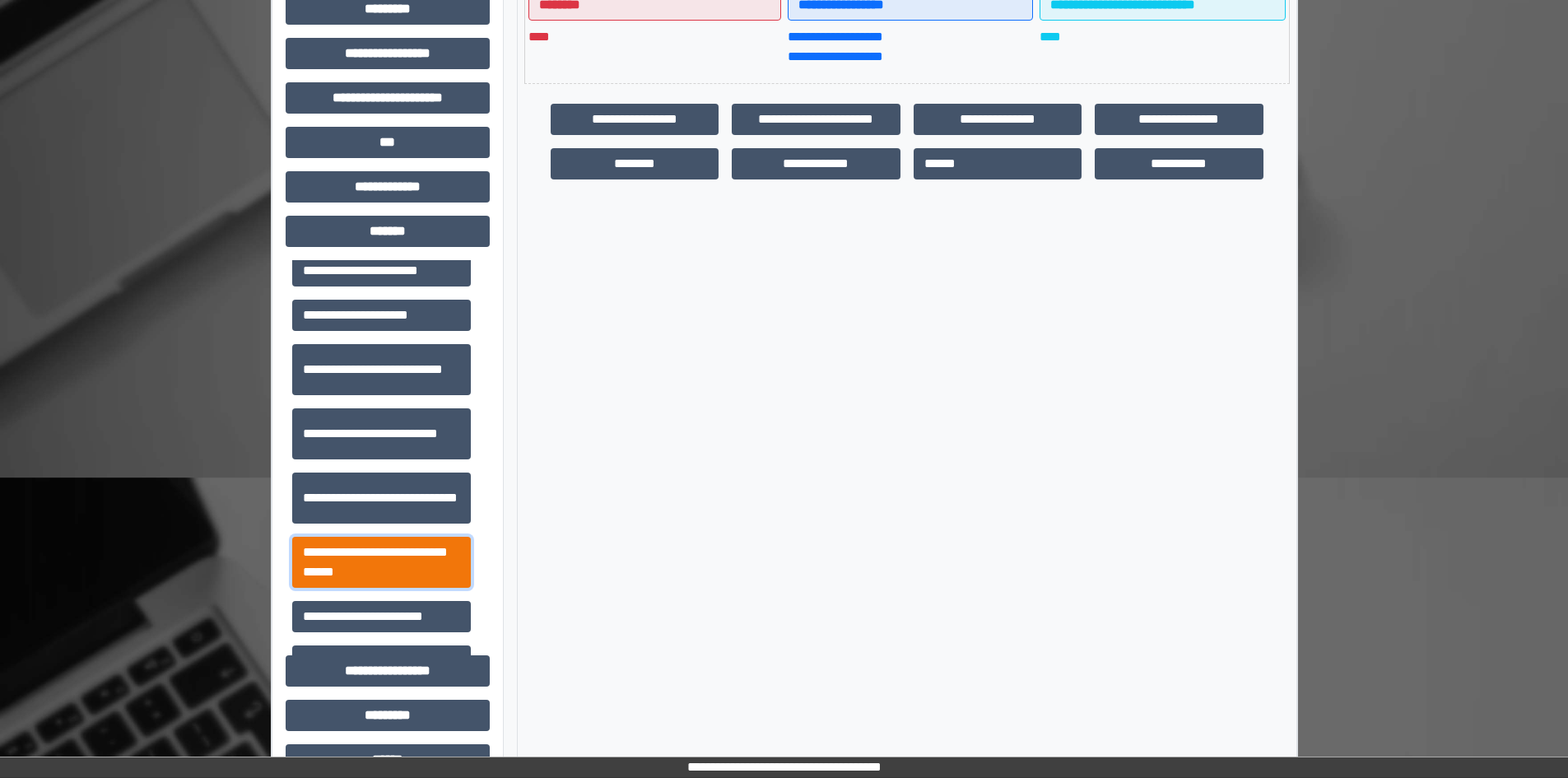 click on "**********" at bounding box center [381, 562] 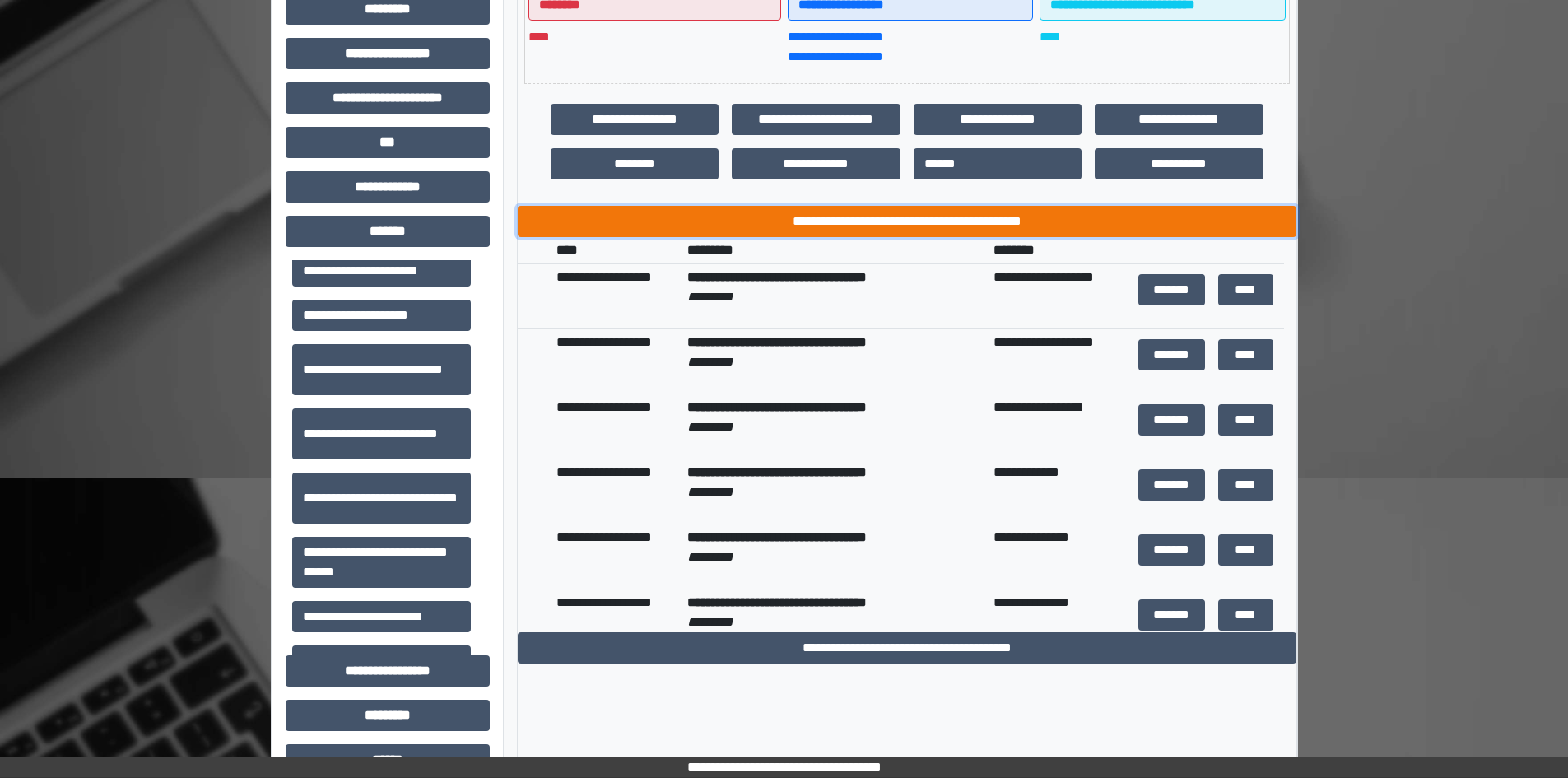 click on "**********" at bounding box center (907, 221) 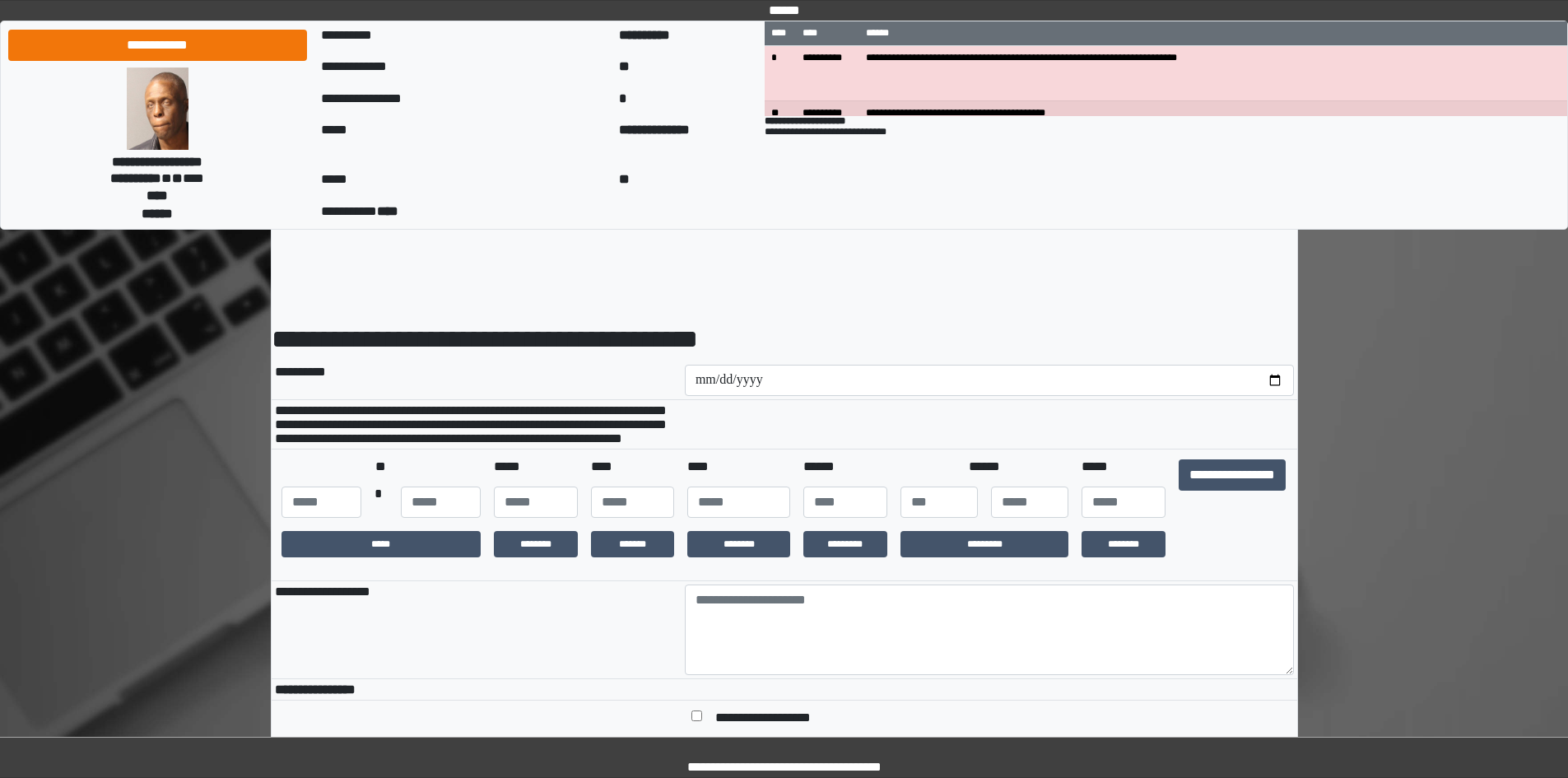 scroll, scrollTop: 0, scrollLeft: 0, axis: both 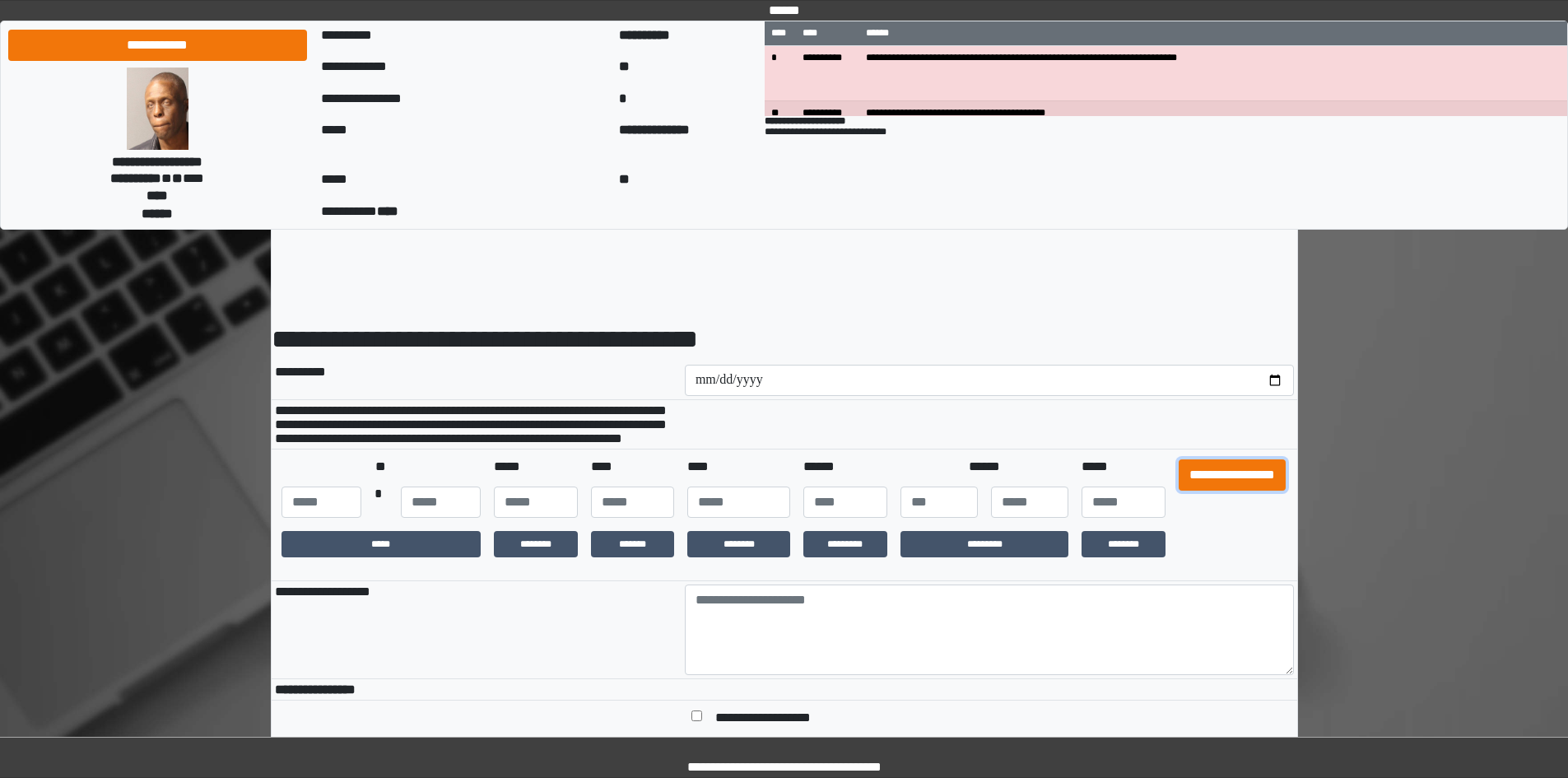 click on "**********" at bounding box center [1232, 475] 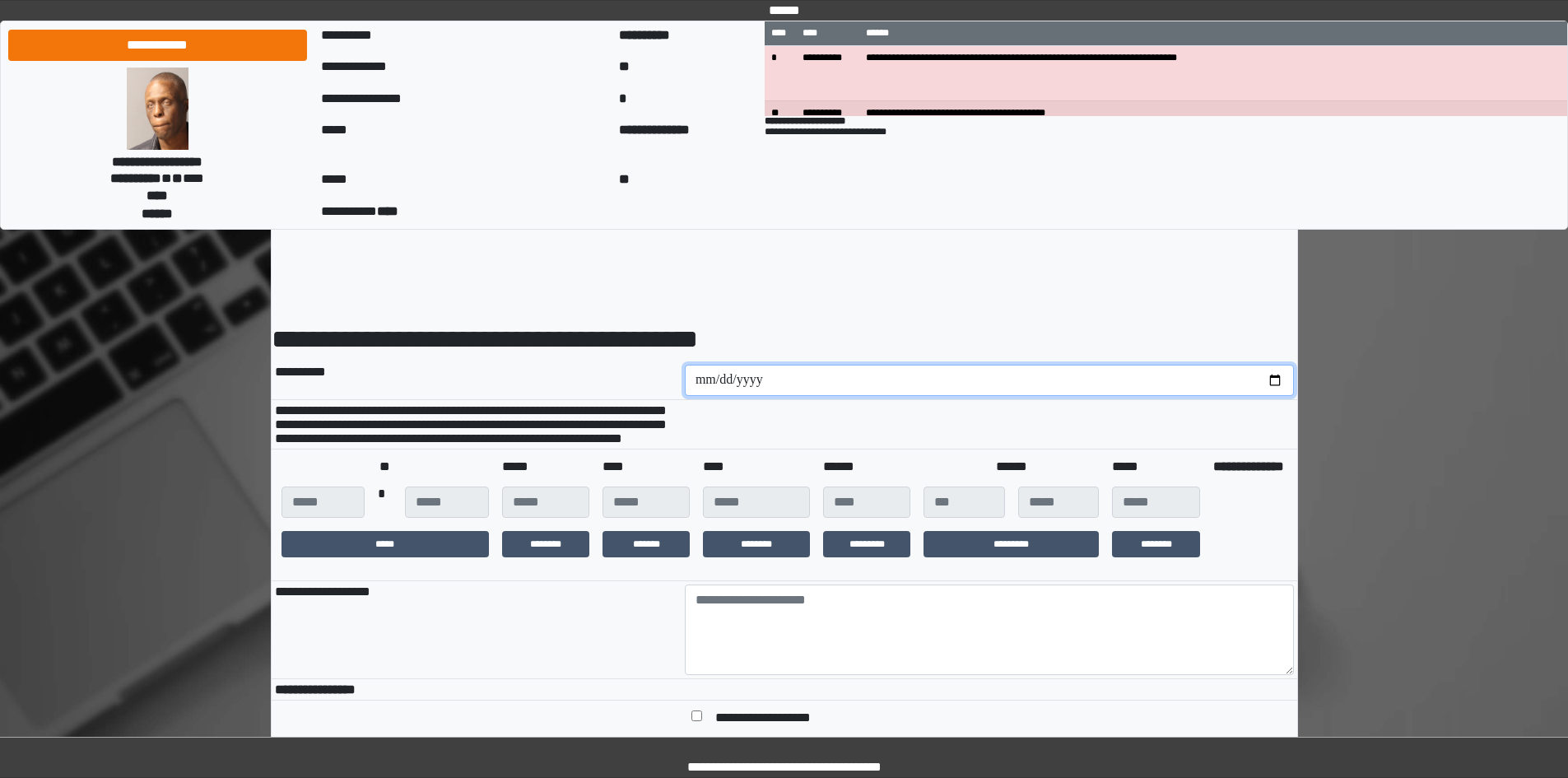 click at bounding box center (989, 380) 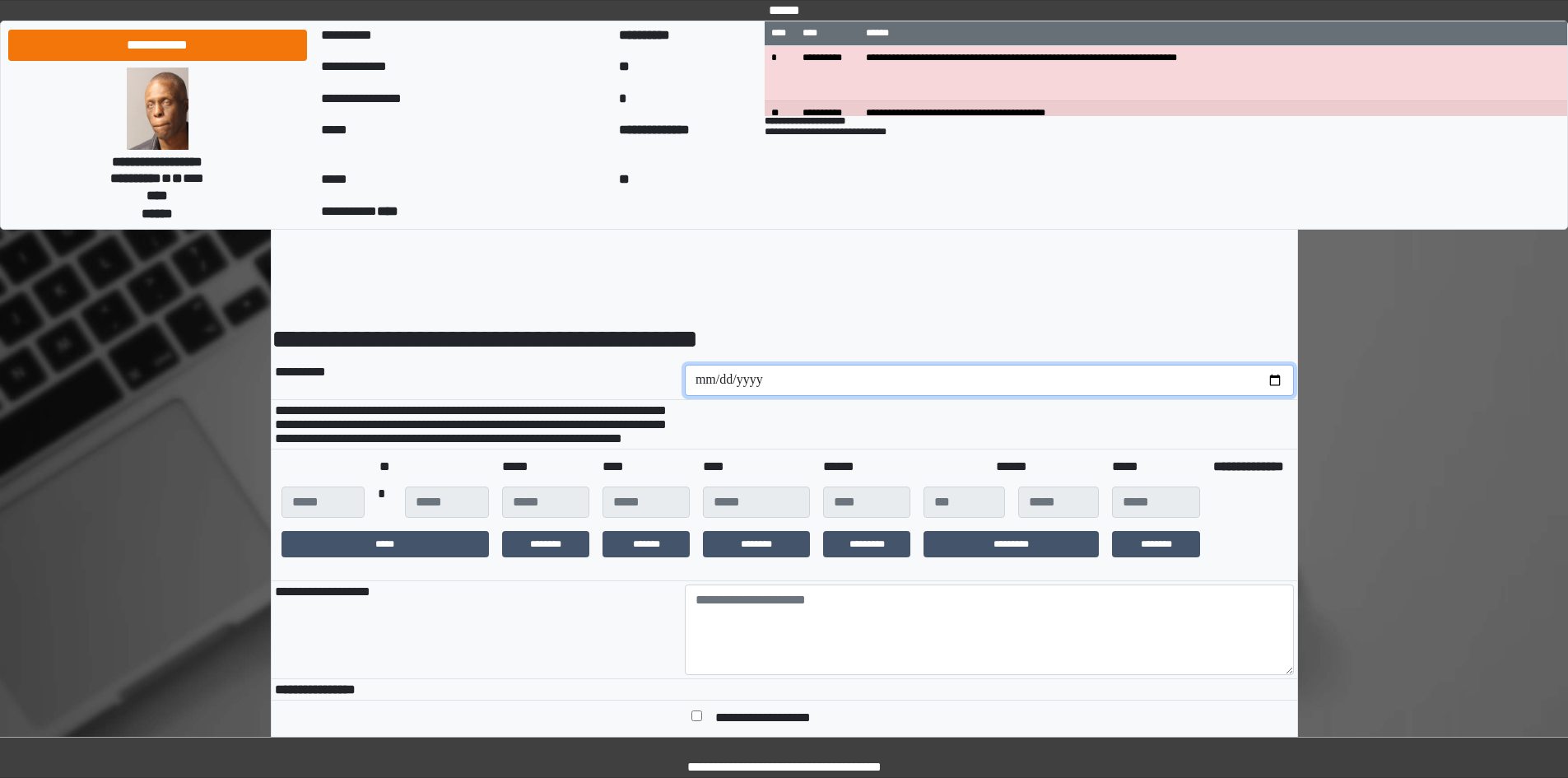 type on "**********" 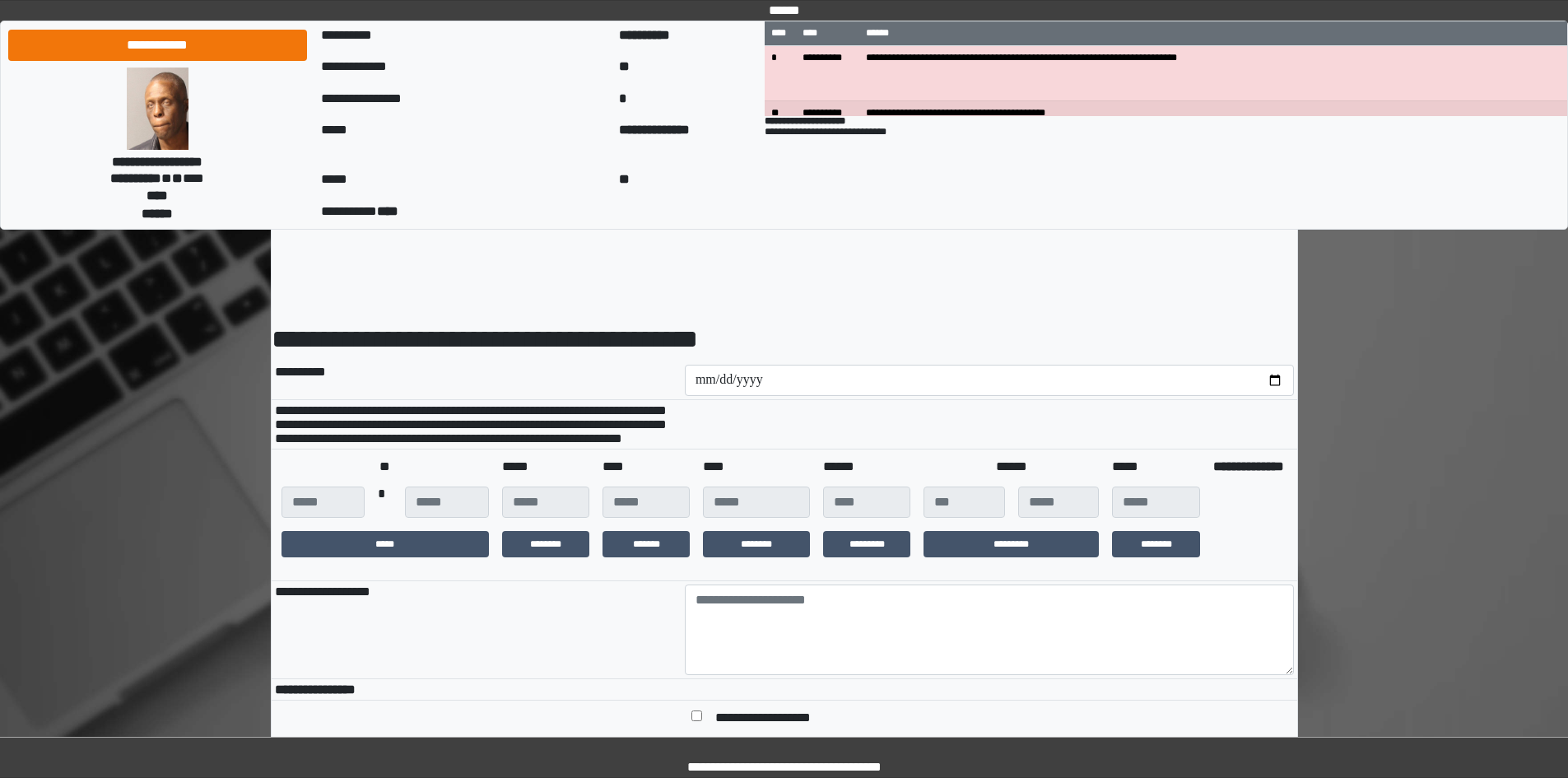 drag, startPoint x: 639, startPoint y: 666, endPoint x: 679, endPoint y: 638, distance: 48.82622 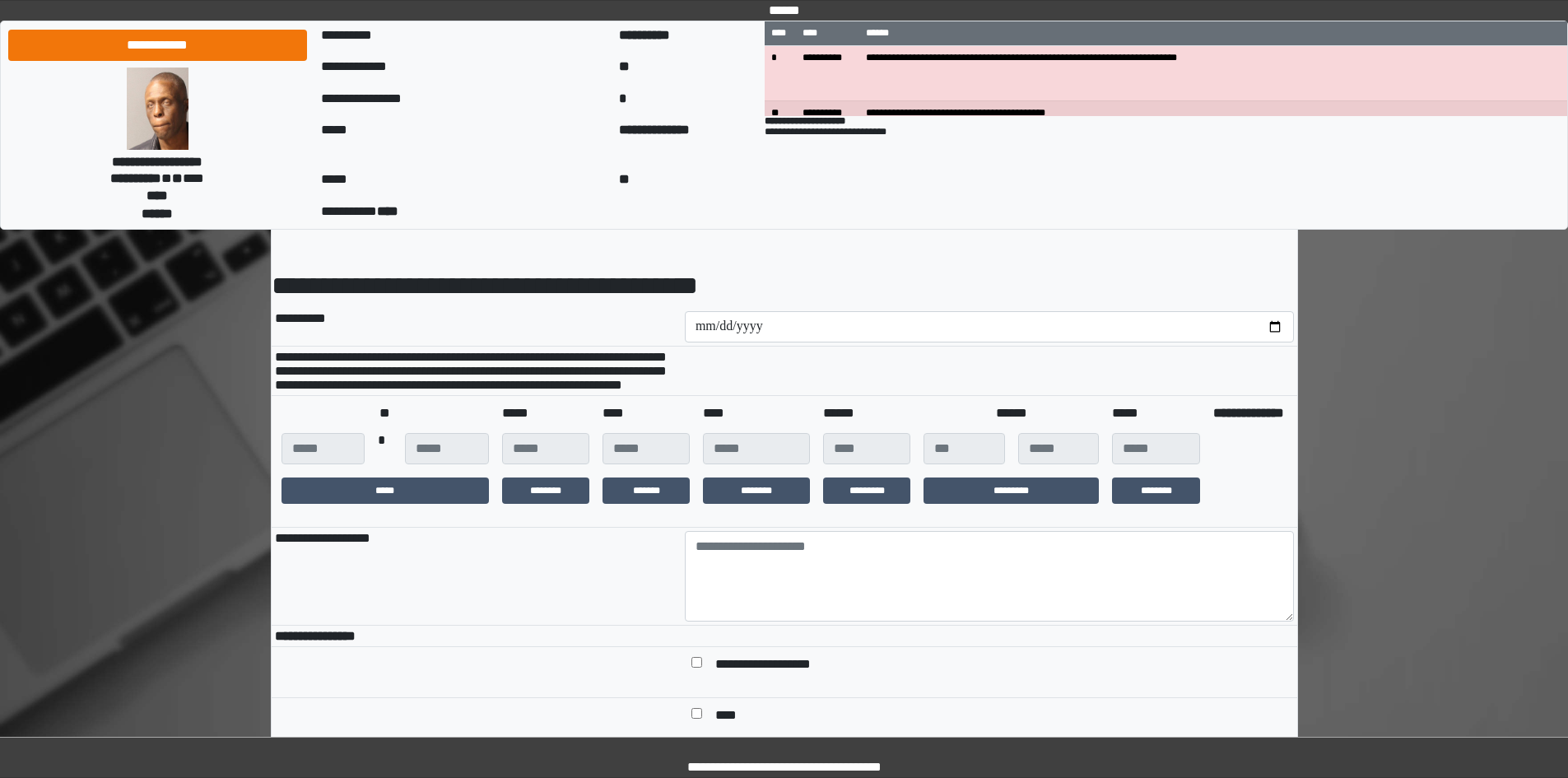 scroll, scrollTop: 82, scrollLeft: 0, axis: vertical 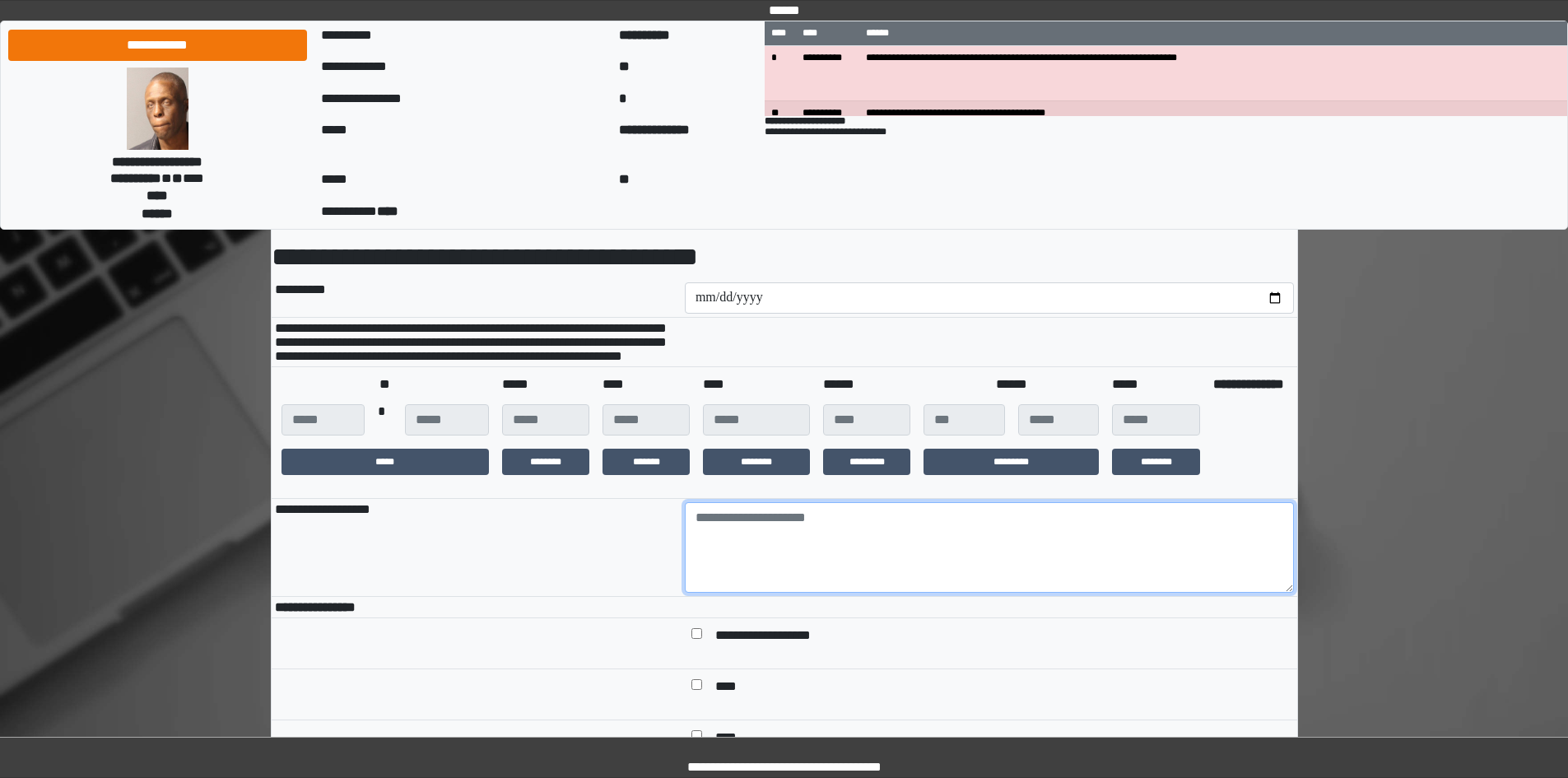 click at bounding box center (989, 547) 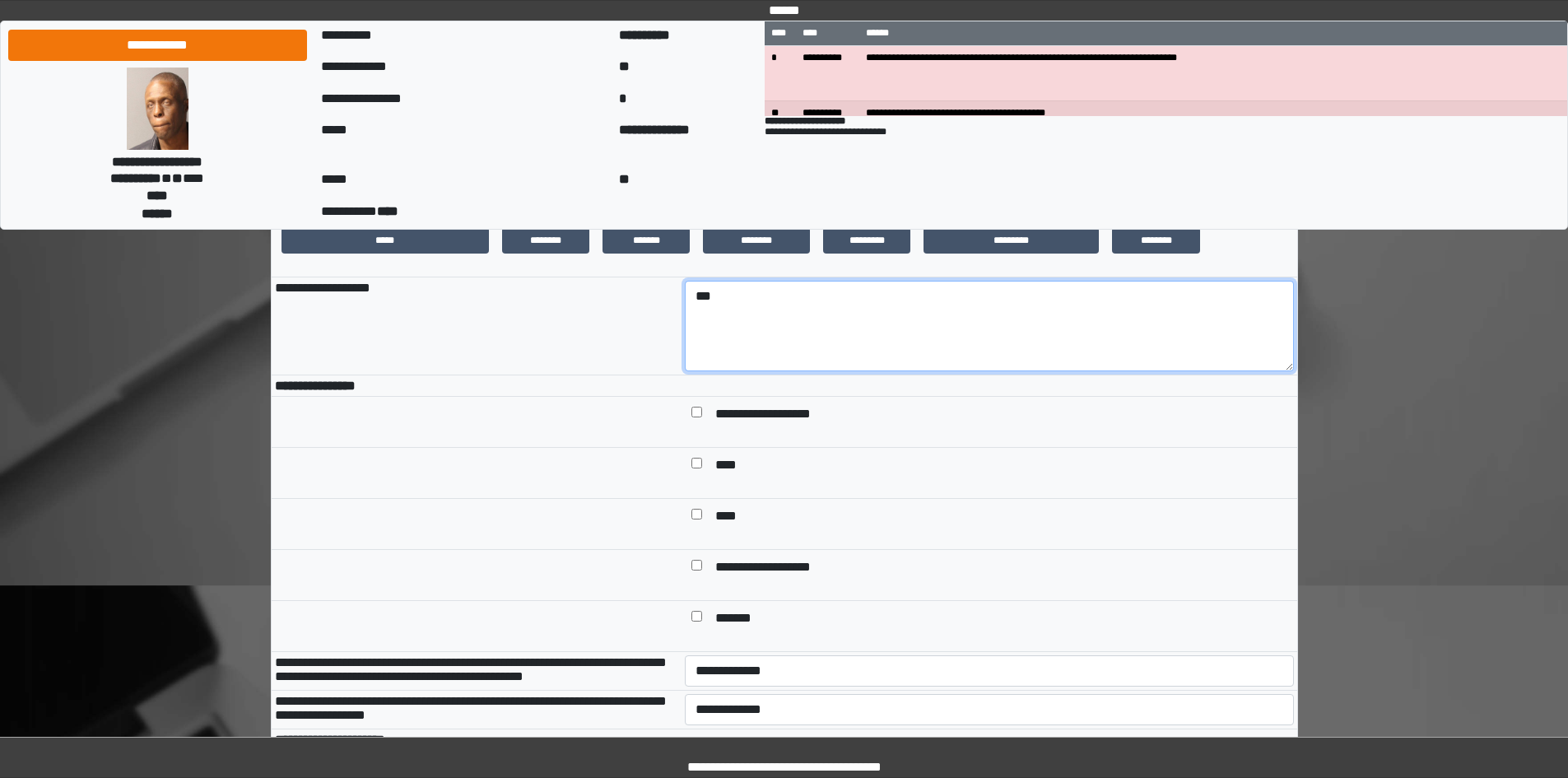 scroll, scrollTop: 329, scrollLeft: 0, axis: vertical 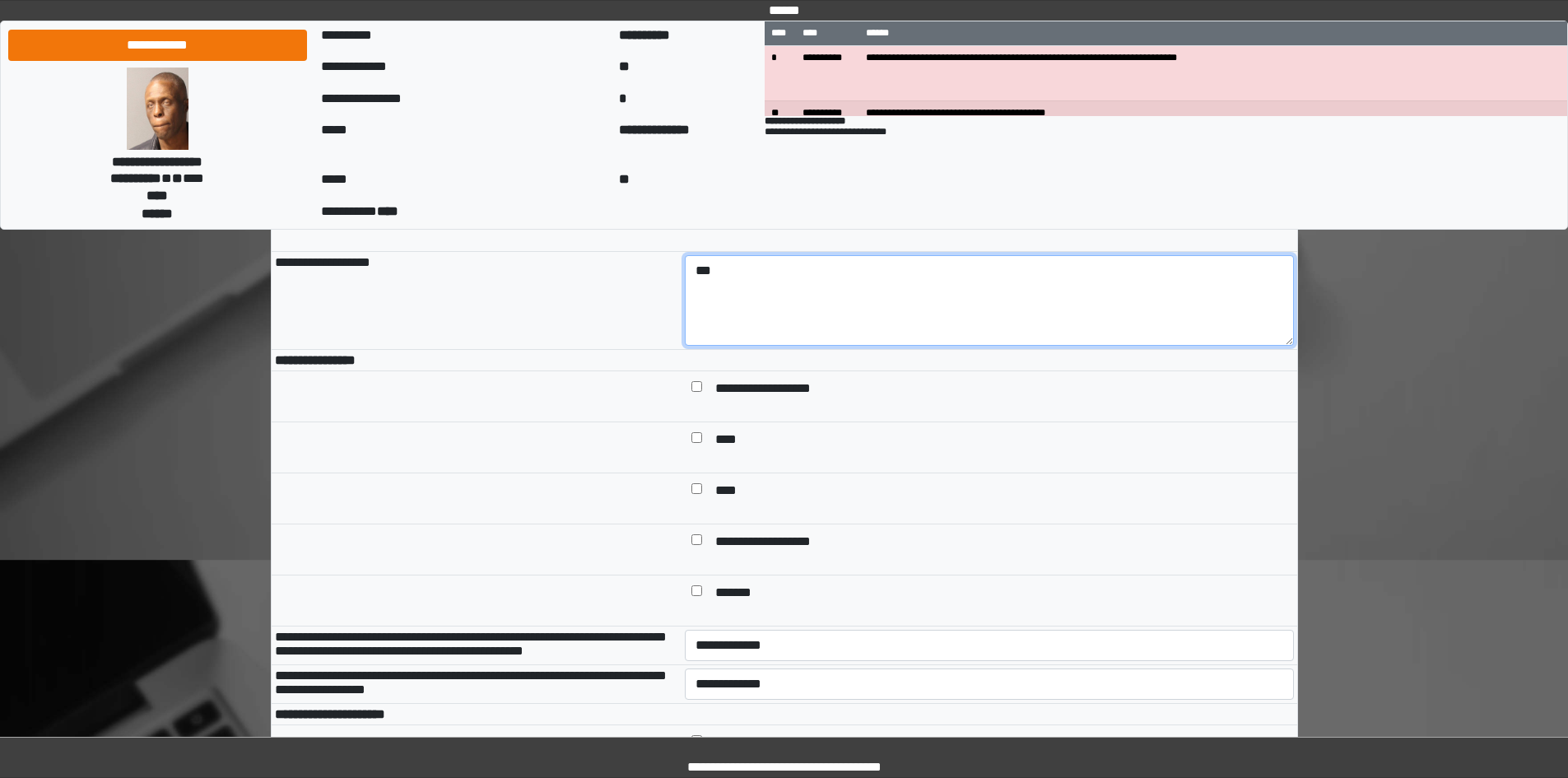 type on "***" 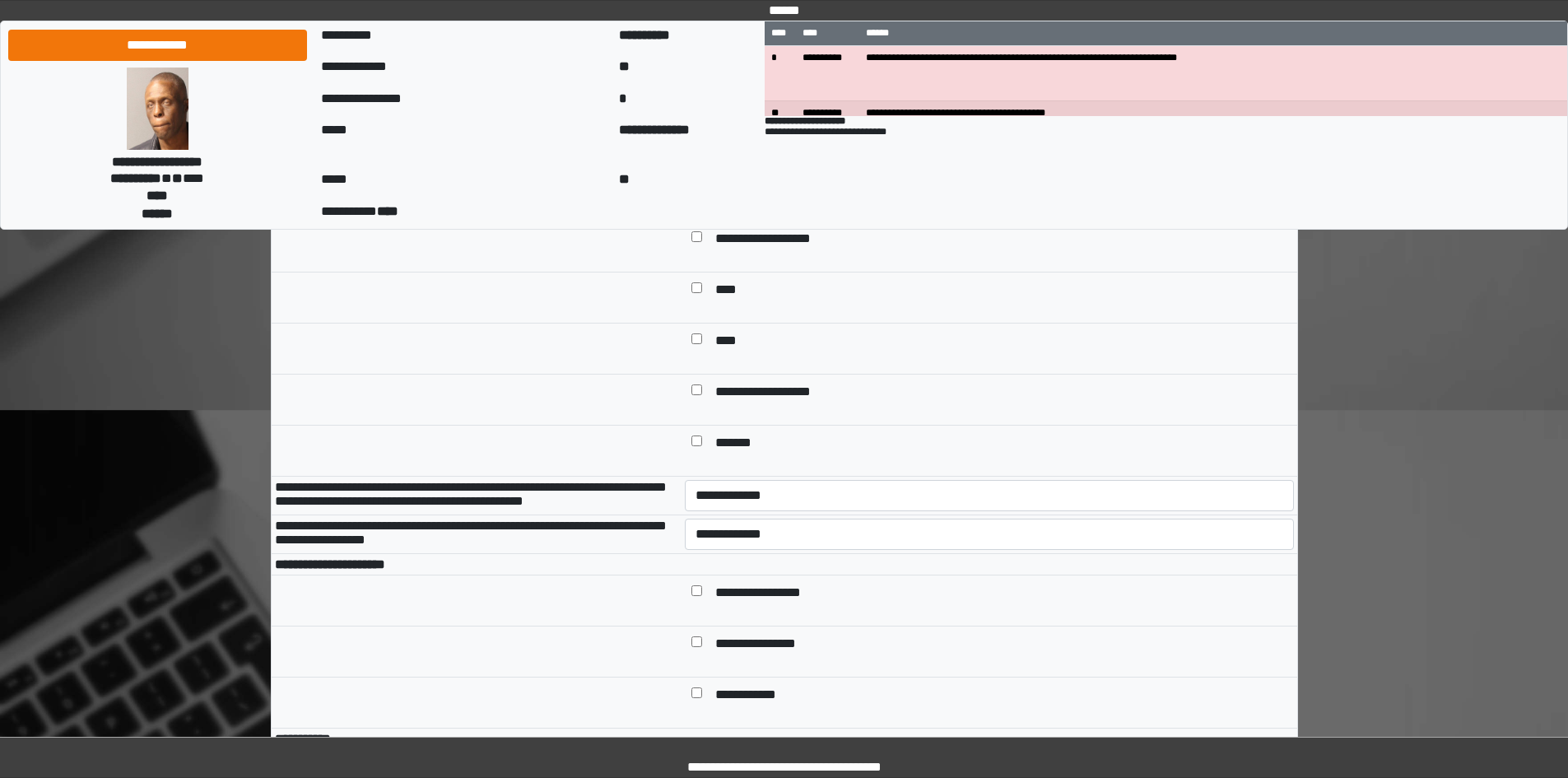 scroll, scrollTop: 494, scrollLeft: 0, axis: vertical 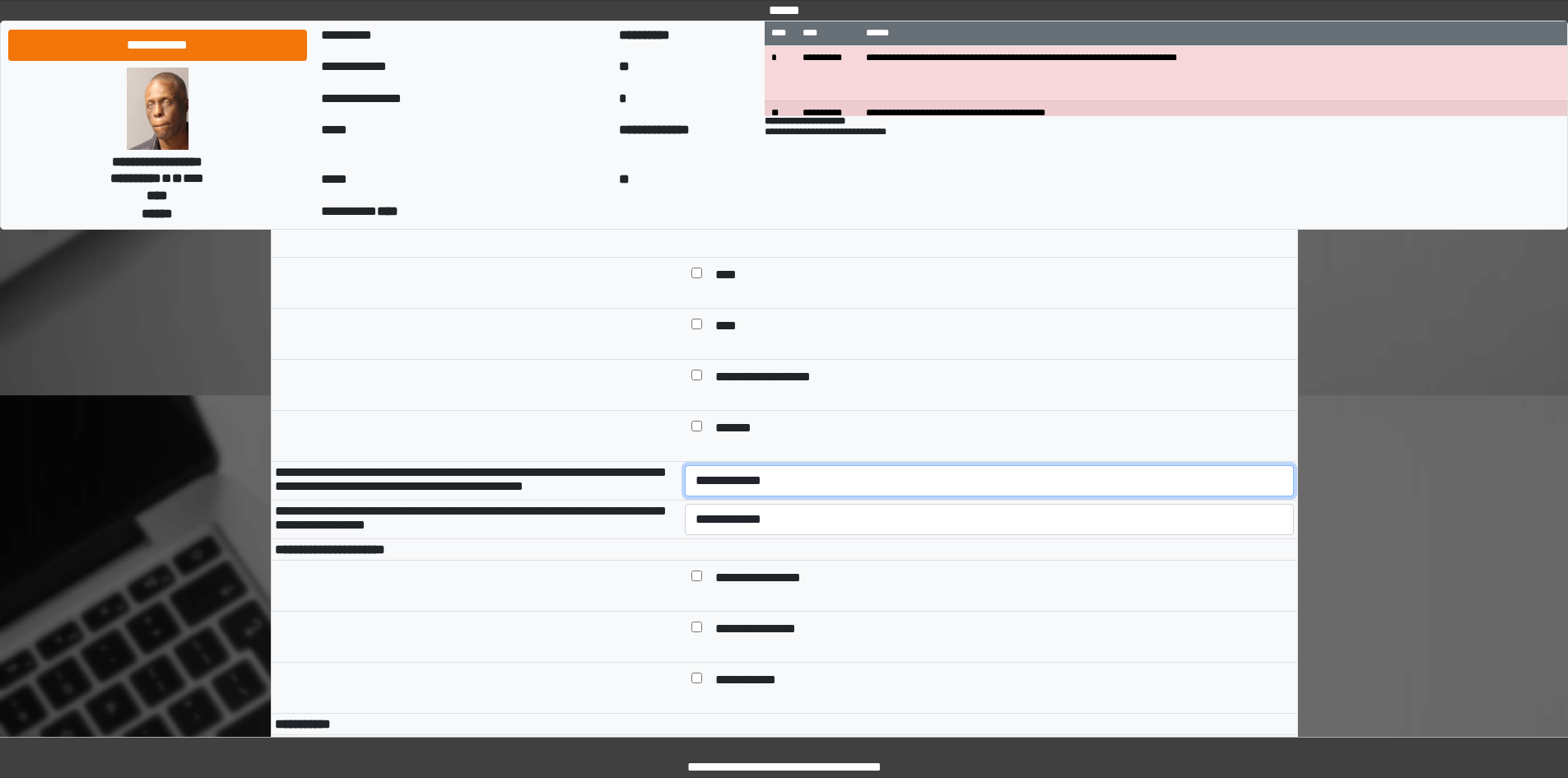 click on "**********" at bounding box center (989, 481) 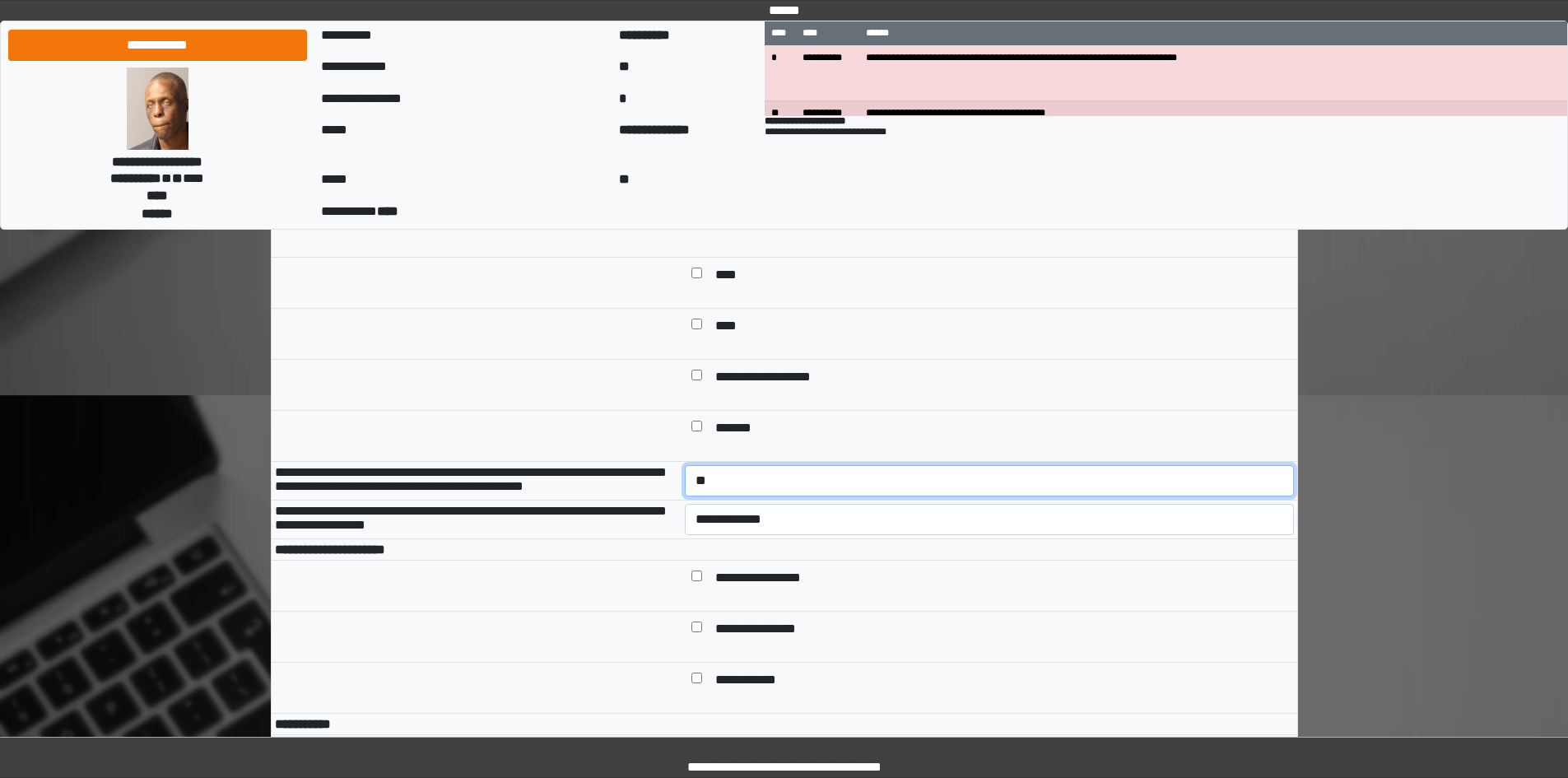 click on "**********" at bounding box center (989, 481) 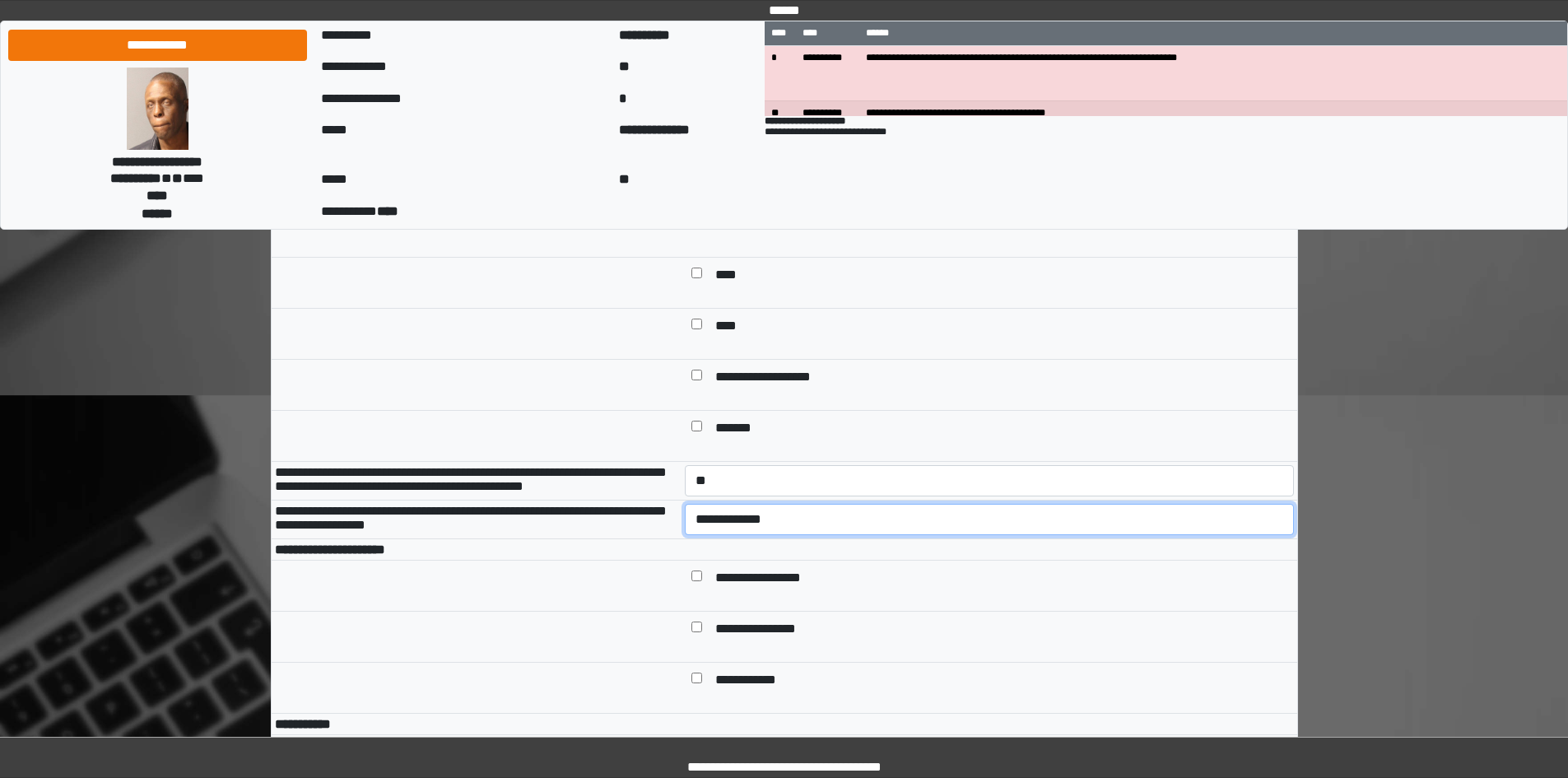click on "**********" at bounding box center [989, 519] 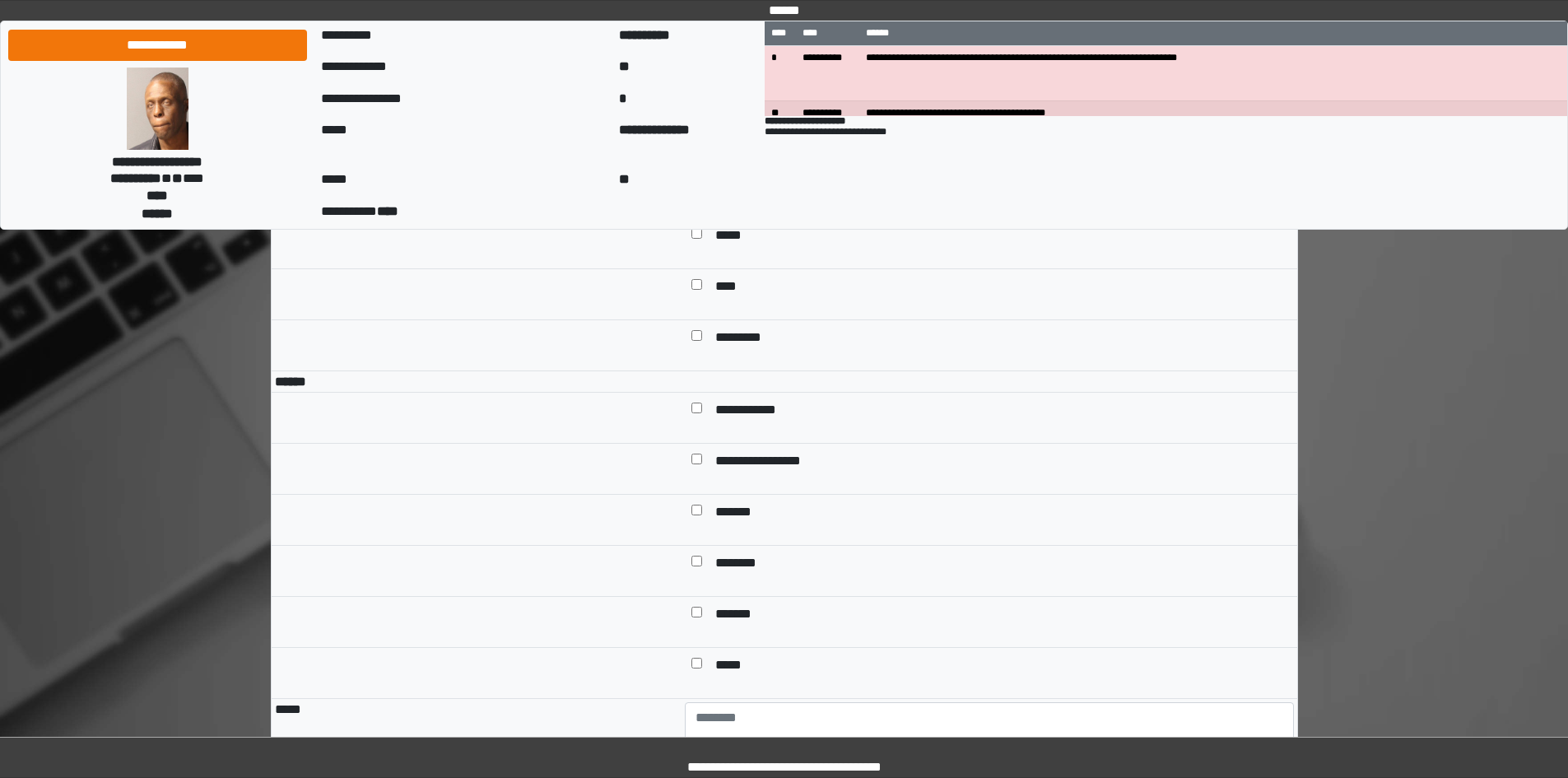 scroll, scrollTop: 1070, scrollLeft: 0, axis: vertical 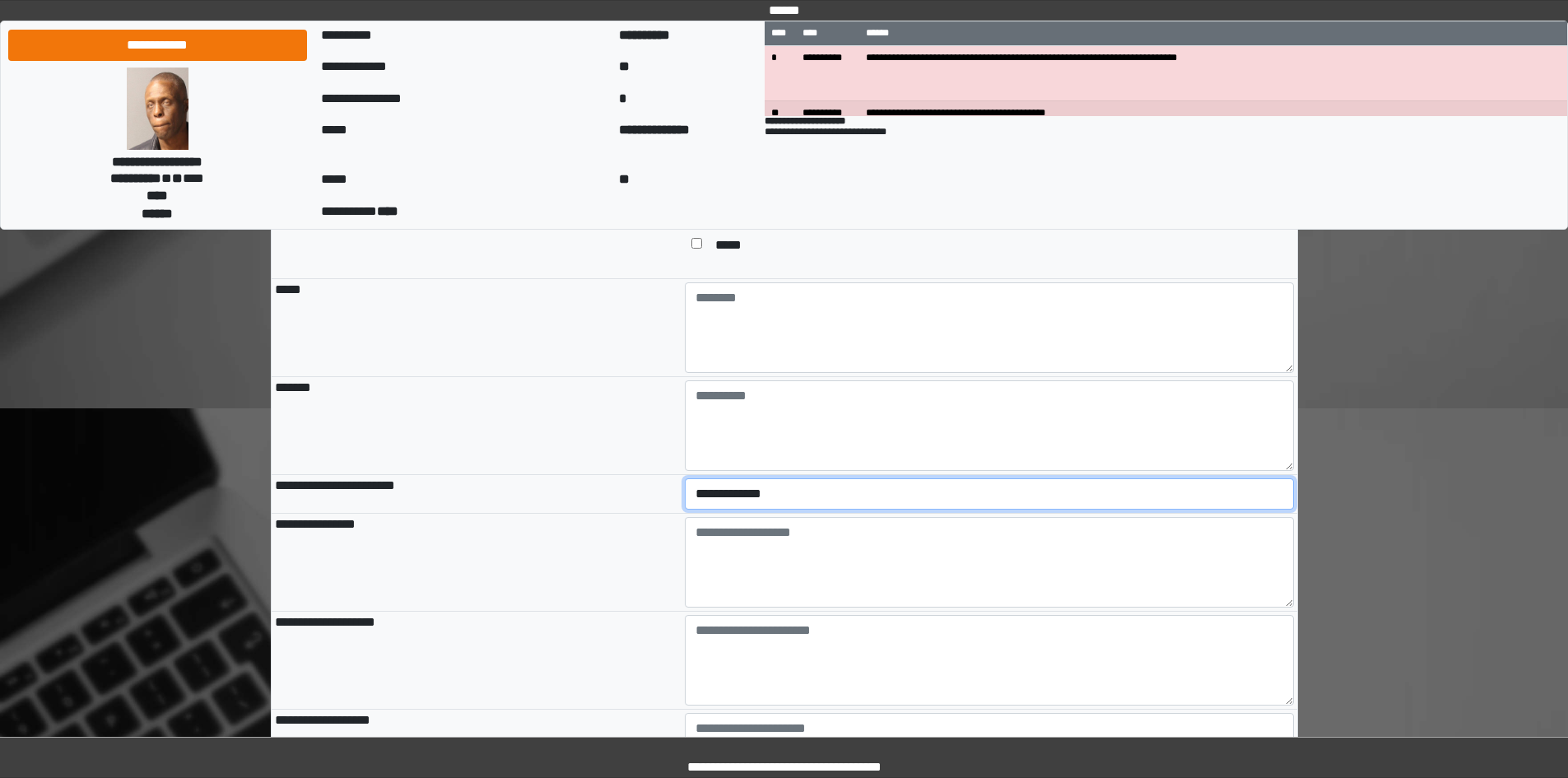 click on "**********" at bounding box center (989, 494) 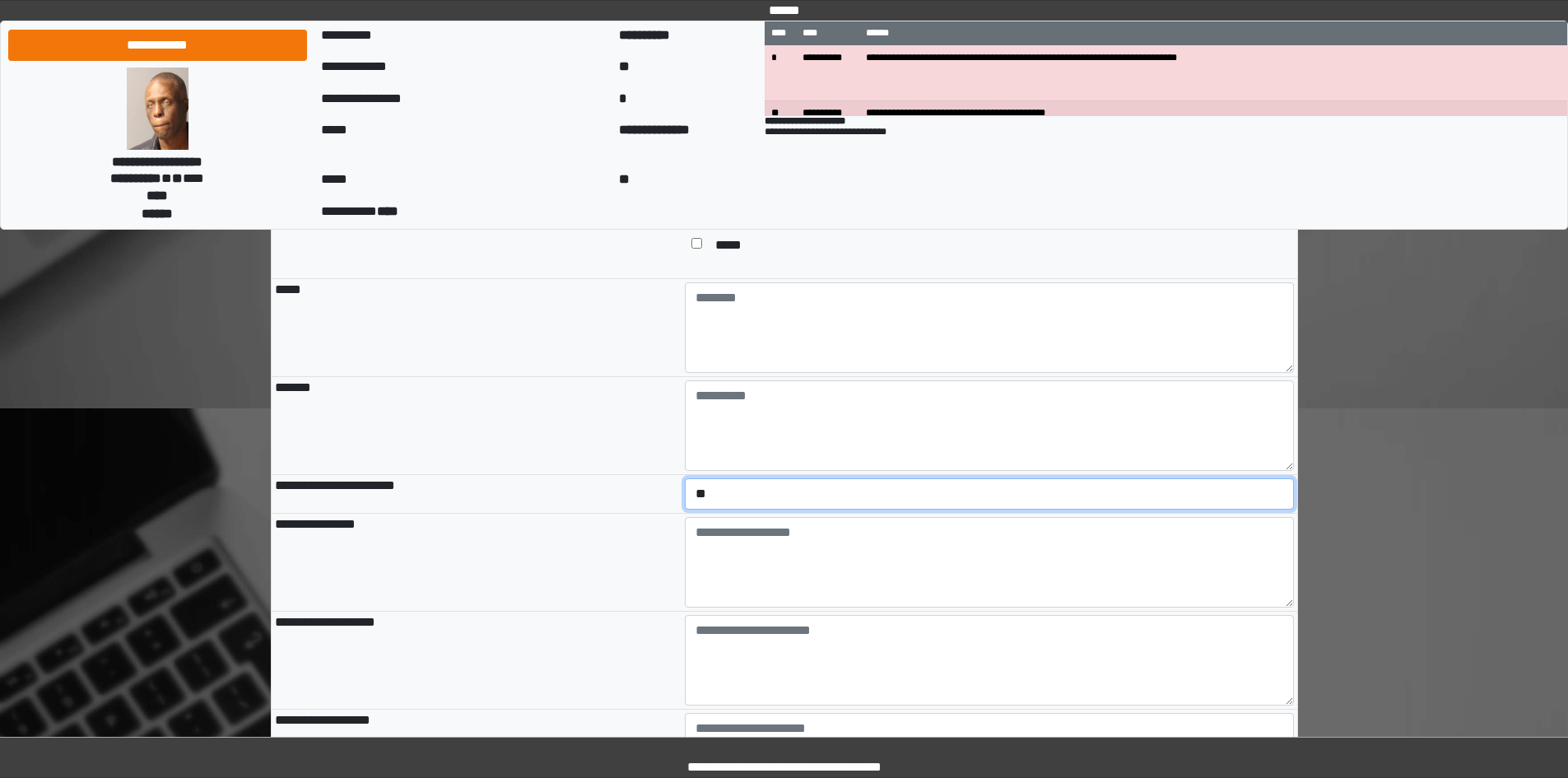 click on "**********" at bounding box center (989, 494) 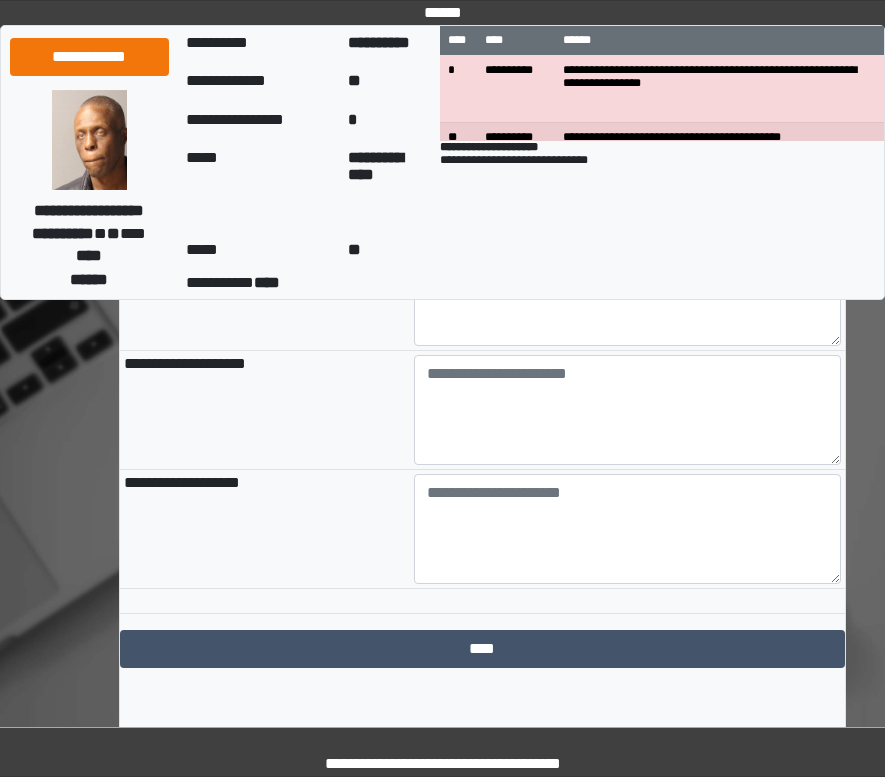 scroll, scrollTop: 2300, scrollLeft: 0, axis: vertical 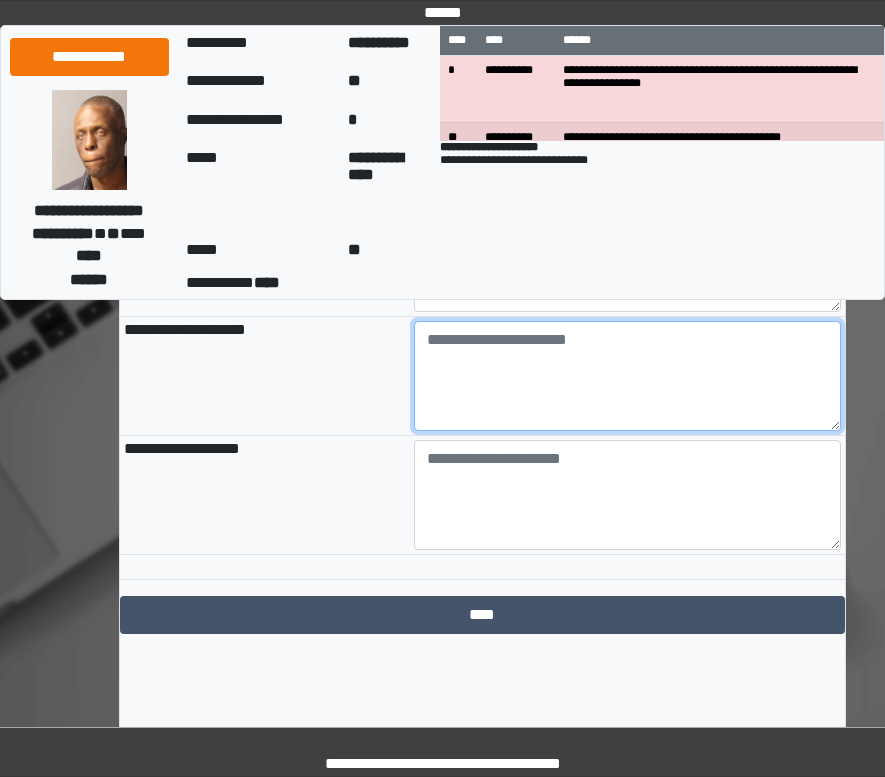 click at bounding box center [627, 376] 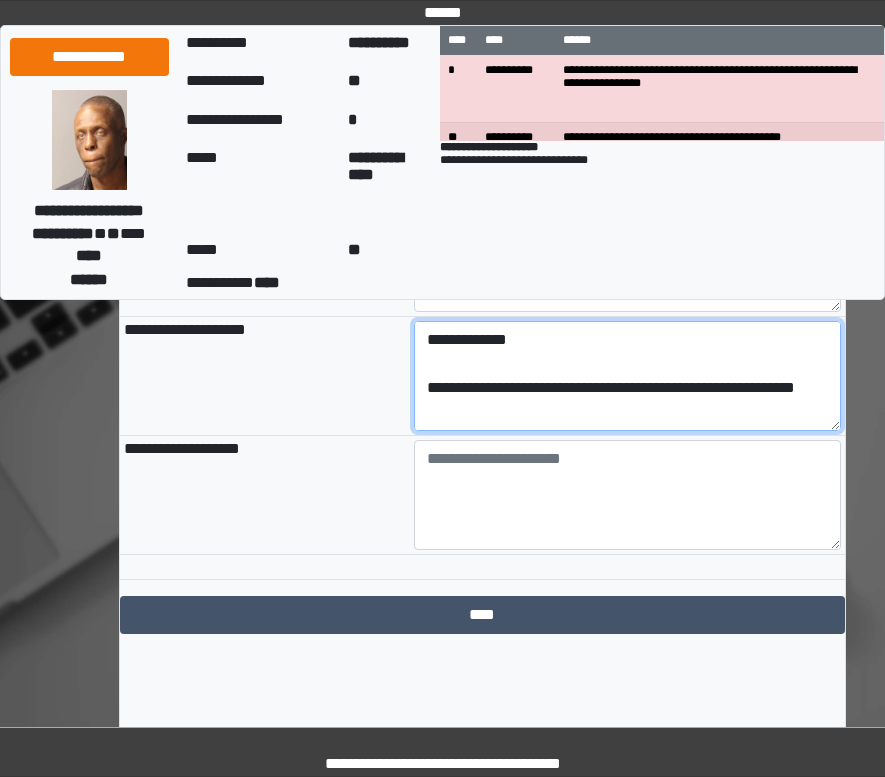 scroll, scrollTop: 137, scrollLeft: 0, axis: vertical 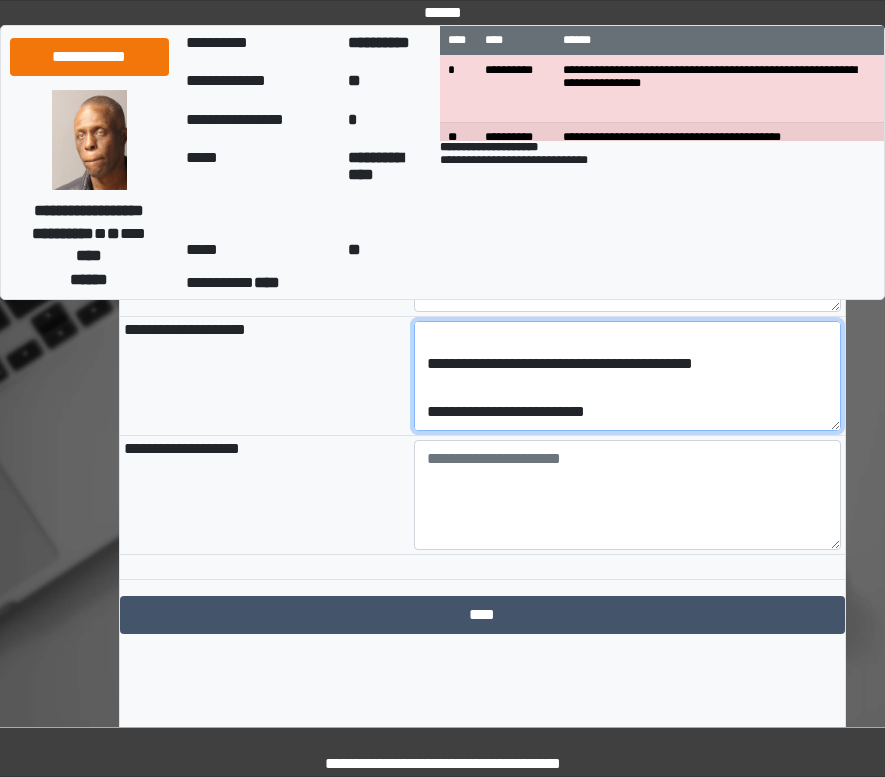 click on "**********" at bounding box center (627, 376) 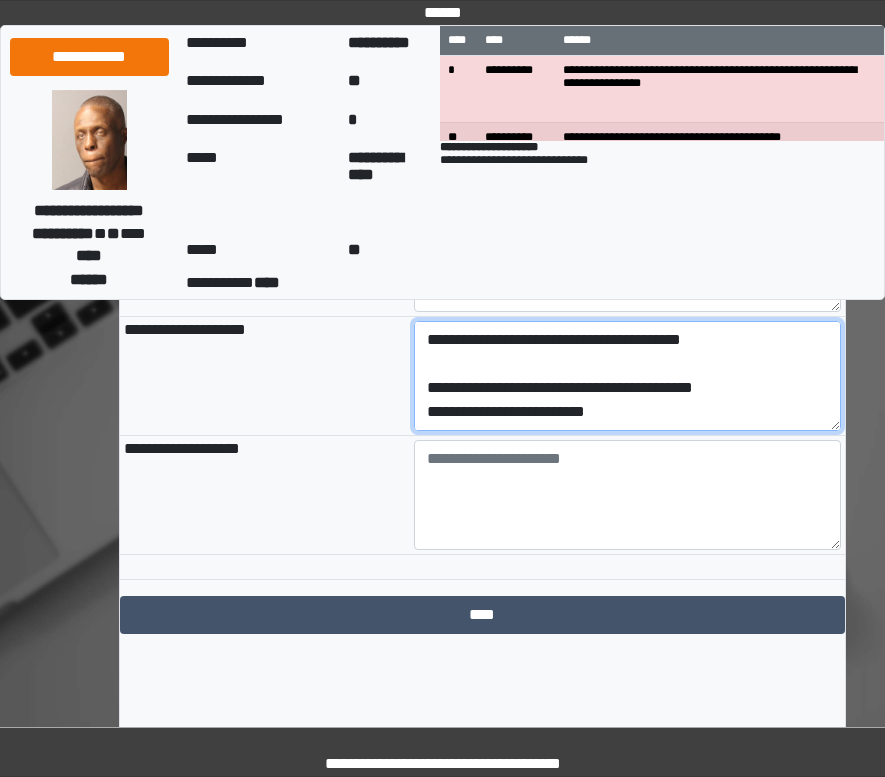scroll, scrollTop: 120, scrollLeft: 0, axis: vertical 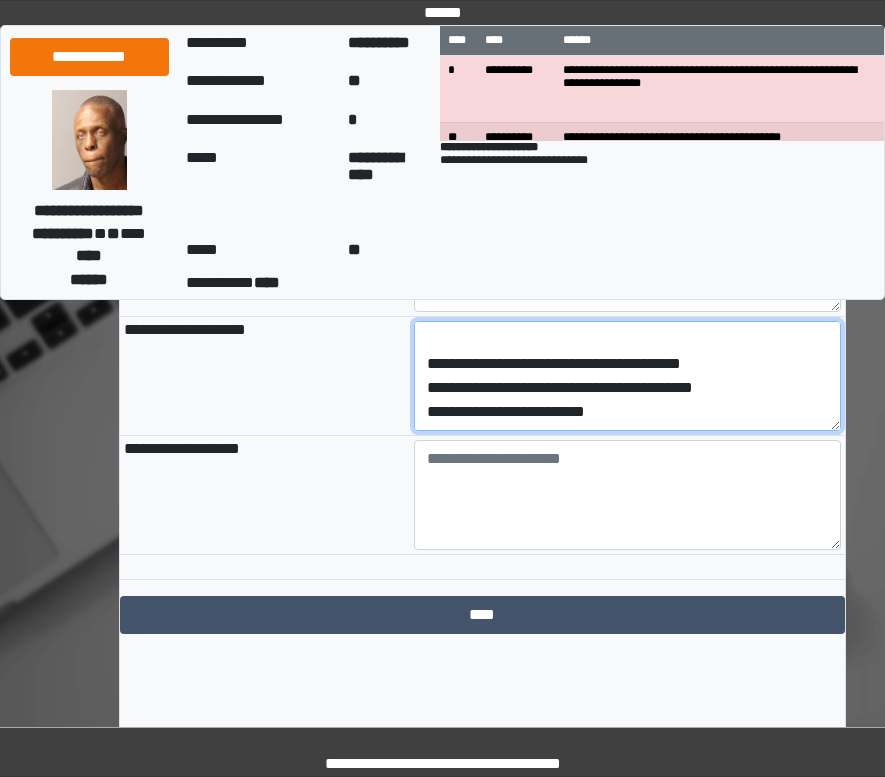 click on "**********" at bounding box center [627, 376] 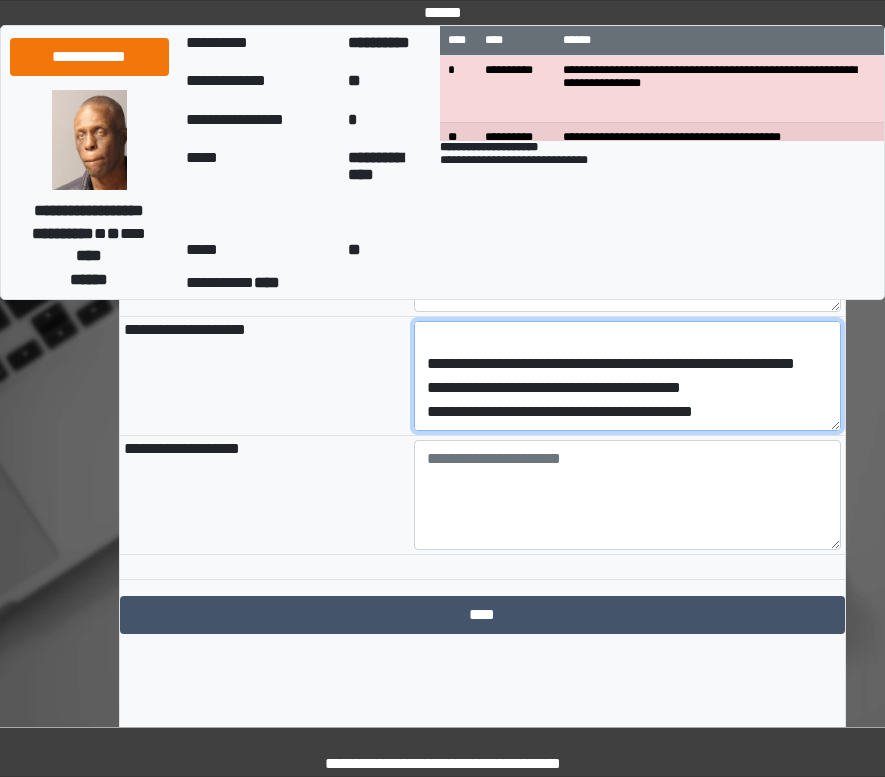scroll, scrollTop: 0, scrollLeft: 0, axis: both 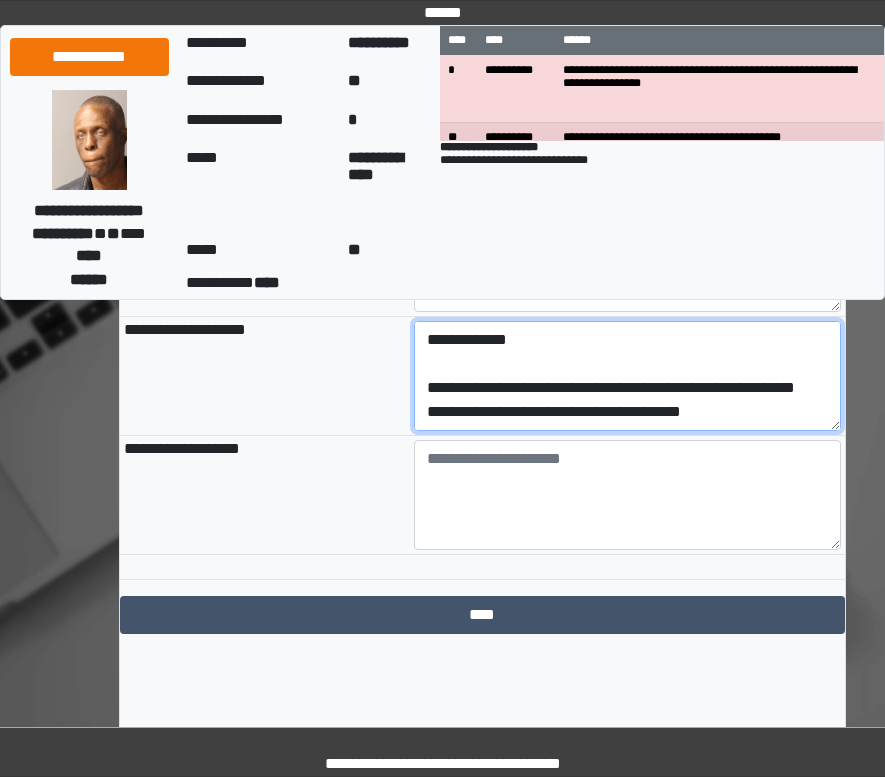 click on "**********" at bounding box center (627, 376) 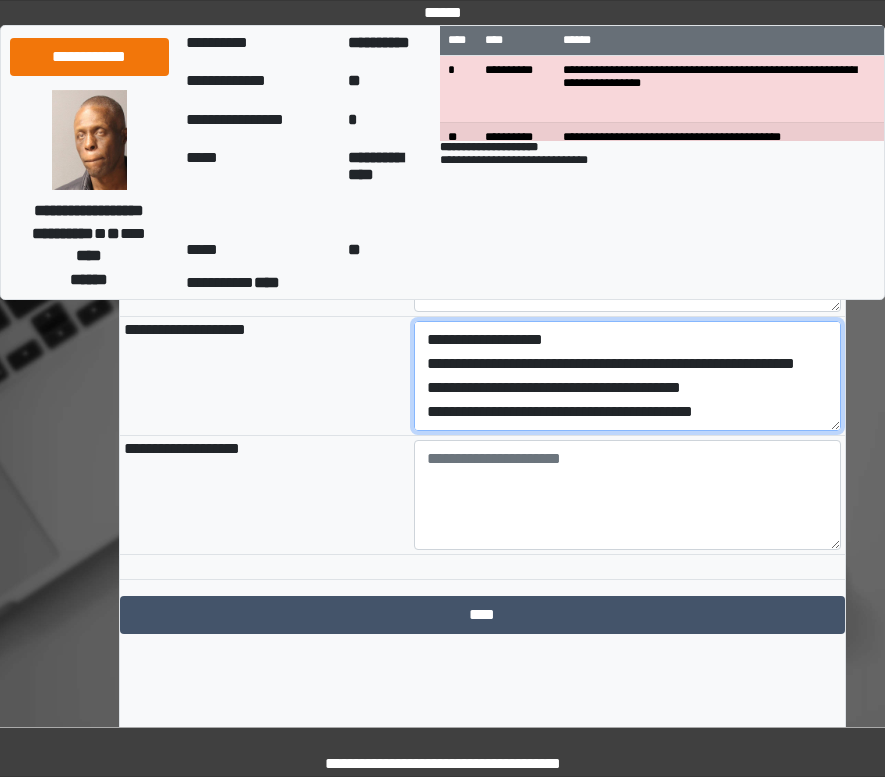type on "**********" 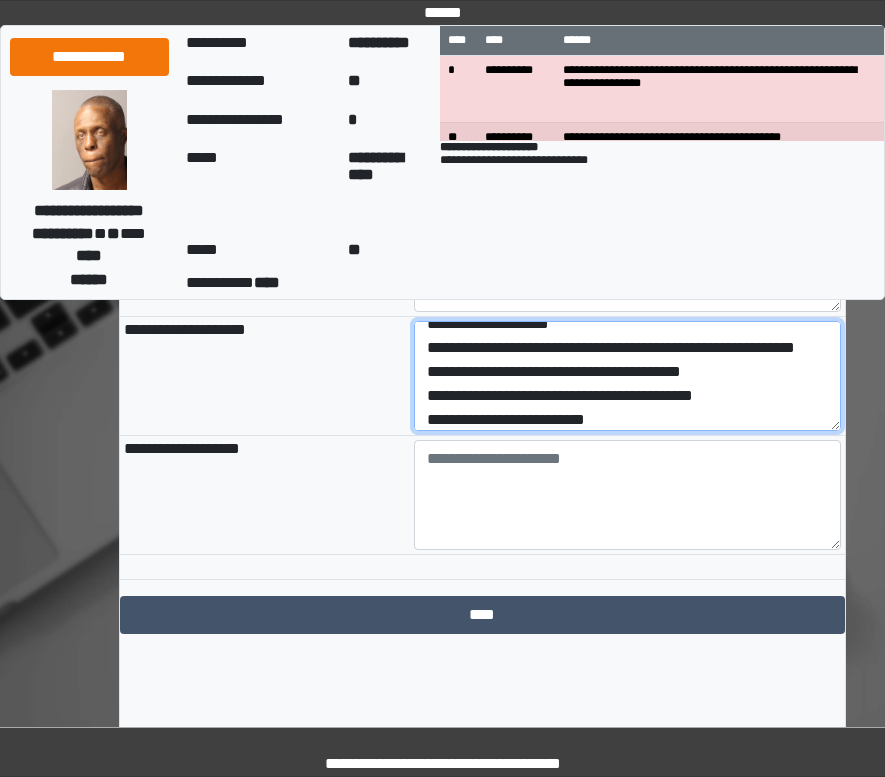 scroll, scrollTop: 0, scrollLeft: 0, axis: both 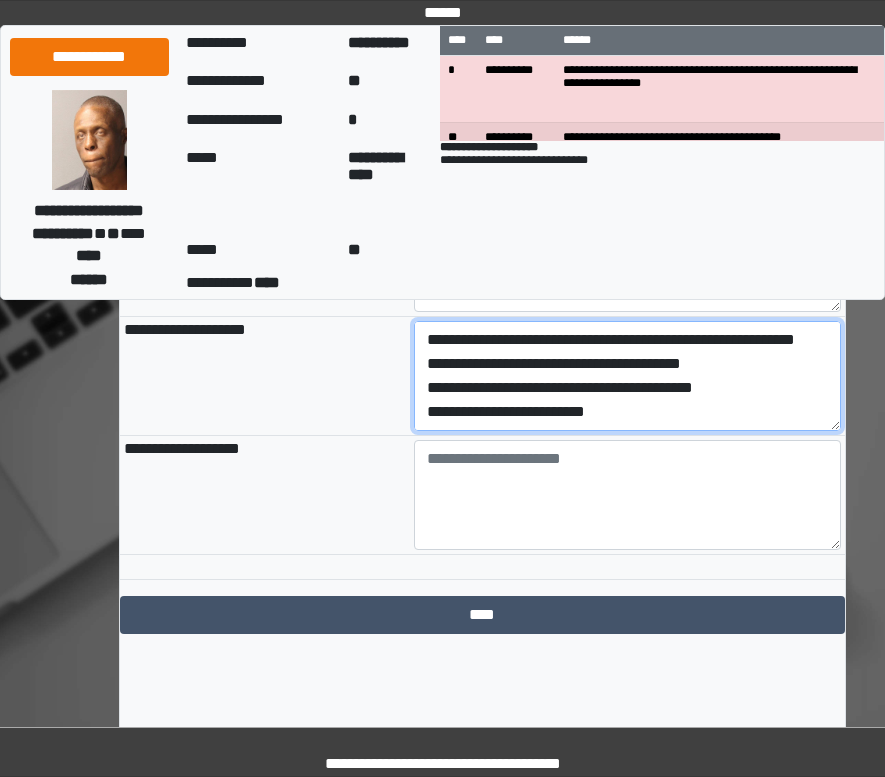 drag, startPoint x: 439, startPoint y: 432, endPoint x: 767, endPoint y: 552, distance: 349.2621 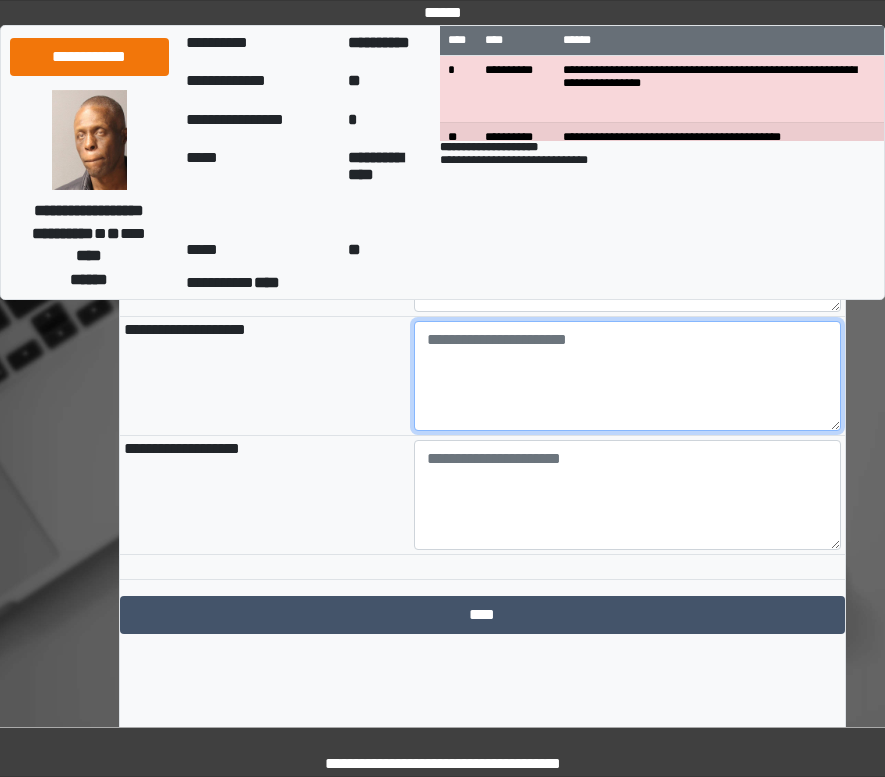 scroll, scrollTop: 0, scrollLeft: 0, axis: both 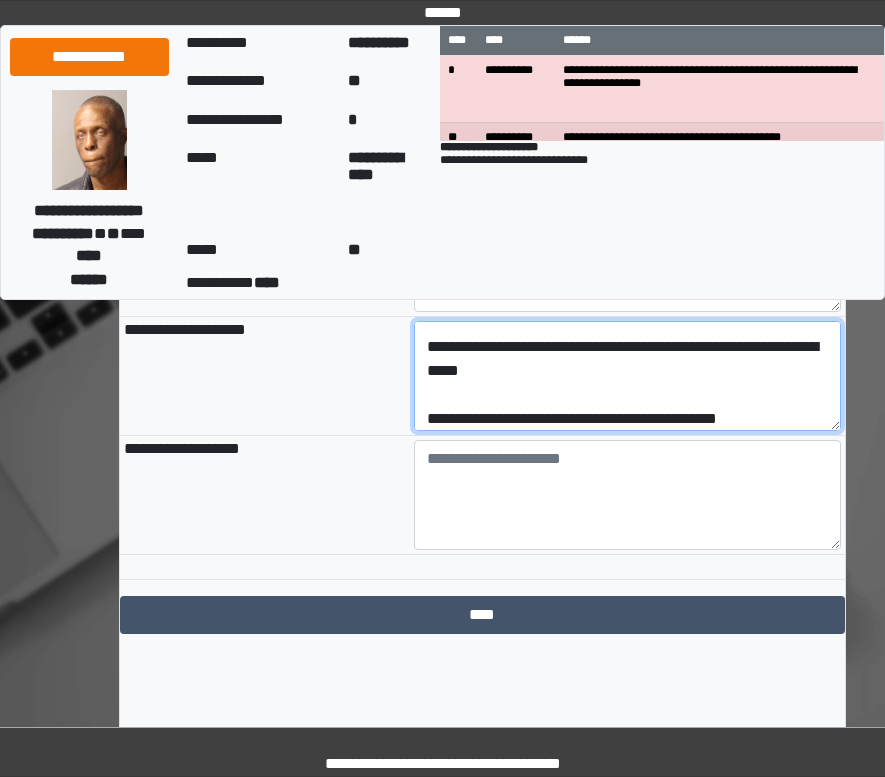 click on "**********" at bounding box center (627, 376) 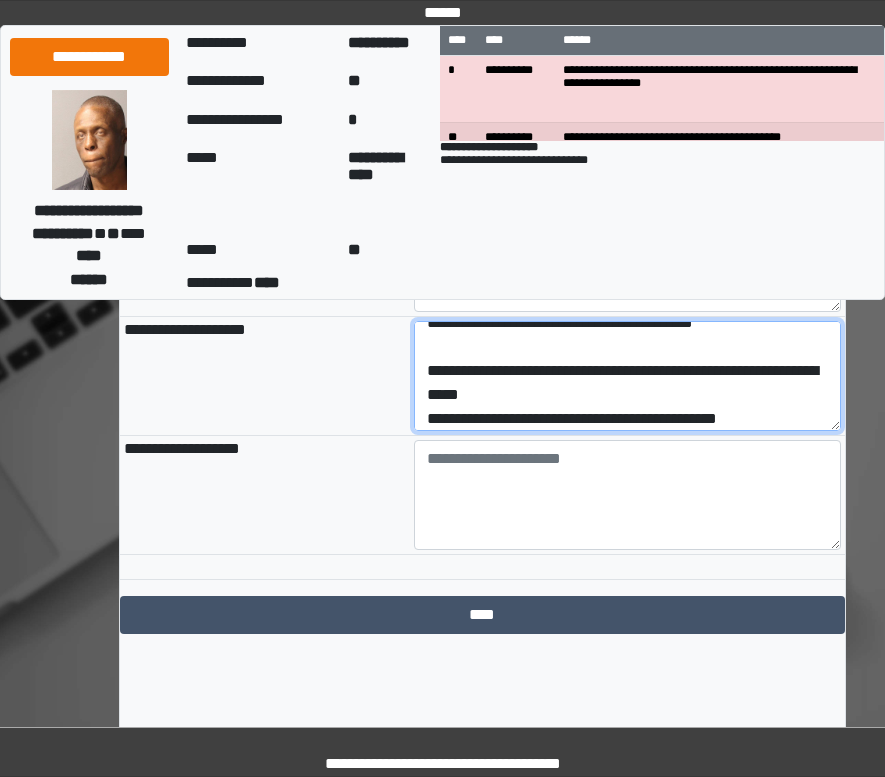 click on "**********" at bounding box center (627, 376) 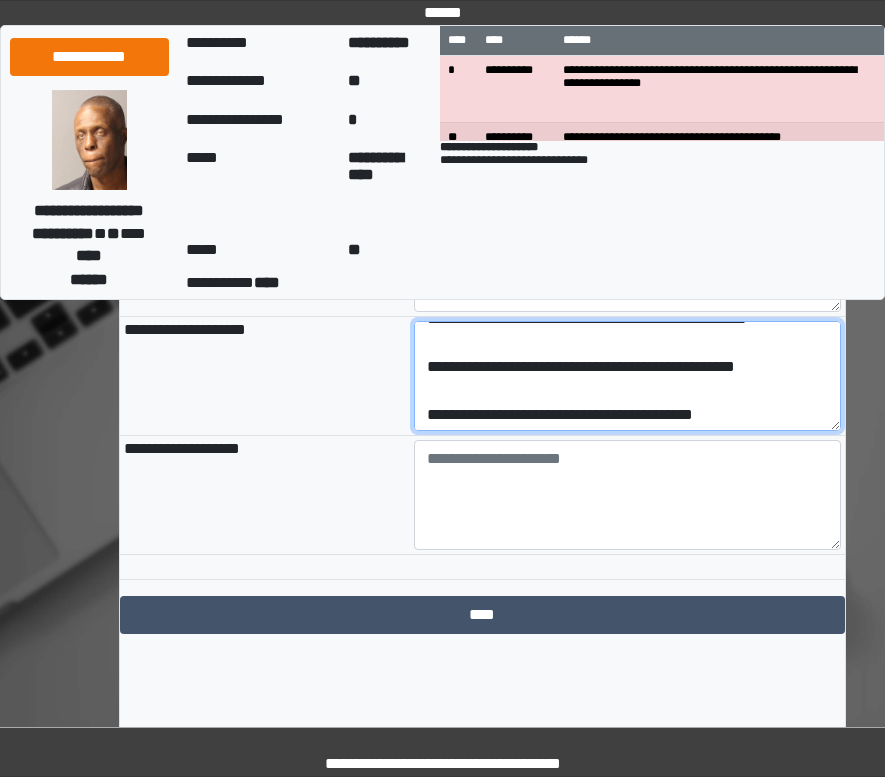 scroll, scrollTop: 109, scrollLeft: 0, axis: vertical 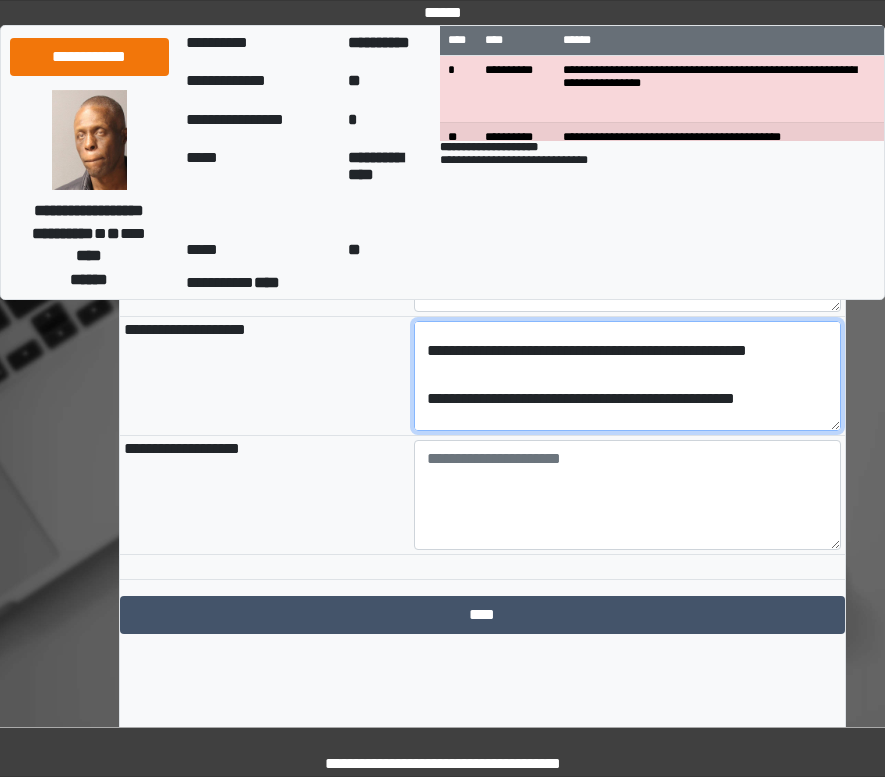 click on "**********" at bounding box center [627, 376] 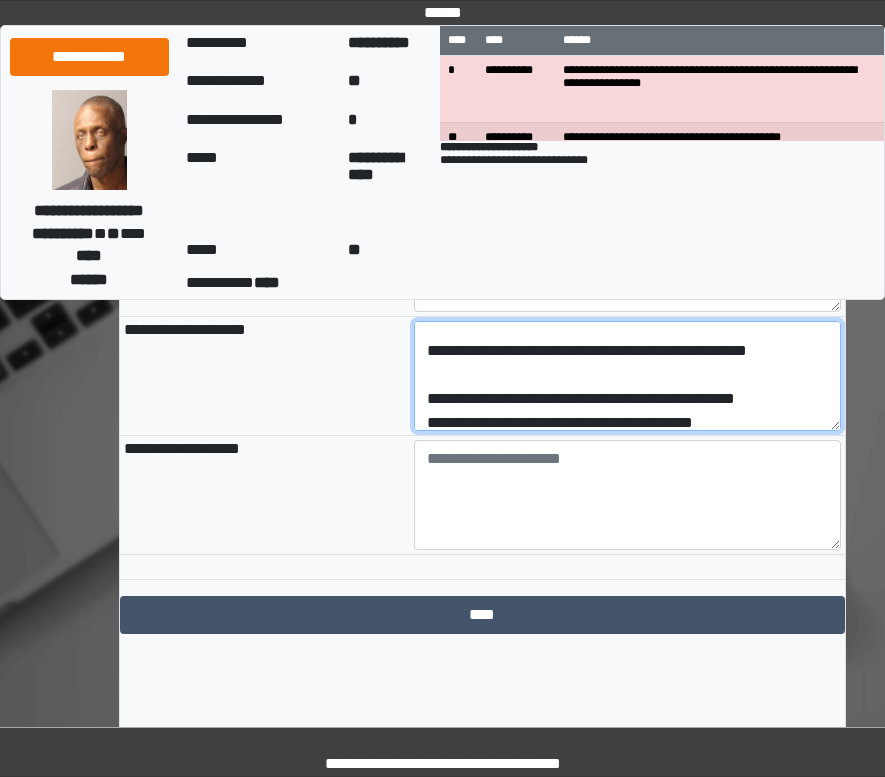 click on "**********" at bounding box center (627, 376) 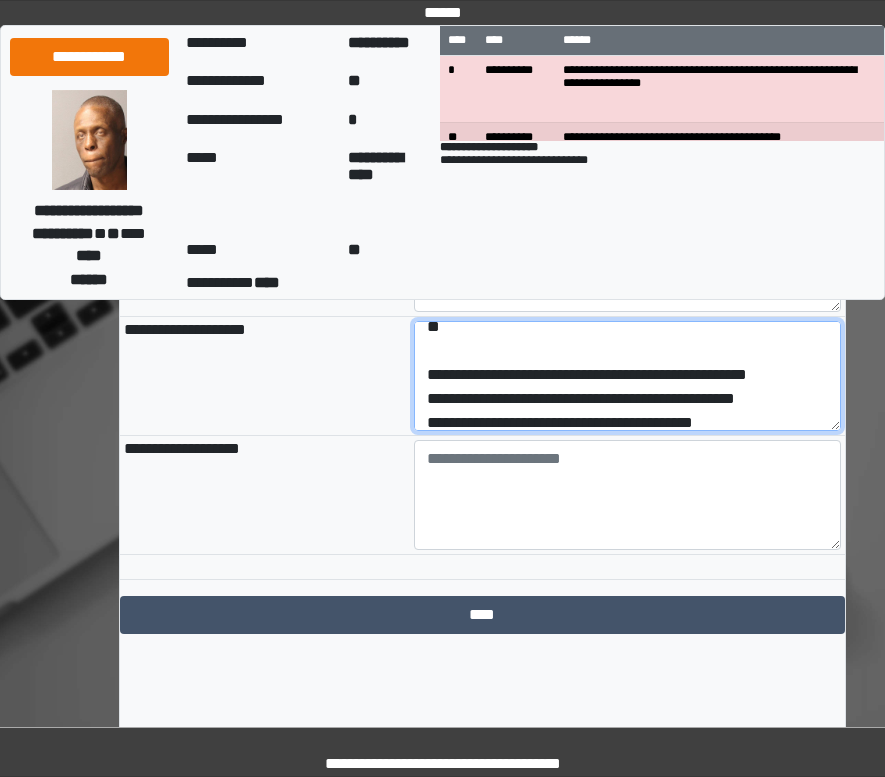 click on "**********" at bounding box center [627, 376] 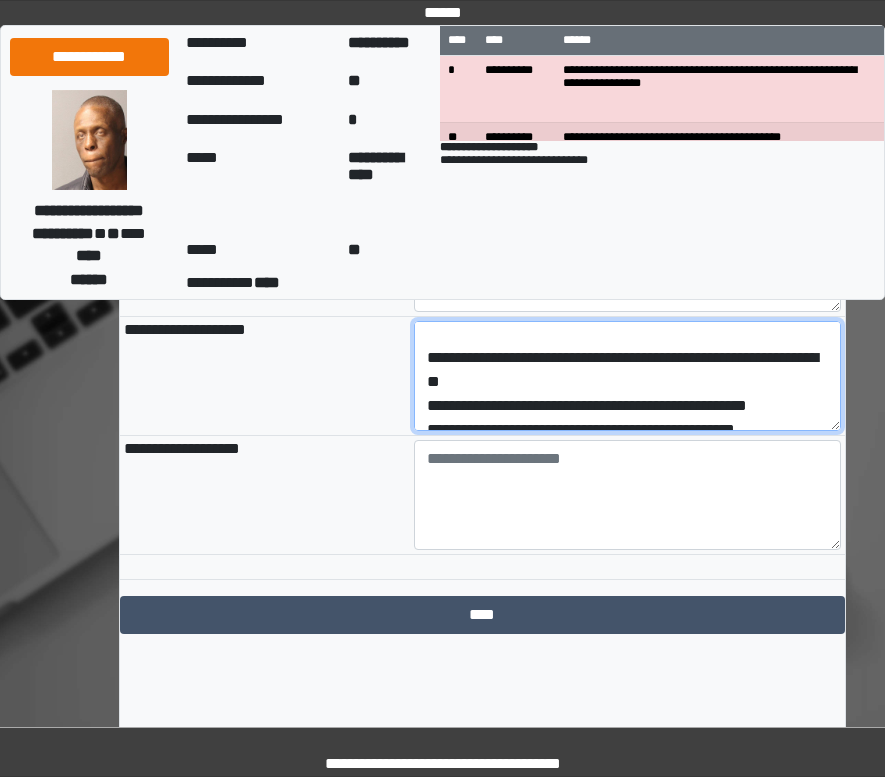 scroll, scrollTop: 0, scrollLeft: 0, axis: both 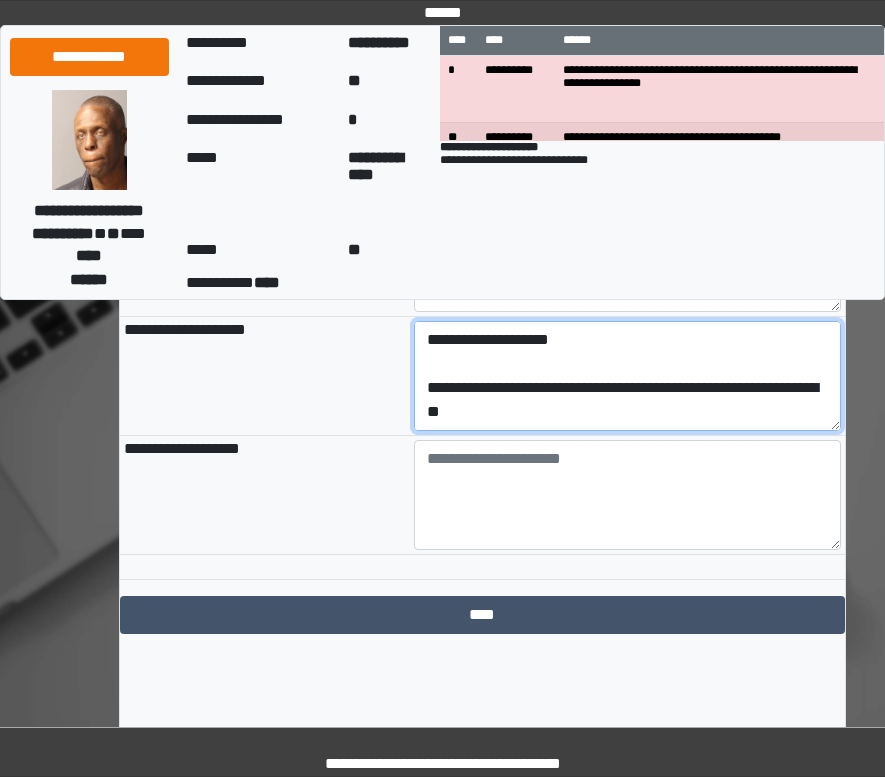 click on "**********" at bounding box center [627, 376] 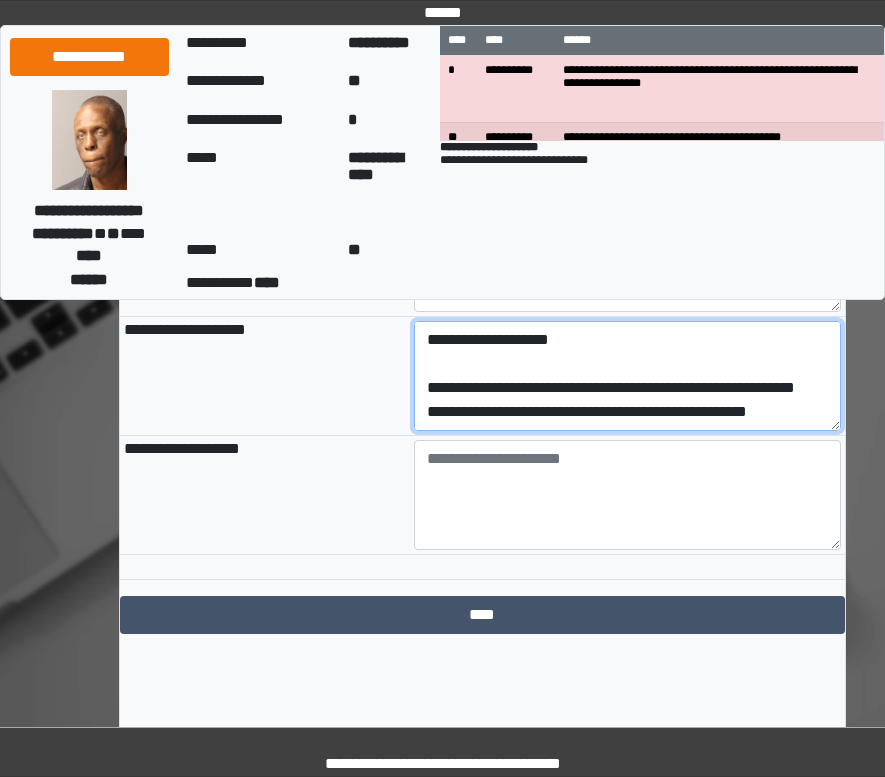 click on "**********" at bounding box center (627, 376) 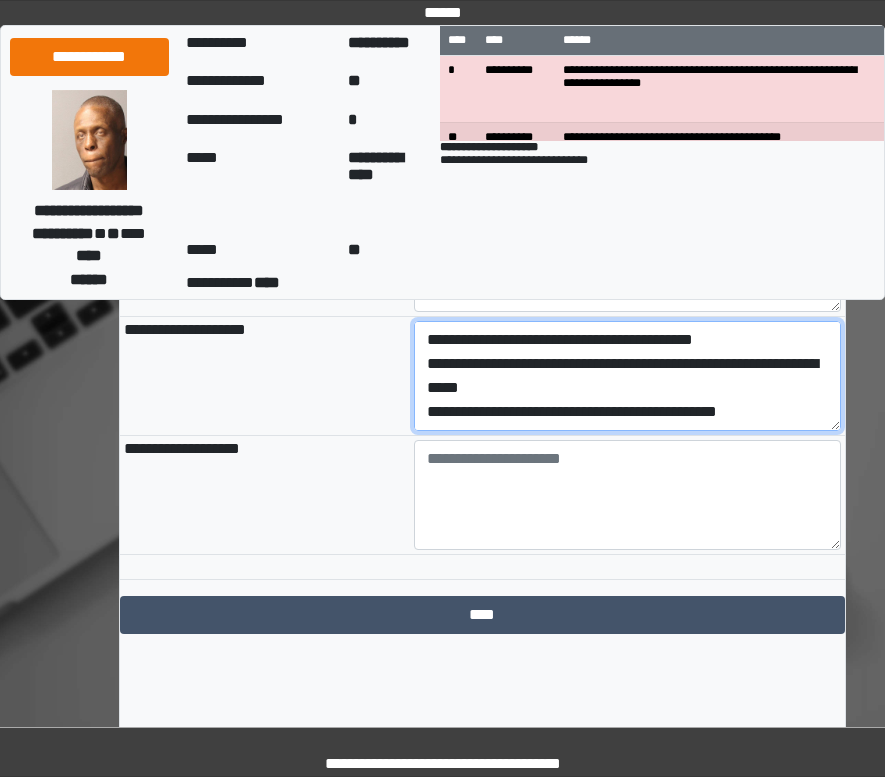 scroll, scrollTop: 120, scrollLeft: 0, axis: vertical 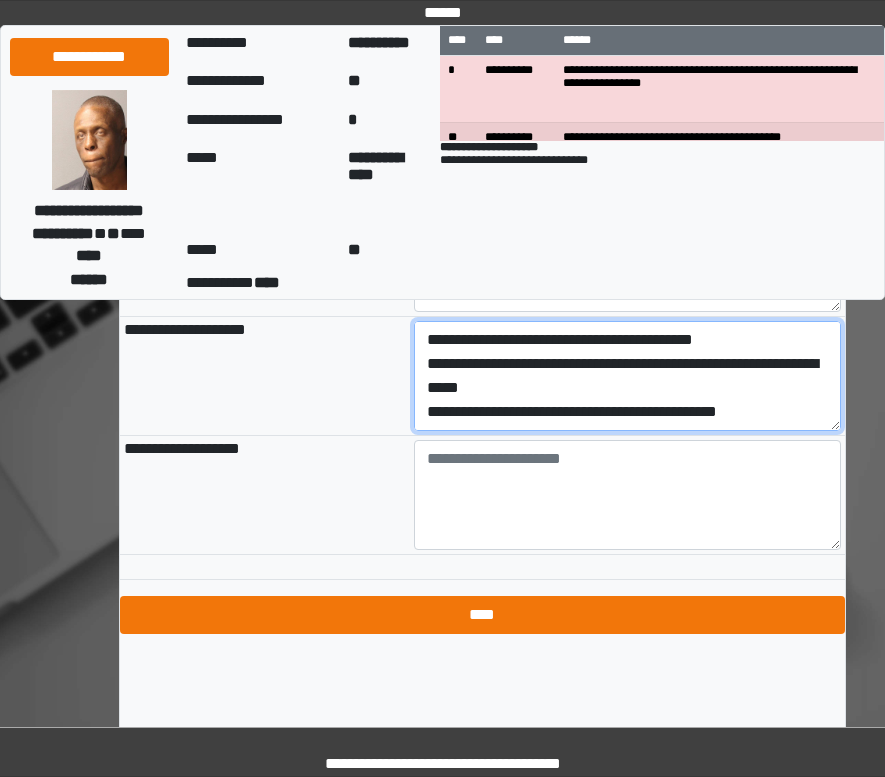 type on "**********" 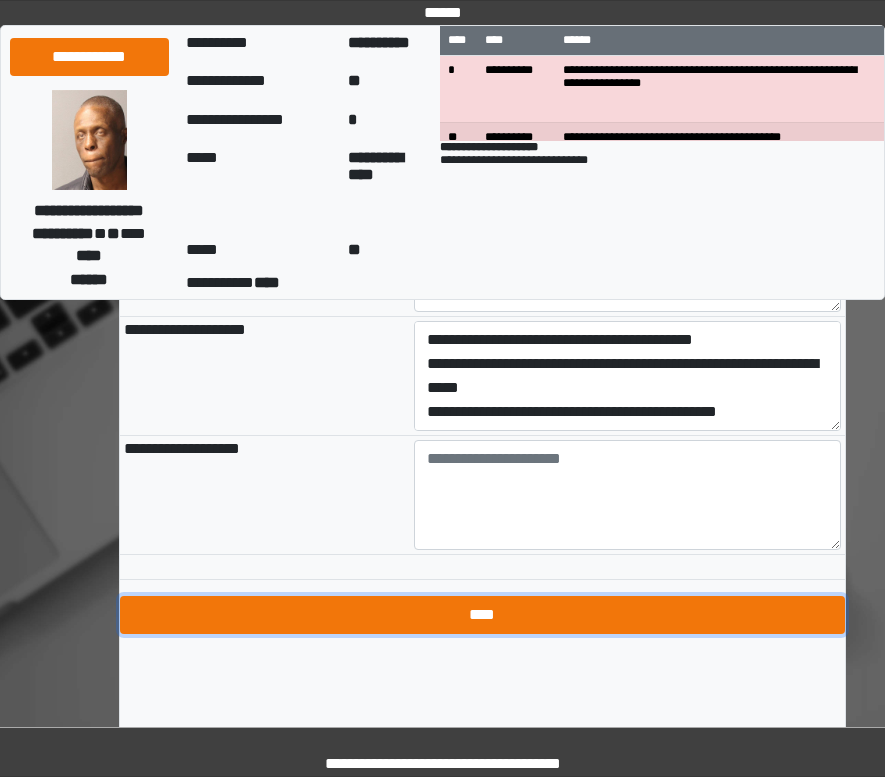 click on "****" at bounding box center (482, 615) 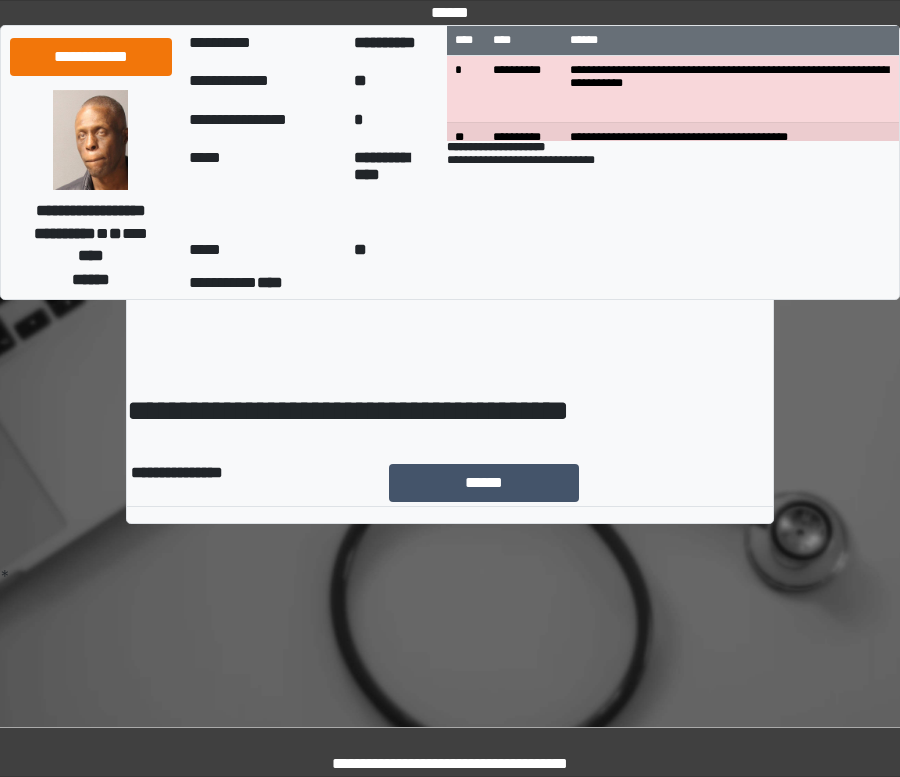 scroll, scrollTop: 0, scrollLeft: 0, axis: both 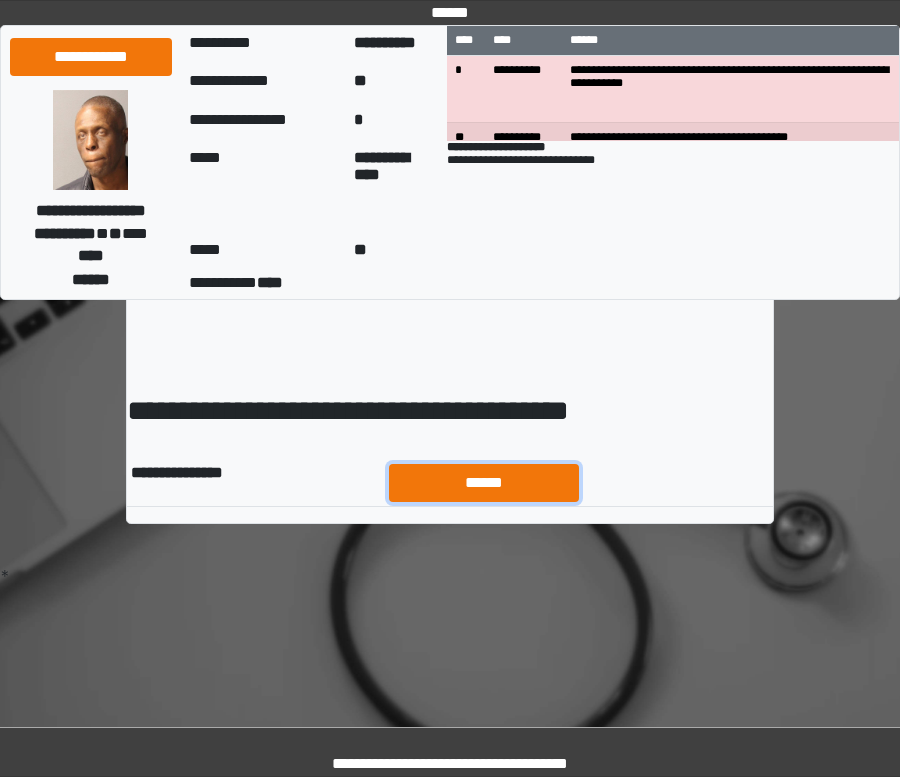 click on "******" at bounding box center [484, 483] 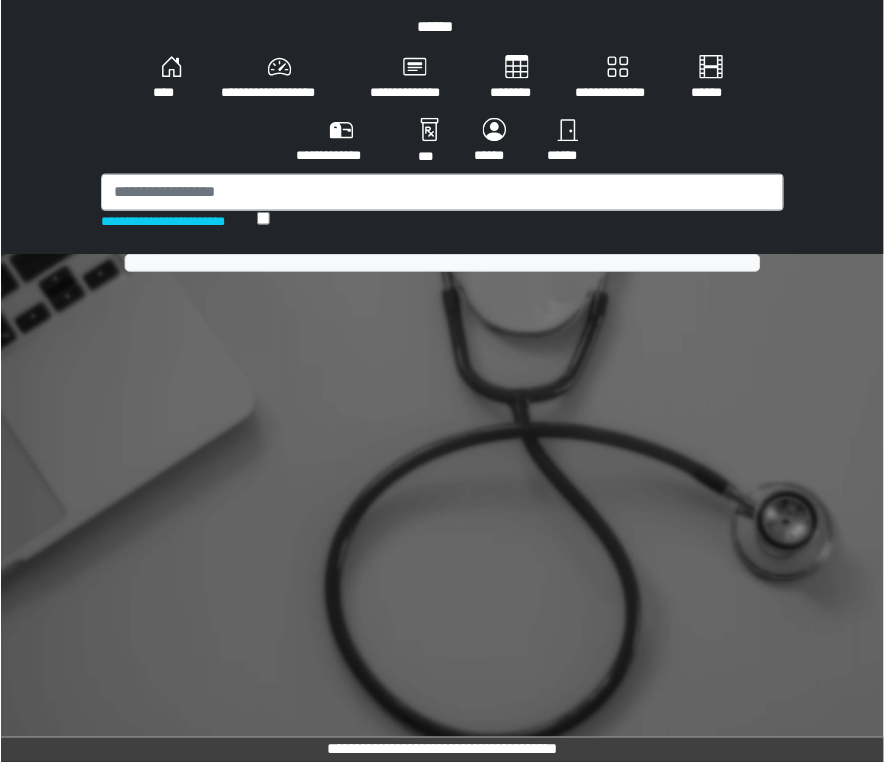 scroll, scrollTop: 0, scrollLeft: 0, axis: both 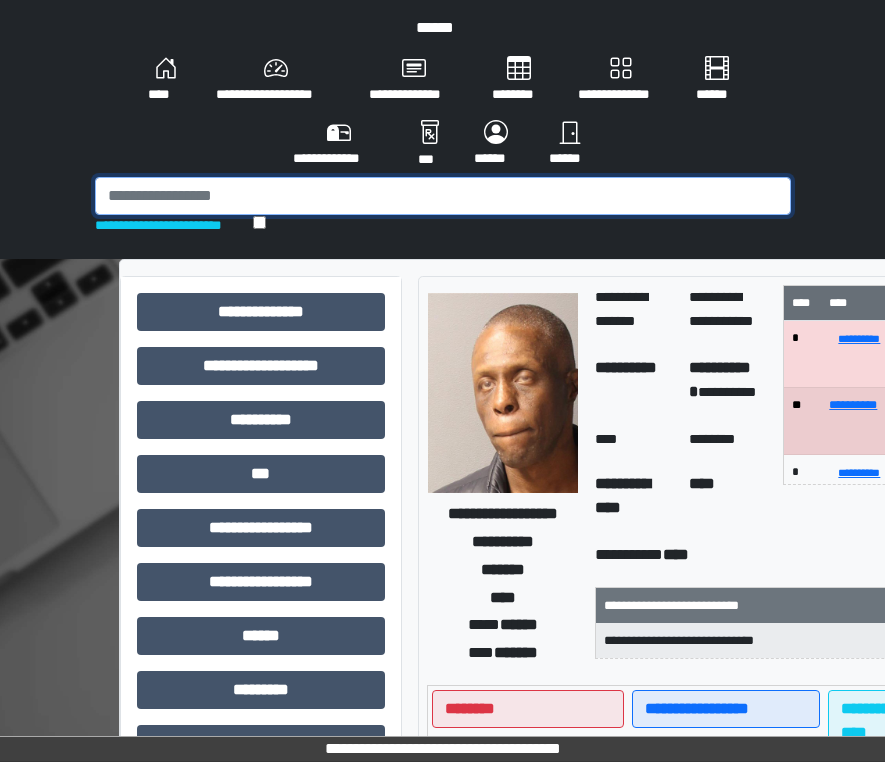 click at bounding box center (443, 196) 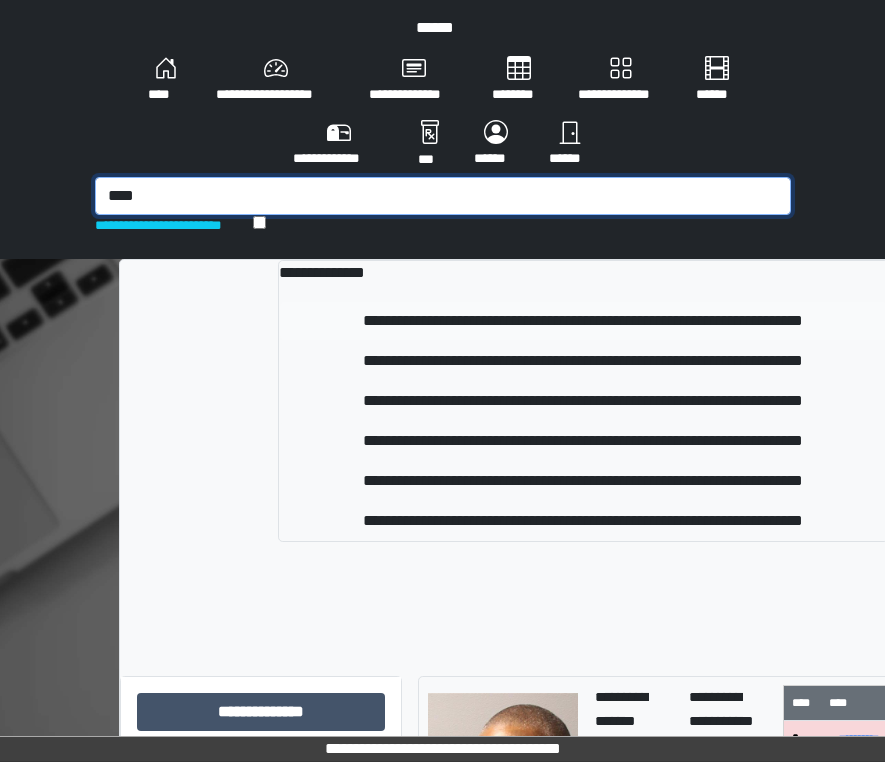 type on "****" 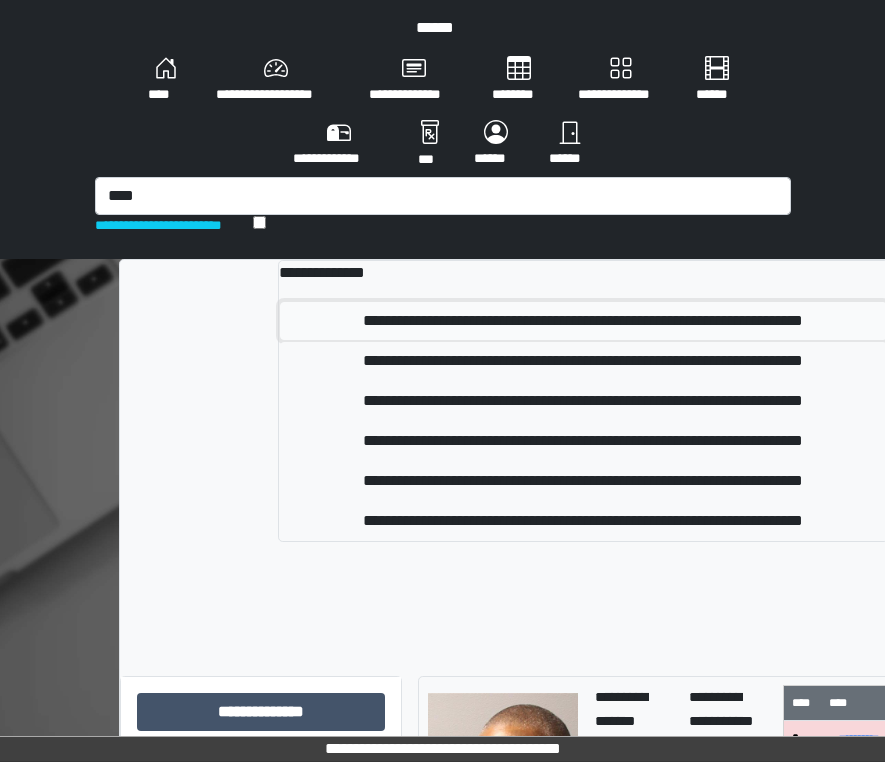 click on "**********" at bounding box center [583, 321] 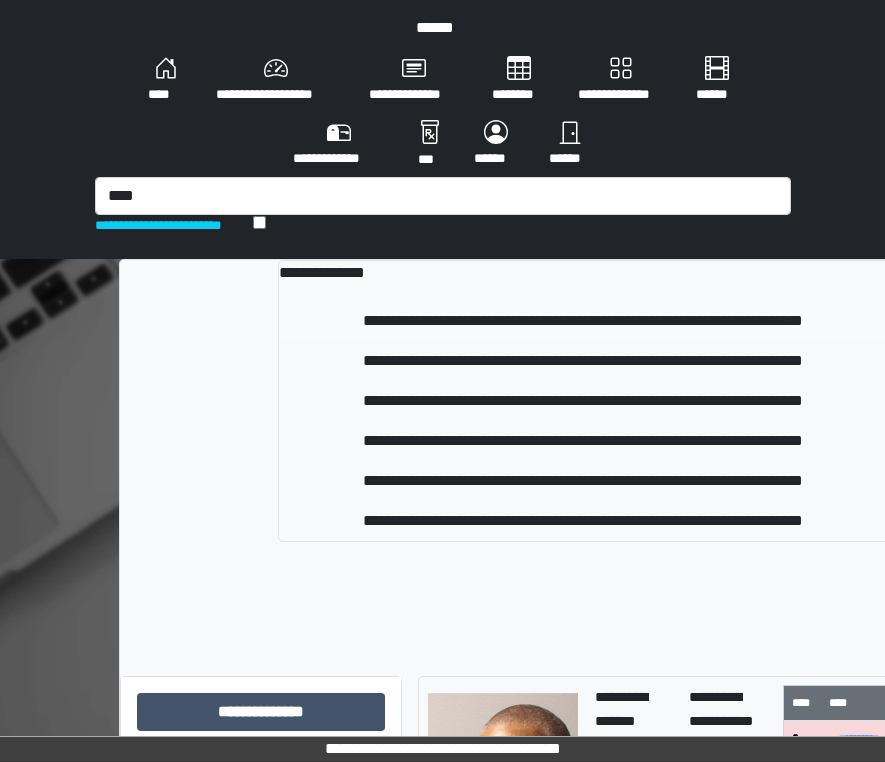 type 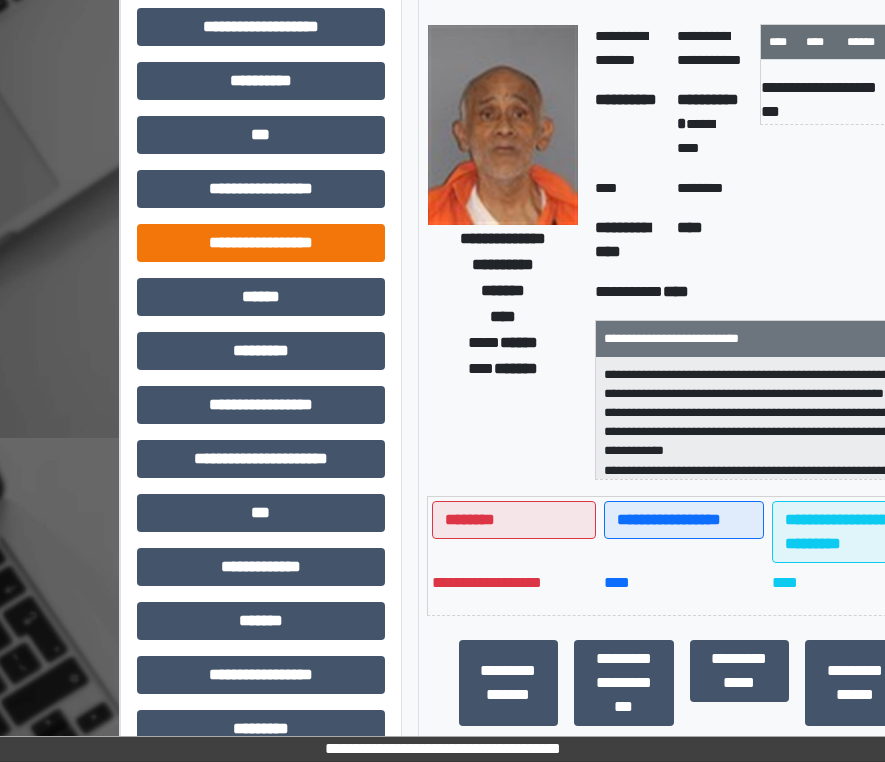 scroll, scrollTop: 500, scrollLeft: 0, axis: vertical 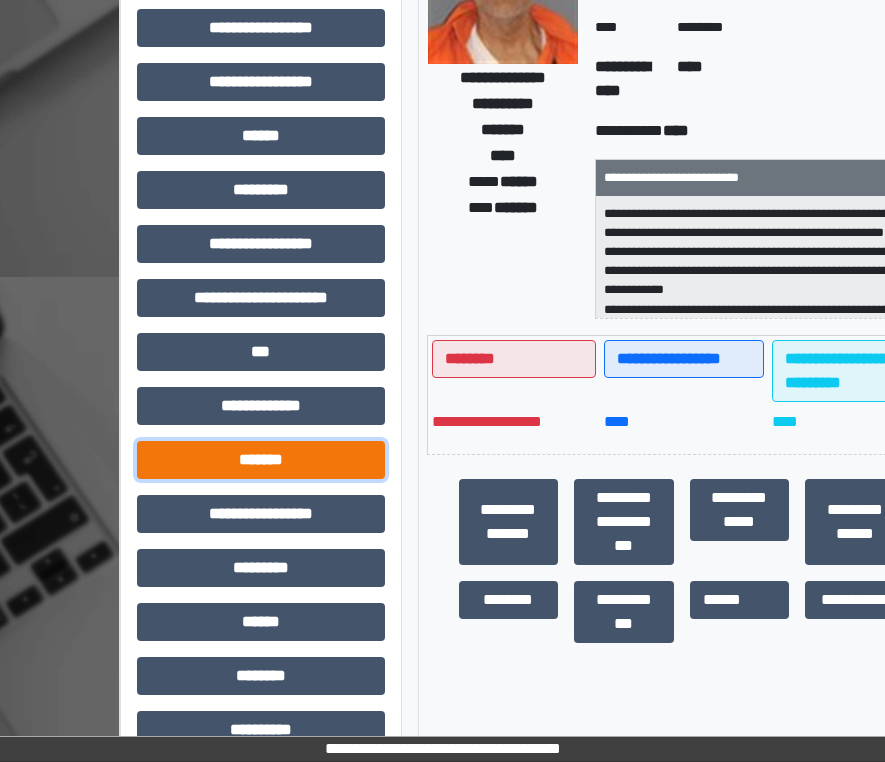 click on "*******" at bounding box center [261, 460] 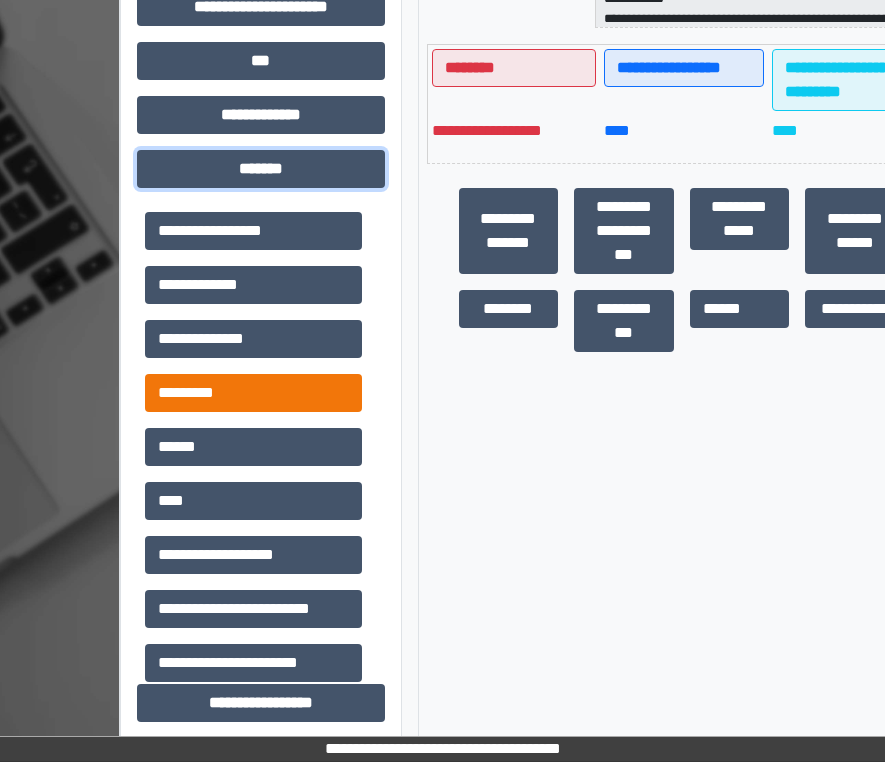 scroll, scrollTop: 800, scrollLeft: 0, axis: vertical 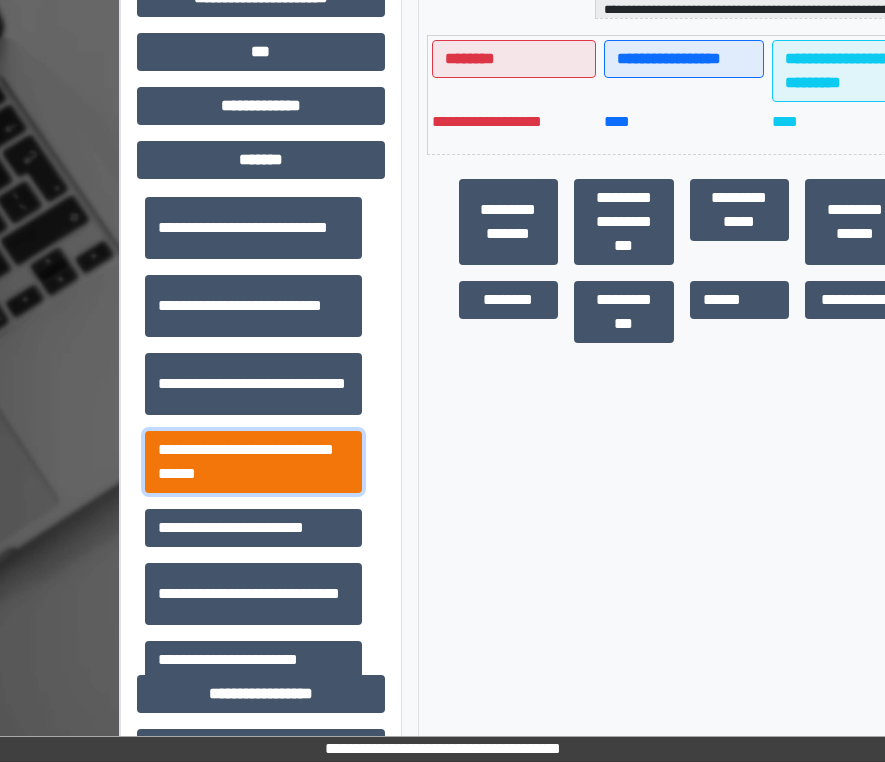click on "**********" at bounding box center [253, 462] 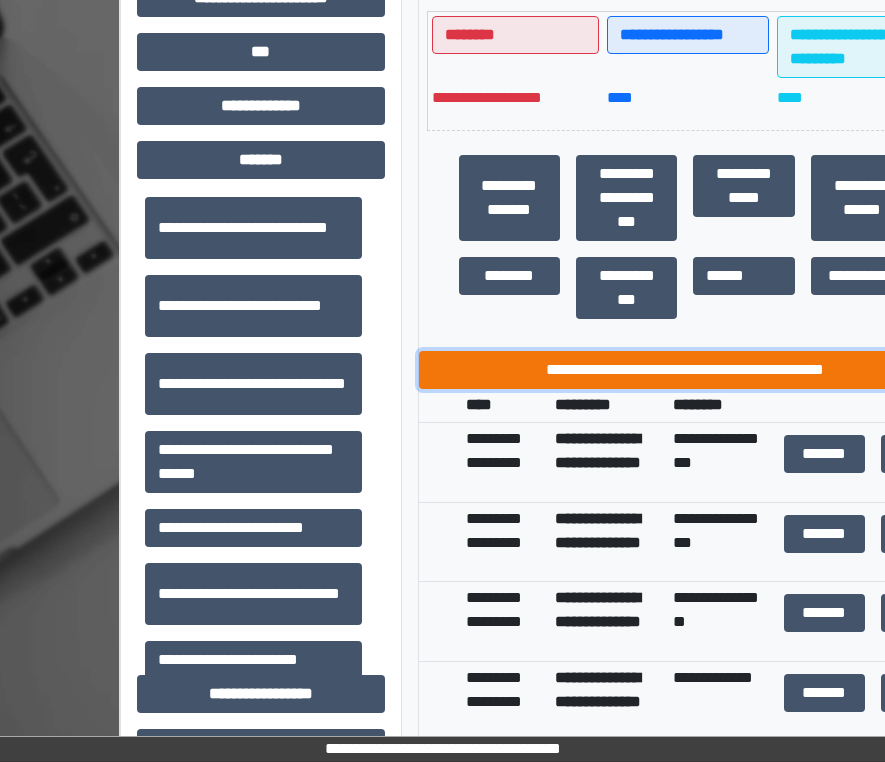 click on "**********" at bounding box center (686, 370) 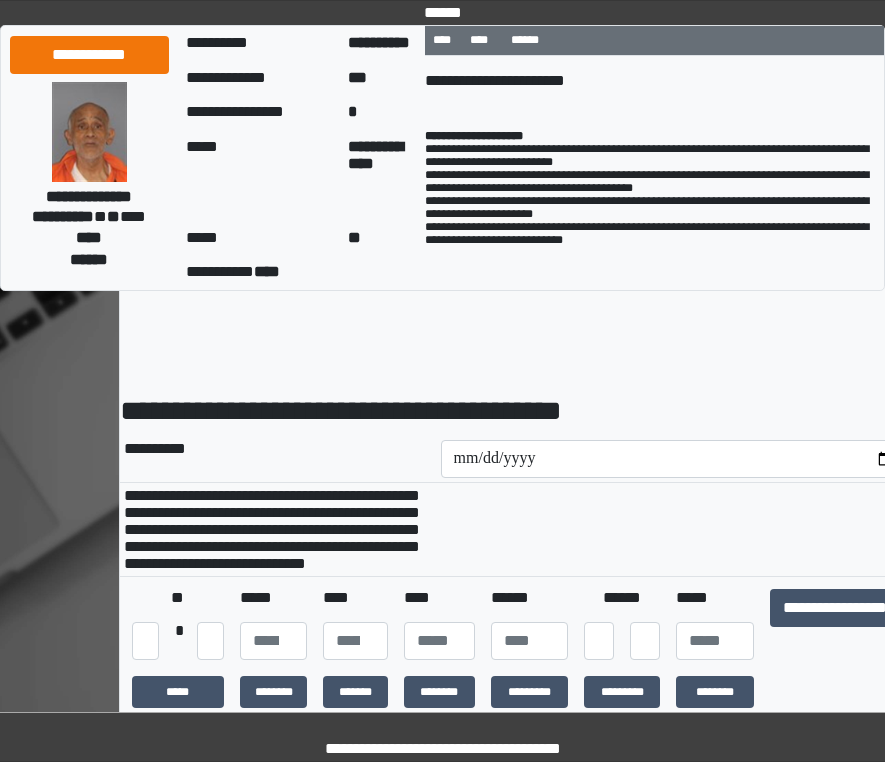 scroll, scrollTop: 0, scrollLeft: 0, axis: both 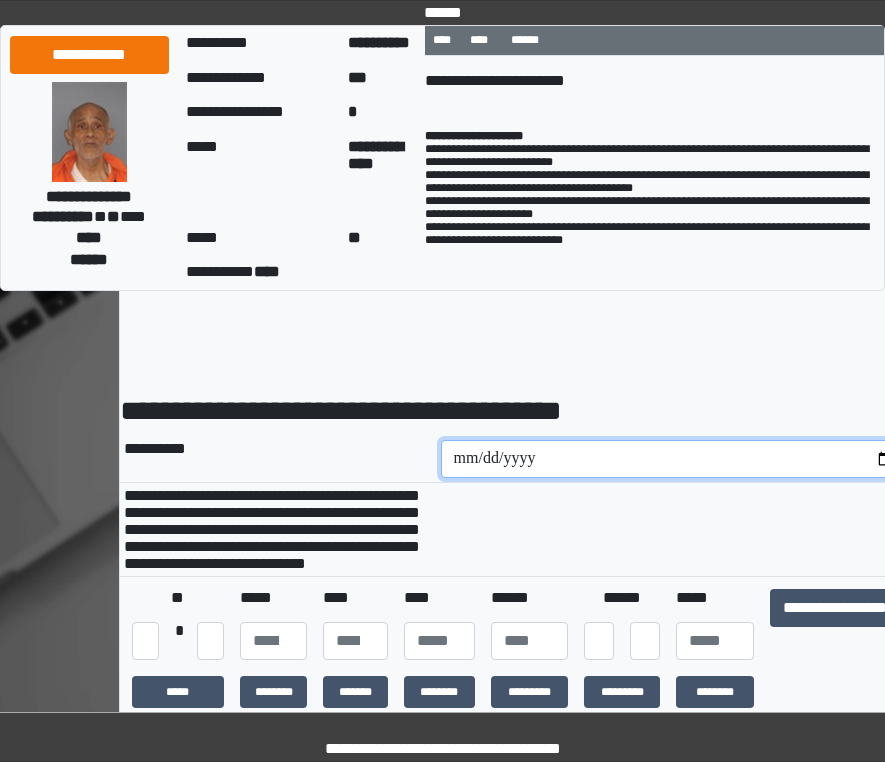 click at bounding box center [675, 459] 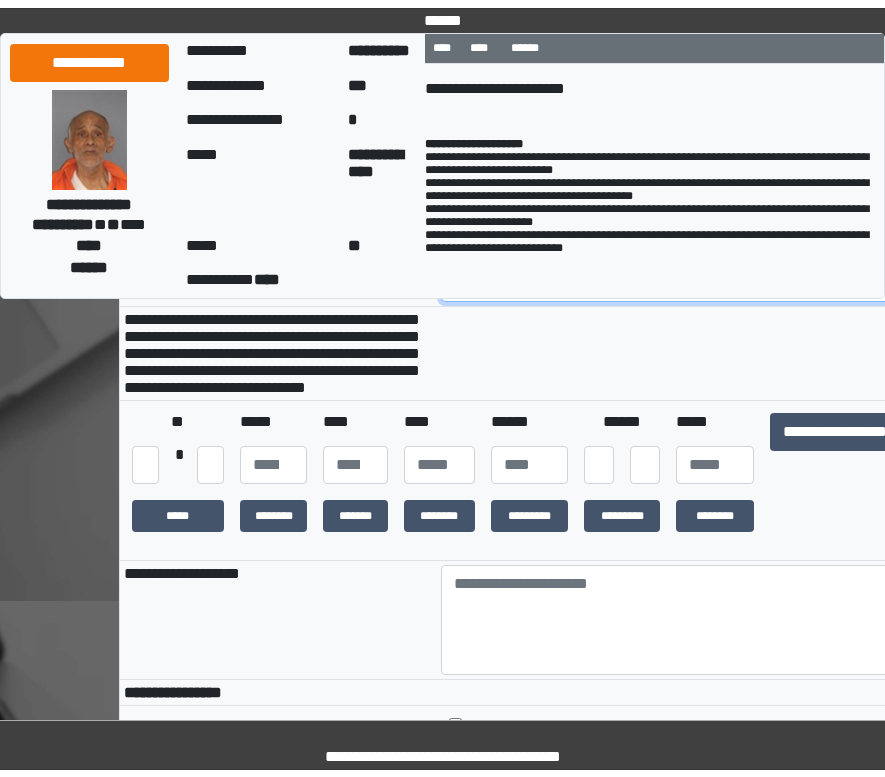 scroll, scrollTop: 200, scrollLeft: 0, axis: vertical 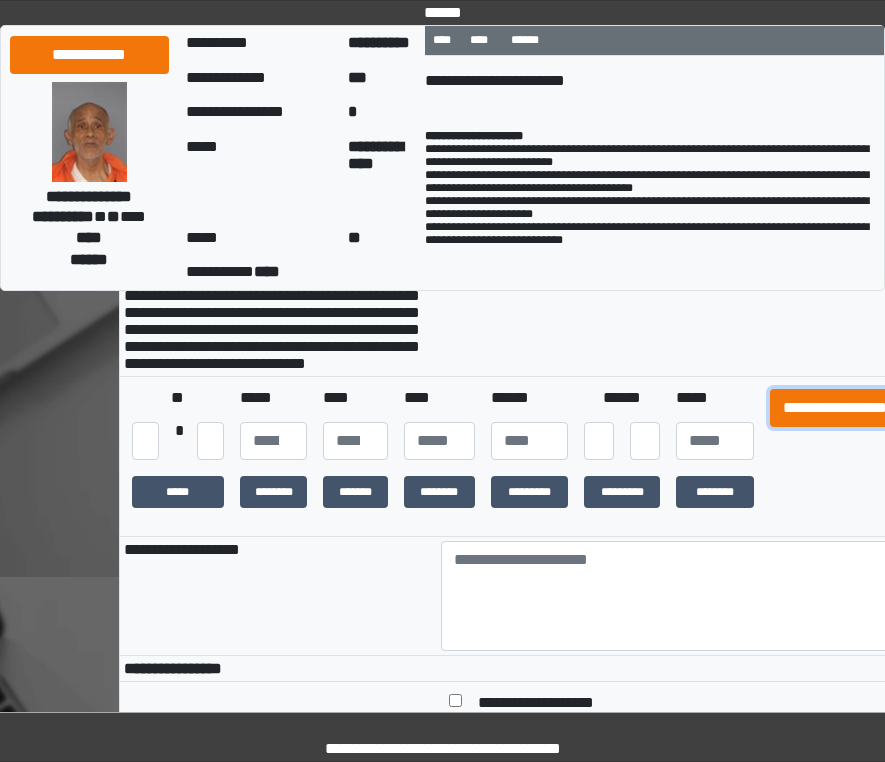click on "**********" at bounding box center (835, 408) 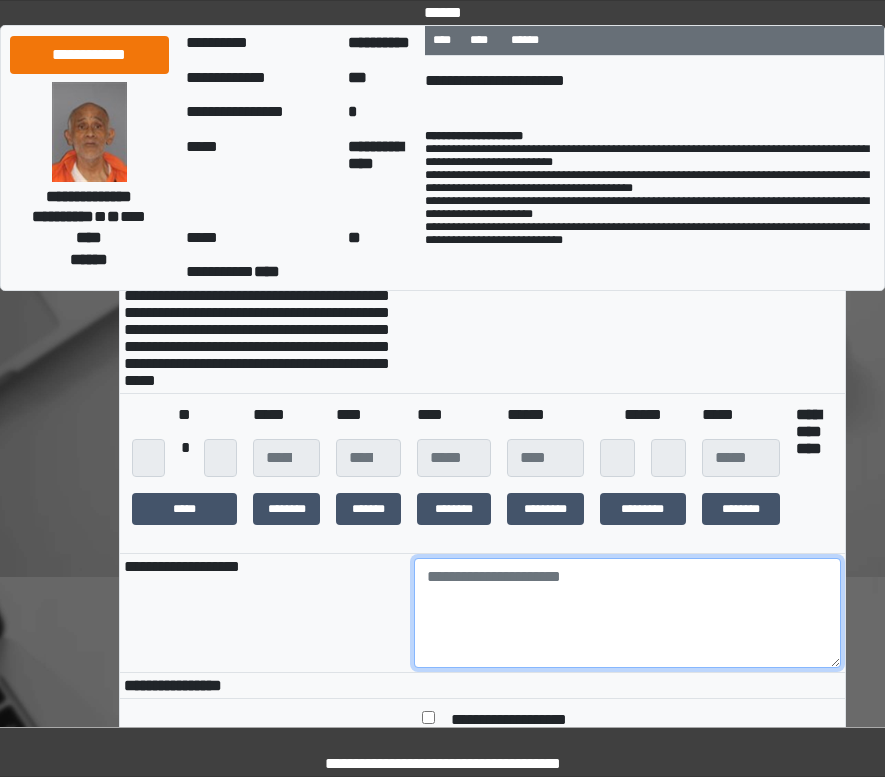 click at bounding box center [627, 613] 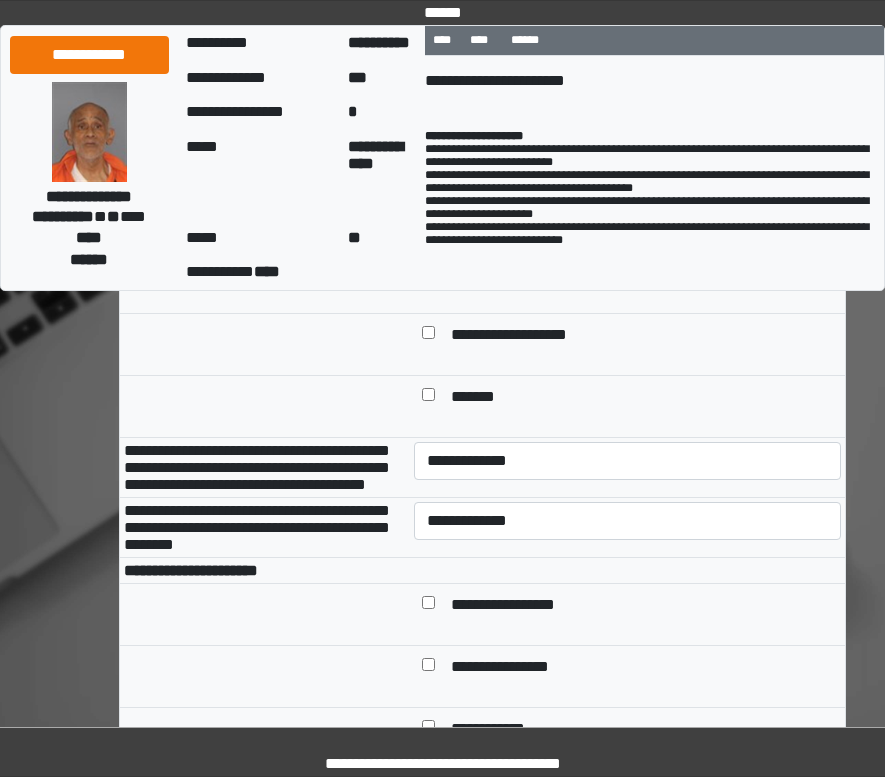 scroll, scrollTop: 800, scrollLeft: 0, axis: vertical 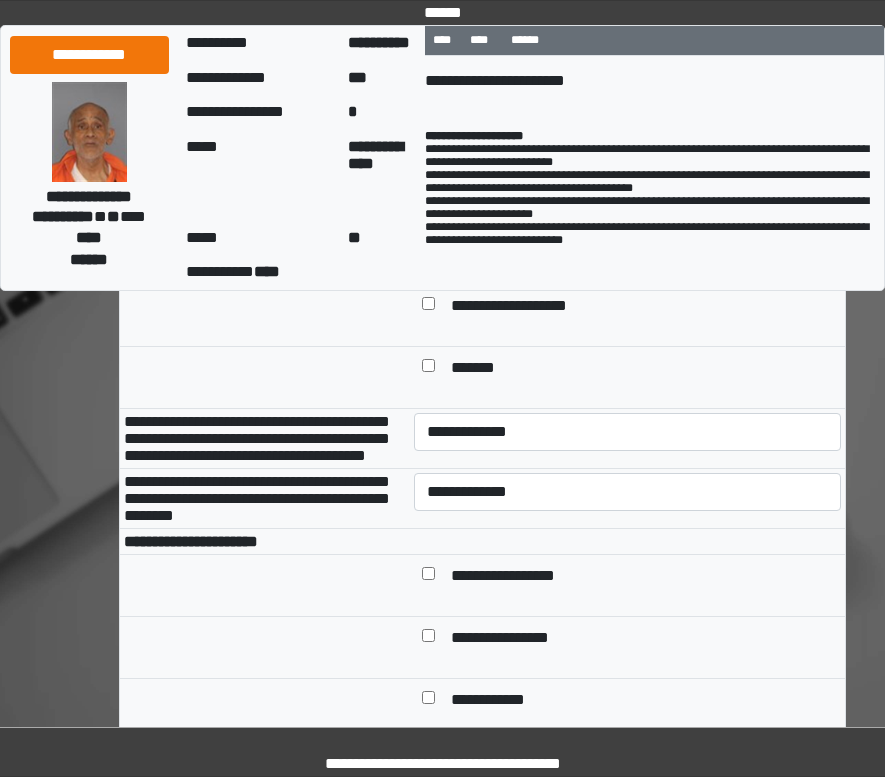 type on "***" 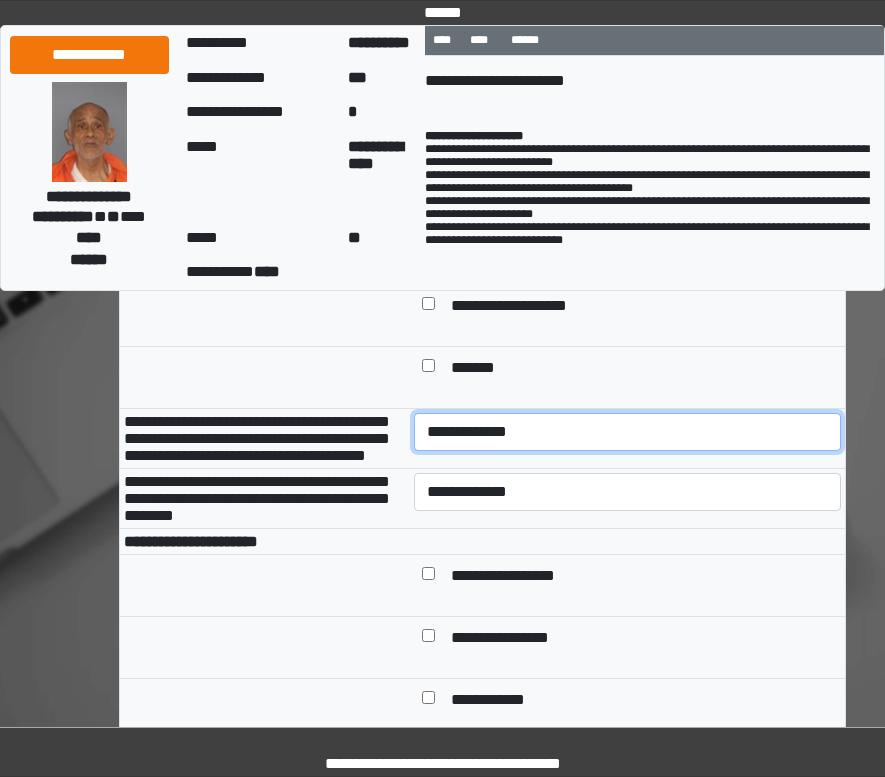 drag, startPoint x: 457, startPoint y: 478, endPoint x: 458, endPoint y: 466, distance: 12.0415945 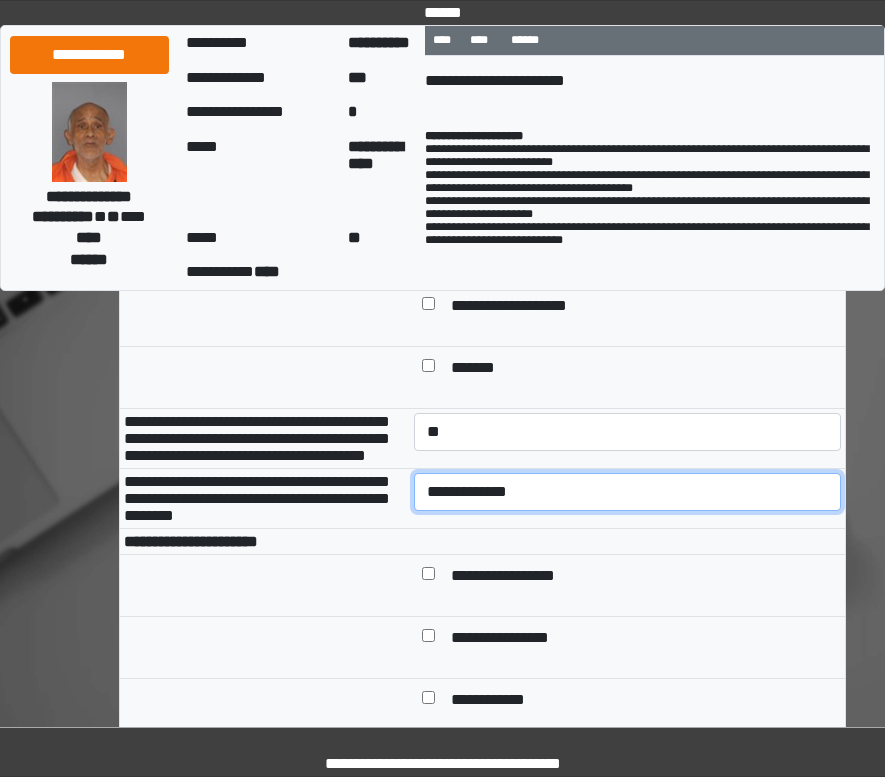 click on "**********" at bounding box center [627, 492] 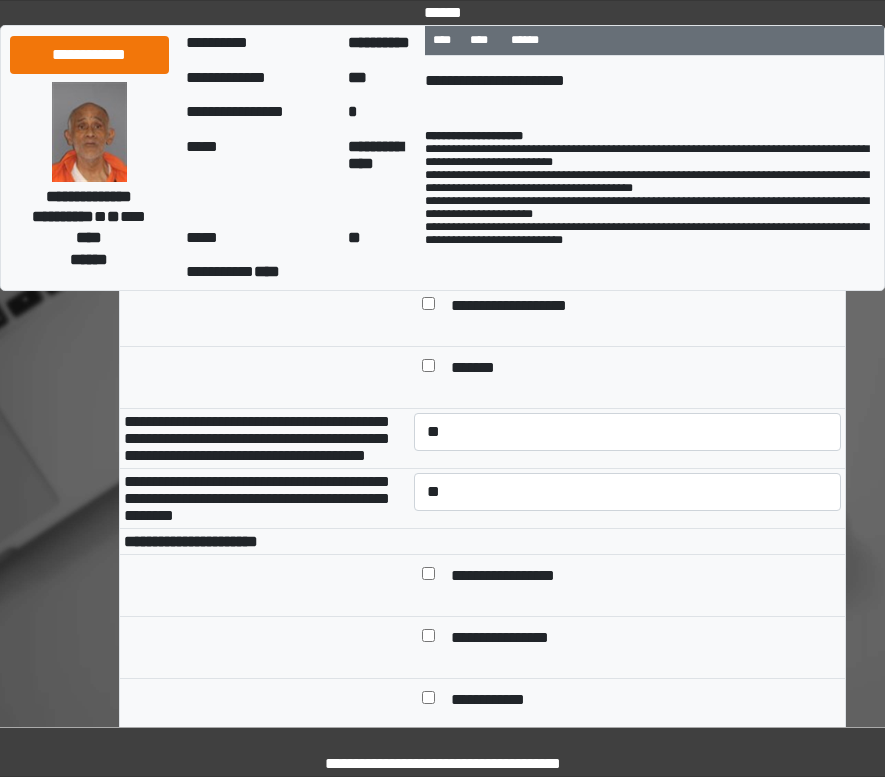 drag, startPoint x: 373, startPoint y: 598, endPoint x: 433, endPoint y: 620, distance: 63.90618 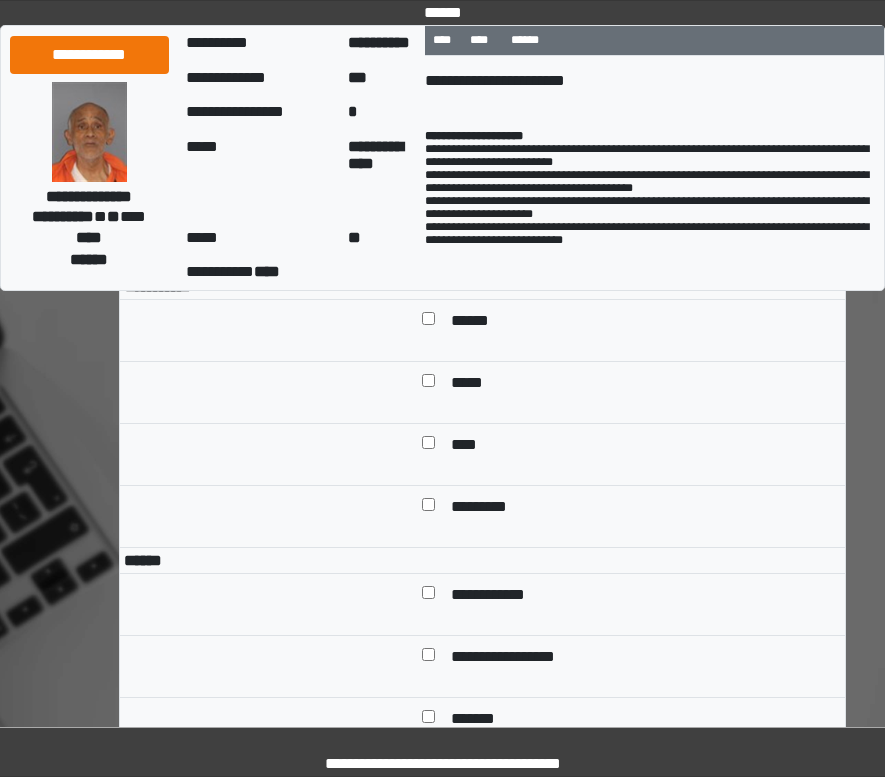 scroll, scrollTop: 1300, scrollLeft: 0, axis: vertical 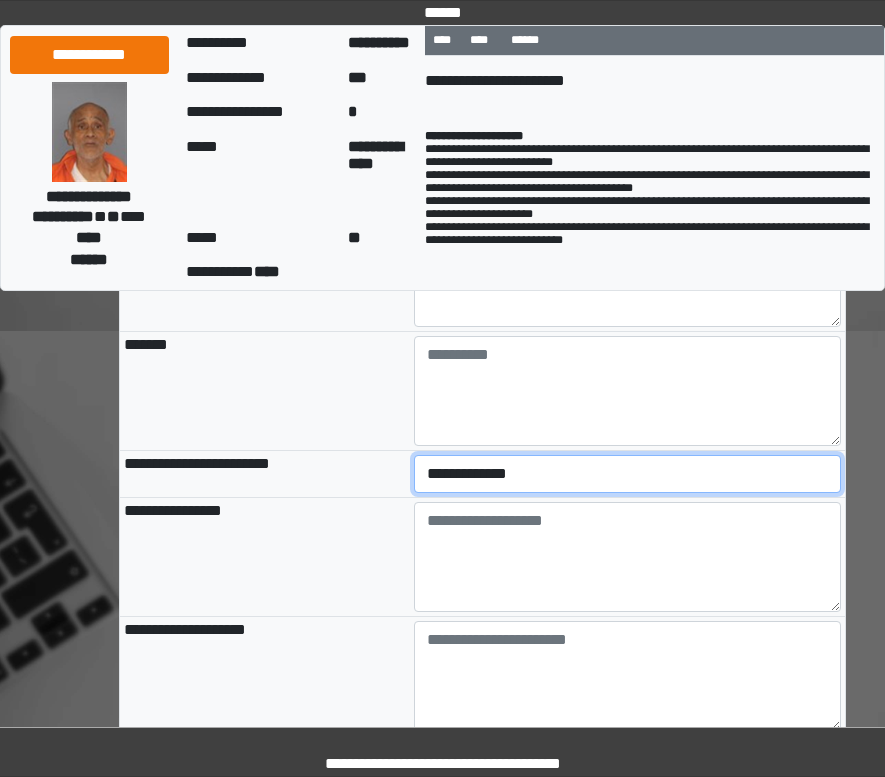 click on "**********" at bounding box center (627, 474) 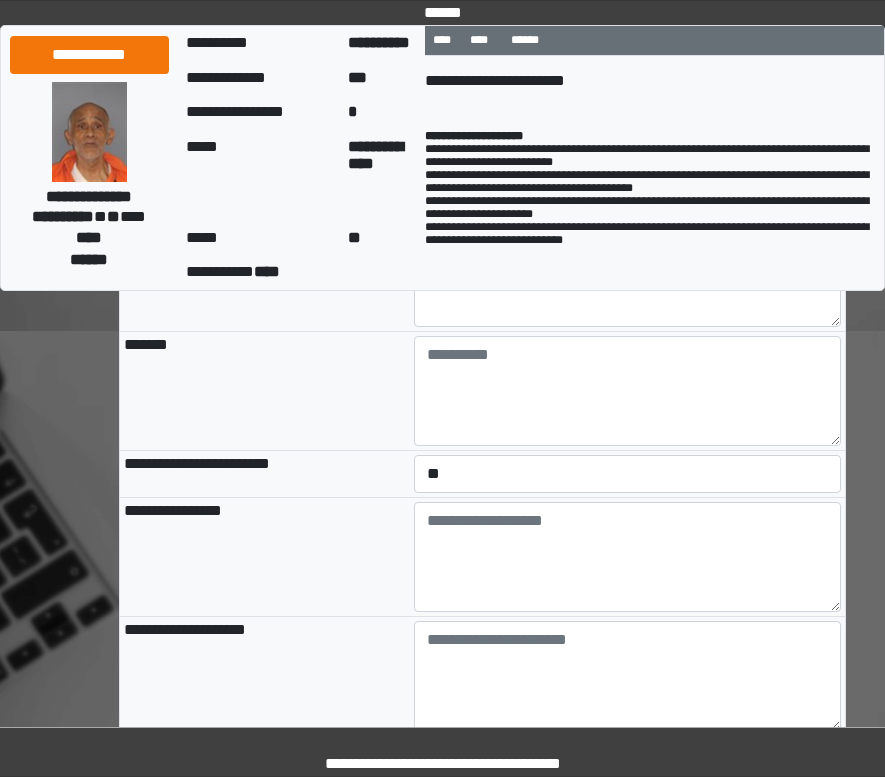 click on "**********" at bounding box center (265, 474) 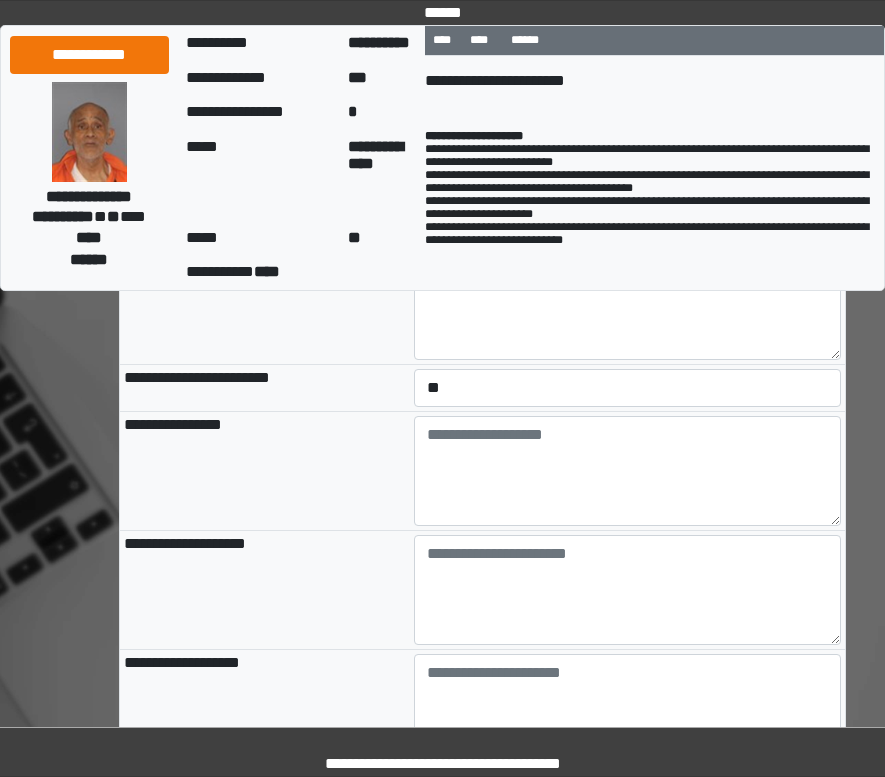 scroll, scrollTop: 2200, scrollLeft: 0, axis: vertical 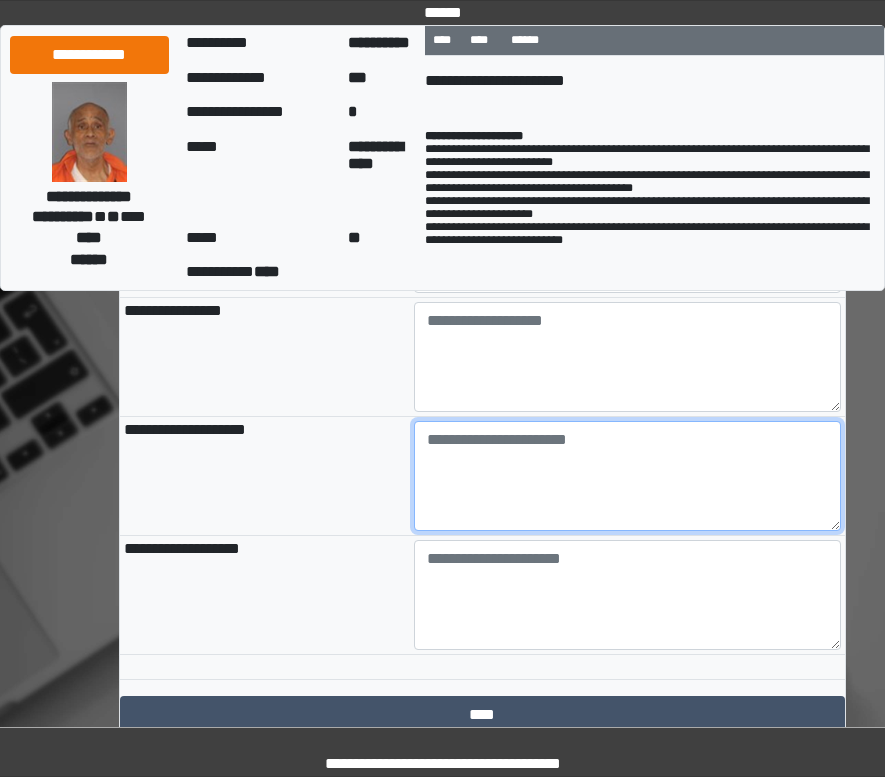 click at bounding box center [627, 476] 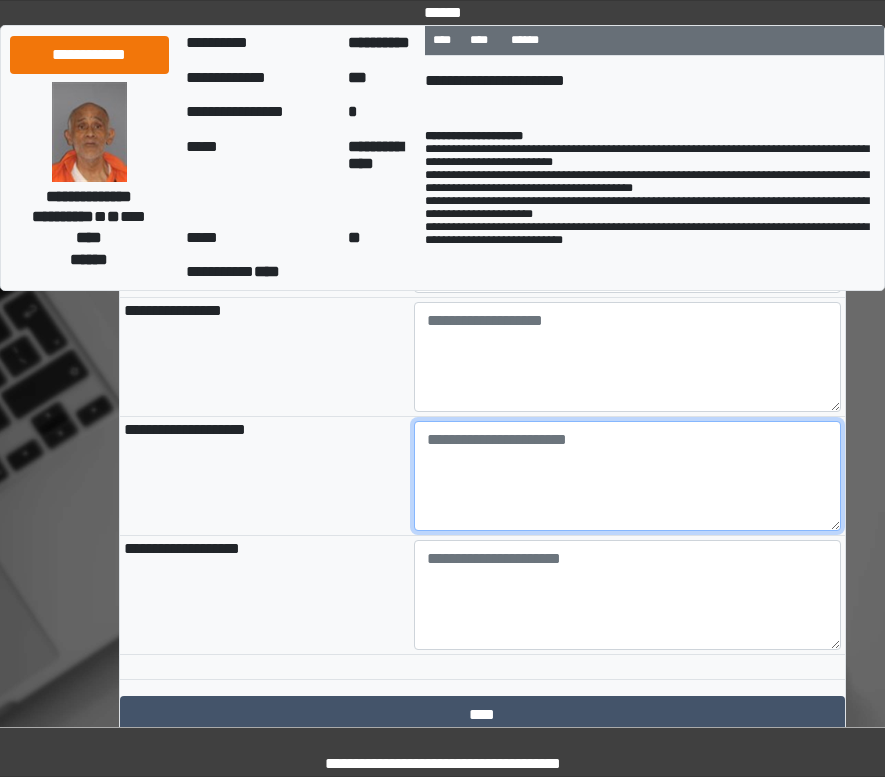 paste on "**********" 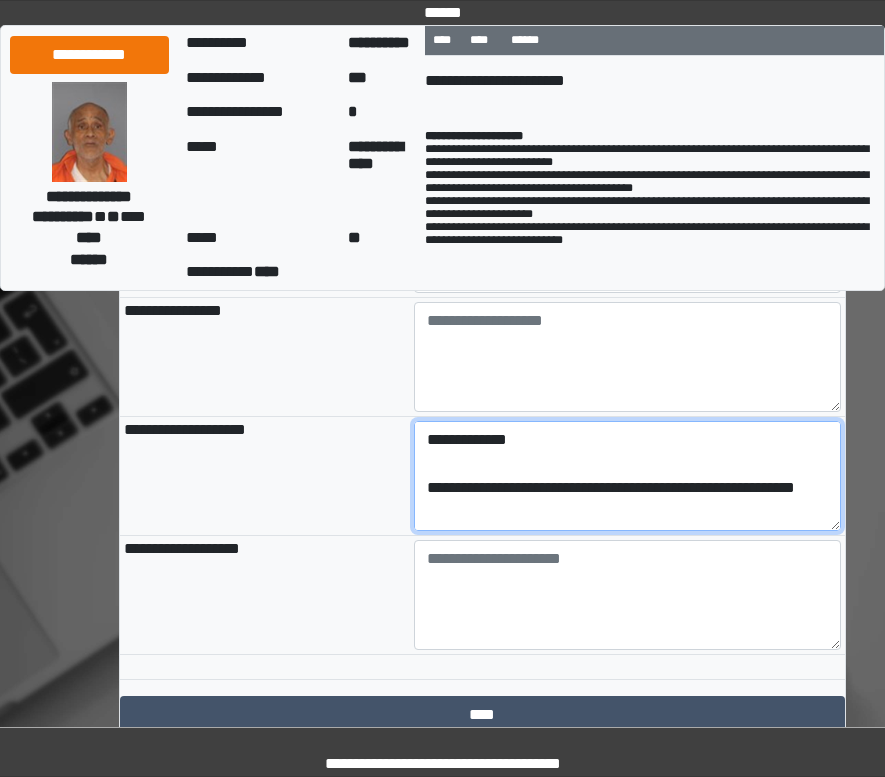 scroll, scrollTop: 137, scrollLeft: 0, axis: vertical 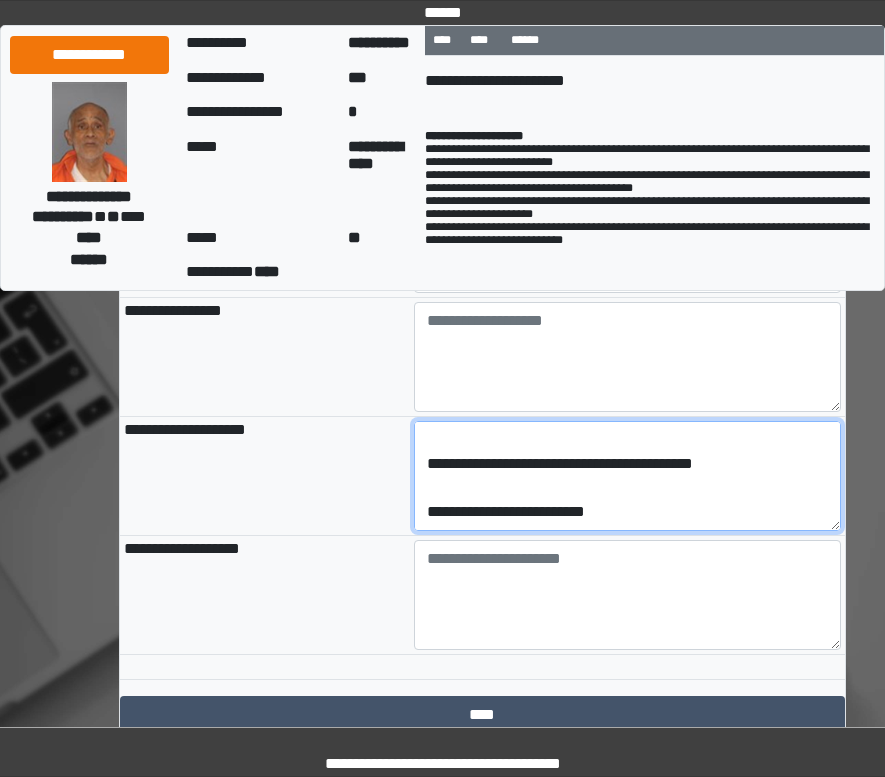 click on "**********" at bounding box center [627, 476] 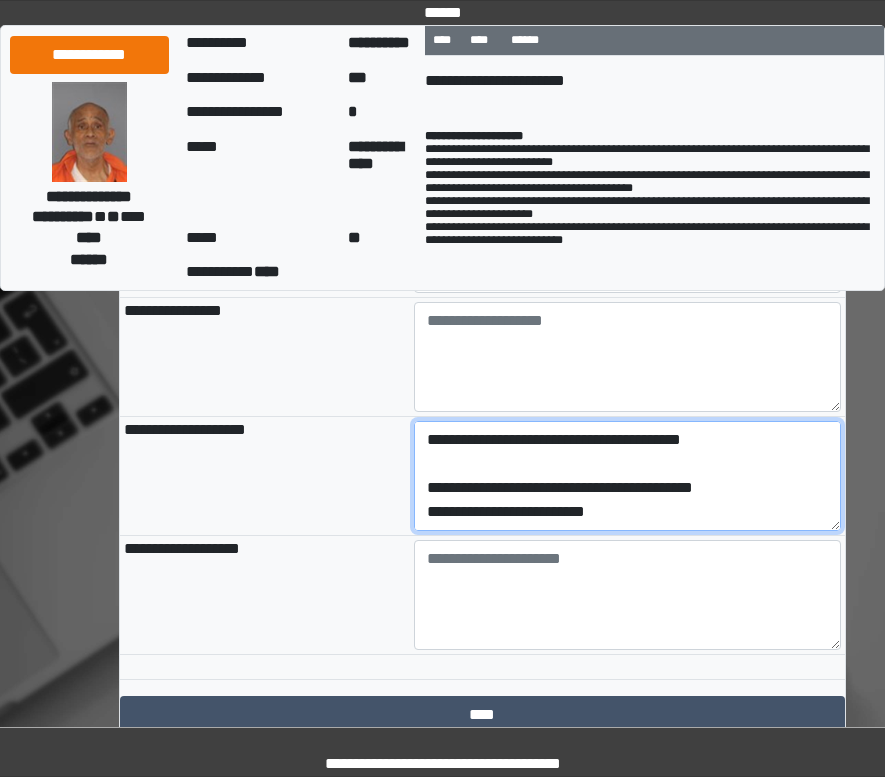 click on "**********" at bounding box center [627, 476] 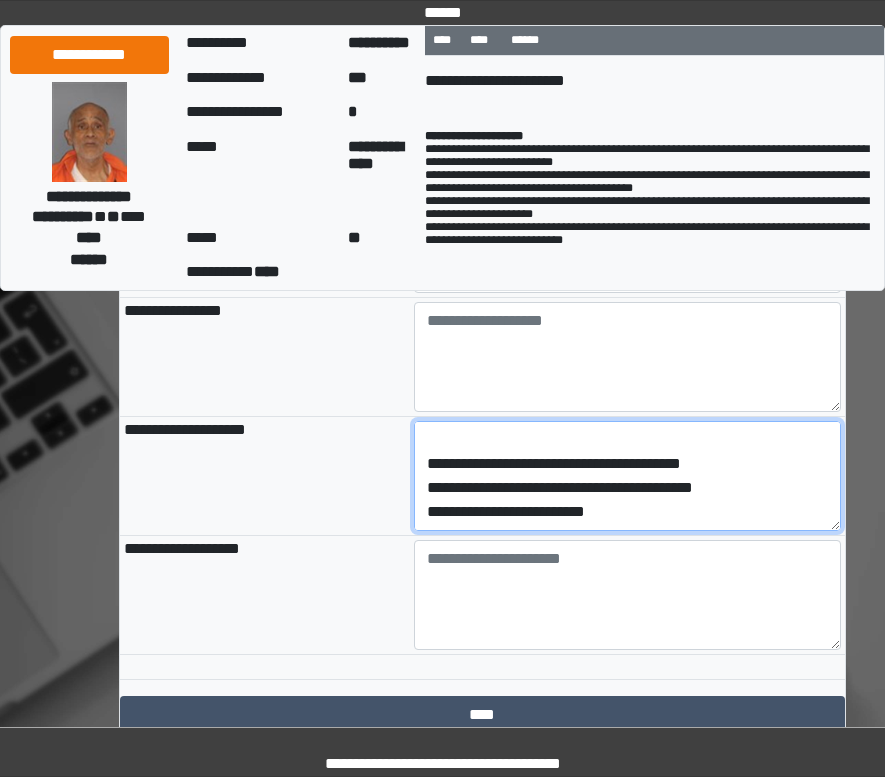 click on "**********" at bounding box center (627, 476) 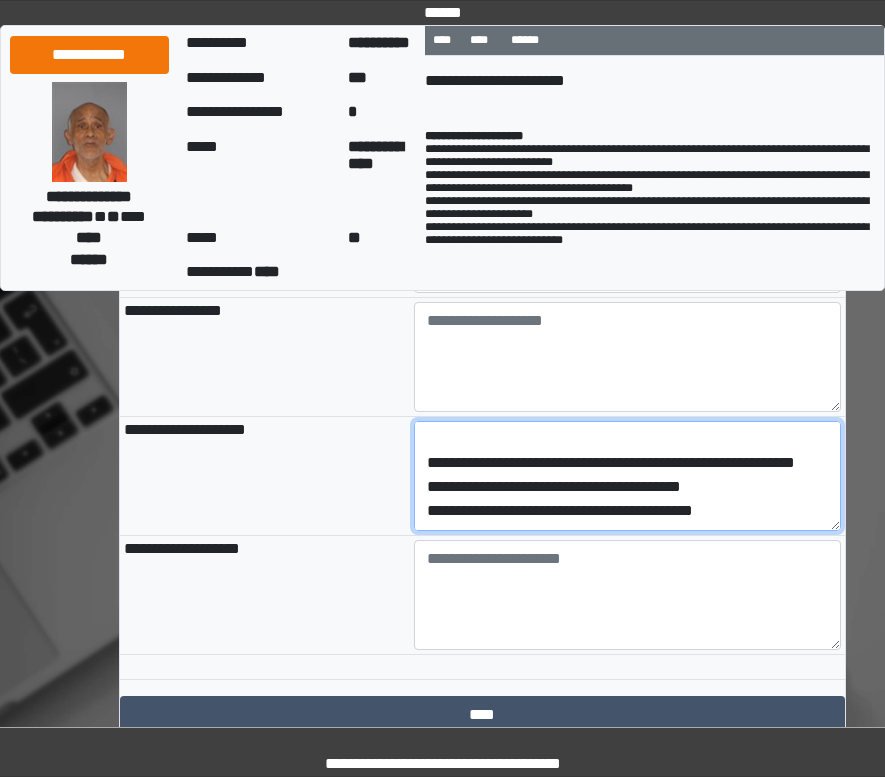 scroll, scrollTop: 0, scrollLeft: 0, axis: both 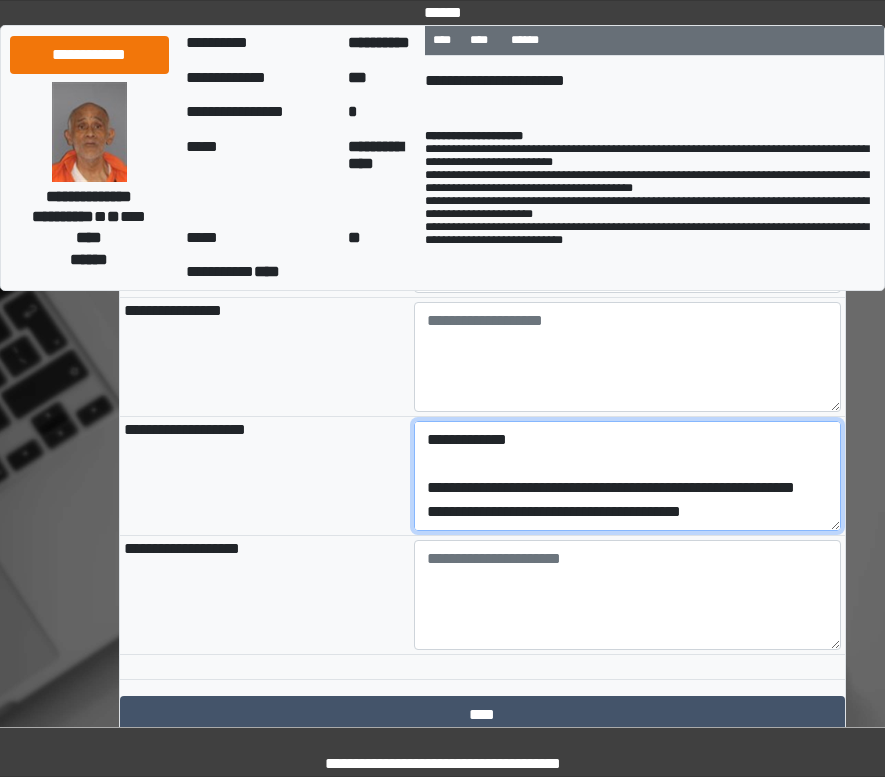 click on "**********" at bounding box center (627, 476) 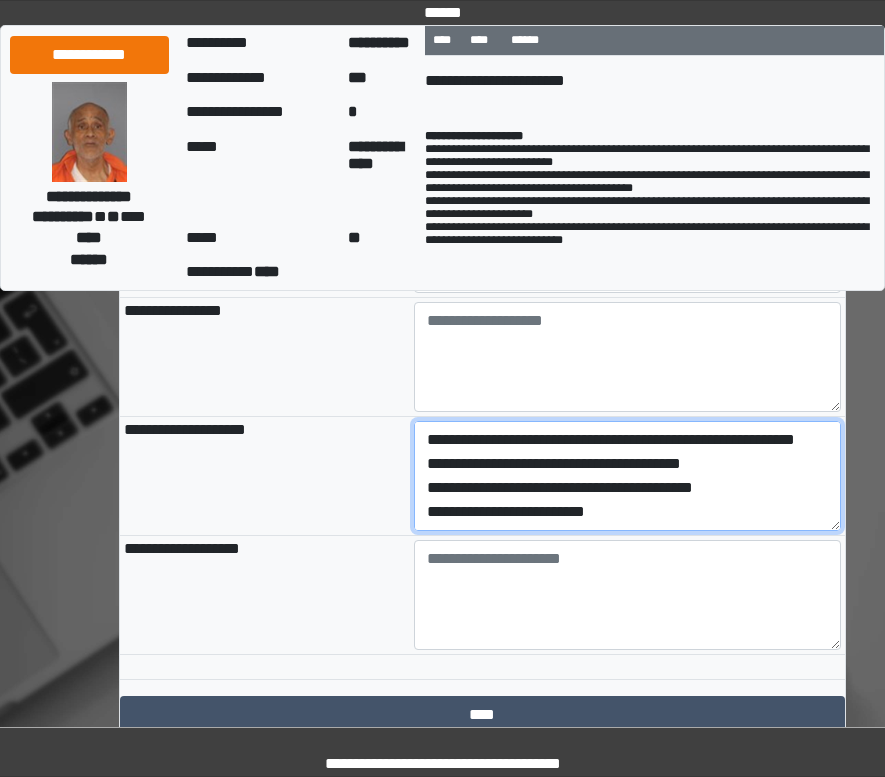 scroll, scrollTop: 48, scrollLeft: 0, axis: vertical 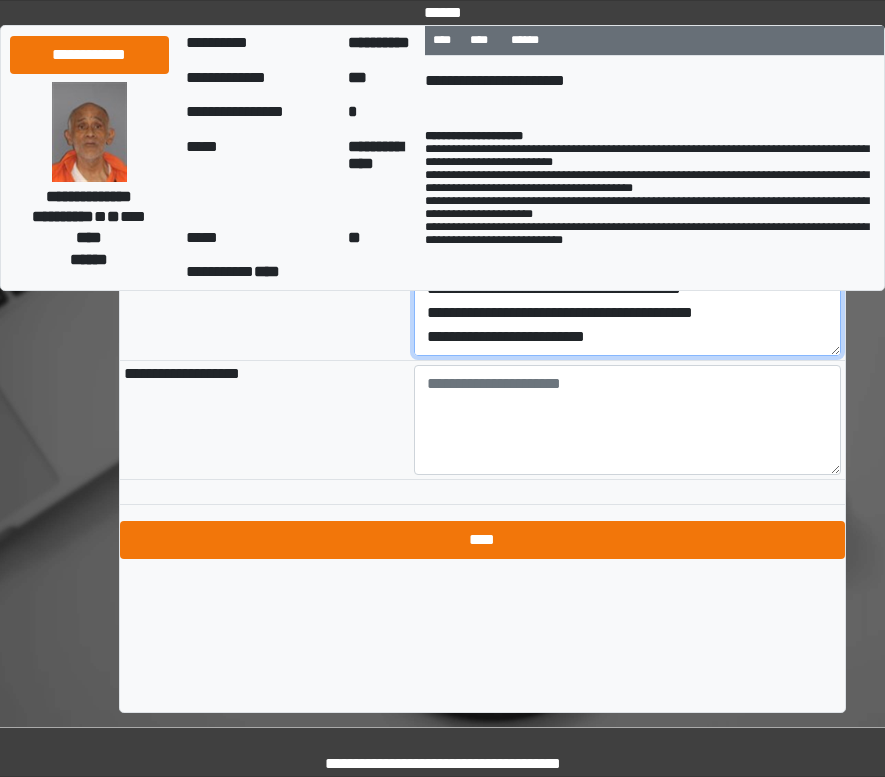 type on "**********" 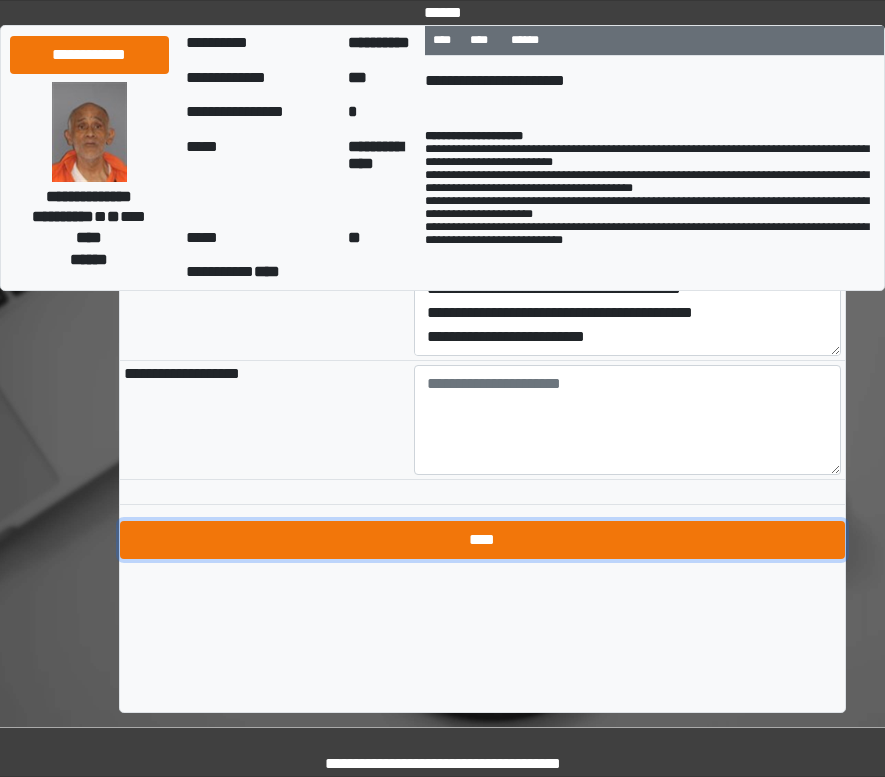 click on "****" at bounding box center (482, 540) 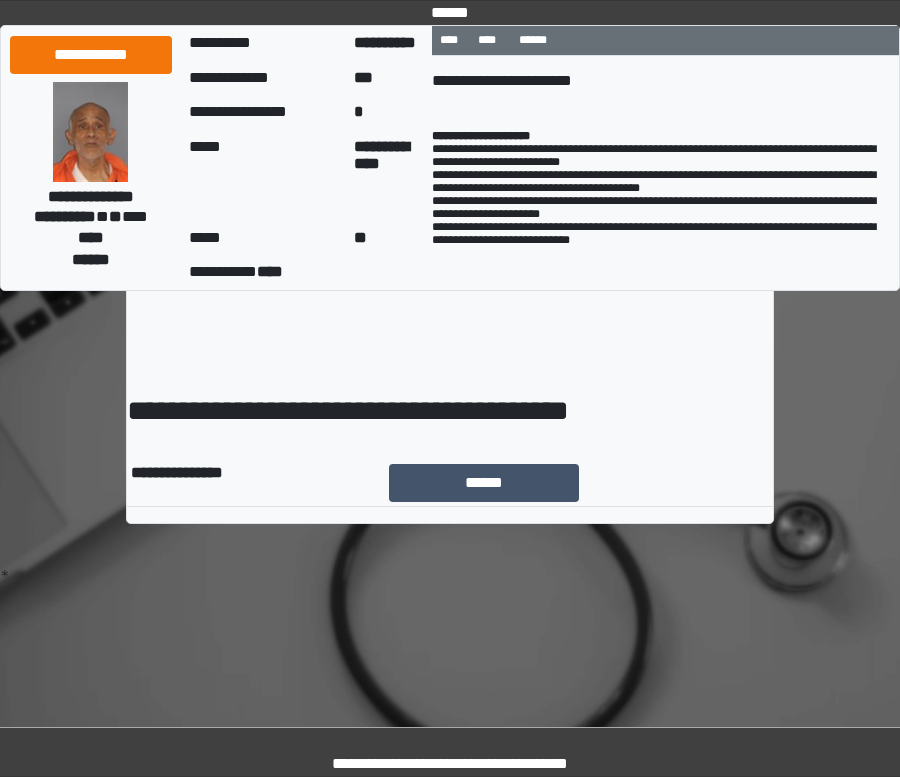 scroll, scrollTop: 0, scrollLeft: 0, axis: both 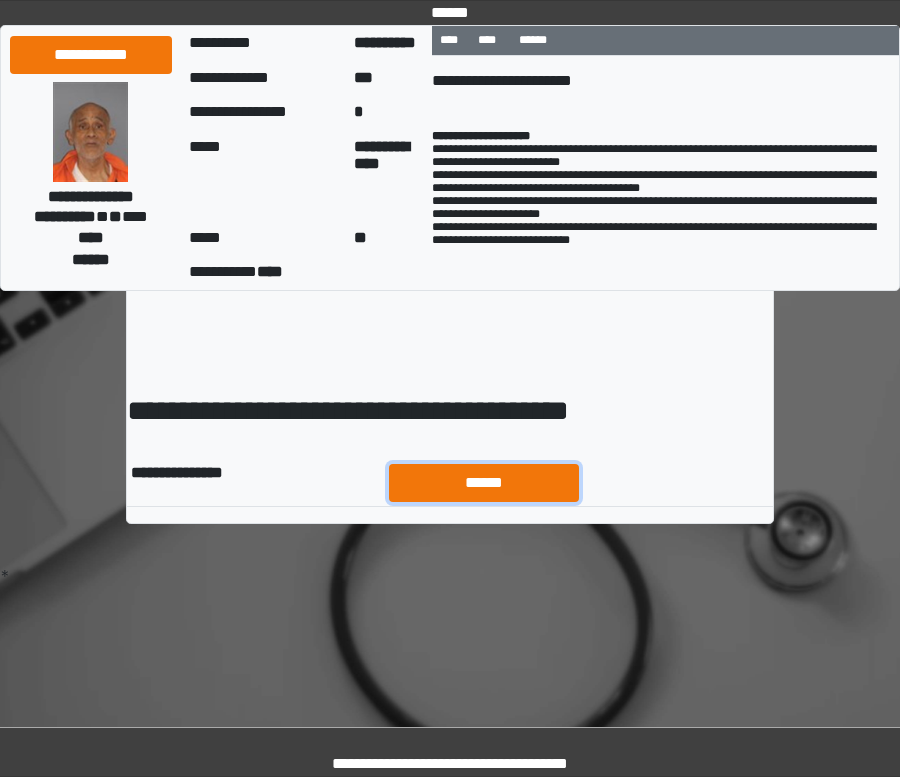click on "******" at bounding box center [484, 483] 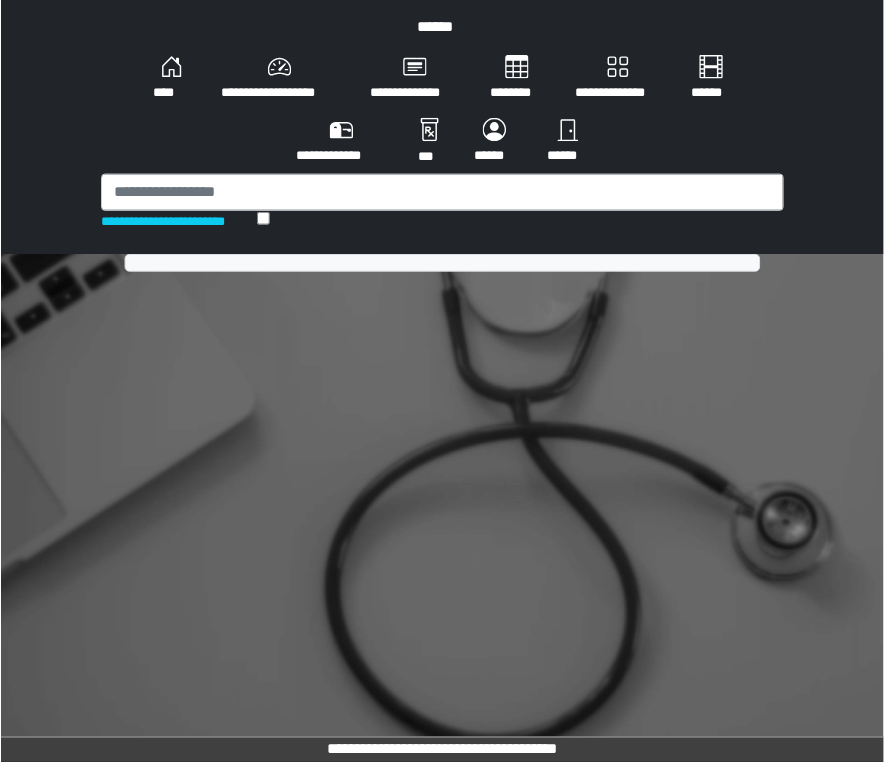 scroll, scrollTop: 0, scrollLeft: 0, axis: both 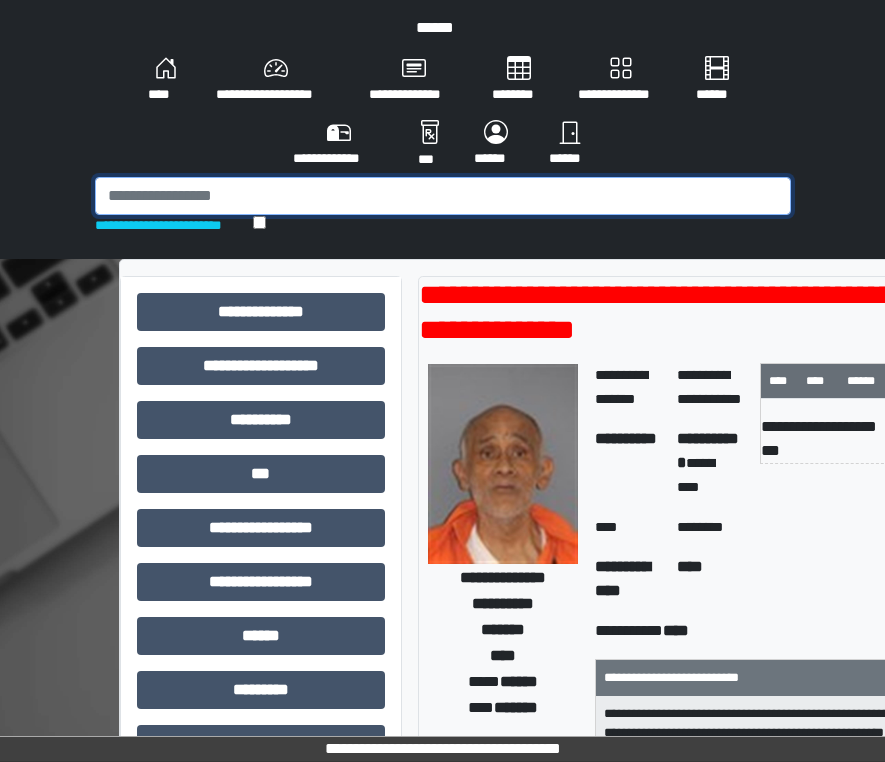 click at bounding box center (443, 196) 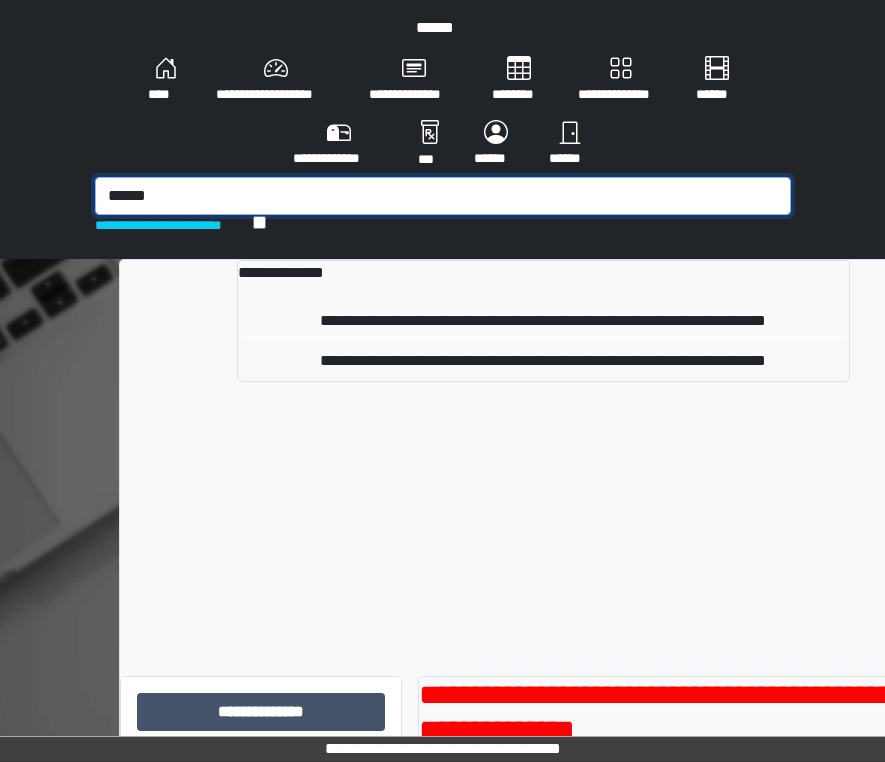 type on "******" 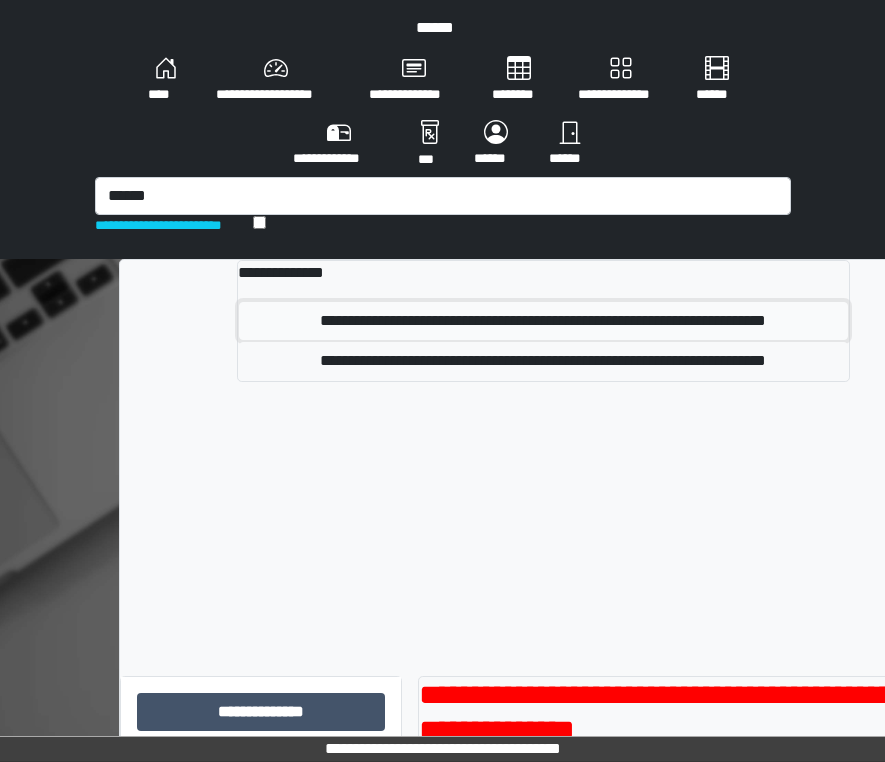 click on "**********" at bounding box center (543, 321) 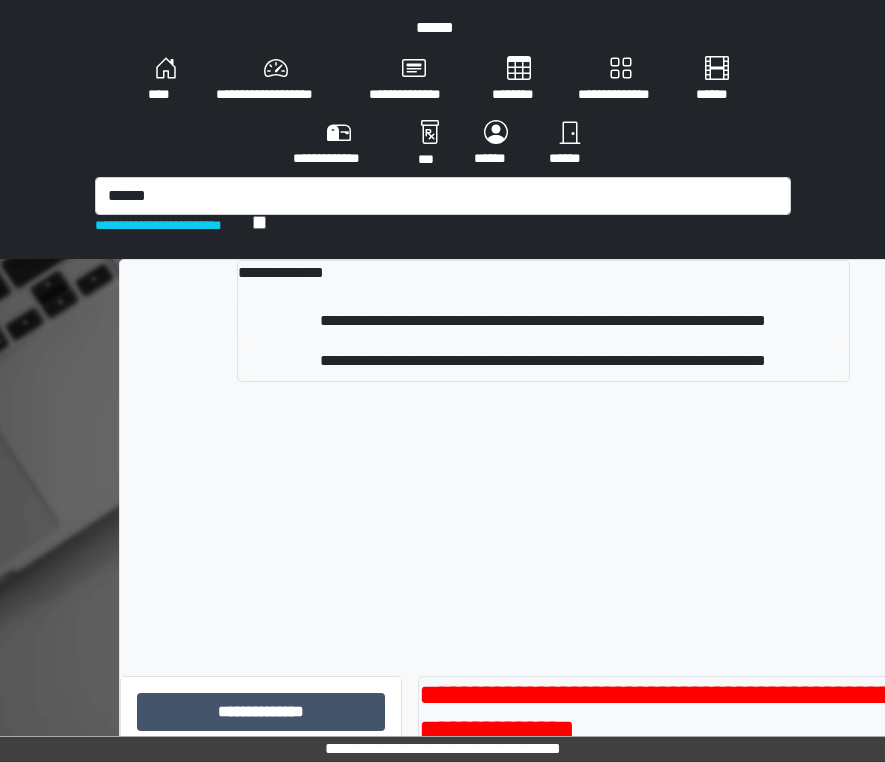 type 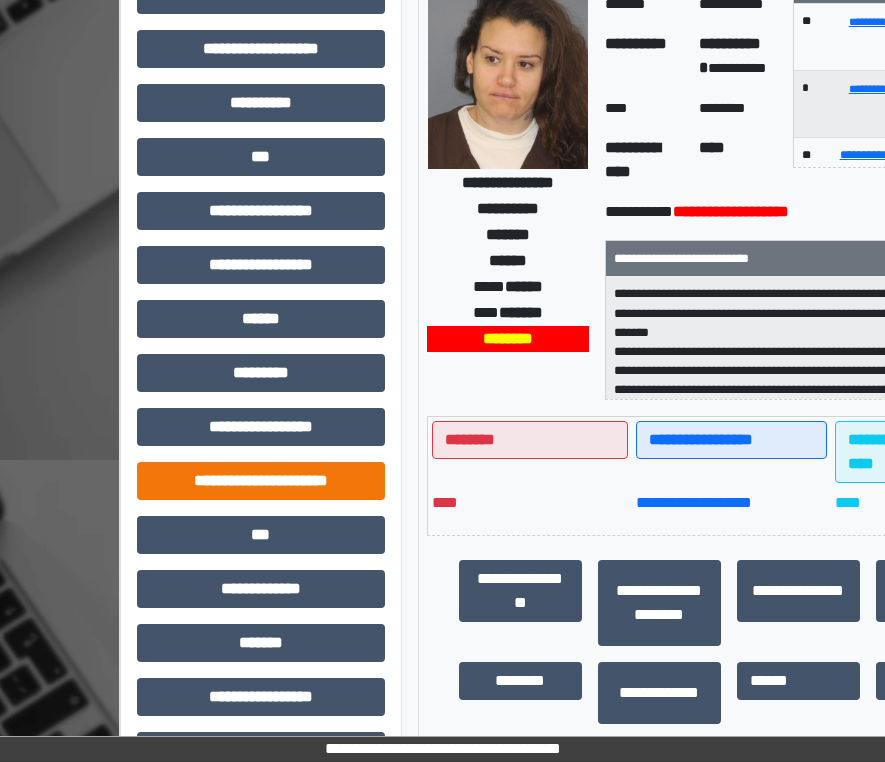 scroll, scrollTop: 400, scrollLeft: 0, axis: vertical 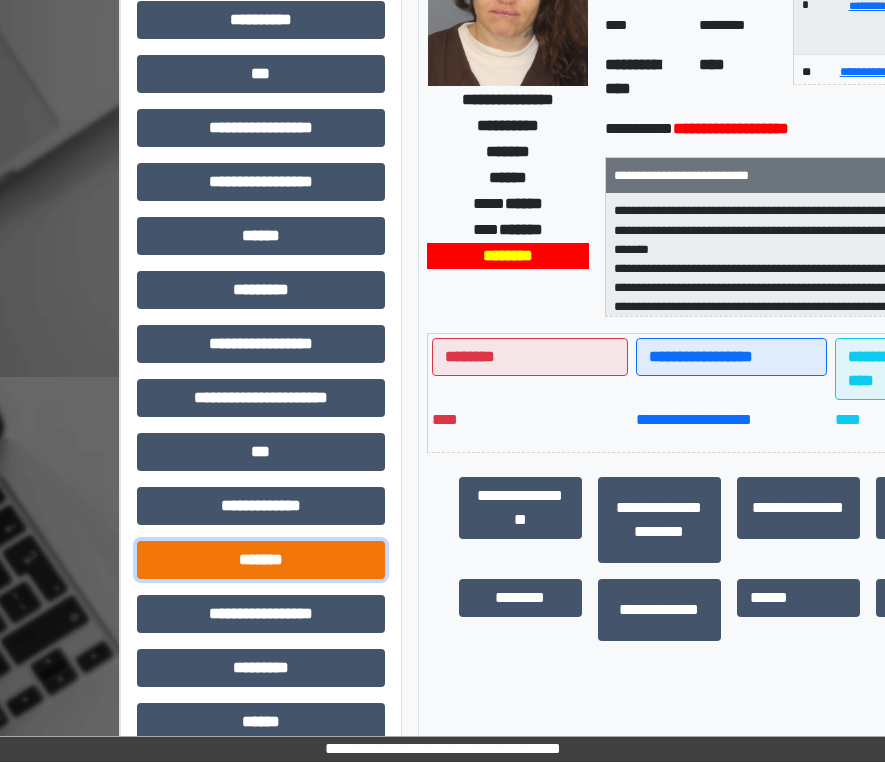 click on "*******" at bounding box center [261, 560] 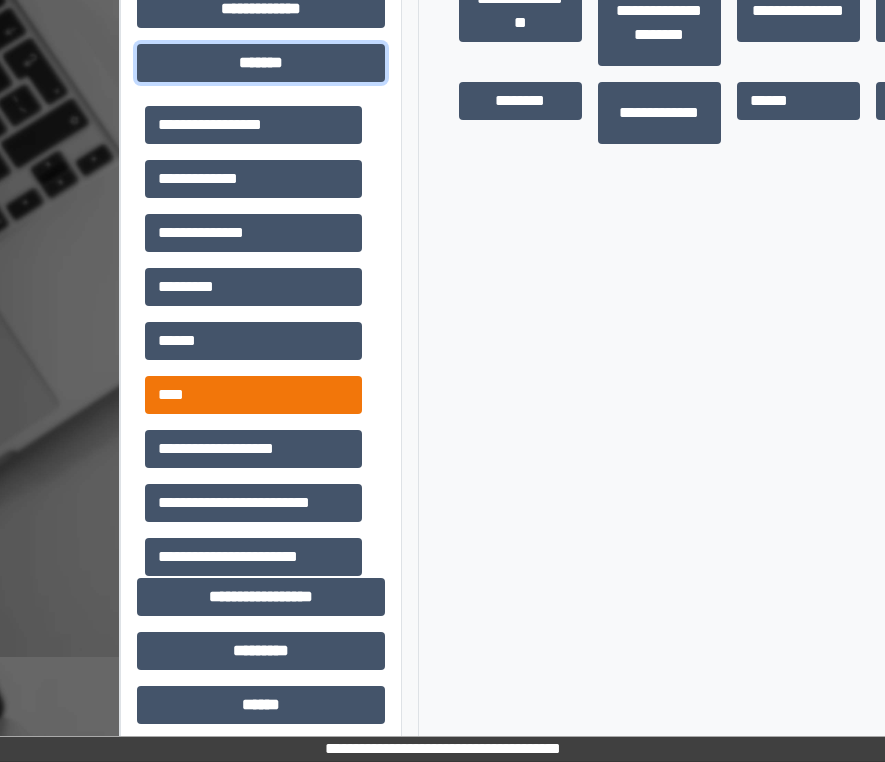 scroll, scrollTop: 900, scrollLeft: 0, axis: vertical 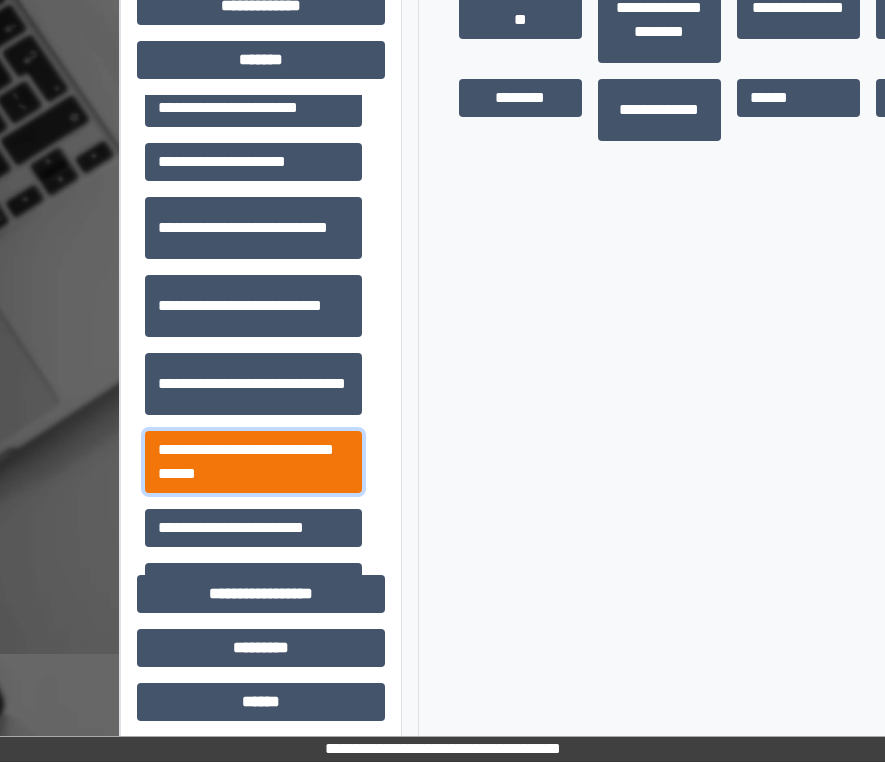 click on "**********" at bounding box center [253, 462] 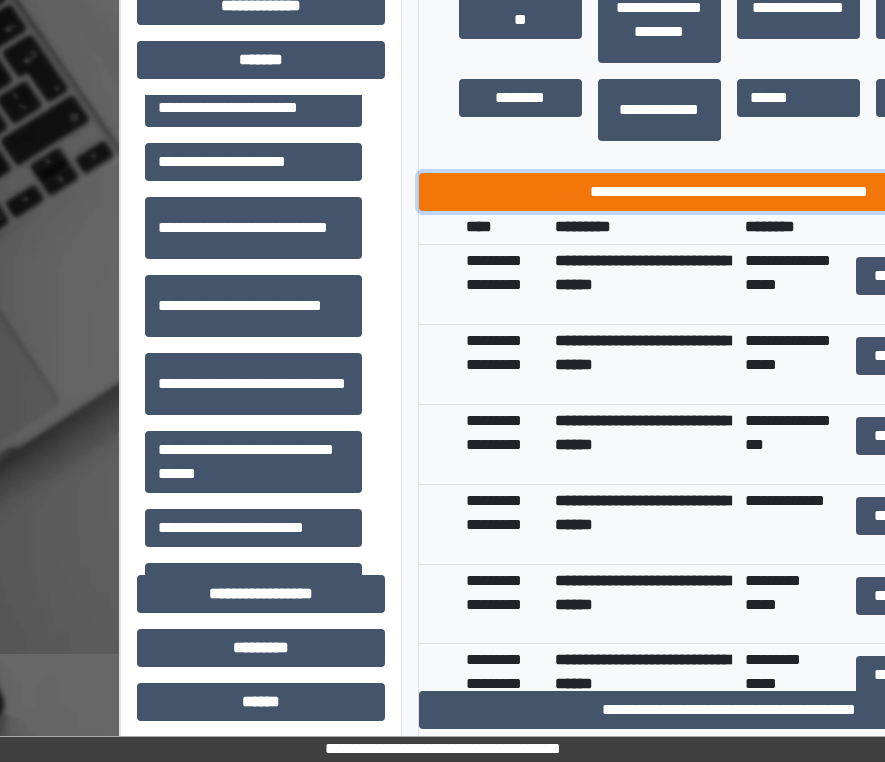 click on "**********" at bounding box center (729, 192) 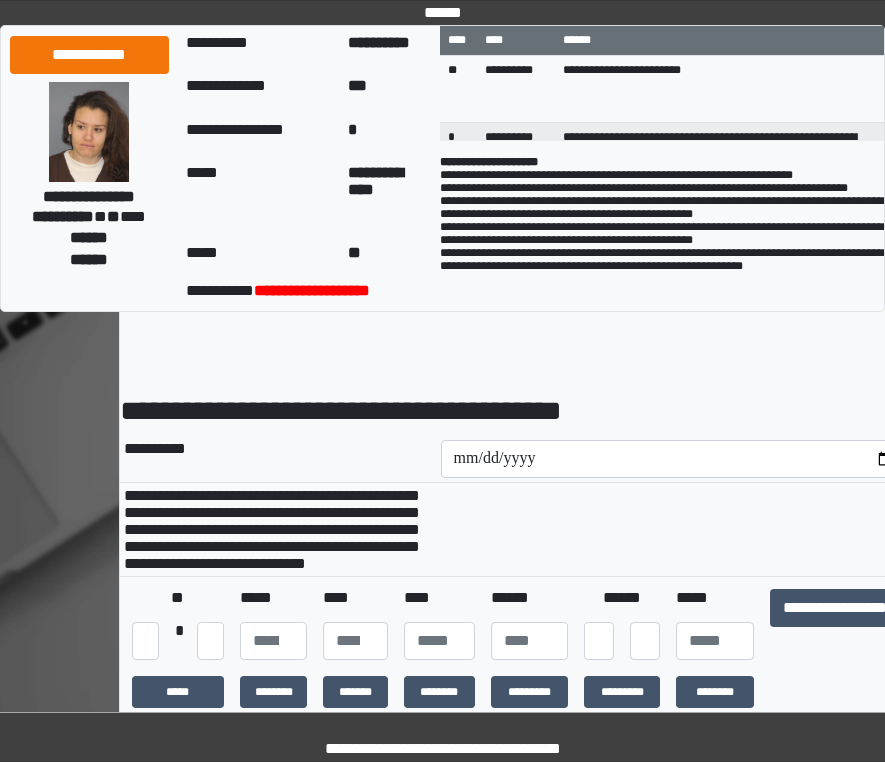 scroll, scrollTop: 0, scrollLeft: 0, axis: both 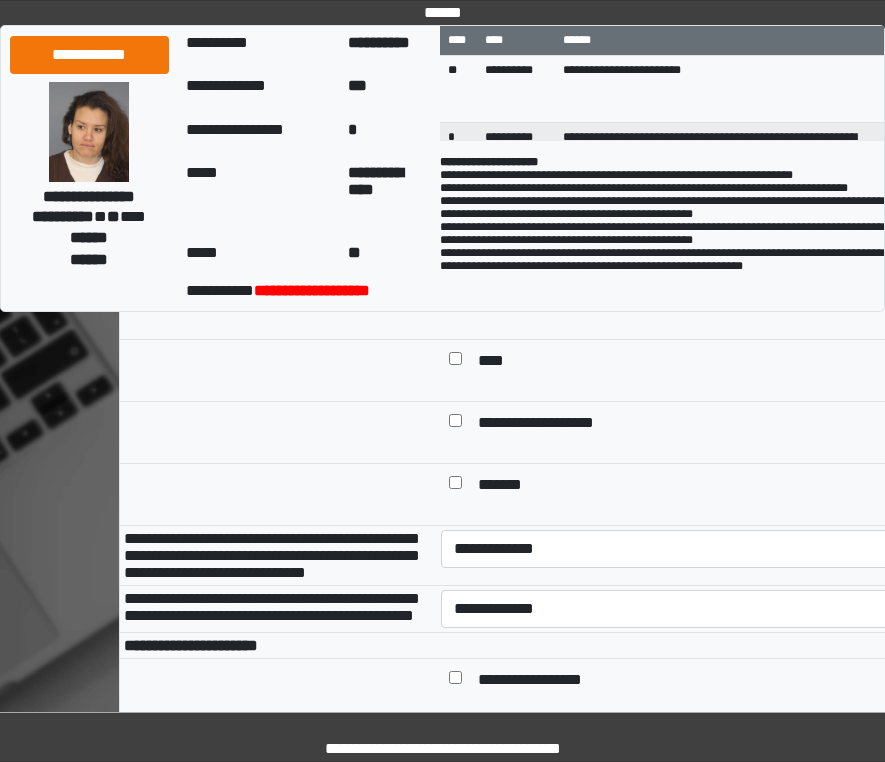 click at bounding box center (455, 424) 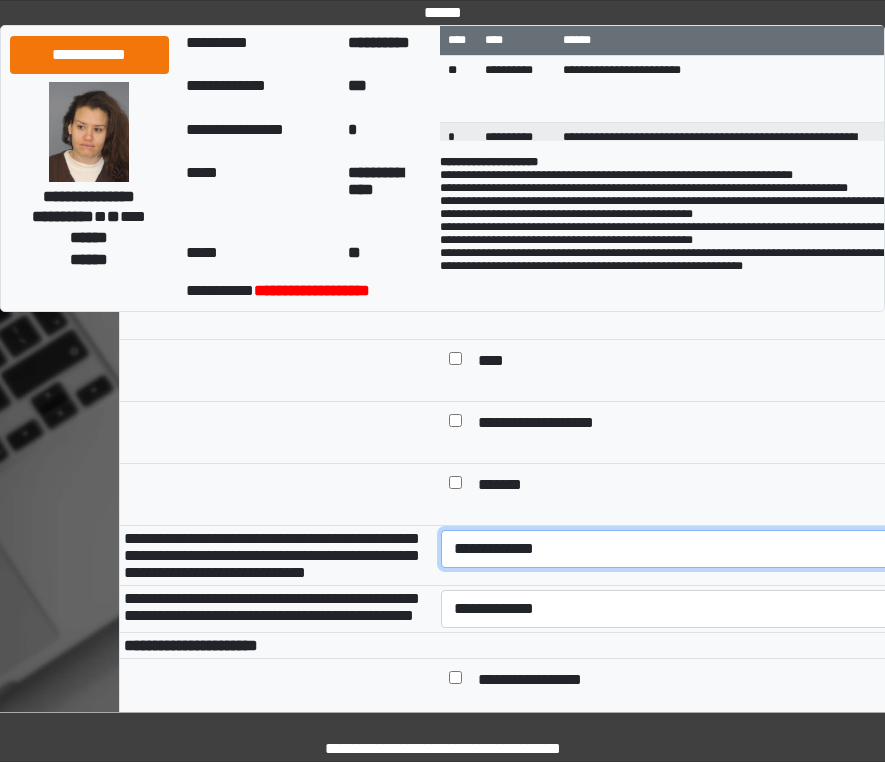 click on "**********" at bounding box center (675, 549) 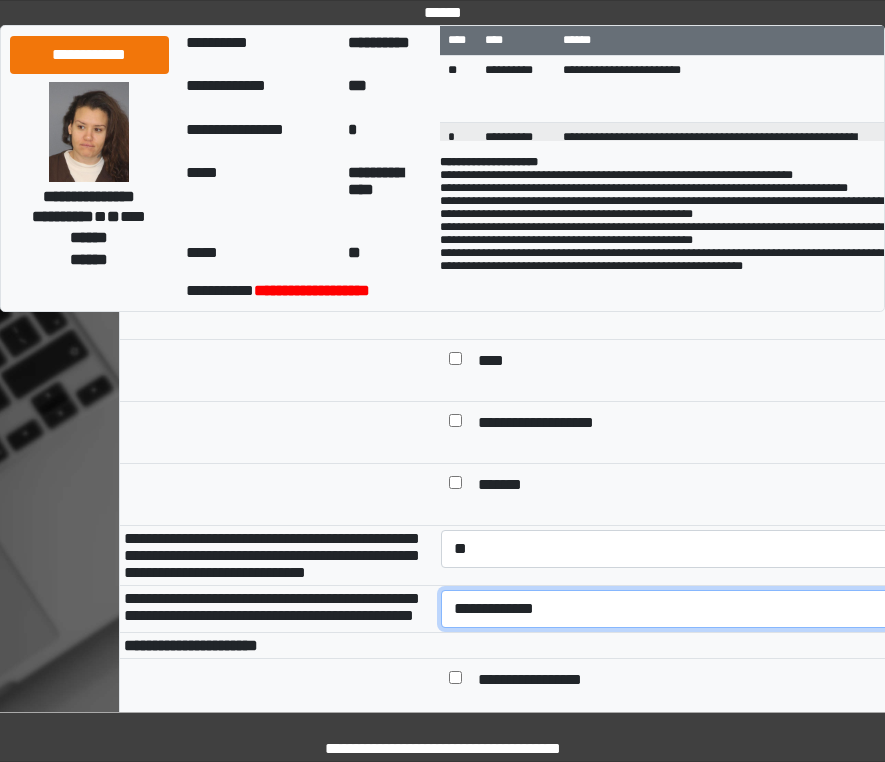 click on "**********" at bounding box center (675, 609) 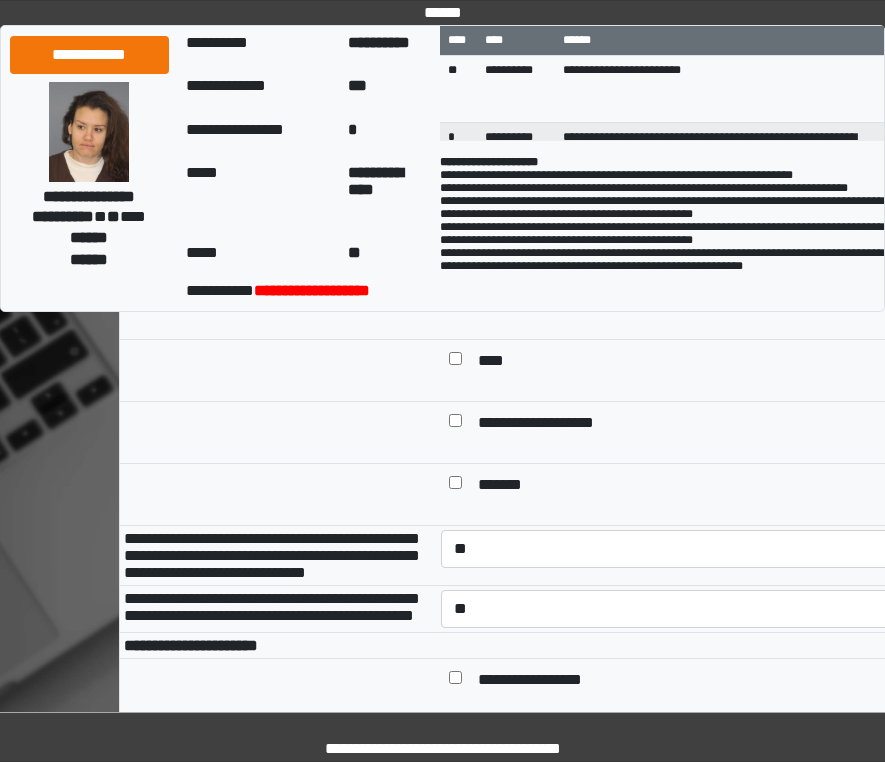 click at bounding box center (278, 433) 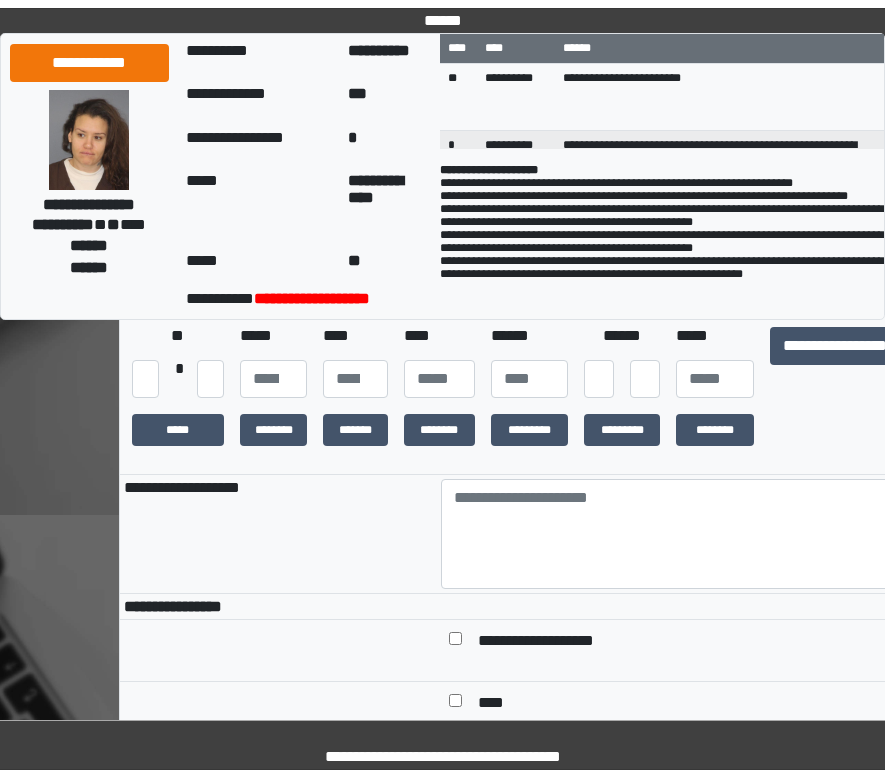 scroll, scrollTop: 266, scrollLeft: 0, axis: vertical 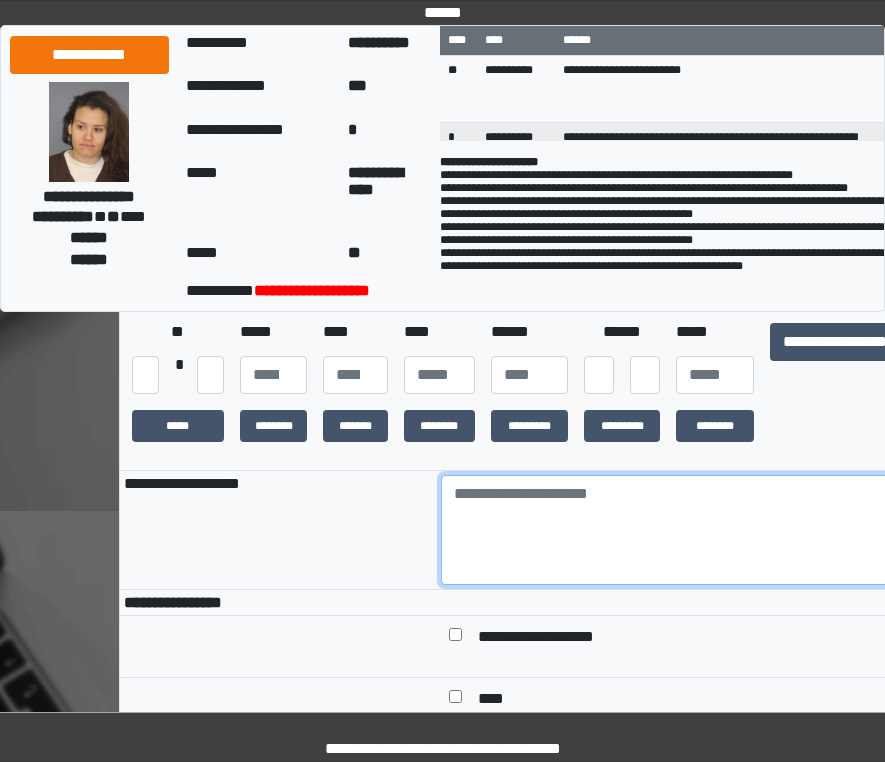 click at bounding box center (675, 530) 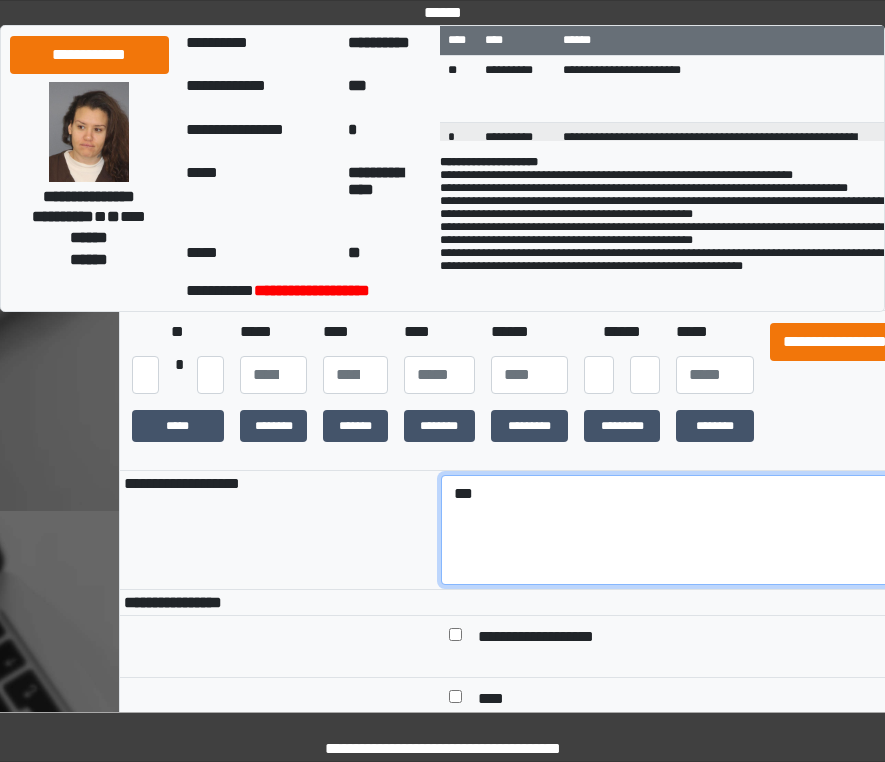 type on "***" 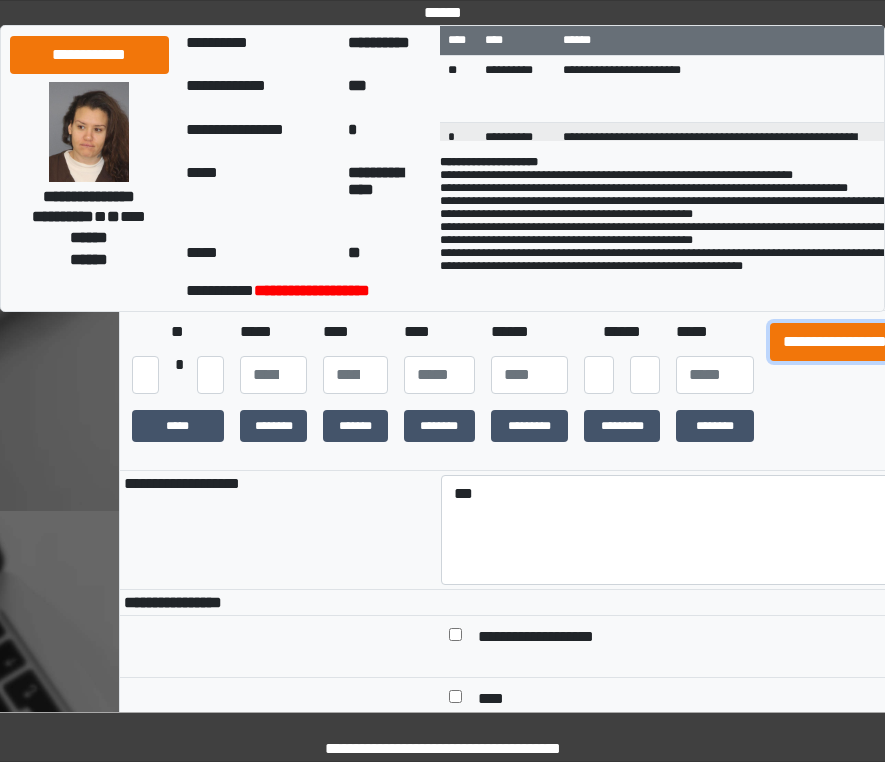 click on "**********" at bounding box center (835, 342) 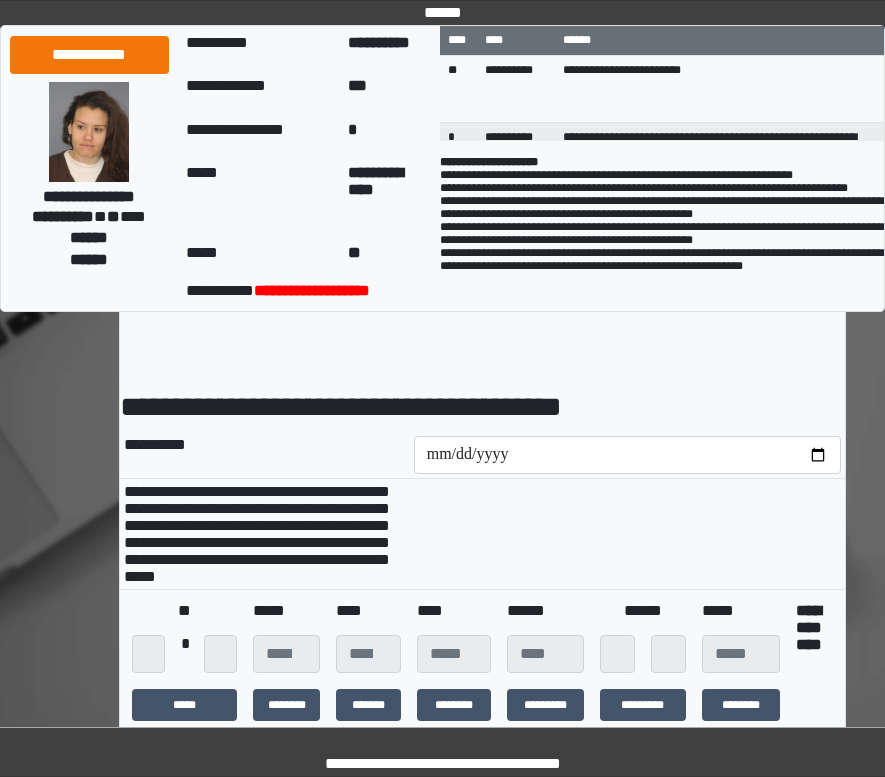 scroll, scrollTop: 0, scrollLeft: 0, axis: both 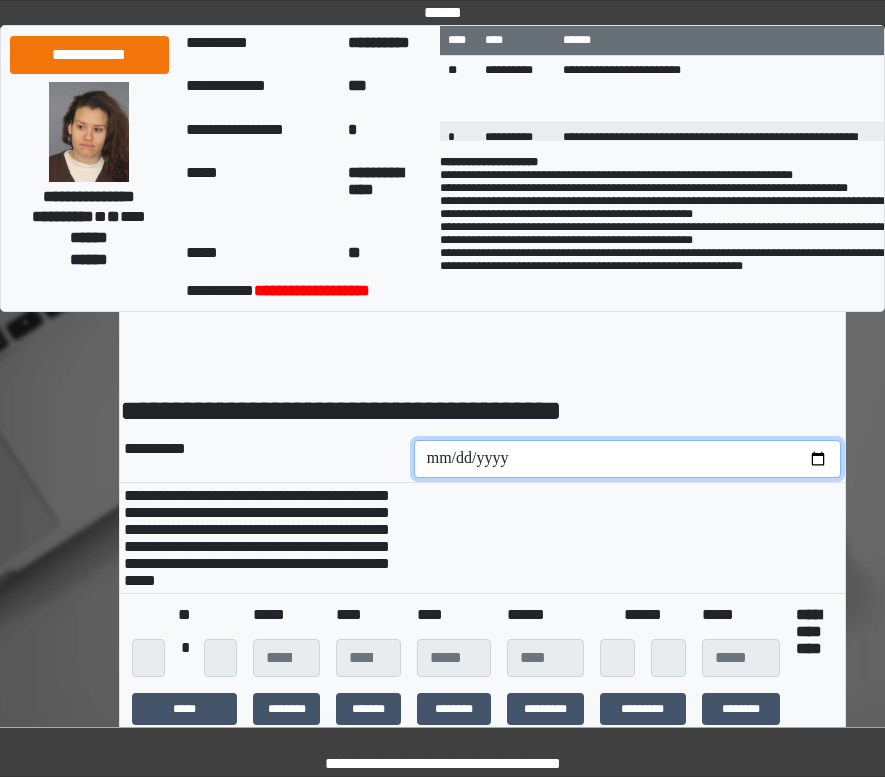 click at bounding box center [627, 459] 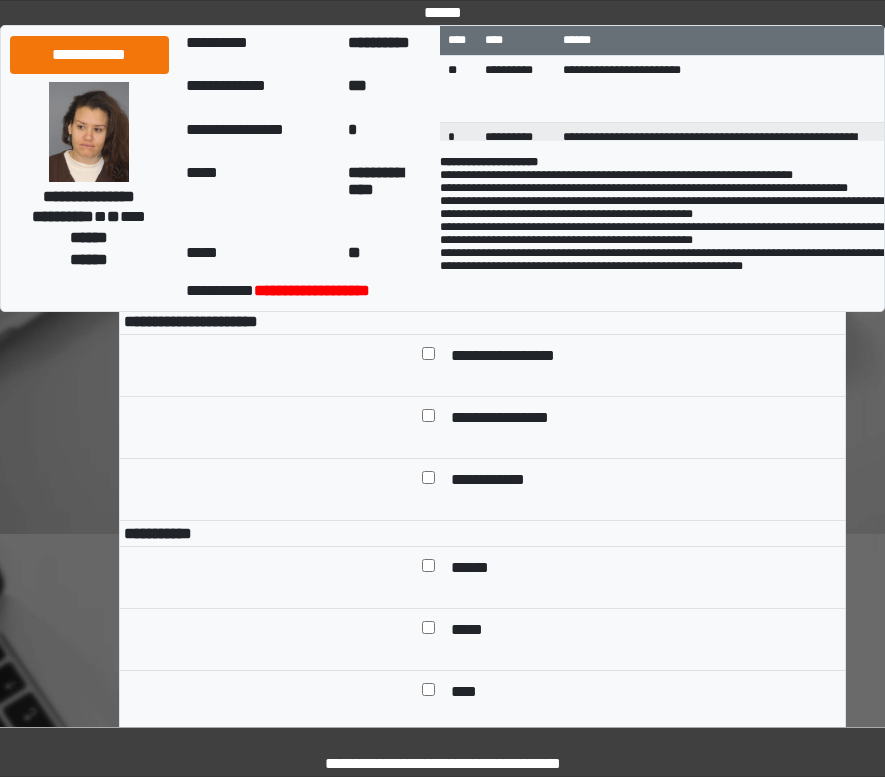 scroll, scrollTop: 900, scrollLeft: 0, axis: vertical 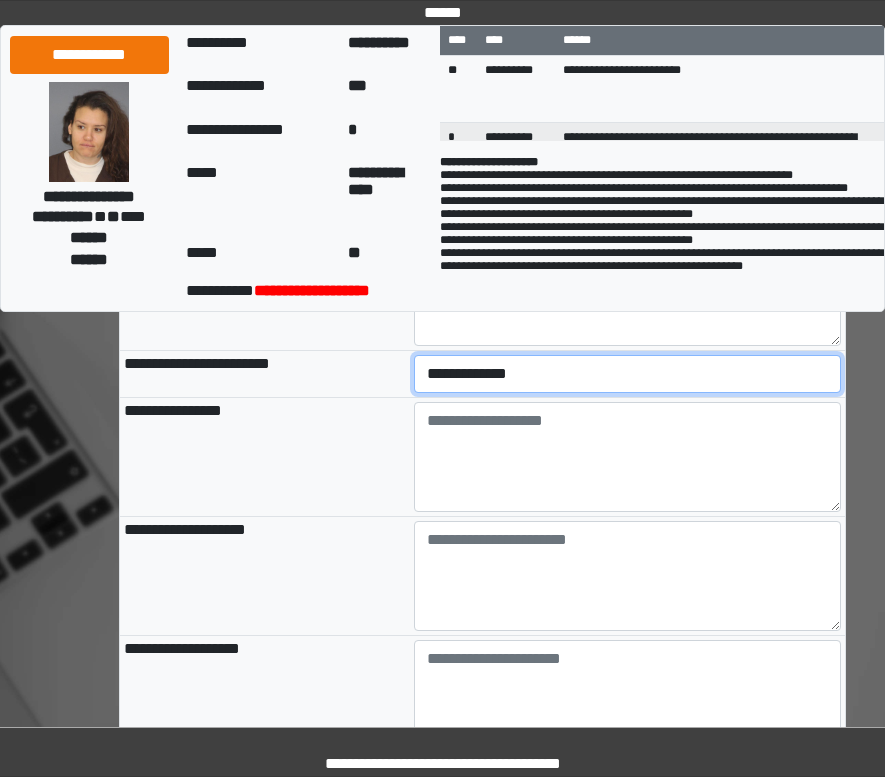 click on "**********" at bounding box center [627, 374] 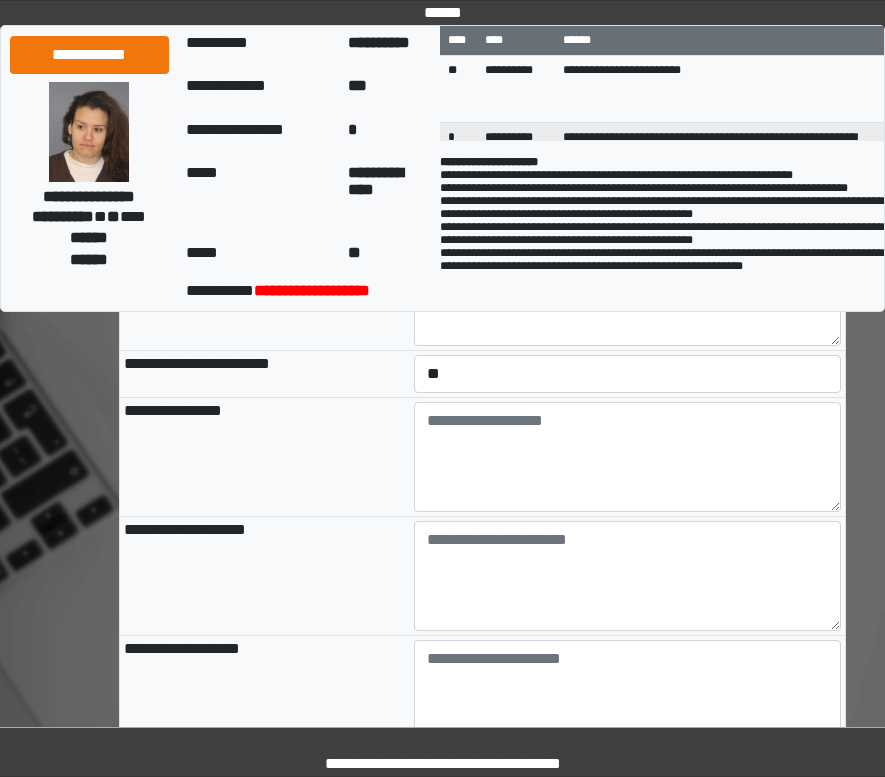 drag, startPoint x: 358, startPoint y: 487, endPoint x: 370, endPoint y: 483, distance: 12.649111 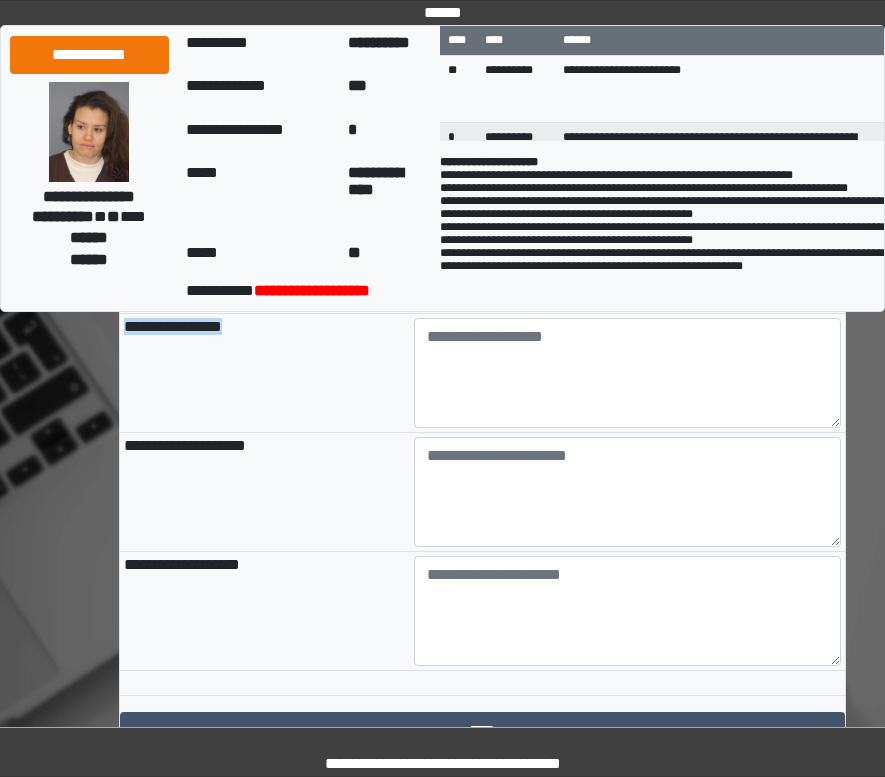 scroll, scrollTop: 2300, scrollLeft: 0, axis: vertical 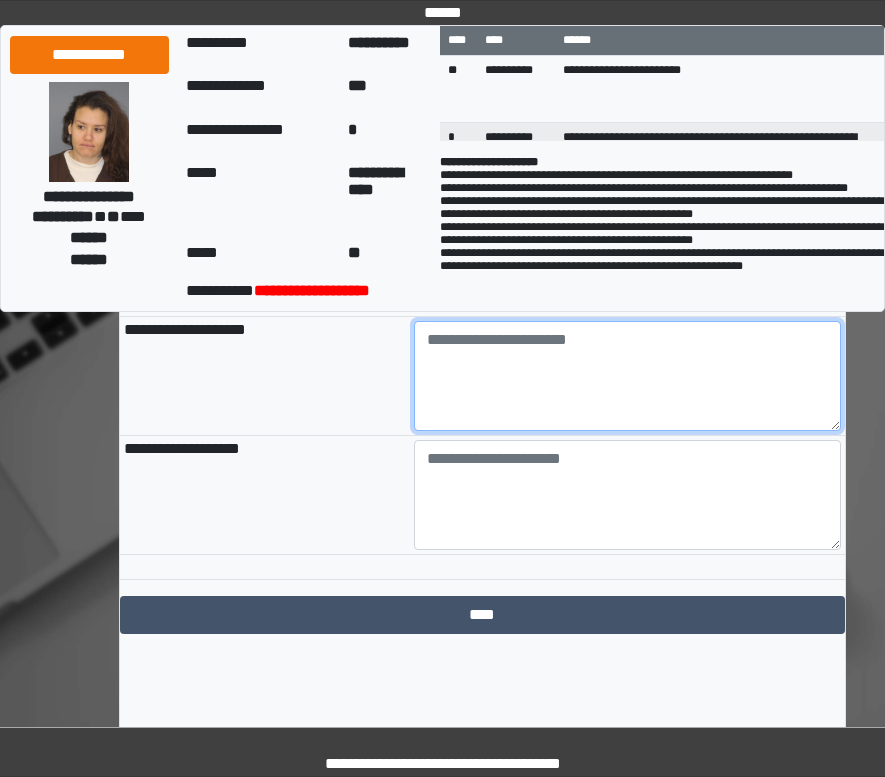 click at bounding box center [627, 376] 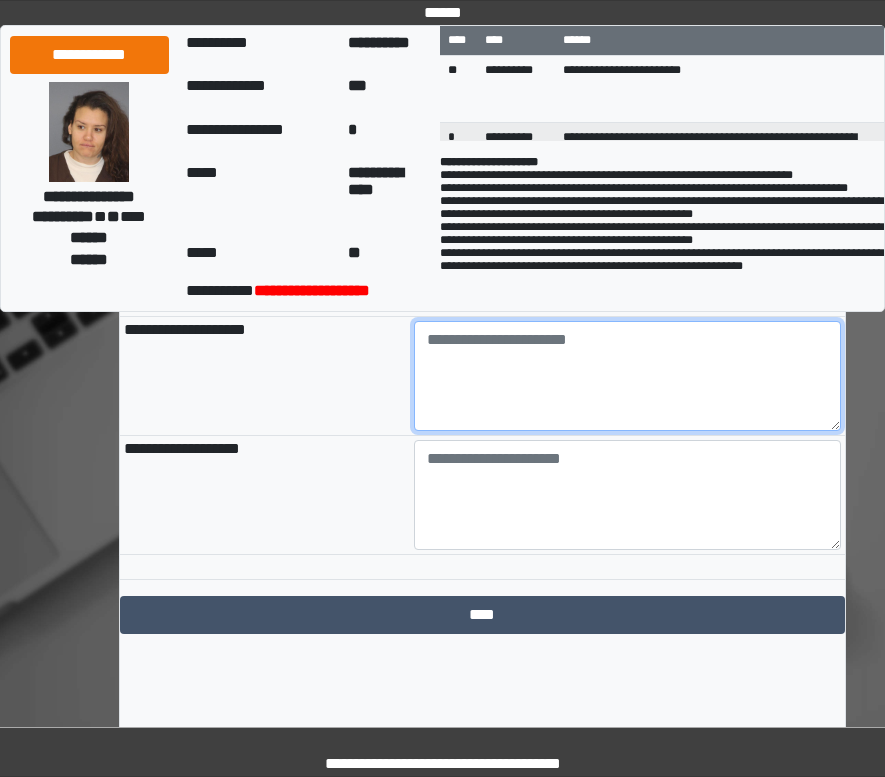 paste on "**********" 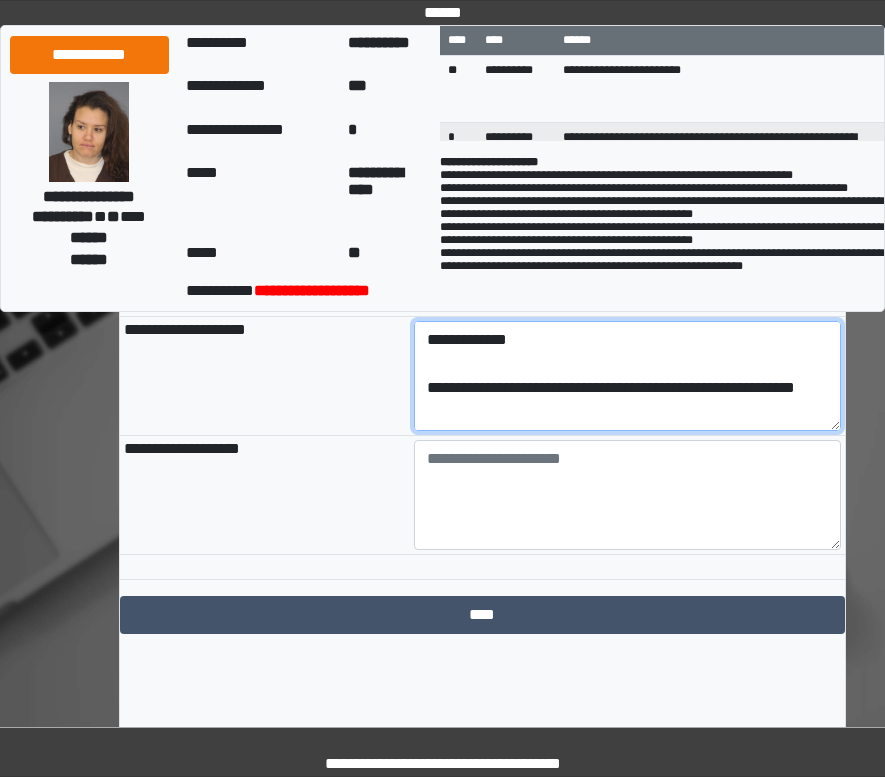 scroll, scrollTop: 137, scrollLeft: 0, axis: vertical 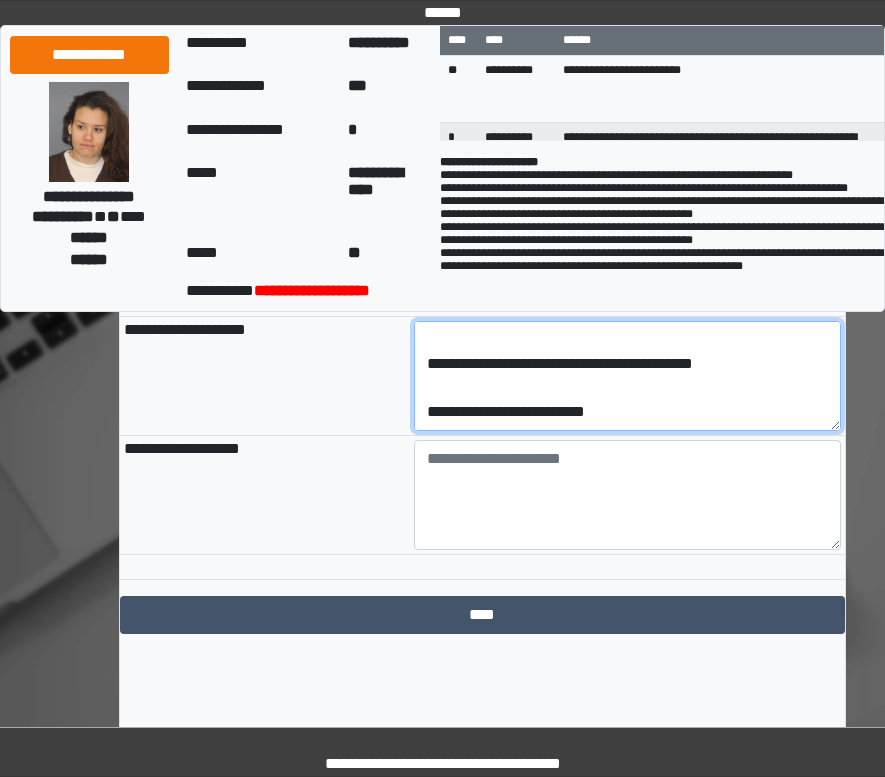 click on "**********" at bounding box center (627, 376) 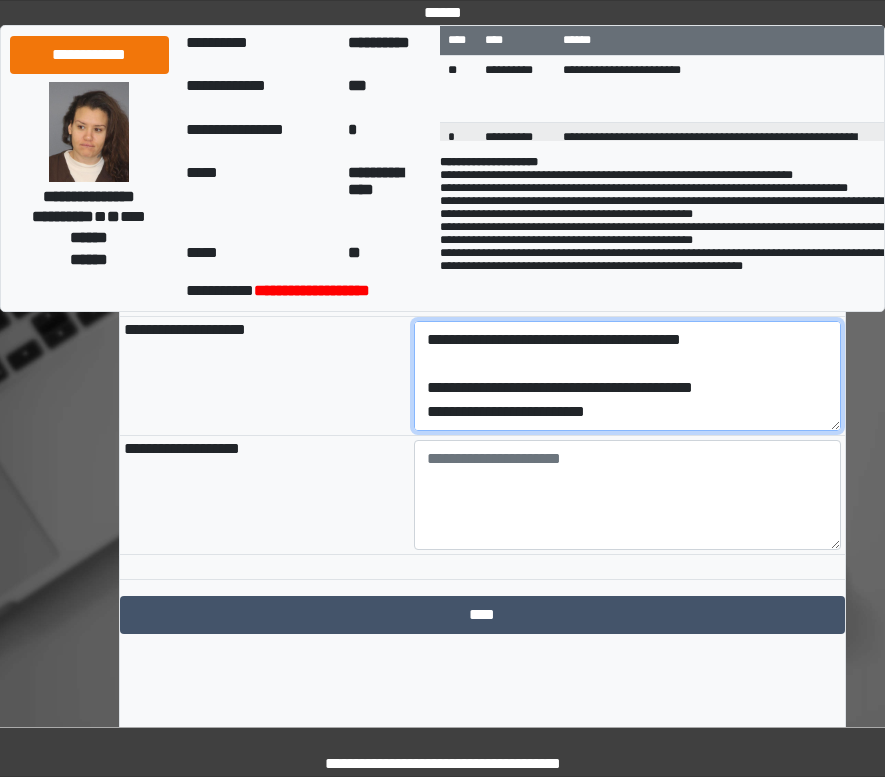 click on "**********" at bounding box center (627, 376) 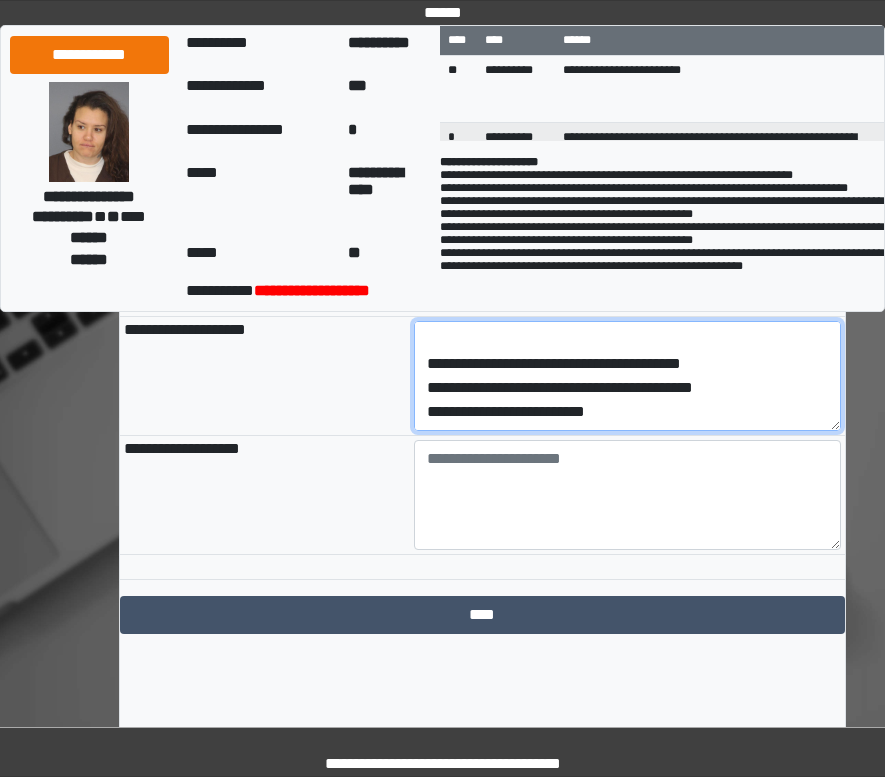 click on "**********" at bounding box center (627, 376) 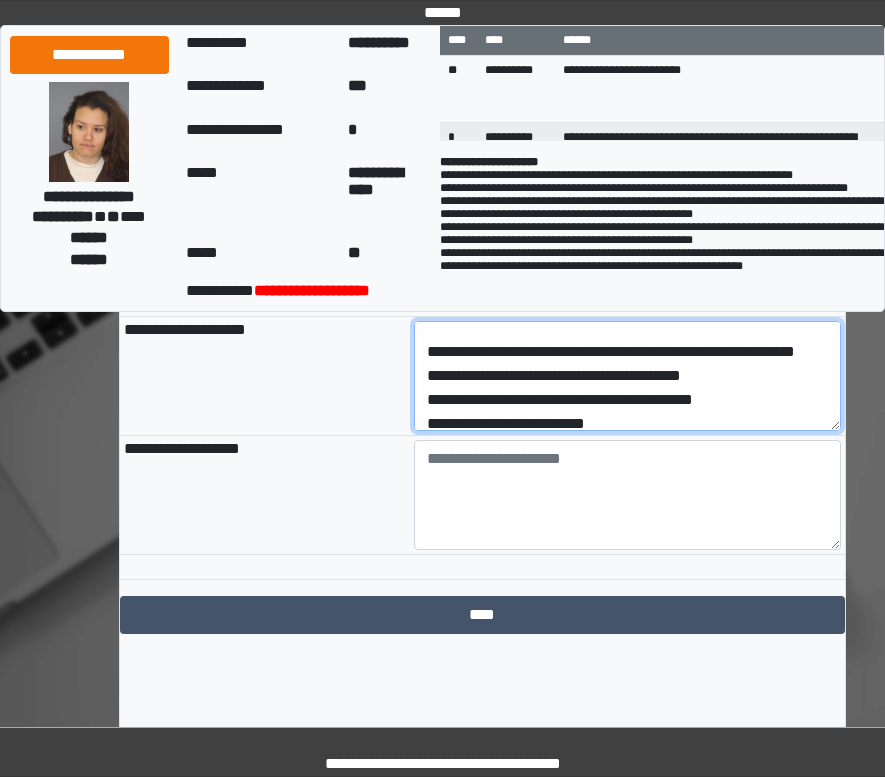 scroll, scrollTop: 0, scrollLeft: 0, axis: both 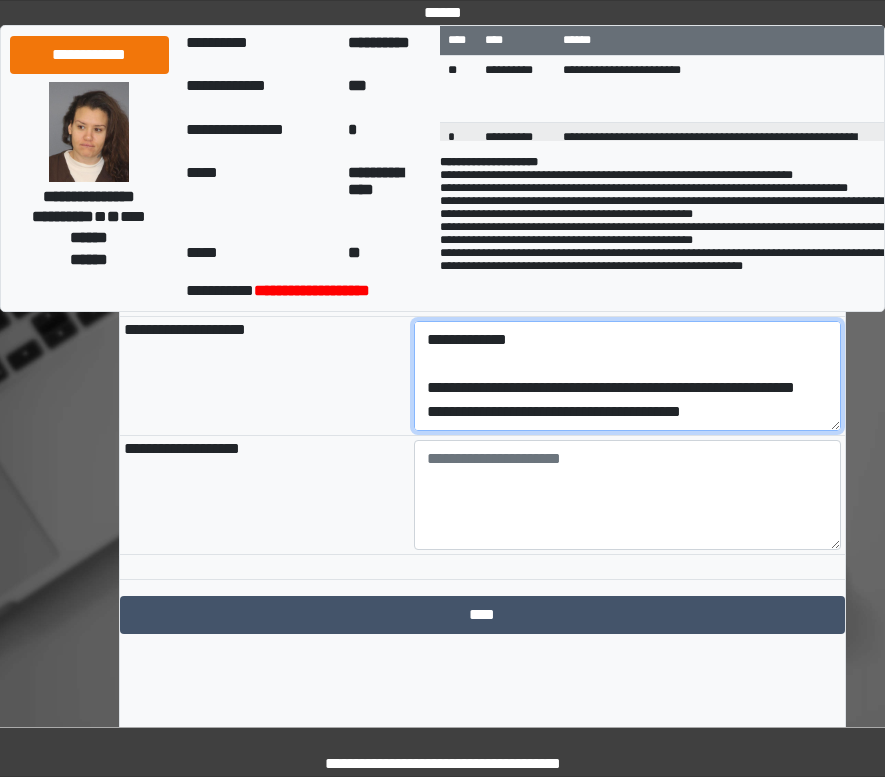 click on "**********" at bounding box center (627, 376) 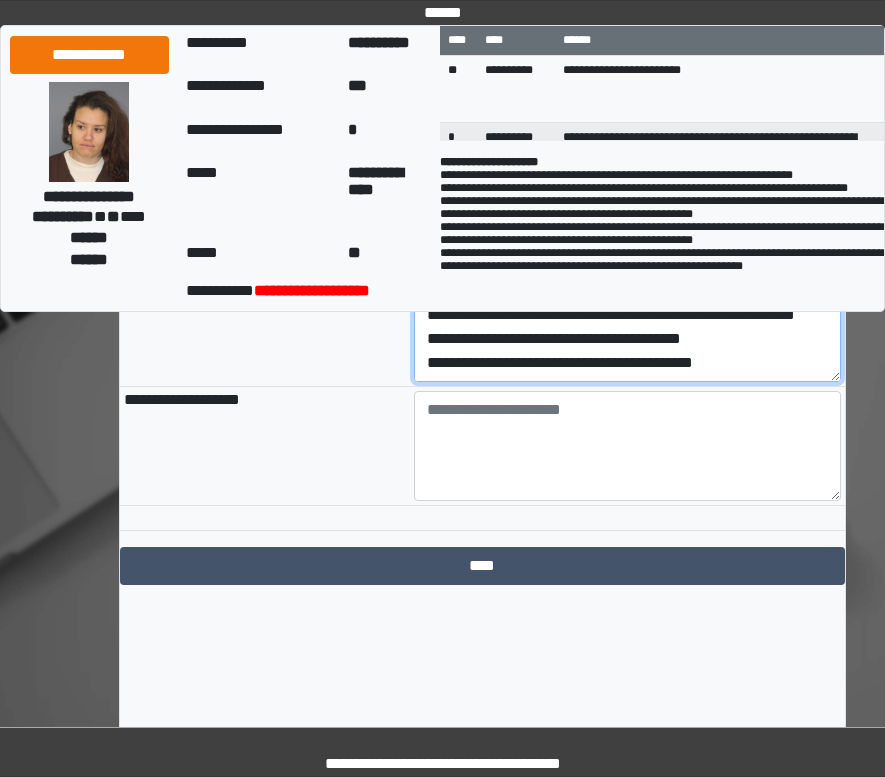 scroll, scrollTop: 2375, scrollLeft: 0, axis: vertical 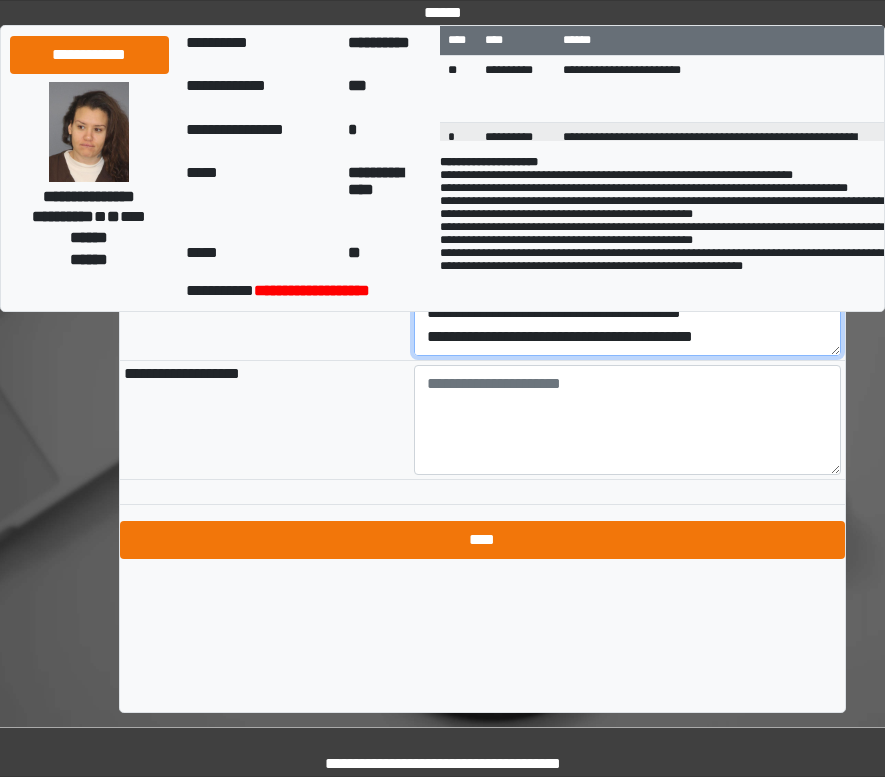 type on "**********" 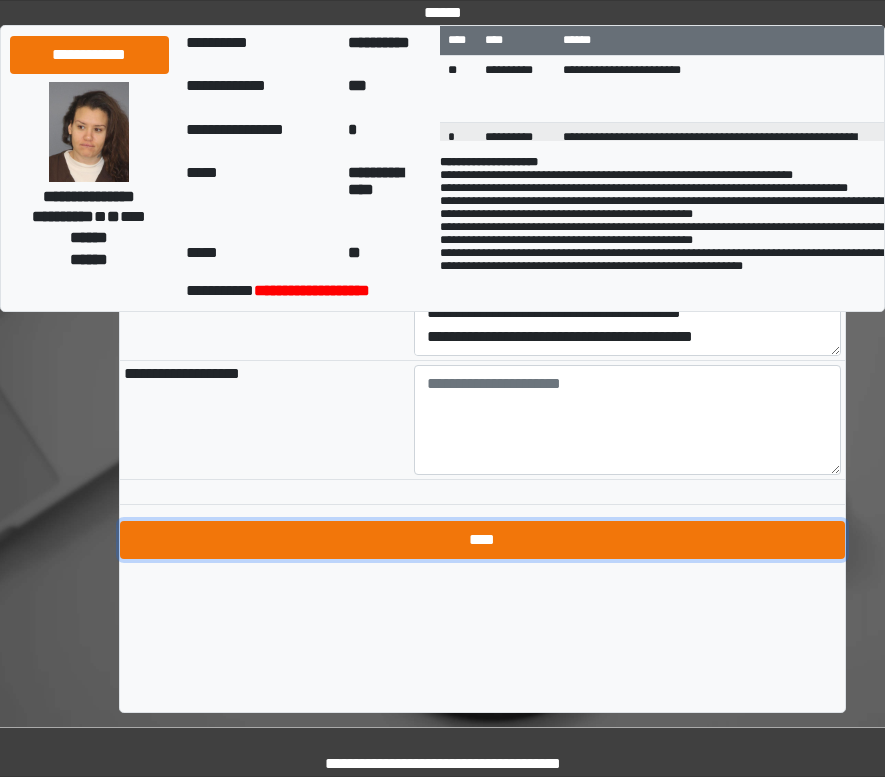 click on "****" at bounding box center [482, 540] 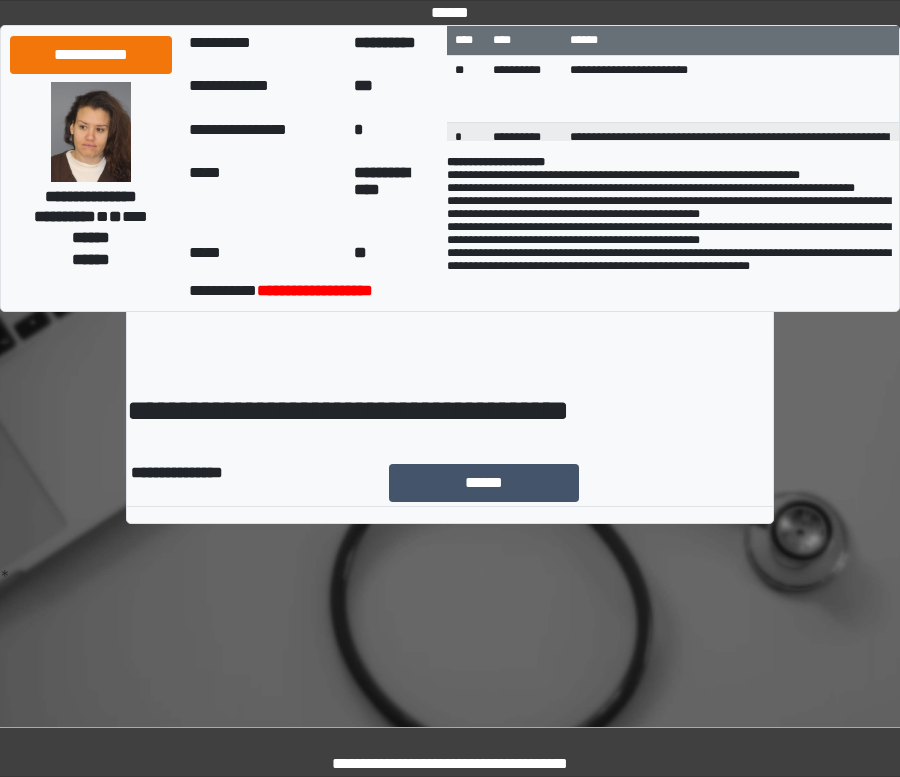 scroll, scrollTop: 0, scrollLeft: 0, axis: both 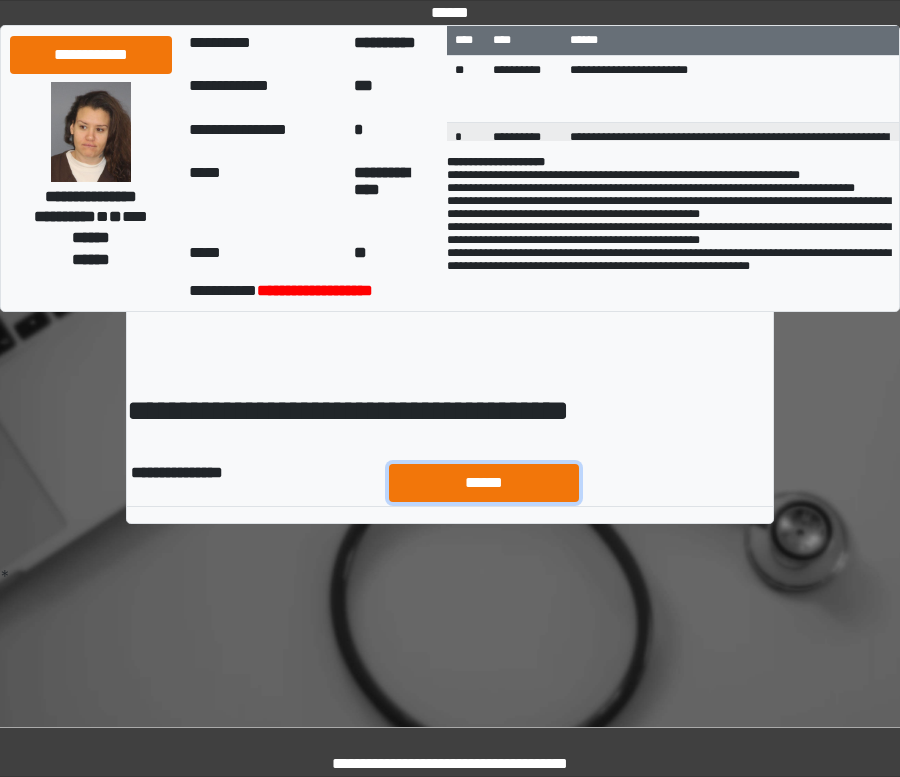 drag, startPoint x: 540, startPoint y: 493, endPoint x: 544, endPoint y: 479, distance: 14.56022 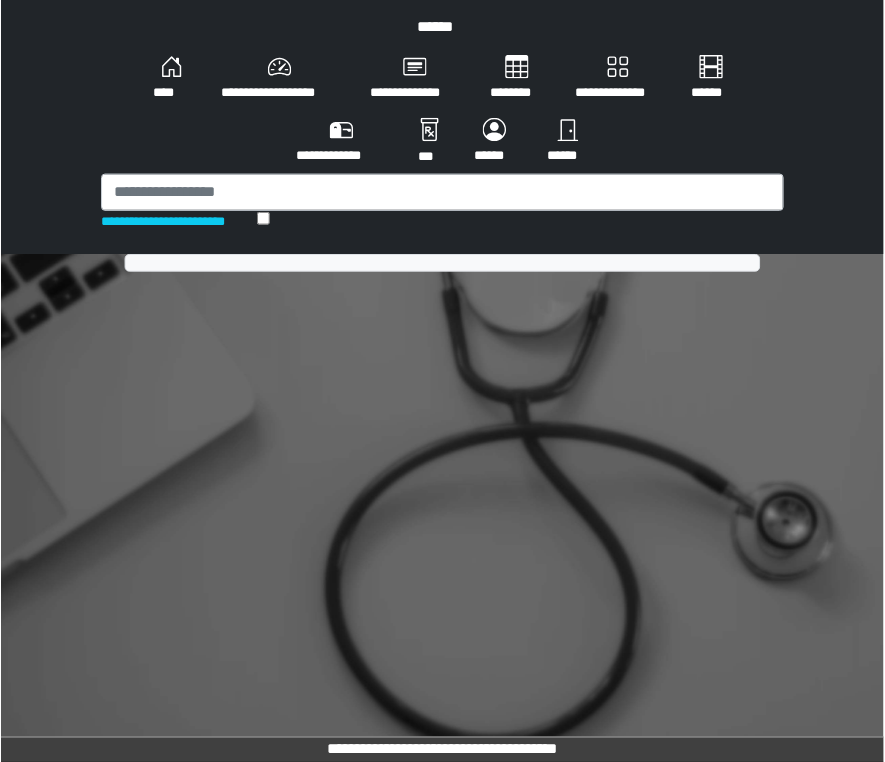 scroll, scrollTop: 0, scrollLeft: 0, axis: both 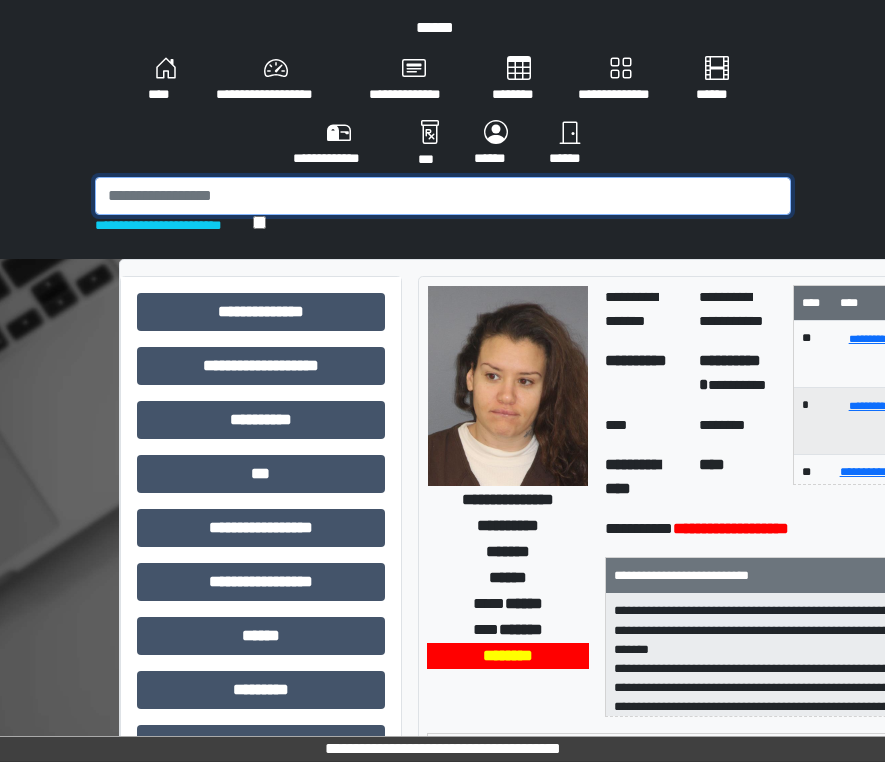 click at bounding box center (443, 196) 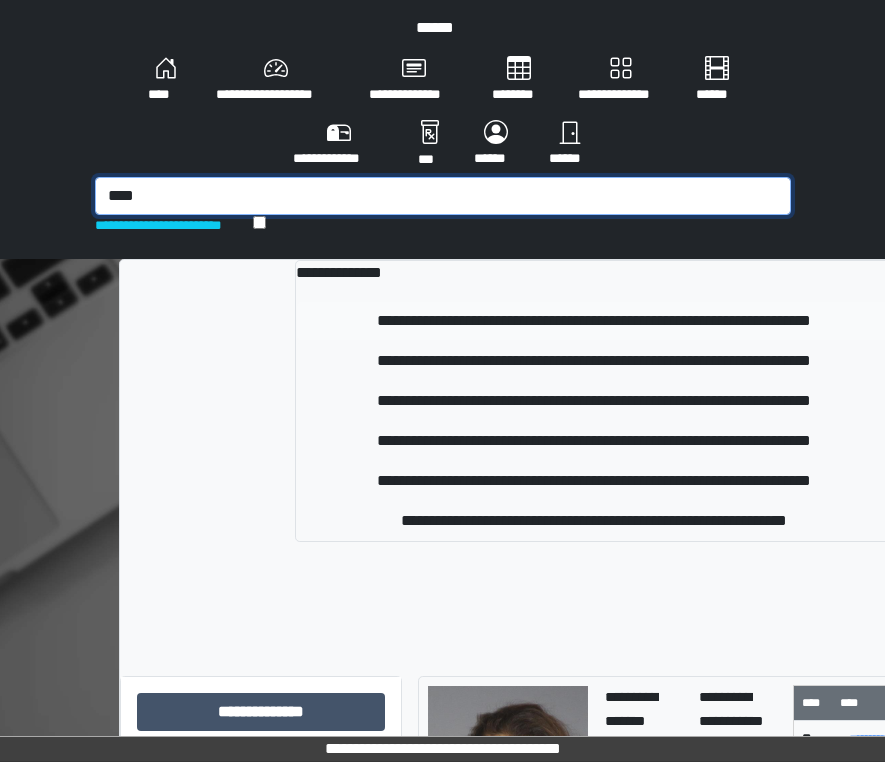 type on "****" 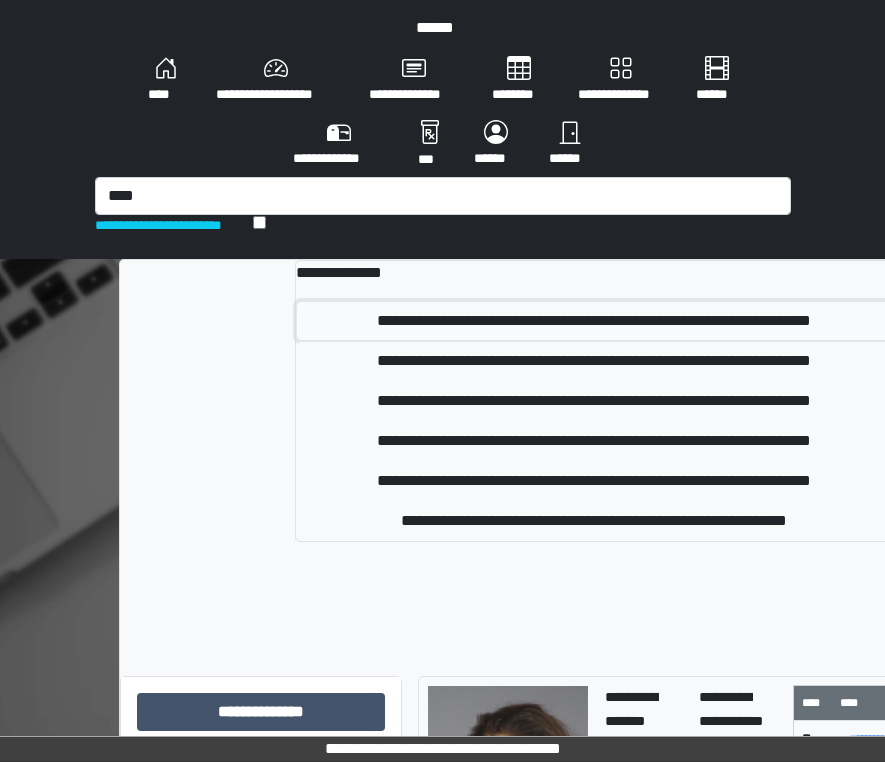 click on "**********" at bounding box center [593, 321] 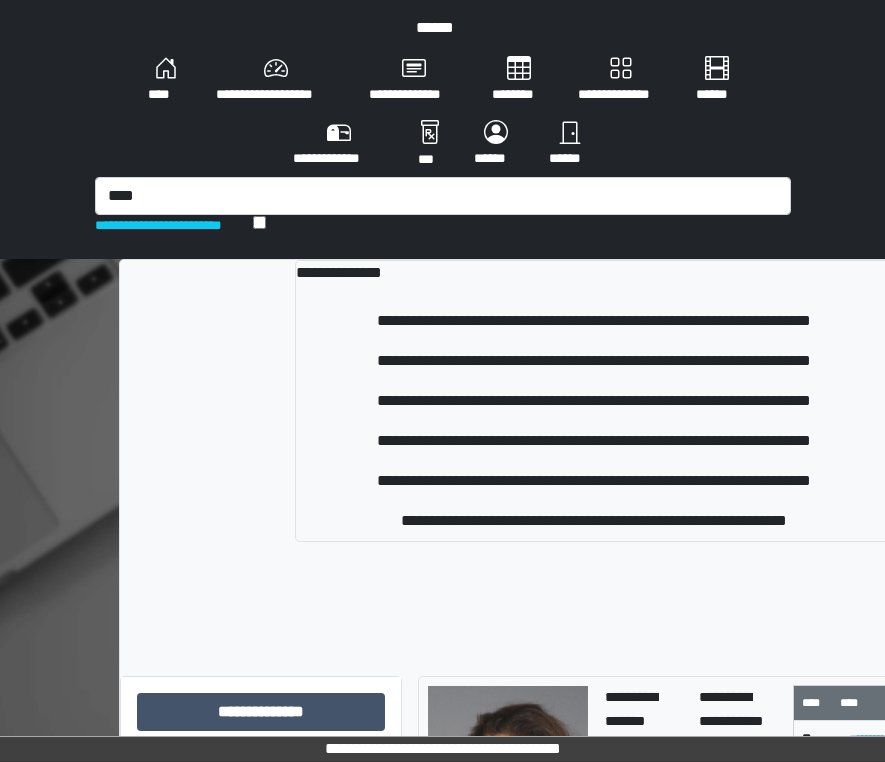 type 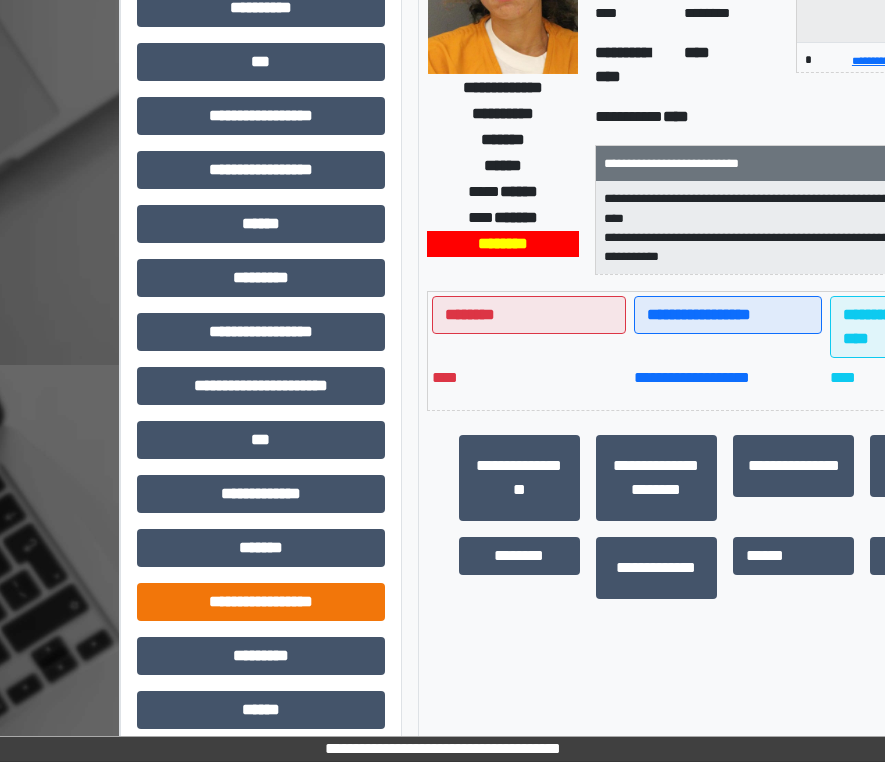 scroll, scrollTop: 500, scrollLeft: 0, axis: vertical 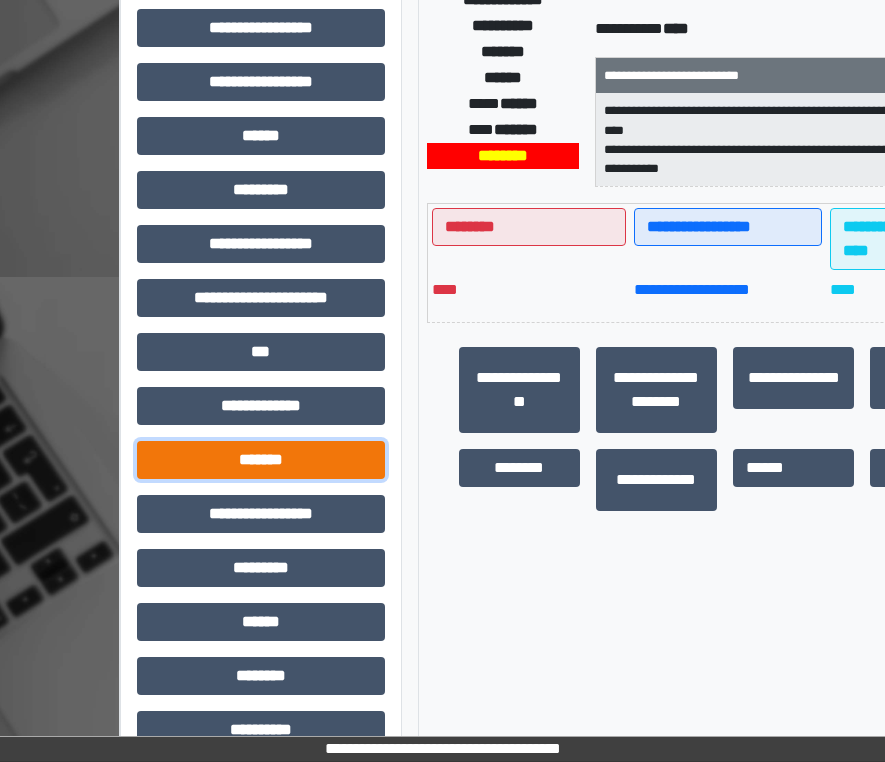 click on "*******" at bounding box center [261, 460] 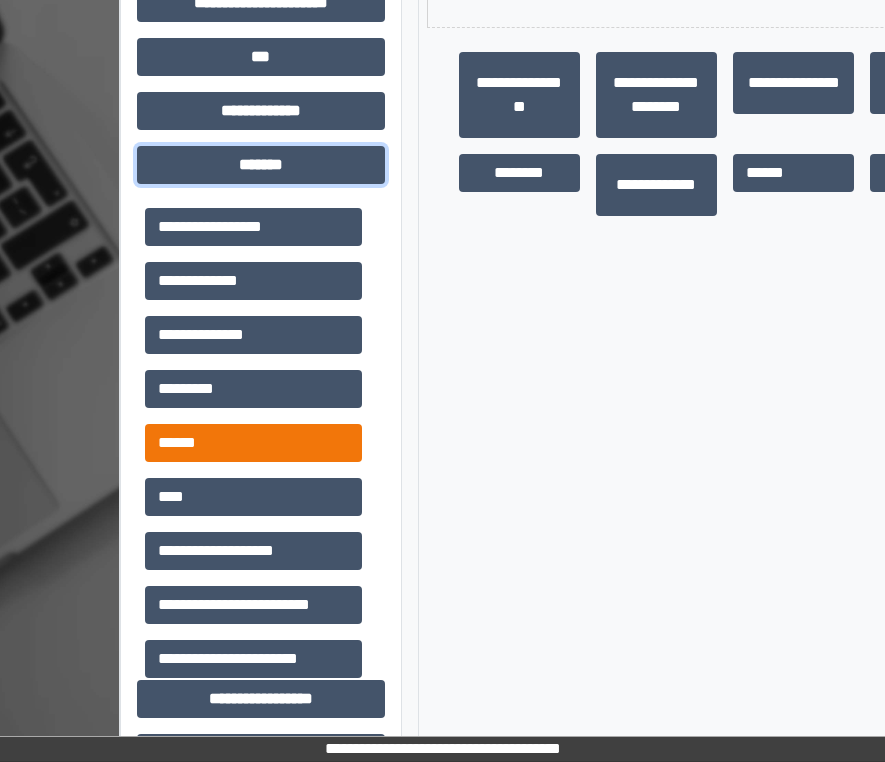 scroll, scrollTop: 800, scrollLeft: 0, axis: vertical 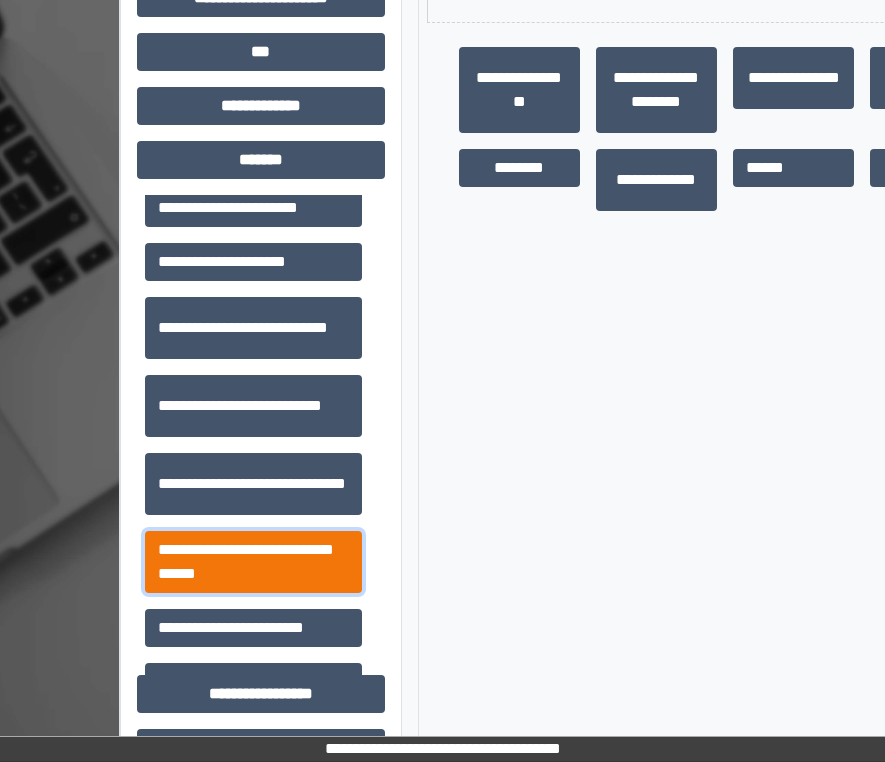 click on "**********" at bounding box center (253, 562) 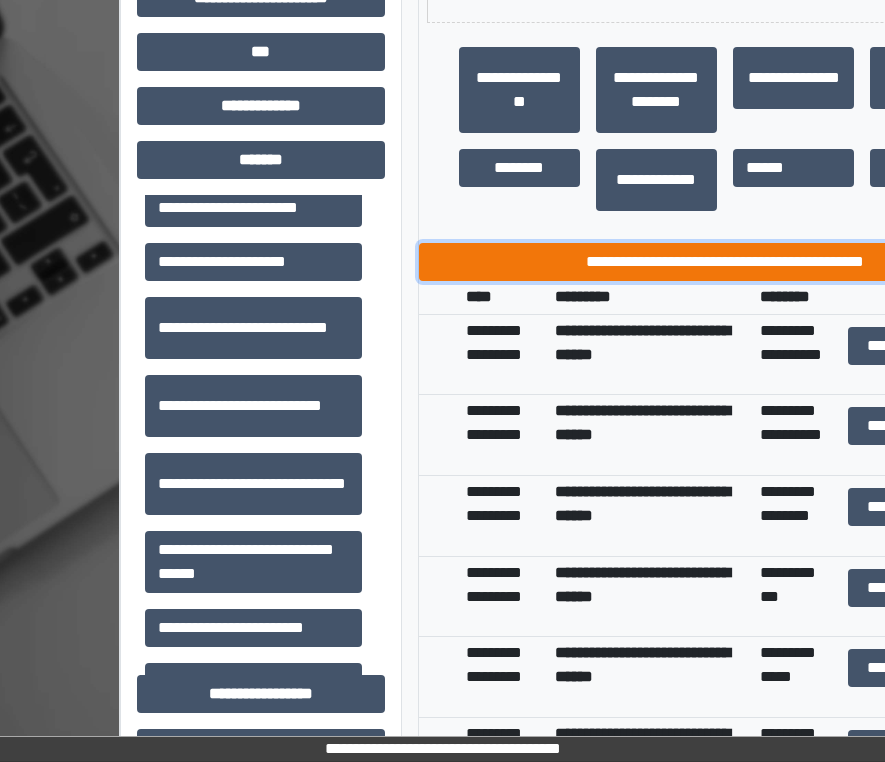 click on "**********" at bounding box center [725, 262] 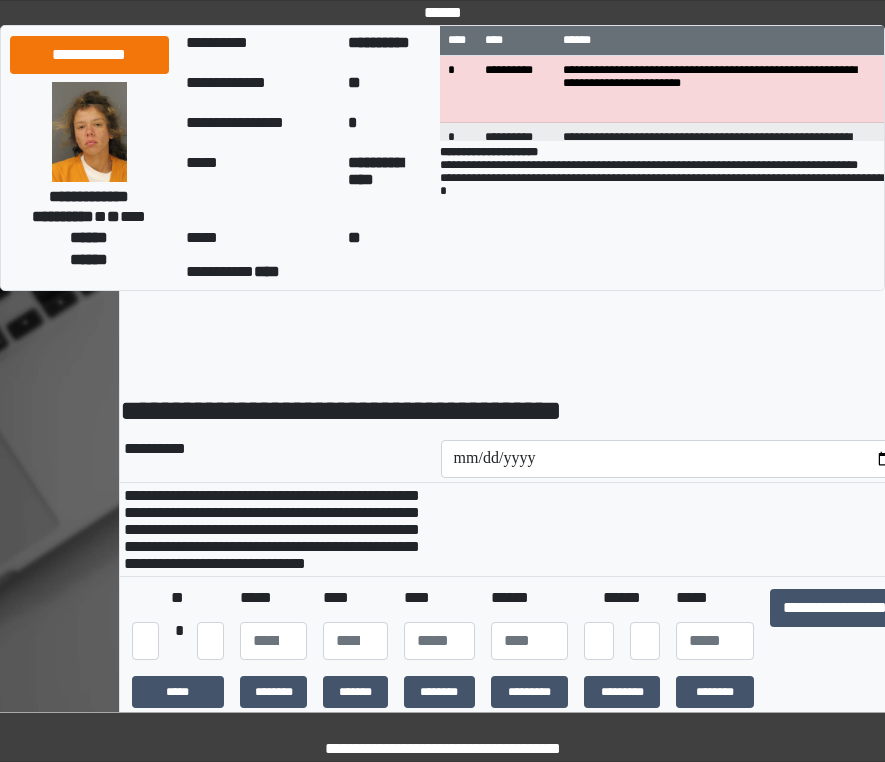 scroll, scrollTop: 0, scrollLeft: 0, axis: both 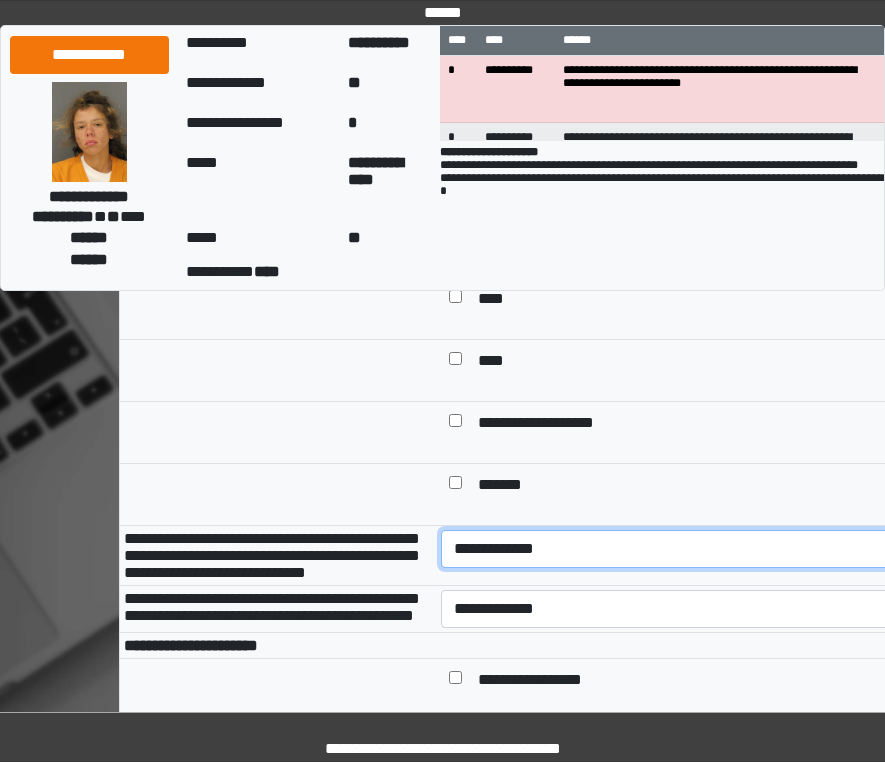click on "**********" at bounding box center (675, 549) 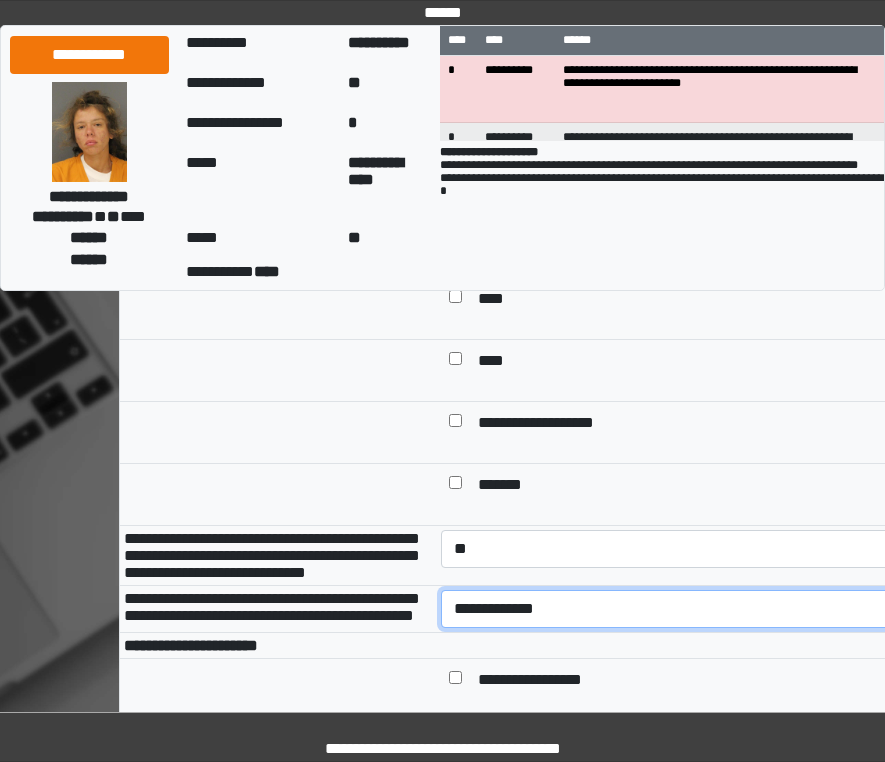 click on "**********" at bounding box center (675, 609) 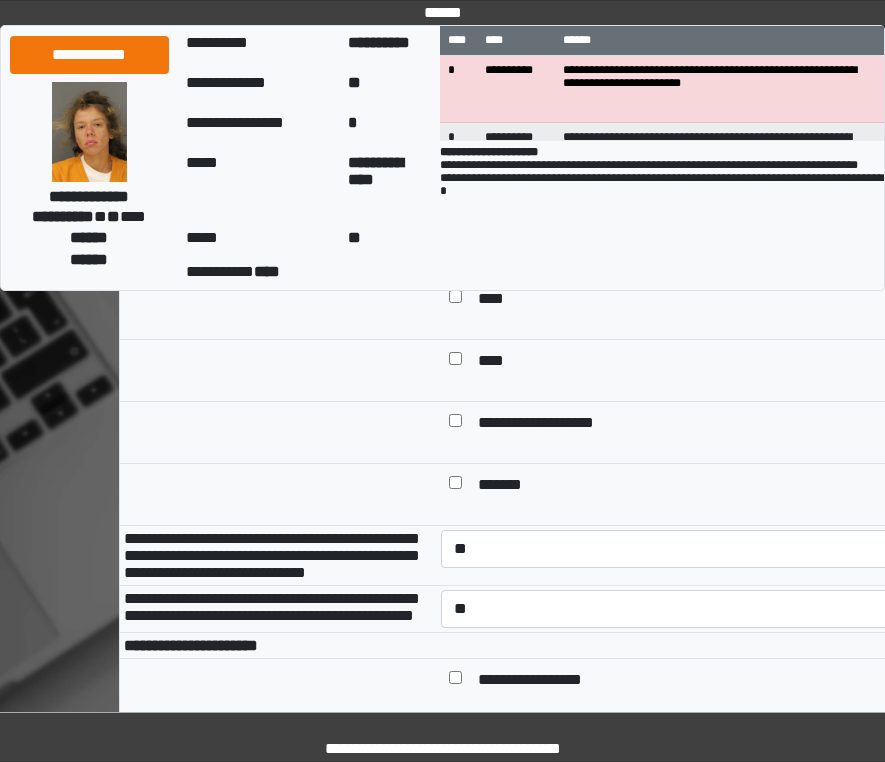 click on "**********" at bounding box center [689, 424] 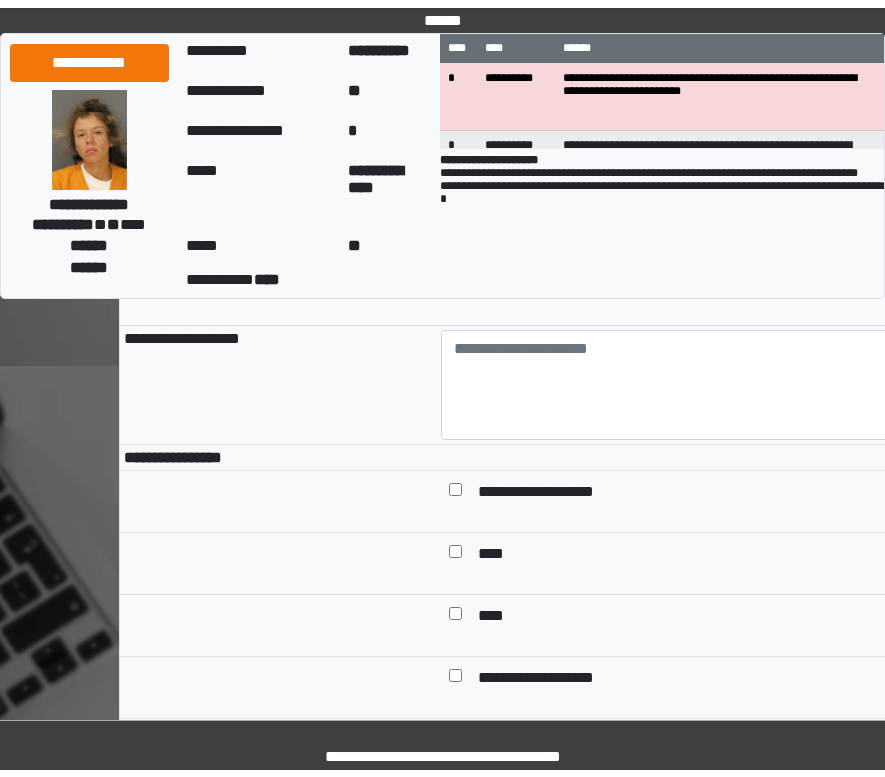 scroll, scrollTop: 366, scrollLeft: 0, axis: vertical 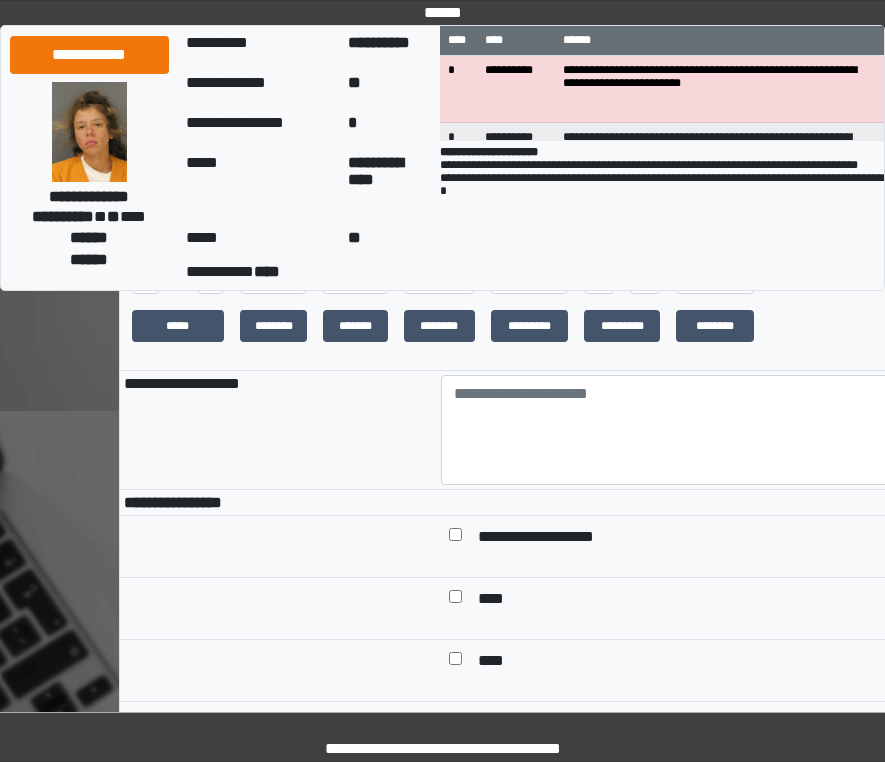 click on "**********" at bounding box center (516, 291) 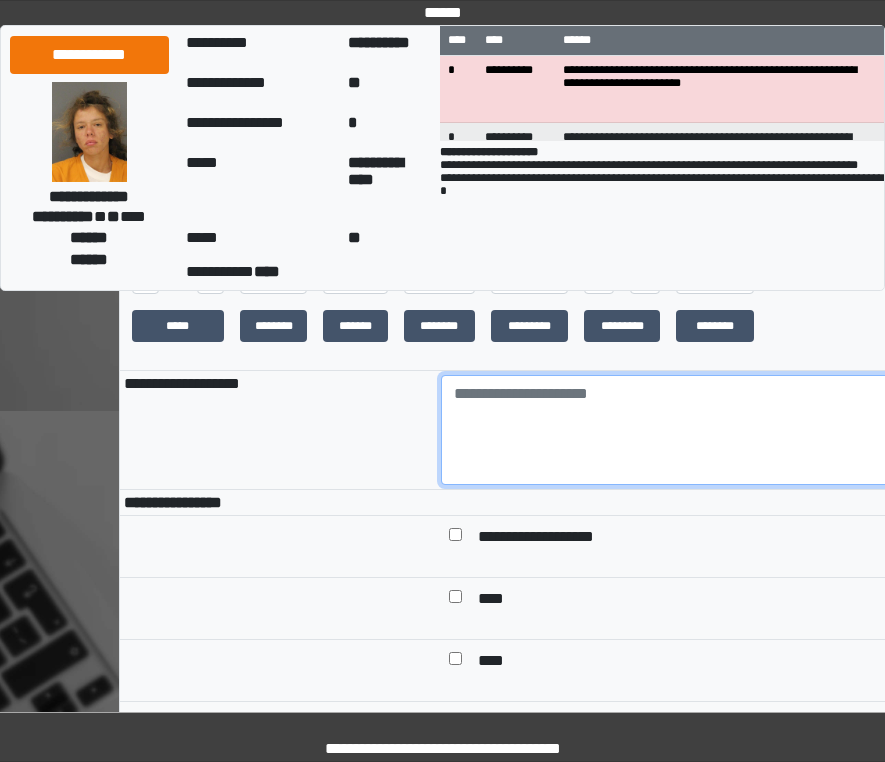 drag, startPoint x: 483, startPoint y: 497, endPoint x: 493, endPoint y: 491, distance: 11.661903 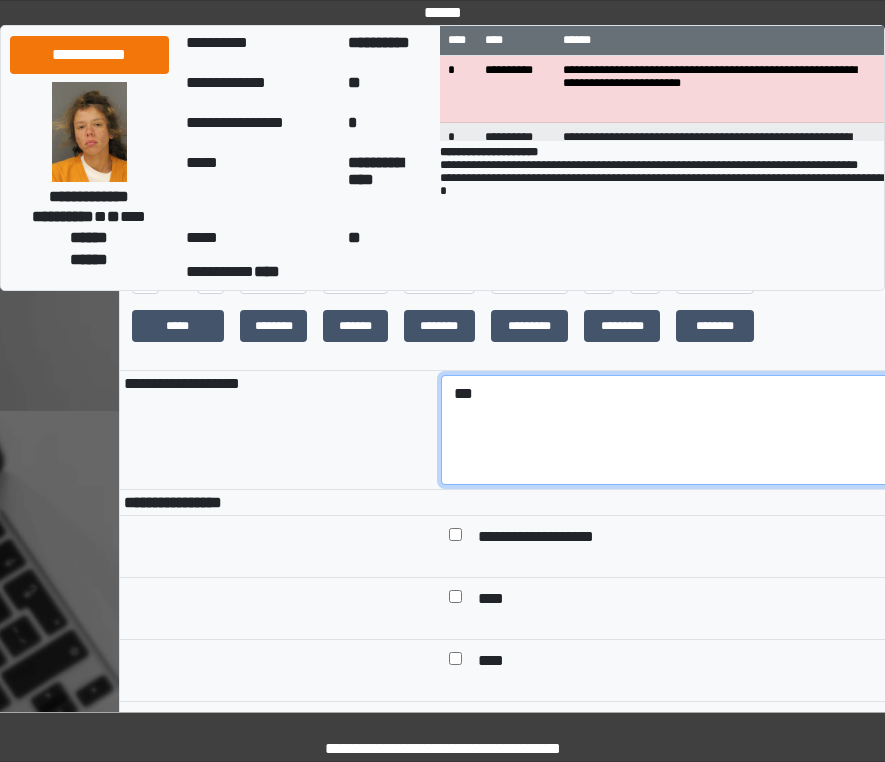 type on "***" 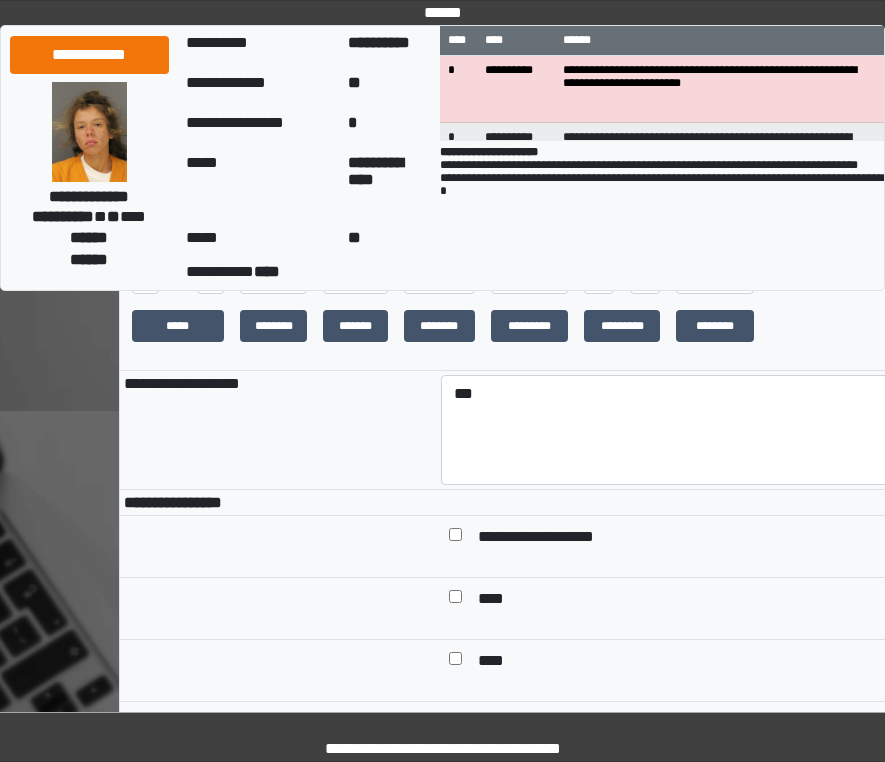 click on "**********" at bounding box center [835, 242] 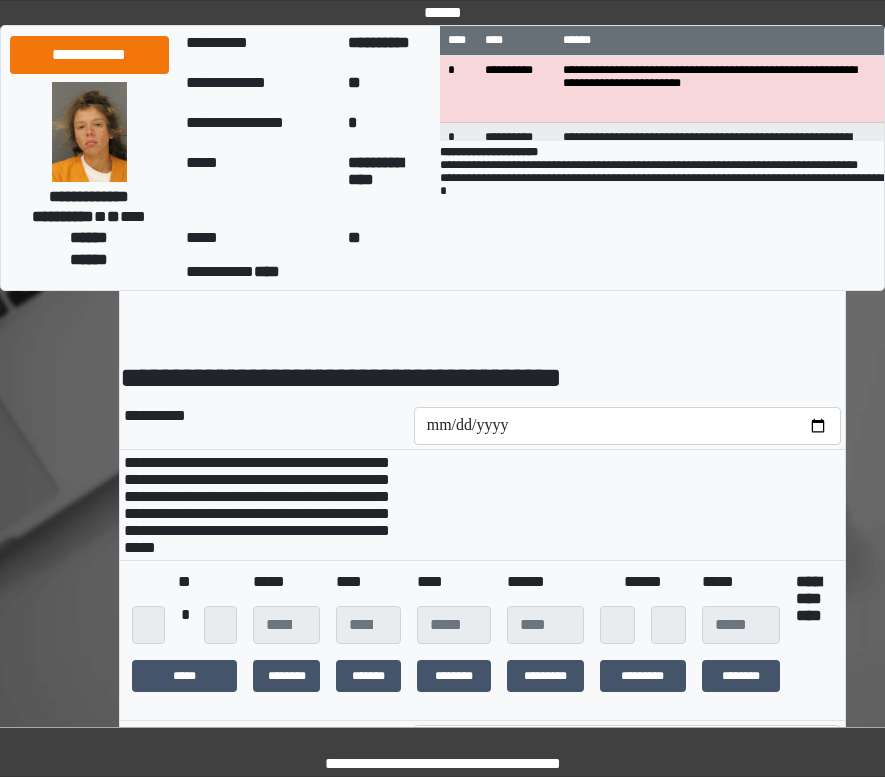 scroll, scrollTop: 0, scrollLeft: 0, axis: both 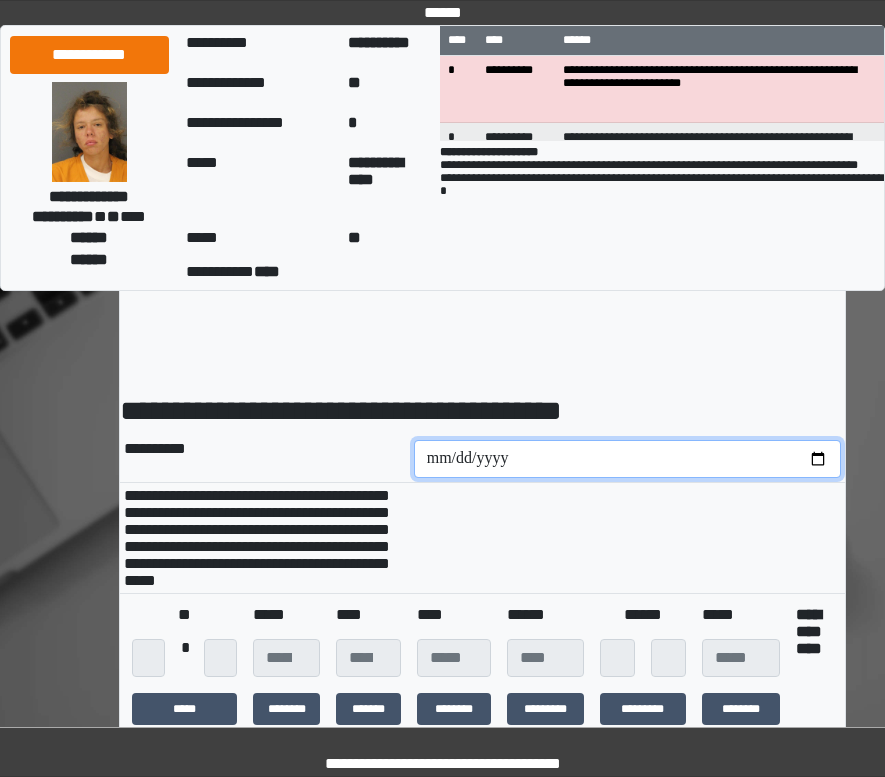 click at bounding box center [627, 459] 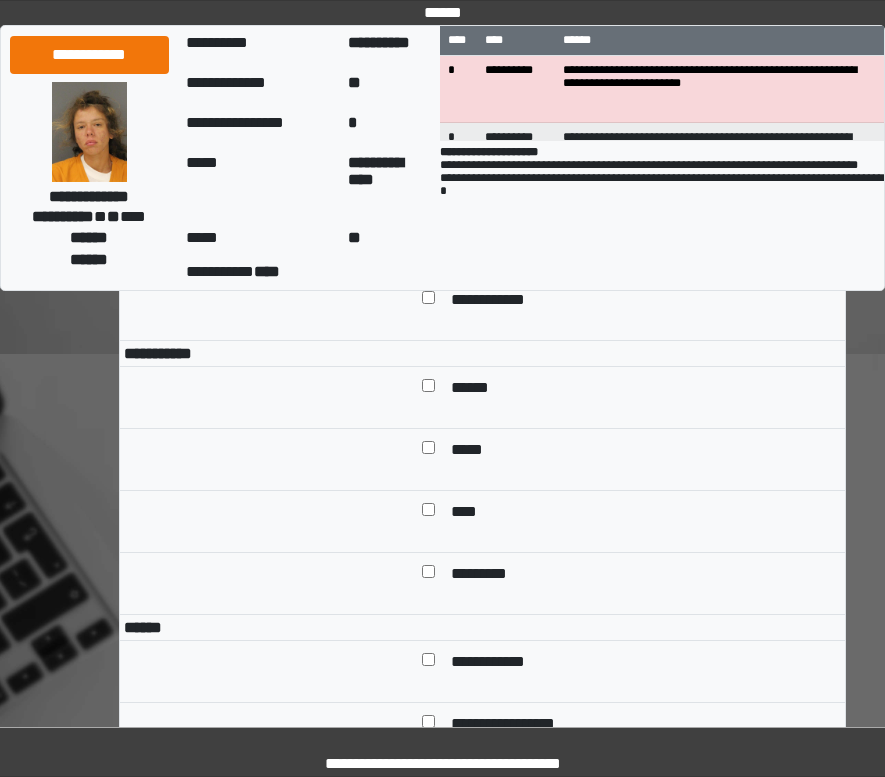 scroll, scrollTop: 1100, scrollLeft: 0, axis: vertical 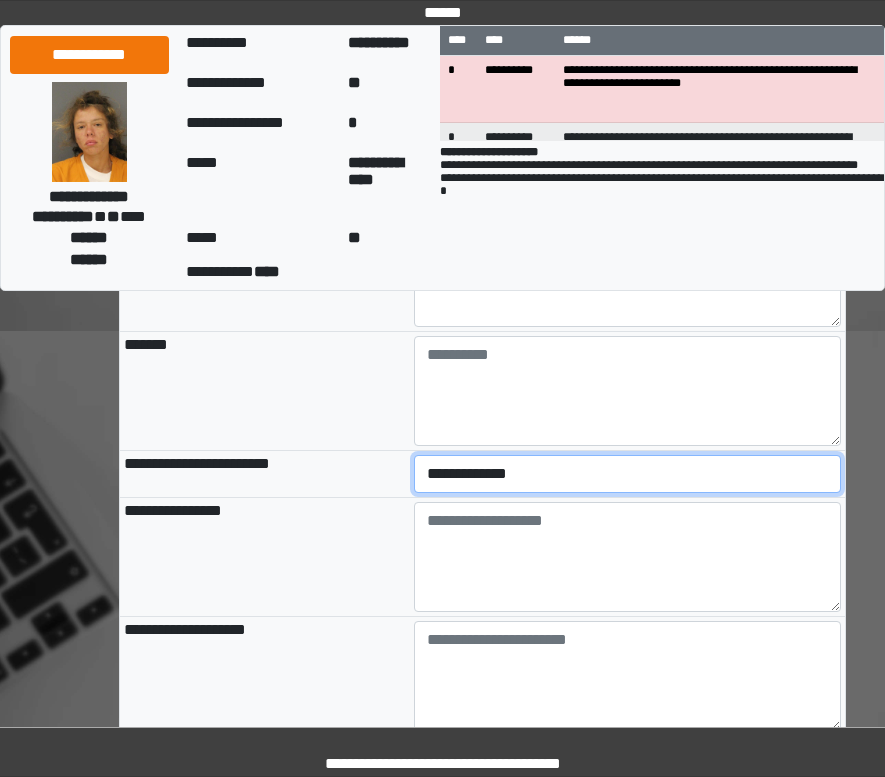 click on "**********" at bounding box center [627, 474] 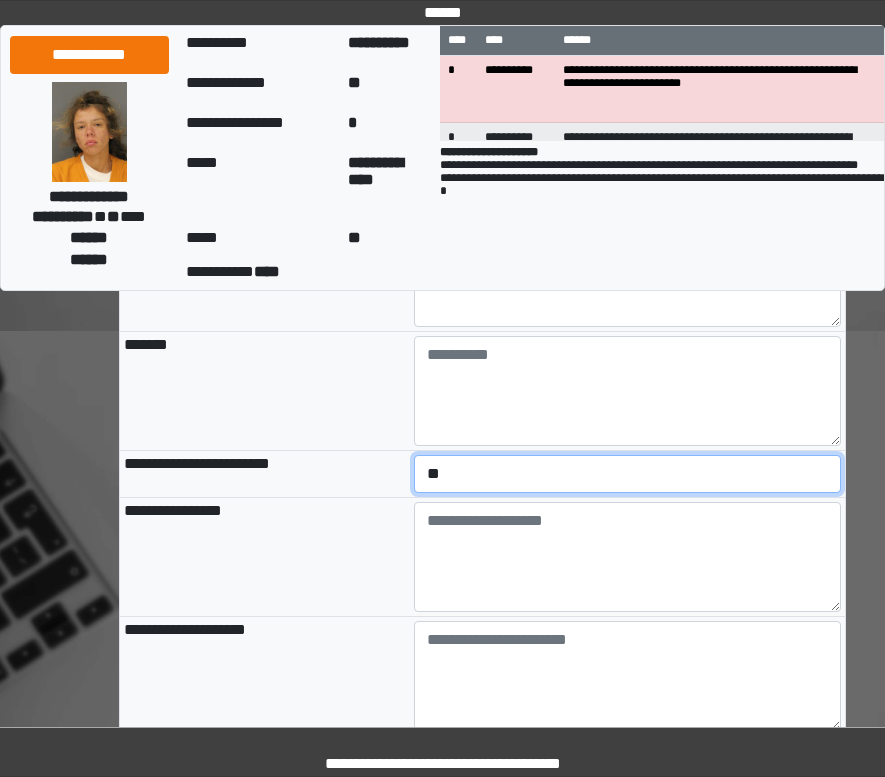 select on "*" 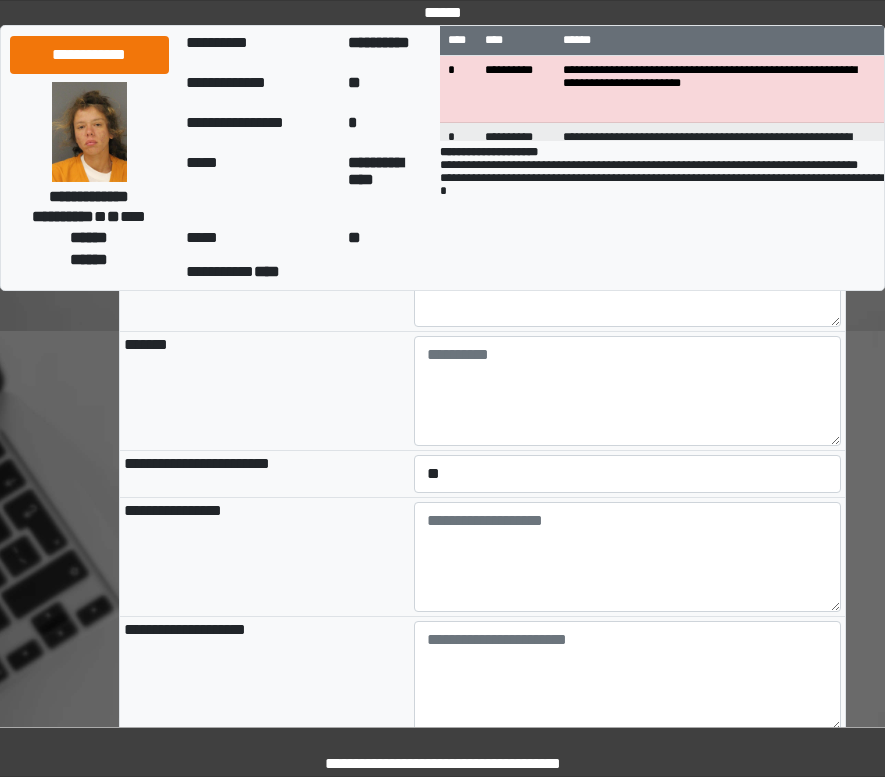 drag, startPoint x: 316, startPoint y: 580, endPoint x: 331, endPoint y: 568, distance: 19.209373 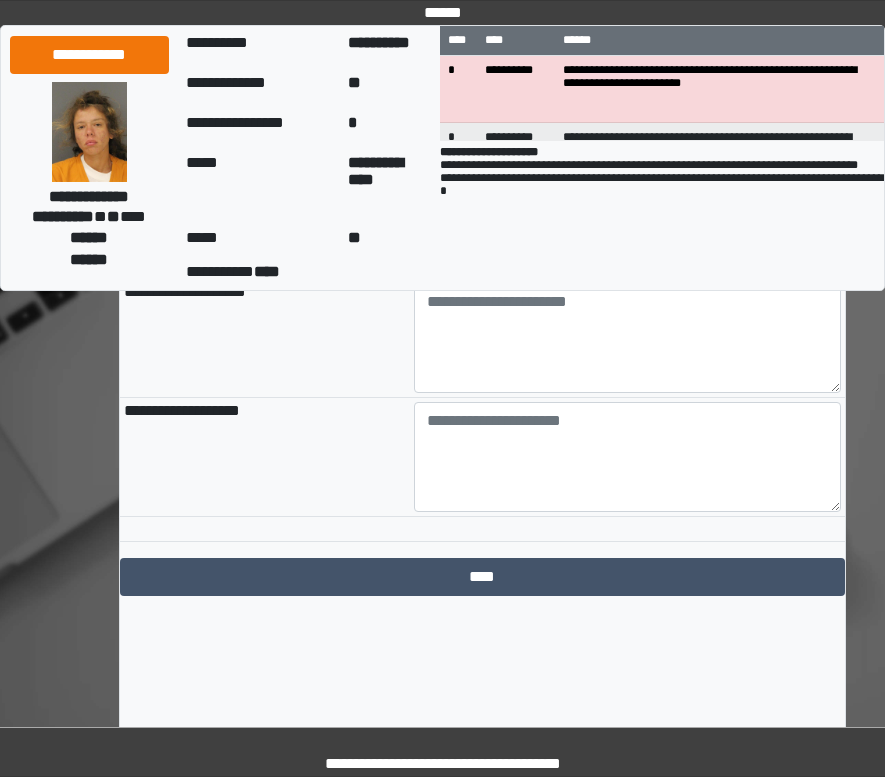 scroll, scrollTop: 2375, scrollLeft: 0, axis: vertical 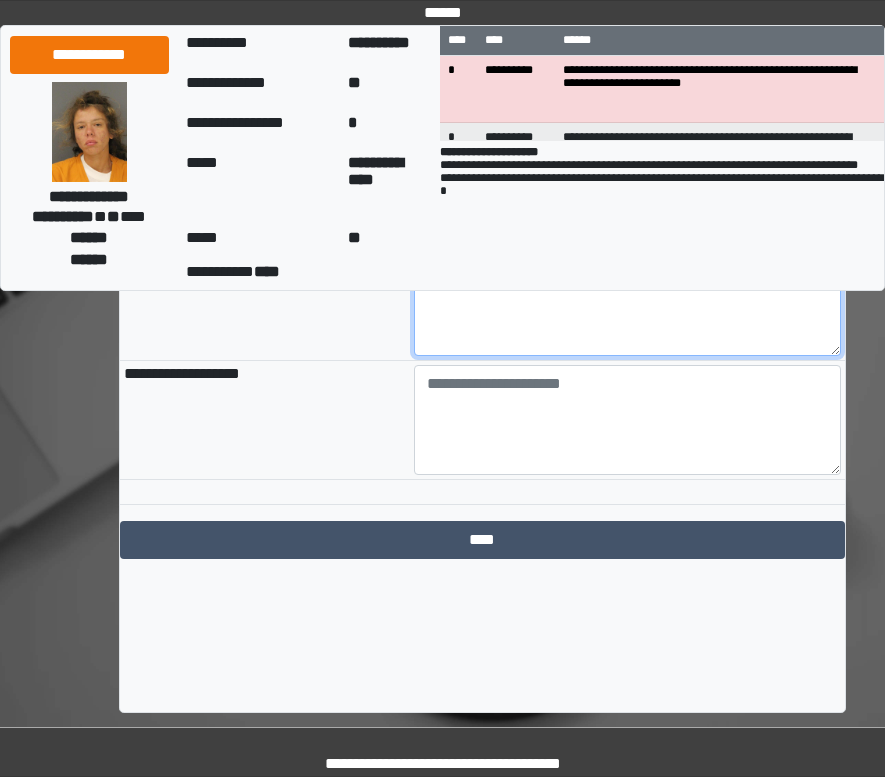 click at bounding box center [627, 301] 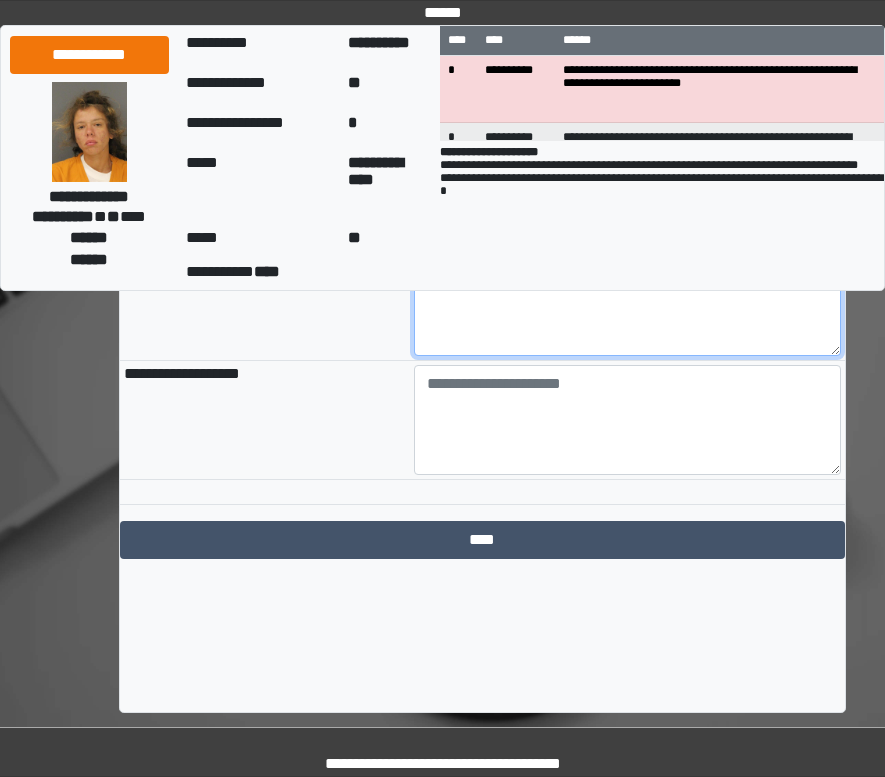 paste on "**********" 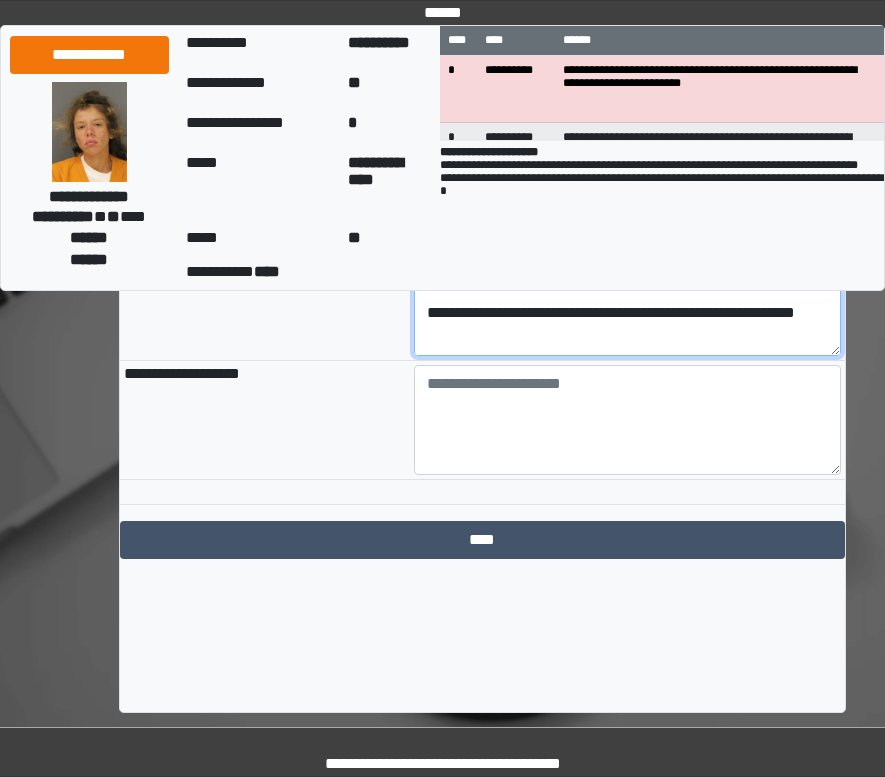 scroll, scrollTop: 137, scrollLeft: 0, axis: vertical 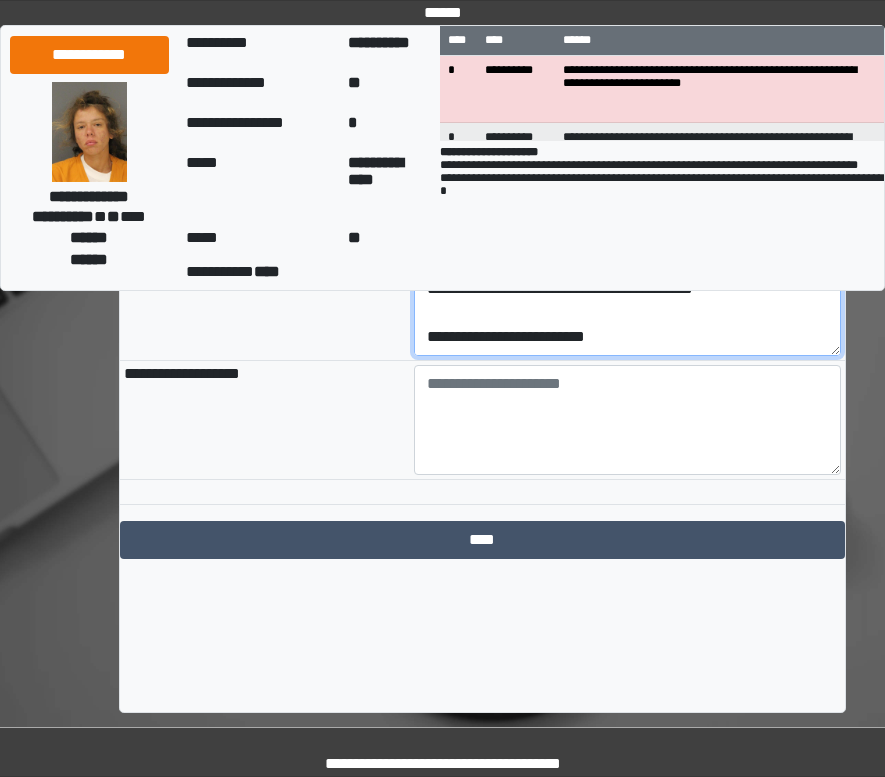 click on "**********" at bounding box center (627, 301) 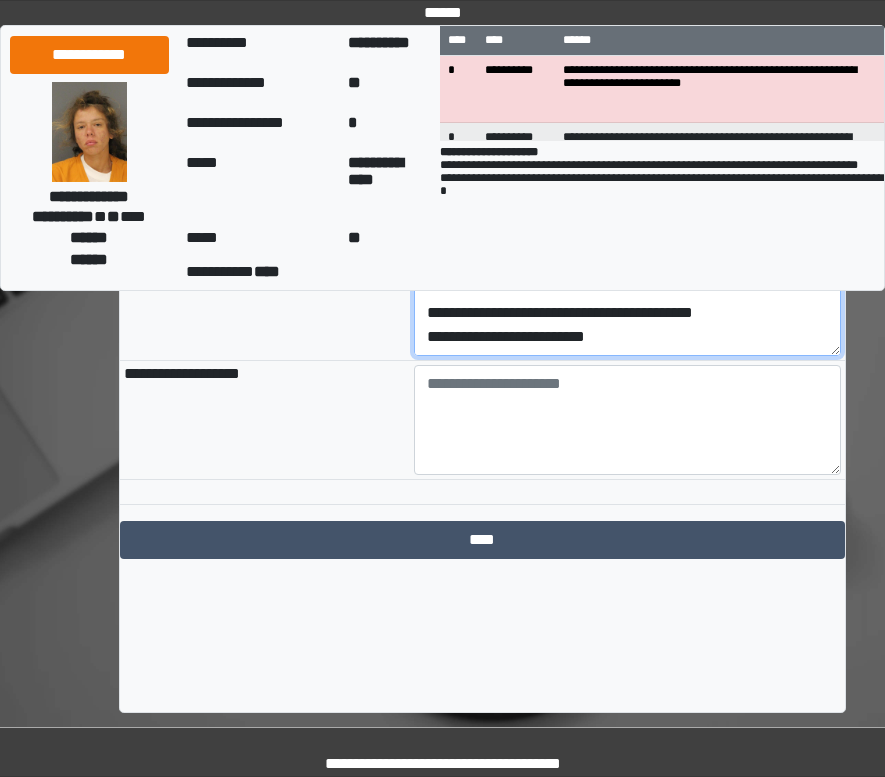 click on "**********" at bounding box center [627, 301] 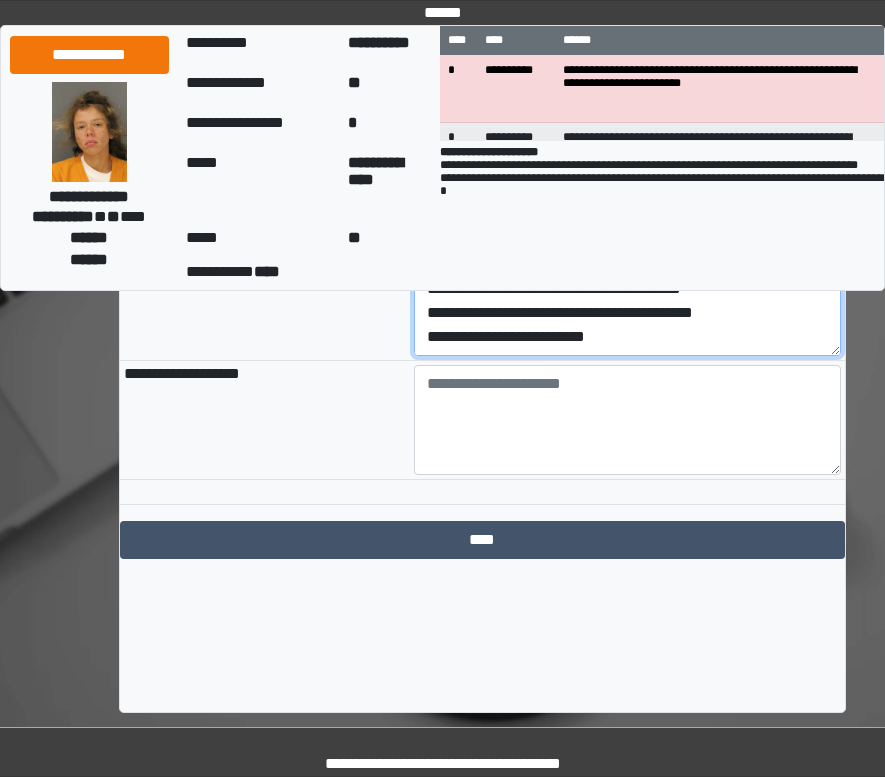 click on "**********" at bounding box center (627, 301) 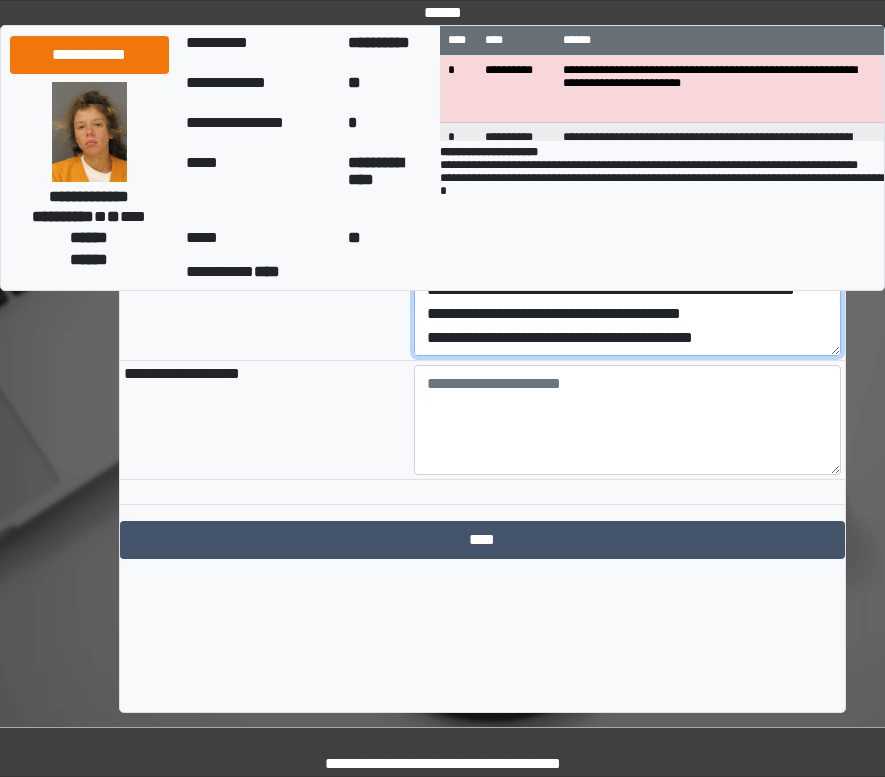 scroll, scrollTop: 0, scrollLeft: 0, axis: both 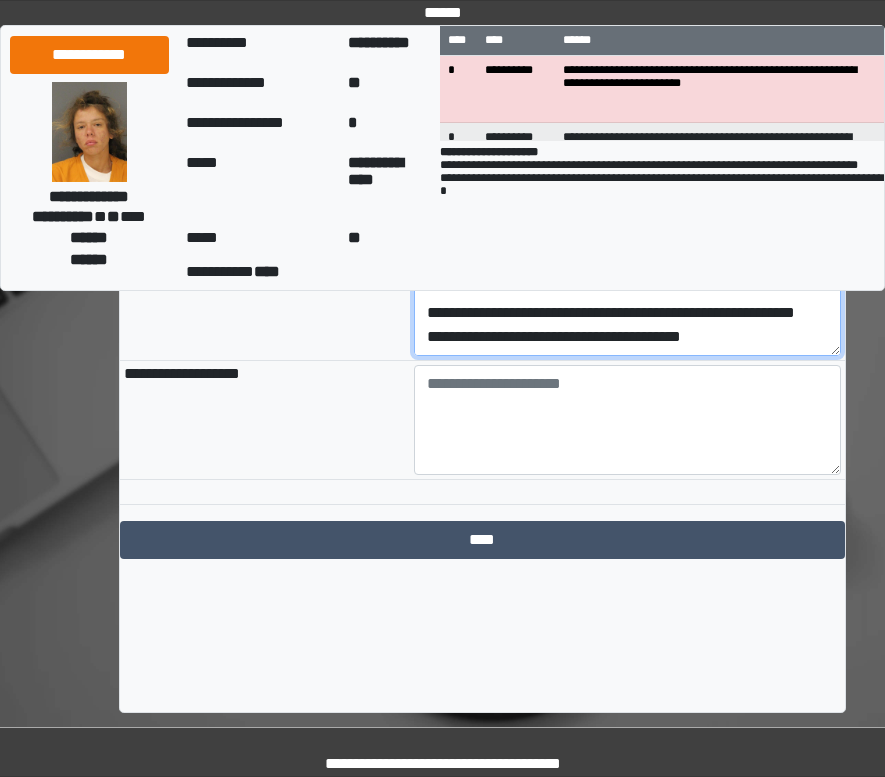 click on "**********" at bounding box center [627, 301] 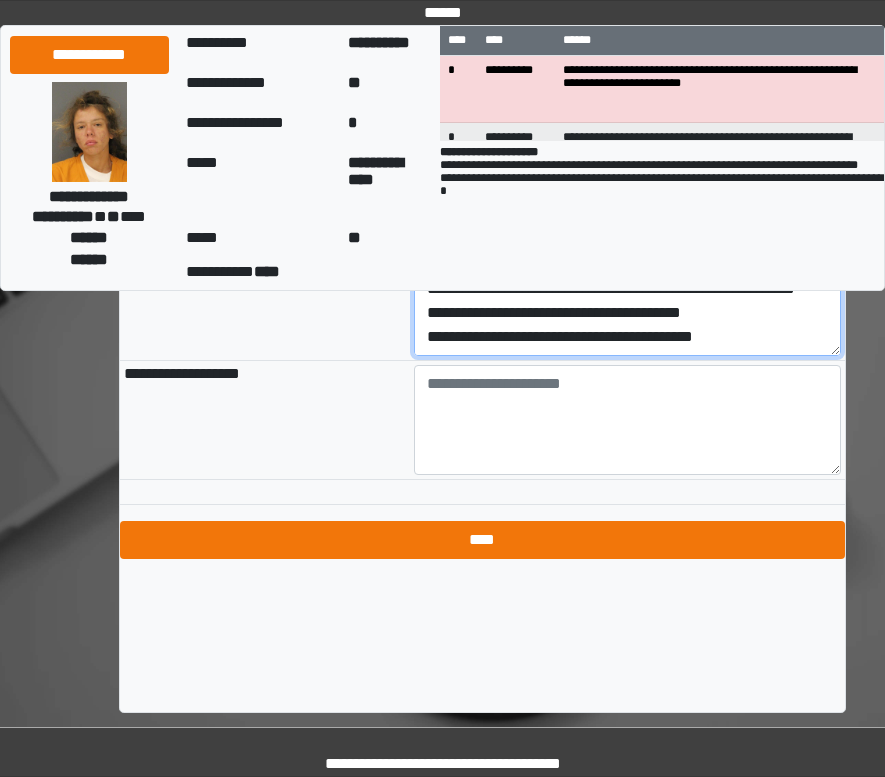 type on "**********" 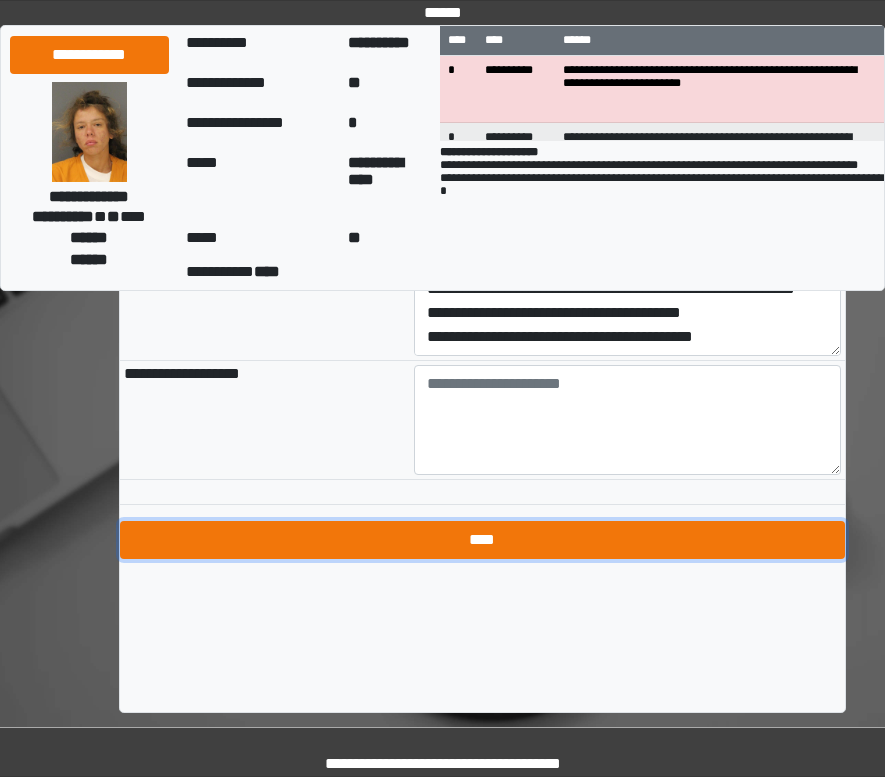 click on "****" at bounding box center (482, 540) 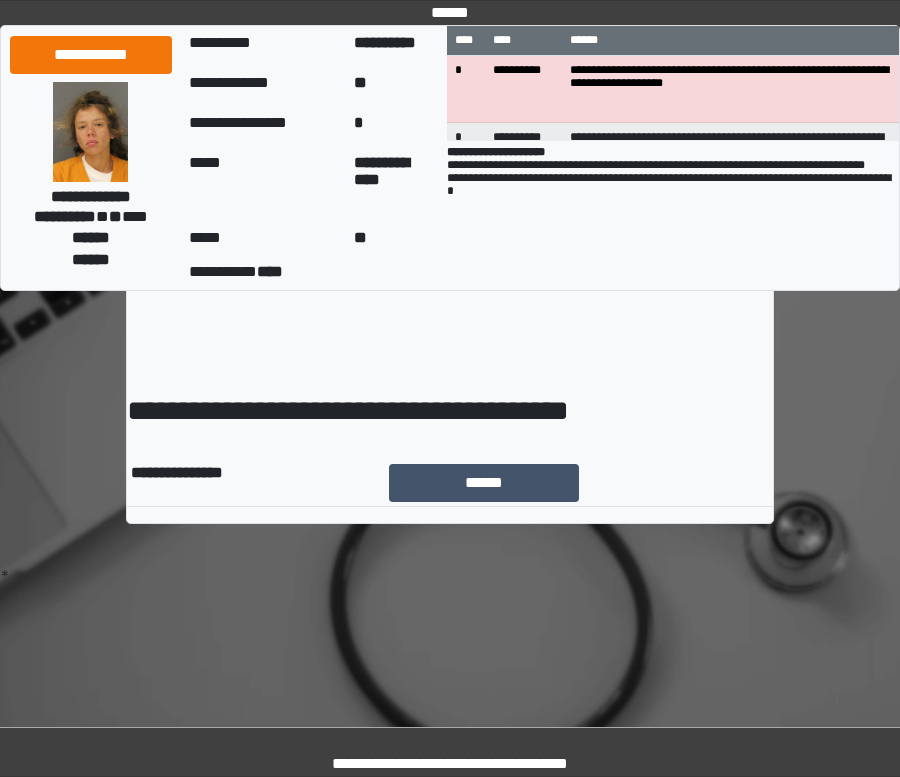 scroll, scrollTop: 0, scrollLeft: 0, axis: both 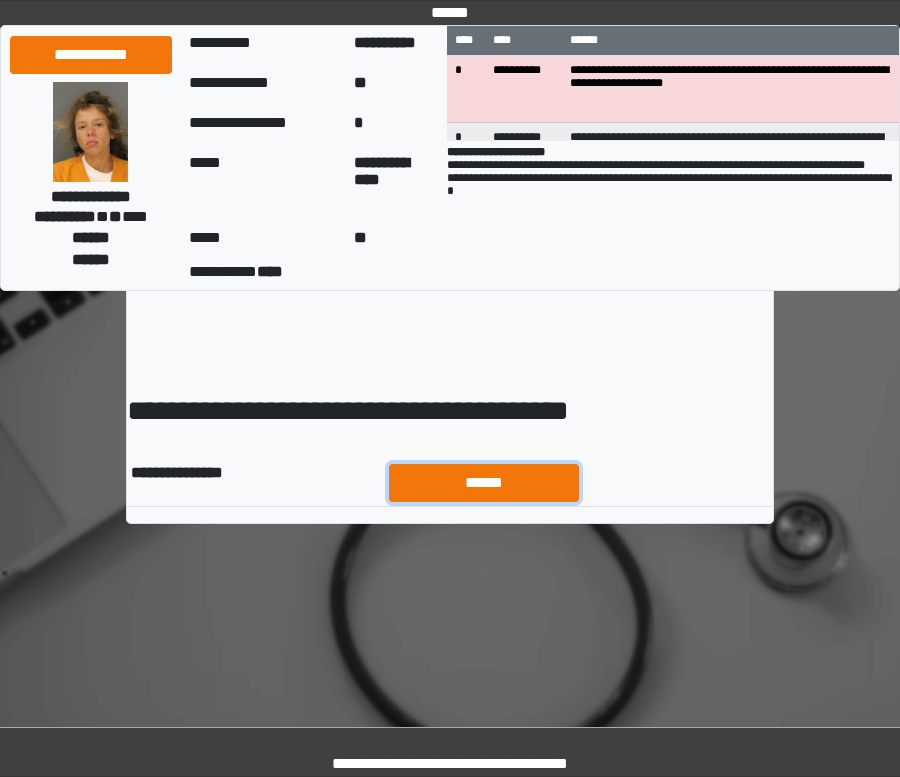 click on "******" at bounding box center [484, 483] 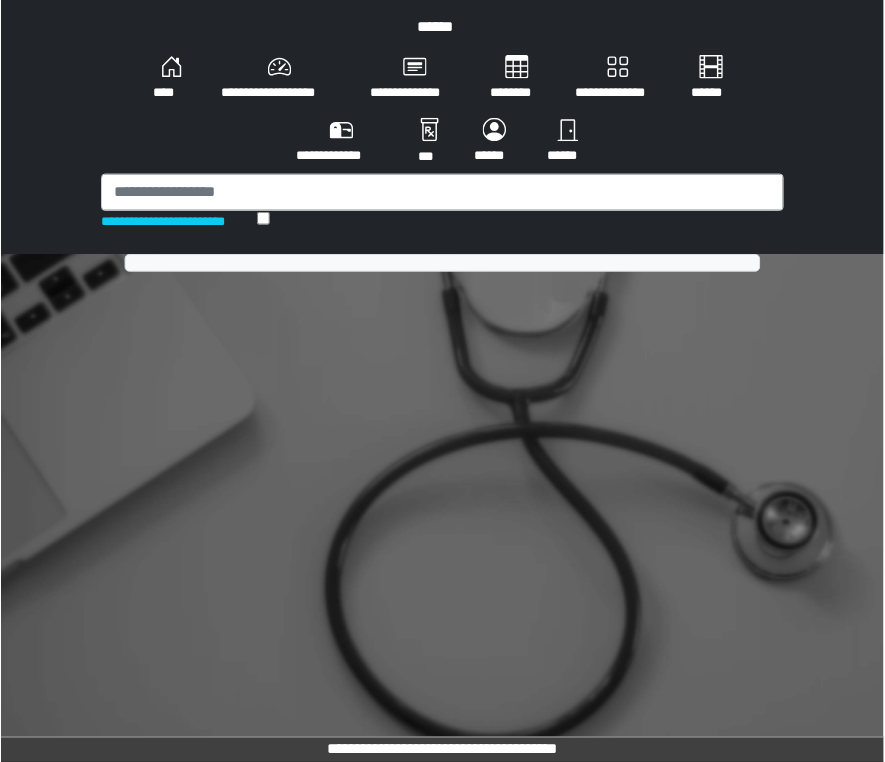 scroll, scrollTop: 0, scrollLeft: 0, axis: both 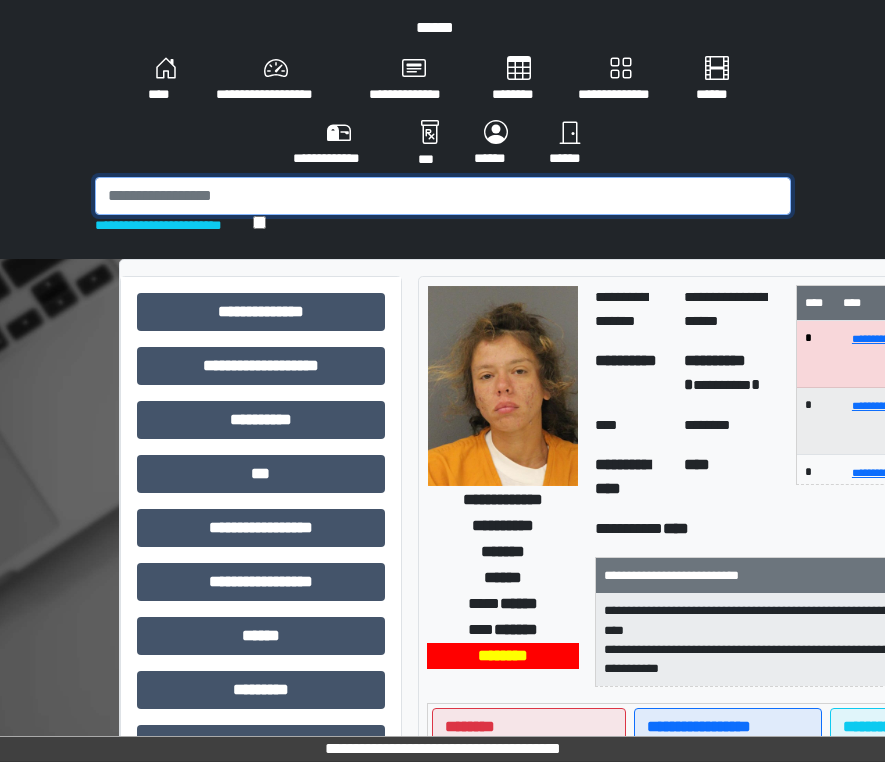 click at bounding box center [443, 196] 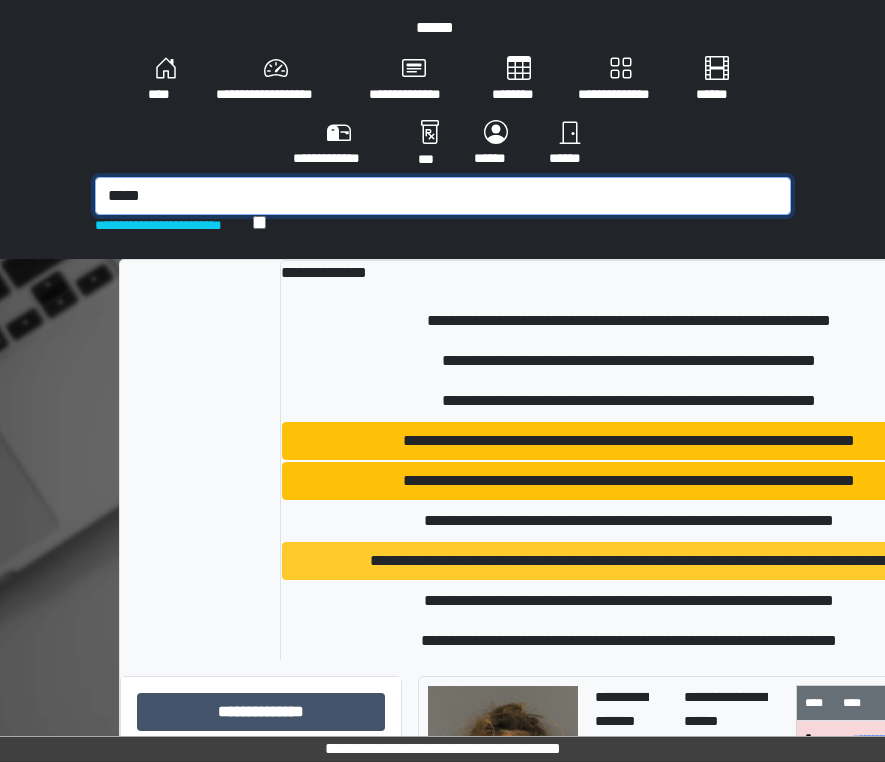 type on "*****" 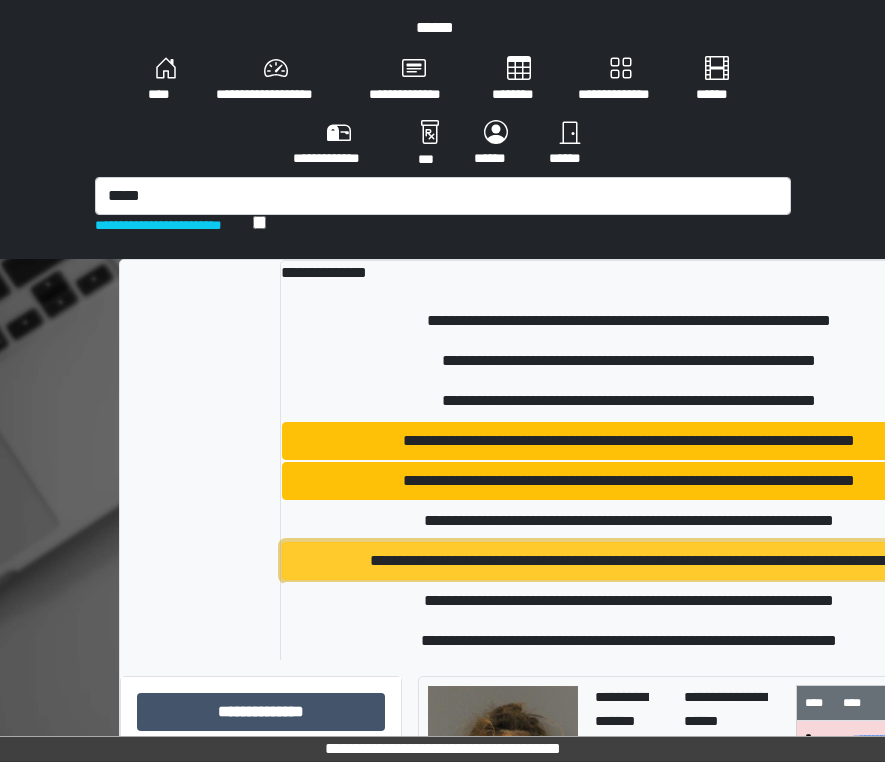 click on "**********" at bounding box center [629, 561] 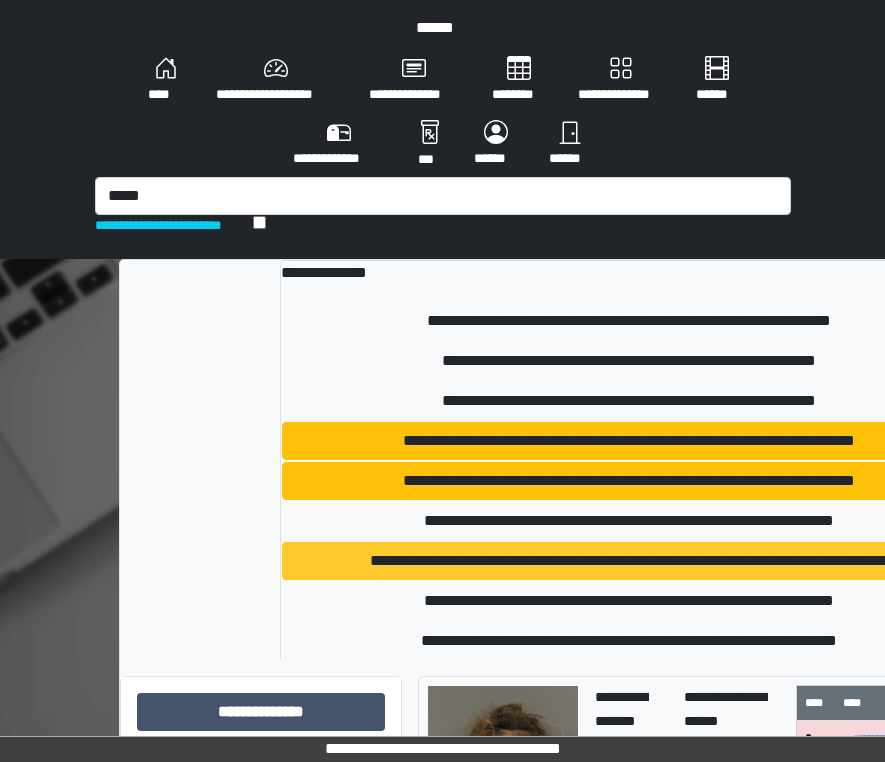 type 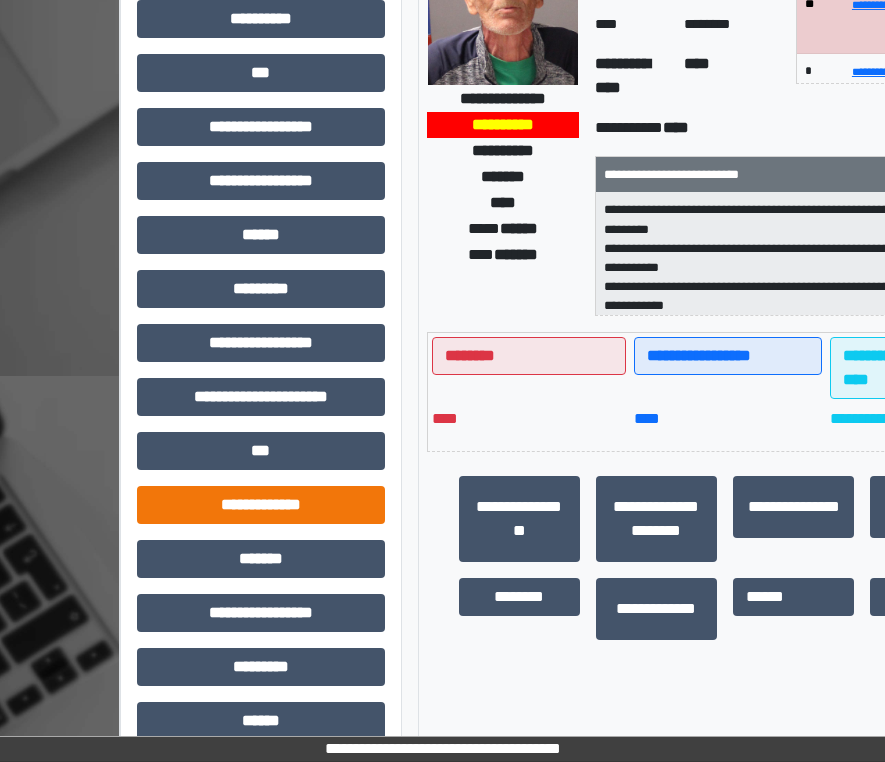 scroll, scrollTop: 591, scrollLeft: 0, axis: vertical 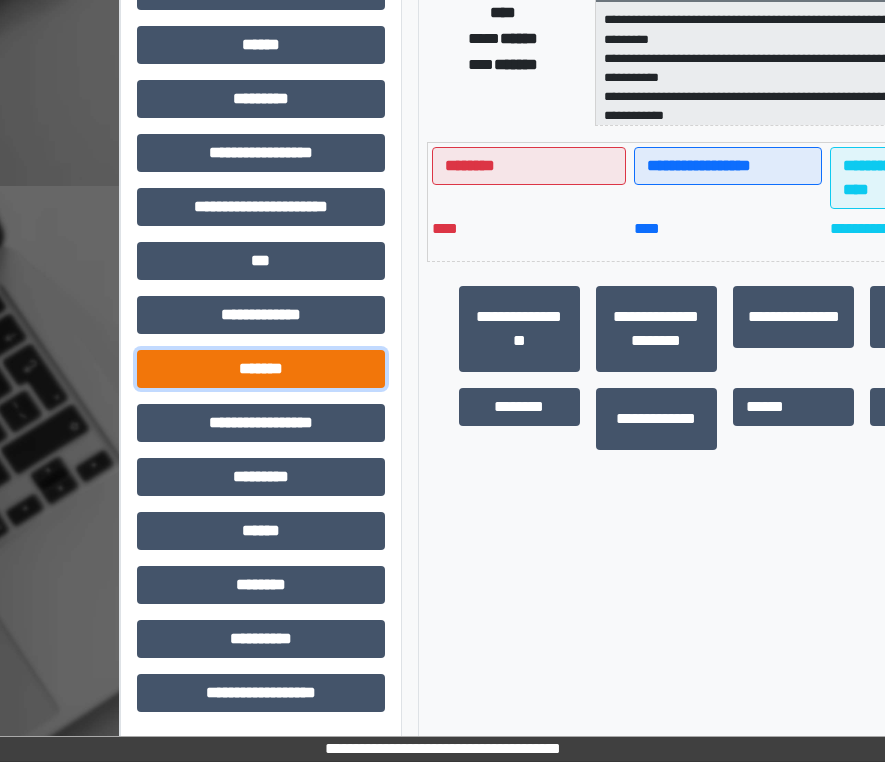 click on "*******" at bounding box center (261, 369) 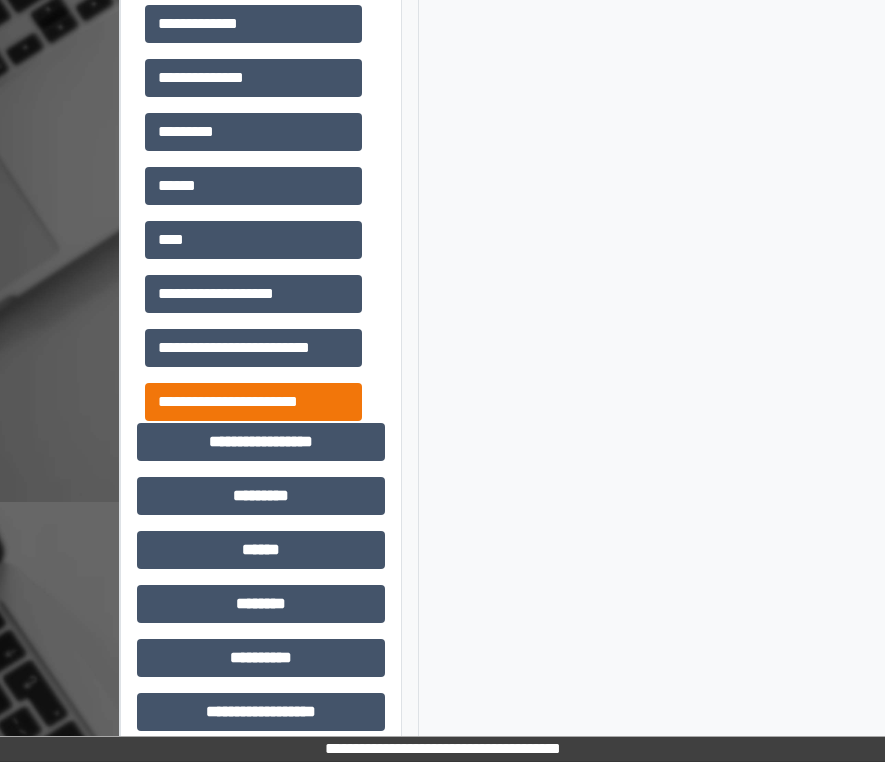 scroll, scrollTop: 1071, scrollLeft: 0, axis: vertical 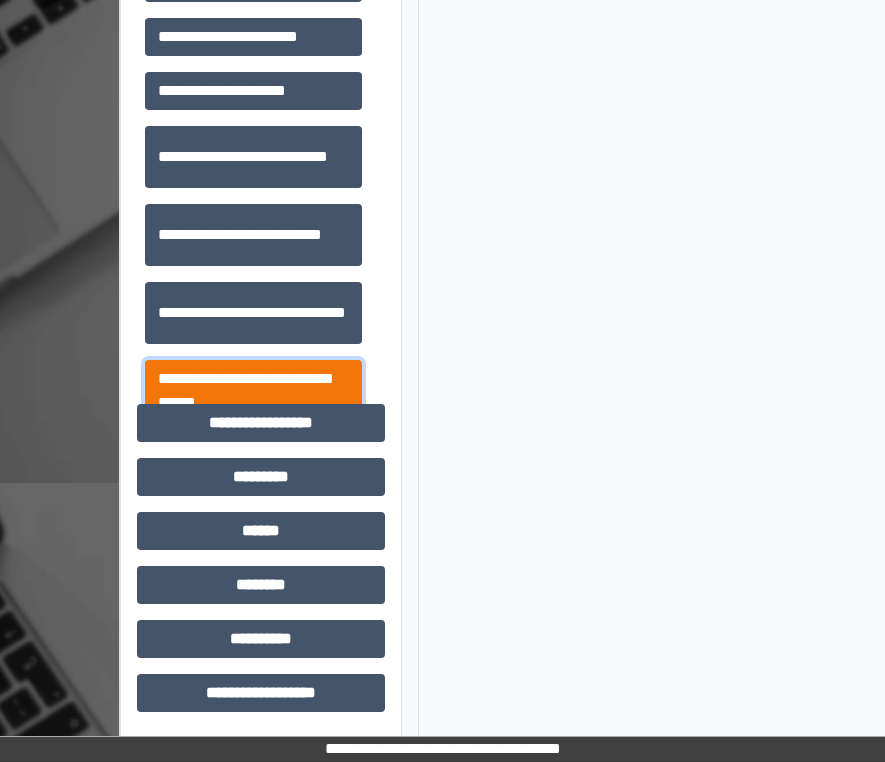 click on "**********" at bounding box center (253, 391) 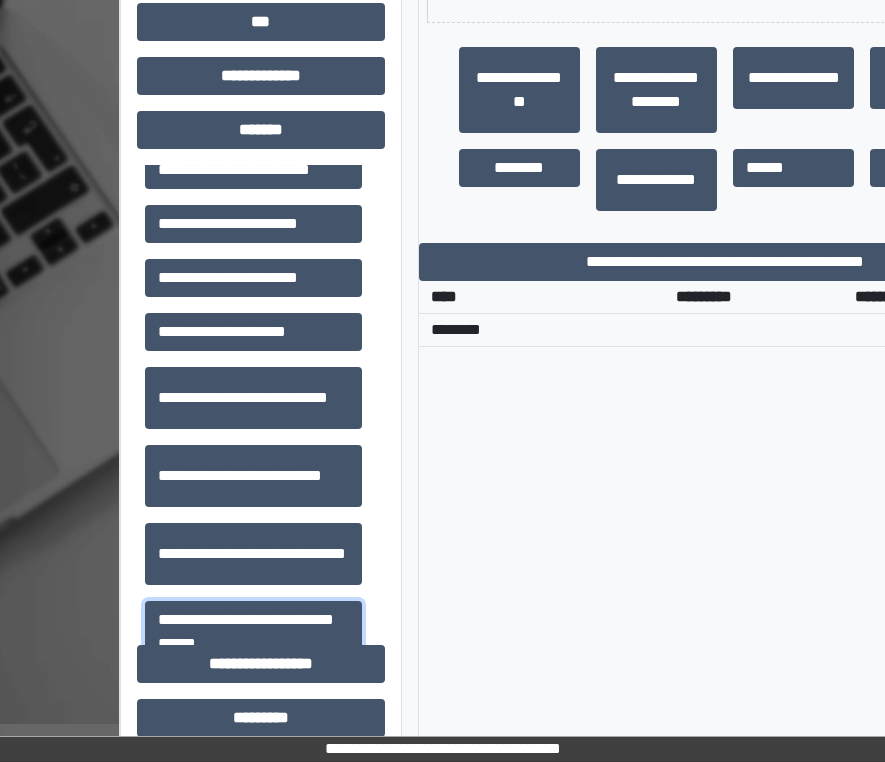 scroll, scrollTop: 771, scrollLeft: 0, axis: vertical 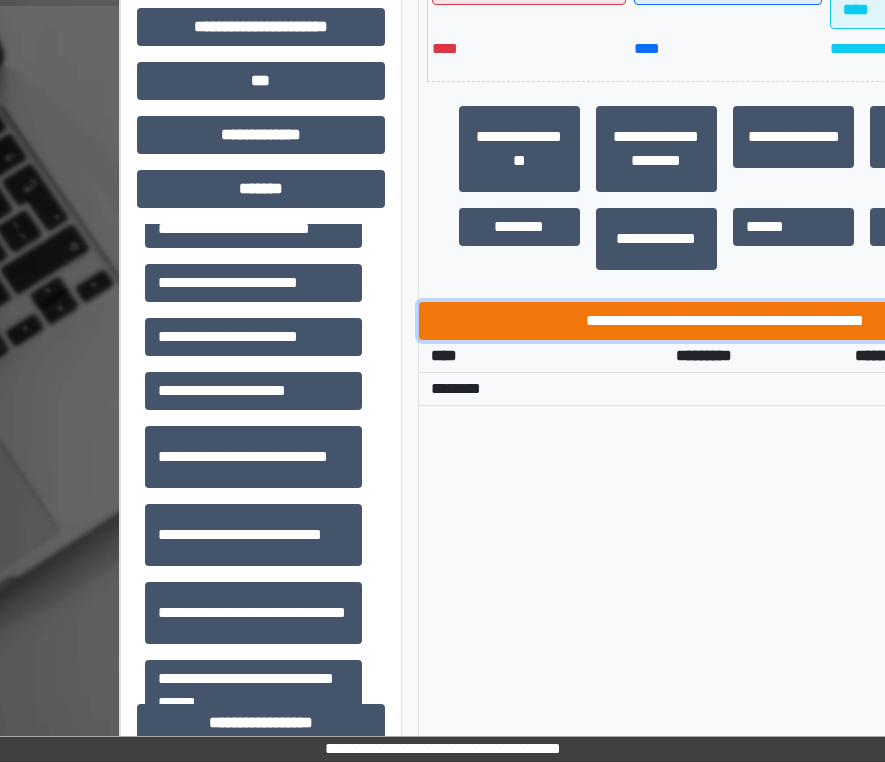 click on "**********" at bounding box center [725, 321] 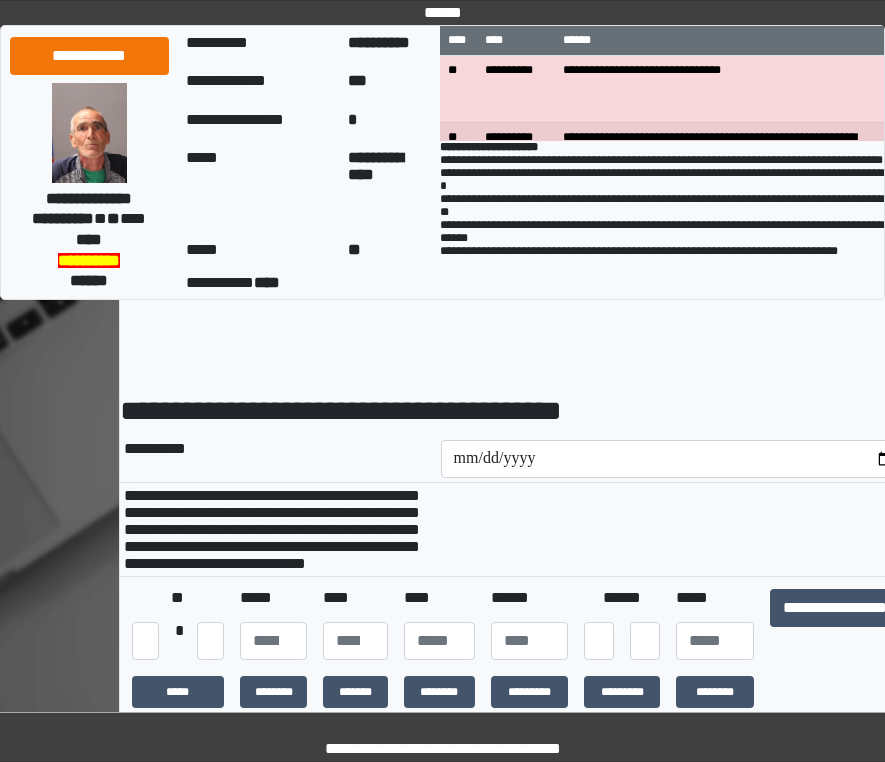 scroll, scrollTop: 0, scrollLeft: 0, axis: both 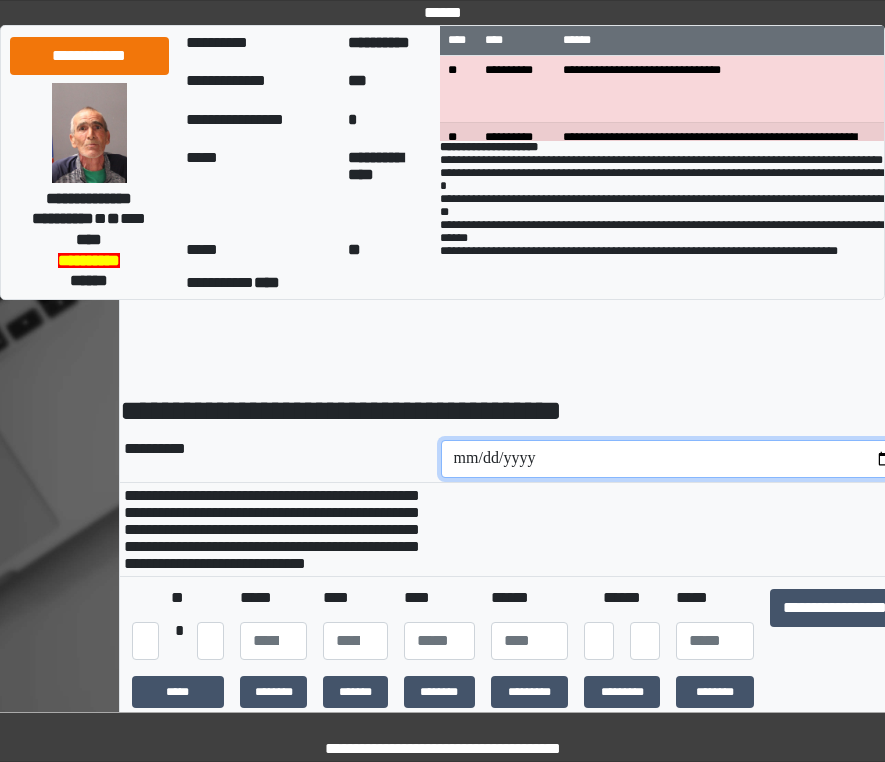 click at bounding box center [675, 459] 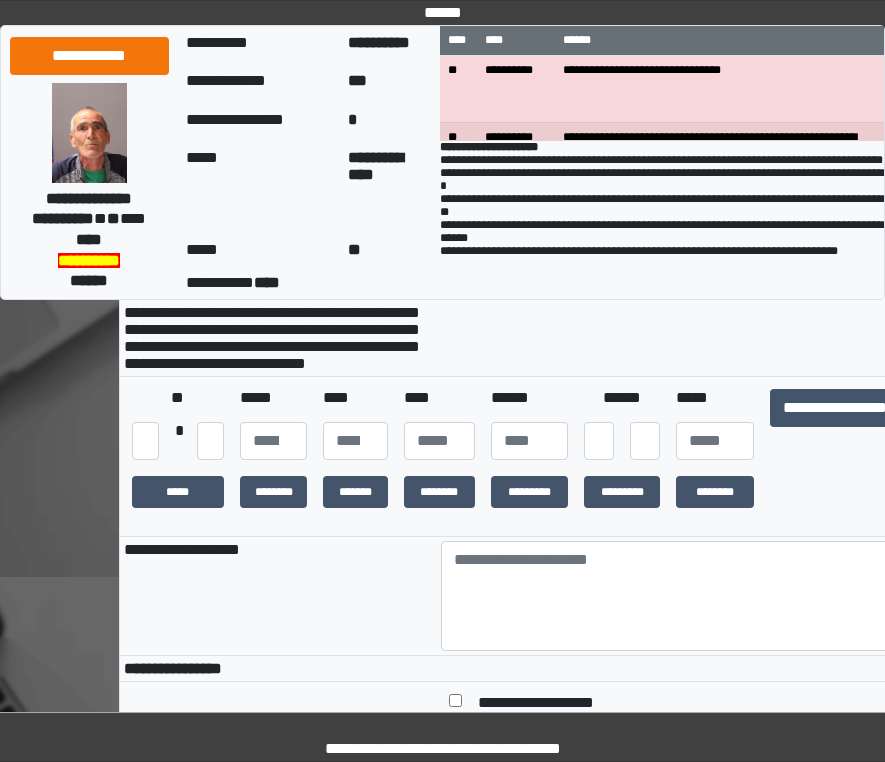 scroll, scrollTop: 300, scrollLeft: 0, axis: vertical 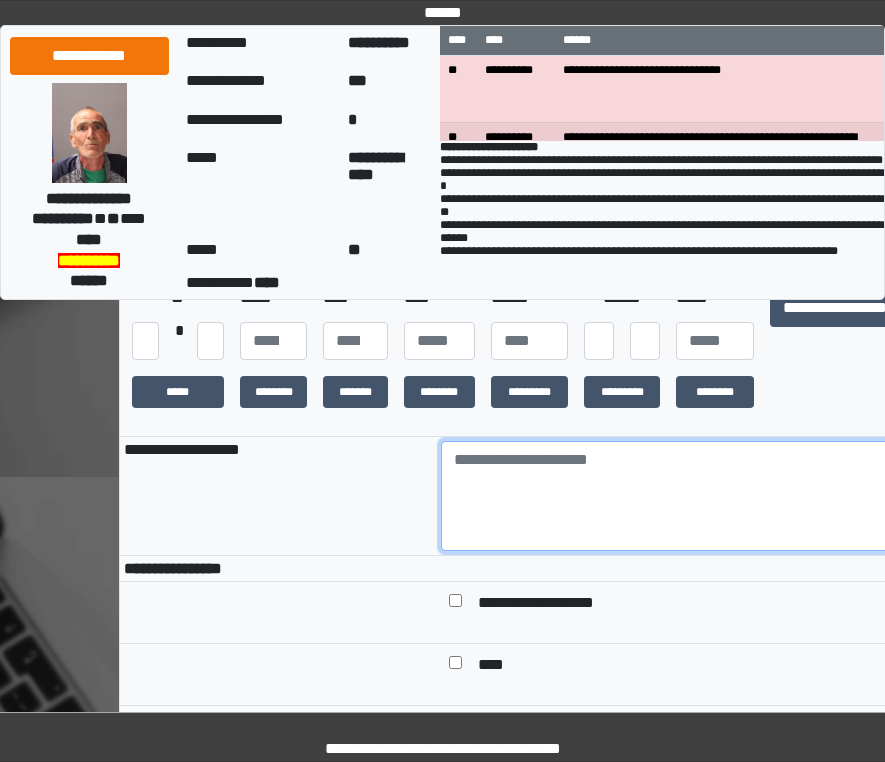 drag, startPoint x: 612, startPoint y: 545, endPoint x: 597, endPoint y: 539, distance: 16.155495 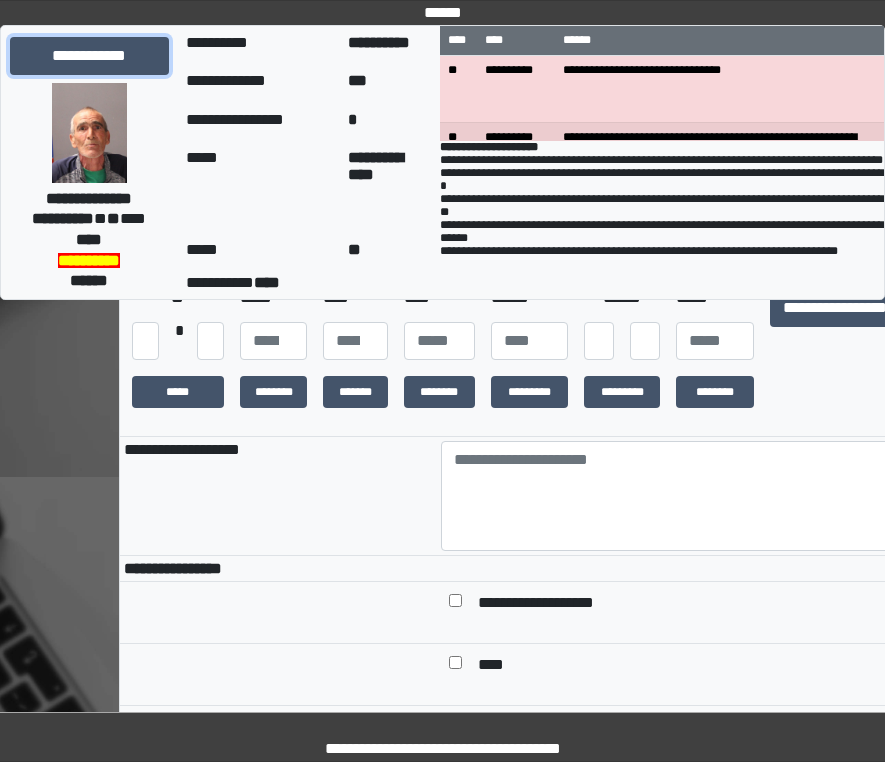 click on "**********" at bounding box center (89, 56) 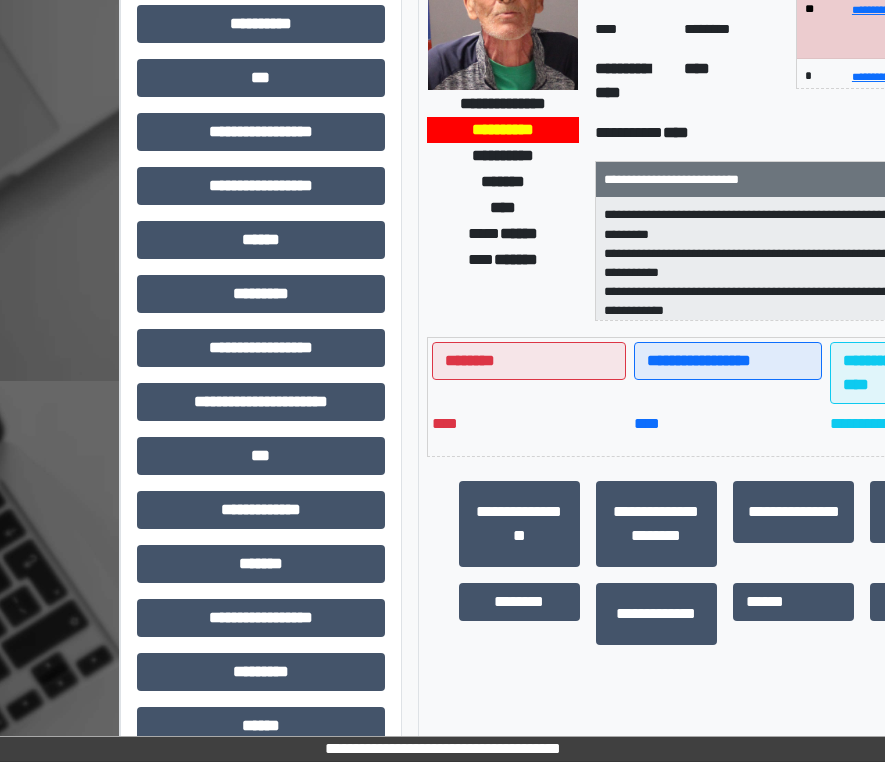 scroll, scrollTop: 591, scrollLeft: 0, axis: vertical 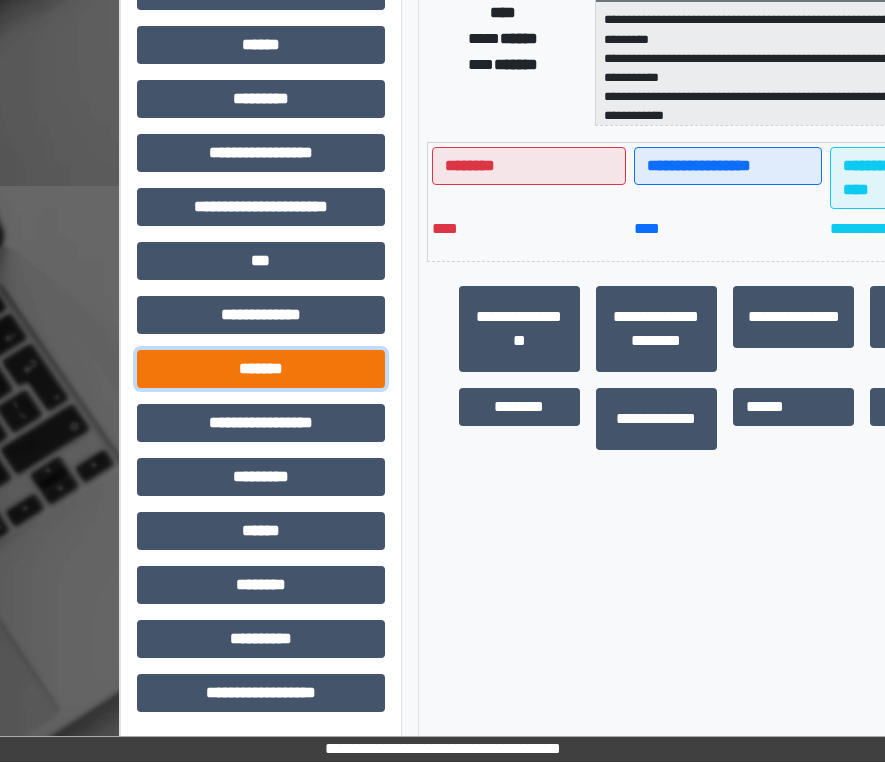 click on "*******" at bounding box center (261, 369) 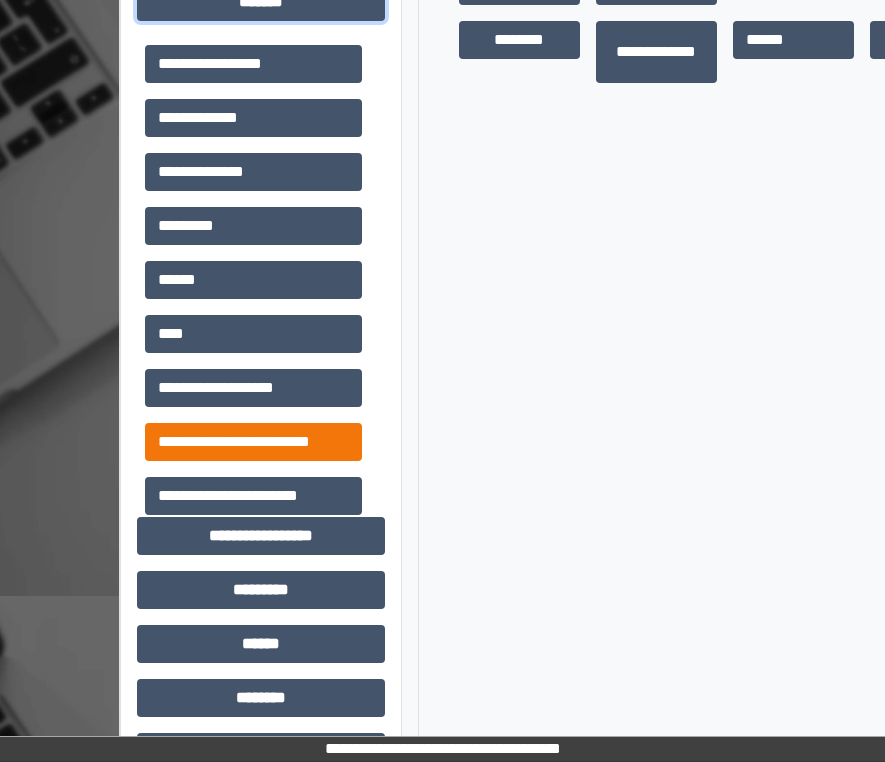 scroll, scrollTop: 1071, scrollLeft: 0, axis: vertical 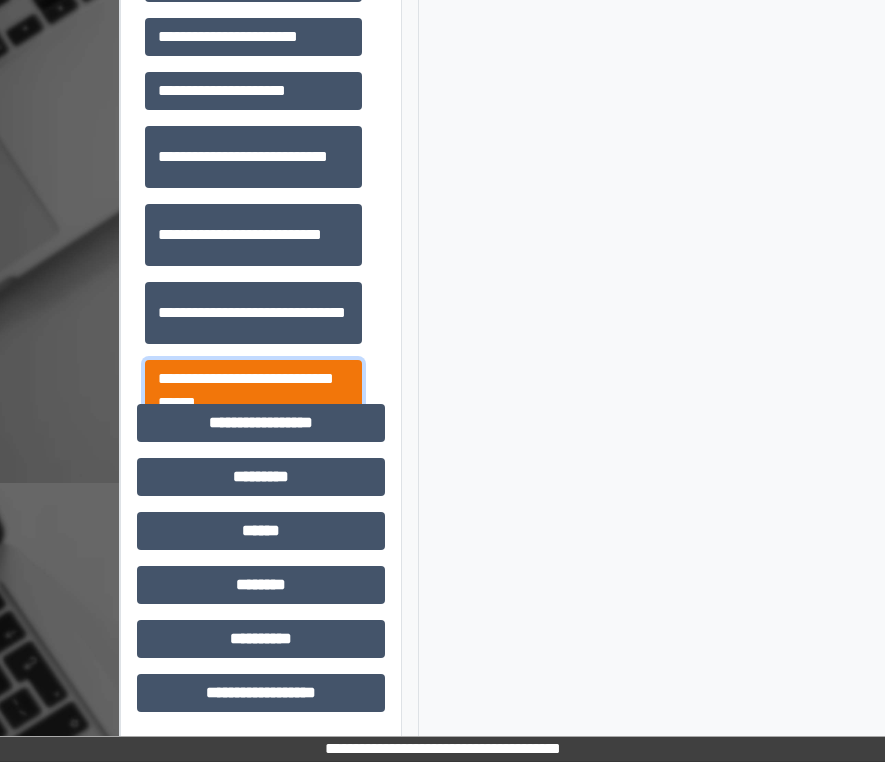 click on "**********" at bounding box center [253, 391] 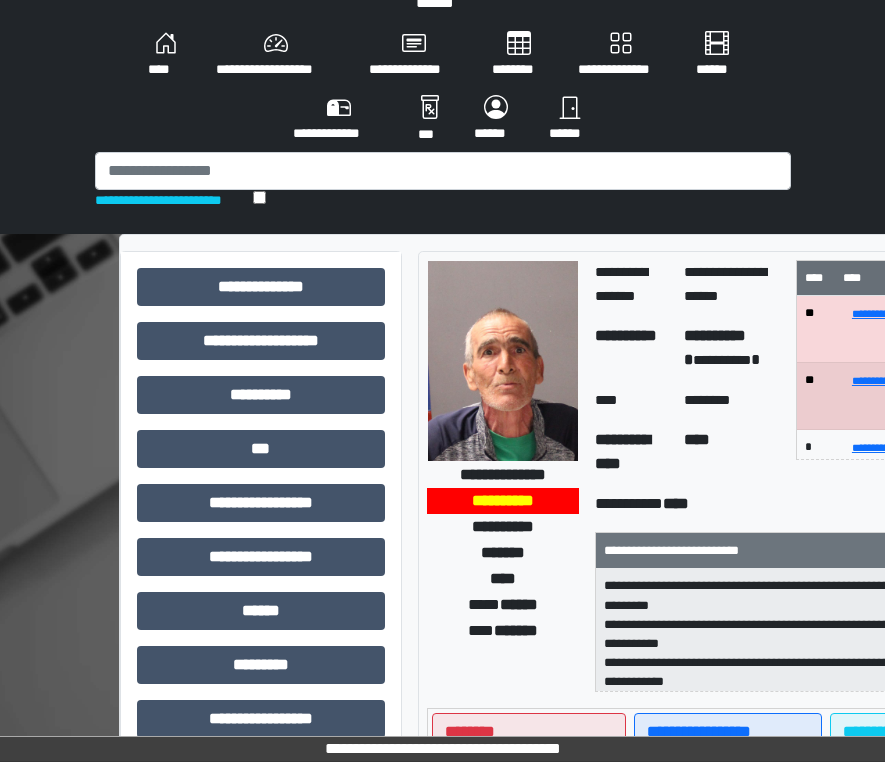 scroll, scrollTop: 0, scrollLeft: 0, axis: both 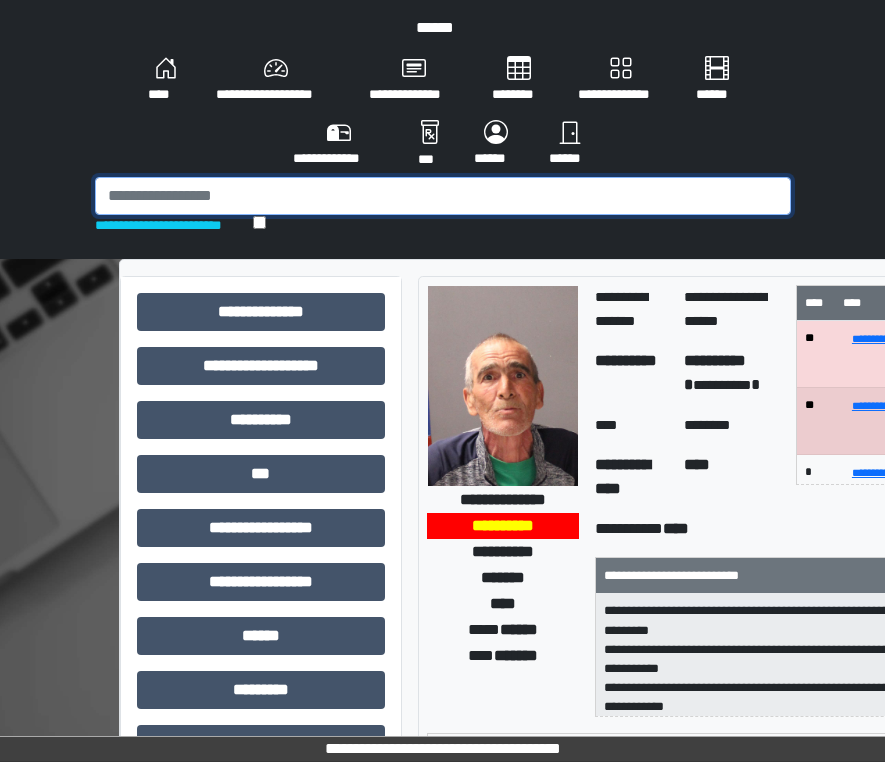 drag, startPoint x: 515, startPoint y: 210, endPoint x: 524, endPoint y: 215, distance: 10.29563 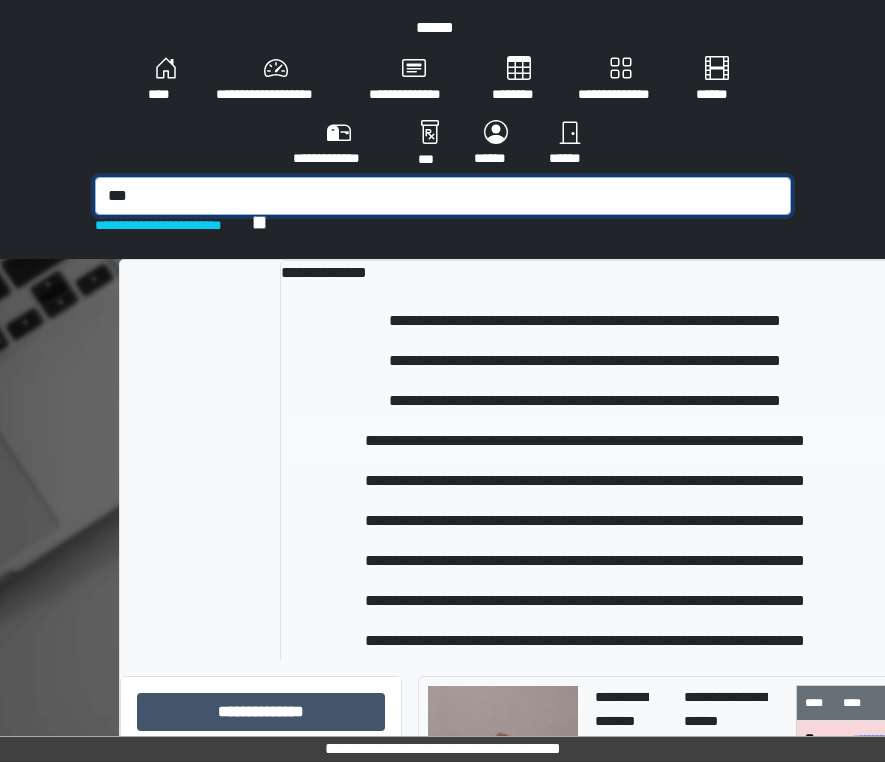 type on "***" 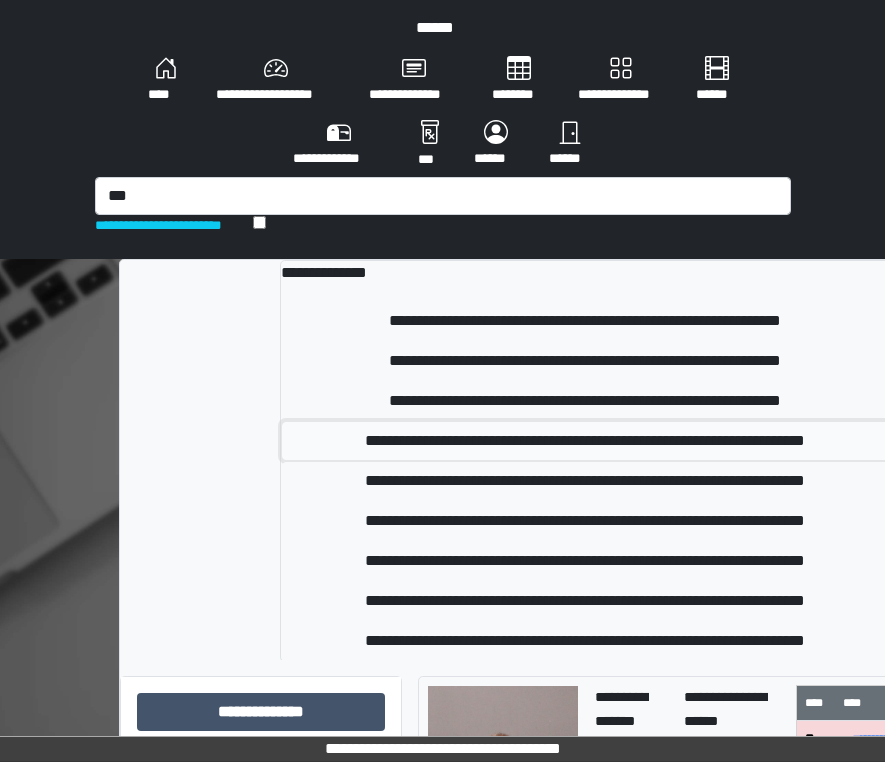 click on "**********" at bounding box center (585, 441) 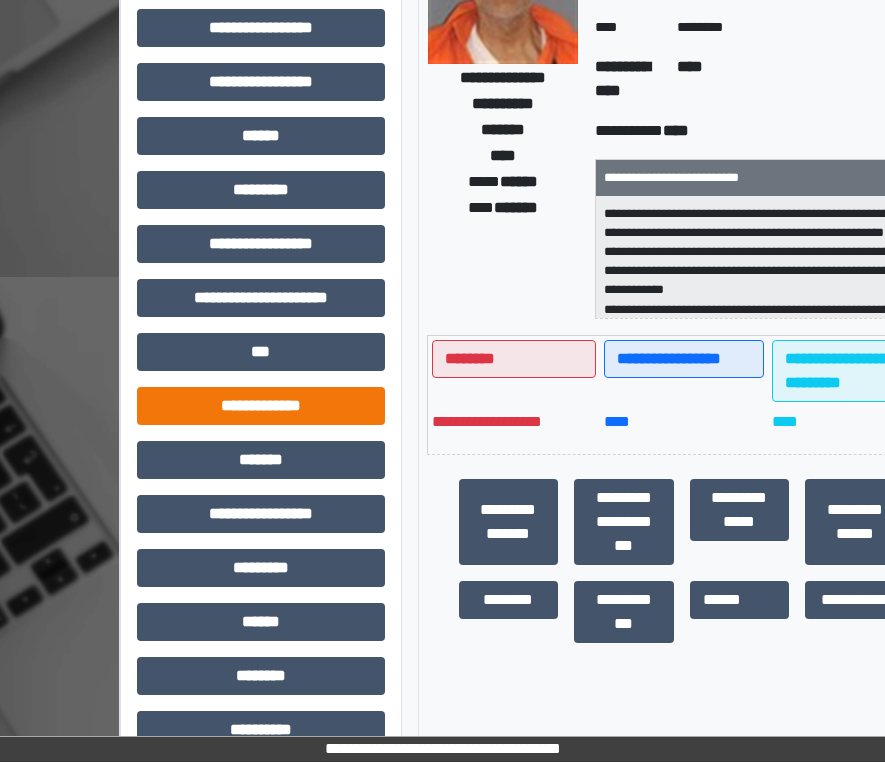 scroll, scrollTop: 591, scrollLeft: 0, axis: vertical 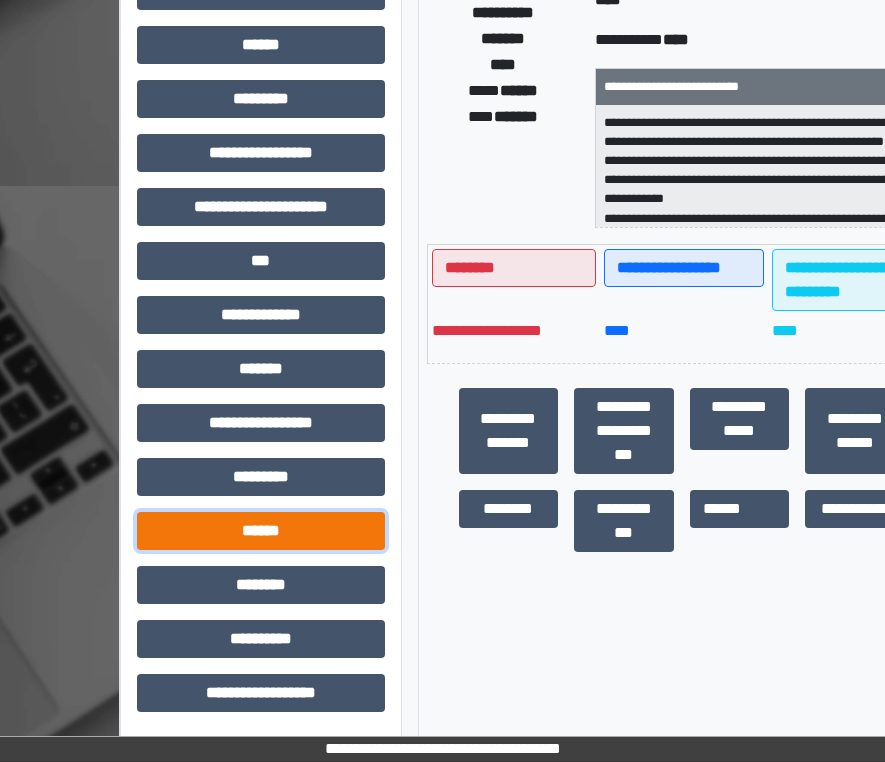 click on "******" at bounding box center [261, 531] 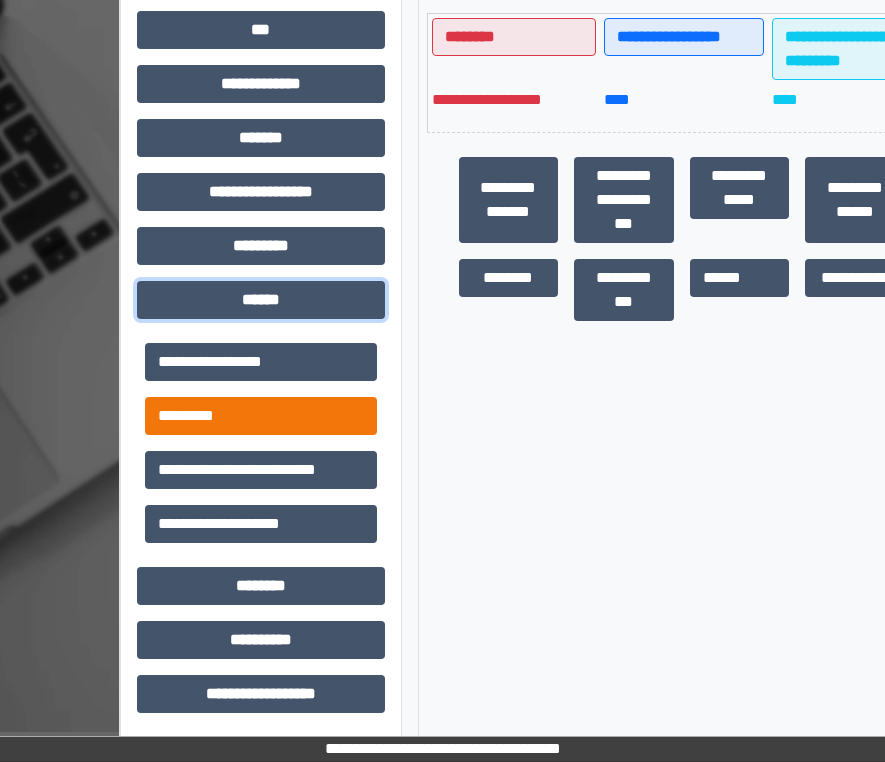 scroll, scrollTop: 823, scrollLeft: 0, axis: vertical 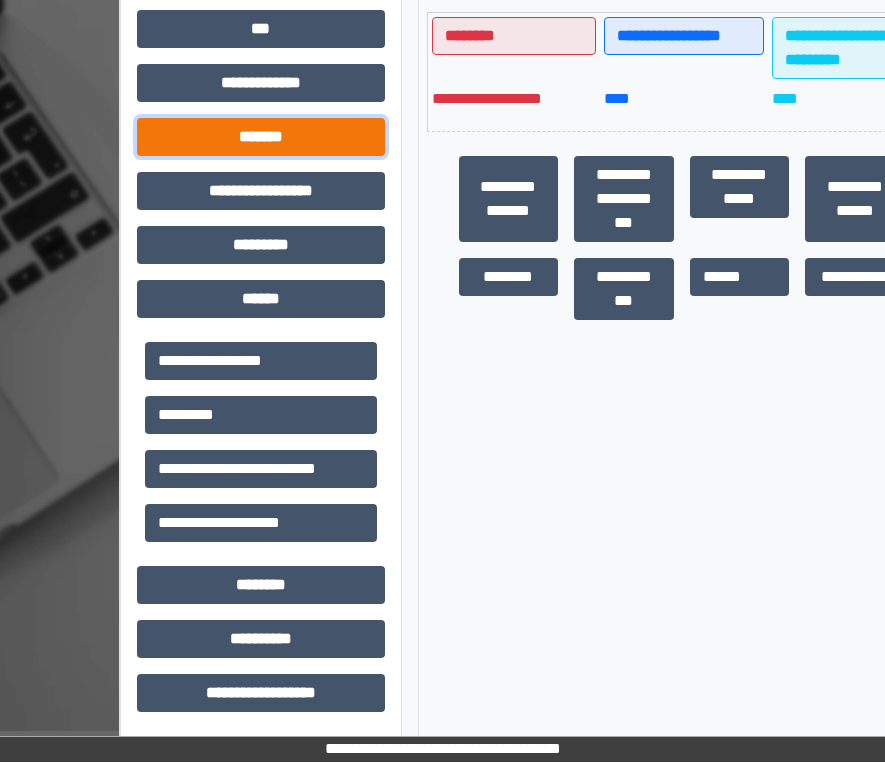 drag, startPoint x: 299, startPoint y: 127, endPoint x: 303, endPoint y: 154, distance: 27.294687 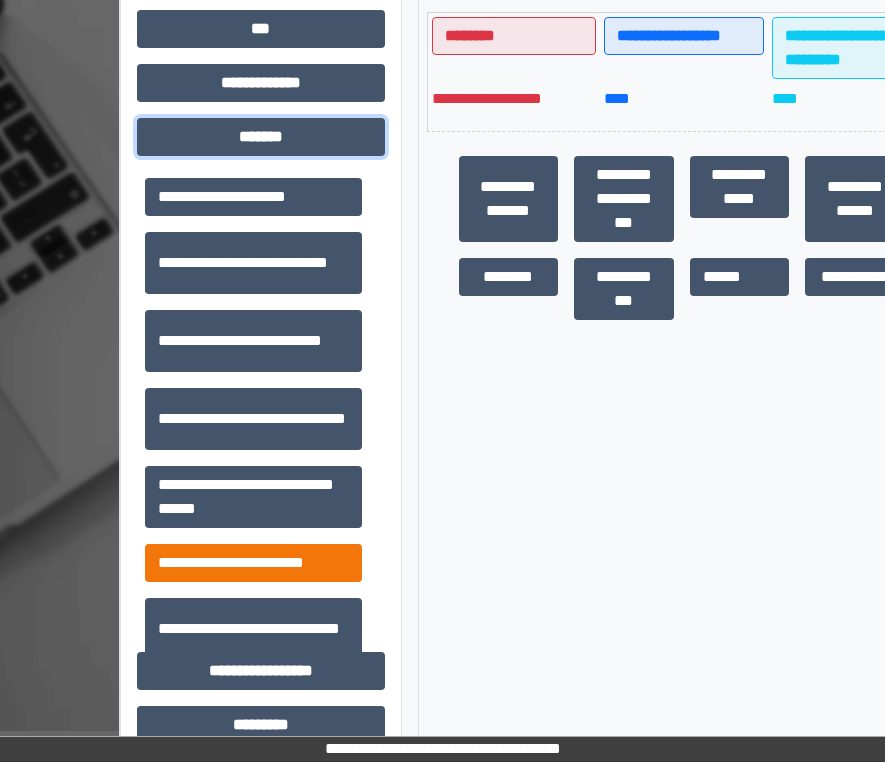 scroll, scrollTop: 600, scrollLeft: 0, axis: vertical 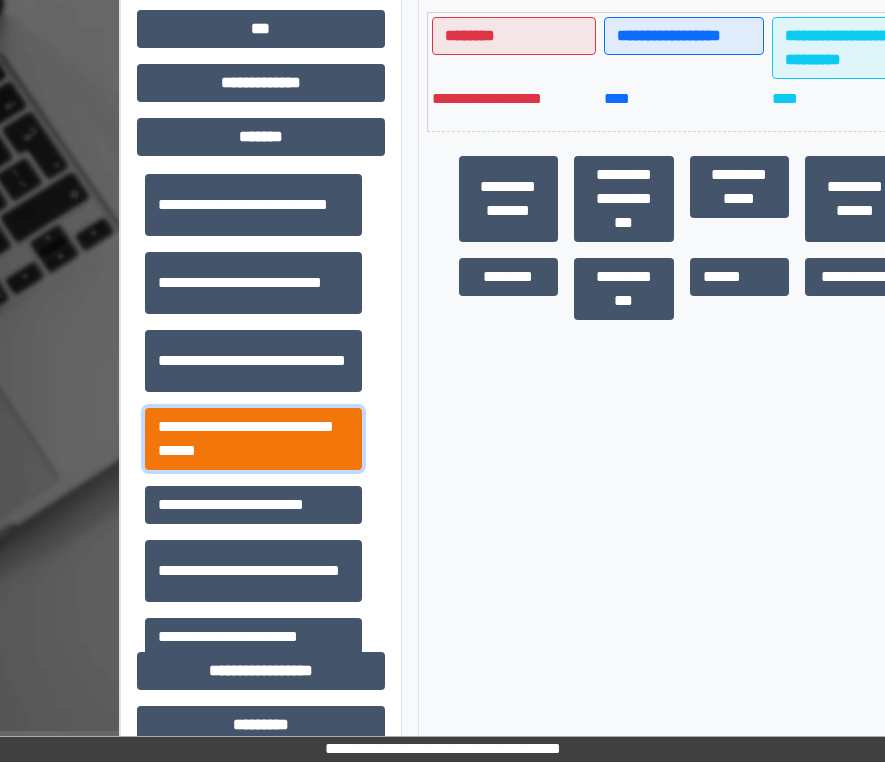click on "**********" at bounding box center [253, 439] 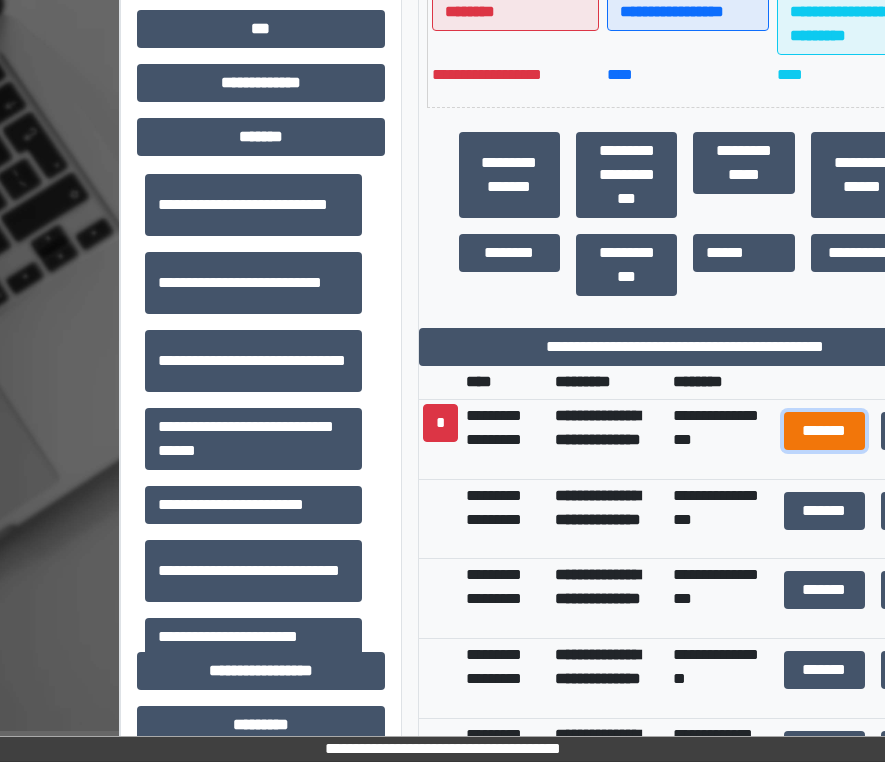click on "*******" at bounding box center [824, 431] 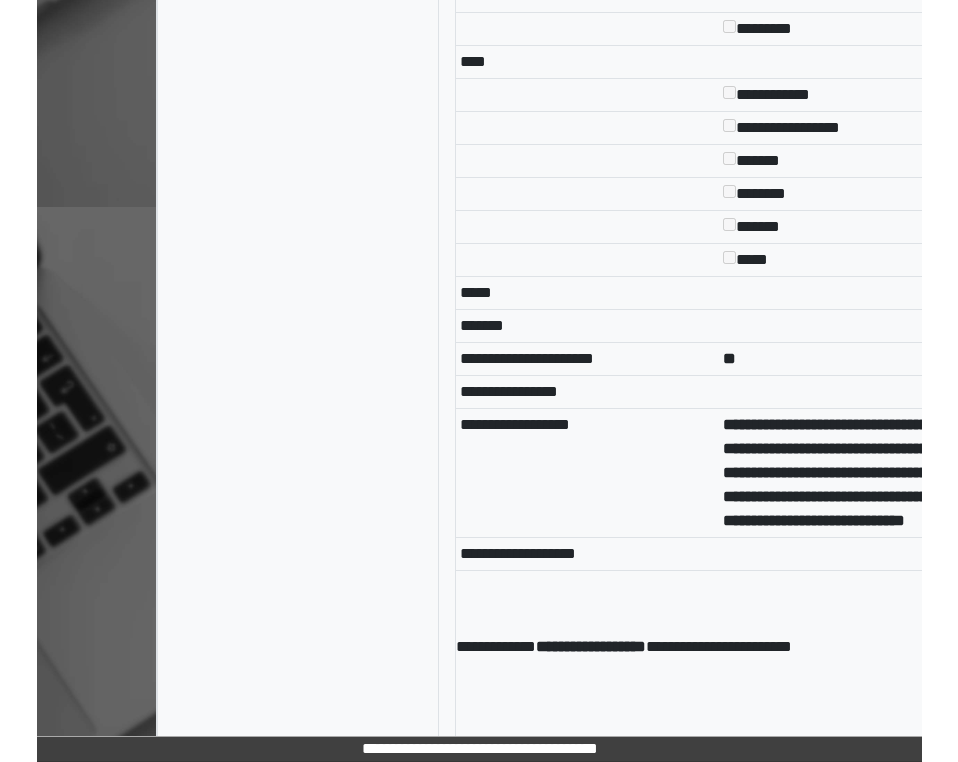 scroll, scrollTop: 2135, scrollLeft: 0, axis: vertical 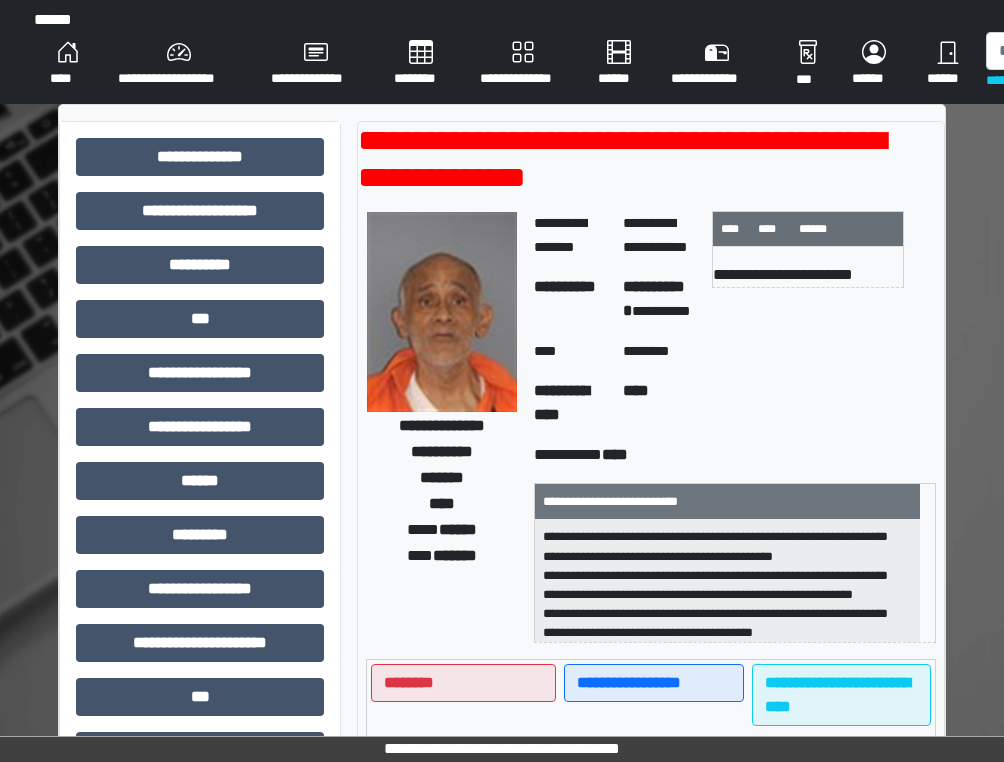 click on "****" at bounding box center [68, 64] 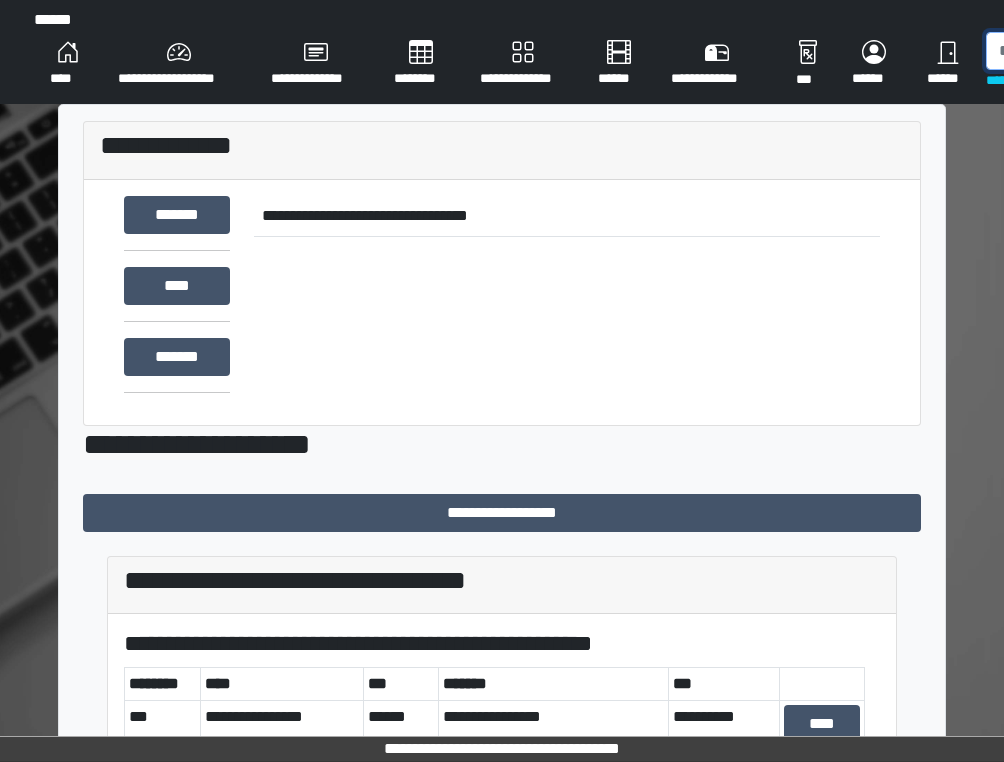 click at bounding box center [1089, 51] 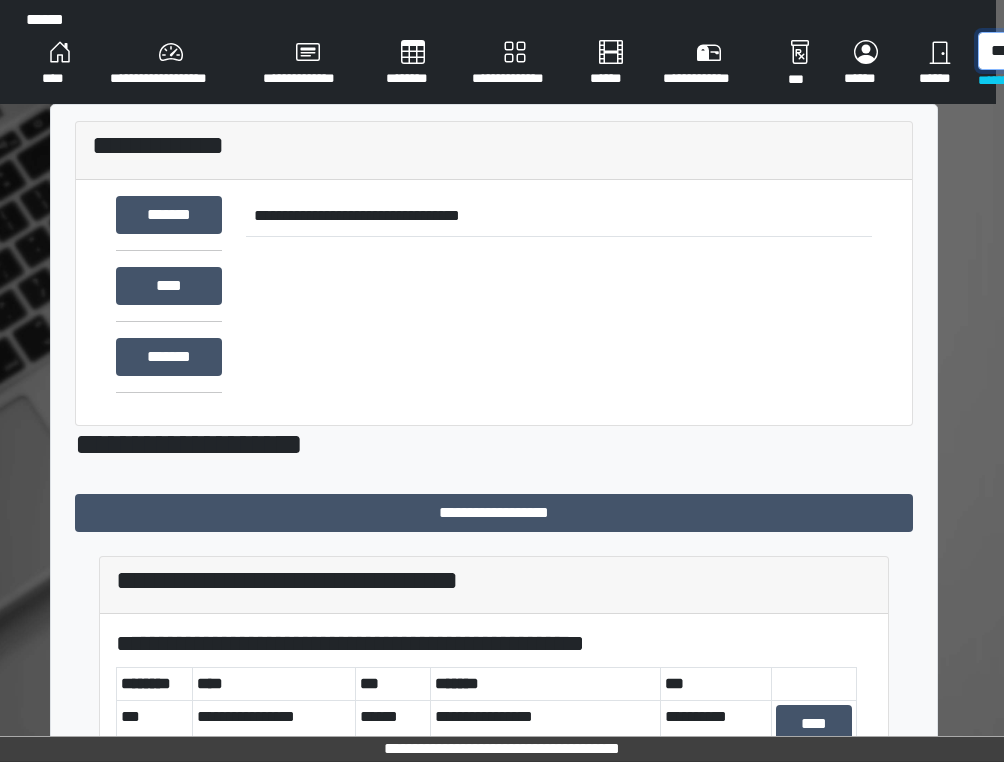 scroll, scrollTop: 0, scrollLeft: 19, axis: horizontal 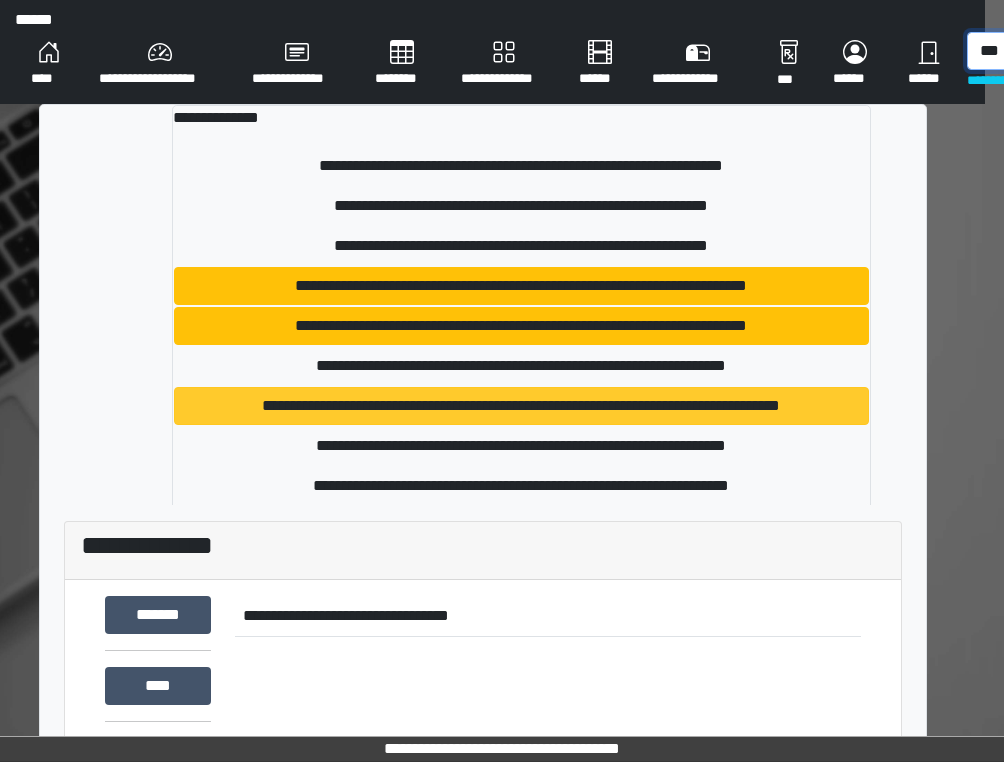 type on "***" 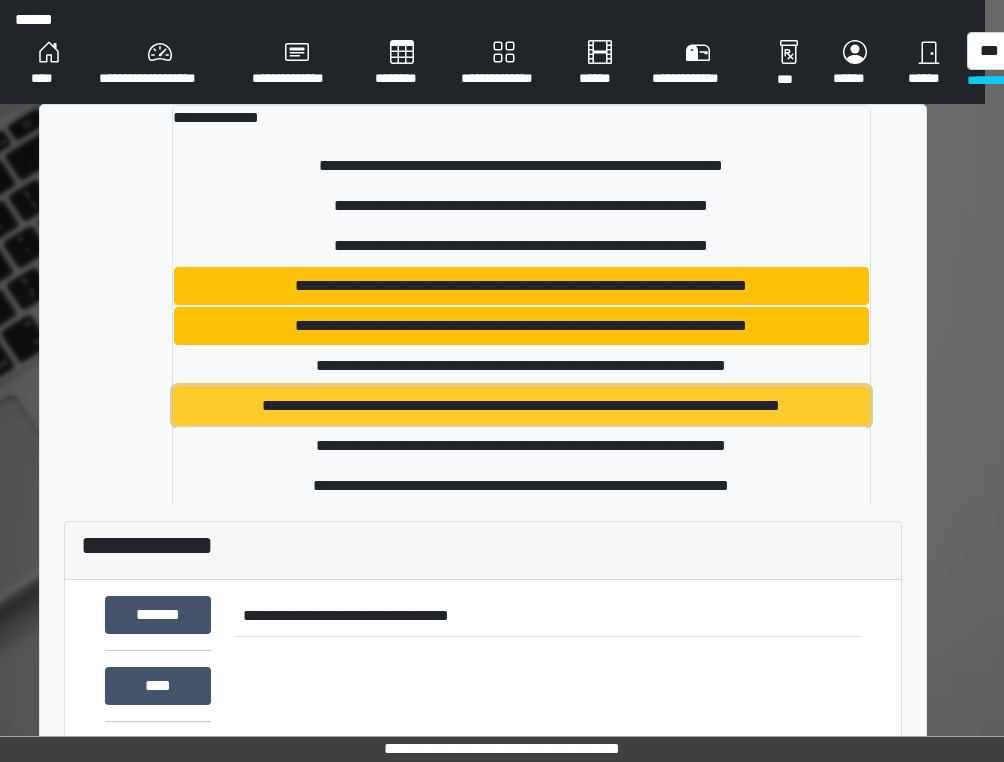 click on "**********" at bounding box center (521, 406) 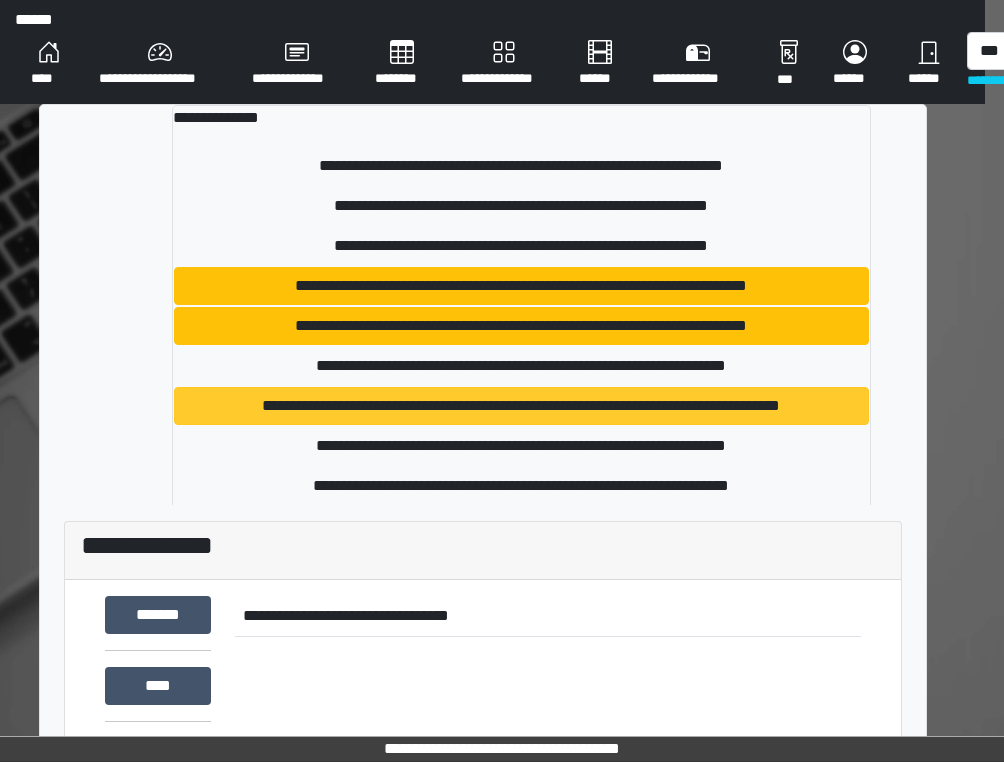 type 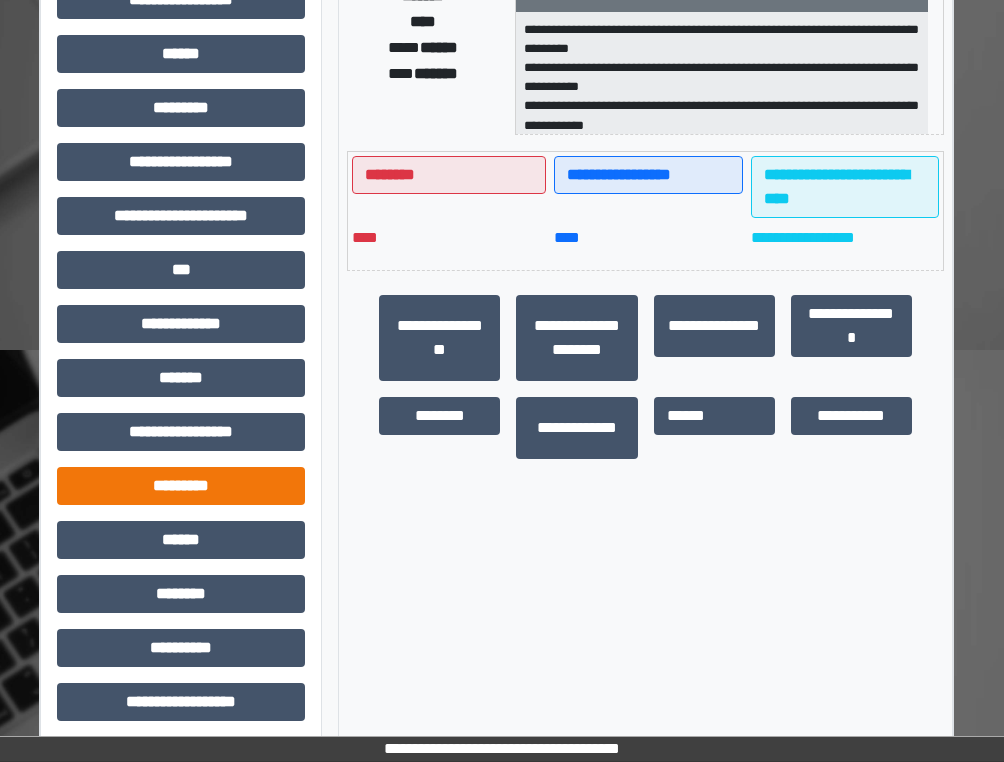 scroll, scrollTop: 436, scrollLeft: 19, axis: both 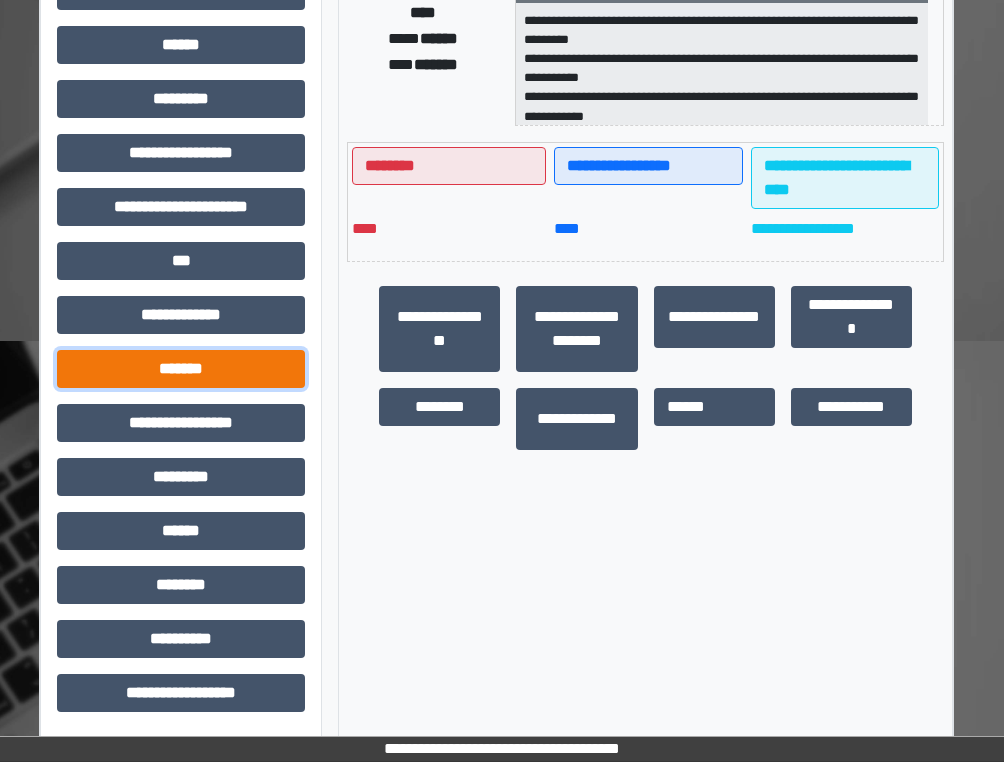 click on "*******" at bounding box center (181, 369) 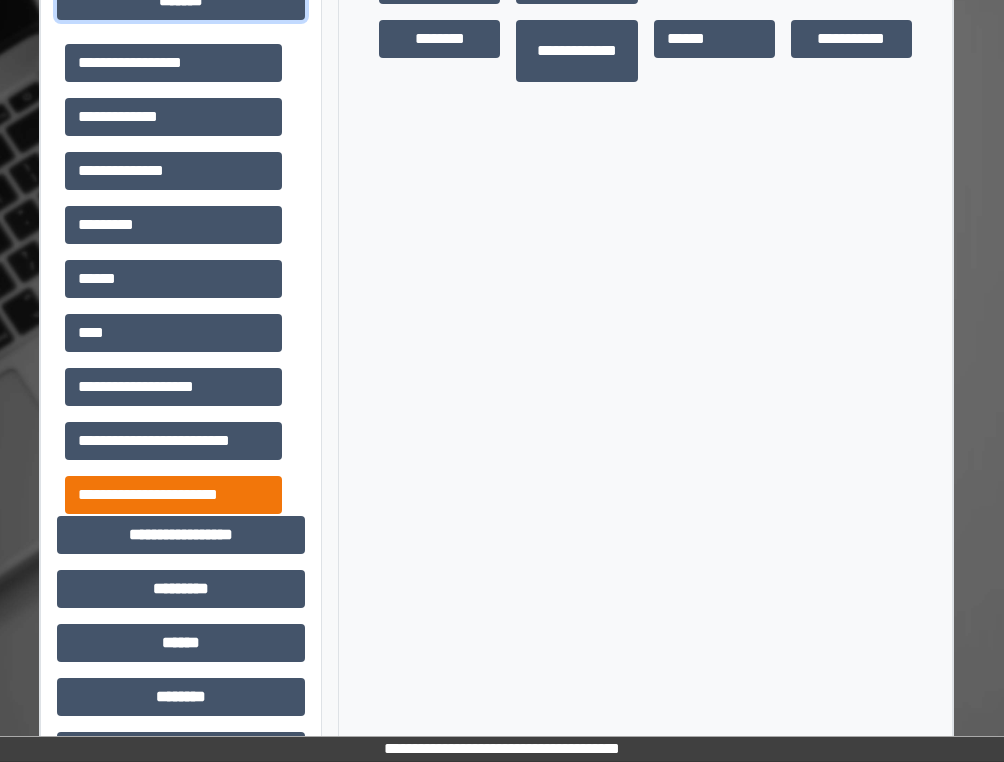 scroll, scrollTop: 916, scrollLeft: 19, axis: both 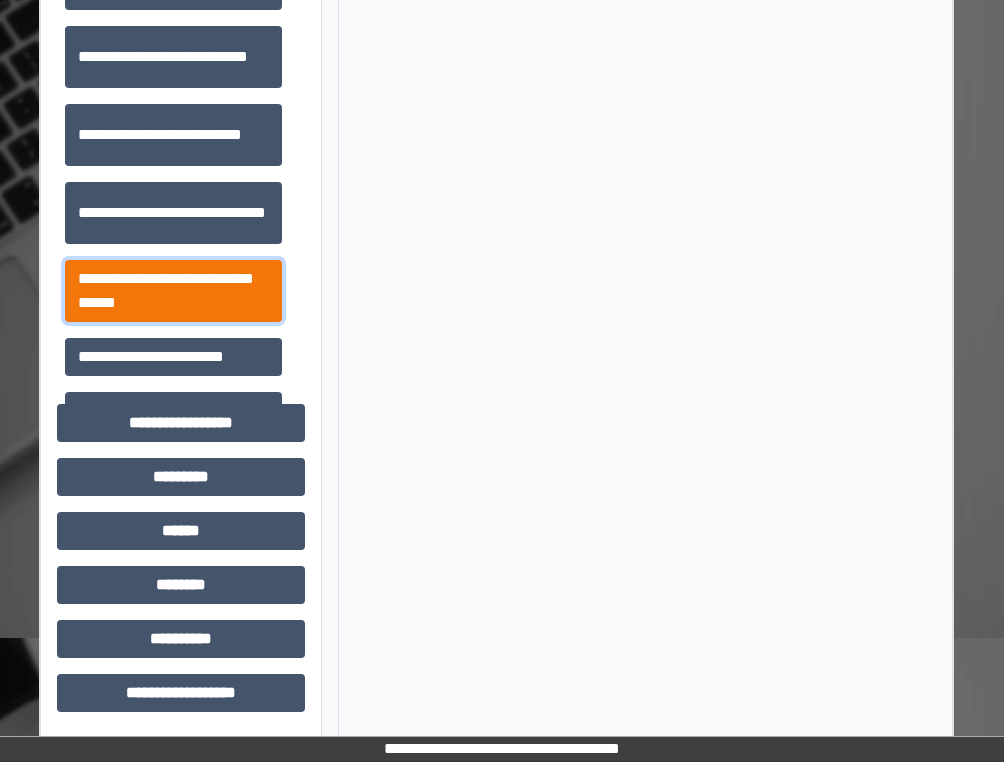 click on "**********" at bounding box center (173, 291) 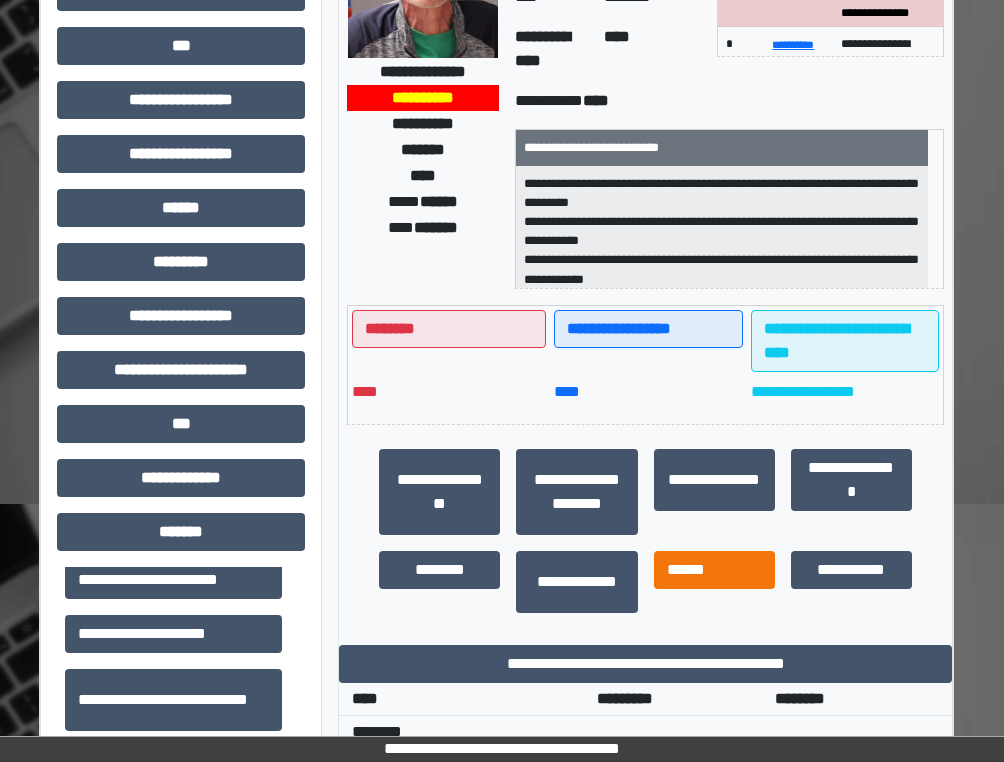 scroll, scrollTop: 516, scrollLeft: 19, axis: both 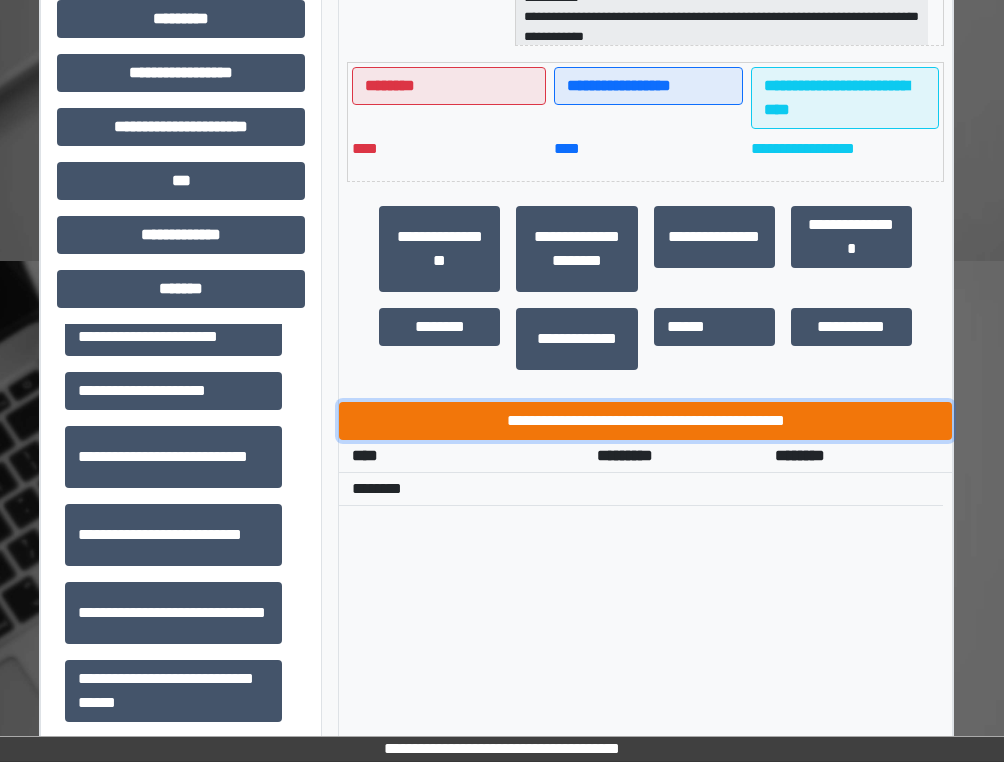 click on "**********" at bounding box center [645, 421] 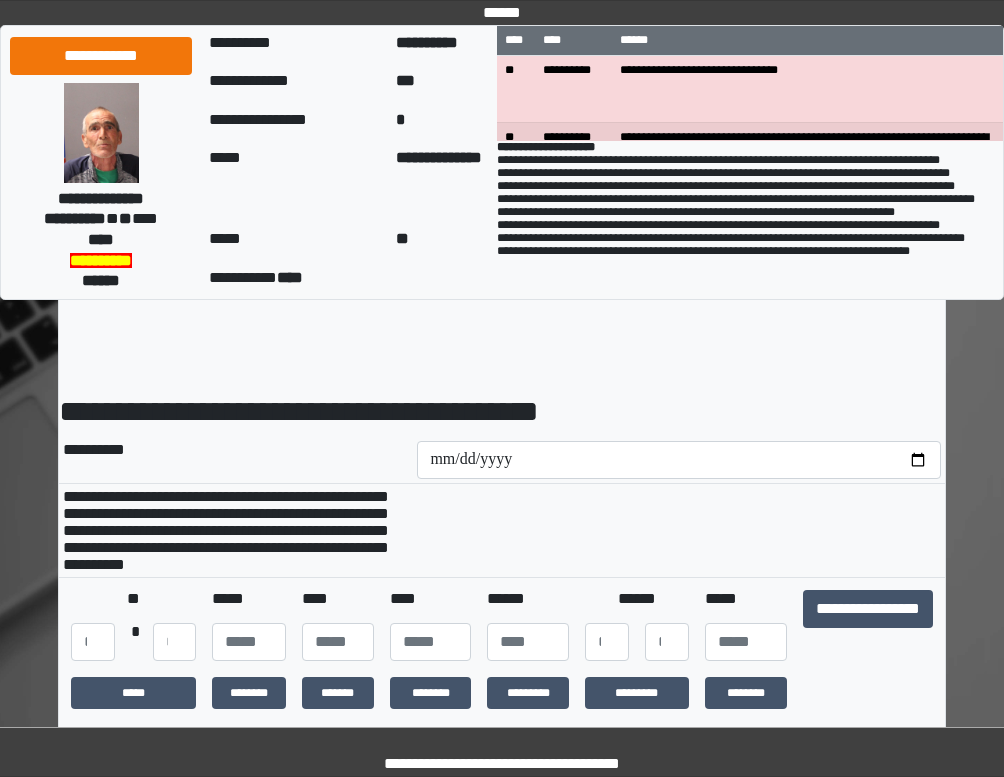scroll, scrollTop: 0, scrollLeft: 0, axis: both 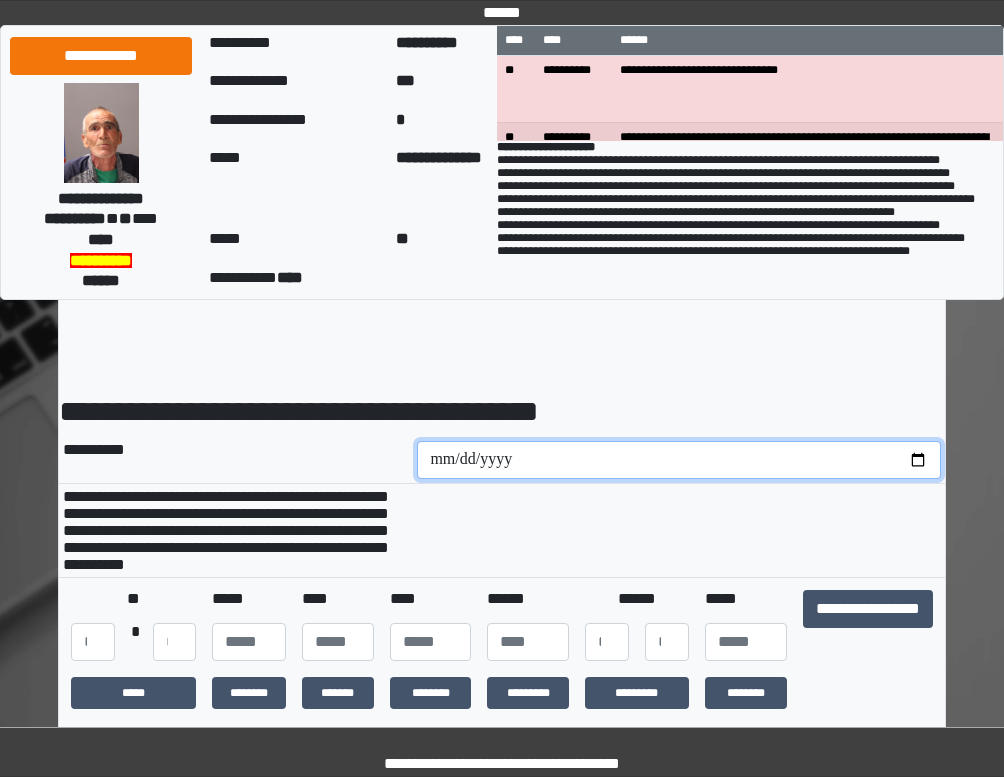 click at bounding box center [679, 460] 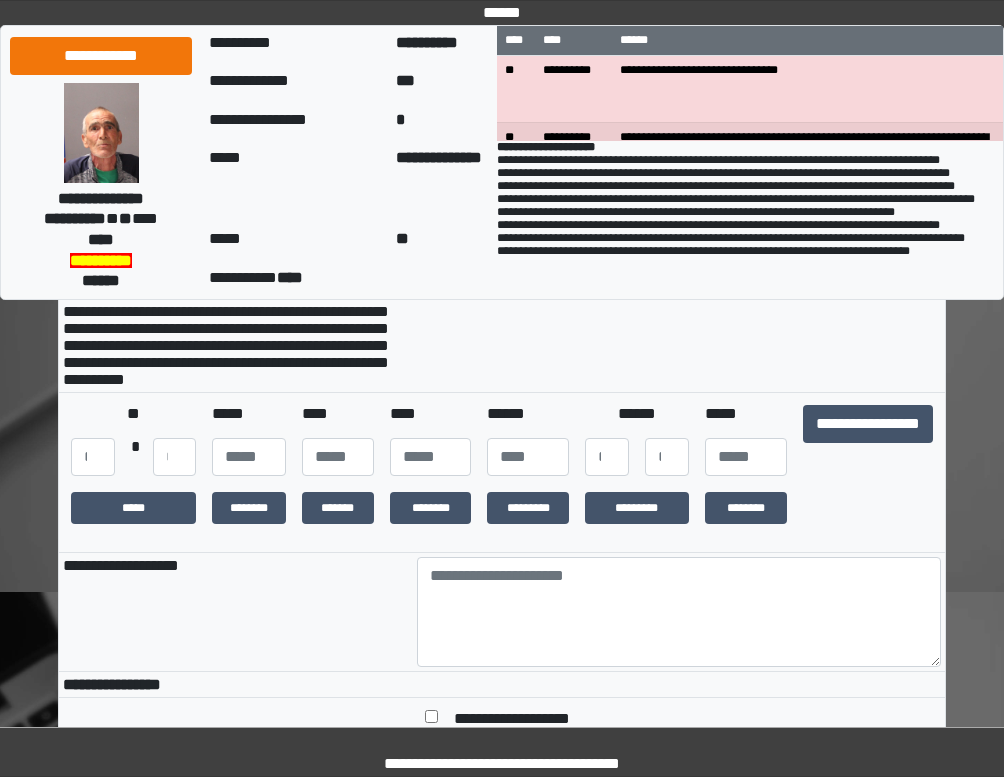 scroll, scrollTop: 200, scrollLeft: 0, axis: vertical 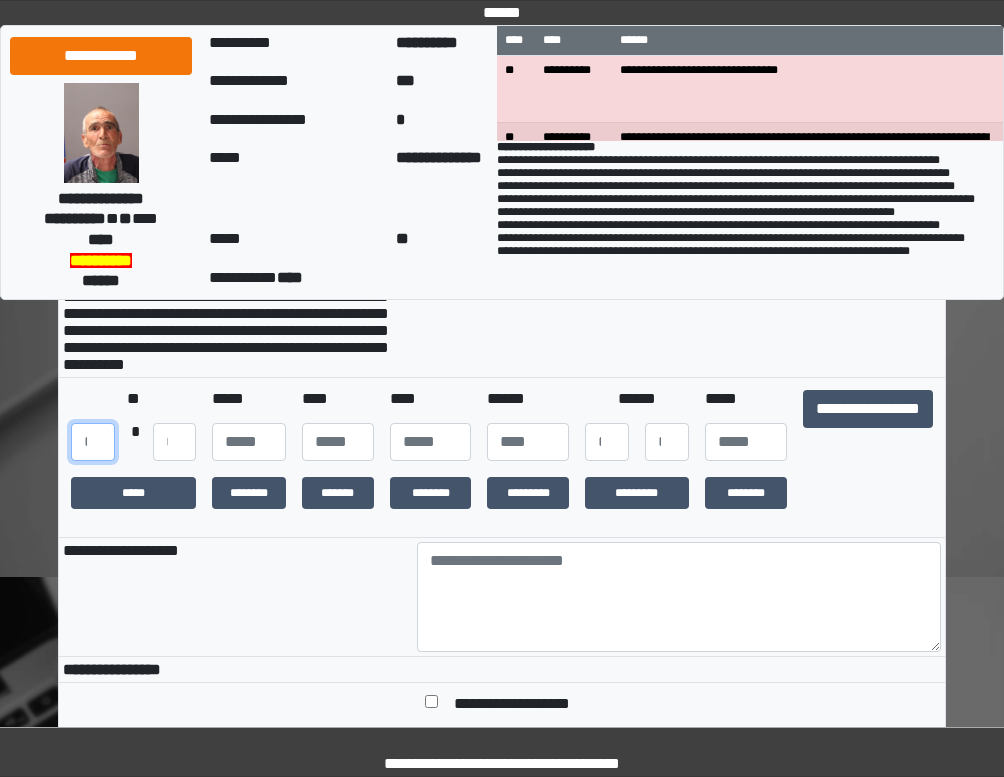 click at bounding box center (93, 442) 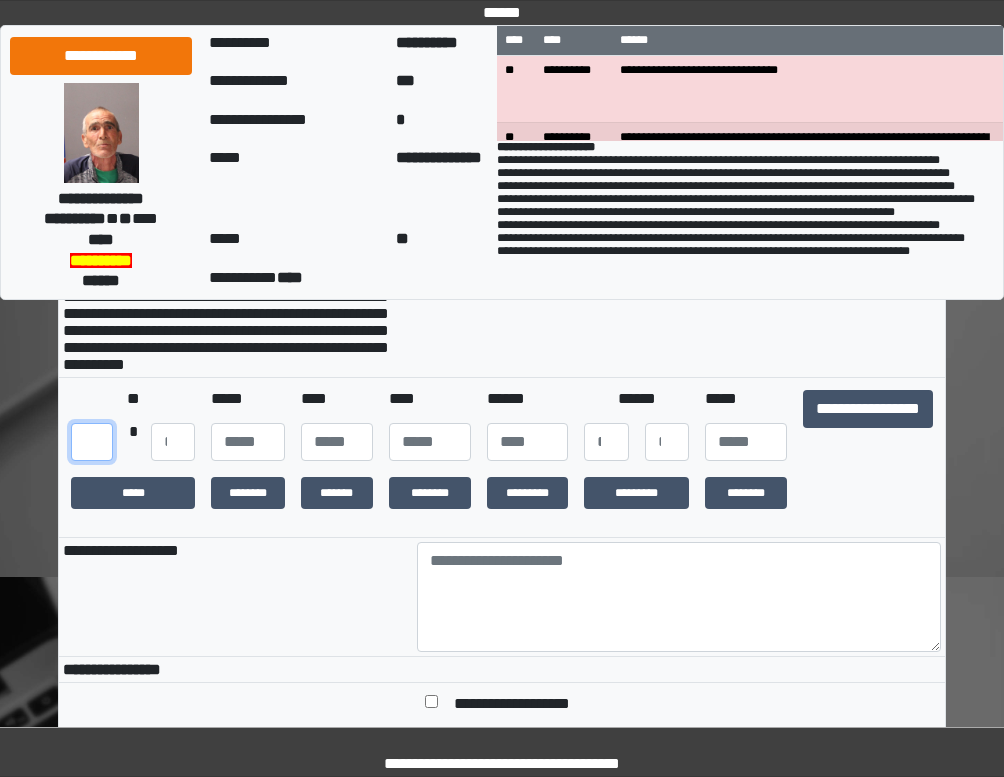 scroll, scrollTop: 0, scrollLeft: 24, axis: horizontal 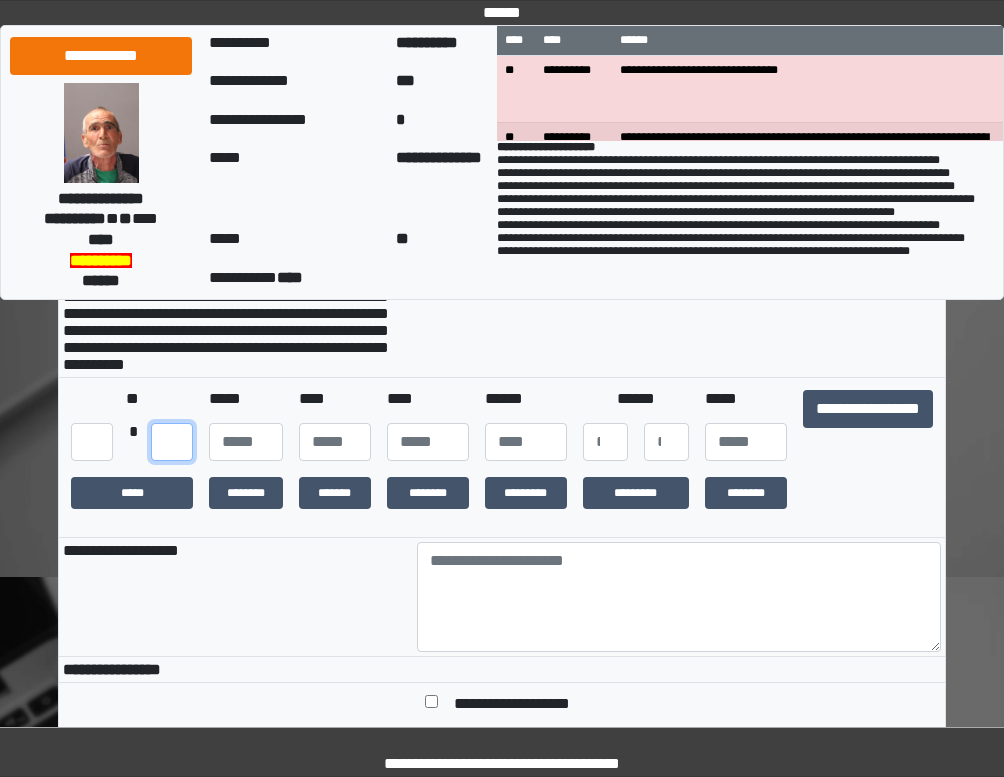 type on "**" 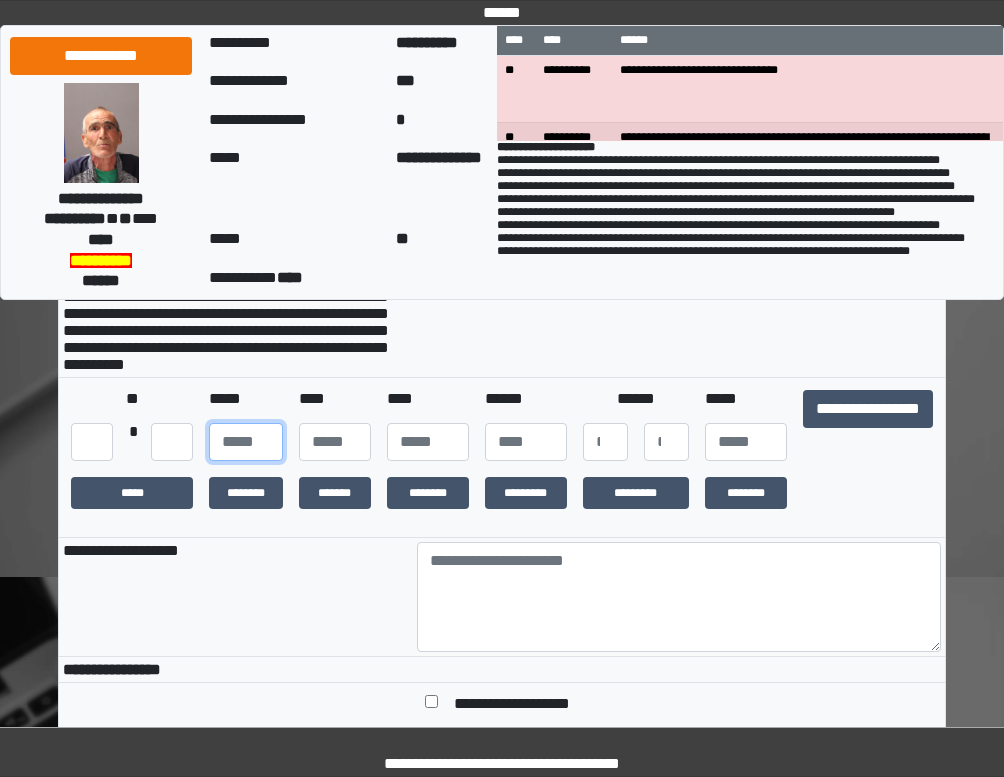 scroll, scrollTop: 0, scrollLeft: 0, axis: both 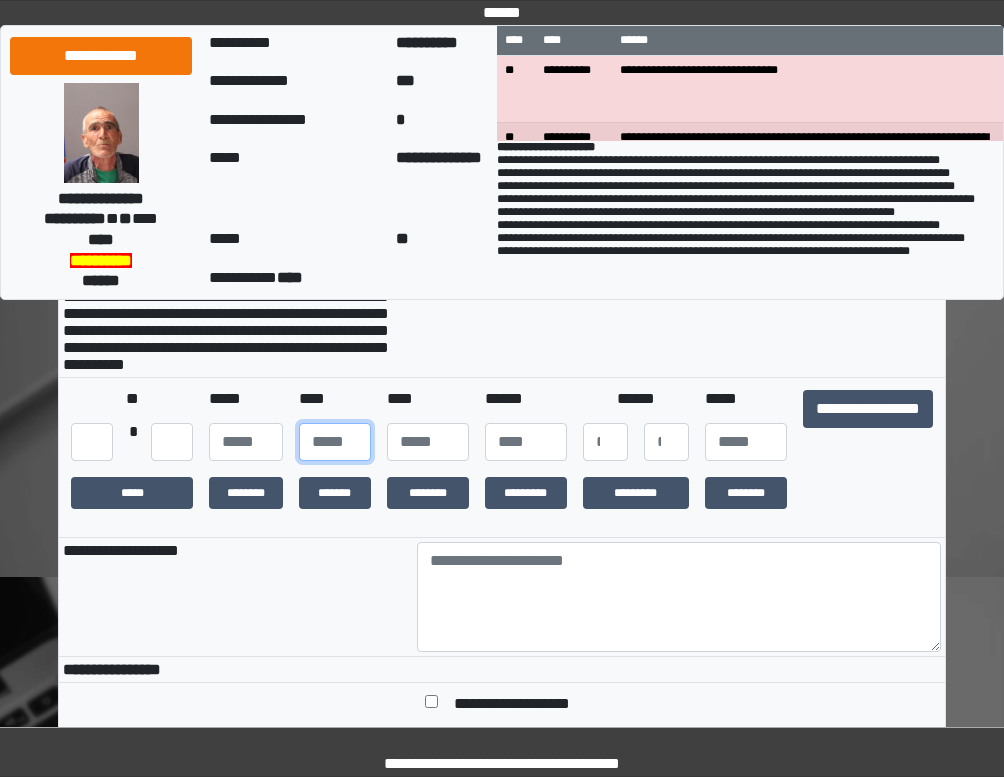 type on "**" 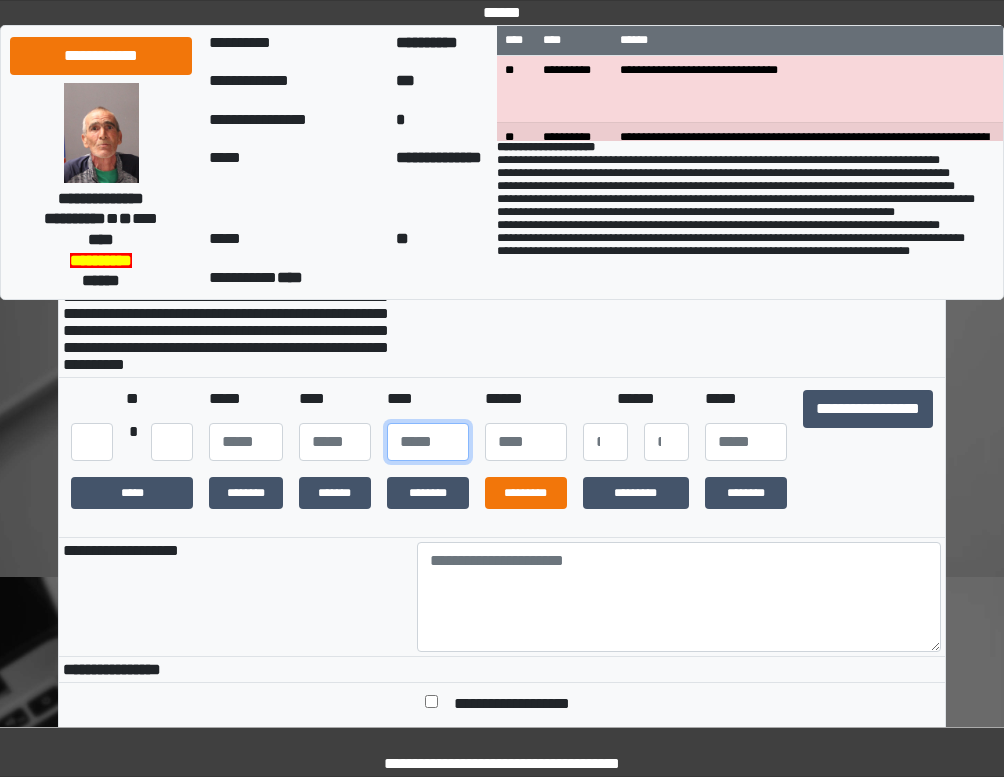 type on "****" 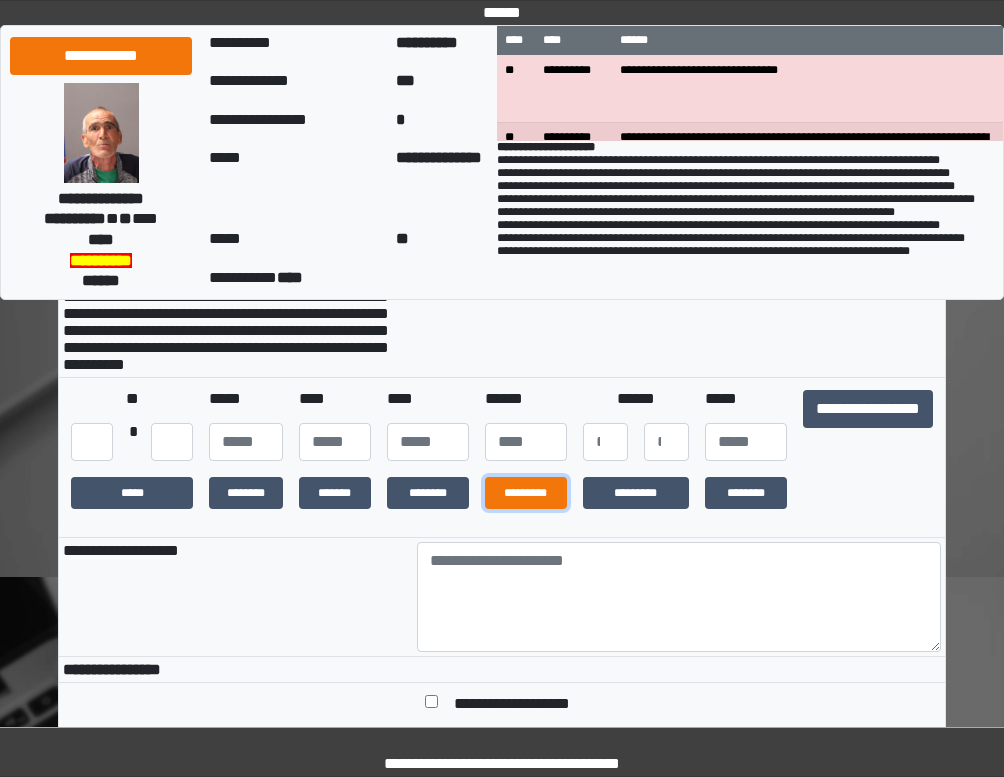 click on "*********" at bounding box center (525, 493) 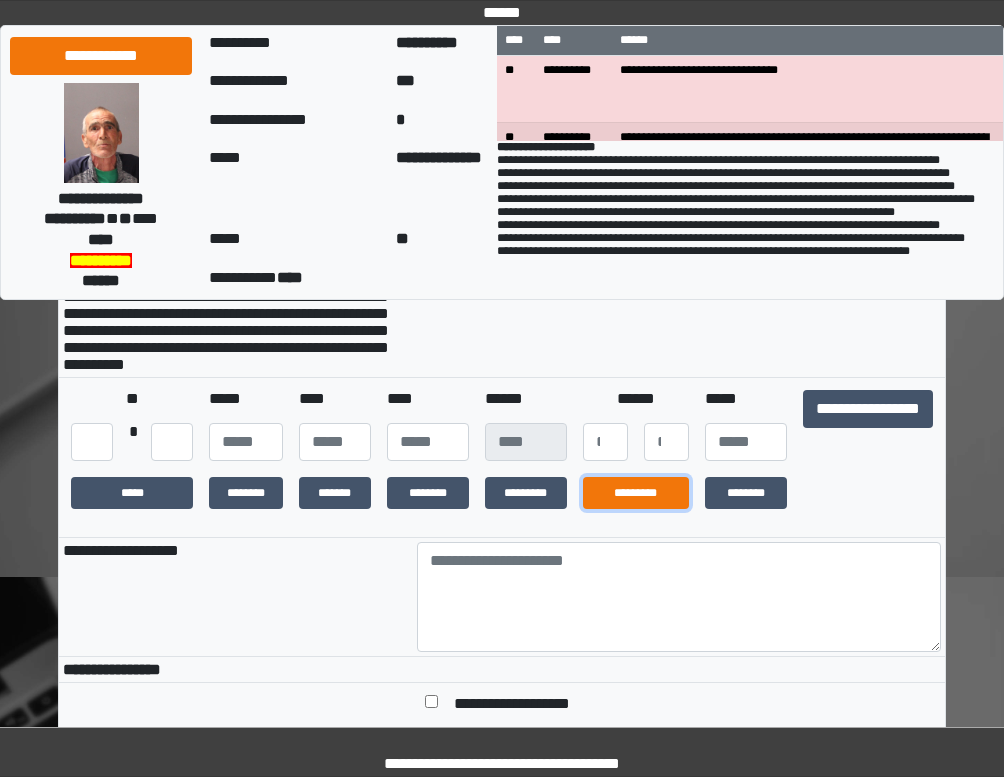 click on "*********" at bounding box center (636, 493) 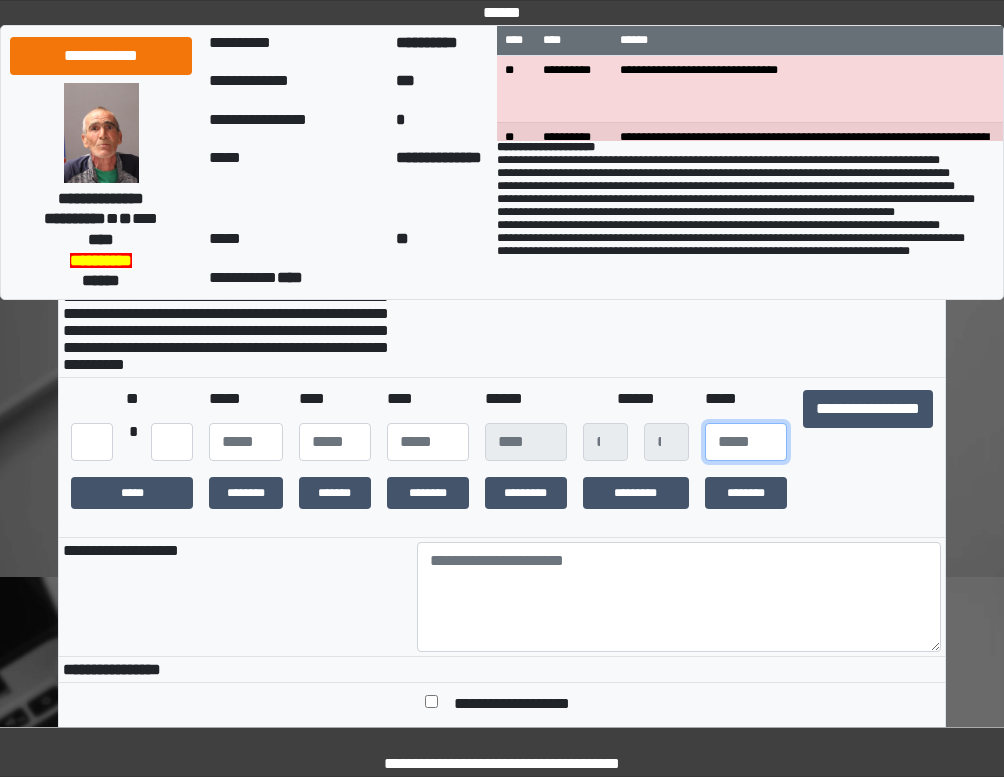 click at bounding box center (746, 442) 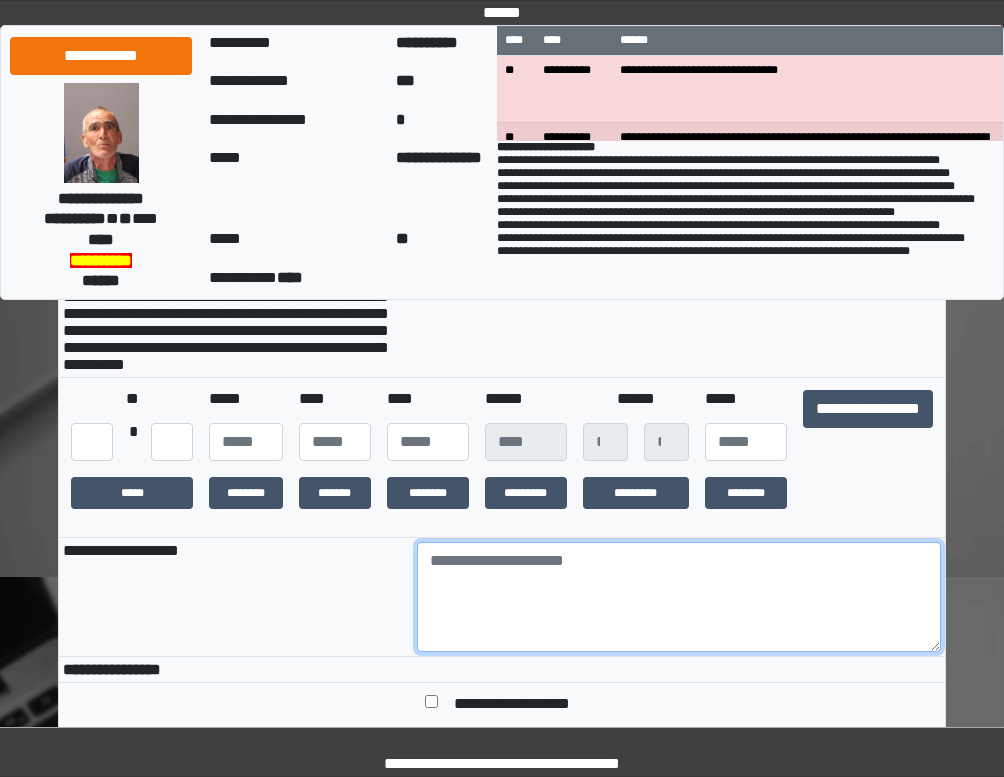 click at bounding box center (679, 597) 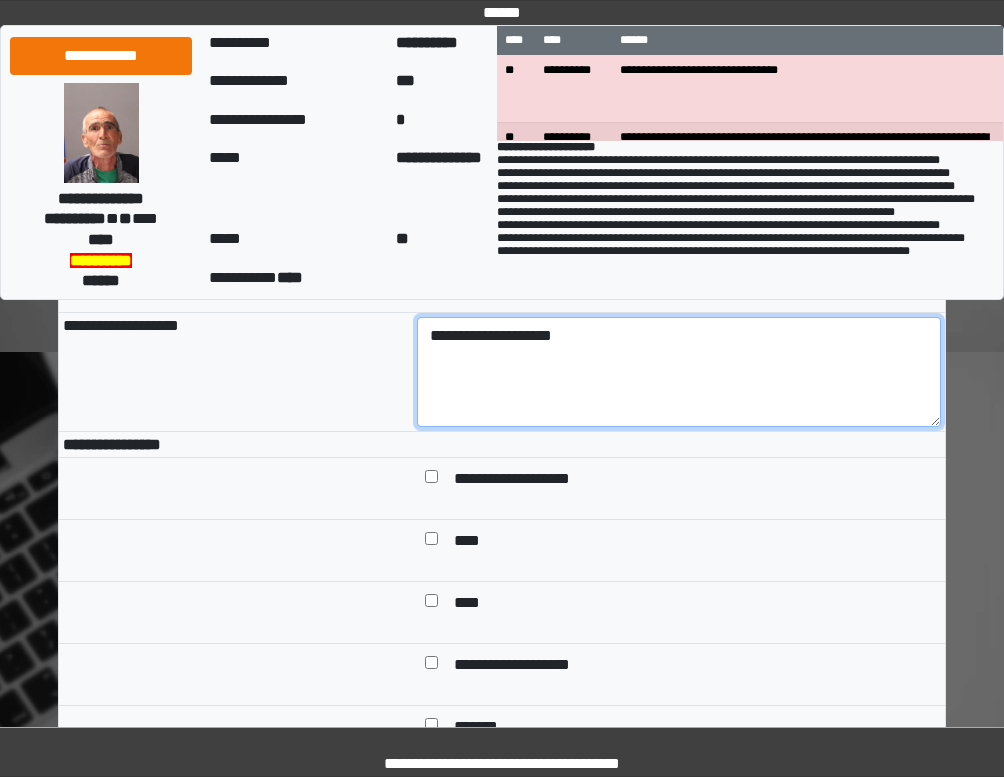 scroll, scrollTop: 500, scrollLeft: 0, axis: vertical 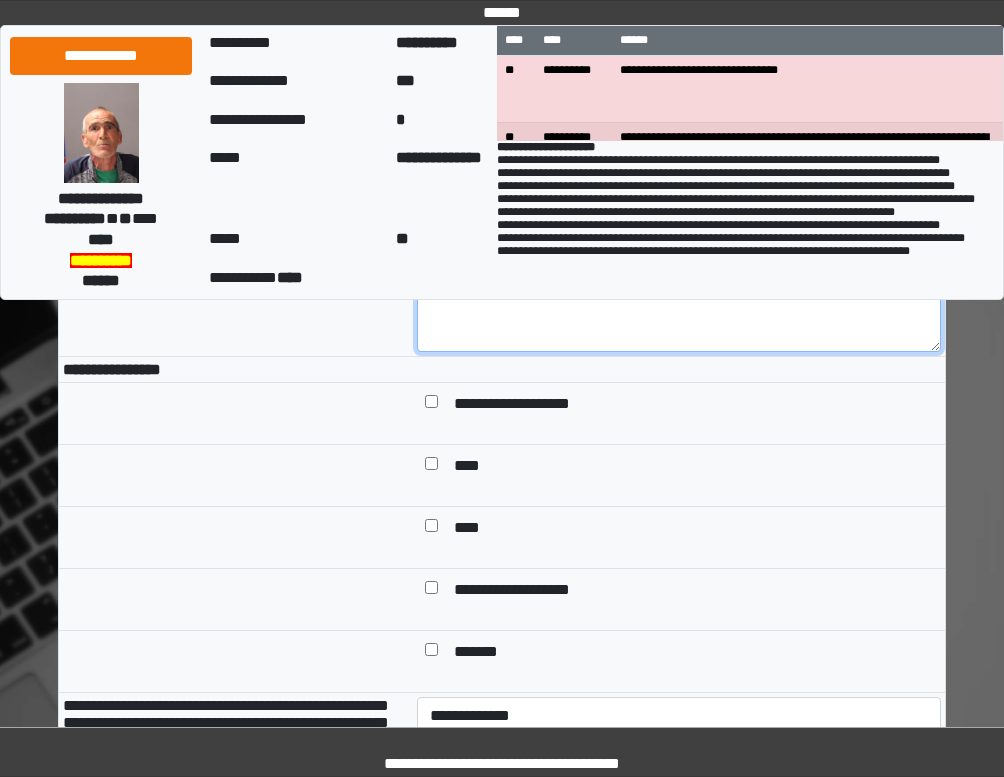 type on "**********" 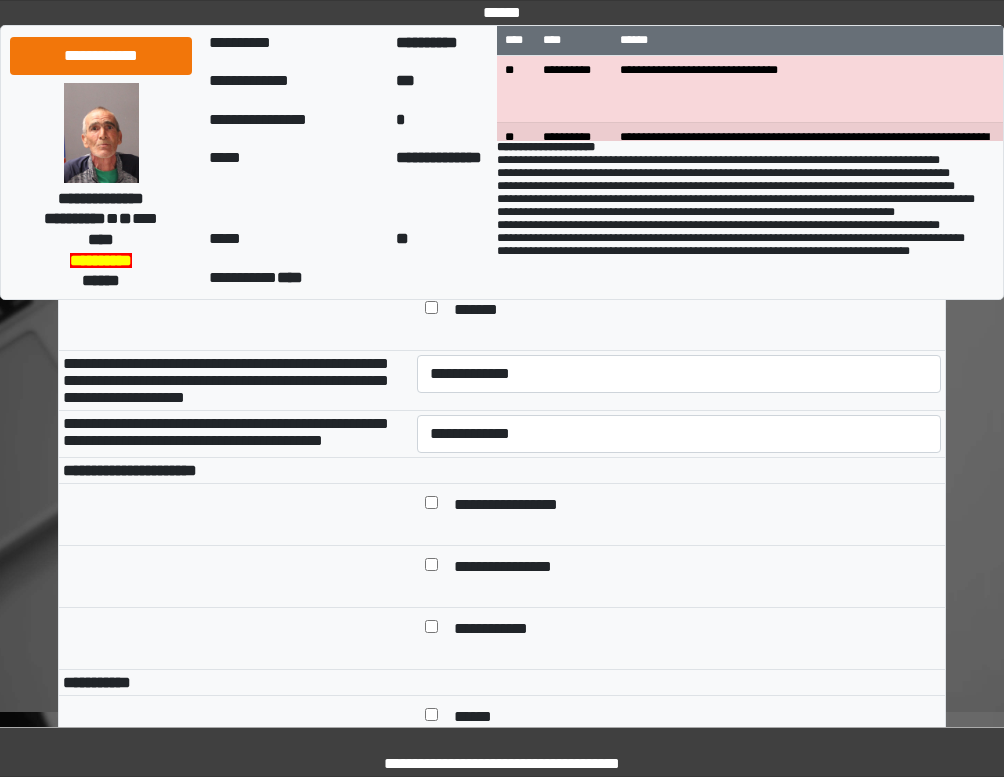 scroll, scrollTop: 900, scrollLeft: 0, axis: vertical 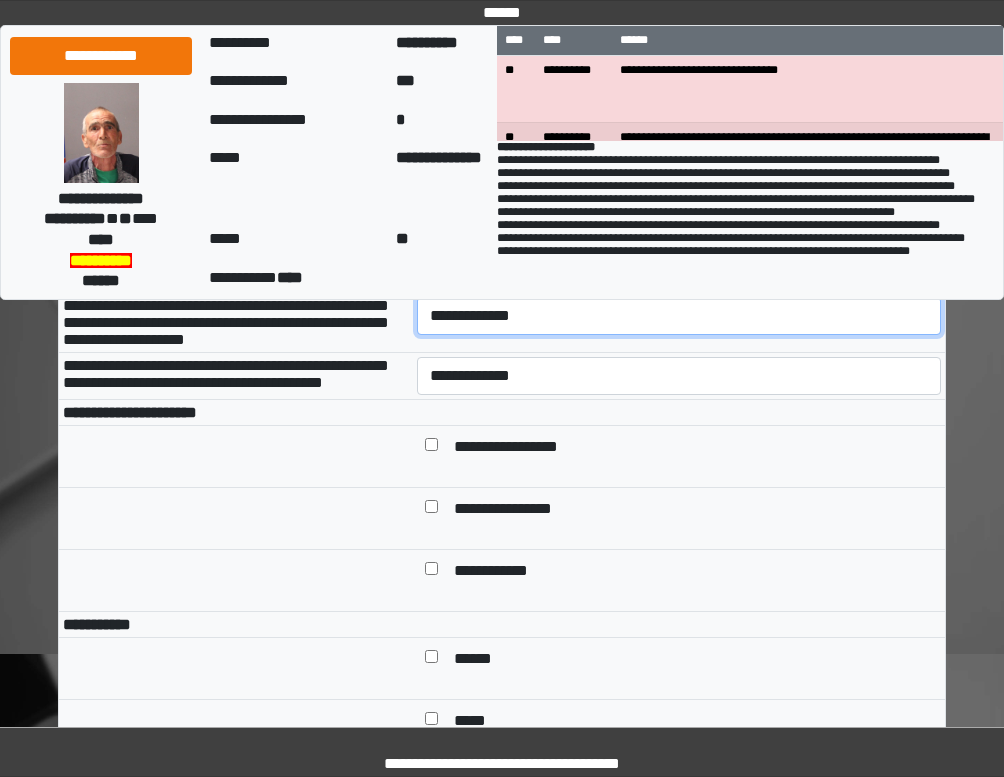click on "**********" at bounding box center (679, 316) 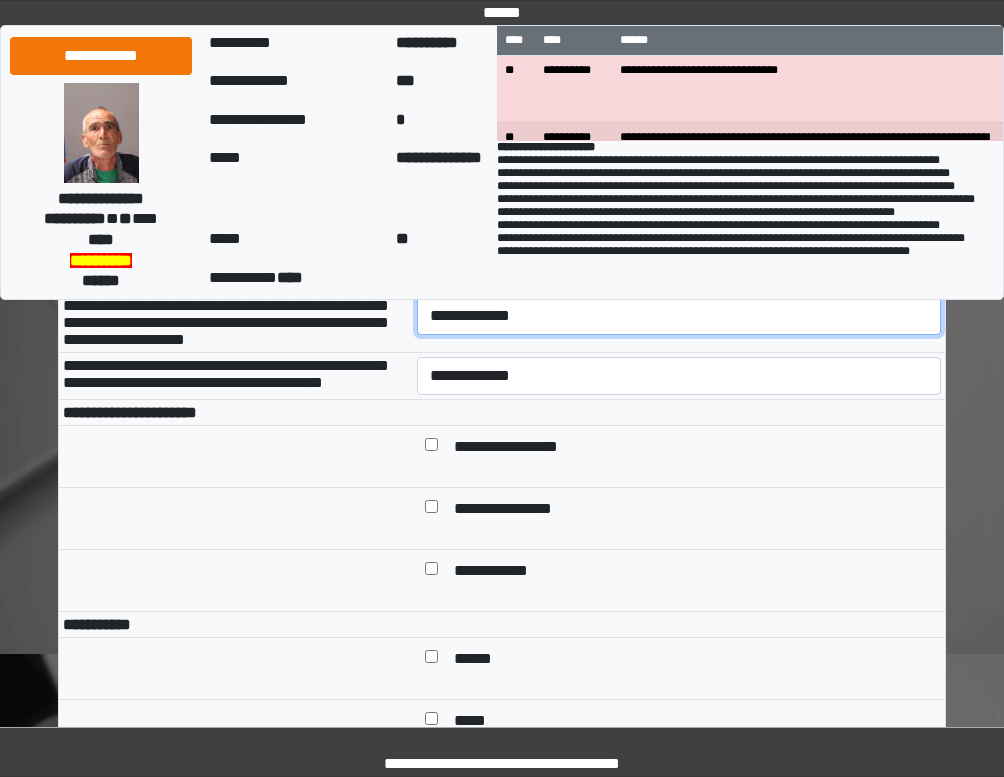 select on "*" 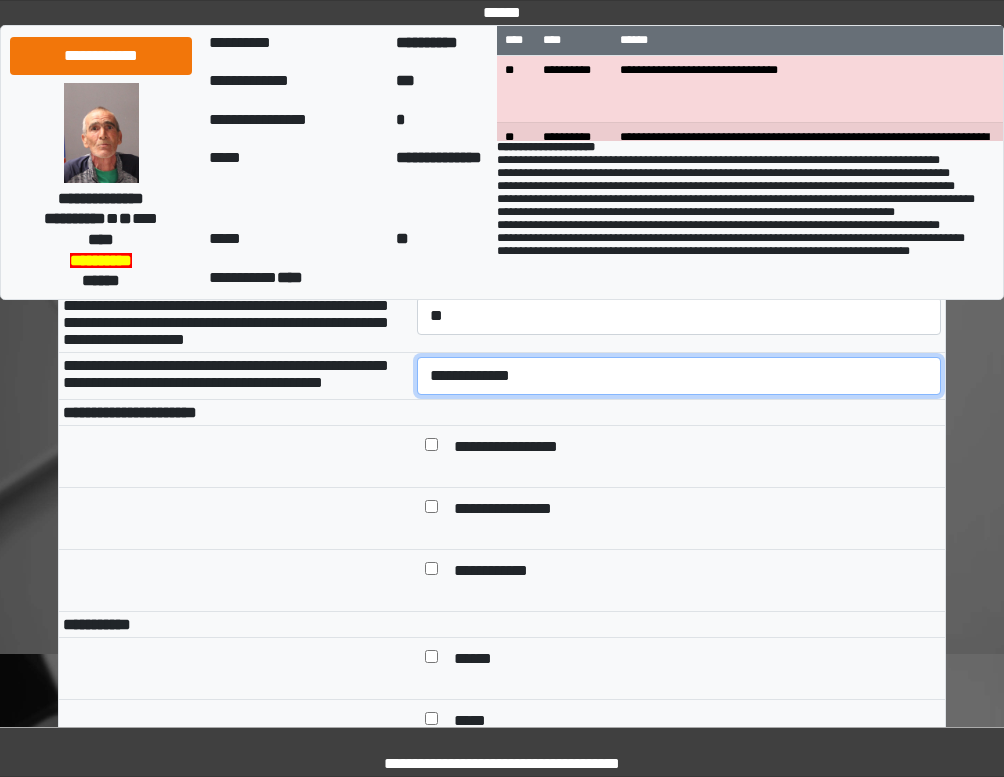 click on "**********" at bounding box center [679, 376] 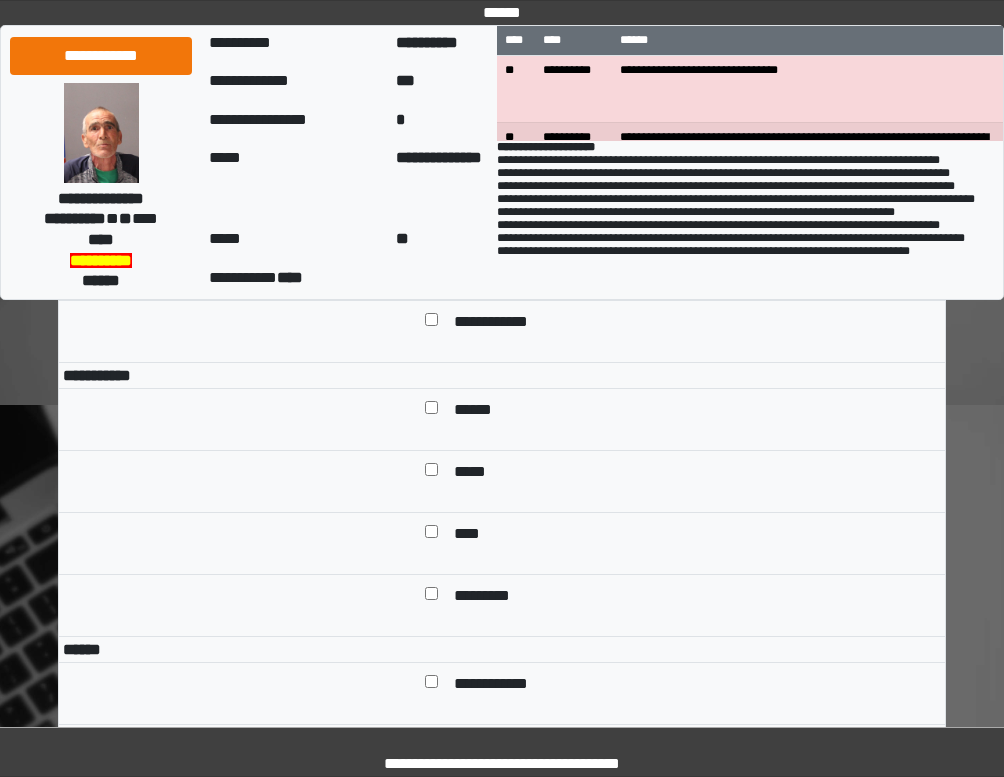 scroll, scrollTop: 1300, scrollLeft: 0, axis: vertical 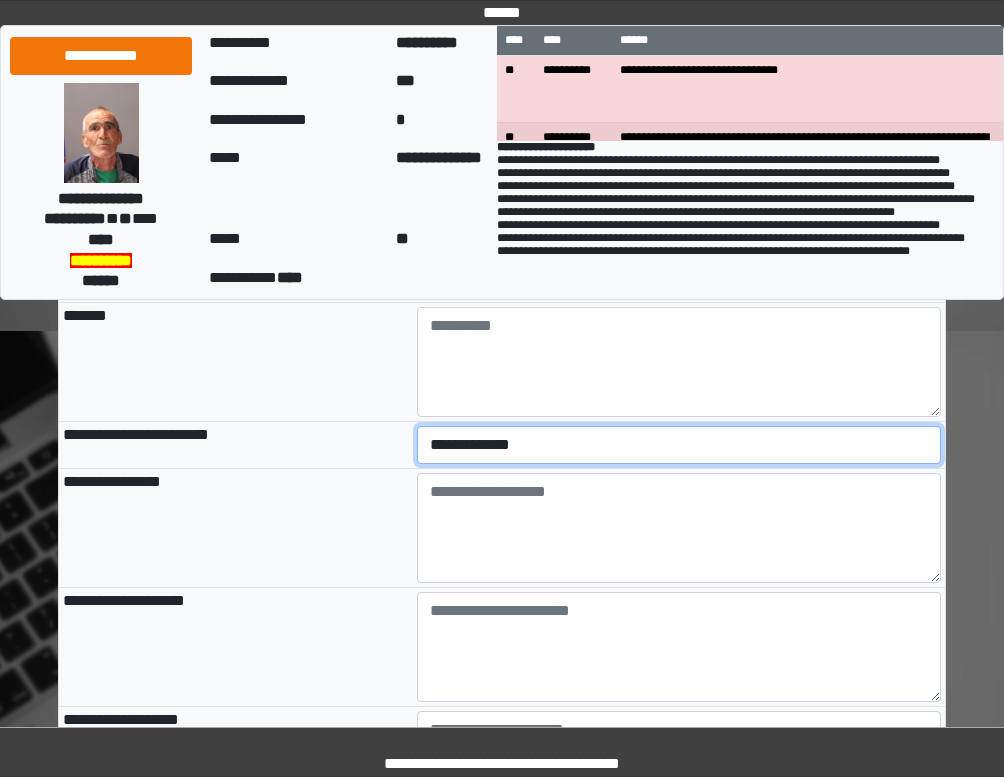 click on "**********" at bounding box center (679, 445) 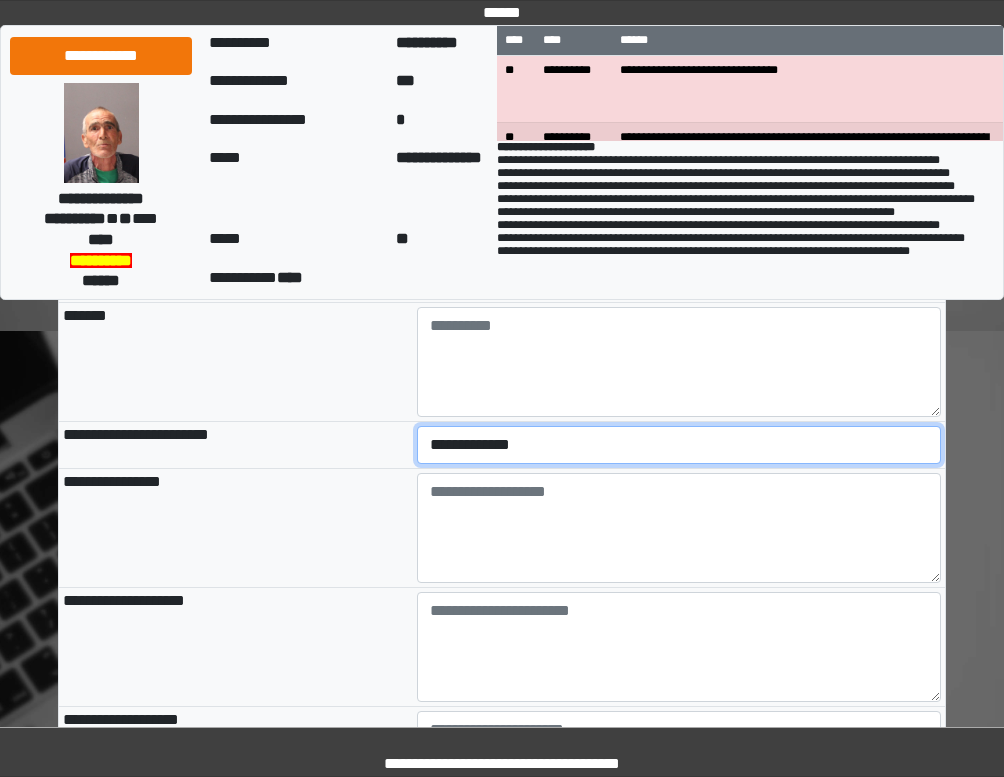 select on "*" 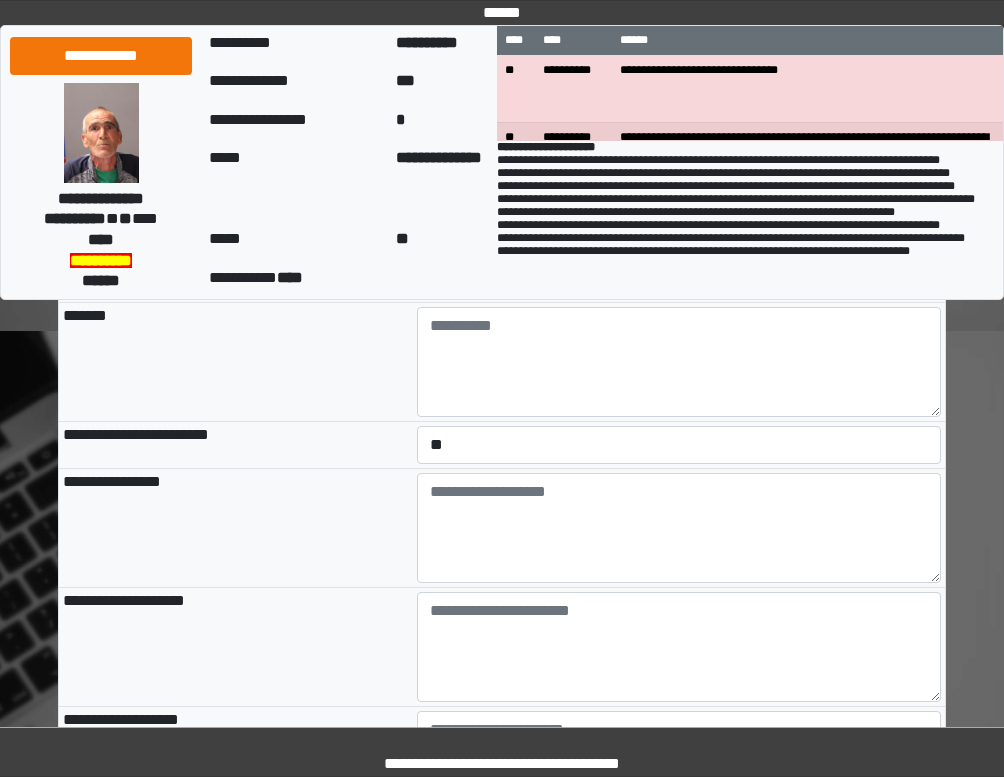 click on "**********" at bounding box center (236, 528) 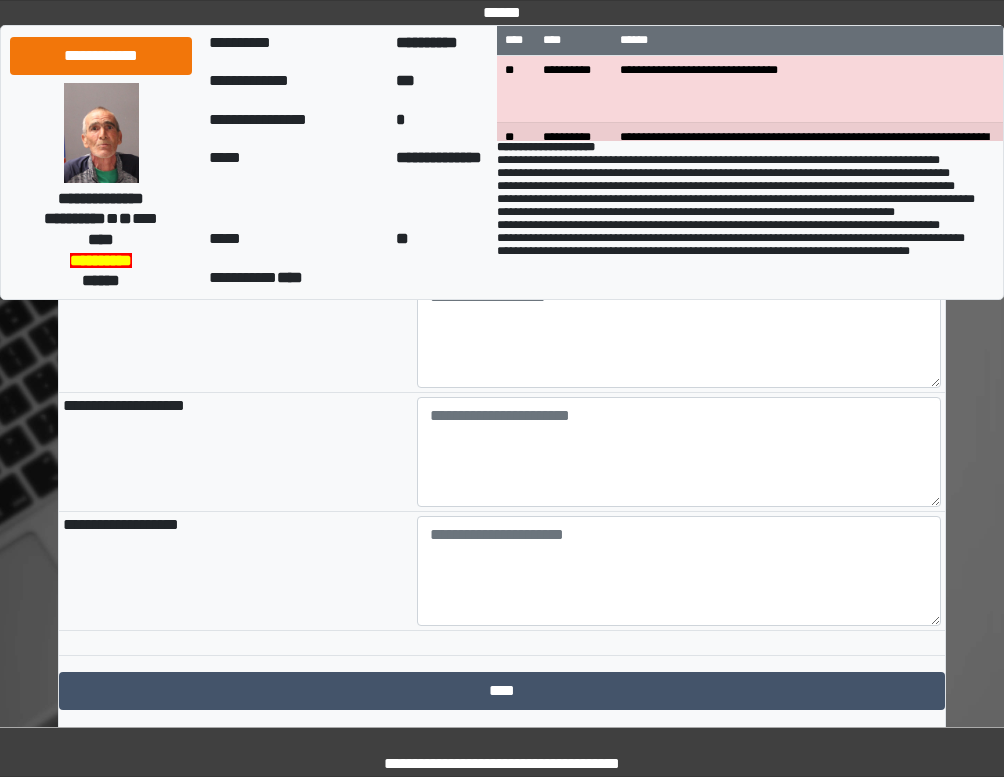 scroll, scrollTop: 2200, scrollLeft: 0, axis: vertical 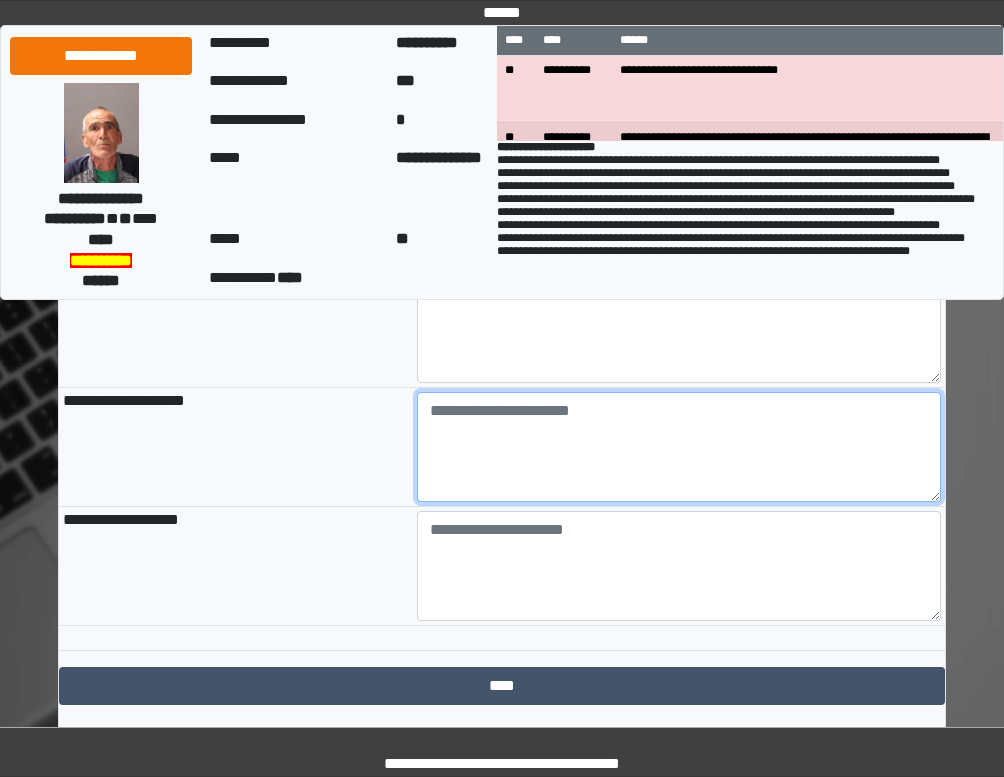 click at bounding box center (679, 447) 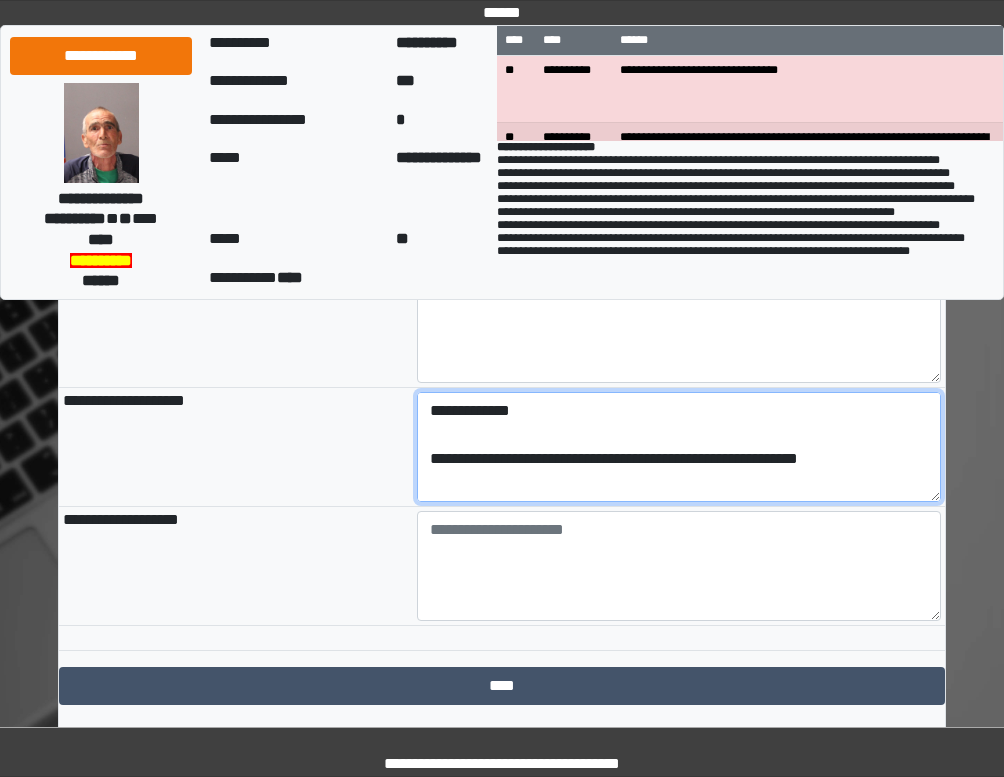 scroll, scrollTop: 113, scrollLeft: 0, axis: vertical 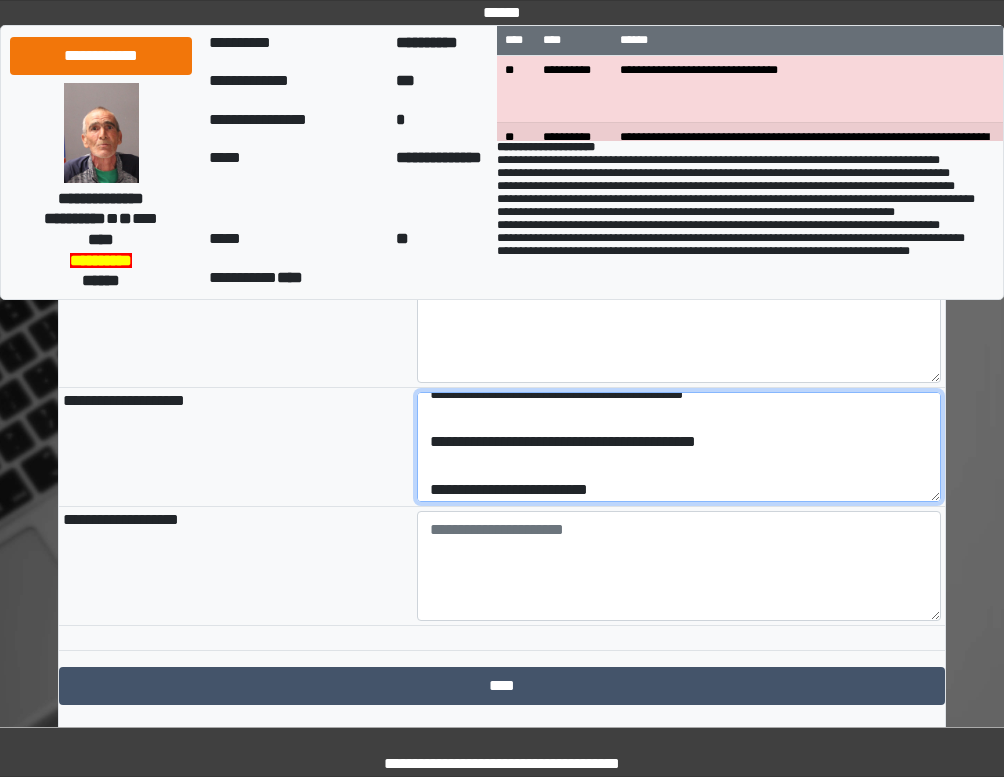 click on "**********" at bounding box center [679, 447] 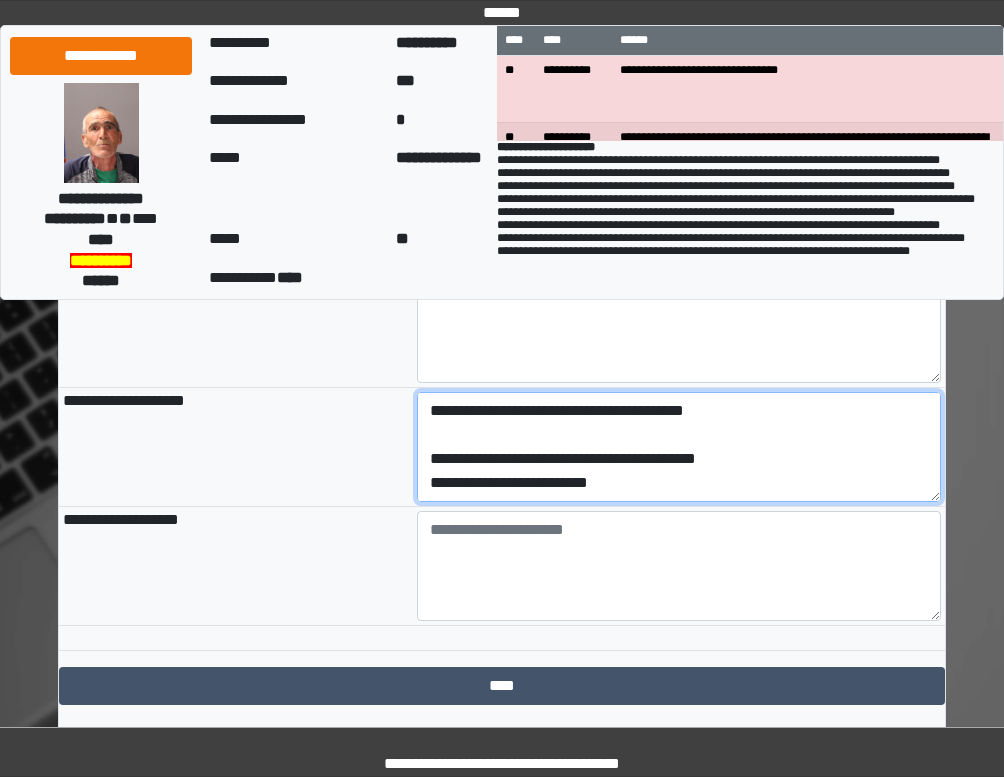 scroll, scrollTop: 96, scrollLeft: 0, axis: vertical 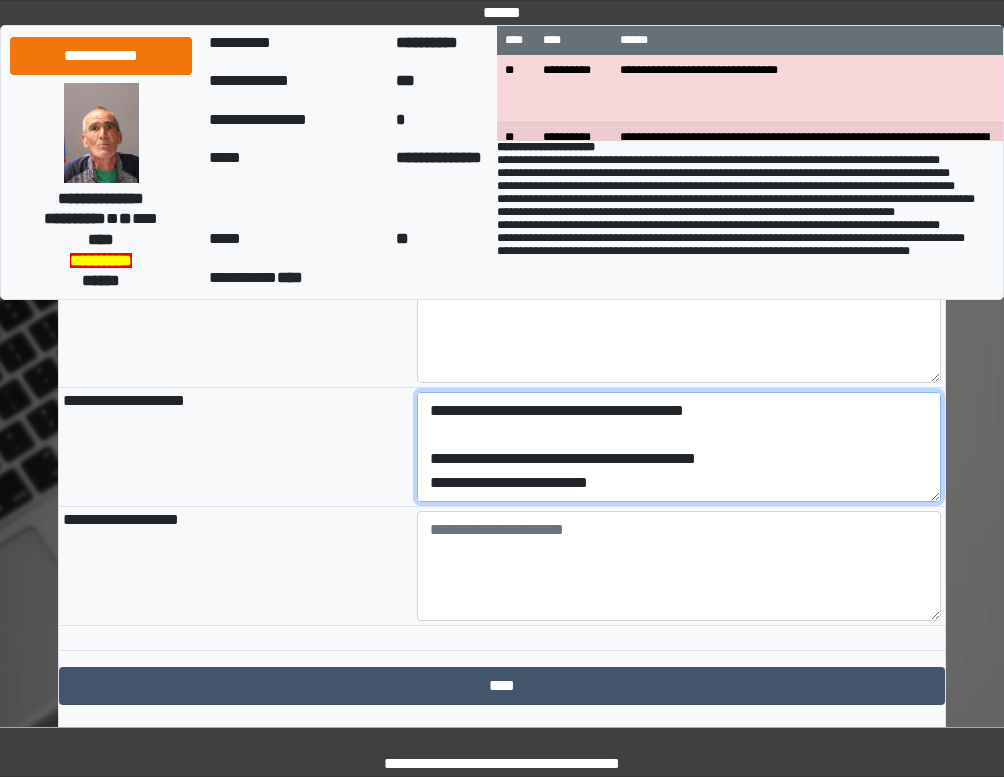 click on "**********" at bounding box center [679, 447] 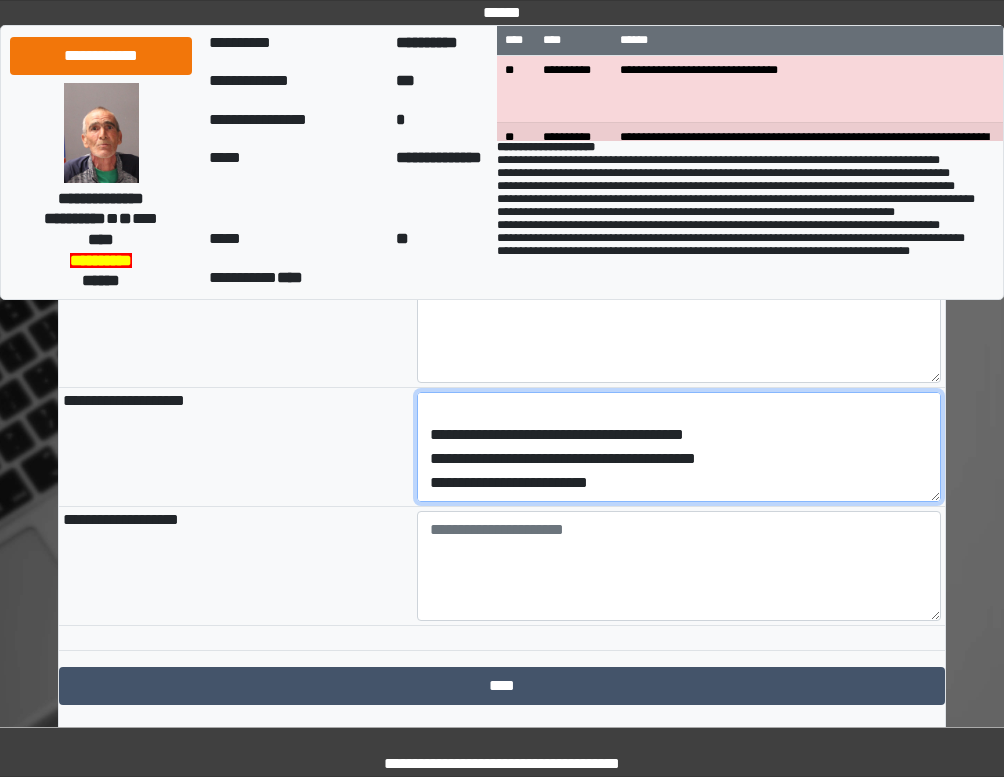 scroll, scrollTop: 72, scrollLeft: 0, axis: vertical 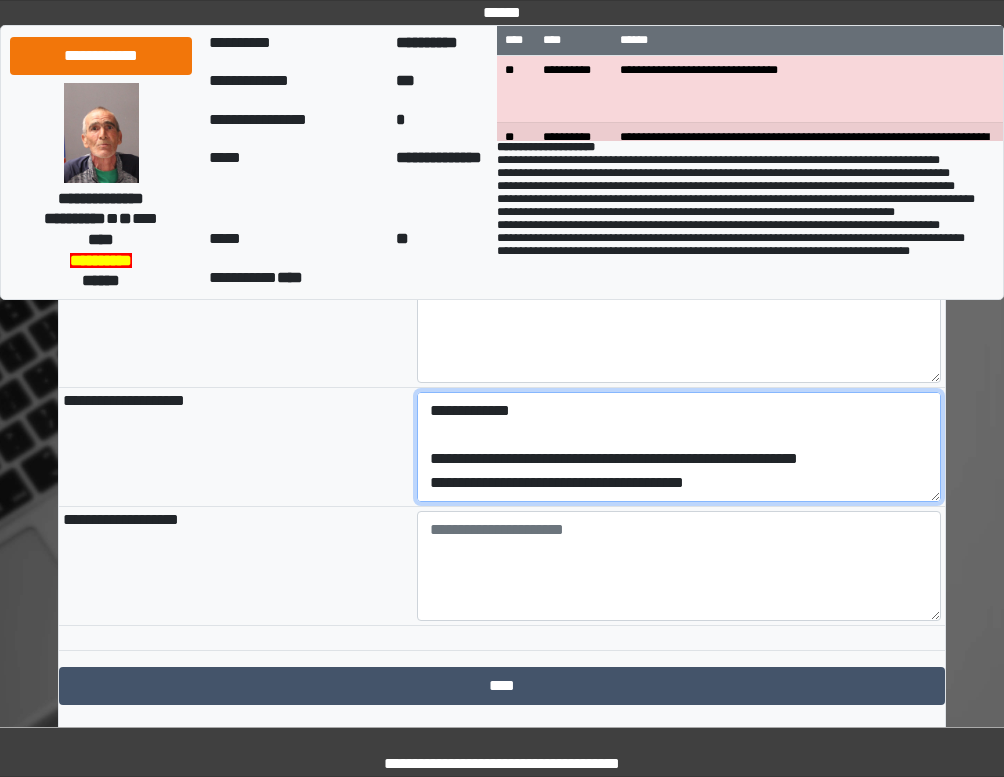 drag, startPoint x: 431, startPoint y: 533, endPoint x: 697, endPoint y: 545, distance: 266.27054 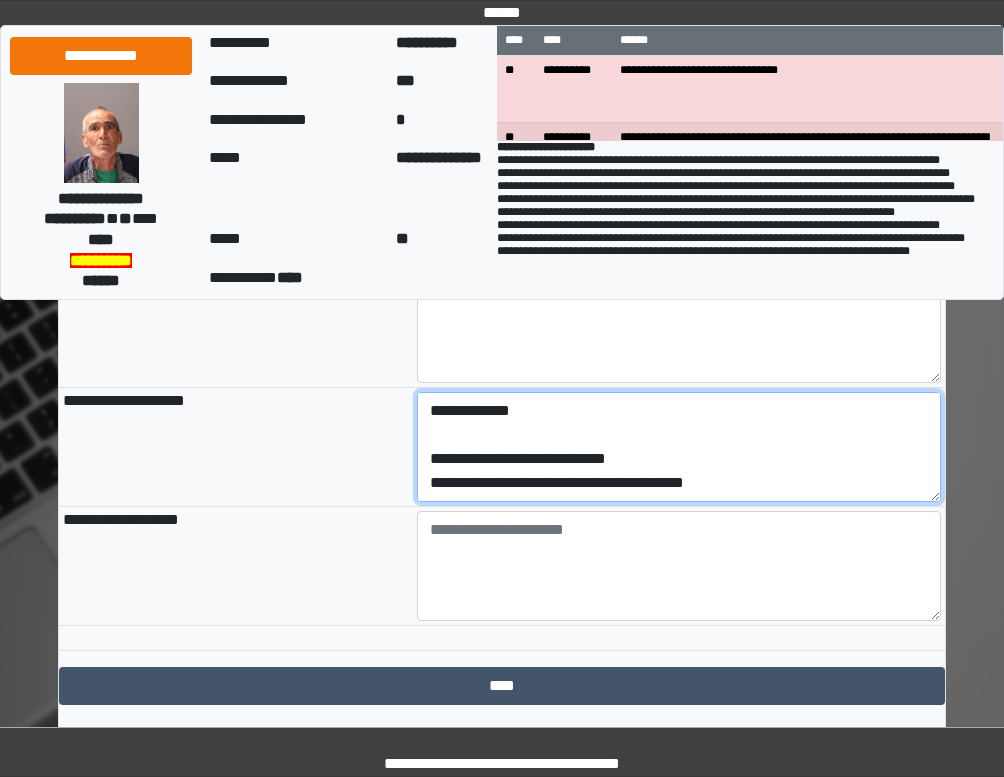 drag, startPoint x: 453, startPoint y: 533, endPoint x: 473, endPoint y: 540, distance: 21.189621 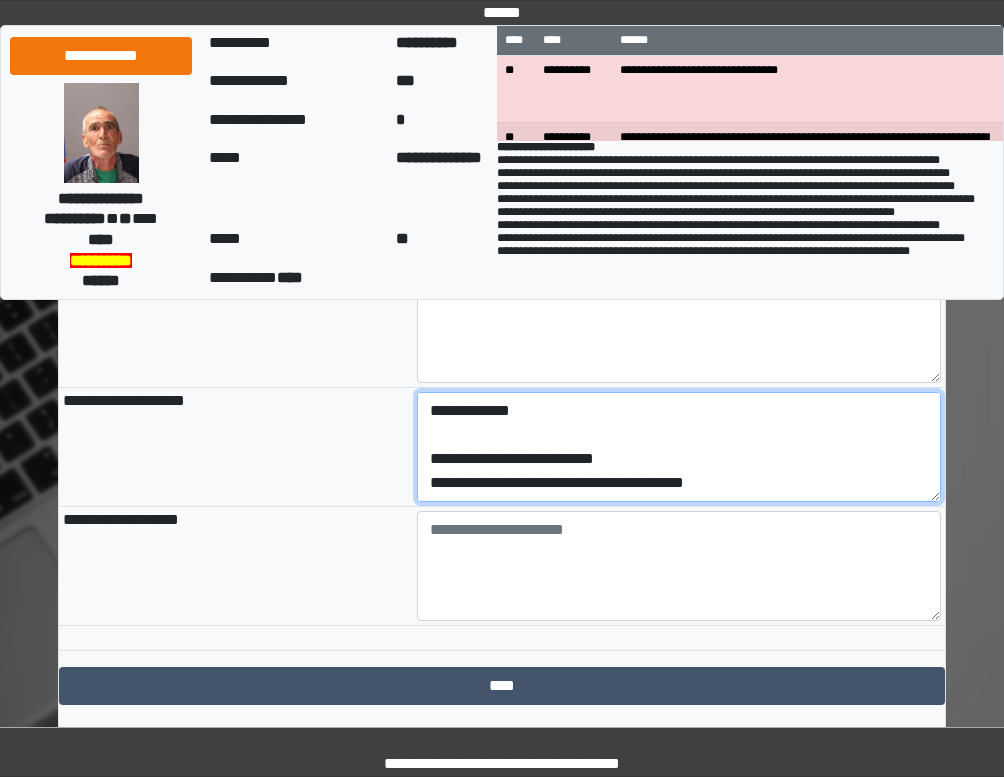 click on "**********" at bounding box center (679, 447) 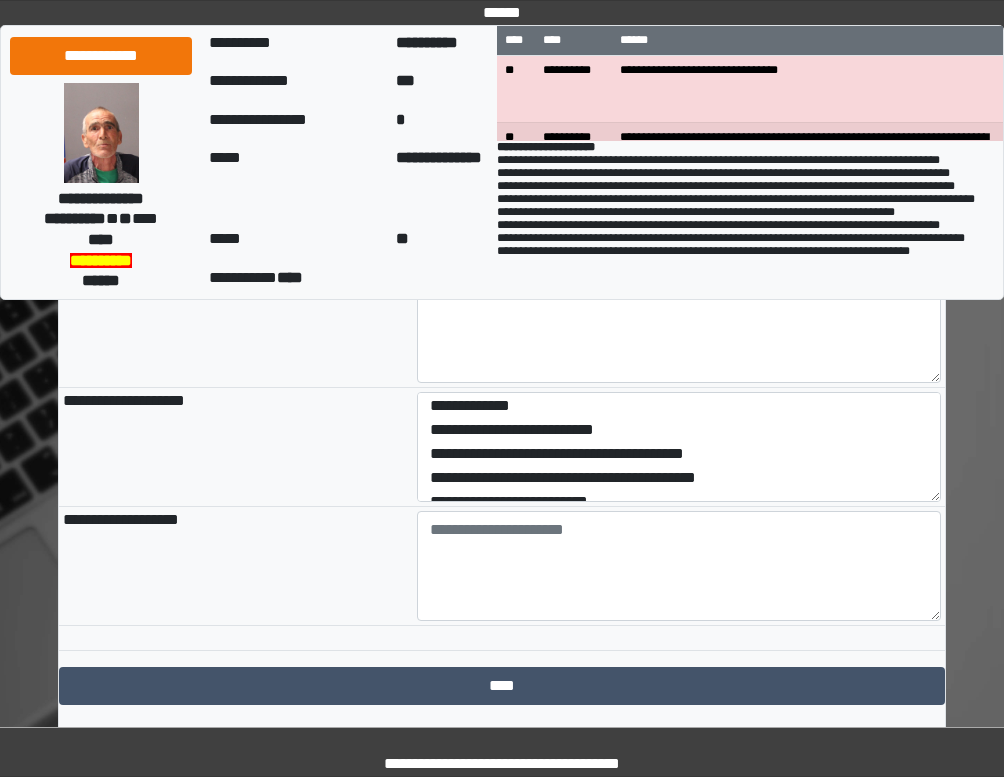 scroll, scrollTop: 0, scrollLeft: 0, axis: both 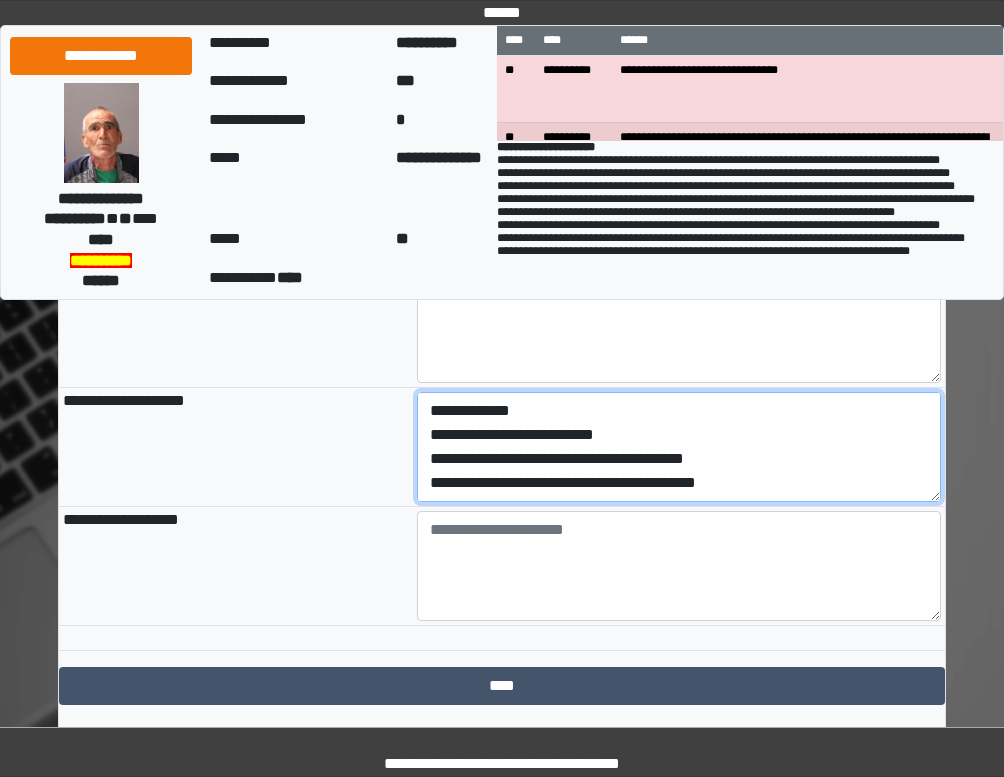 click on "**********" at bounding box center [679, 447] 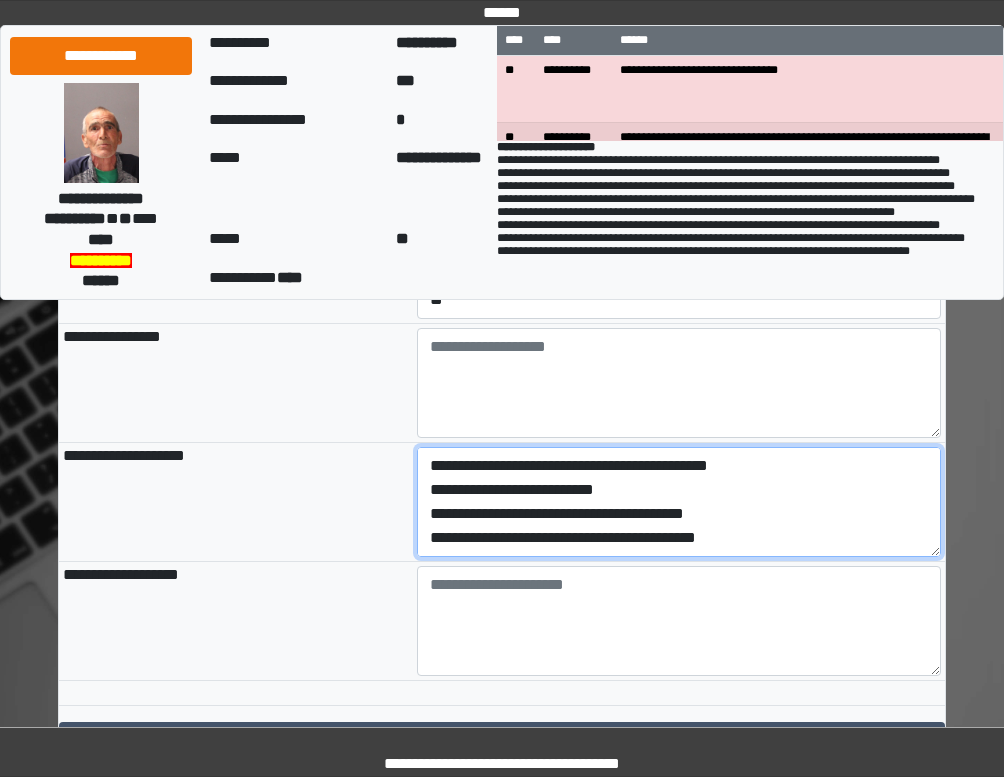 scroll, scrollTop: 2100, scrollLeft: 0, axis: vertical 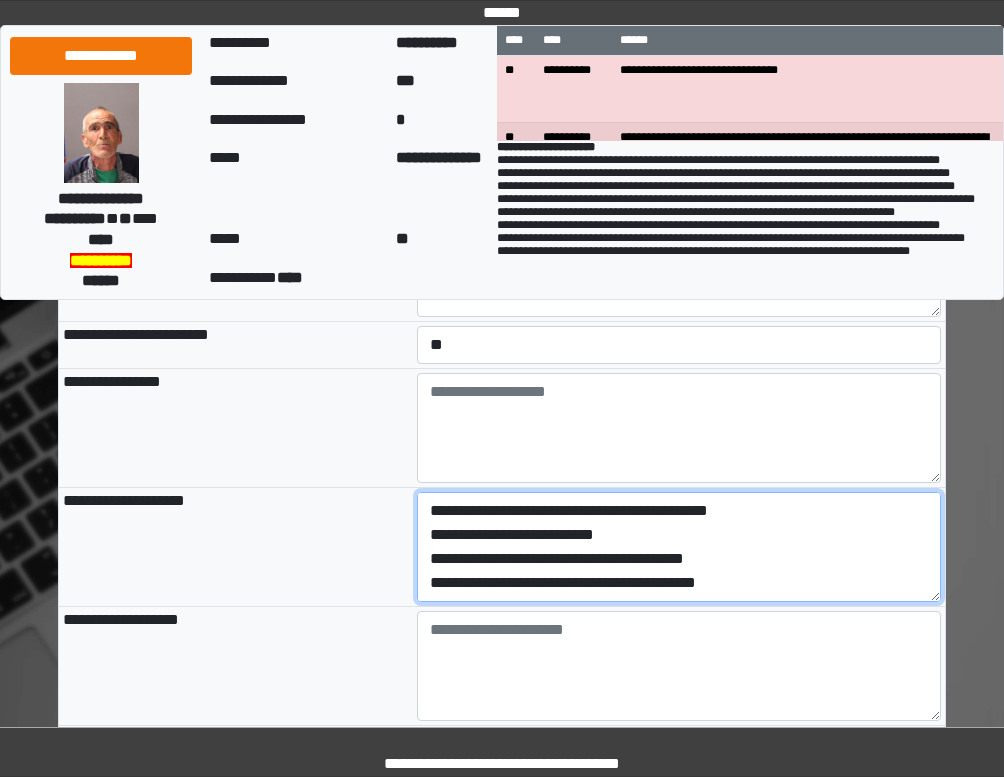 click on "**********" at bounding box center [679, 547] 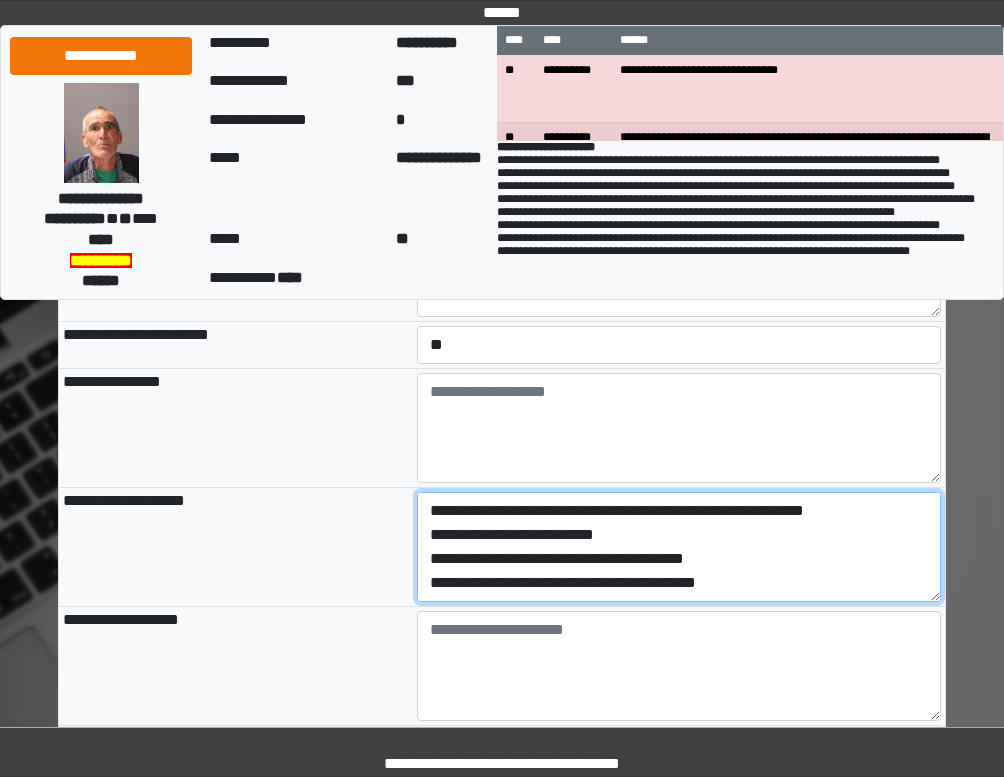 type on "**********" 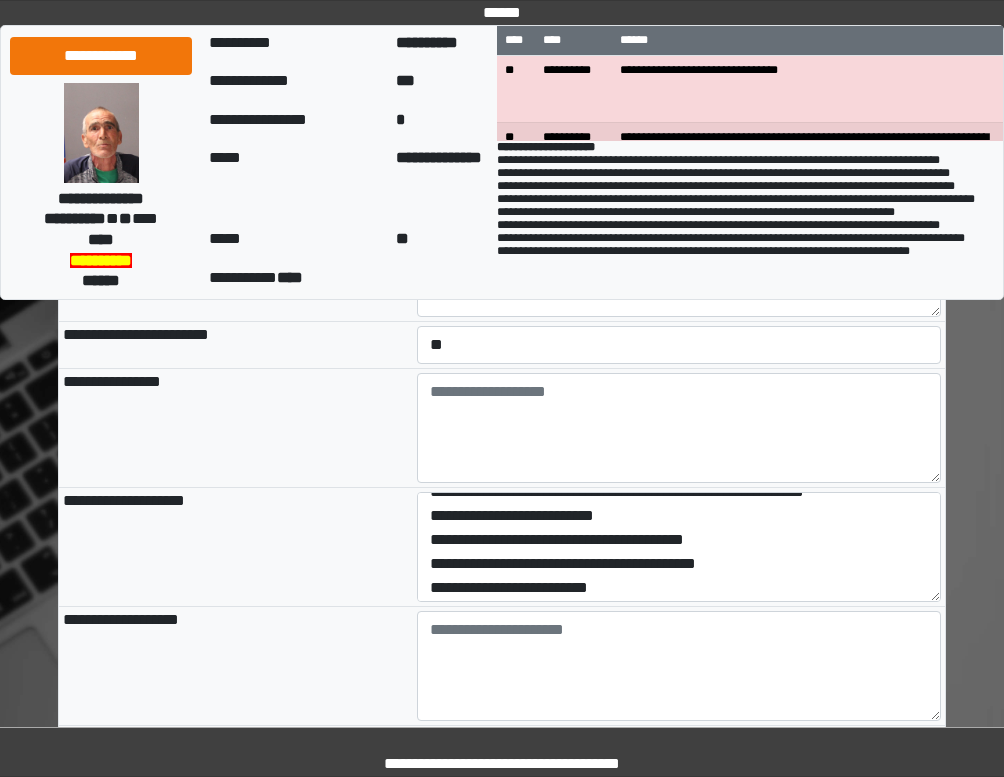 scroll, scrollTop: 24, scrollLeft: 0, axis: vertical 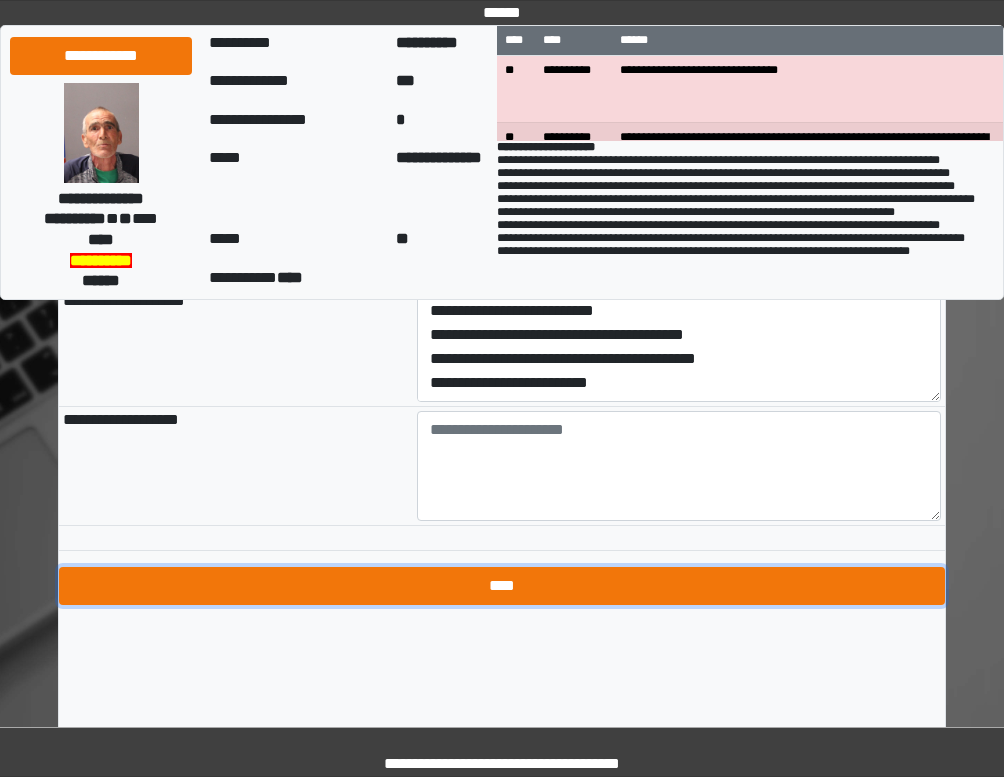 click on "****" at bounding box center (502, 586) 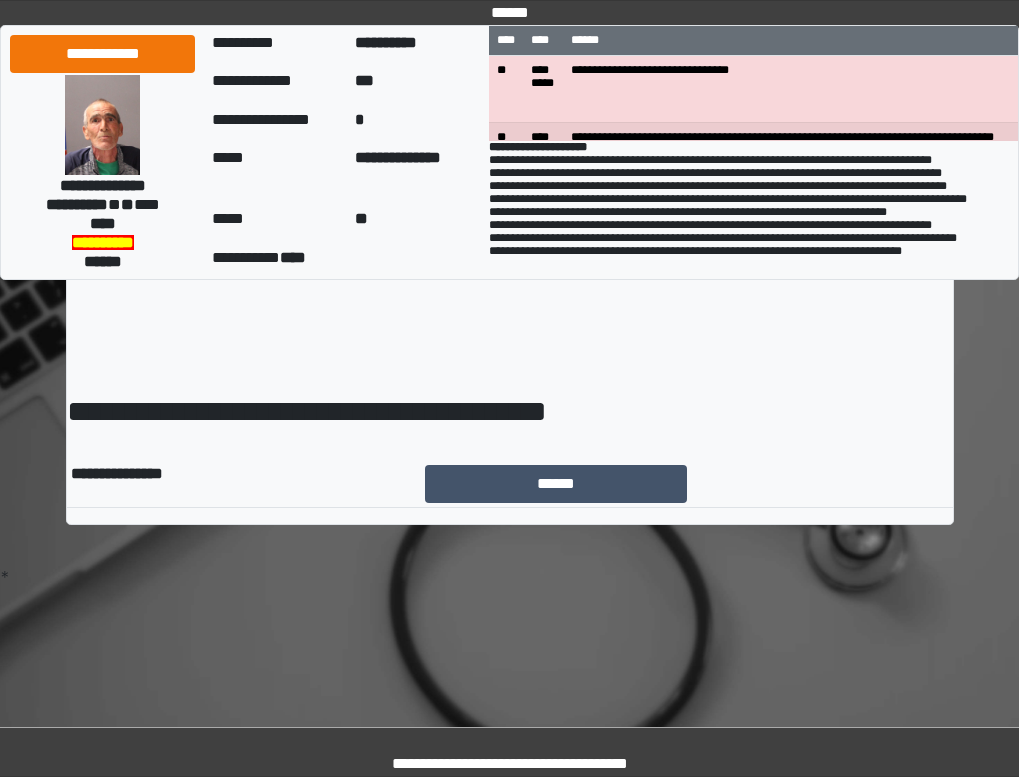 scroll, scrollTop: 0, scrollLeft: 0, axis: both 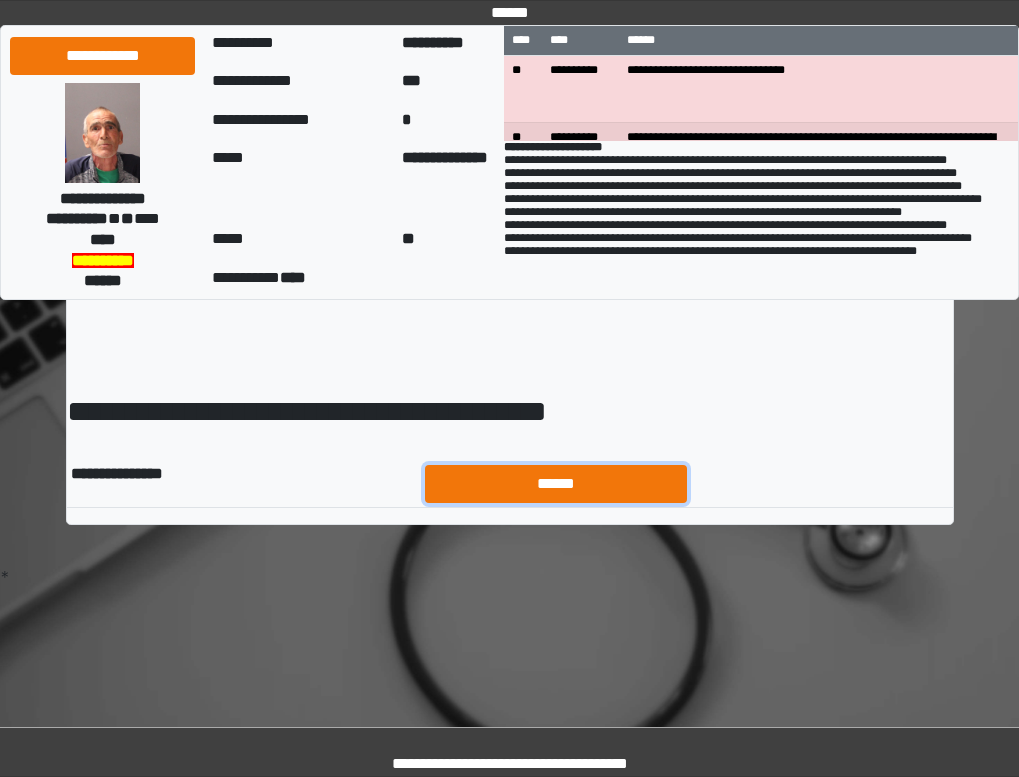 click on "******" at bounding box center (556, 484) 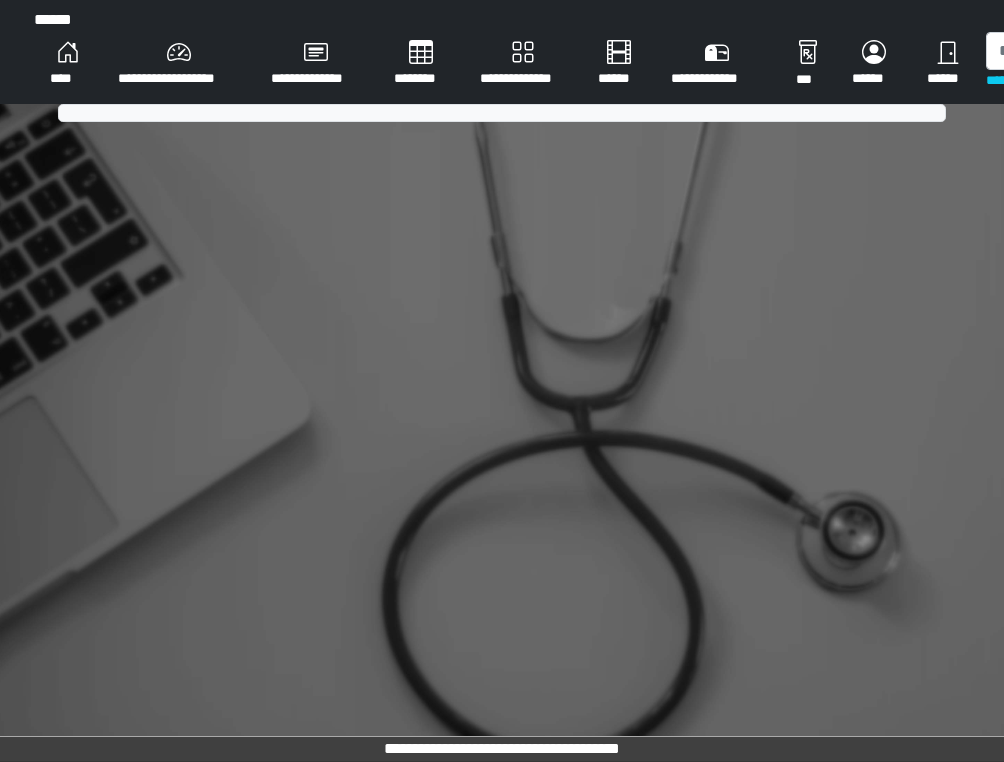 scroll, scrollTop: 0, scrollLeft: 0, axis: both 